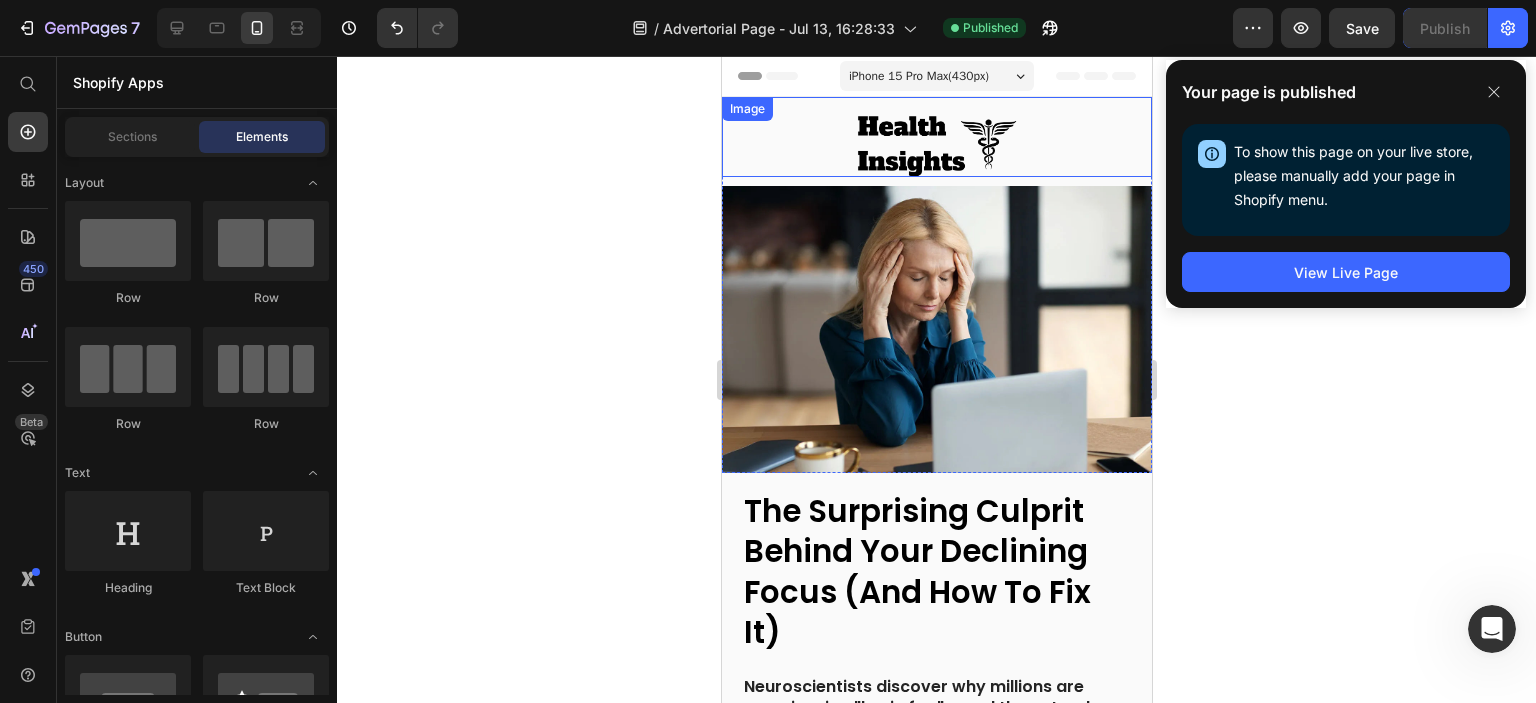 scroll, scrollTop: 0, scrollLeft: 0, axis: both 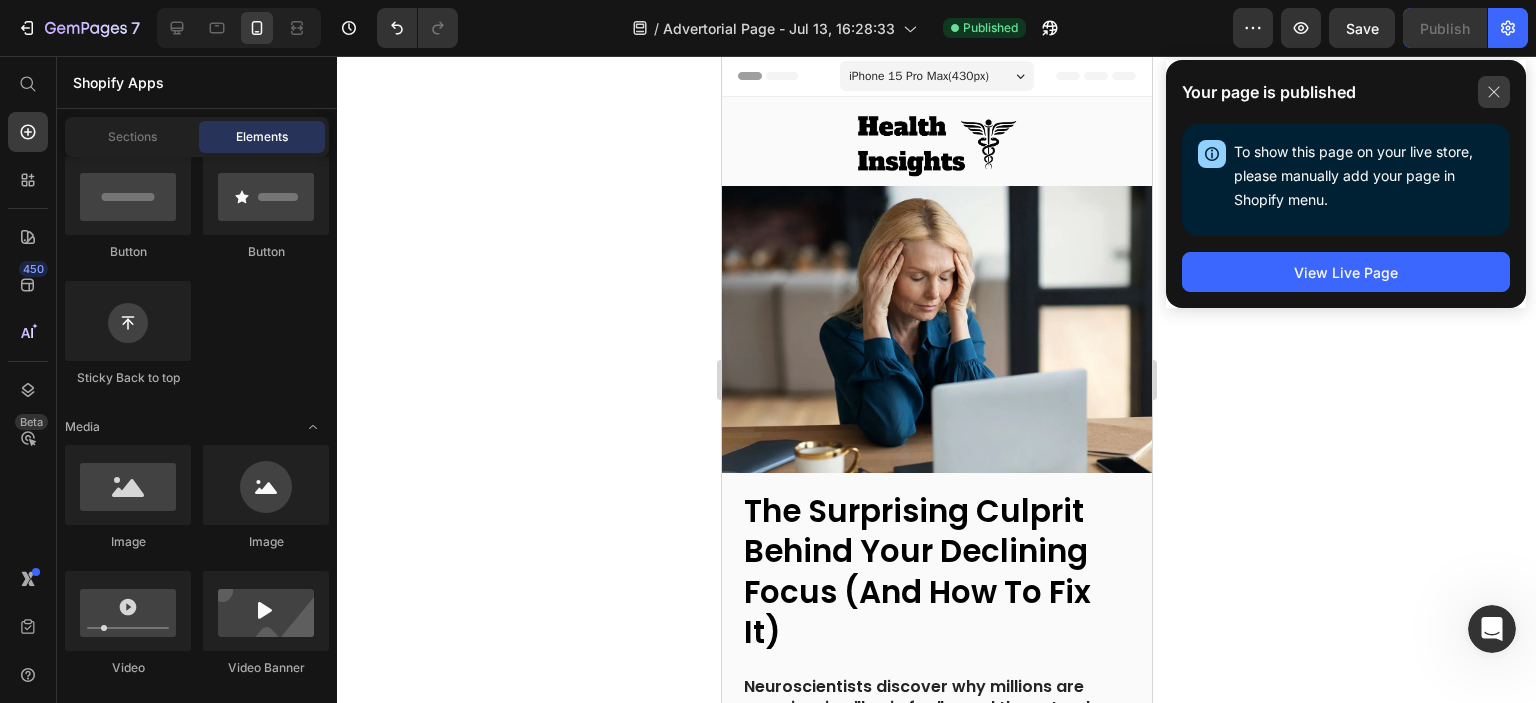 click 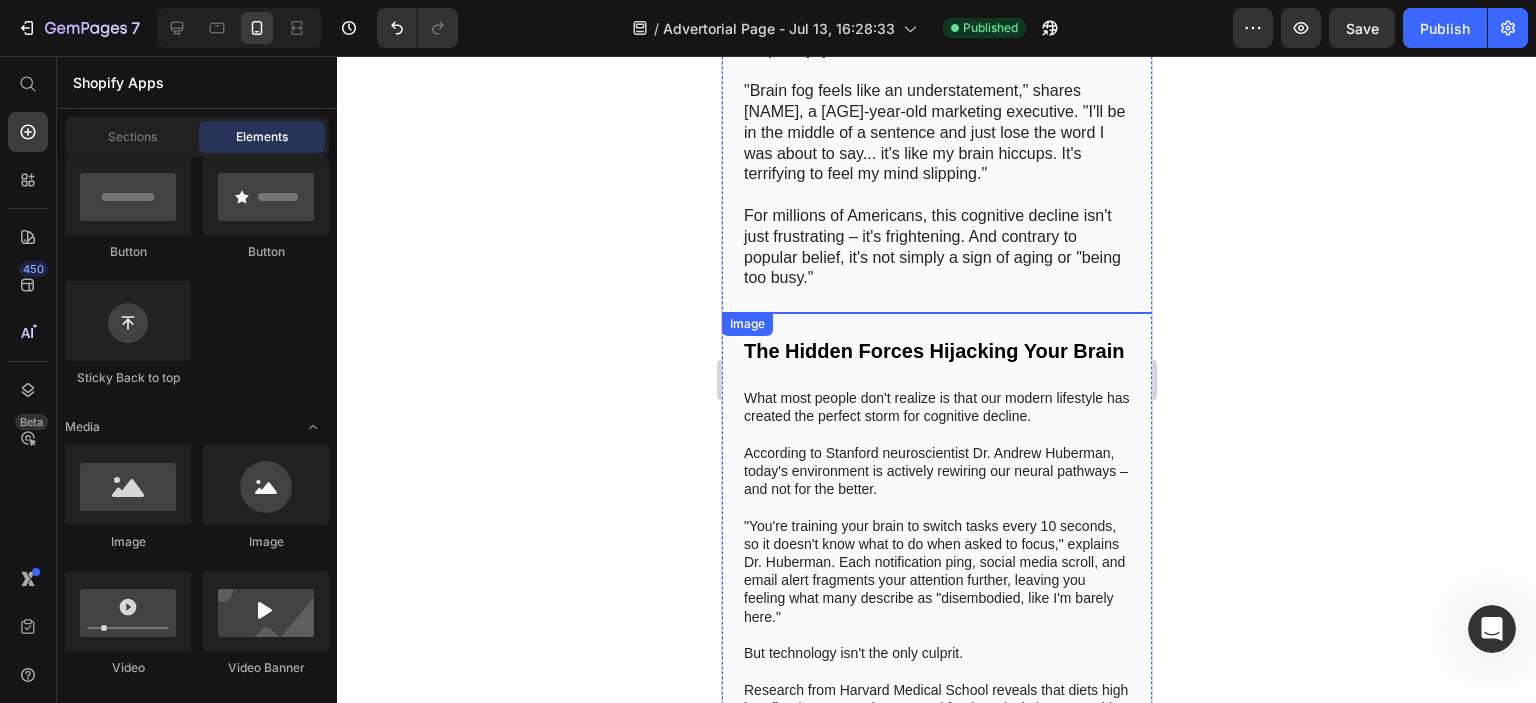 scroll, scrollTop: 800, scrollLeft: 0, axis: vertical 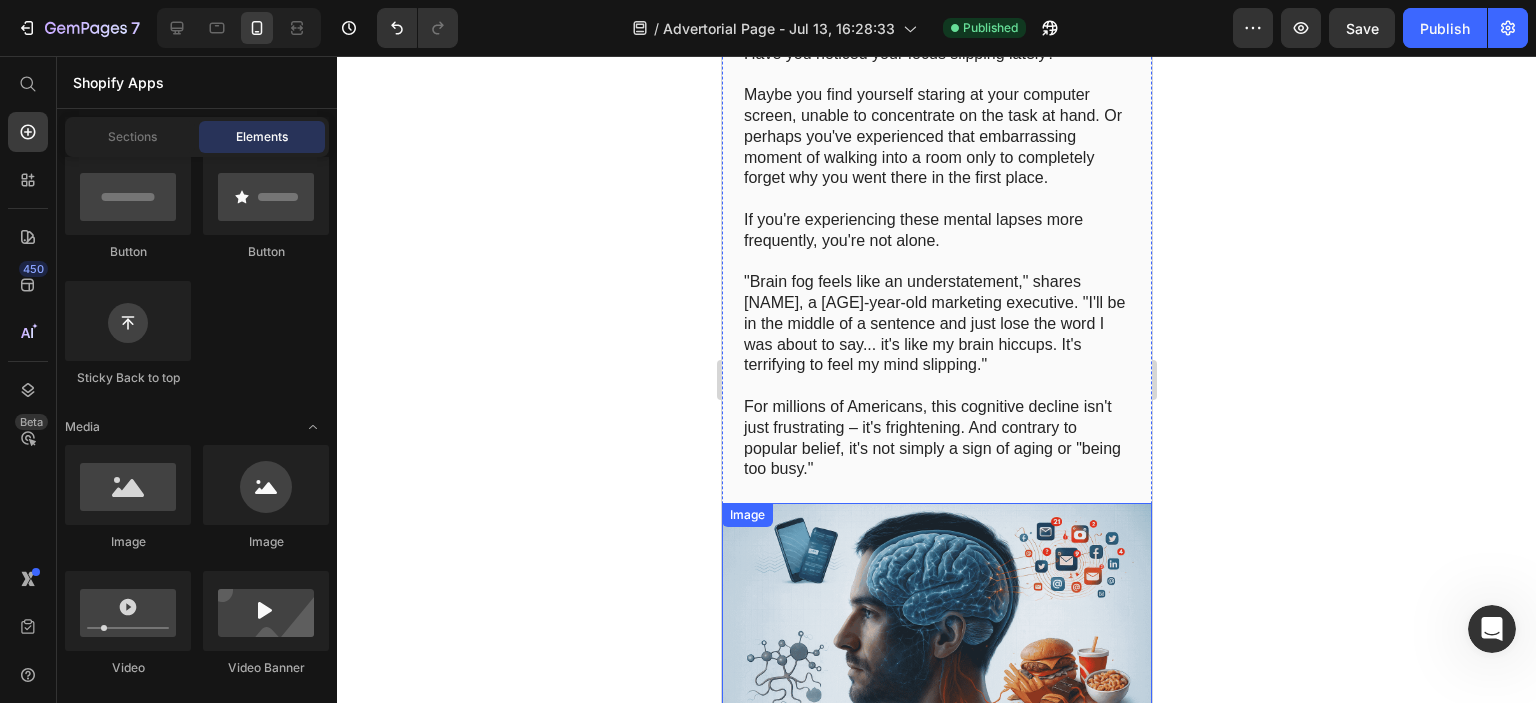 click on ""Brain fog feels like an understatement," shares [NAME], a [AGE]-year-old marketing executive. "I'll be in the middle of a sentence and just lose the word I was about to say... it's like my brain hiccups. It's terrifying to feel my mind slipping."" at bounding box center [936, 324] 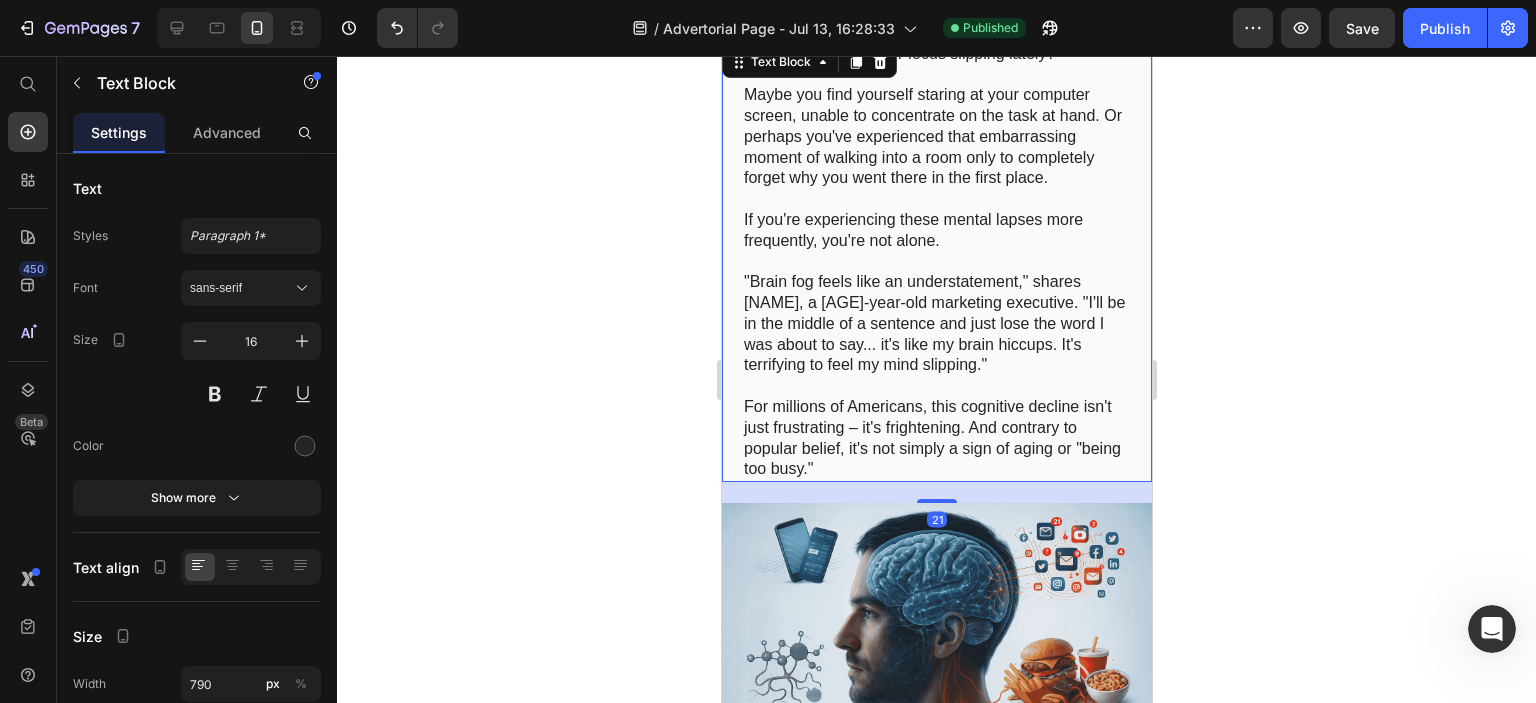 scroll, scrollTop: 0, scrollLeft: 0, axis: both 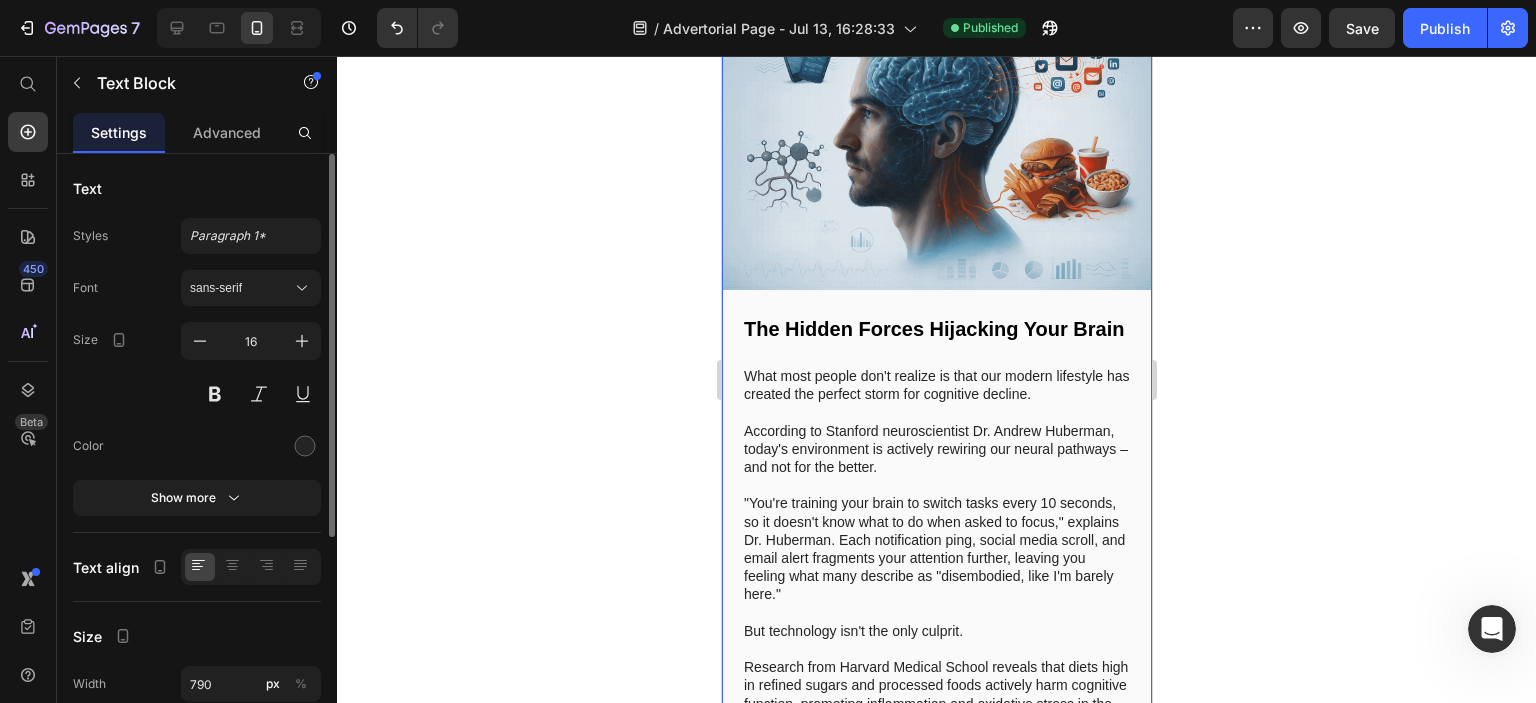 click on "According to Stanford neuroscientist Dr. Andrew Huberman, today's environment is actively rewiring our neural pathways – and not for the better." at bounding box center (936, 449) 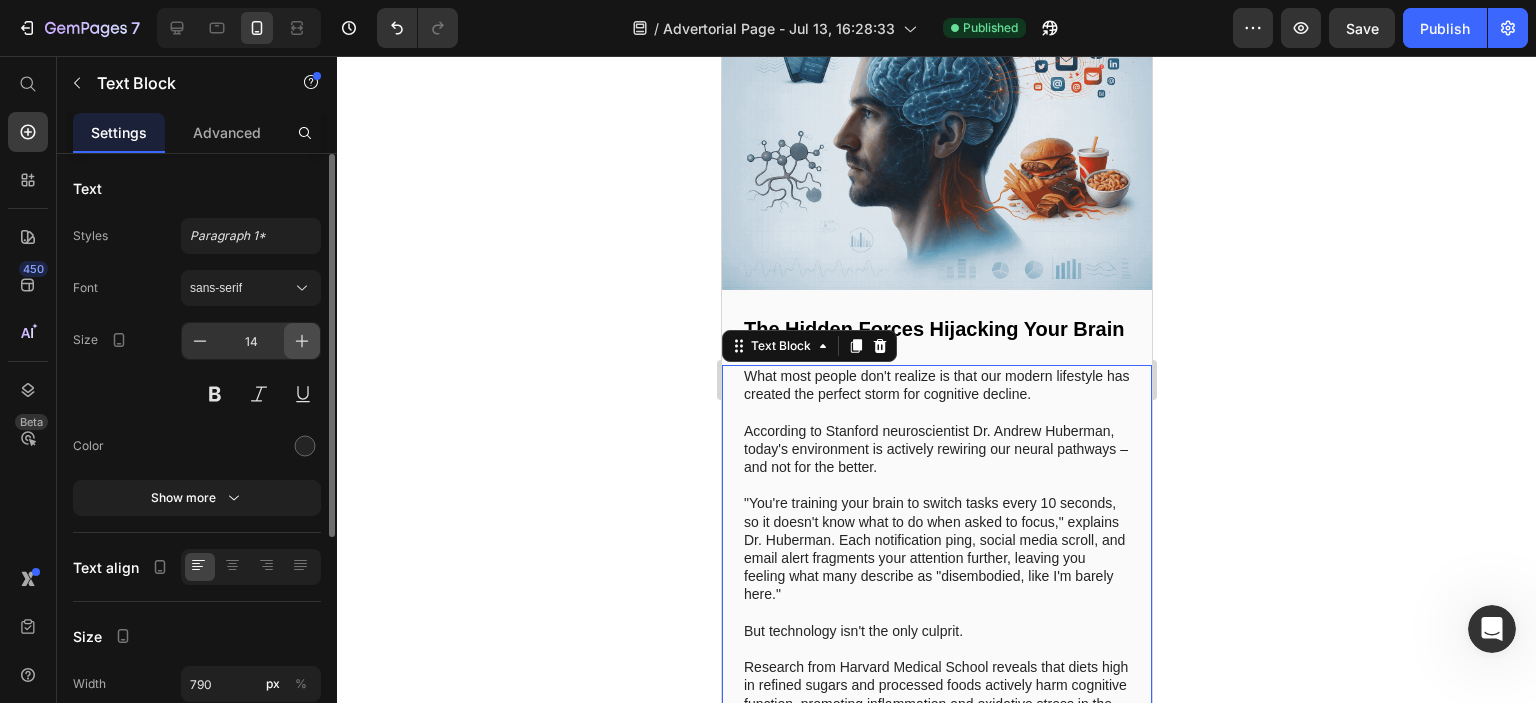 click at bounding box center (302, 341) 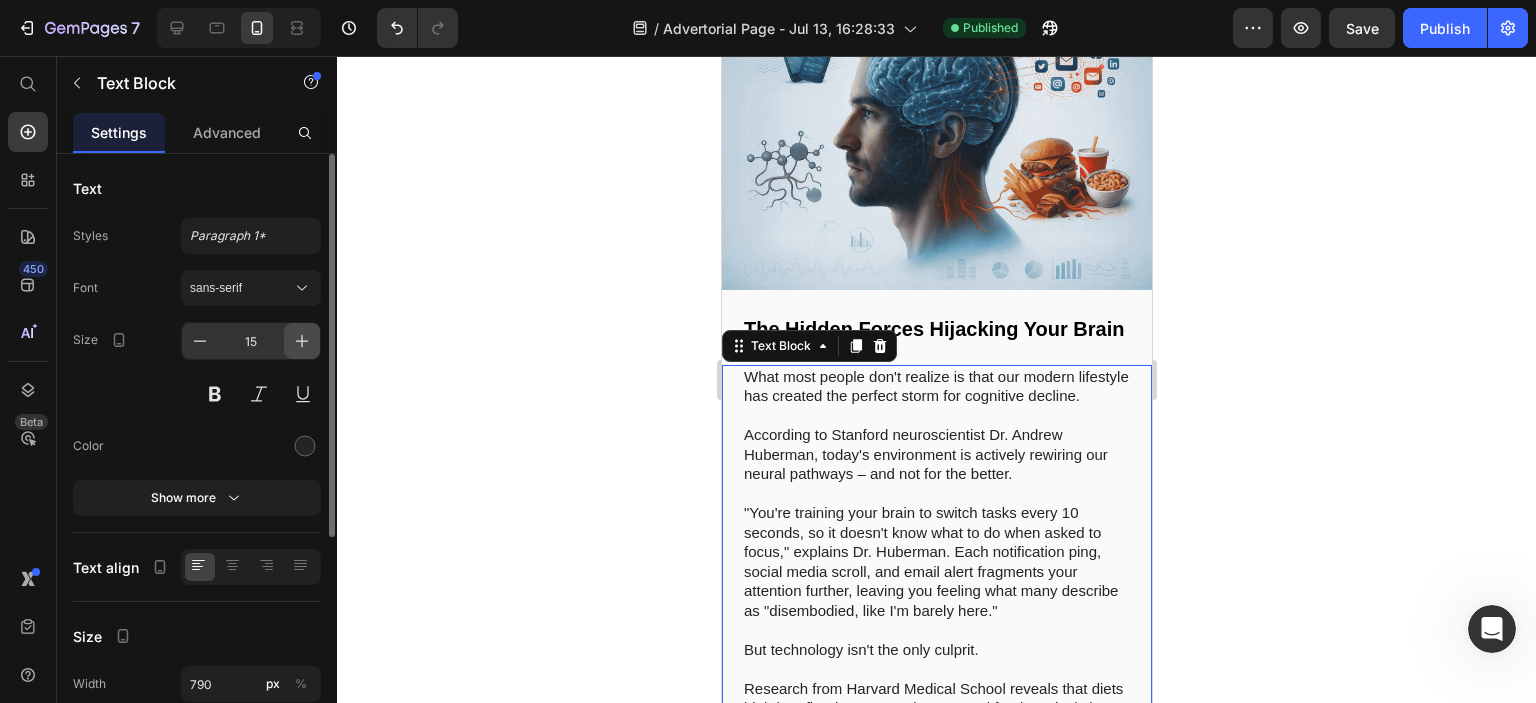 click at bounding box center [302, 341] 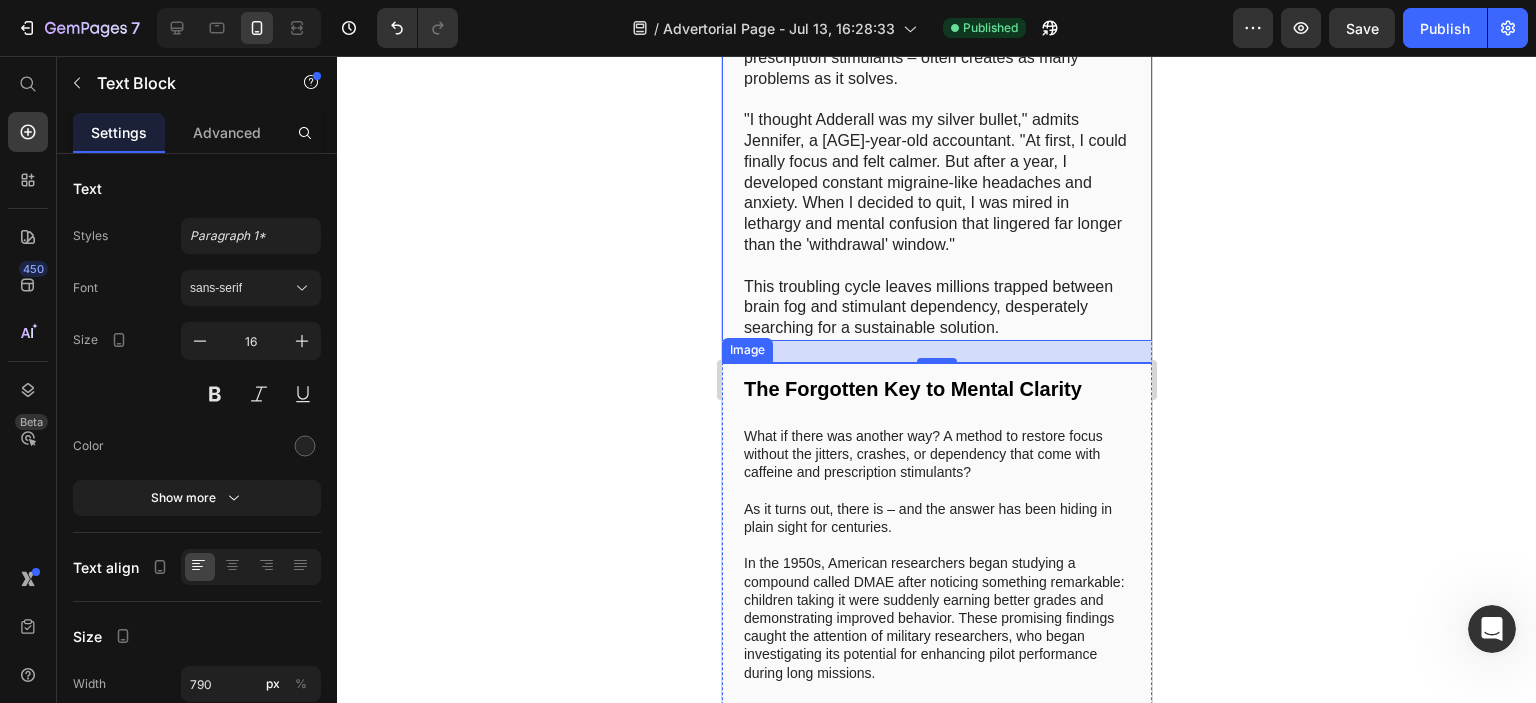 scroll, scrollTop: 2500, scrollLeft: 0, axis: vertical 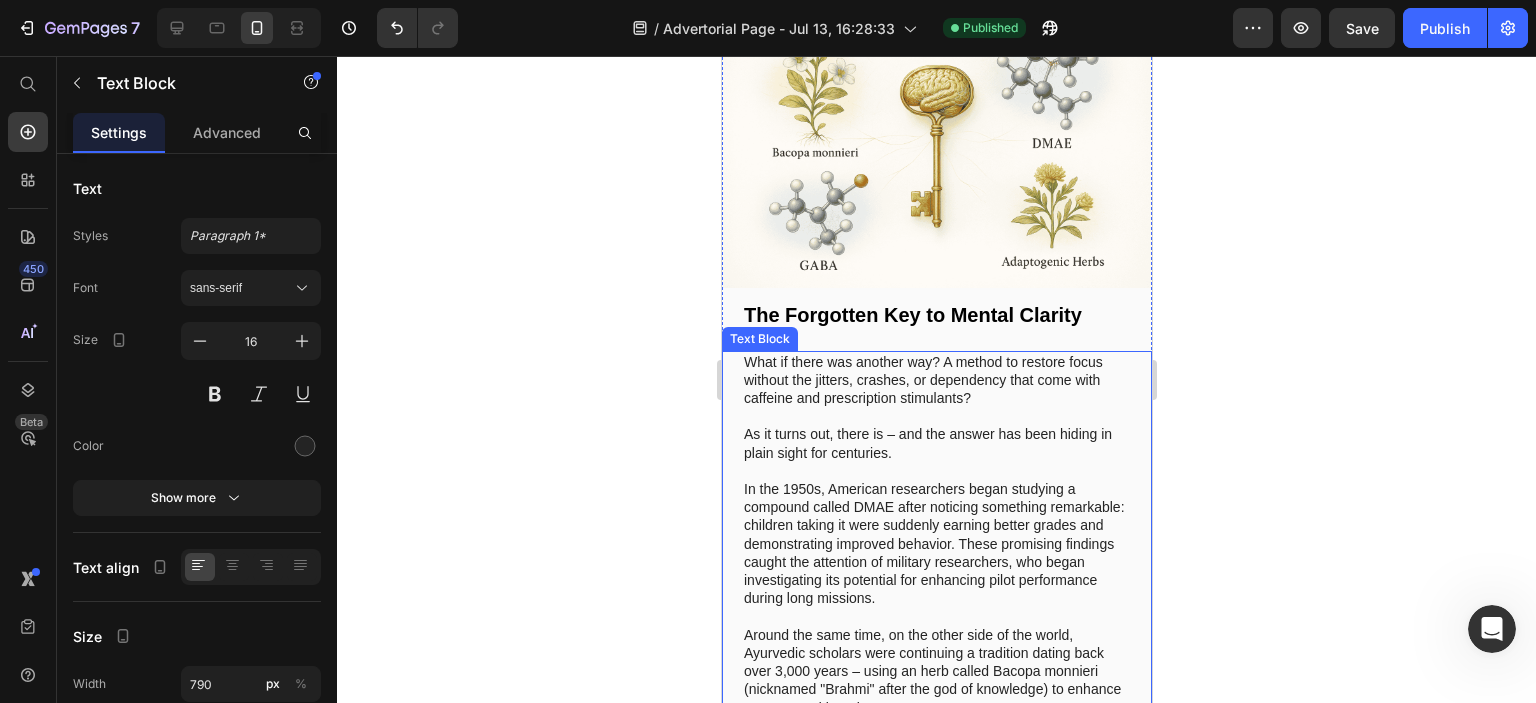 click at bounding box center (936, 416) 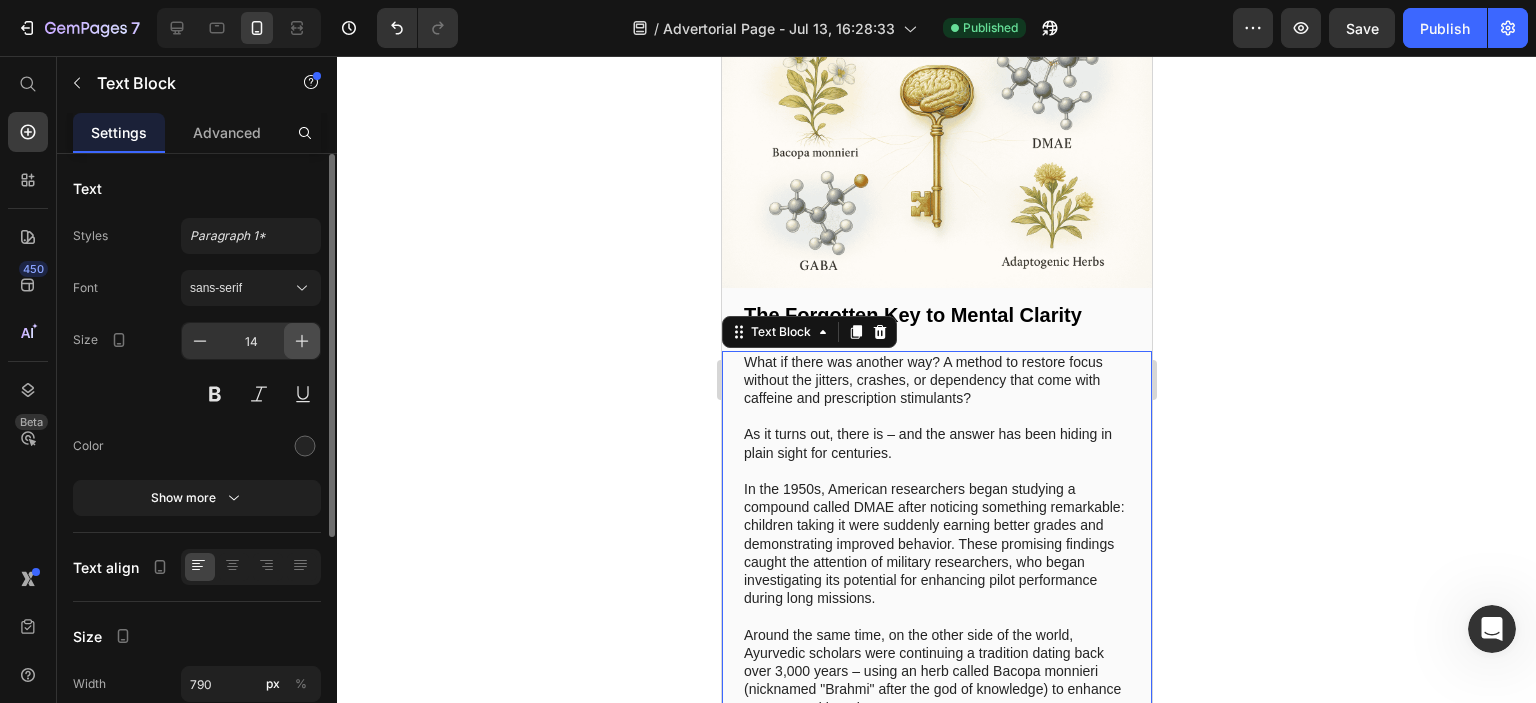 click 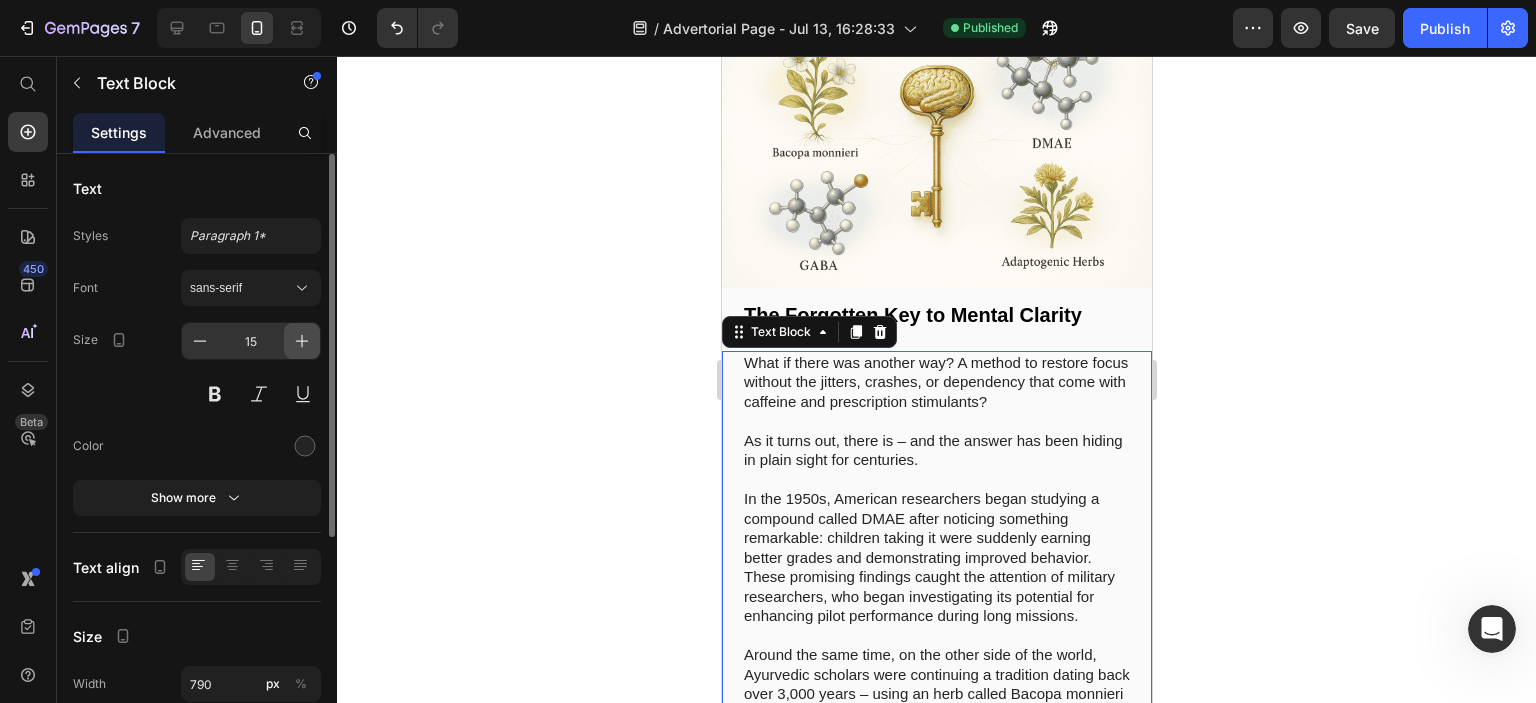 click 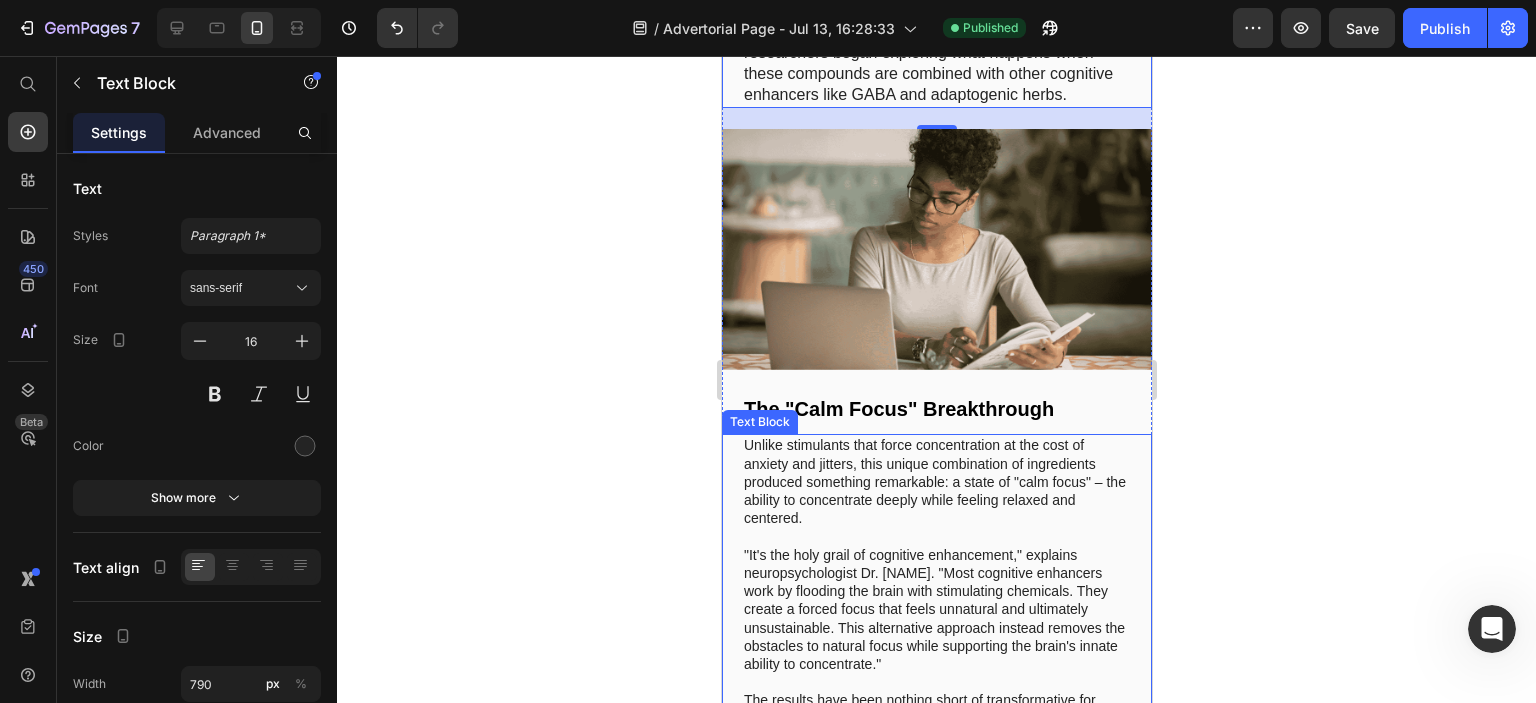 scroll, scrollTop: 3700, scrollLeft: 0, axis: vertical 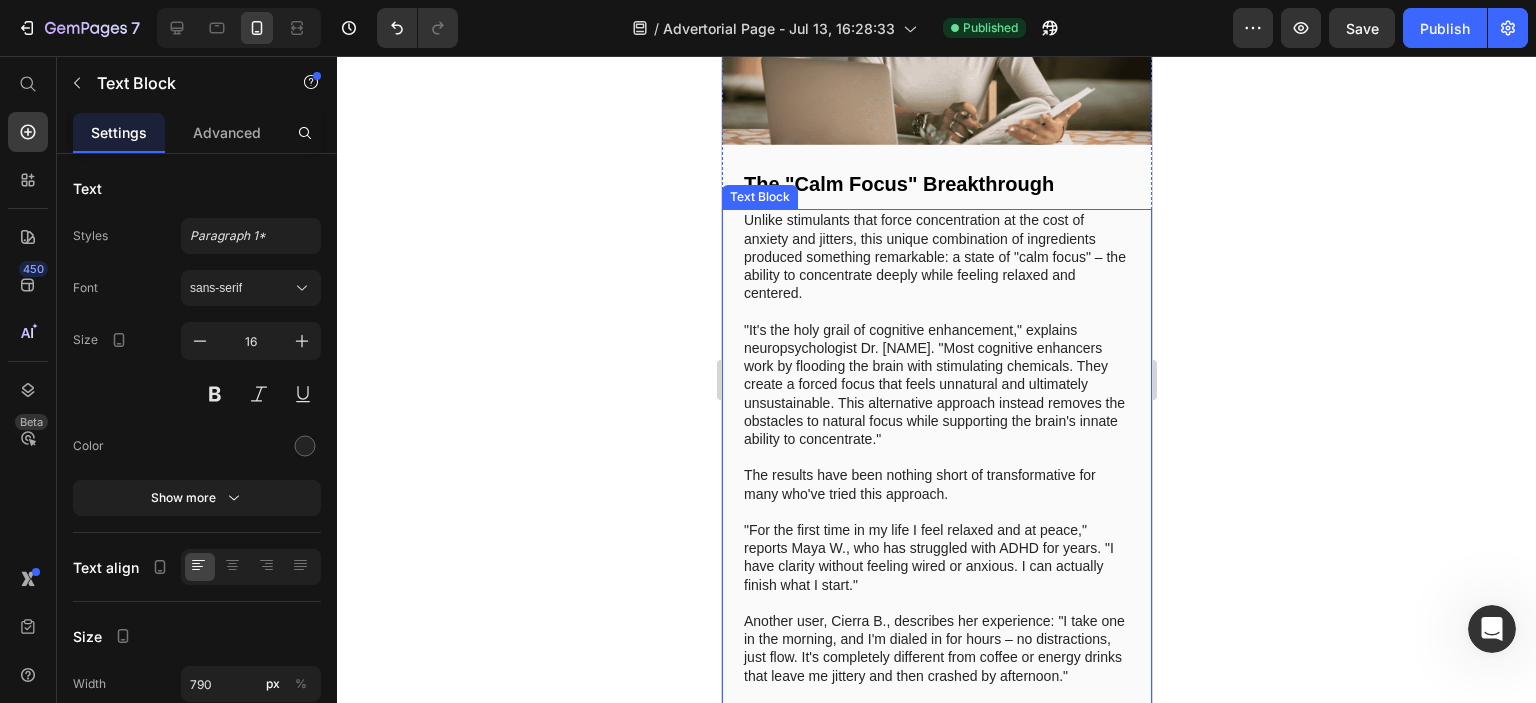 click on ""It's the holy grail of cognitive enhancement," explains neuropsychologist Dr. [NAME]. "Most cognitive enhancers work by flooding the brain with stimulating chemicals. They create a forced focus that feels unnatural and ultimately unsustainable. This alternative approach instead removes the obstacles to natural focus while supporting the brain's innate ability to concentrate."" at bounding box center [936, 384] 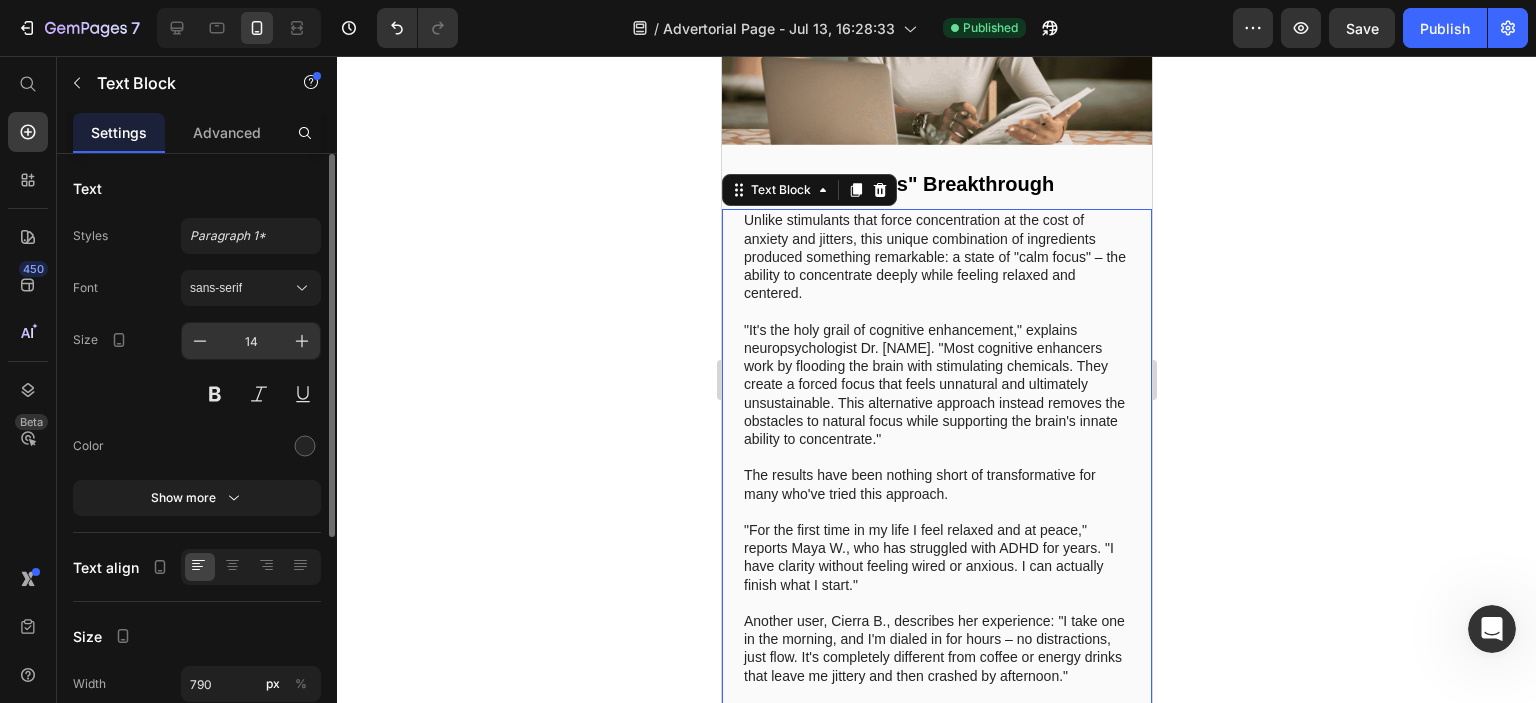 click on "14" at bounding box center [251, 341] 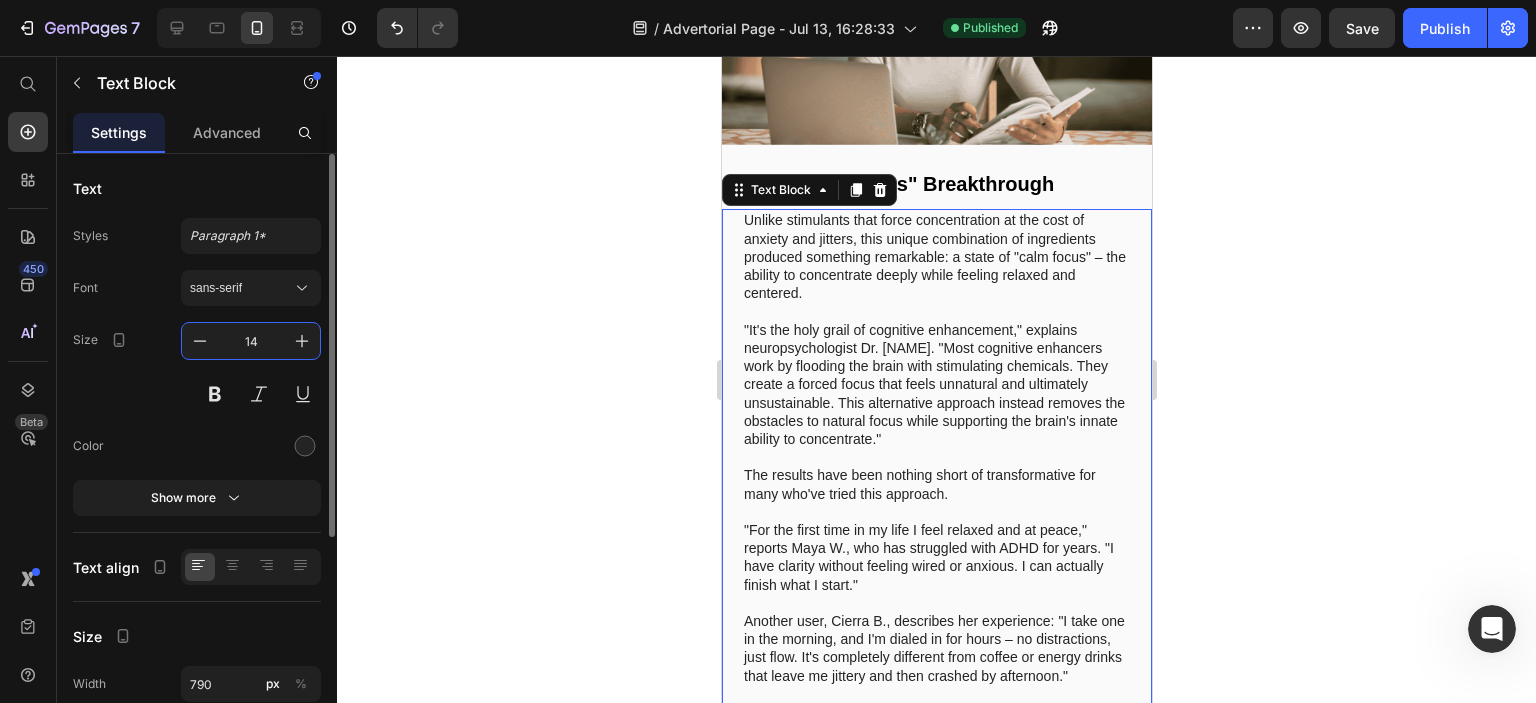 click on "14" at bounding box center (251, 341) 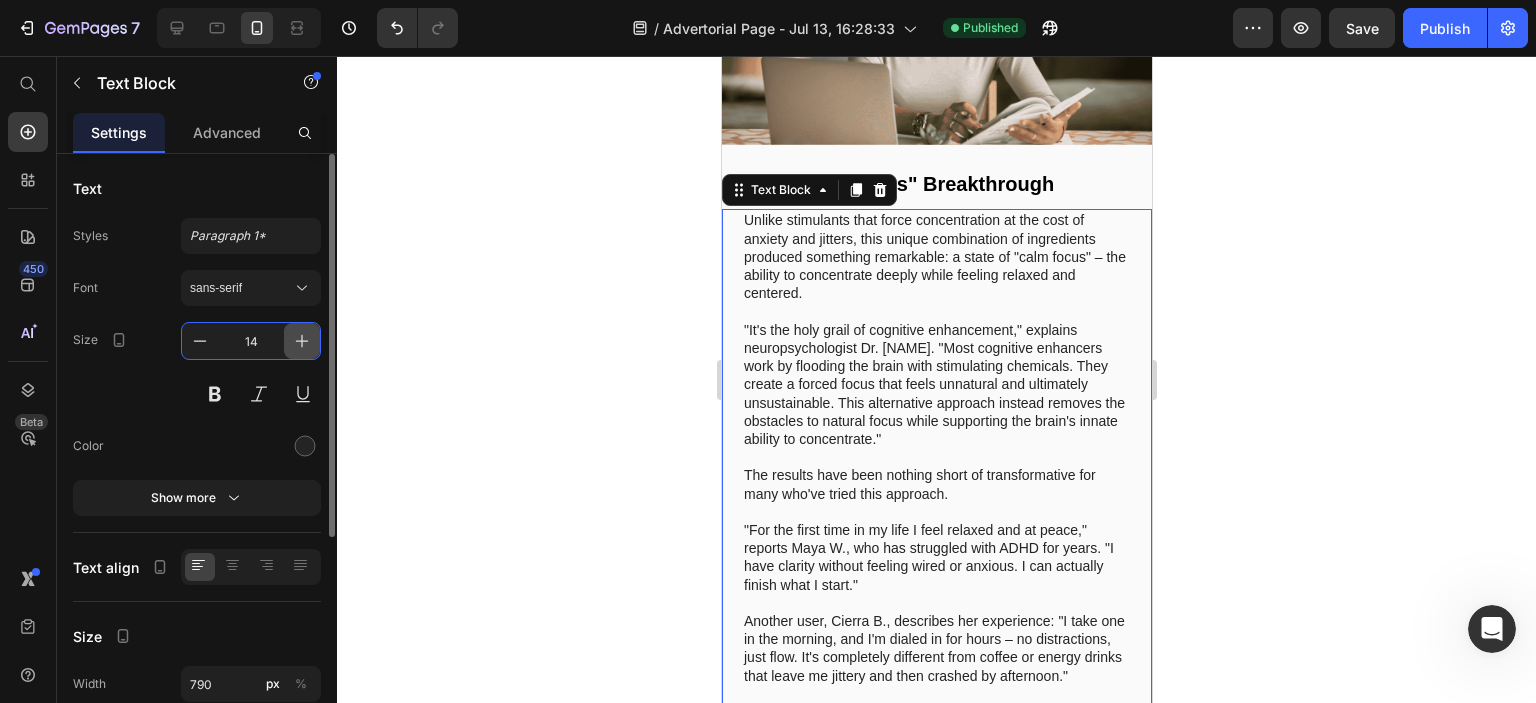 click 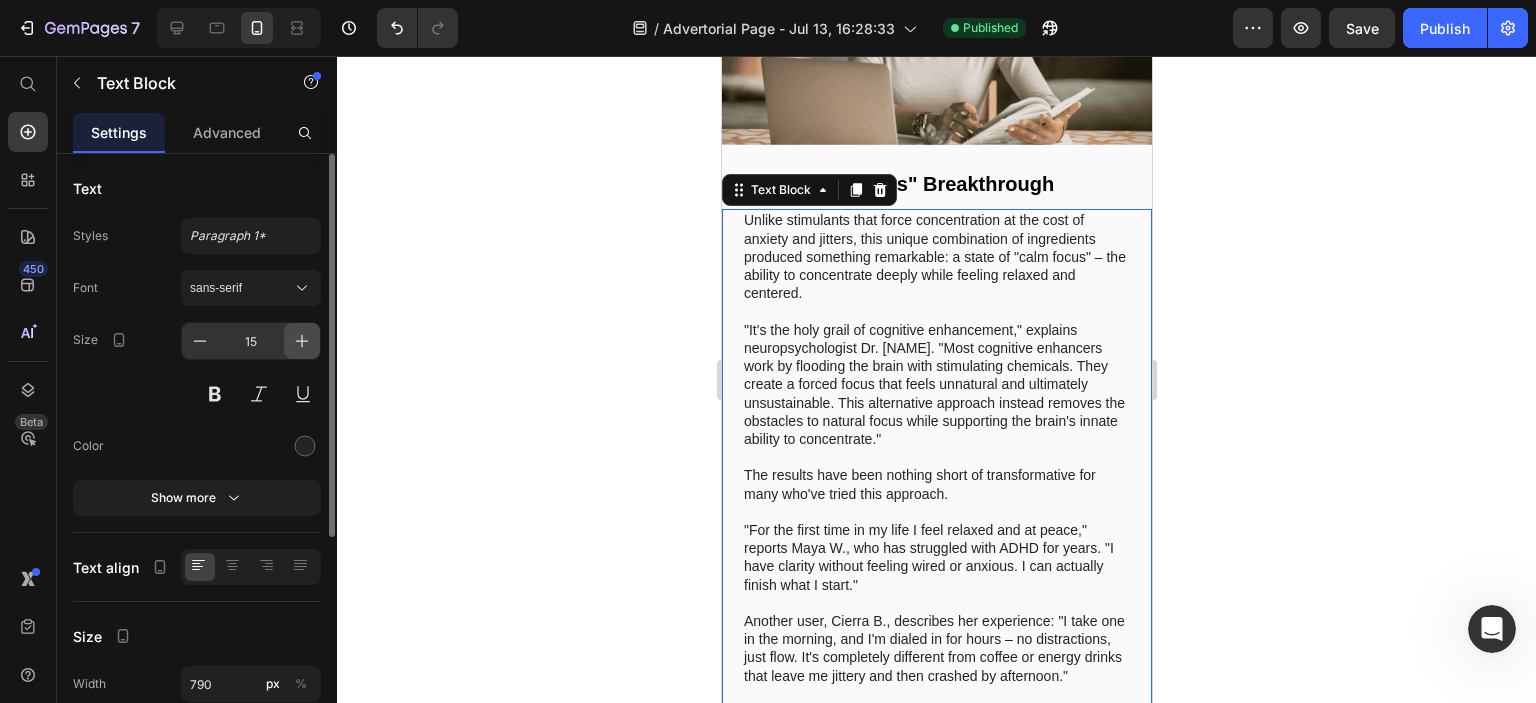 click 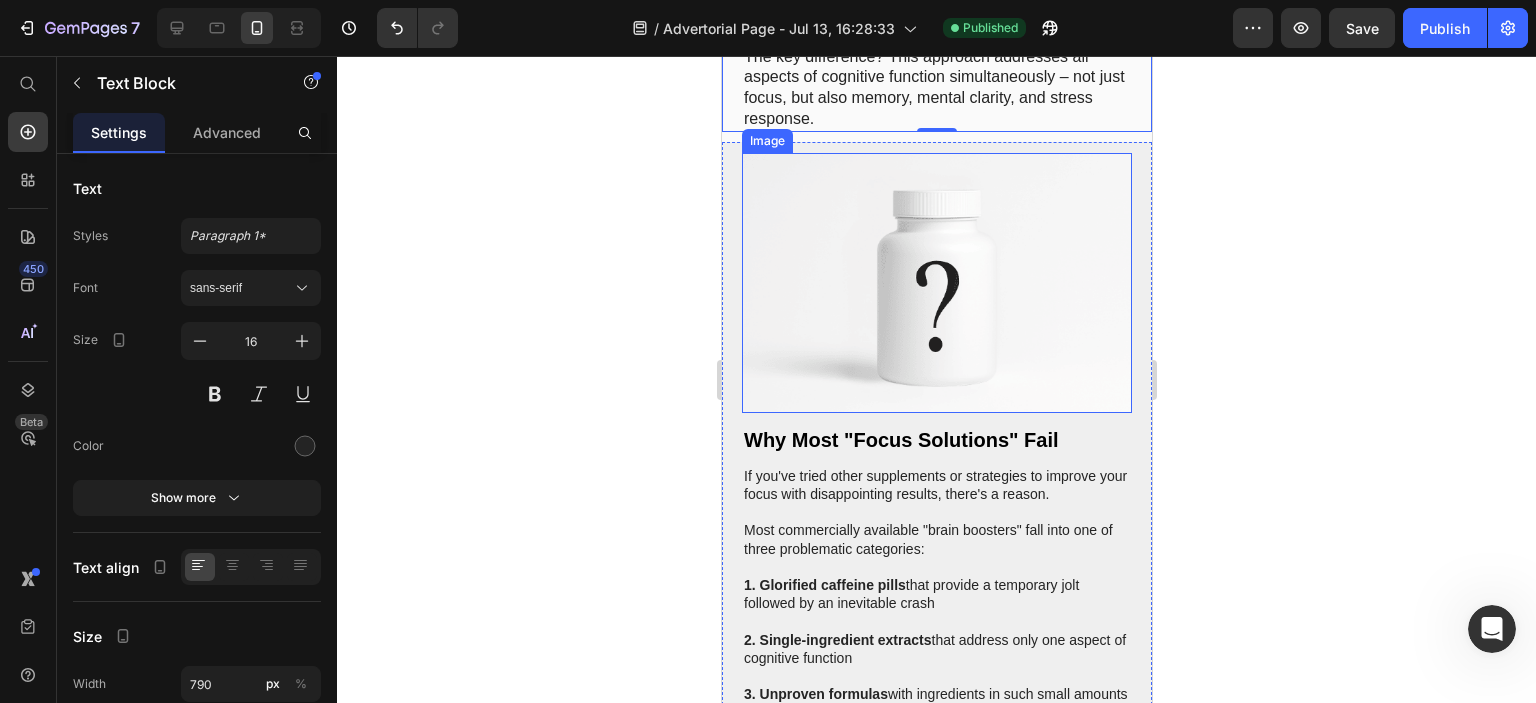 scroll, scrollTop: 4800, scrollLeft: 0, axis: vertical 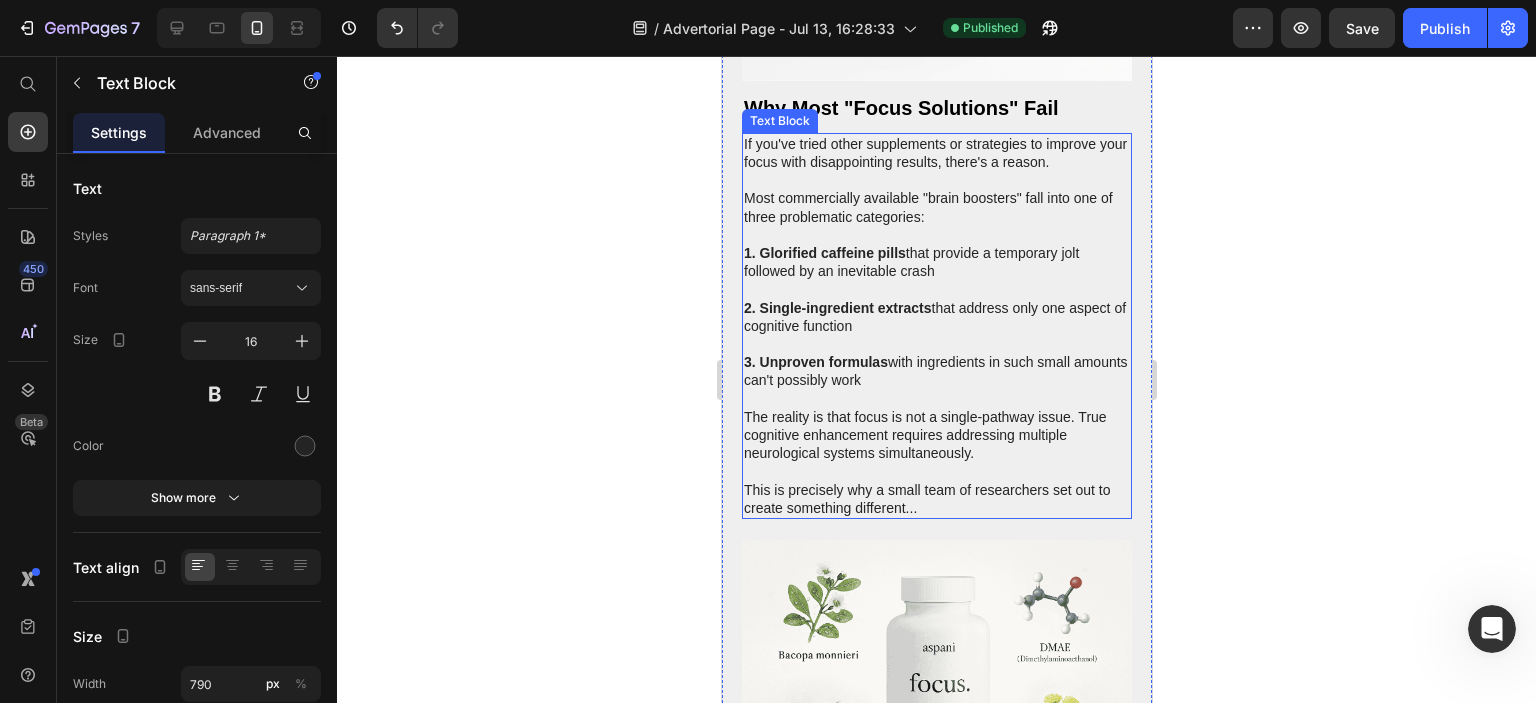 click at bounding box center (936, 344) 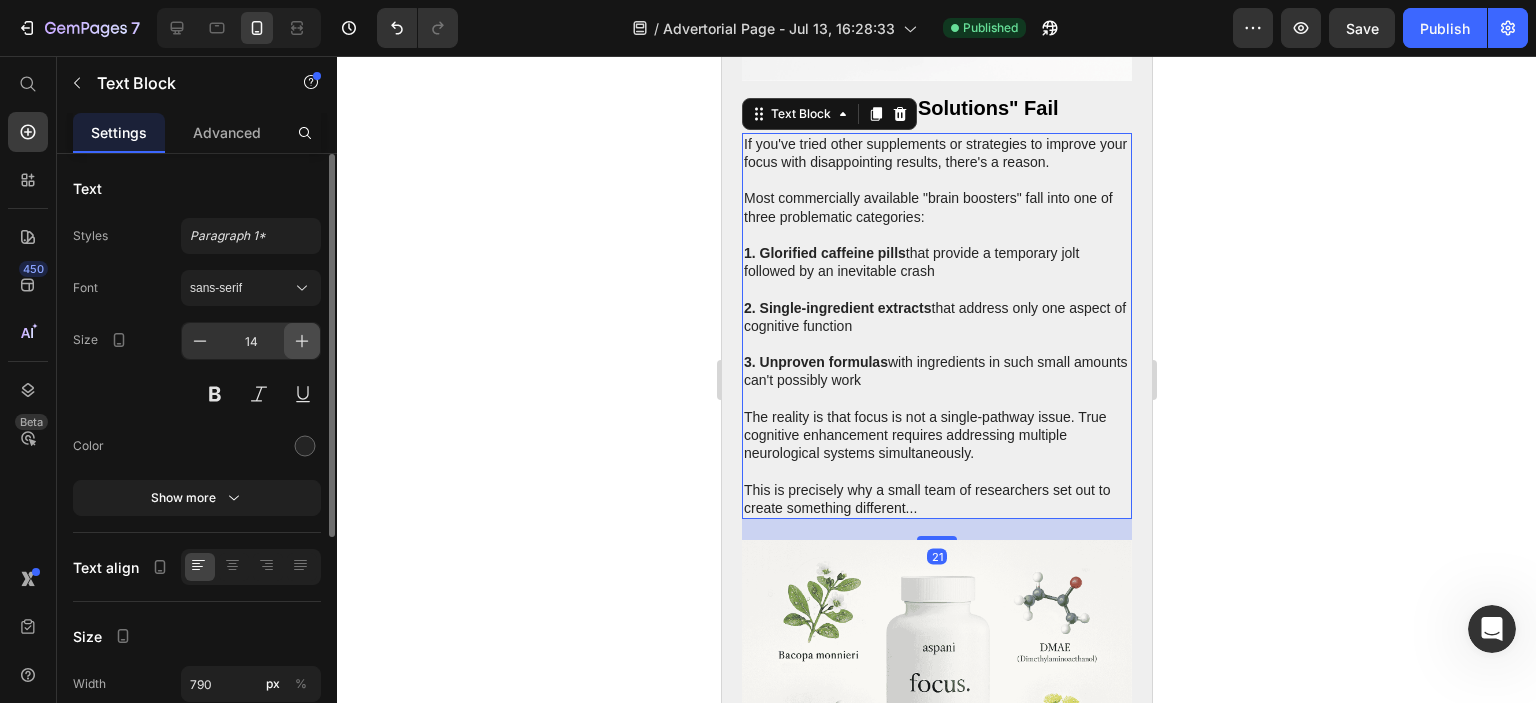 click 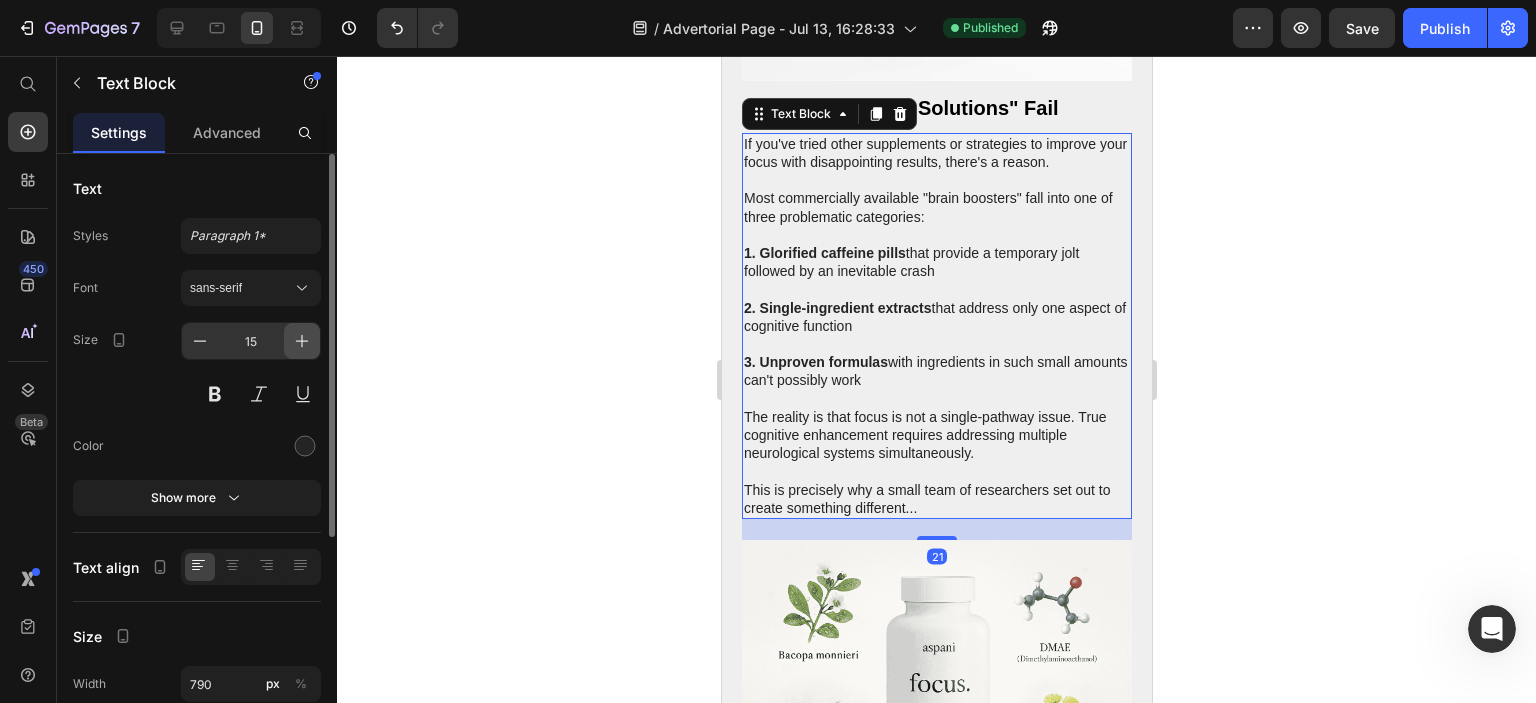 click 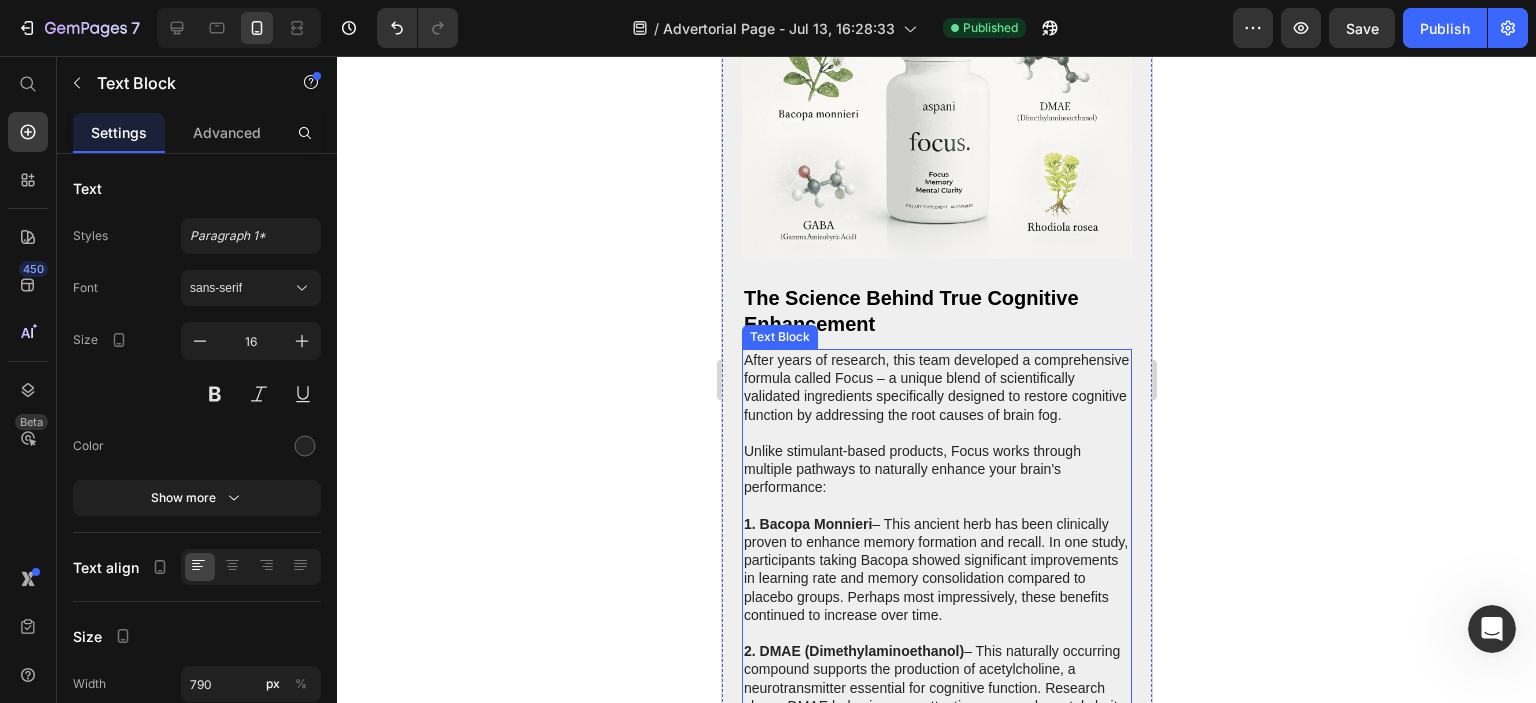 scroll, scrollTop: 5700, scrollLeft: 0, axis: vertical 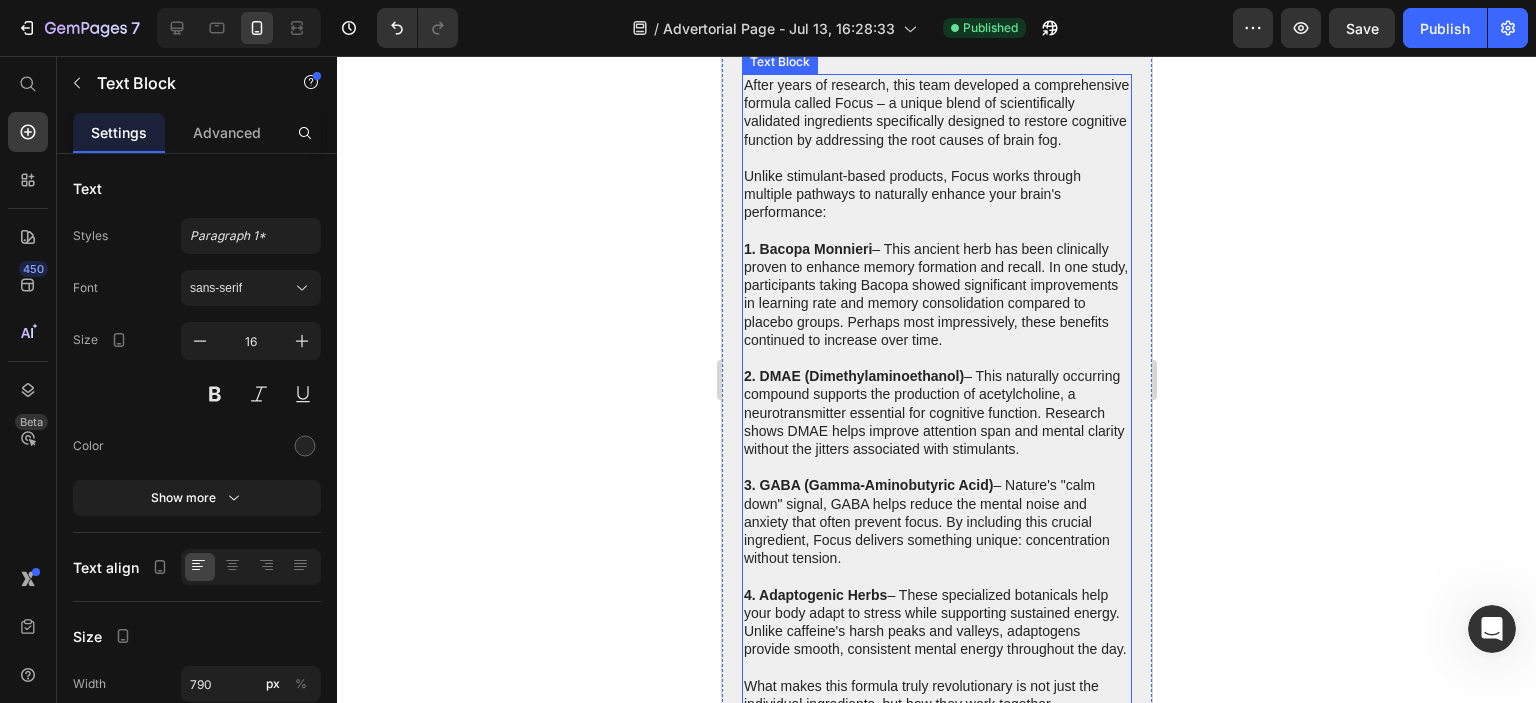 click on "1. Bacopa Monnieri  – This ancient herb has been clinically proven to enhance memory formation and recall. In one study, participants taking Bacopa showed significant improvements in learning rate and memory consolidation compared to placebo groups. Perhaps most impressively, these benefits continued to increase over time." at bounding box center [936, 294] 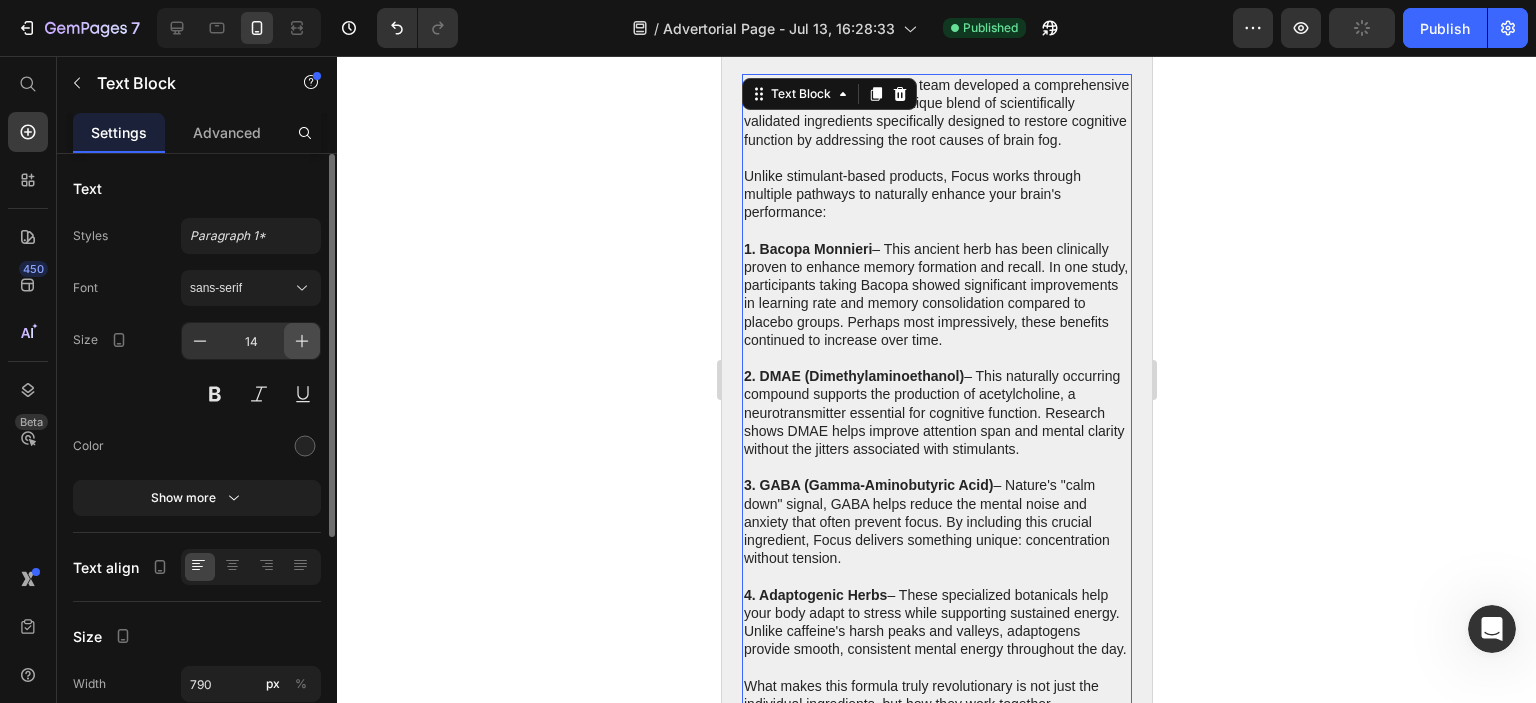 click 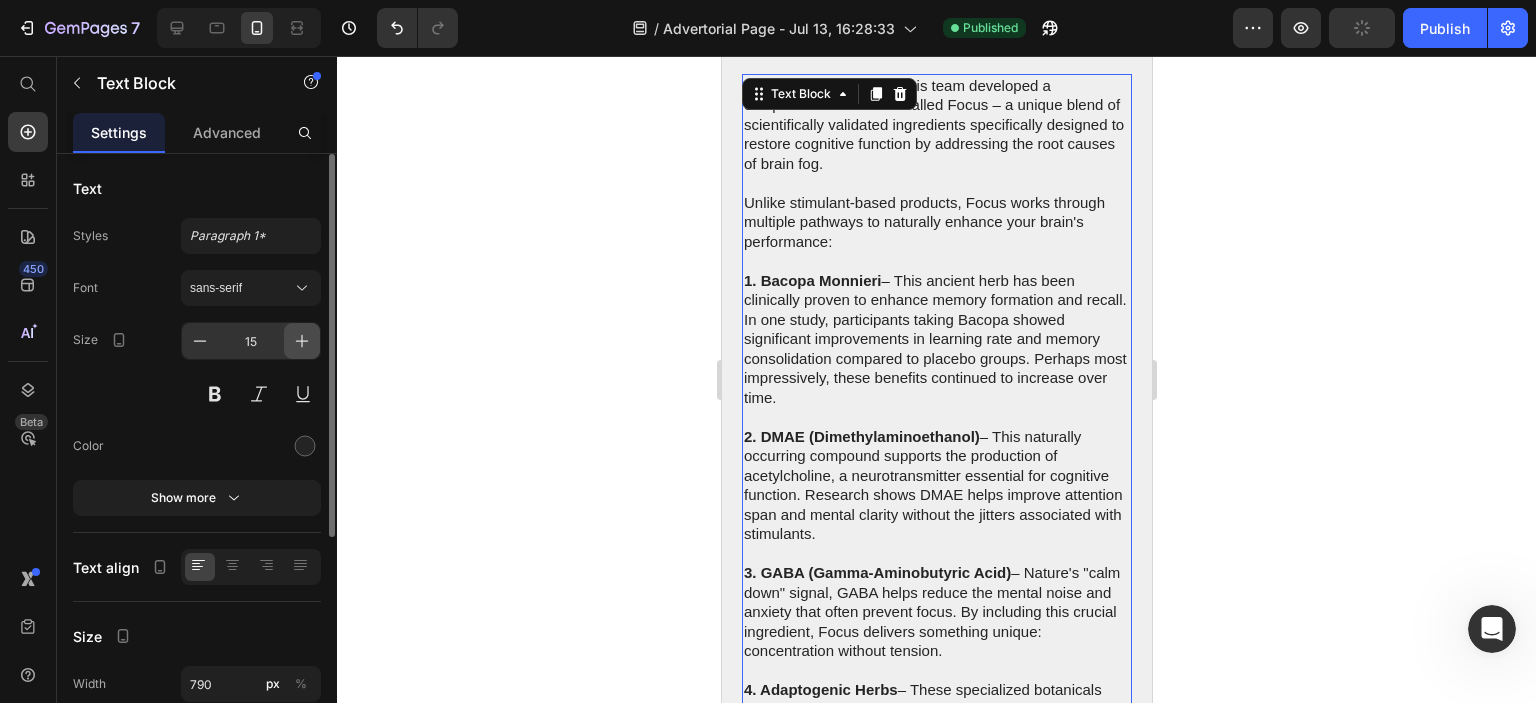 click 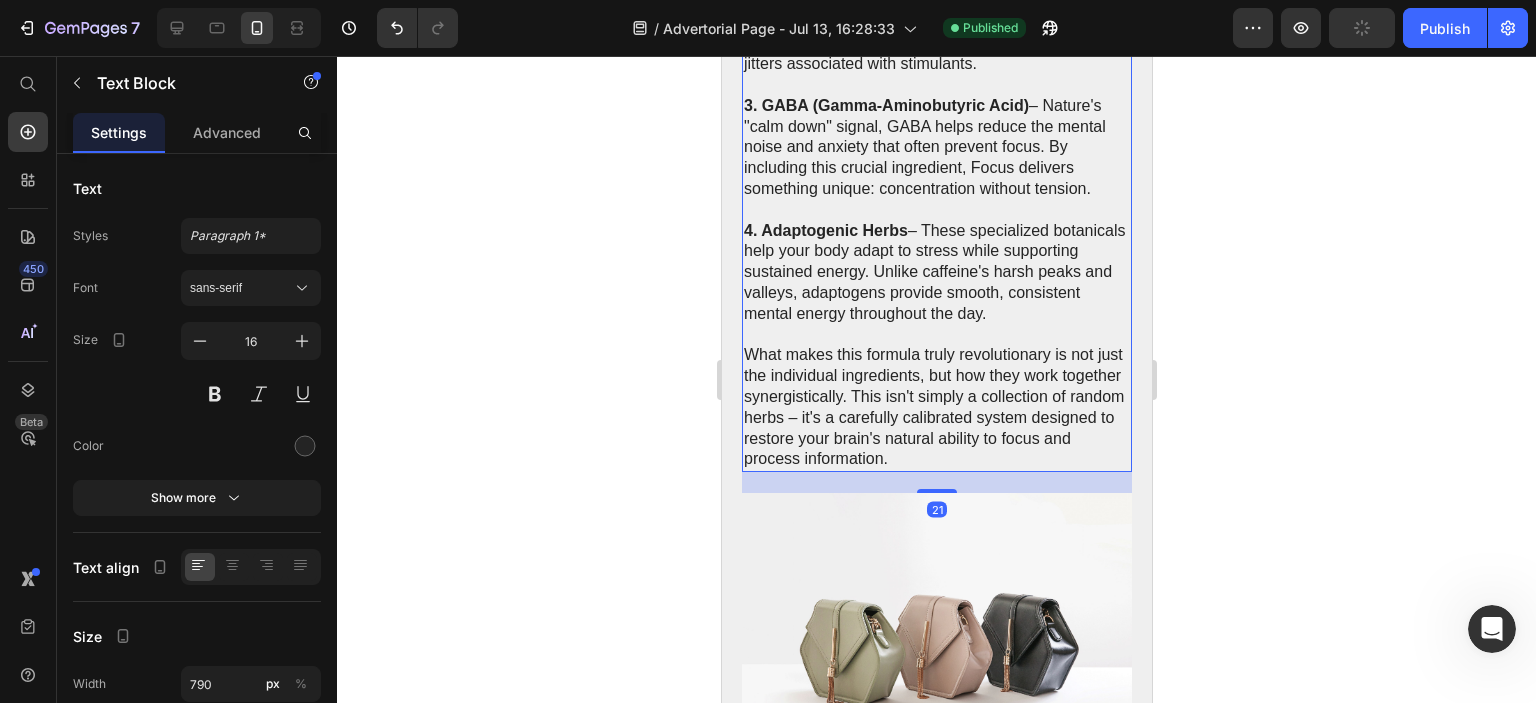 scroll, scrollTop: 6700, scrollLeft: 0, axis: vertical 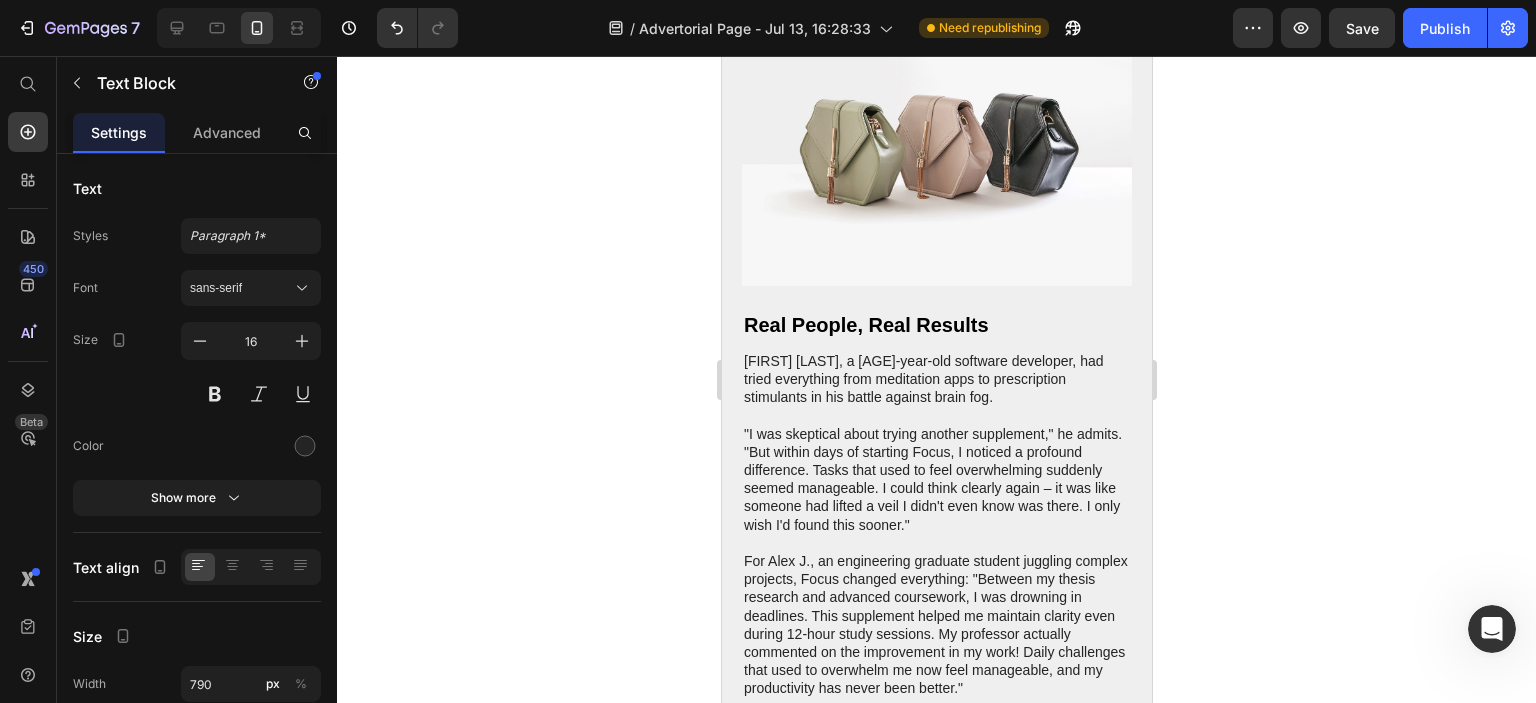 click on "[FIRST] [LAST], a [AGE]-year-old software developer, had tried everything from meditation apps to prescription stimulants in his battle against brain fog." at bounding box center [936, 379] 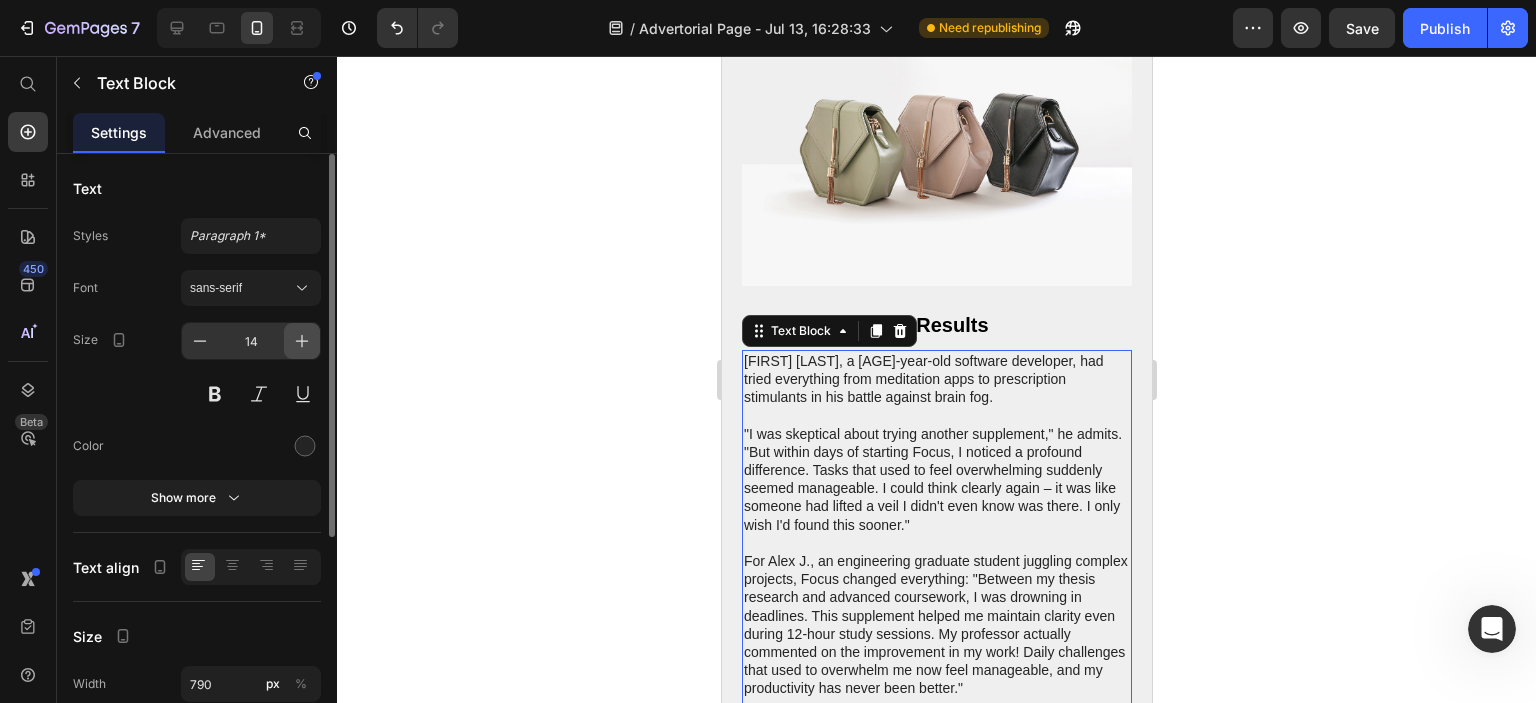click 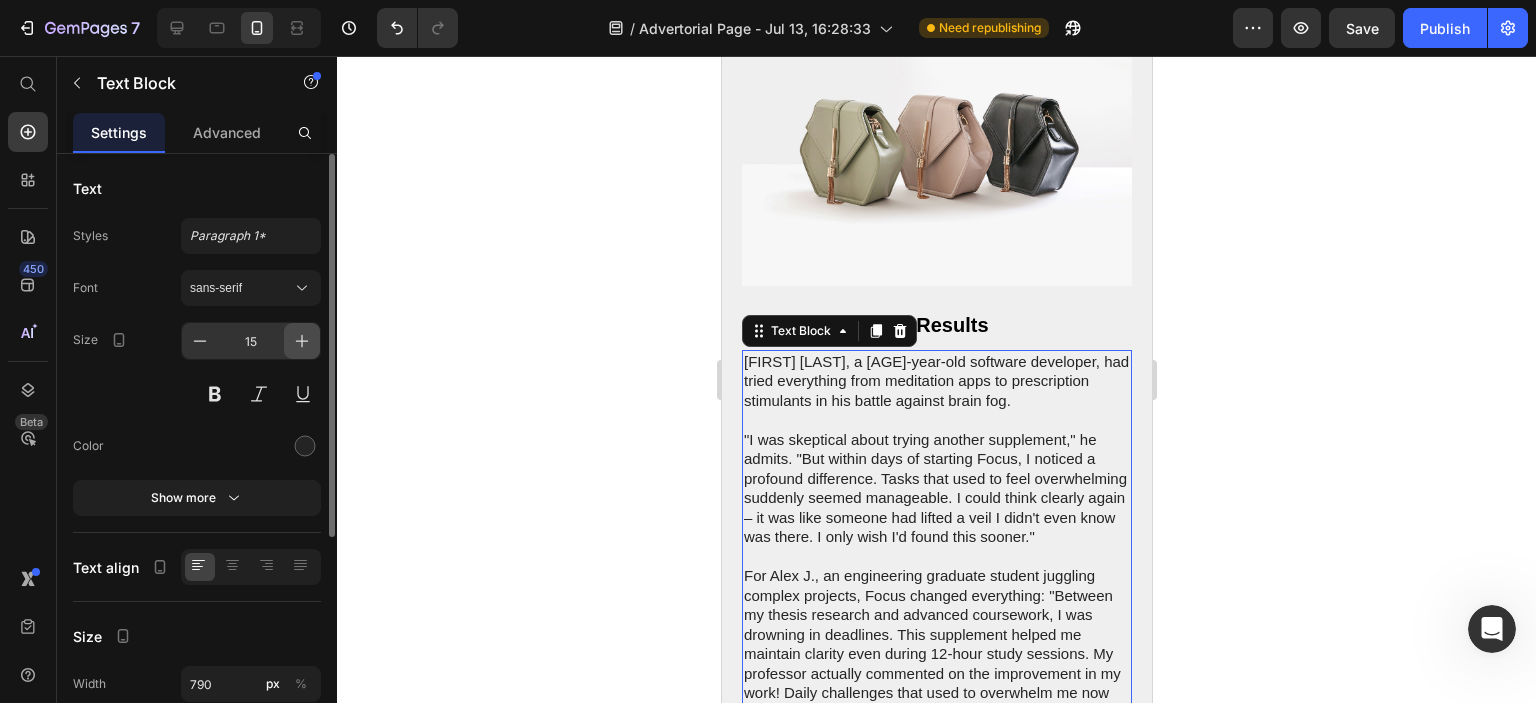 click 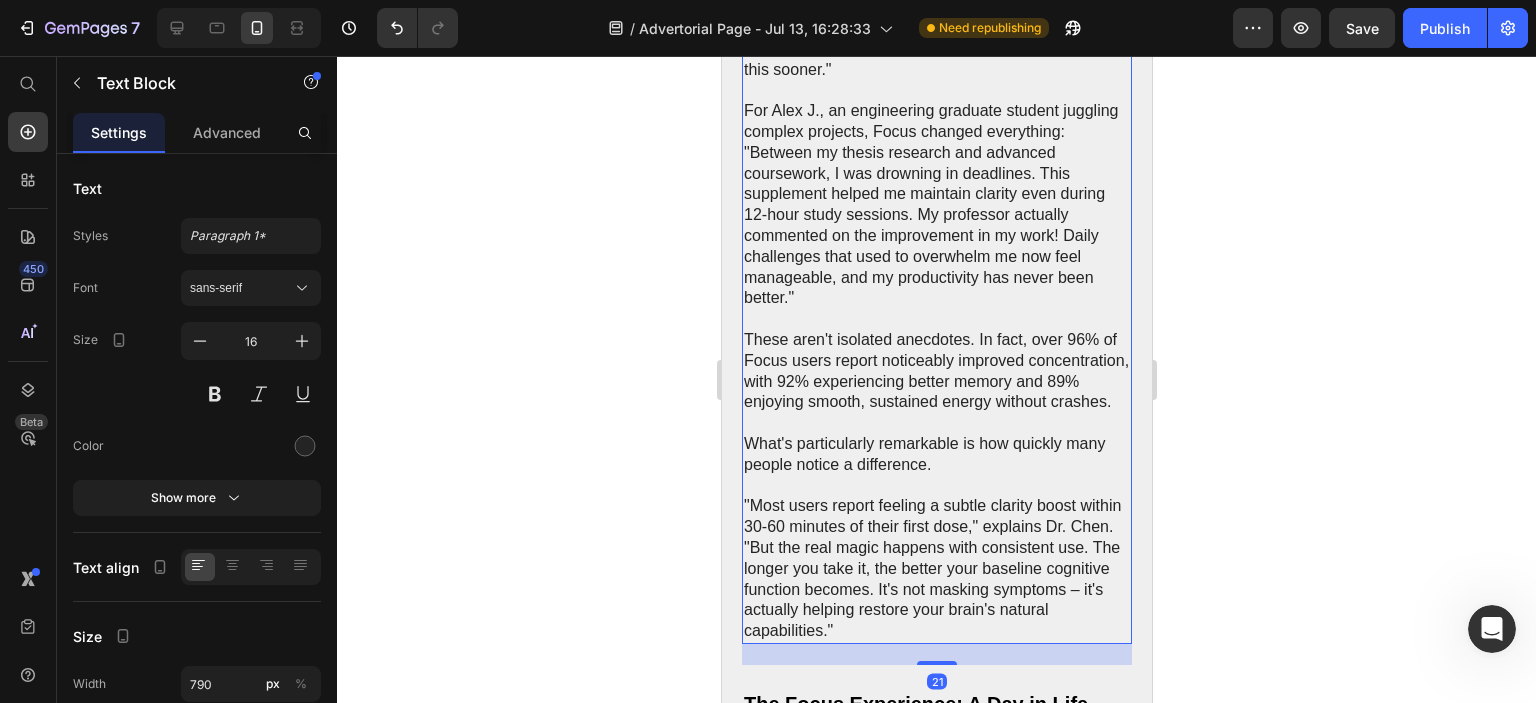 scroll, scrollTop: 7800, scrollLeft: 0, axis: vertical 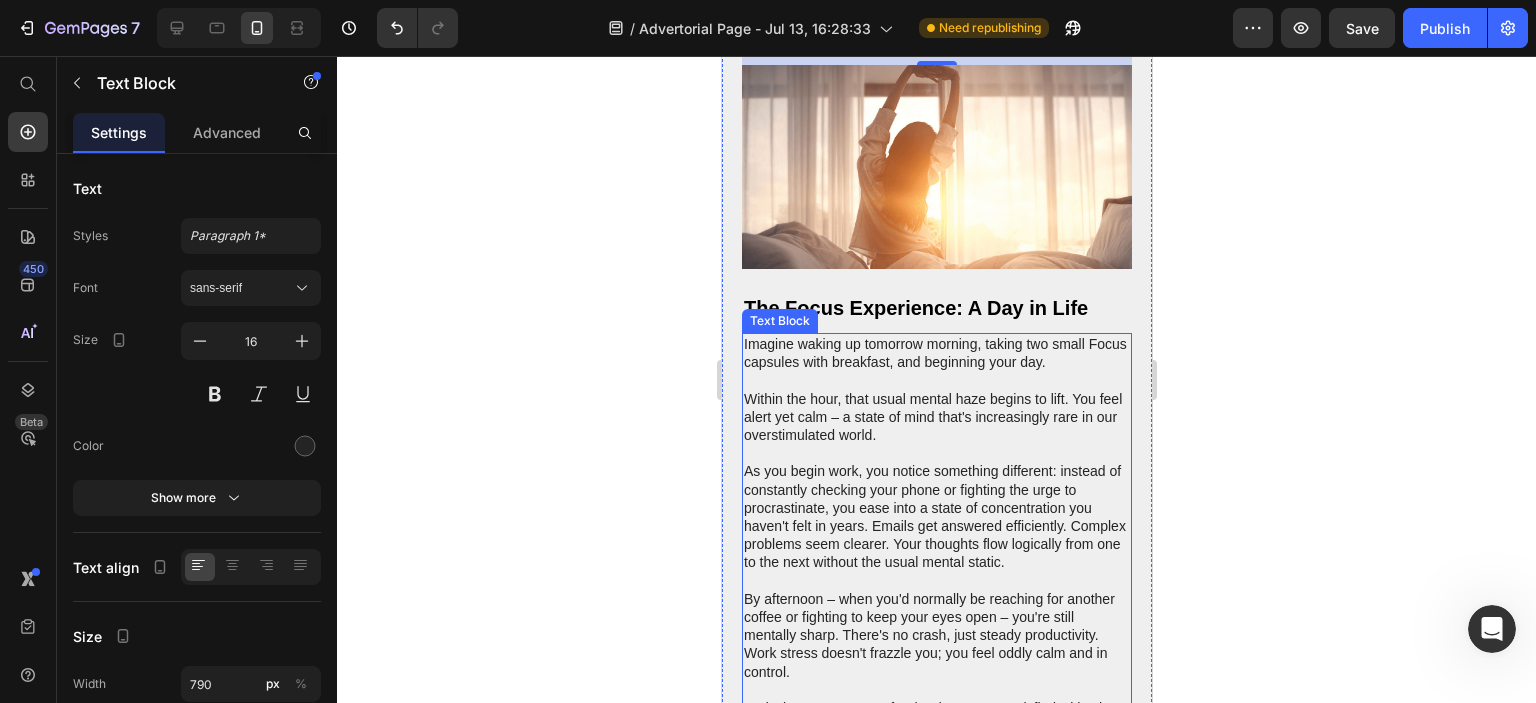 click on "Within the hour, that usual mental haze begins to lift. You feel alert yet calm – a state of mind that's increasingly rare in our overstimulated world." at bounding box center (936, 417) 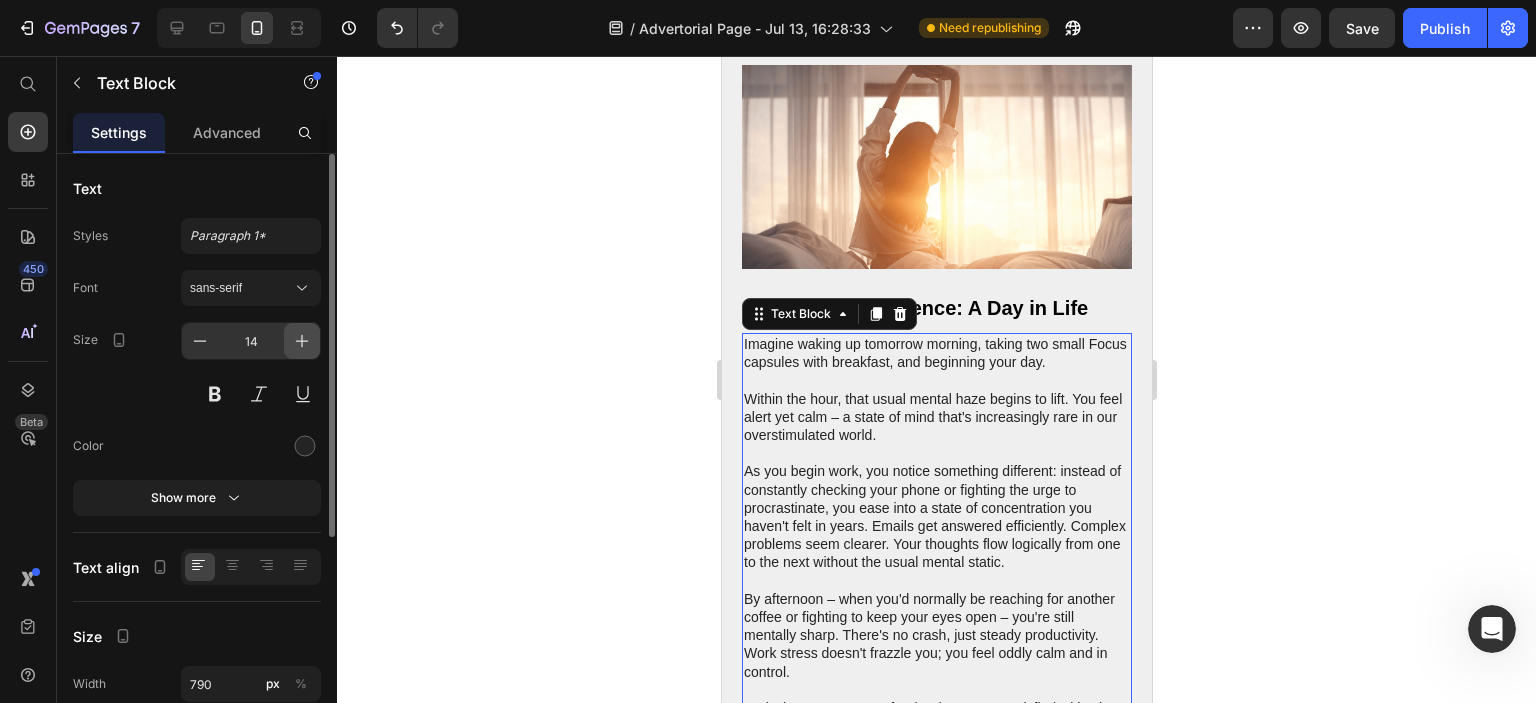 click 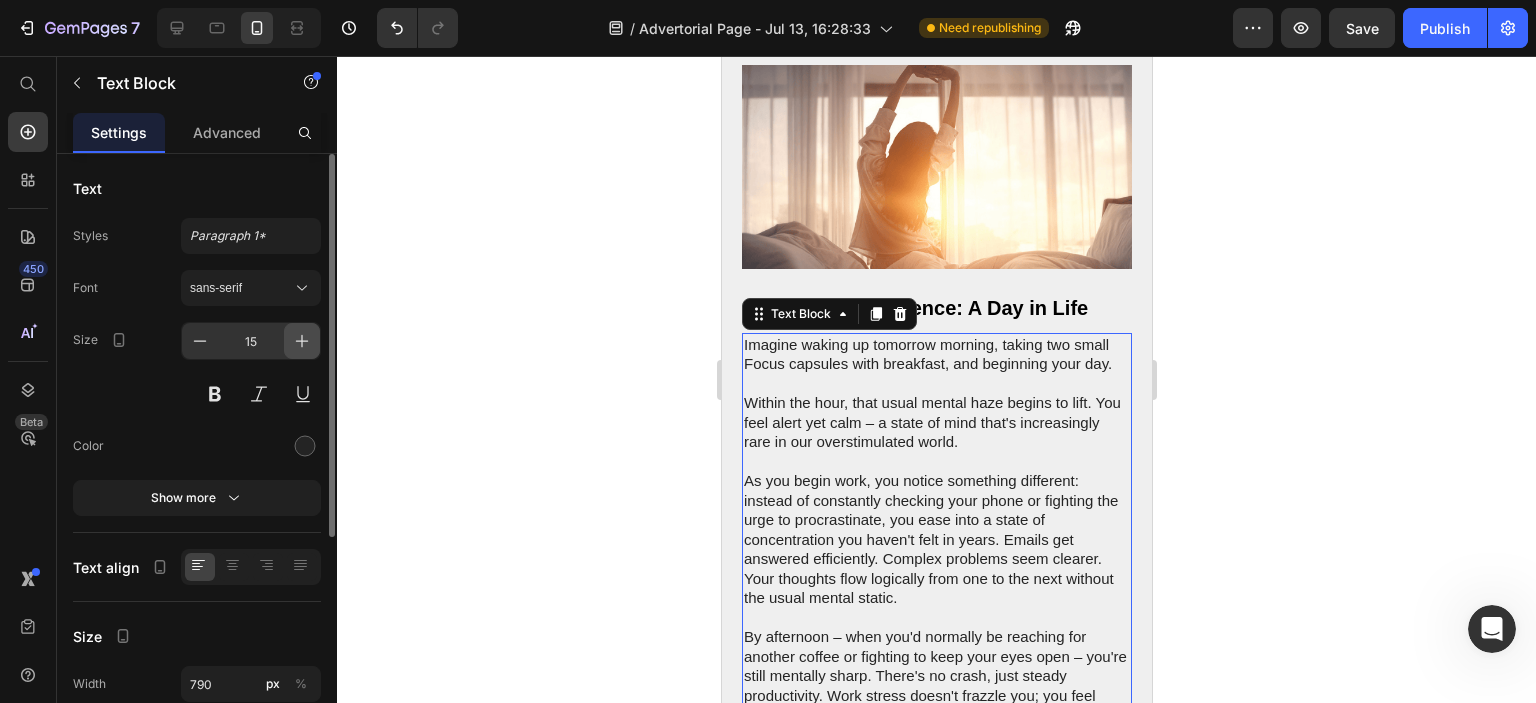click 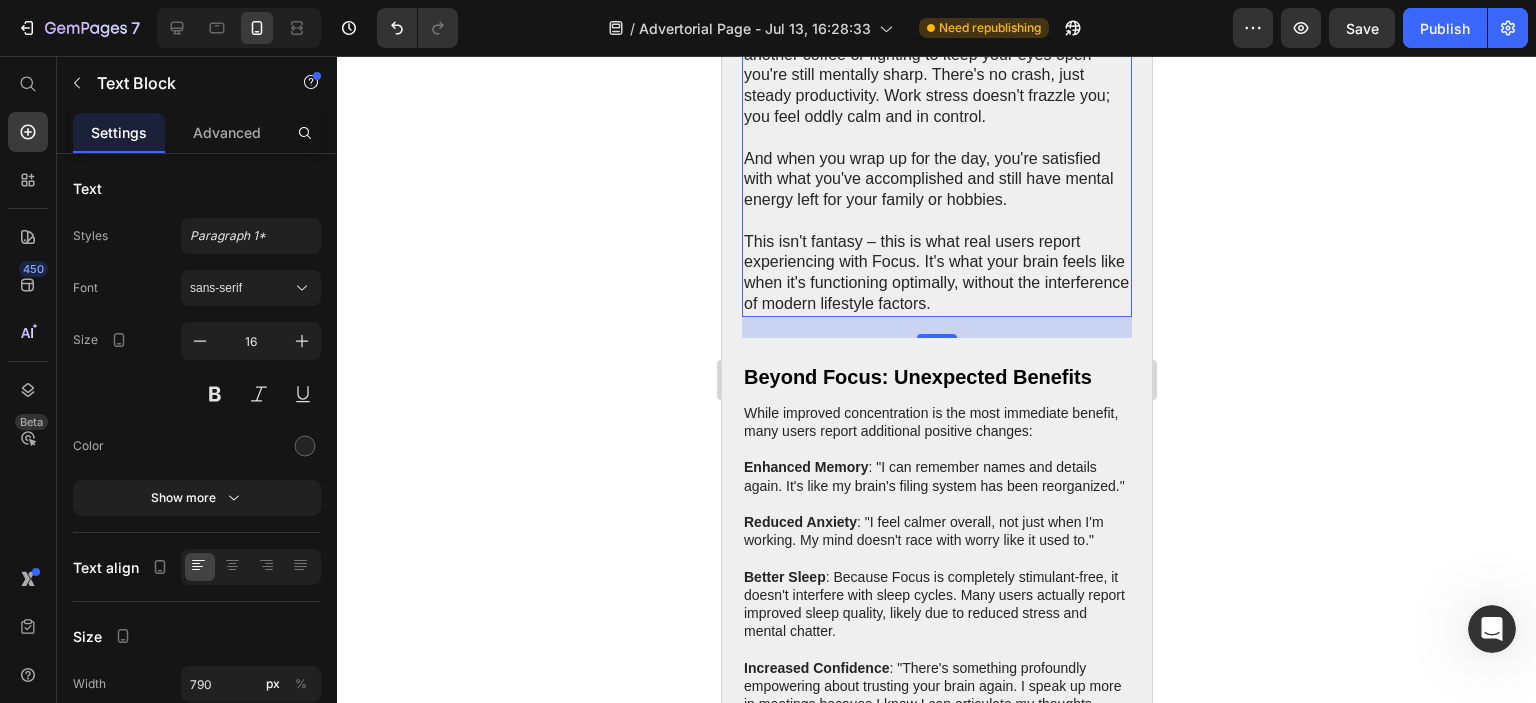 scroll, scrollTop: 8700, scrollLeft: 0, axis: vertical 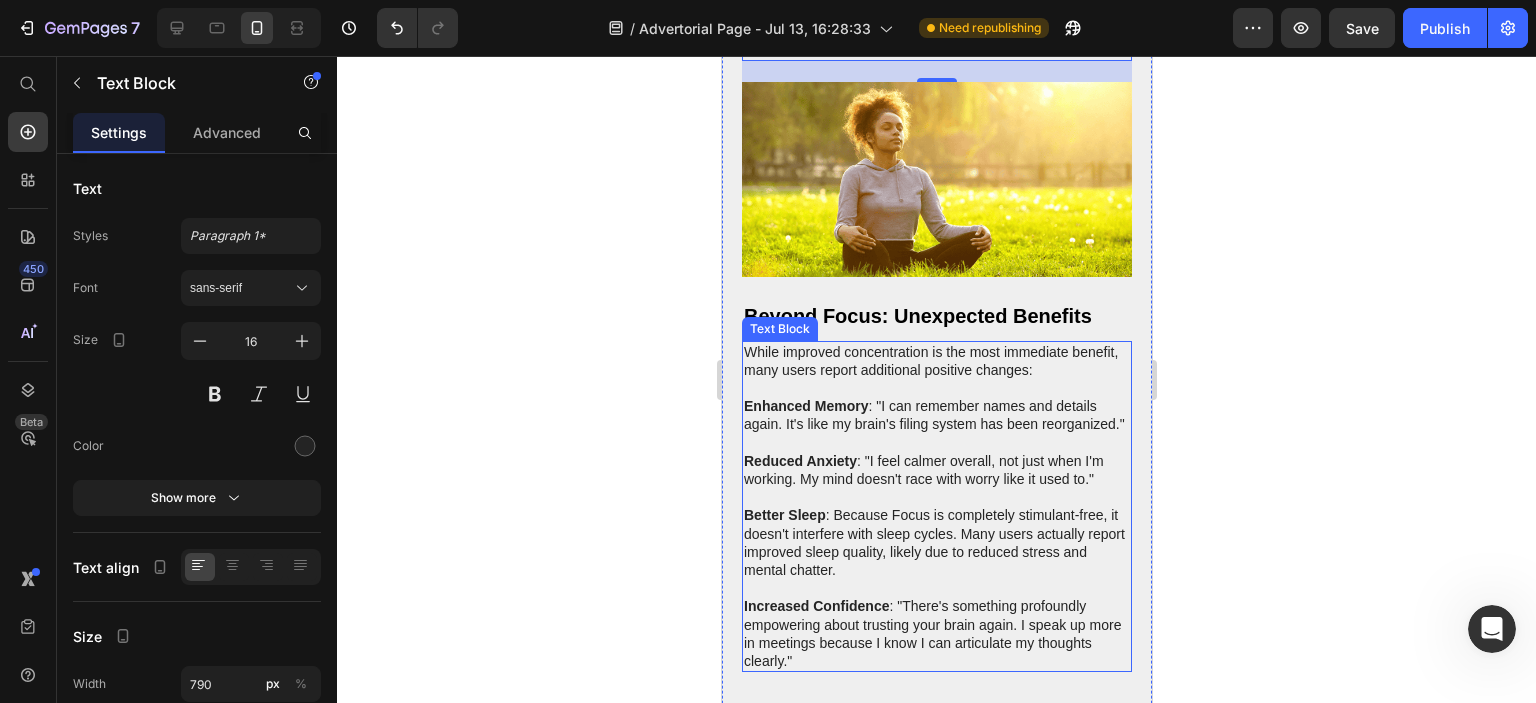 click at bounding box center [936, 388] 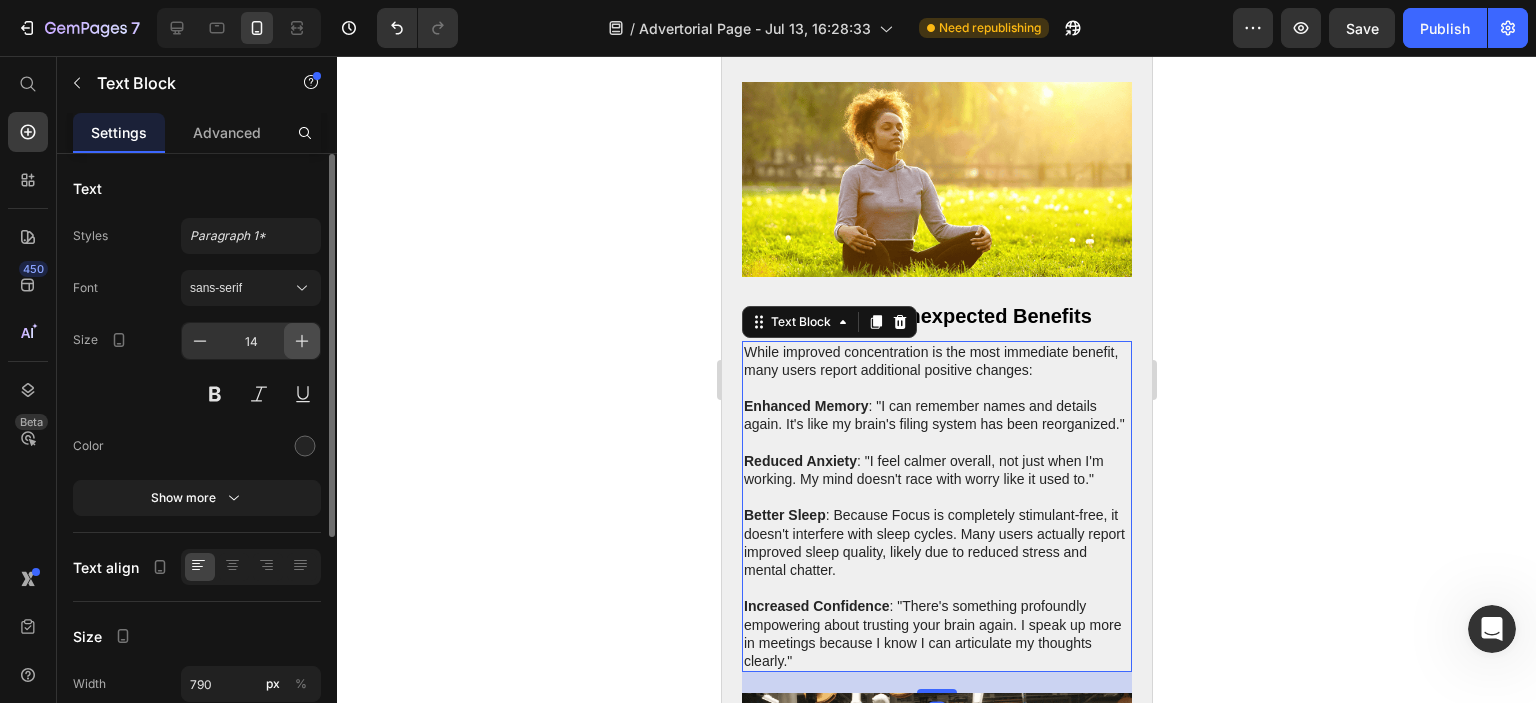 click 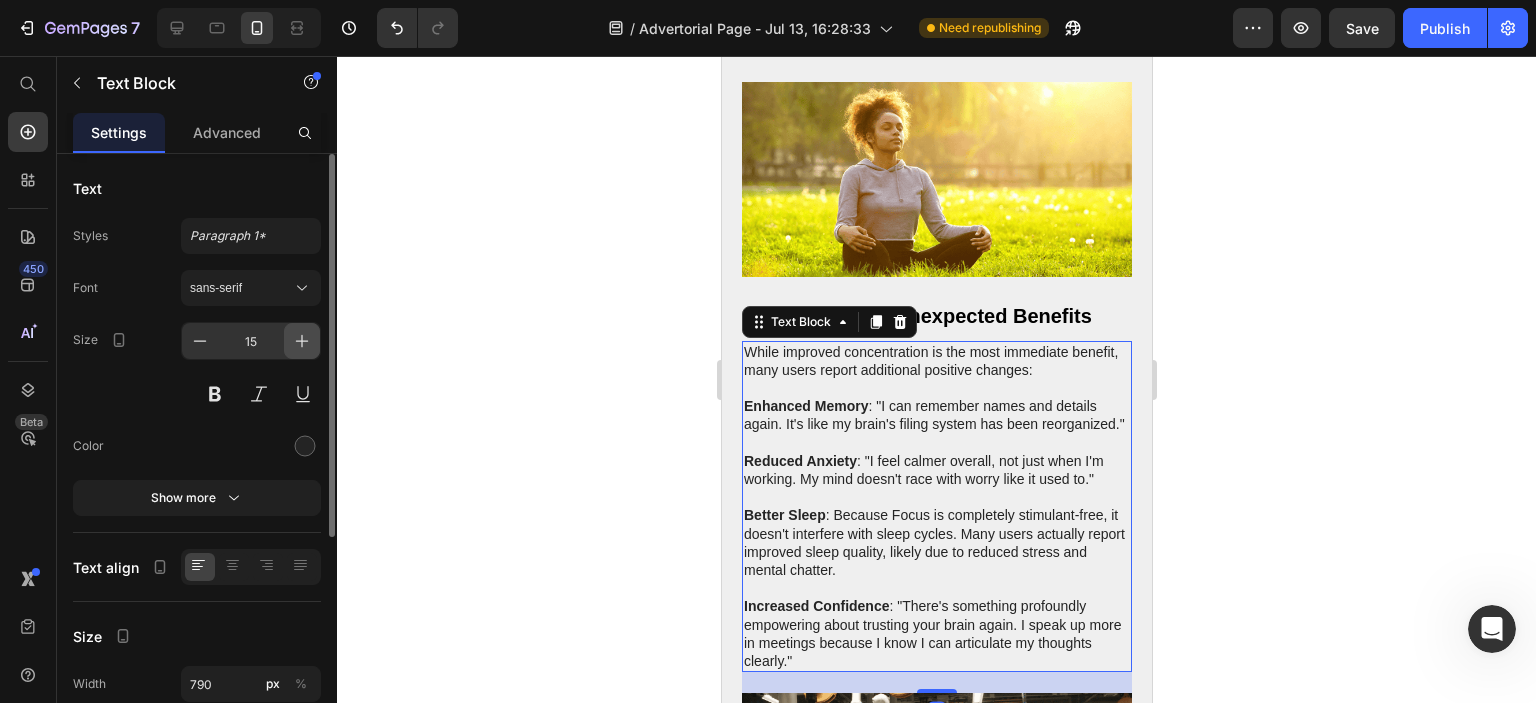 click 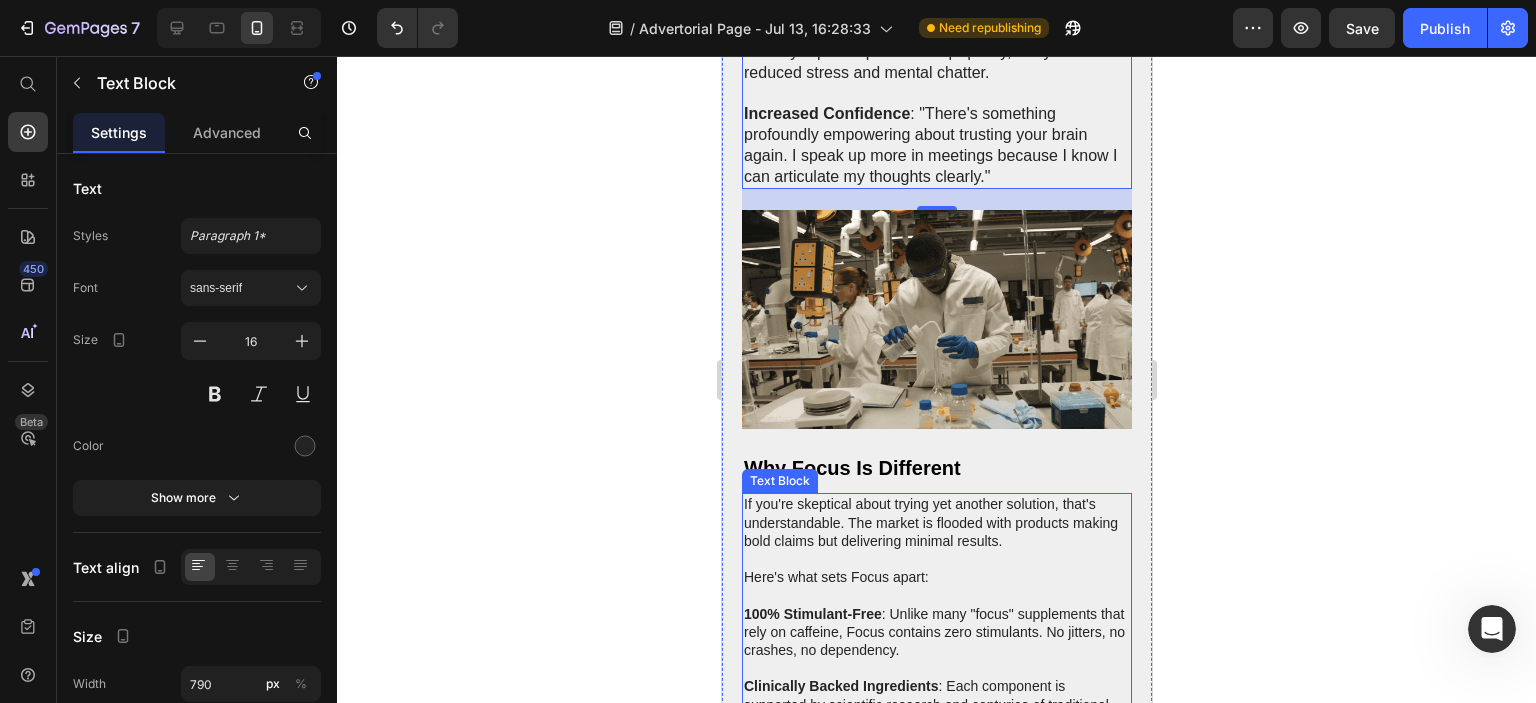scroll, scrollTop: 9600, scrollLeft: 0, axis: vertical 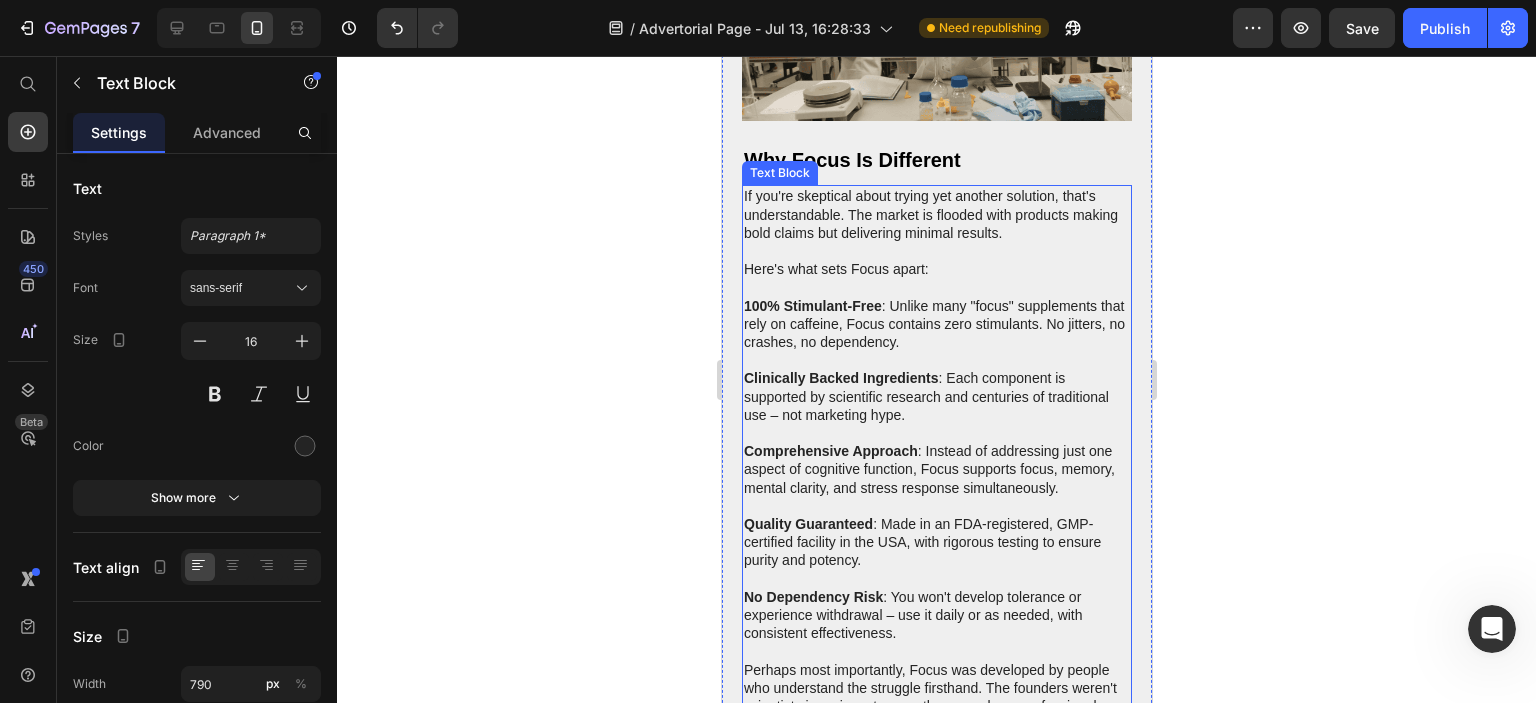 click at bounding box center [936, 433] 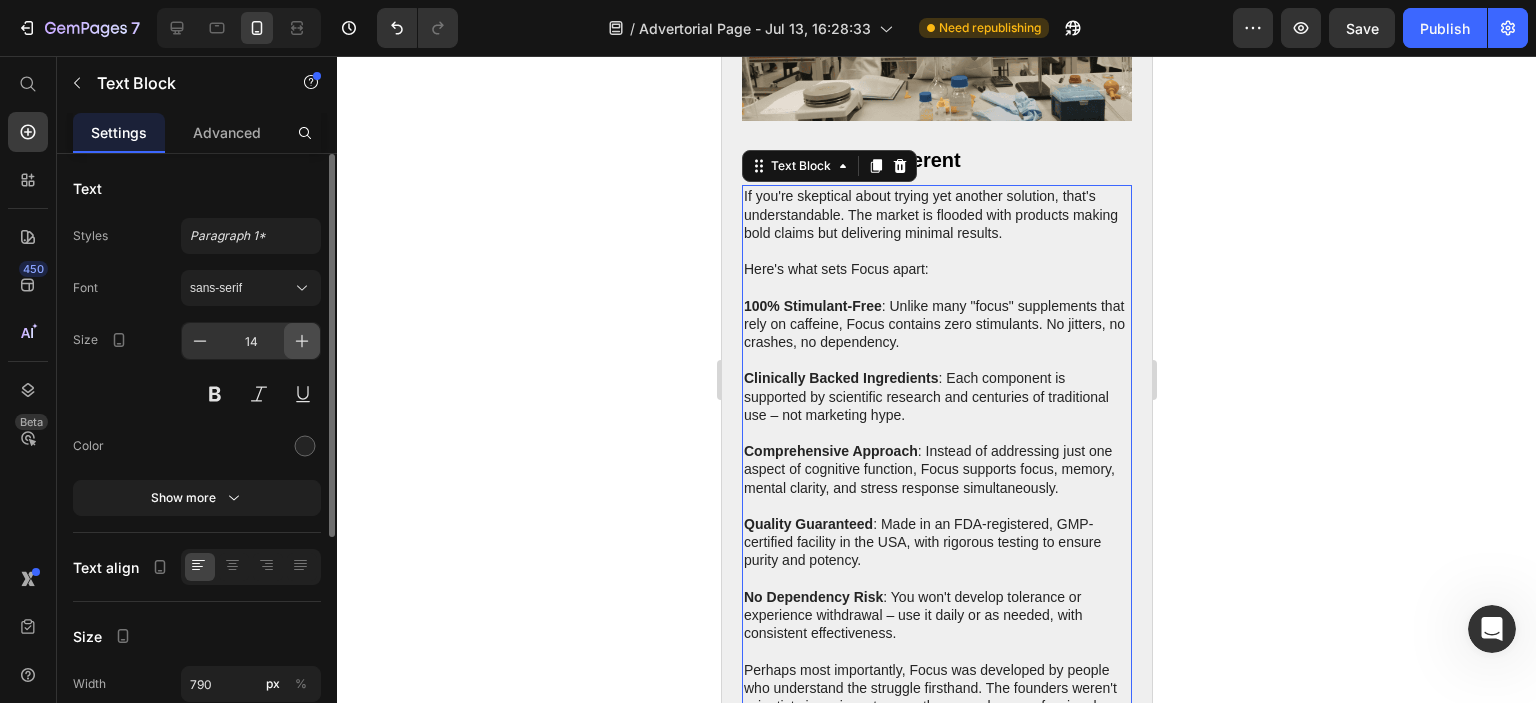 click at bounding box center (302, 341) 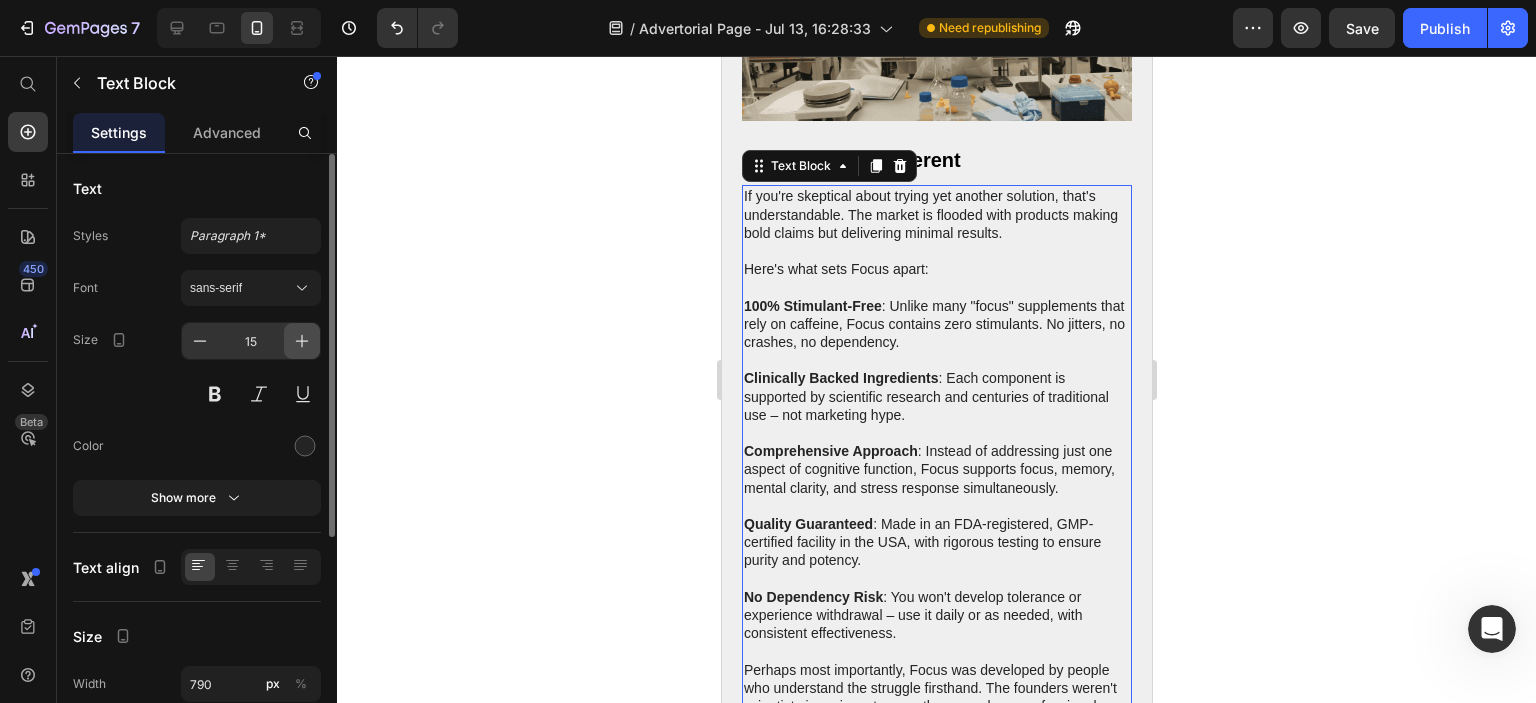 click at bounding box center [302, 341] 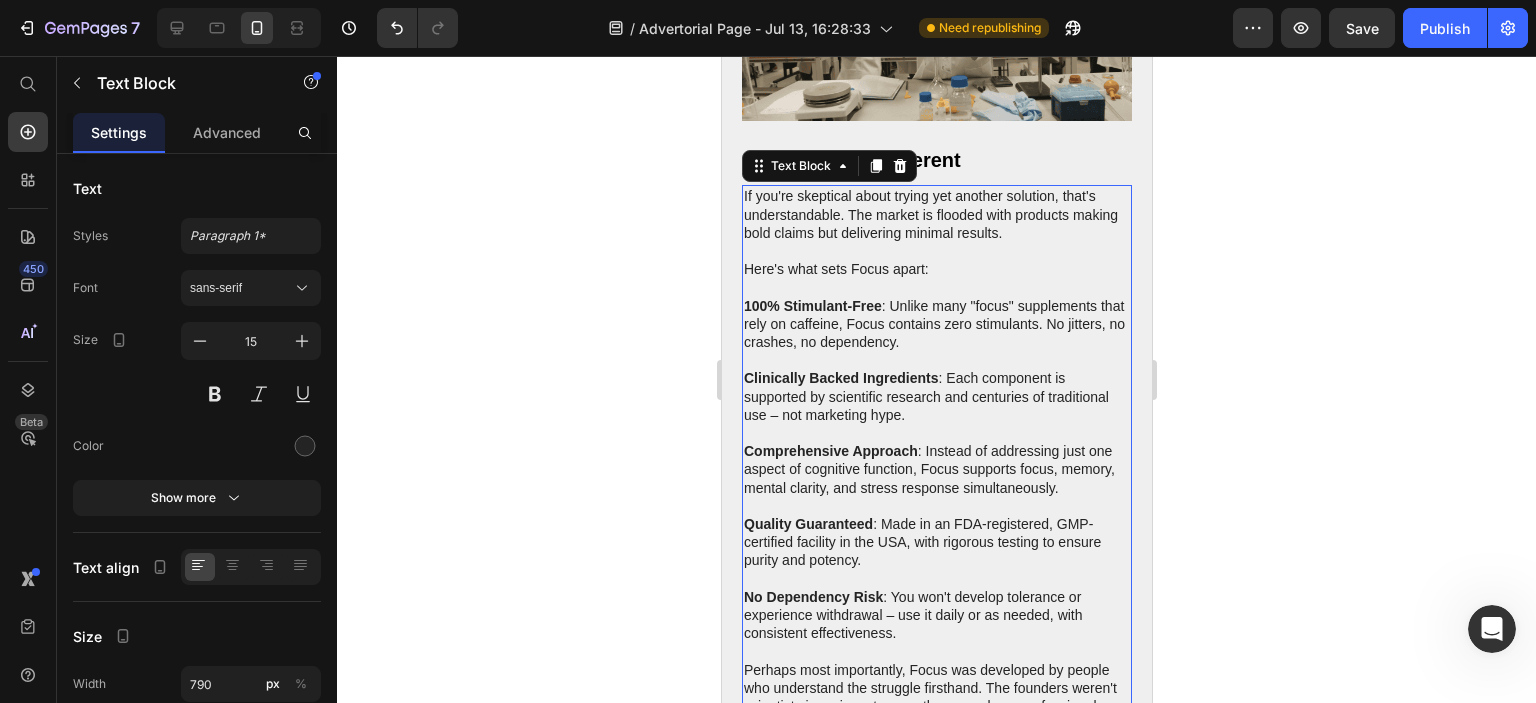 type on "16" 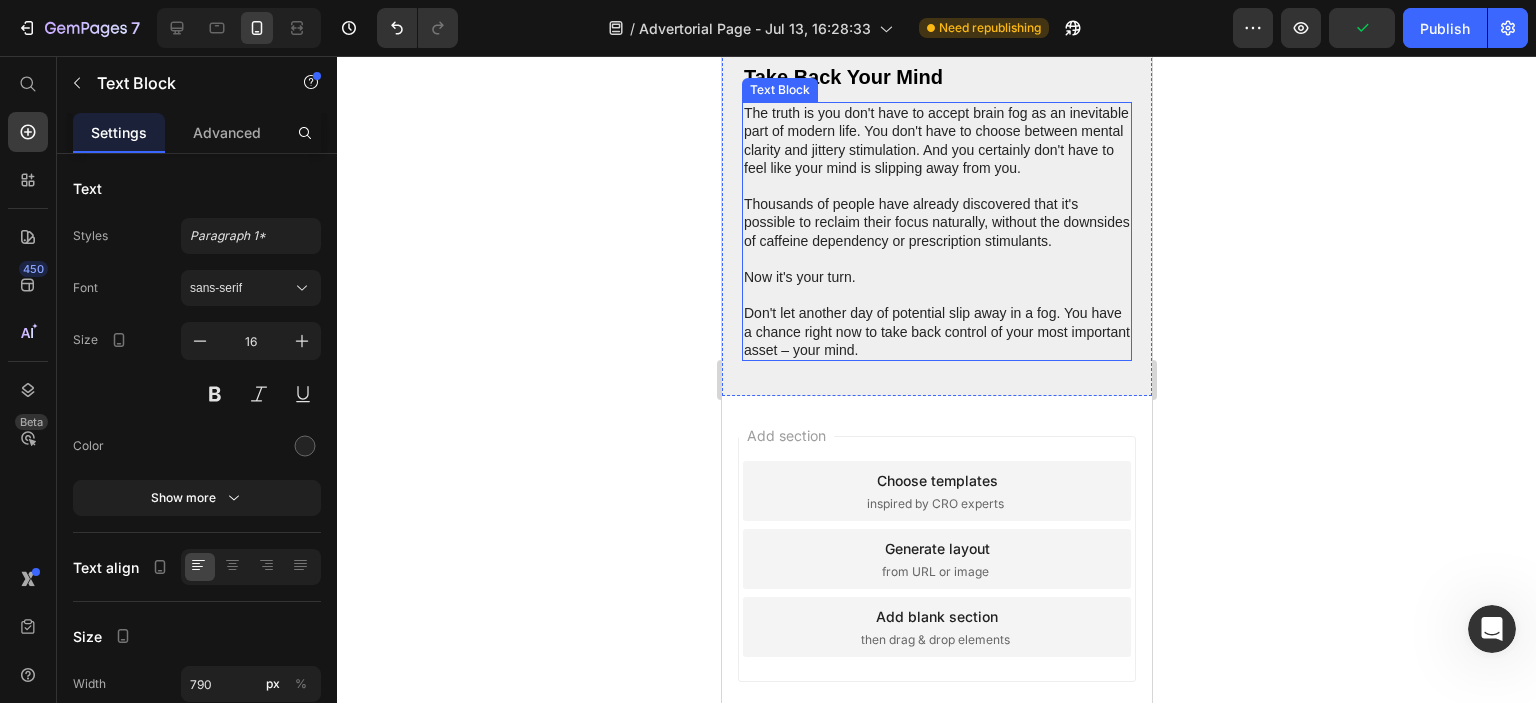 scroll, scrollTop: 10842, scrollLeft: 0, axis: vertical 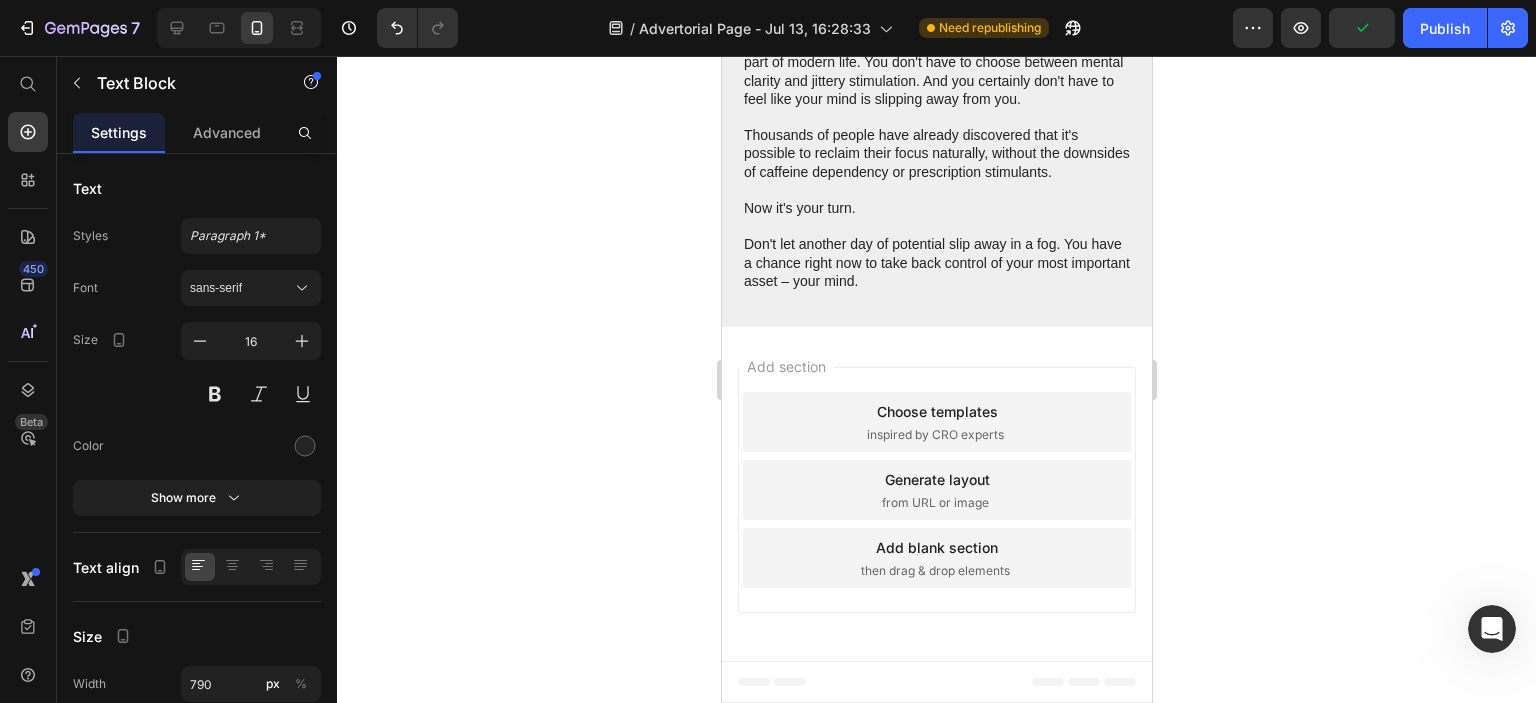 click at bounding box center [936, 190] 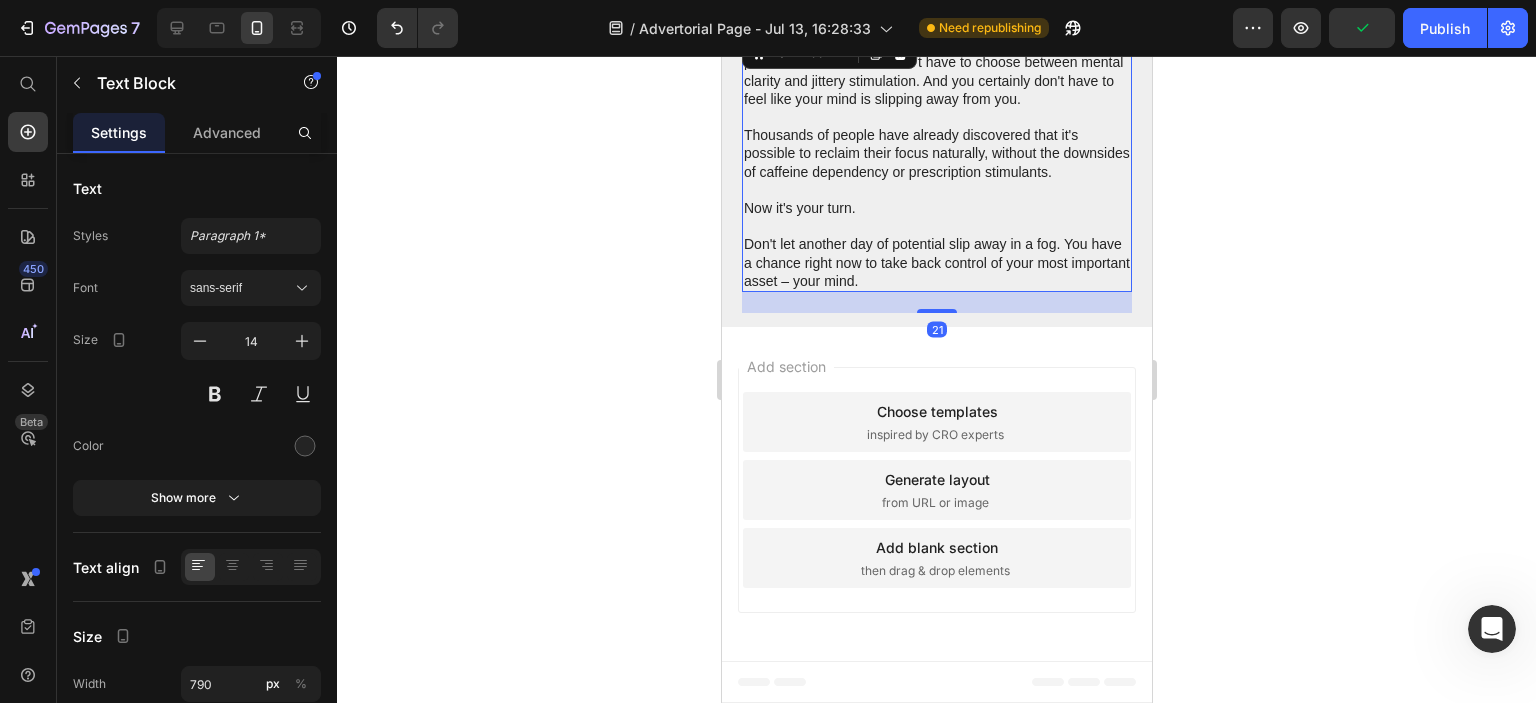 click on "Now it's your turn." at bounding box center (936, 208) 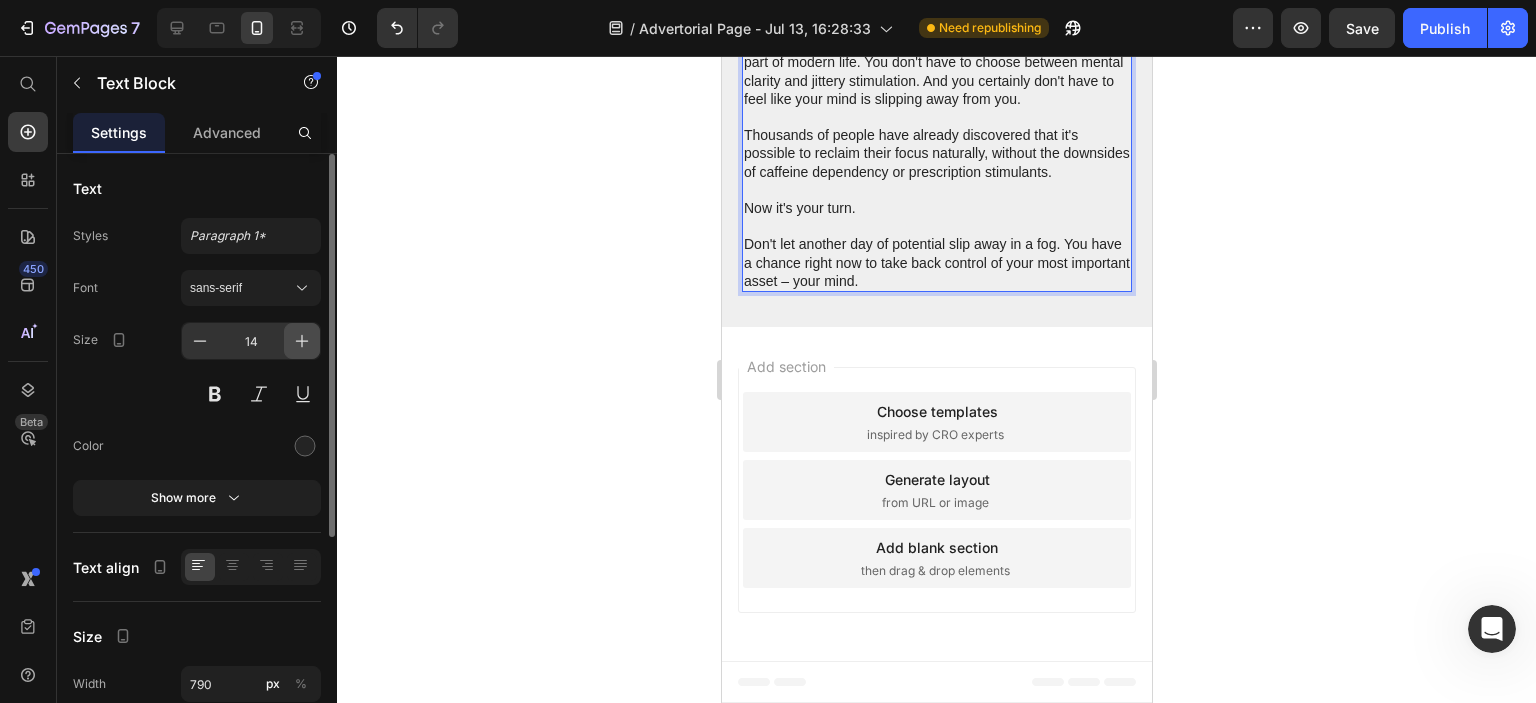 click at bounding box center (302, 341) 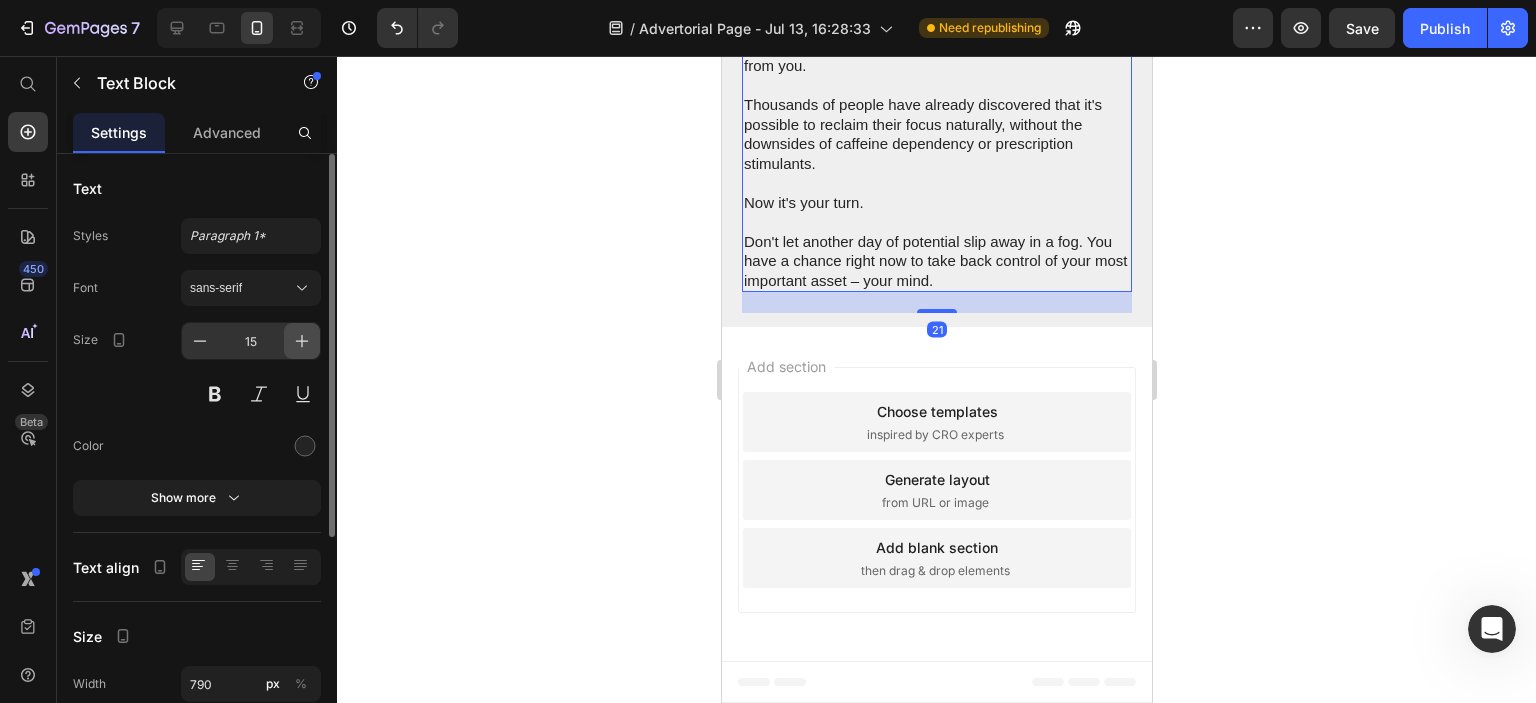 click at bounding box center [302, 341] 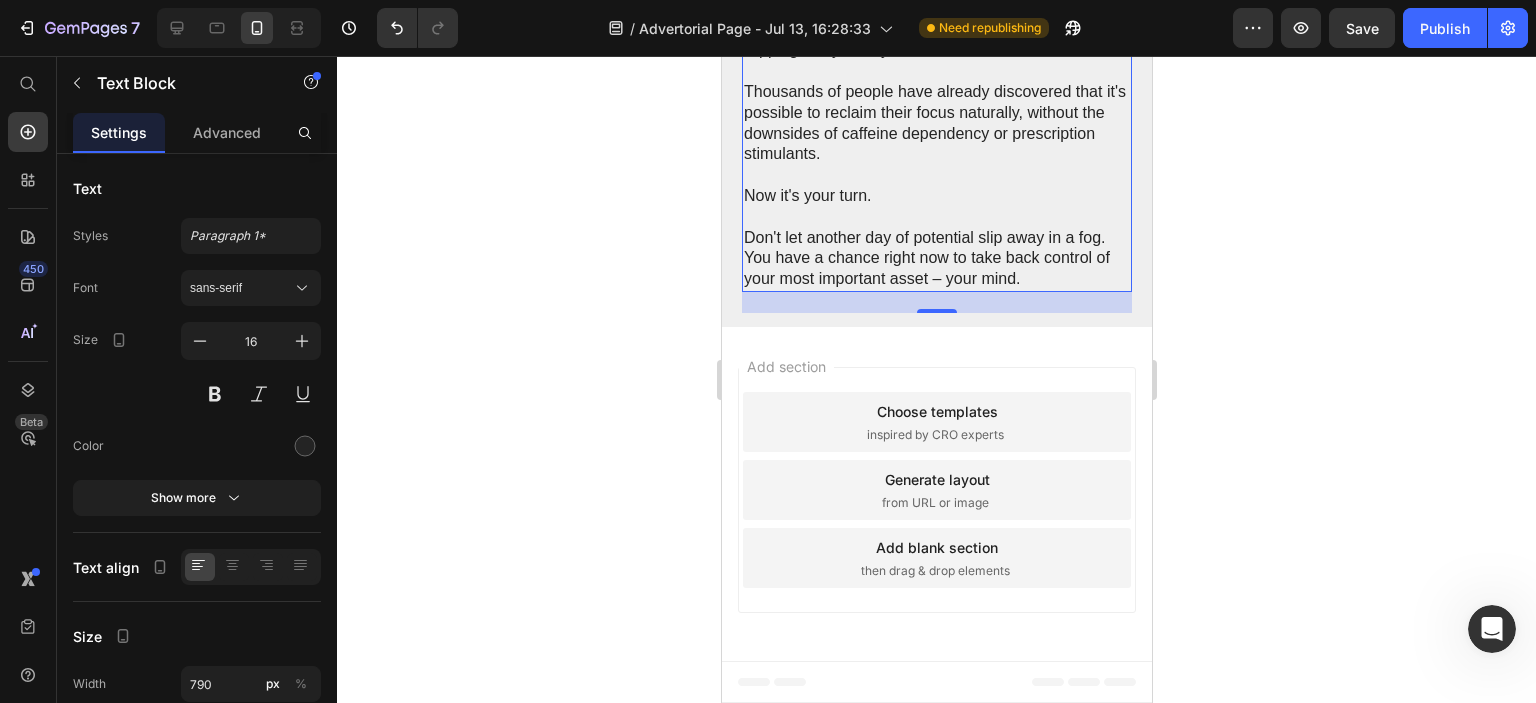click 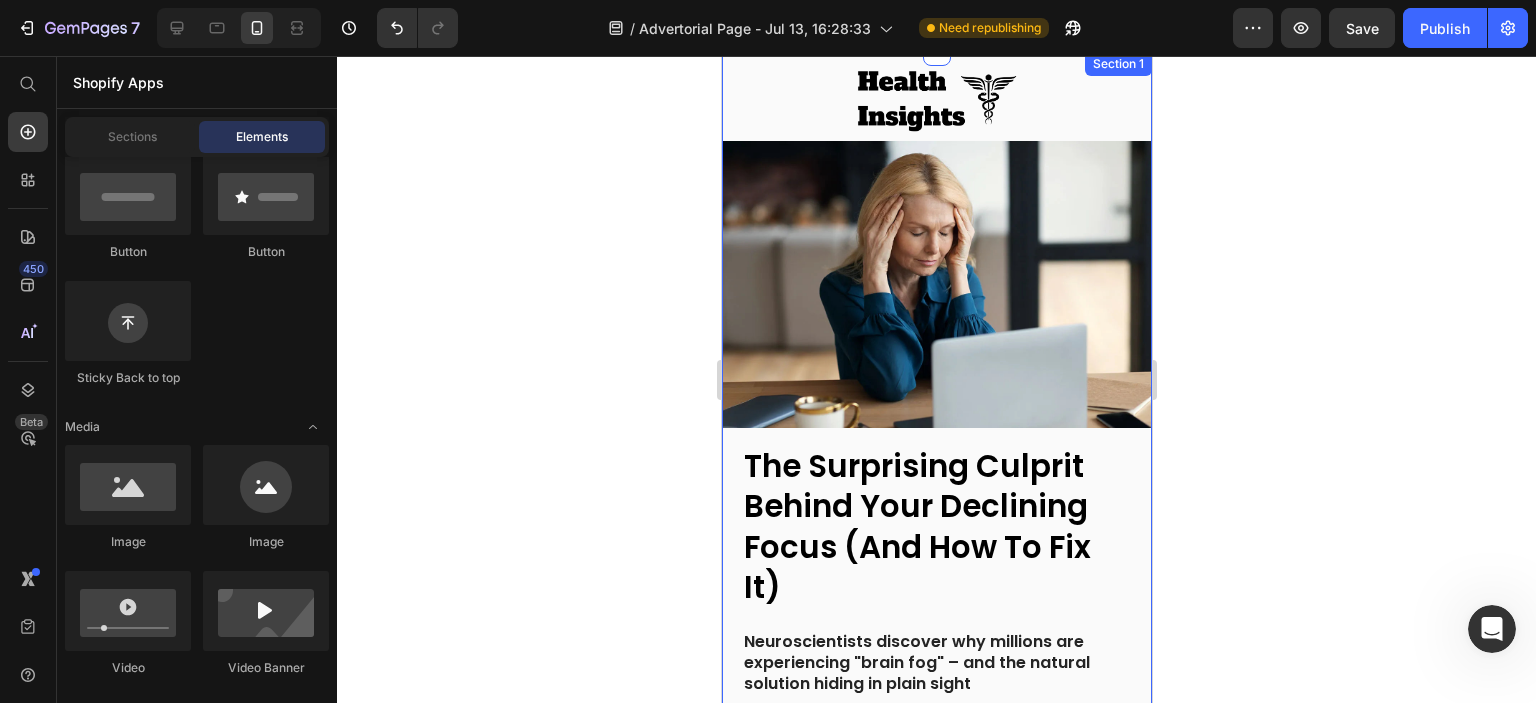 scroll, scrollTop: 42, scrollLeft: 0, axis: vertical 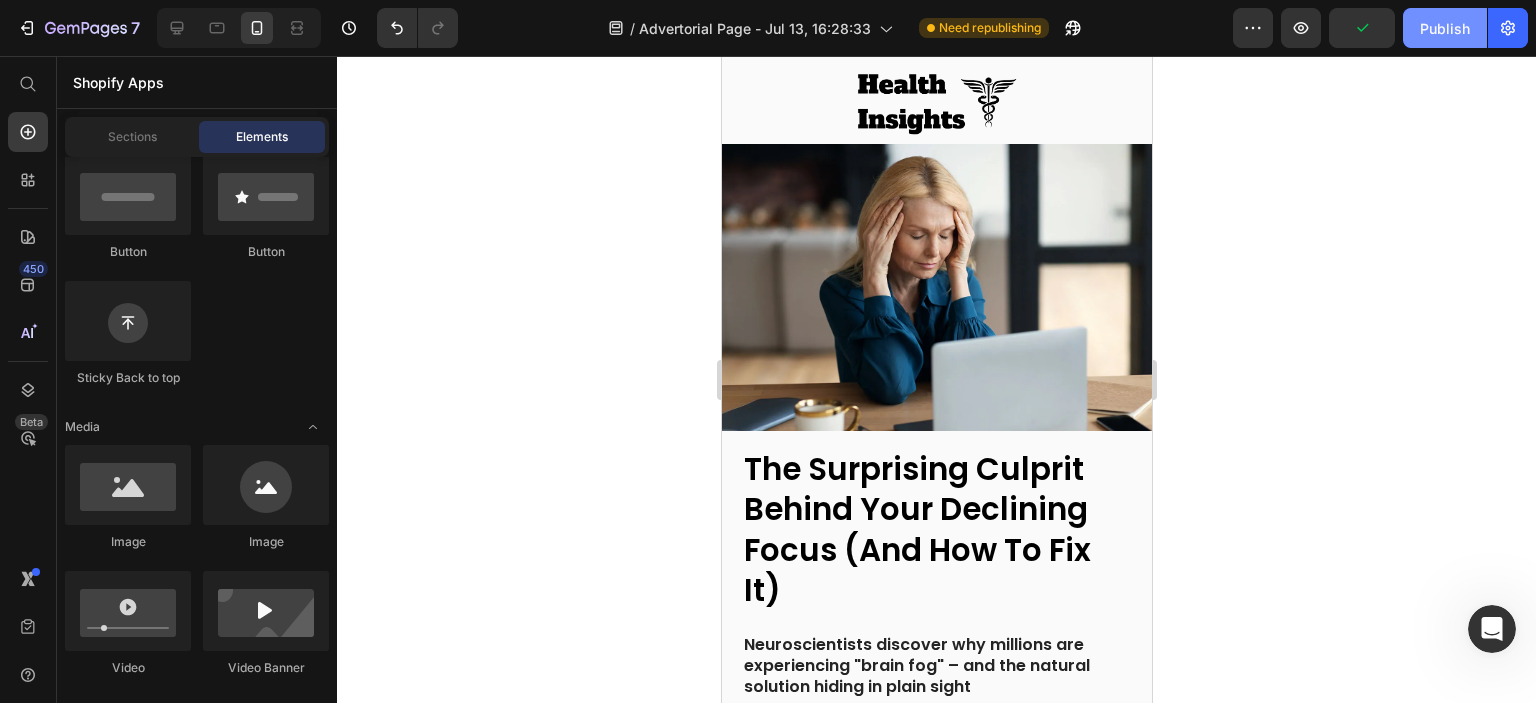 click on "Publish" at bounding box center [1445, 28] 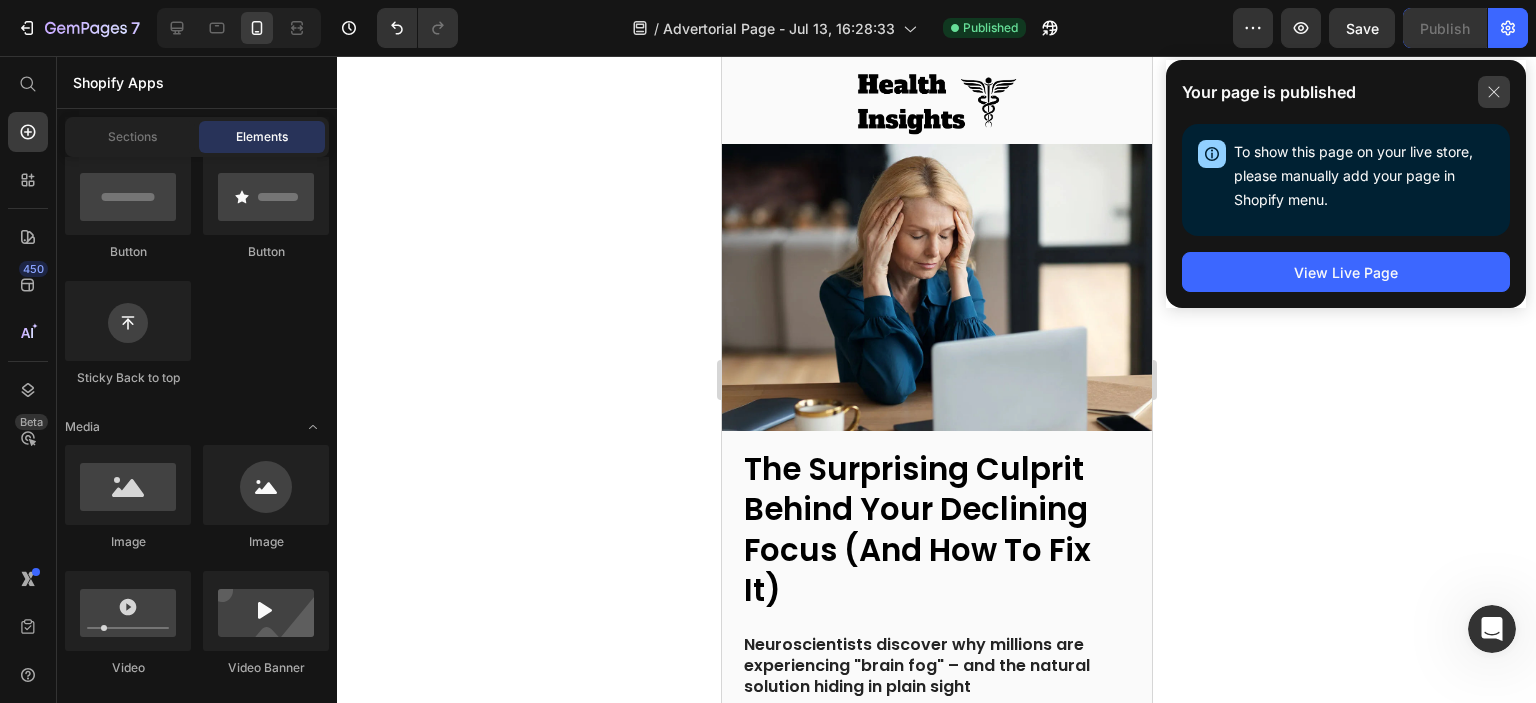 click 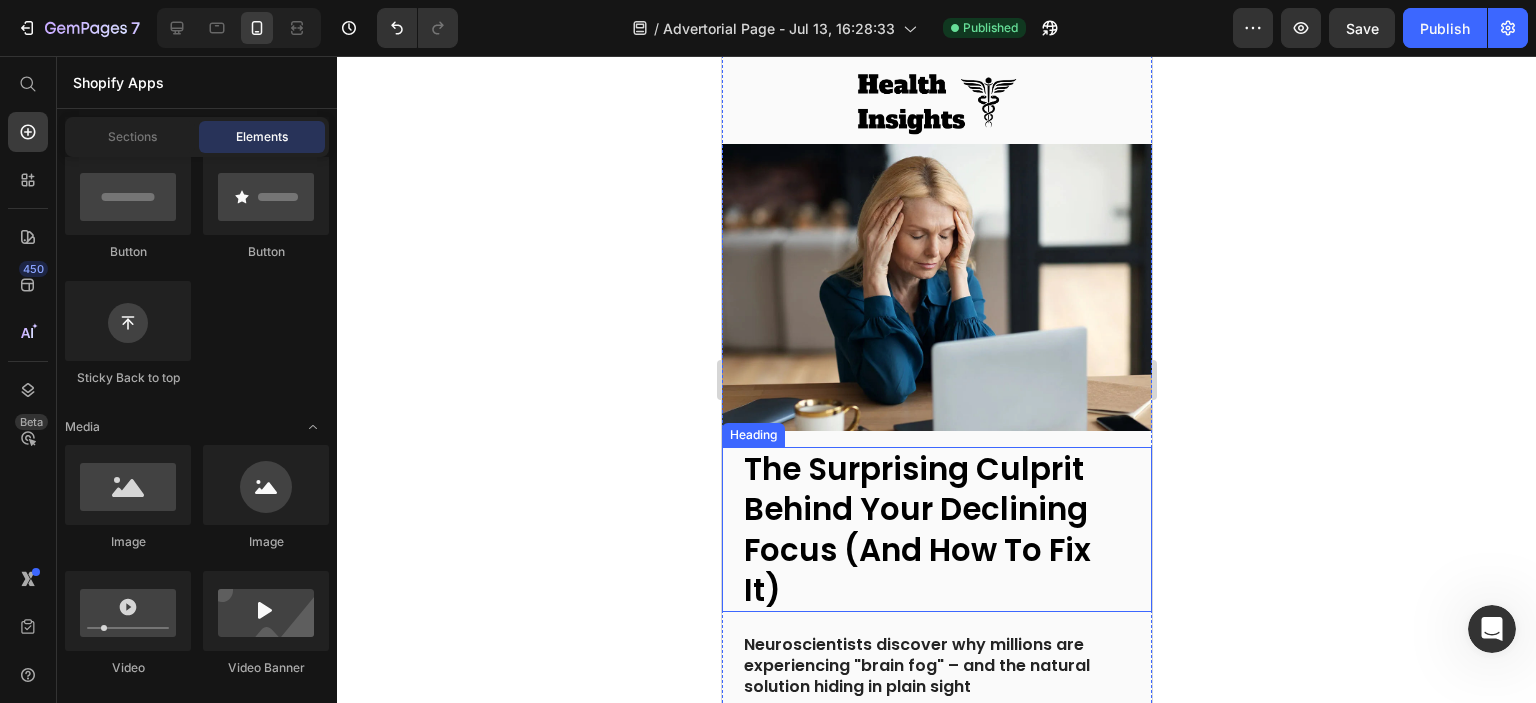 click on "The Surprising Culprit Behind Your Declining Focus (And How To Fix It)" at bounding box center (916, 529) 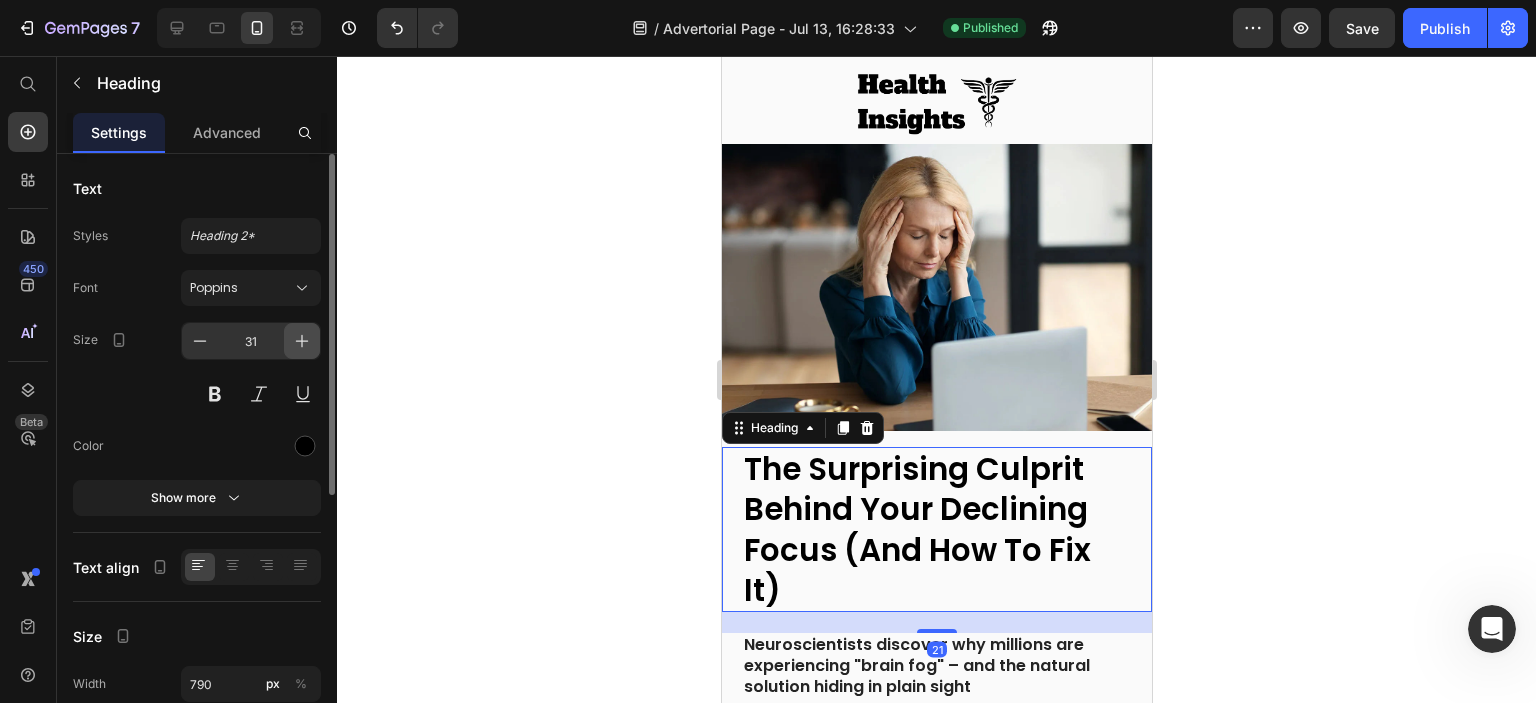 click at bounding box center [302, 341] 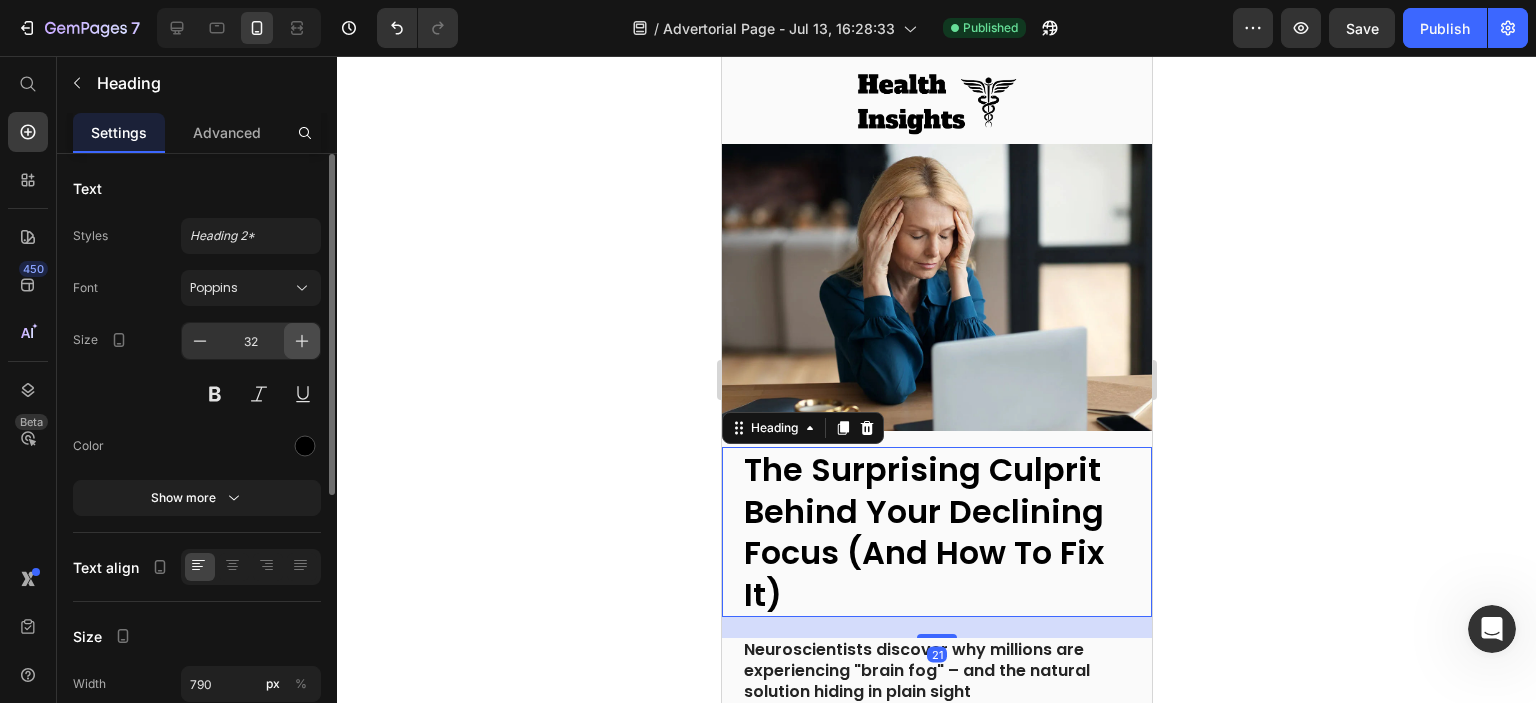 click at bounding box center [302, 341] 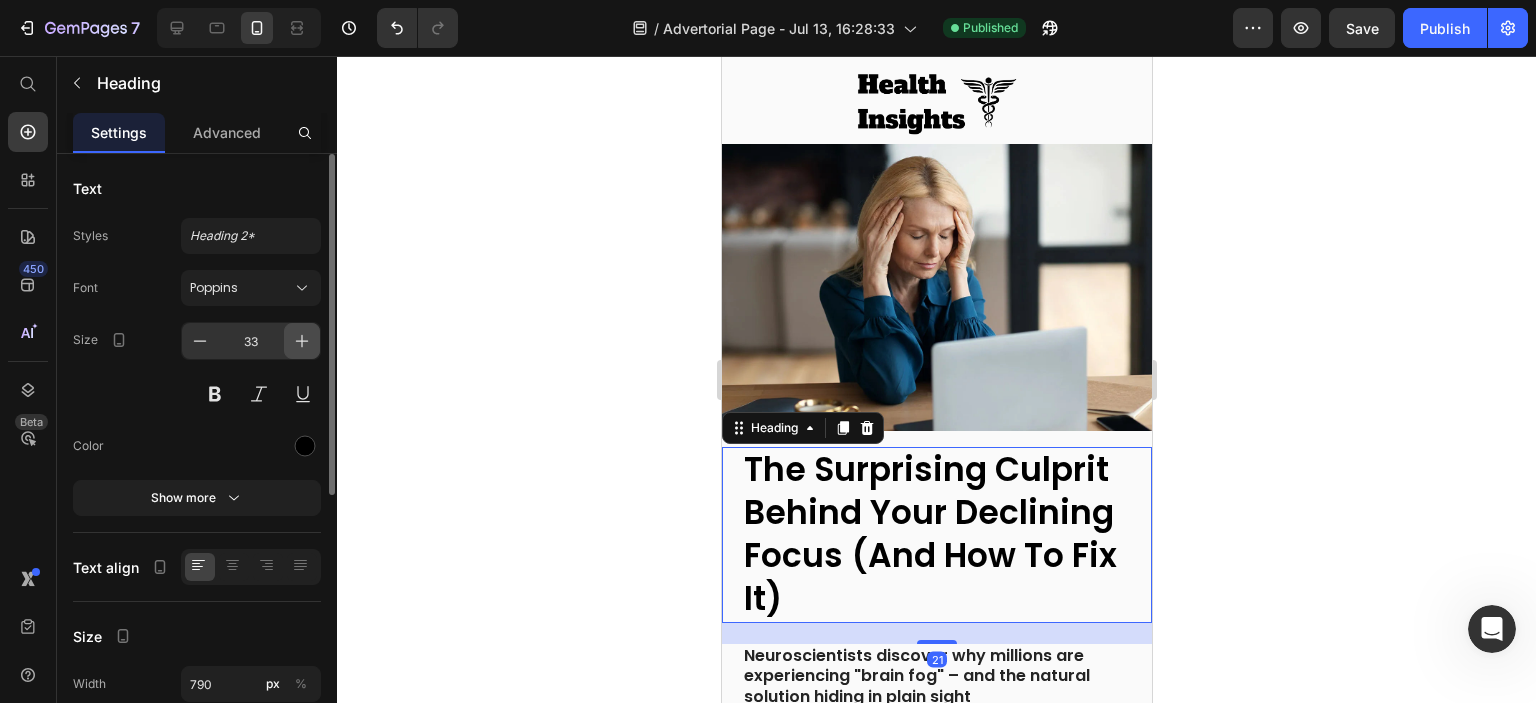click at bounding box center (302, 341) 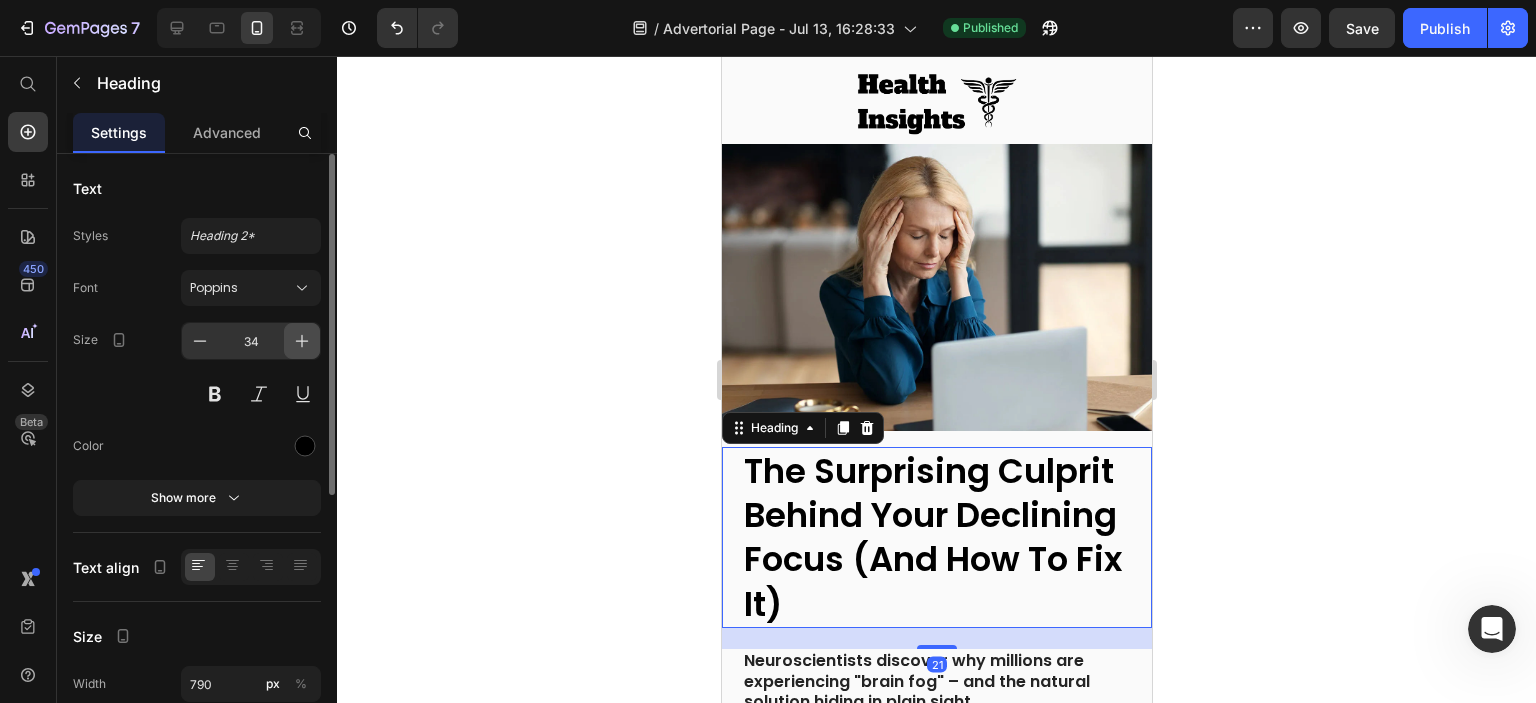 click at bounding box center (302, 341) 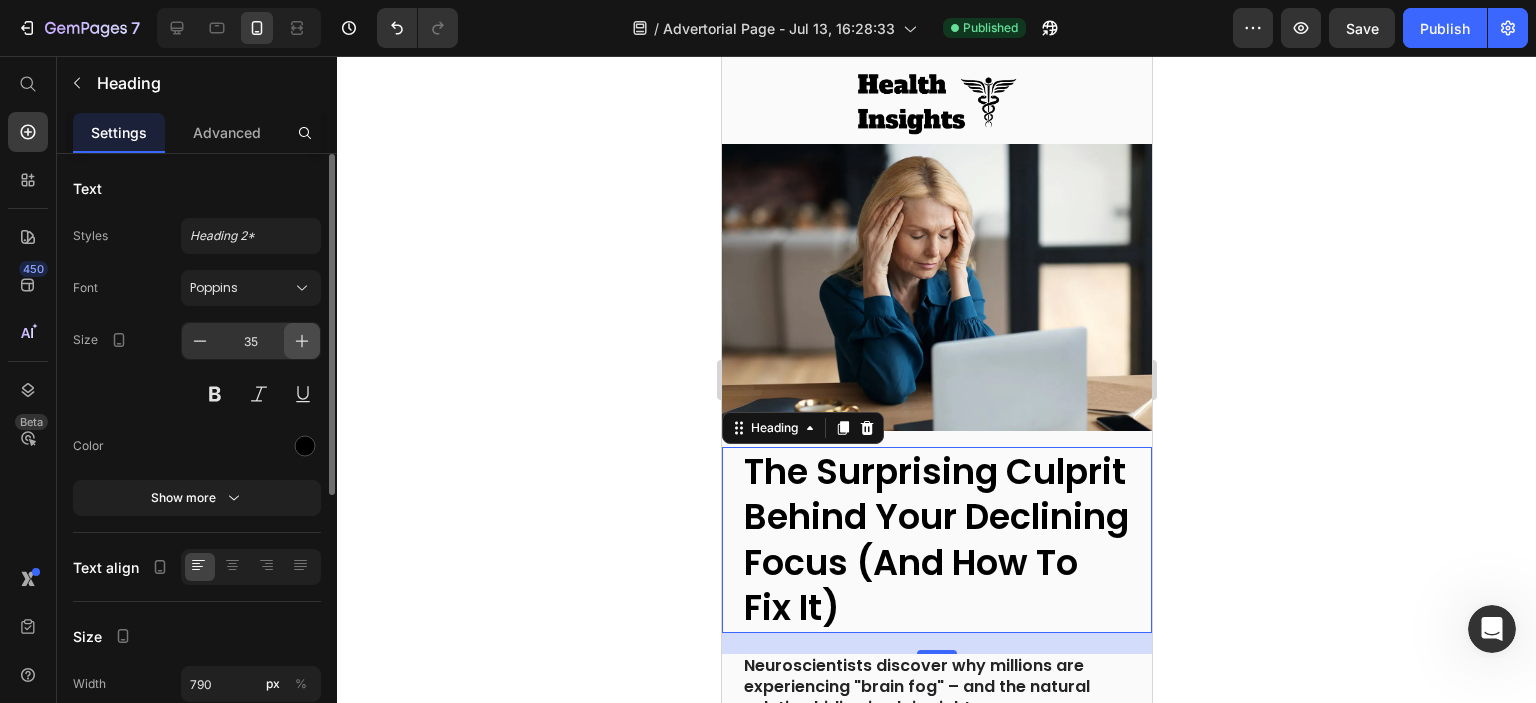 click at bounding box center (302, 341) 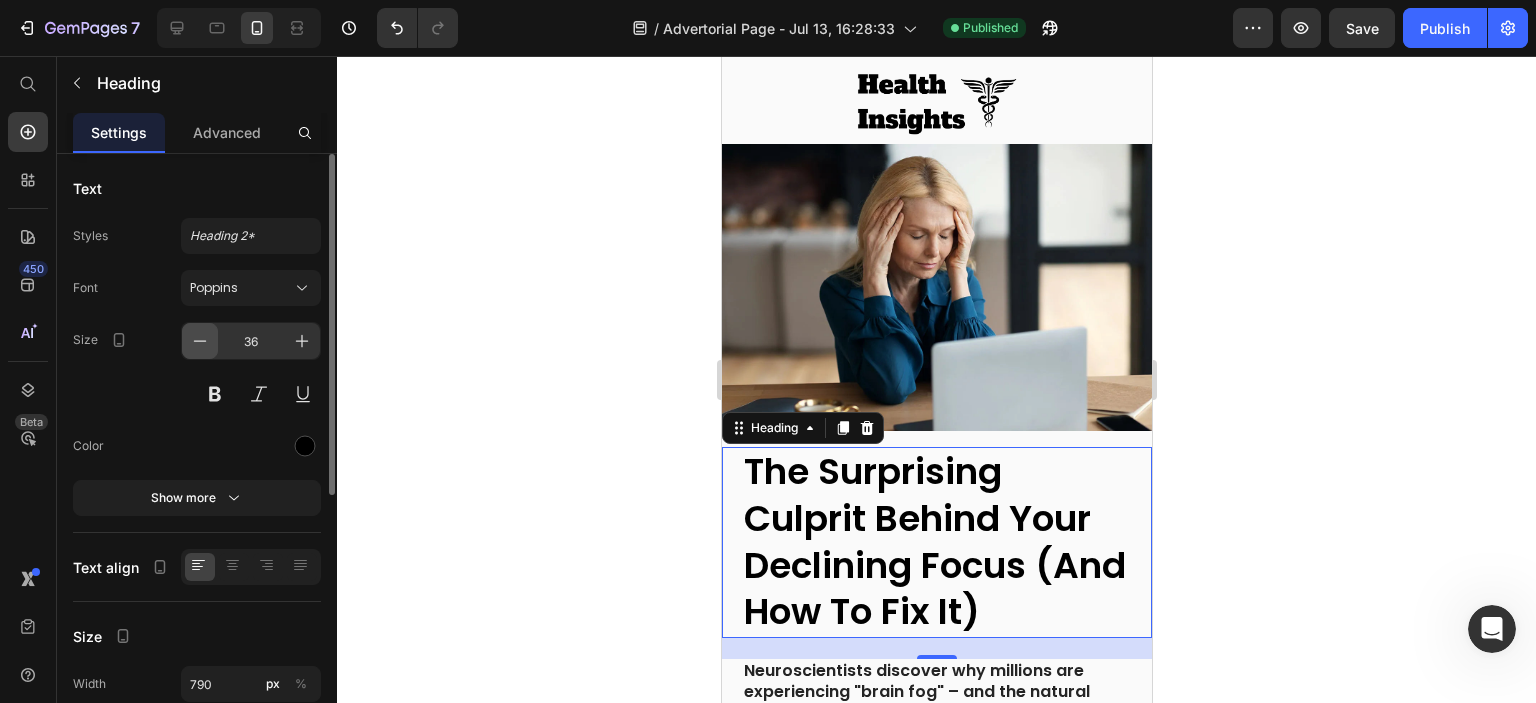 click 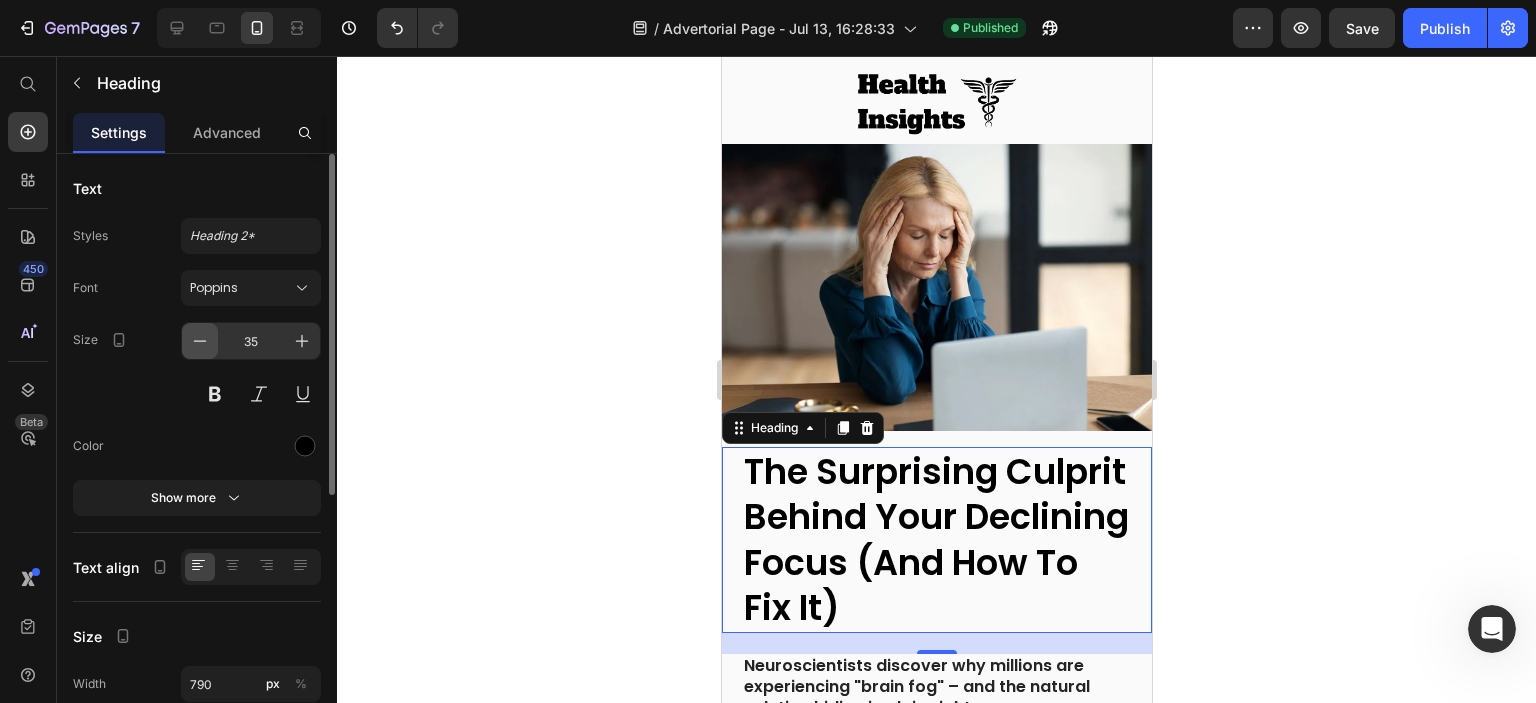 click 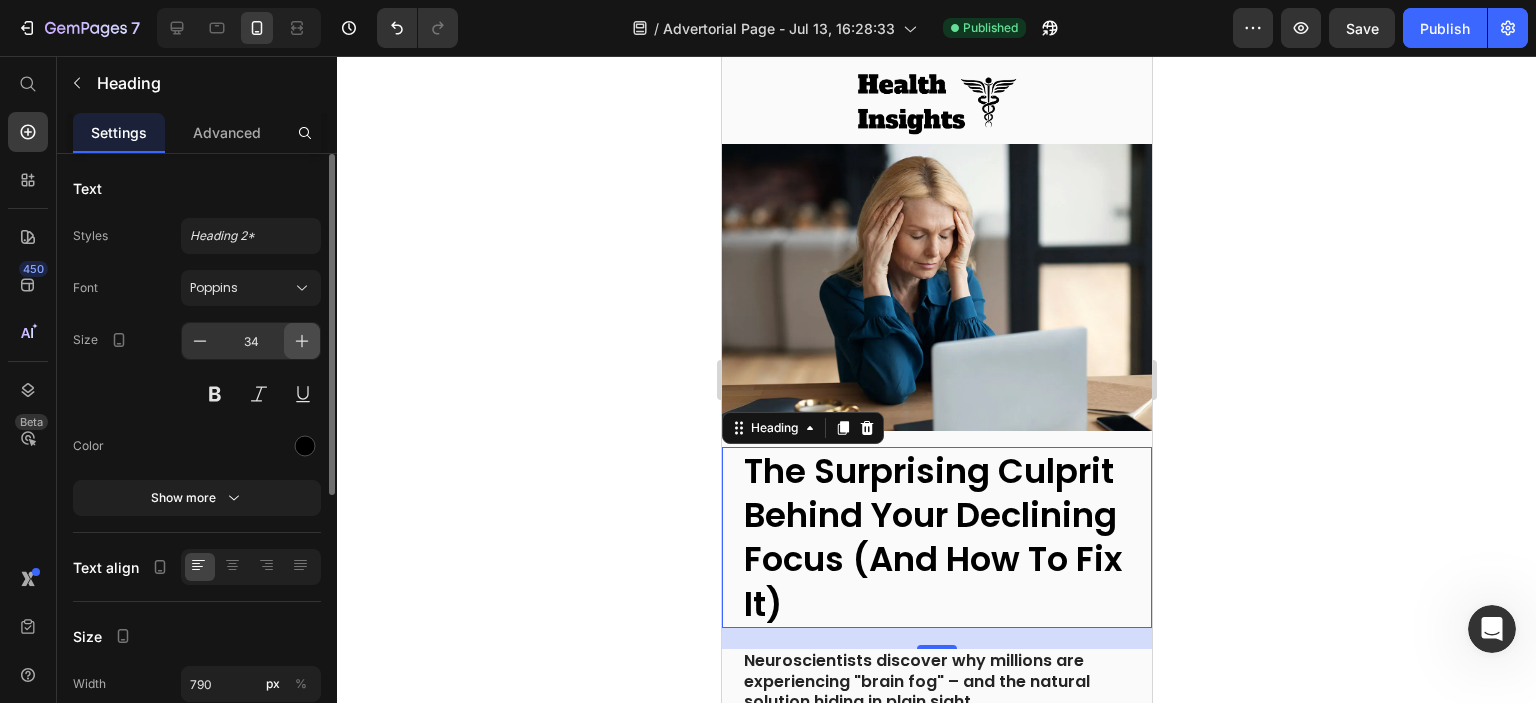click 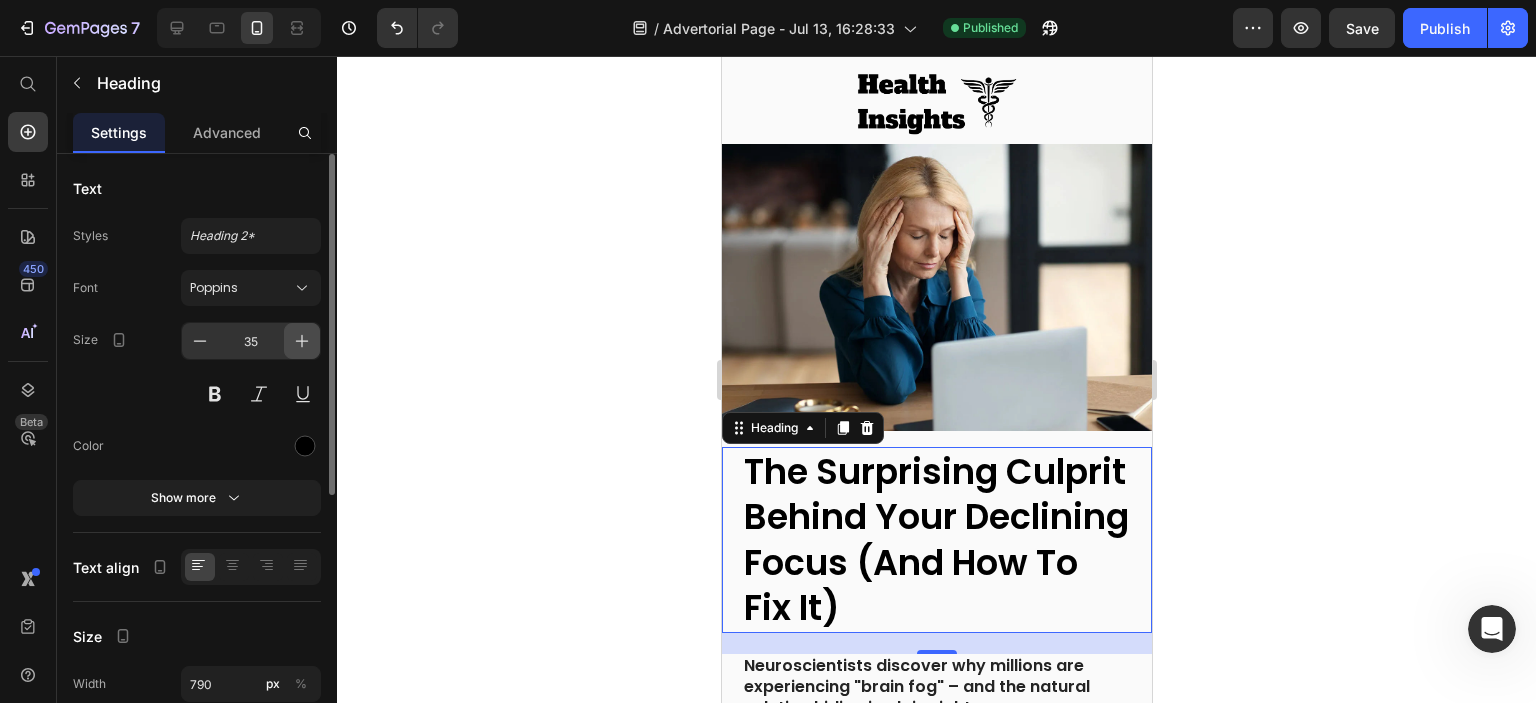 click 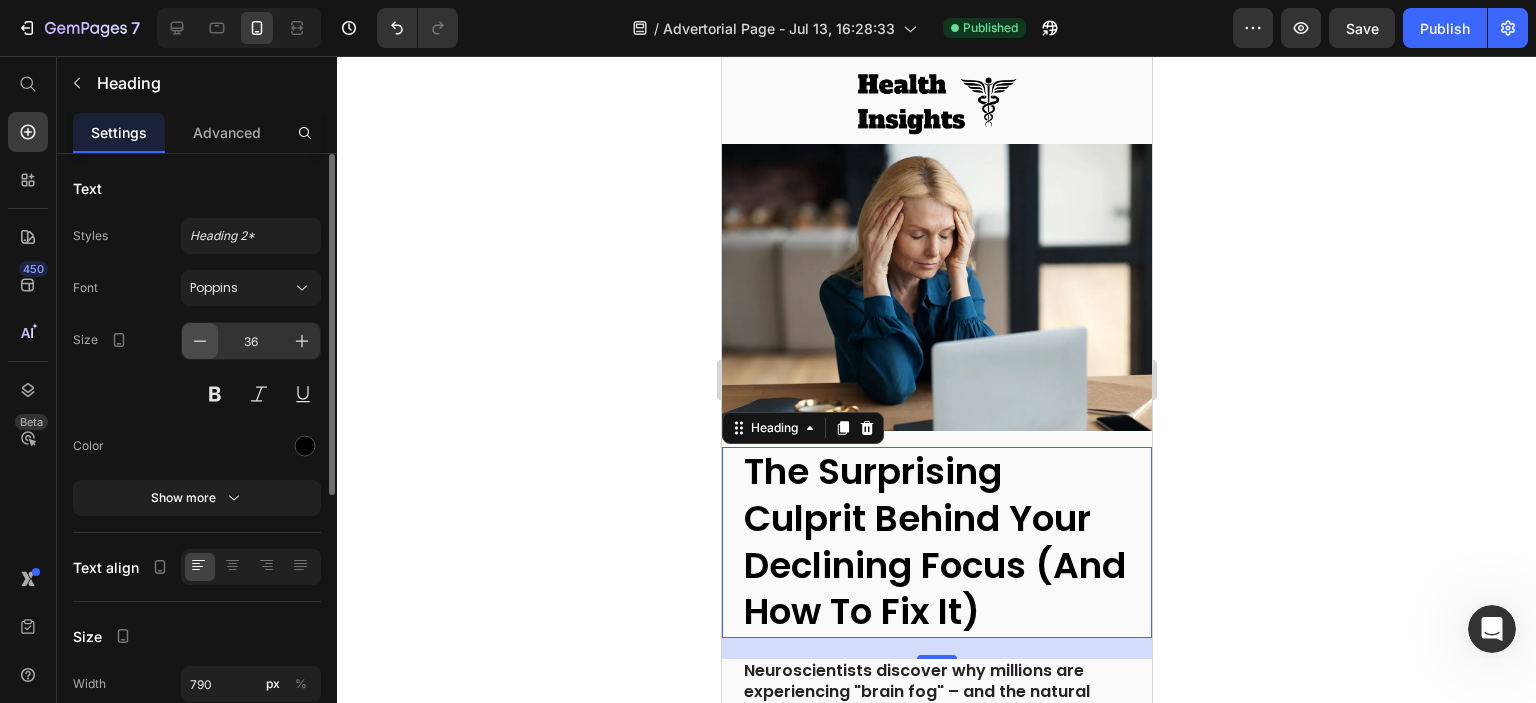 click 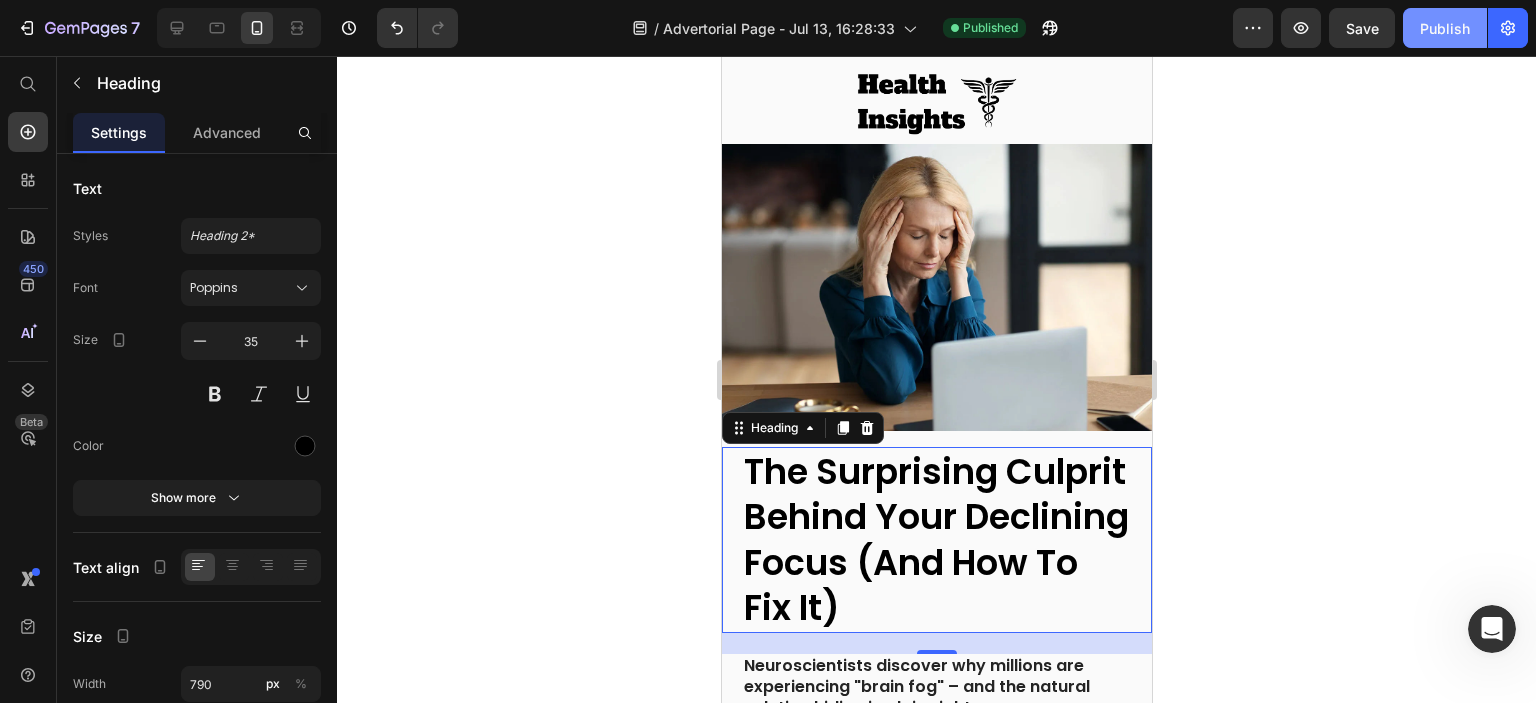 click on "Publish" at bounding box center [1445, 28] 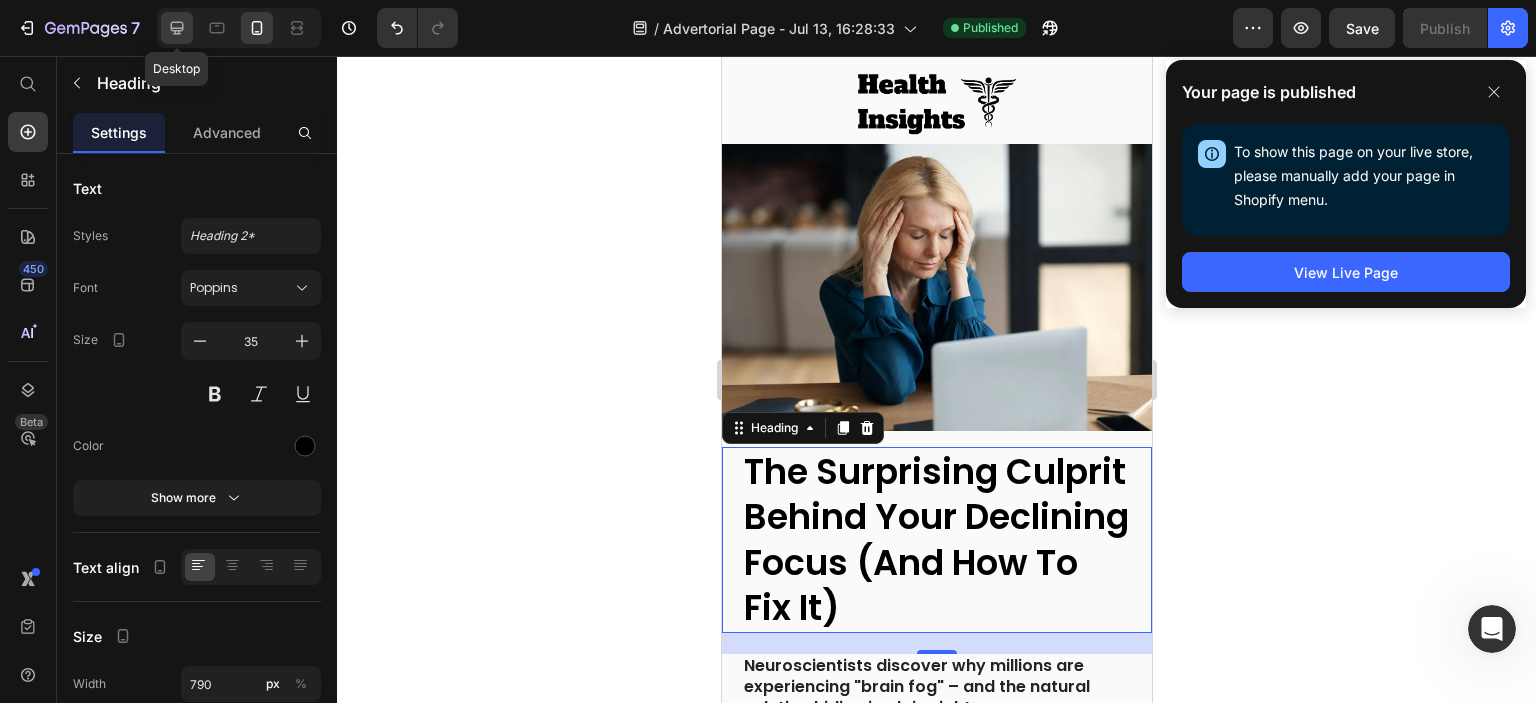 click 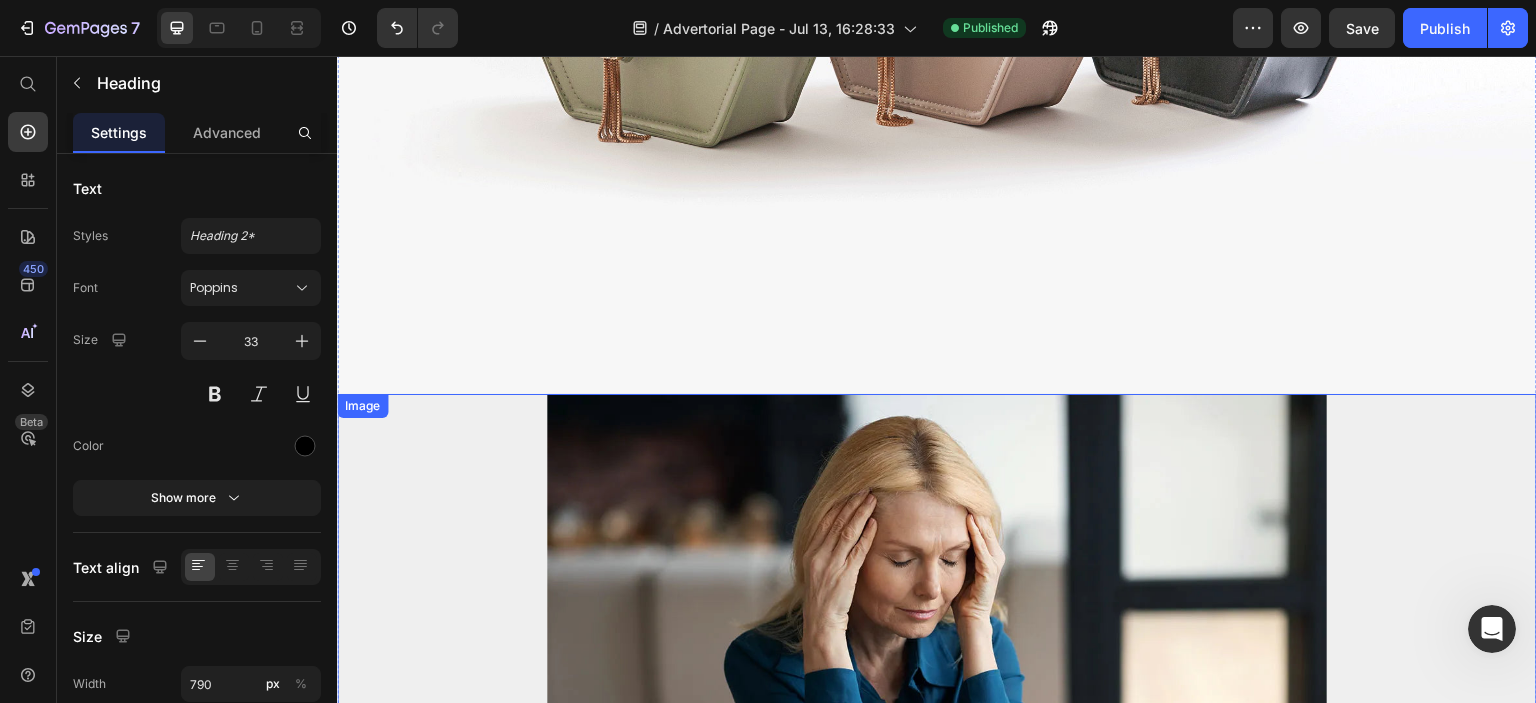 scroll, scrollTop: 295, scrollLeft: 0, axis: vertical 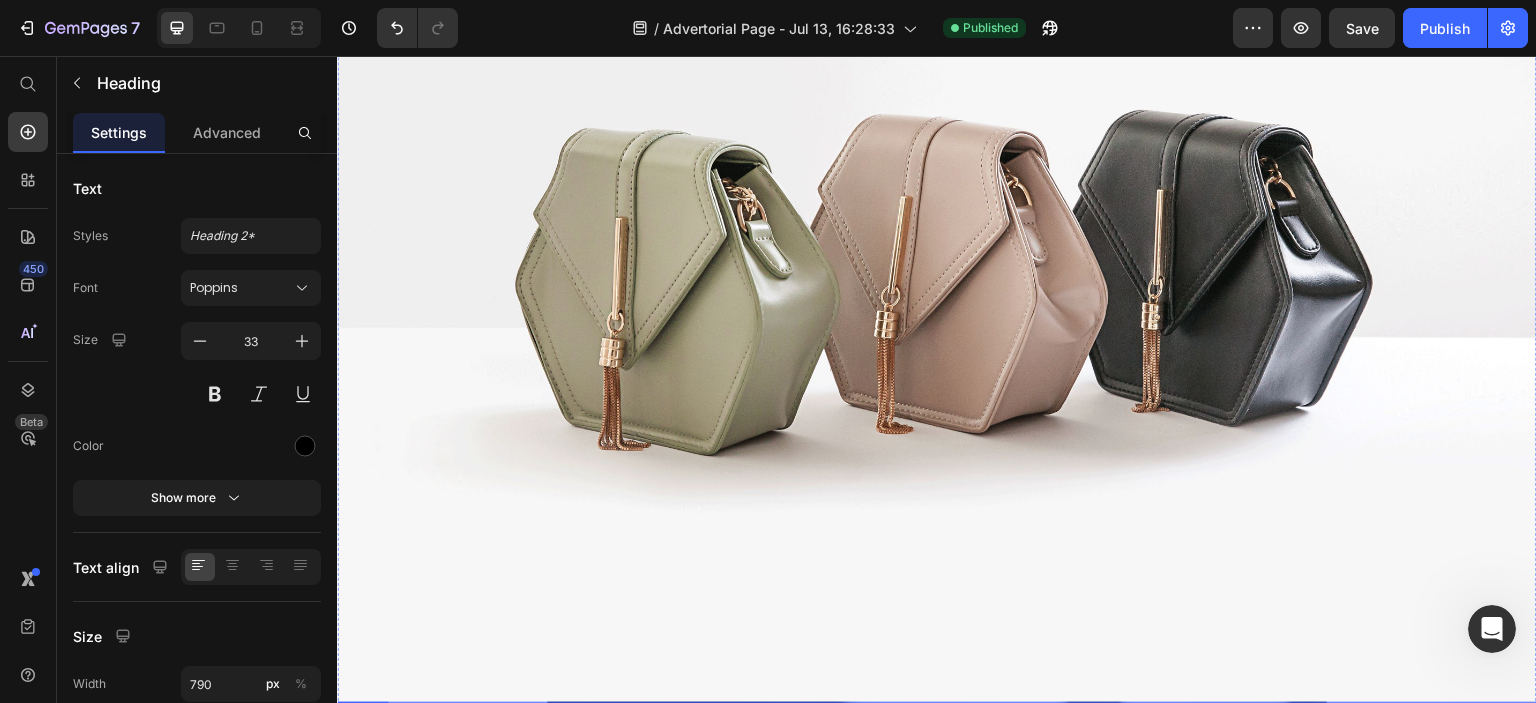 click at bounding box center [937, 252] 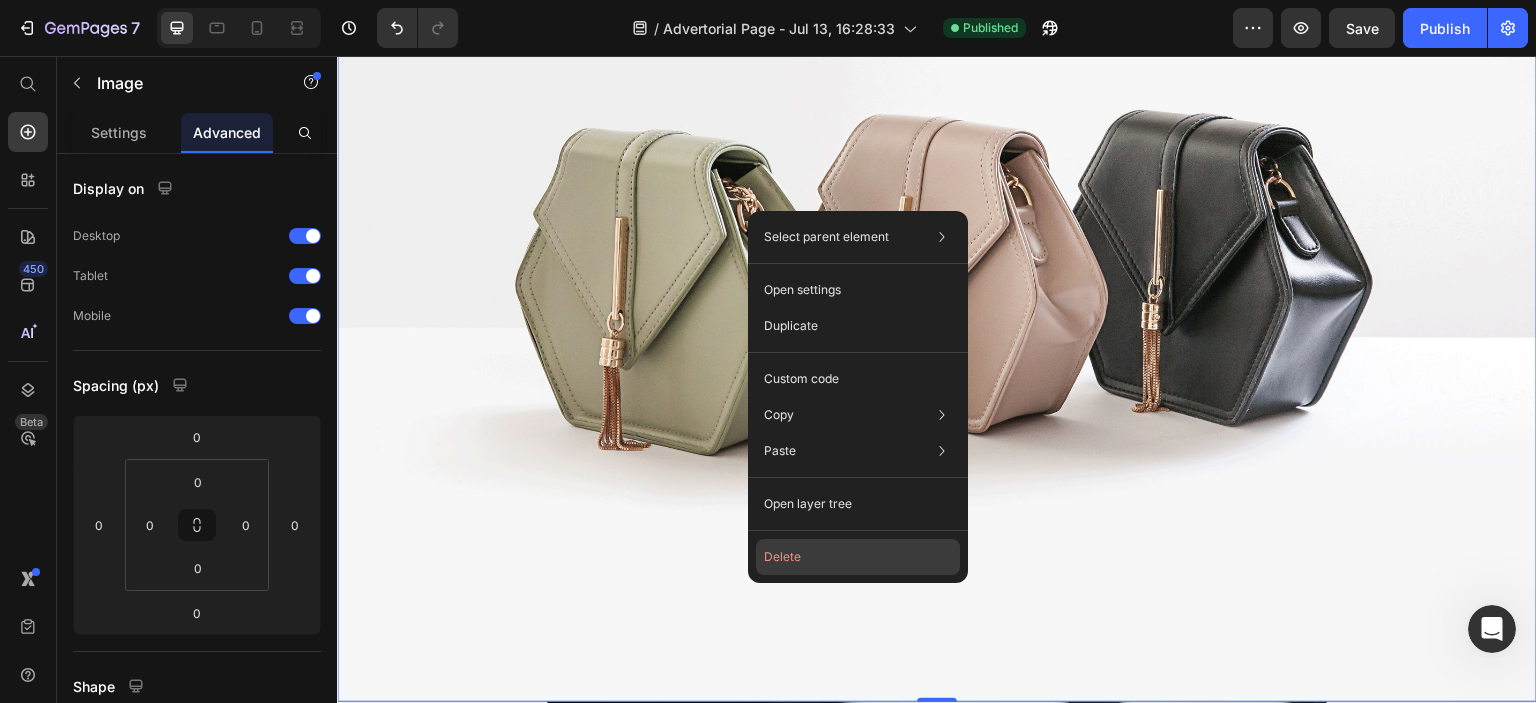 click on "Delete" 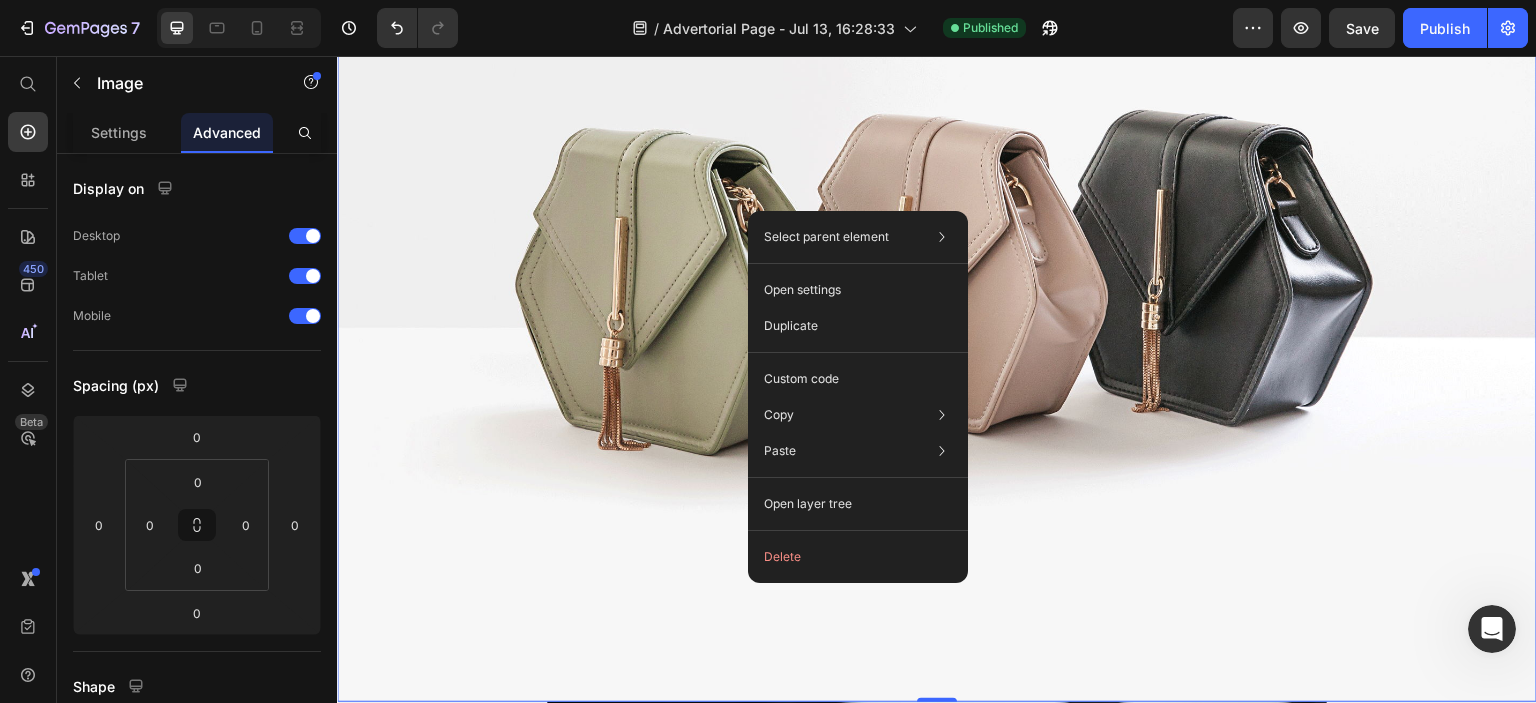 scroll, scrollTop: 0, scrollLeft: 0, axis: both 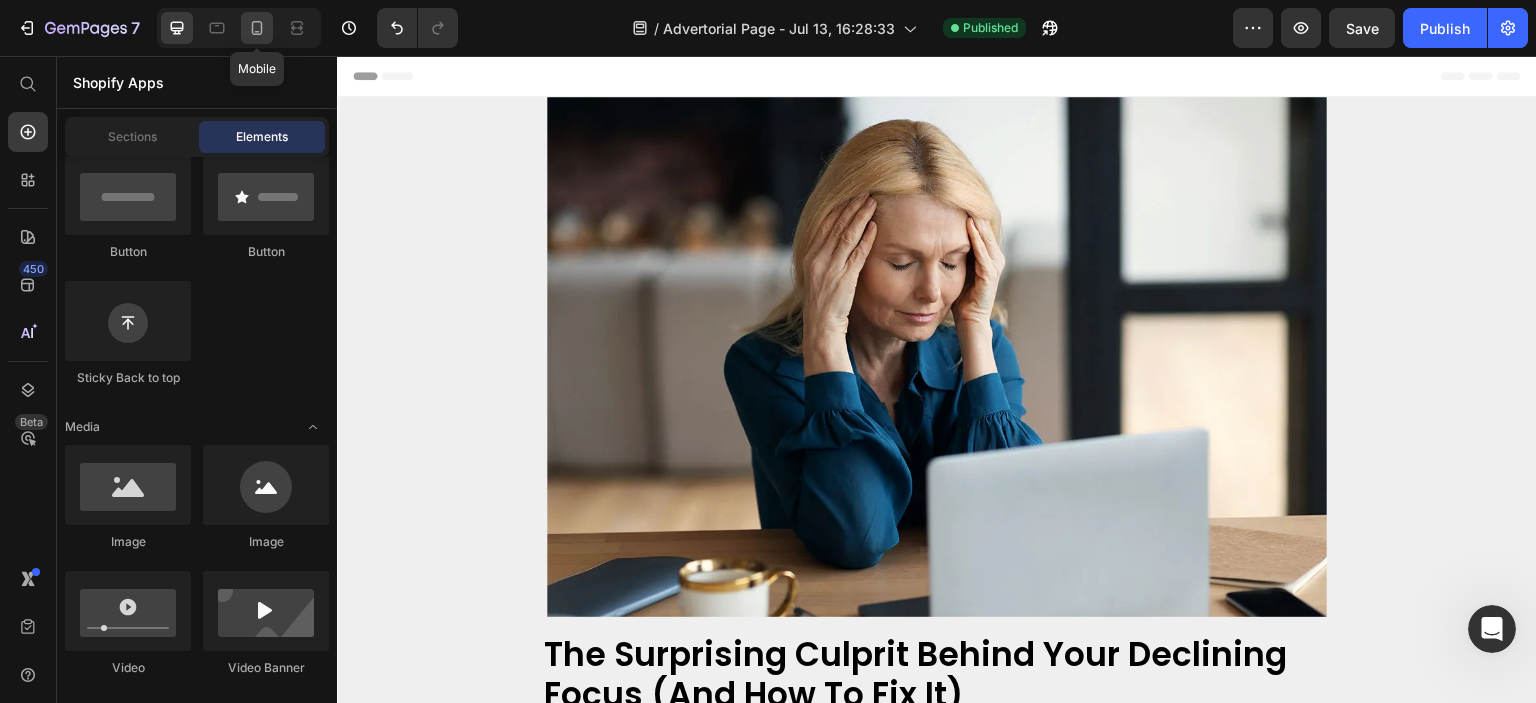 click 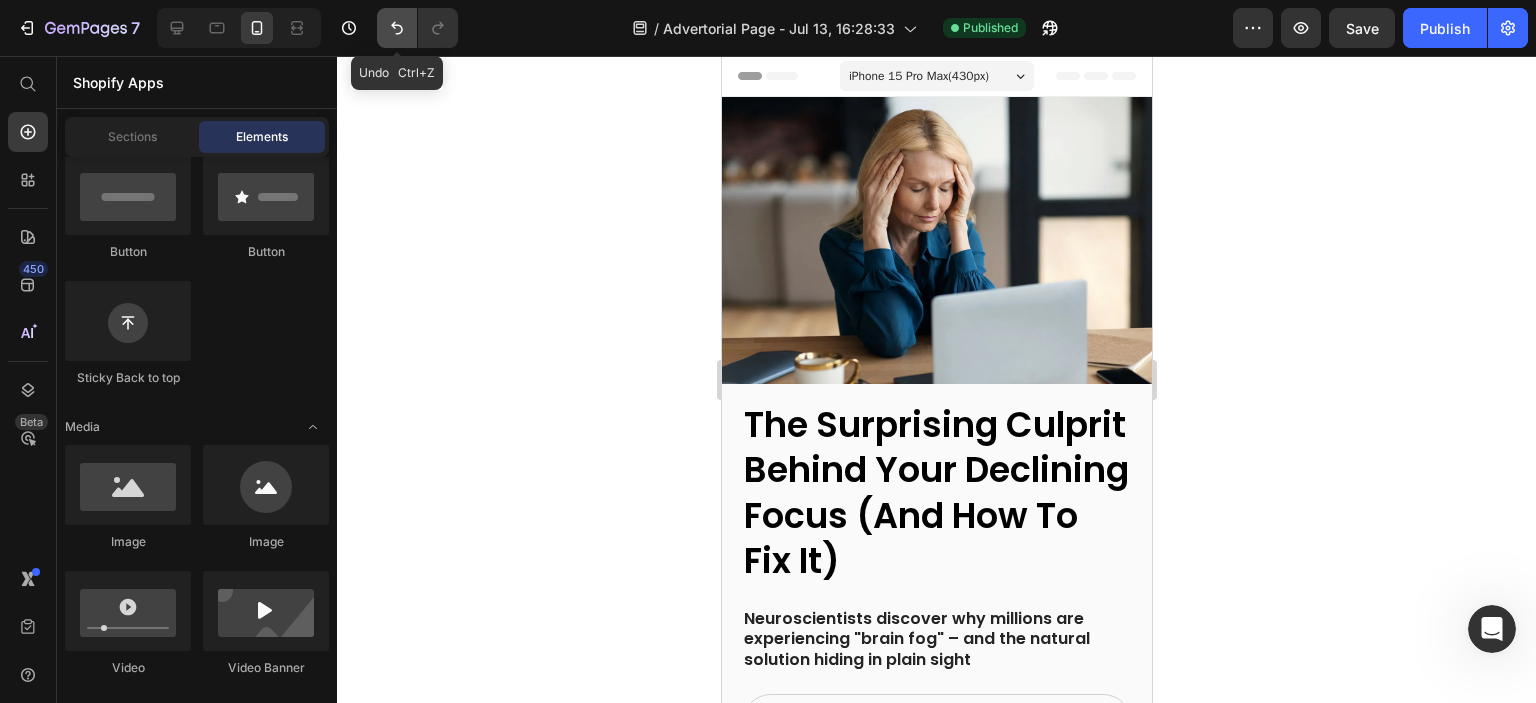click 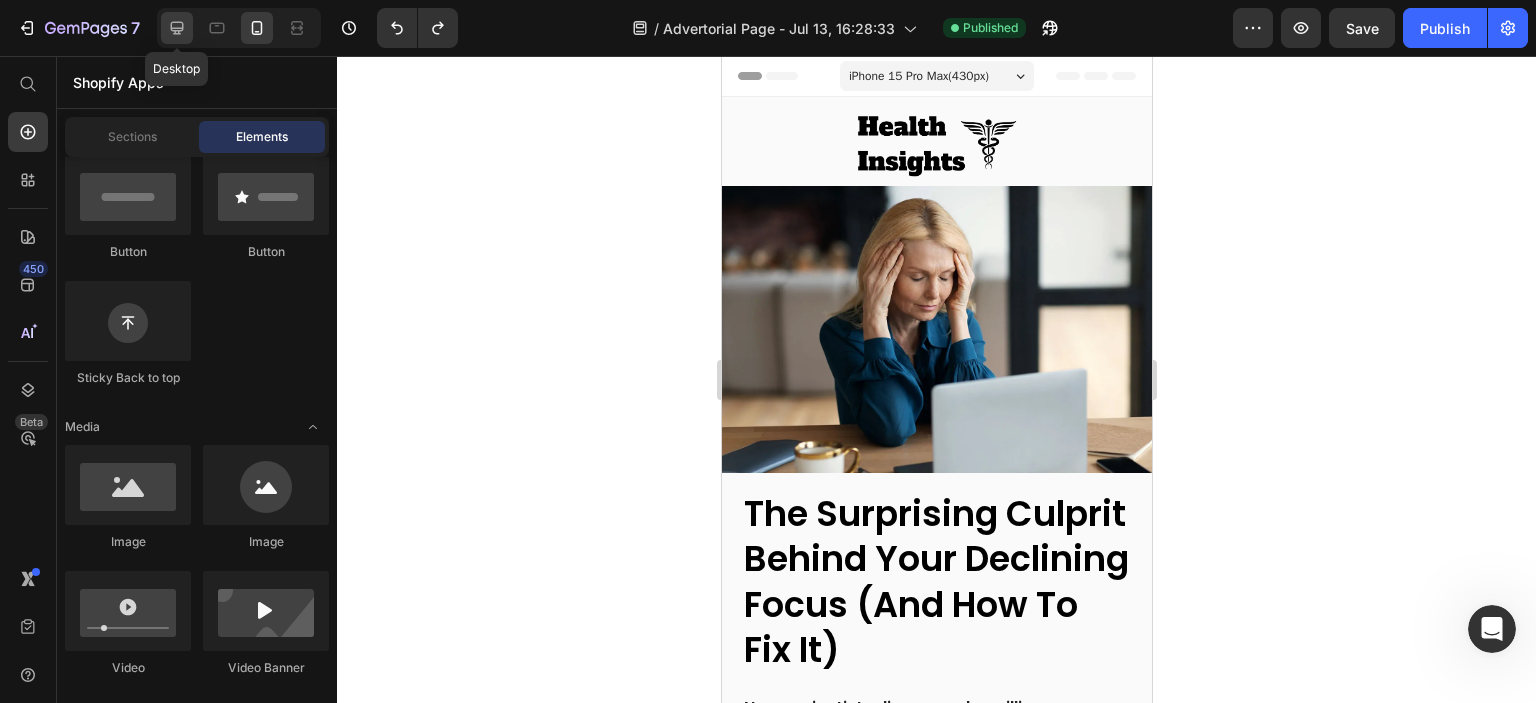 click 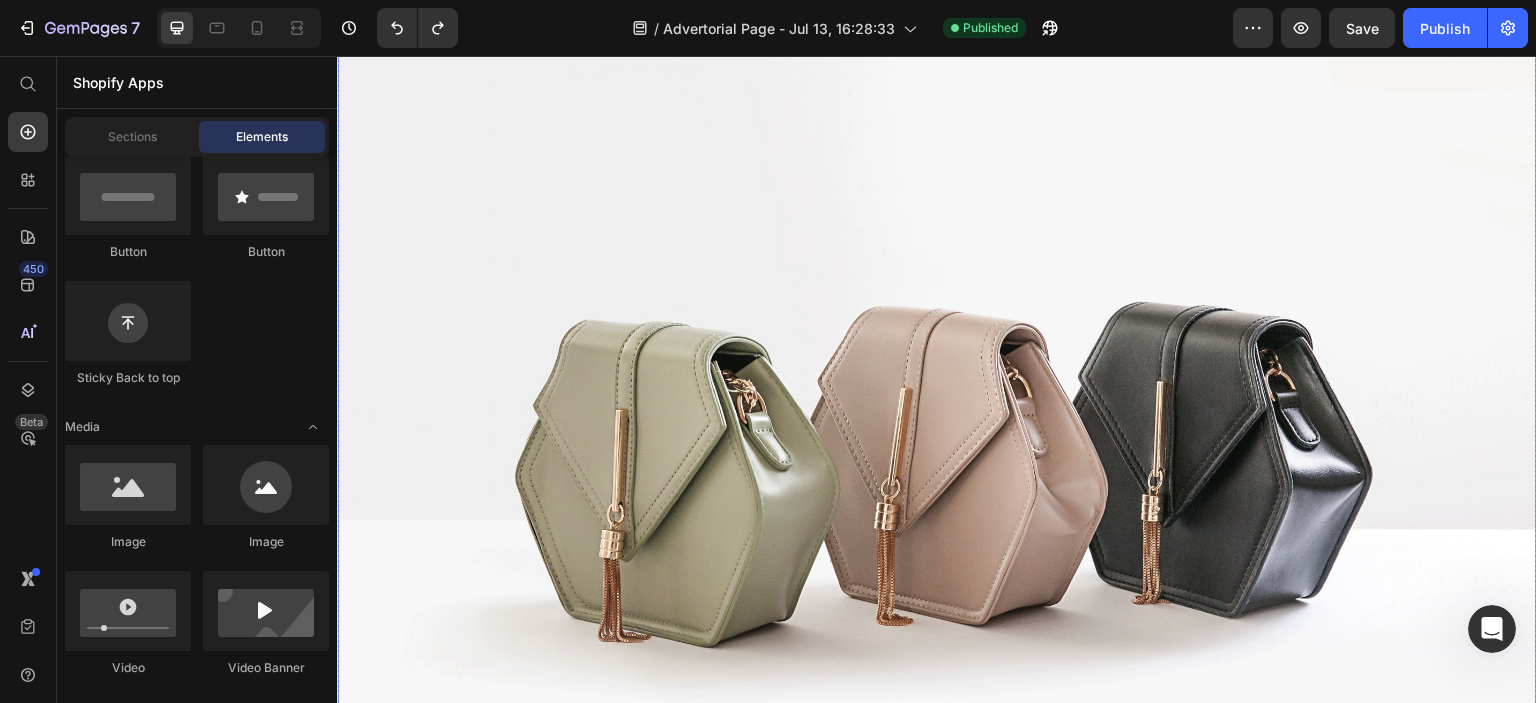 scroll, scrollTop: 100, scrollLeft: 0, axis: vertical 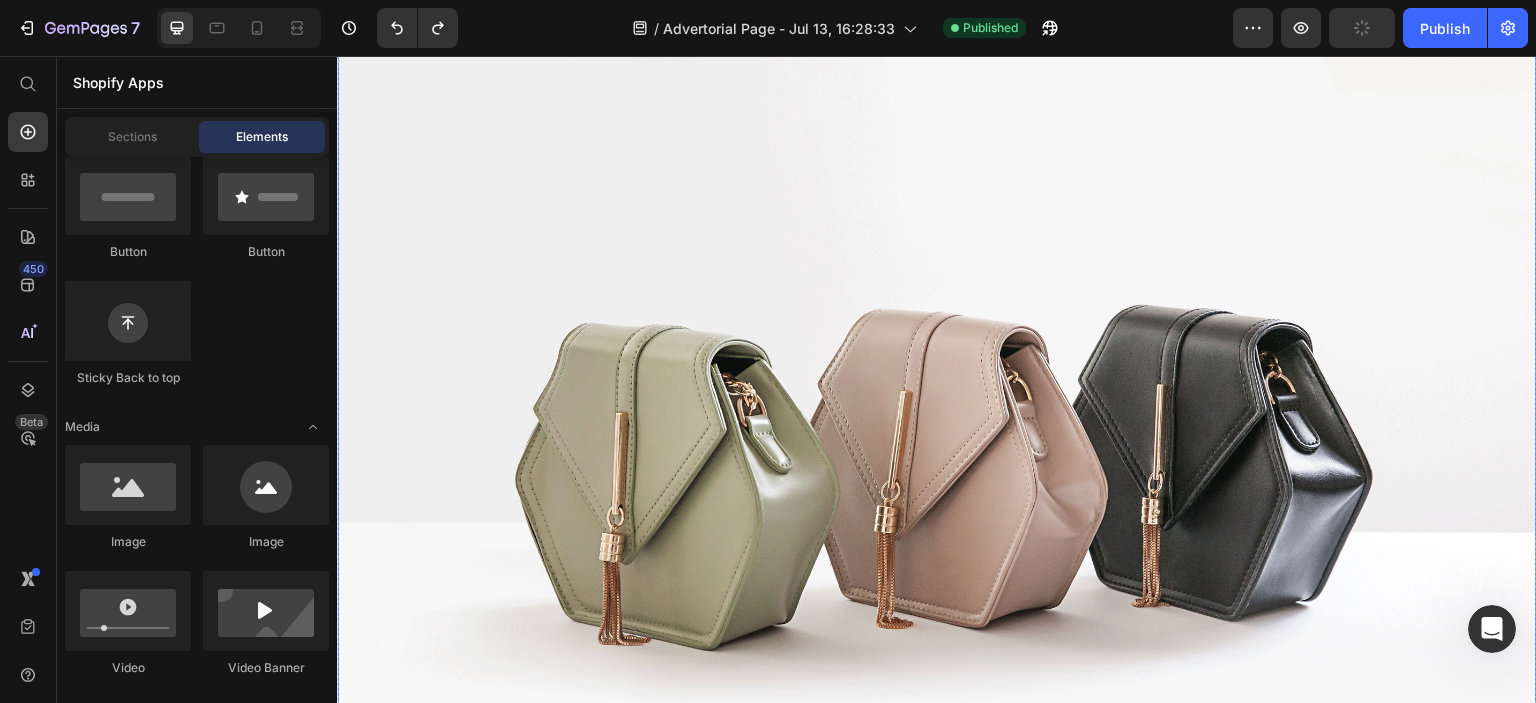 click at bounding box center [937, 447] 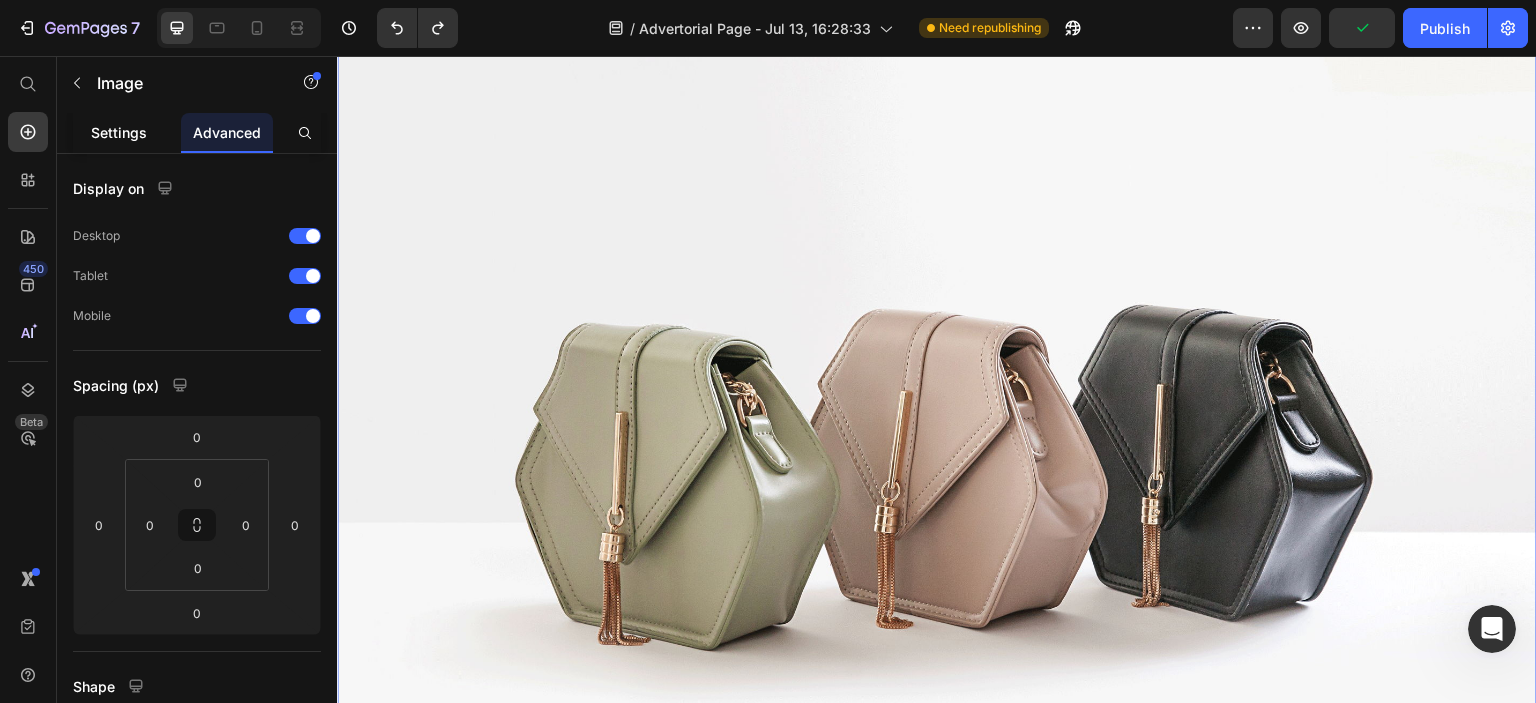 click on "Settings" at bounding box center [119, 132] 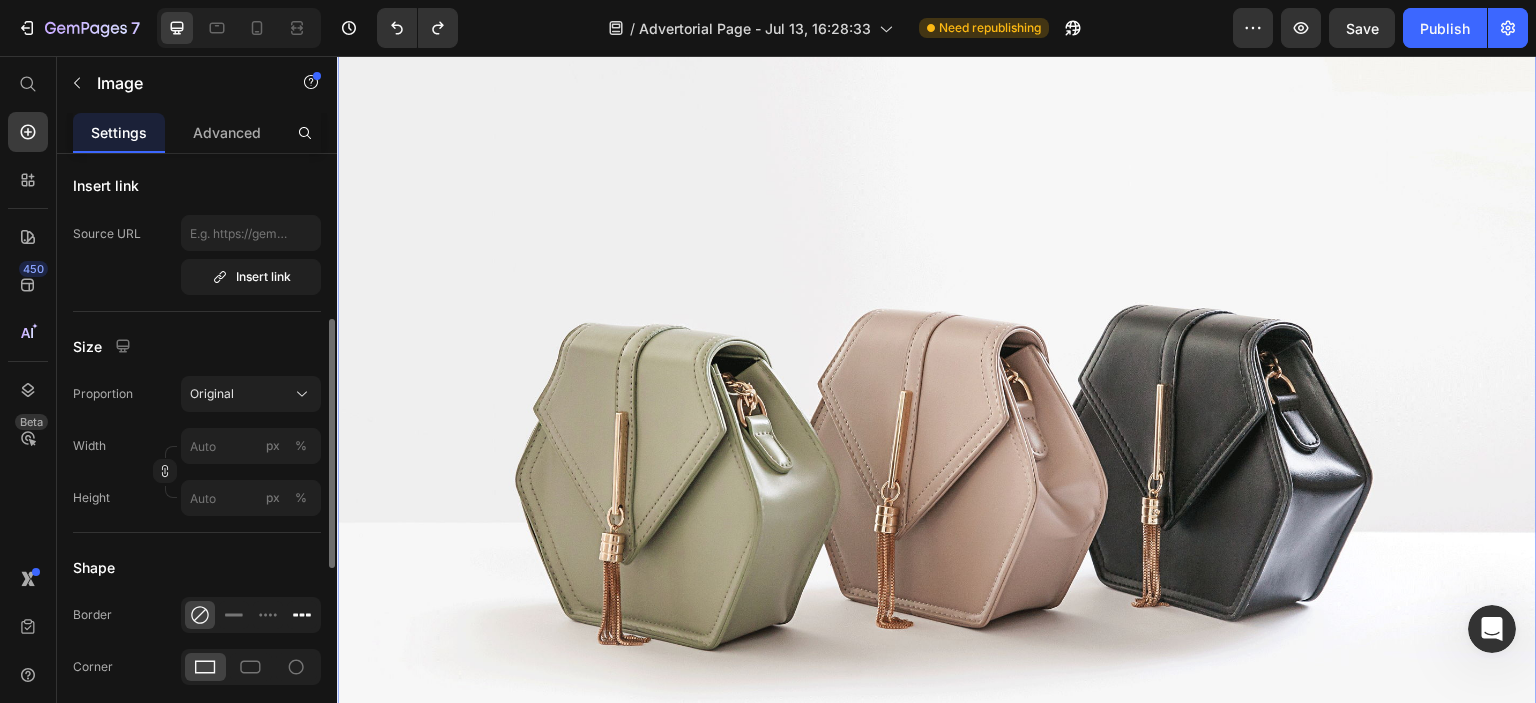 scroll, scrollTop: 500, scrollLeft: 0, axis: vertical 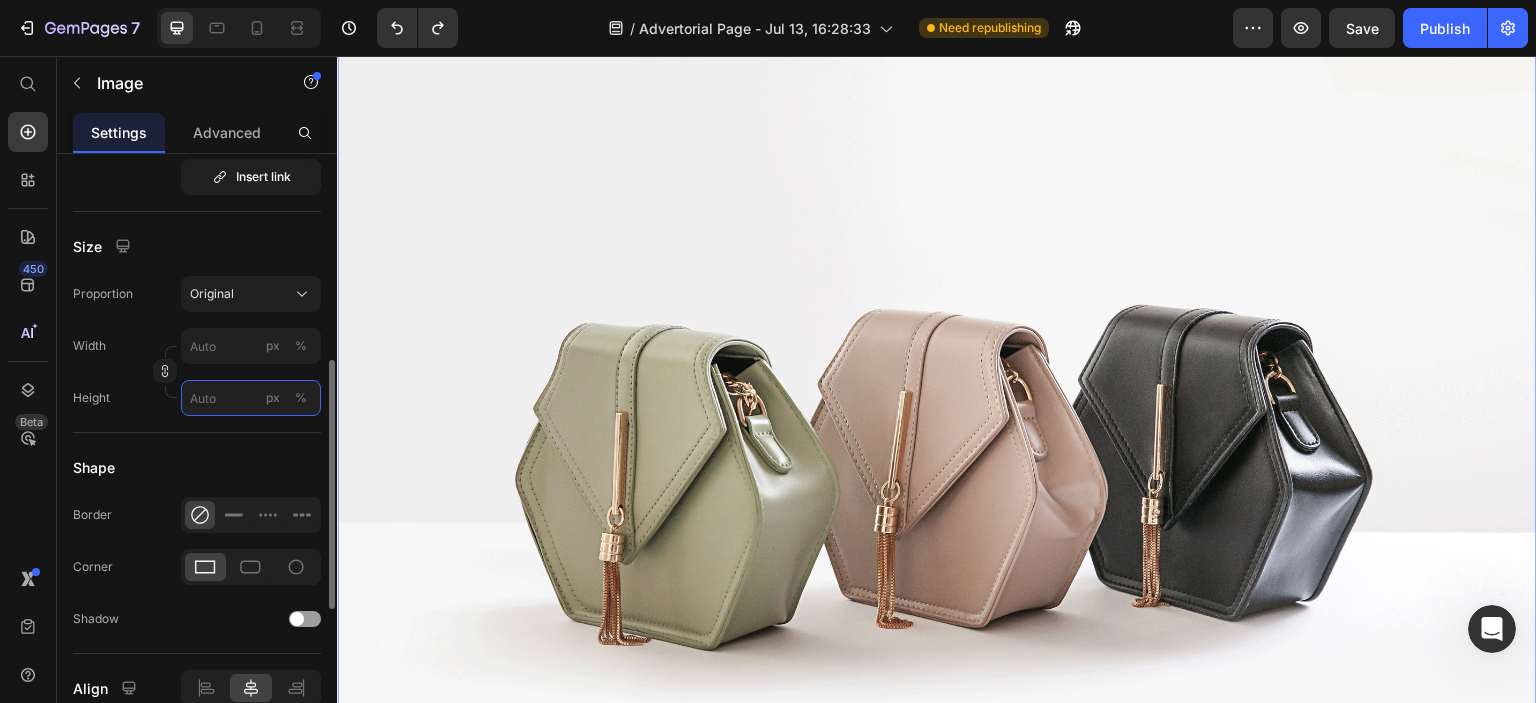 click on "px %" at bounding box center (251, 398) 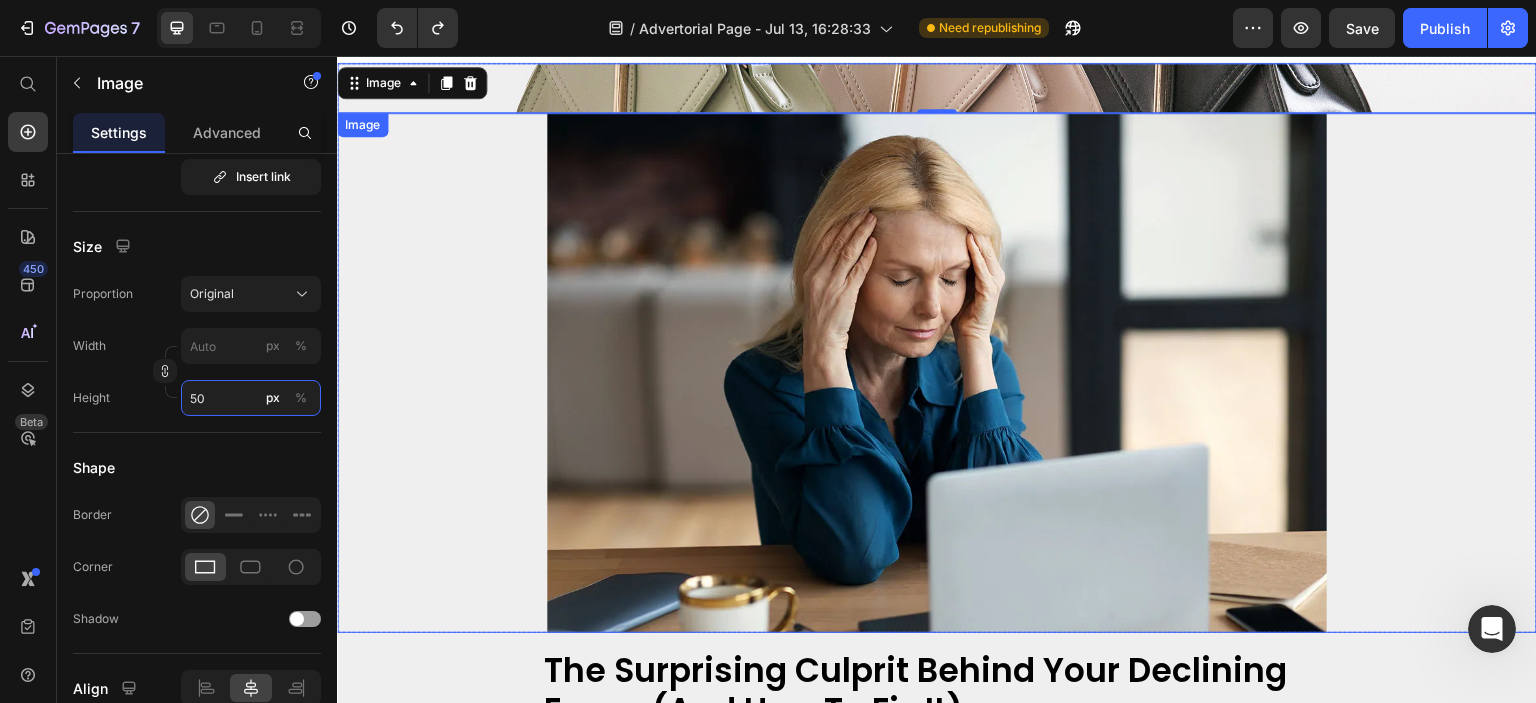 scroll, scrollTop: 0, scrollLeft: 0, axis: both 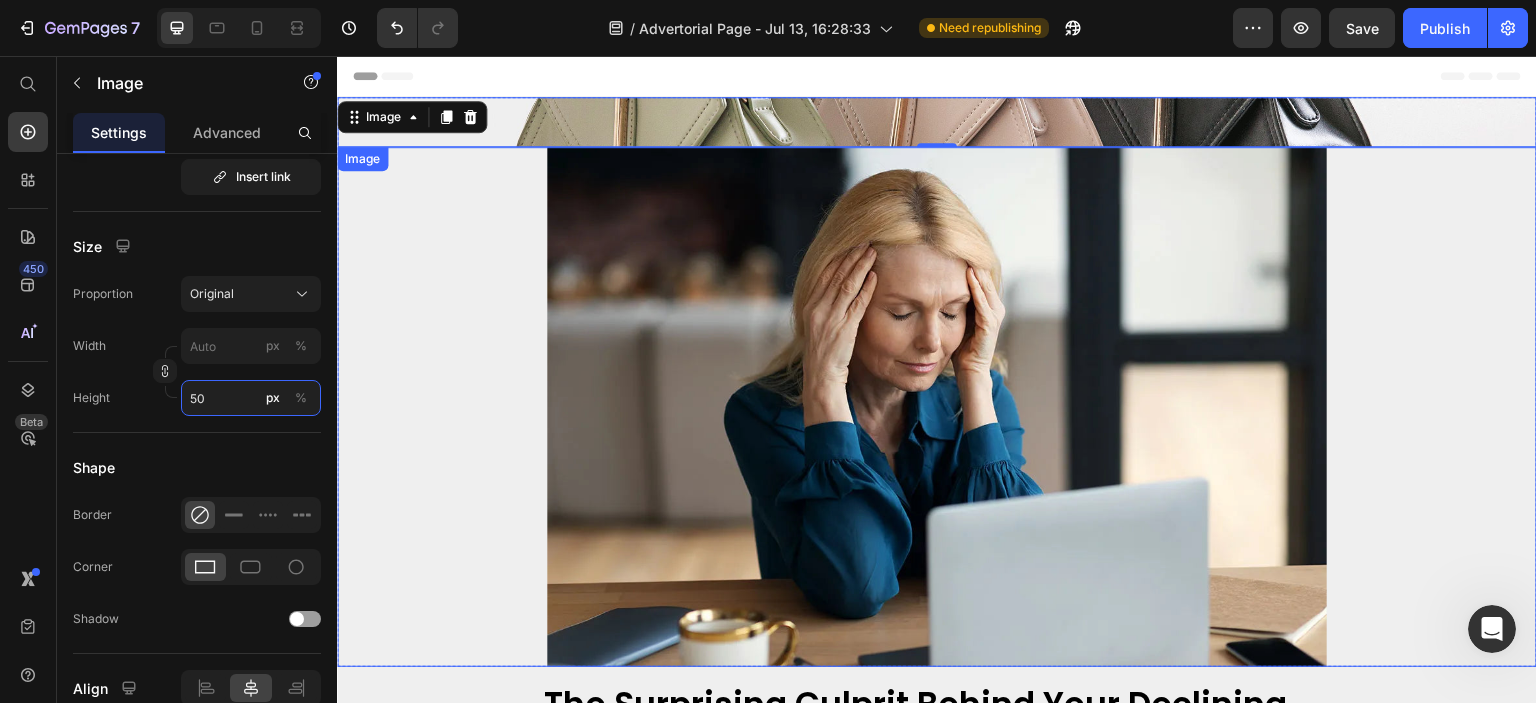 type on "5" 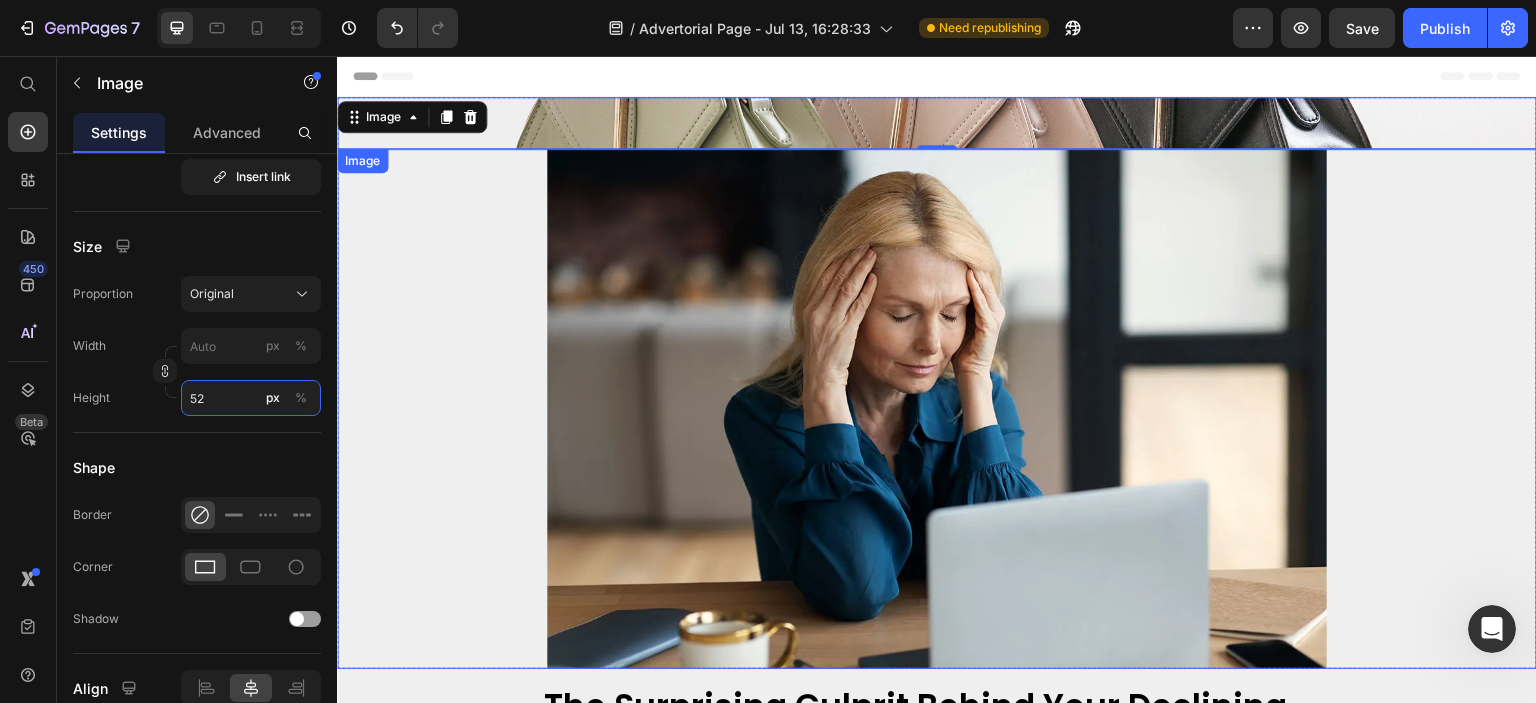 type on "5" 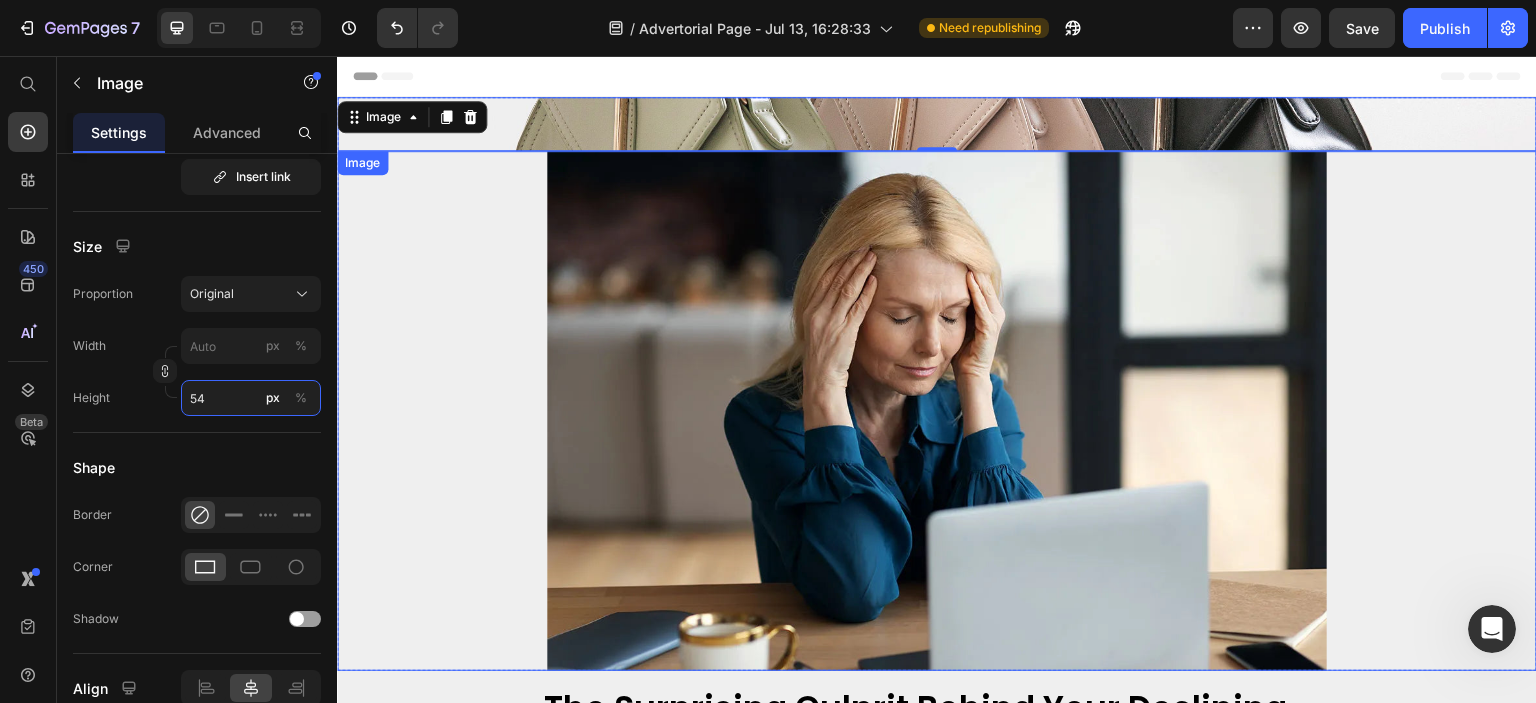 type on "5" 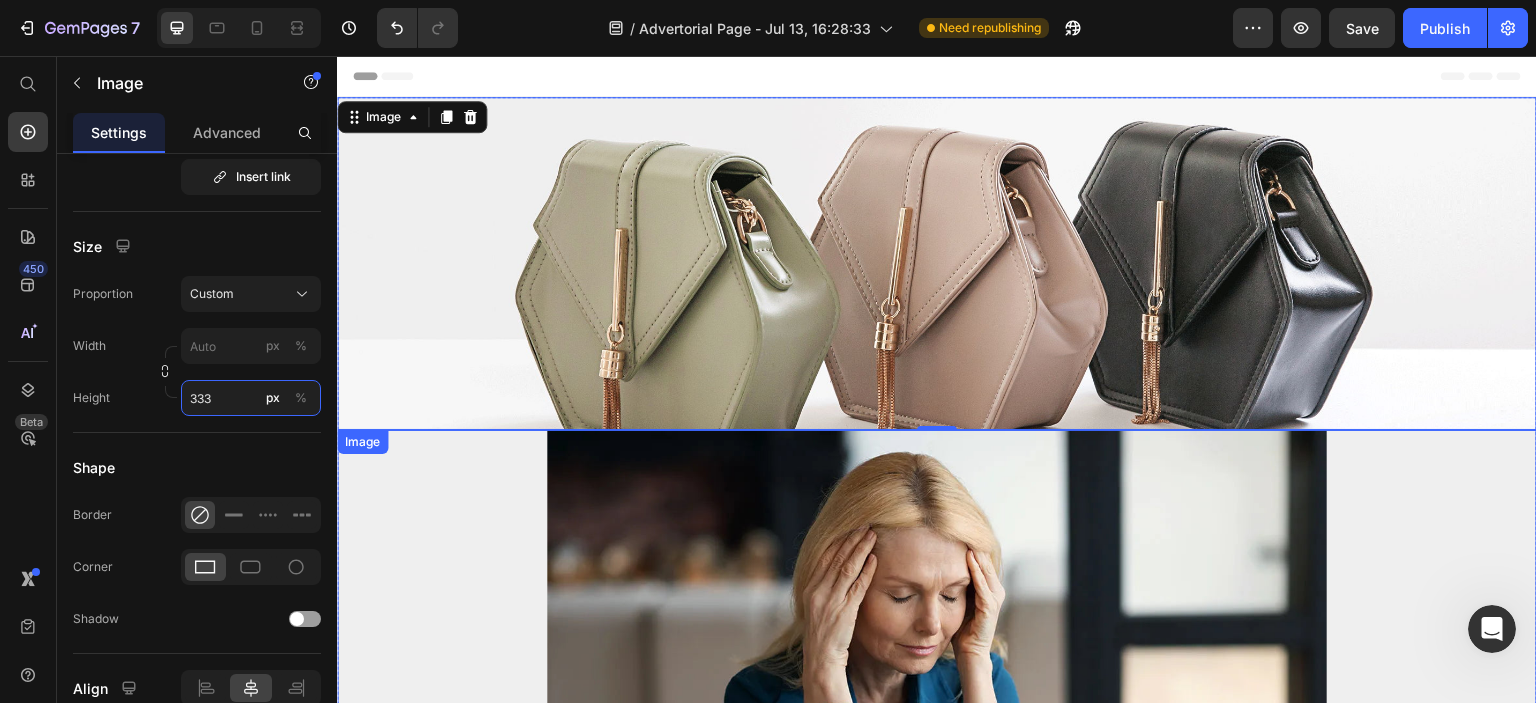 type on "5" 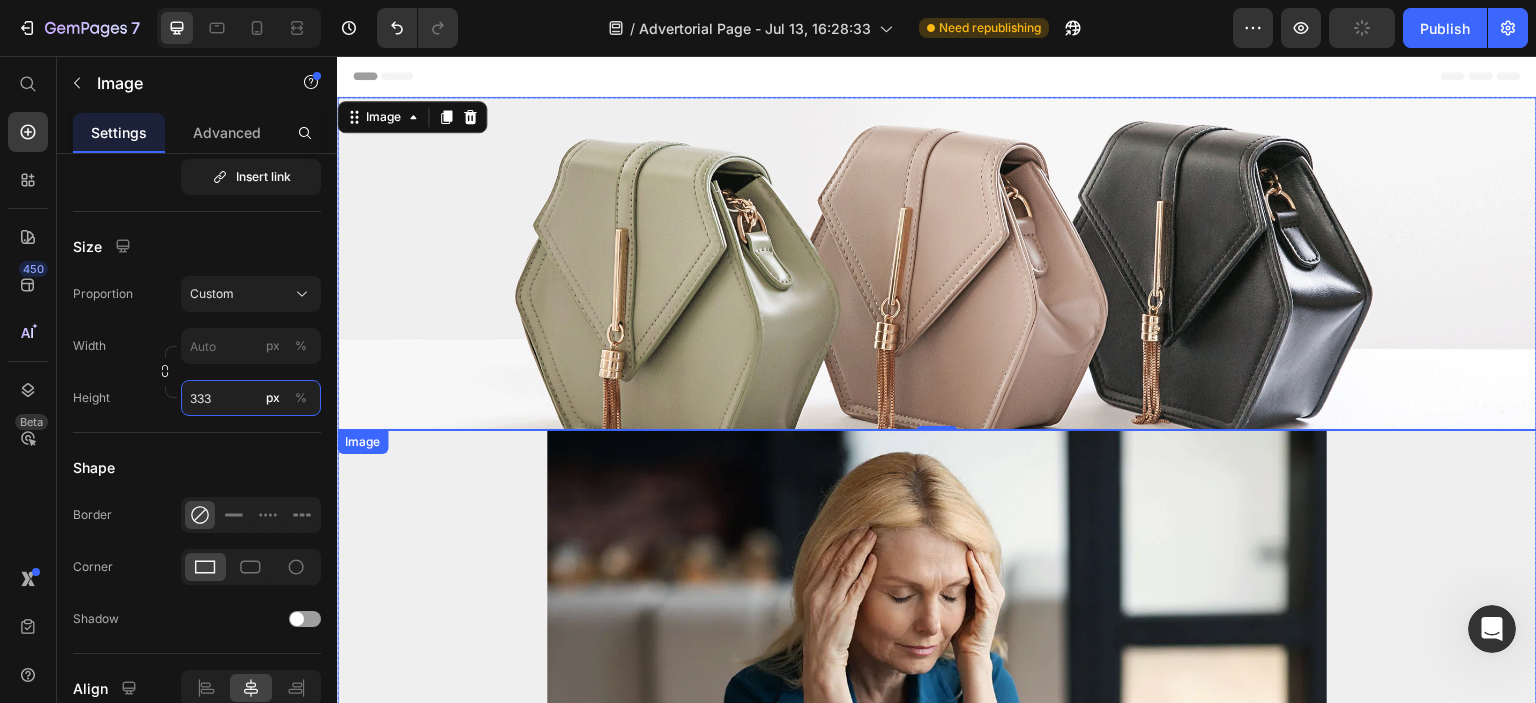 type on "5" 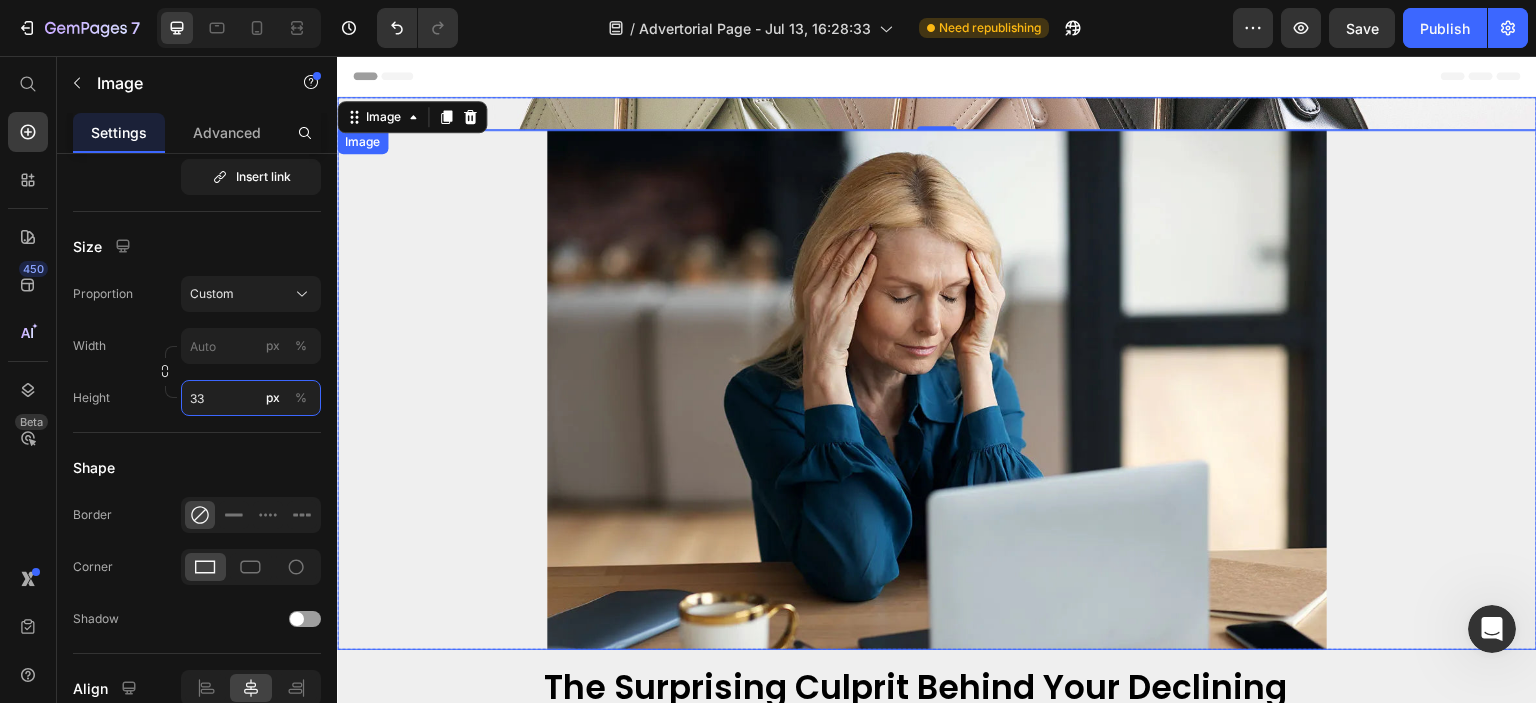 type on "3" 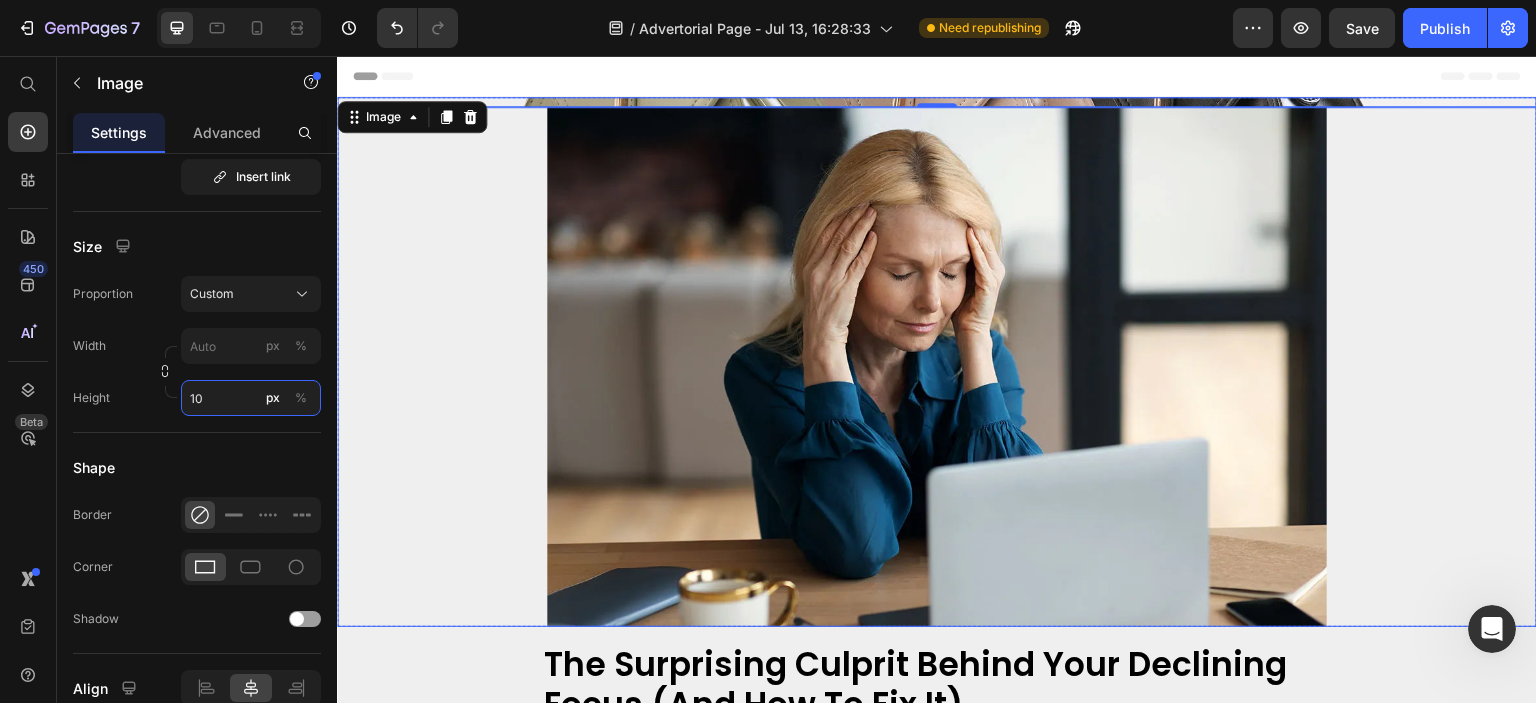 type on "100" 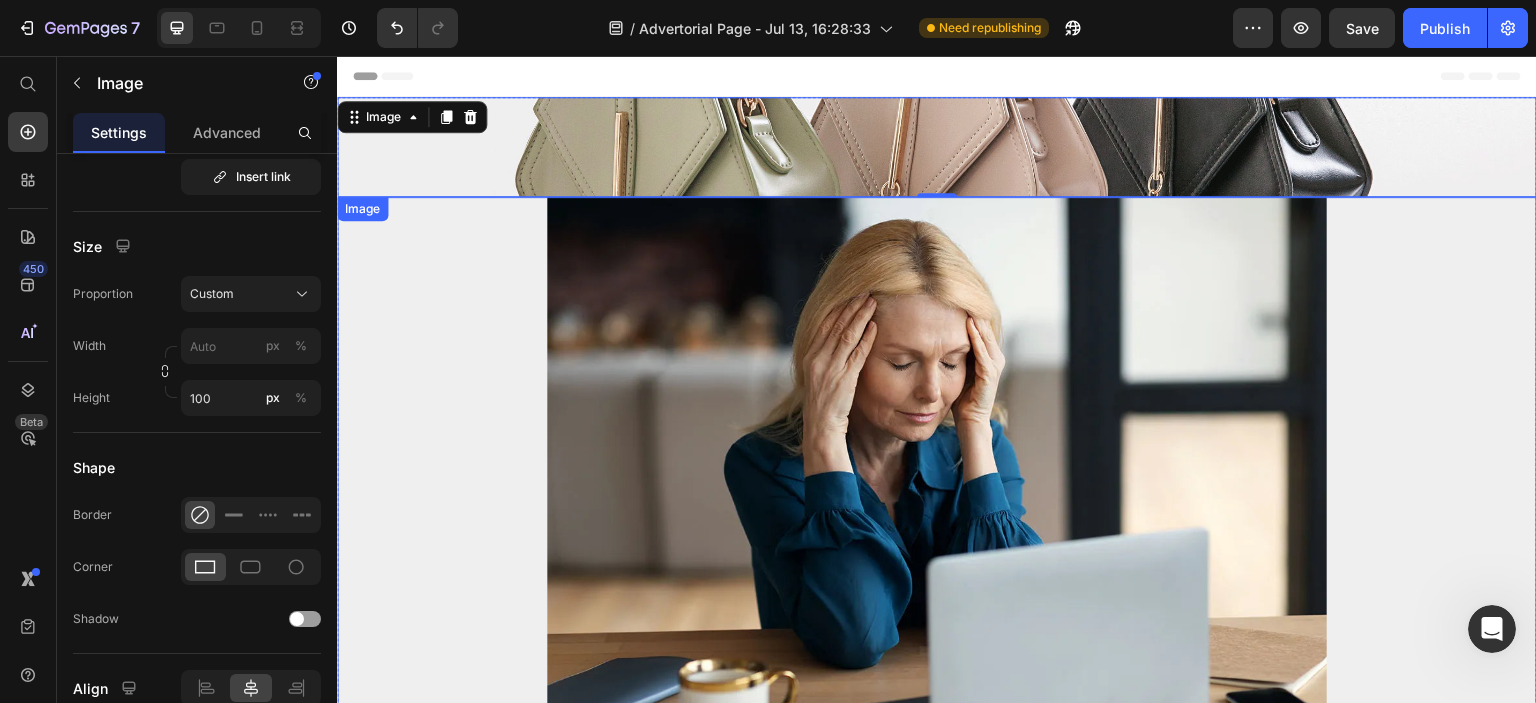 click at bounding box center (937, 457) 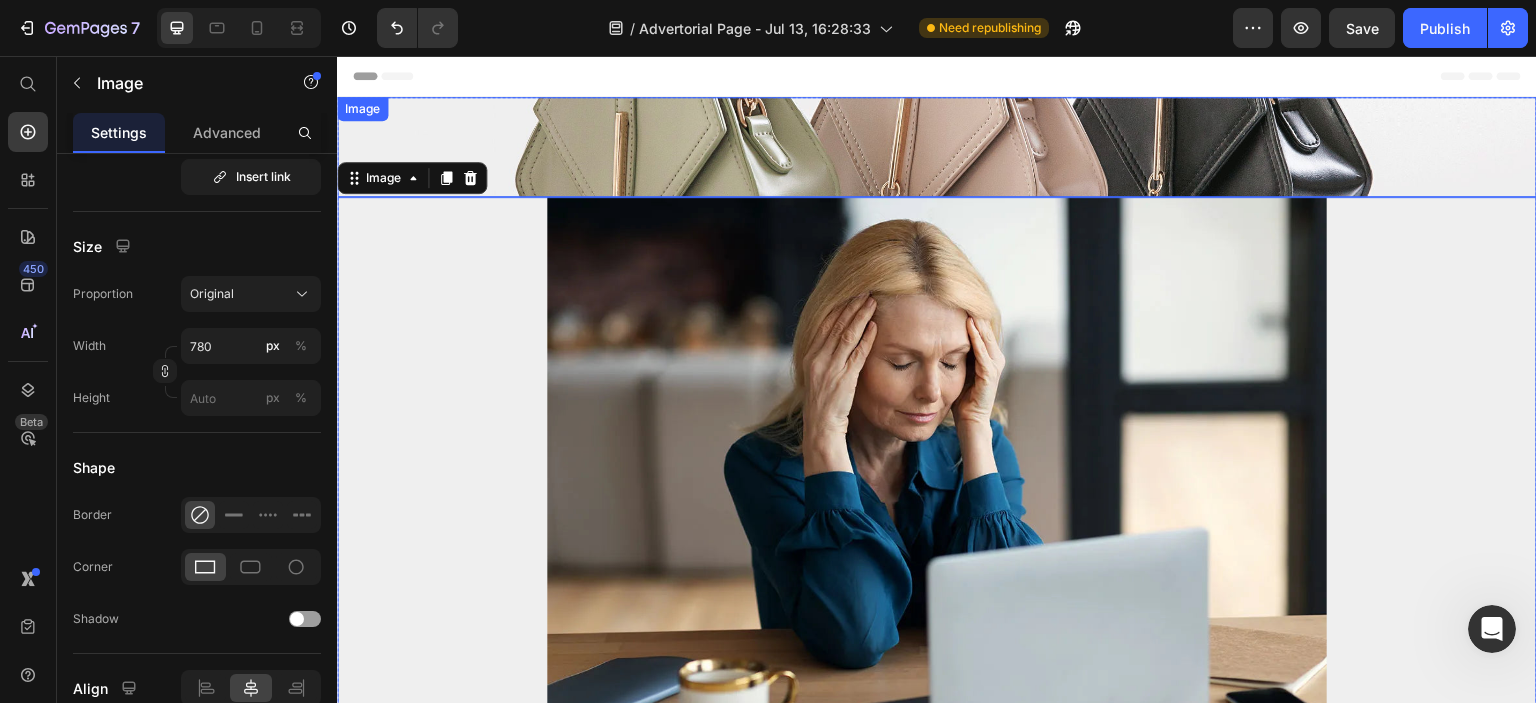 click at bounding box center [937, 147] 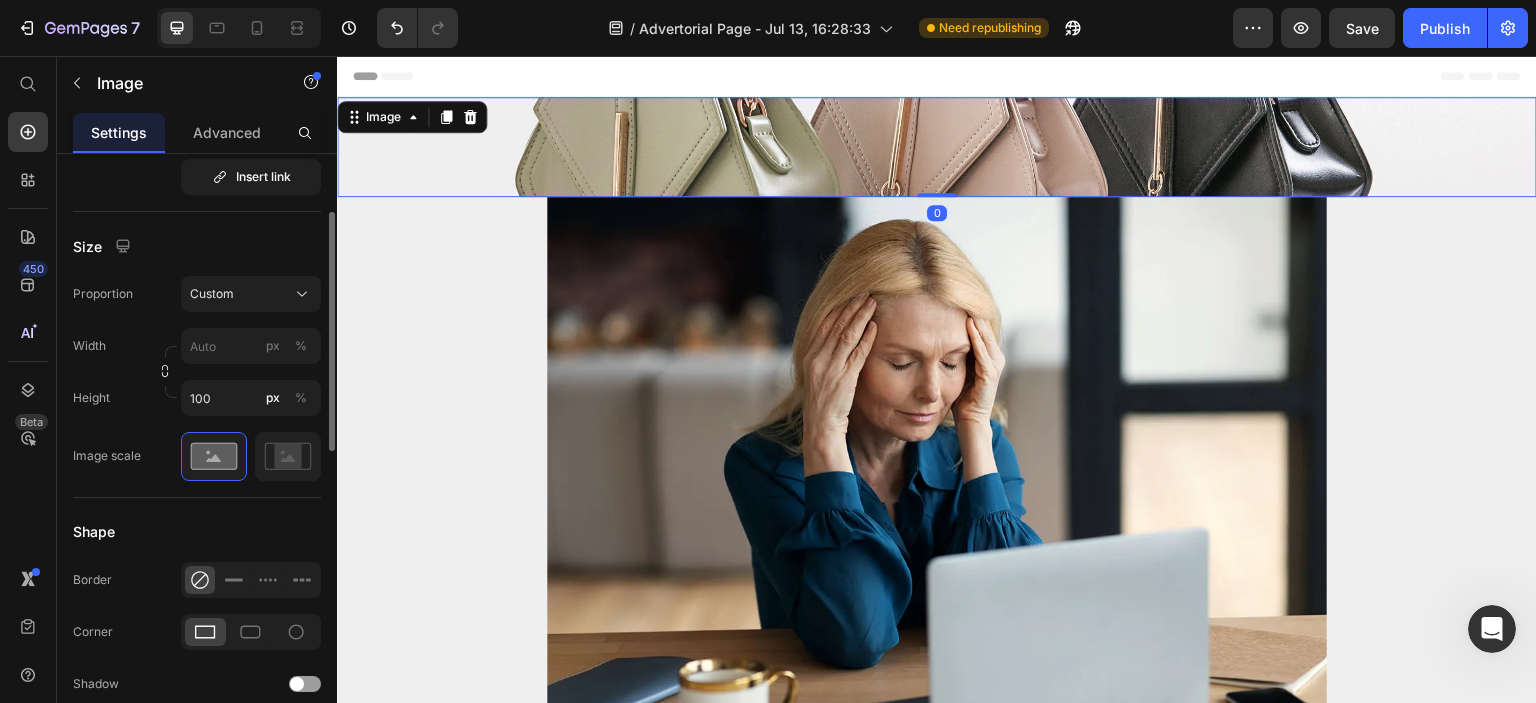 scroll, scrollTop: 0, scrollLeft: 0, axis: both 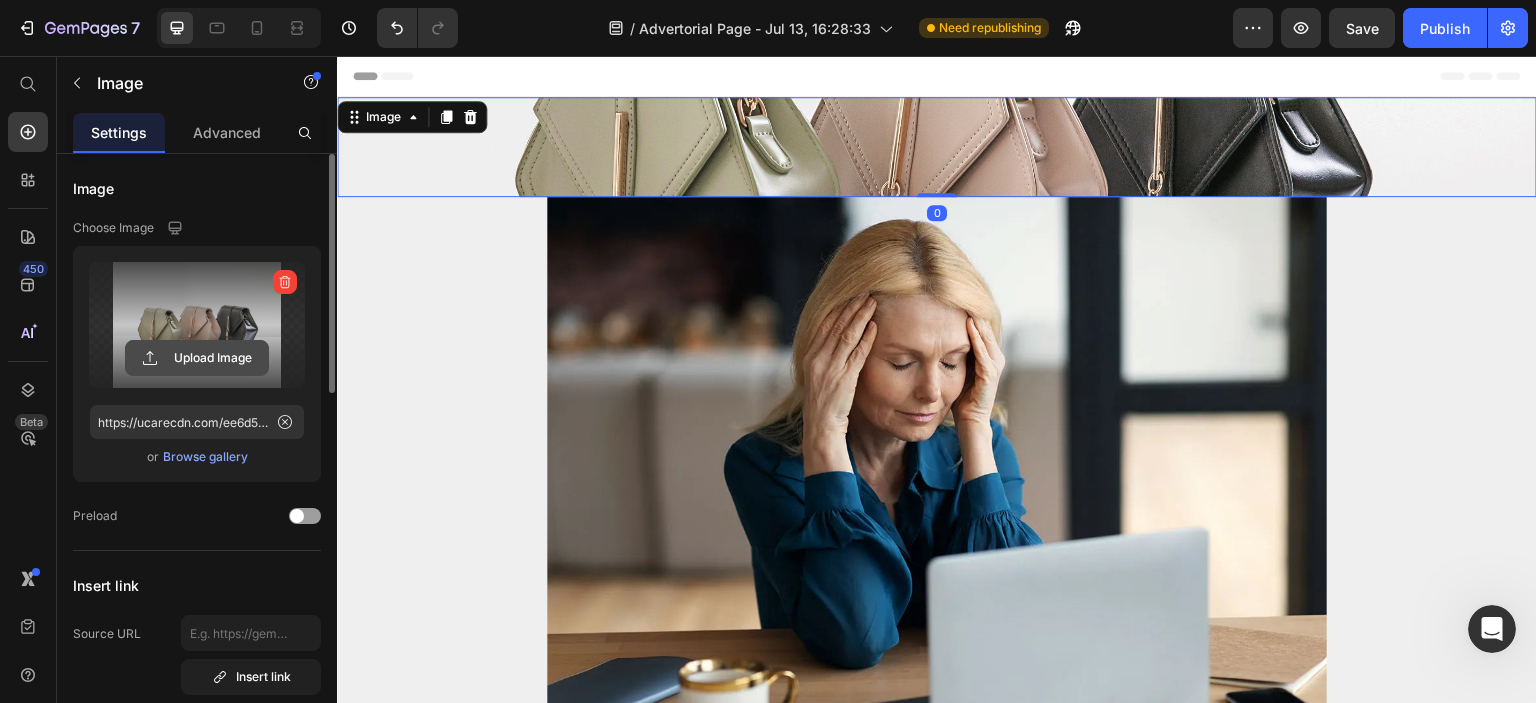click 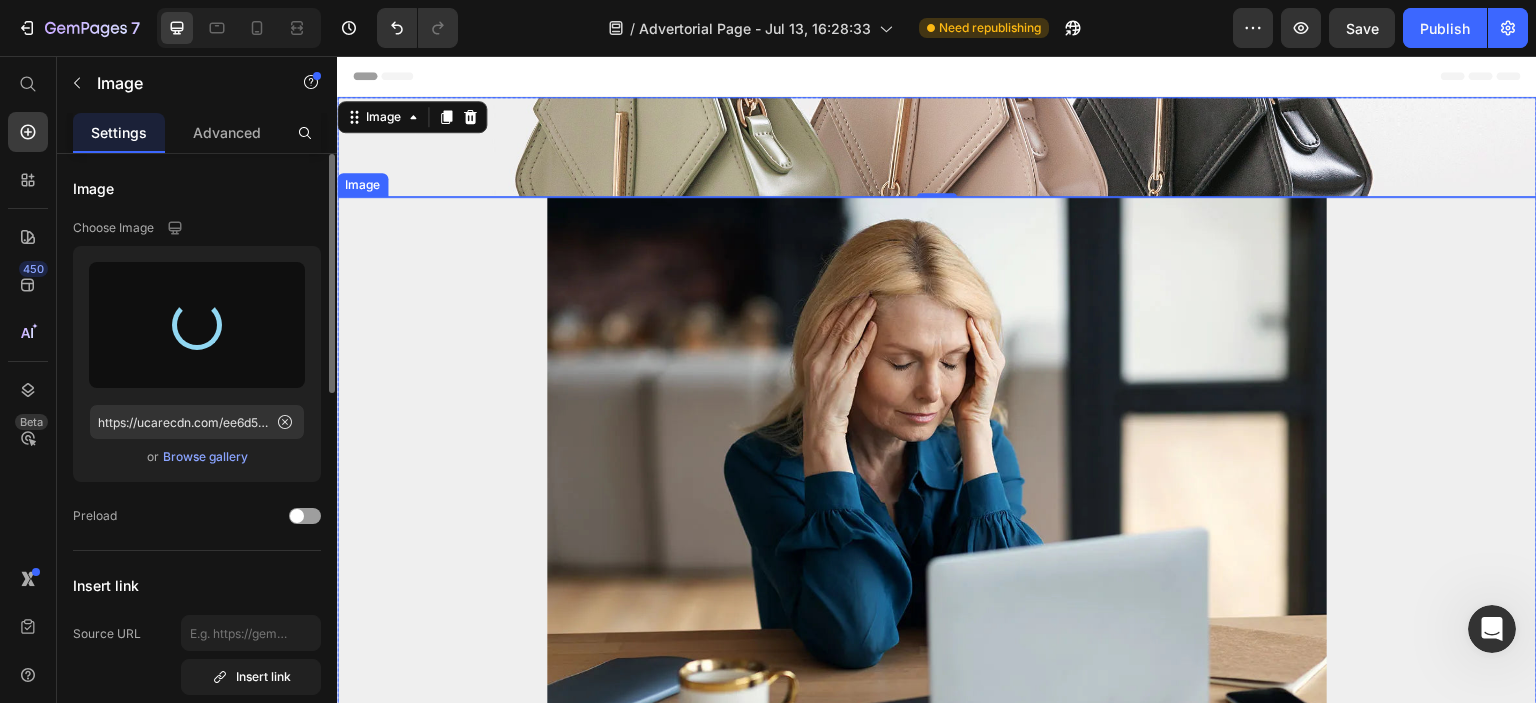type on "https://cdn.shopify.com/s/files/1/0710/3145/5912/files/gempages_573164479206916870-32230119-0678-4b68-859f-f572d0399a2b.png" 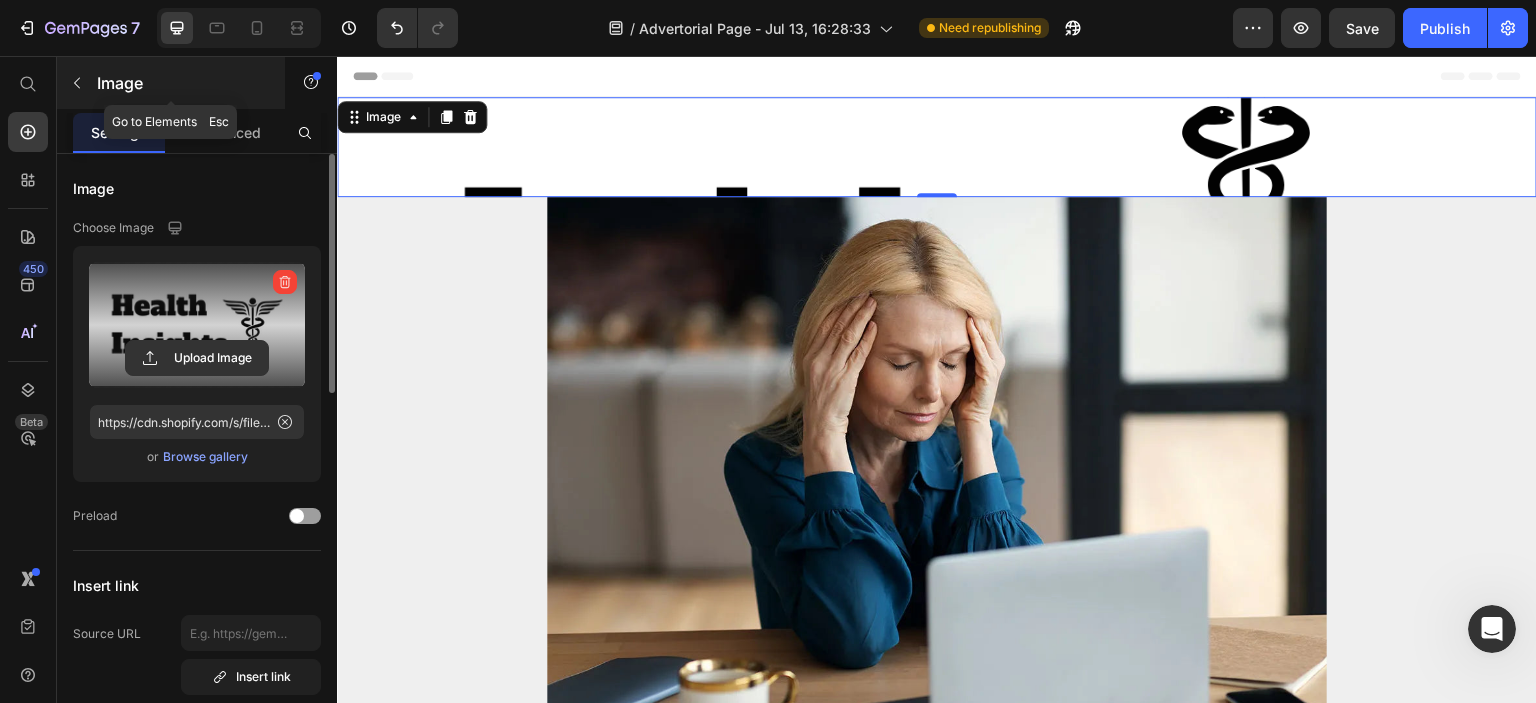 click 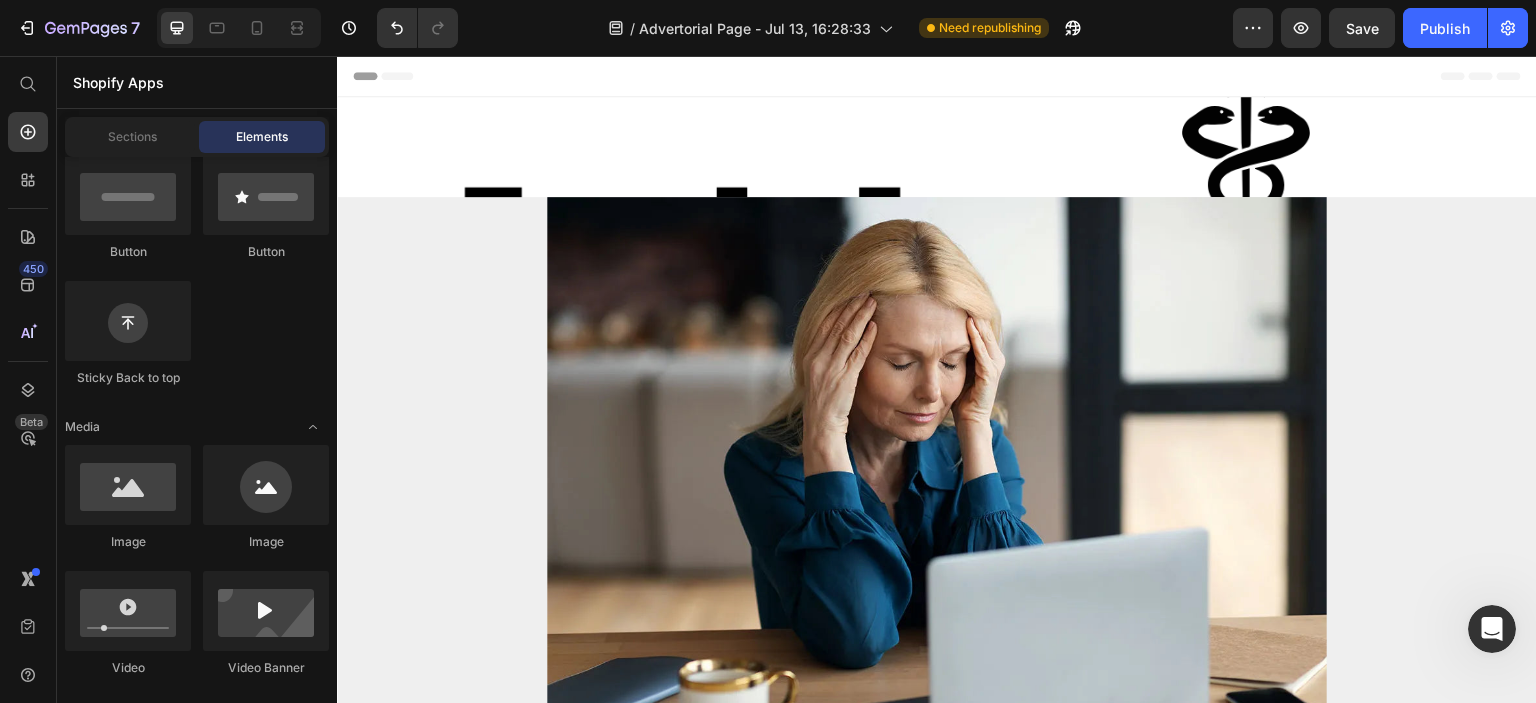 click at bounding box center (937, 147) 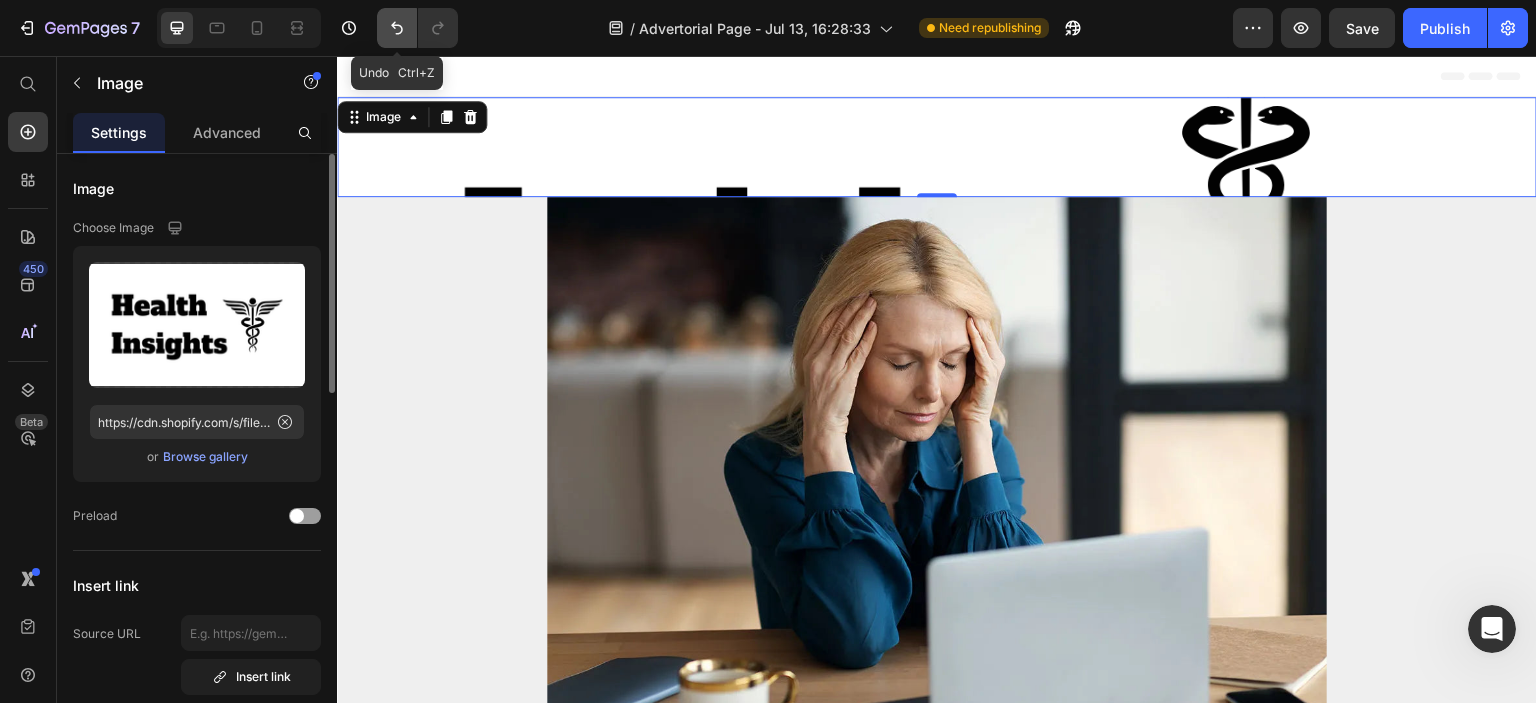 click 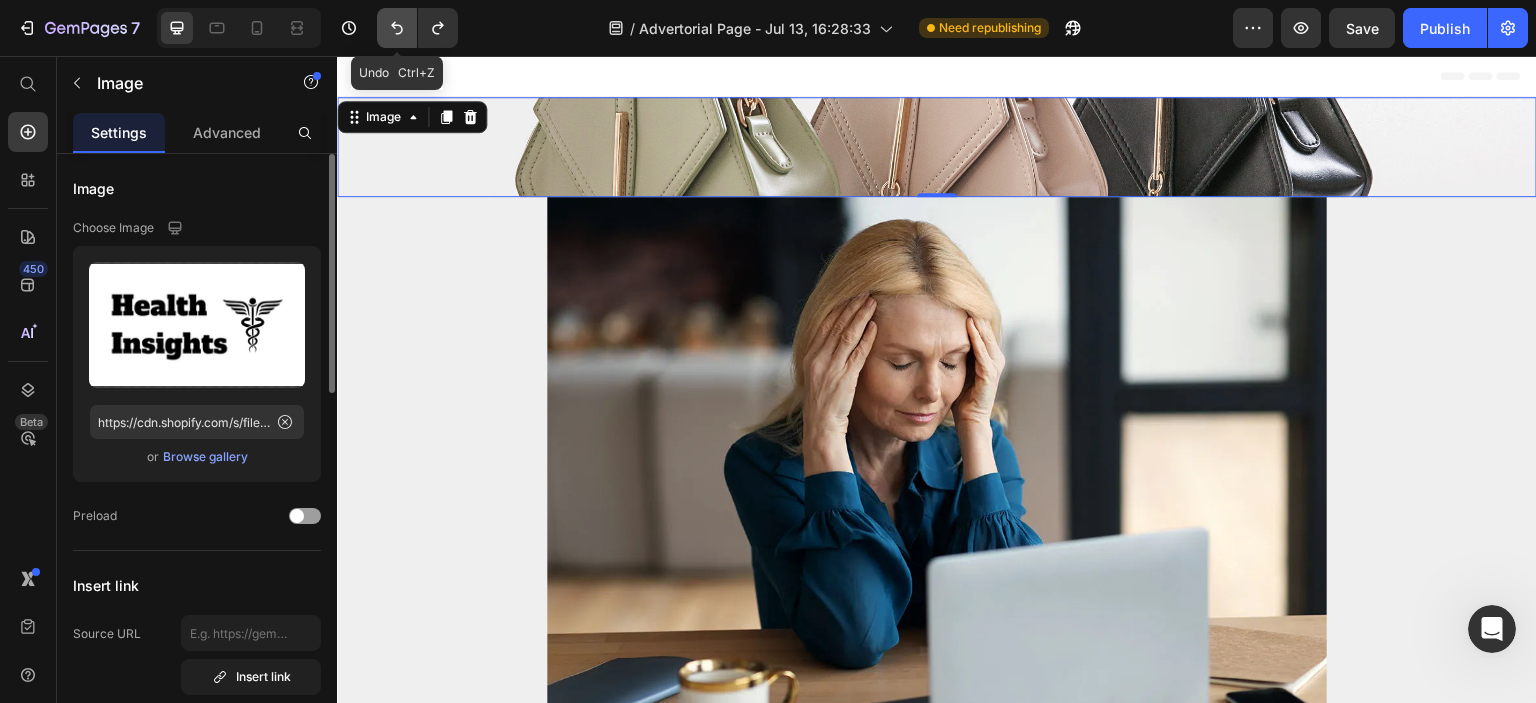 click 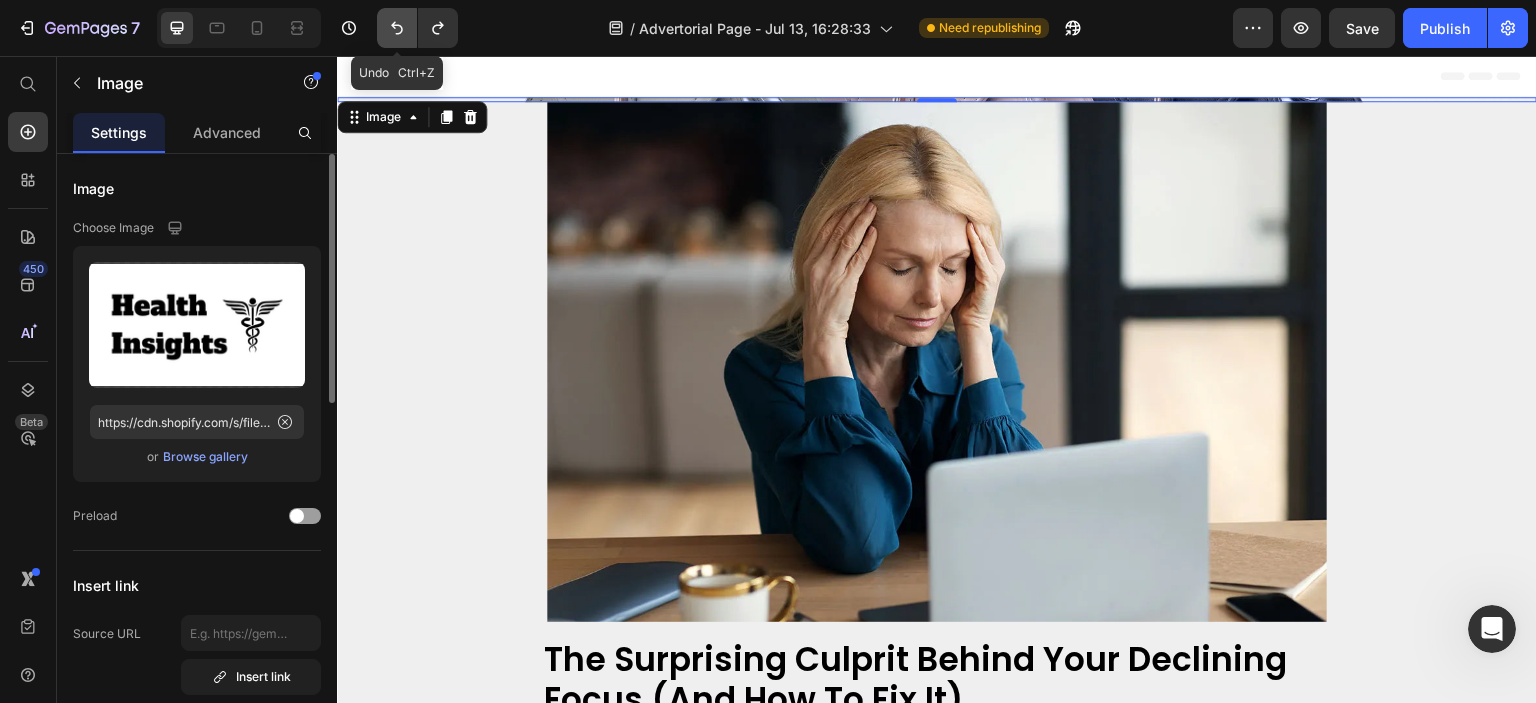click 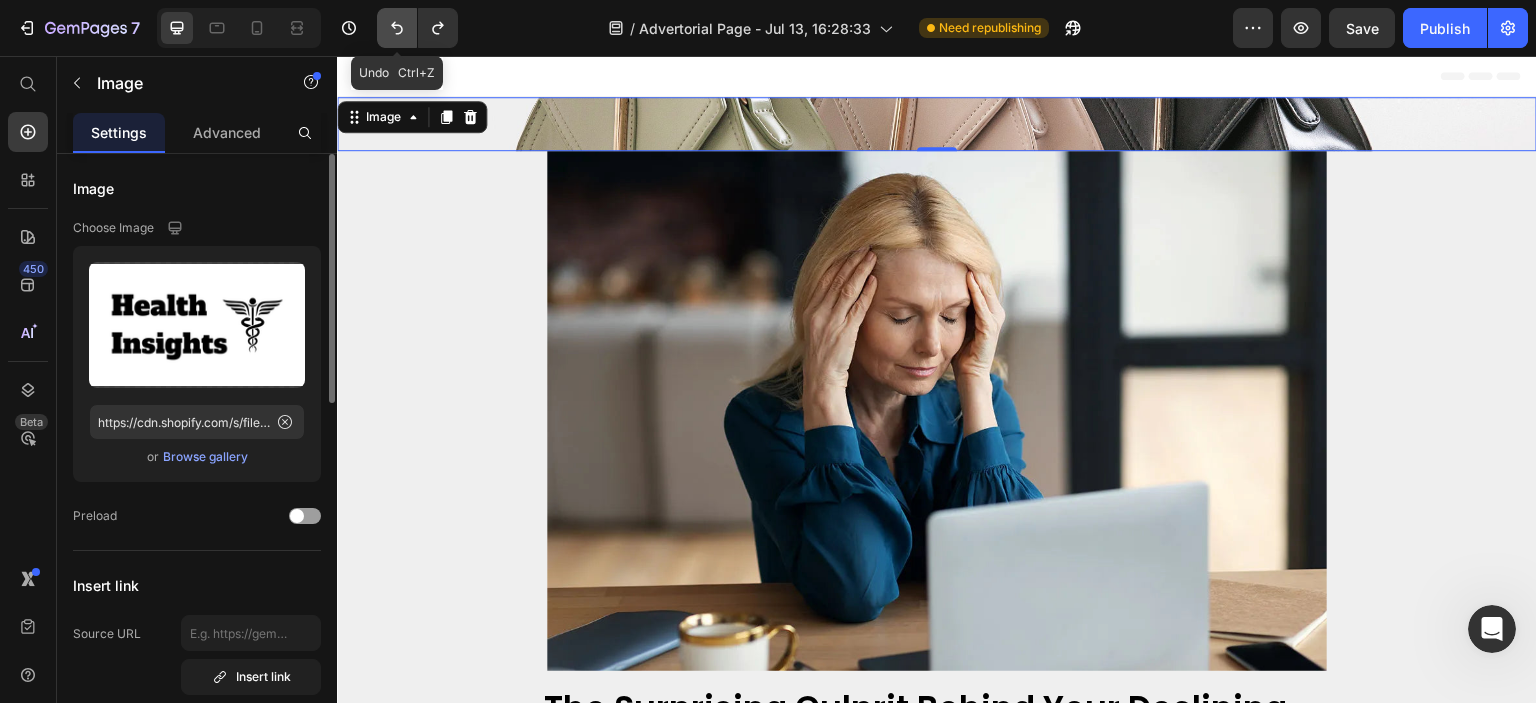 click 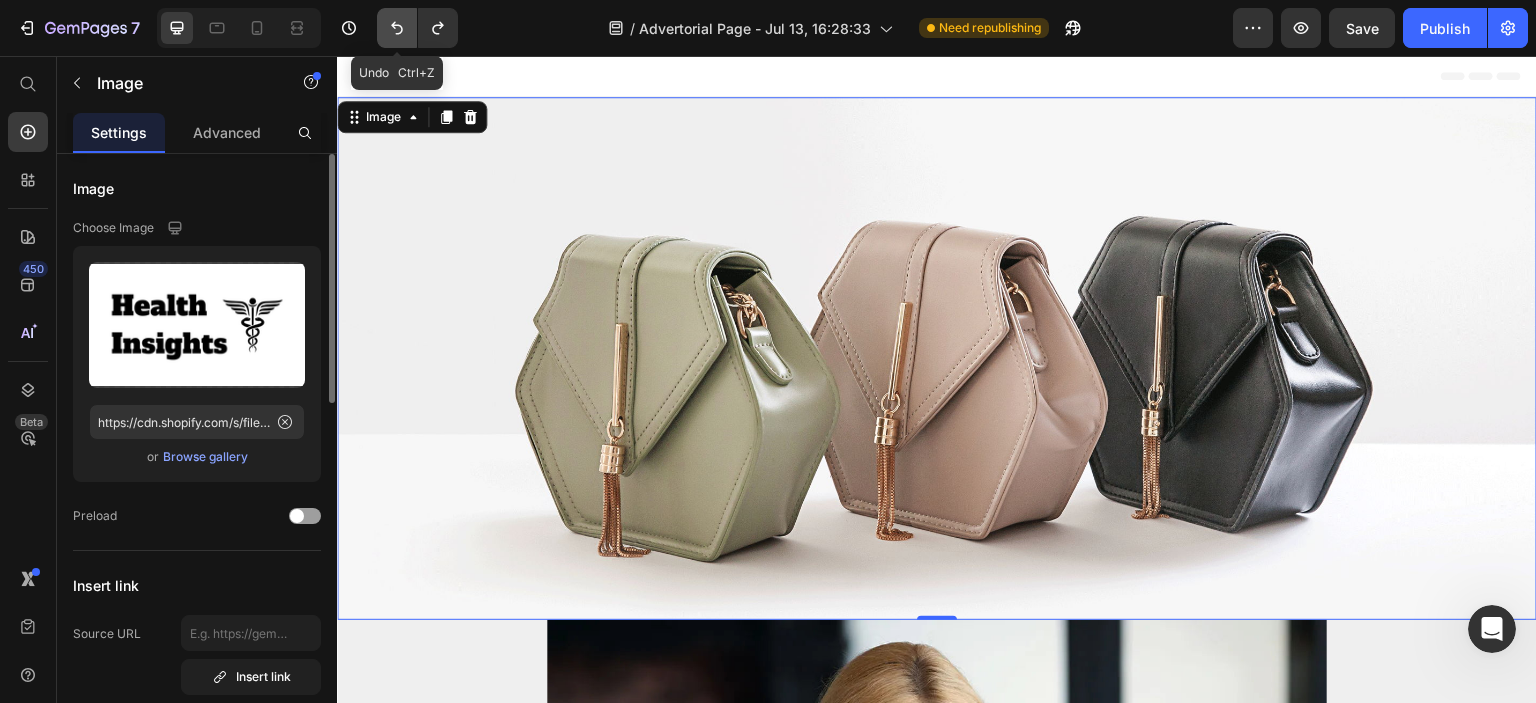 click 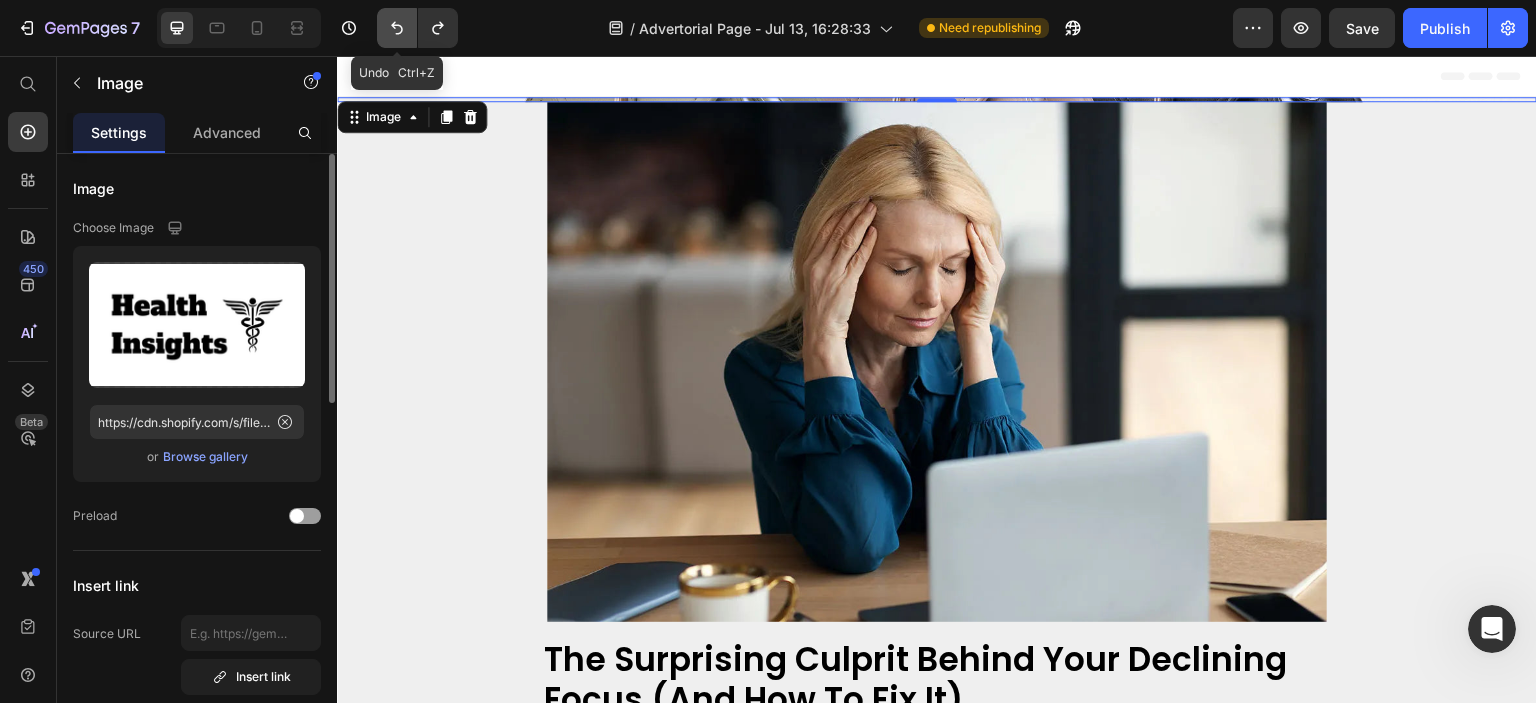 click 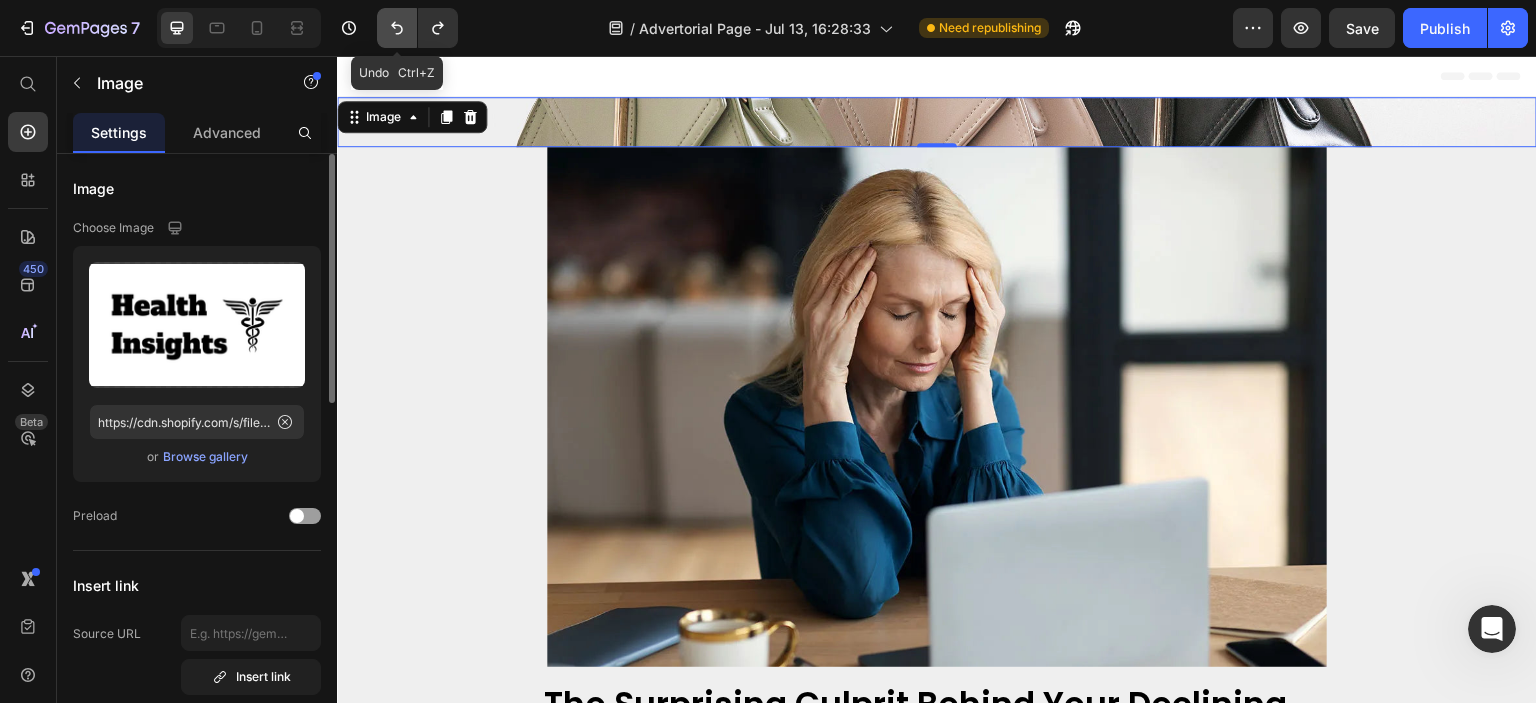 click 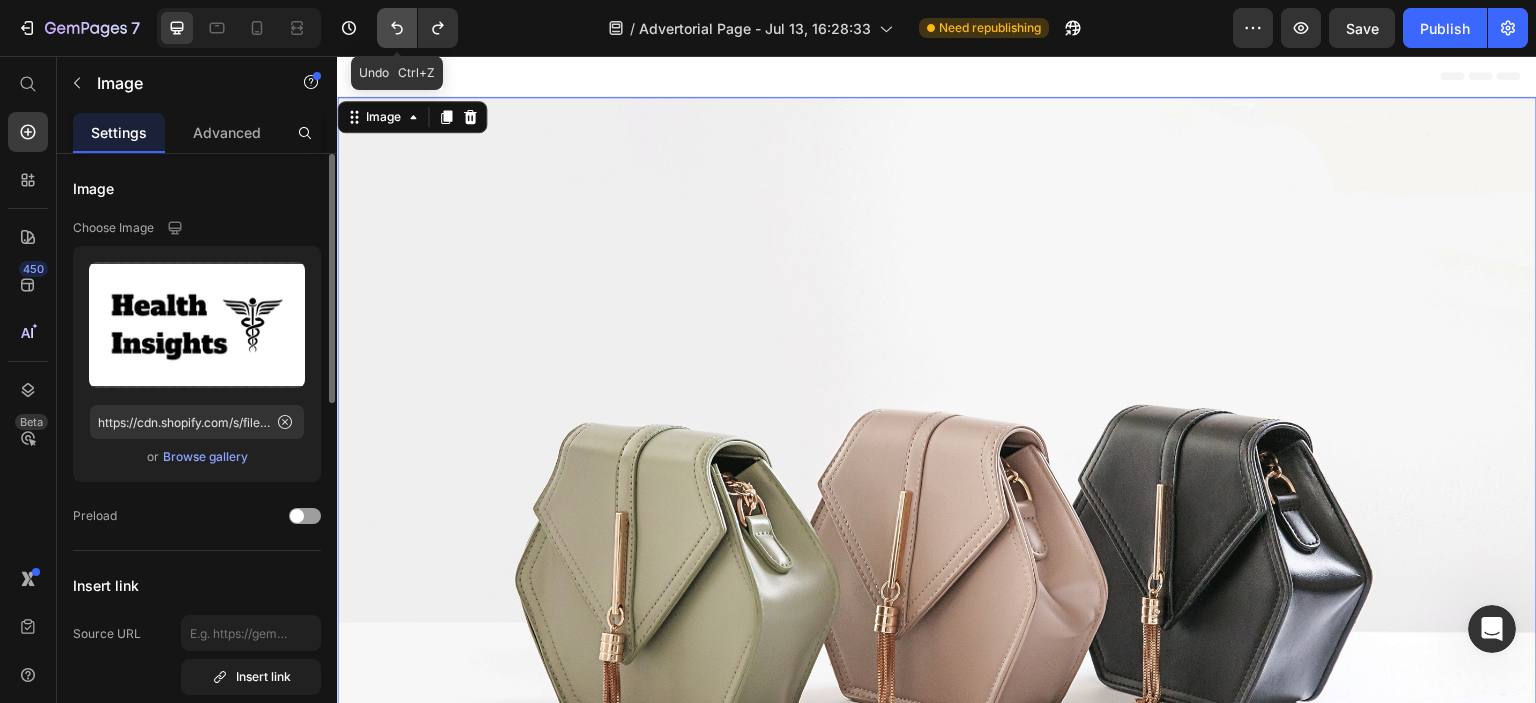 click 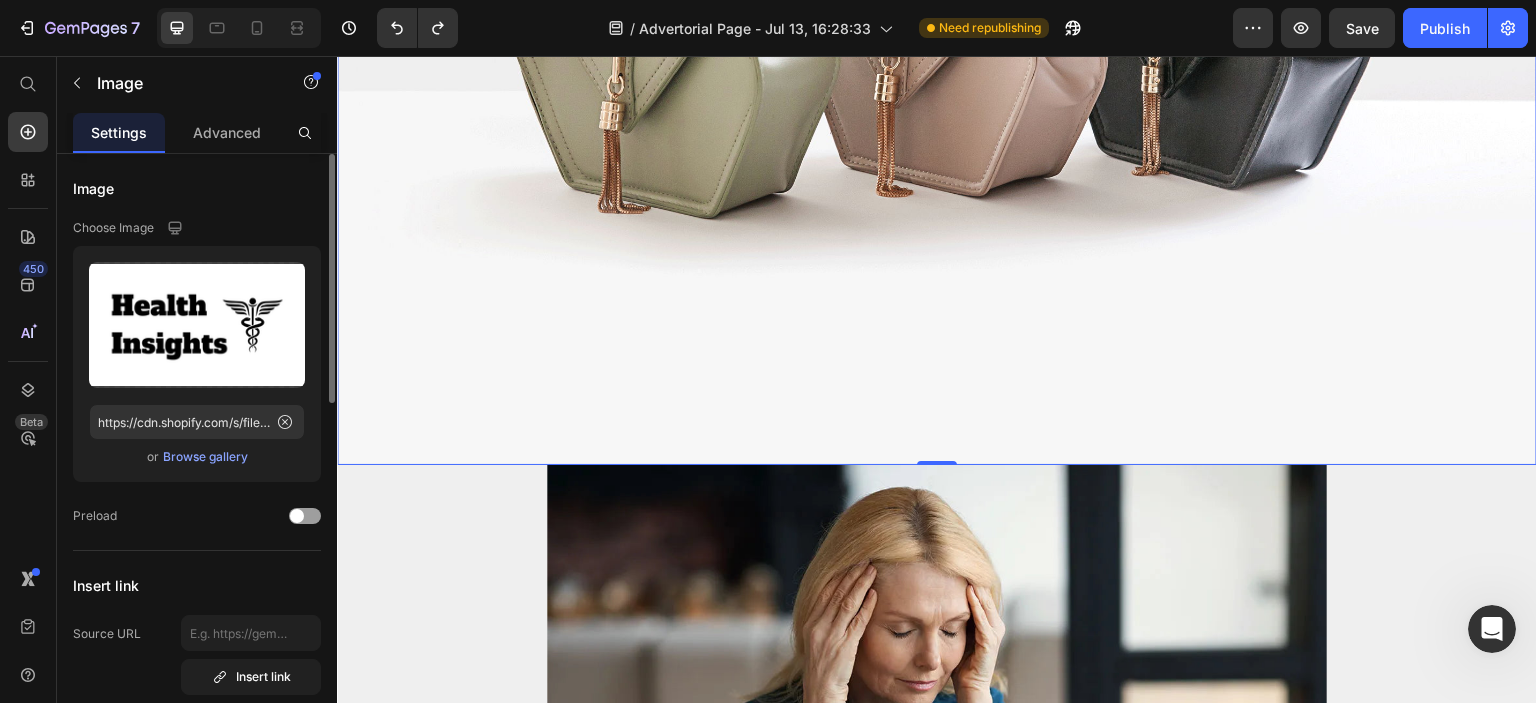 scroll, scrollTop: 800, scrollLeft: 0, axis: vertical 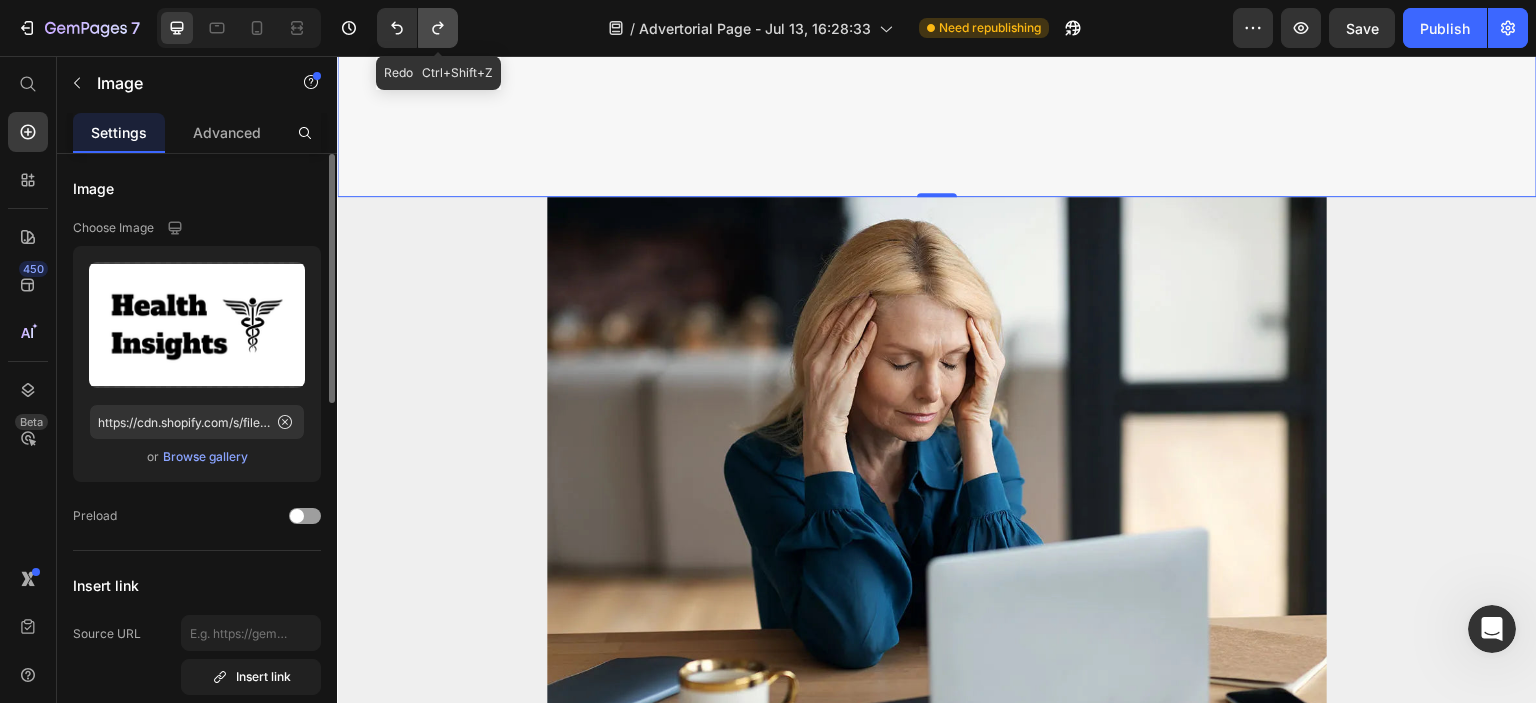 click 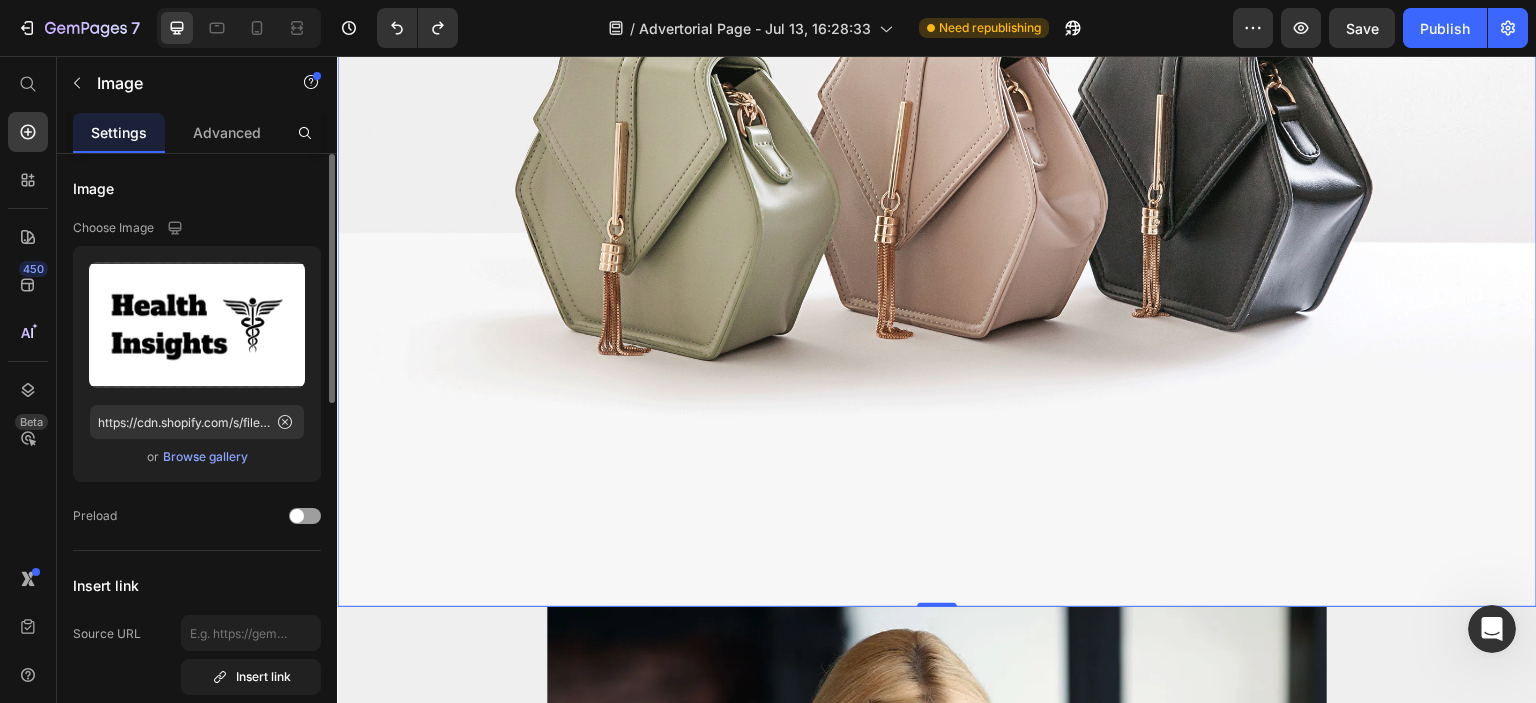 scroll, scrollTop: 200, scrollLeft: 0, axis: vertical 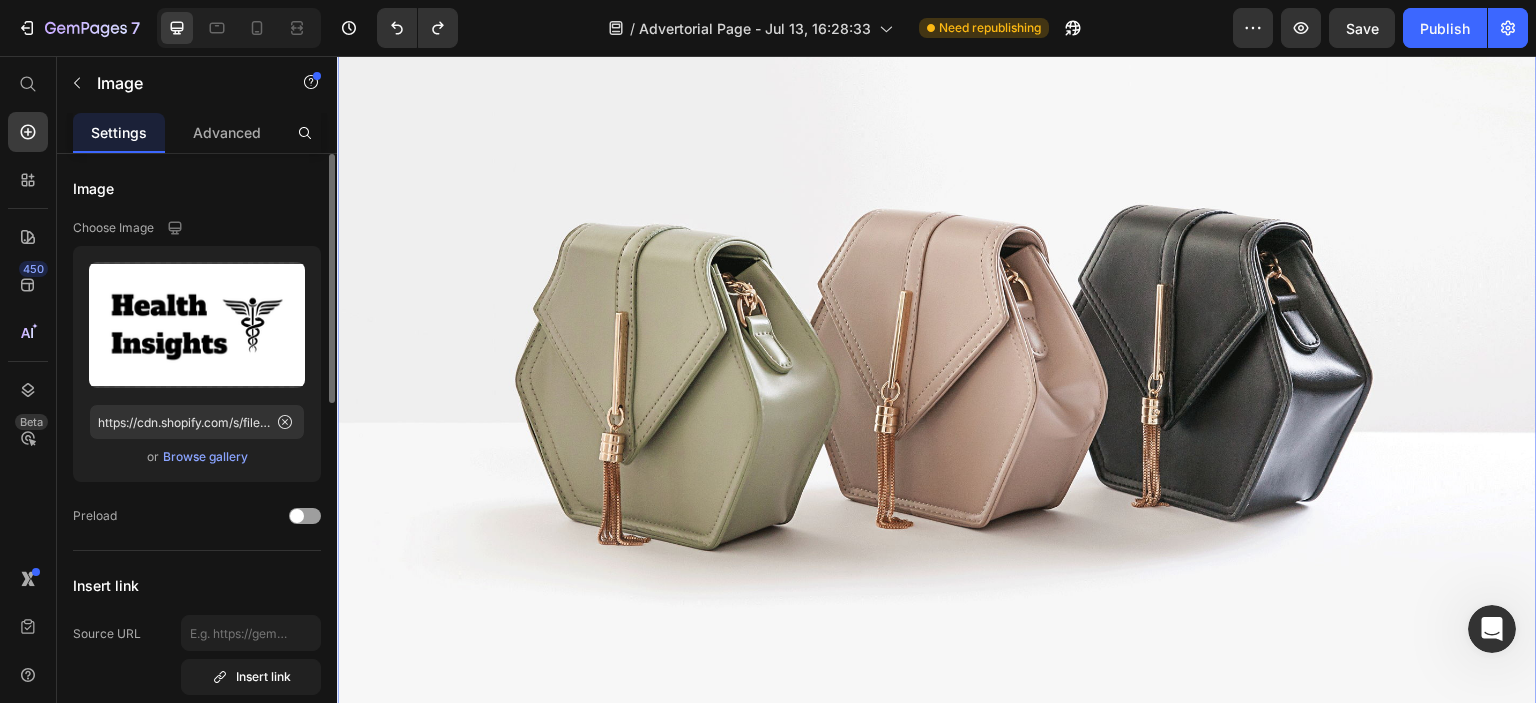 click at bounding box center (937, 347) 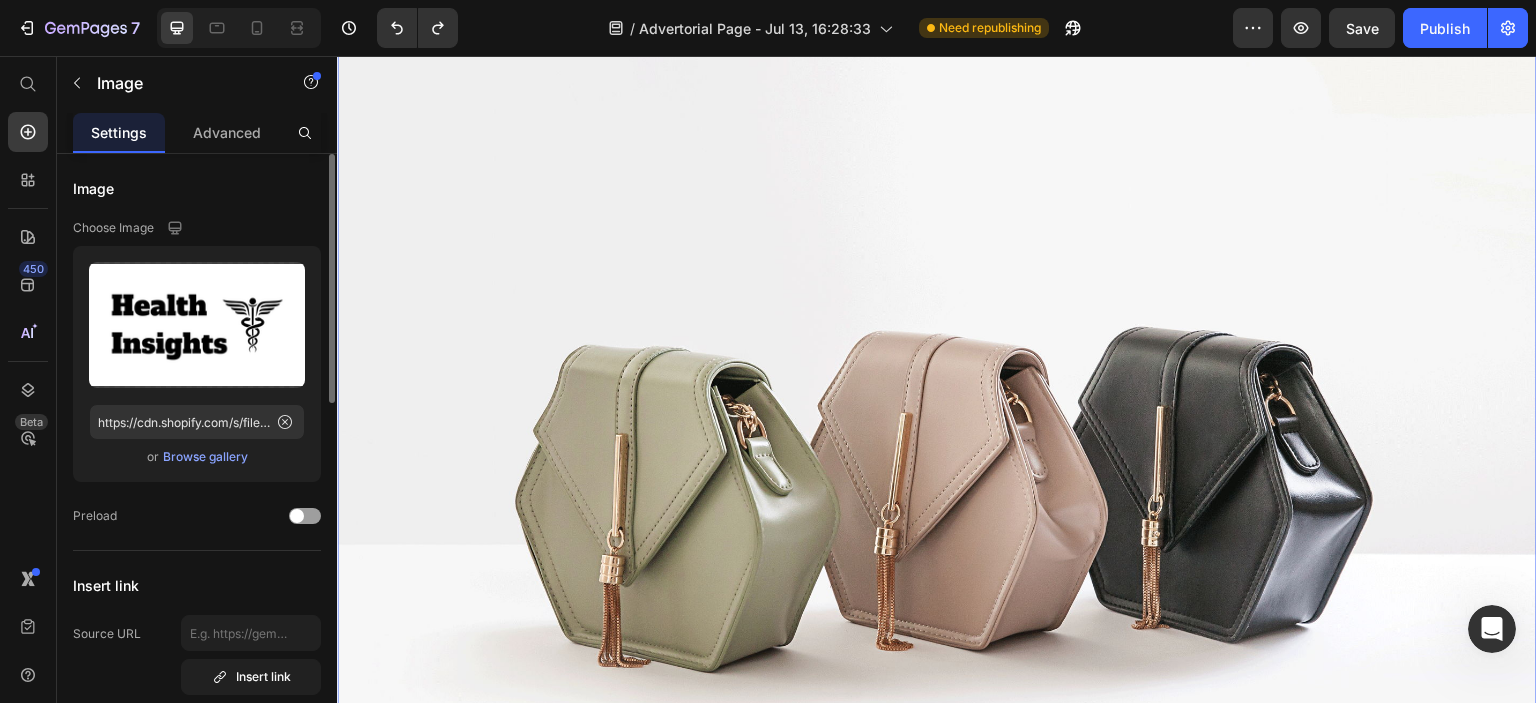 scroll, scrollTop: 0, scrollLeft: 0, axis: both 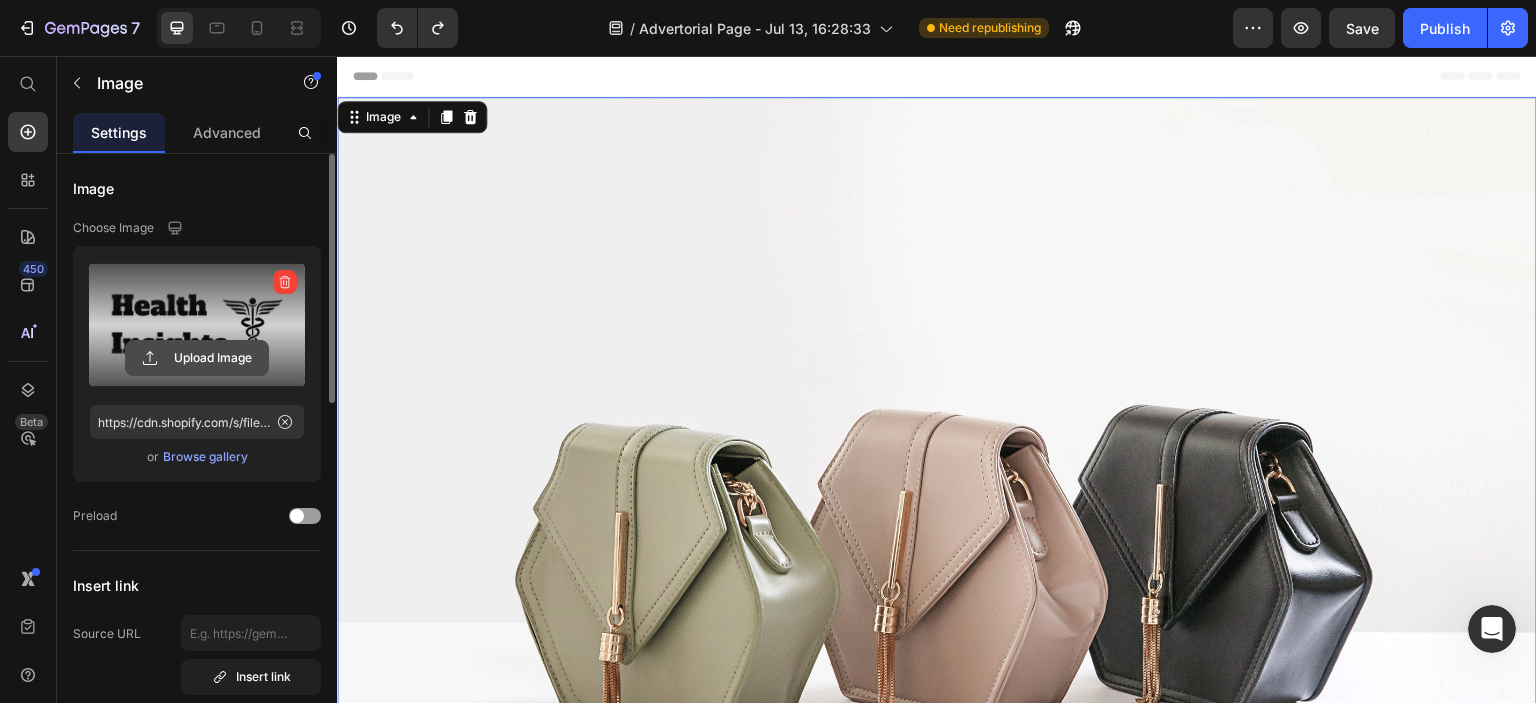 click on "Upload Image" at bounding box center (197, 358) 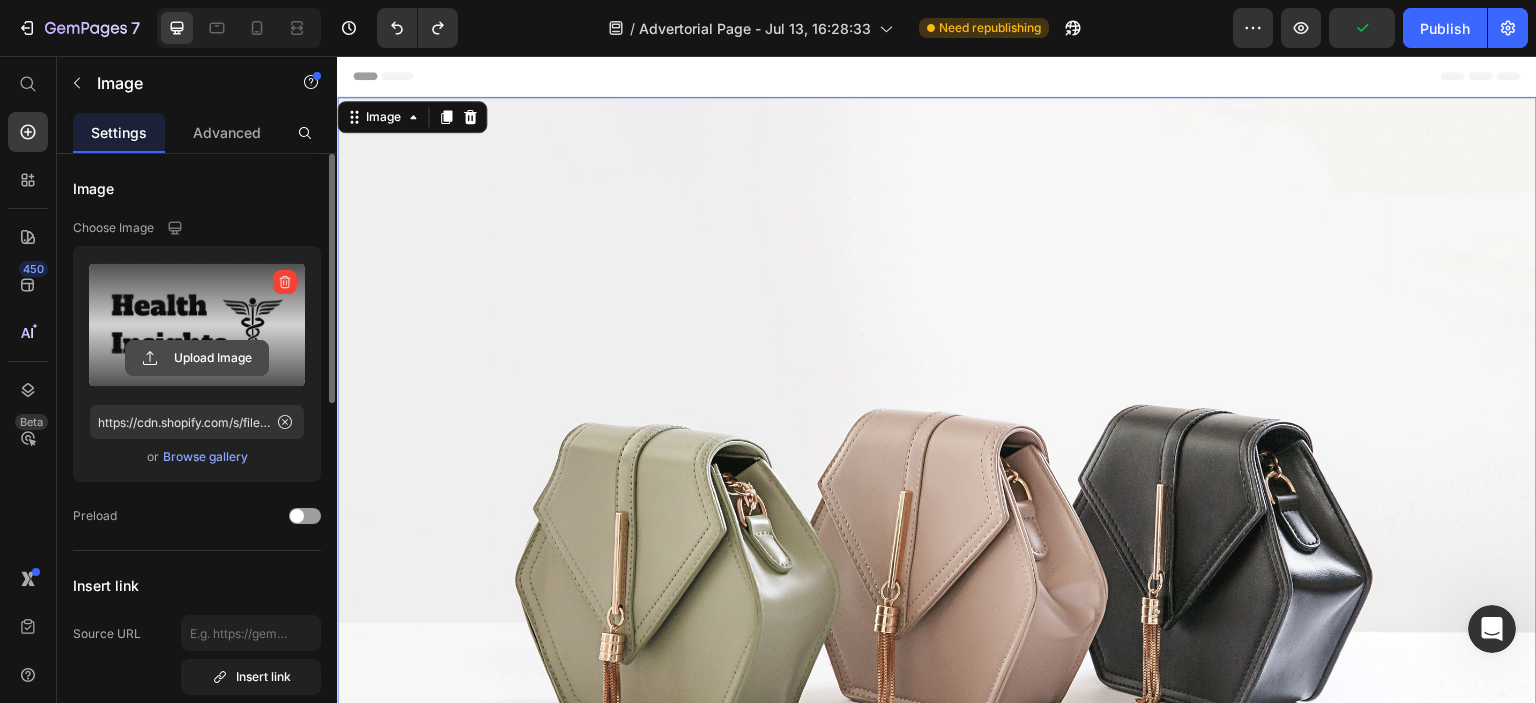 click 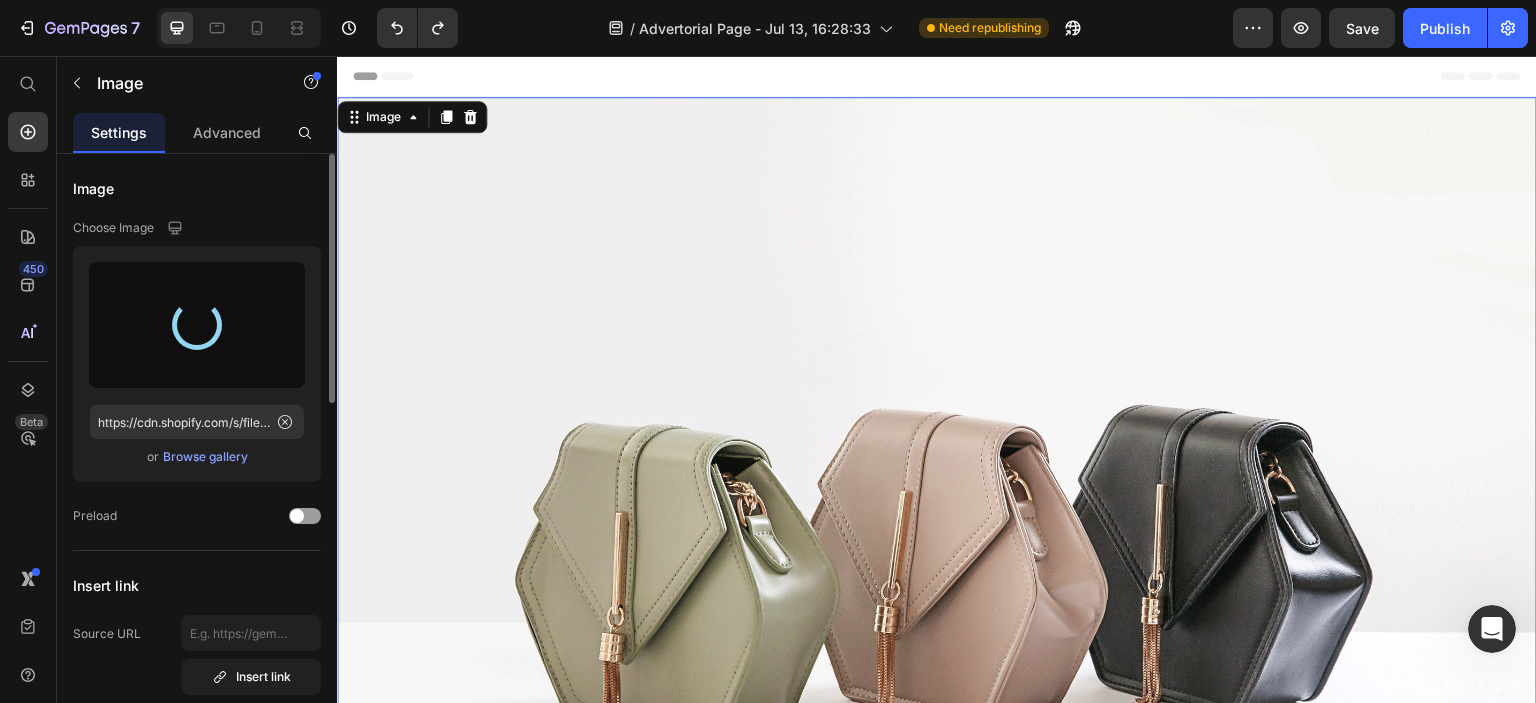 type on "https://cdn.shopify.com/s/files/1/0710/3145/5912/files/gempages_573164479206916870-442c8509-0335-45f7-b92c-24536011588e.png" 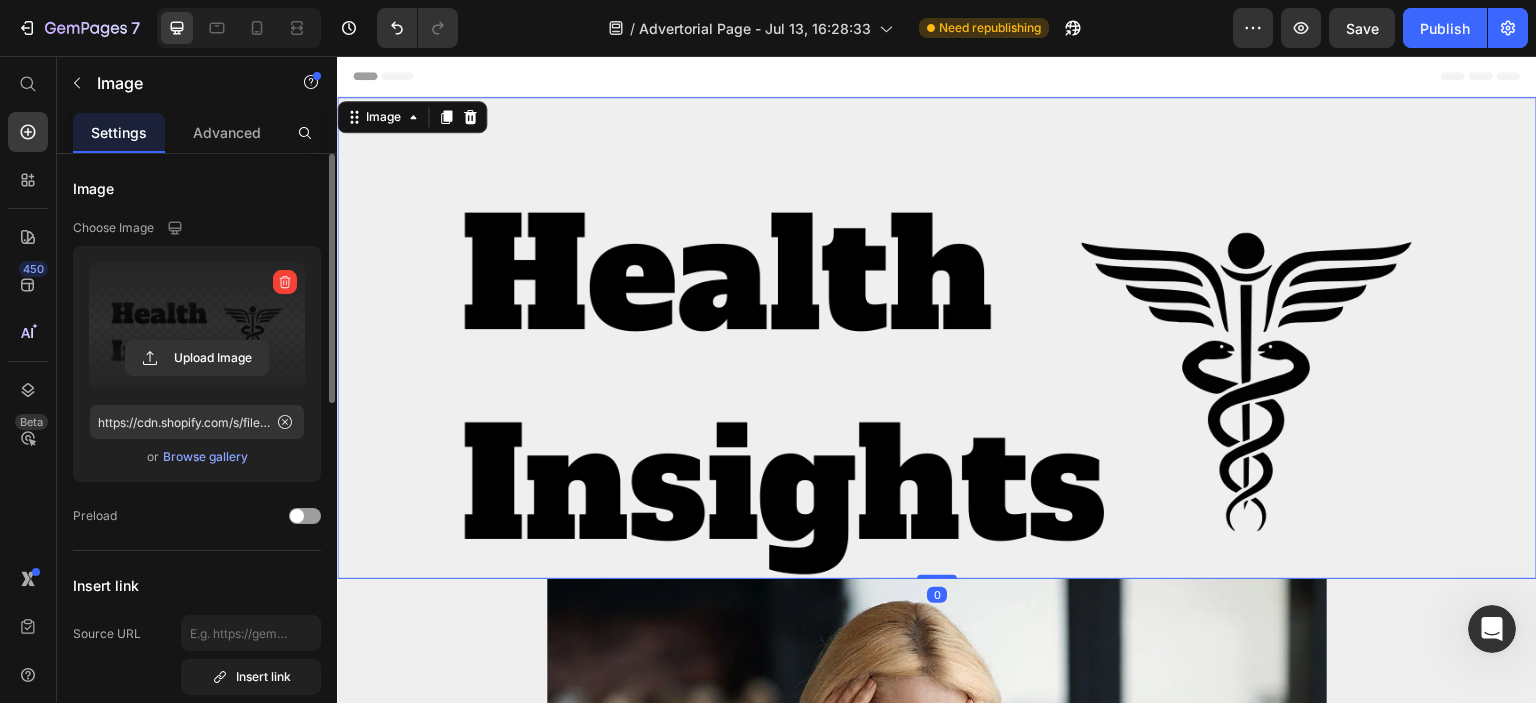 drag, startPoint x: 923, startPoint y: 569, endPoint x: 925, endPoint y: 551, distance: 18.110771 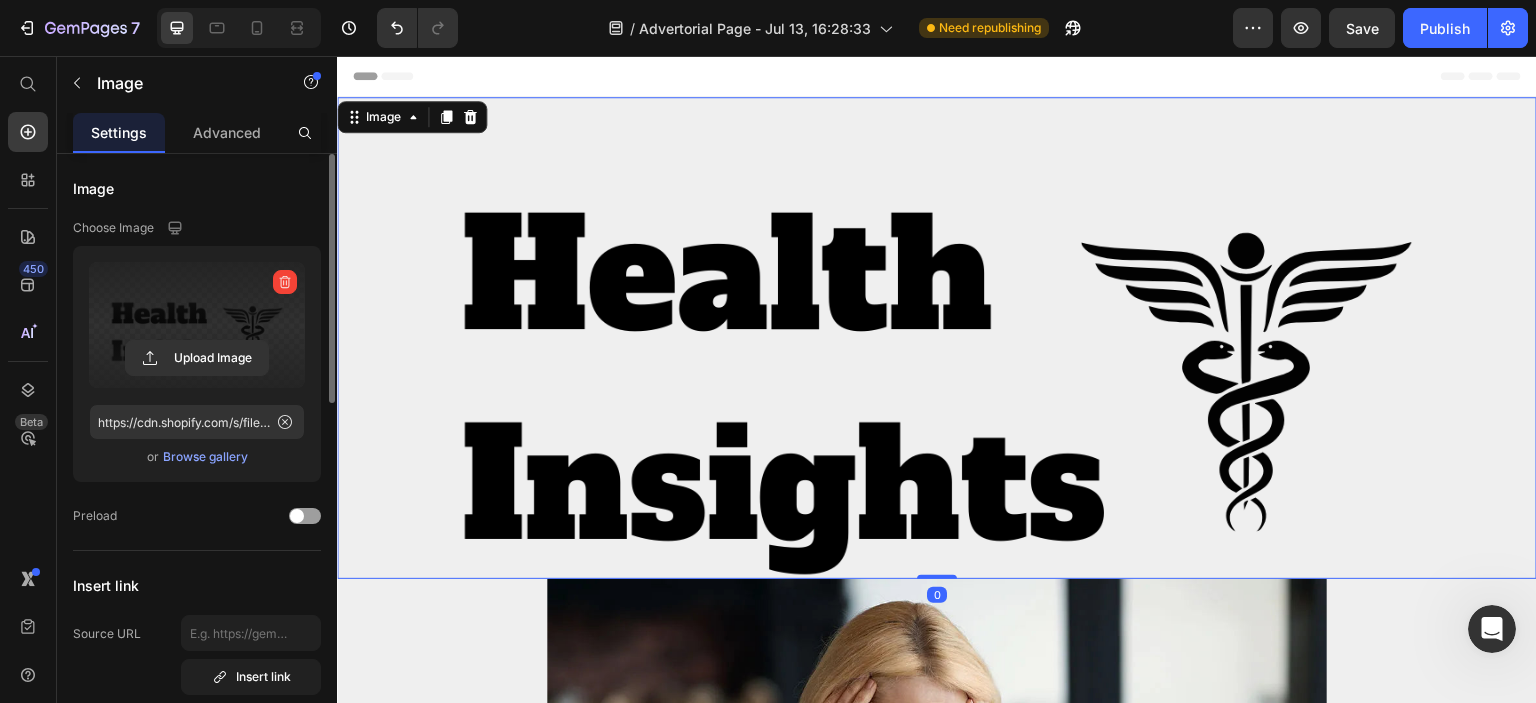 click on "Image   0" at bounding box center [937, 338] 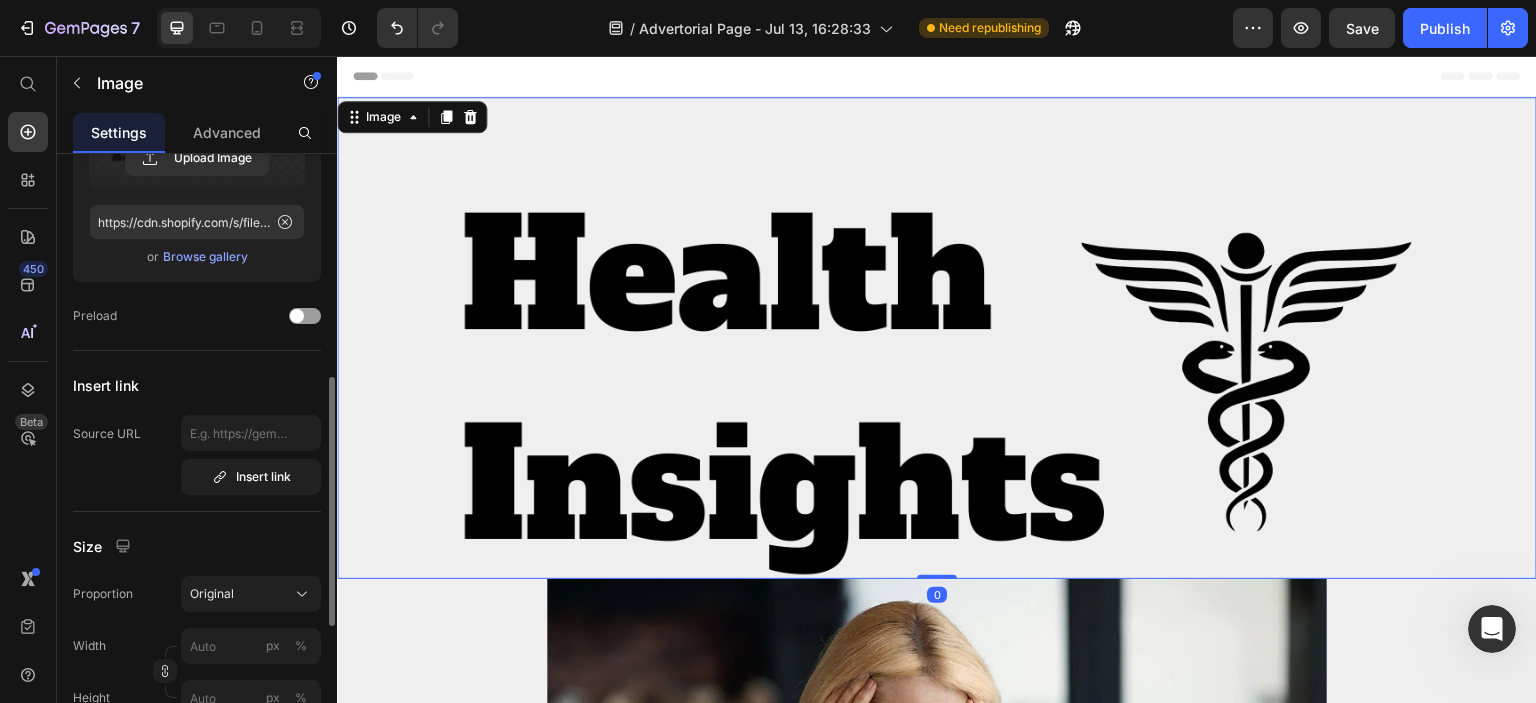 scroll, scrollTop: 500, scrollLeft: 0, axis: vertical 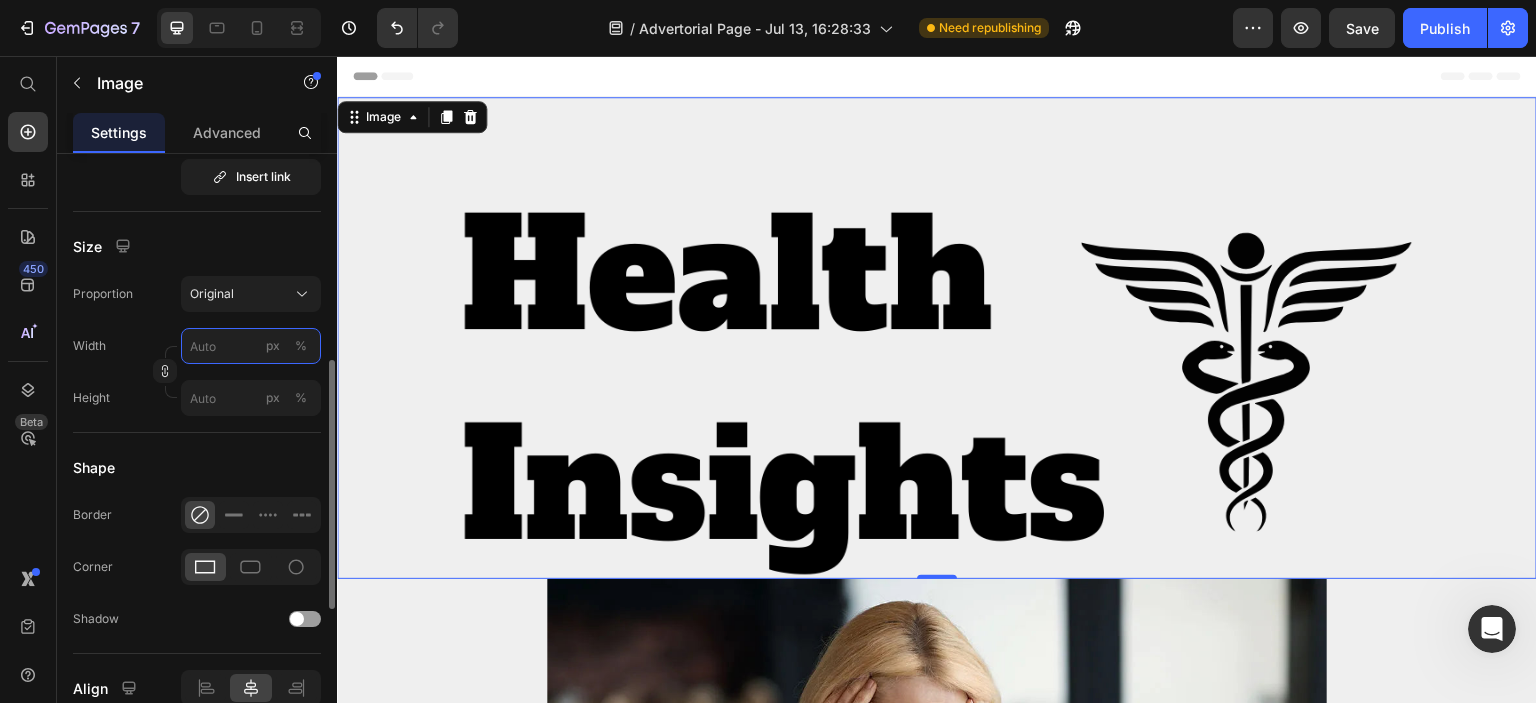 click on "px %" at bounding box center (251, 346) 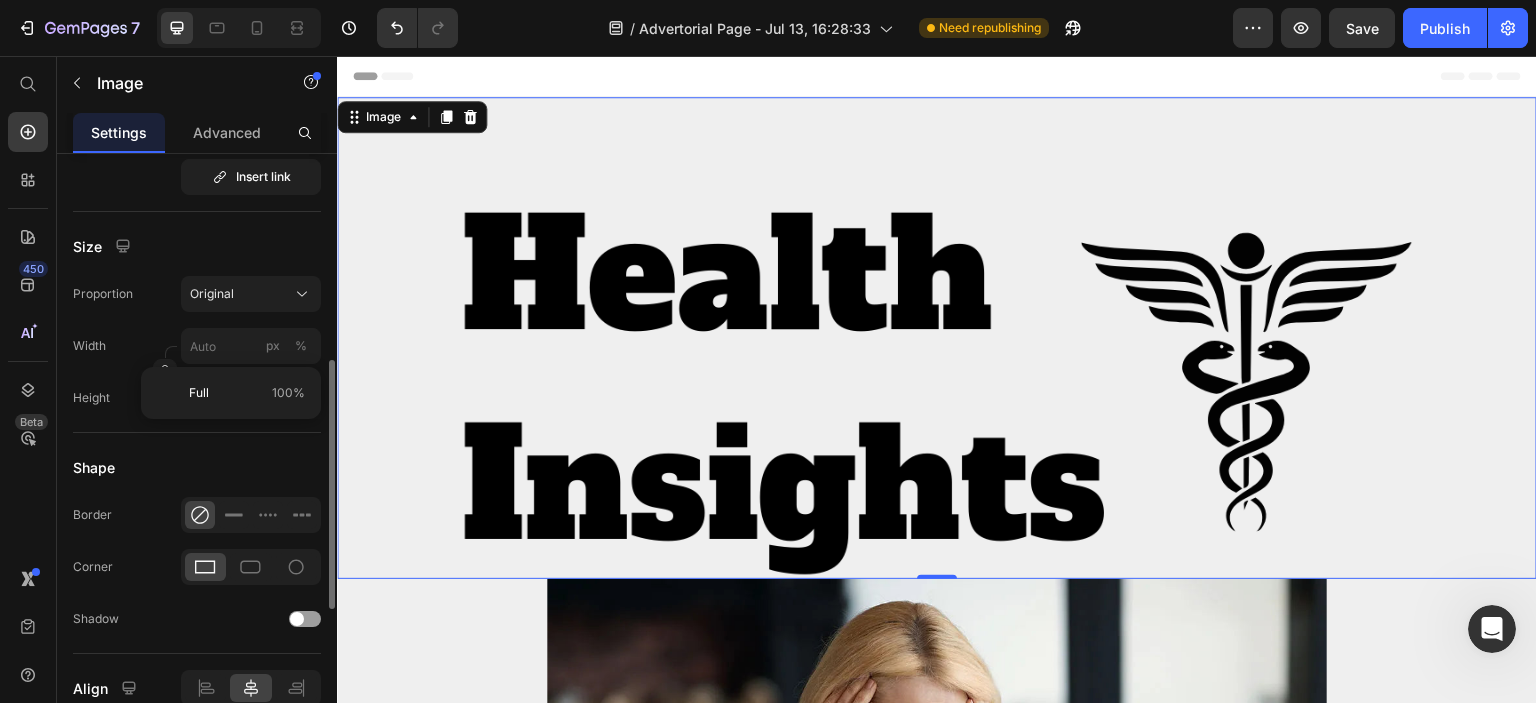 click at bounding box center [165, 372] 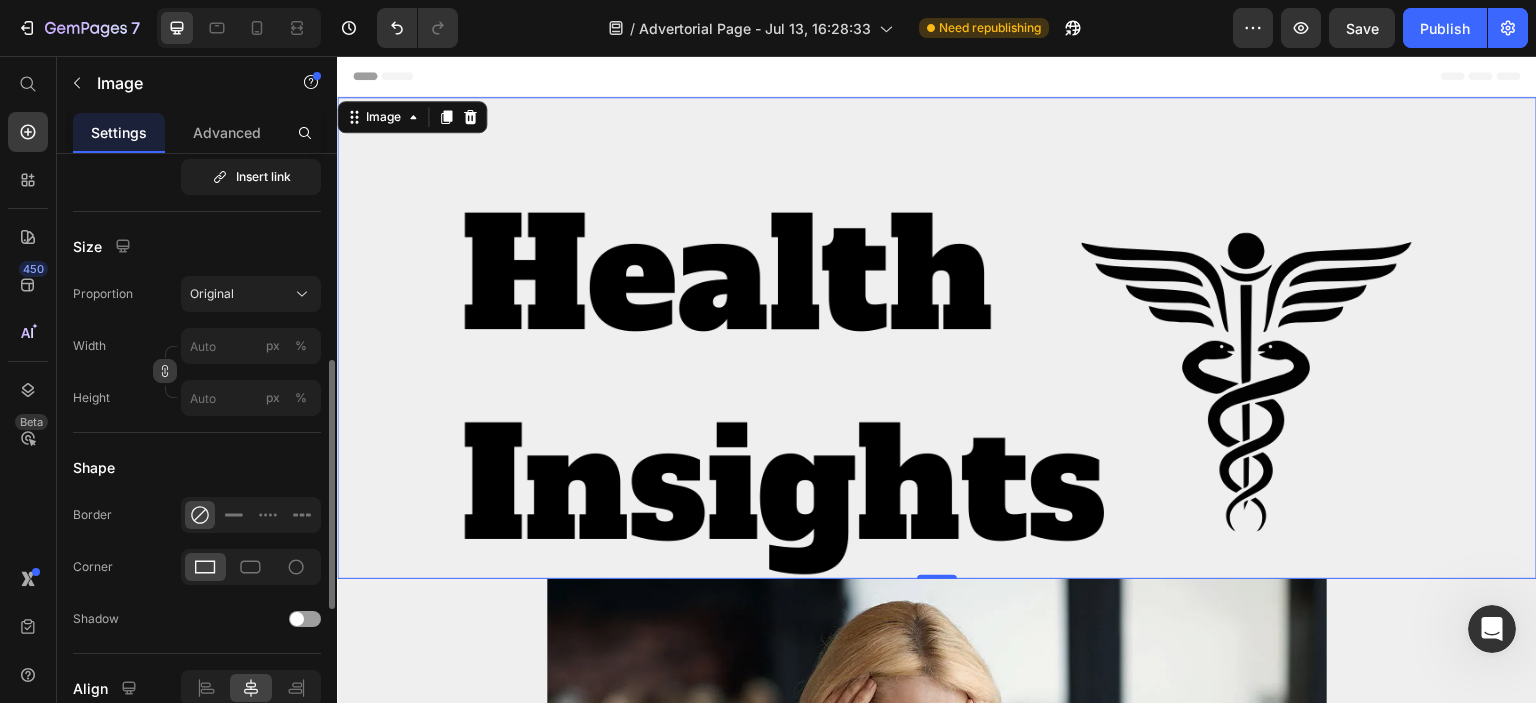 click 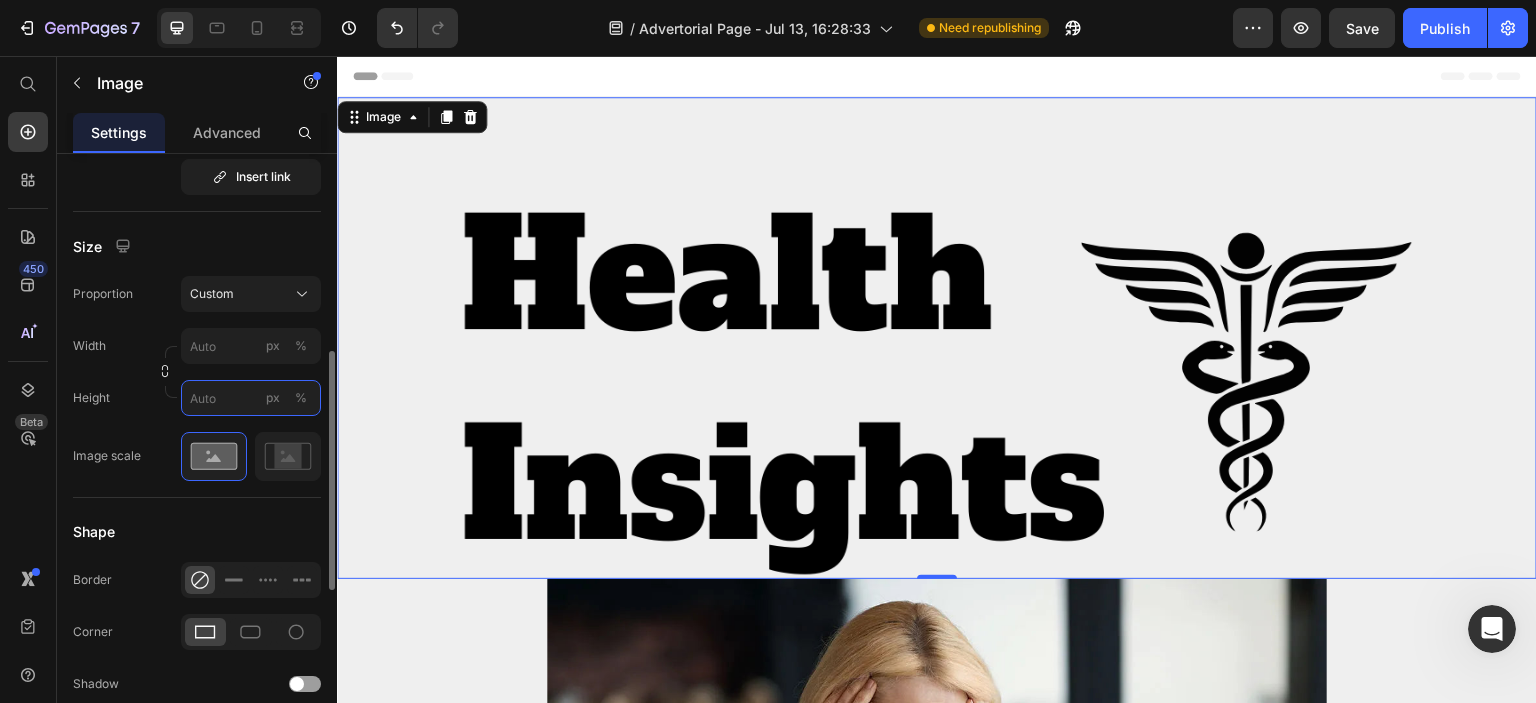 click on "px %" at bounding box center (251, 398) 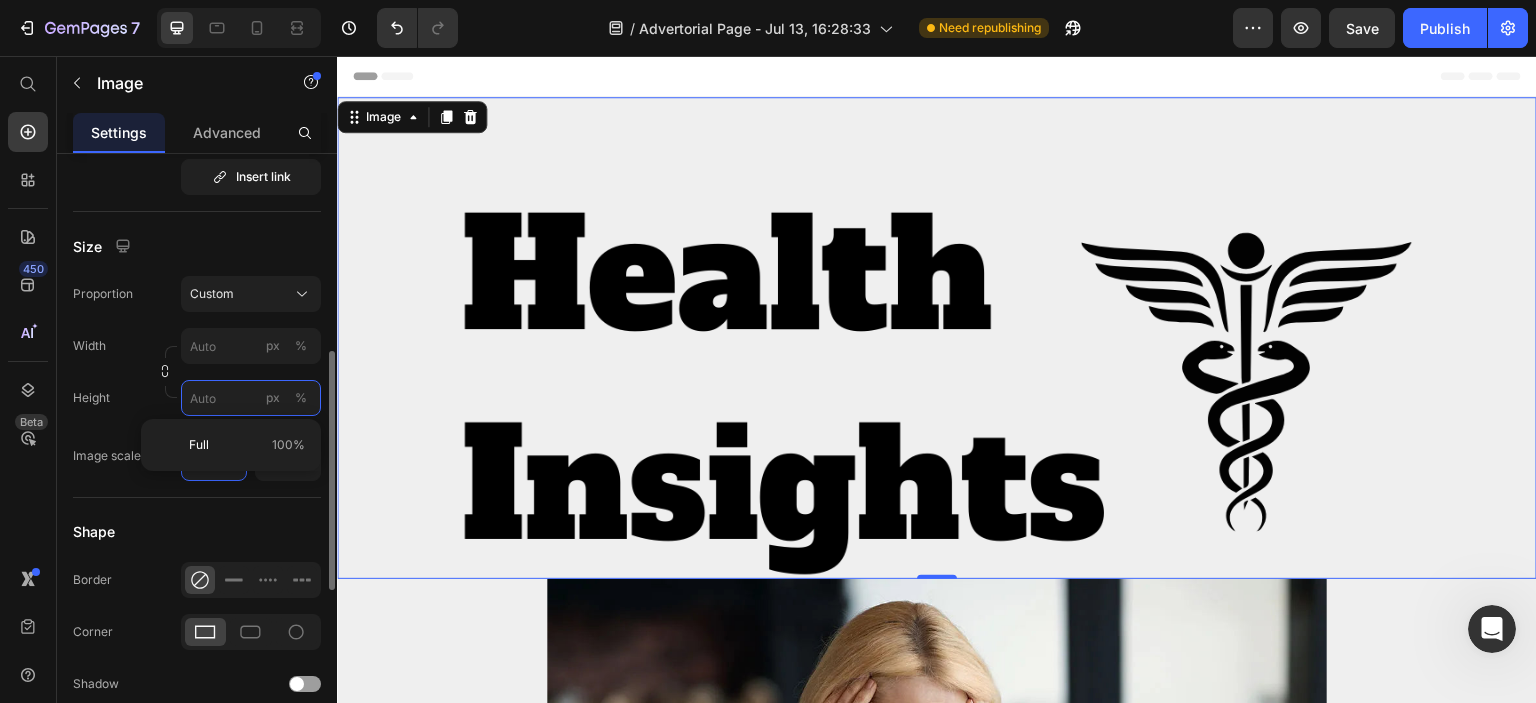 type on "5" 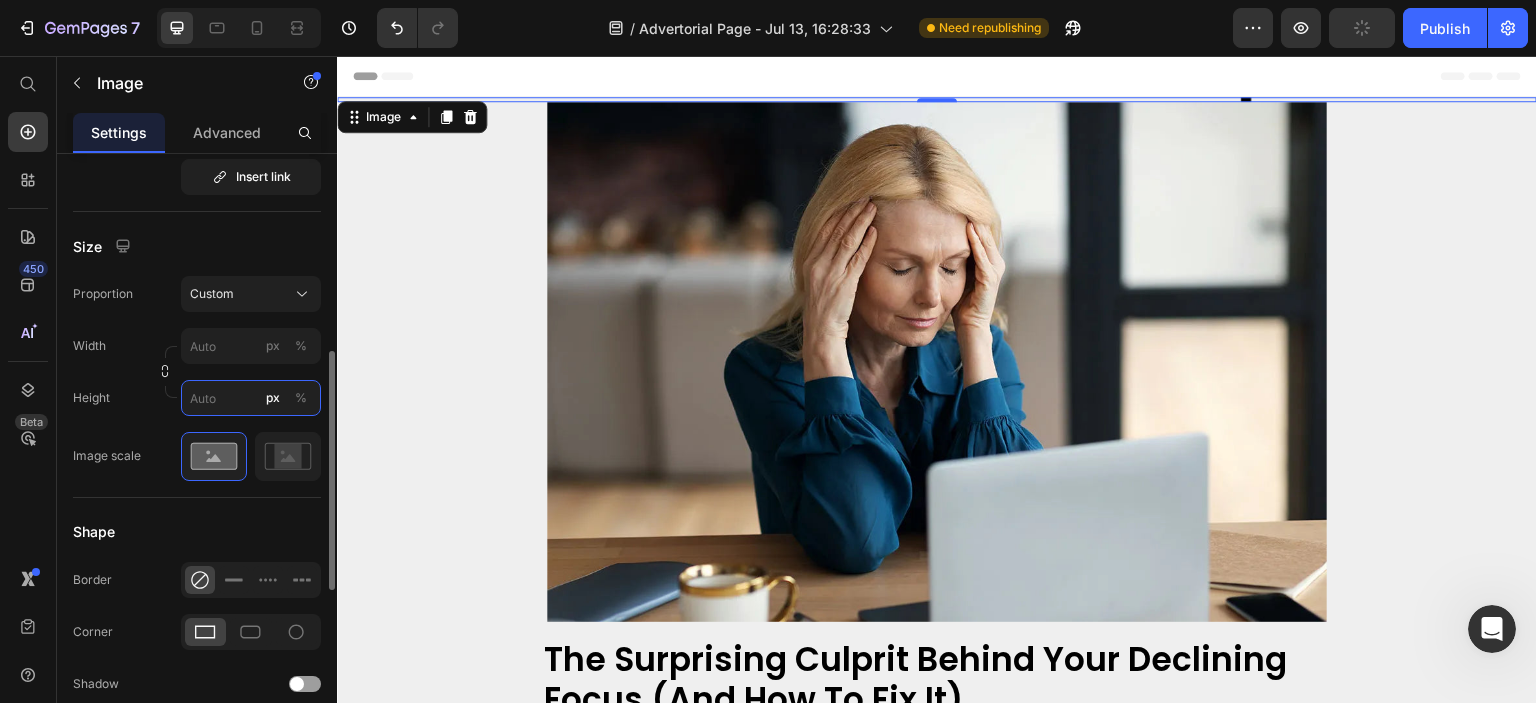 type on "0" 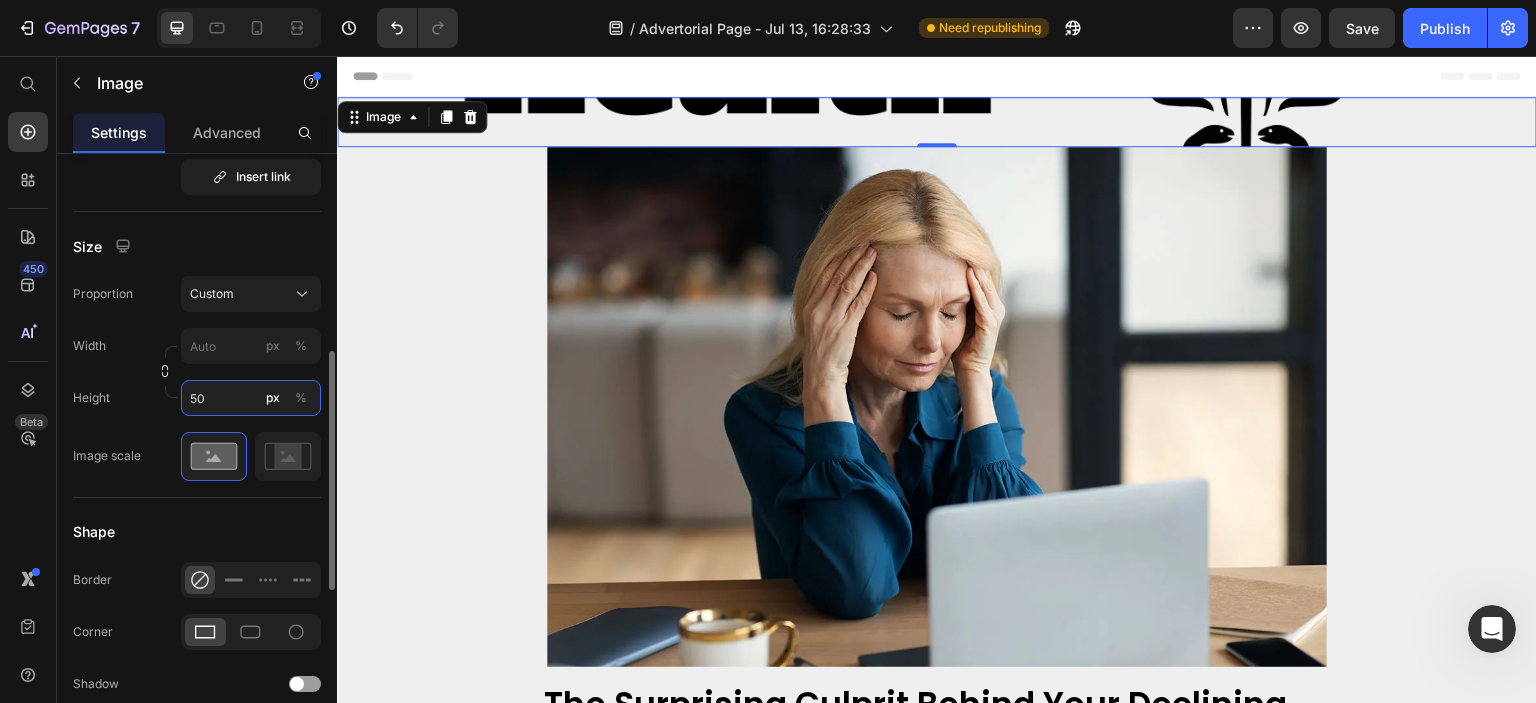 type on "5" 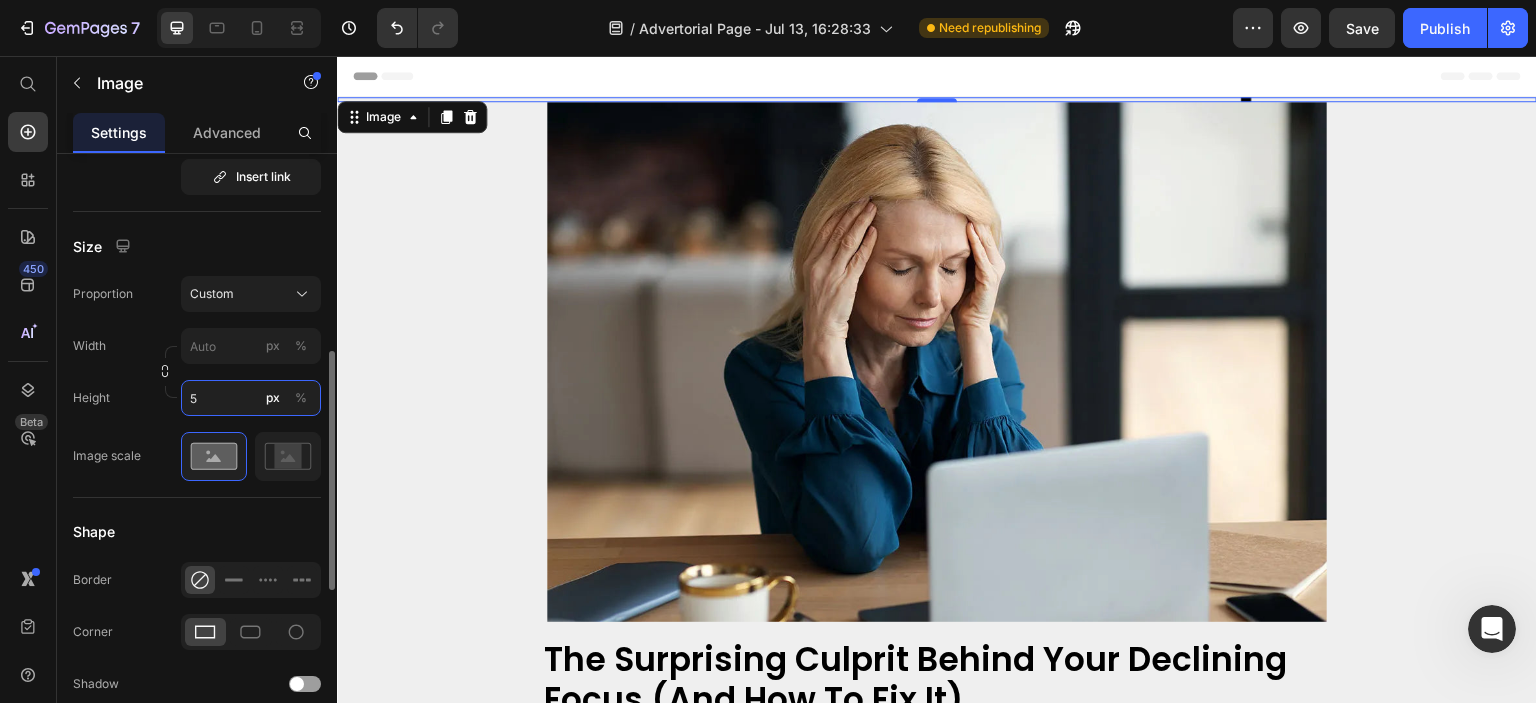 type 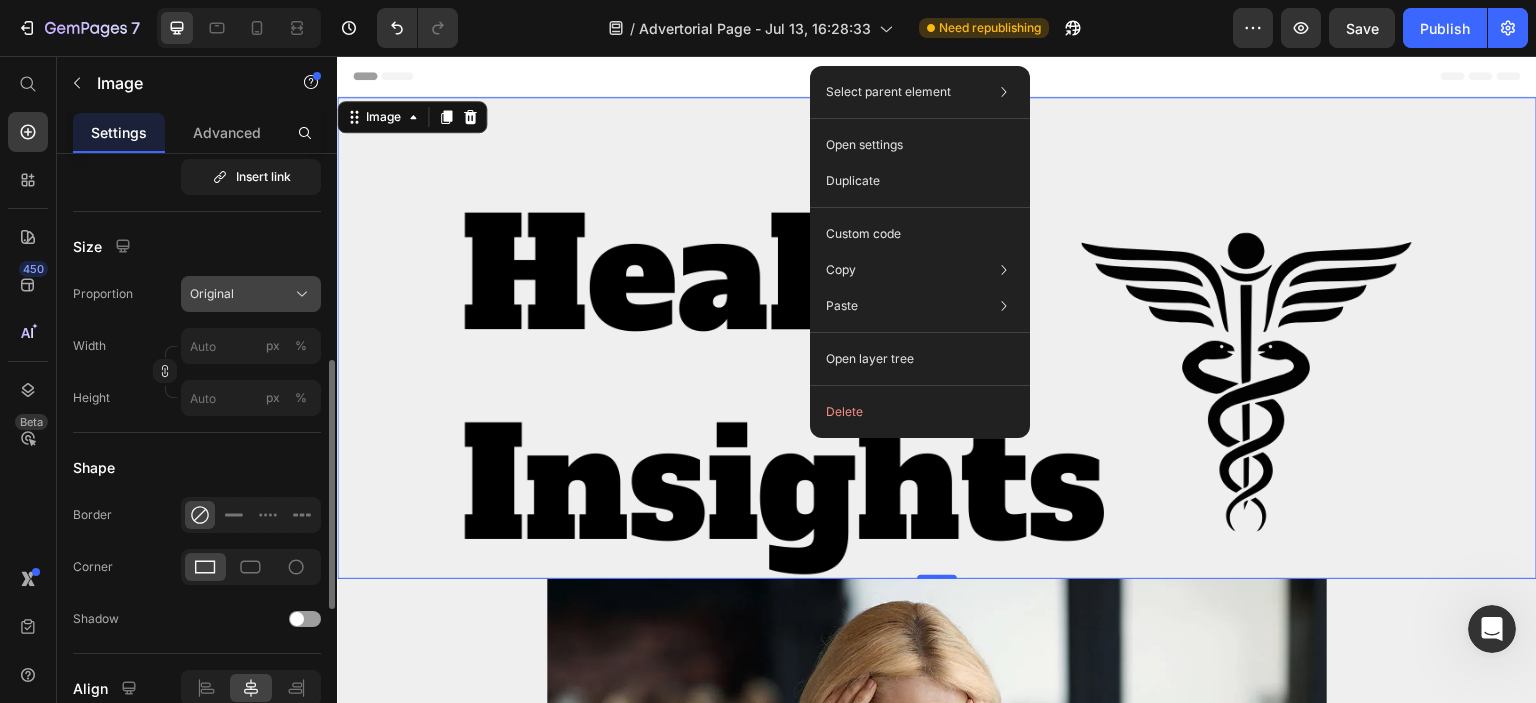 click 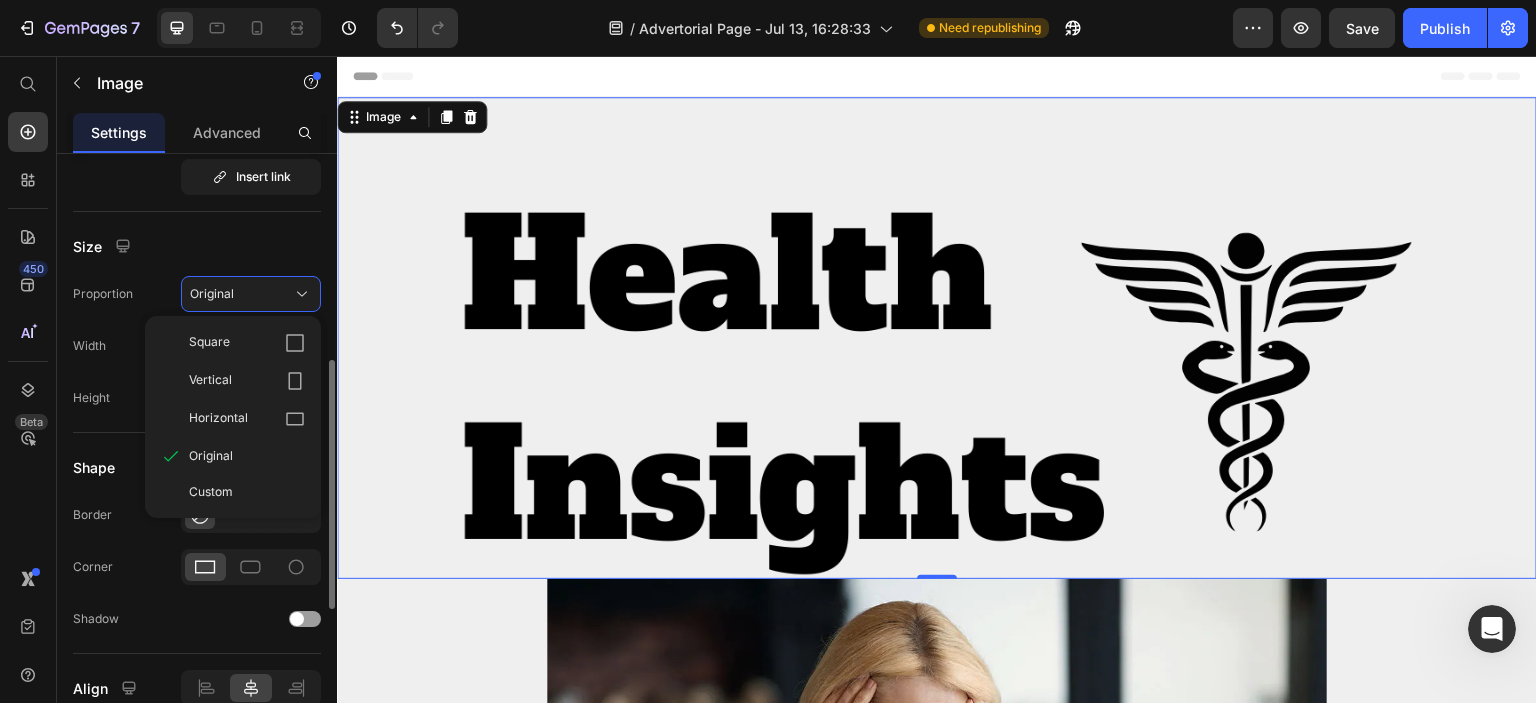 click on "Size" at bounding box center (197, 246) 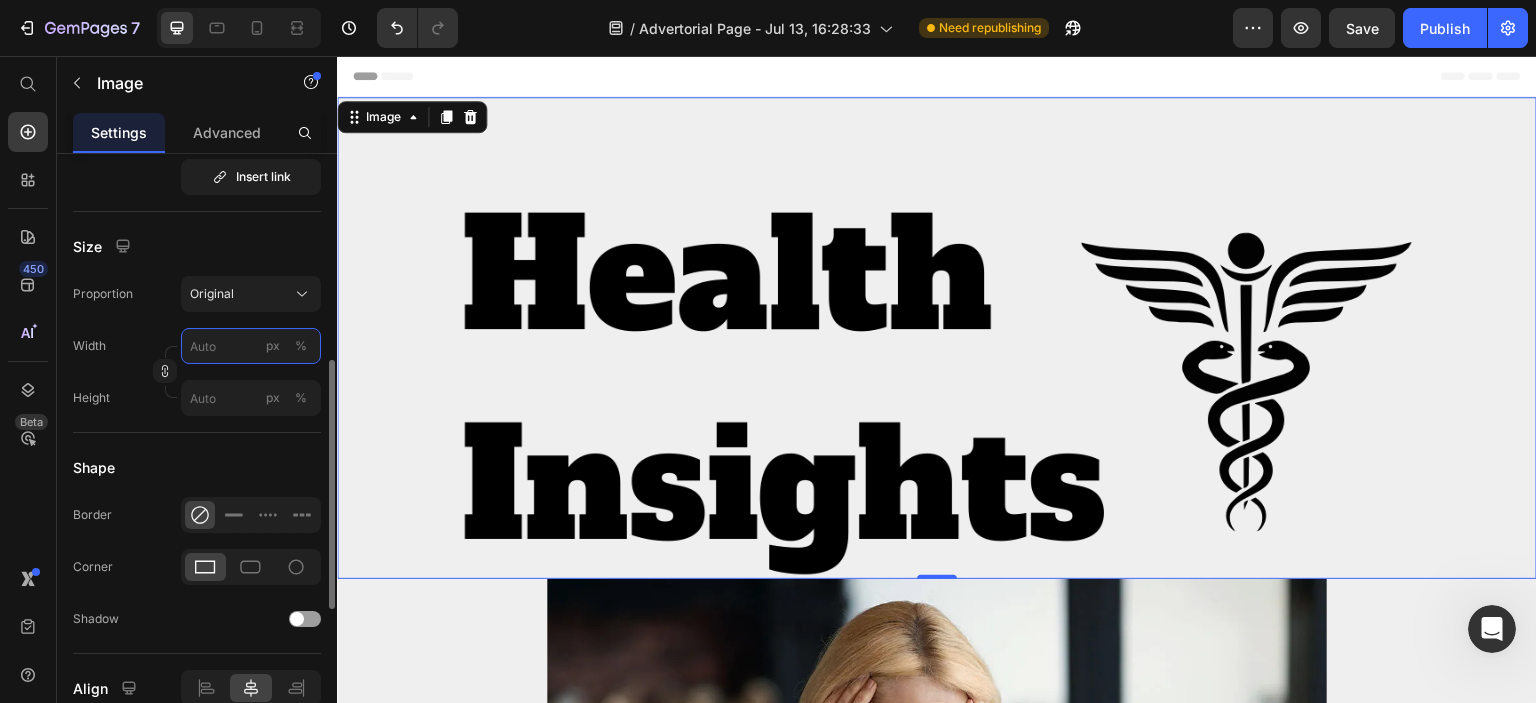 click on "px %" at bounding box center (251, 346) 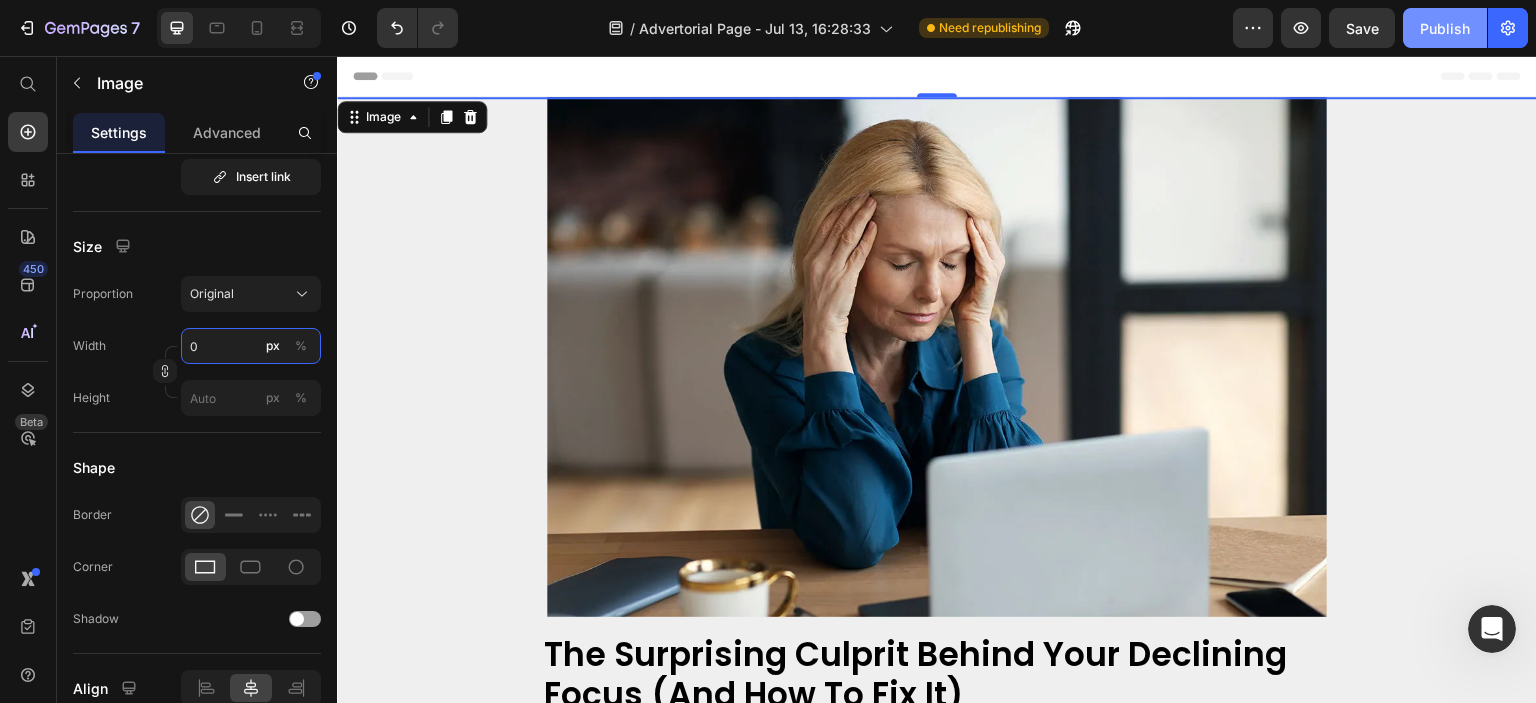 type on "0" 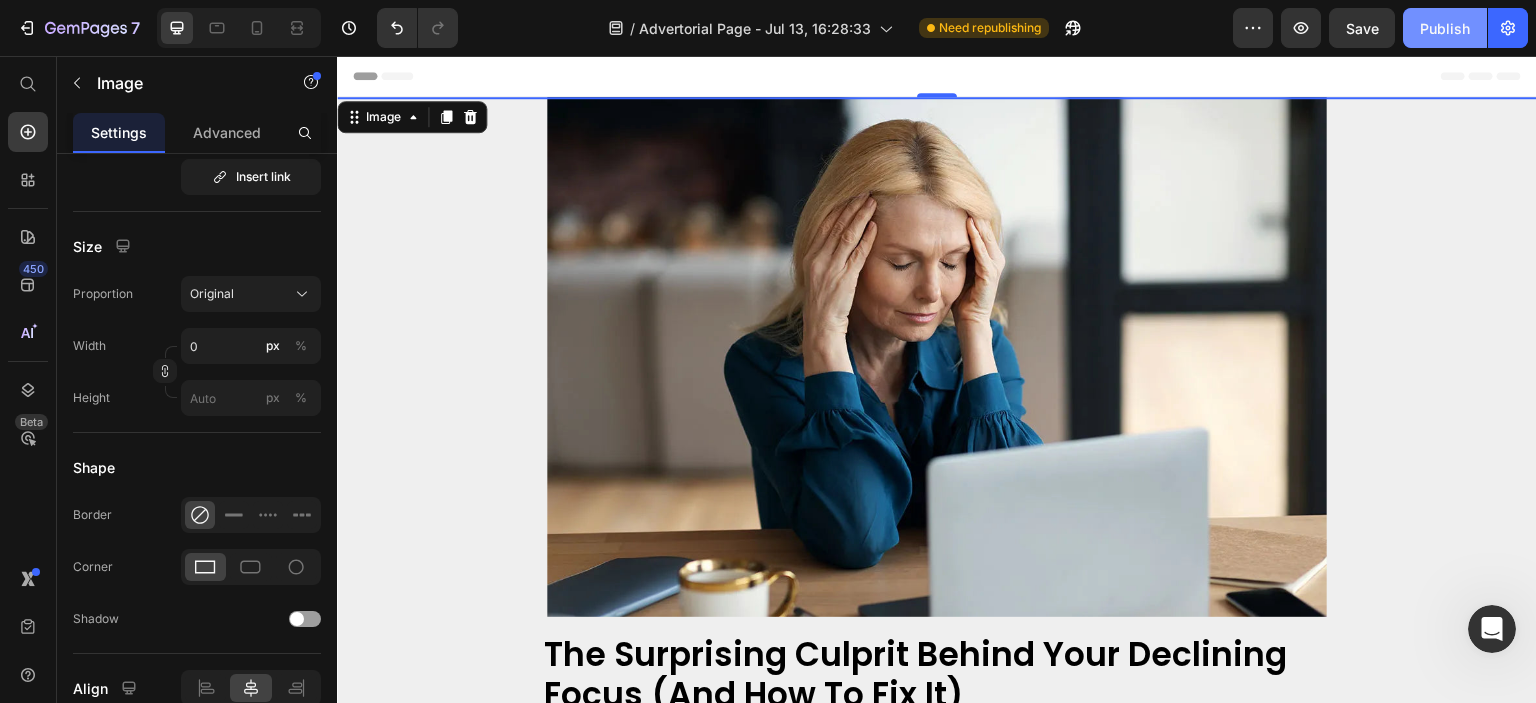 click on "Publish" 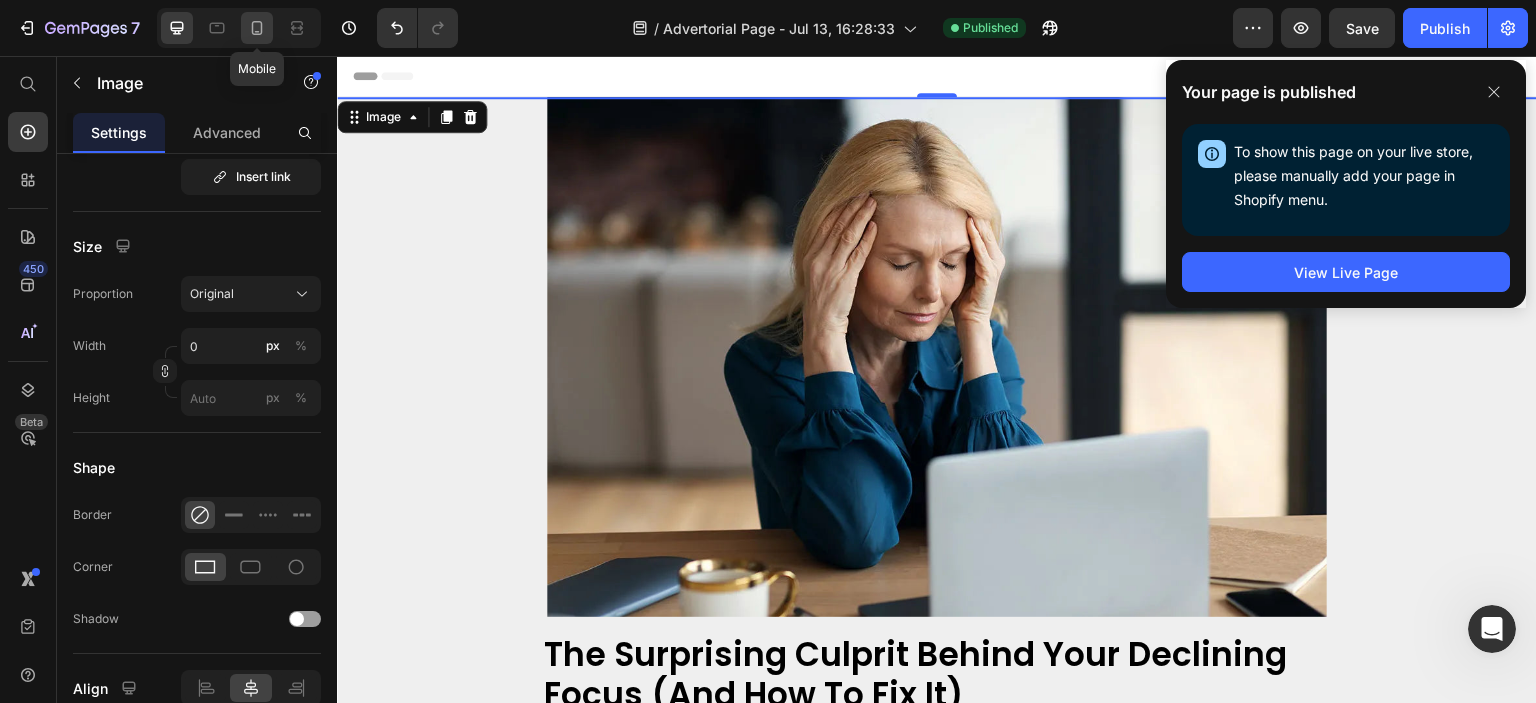 click 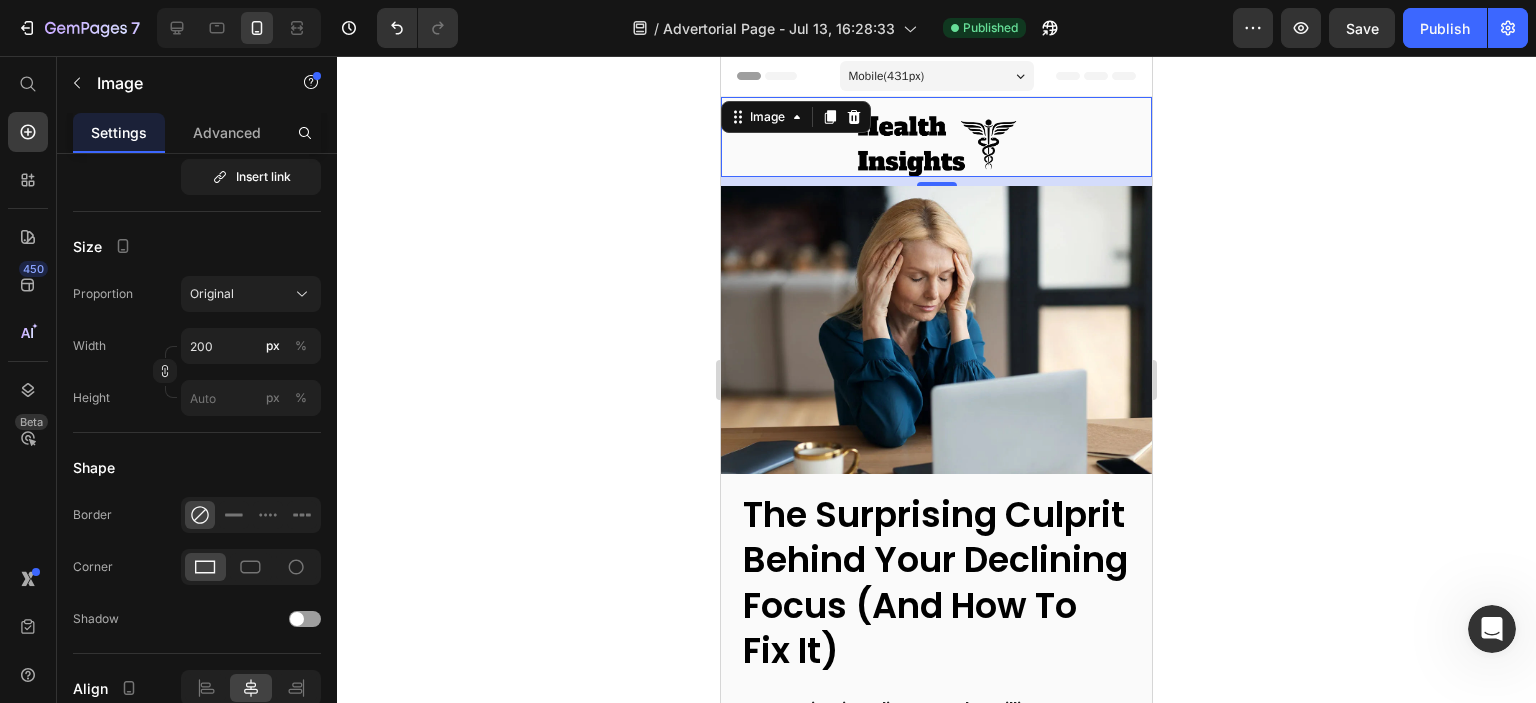 click 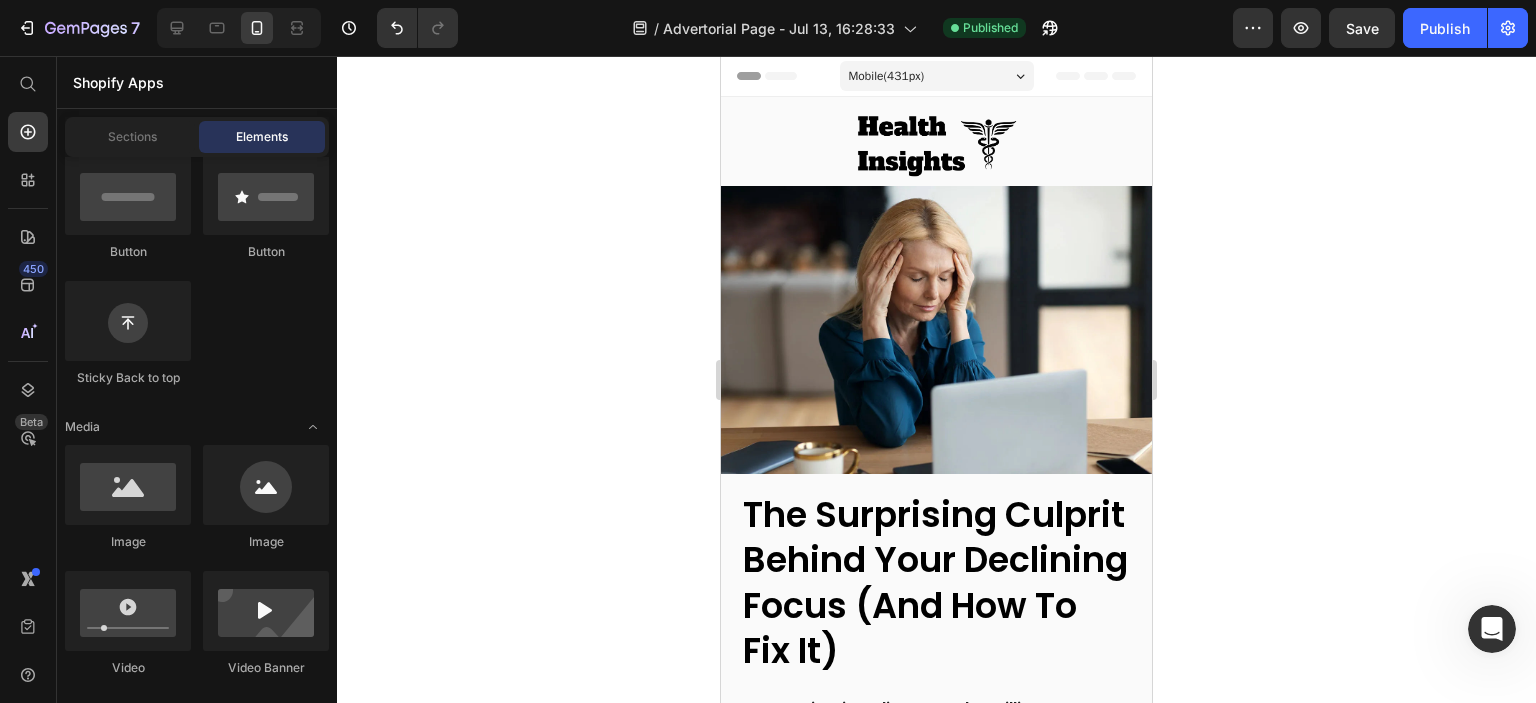 click 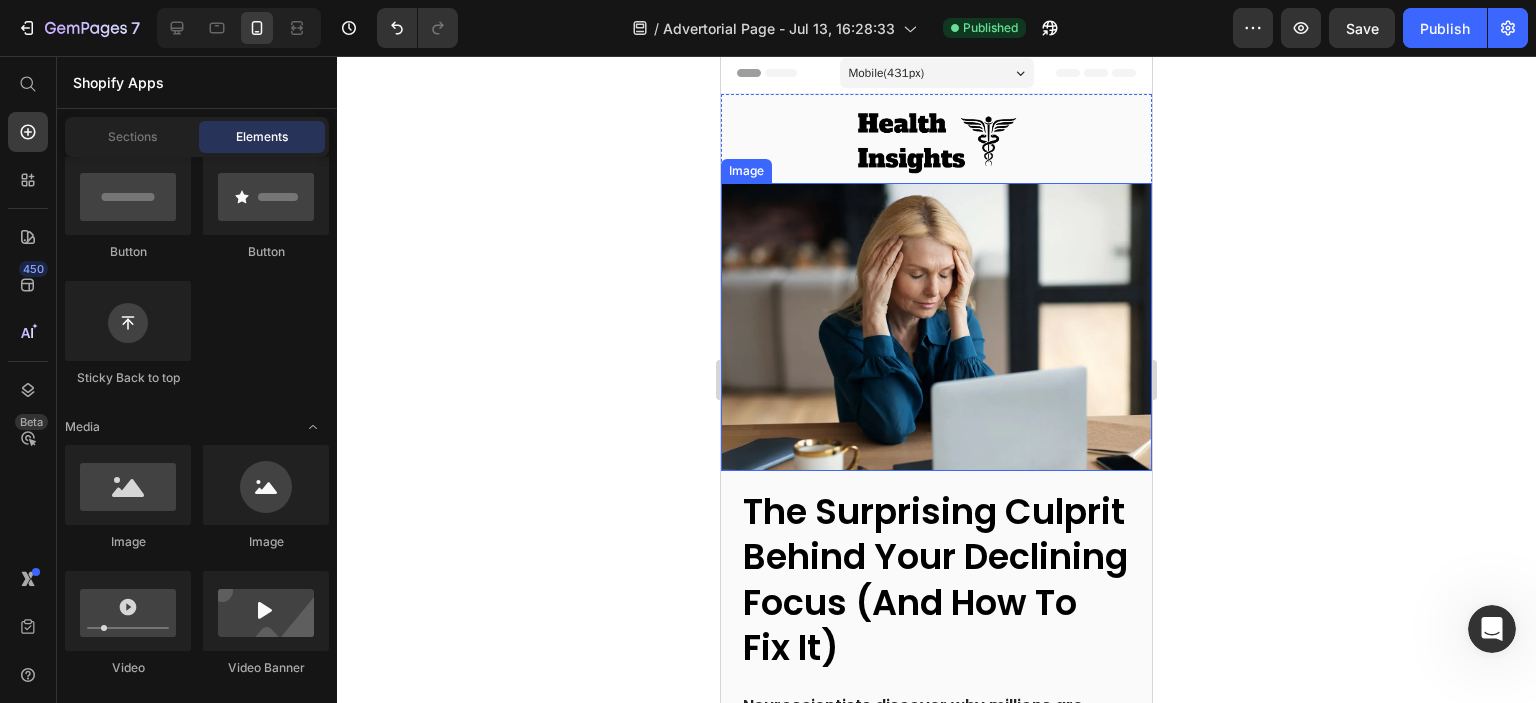 scroll, scrollTop: 0, scrollLeft: 0, axis: both 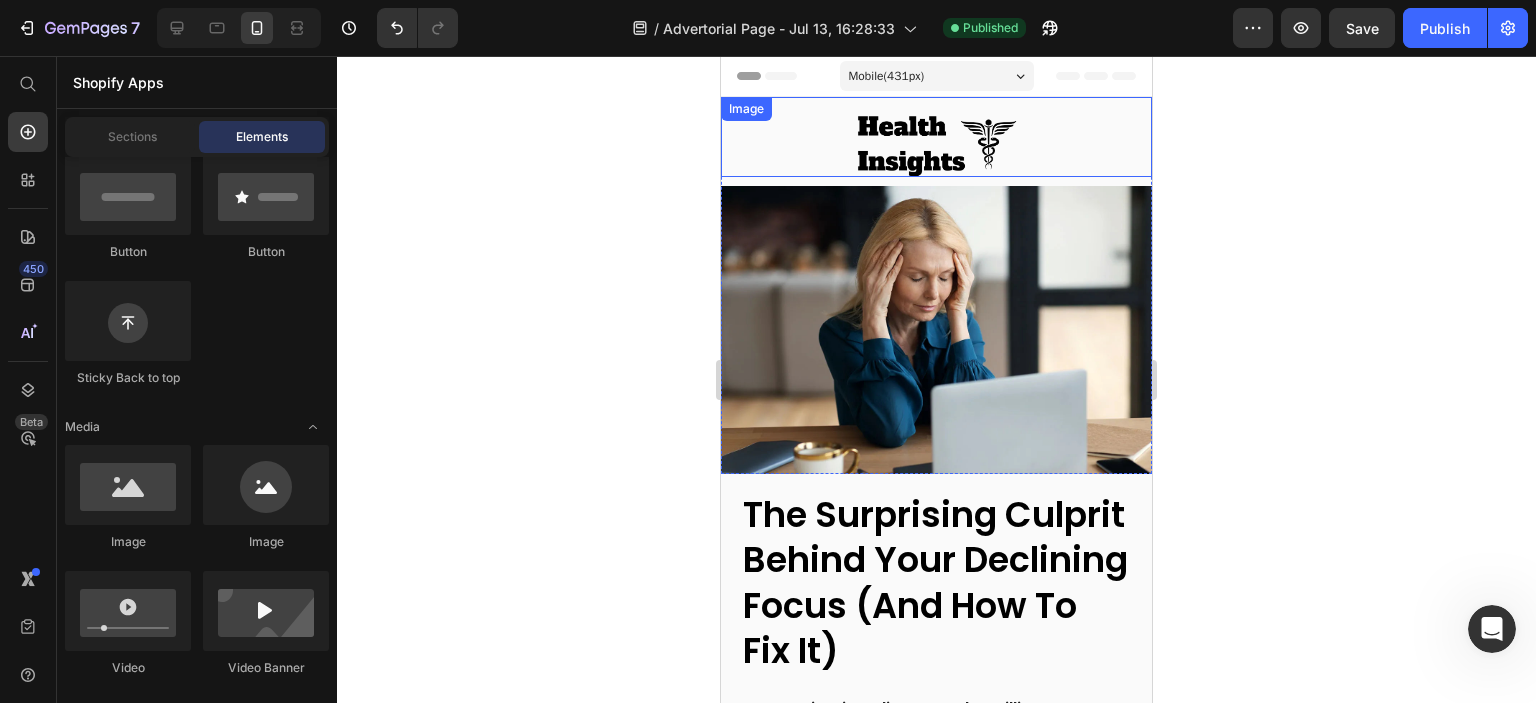 click on "Mobile  ( 431 px)" at bounding box center [937, 76] 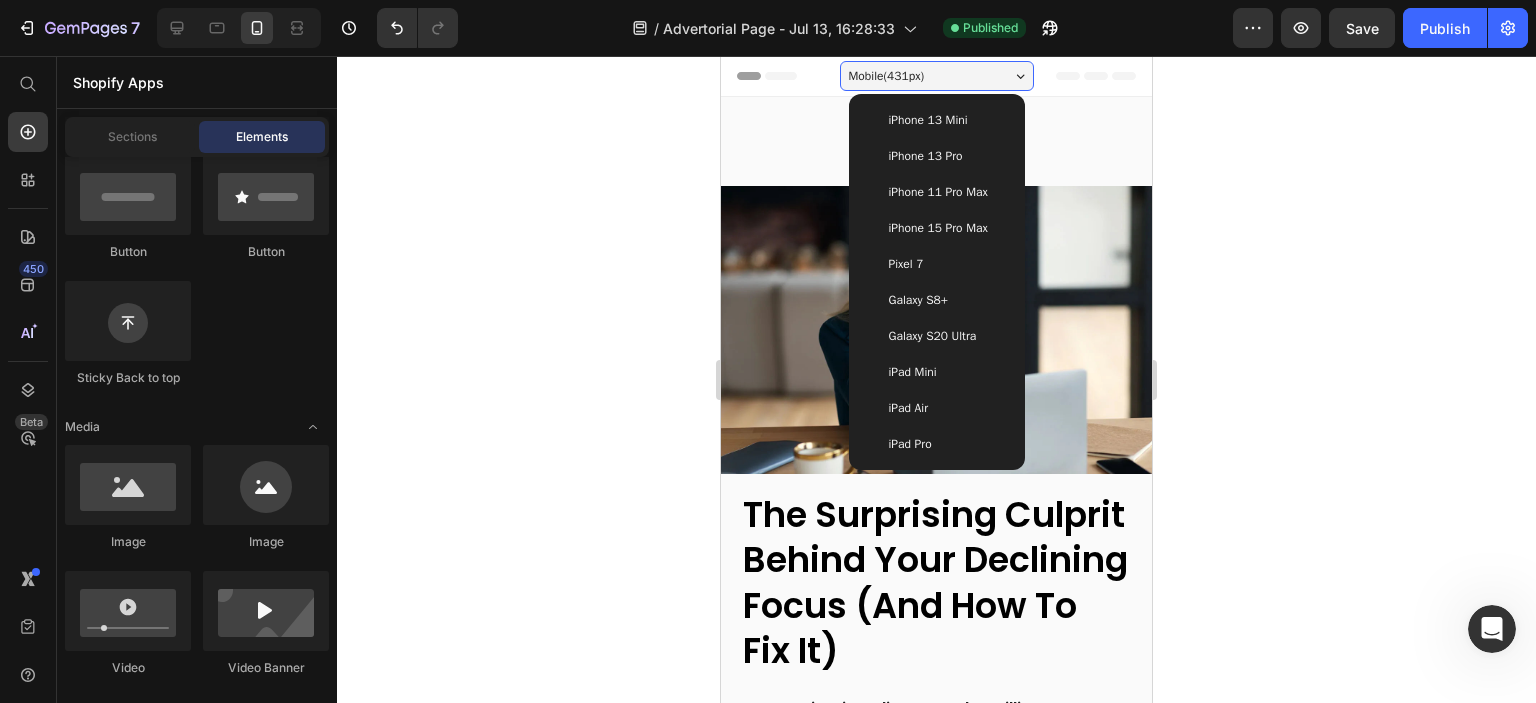 click on "iPhone 11 Pro Max" at bounding box center (938, 192) 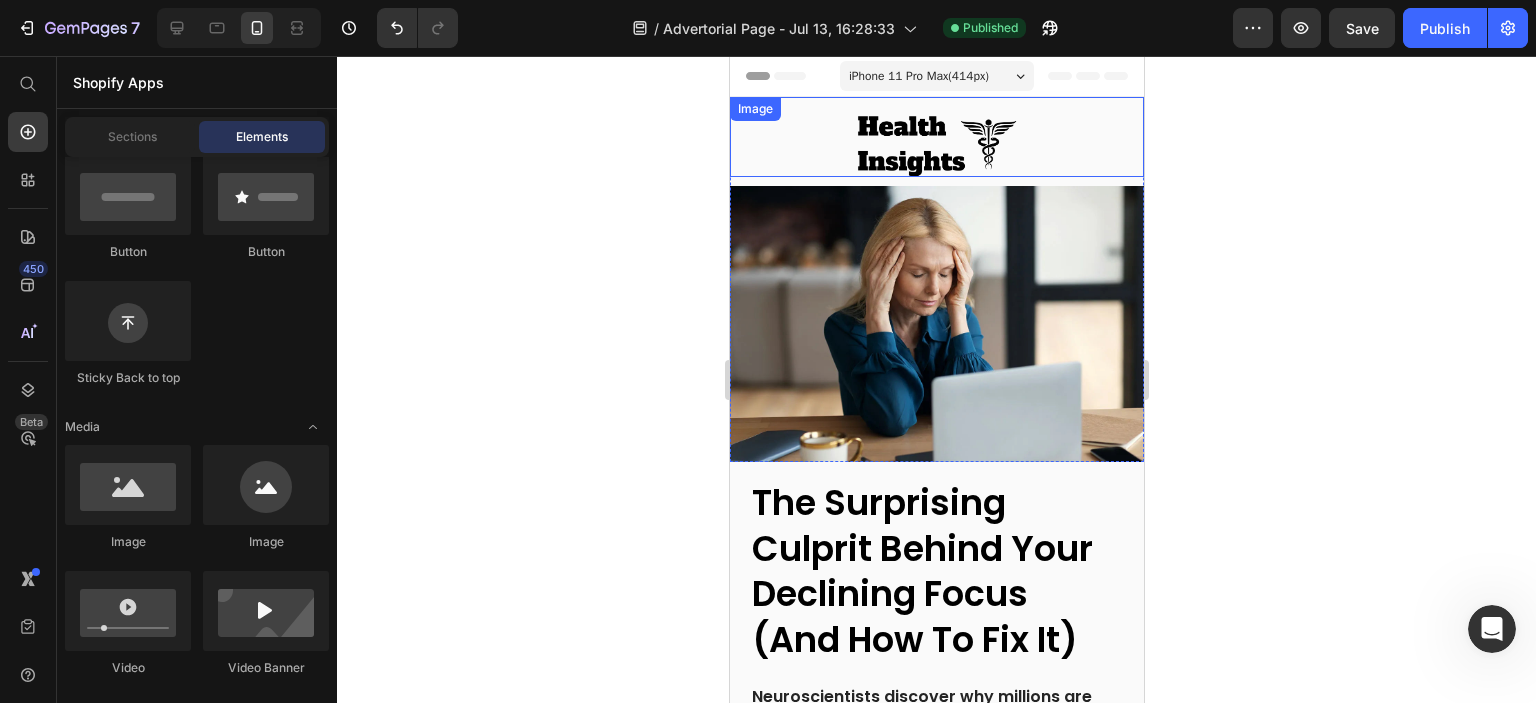 click at bounding box center [936, 137] 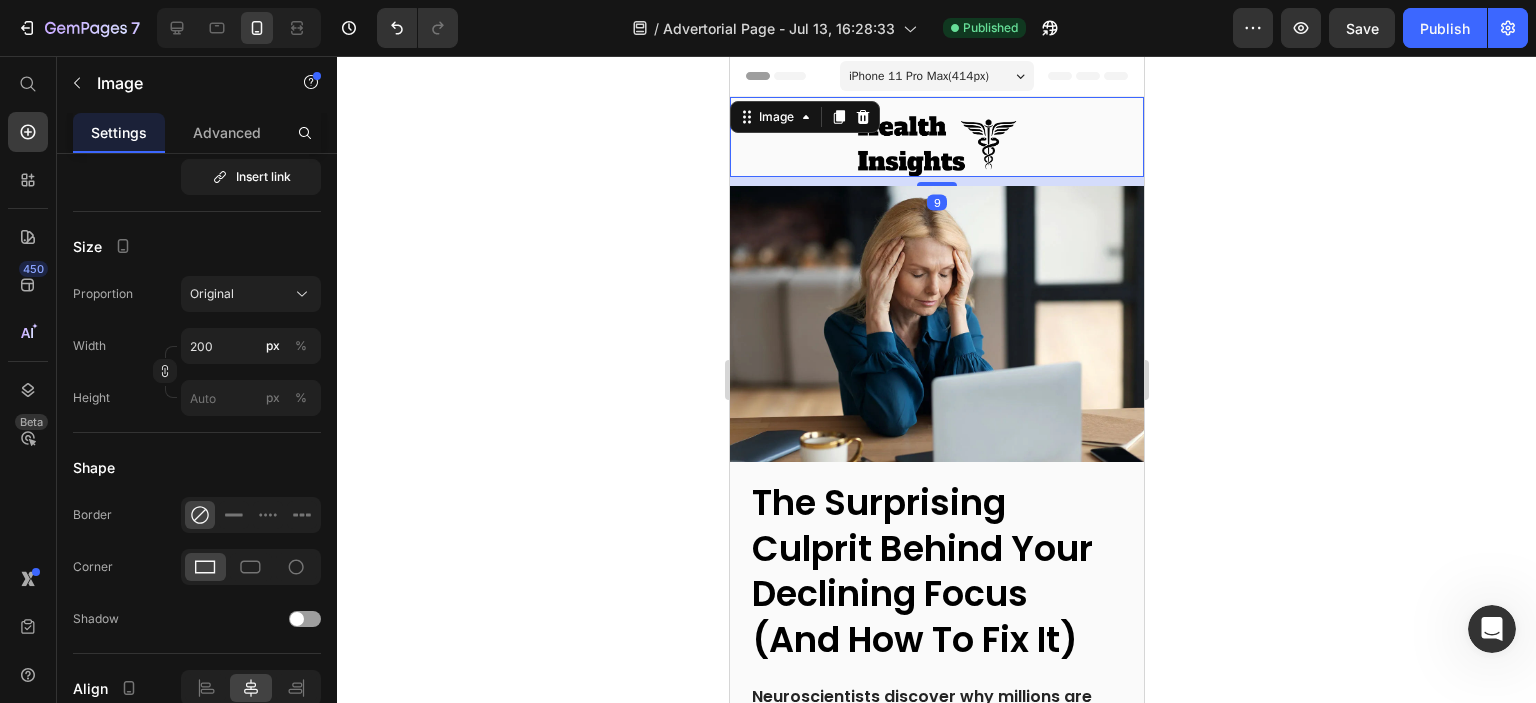 click on "iPhone 11 Pro Max  ( 414 px)" at bounding box center [936, 76] 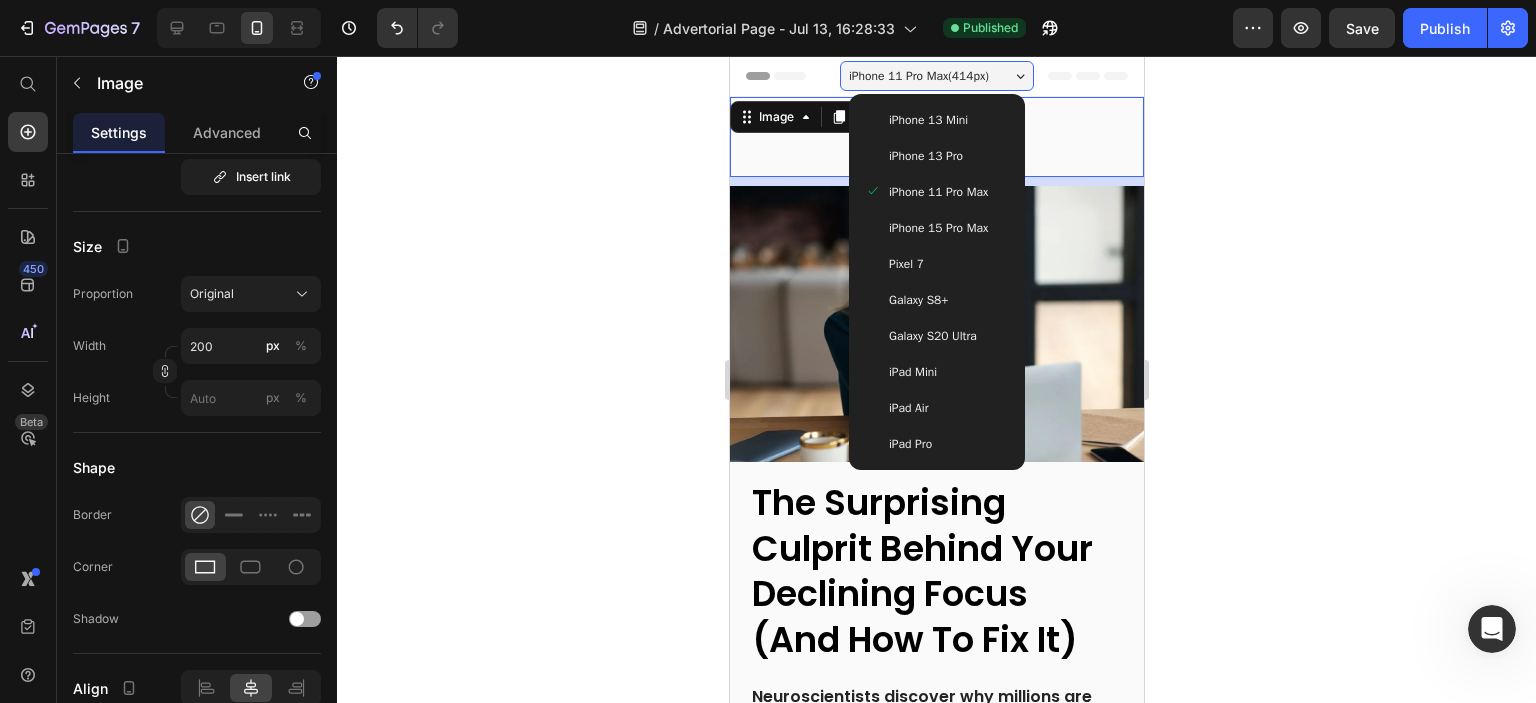 click on "iPhone 13 Pro" at bounding box center [925, 156] 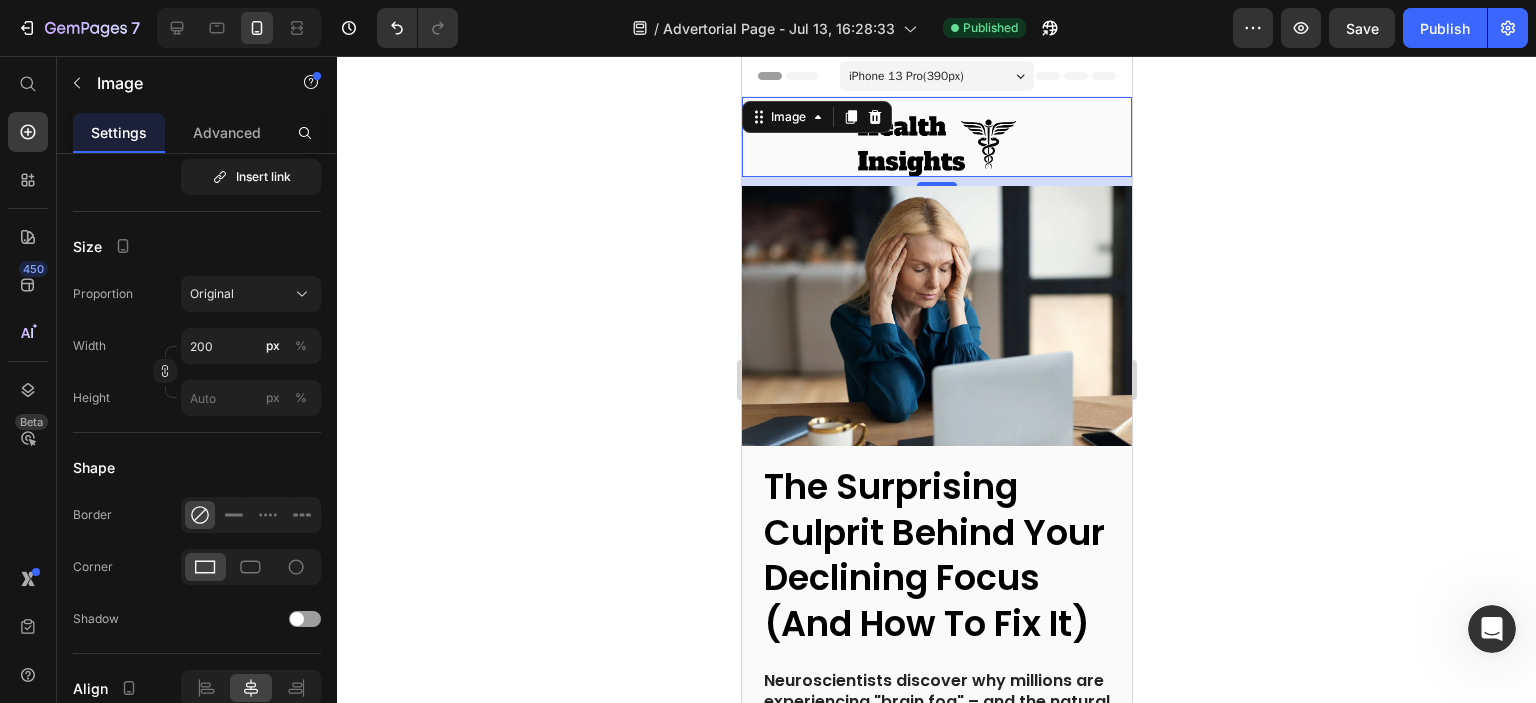 click on "iPhone 13 Pro  ( 390 px)" at bounding box center (905, 76) 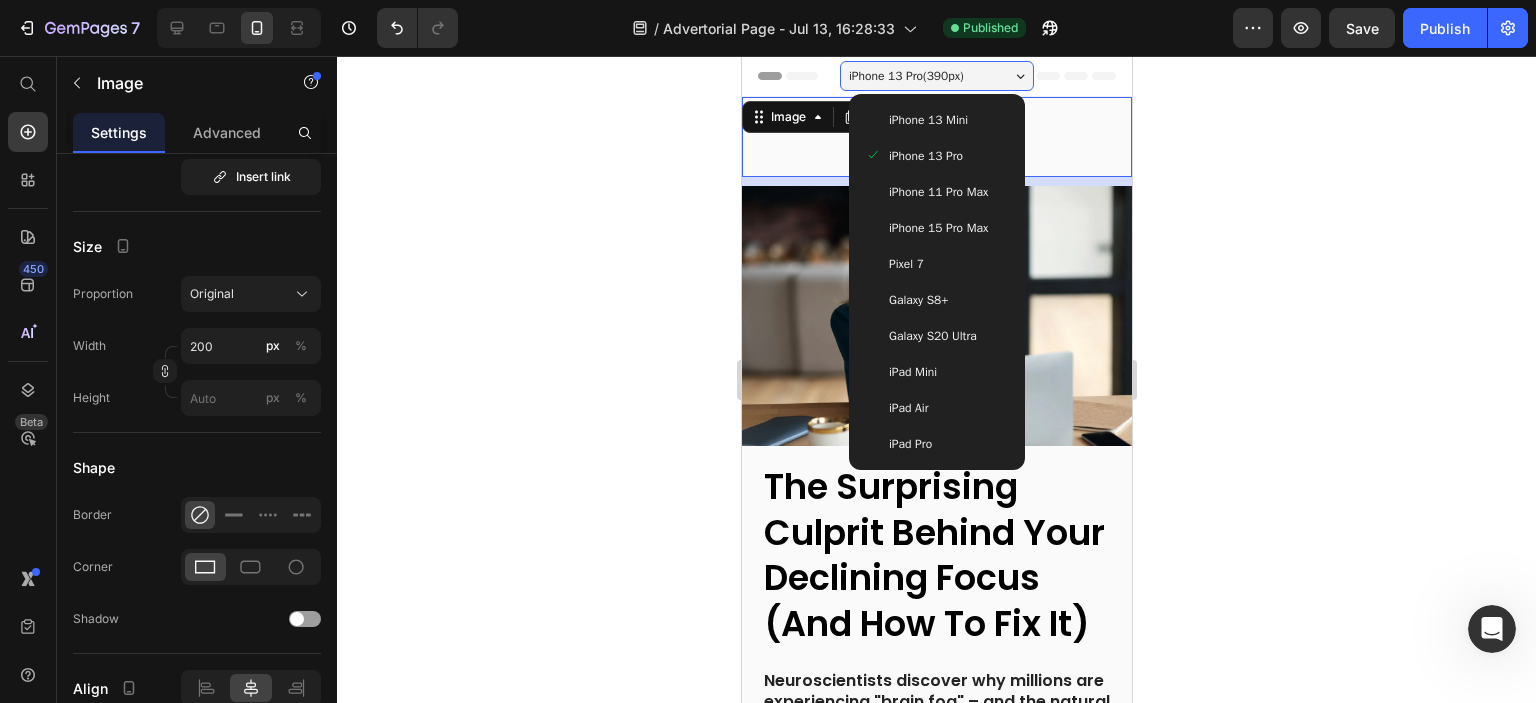 click on "iPhone 13 Mini" at bounding box center [927, 120] 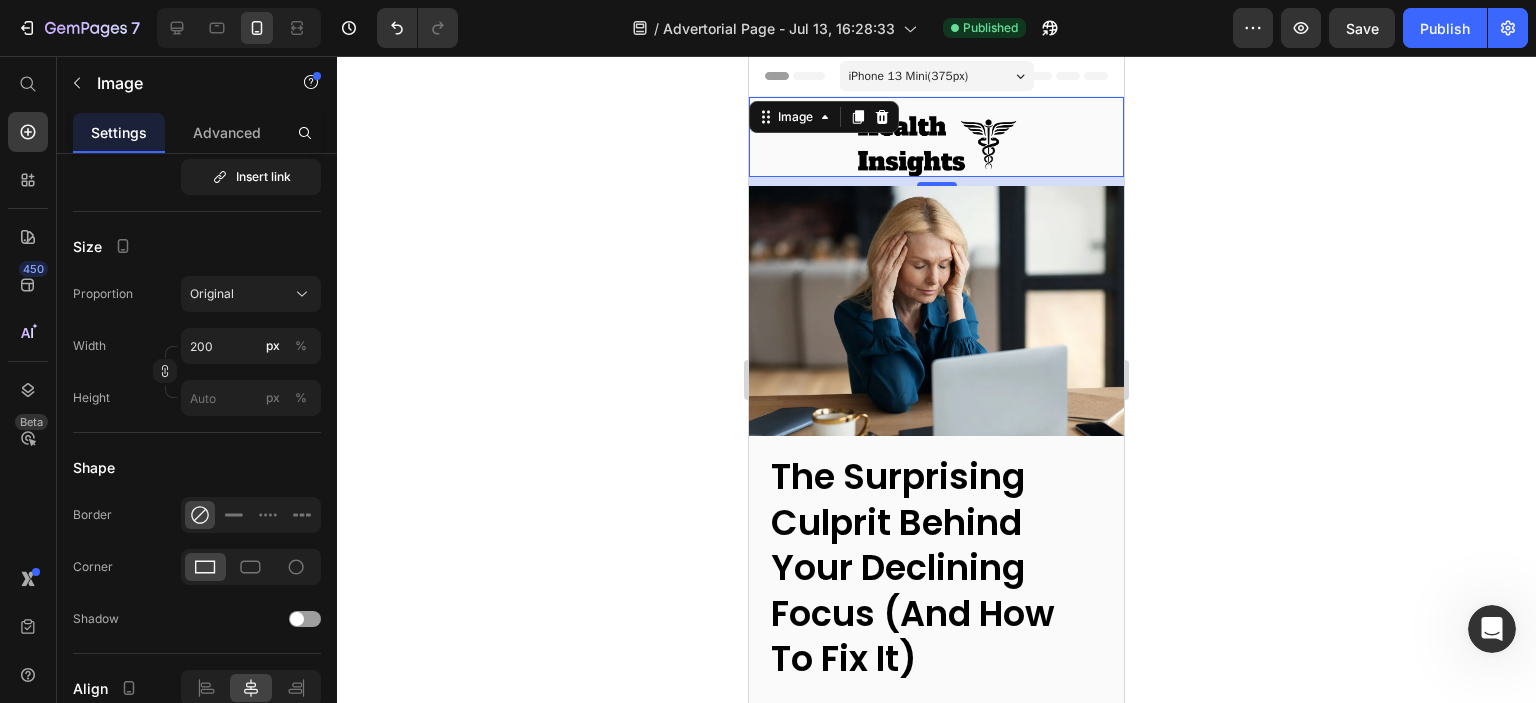 click on "iPhone 13 Mini  ( 375 px)" at bounding box center [909, 76] 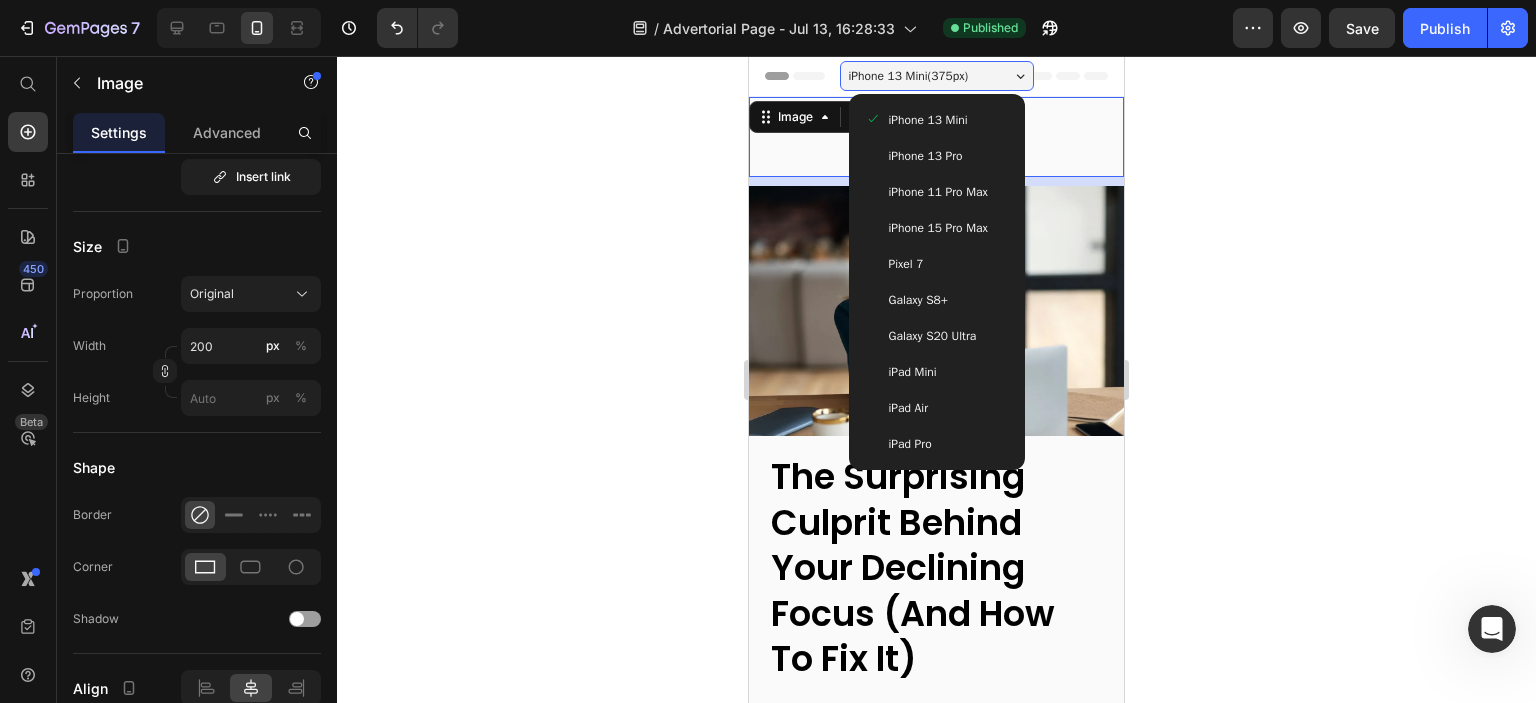 click on "Galaxy S8+" at bounding box center [937, 300] 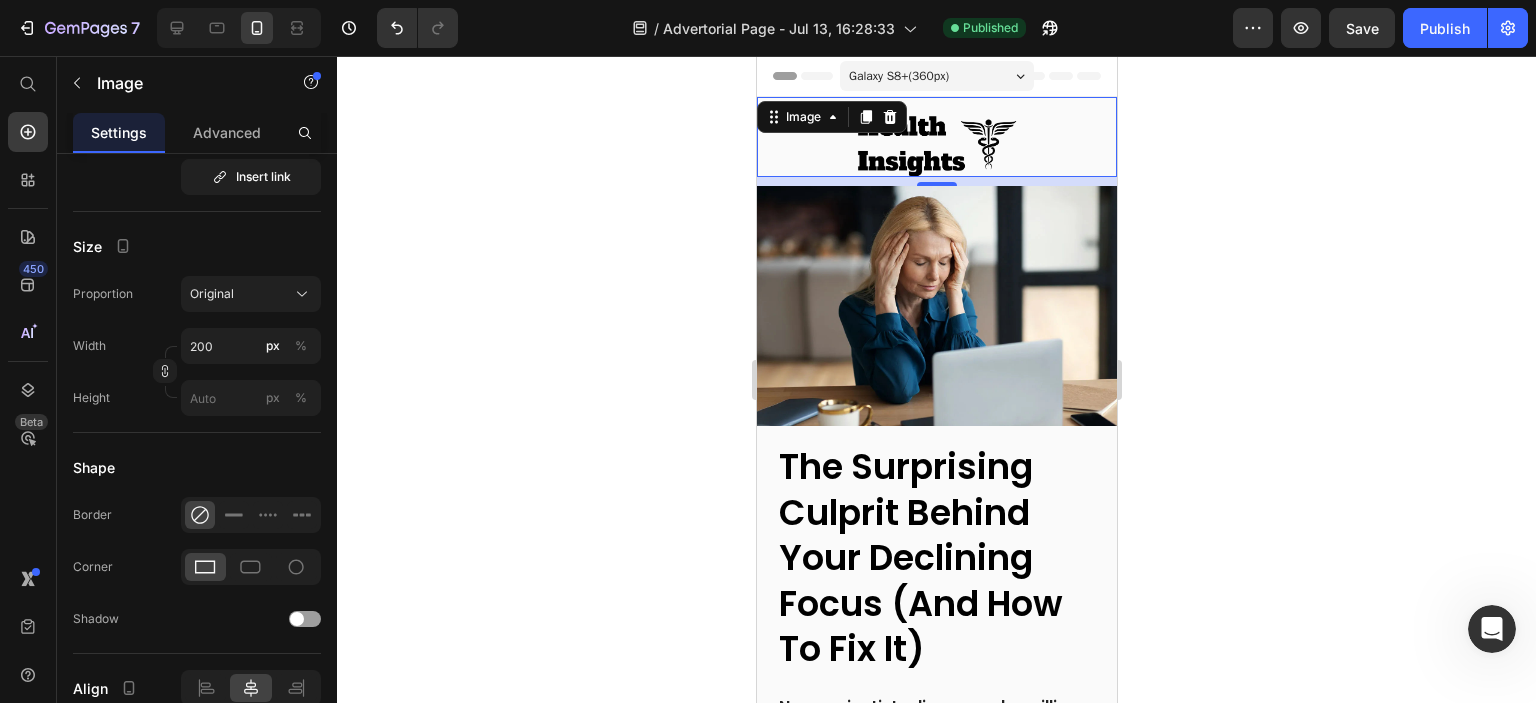 click on "Galaxy S8+  ( 360 px)" at bounding box center [936, 76] 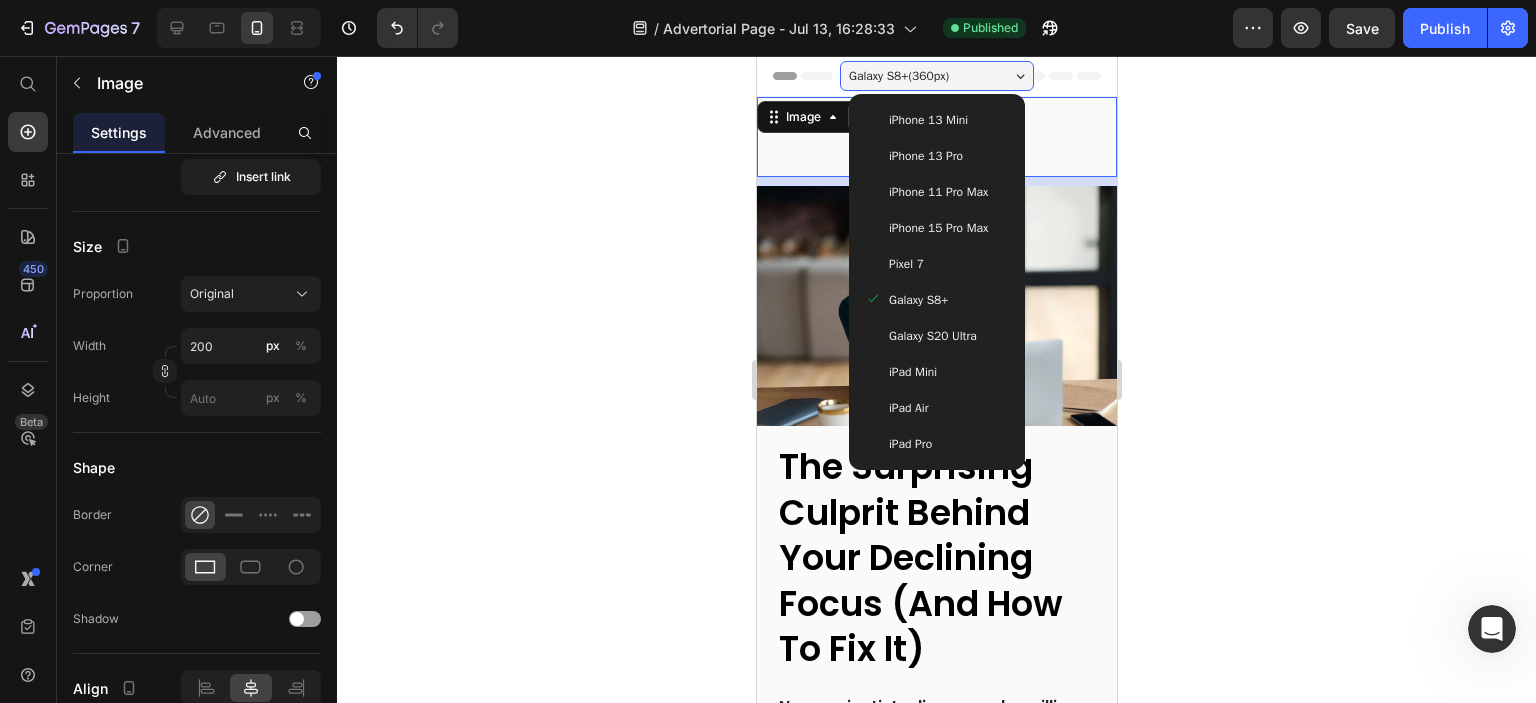click on "Pixel 7" at bounding box center [936, 264] 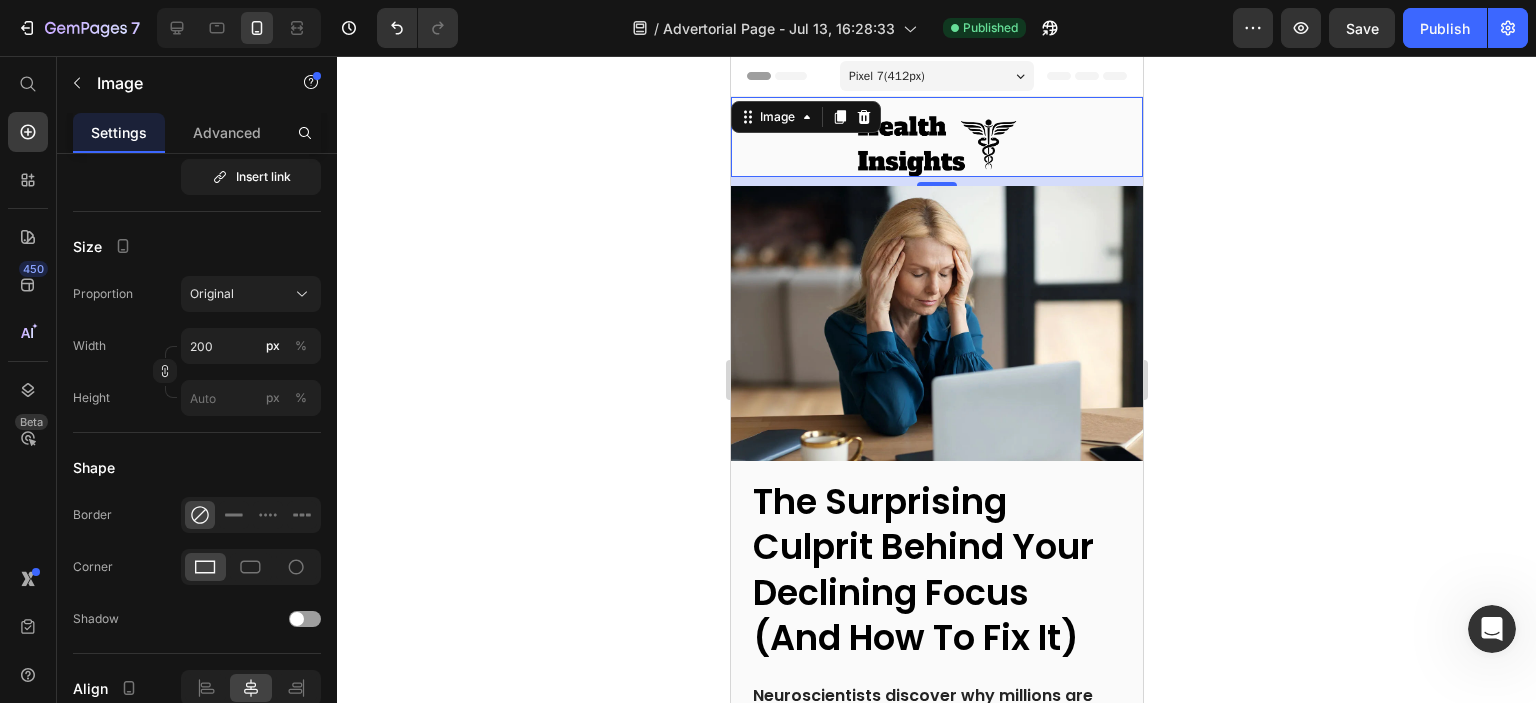 click on "Pixel 7  ( 412 px)" at bounding box center (936, 76) 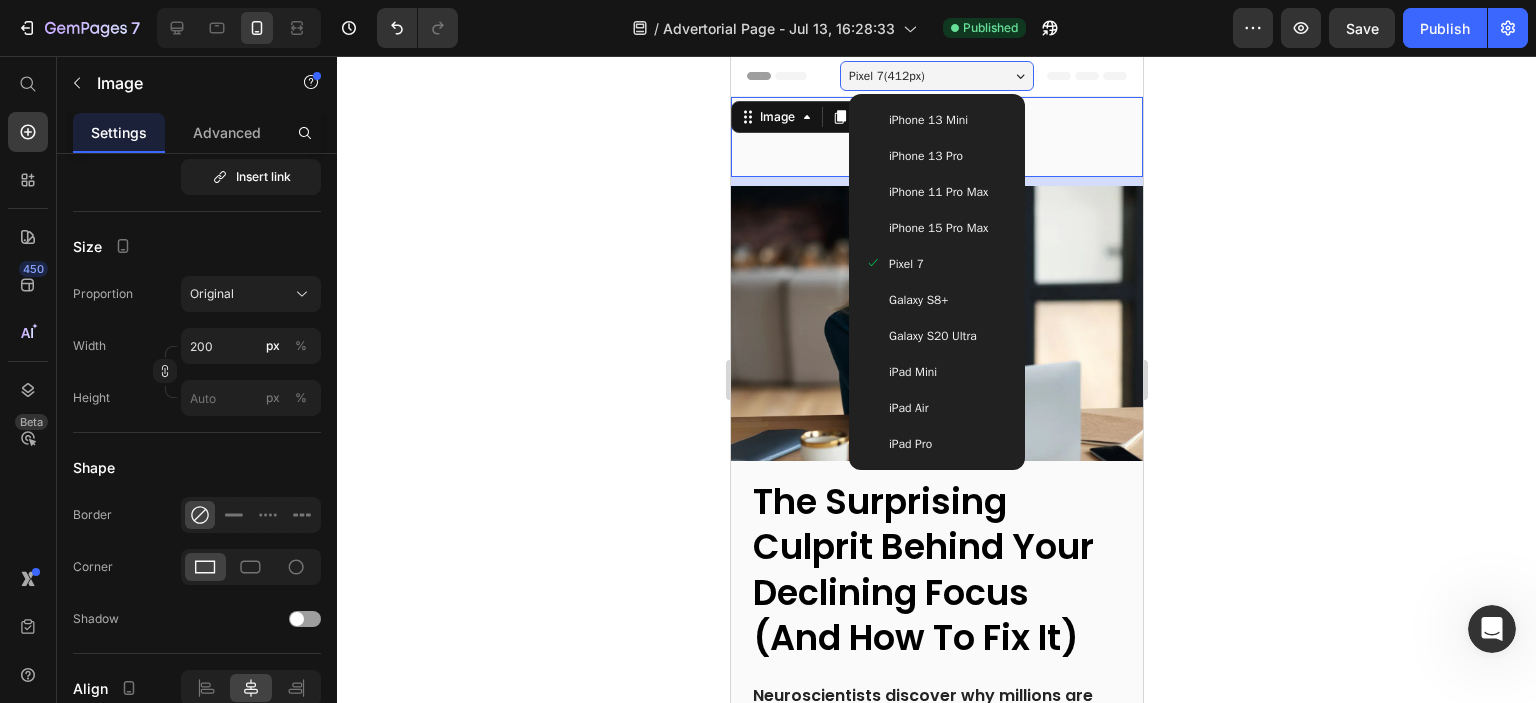 click on "iPad Mini" at bounding box center (912, 372) 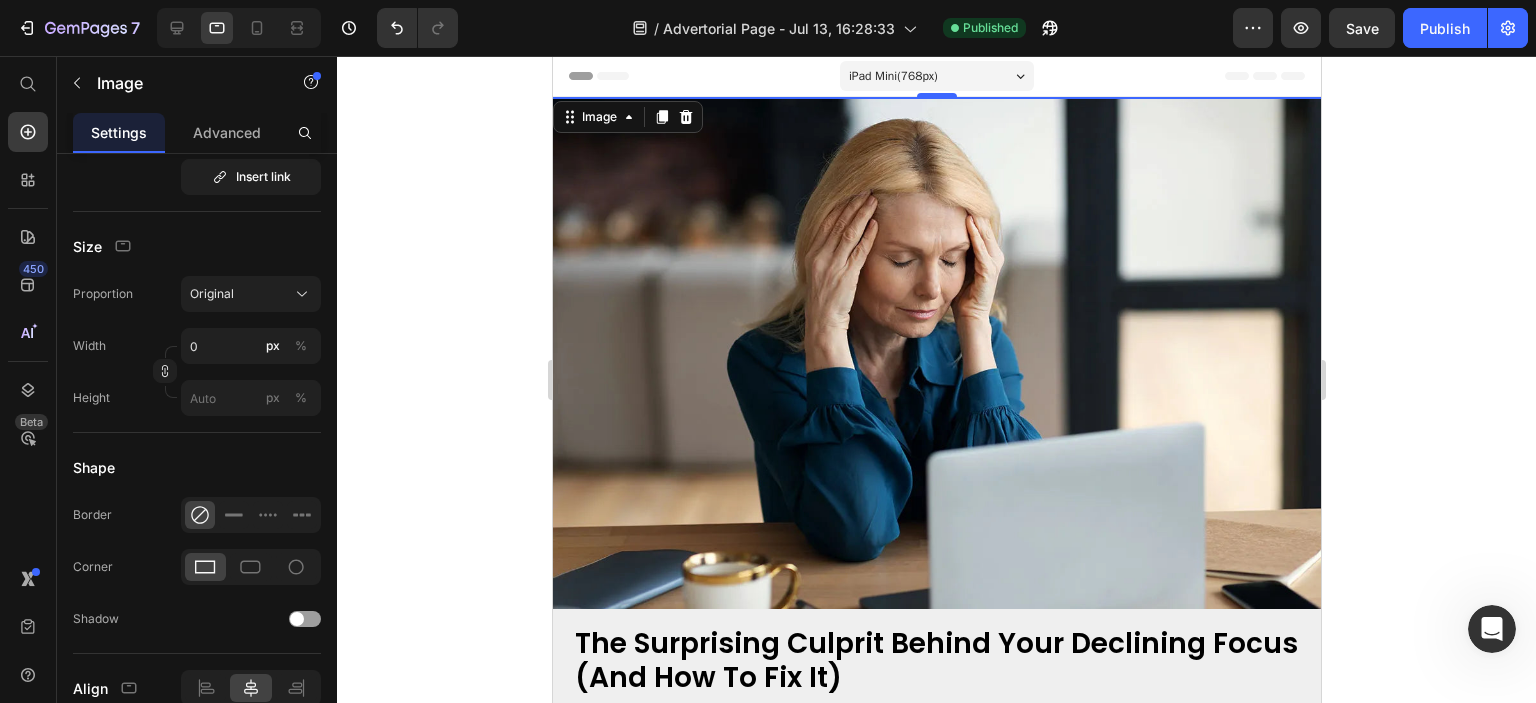 click on "iPad Mini  ( 768 px)" at bounding box center [936, 76] 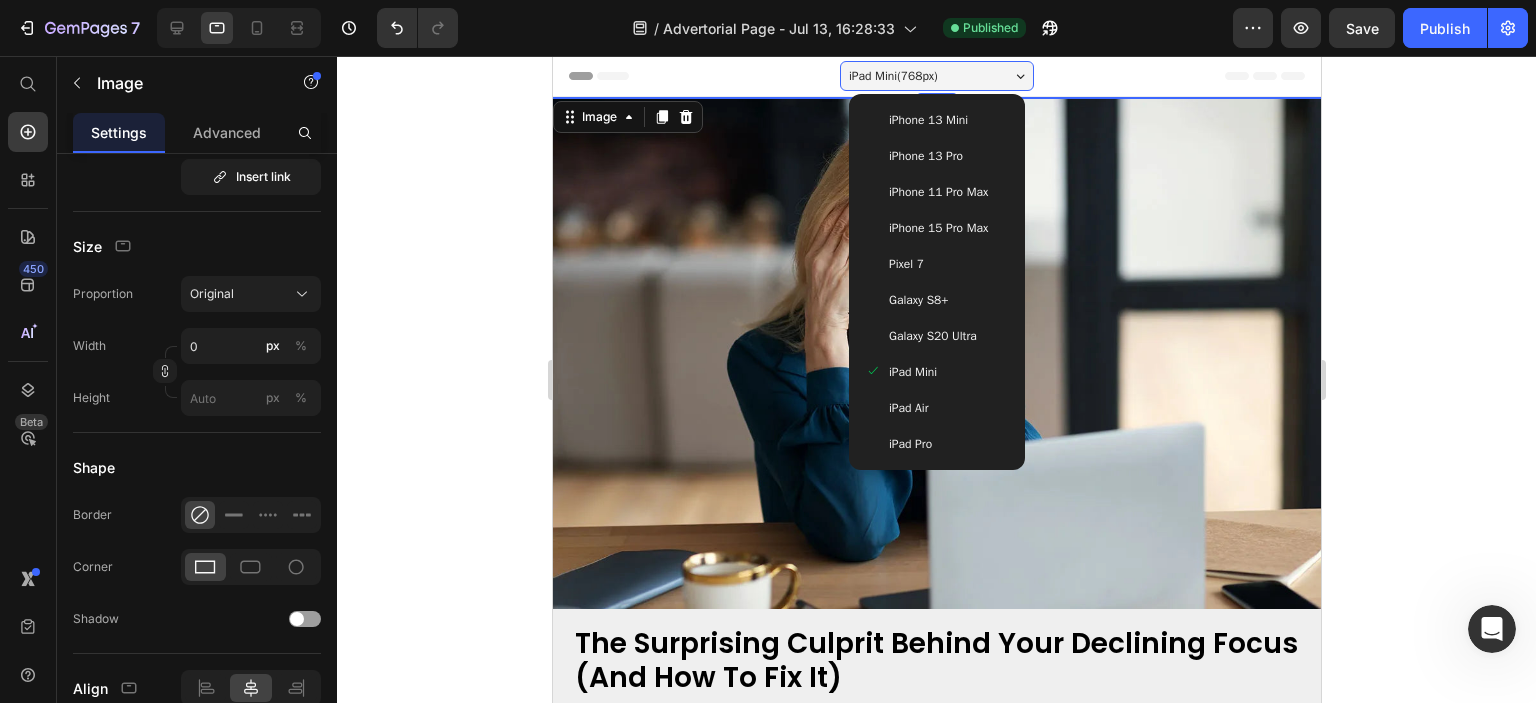 click on "Galaxy S20 Ultra" at bounding box center [936, 336] 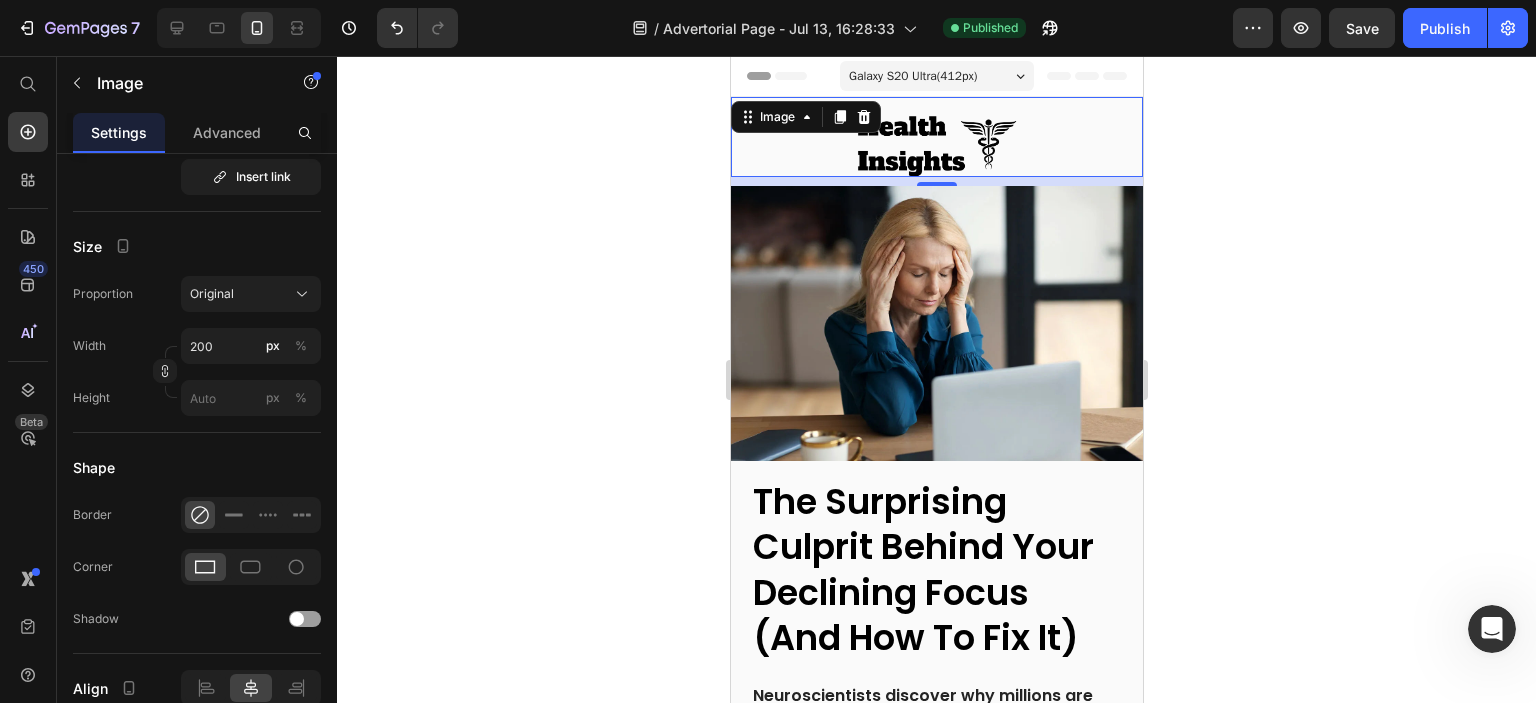 click on "Galaxy S20 Ultra  ( 412 px)" at bounding box center (936, 76) 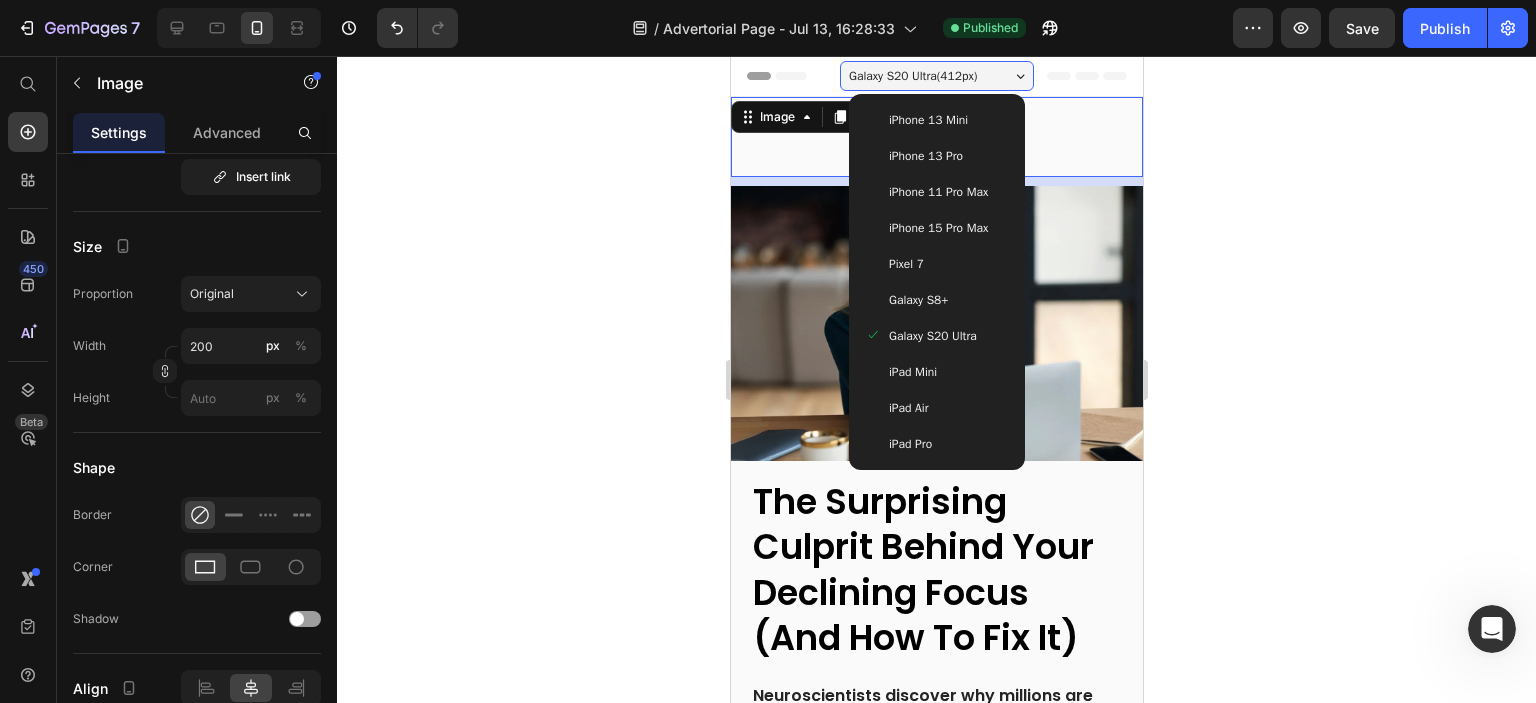 click on "Galaxy S8+" at bounding box center [917, 300] 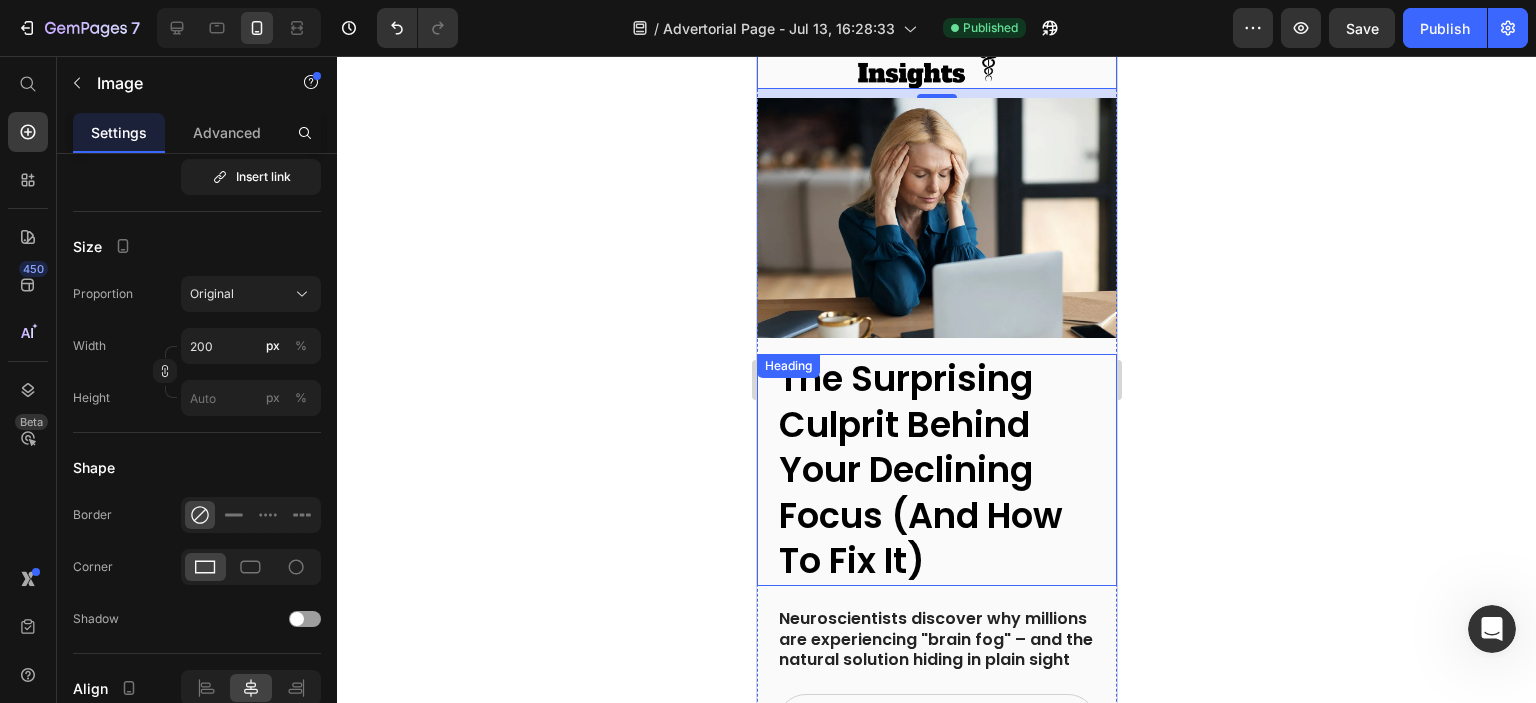 scroll, scrollTop: 0, scrollLeft: 0, axis: both 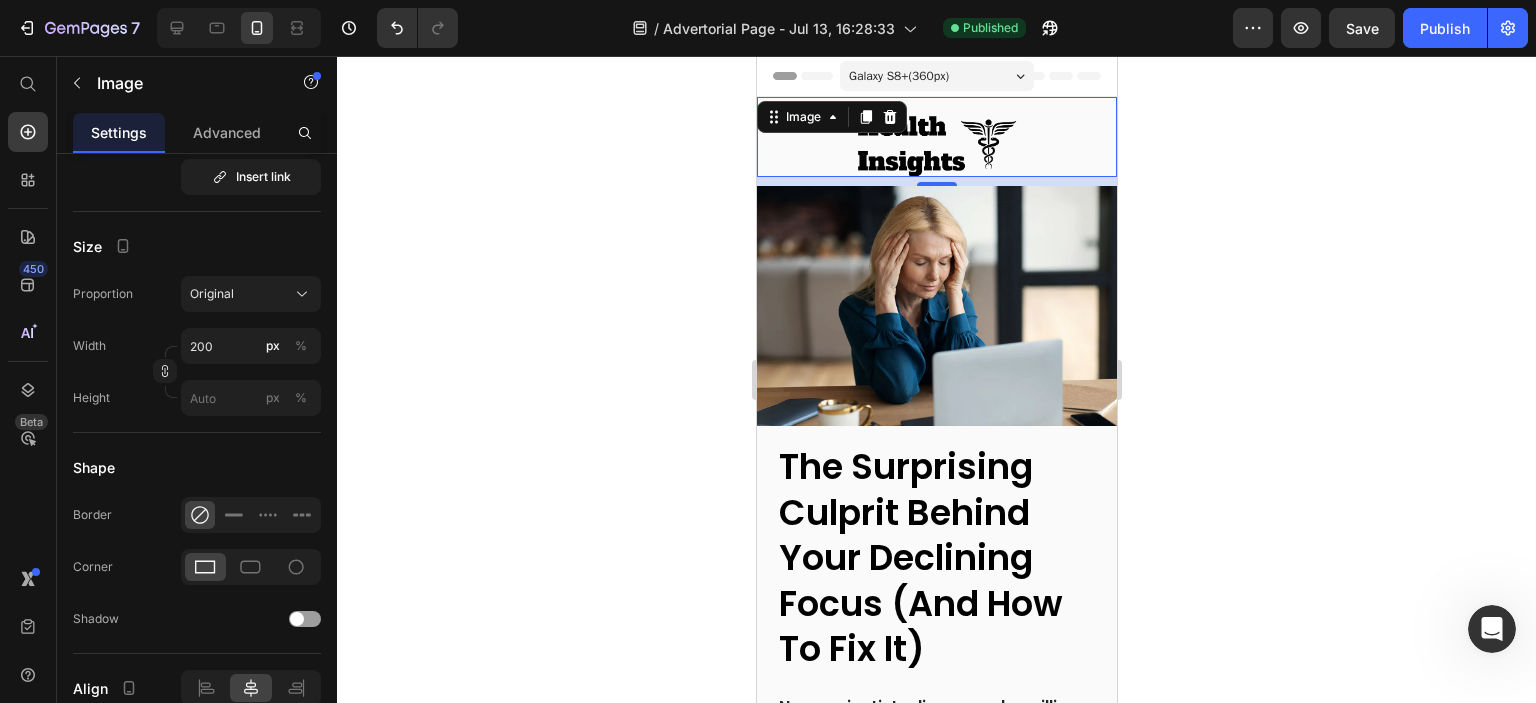 click on "Galaxy S8+  ( 360 px)" at bounding box center [936, 76] 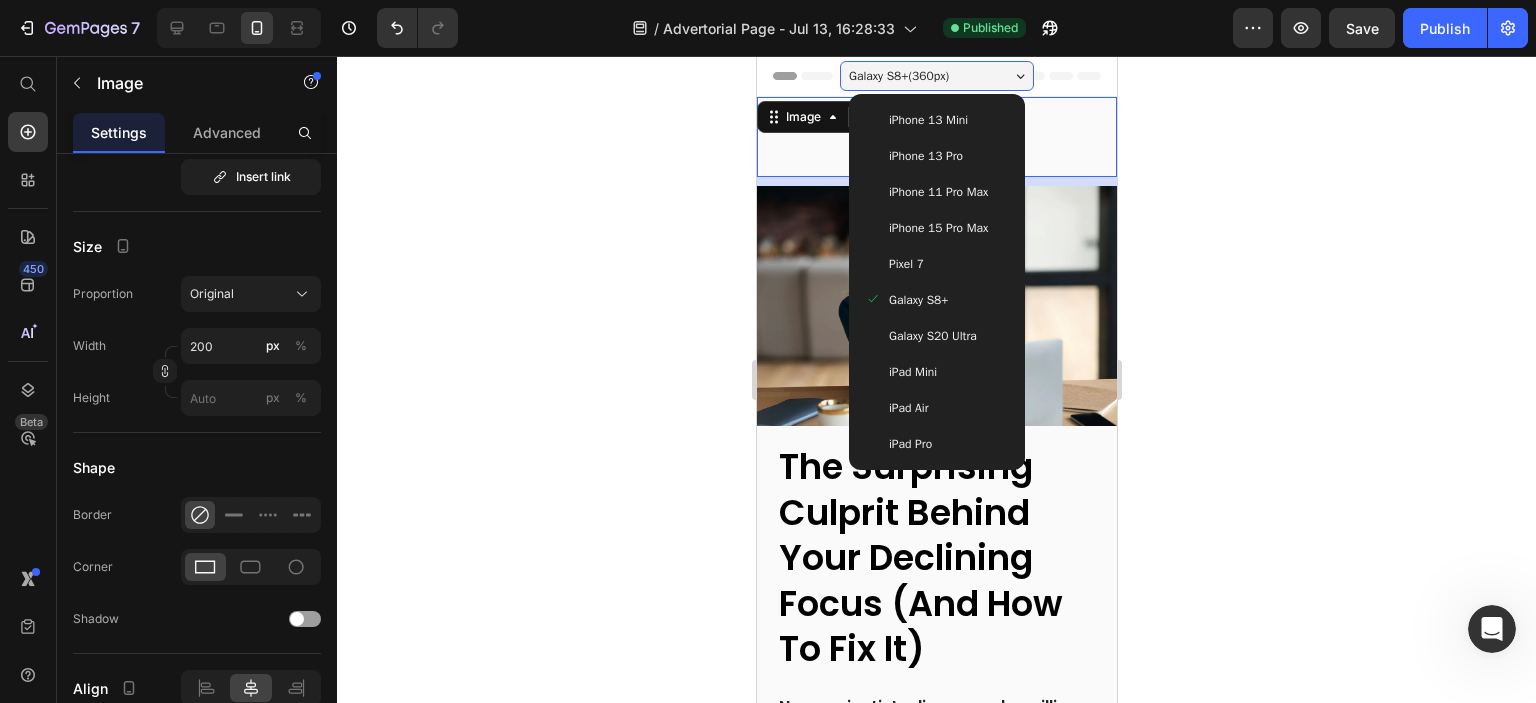 click on "iPhone 13 Mini" at bounding box center (927, 120) 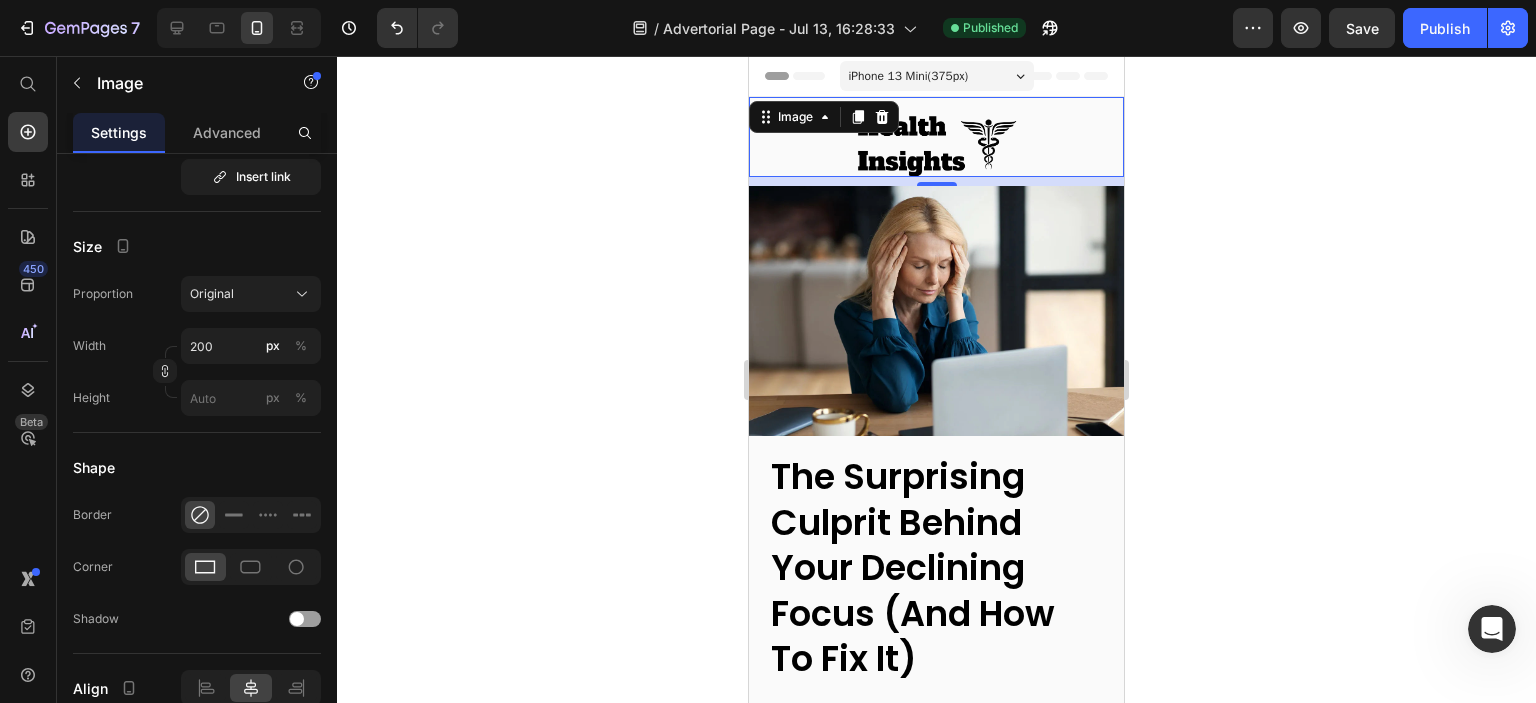 click on "iPhone 13 Mini  ( 375 px)" at bounding box center [909, 76] 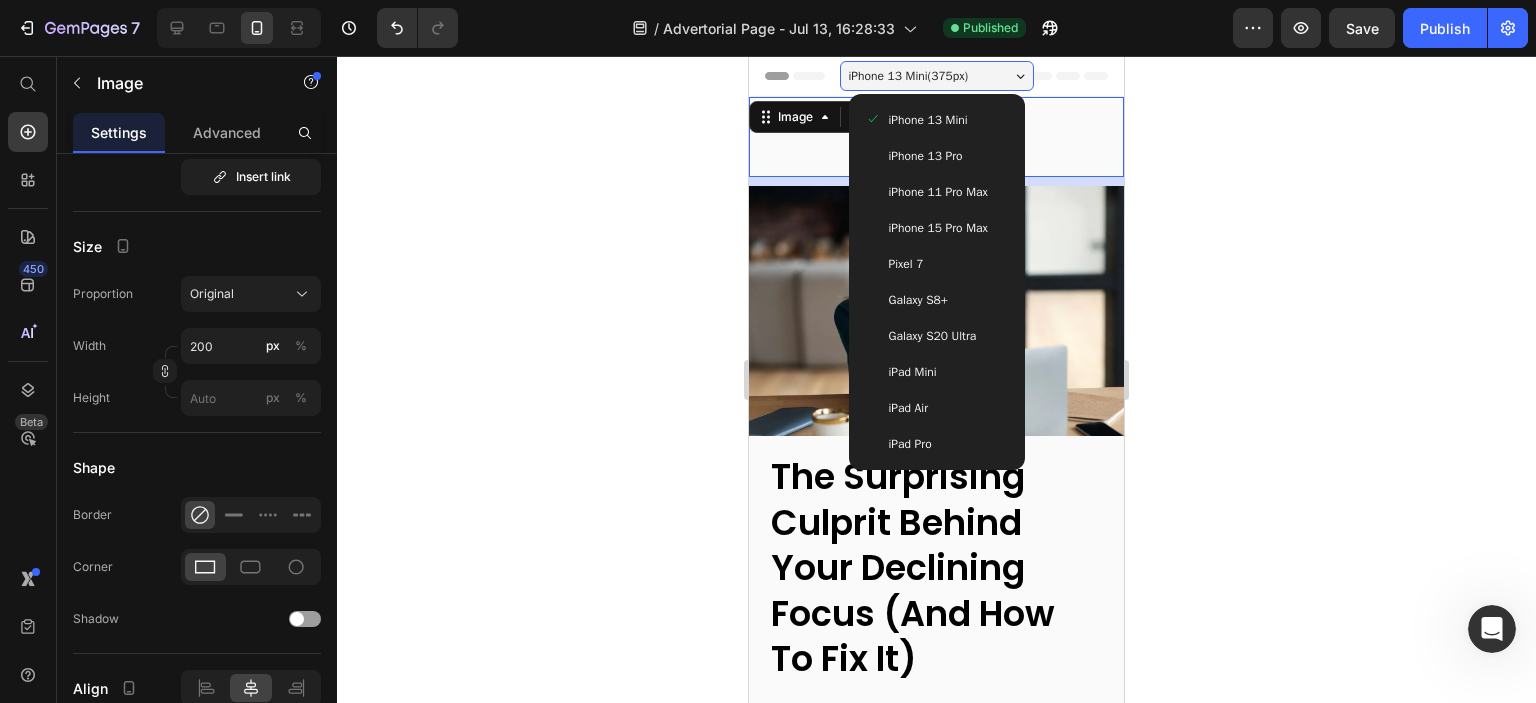 click on "iPhone 13 Pro" at bounding box center (926, 156) 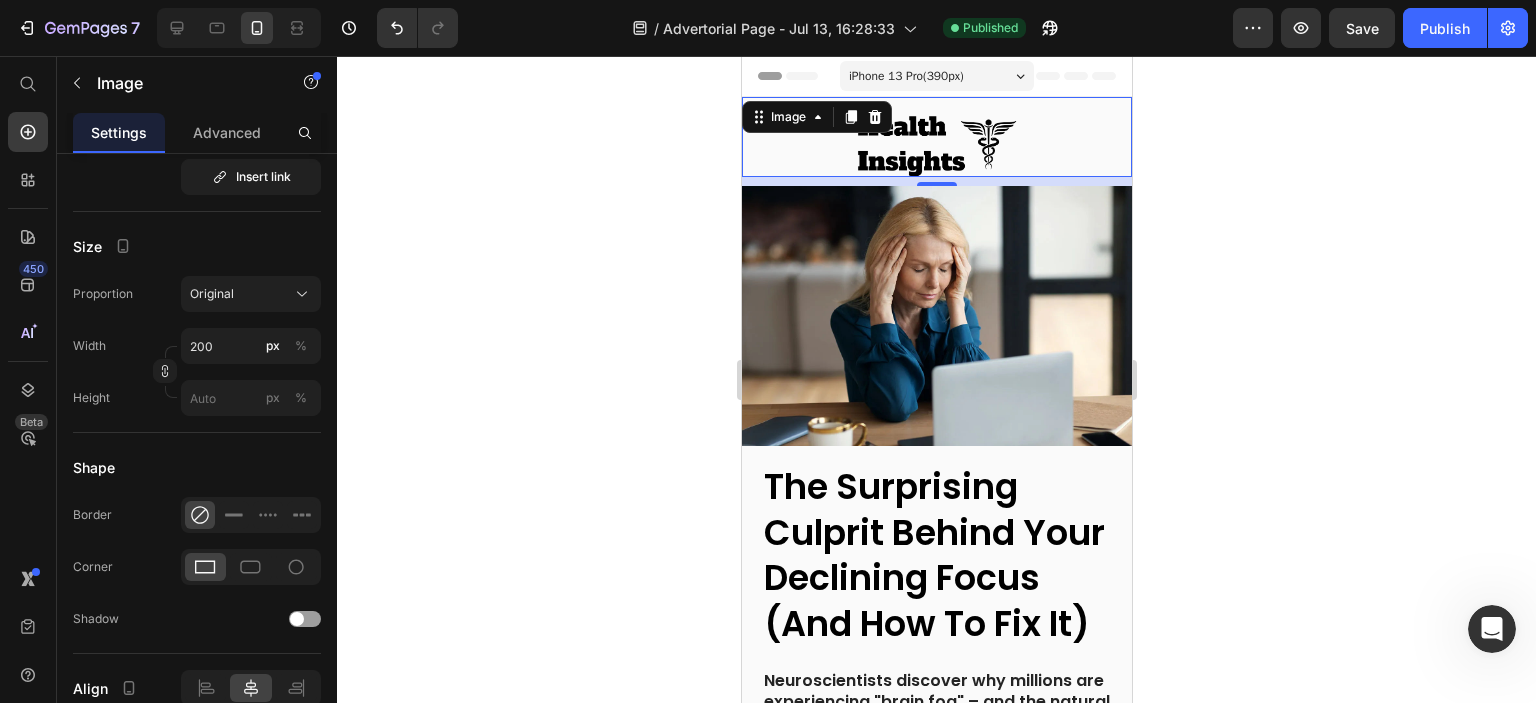 click 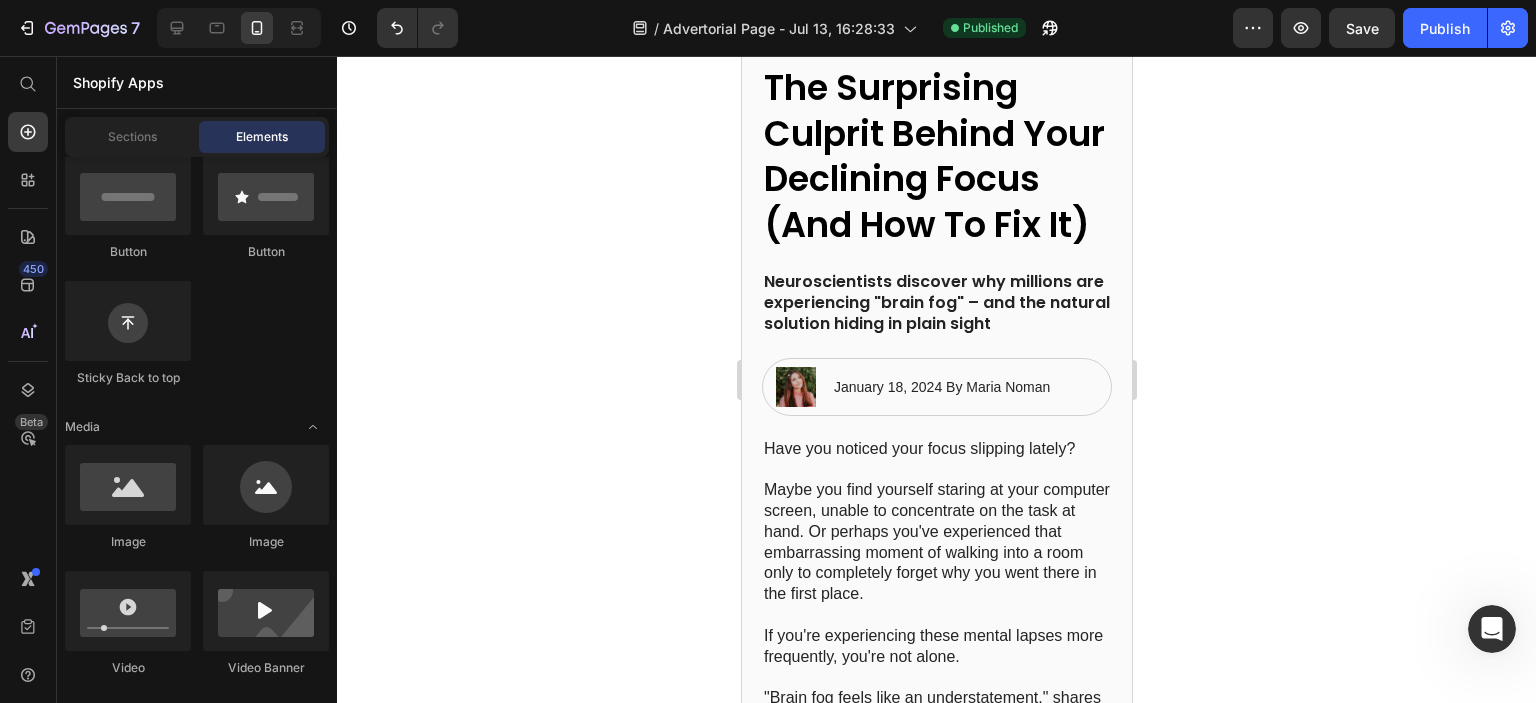 scroll, scrollTop: 400, scrollLeft: 0, axis: vertical 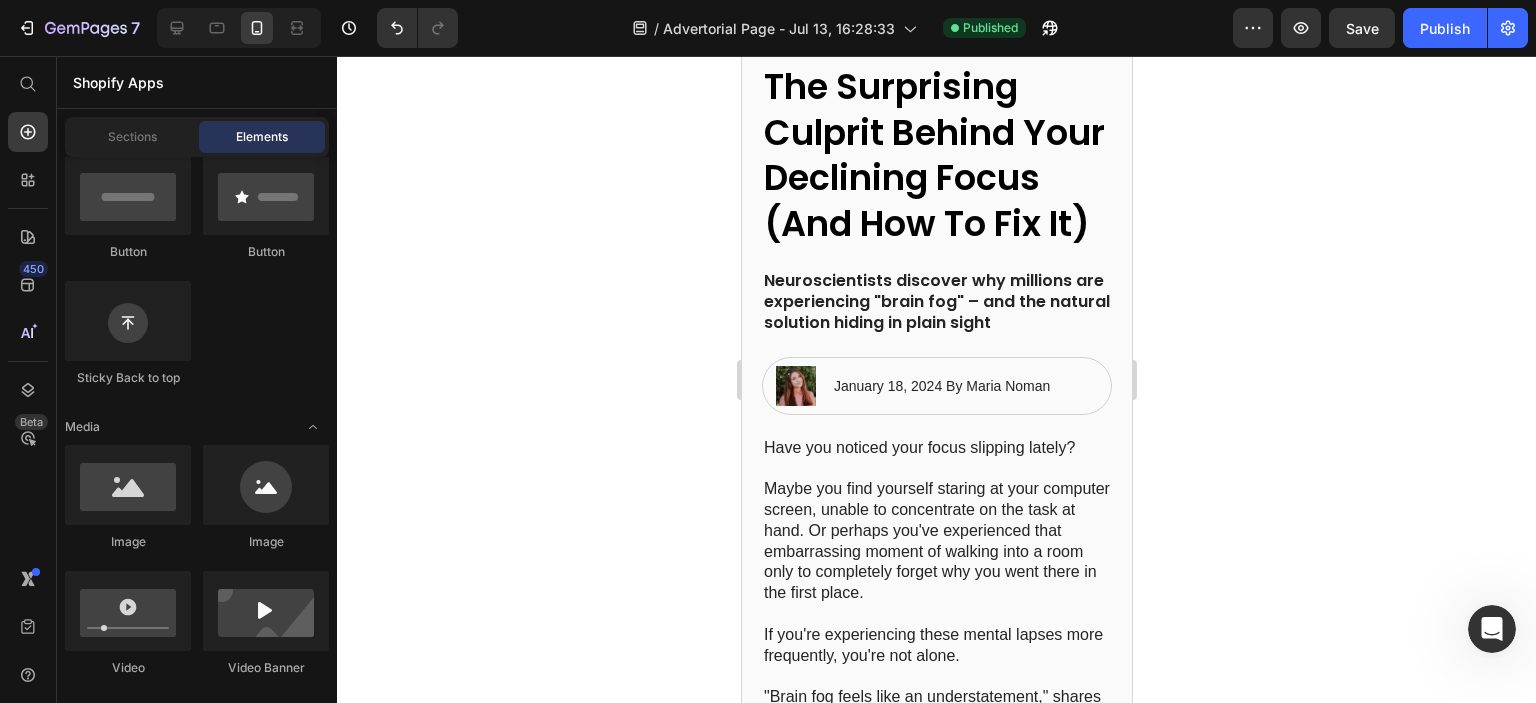 click 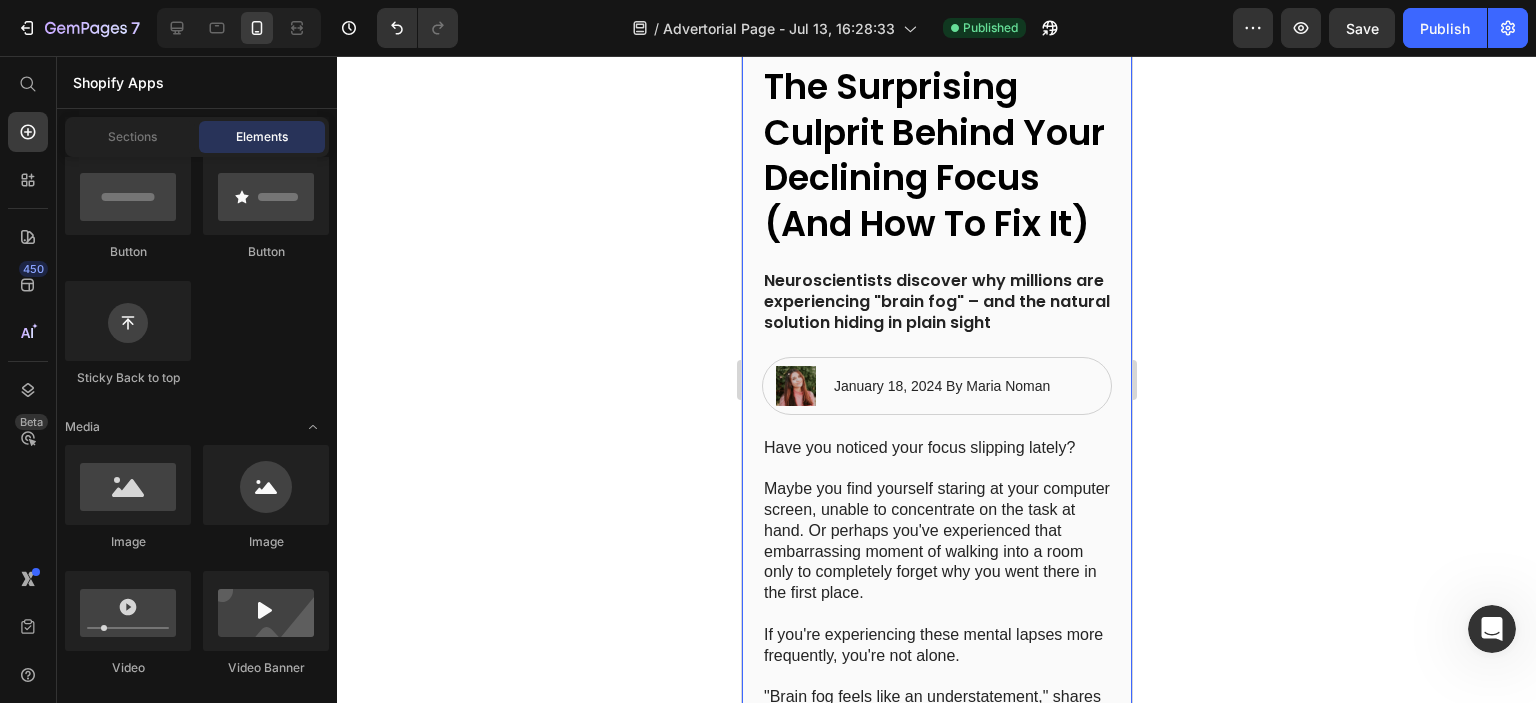 click on "Image Image Row The Surprising Culprit Behind Your Declining Focus (And How To Fix It) Heading Neuroscientists discover why millions are experiencing "brain fog" – and the natural solution hiding in plain sight Text Block Image January 18, 2024 By [NAME] Text Block Row Row Have you noticed your focus slipping lately? Maybe you find yourself staring at your computer screen, unable to concentrate on the task at hand. Or perhaps you've experienced that embarrassing moment of walking into a room only to completely forget why you went there in the first place. If you're experiencing these mental lapses more frequently, you're not alone. "Brain fog feels like an understatement," shares Michael, a 42-year-old marketing executive. "I'll be in the middle of a sentence and just lose the word I was about to say... it's like my brain hiccups. It's terrifying to feel my mind slipping." Text Block Image The Hidden Forces Hijacking Your Brain Heading" at bounding box center (936, 2066) 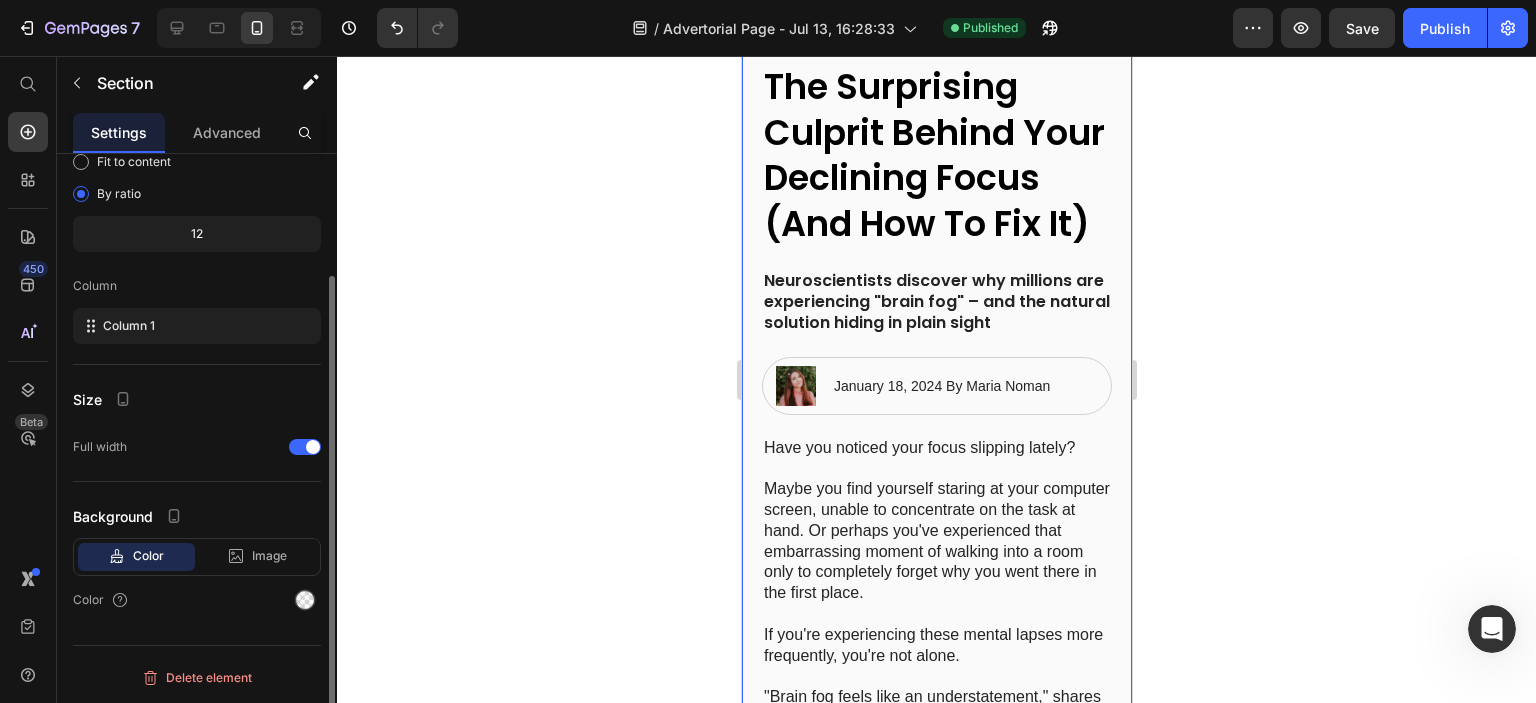 scroll, scrollTop: 0, scrollLeft: 0, axis: both 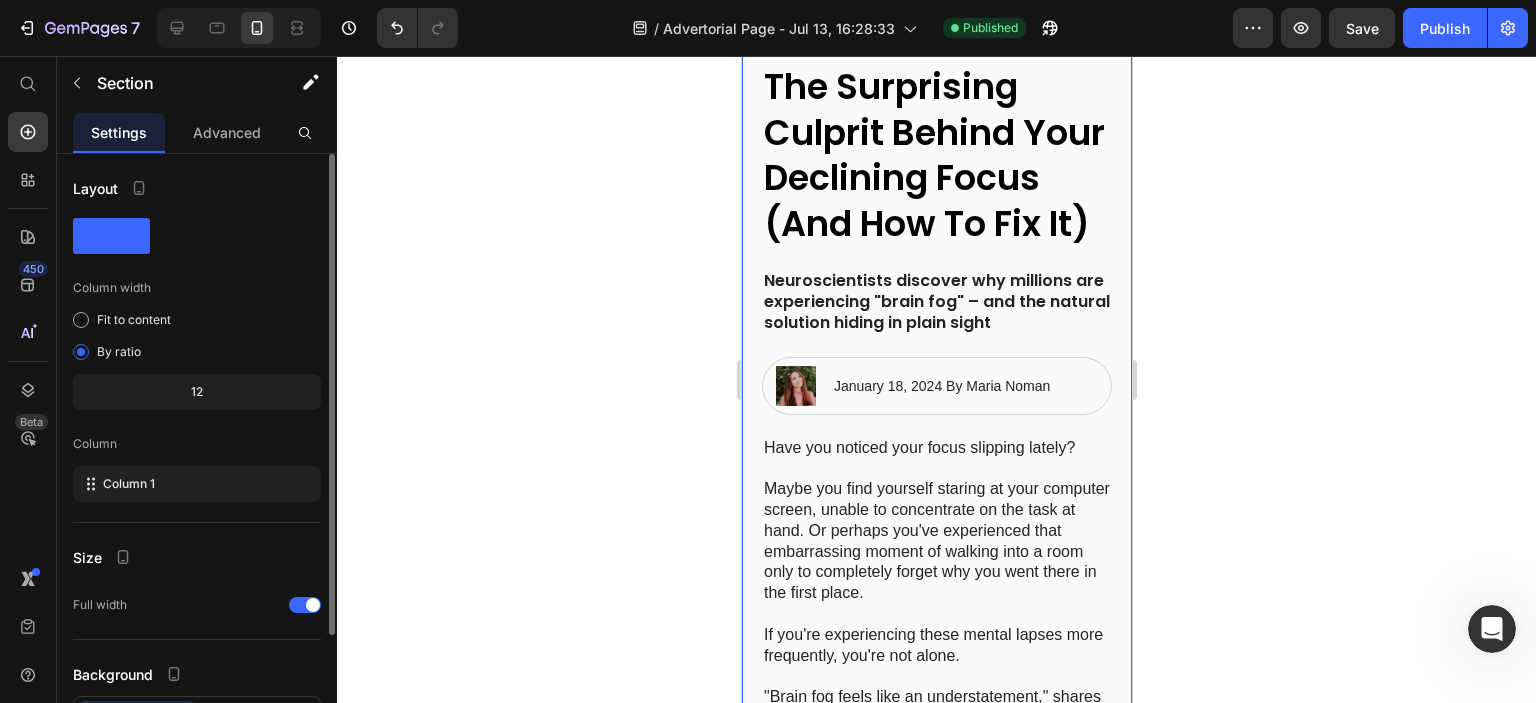 click 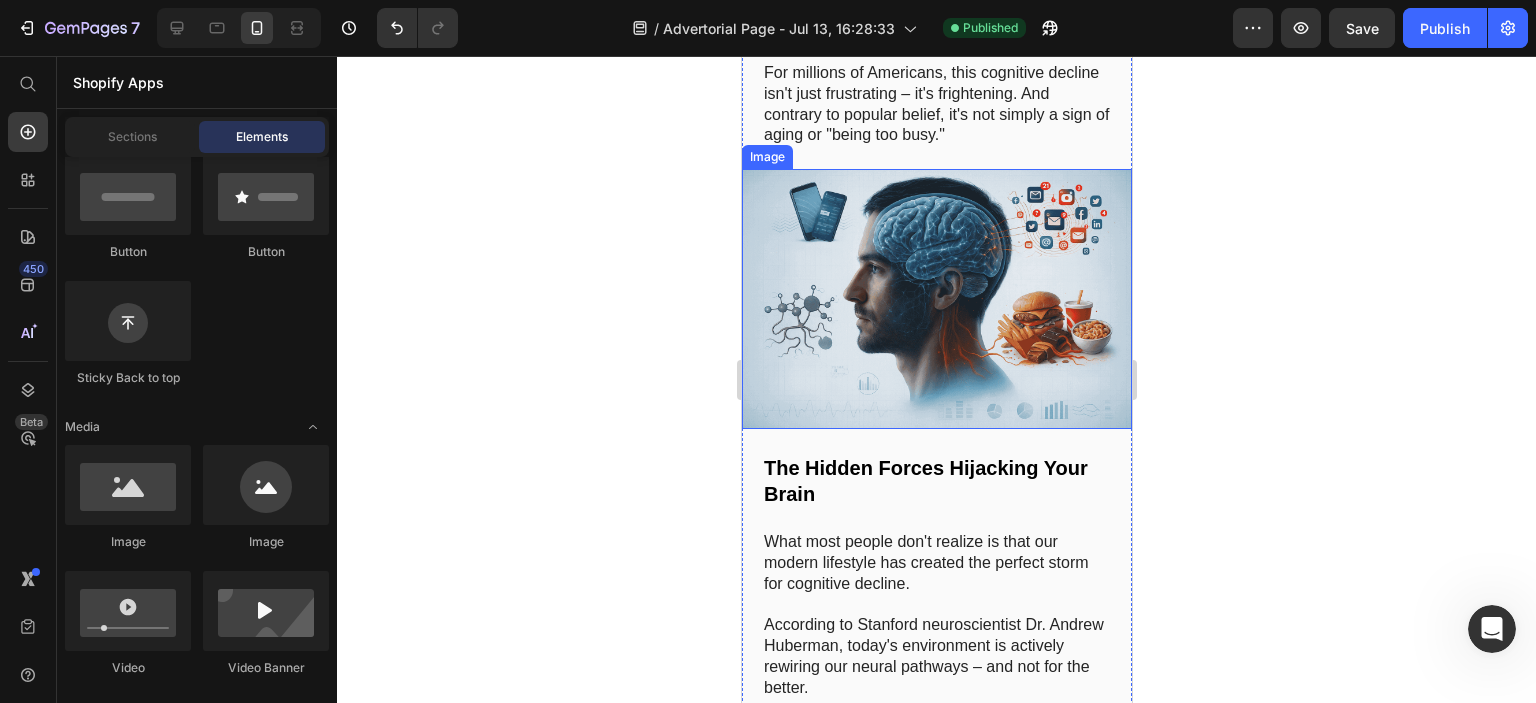 scroll, scrollTop: 1400, scrollLeft: 0, axis: vertical 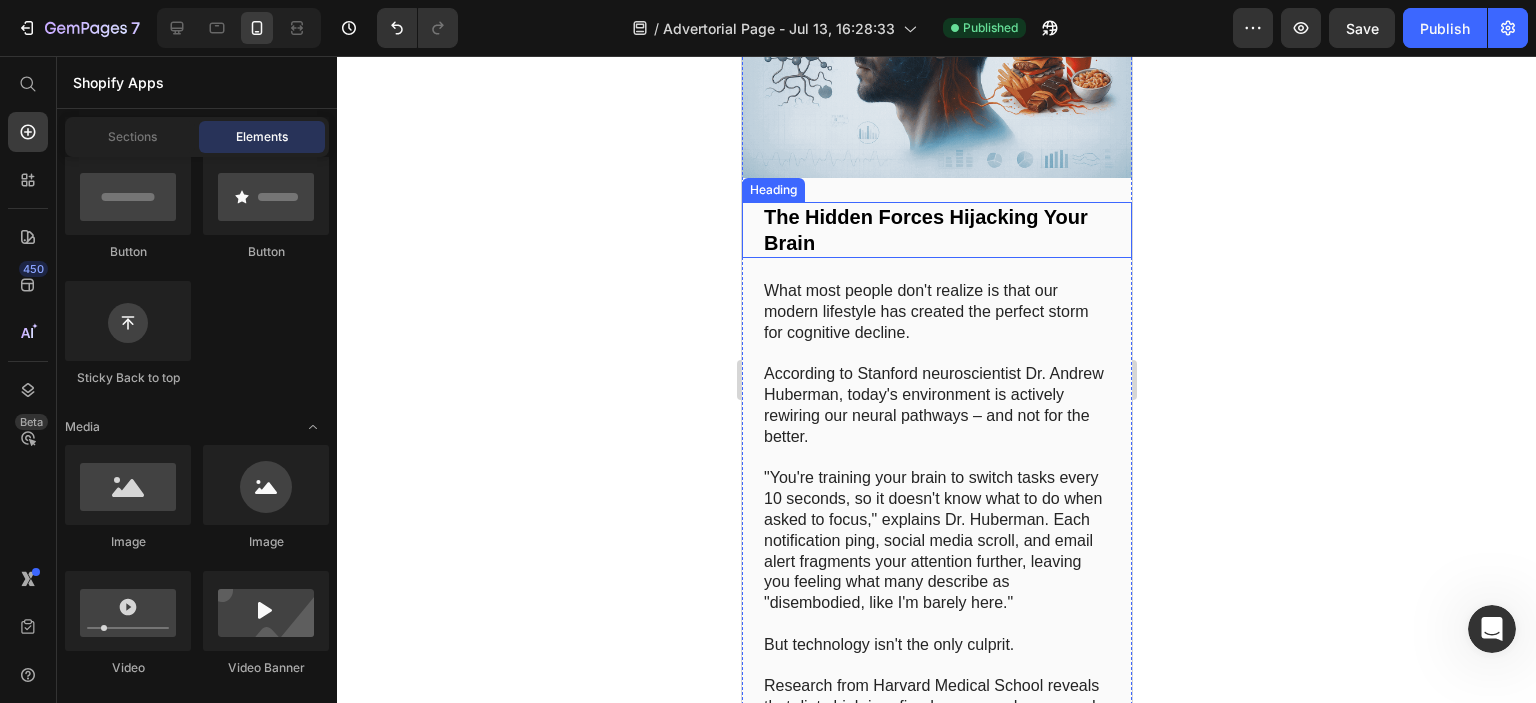 click on "The Hidden Forces Hijacking Your Brain" at bounding box center [936, 230] 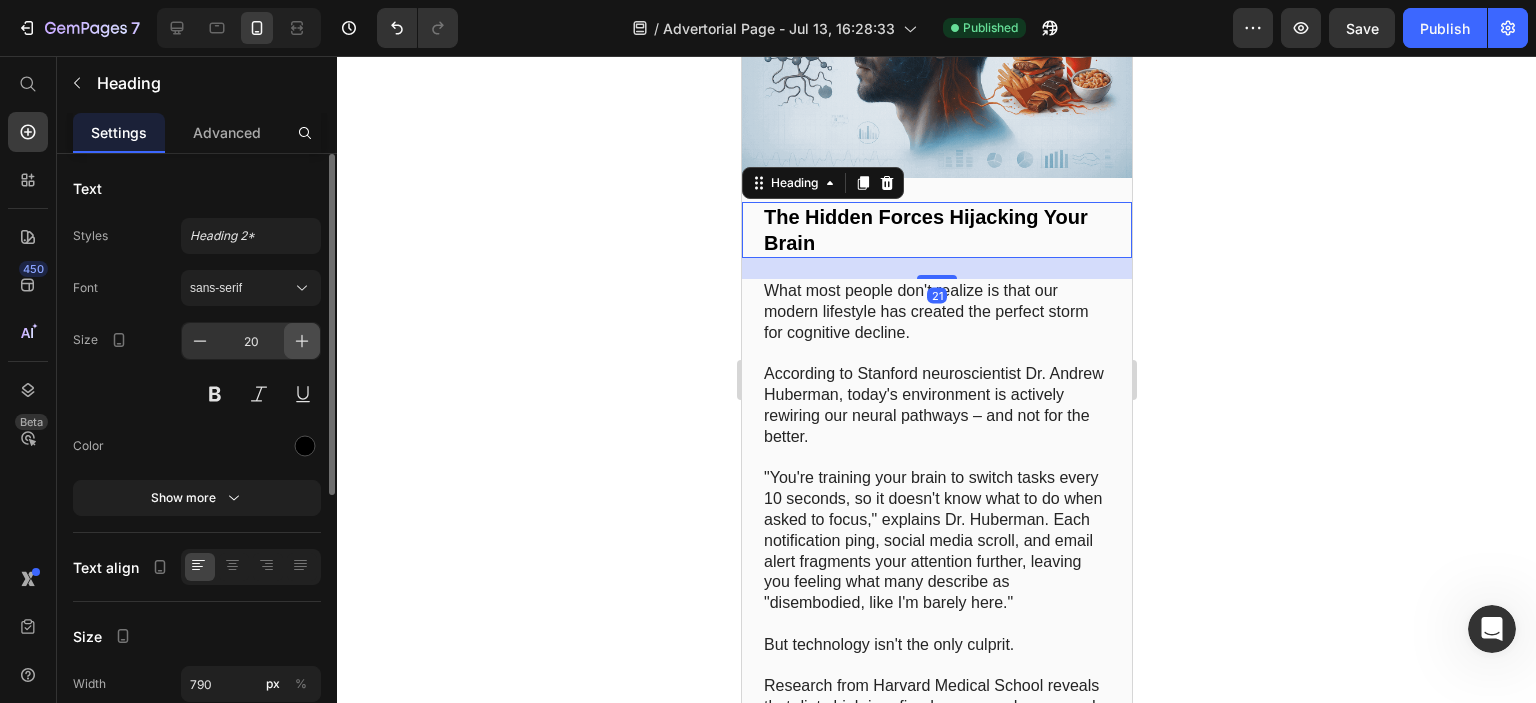 click at bounding box center [302, 341] 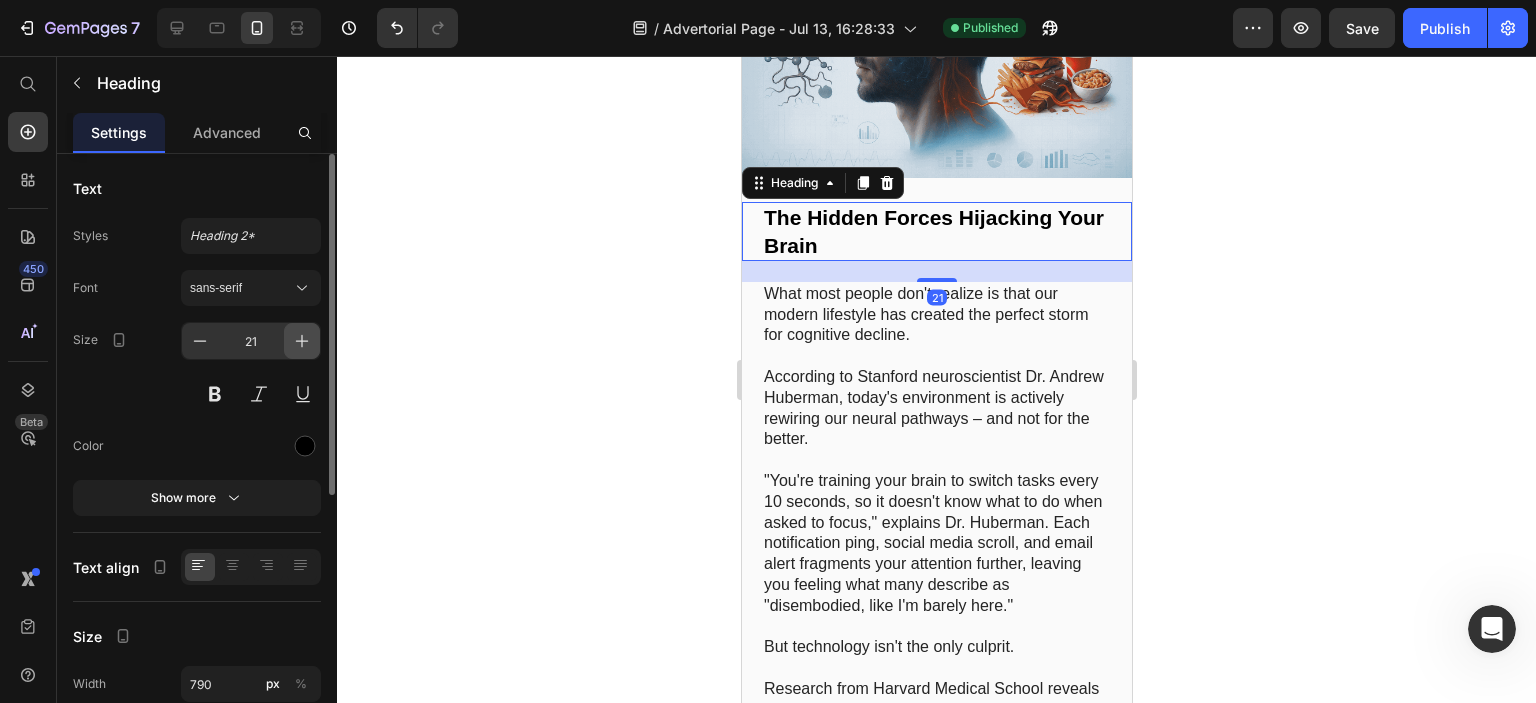click at bounding box center (302, 341) 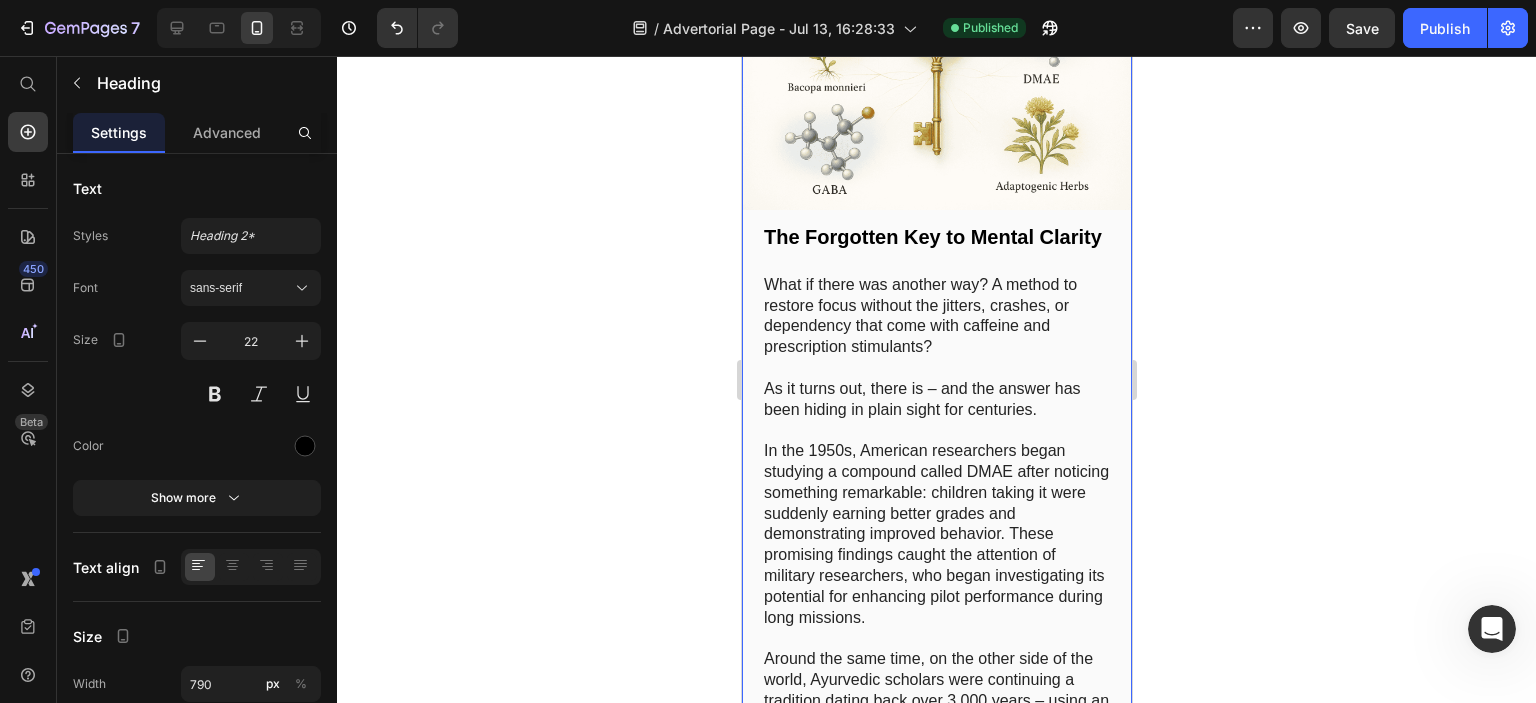 scroll, scrollTop: 2800, scrollLeft: 0, axis: vertical 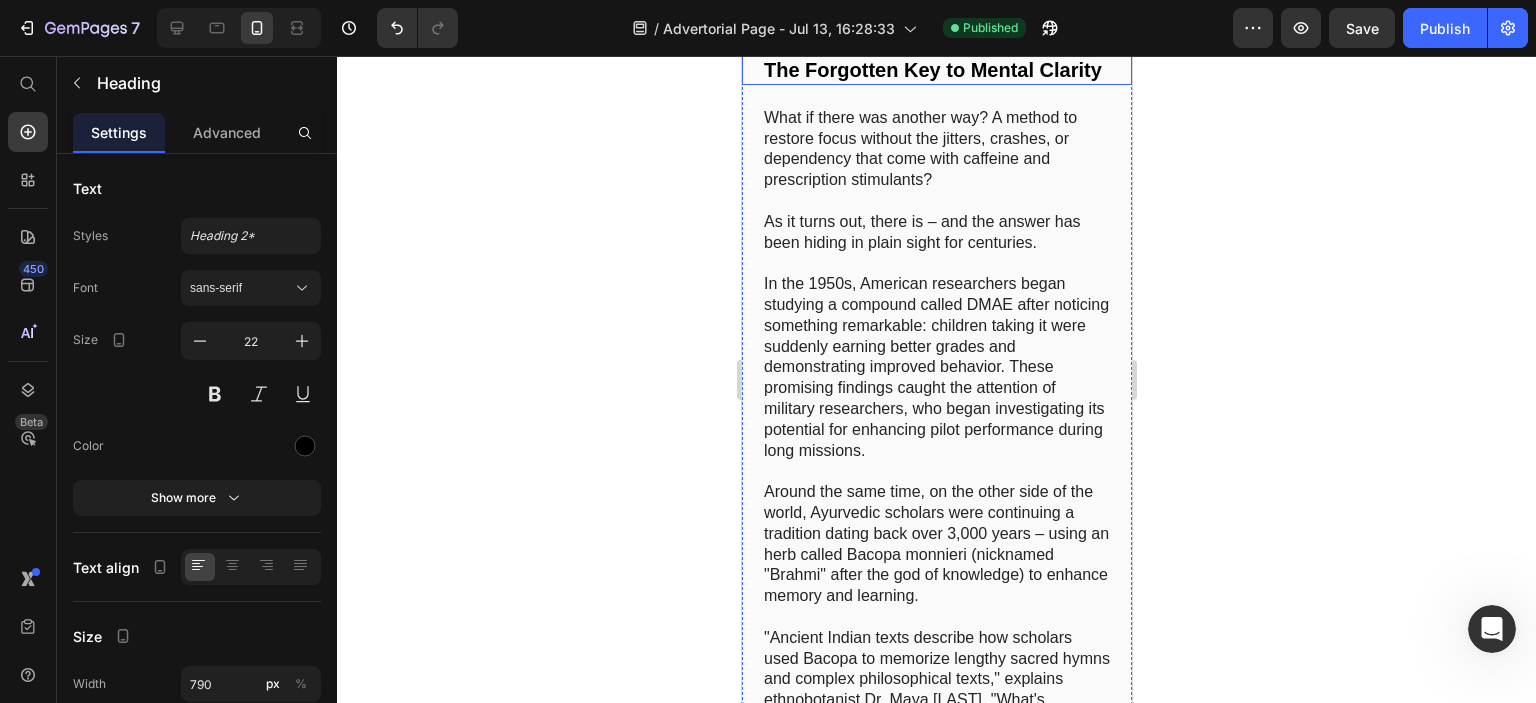 click on "The Forgotten Key to Mental Clarity" at bounding box center [936, 70] 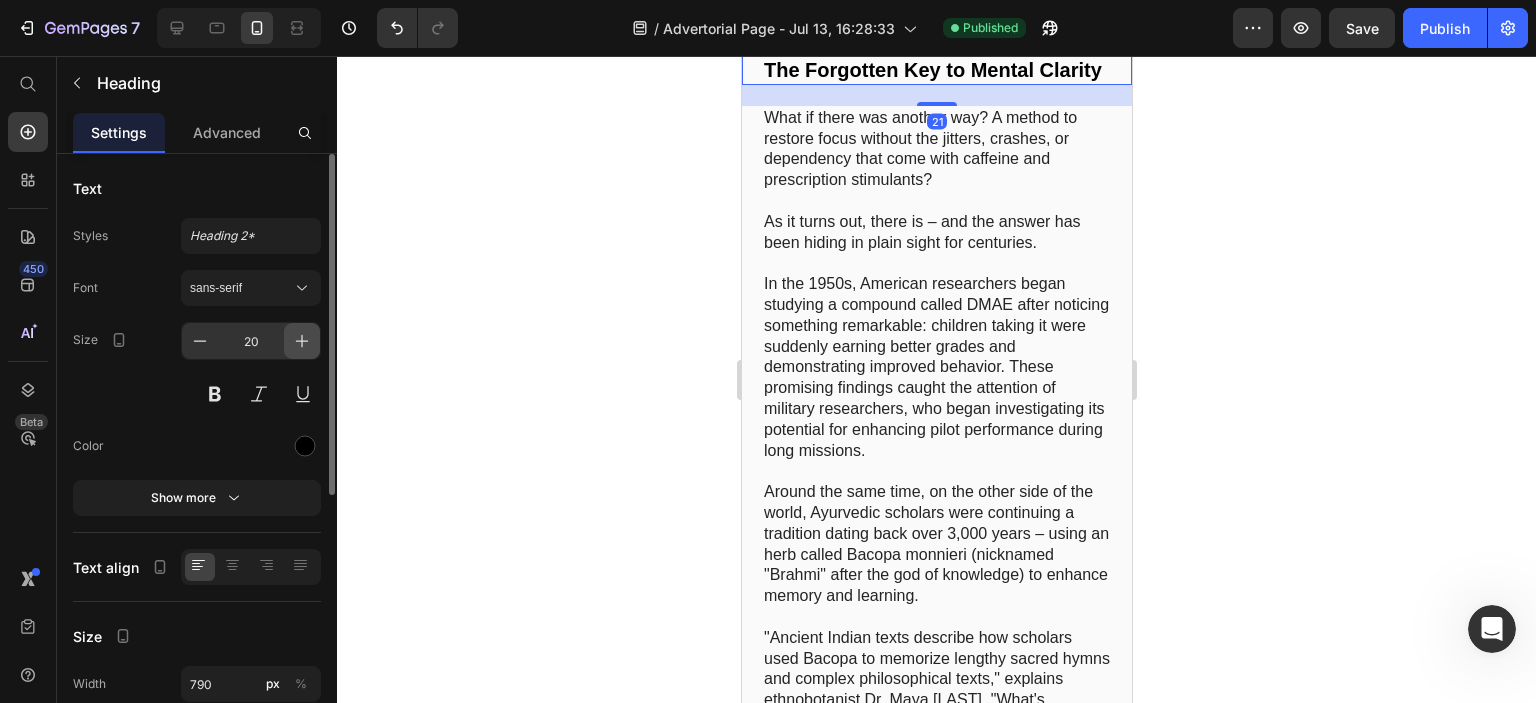 click at bounding box center [302, 341] 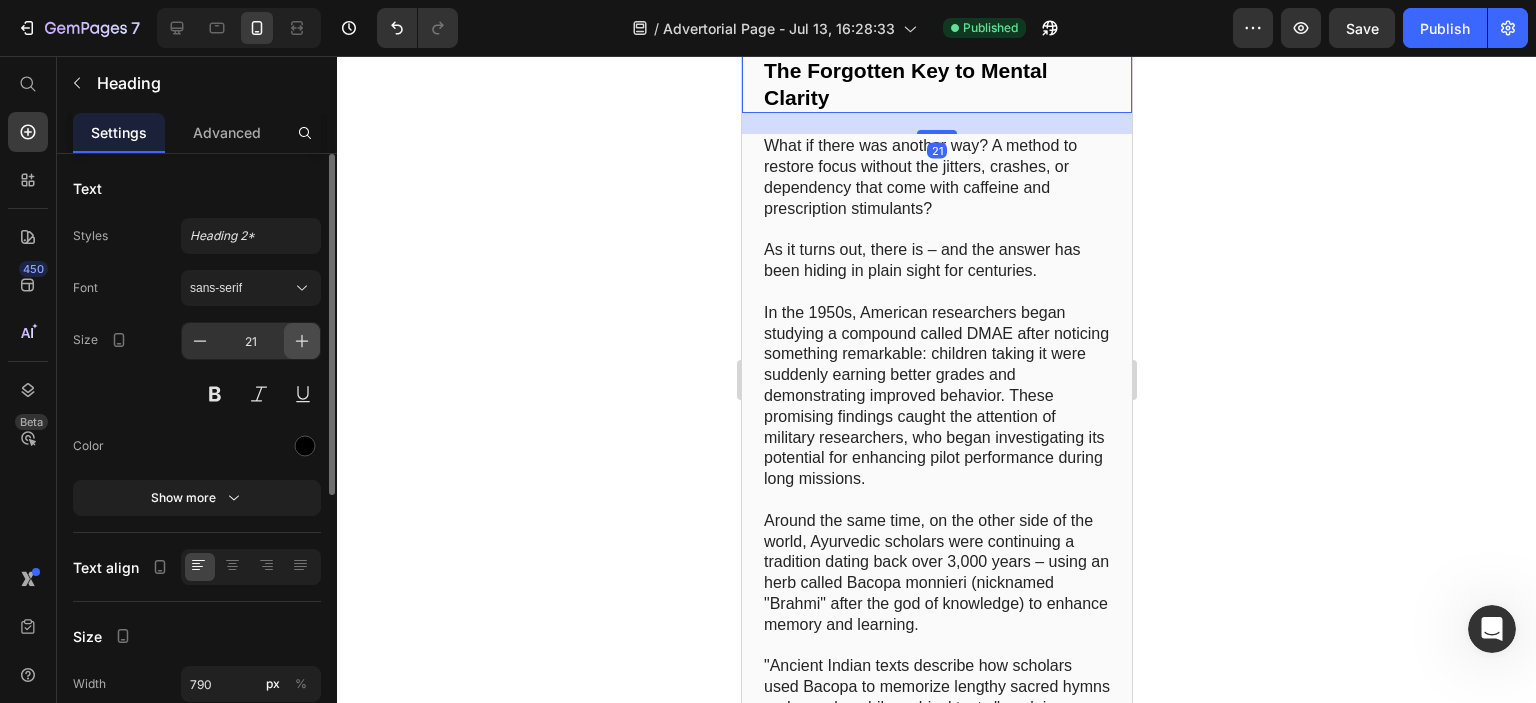 click at bounding box center [302, 341] 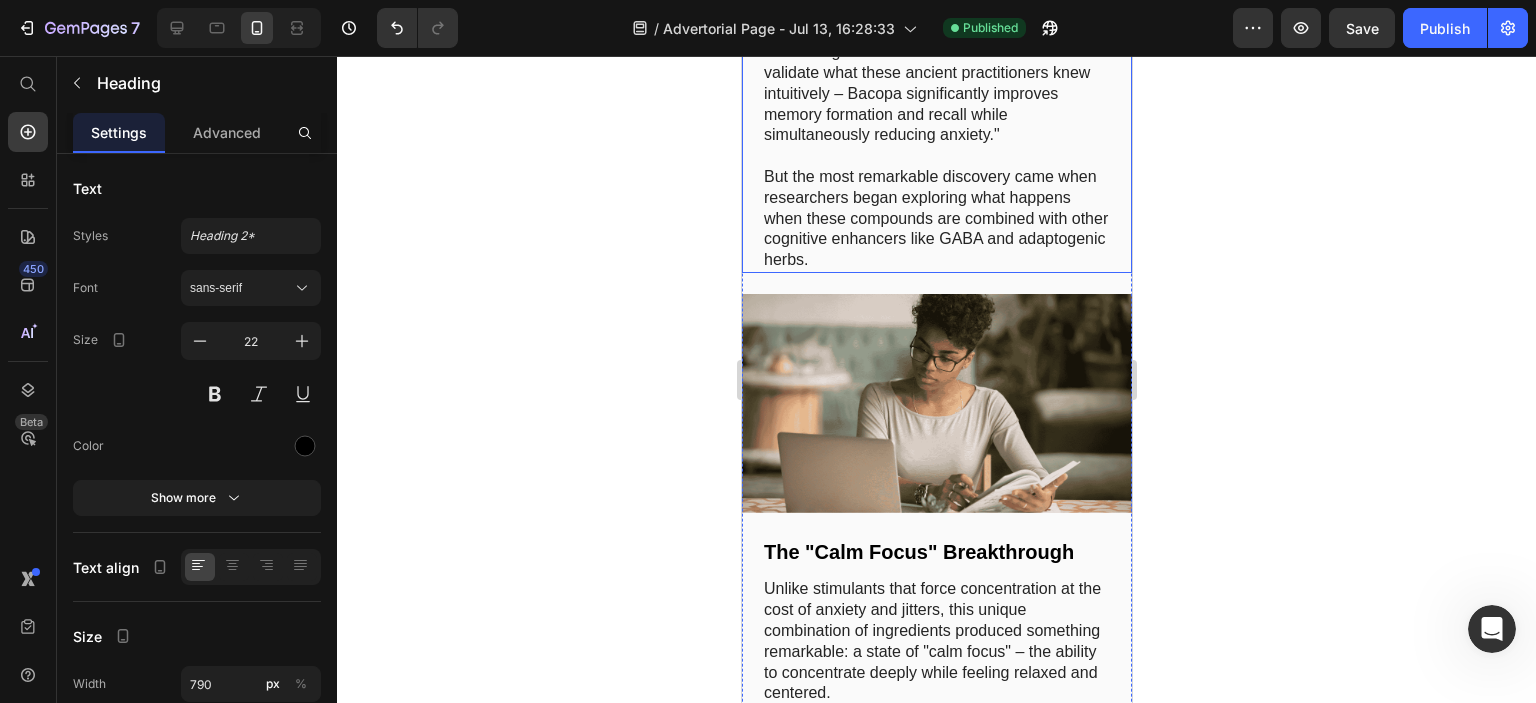 scroll, scrollTop: 3700, scrollLeft: 0, axis: vertical 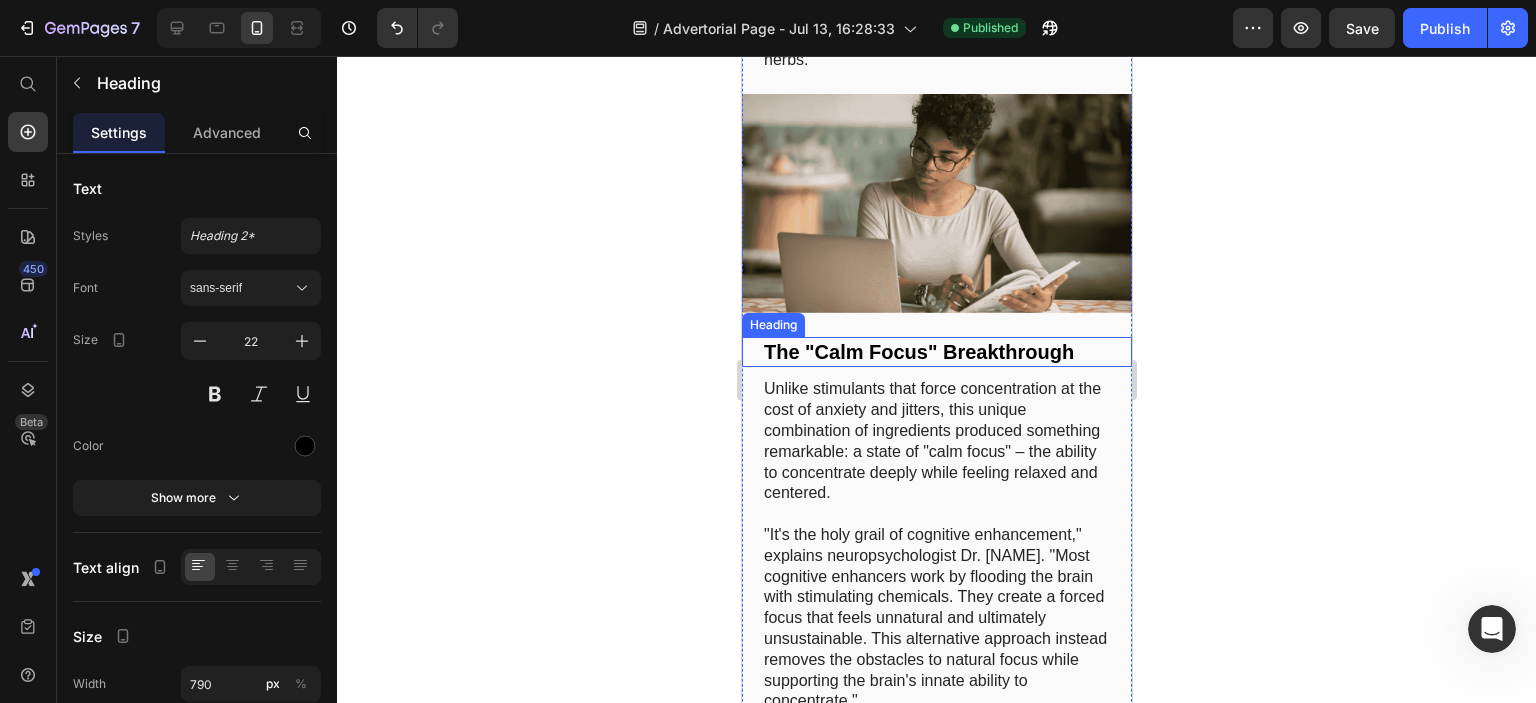 click on "The "Calm Focus" Breakthrough" at bounding box center (918, 352) 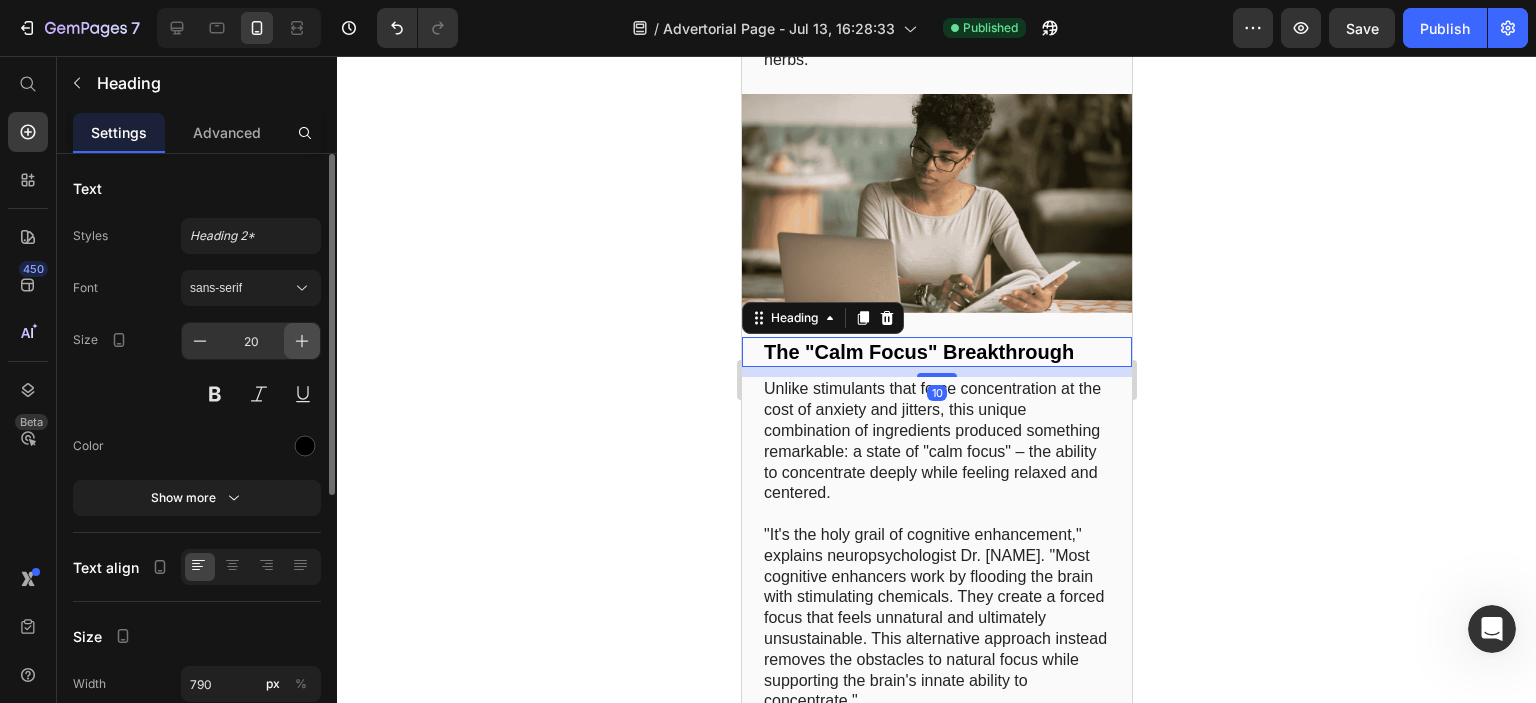 click at bounding box center (302, 341) 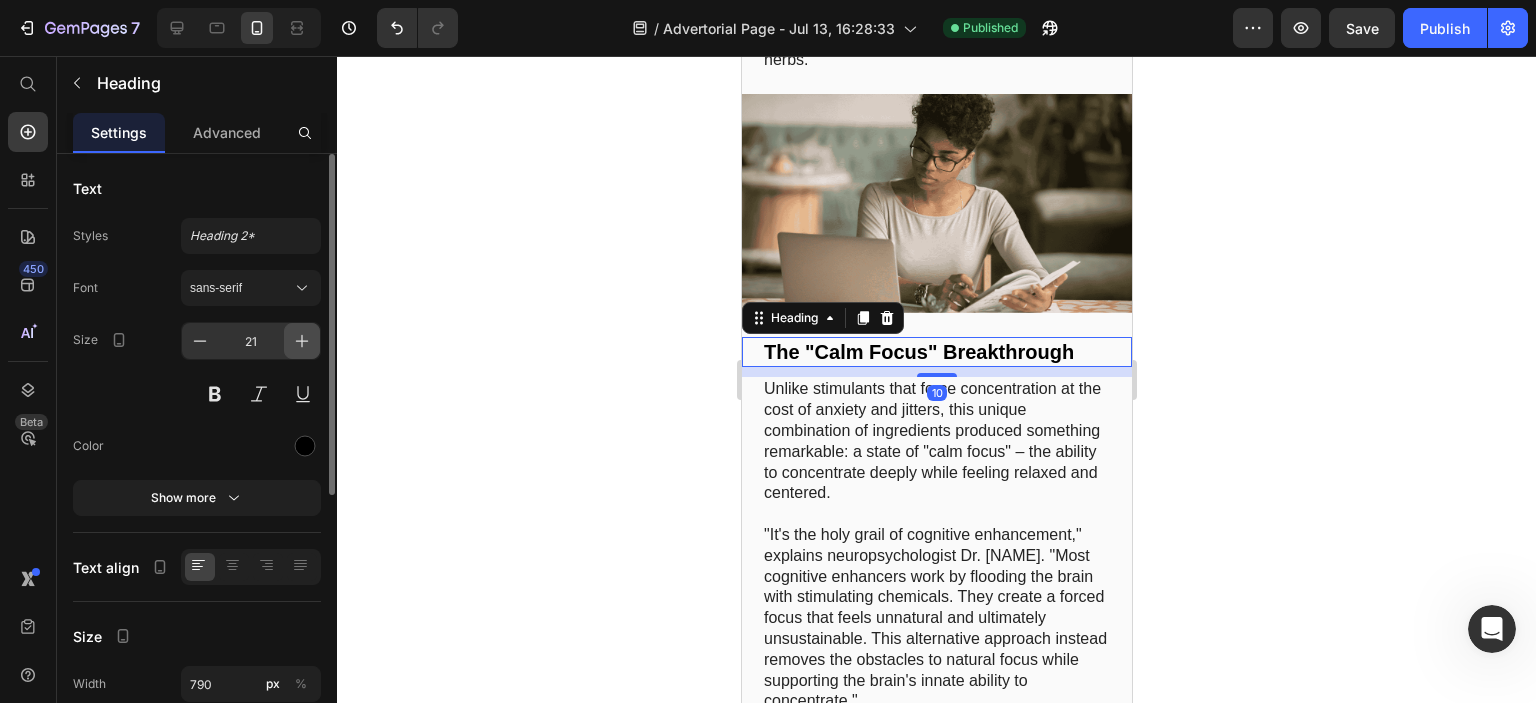 click at bounding box center (302, 341) 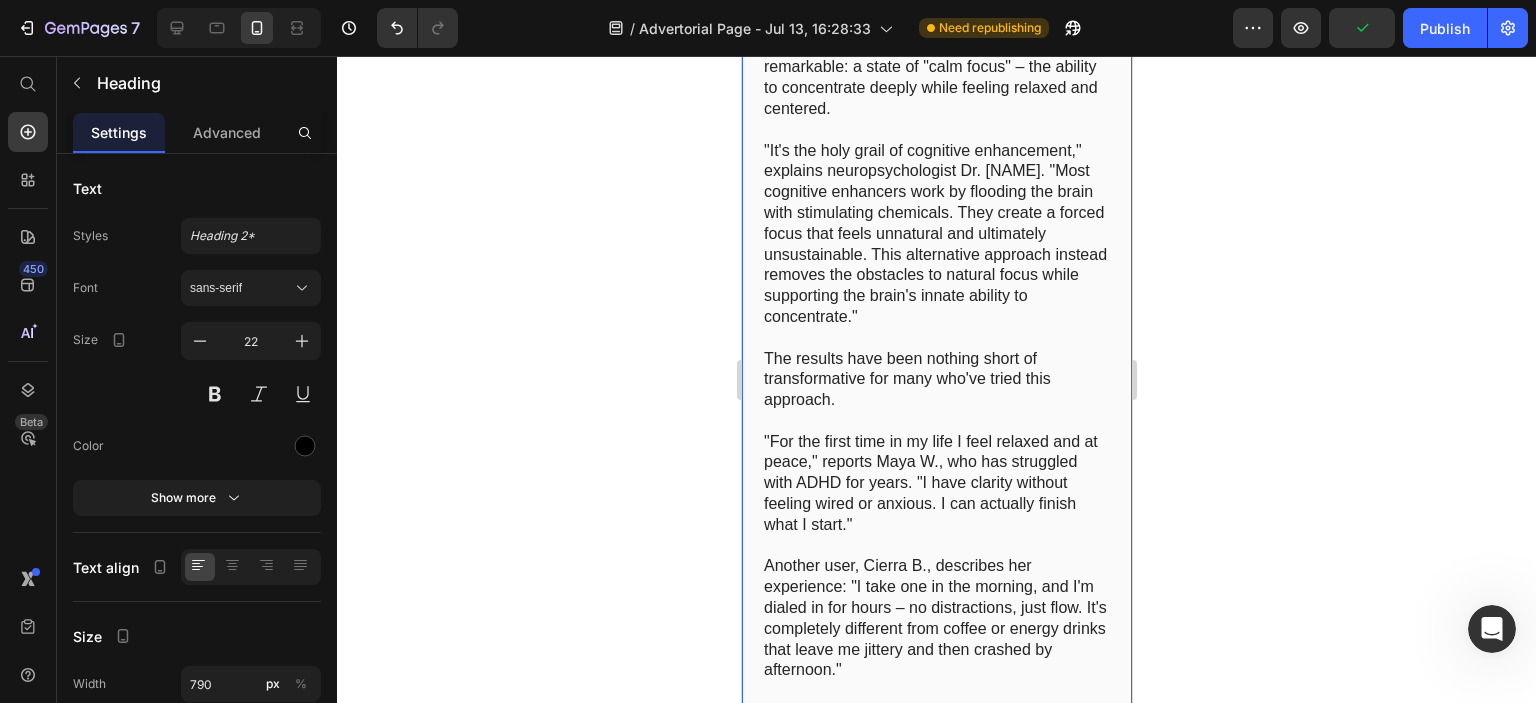 scroll, scrollTop: 4100, scrollLeft: 0, axis: vertical 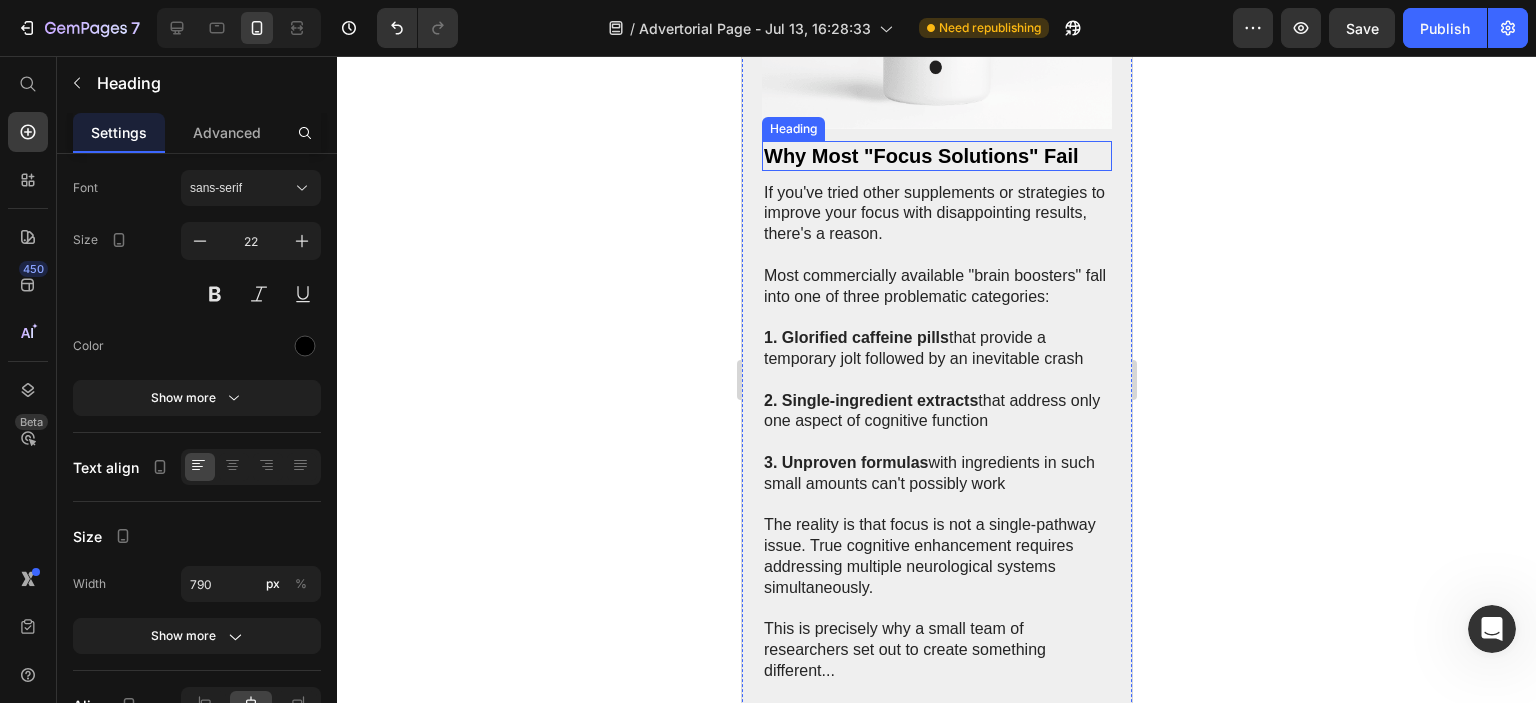 click on "Why Most "Focus Solutions" Fail" at bounding box center [920, 156] 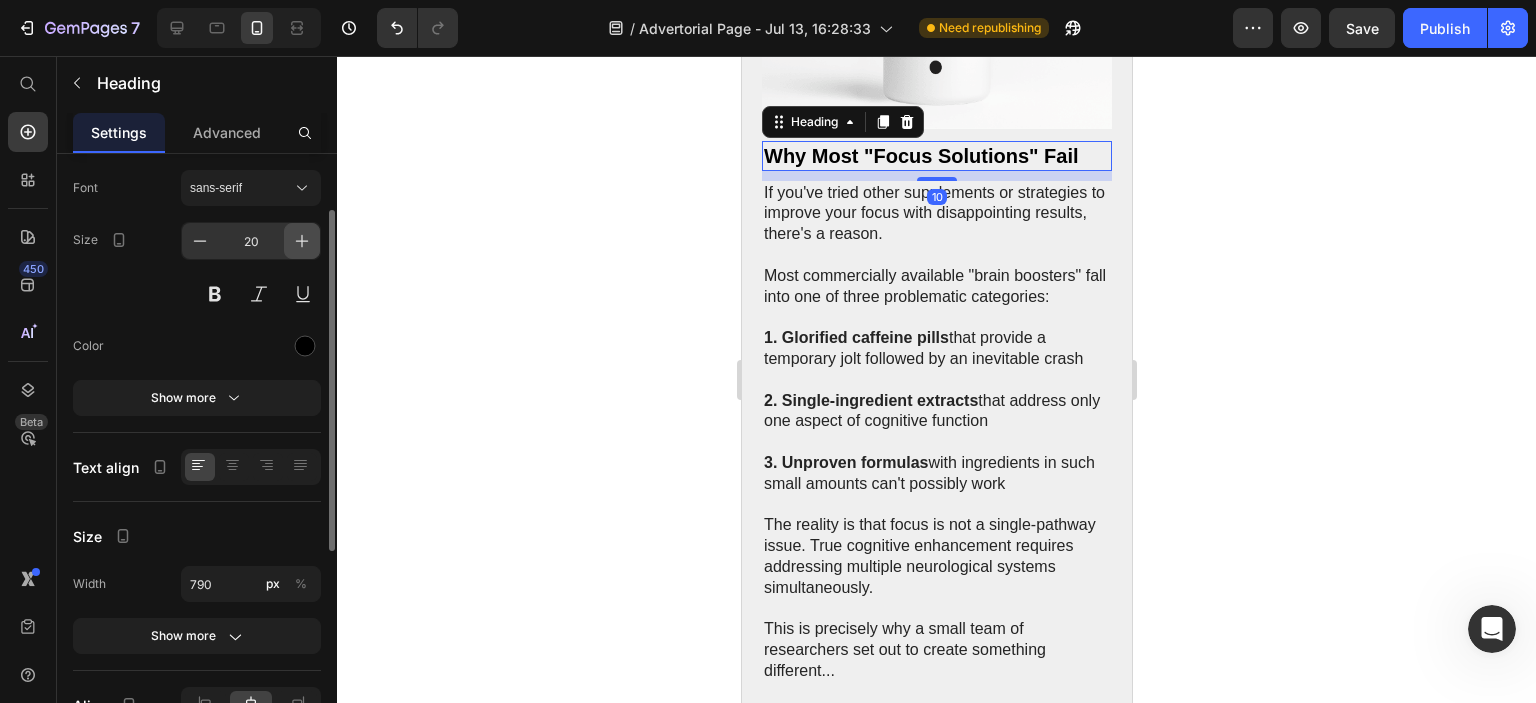click 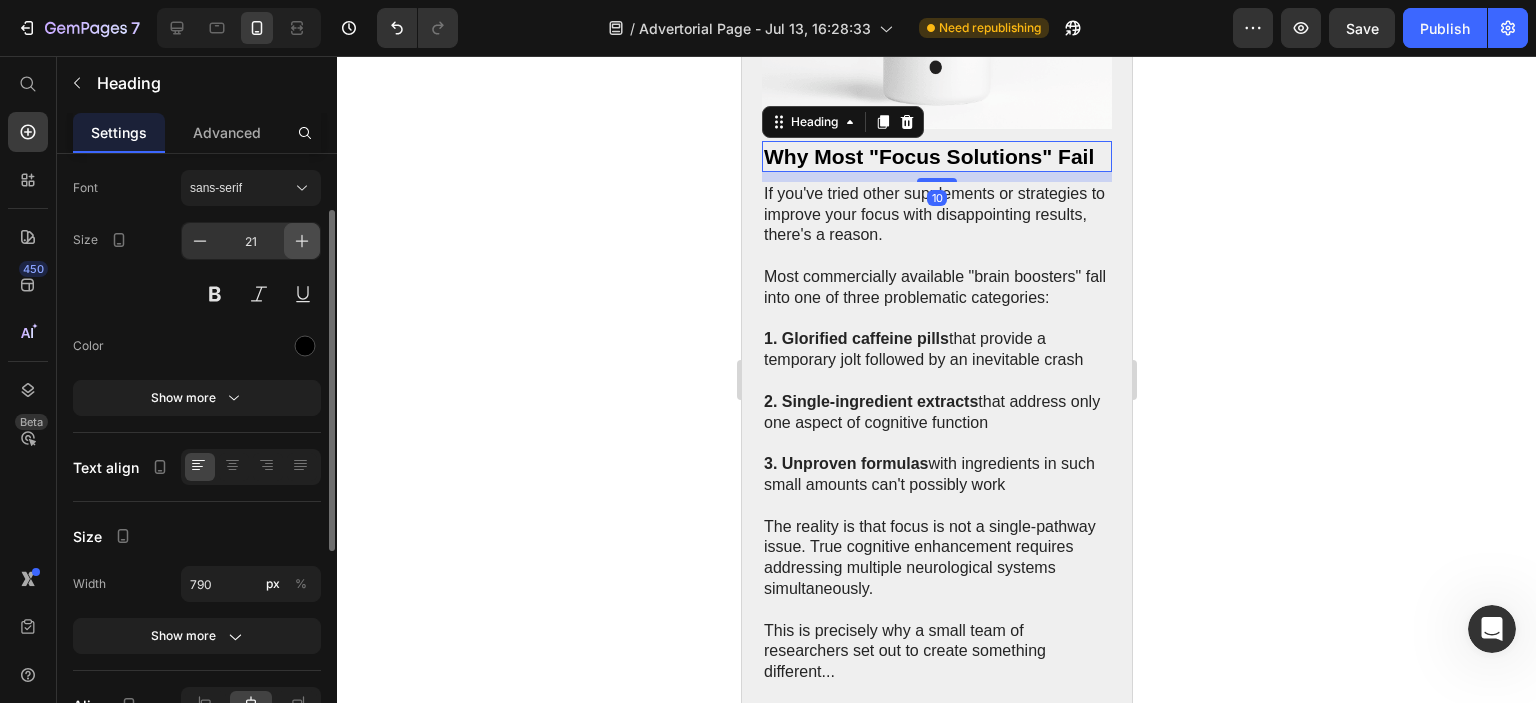 click 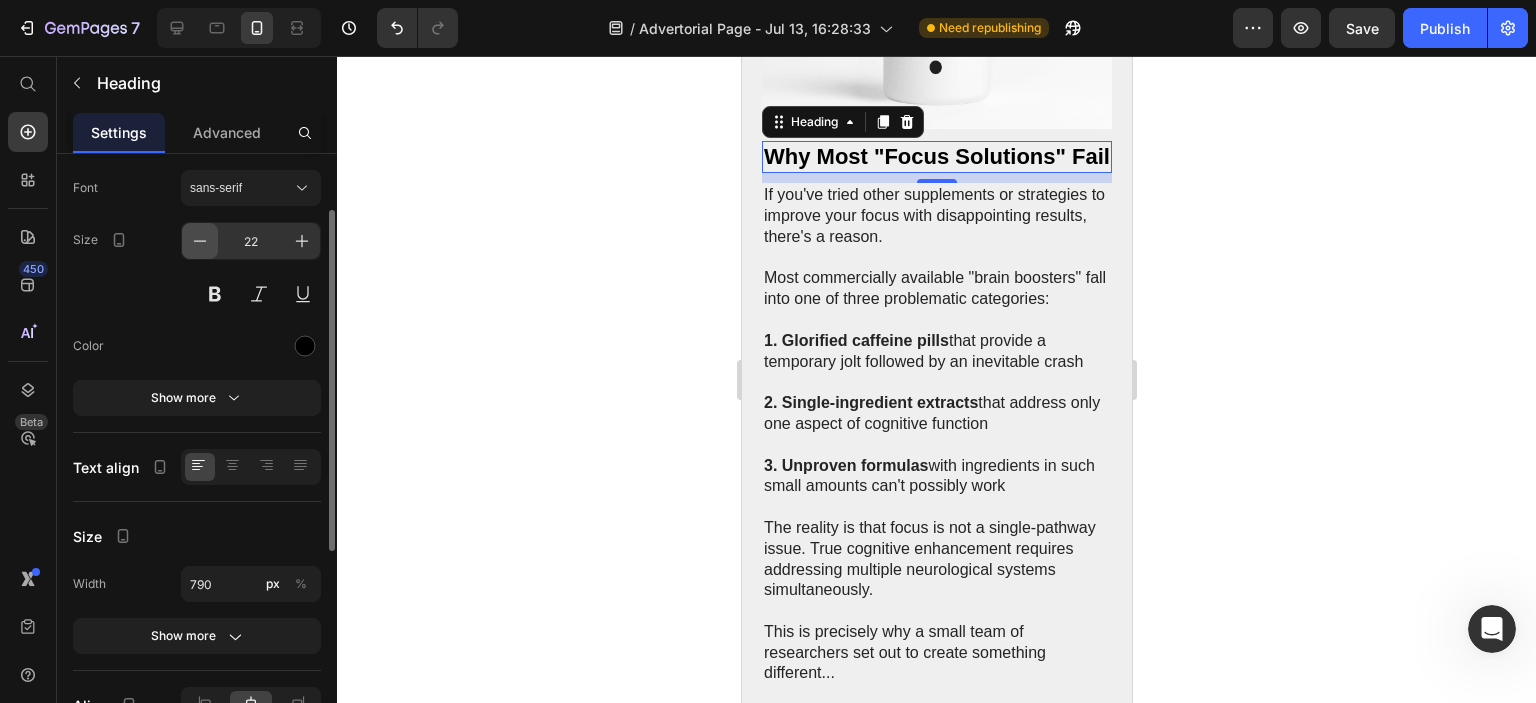 click 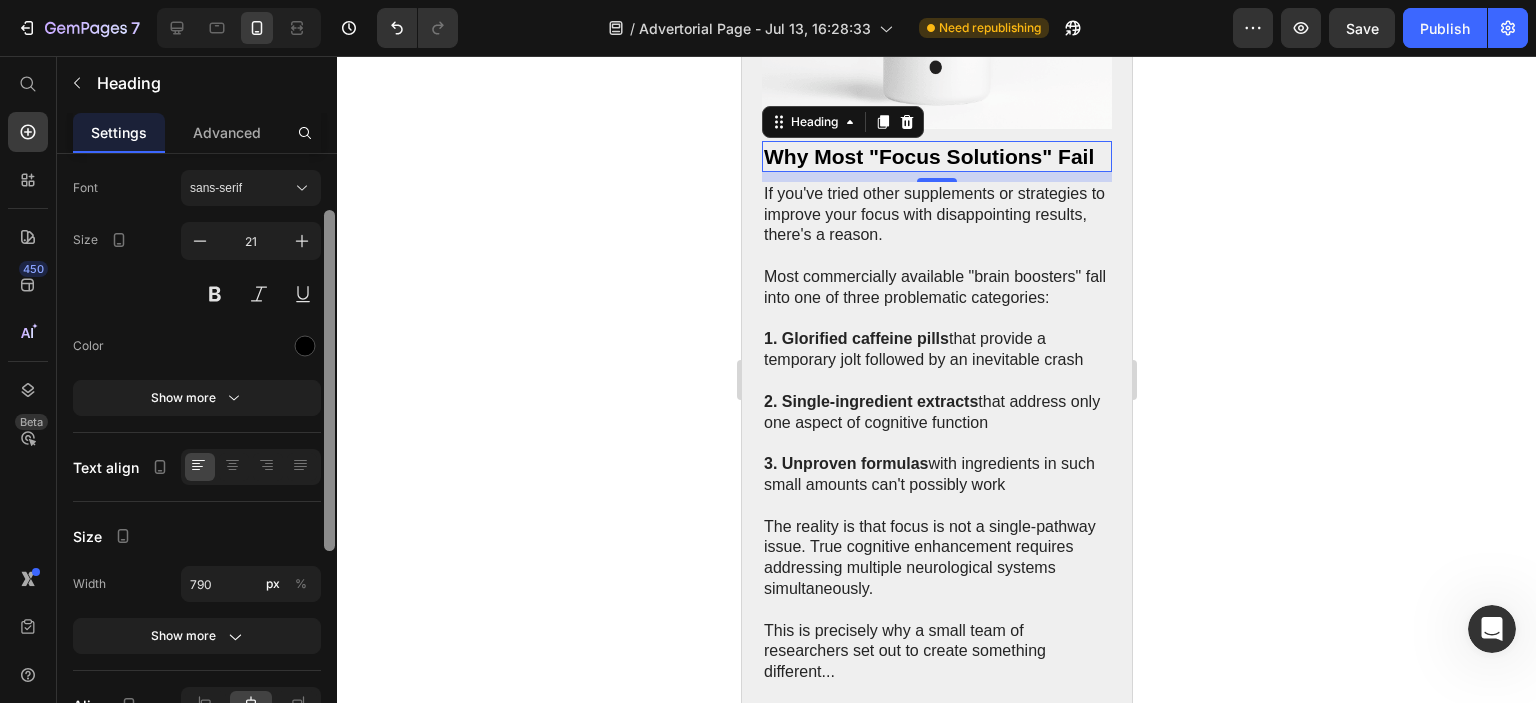click at bounding box center (329, 380) 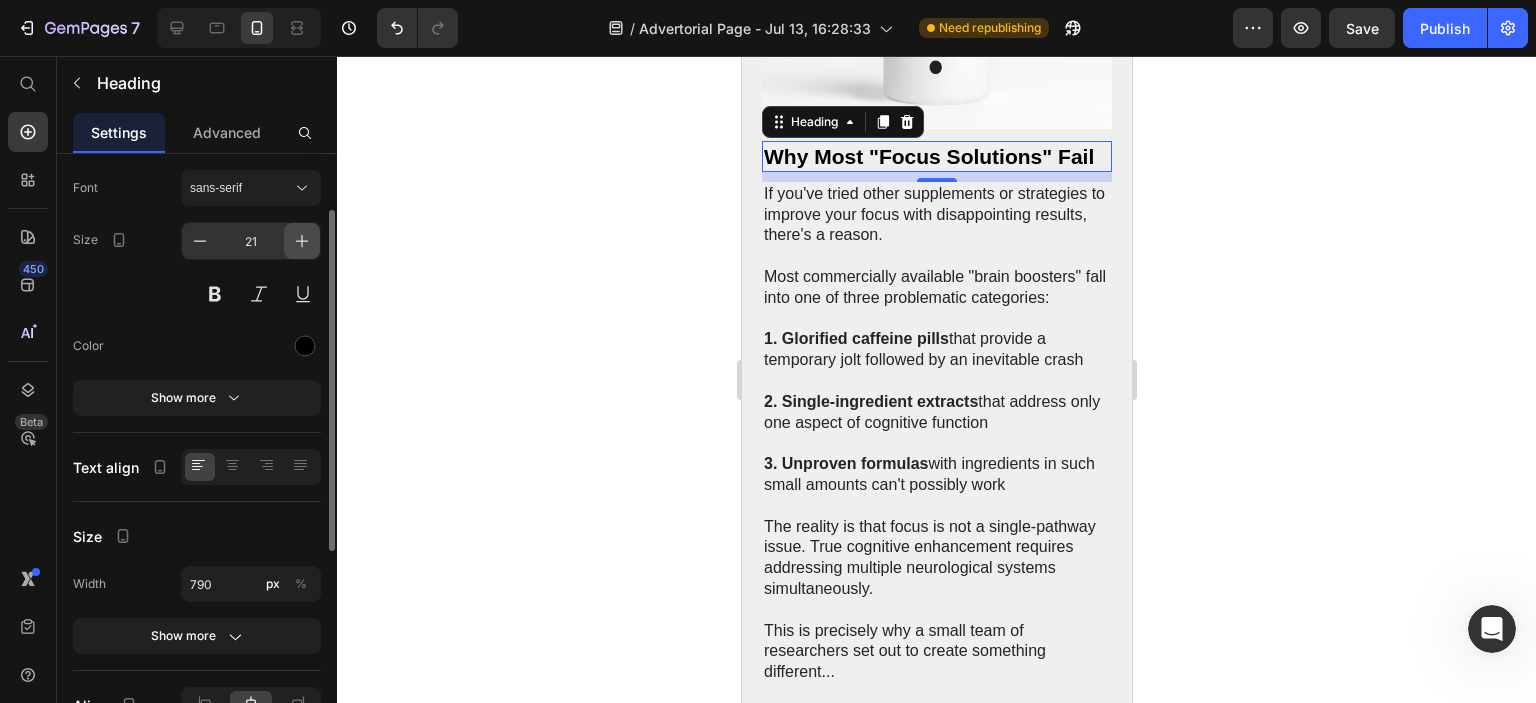 click 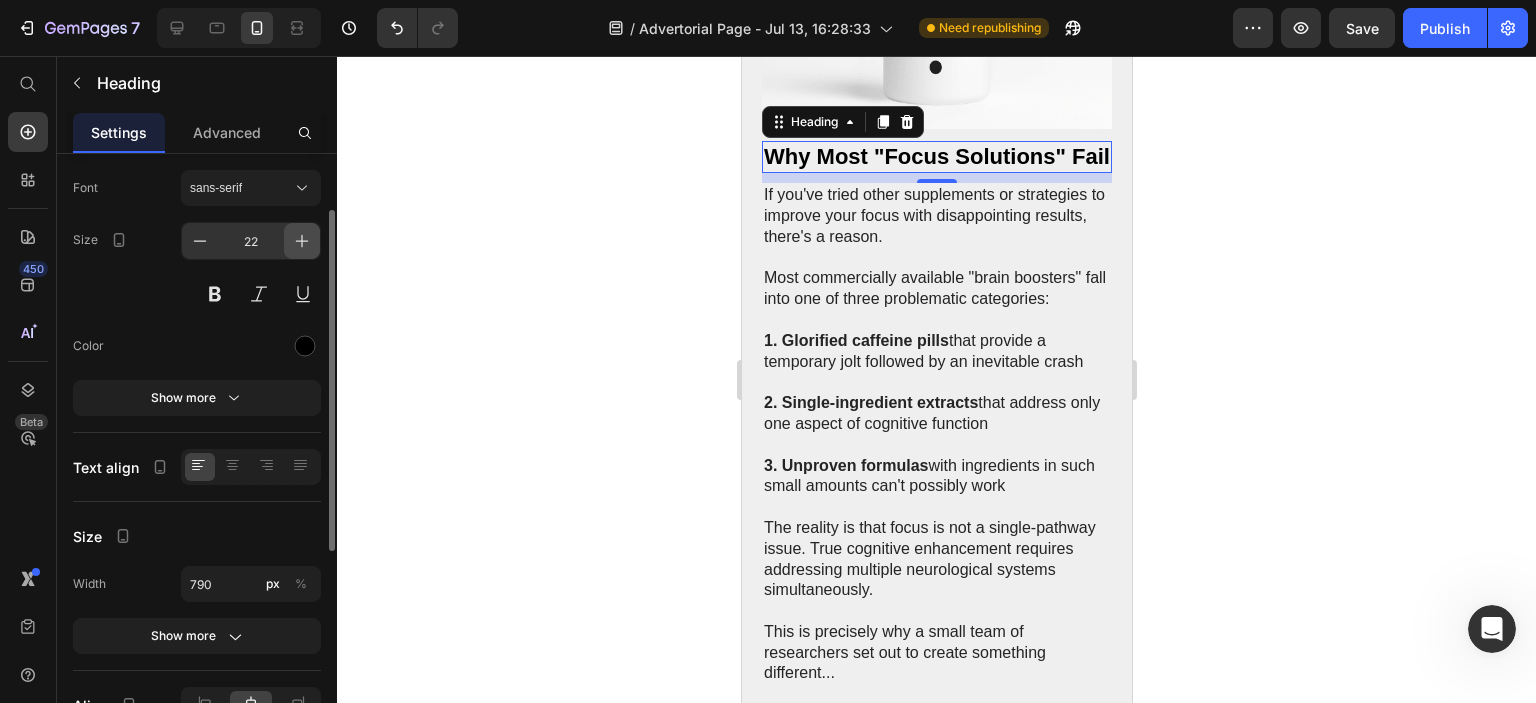 click 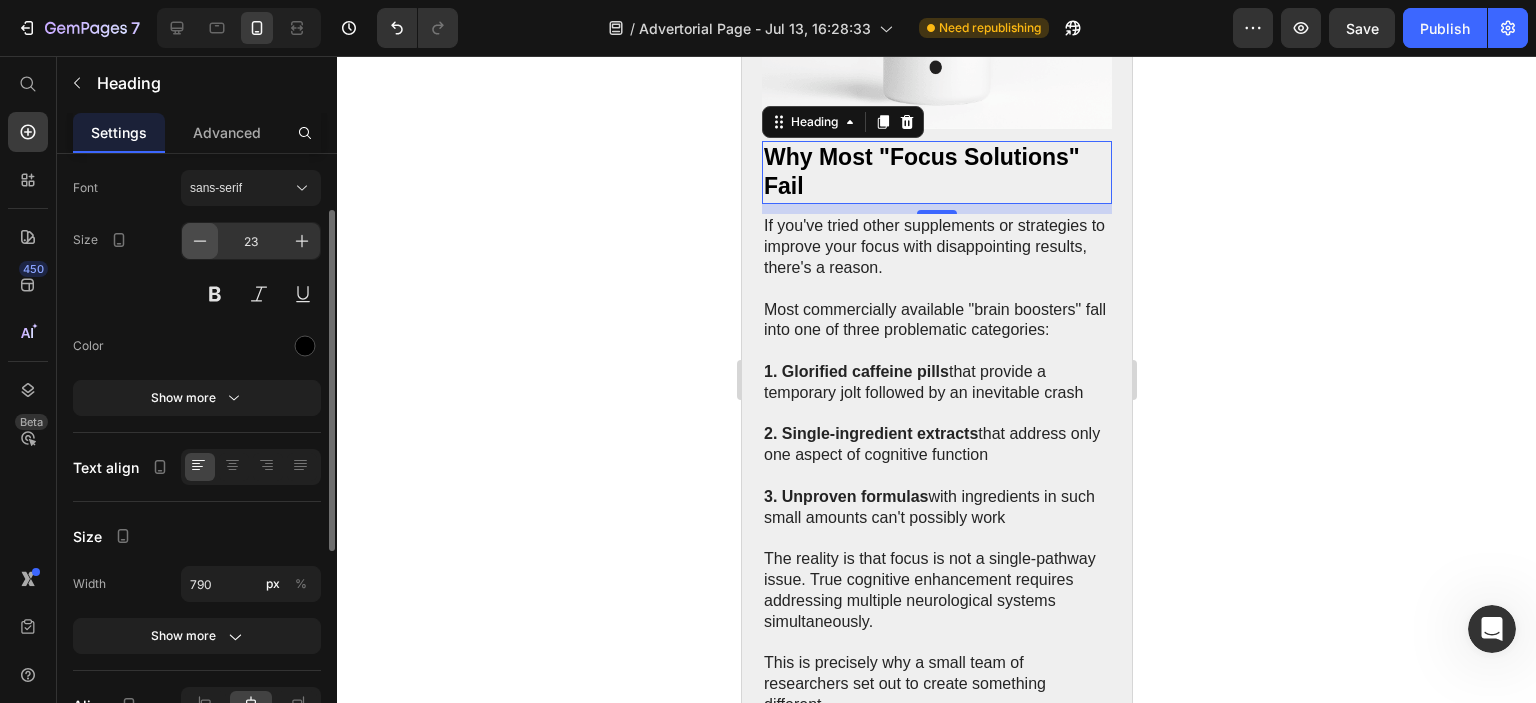 click at bounding box center [200, 241] 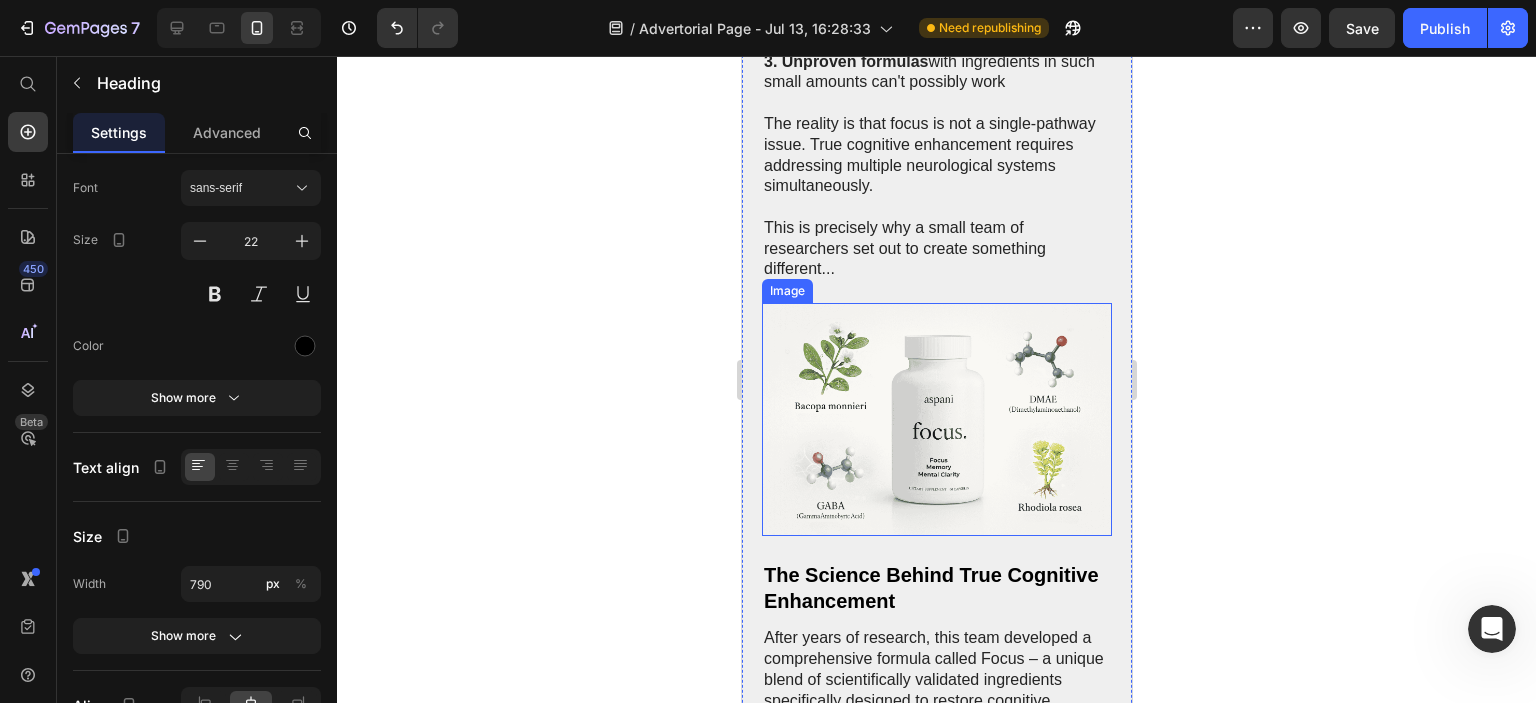 scroll, scrollTop: 5600, scrollLeft: 0, axis: vertical 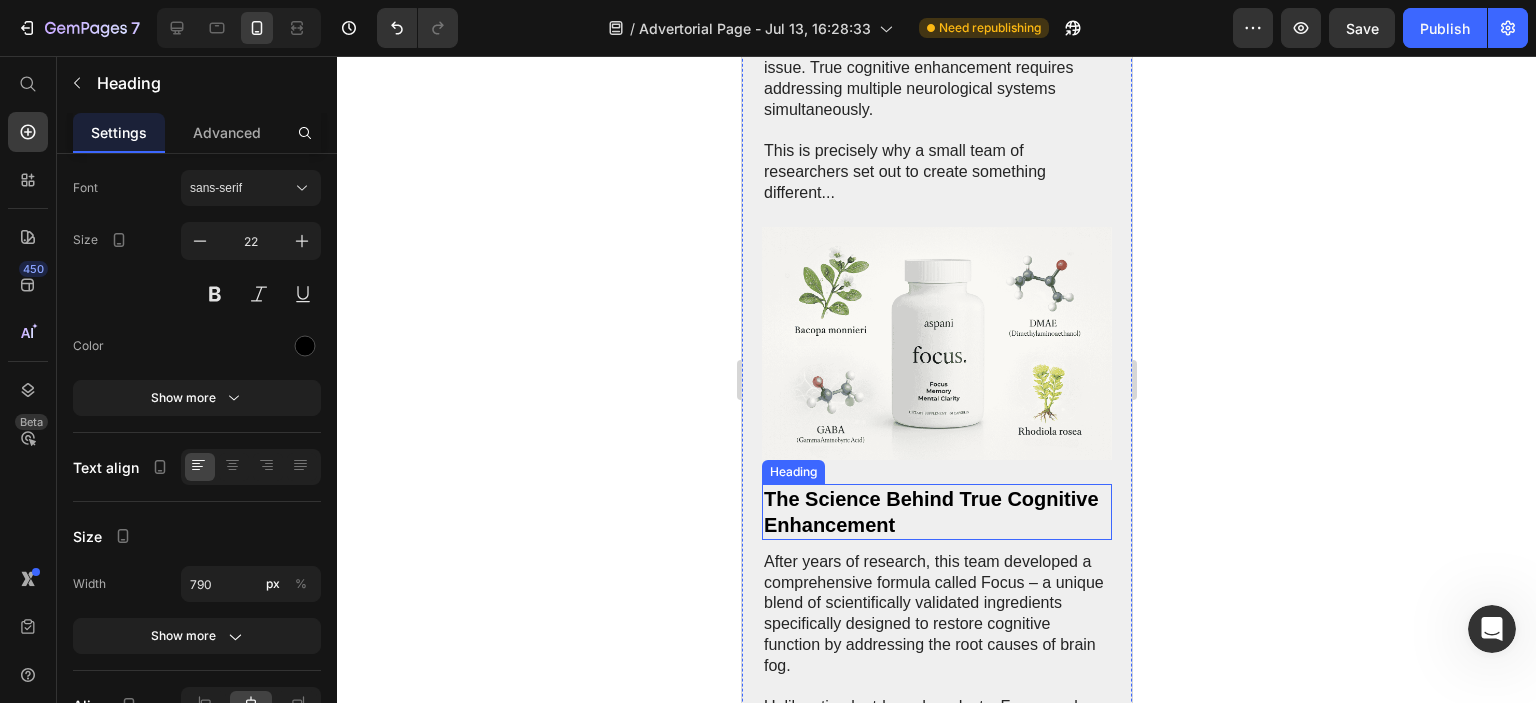 click on "The Science Behind True Cognitive Enhancement" at bounding box center [930, 512] 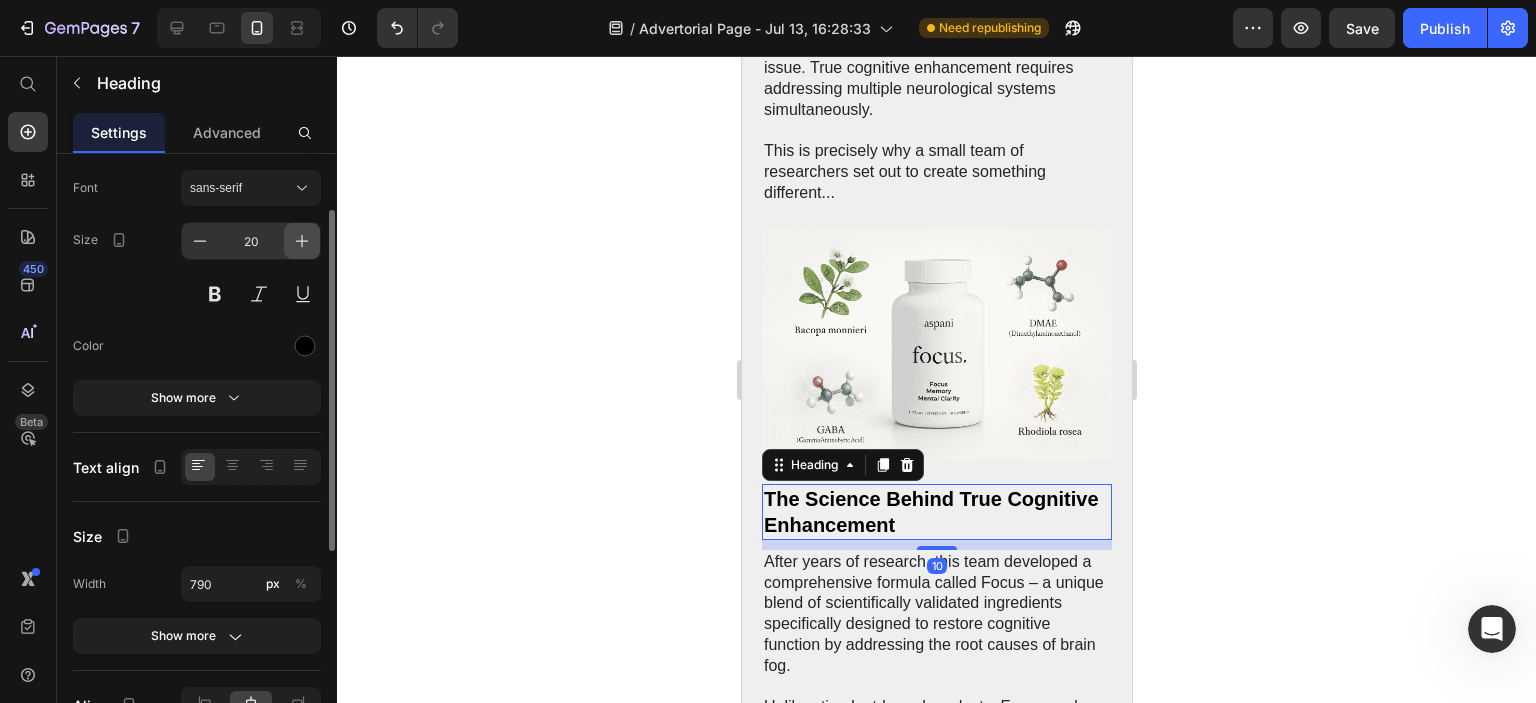 click 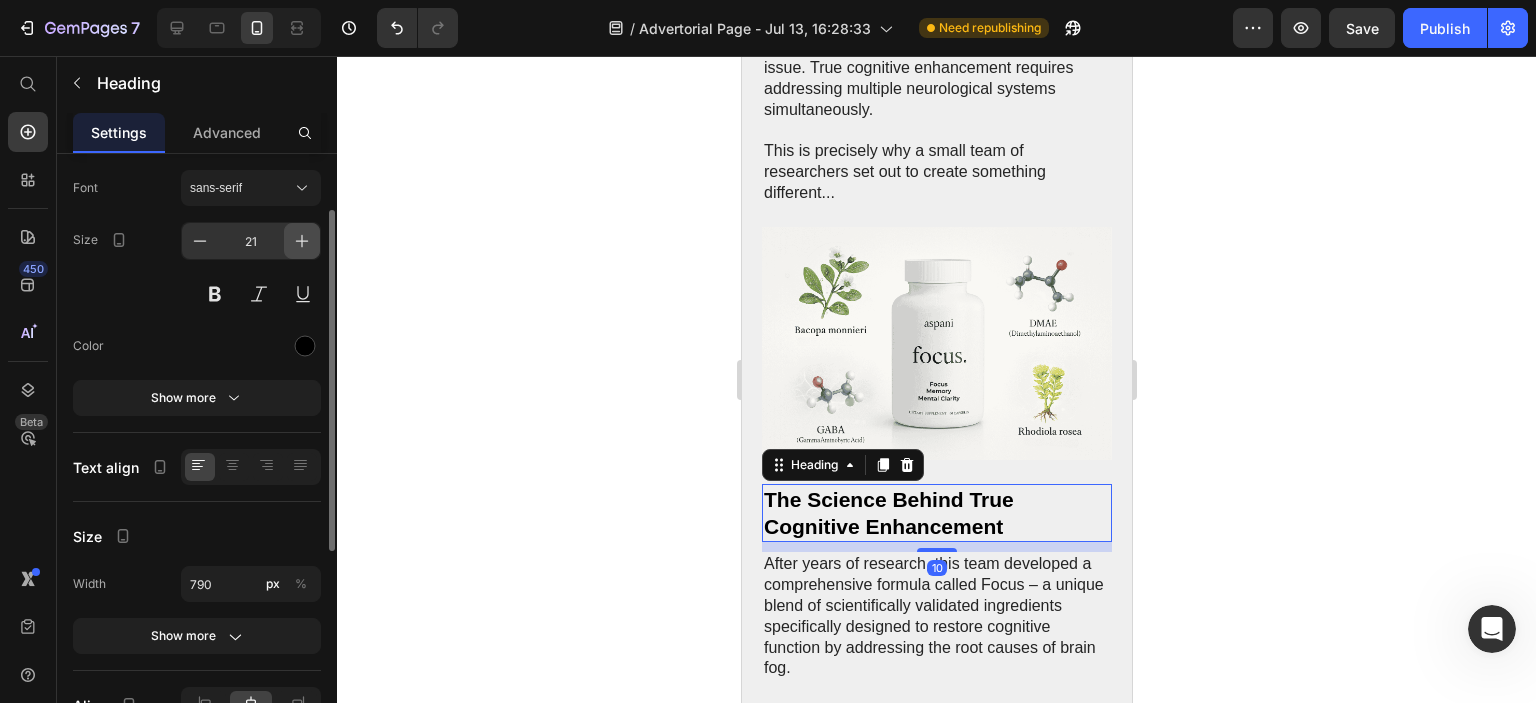 click 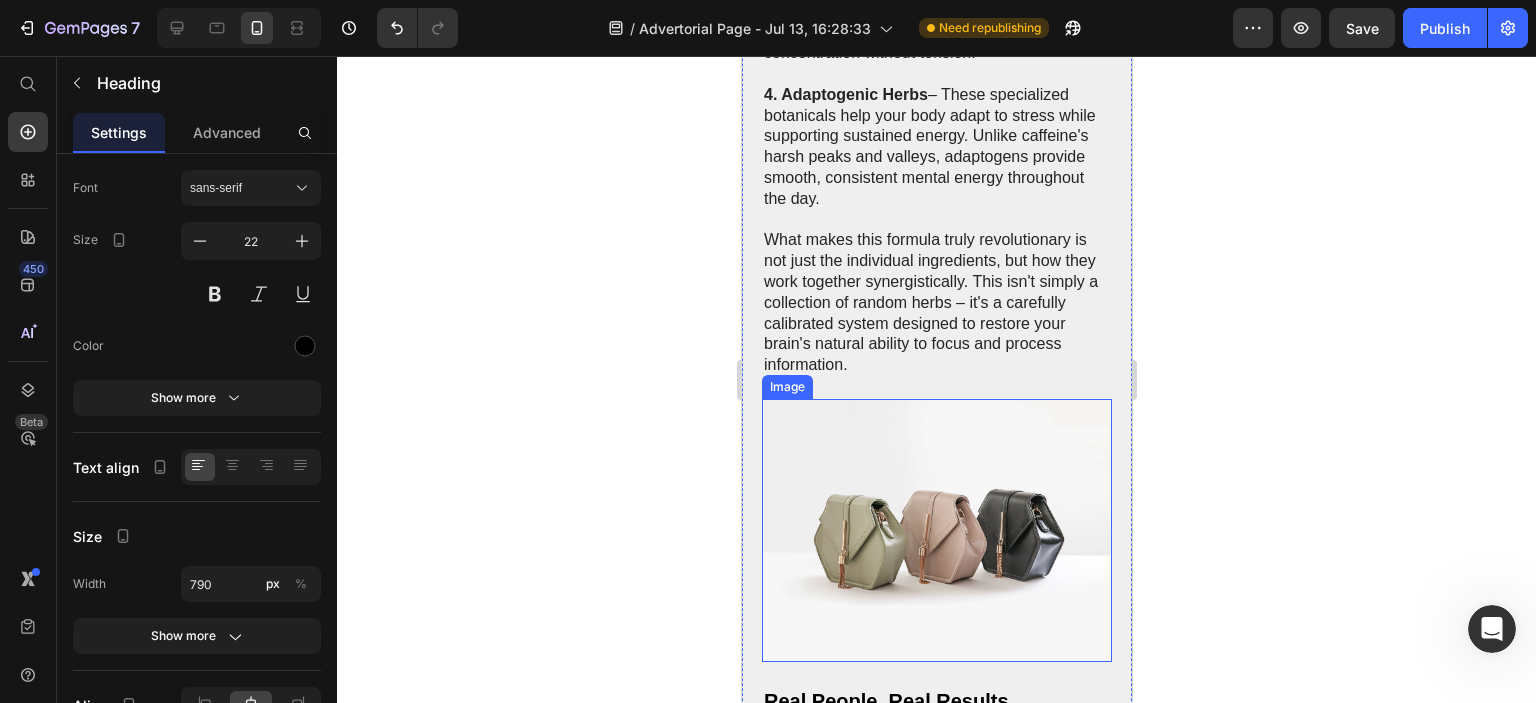 scroll, scrollTop: 7100, scrollLeft: 0, axis: vertical 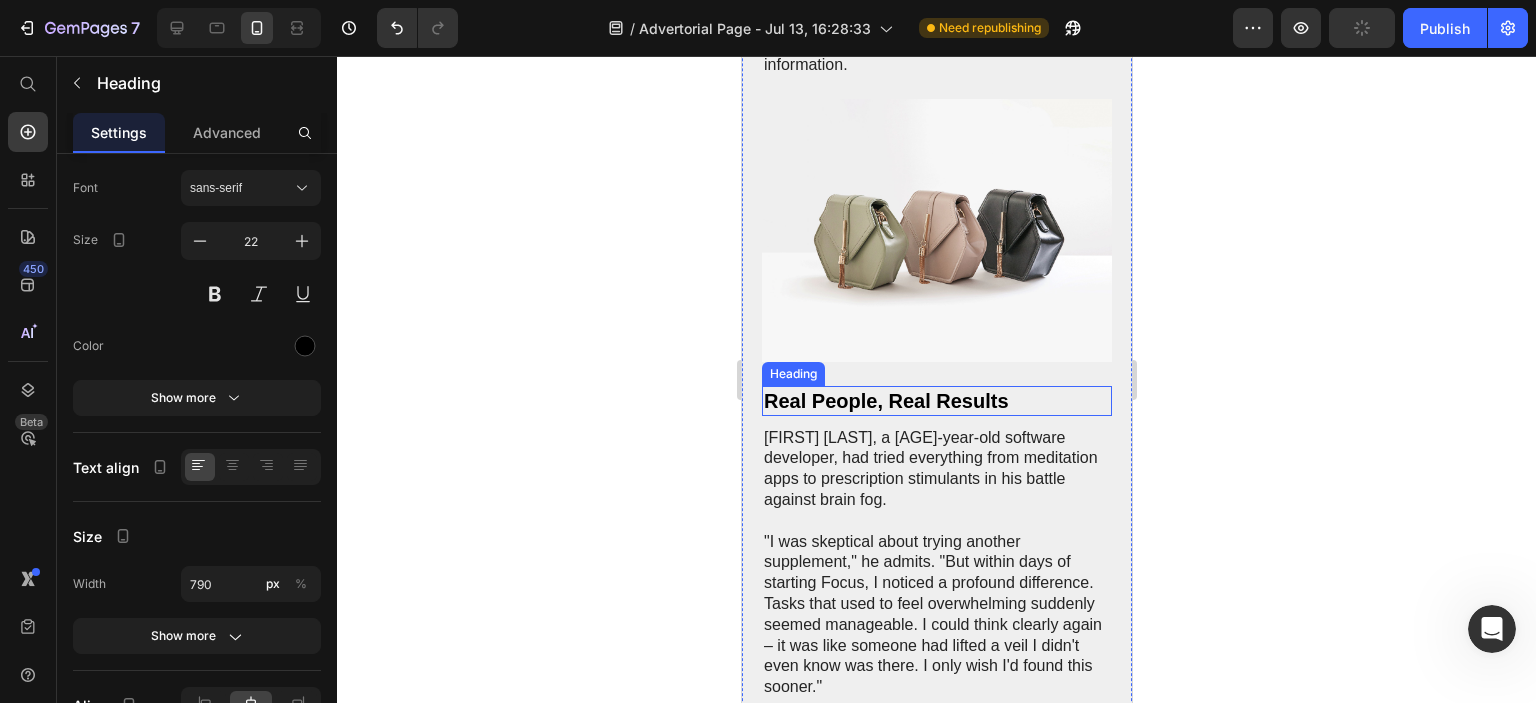 click on "Real People, Real Results" at bounding box center (885, 401) 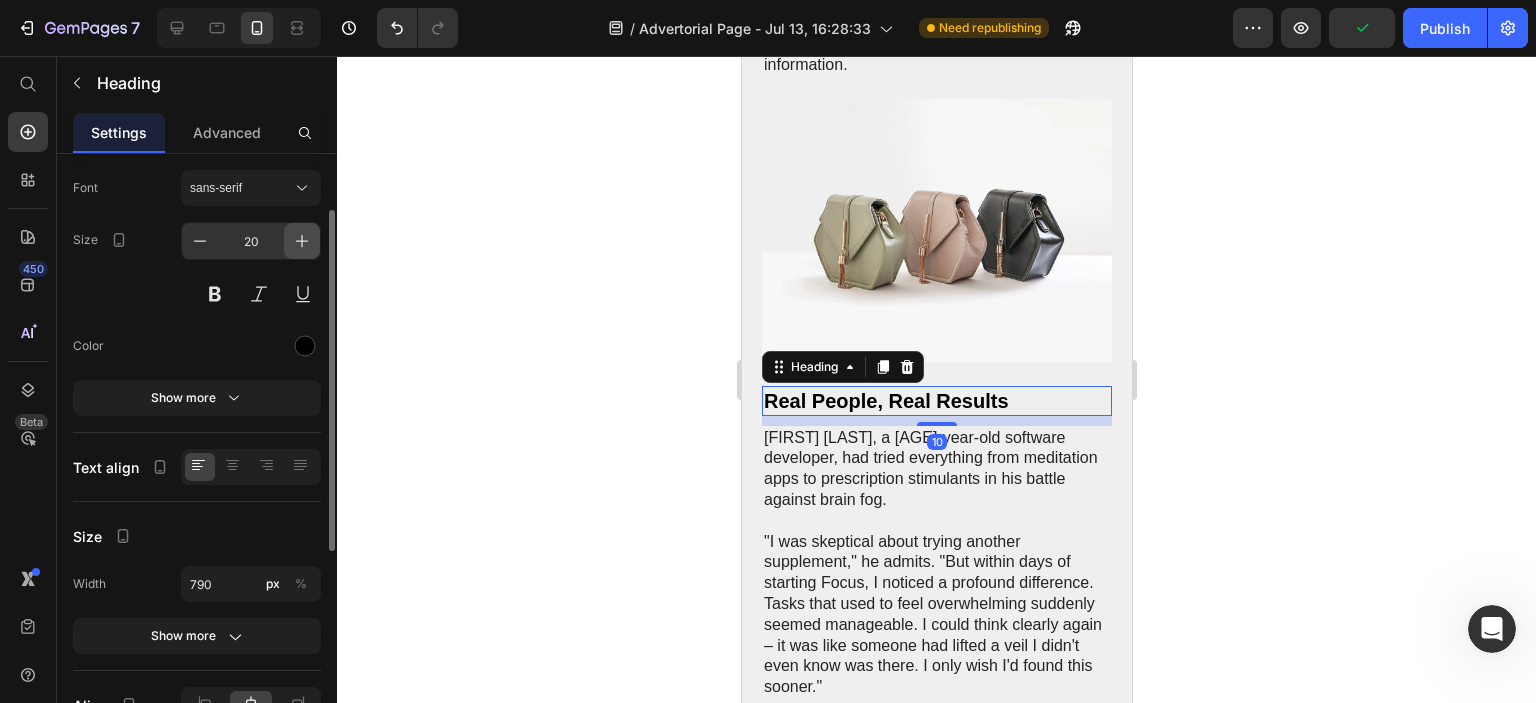 click 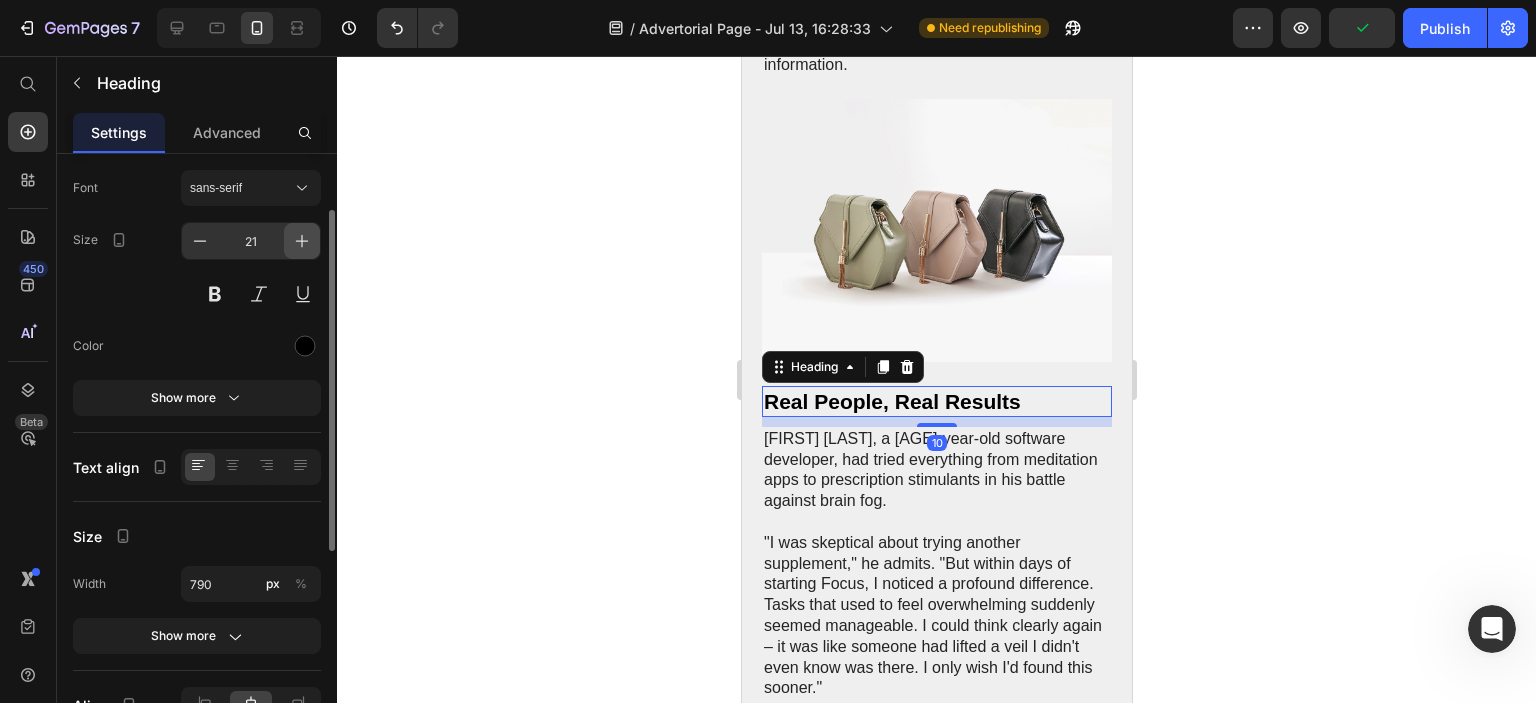 click 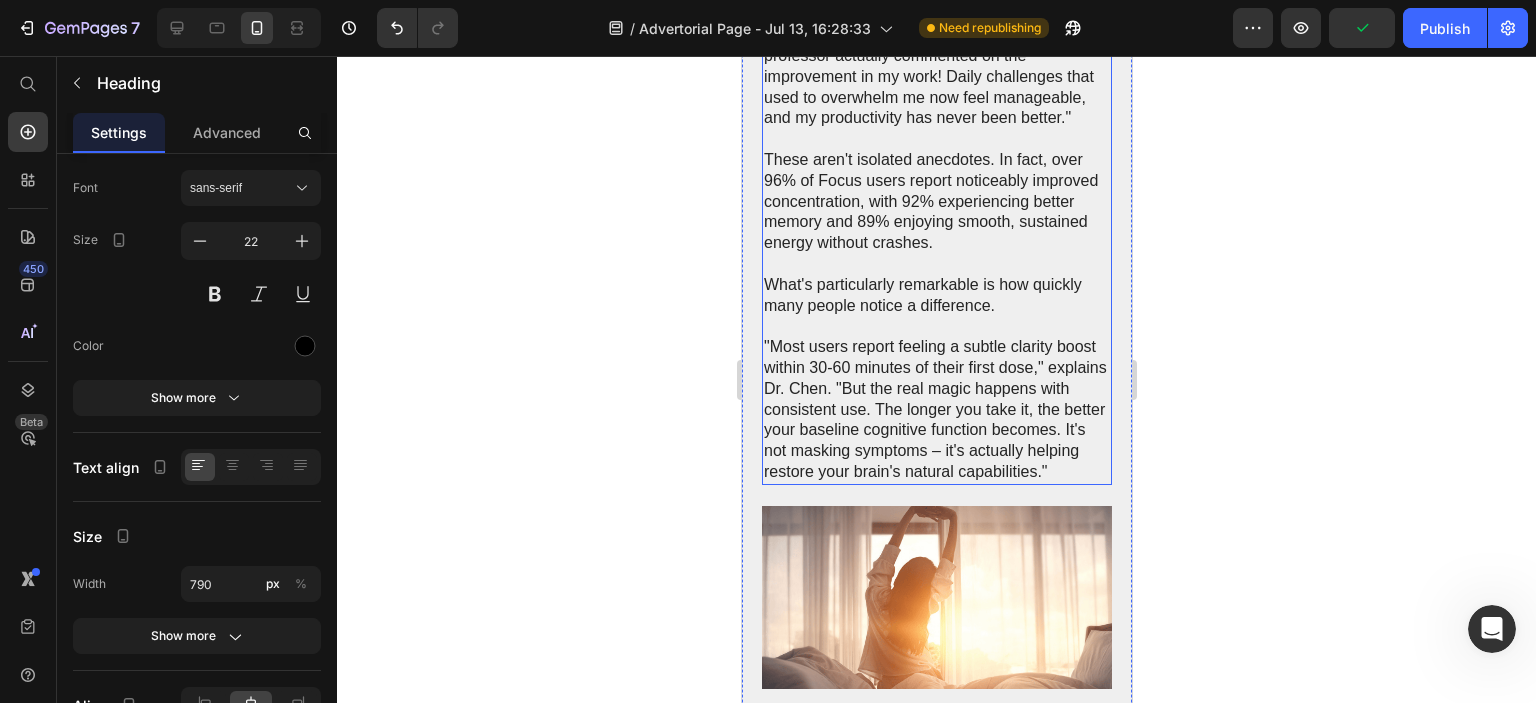 scroll, scrollTop: 8200, scrollLeft: 0, axis: vertical 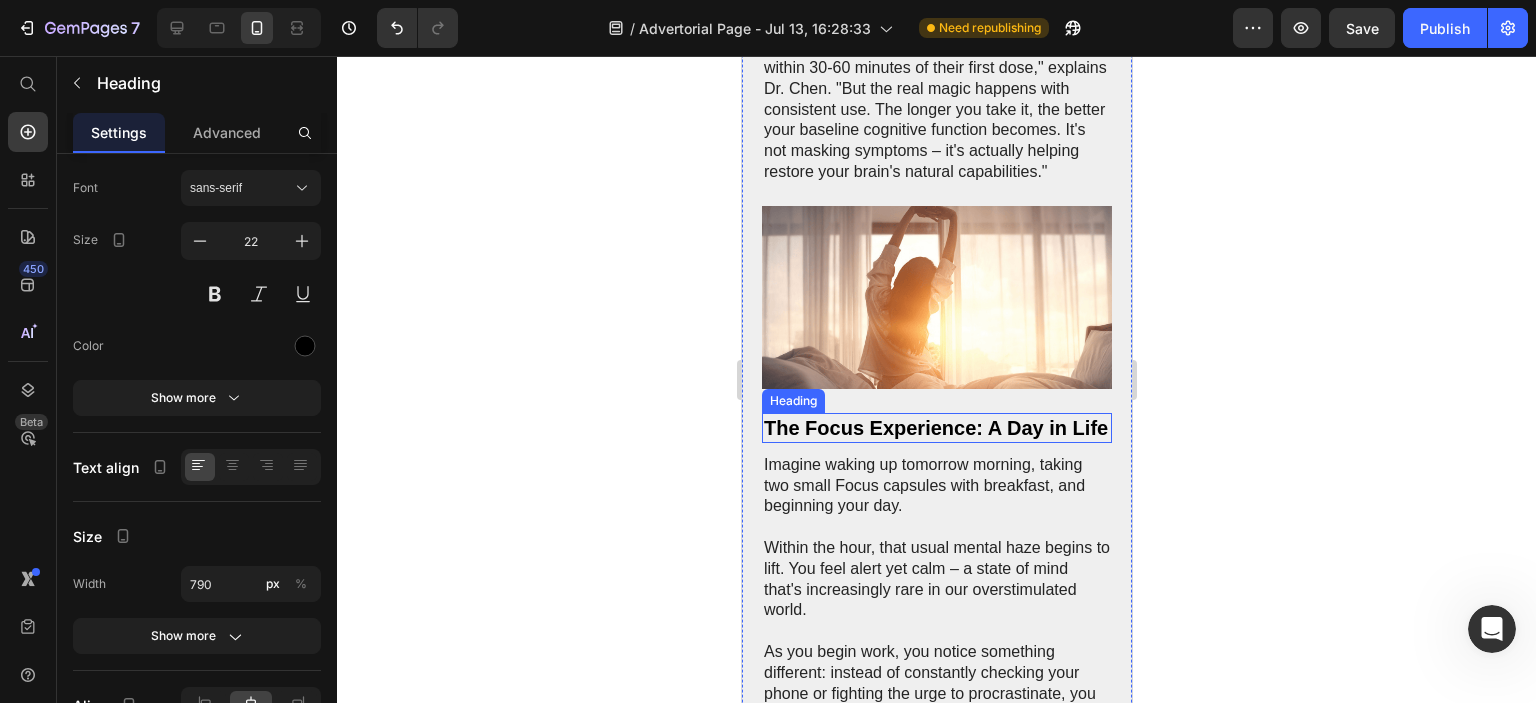 click on "The Focus Experience: A Day in Life" at bounding box center [935, 428] 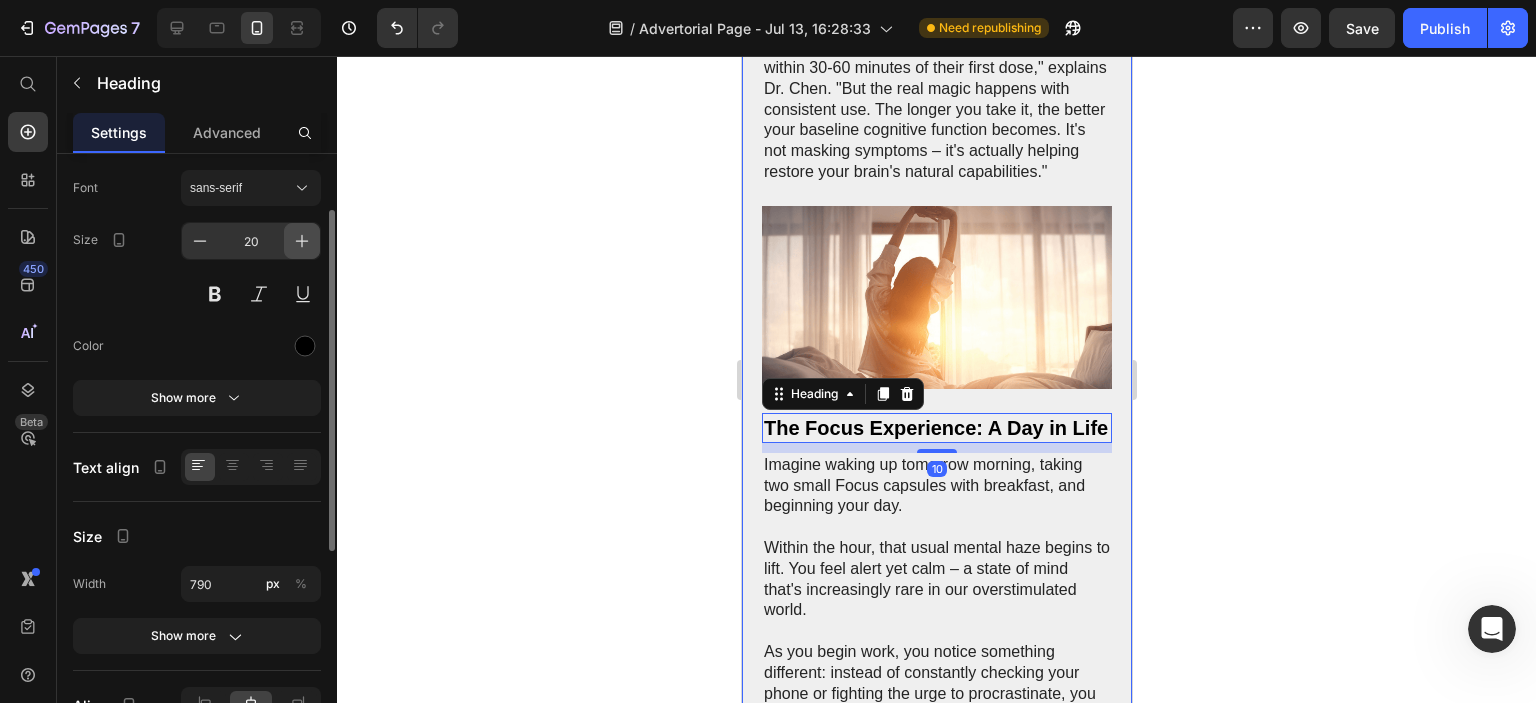 click 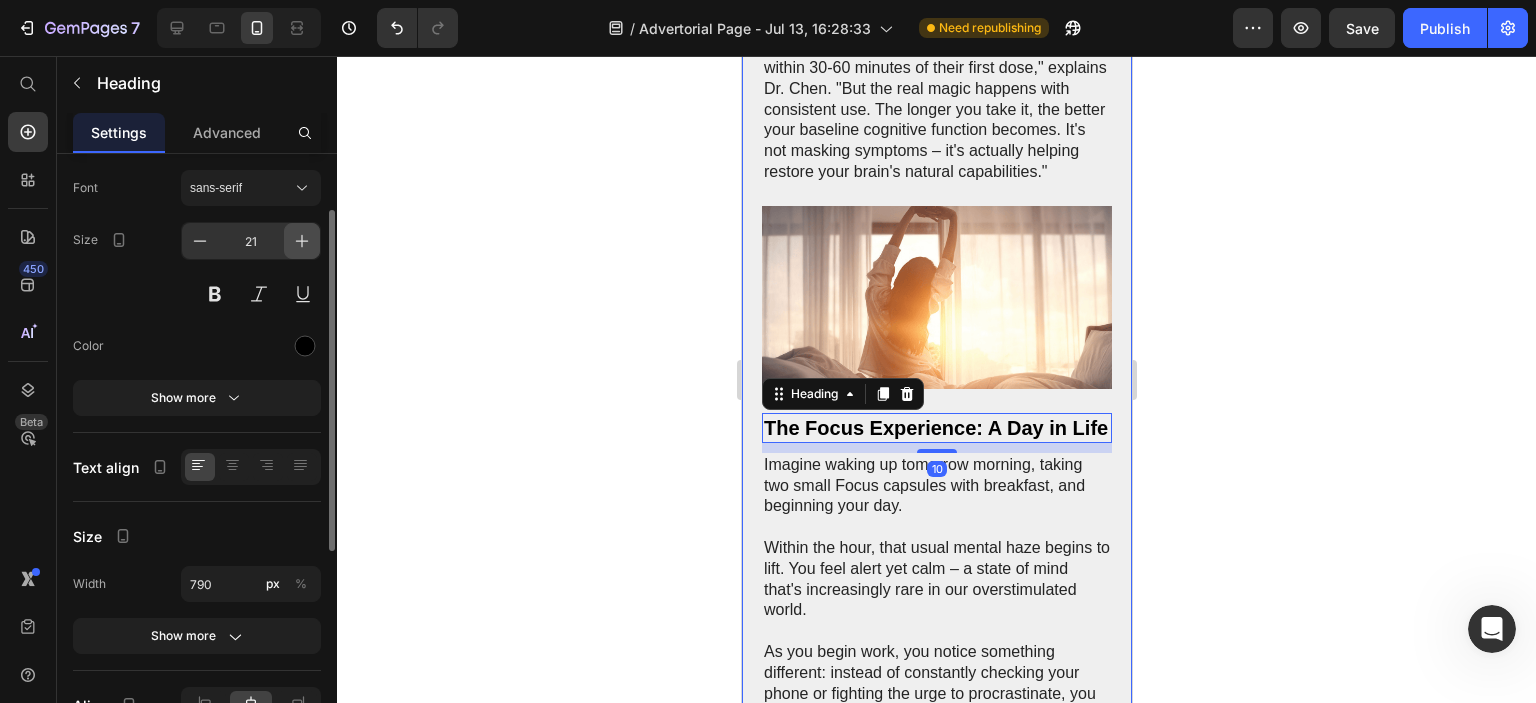 click 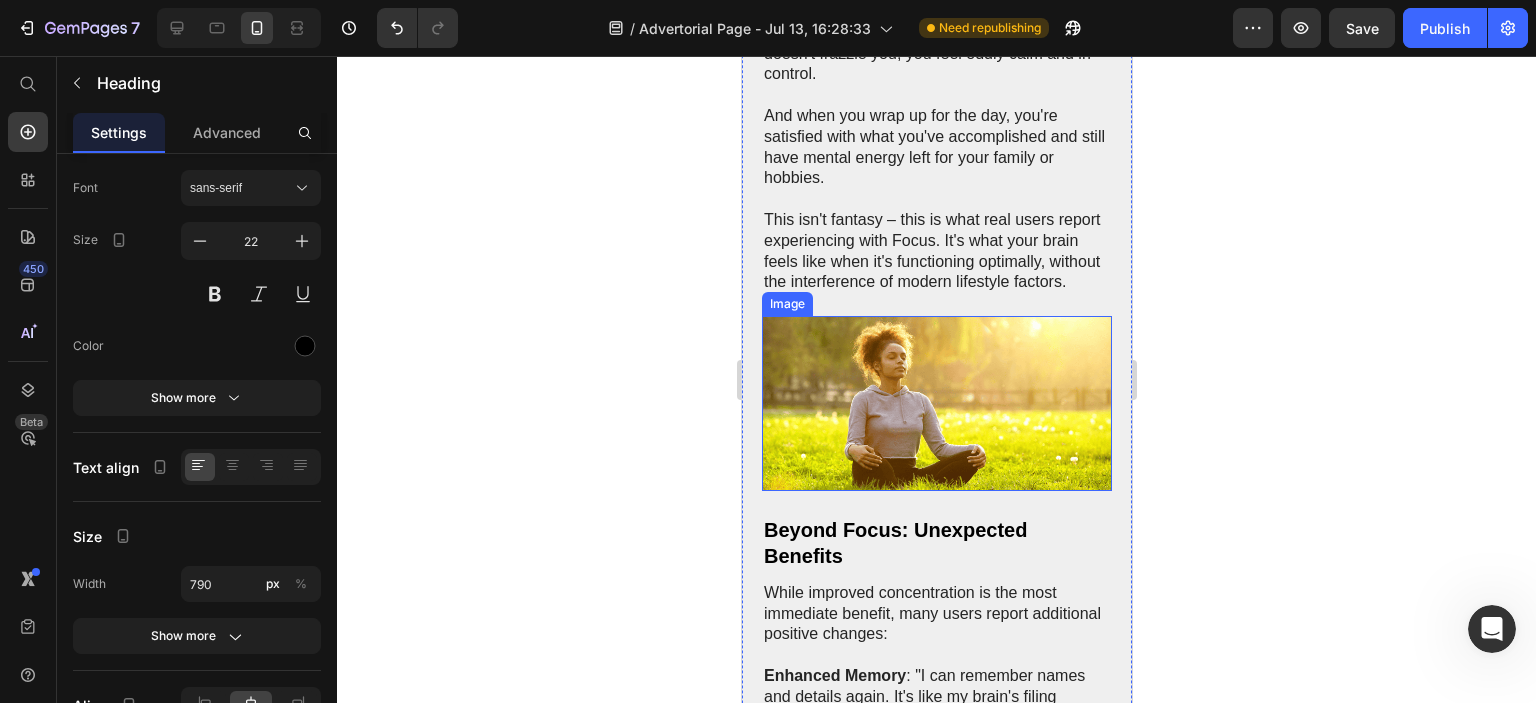 scroll, scrollTop: 9300, scrollLeft: 0, axis: vertical 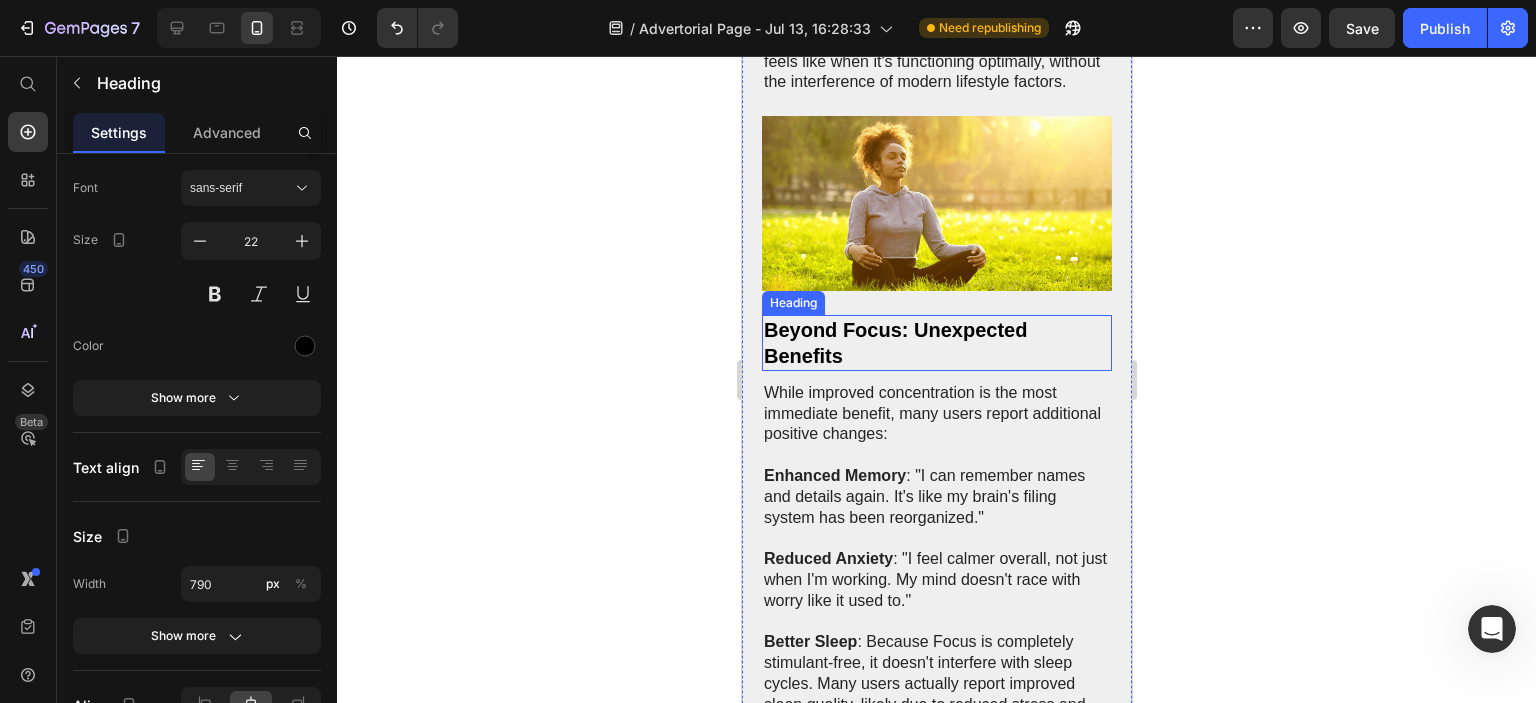 click on "Beyond Focus: Unexpected Benefits" at bounding box center (894, 343) 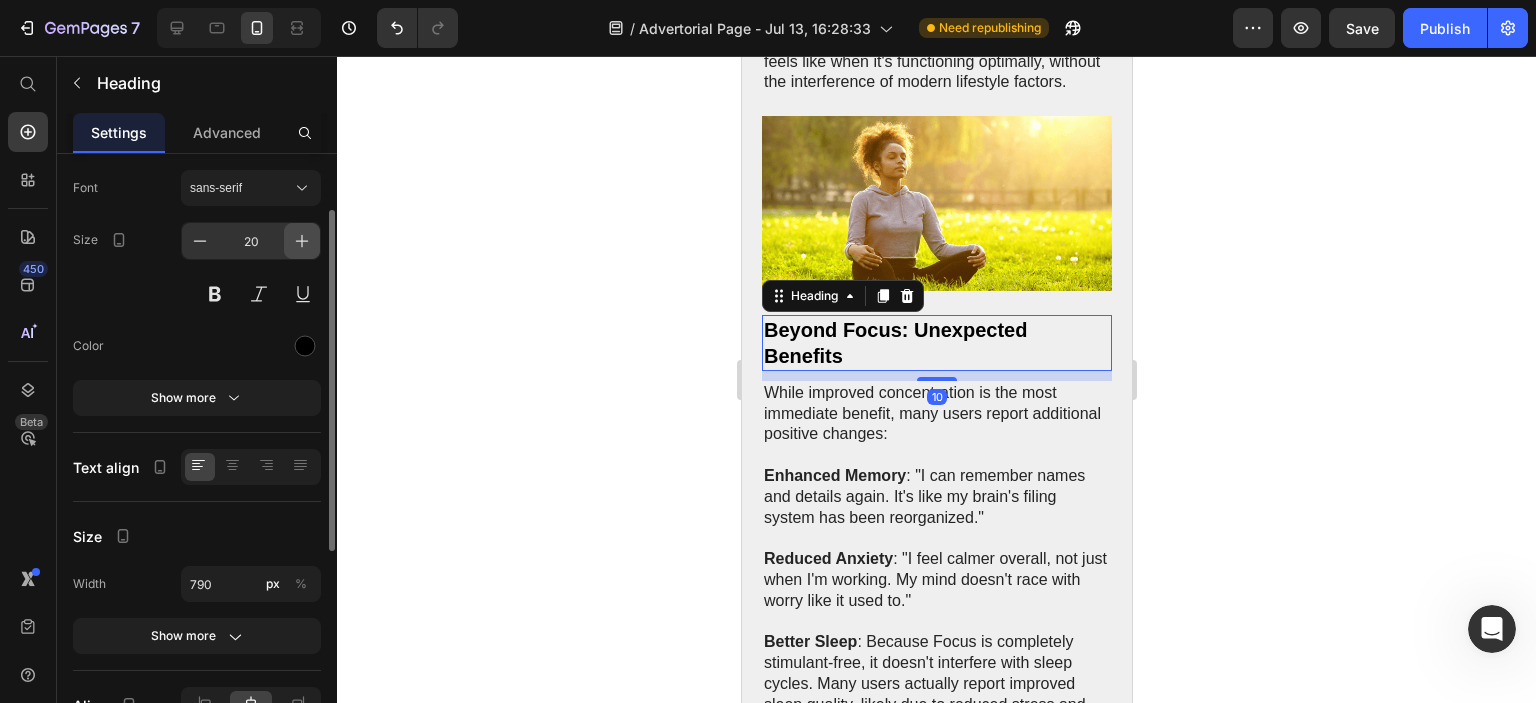 click at bounding box center [302, 241] 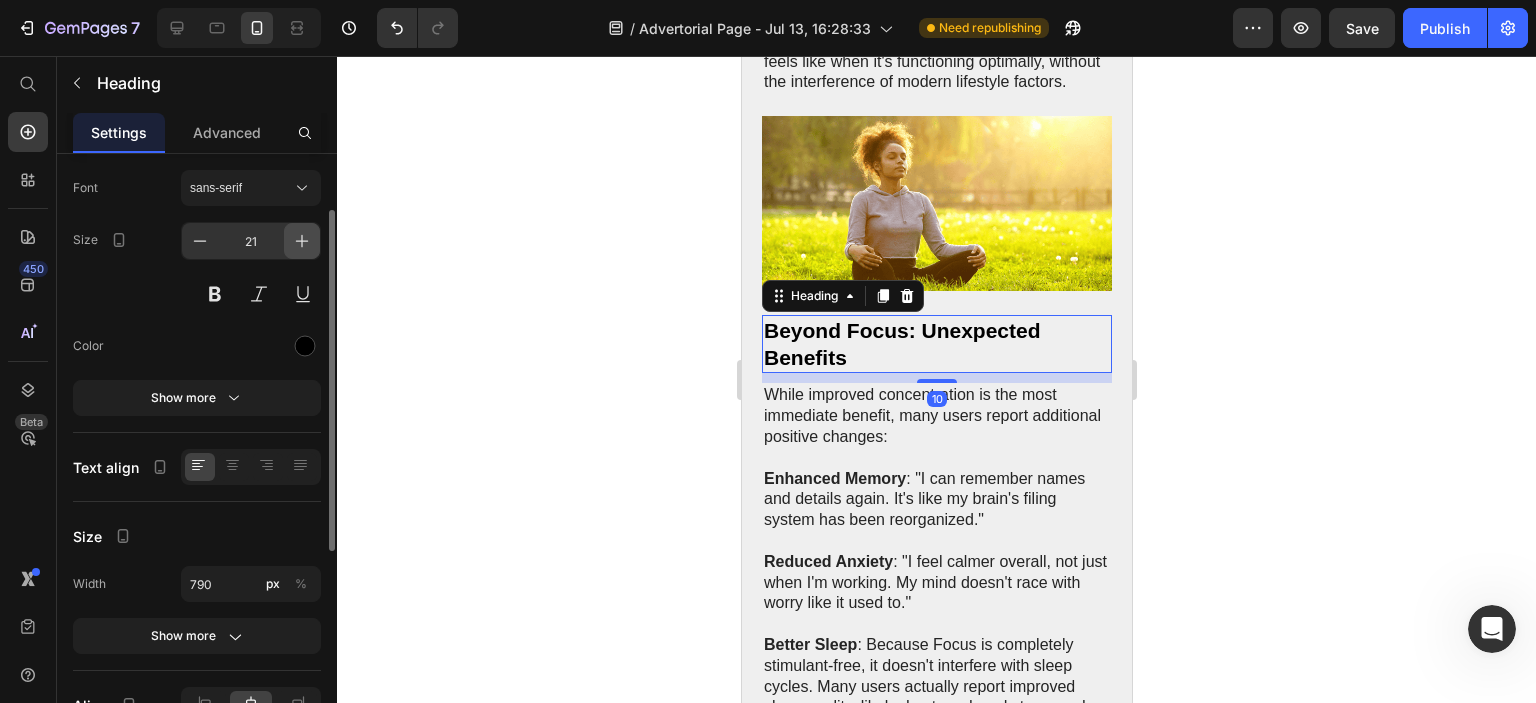 click at bounding box center [302, 241] 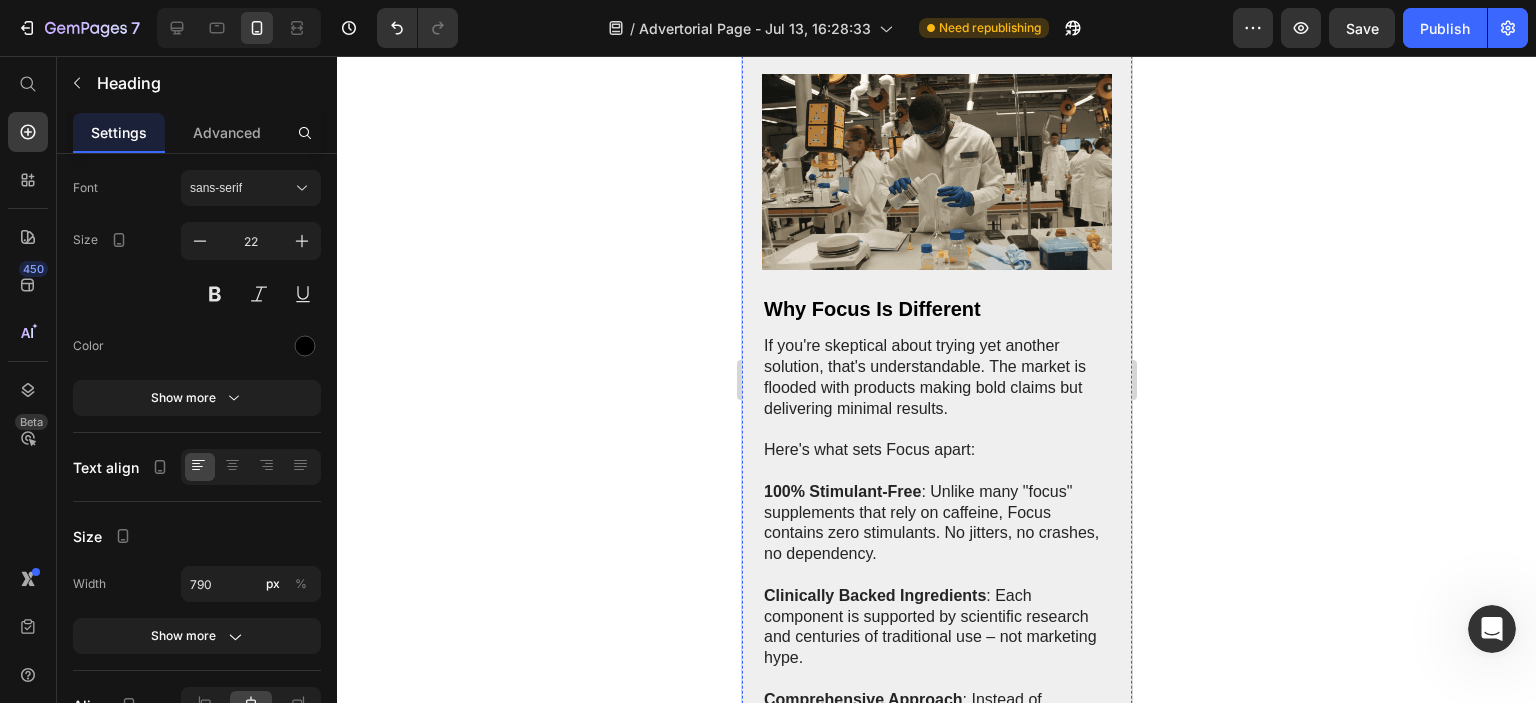 scroll, scrollTop: 10100, scrollLeft: 0, axis: vertical 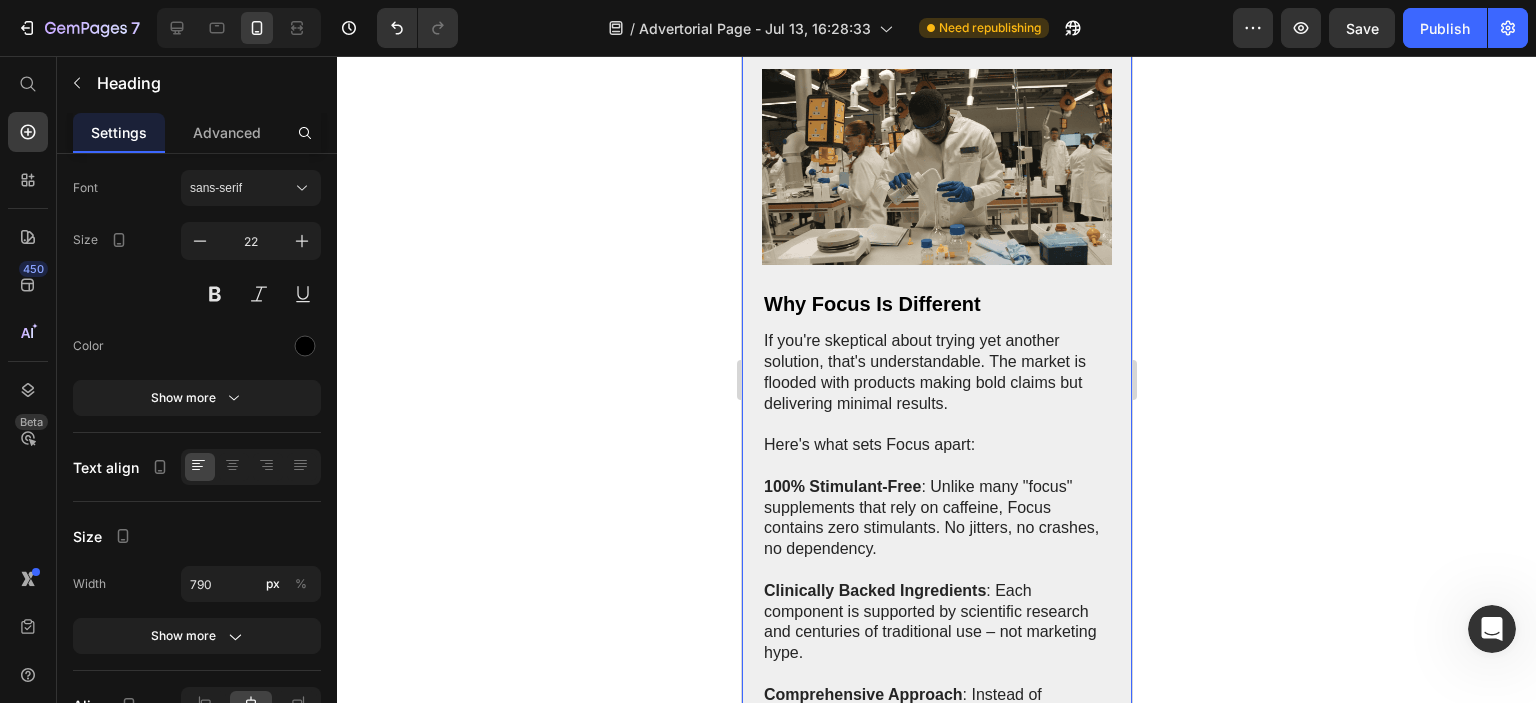 click on "Why Focus Is Different" at bounding box center [871, 304] 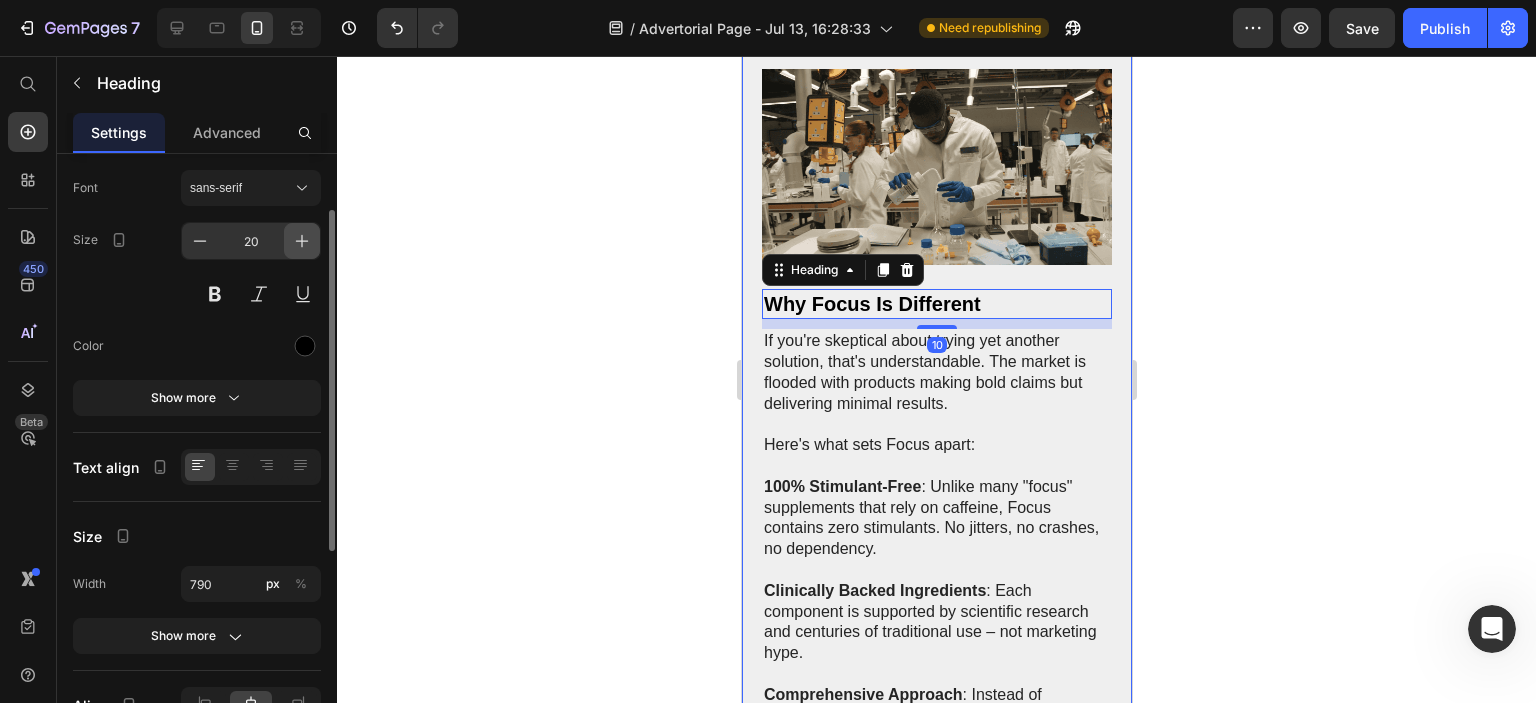 click 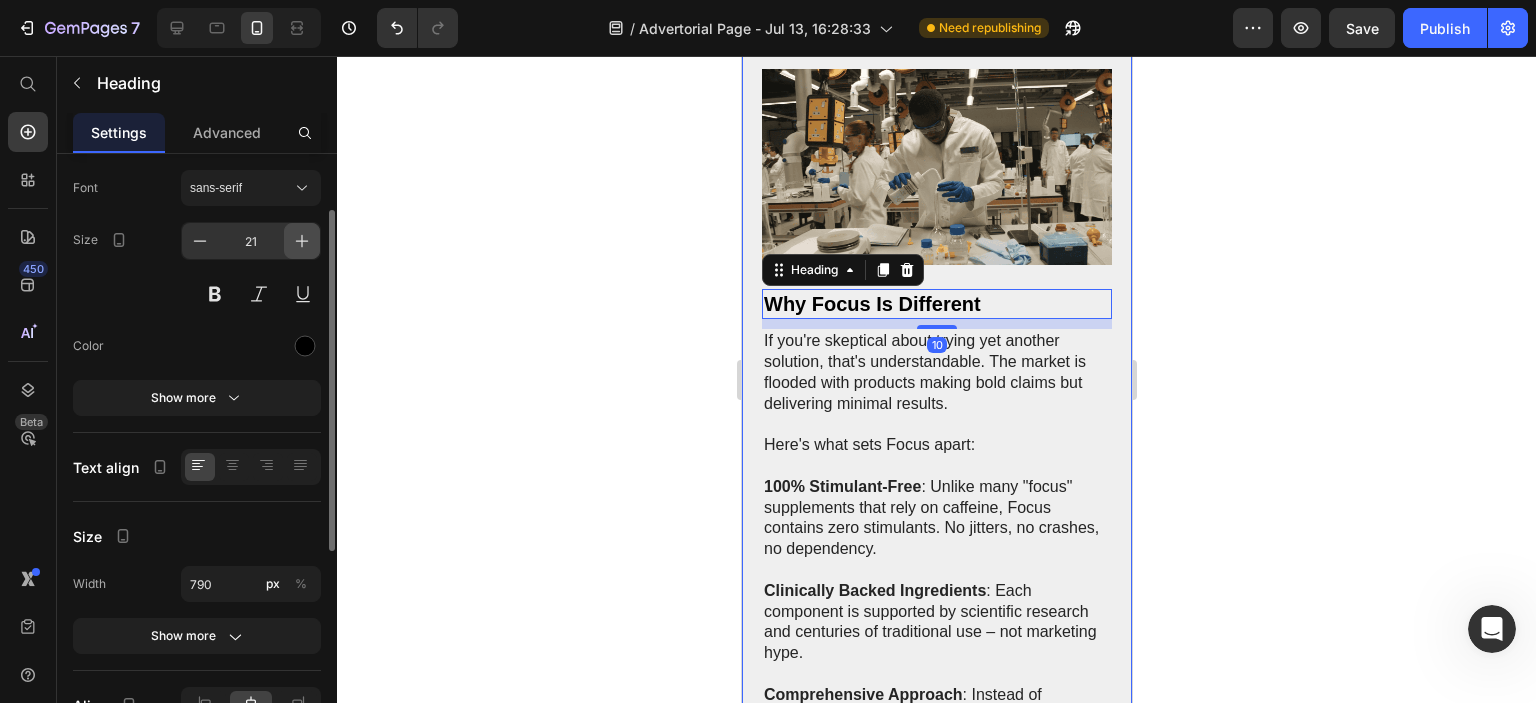 click 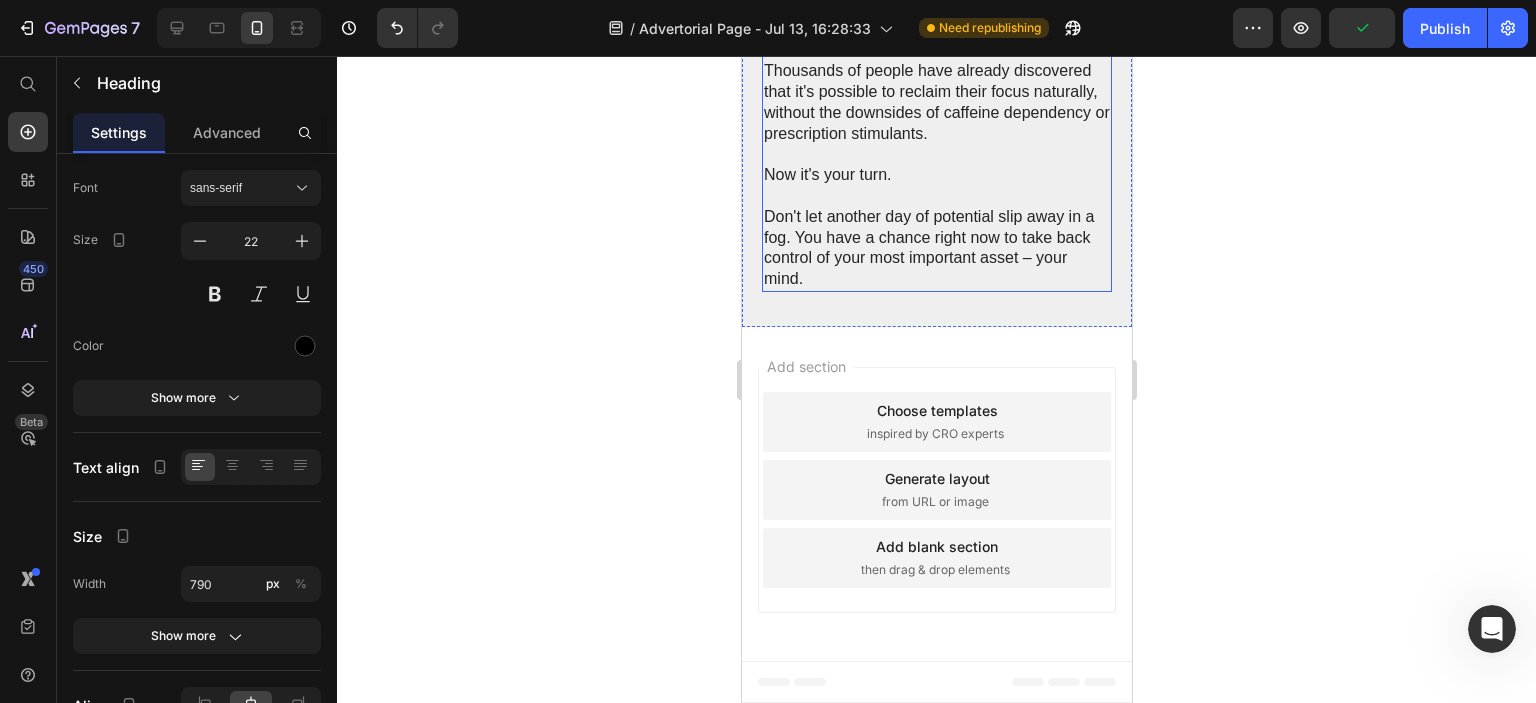 scroll, scrollTop: 11300, scrollLeft: 0, axis: vertical 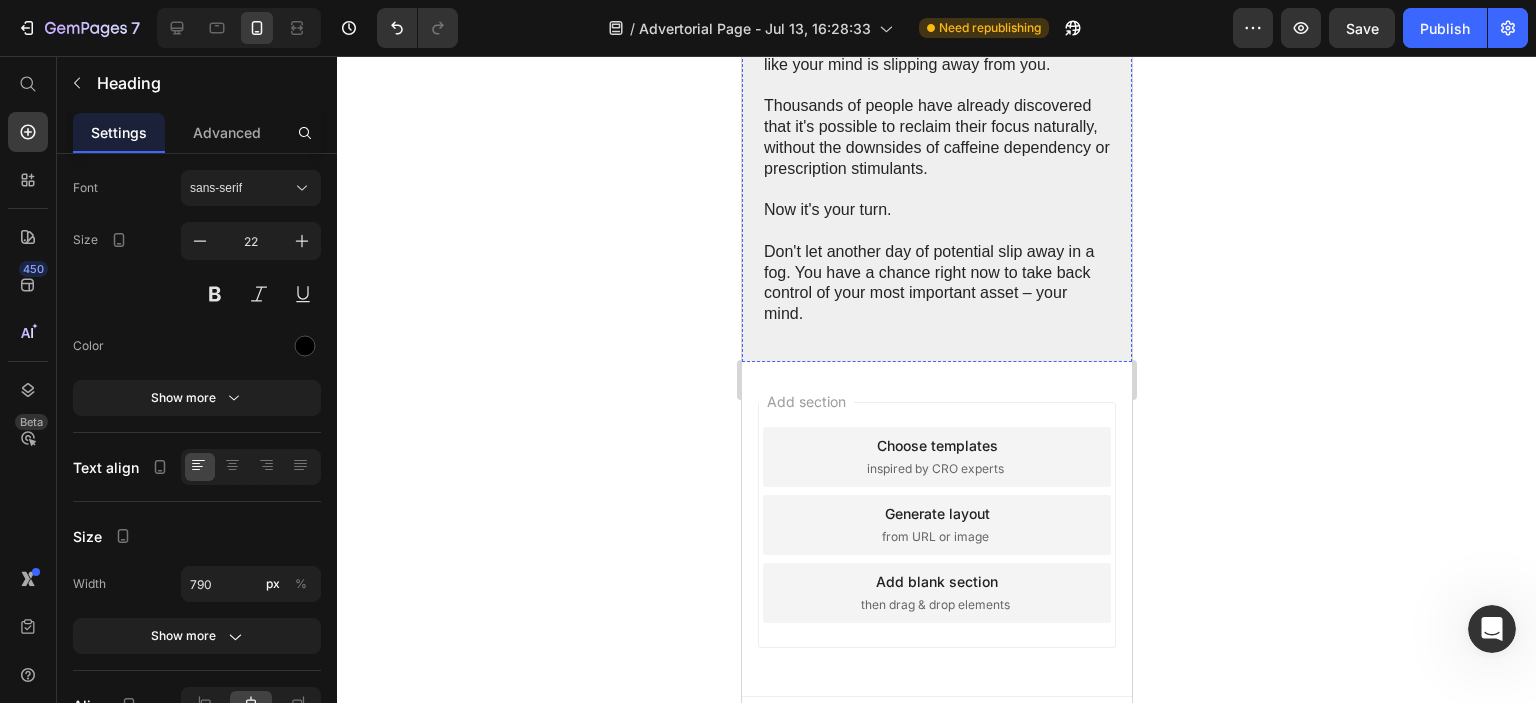 click on "Take Back Your Mind" at bounding box center [862, -56] 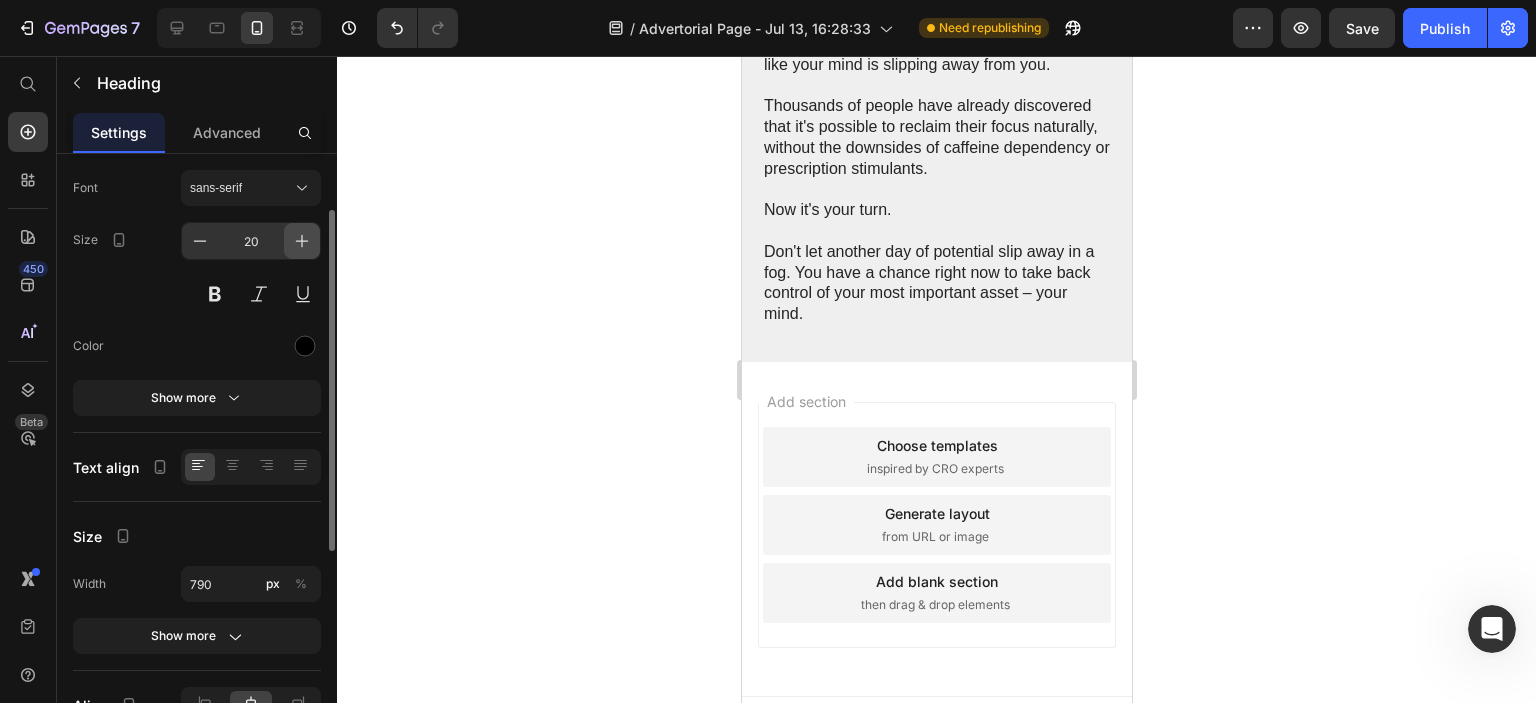 click at bounding box center [302, 241] 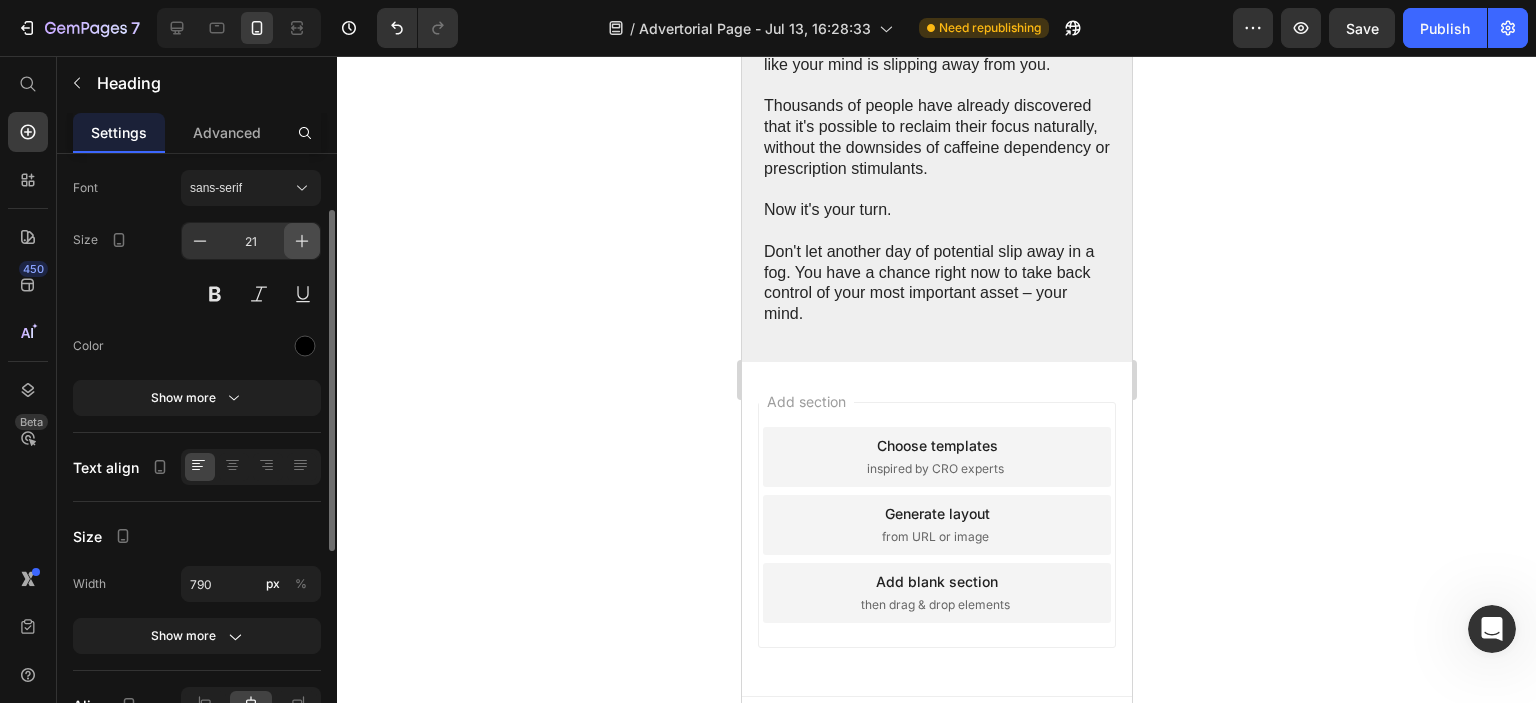 click at bounding box center [302, 241] 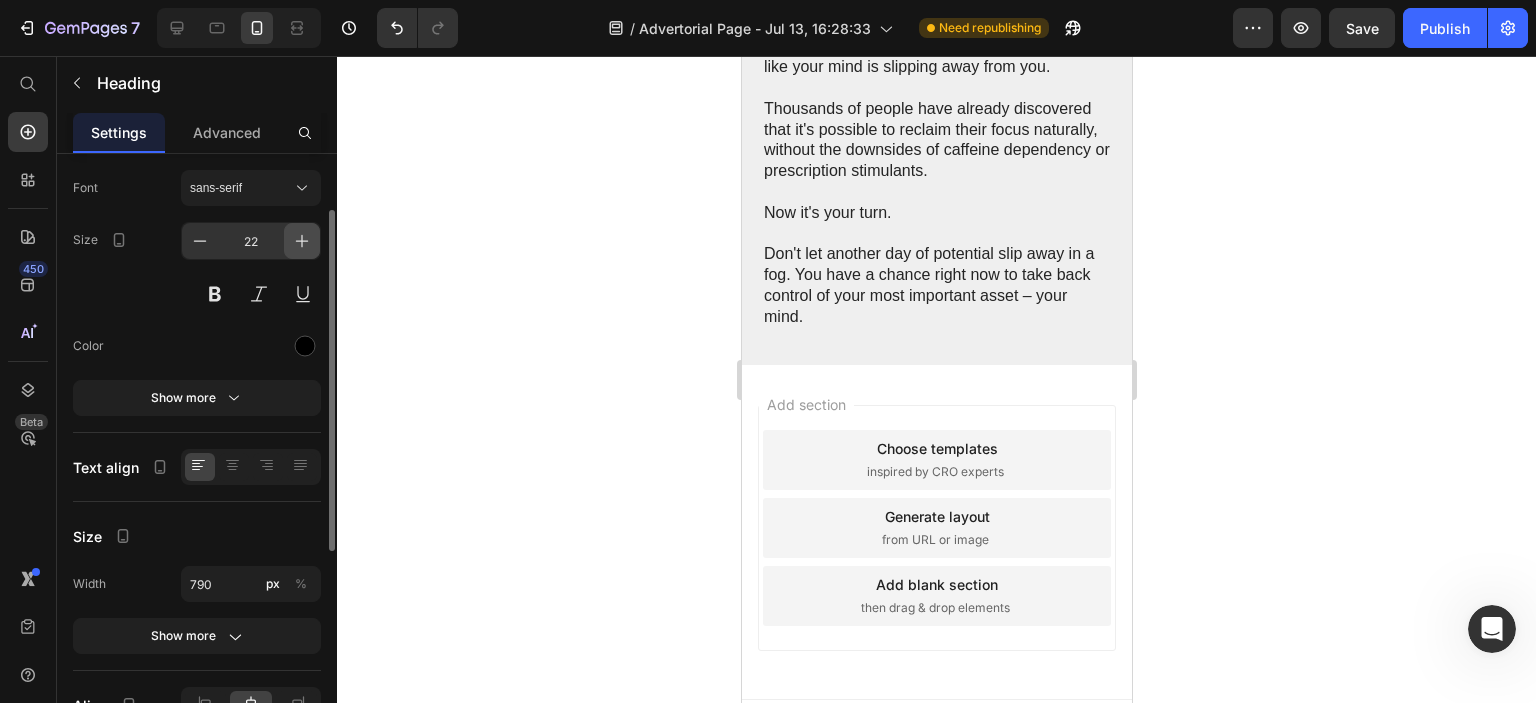 click at bounding box center [302, 241] 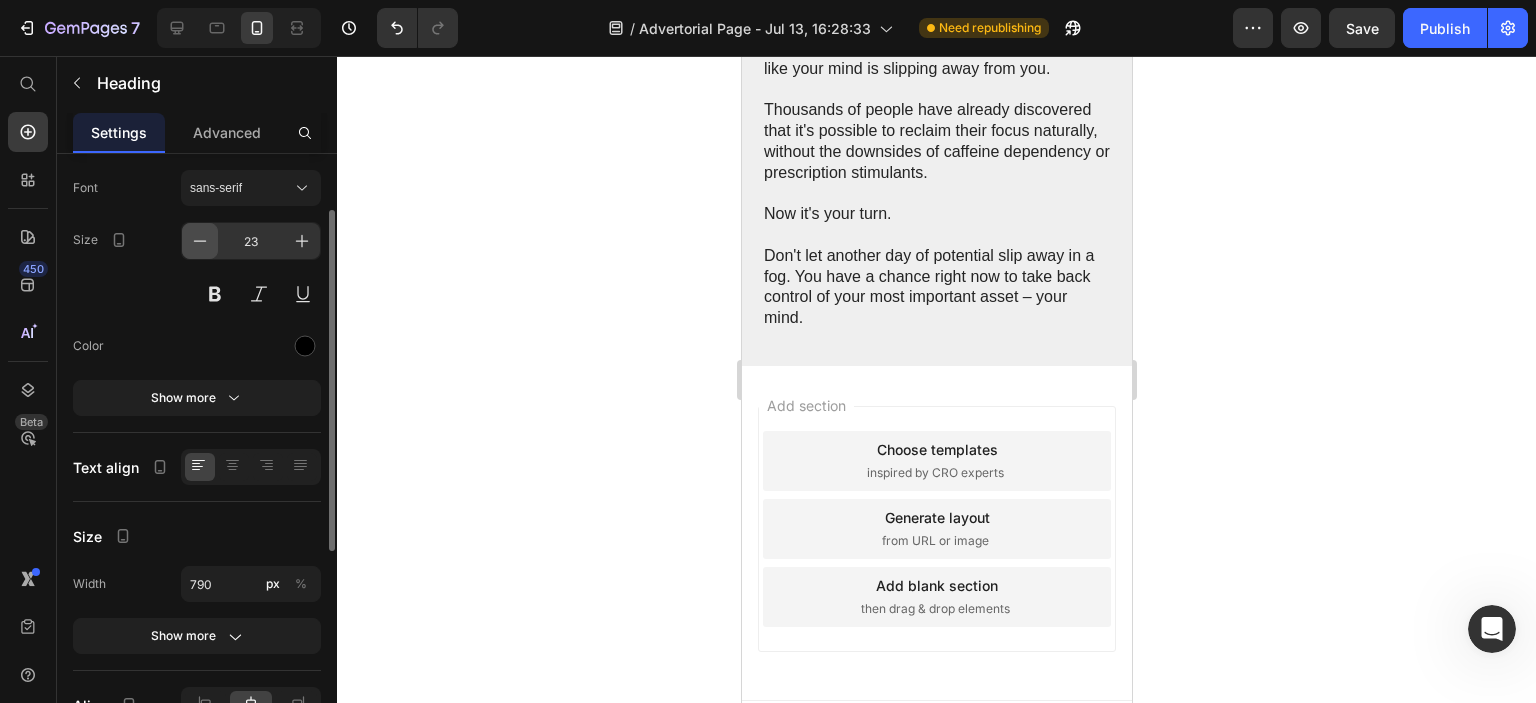click 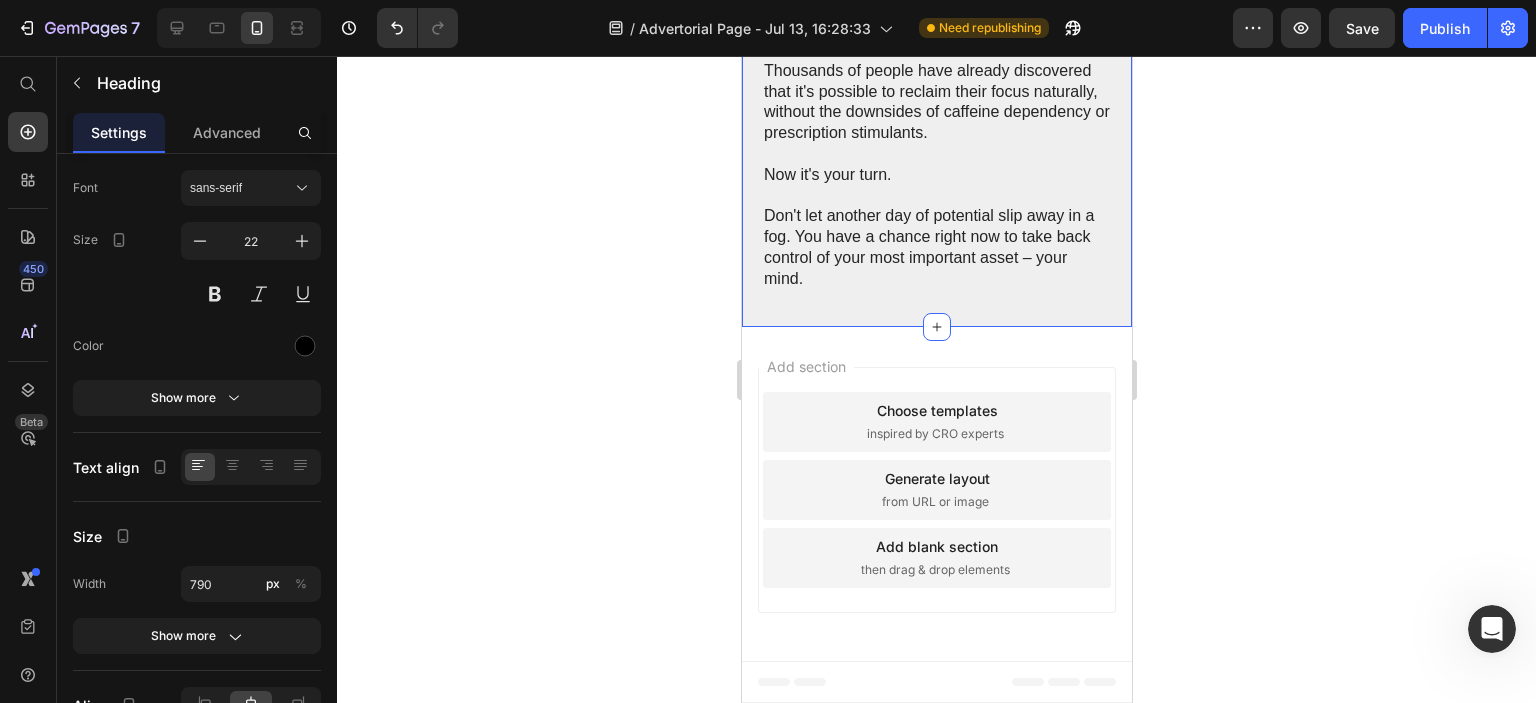 click 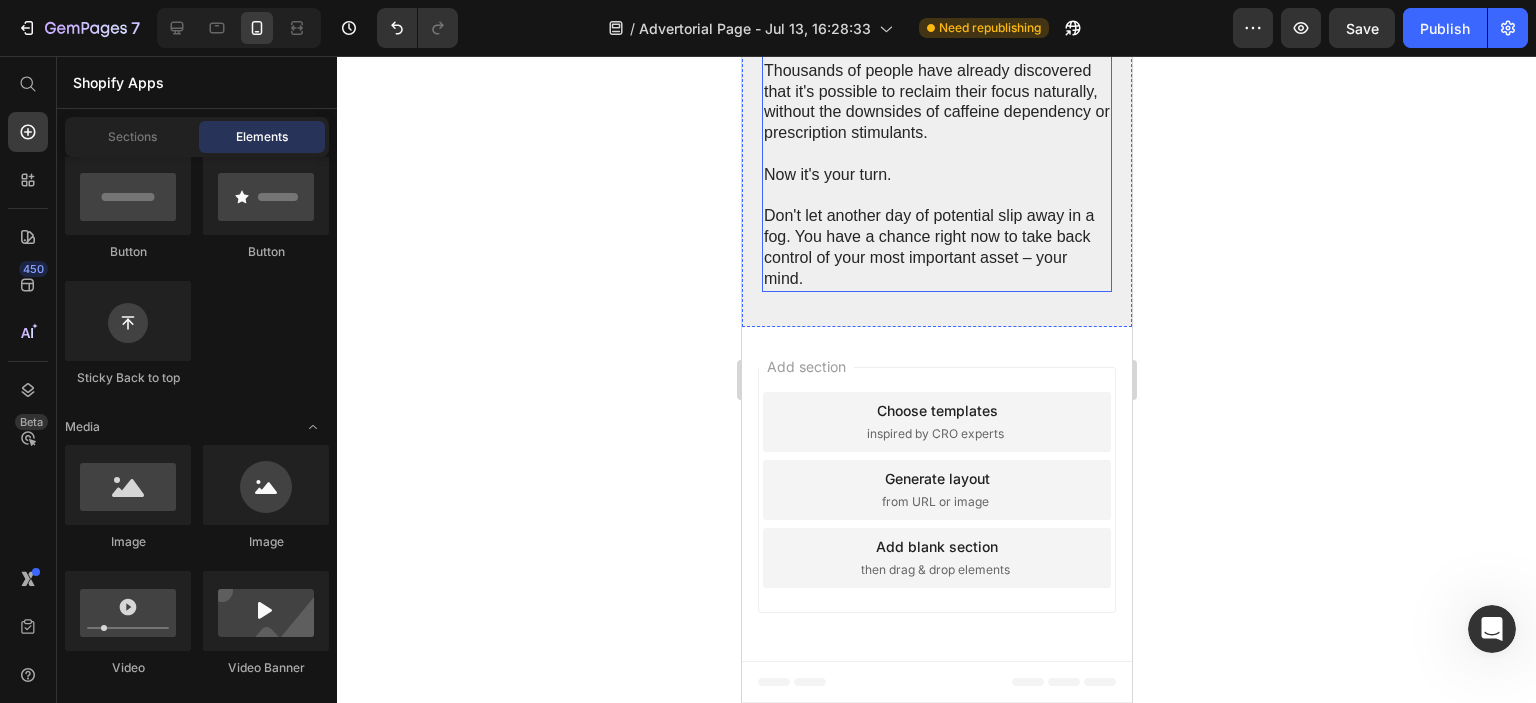 scroll, scrollTop: 11621, scrollLeft: 0, axis: vertical 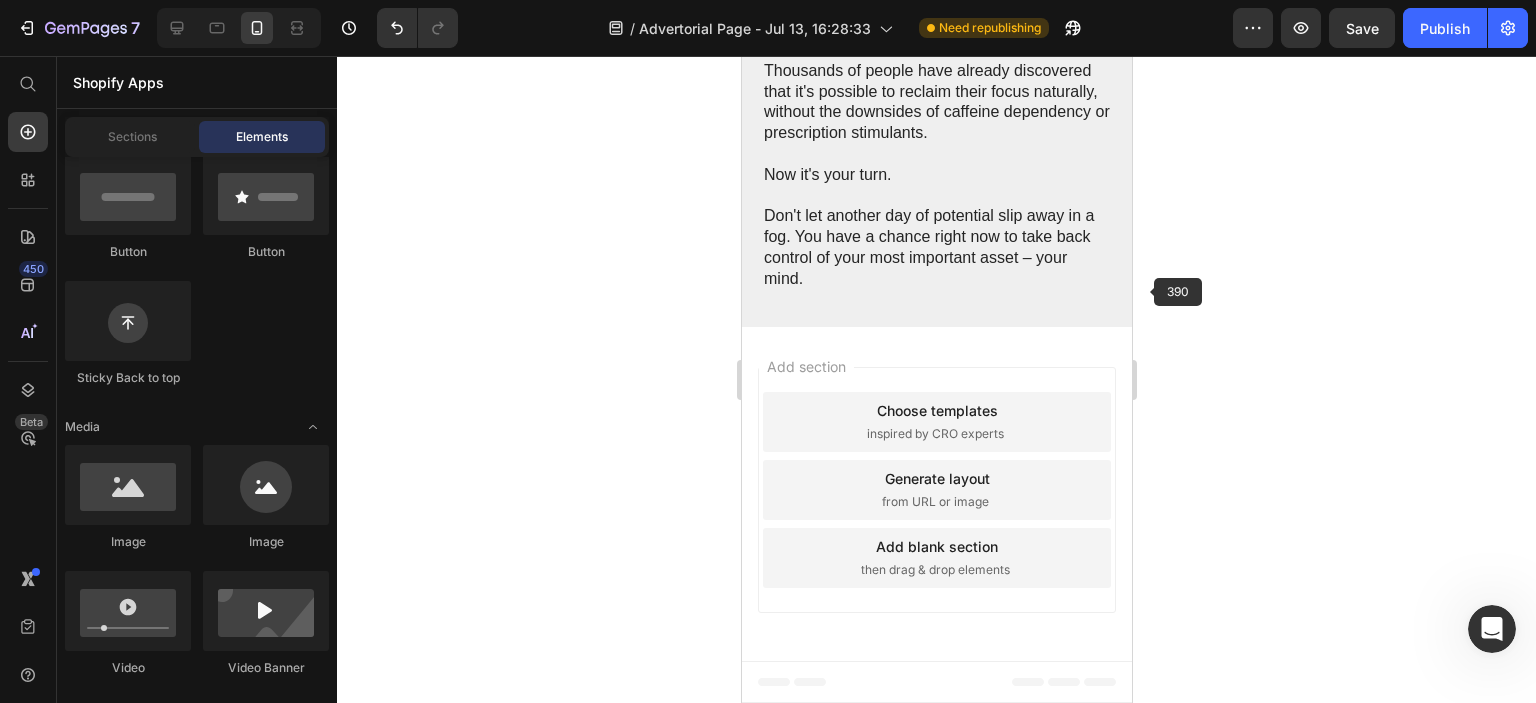 click 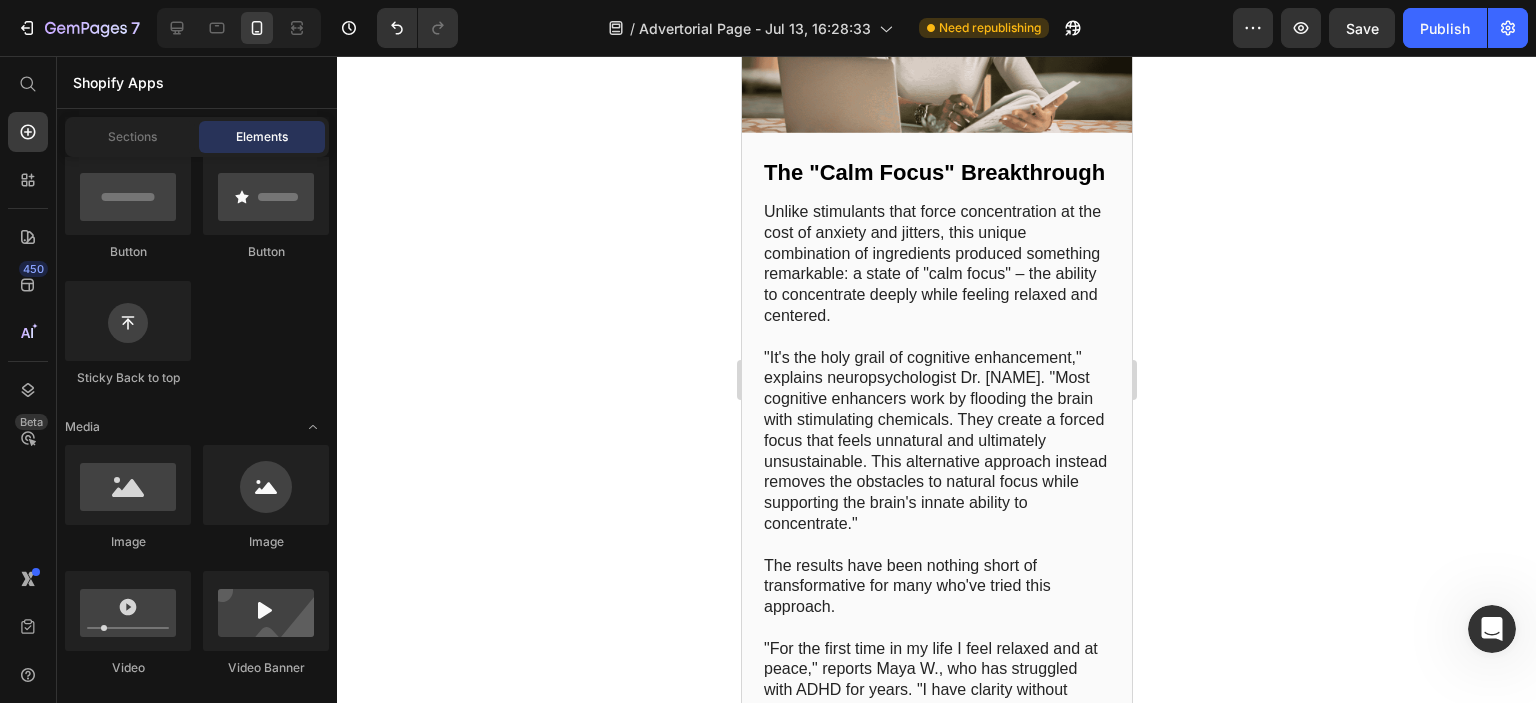 scroll, scrollTop: 3691, scrollLeft: 0, axis: vertical 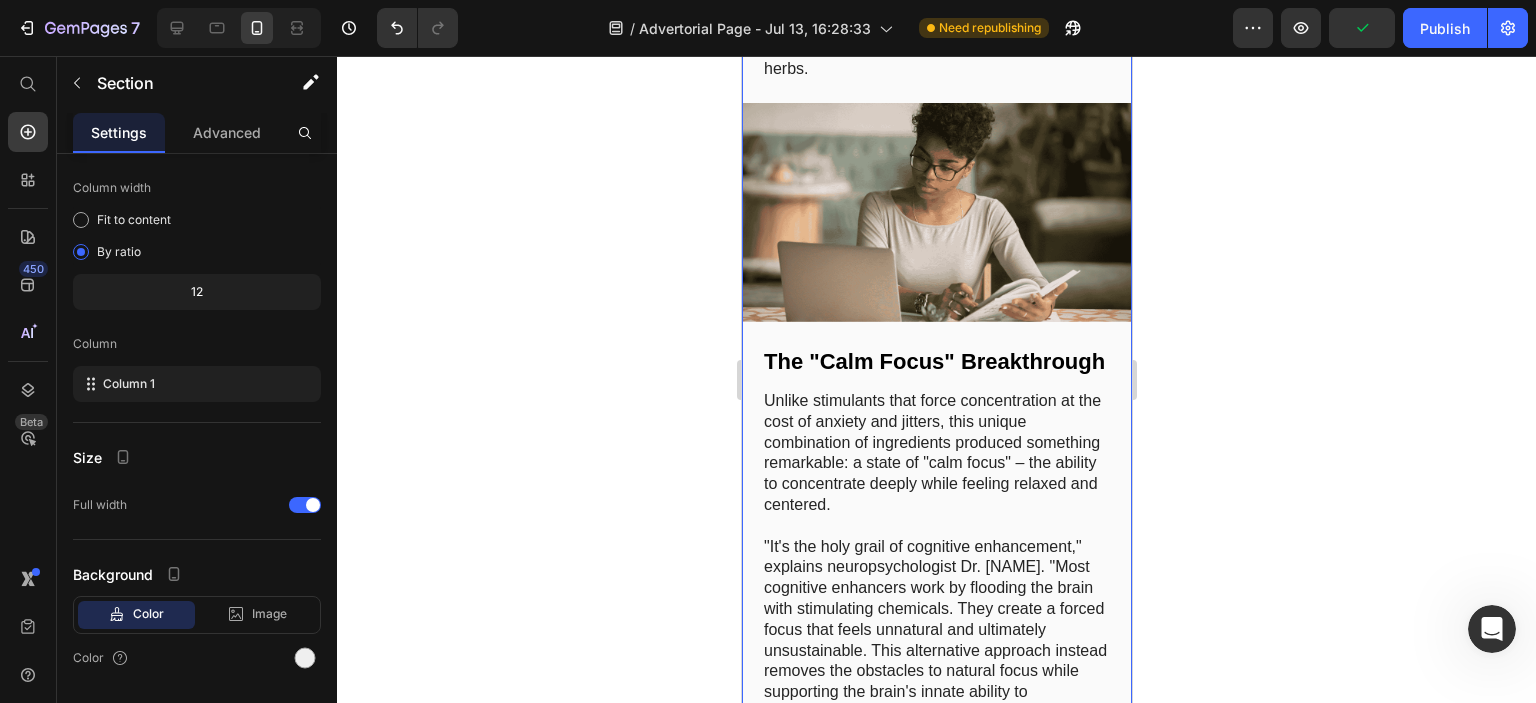 click on "Image Why Most "Focus Solutions" Fail Heading If you've tried other supplements or strategies to improve your focus with disappointing results, there's a reason.   Most commercially available "brain boosters" fall into one of three problematic categories:   1. Glorified caffeine pills  that provide a temporary jolt followed by an inevitable crash   2. Single-ingredient extracts  that address only one aspect of cognitive function   3. Unproven formulas  with ingredients in such small amounts can't possibly work   The reality is that focus is not a single-pathway issue. True cognitive enhancement requires addressing multiple neurological systems simultaneously.   This is precisely why a small team of researchers set out to create something different... Text Block Image The Science Behind True Cognitive Enhancement Heading   Unlike stimulant-based products, Focus works through multiple pathways to naturally enhance your brain's performance:   1. Bacopa Monnieri   2. DMAE (Dimethylaminoethanol)" at bounding box center (936, 4523) 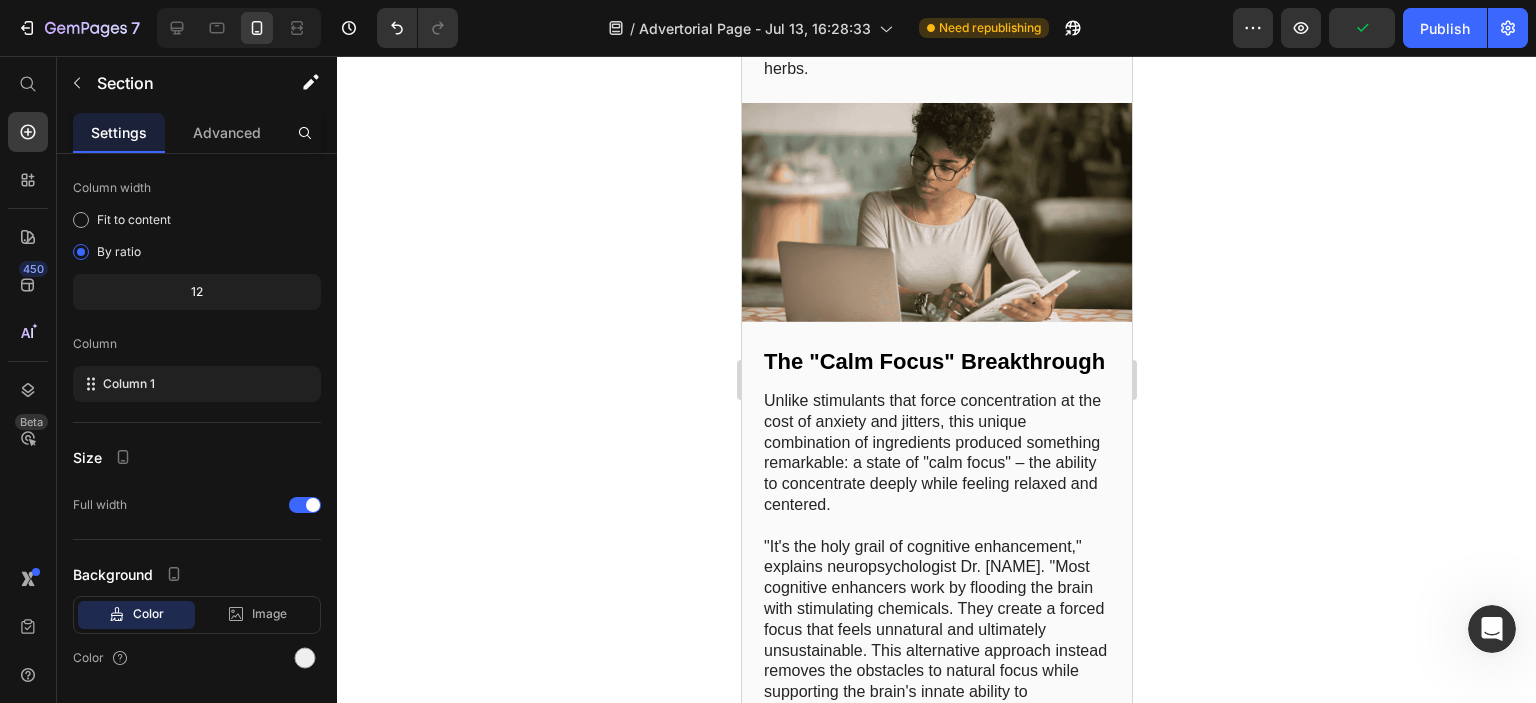 scroll, scrollTop: 0, scrollLeft: 0, axis: both 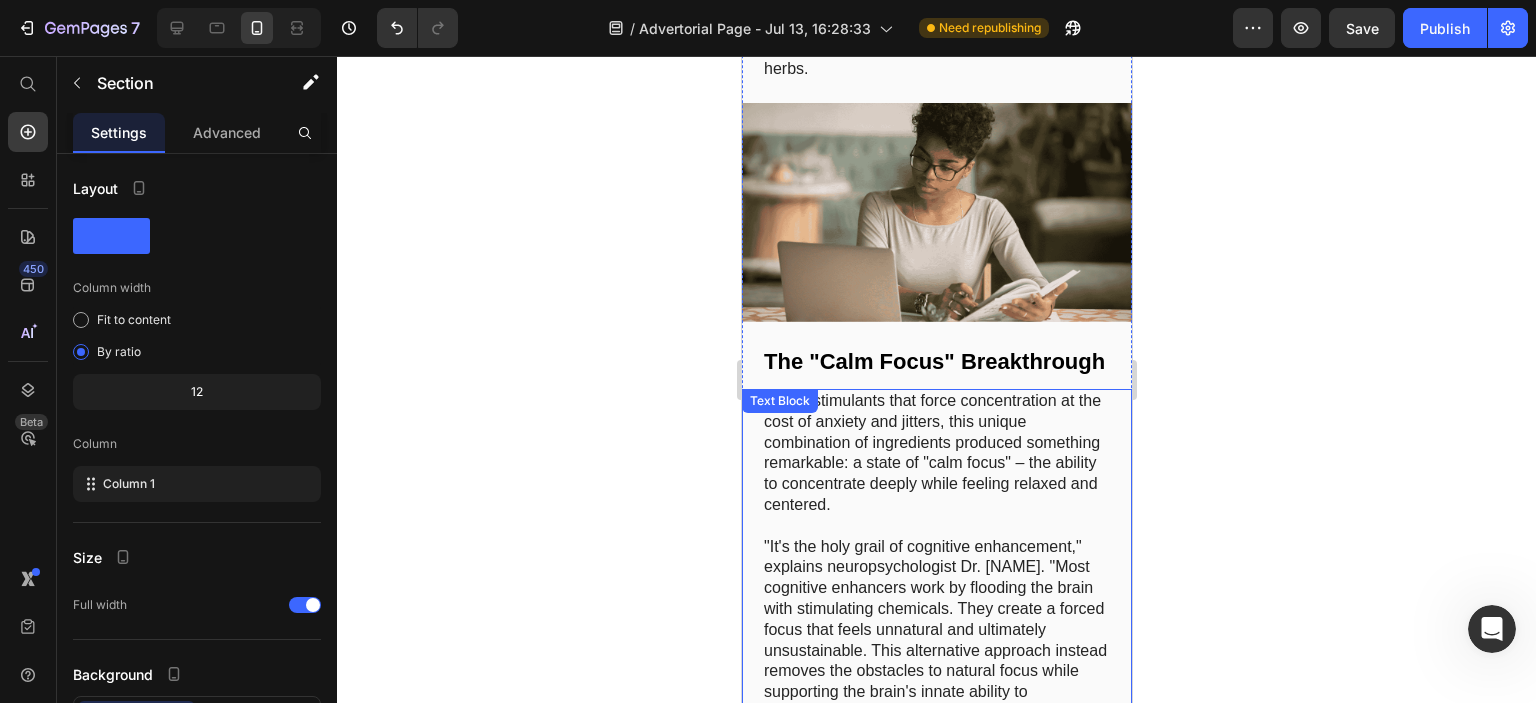 click on "Unlike stimulant-based products, Focus works through multiple pathways to naturally enhance your brain's performance: Real Results You Can Feel: • Unlike stimulants that force concentration at the cost of anxiety and jitters, this unique combination of ingredients produced something remarkable: a state of "calm focus" – the ability to concentrate deeply while feeling relaxed and centered. "It's the holy grail of cognitive enhancement," explains neuropsychologist Dr. [NAME]. "Most cognitive enhancers work by flooding the brain with stimulating chemicals. They create a forced focus that feels unnatural and ultimately unsustainable. This alternative approach instead removes the obstacles to natural focus while supporting the brain's innate ability to concentrate." The results have been nothing short of transformative for many who've tried this approach. "For the first time in my life I feel relaxed and at peace," reports Maya W., who has struggled with ADHD for years. "I have clarity without feeling wired or anxious. I can actually finish what I start." Text Block" at bounding box center (936, 786) 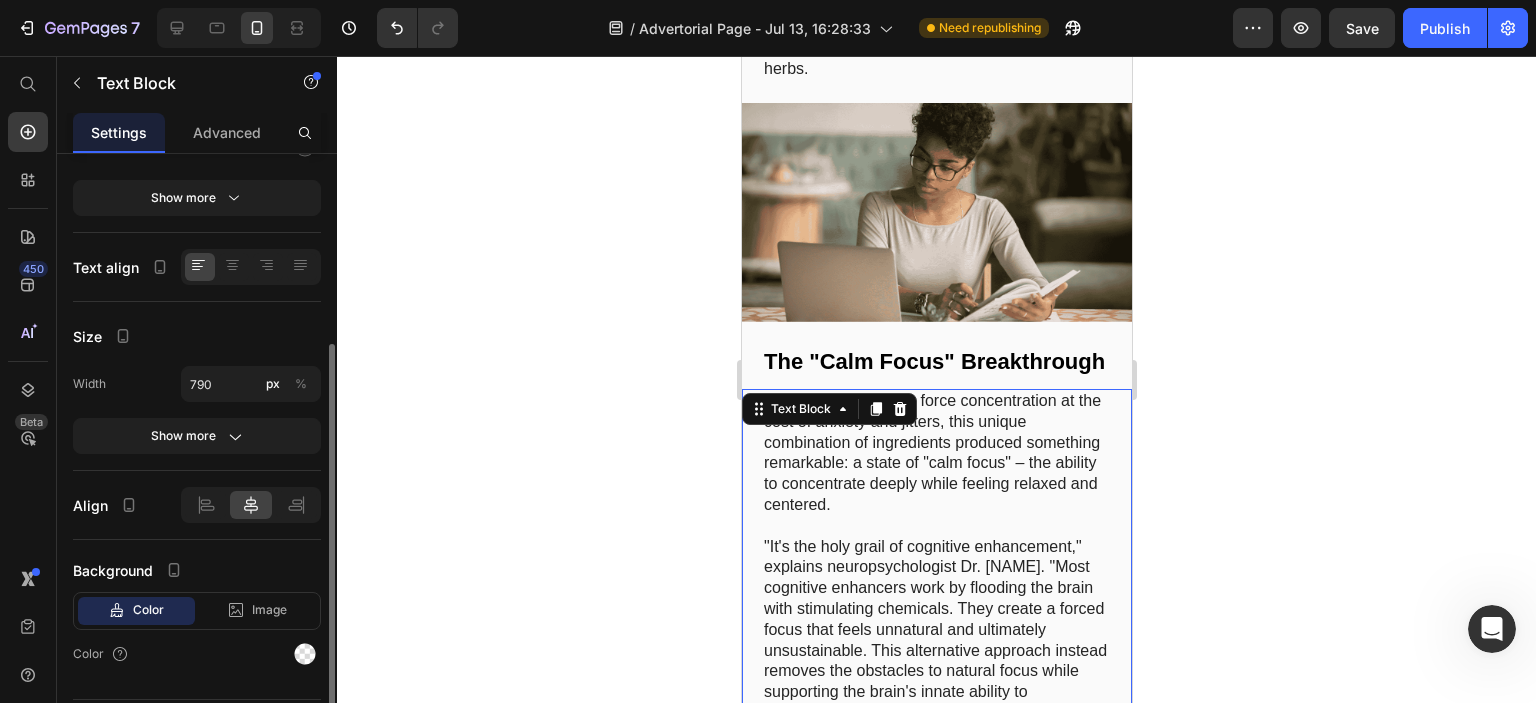 scroll, scrollTop: 351, scrollLeft: 0, axis: vertical 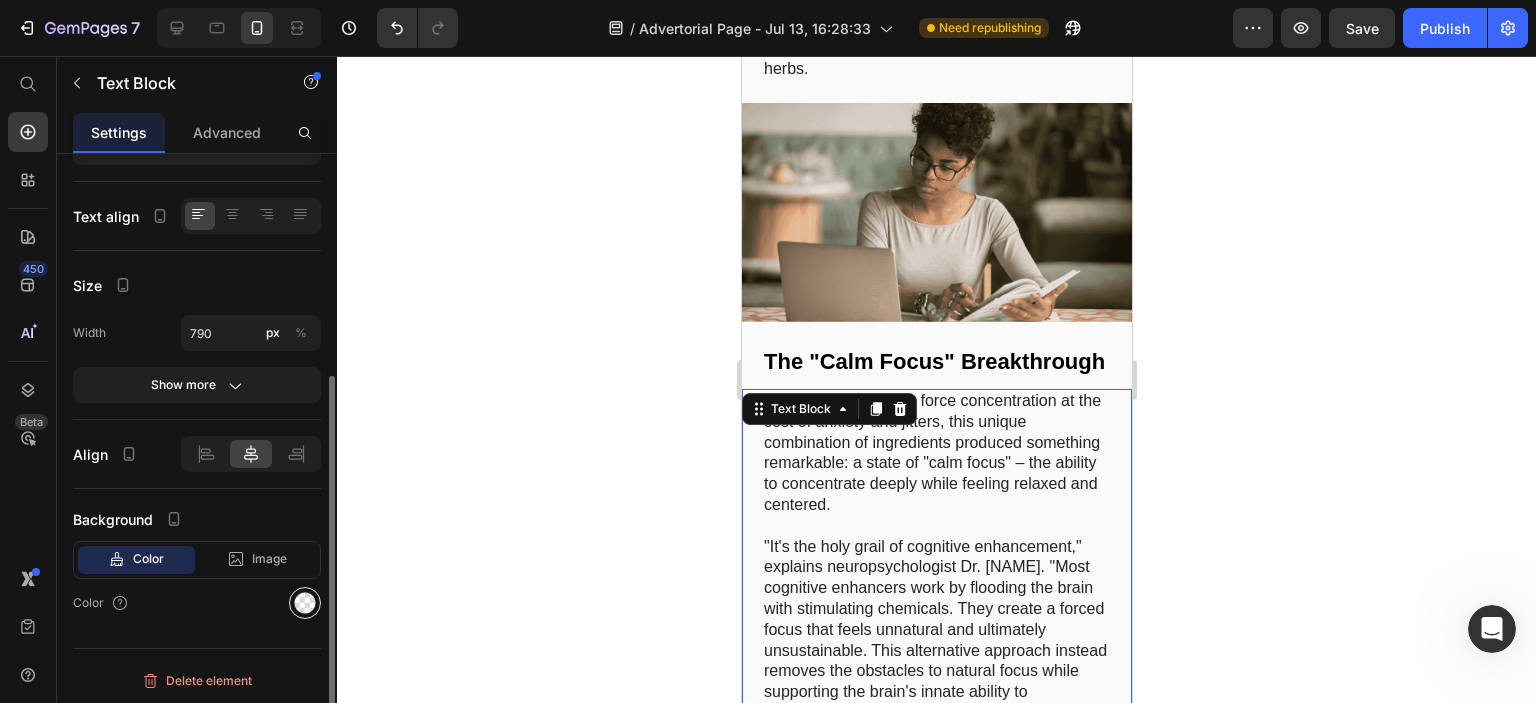 click at bounding box center [305, 603] 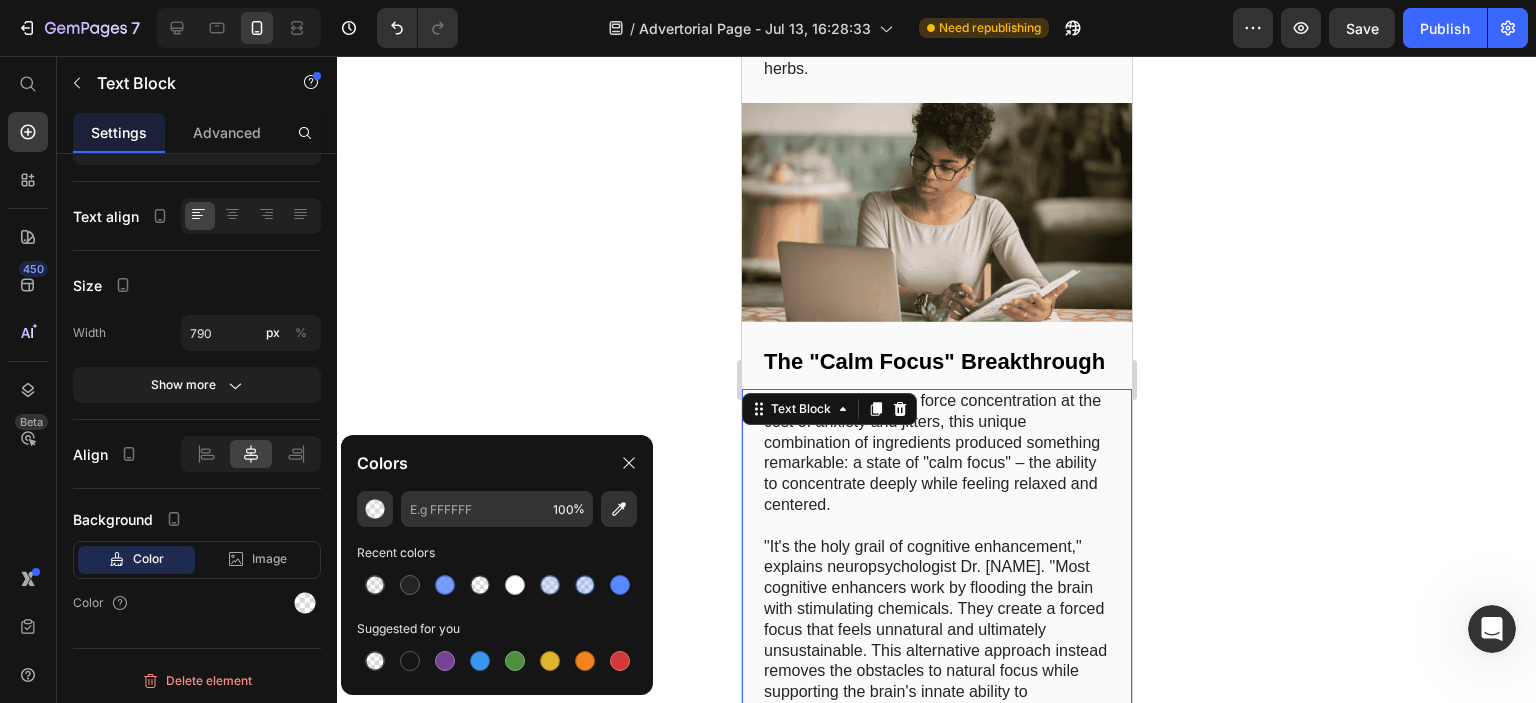 click on "Image Why Most "Focus Solutions" Fail Heading If you've tried other supplements or strategies to improve your focus with disappointing results, there's a reason.   Most commercially available "brain boosters" fall into one of three problematic categories:   1. Glorified caffeine pills  that provide a temporary jolt followed by an inevitable crash   2. Single-ingredient extracts  that address only one aspect of cognitive function   3. Unproven formulas  with ingredients in such small amounts can't possibly work   The reality is that focus is not a single-pathway issue. True cognitive enhancement requires addressing multiple neurological systems simultaneously.   This is precisely why a small team of researchers set out to create something different... Text Block Image The Science Behind True Cognitive Enhancement Heading   Unlike stimulant-based products, Focus works through multiple pathways to naturally enhance your brain's performance:   1. Bacopa Monnieri   2. DMAE (Dimethylaminoethanol)" at bounding box center [936, 4523] 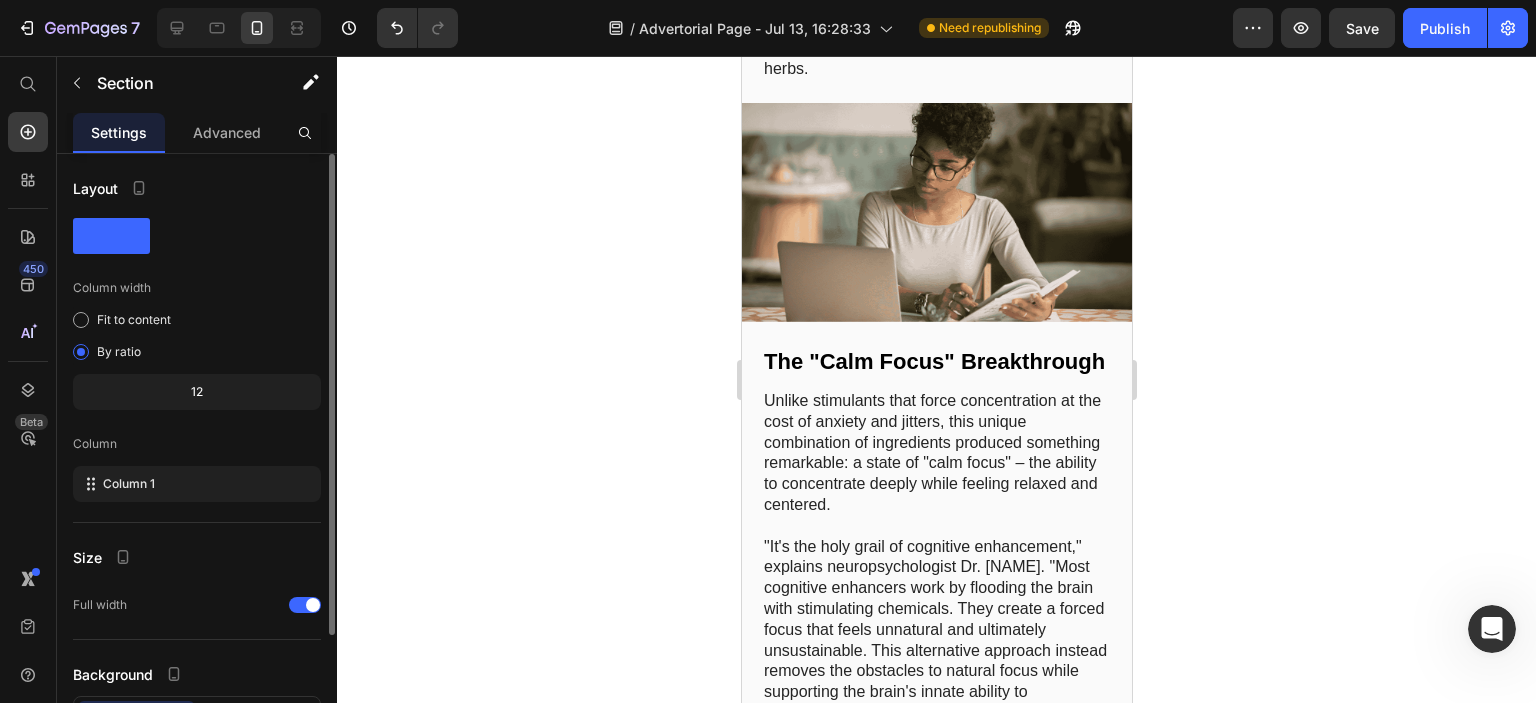 scroll, scrollTop: 156, scrollLeft: 0, axis: vertical 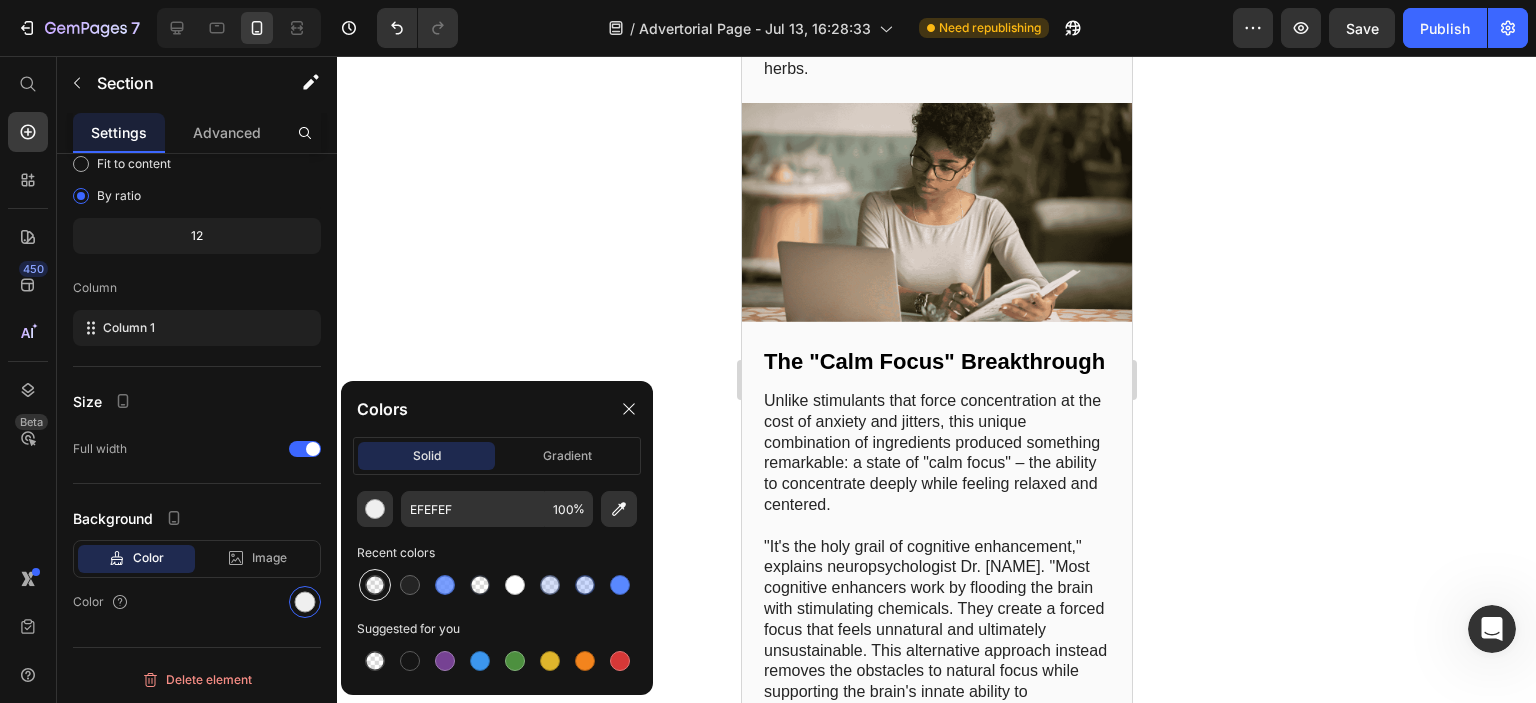 type on "242424" 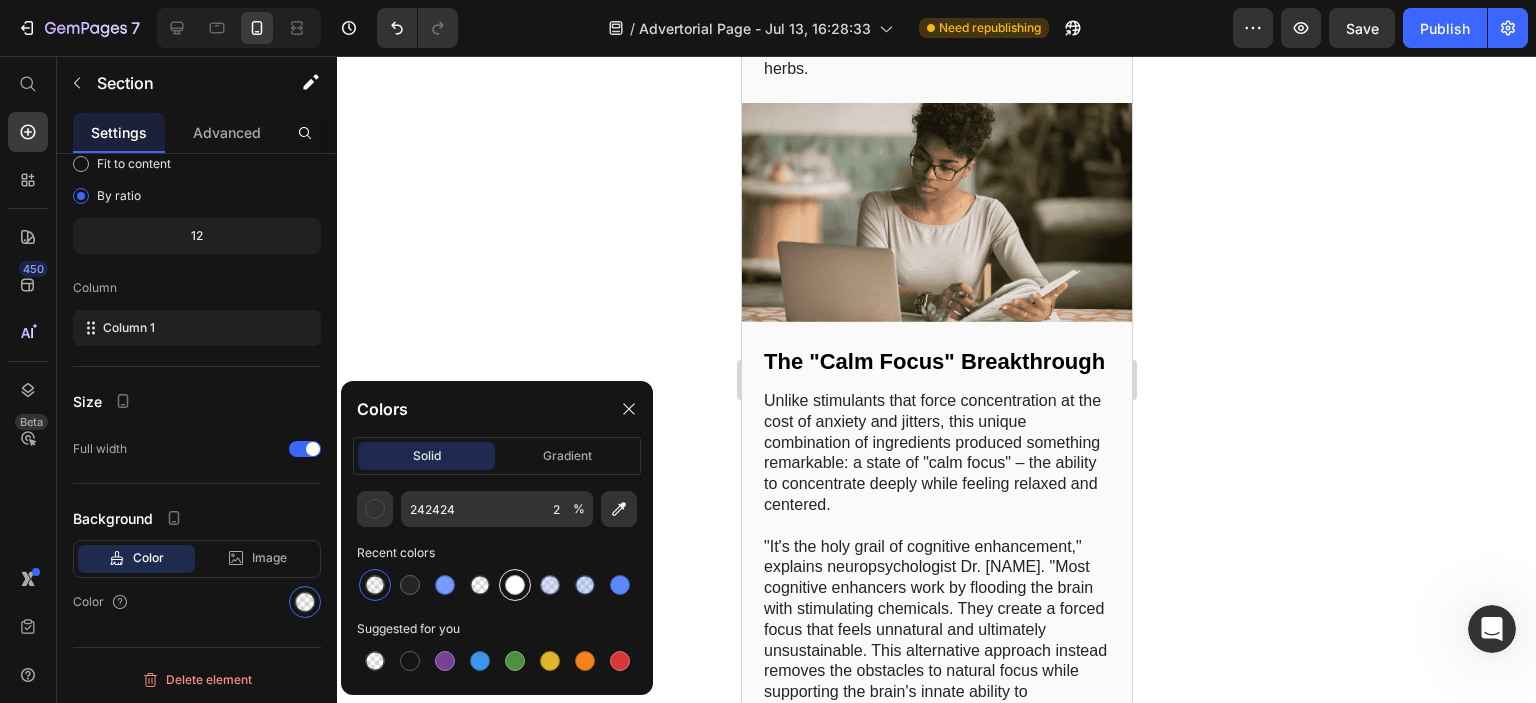 click at bounding box center [515, 585] 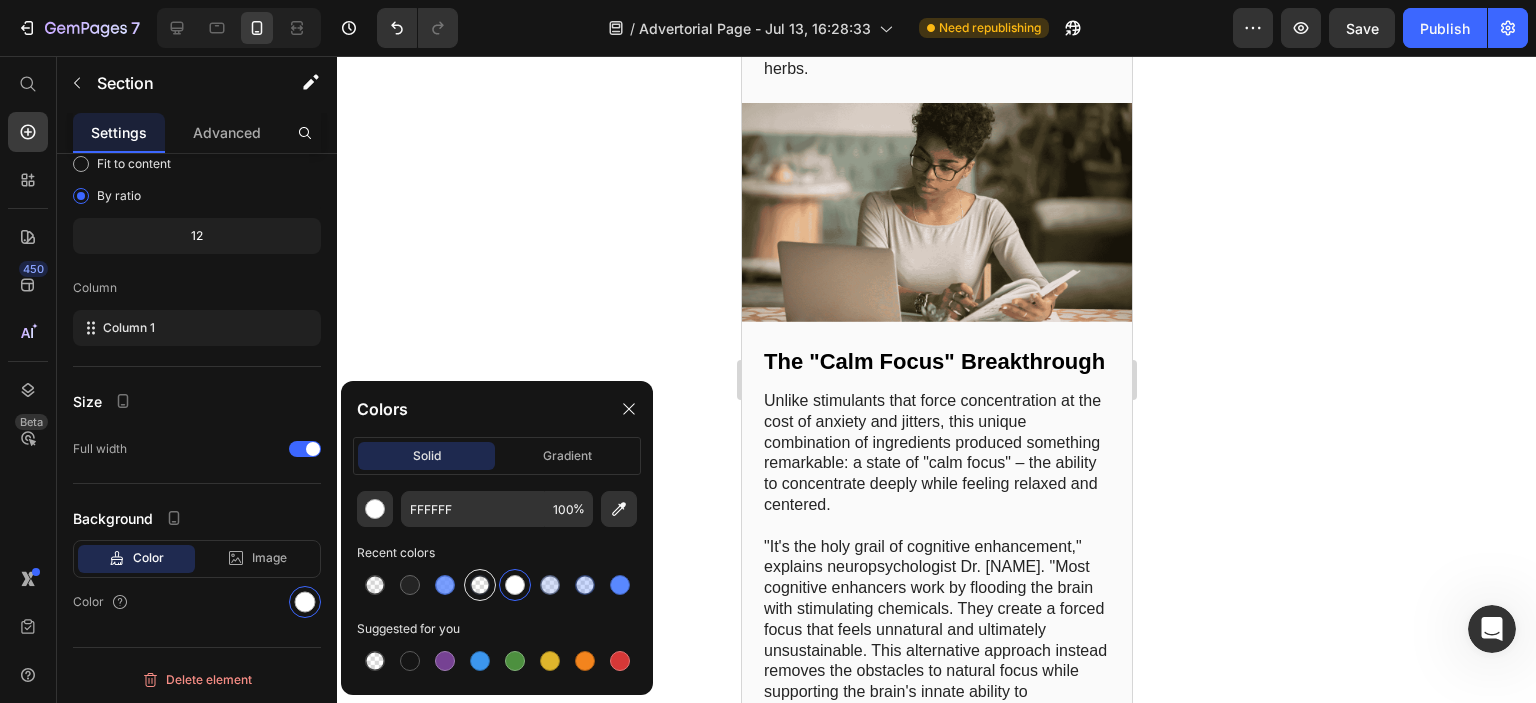 click at bounding box center (480, 585) 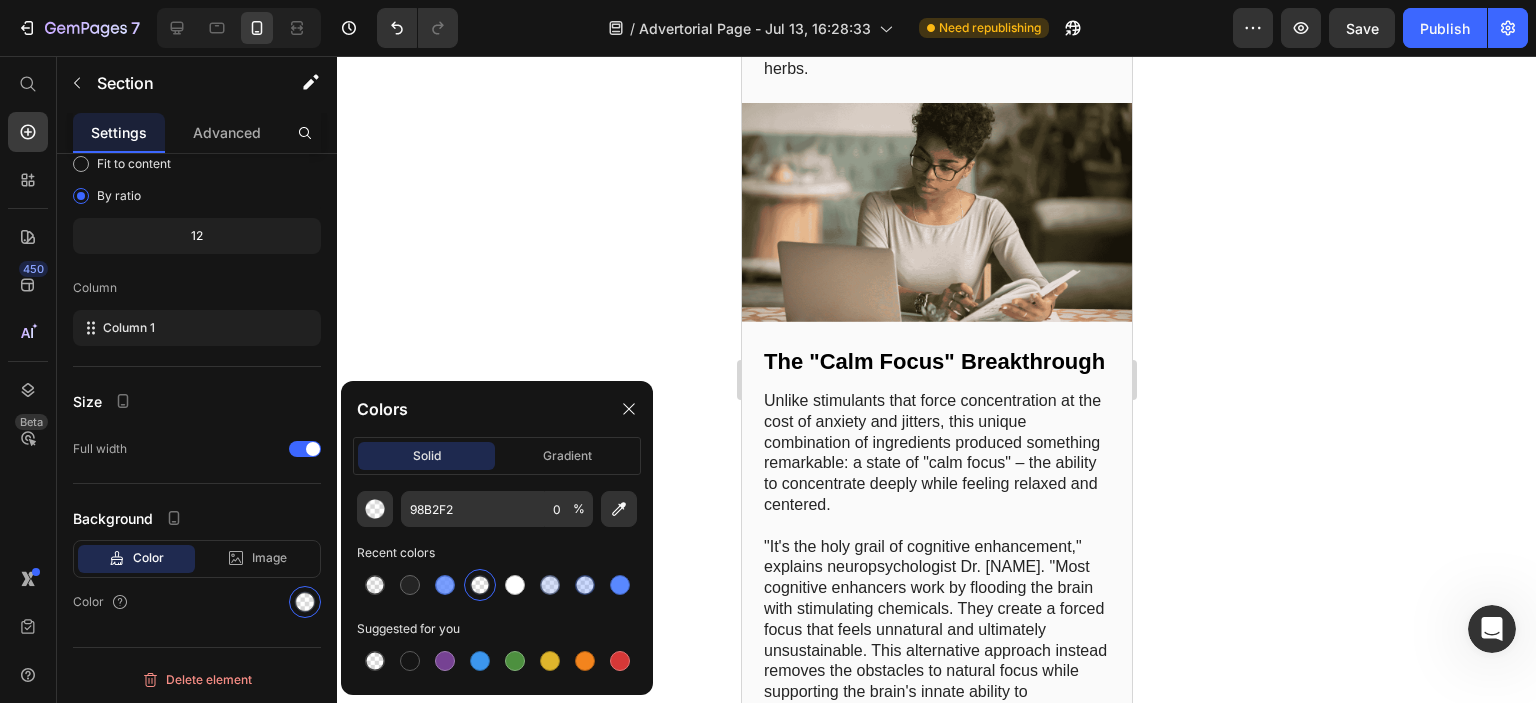 click 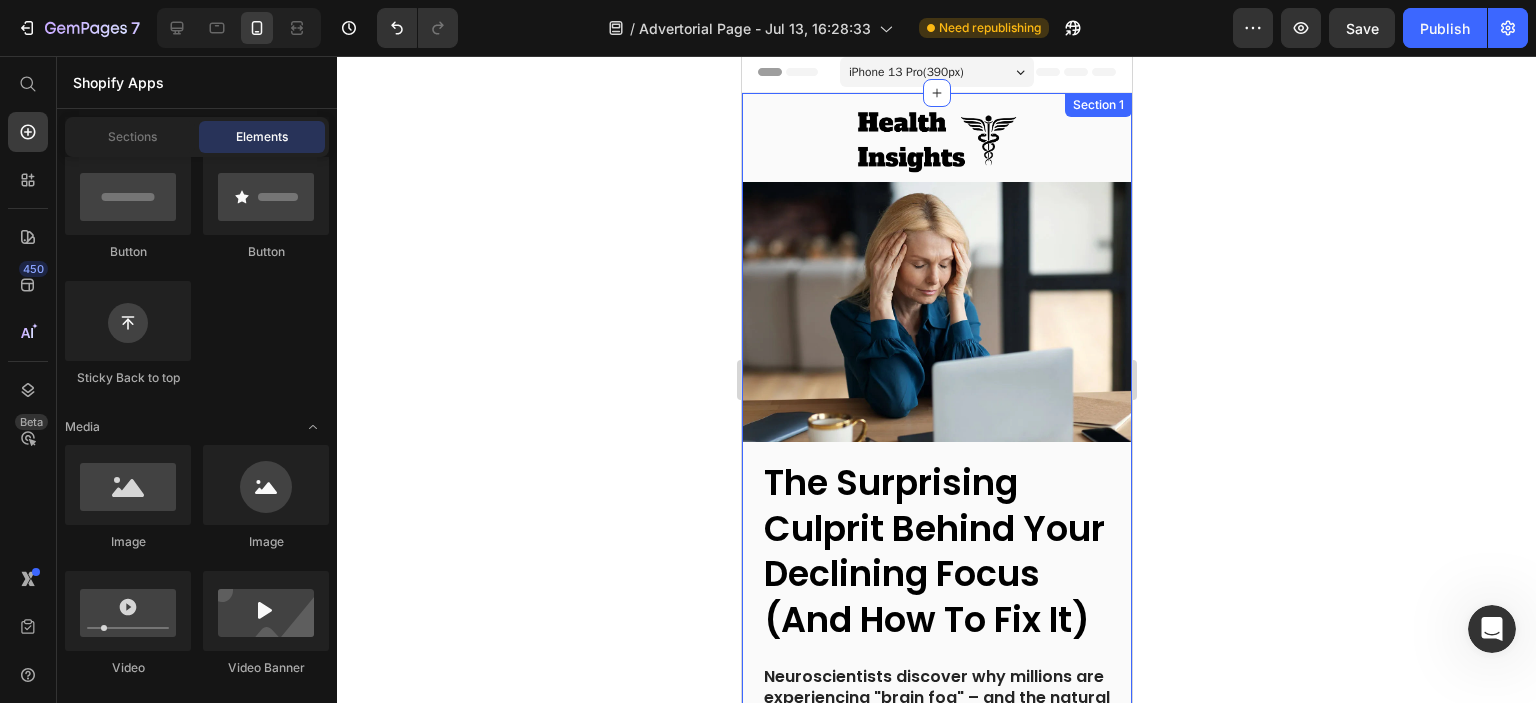 scroll, scrollTop: 0, scrollLeft: 0, axis: both 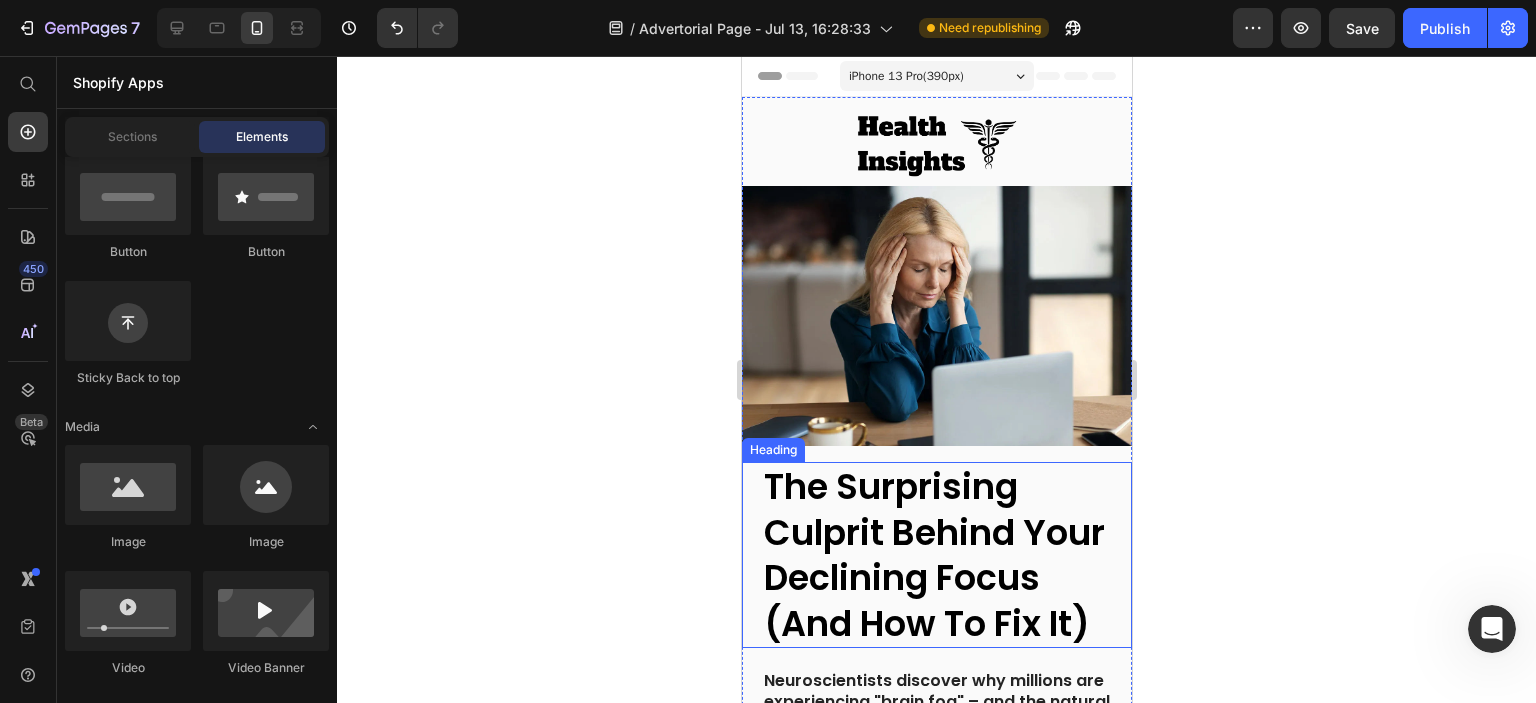 click 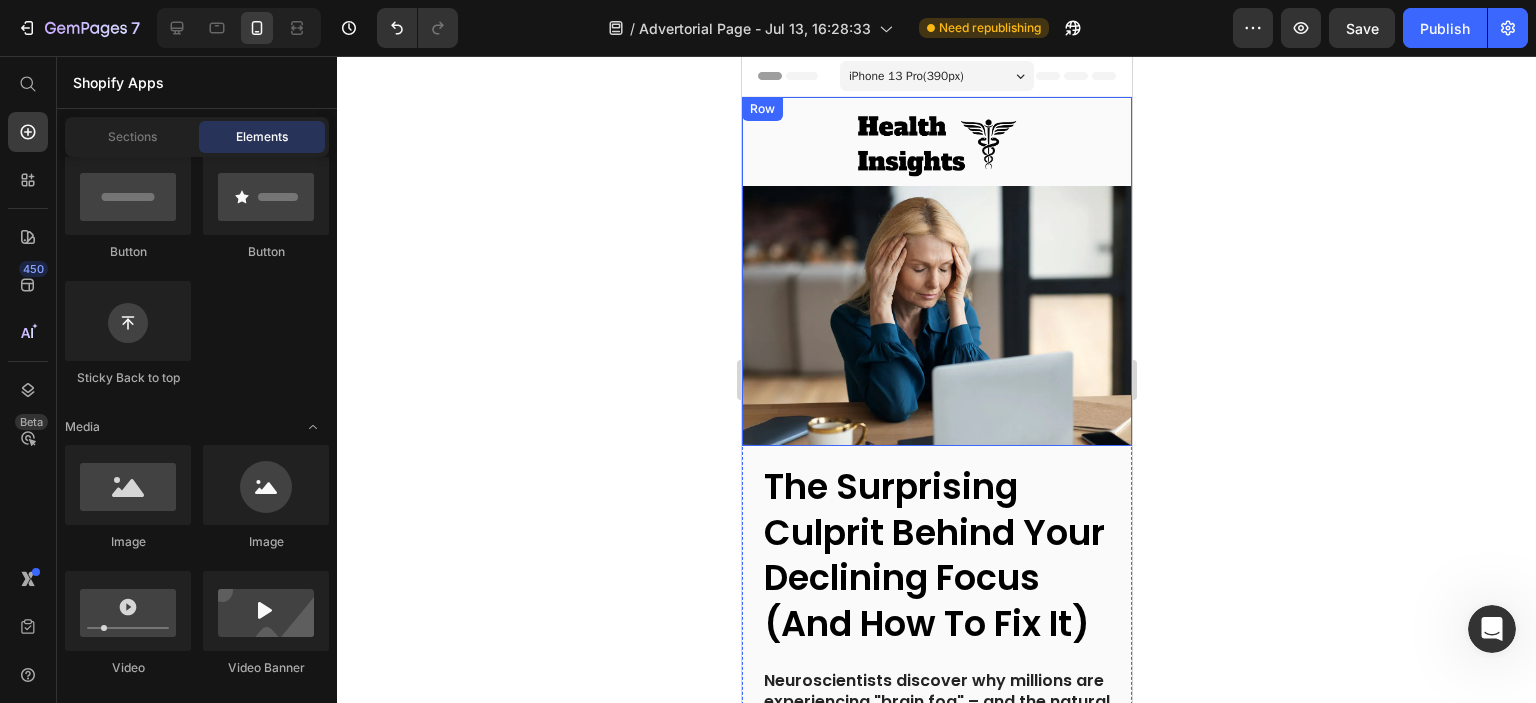 click on "Image Image" at bounding box center [936, 271] 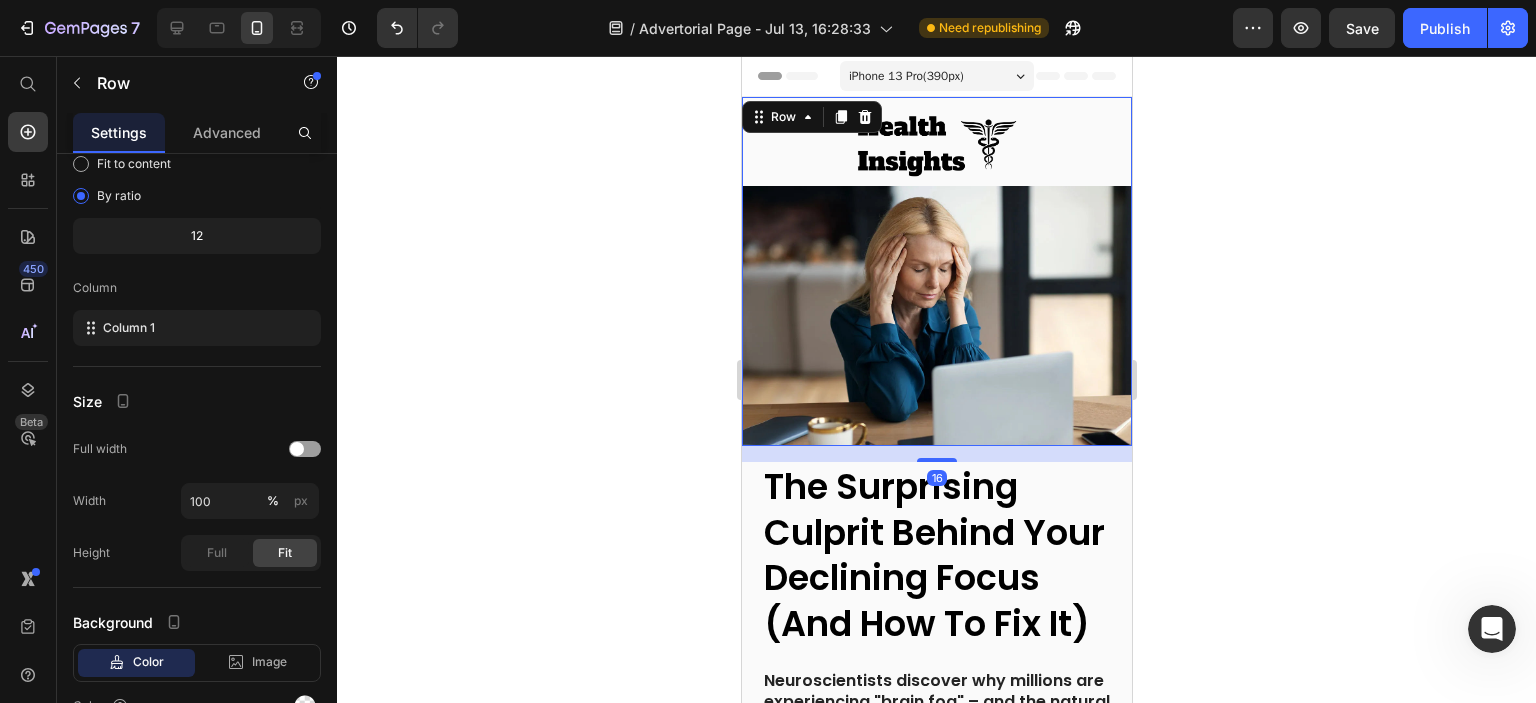scroll, scrollTop: 0, scrollLeft: 0, axis: both 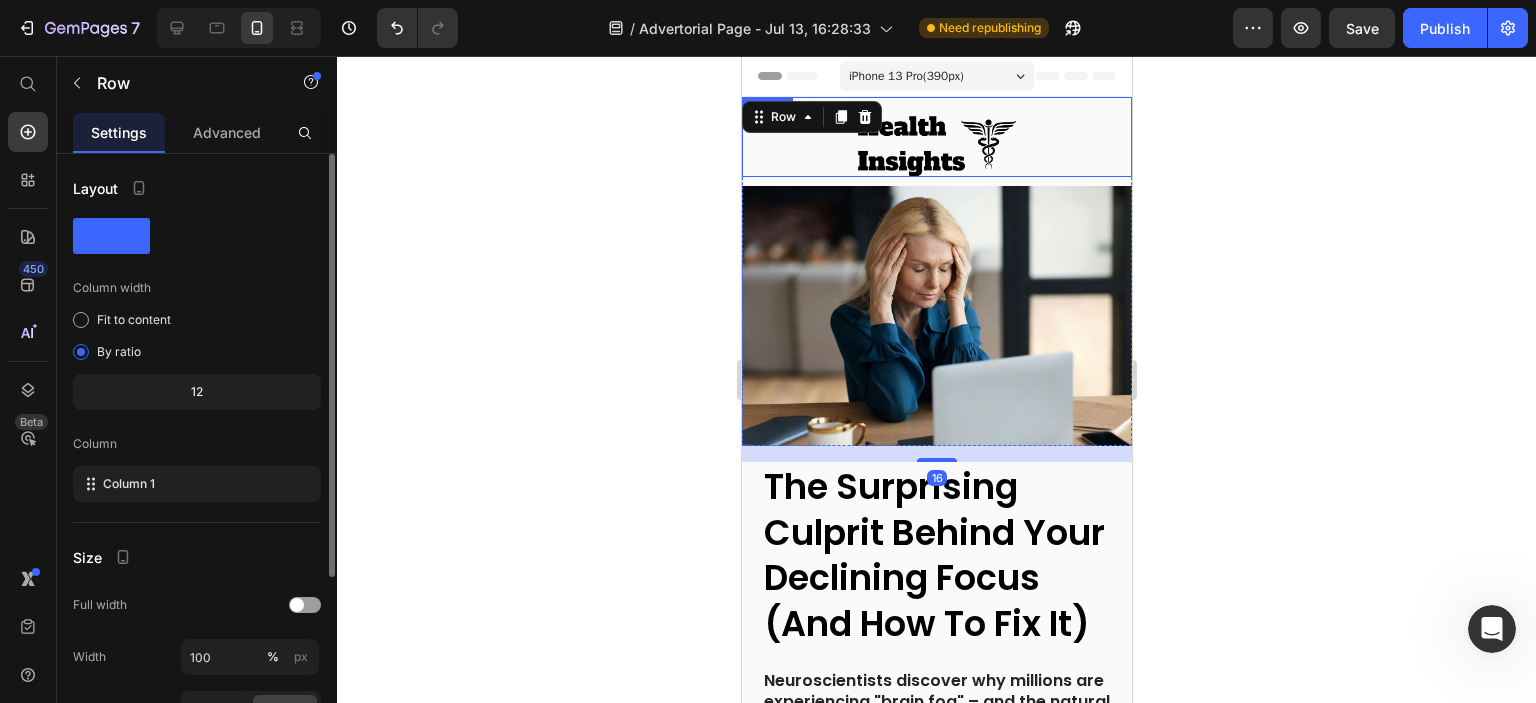click at bounding box center [936, 137] 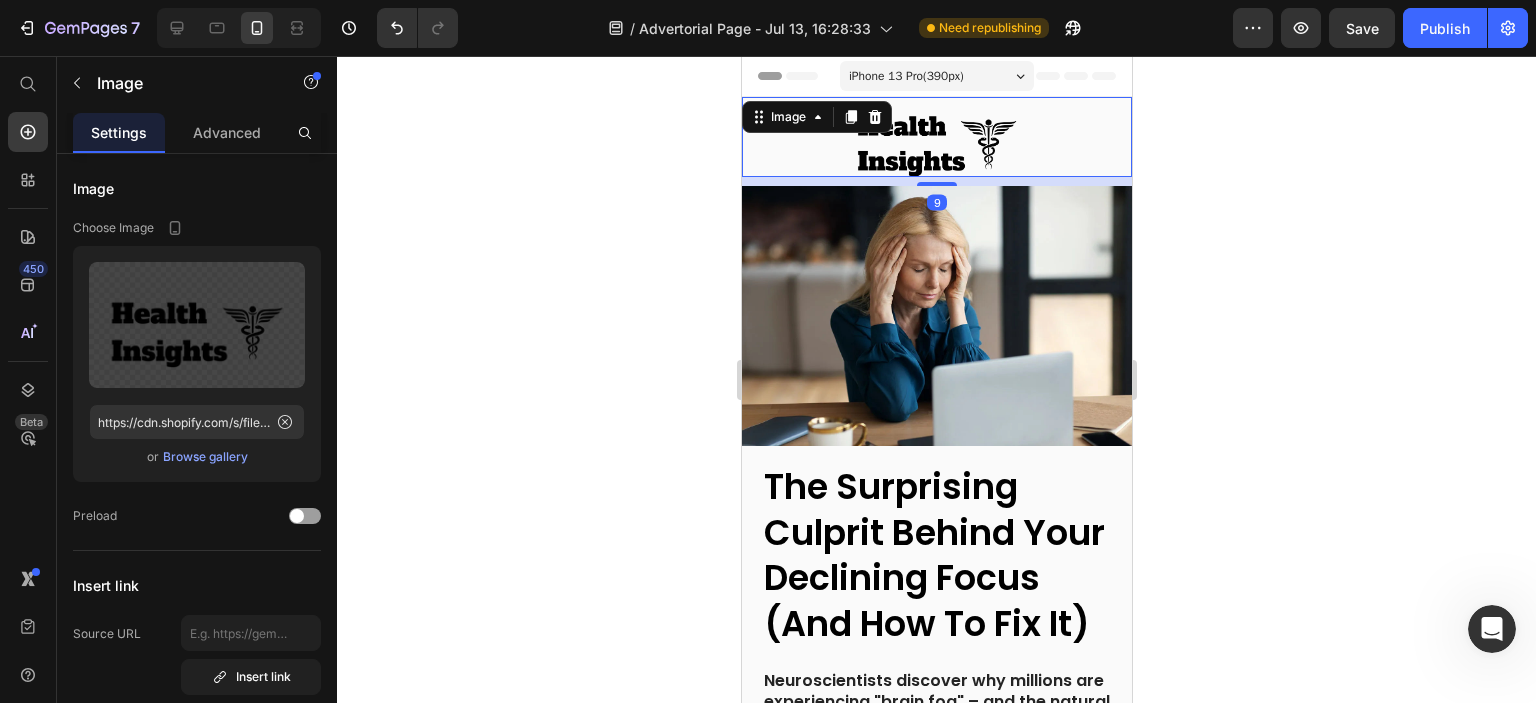 click 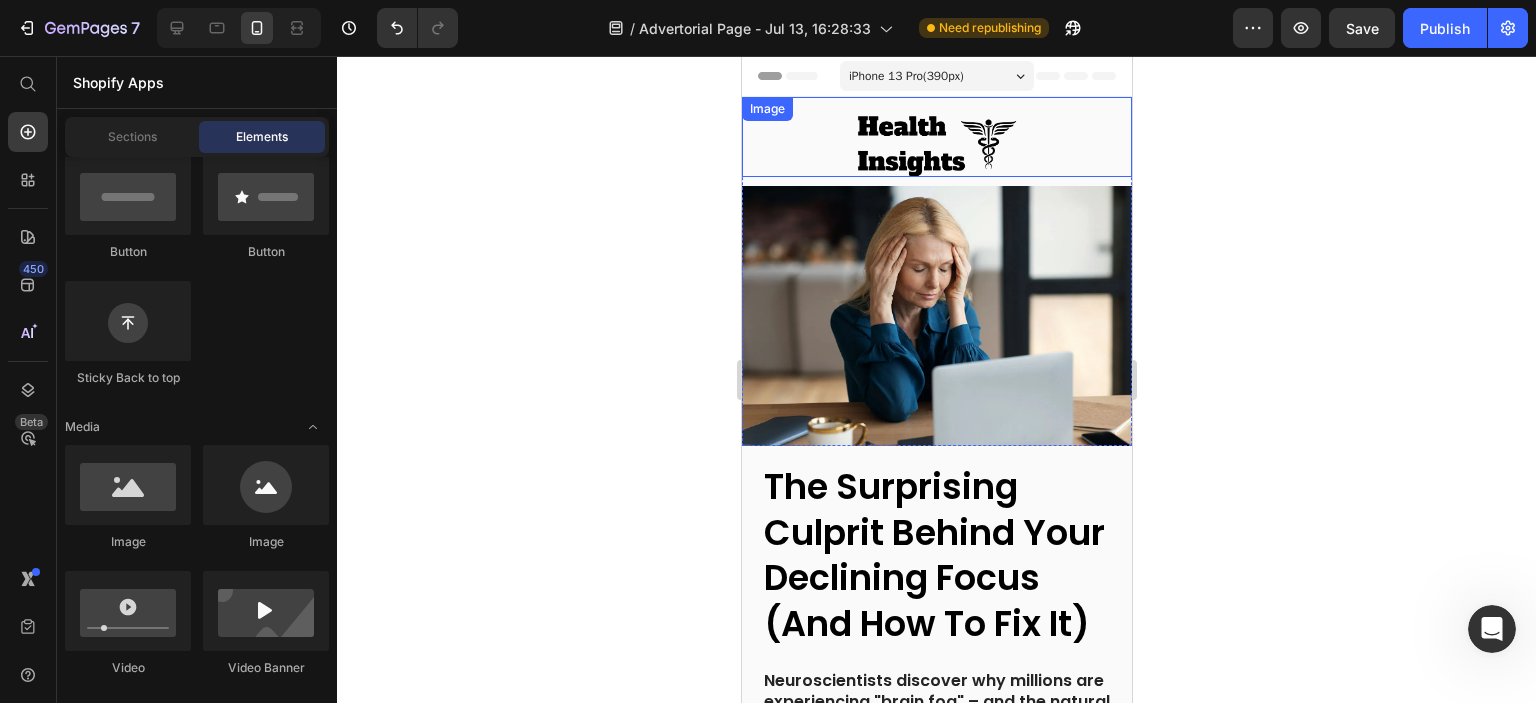 click at bounding box center [936, 137] 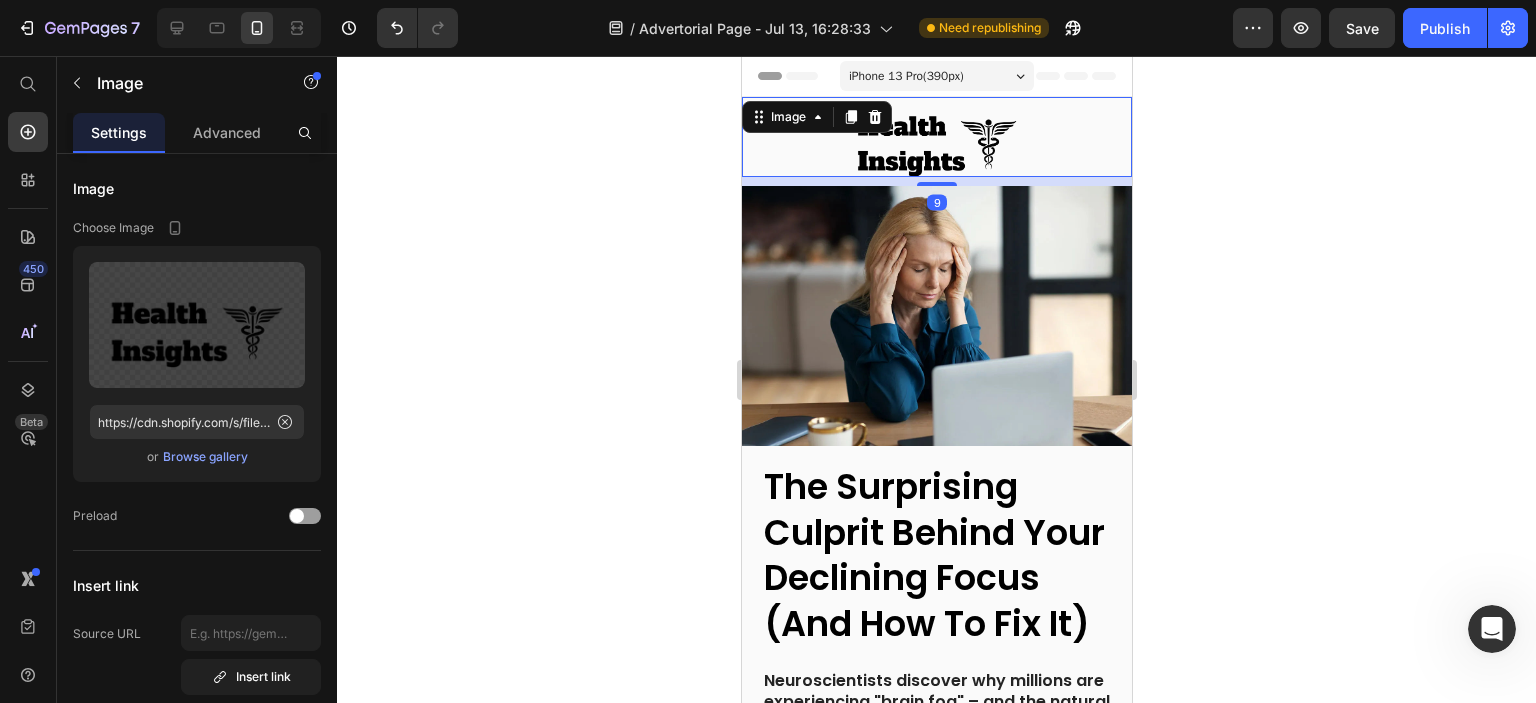 click 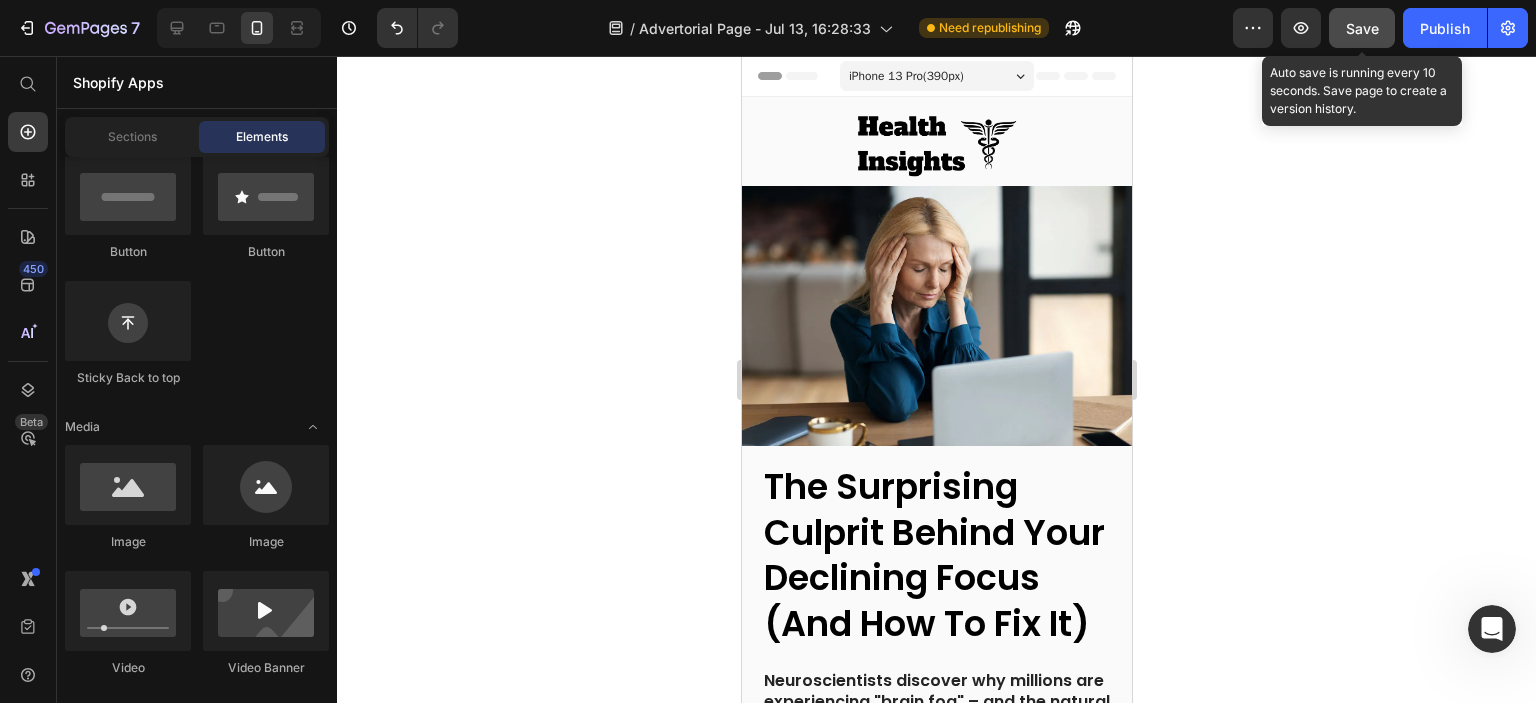 click on "Save" 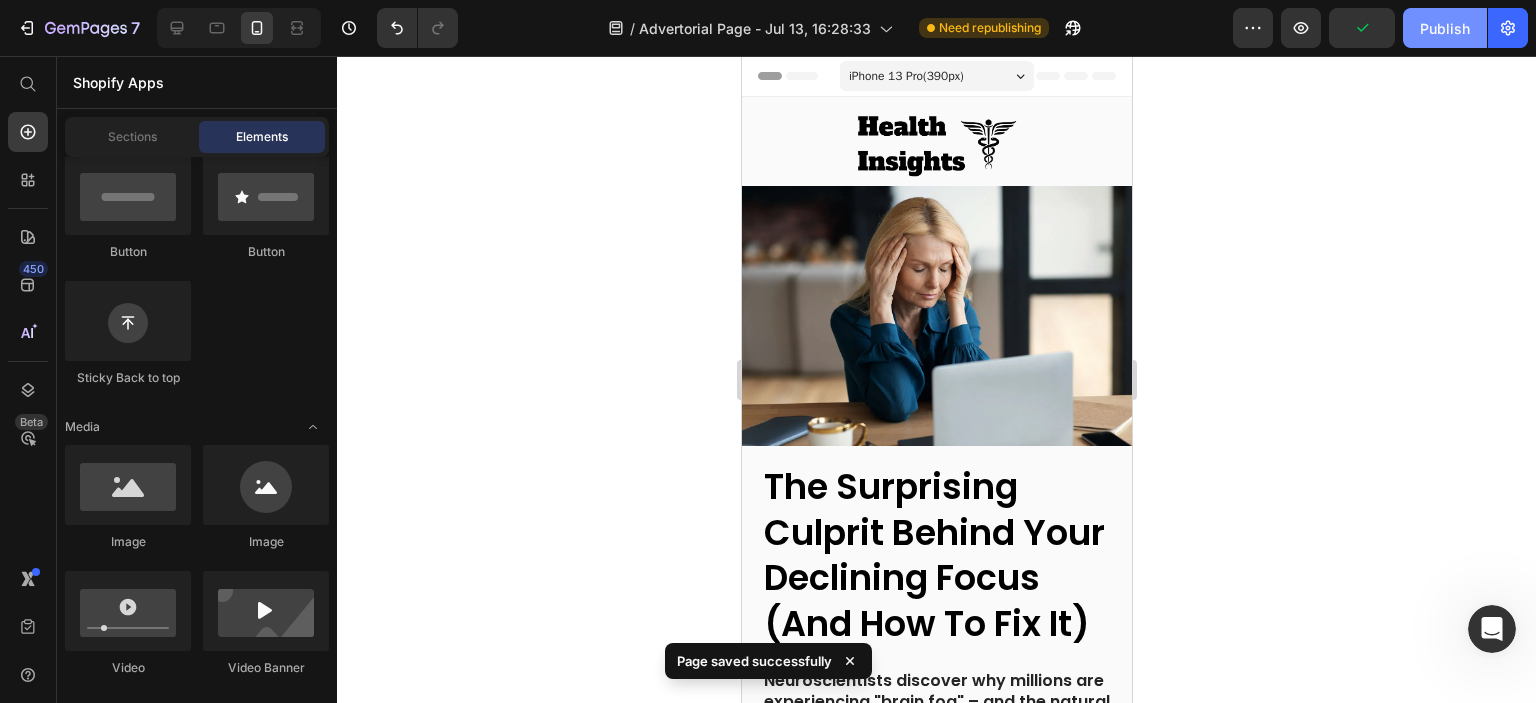 click on "Publish" 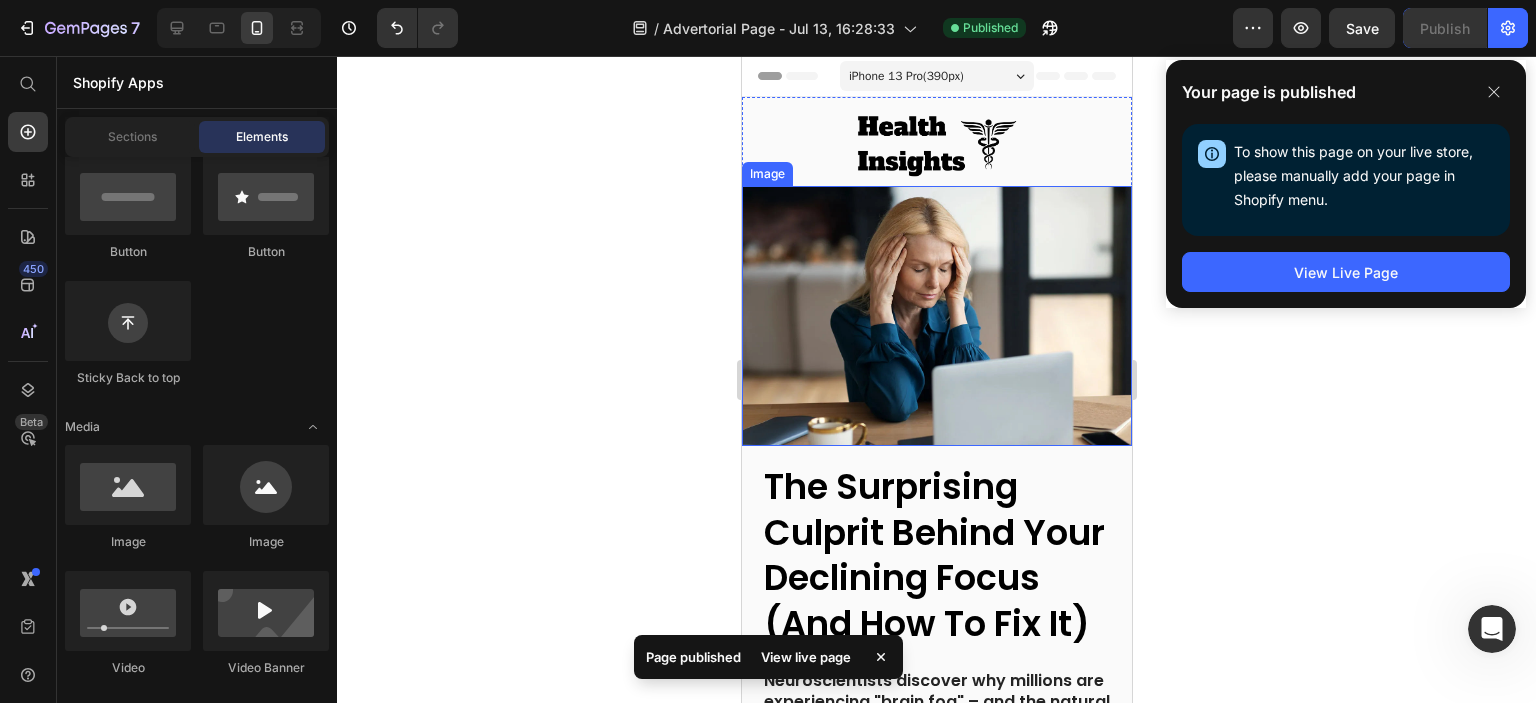 click at bounding box center [936, 316] 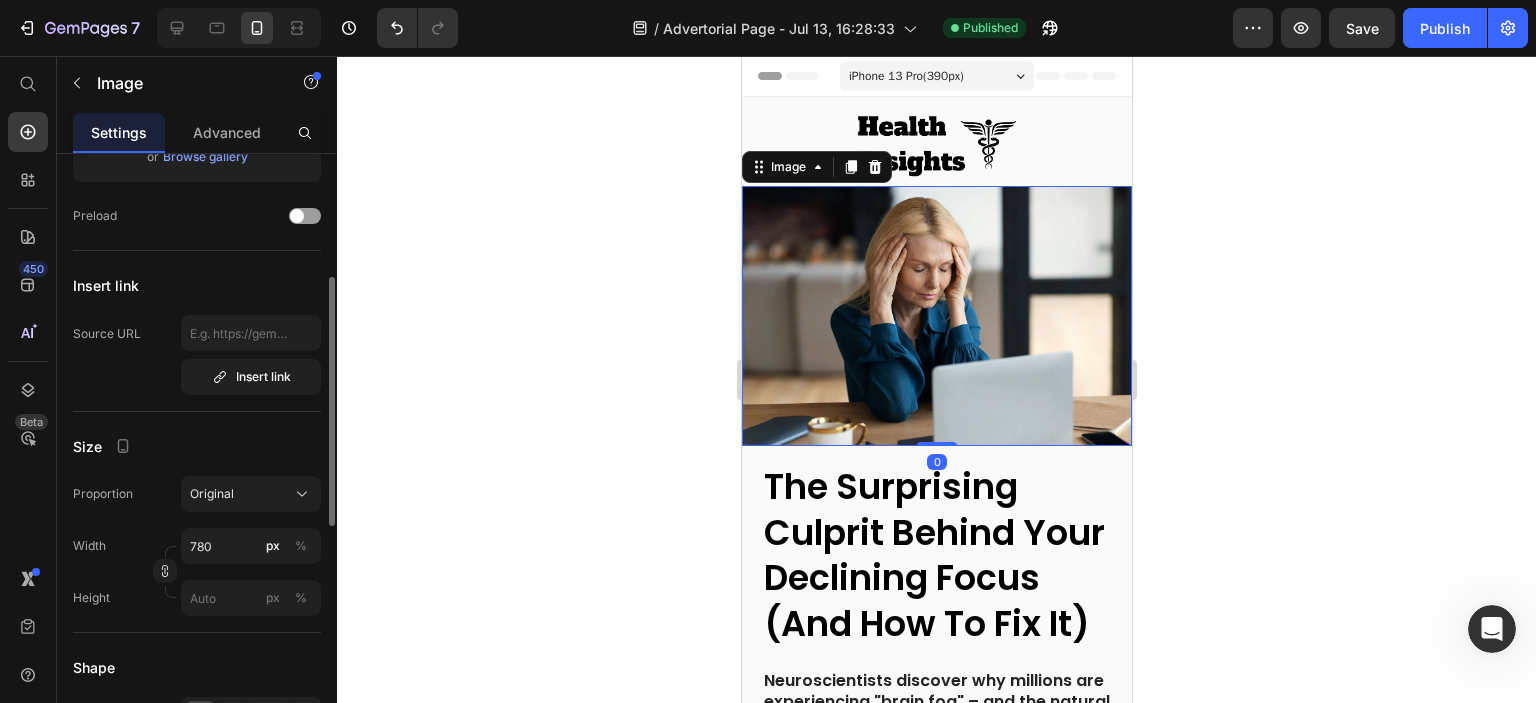 scroll, scrollTop: 600, scrollLeft: 0, axis: vertical 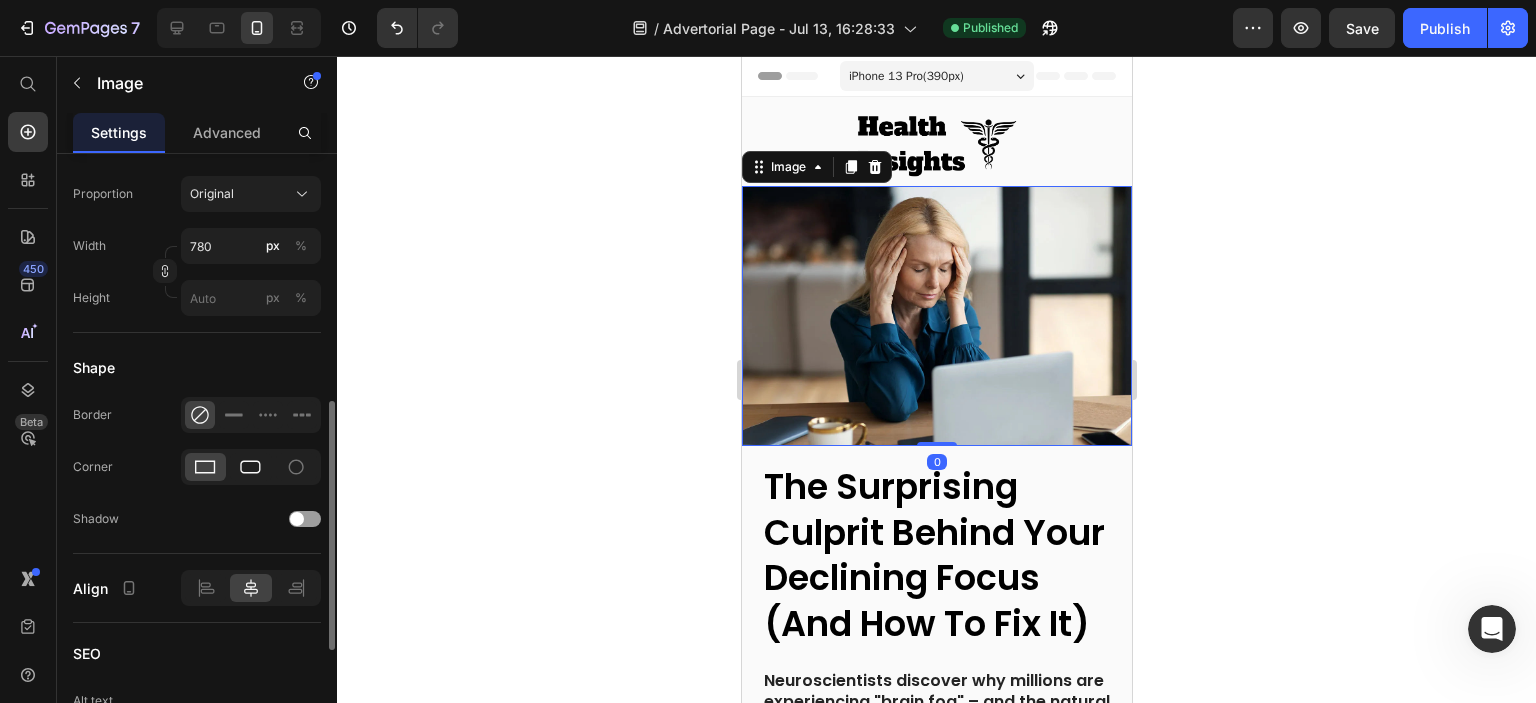 click 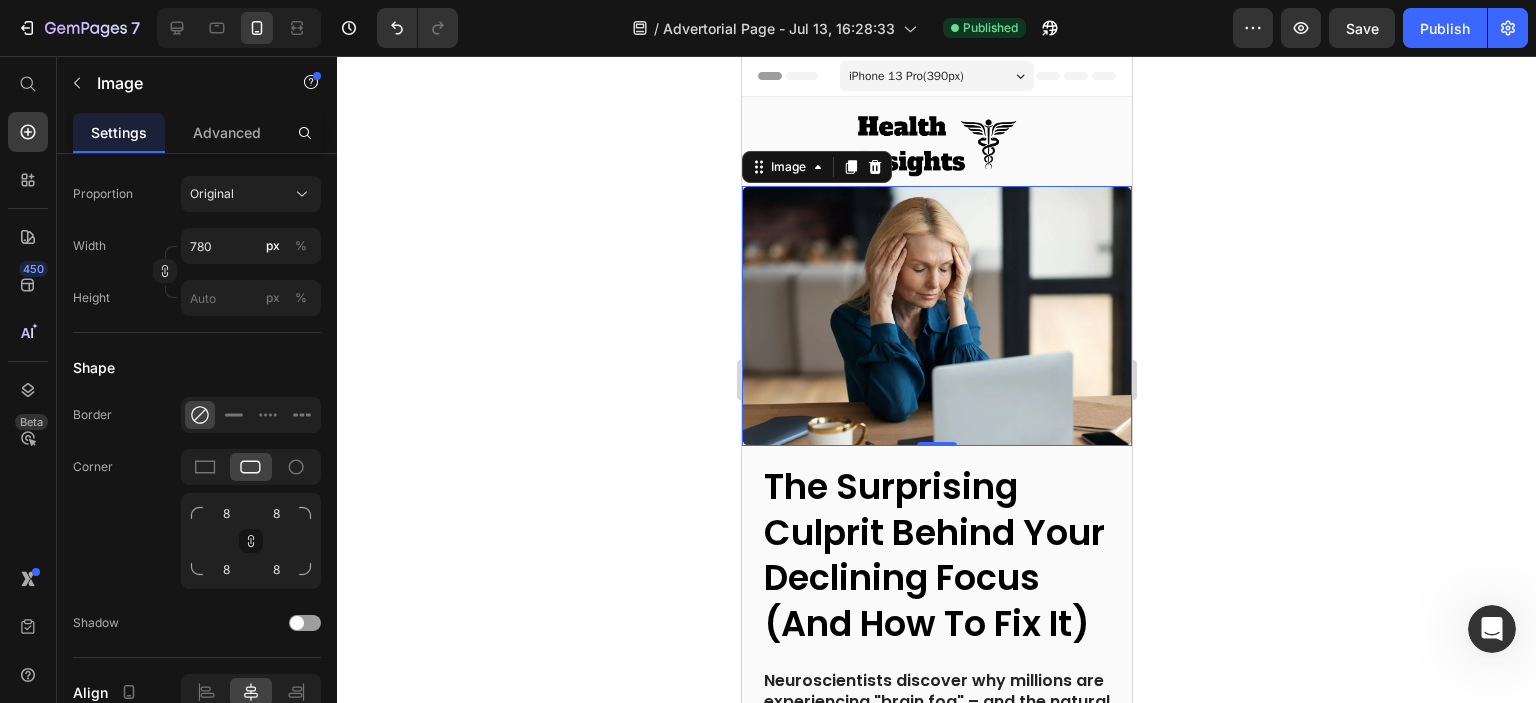 click 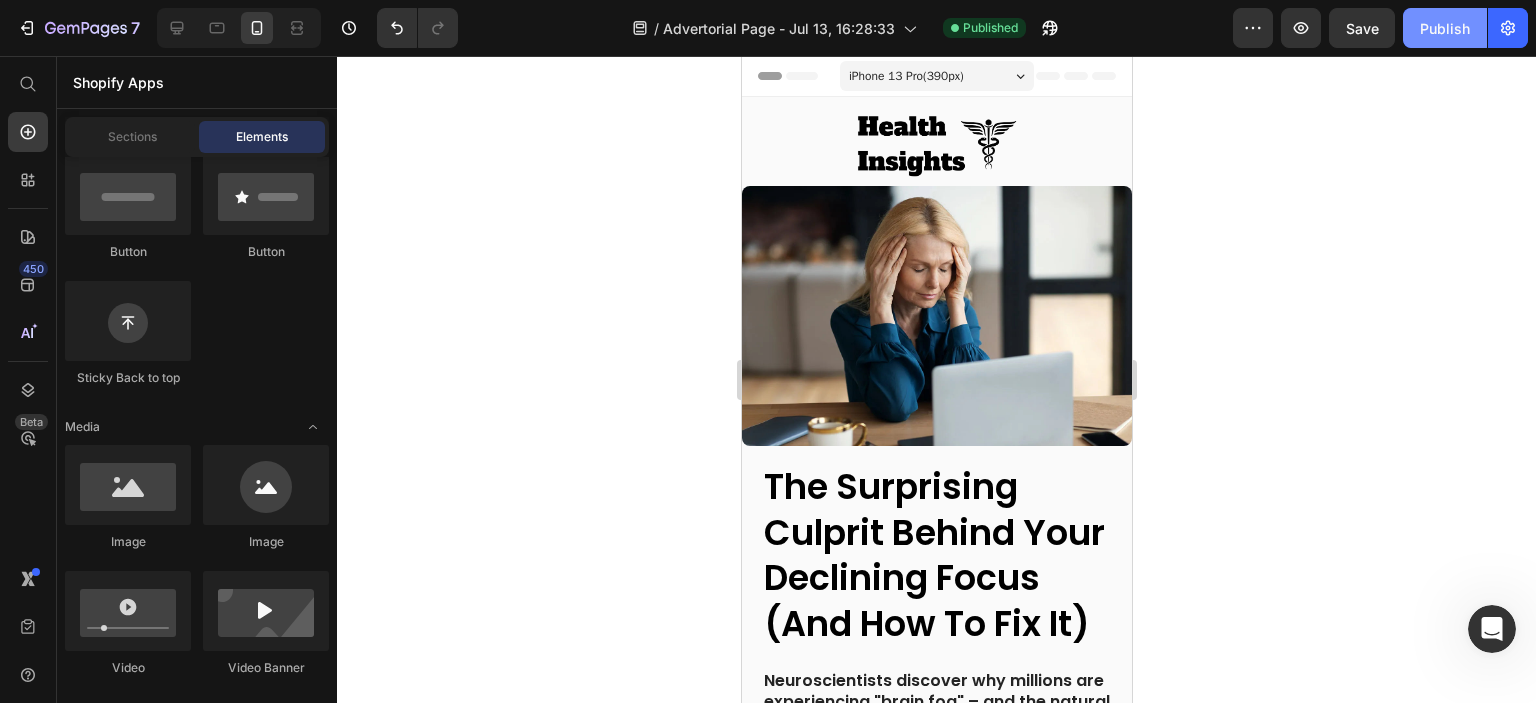 click on "Publish" 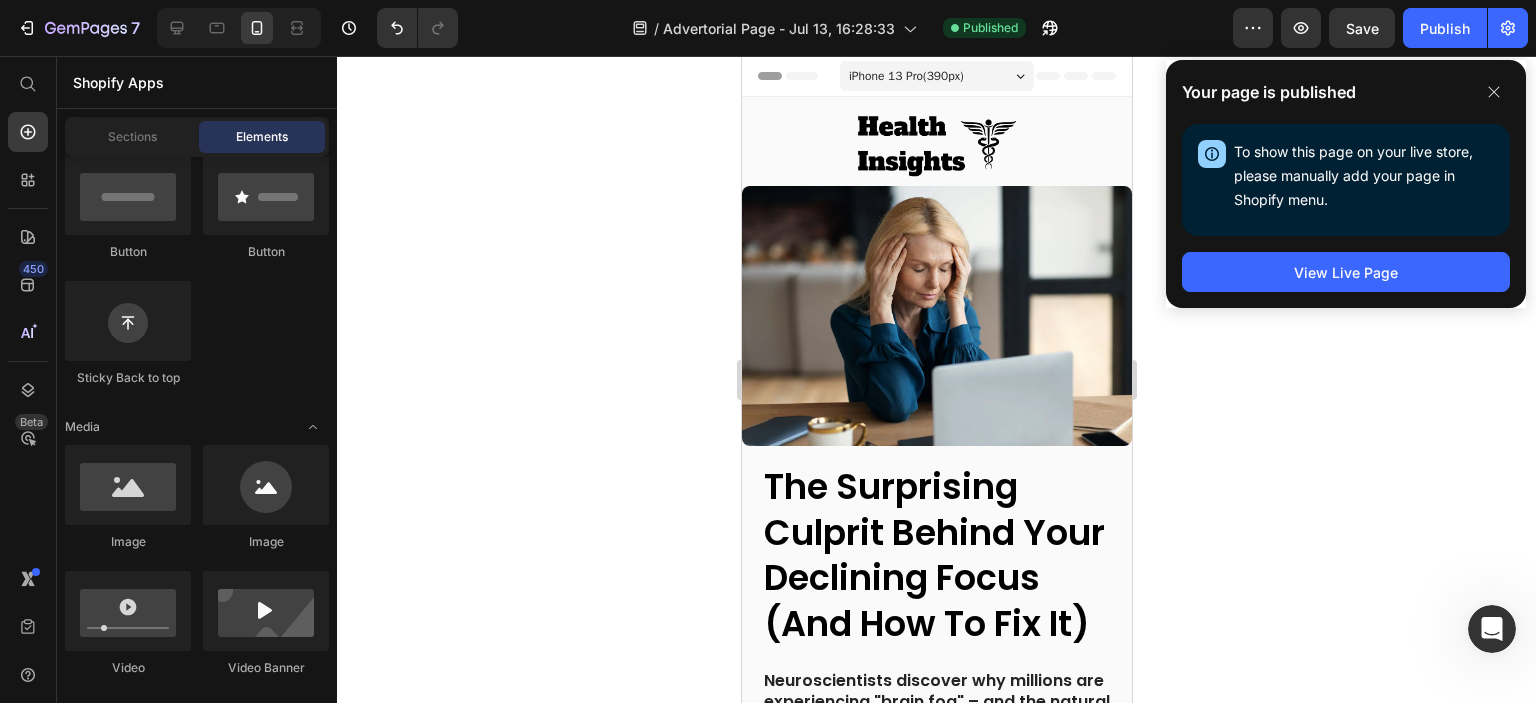 click 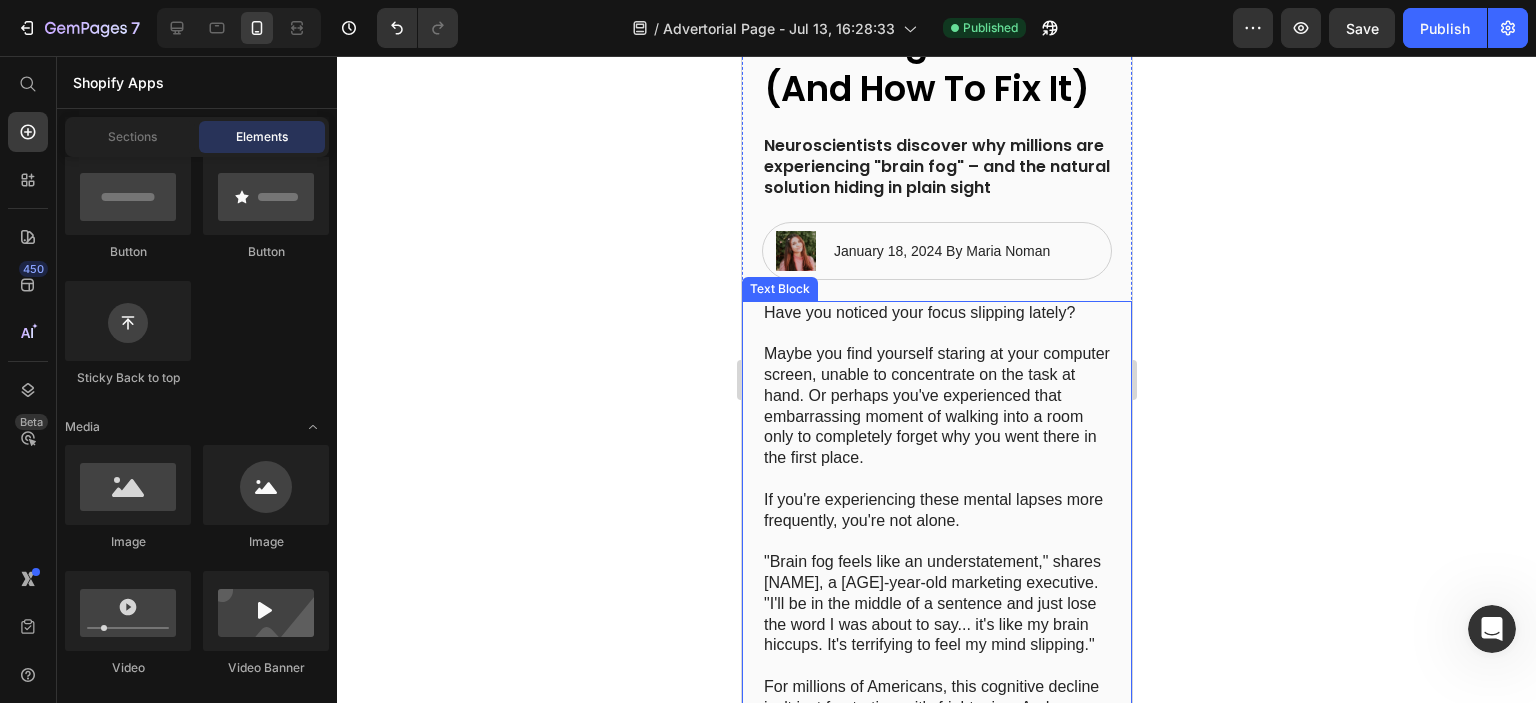 scroll, scrollTop: 500, scrollLeft: 0, axis: vertical 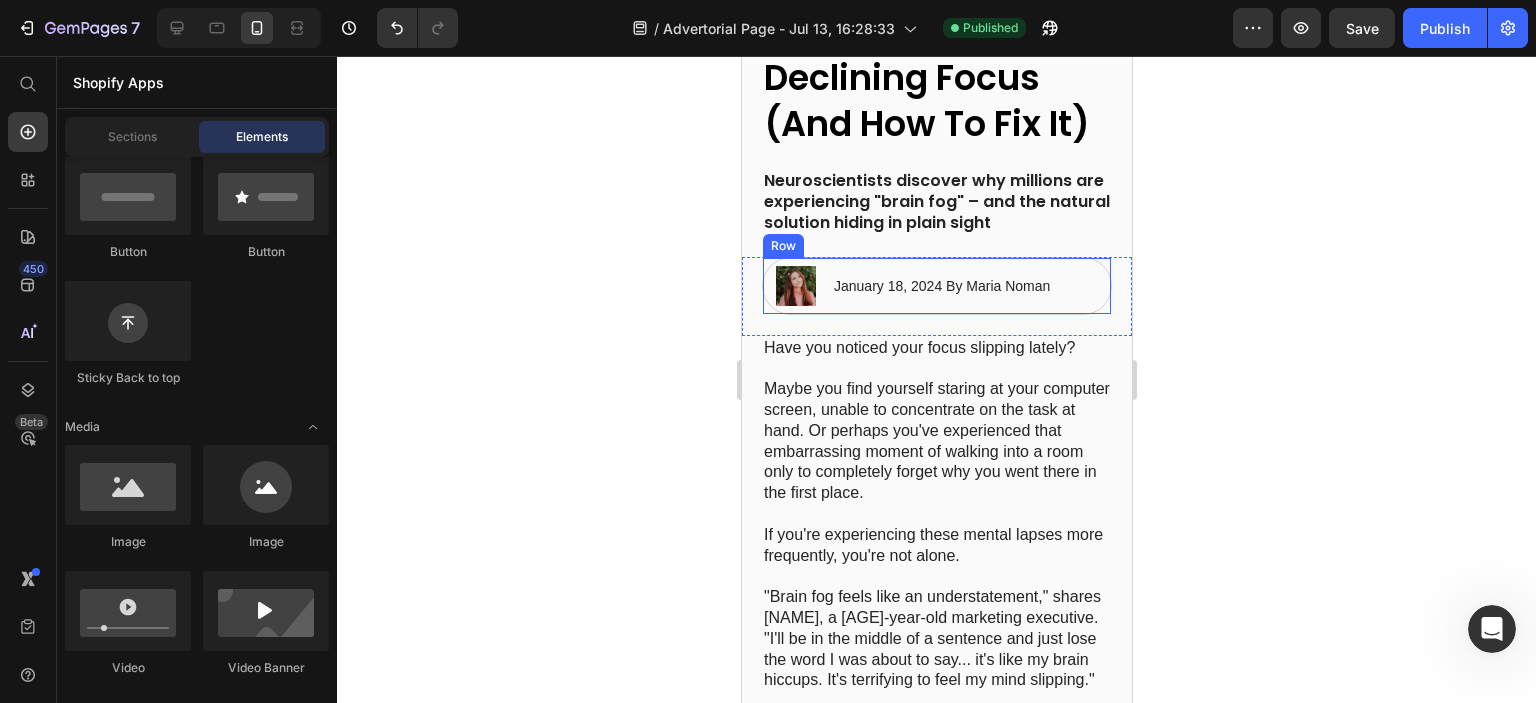 click on "January 18, 2024 By Maria Noman" at bounding box center (941, 286) 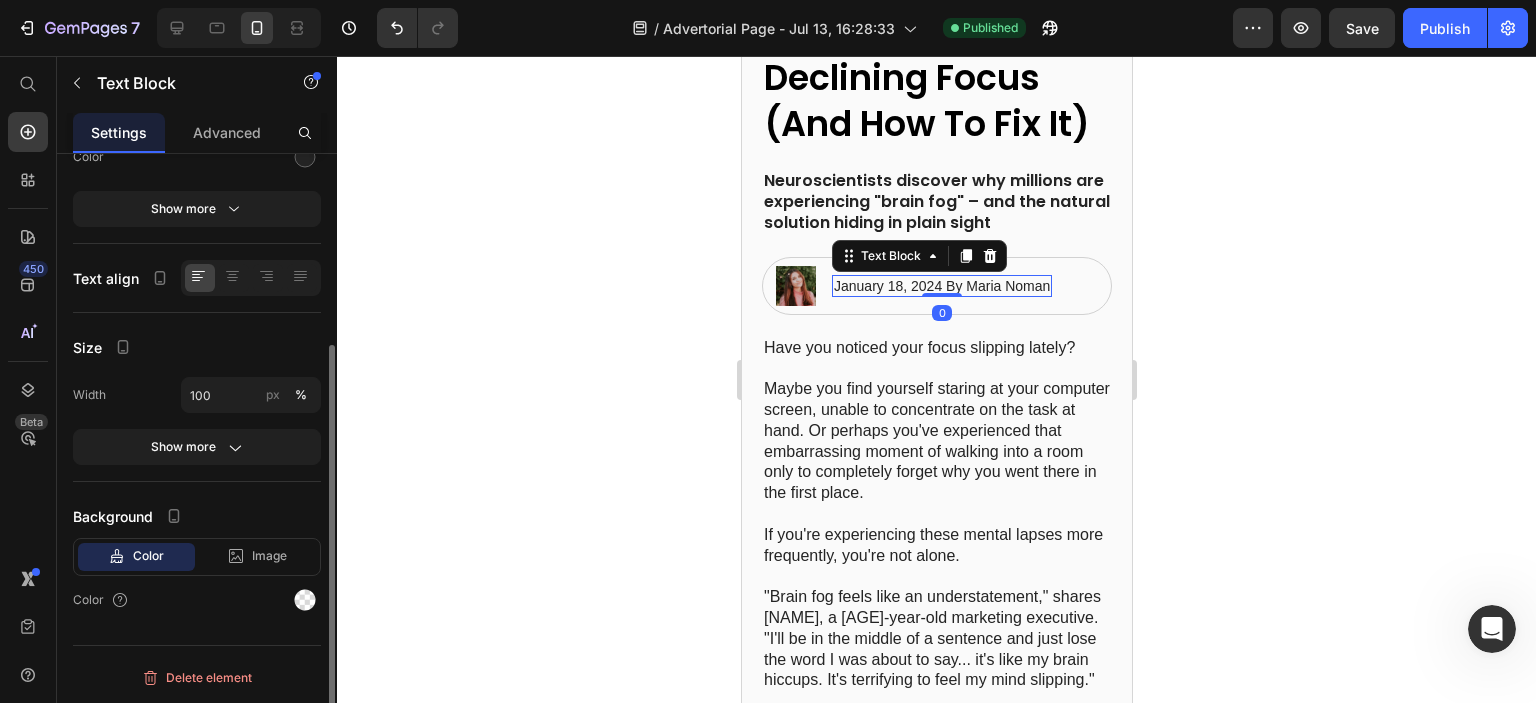 scroll, scrollTop: 0, scrollLeft: 0, axis: both 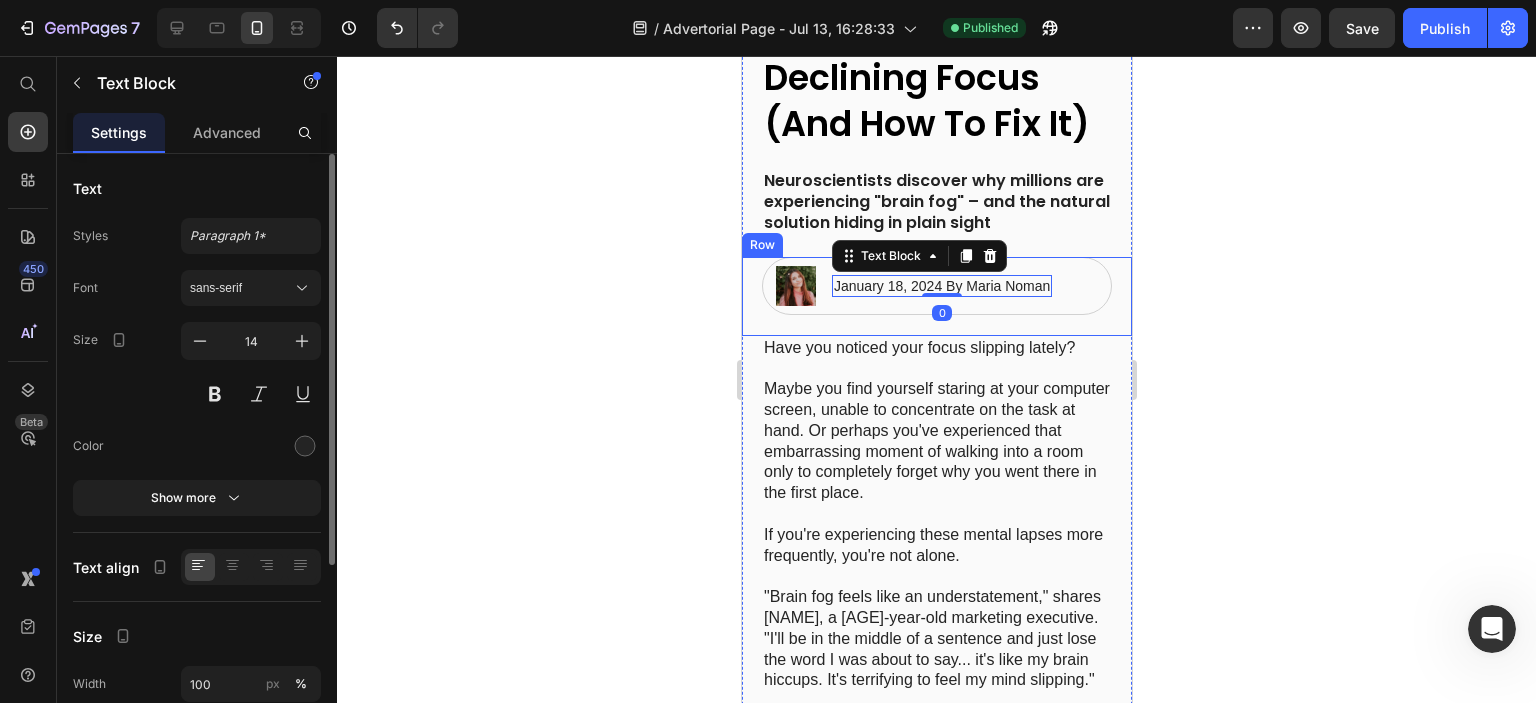 click 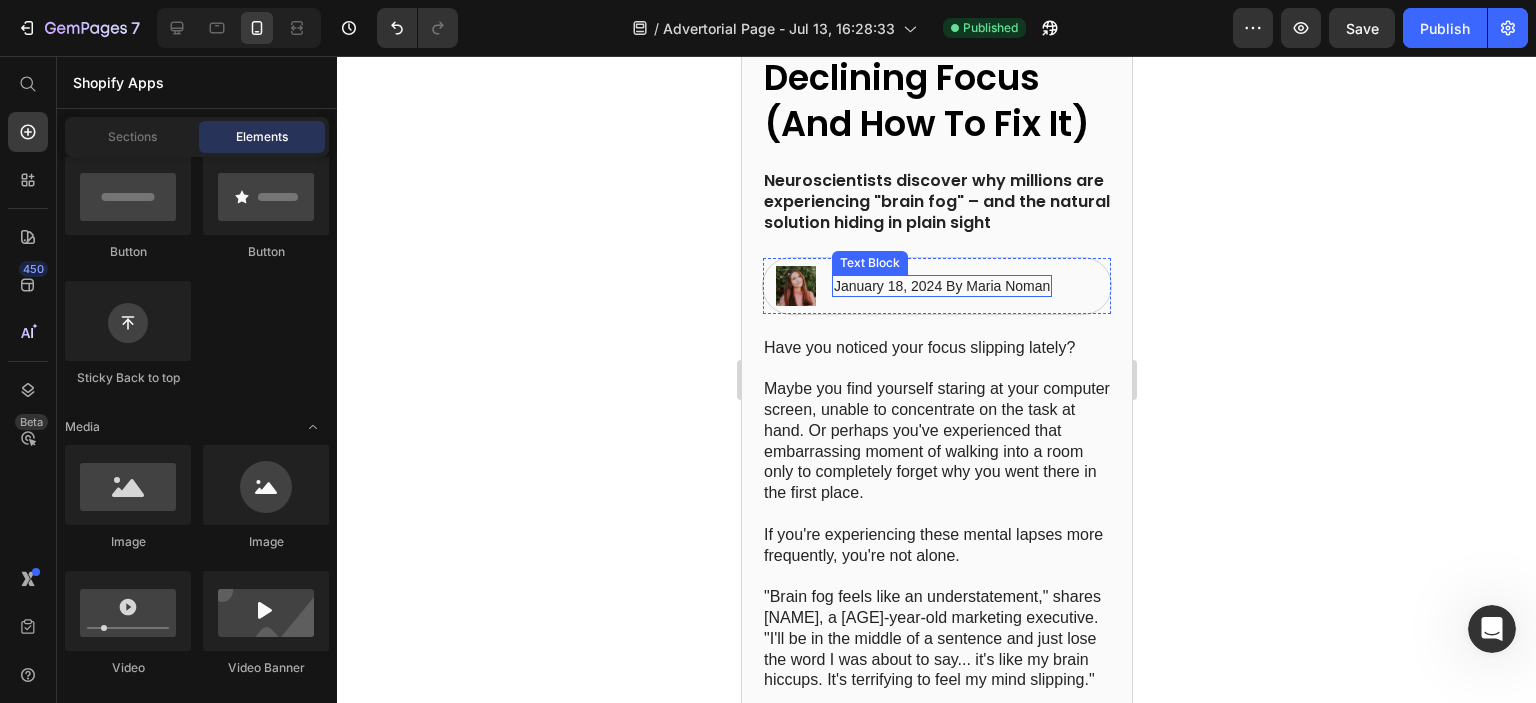 click on "January 18, 2024 By Maria Noman" at bounding box center [941, 286] 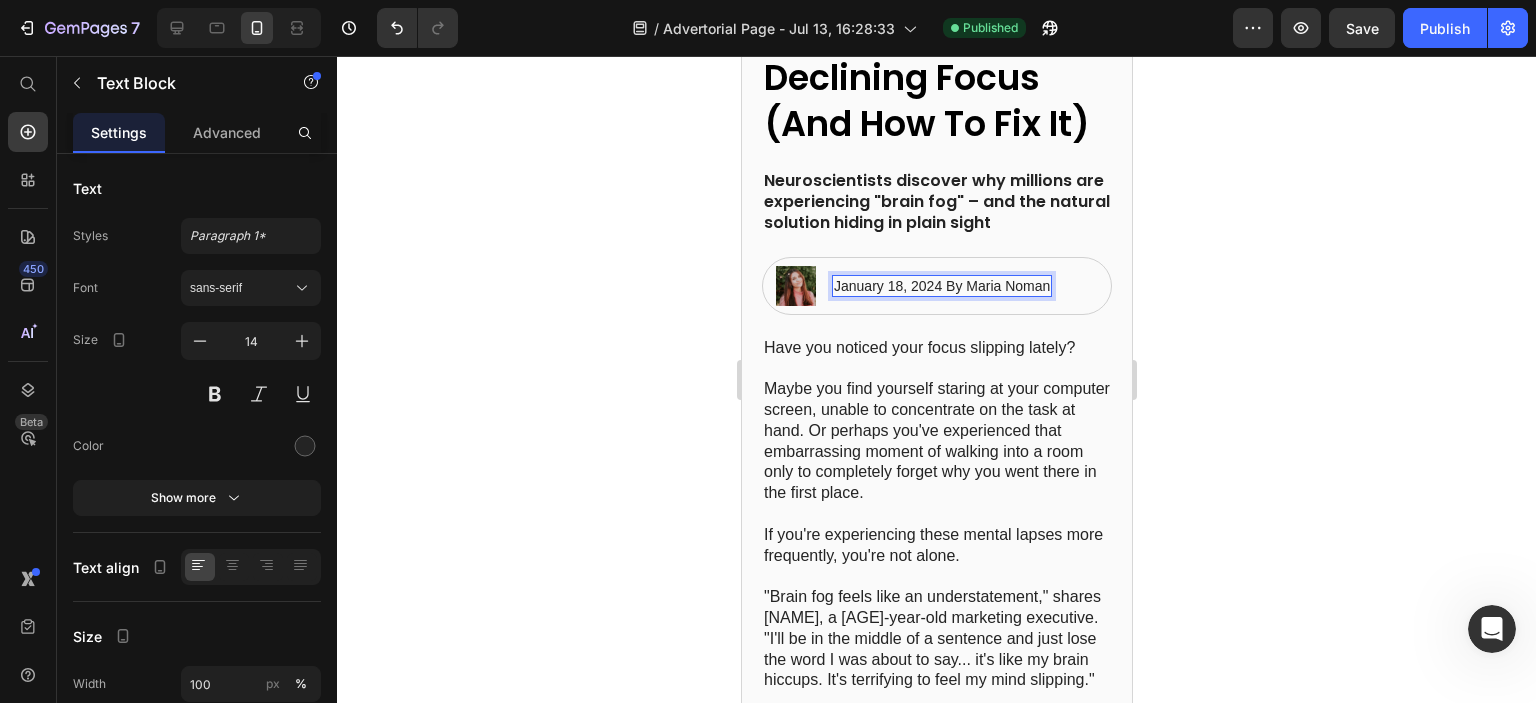 click on "January 18, 2024 By Maria Noman" at bounding box center [941, 286] 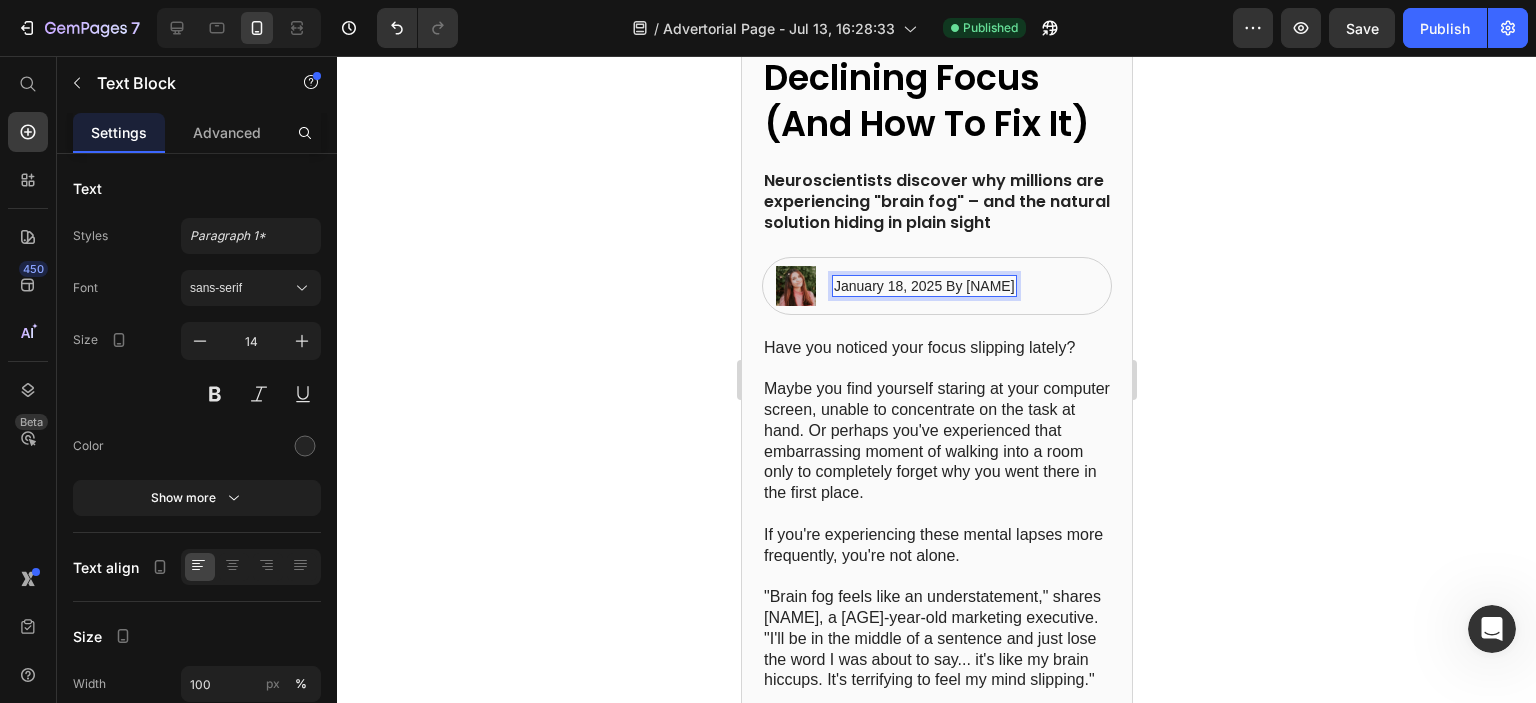 click on "January 18, 2025 By [NAME]" at bounding box center (923, 286) 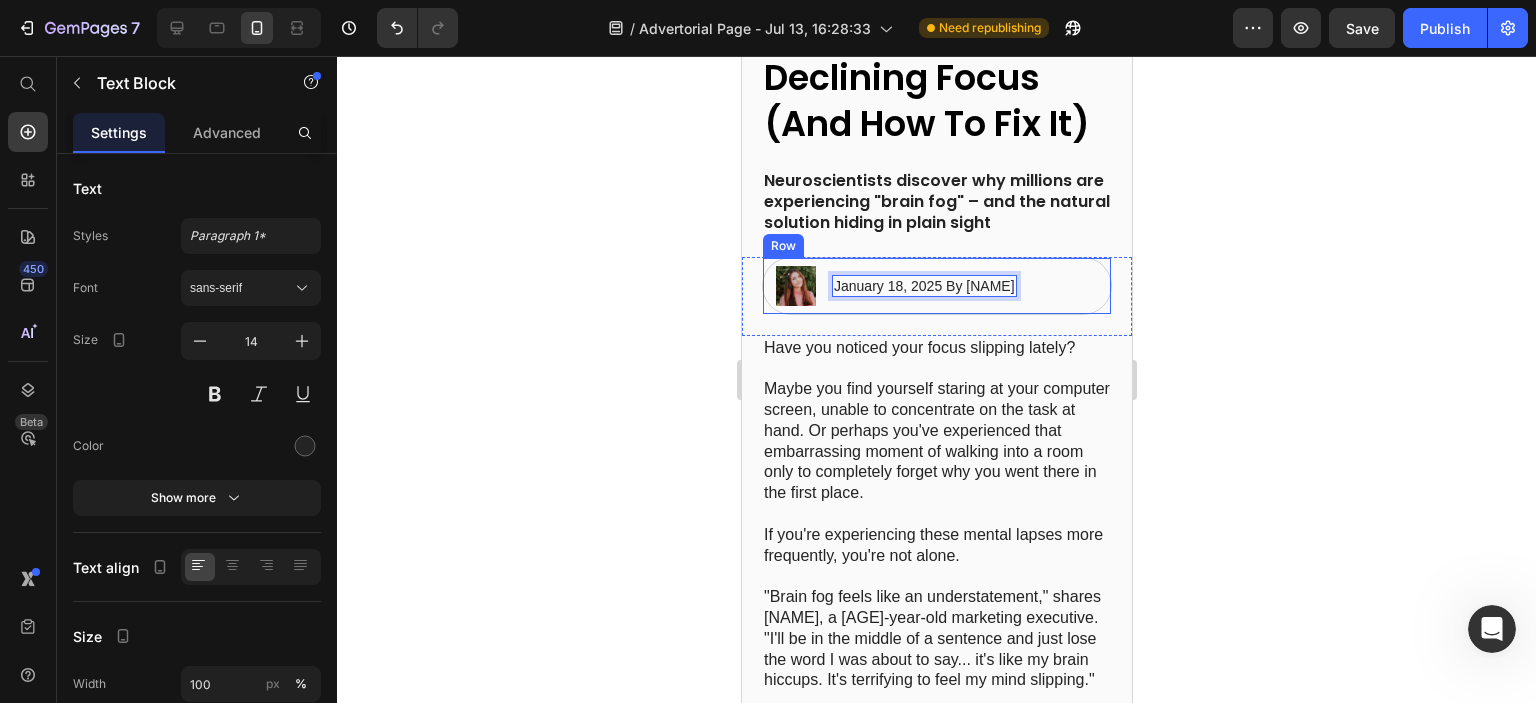 drag, startPoint x: 967, startPoint y: 318, endPoint x: 1052, endPoint y: 318, distance: 85 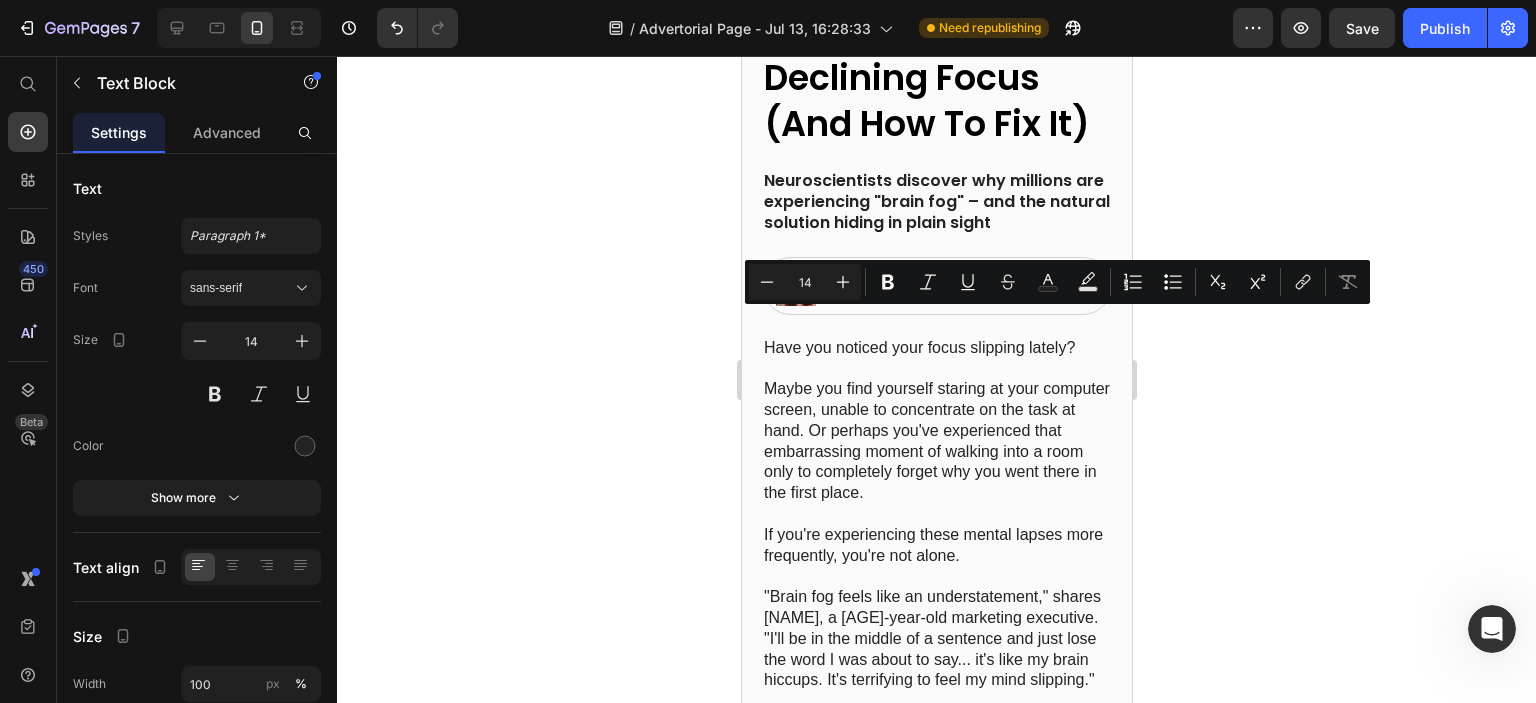 copy on "Maria Noman" 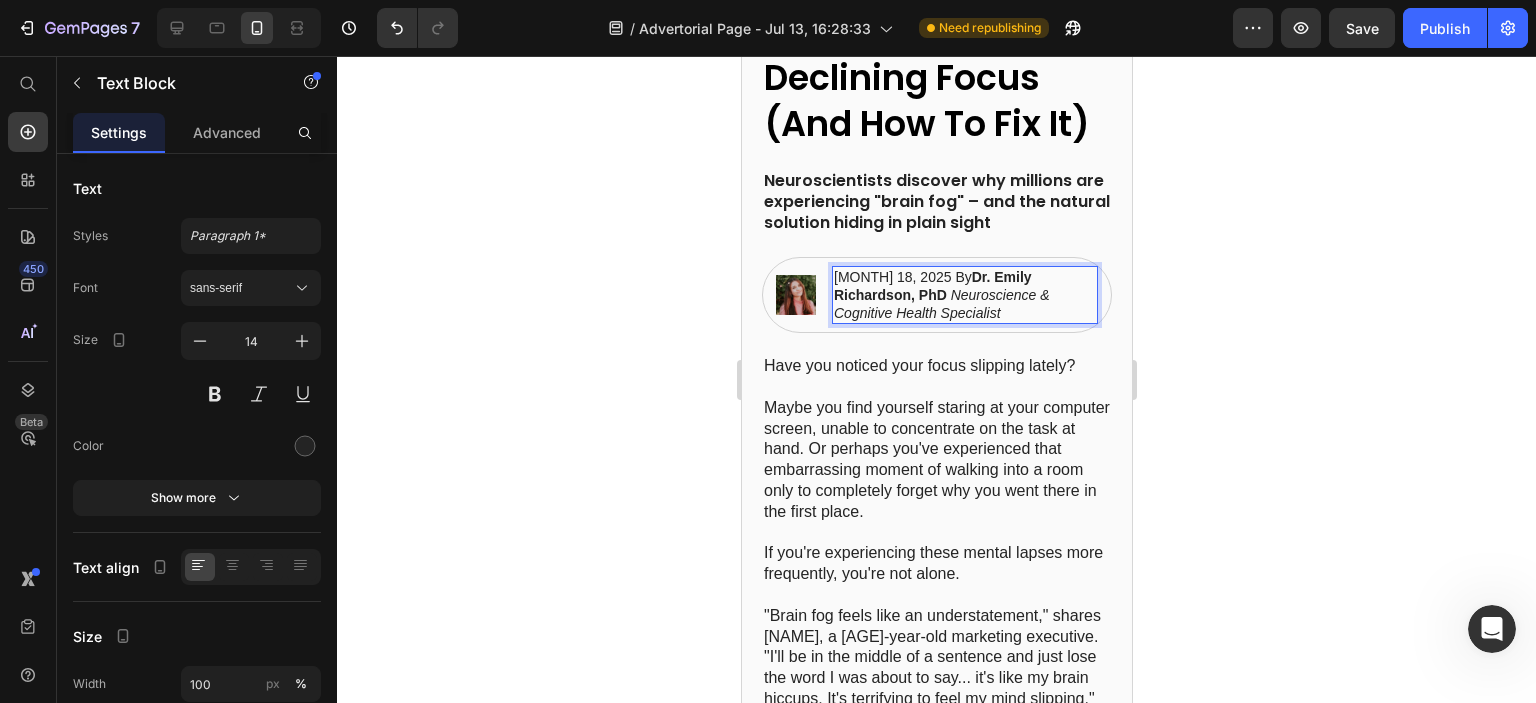 scroll, scrollTop: 491, scrollLeft: 0, axis: vertical 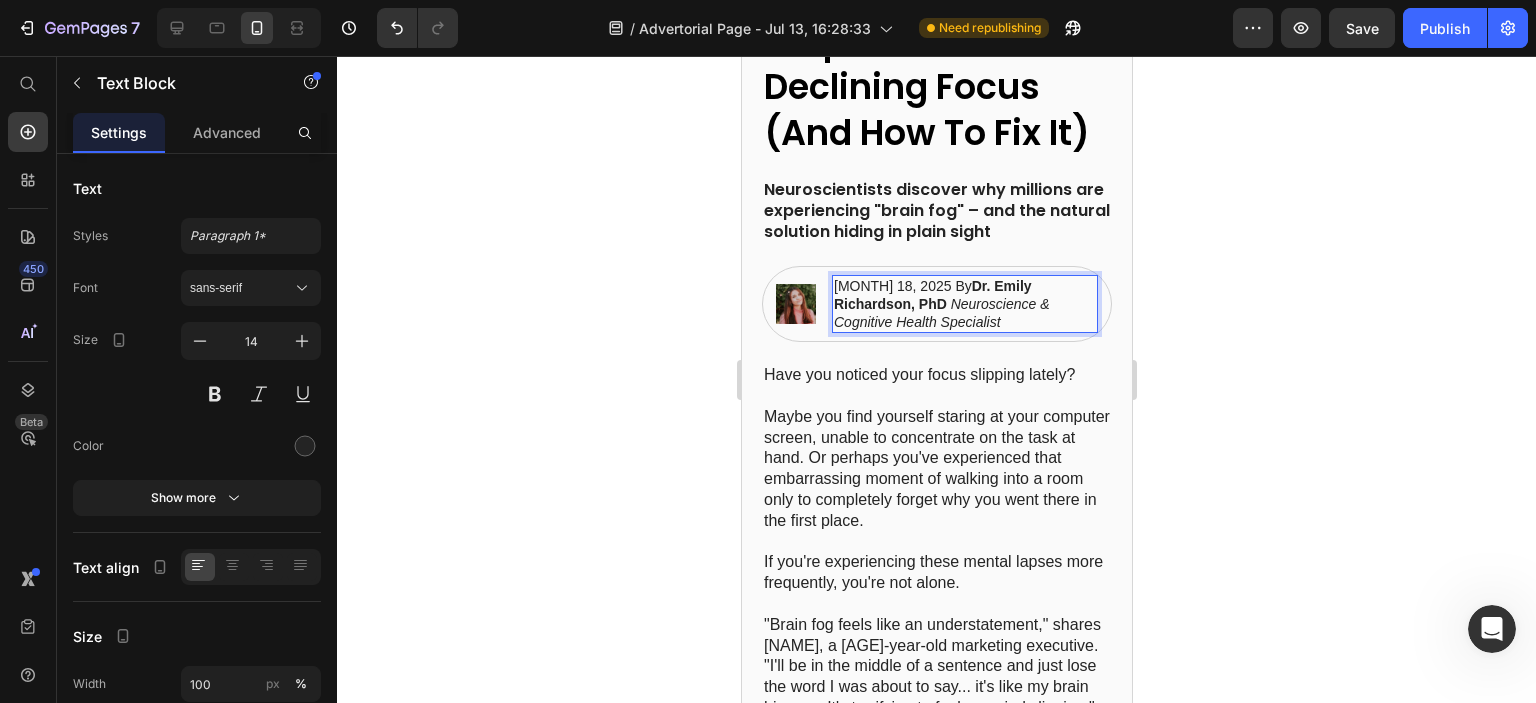 click on "Dr. Emily Richardson, PhD" at bounding box center (932, 295) 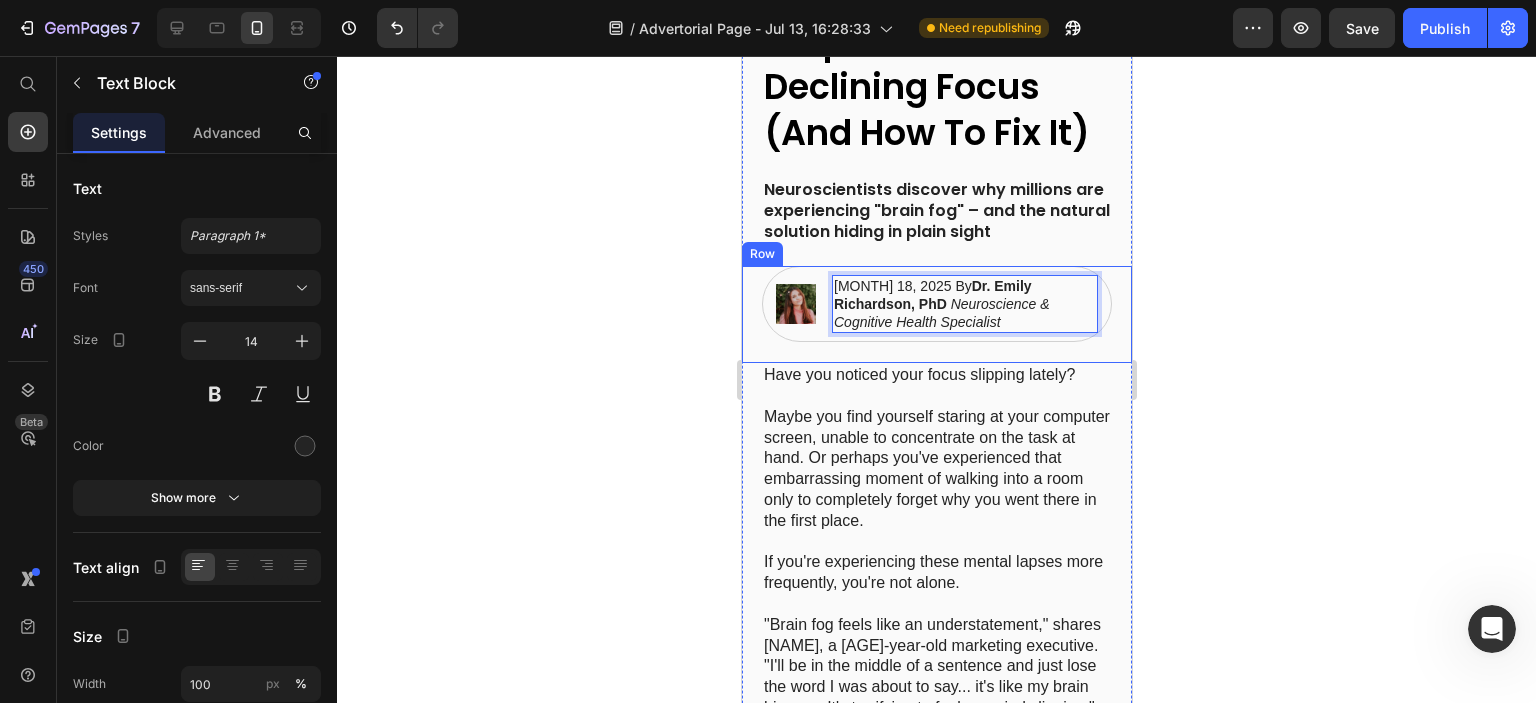 click 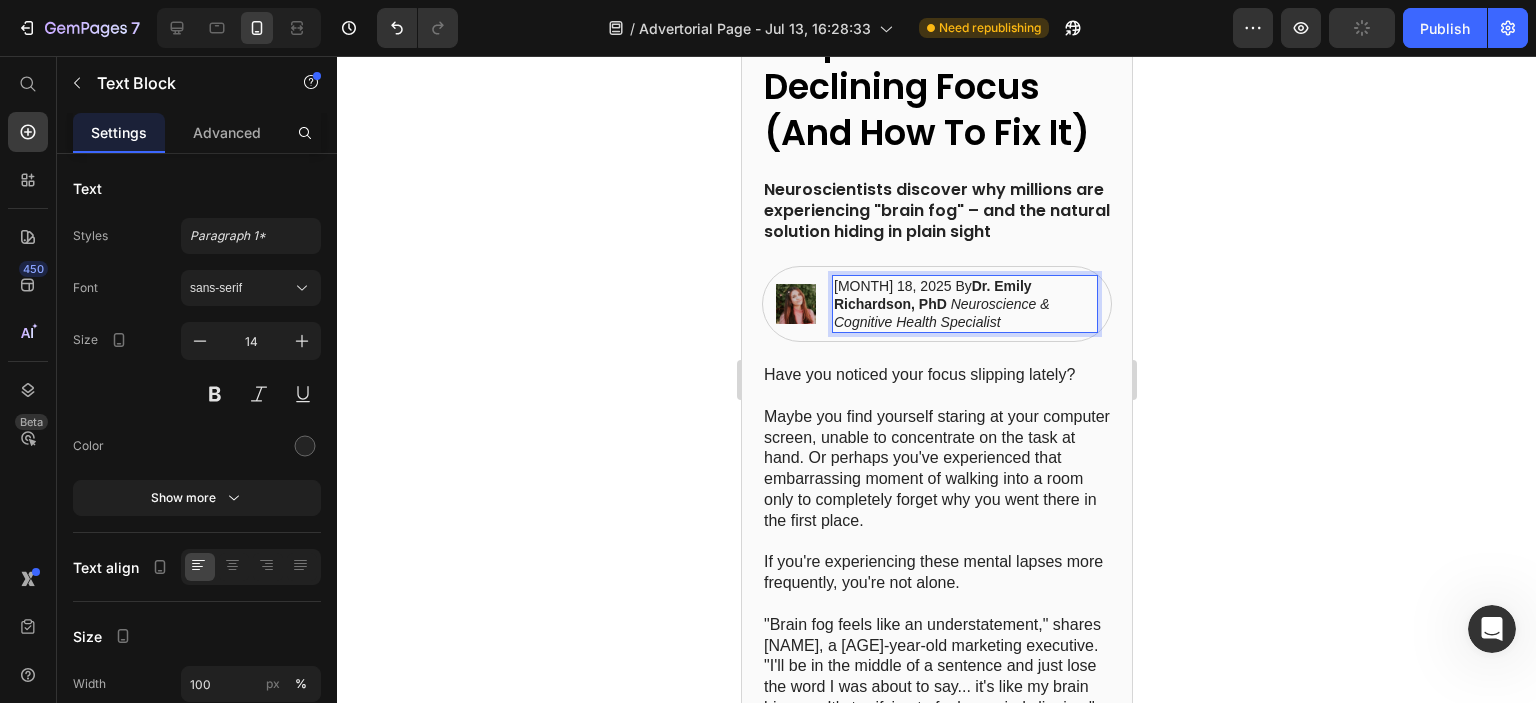 click 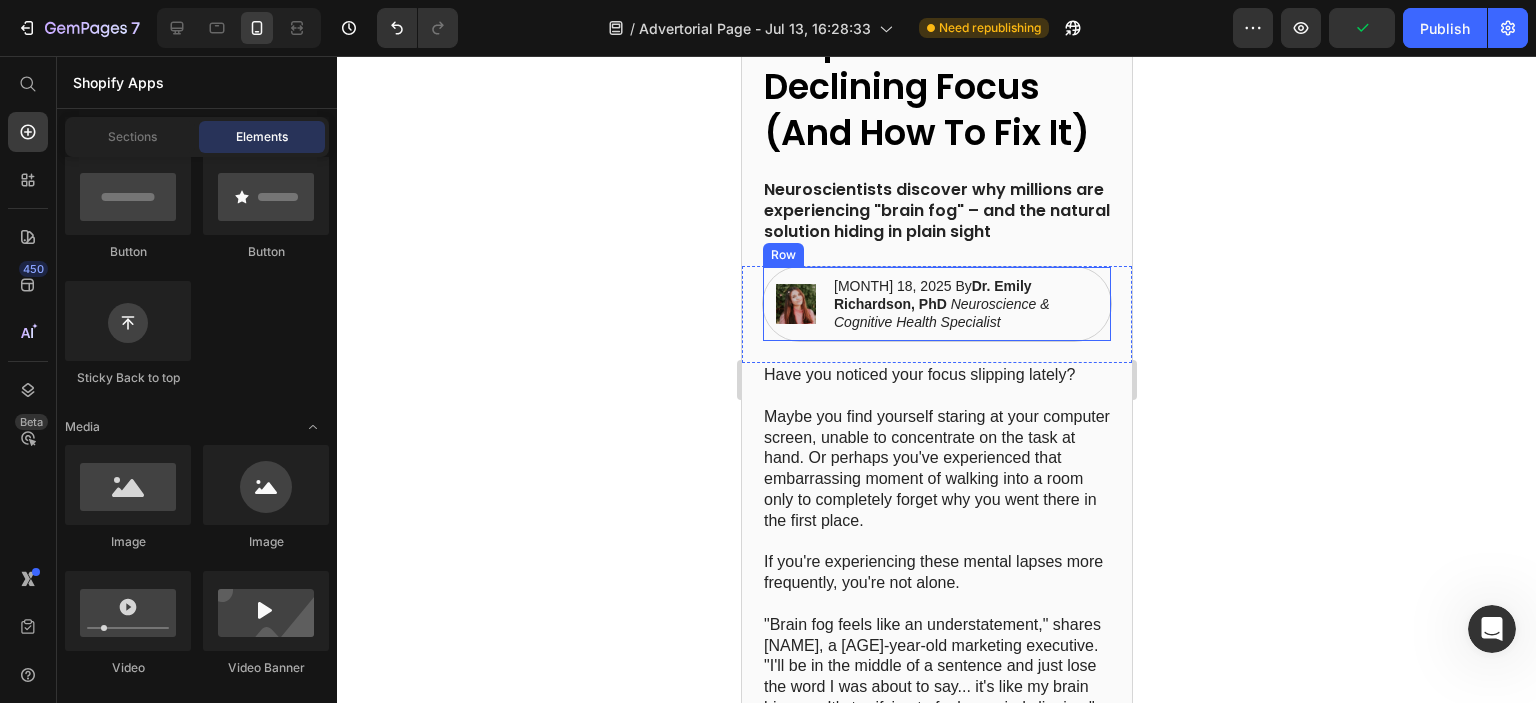 click on "Image January 18, 2025 By [NAME], PhD Neuroscience & Cognitive Health Specialist Text Block Row" at bounding box center (936, 304) 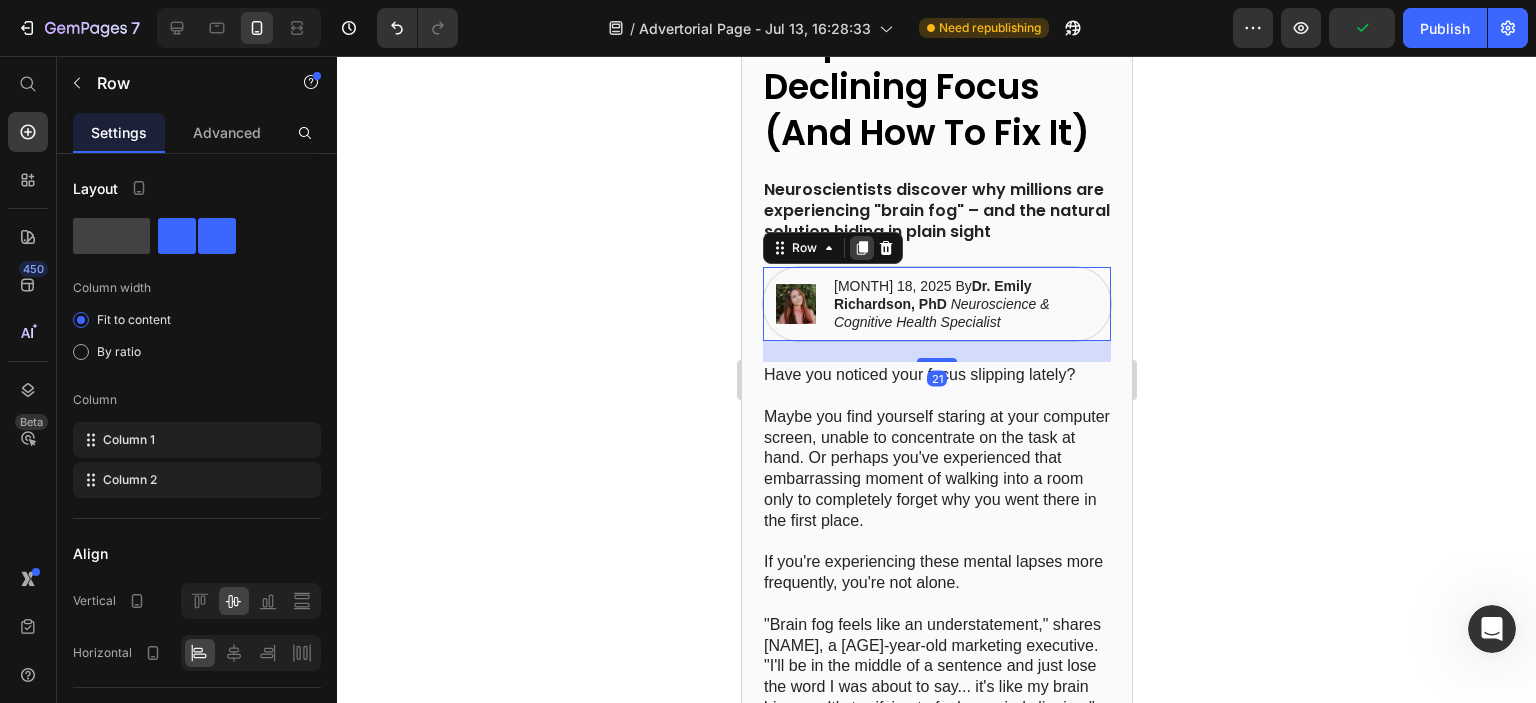 click at bounding box center (861, 248) 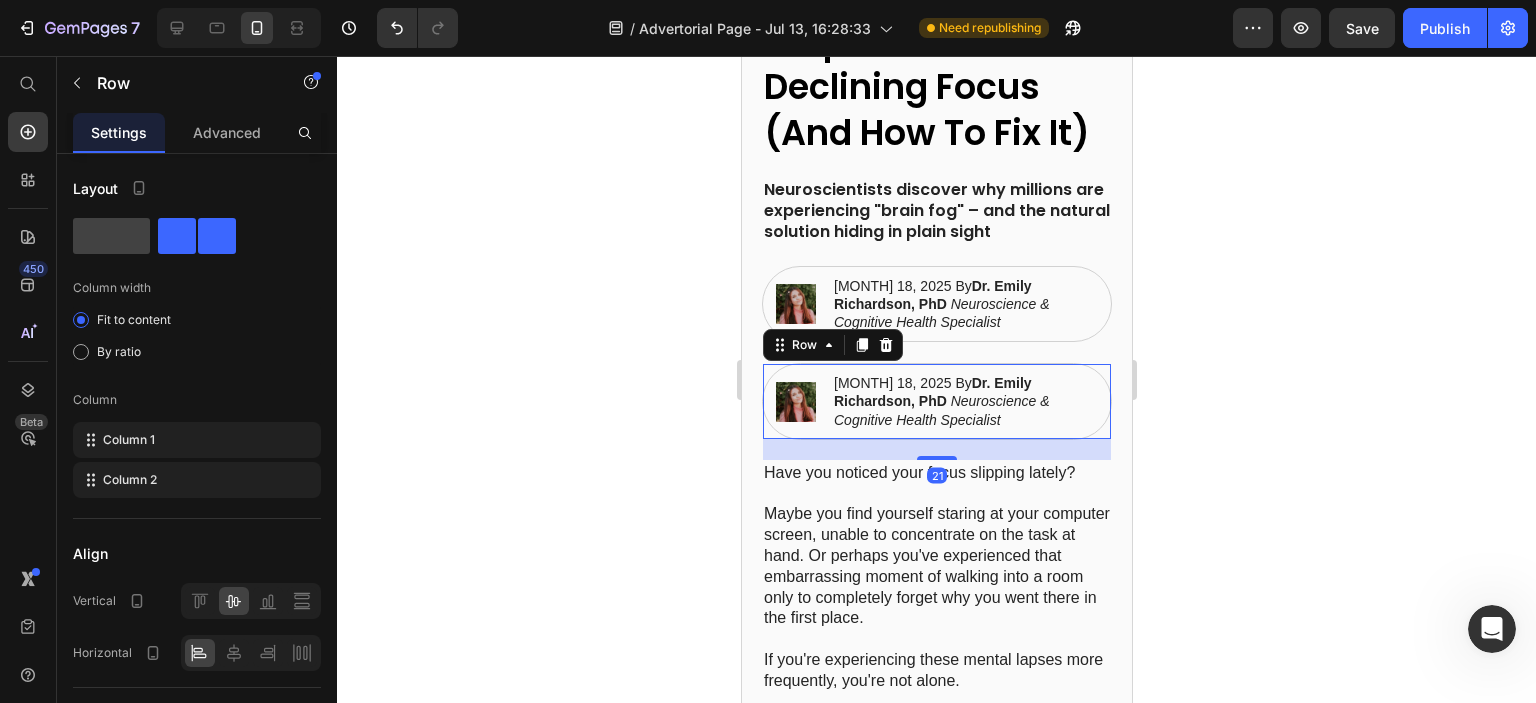 click 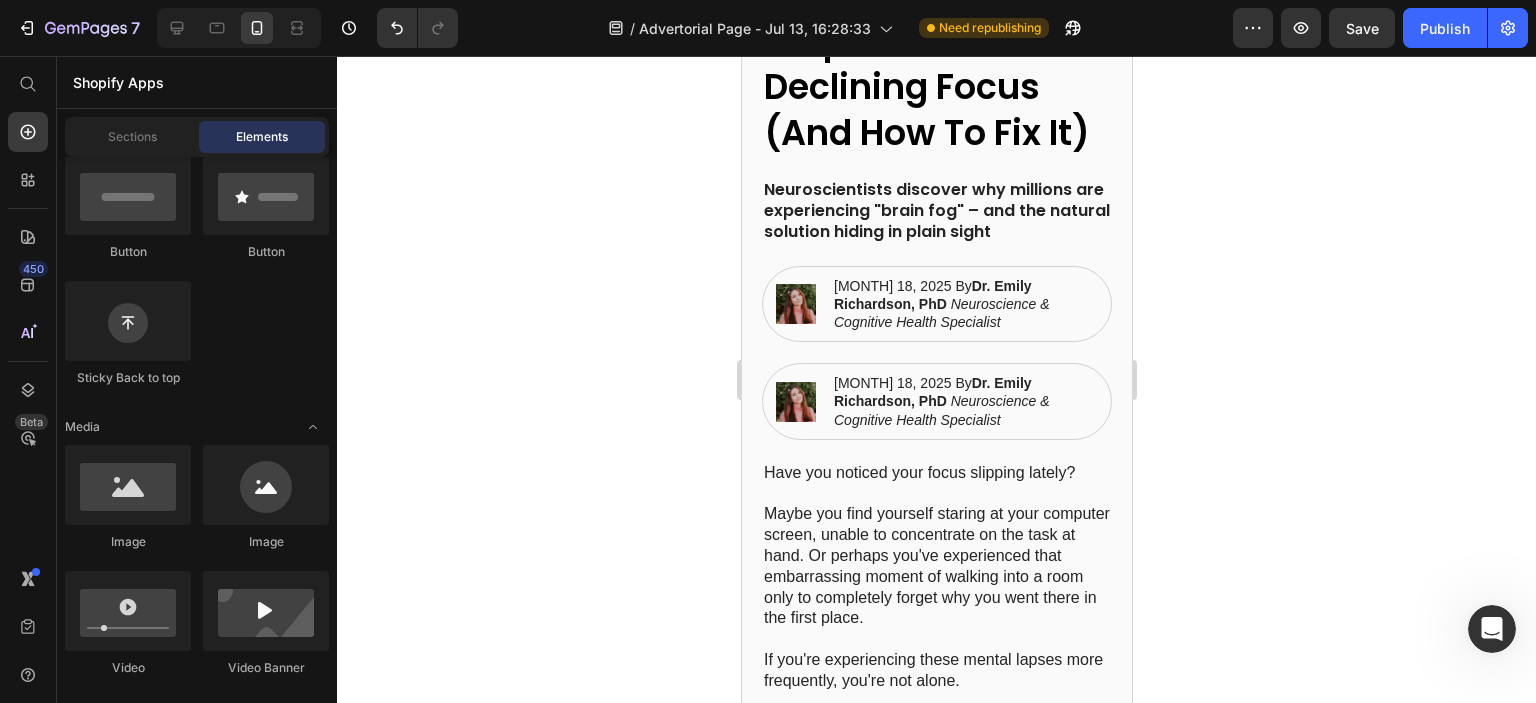 click on "January 18, 2025 By [NAME], PhD Neuroscience & Cognitive Health Specialist" at bounding box center (964, 304) 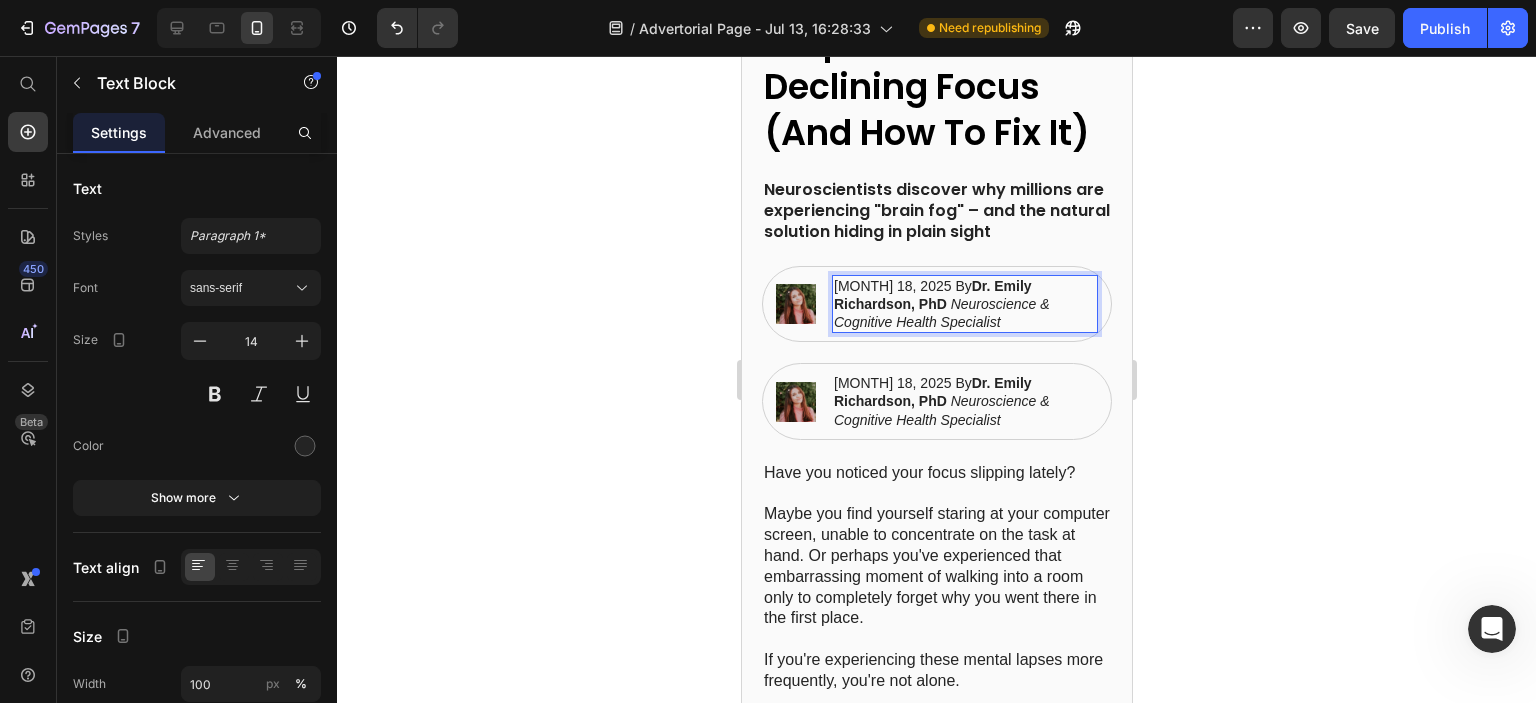 click on "Dr. Emily Richardson, PhD" at bounding box center (932, 295) 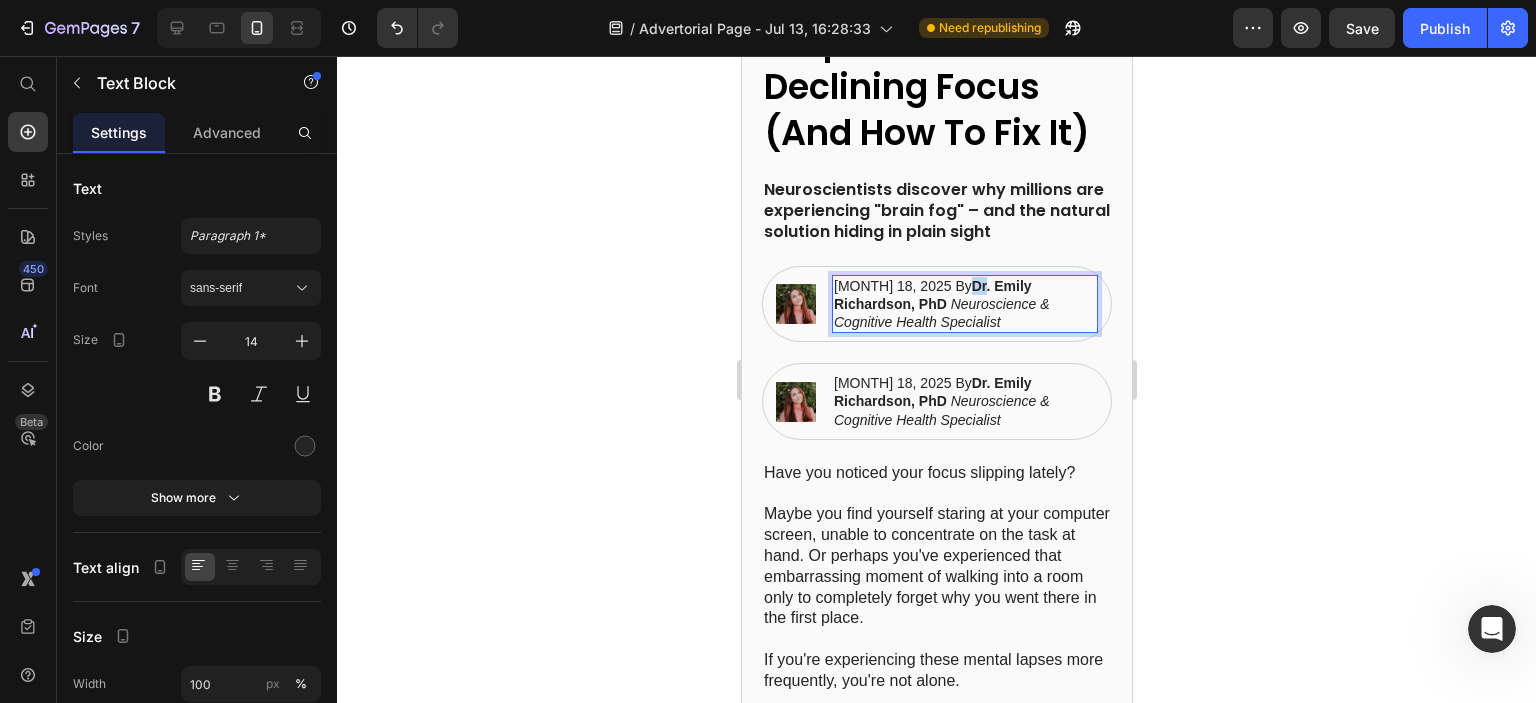 click on "Dr. Emily Richardson, PhD" at bounding box center [932, 295] 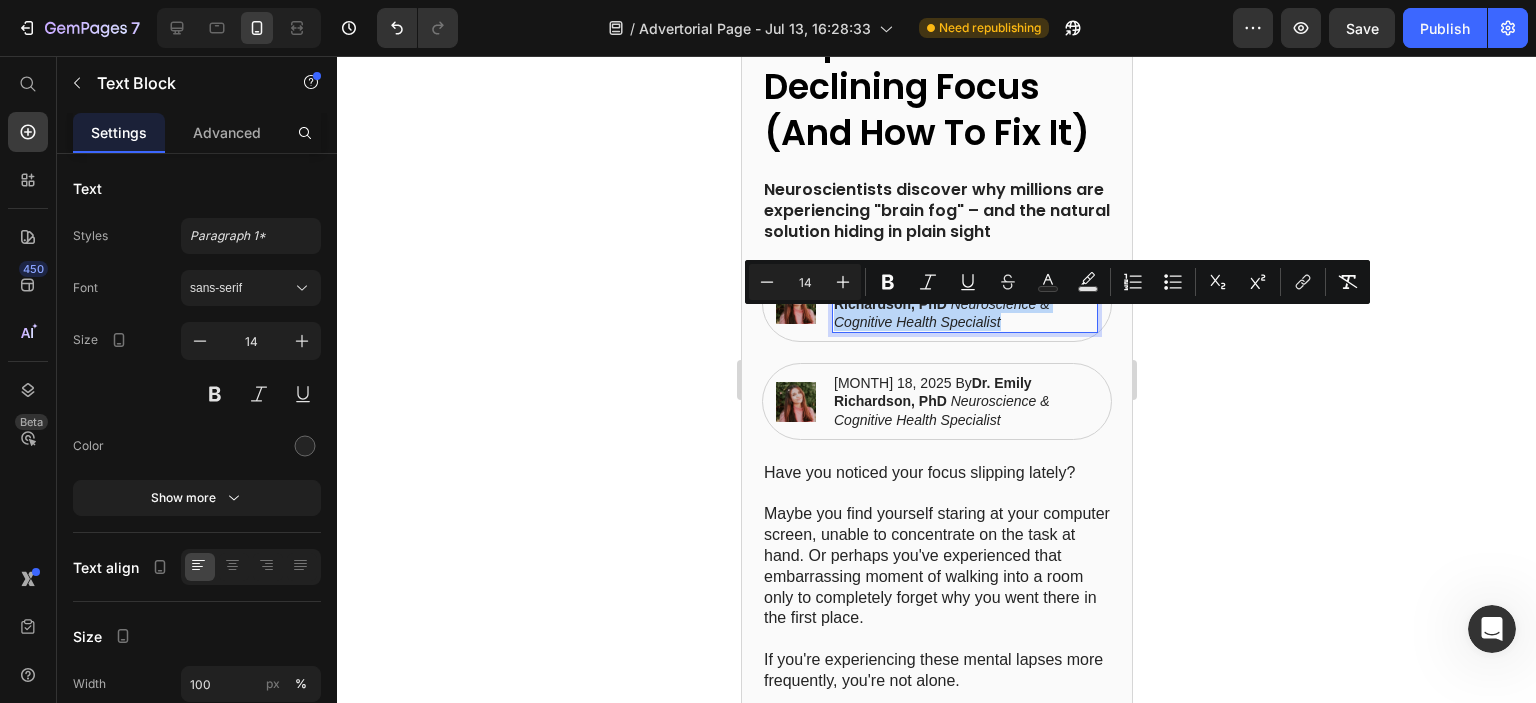 click on "Dr. Emily Richardson, PhD" at bounding box center [932, 295] 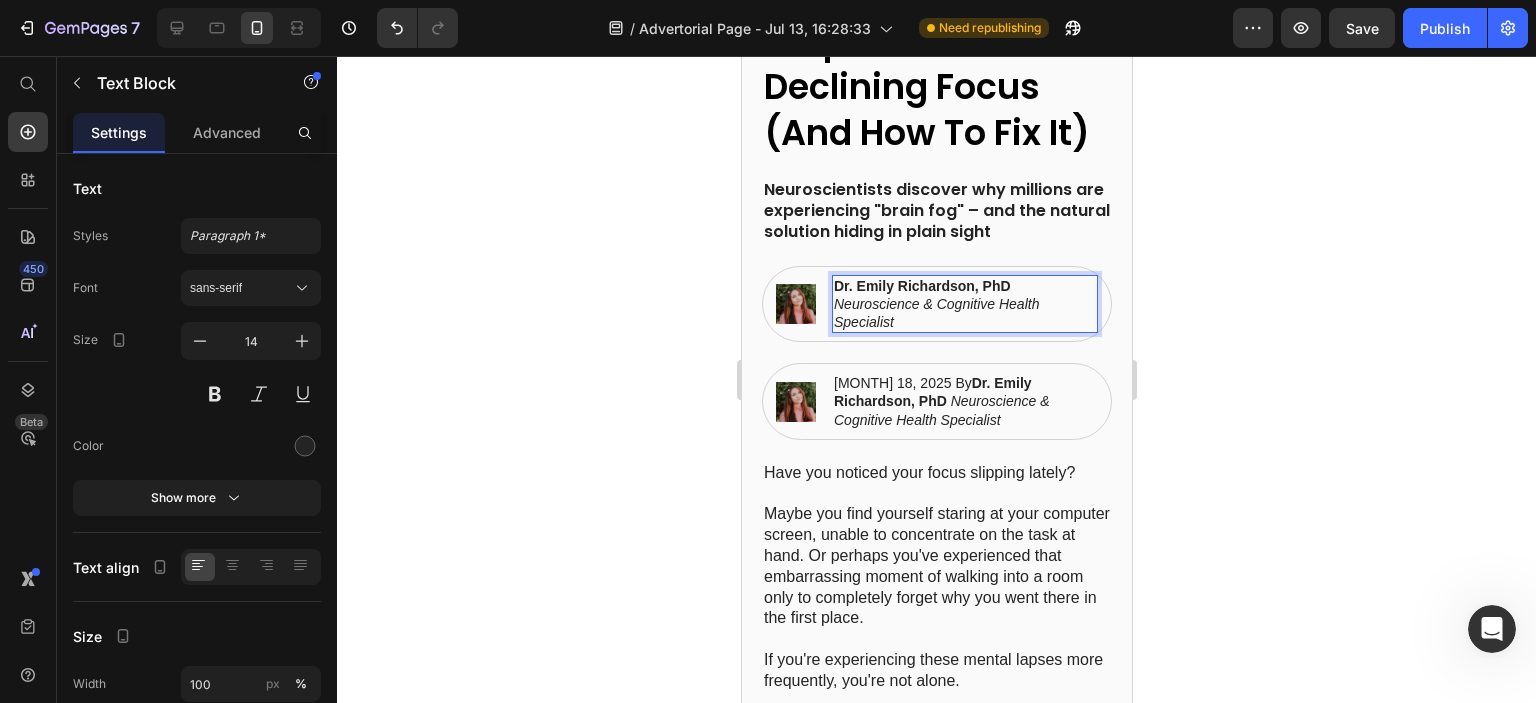 click 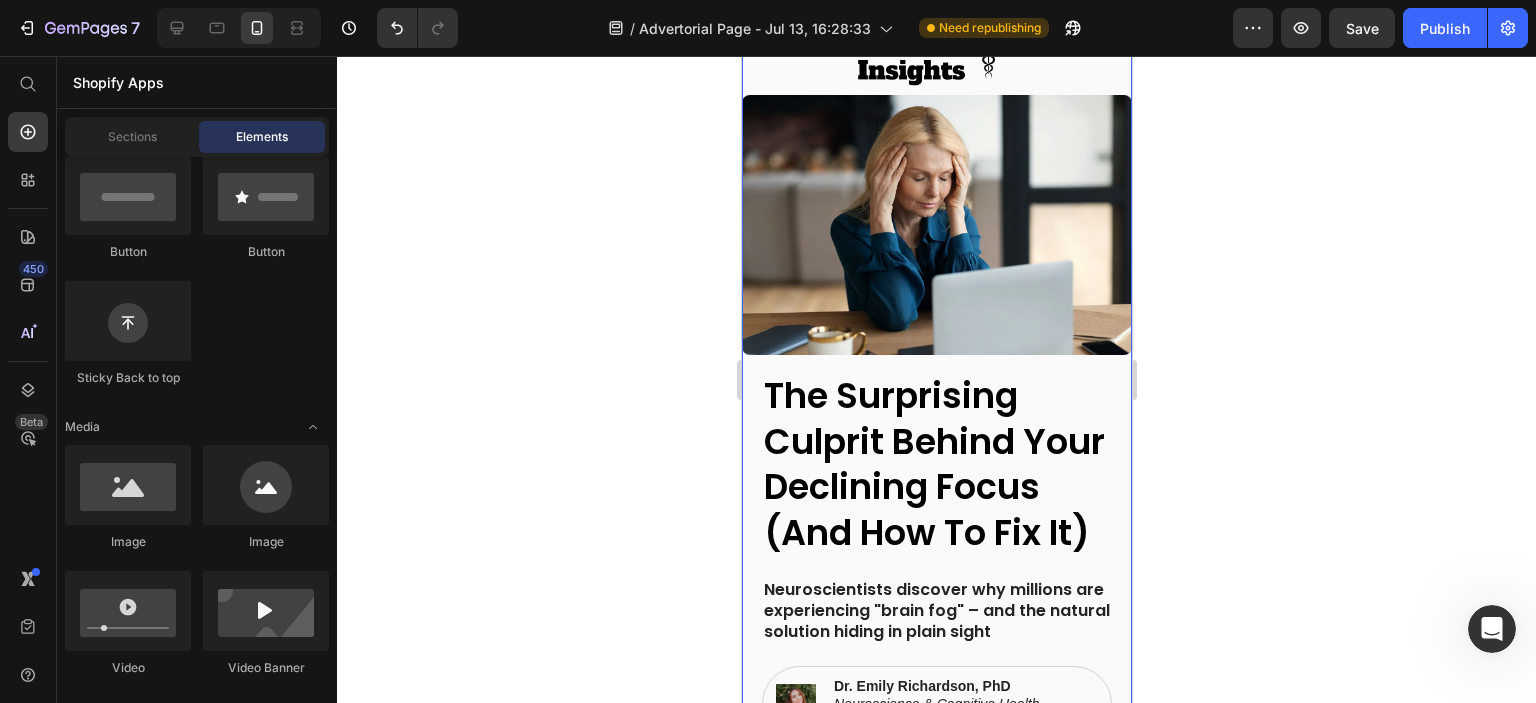 scroll, scrollTop: 0, scrollLeft: 0, axis: both 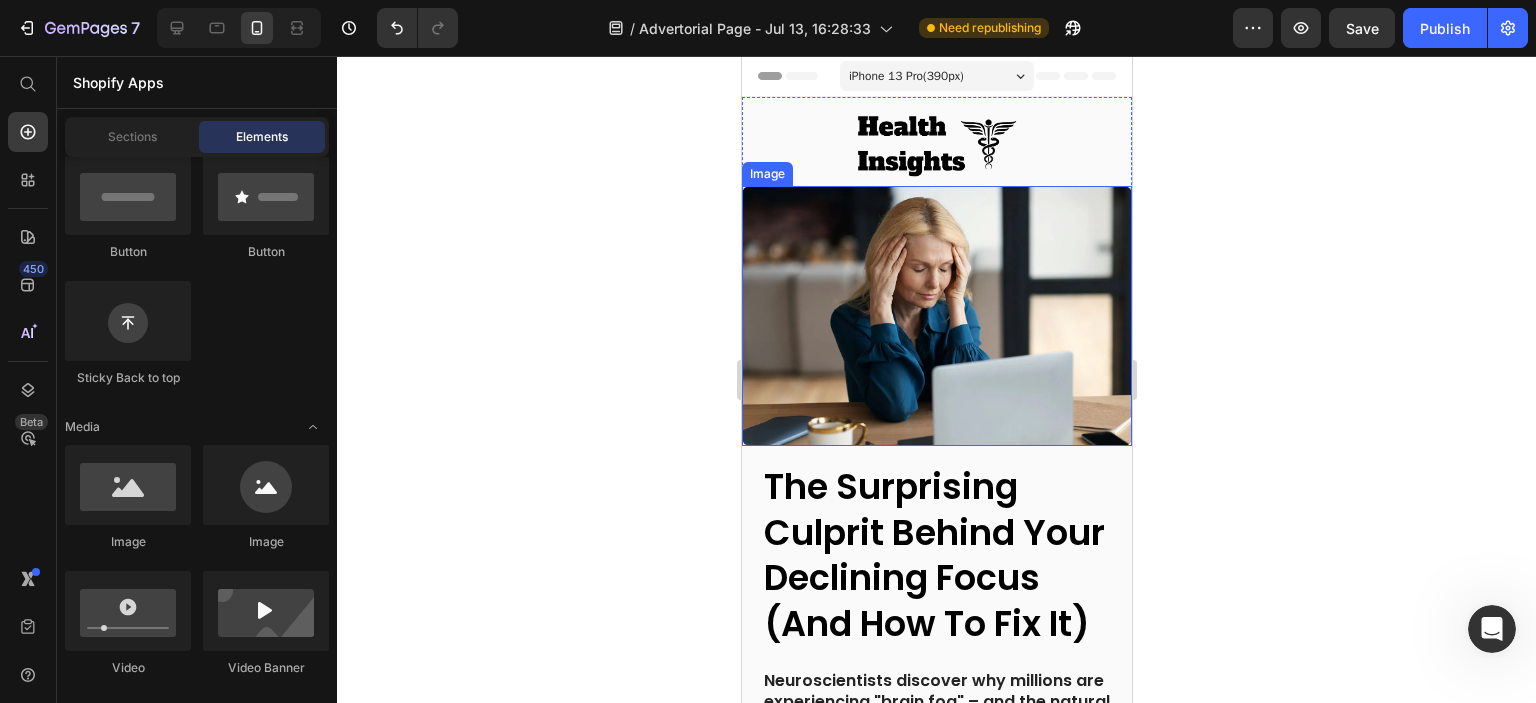 click 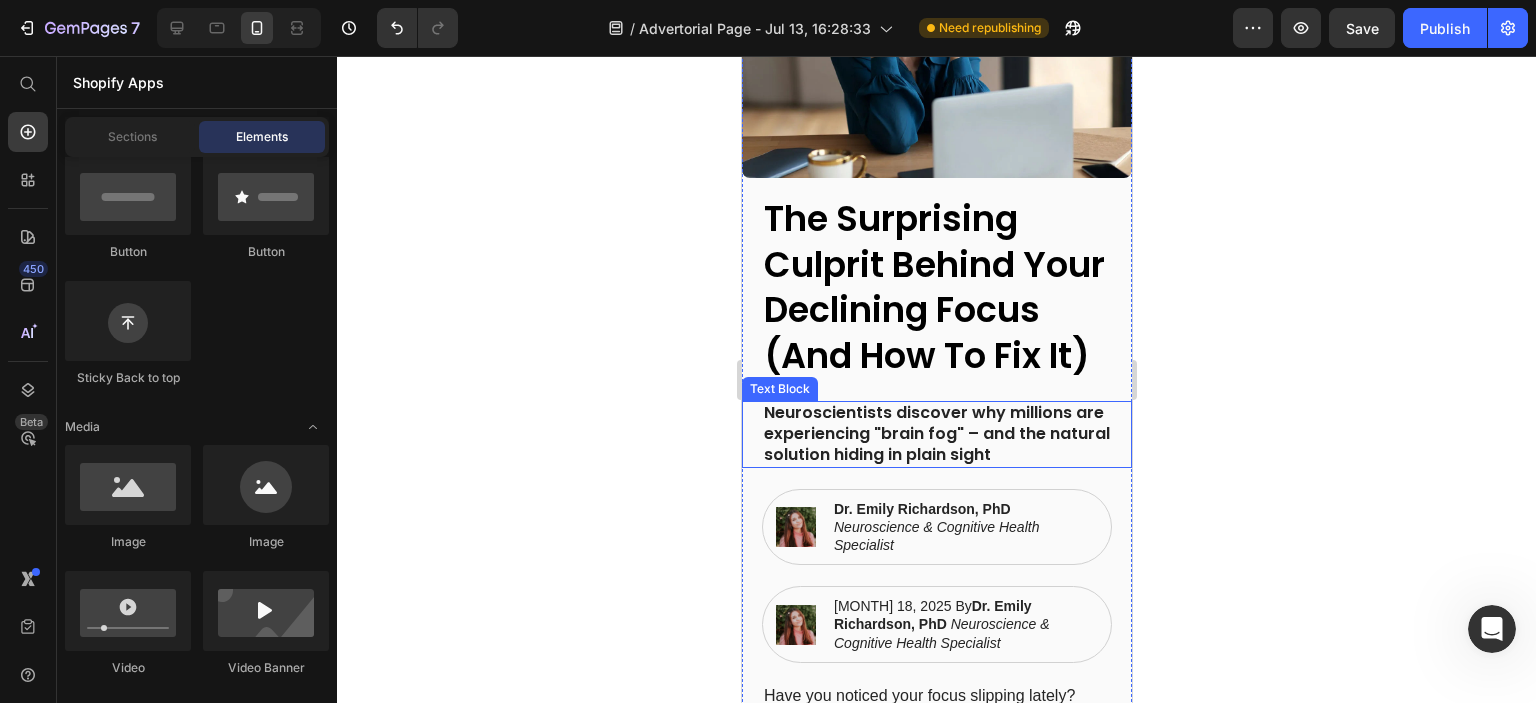 scroll, scrollTop: 300, scrollLeft: 0, axis: vertical 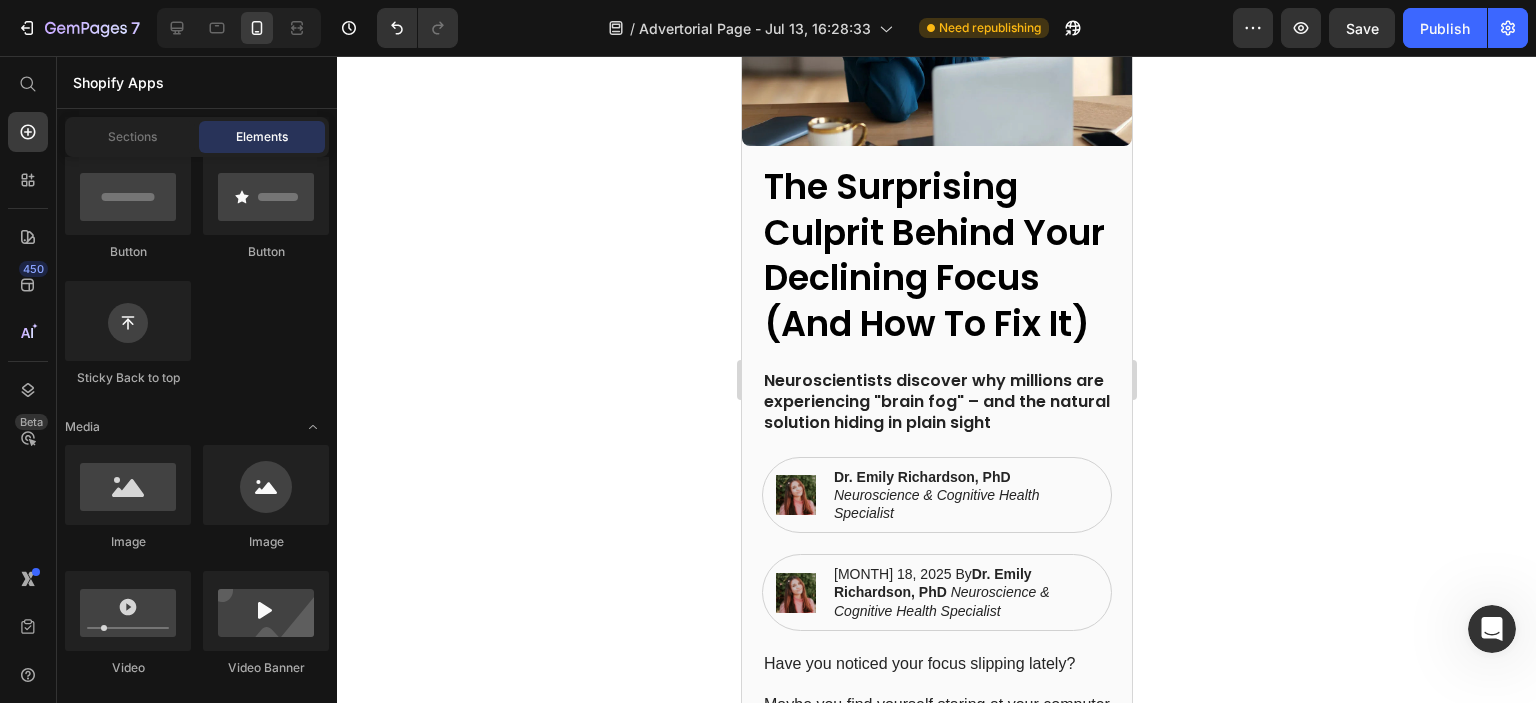 click 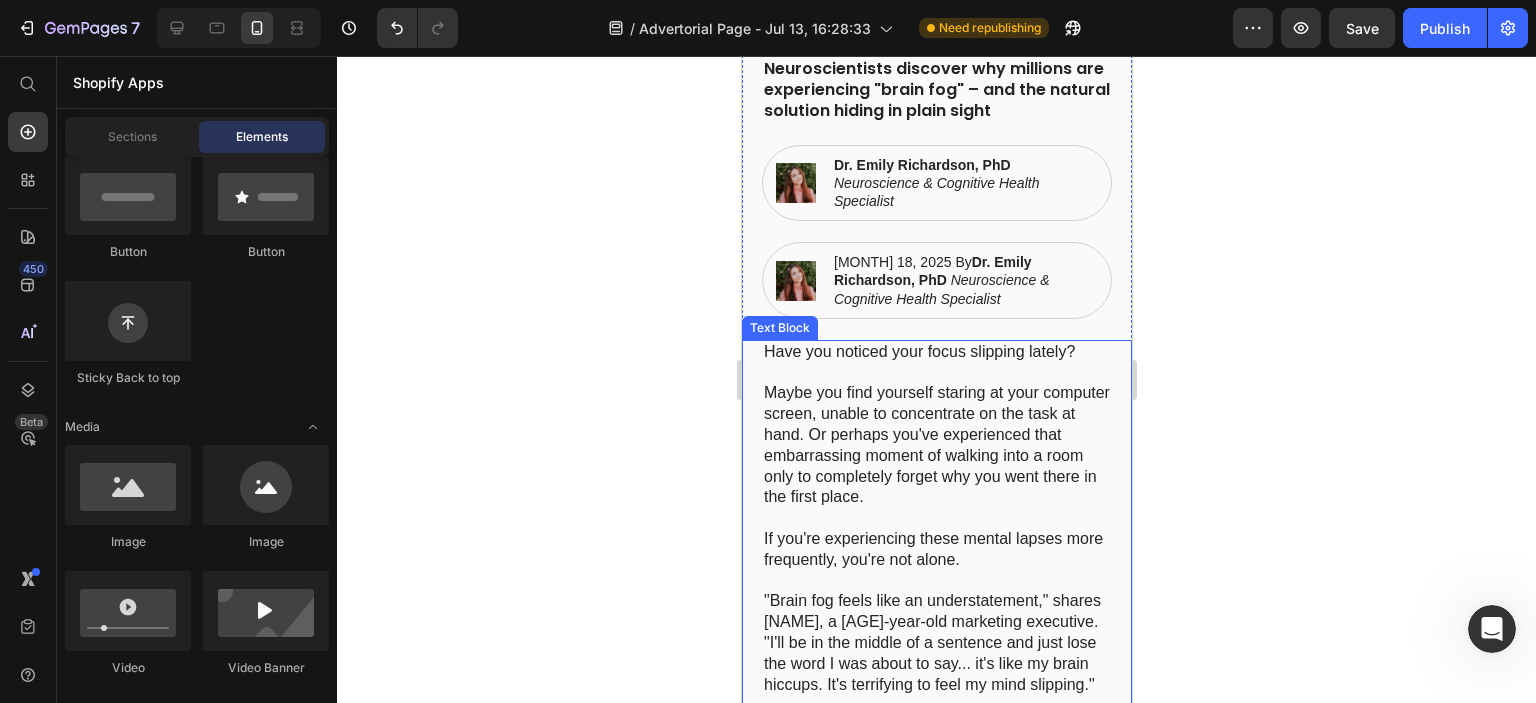 scroll, scrollTop: 500, scrollLeft: 0, axis: vertical 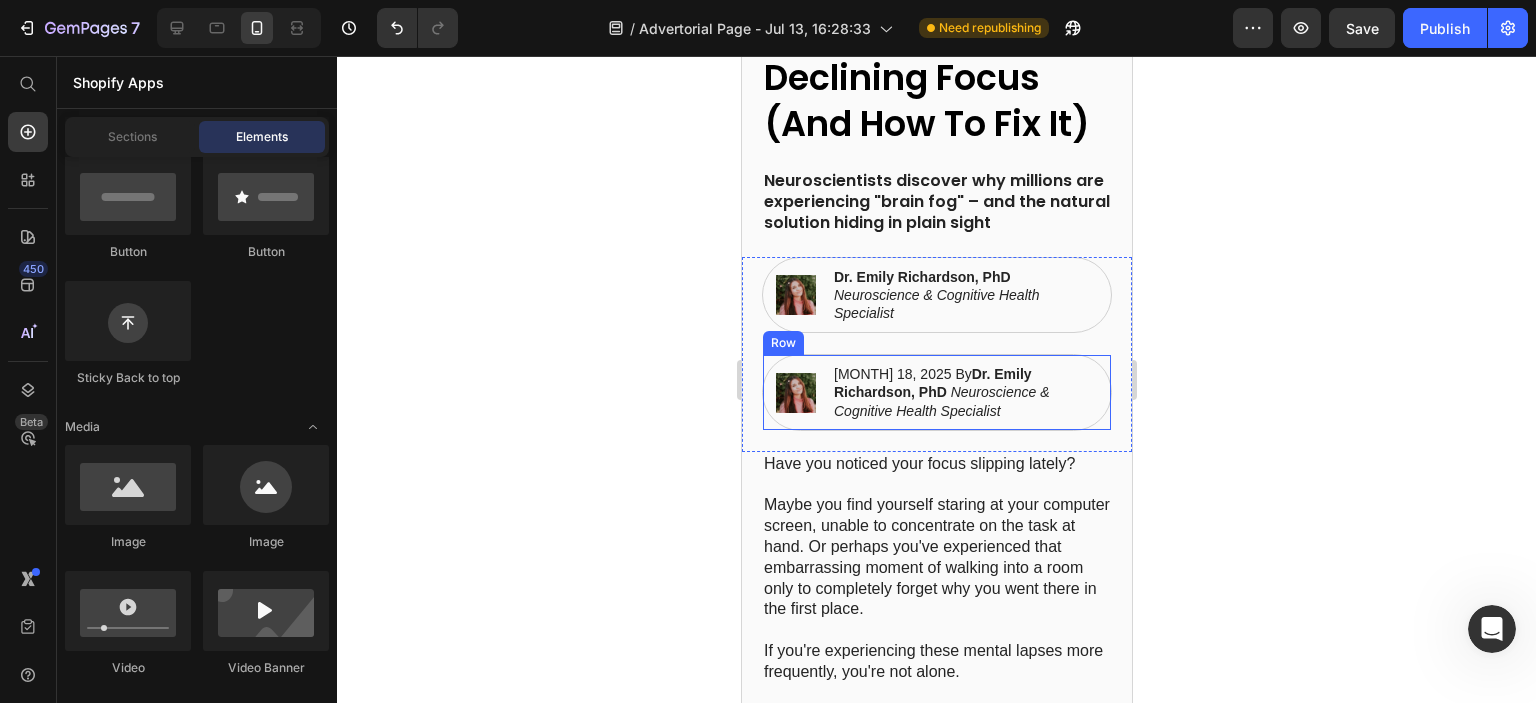 click on "Image January 18, 2025 By [NAME], PhD Neuroscience & Cognitive Health Specialist Text Block Row" at bounding box center (936, 392) 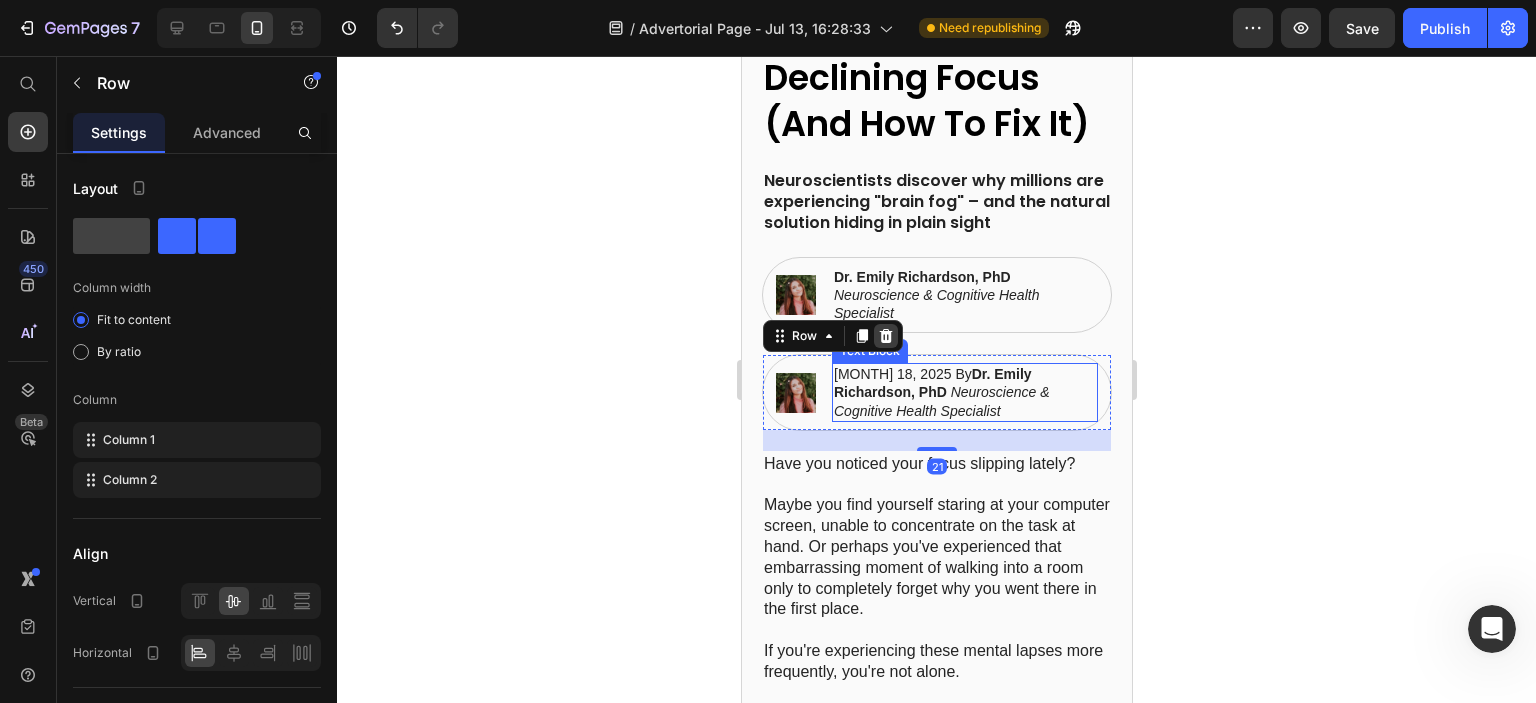 click at bounding box center [885, 336] 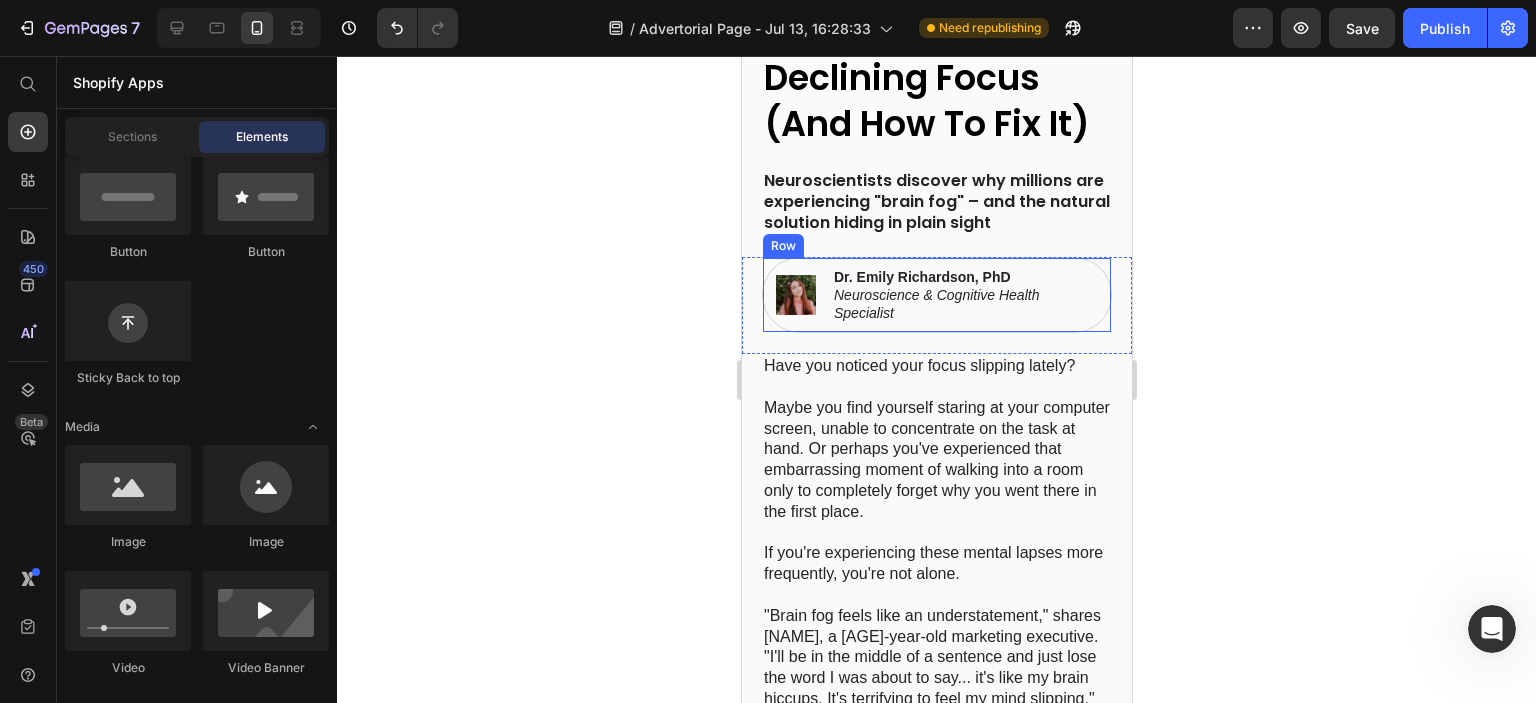 click at bounding box center [795, 295] 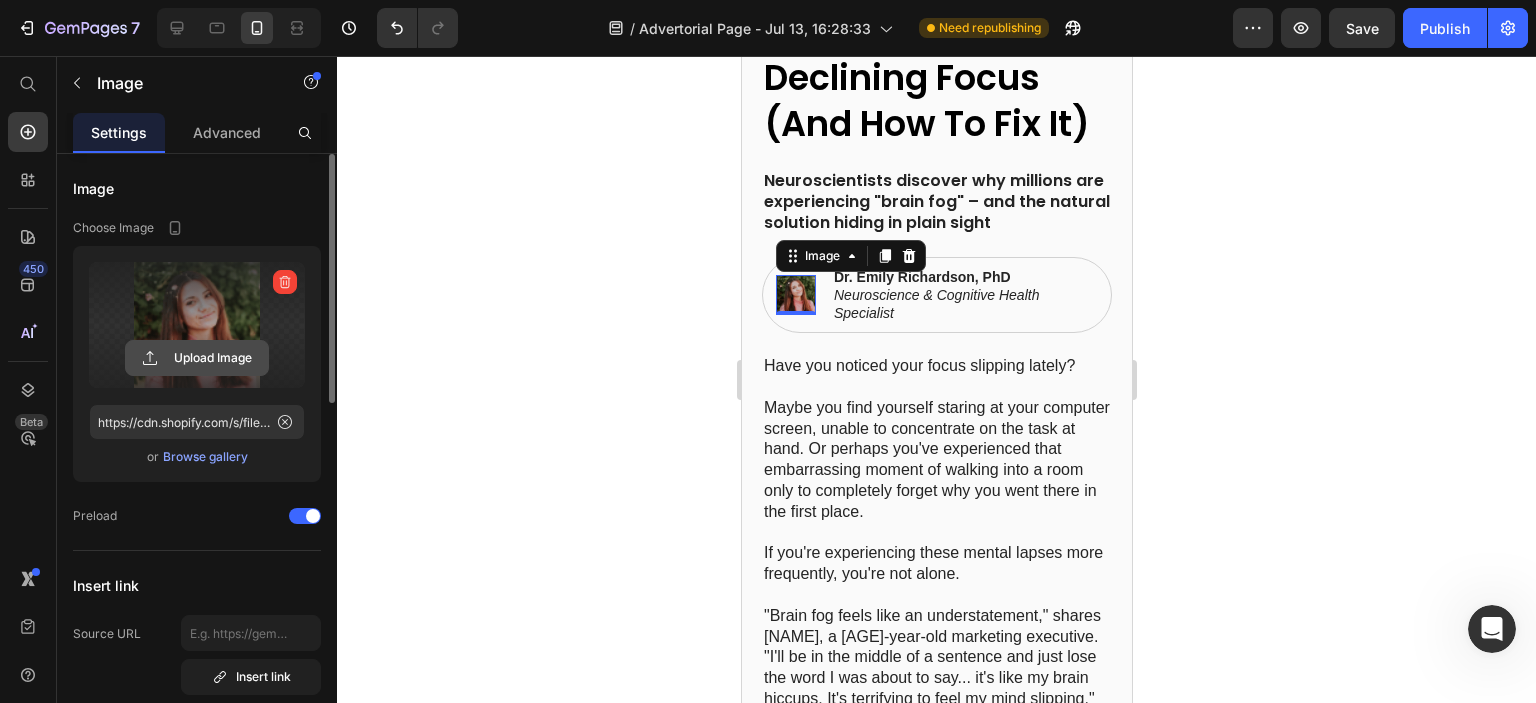 click 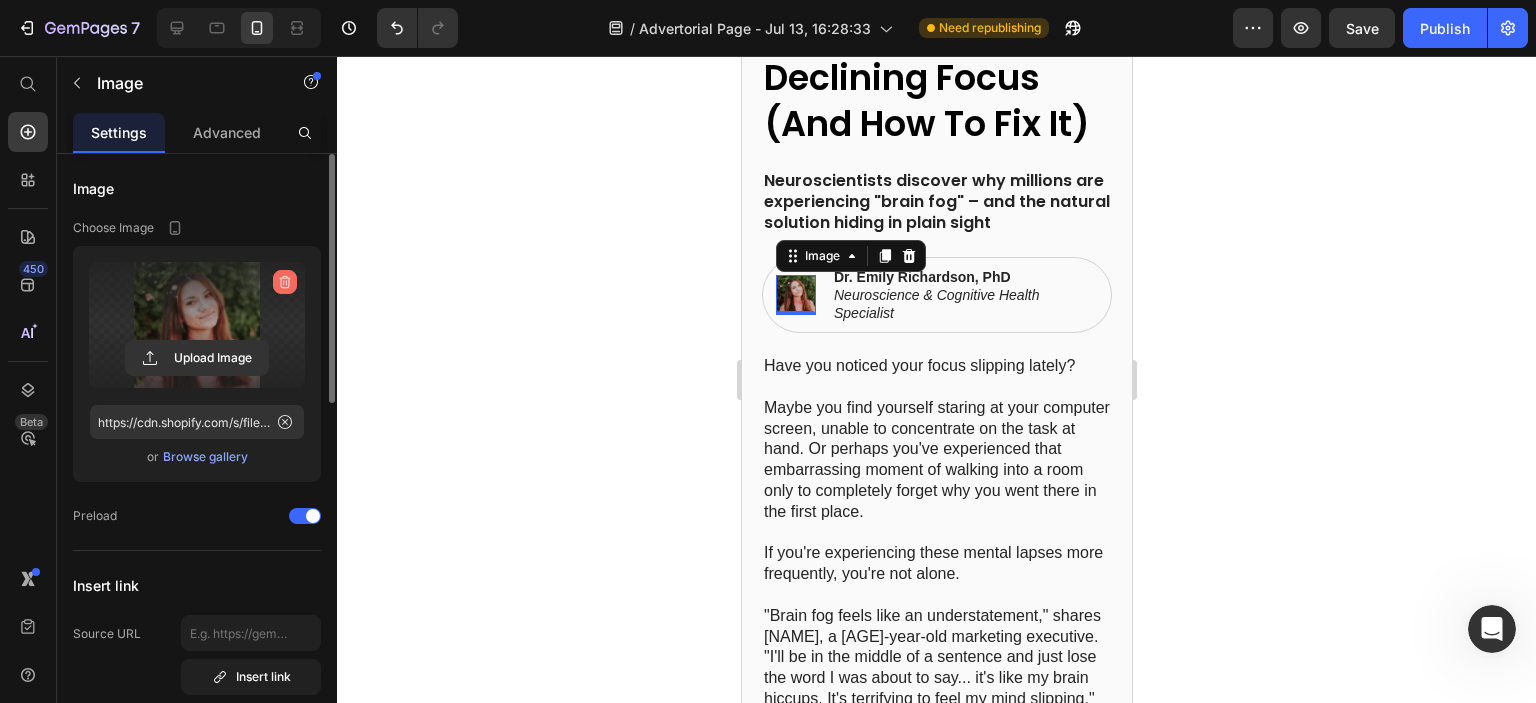click 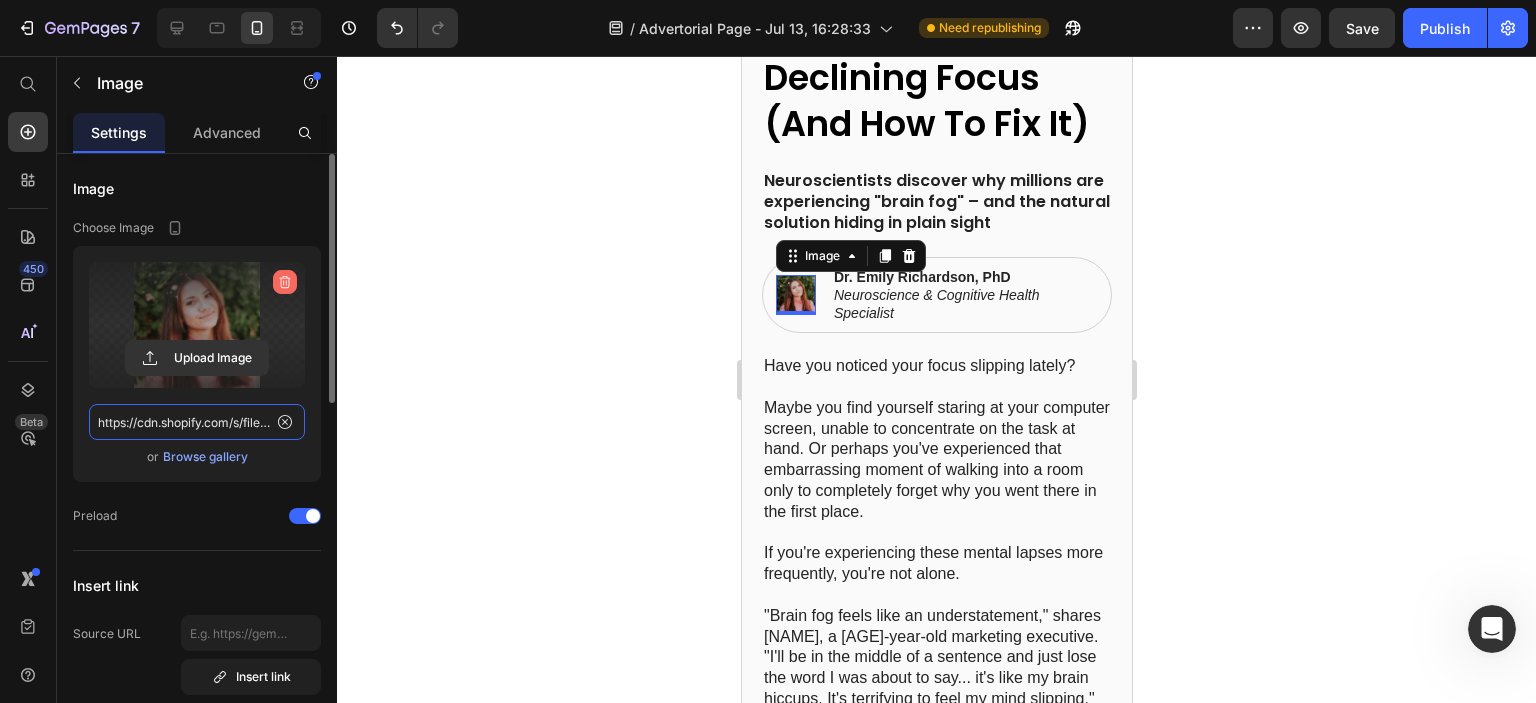 type 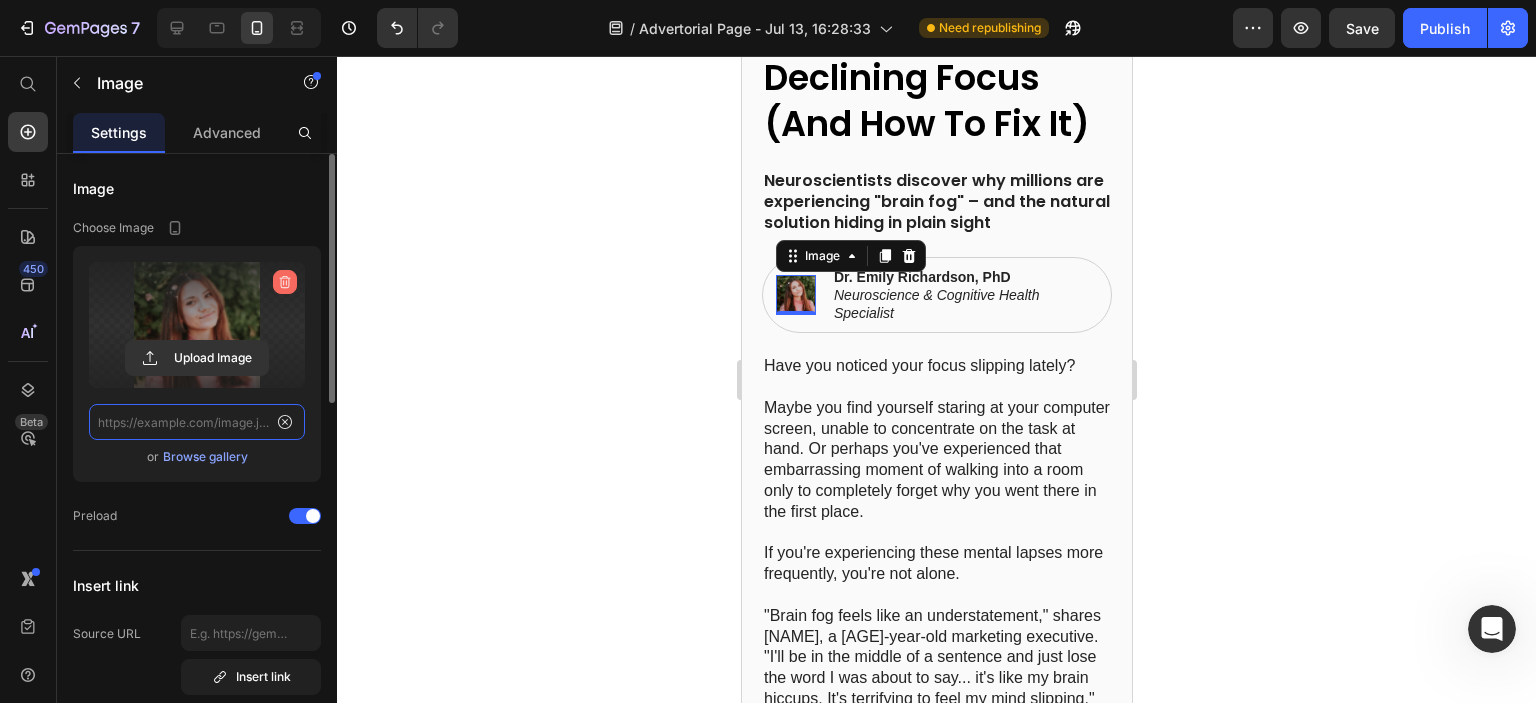 scroll, scrollTop: 0, scrollLeft: 0, axis: both 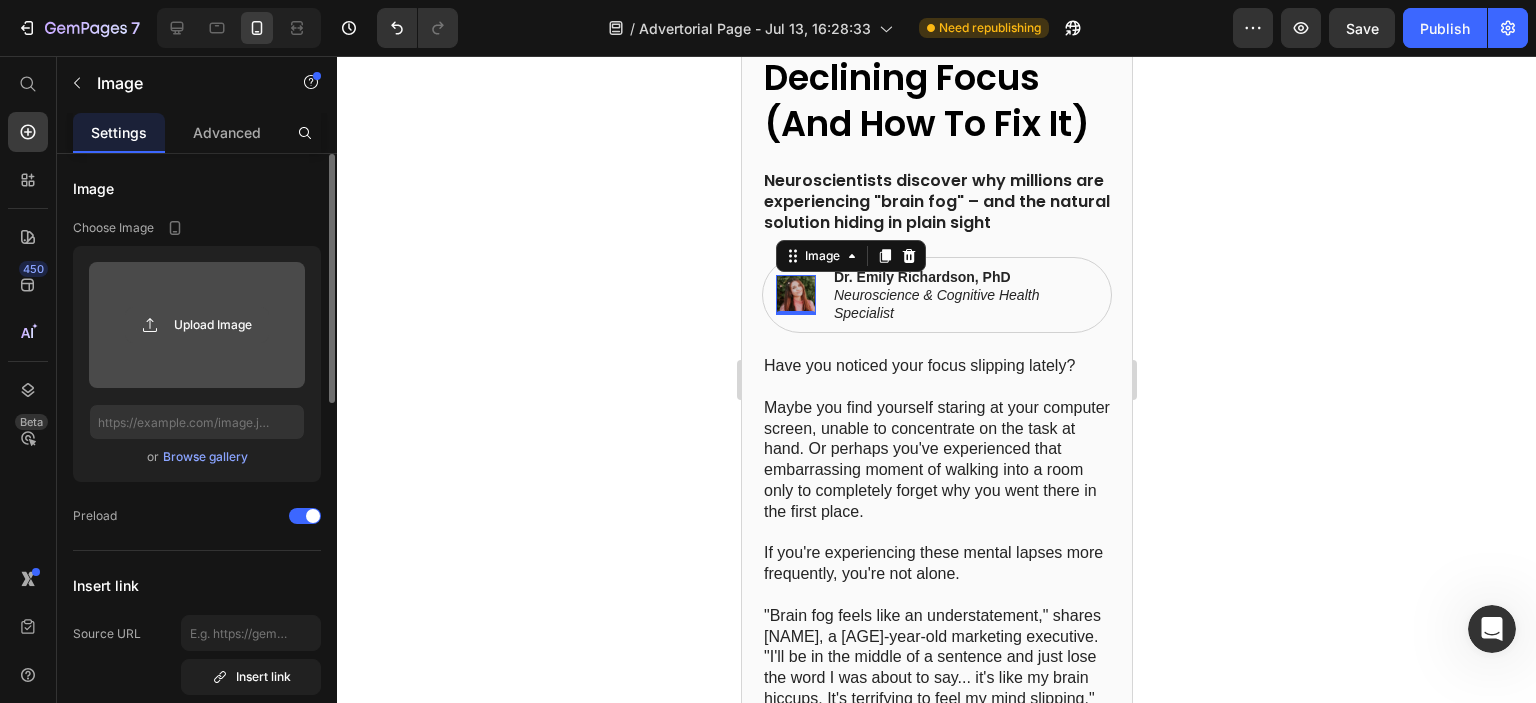 click 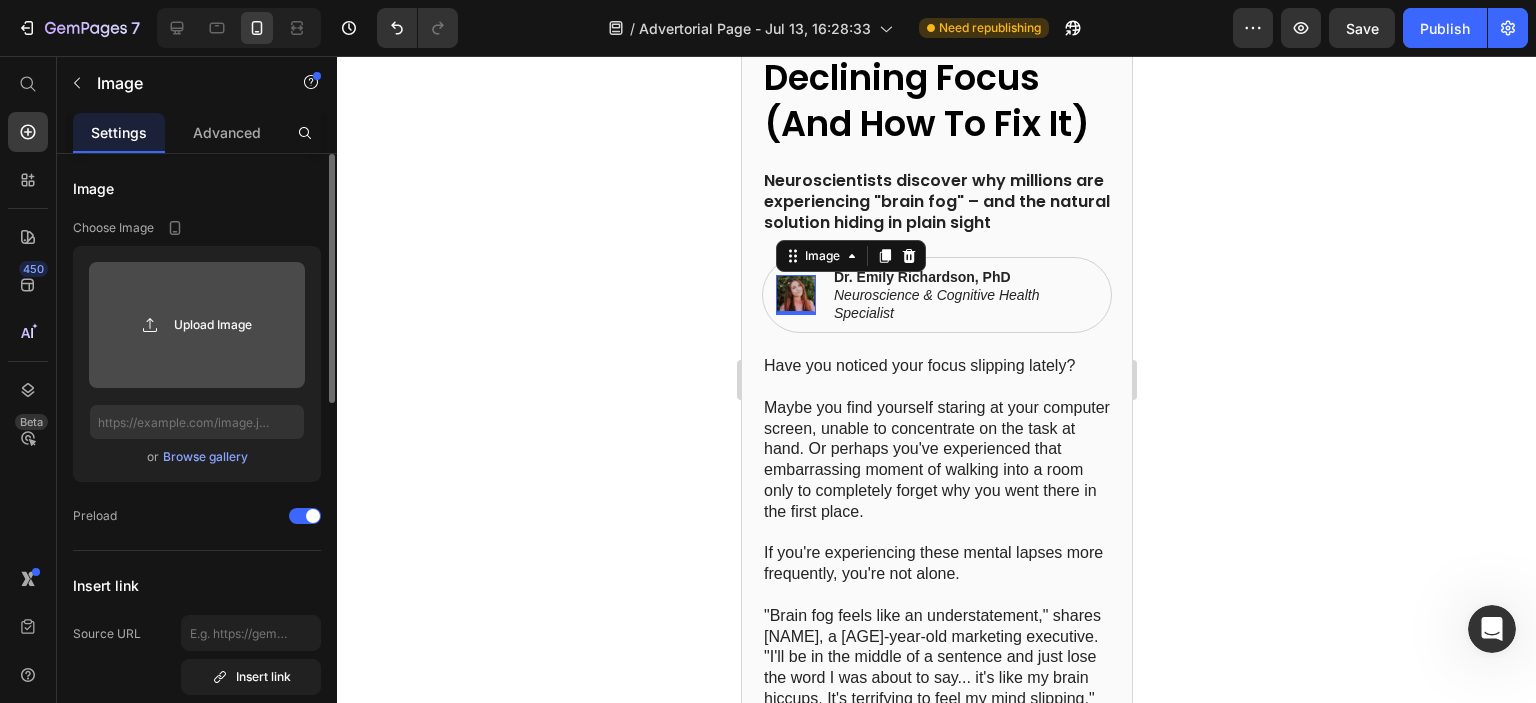 type on "C:\fakepath\portrait-middle-aged-female-doctor_255667-25025.avif" 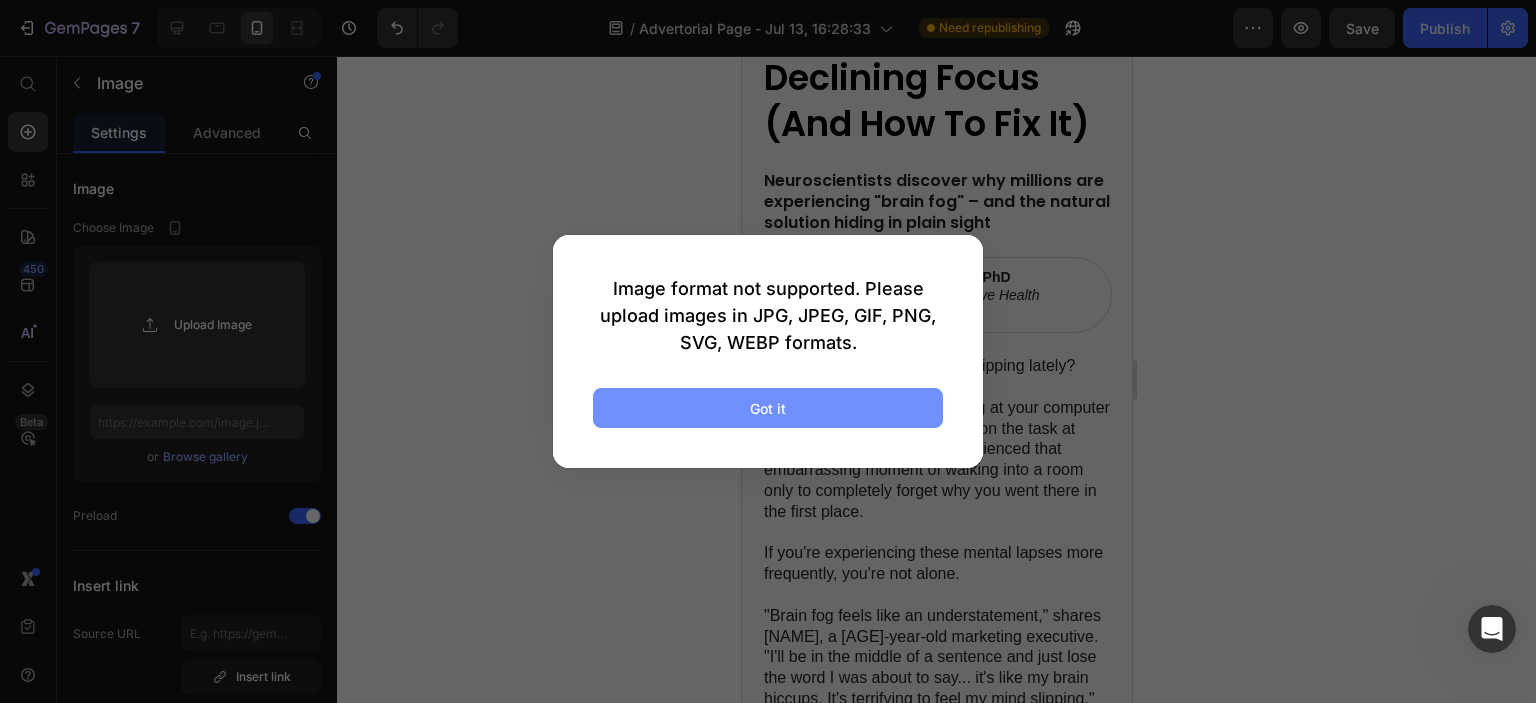 click on "Got it" at bounding box center [768, 408] 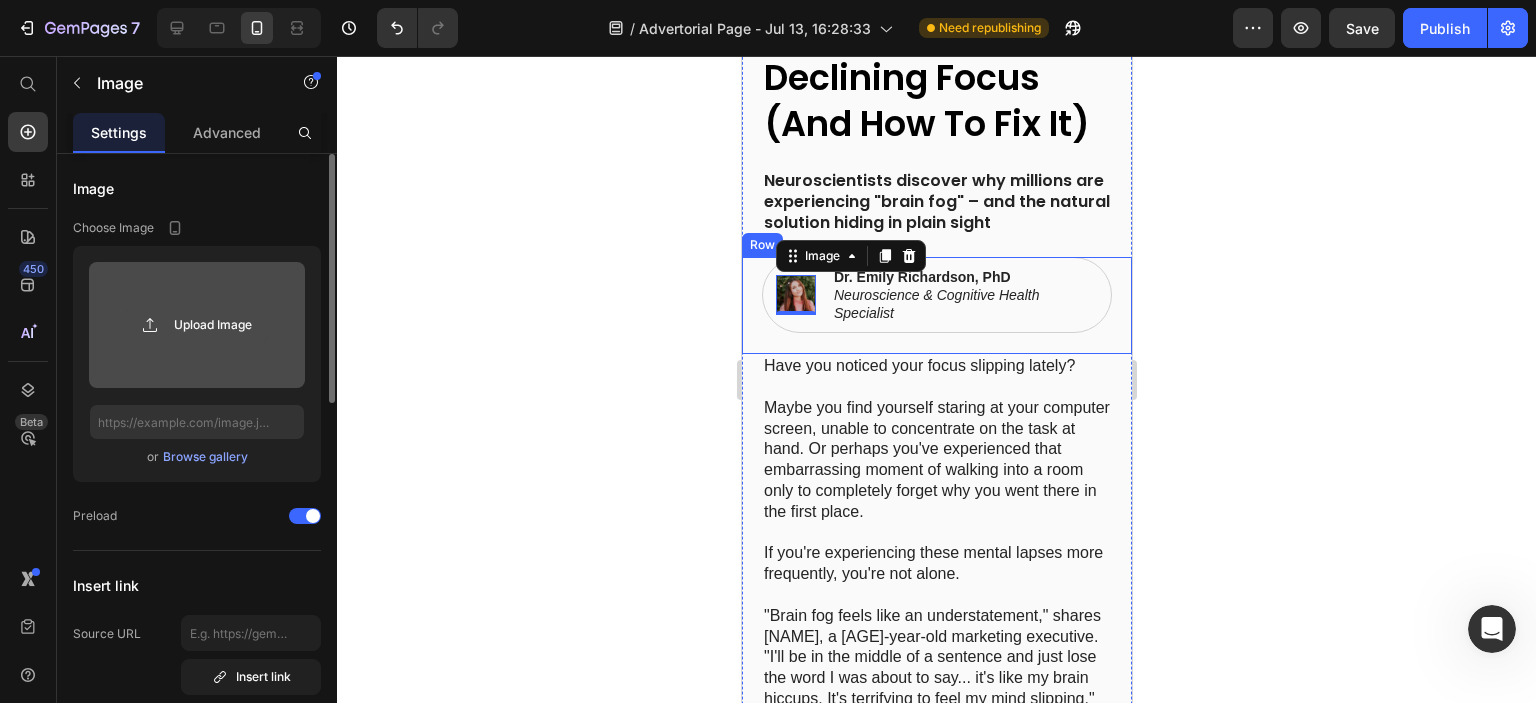 click 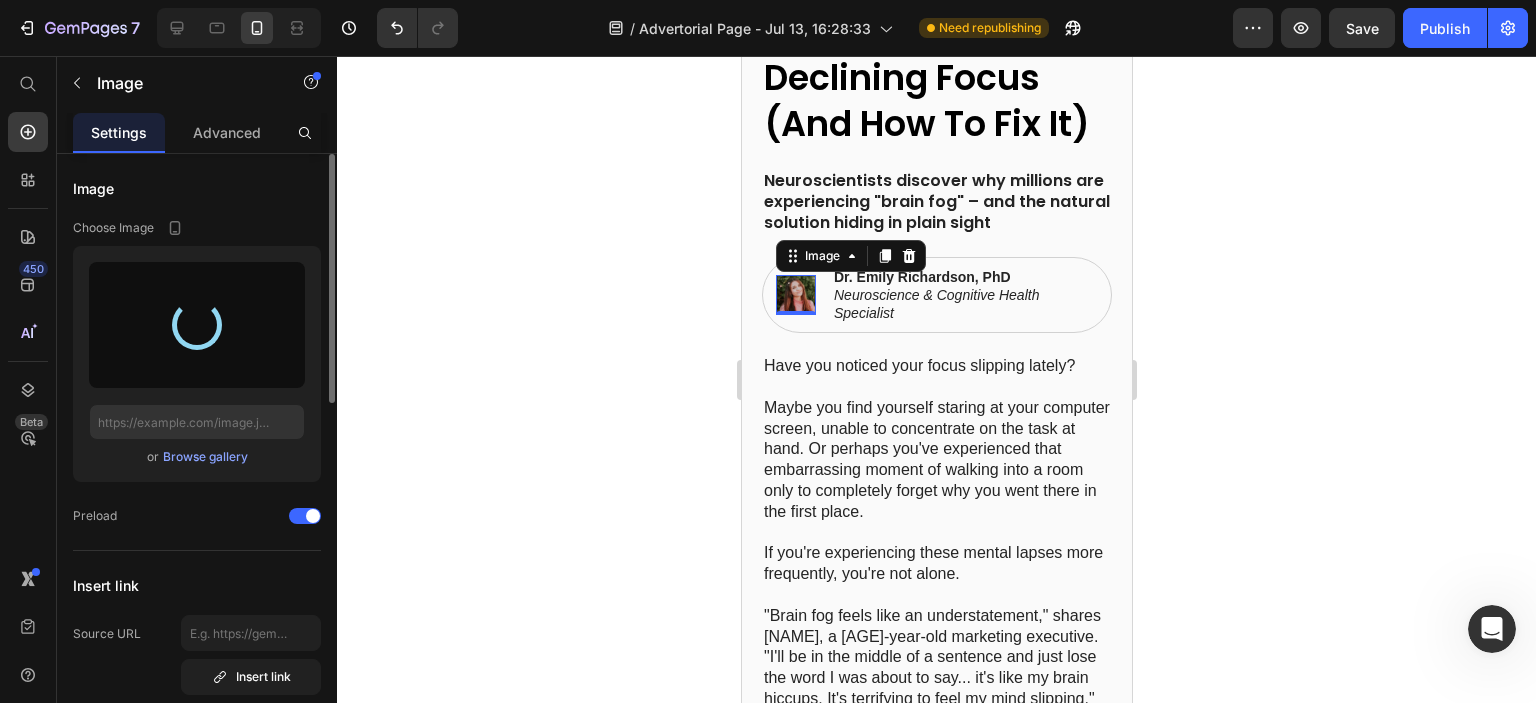 type on "https://cdn.shopify.com/s/files/1/0710/3145/5912/files/gempages_573164479206916870-c3b2a274-3bb2-49c9-89f6-5a6bd6e0229d.png" 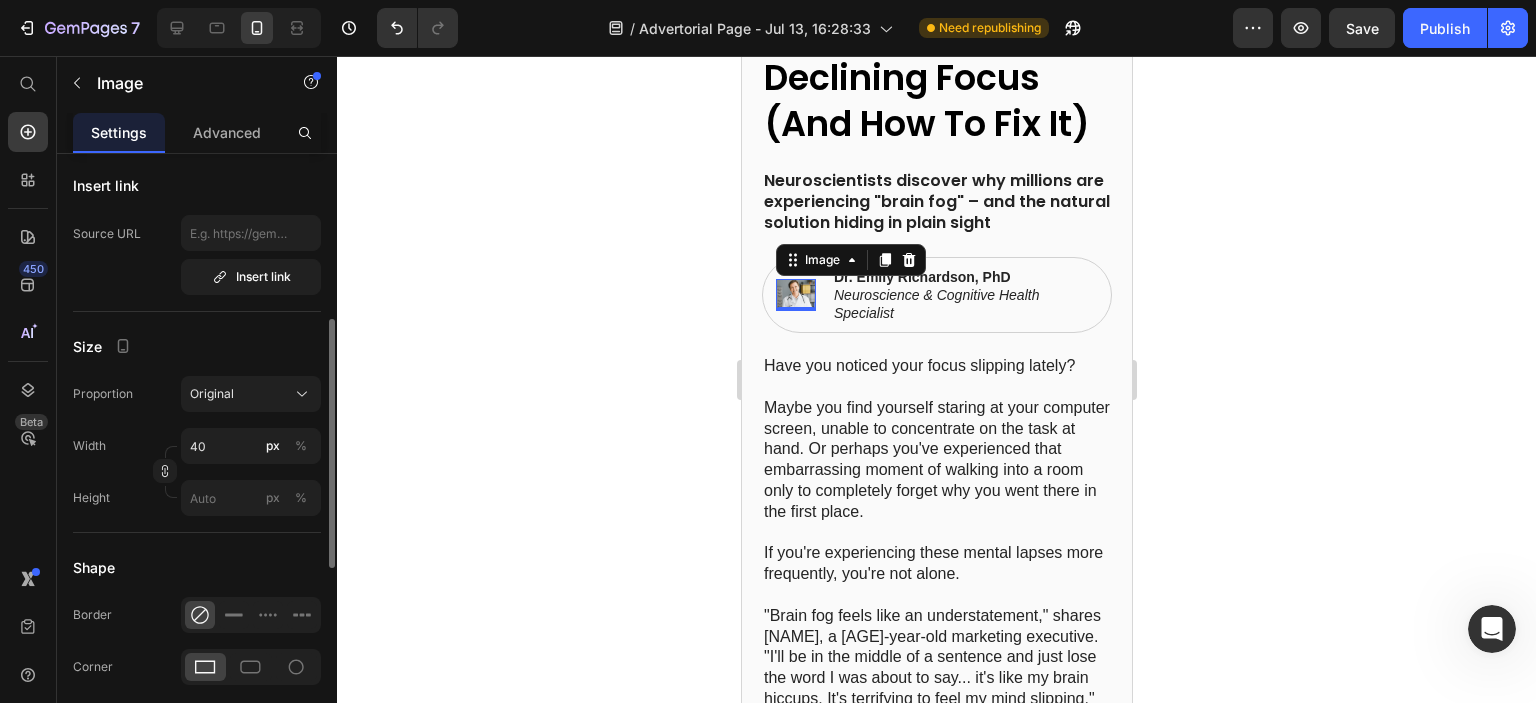 scroll, scrollTop: 600, scrollLeft: 0, axis: vertical 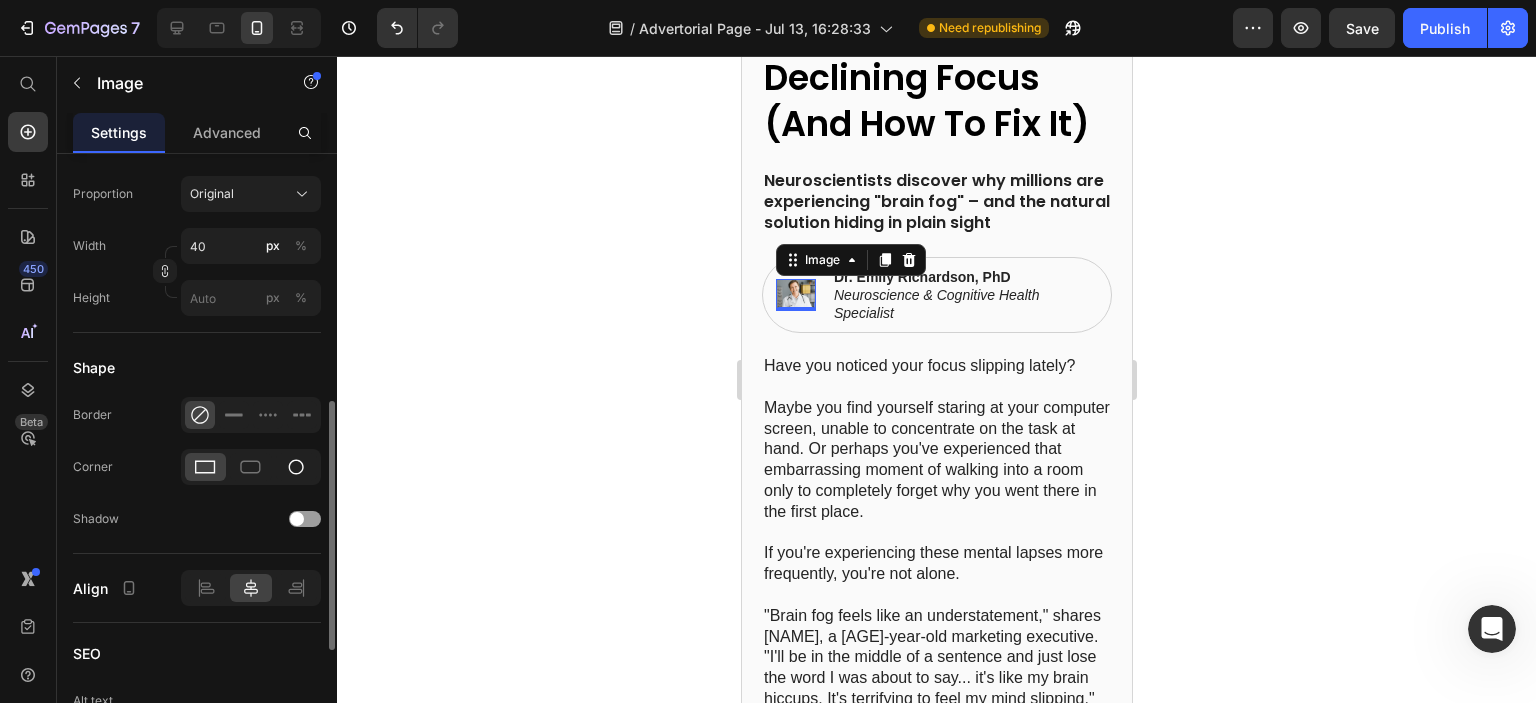 click 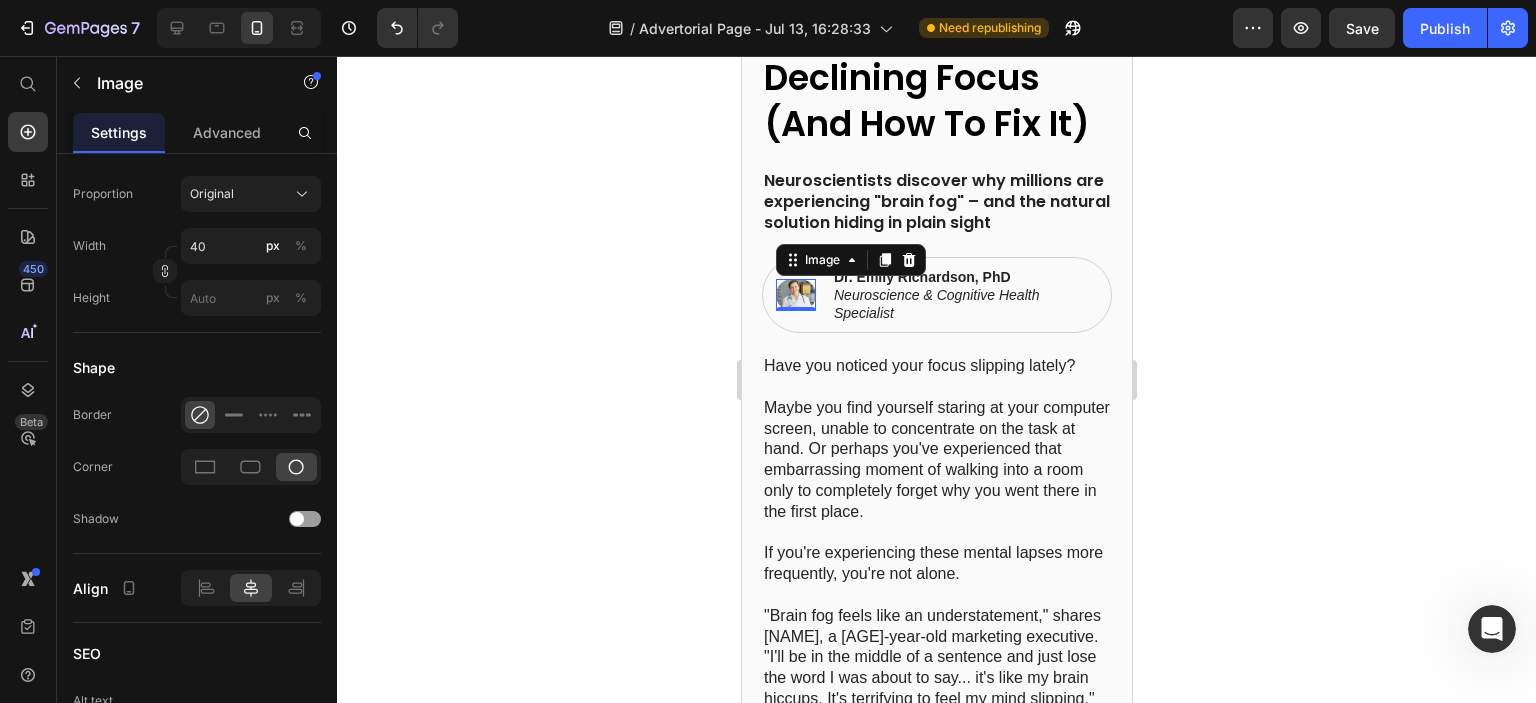 click 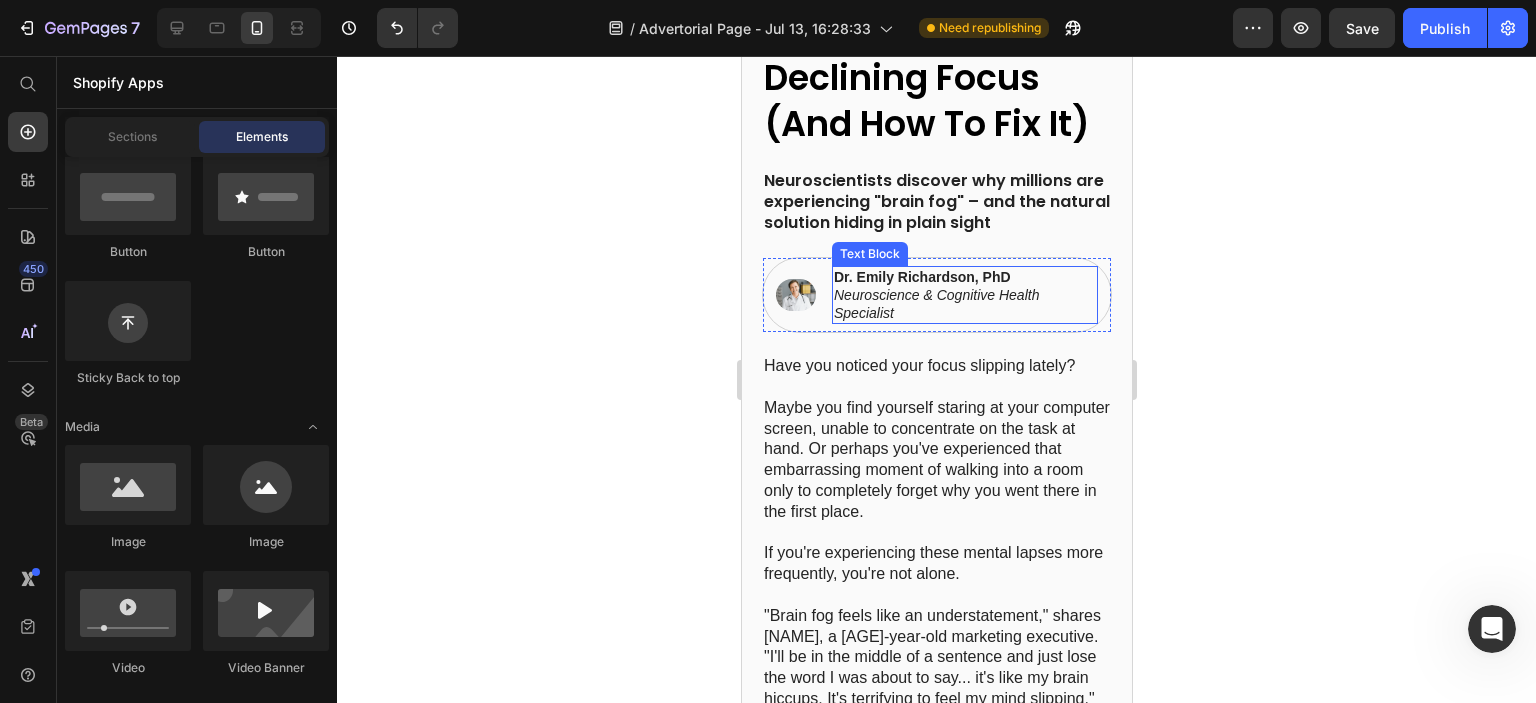 click at bounding box center (795, 295) 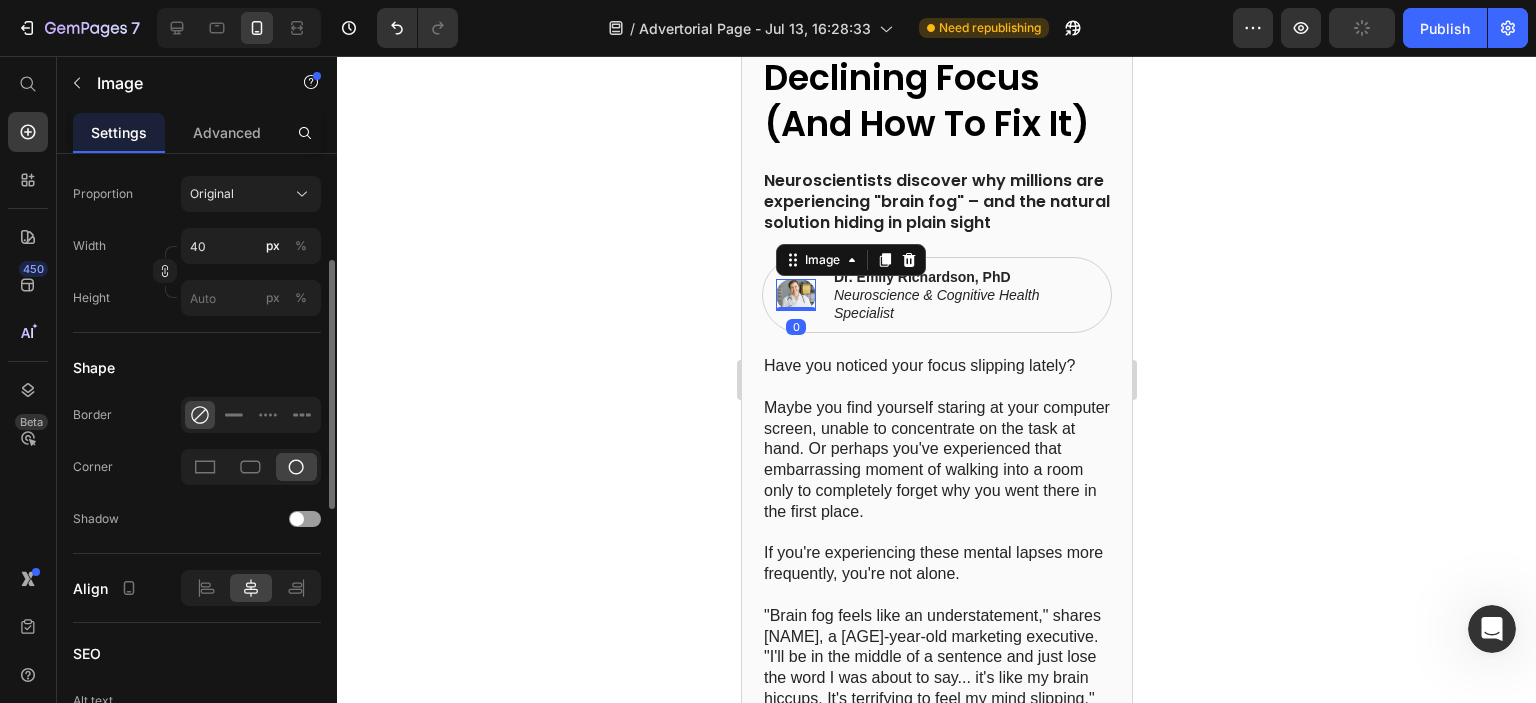 scroll, scrollTop: 500, scrollLeft: 0, axis: vertical 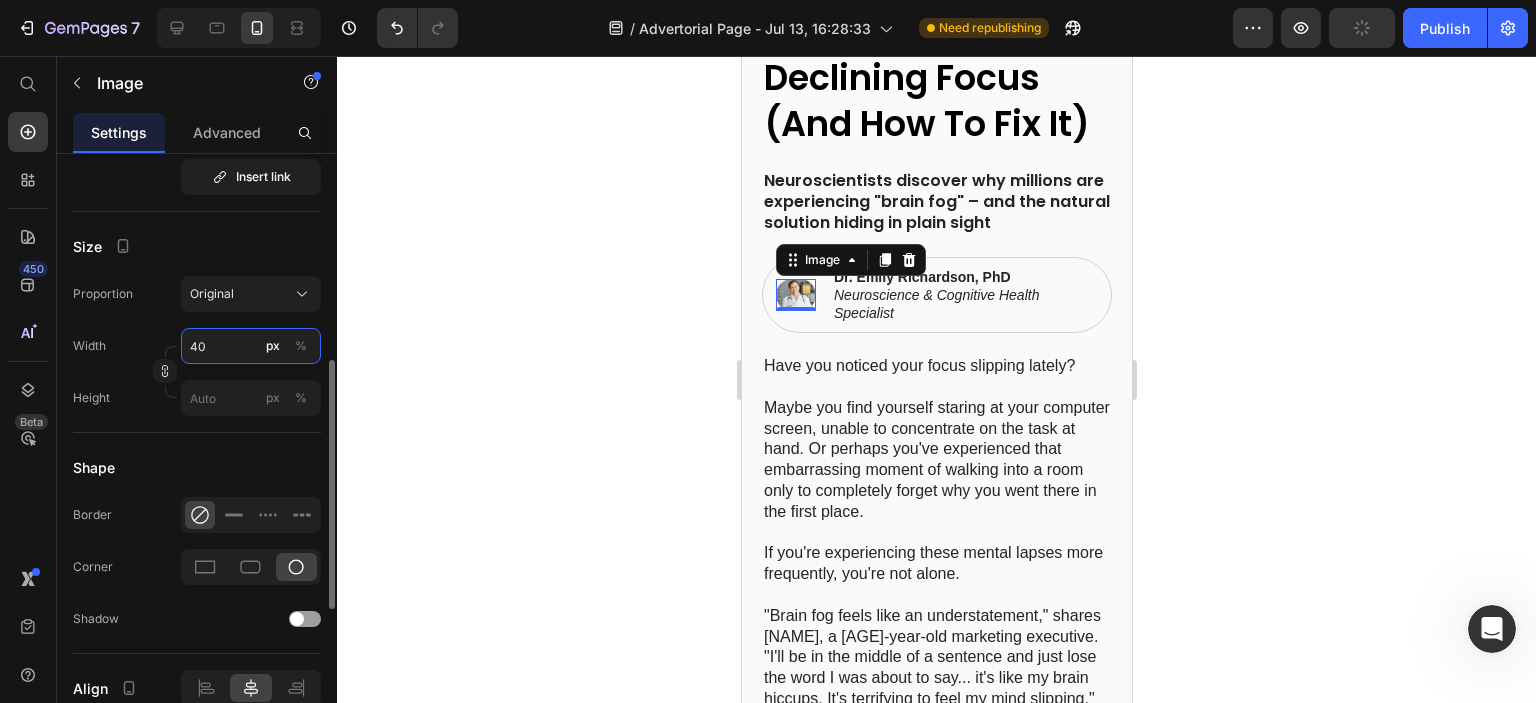 click on "40" at bounding box center (251, 346) 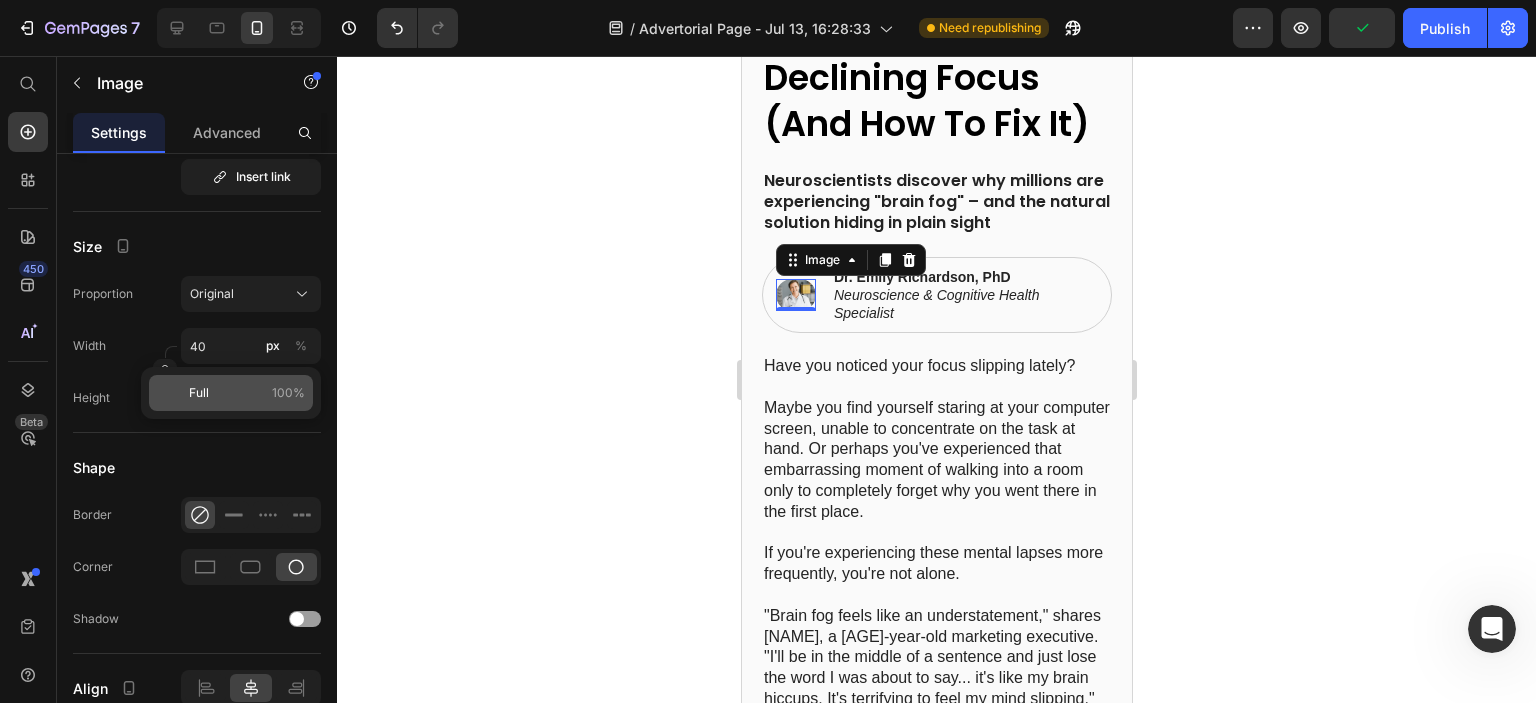 click on "Full 100%" at bounding box center [247, 393] 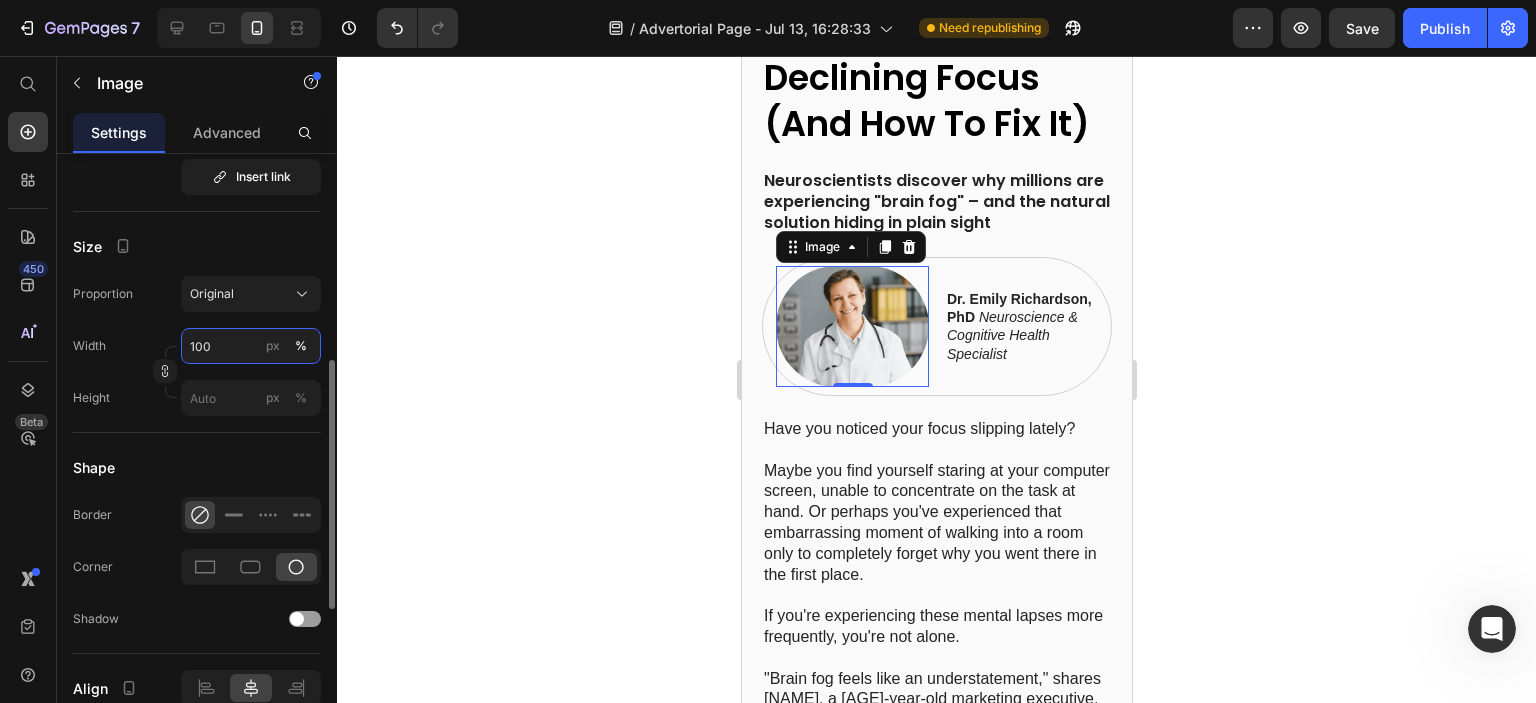 click on "100" at bounding box center (251, 346) 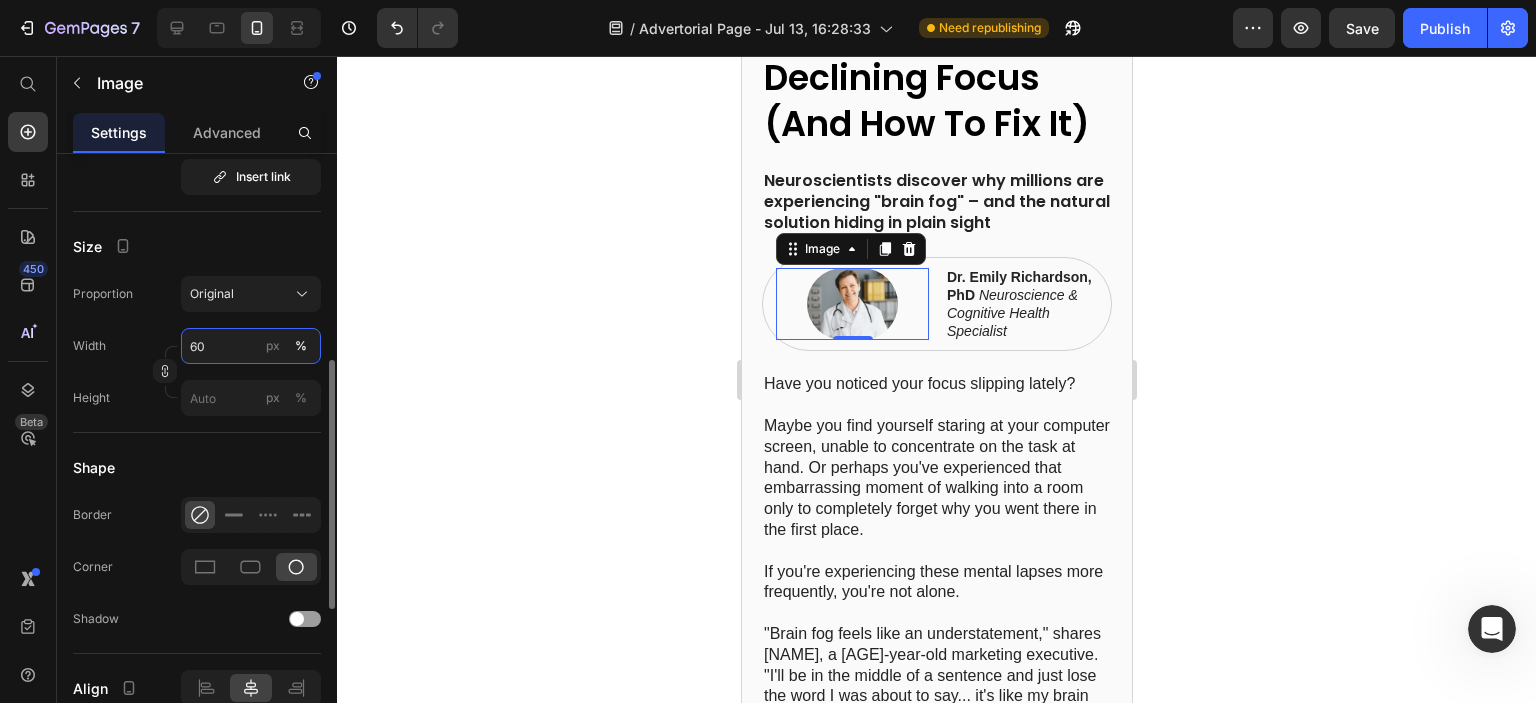 type on "6" 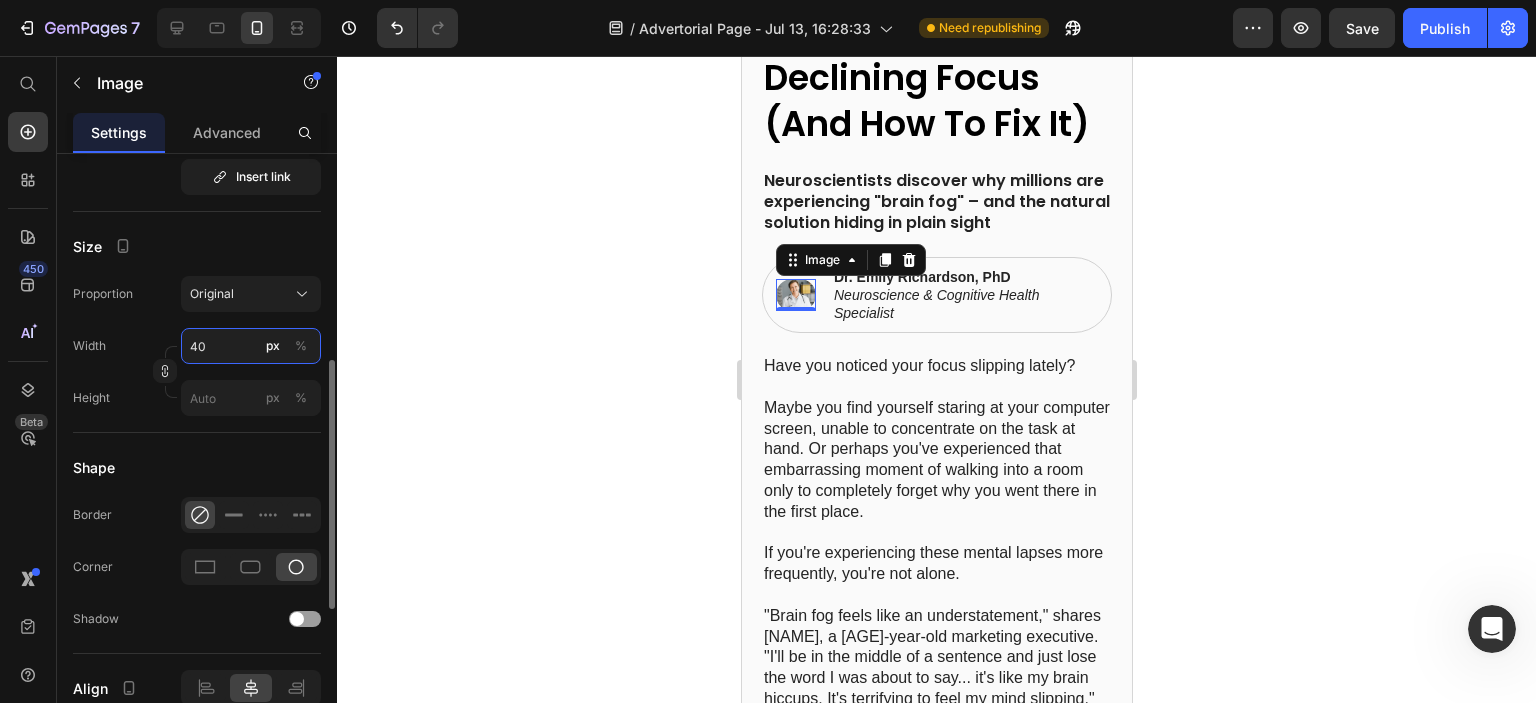 type on "4" 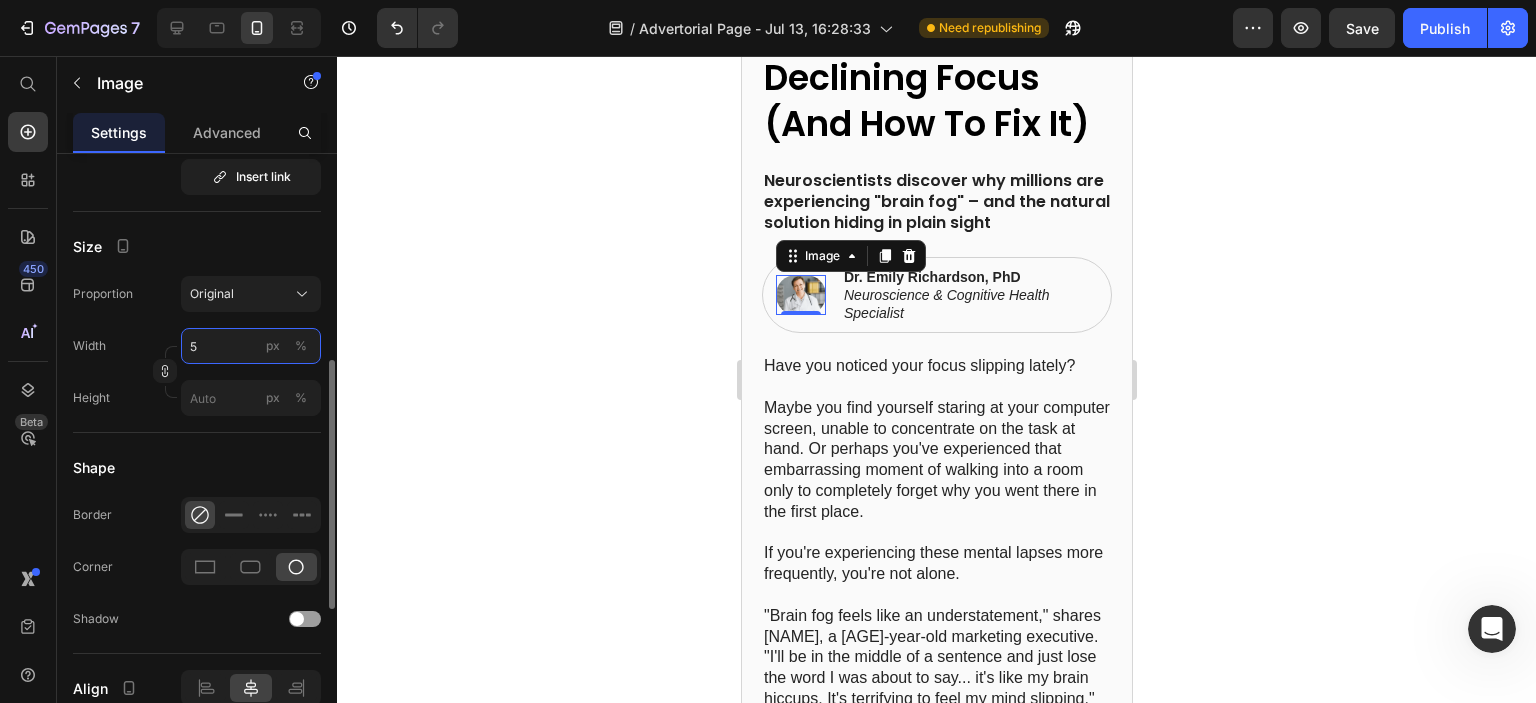 type on "50" 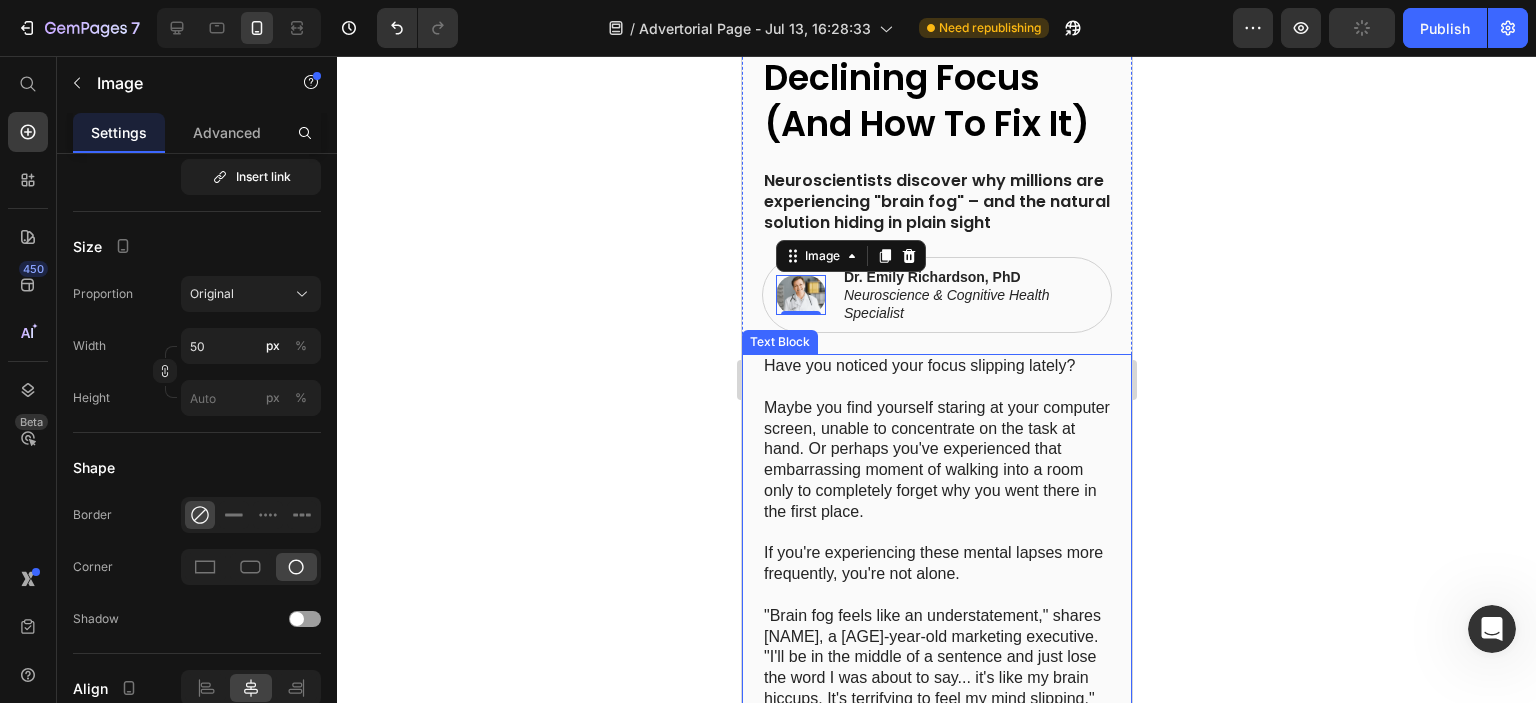 click 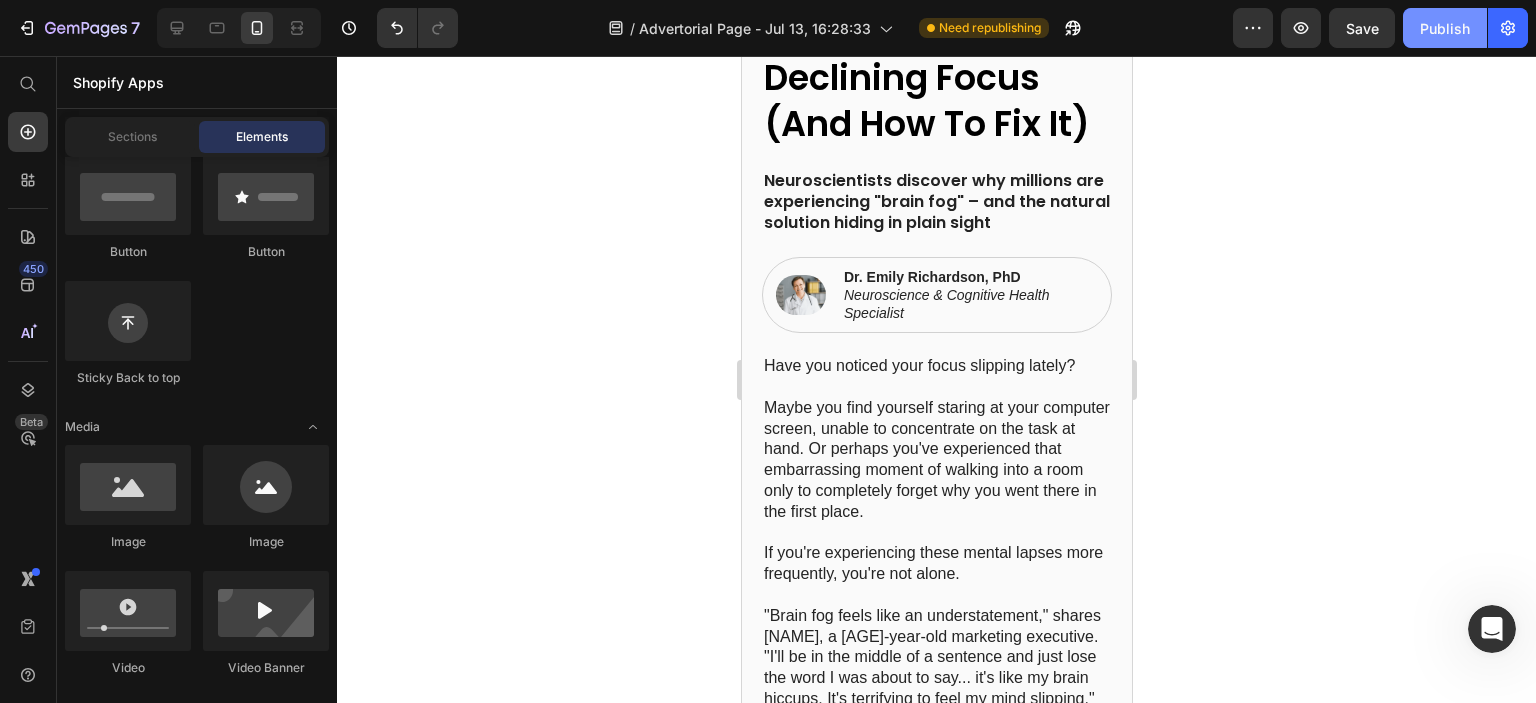 click on "Publish" at bounding box center [1445, 28] 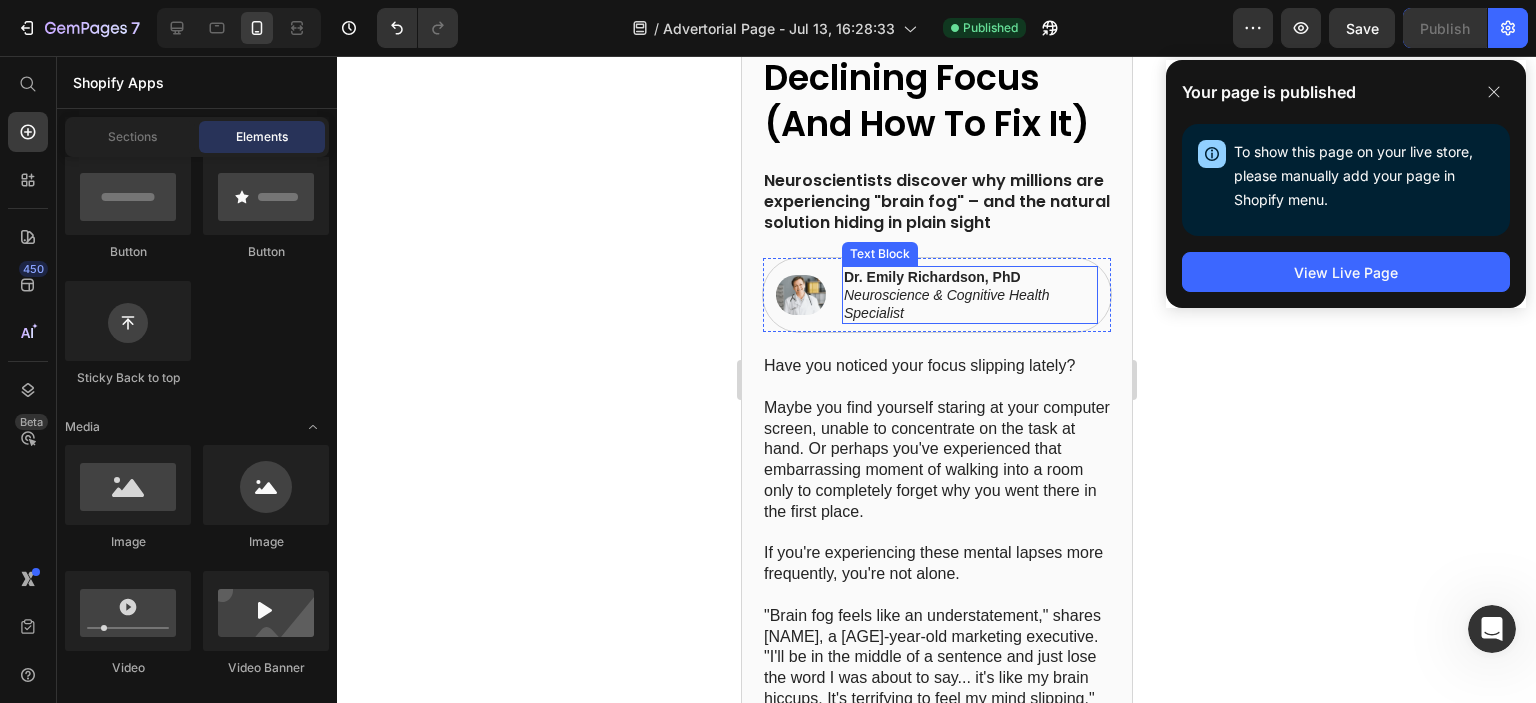 click on "[NAME], PhD Neuroscience & Cognitive Health Specialist" at bounding box center [969, 295] 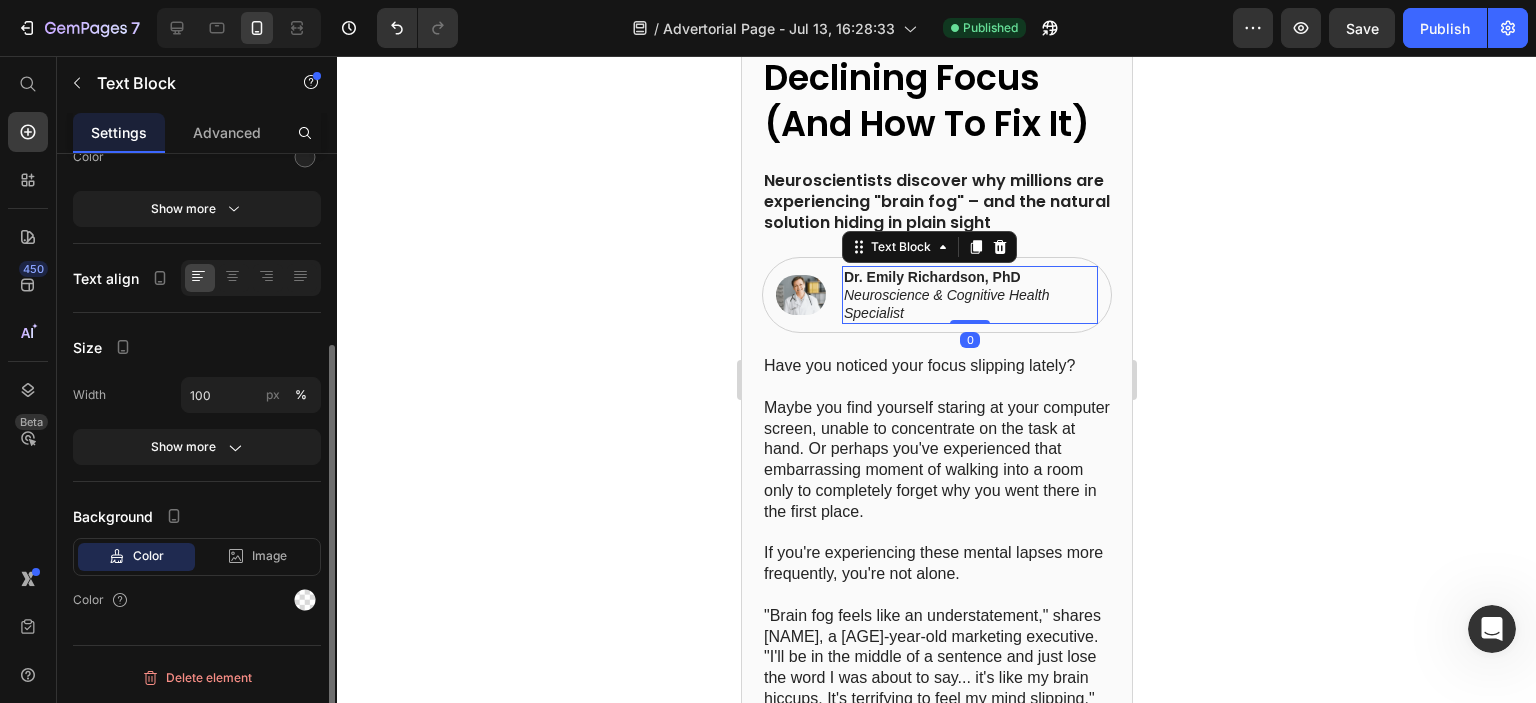 scroll, scrollTop: 0, scrollLeft: 0, axis: both 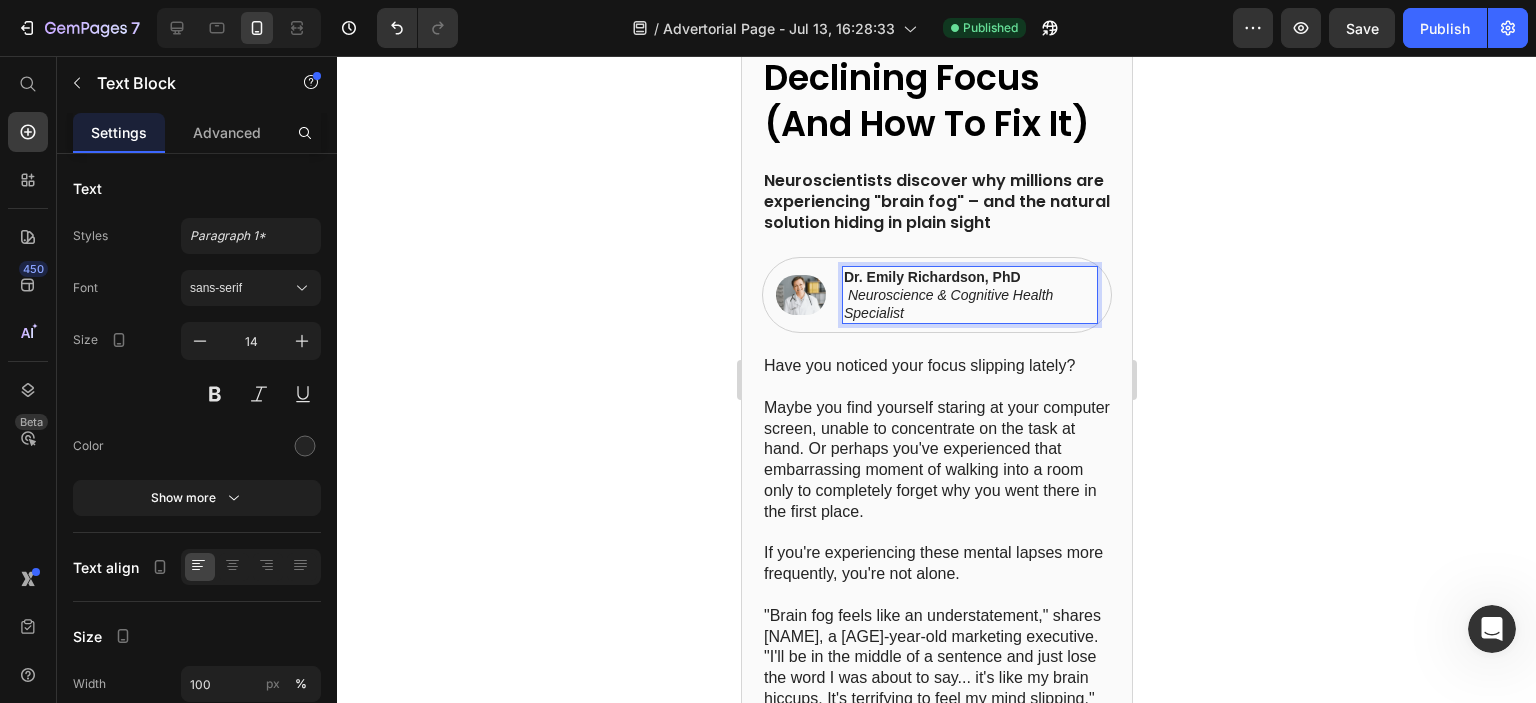 click on "Neuroscience & Cognitive Health Specialist" at bounding box center (947, 304) 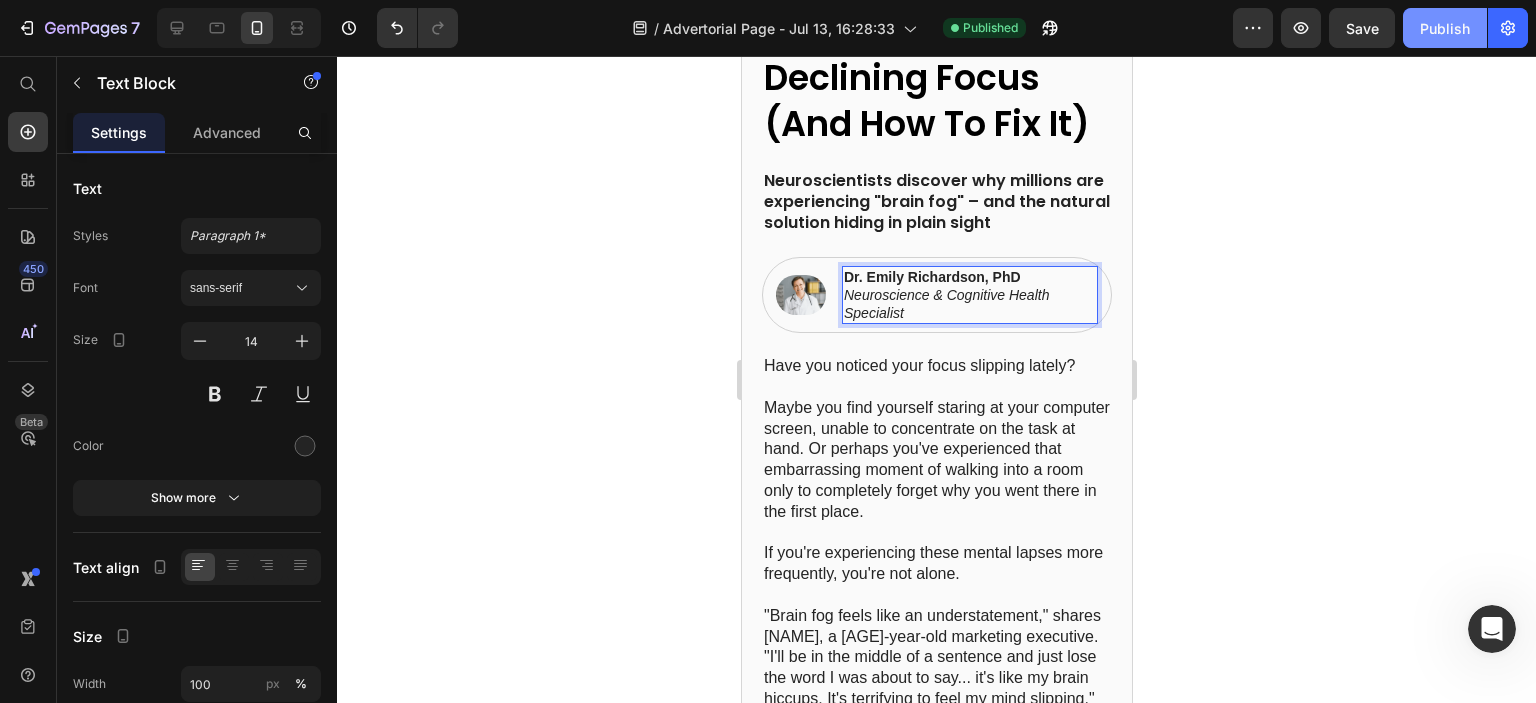click on "Publish" 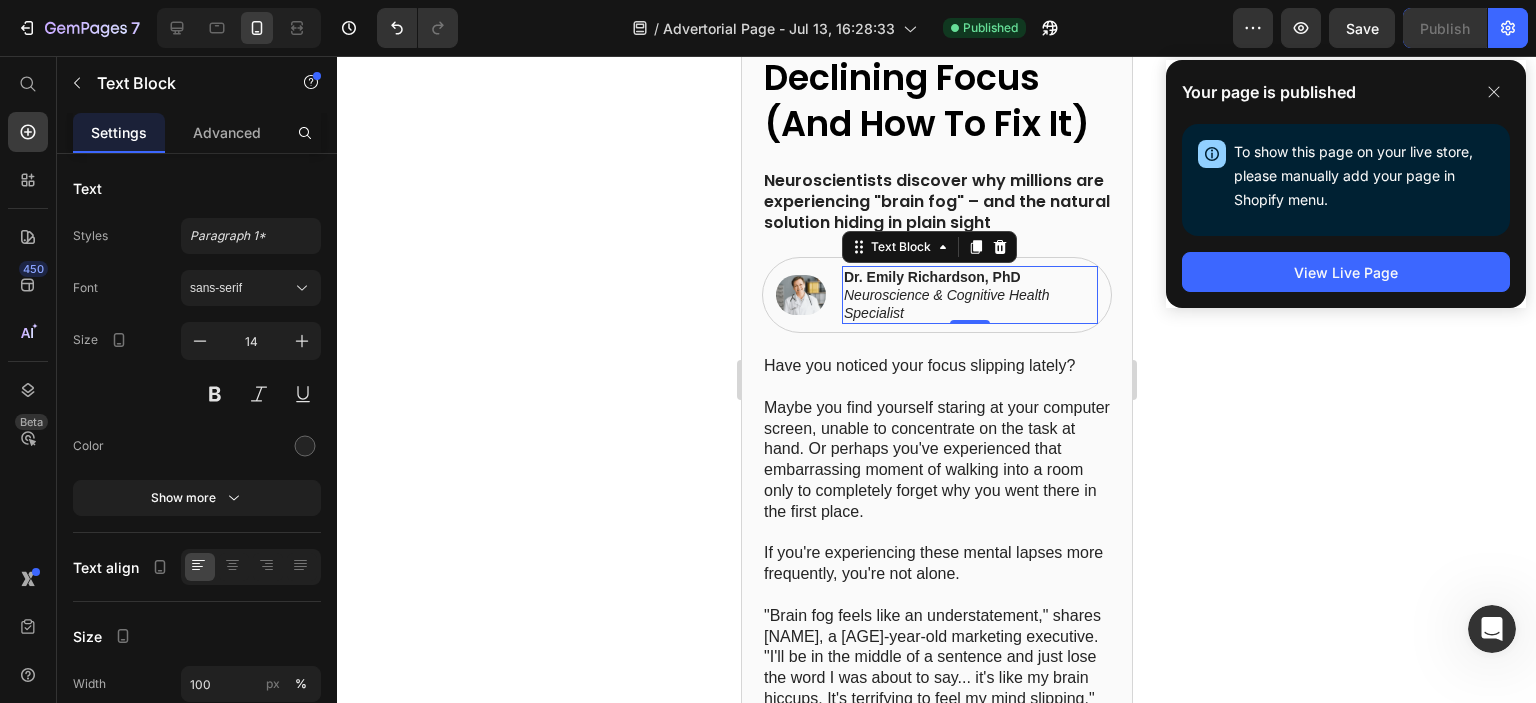 click 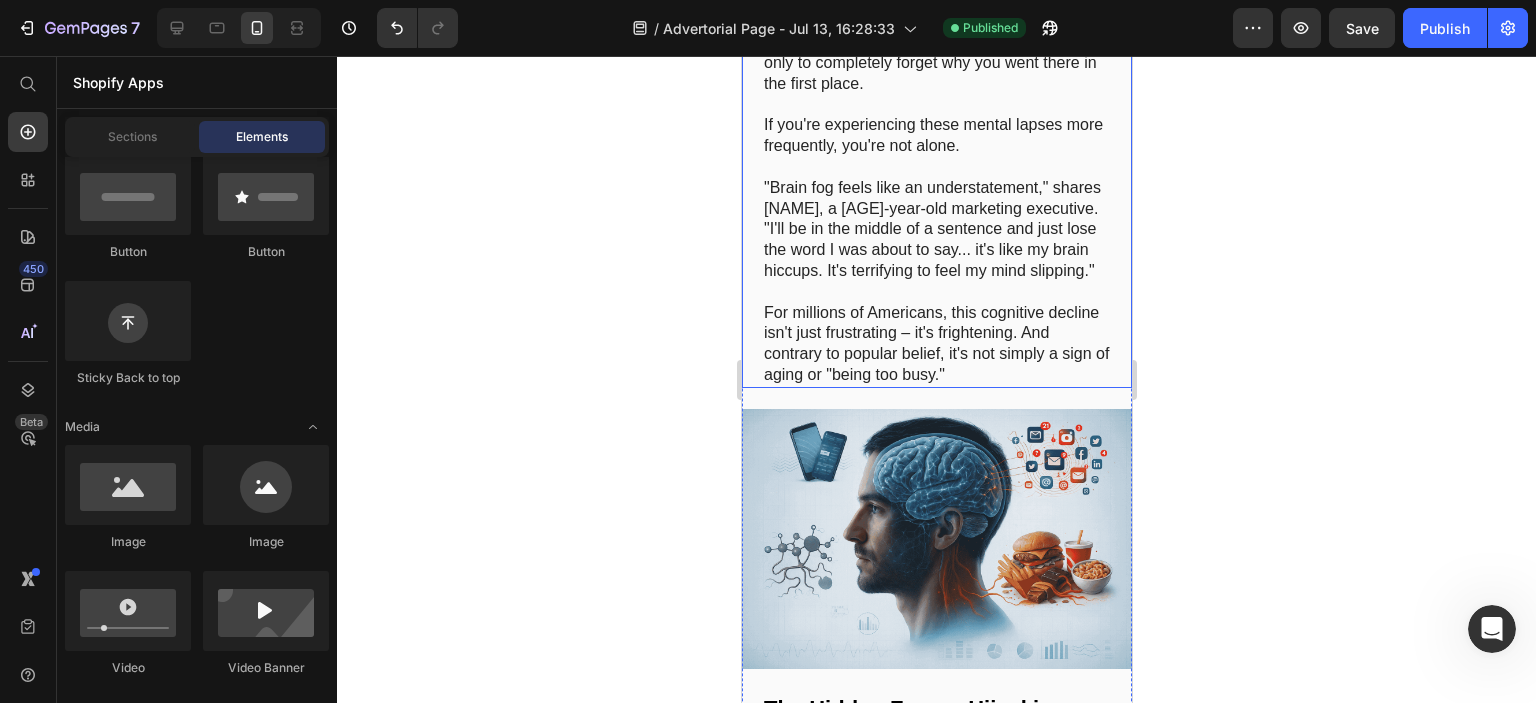 scroll, scrollTop: 1000, scrollLeft: 0, axis: vertical 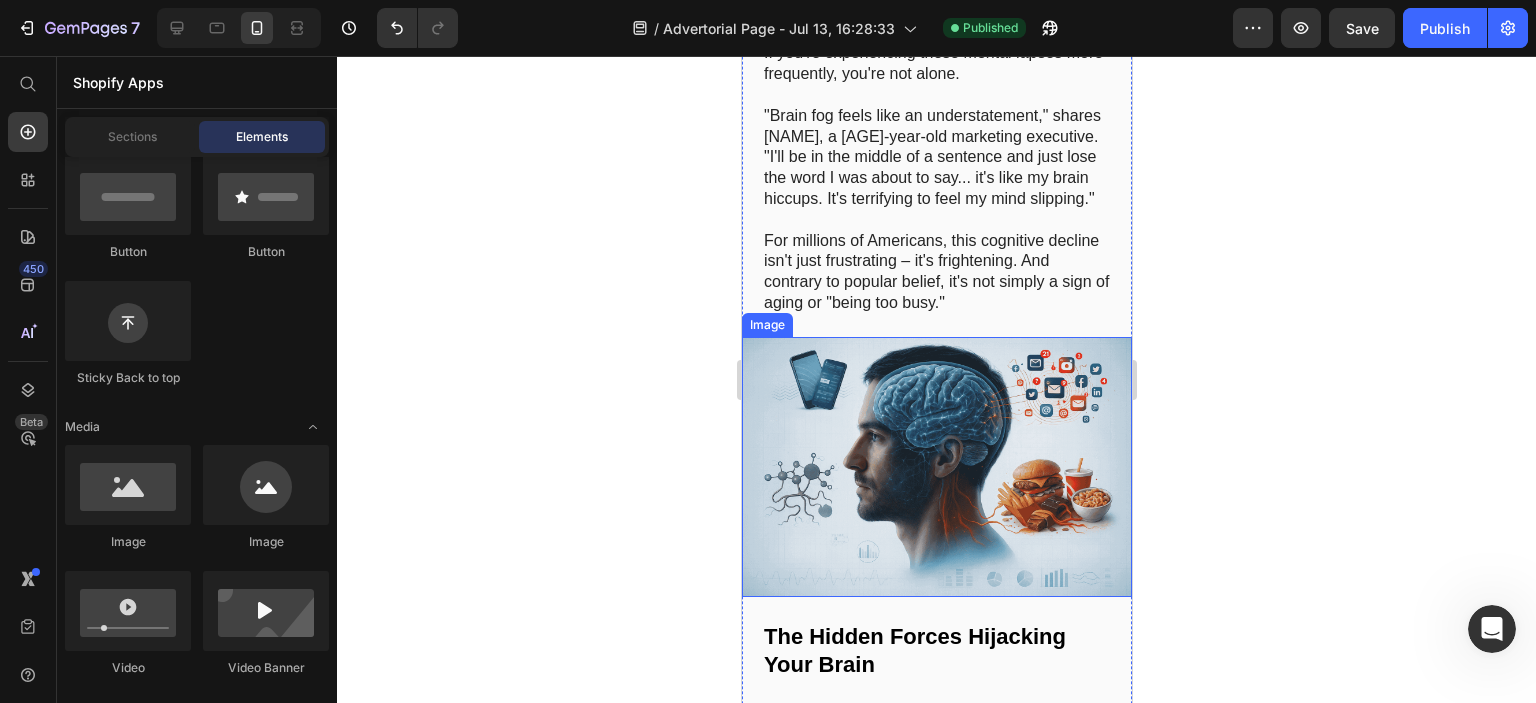 click at bounding box center (936, 467) 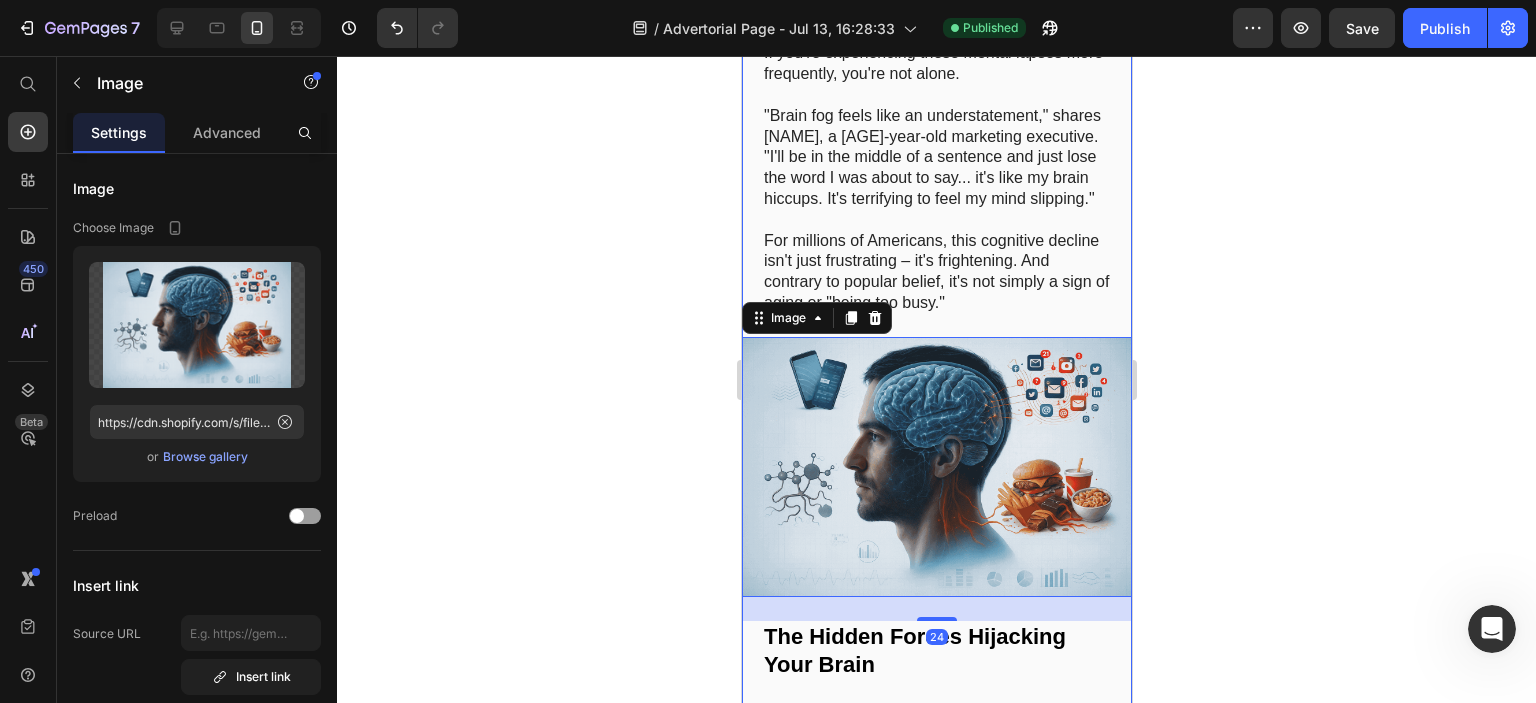 click on "Image Image Row The Surprising Culprit Behind Your Declining Focus (And How To Fix It) Heading Neuroscientists discover why millions are experiencing "brain fog" – and the natural solution hiding in plain sight Text Block Image Dr. [NAME], PhD ⁠⁠⁠⁠⁠⁠⁠ Neuroscience & Cognitive Health Specialist Text Block Row Row Have you noticed your focus slipping lately?   Maybe you find yourself staring at your computer screen, unable to concentrate on the task at hand. Or perhaps you've experienced that embarrassing moment of walking into a room only to completely forget why you went there in the first place.   If you're experiencing these mental lapses more frequently, you're not alone.   "Brain fog feels like an understatement," shares [NAME], a [AGE]-year-old marketing executive. "I'll be in the middle of a sentence and just lose the word I was about to say... it's like my brain hiccups. It's terrifying to feel my mind slipping."" at bounding box center (936, 1495) 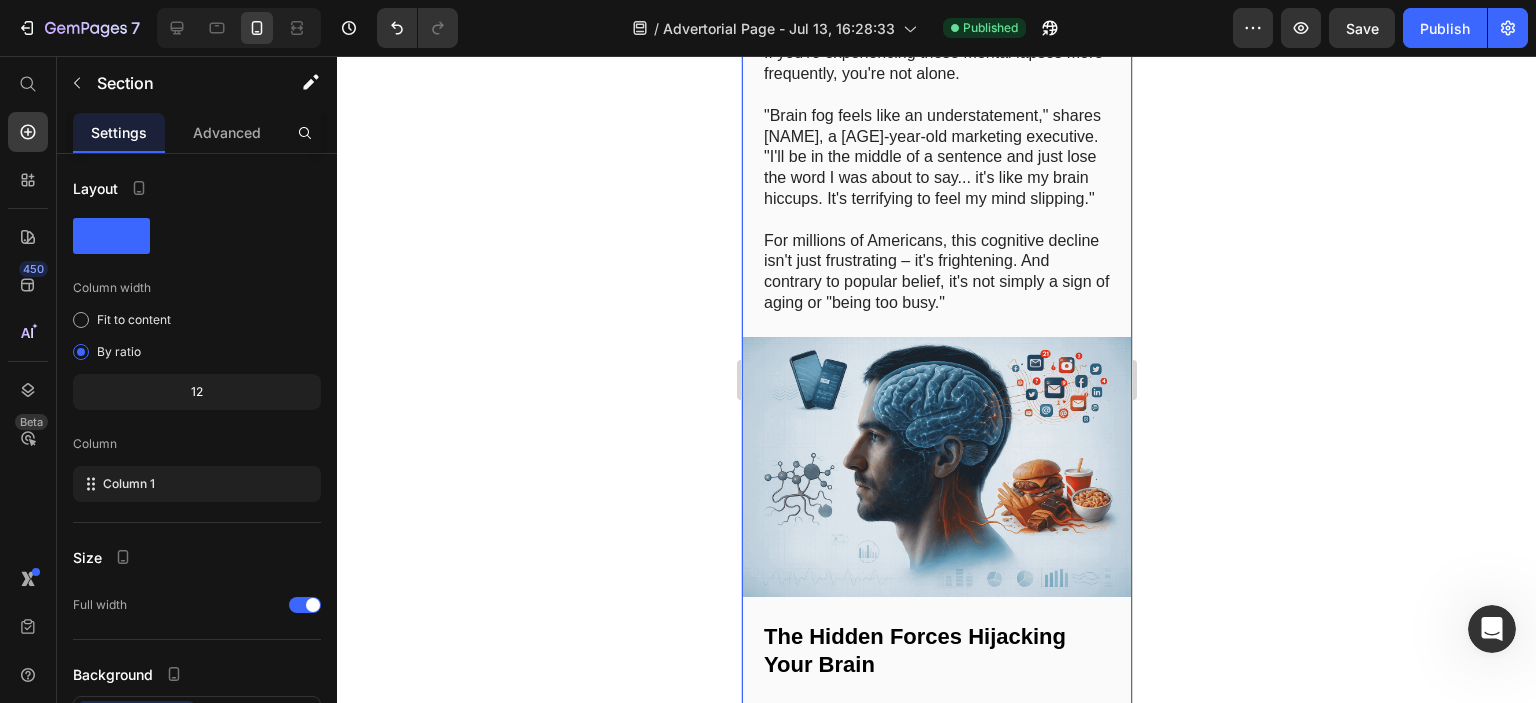 click on "For millions of Americans, this cognitive decline isn't just frustrating – it's frightening. And contrary to popular belief, it's not simply a sign of aging or "being too busy."" at bounding box center [936, 272] 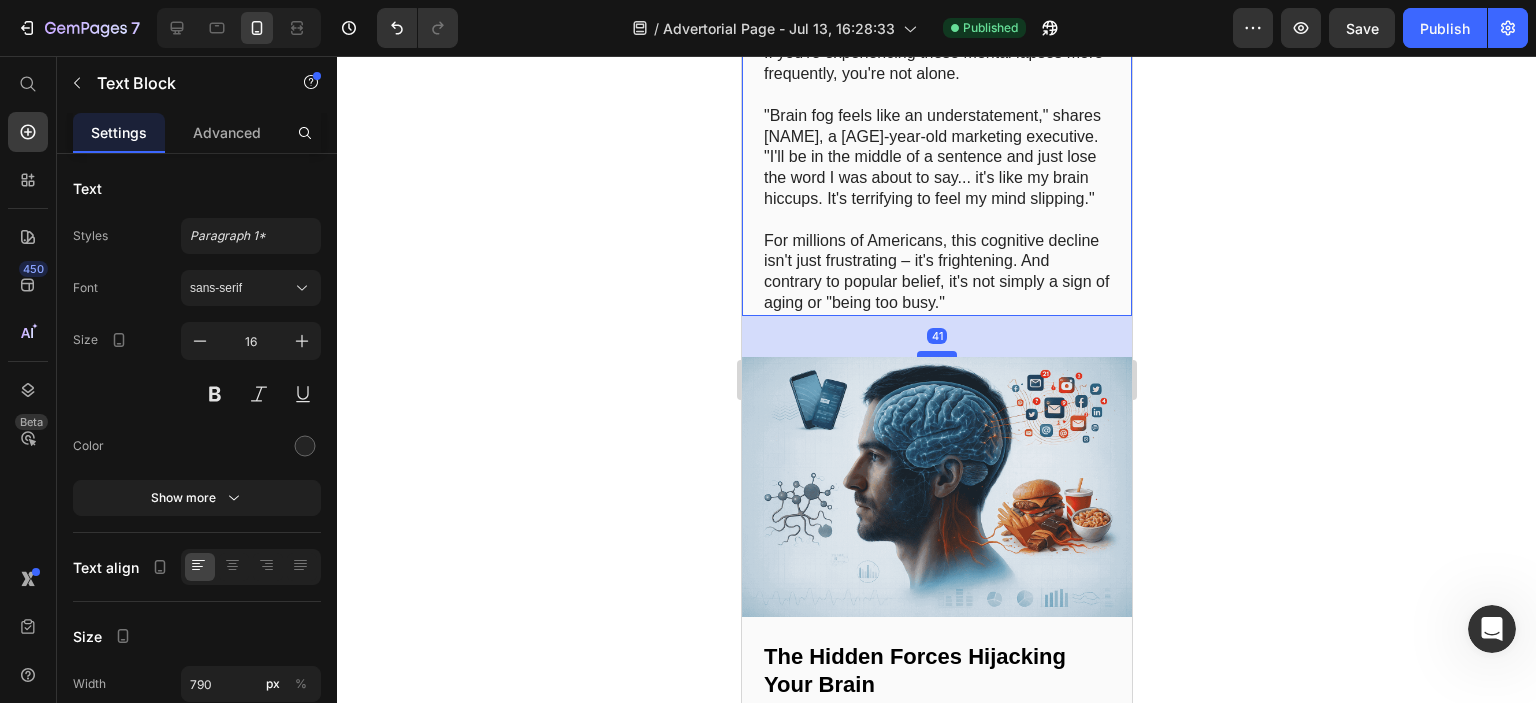 drag, startPoint x: 931, startPoint y: 390, endPoint x: 934, endPoint y: 410, distance: 20.22375 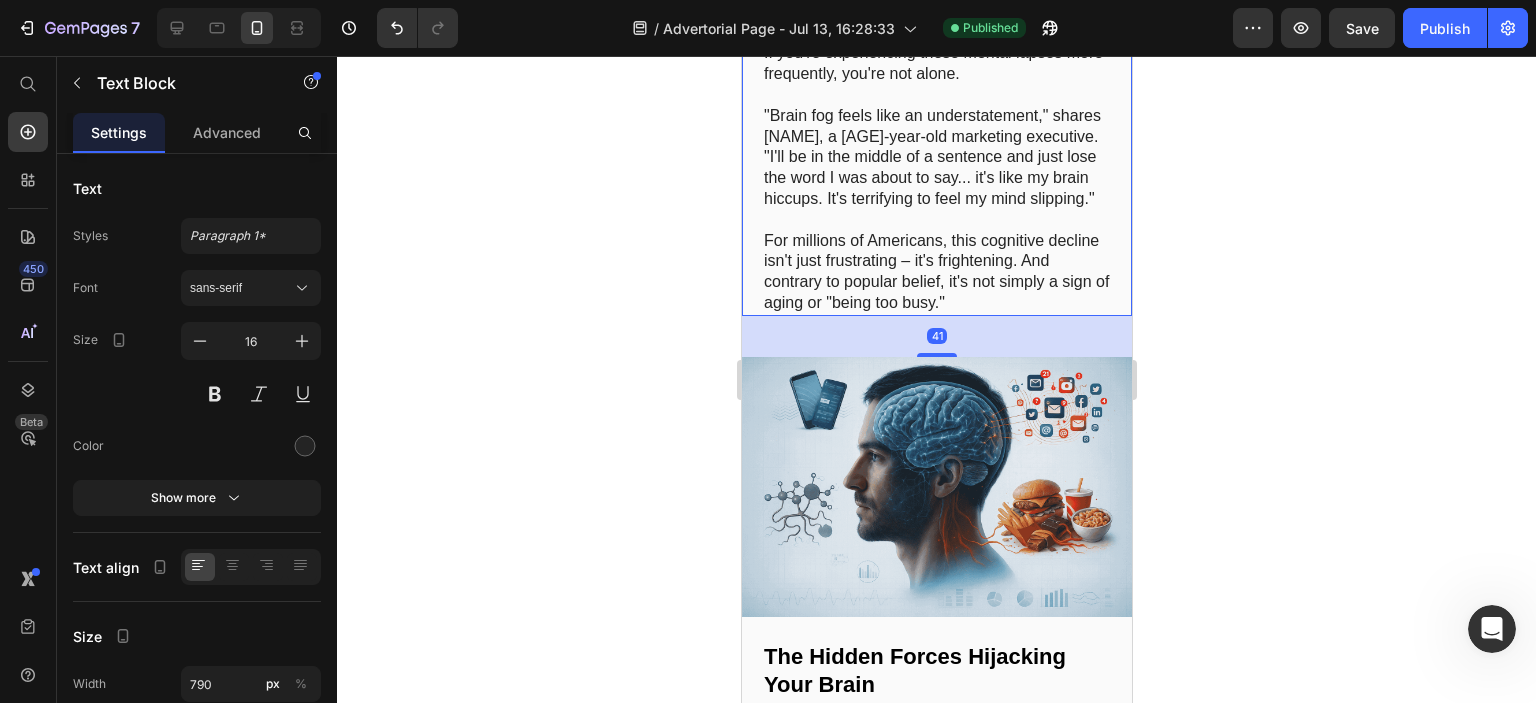 click on "41" at bounding box center (936, 336) 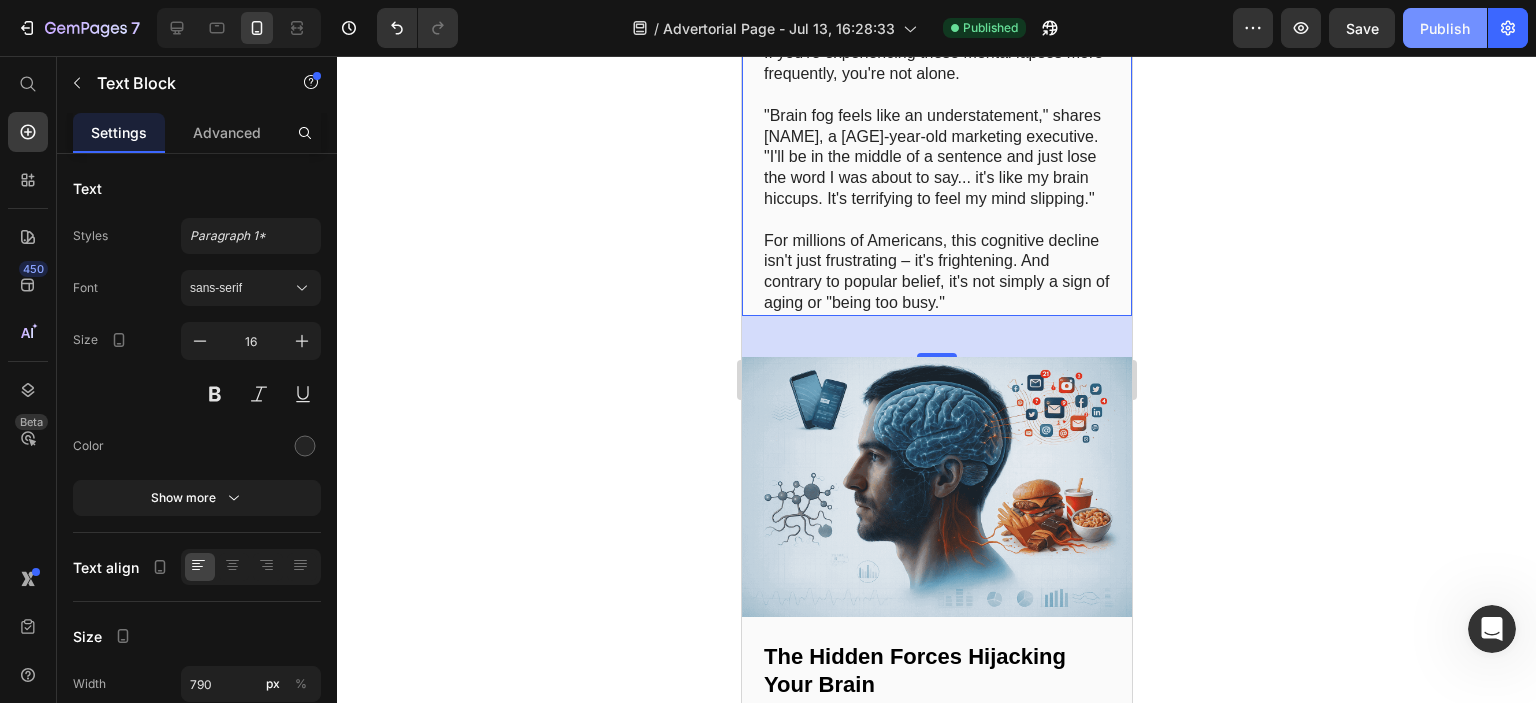 click on "Publish" at bounding box center (1445, 28) 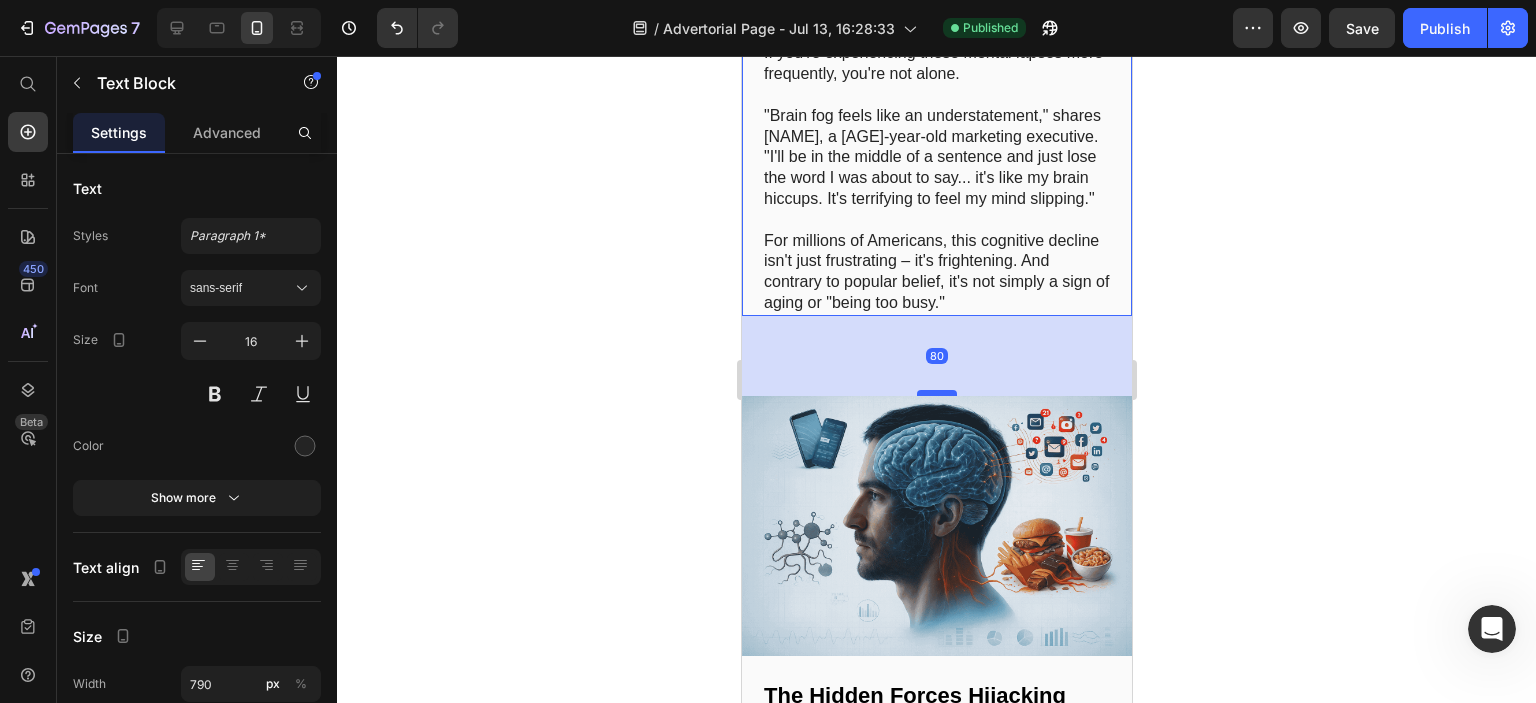 drag, startPoint x: 934, startPoint y: 411, endPoint x: 923, endPoint y: 450, distance: 40.5216 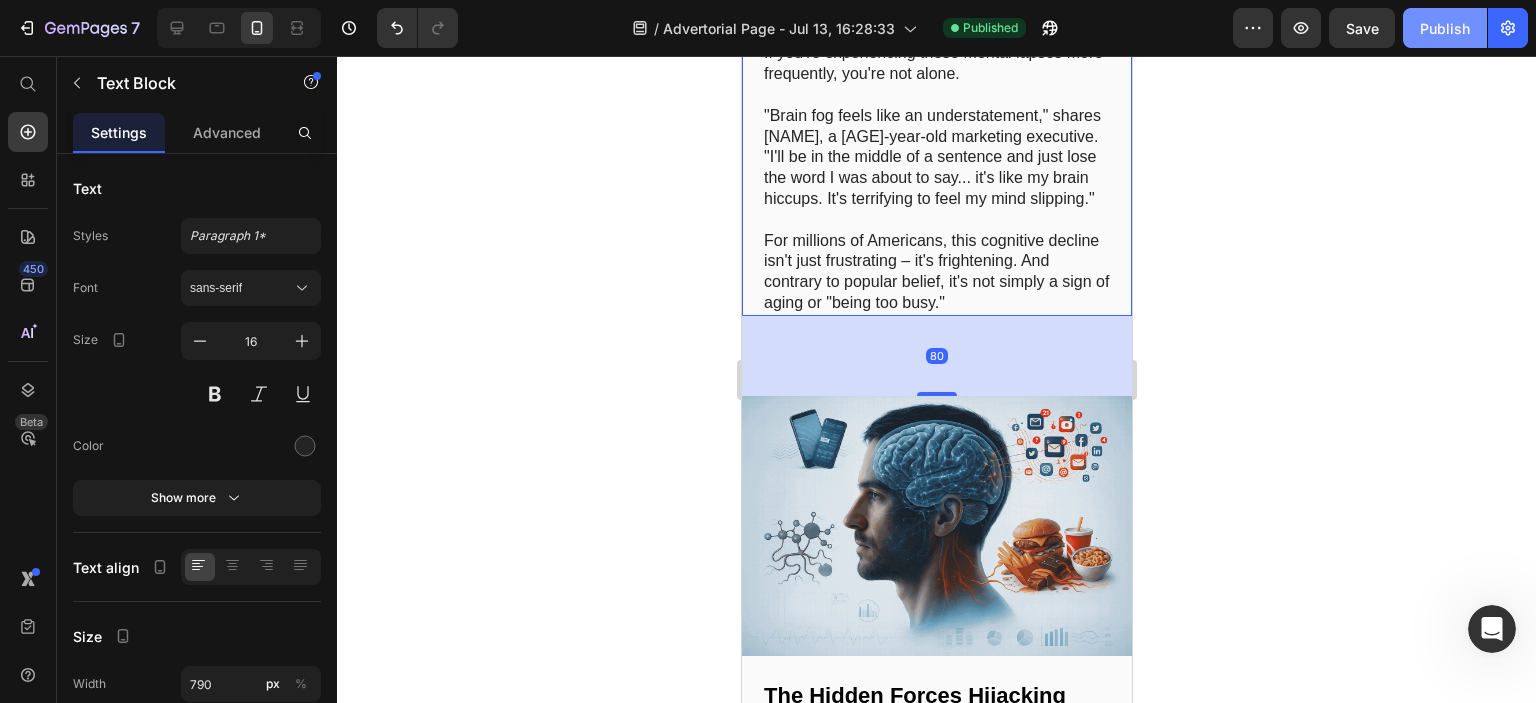 click on "Publish" at bounding box center (1445, 28) 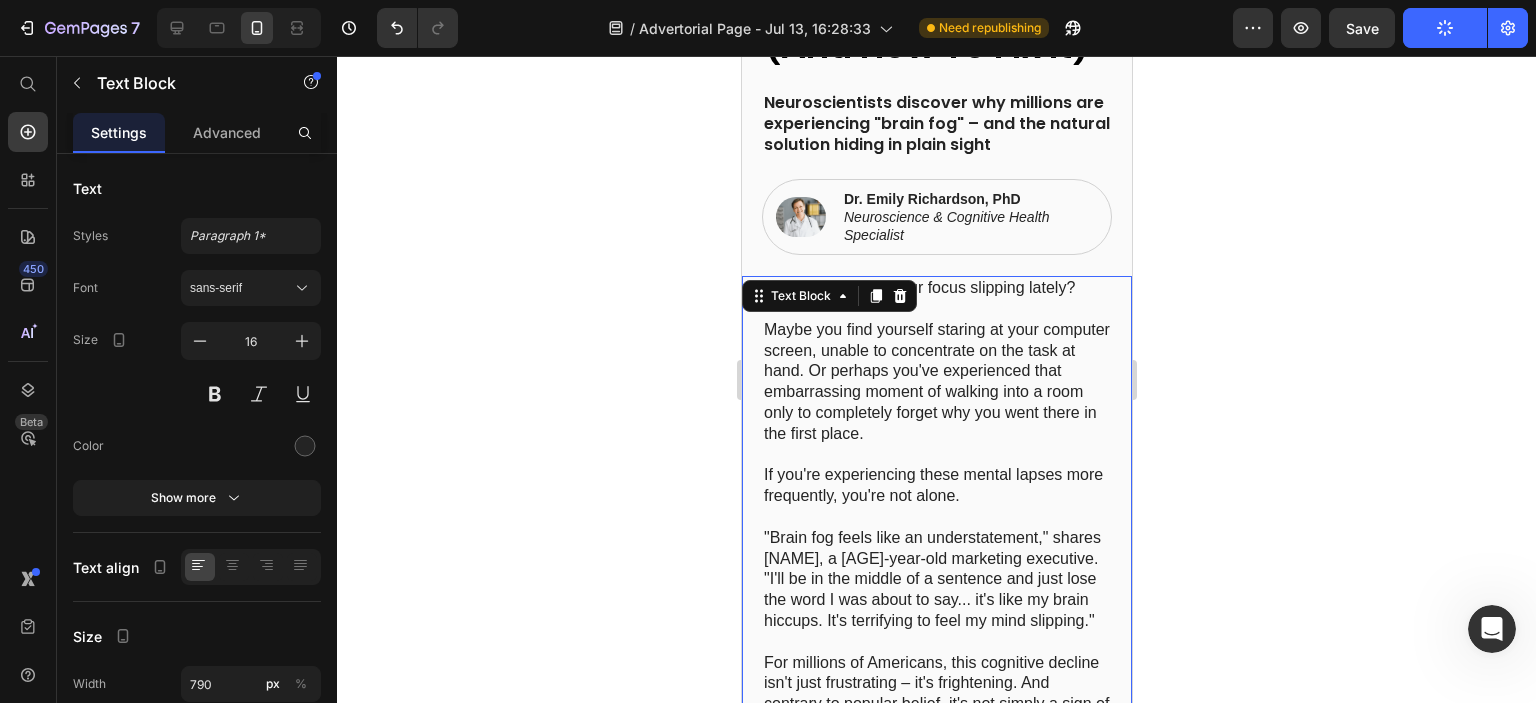 scroll, scrollTop: 500, scrollLeft: 0, axis: vertical 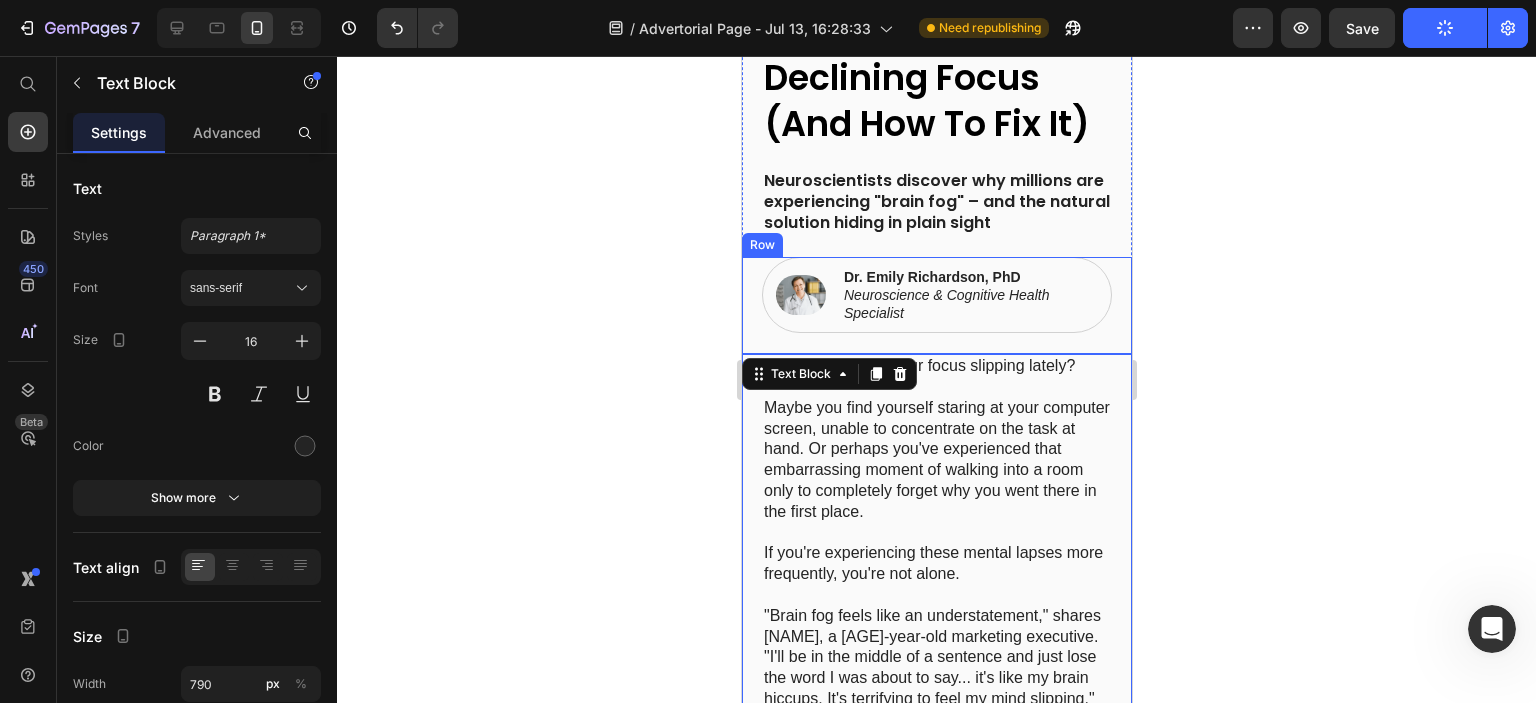 click on "Image Dr. Emily Richardson, PhD ⁠⁠⁠⁠⁠⁠⁠ Neuroscience & Cognitive Health Specialist Text Block Row" at bounding box center [936, 306] 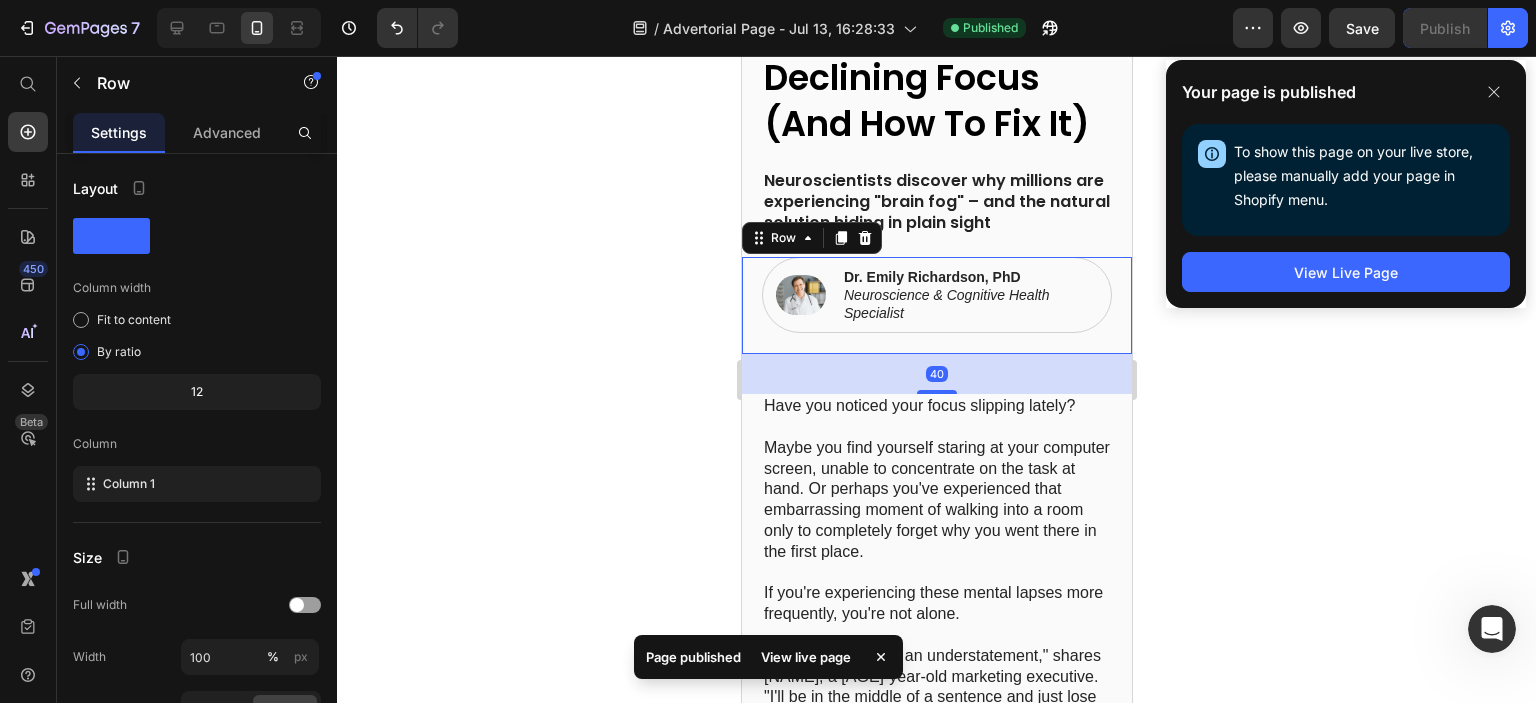 drag, startPoint x: 933, startPoint y: 386, endPoint x: 905, endPoint y: 426, distance: 48.82622 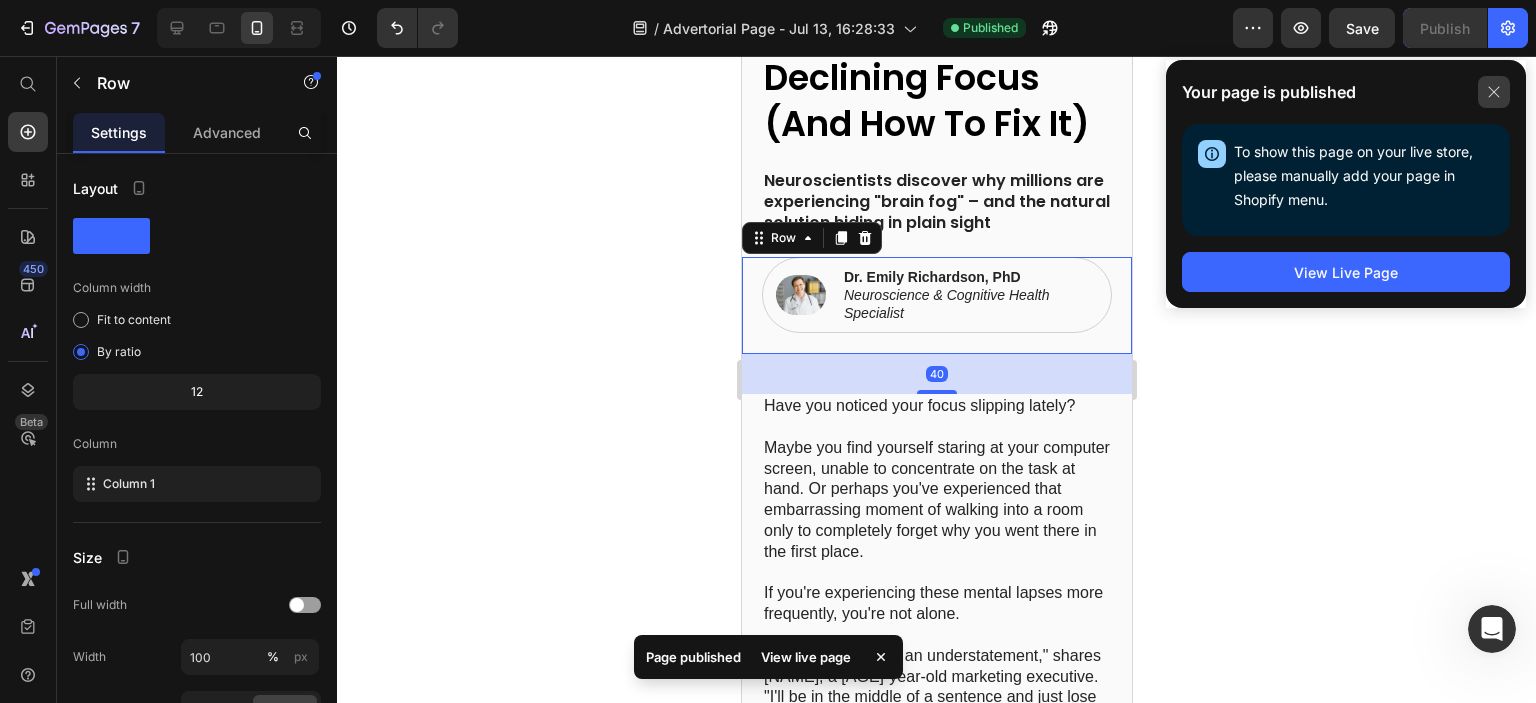 click 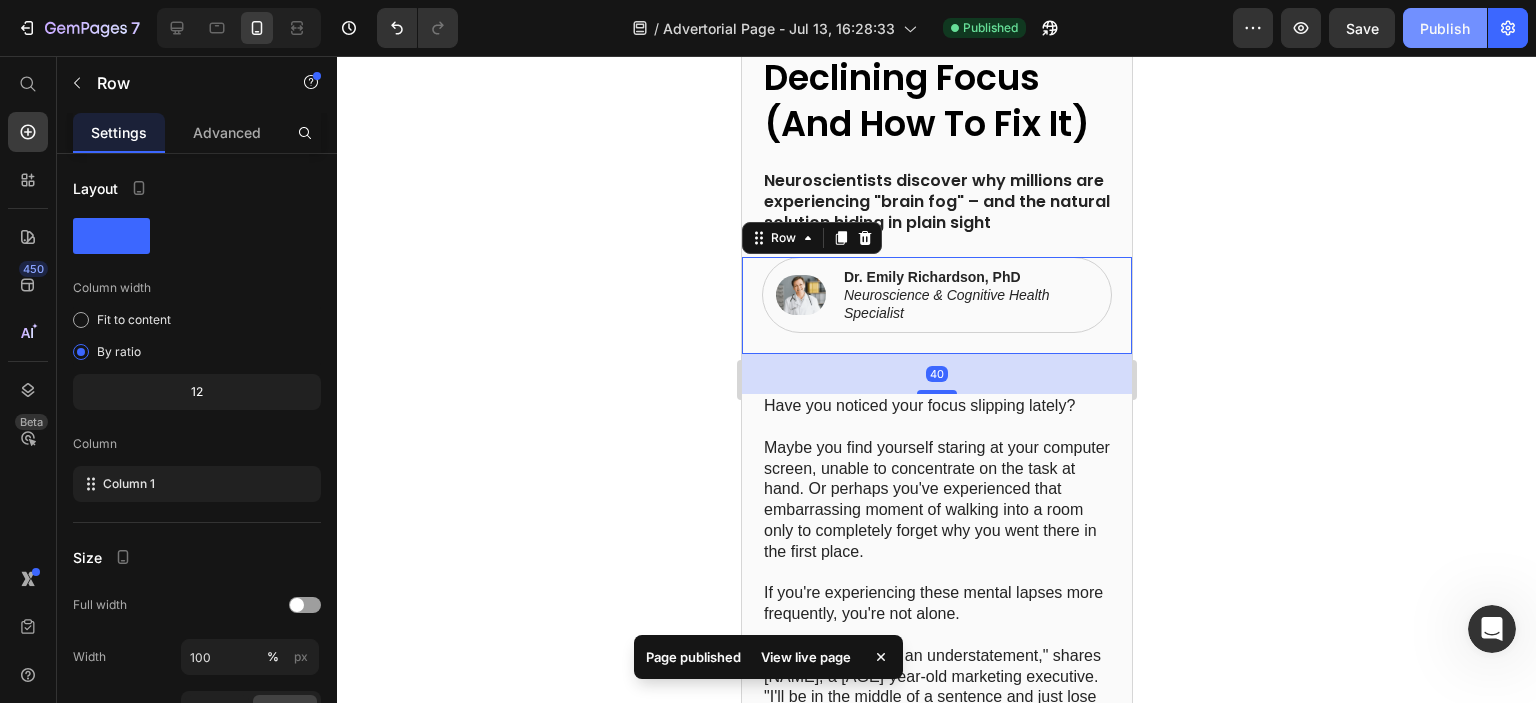 click on "Publish" at bounding box center (1445, 28) 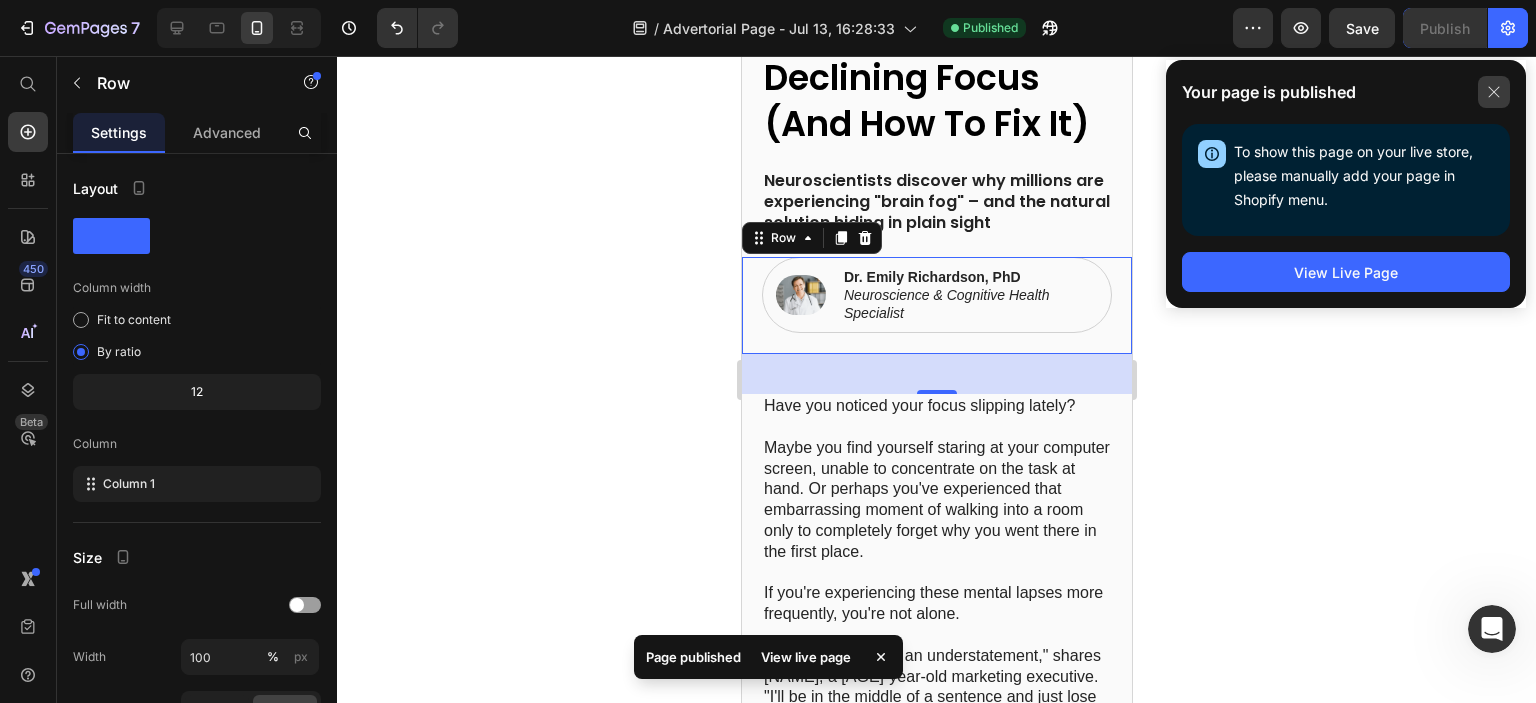 click 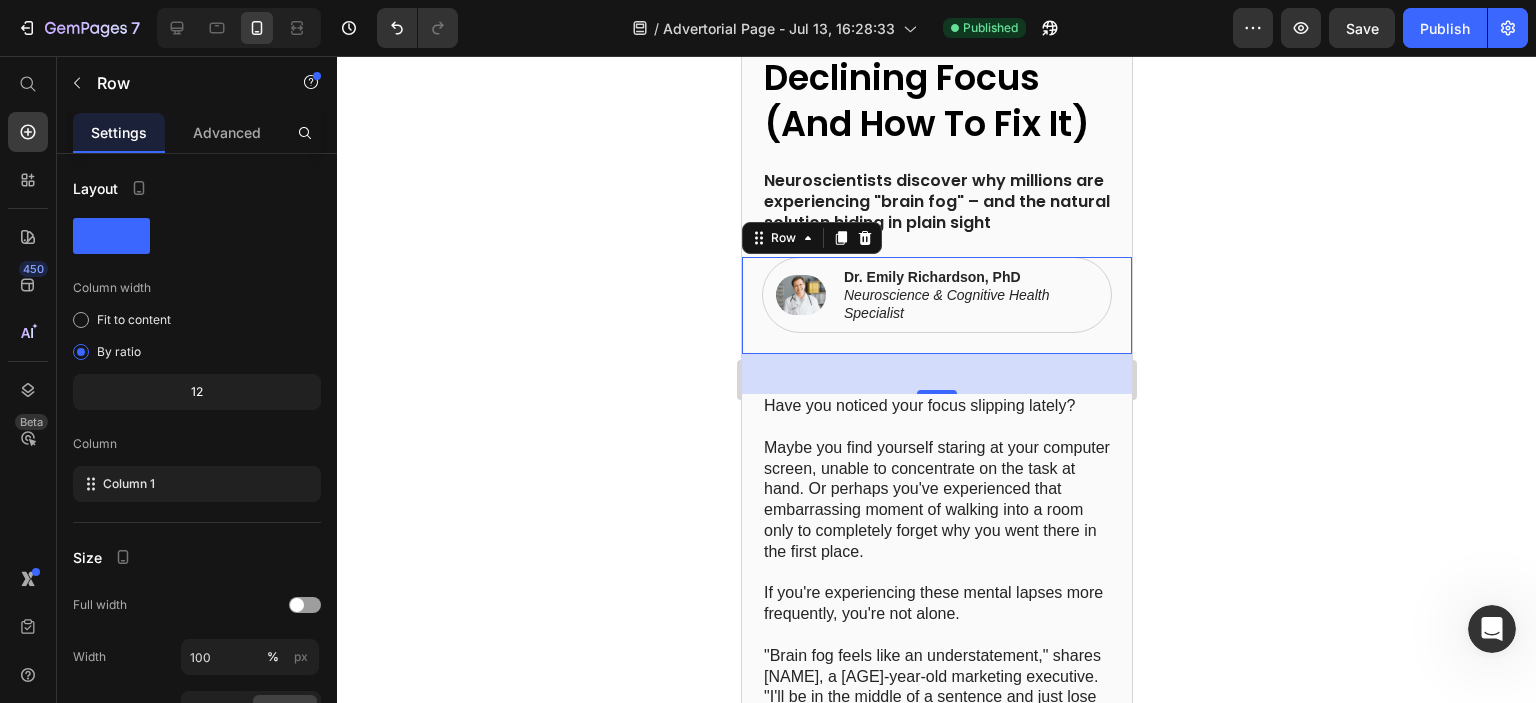 click 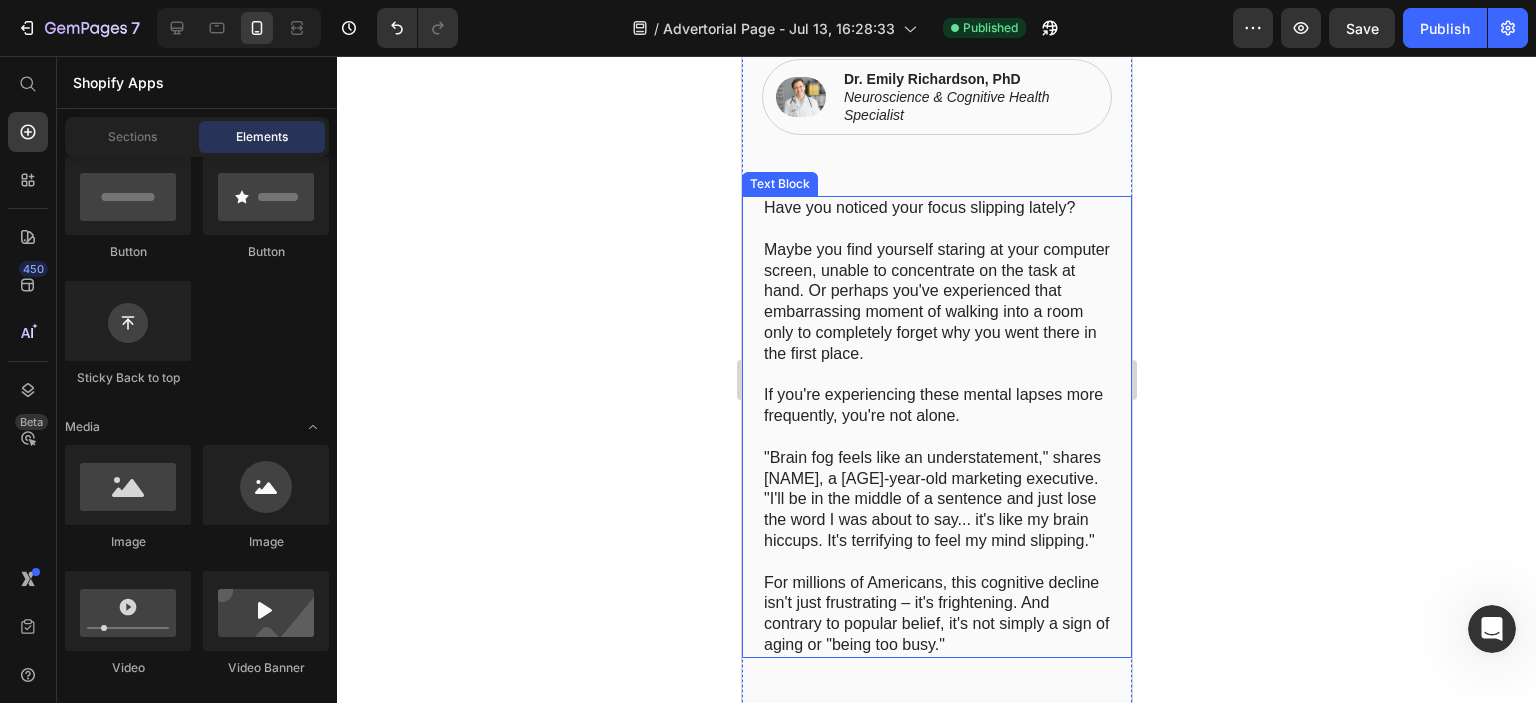scroll, scrollTop: 500, scrollLeft: 0, axis: vertical 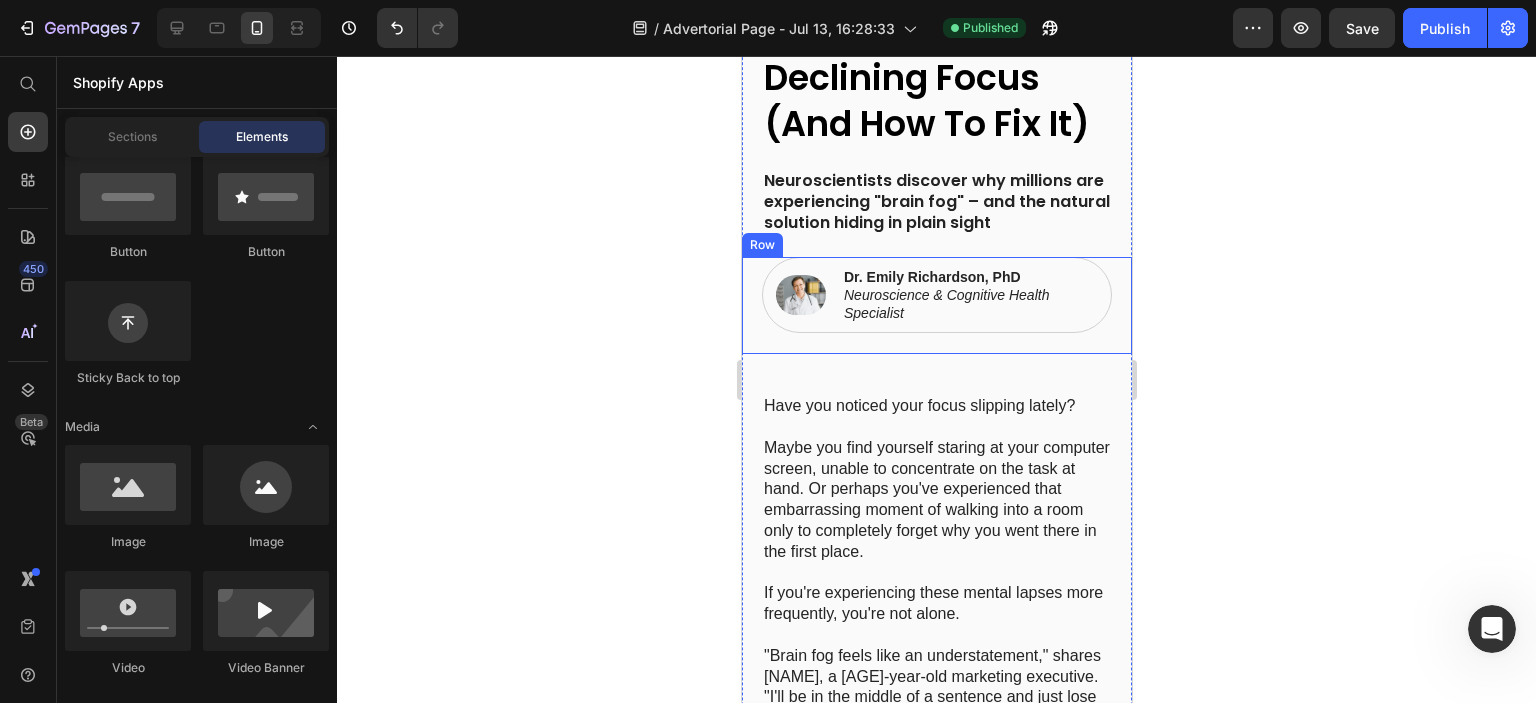 click on "Image Image Row The Surprising Culprit Behind Your Declining Focus (And How To Fix It) Heading Neuroscientists discover why millions are experiencing "brain fog" – and the natural solution hiding in plain sight Text Block Image [NAME], PhD Neuroscience & Cognitive Health Specialist Text Block Row Row Have you noticed your focus slipping lately? Maybe you find yourself staring at your computer screen, unable to concentrate on the task at hand. Or perhaps you've experienced that embarrassing moment of walking into a room only to completely forget why you went there in the first place. If you're experiencing these mental lapses more frequently, you're not alone. "Brain fog feels like an understatement," shares Michael, a 42-year-old marketing executive. "I'll be in the middle of a sentence and just lose the word I was about to say... it's like my brain hiccups. It's terrifying to feel my mind slipping." Text Block Image The Hidden Forces Hijacking Your Brain" at bounding box center (936, 2044) 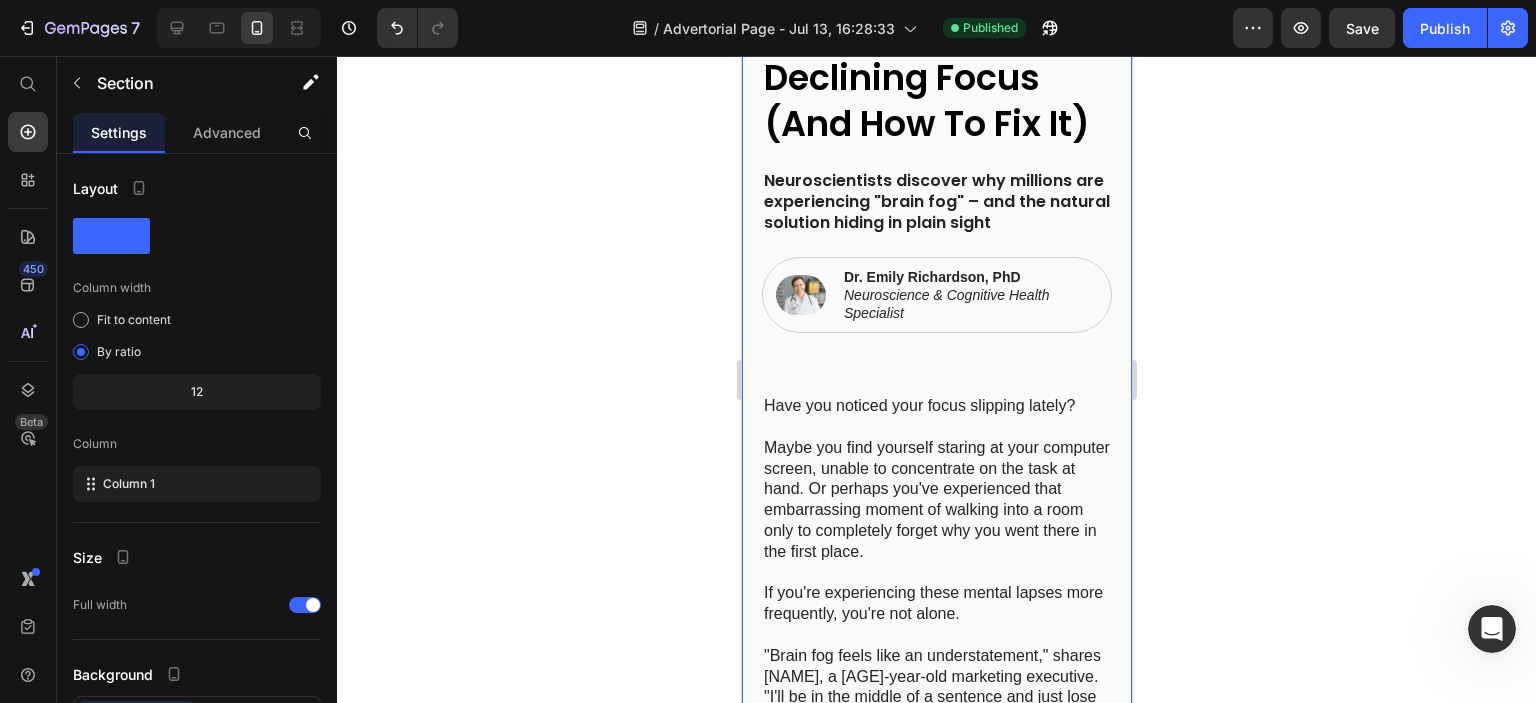 click on "Image Image Row The Surprising Culprit Behind Your Declining Focus (And How To Fix It) Heading Neuroscientists discover why millions are experiencing "brain fog" – and the natural solution hiding in plain sight Text Block Image [NAME], PhD Neuroscience & Cognitive Health Specialist Text Block Row Row Have you noticed your focus slipping lately? Maybe you find yourself staring at your computer screen, unable to concentrate on the task at hand. Or perhaps you've experienced that embarrassing moment of walking into a room only to completely forget why you went there in the first place. If you're experiencing these mental lapses more frequently, you're not alone. "Brain fog feels like an understatement," shares Michael, a 42-year-old marketing executive. "I'll be in the middle of a sentence and just lose the word I was about to say... it's like my brain hiccups. It's terrifying to feel my mind slipping." Text Block Image The Hidden Forces Hijacking Your Brain" at bounding box center [936, 2044] 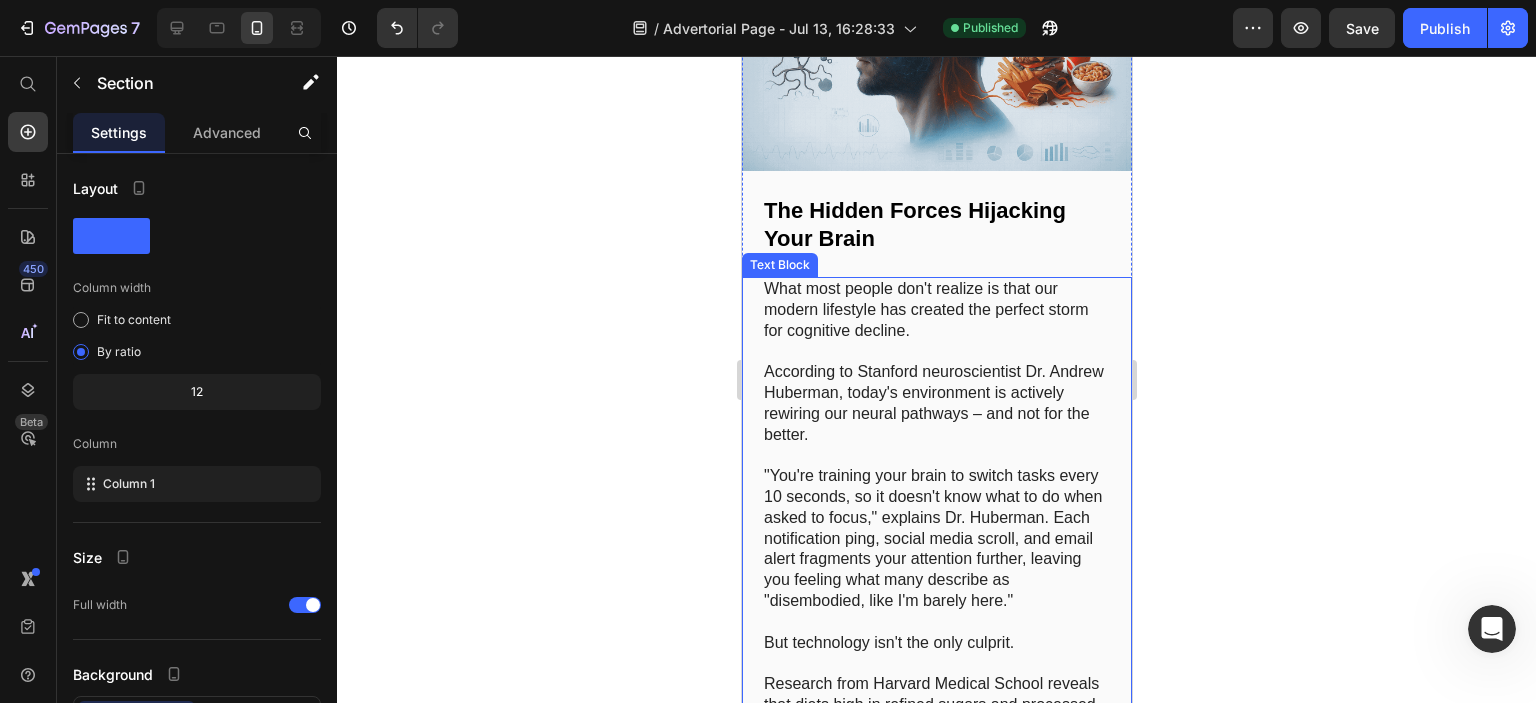 scroll, scrollTop: 1500, scrollLeft: 0, axis: vertical 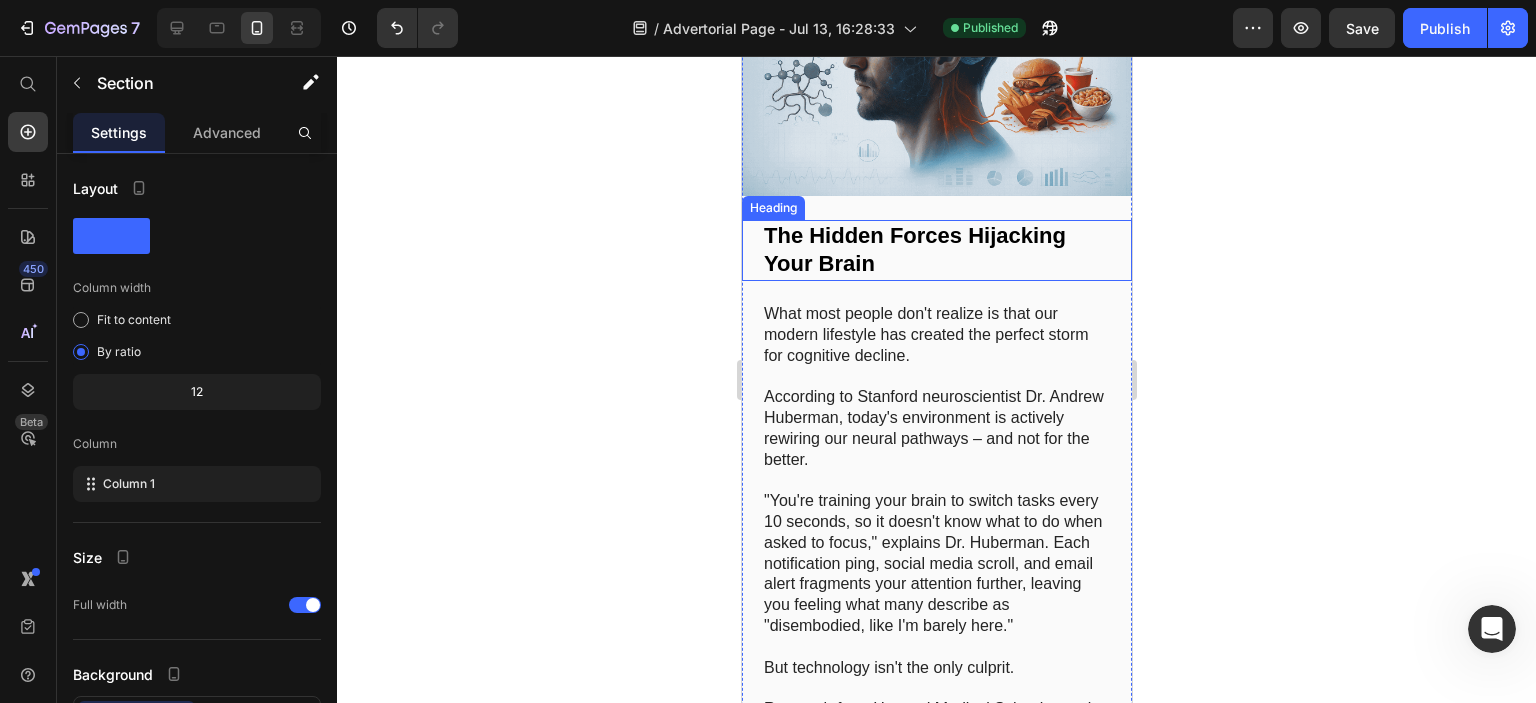 click on "The Hidden Forces Hijacking Your Brain" at bounding box center [936, 250] 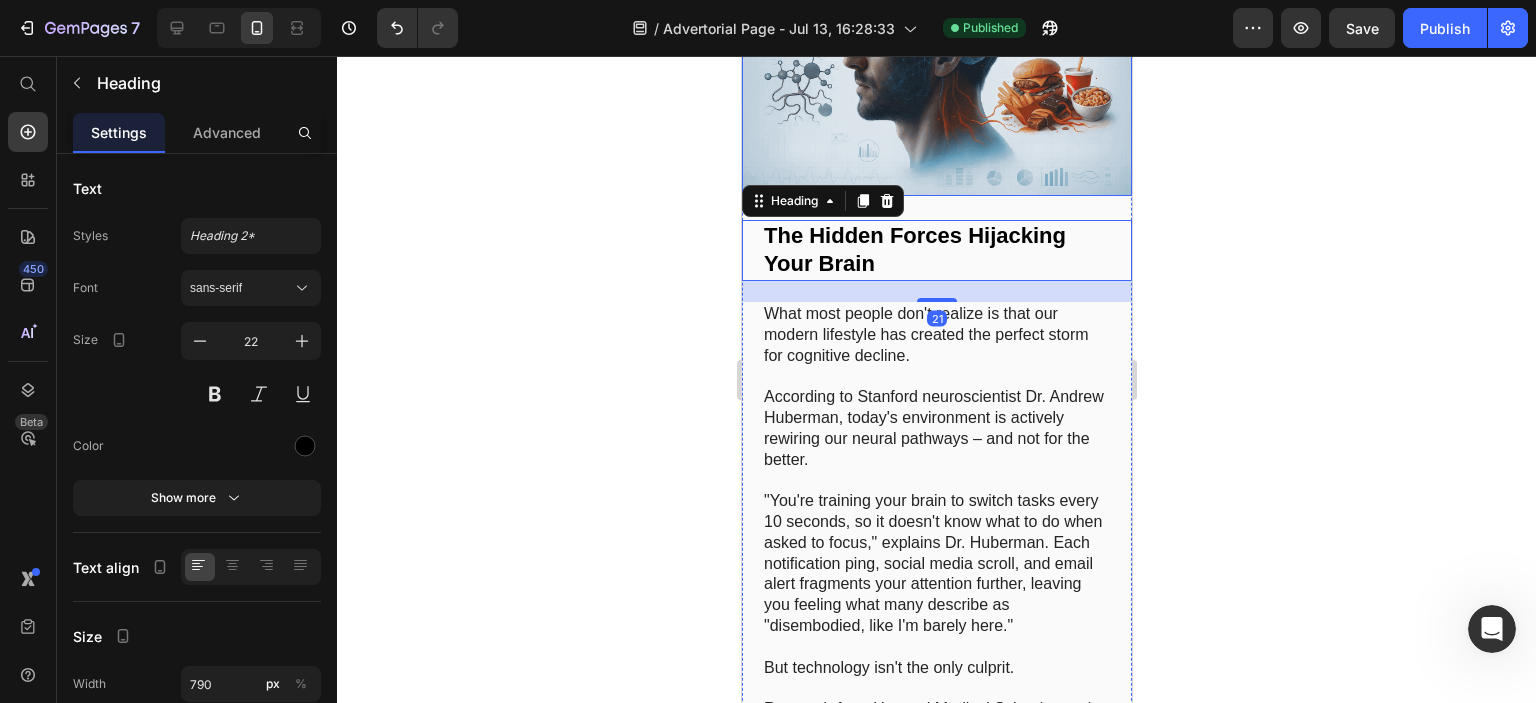 click at bounding box center [936, 66] 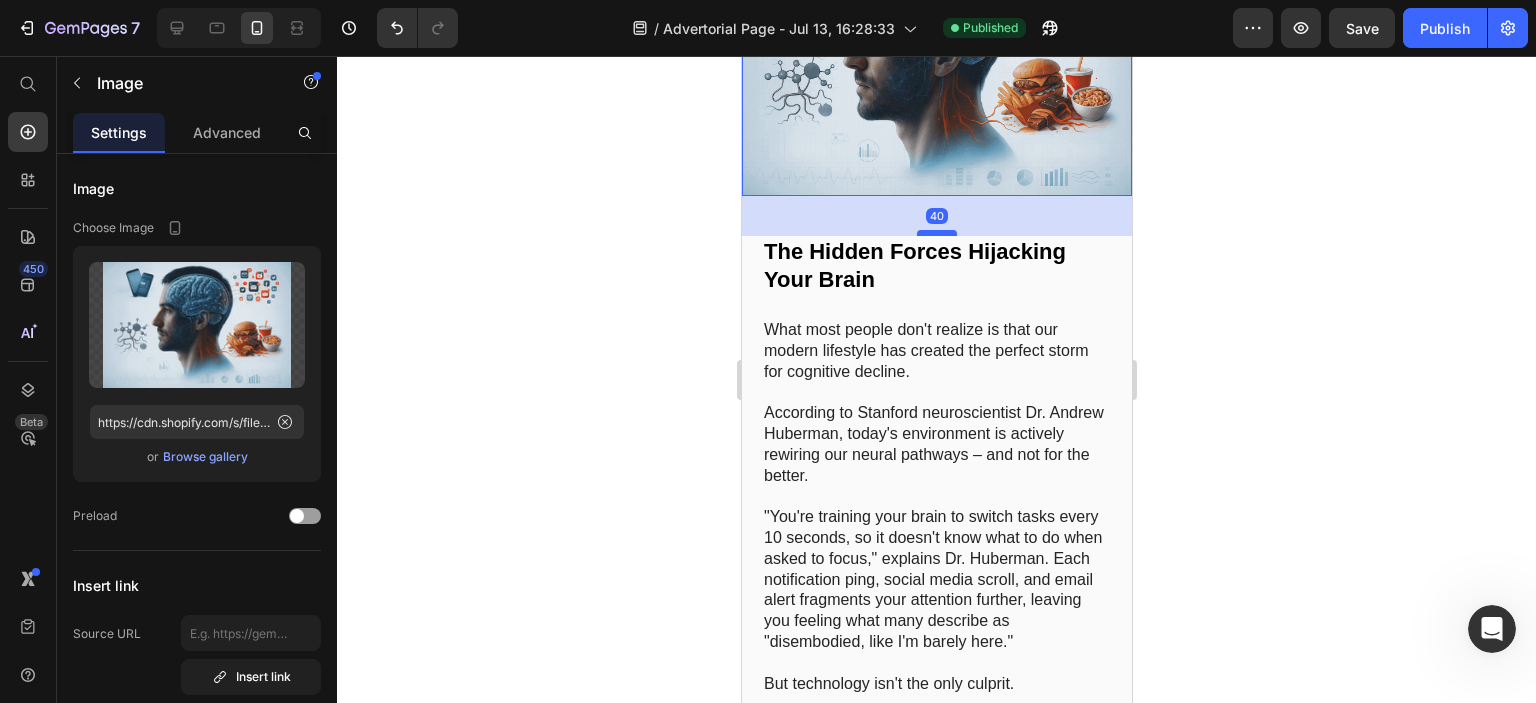 drag, startPoint x: 929, startPoint y: 263, endPoint x: 929, endPoint y: 279, distance: 16 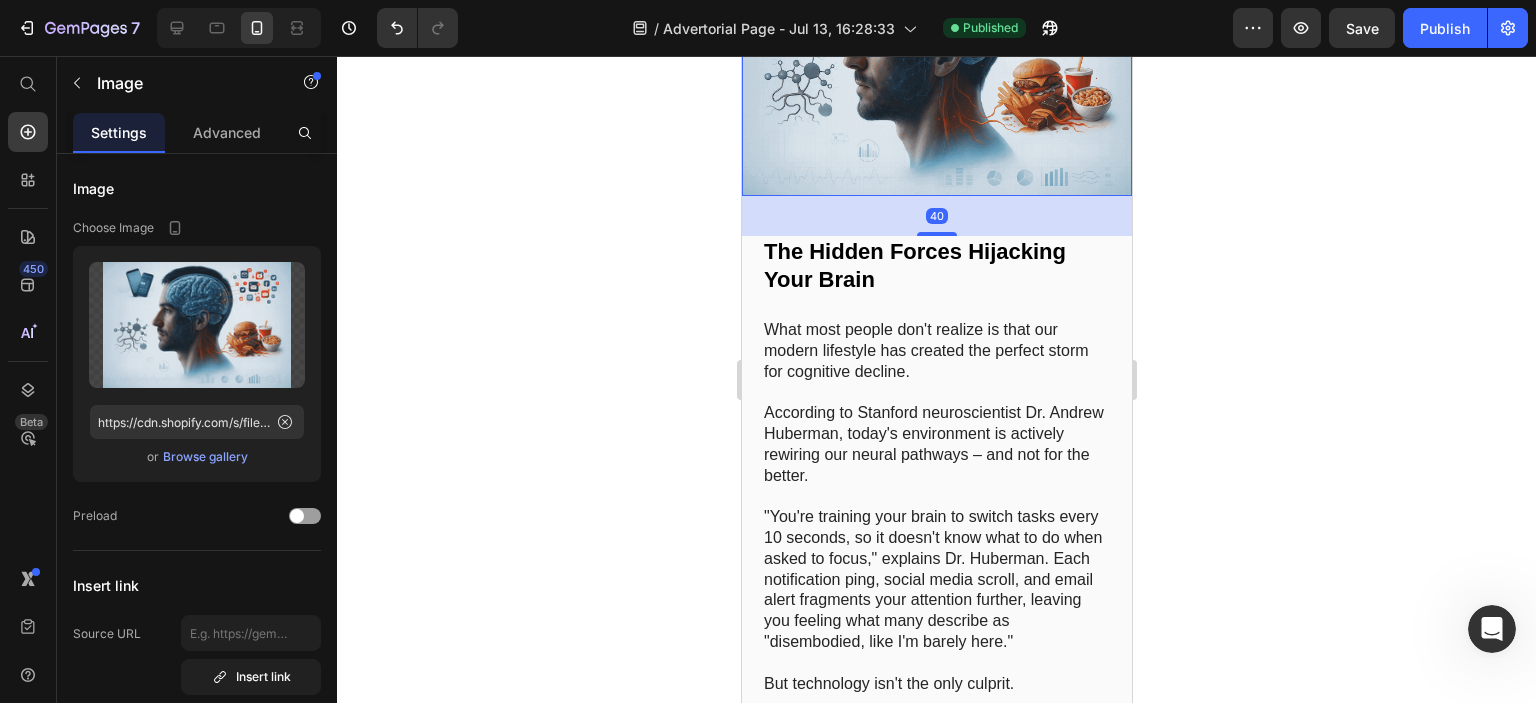 click 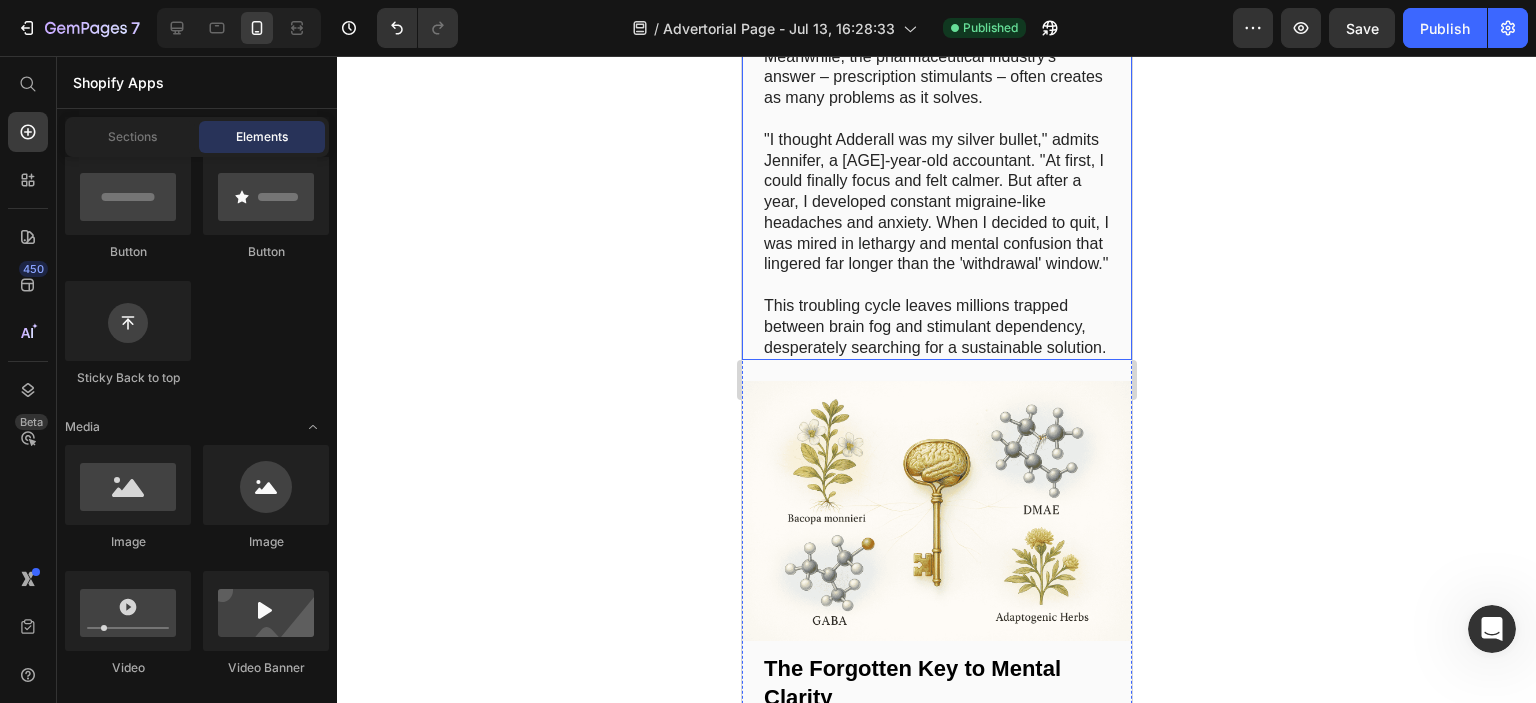 scroll, scrollTop: 2600, scrollLeft: 0, axis: vertical 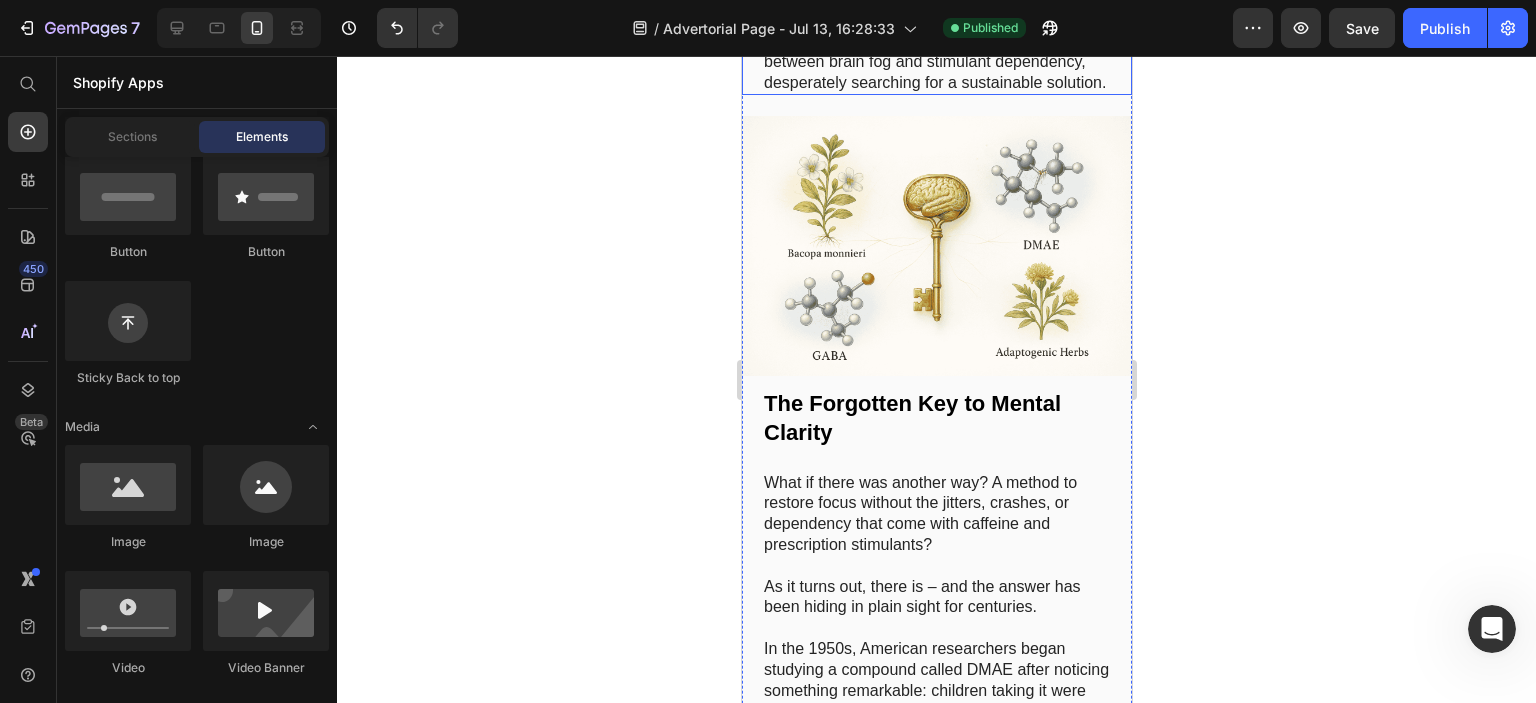 click on "This troubling cycle leaves millions trapped between brain fog and stimulant dependency, desperately searching for a sustainable solution." at bounding box center (936, 62) 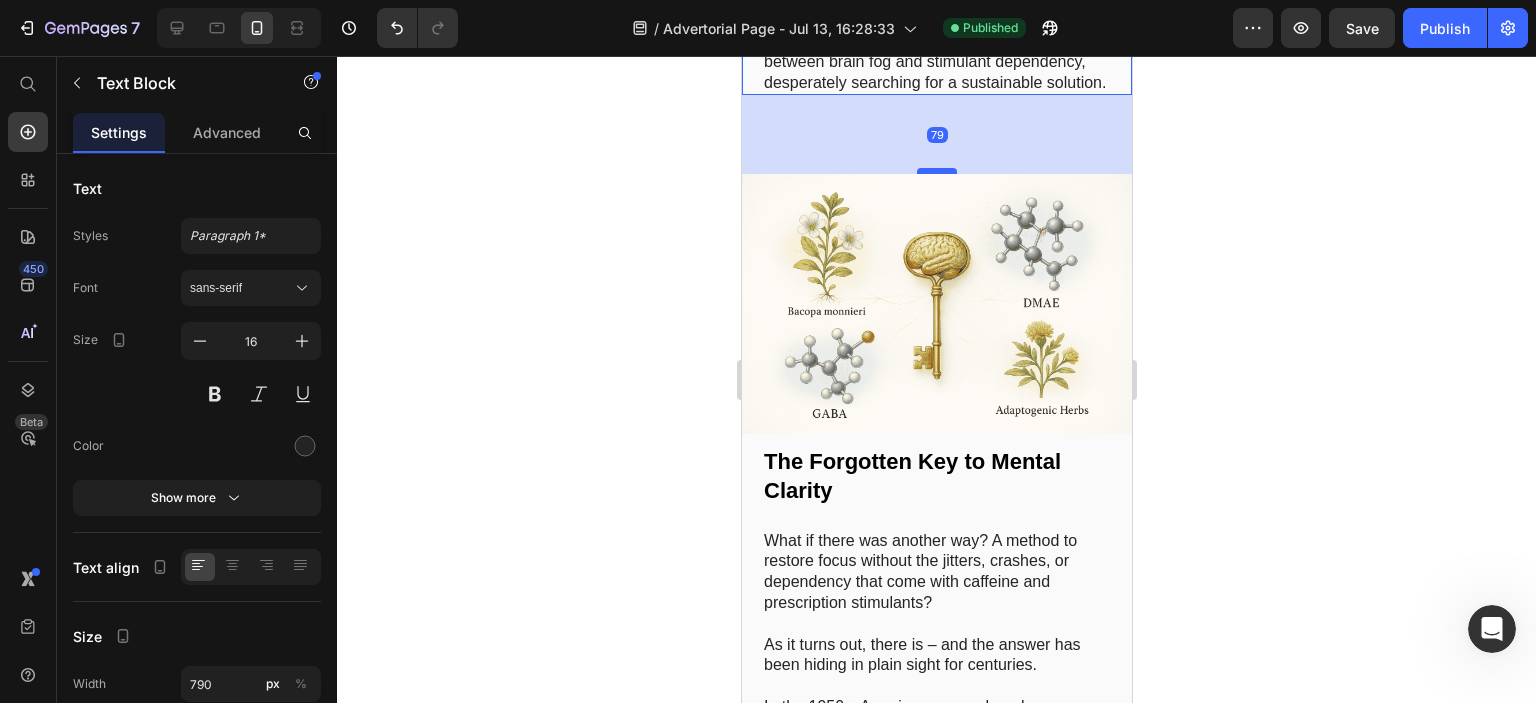 drag, startPoint x: 939, startPoint y: 222, endPoint x: 930, endPoint y: 280, distance: 58.694122 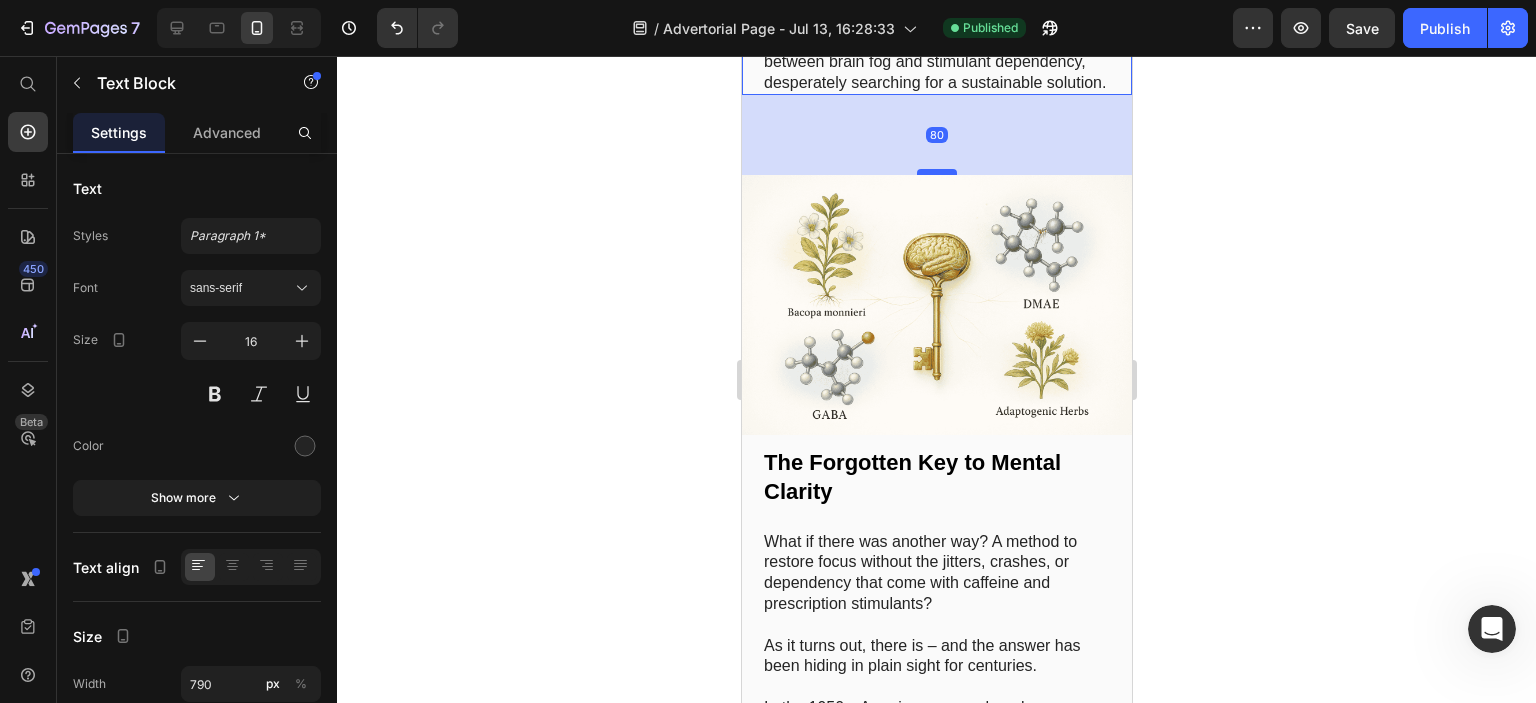 click at bounding box center [936, 172] 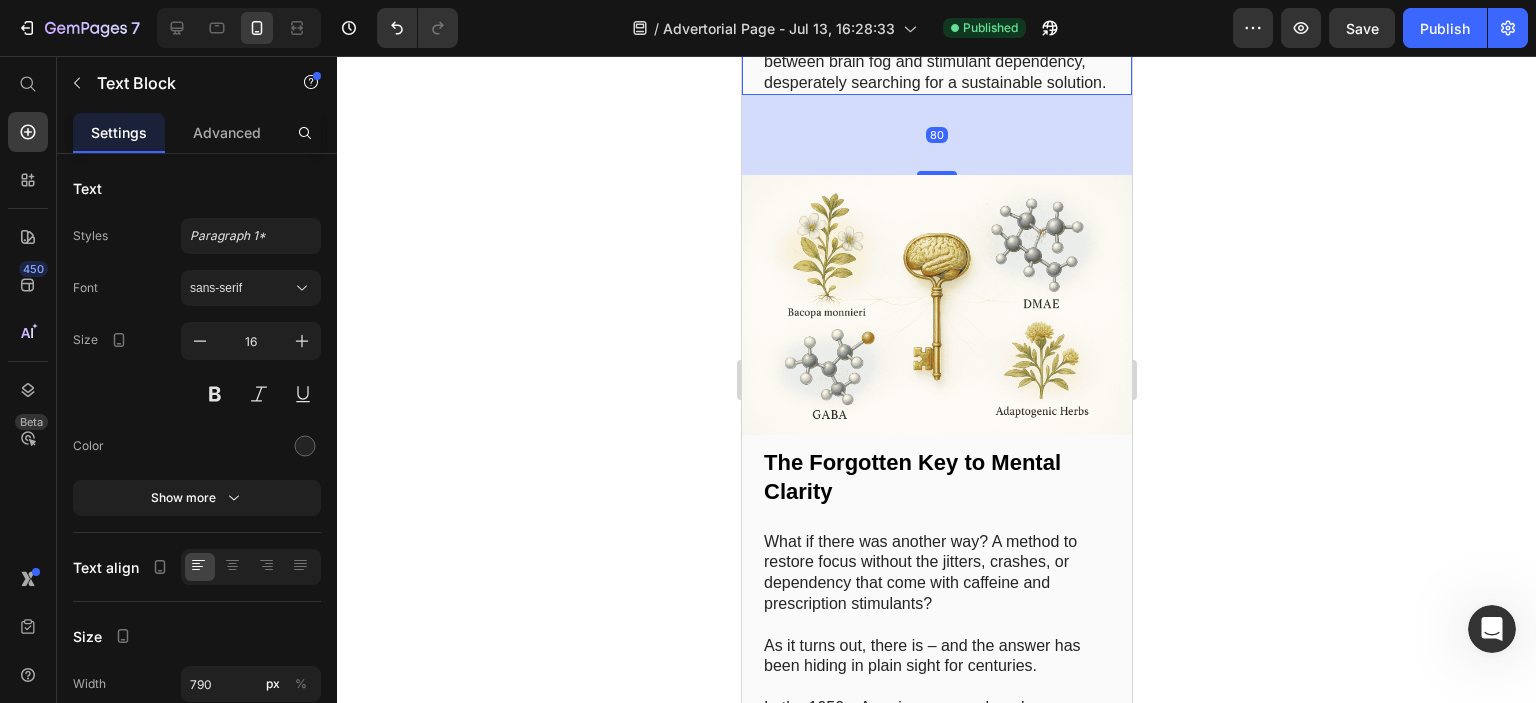 click 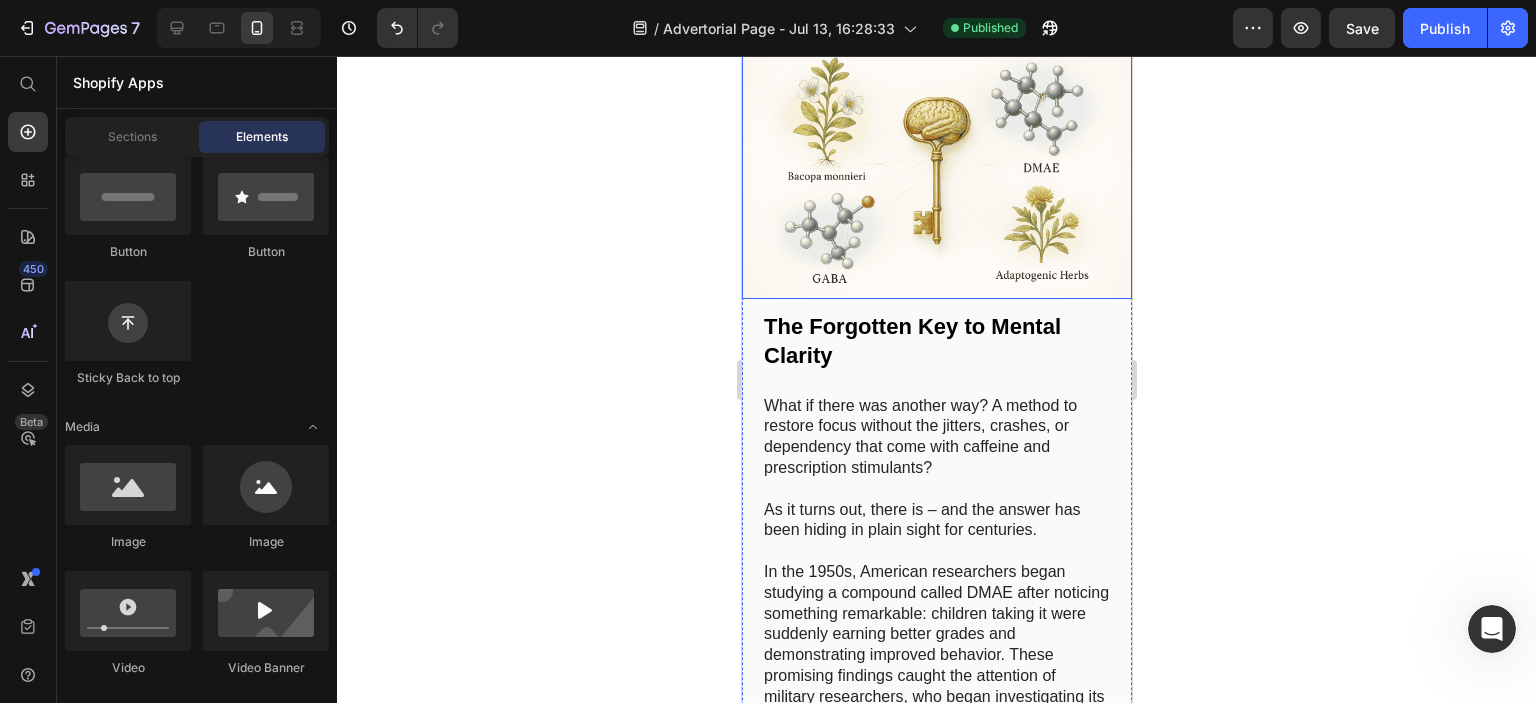 scroll, scrollTop: 2900, scrollLeft: 0, axis: vertical 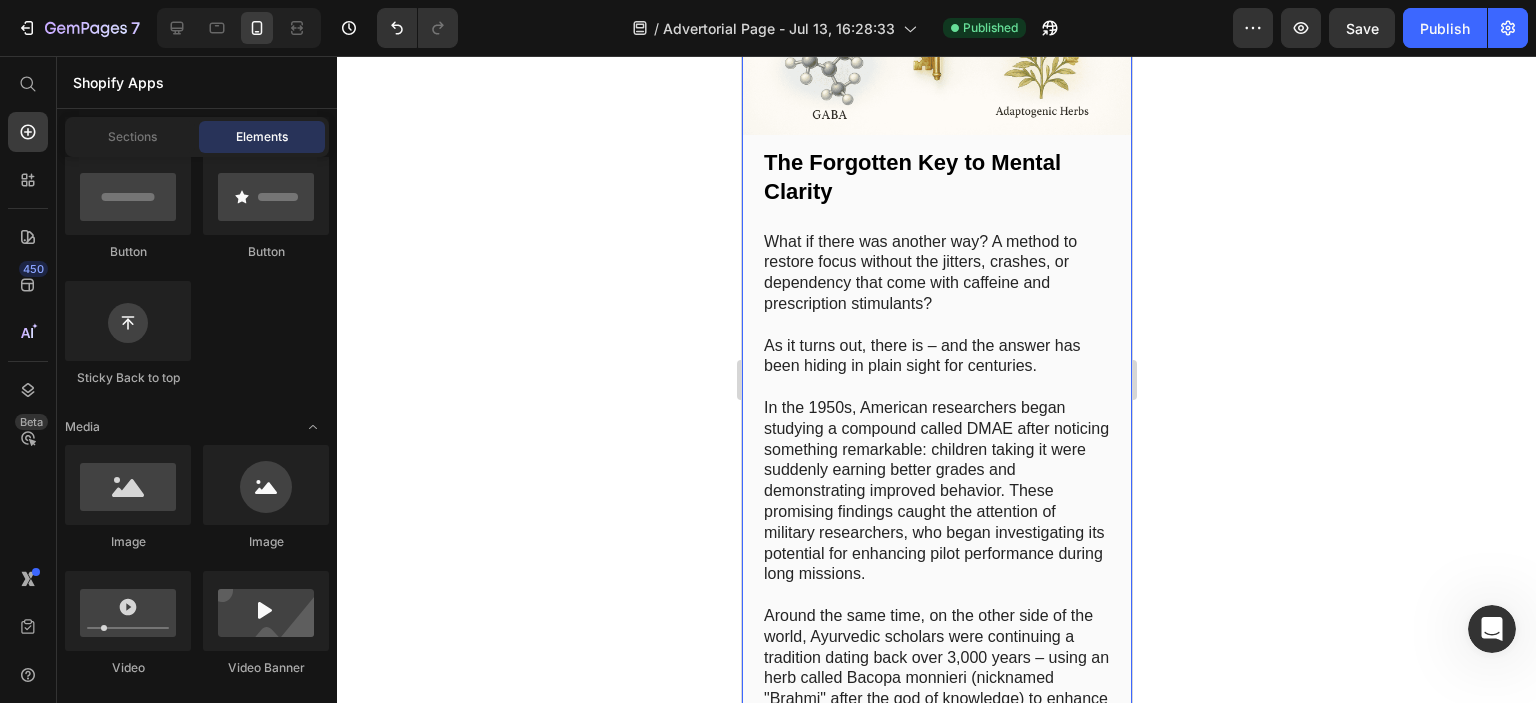 click on "The Forgotten Key to Mental Clarity" at bounding box center (936, 177) 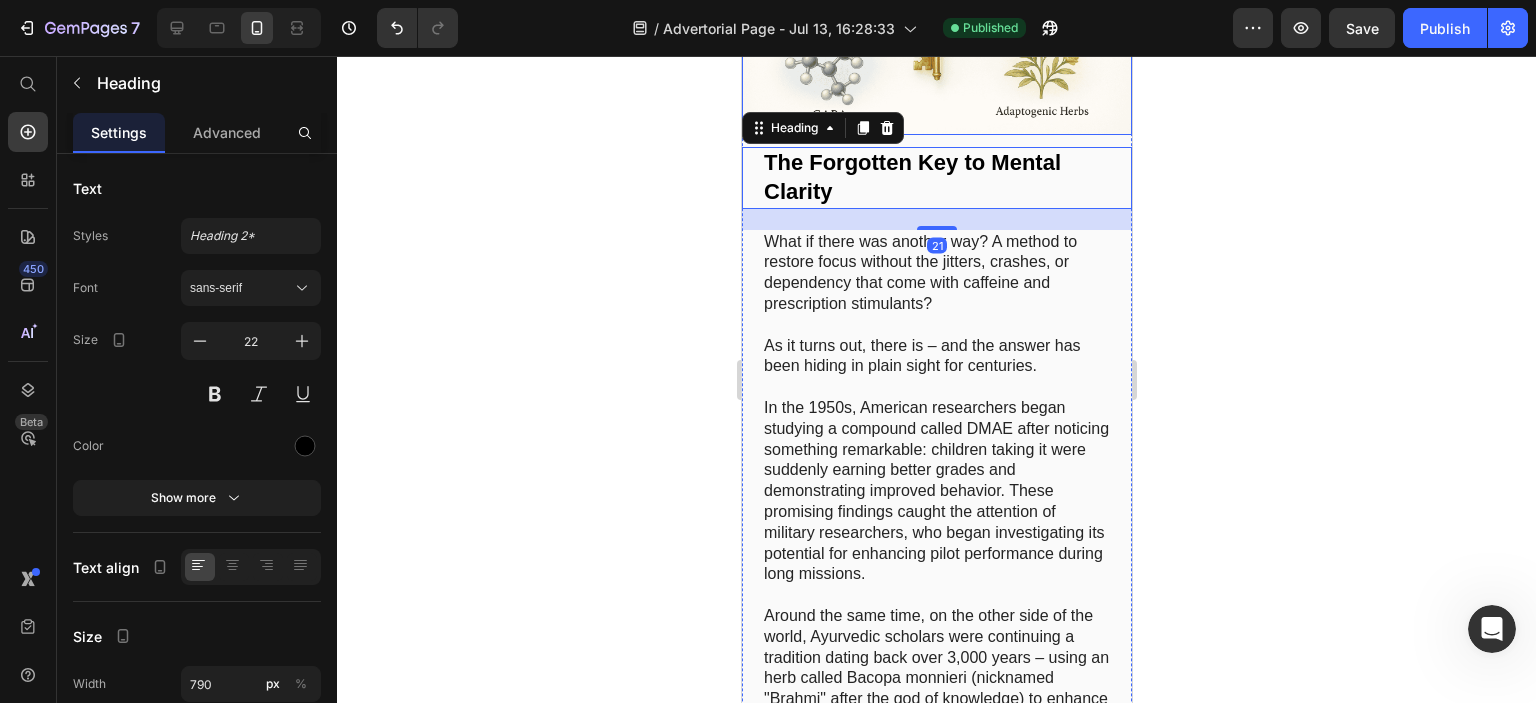 click at bounding box center [936, 5] 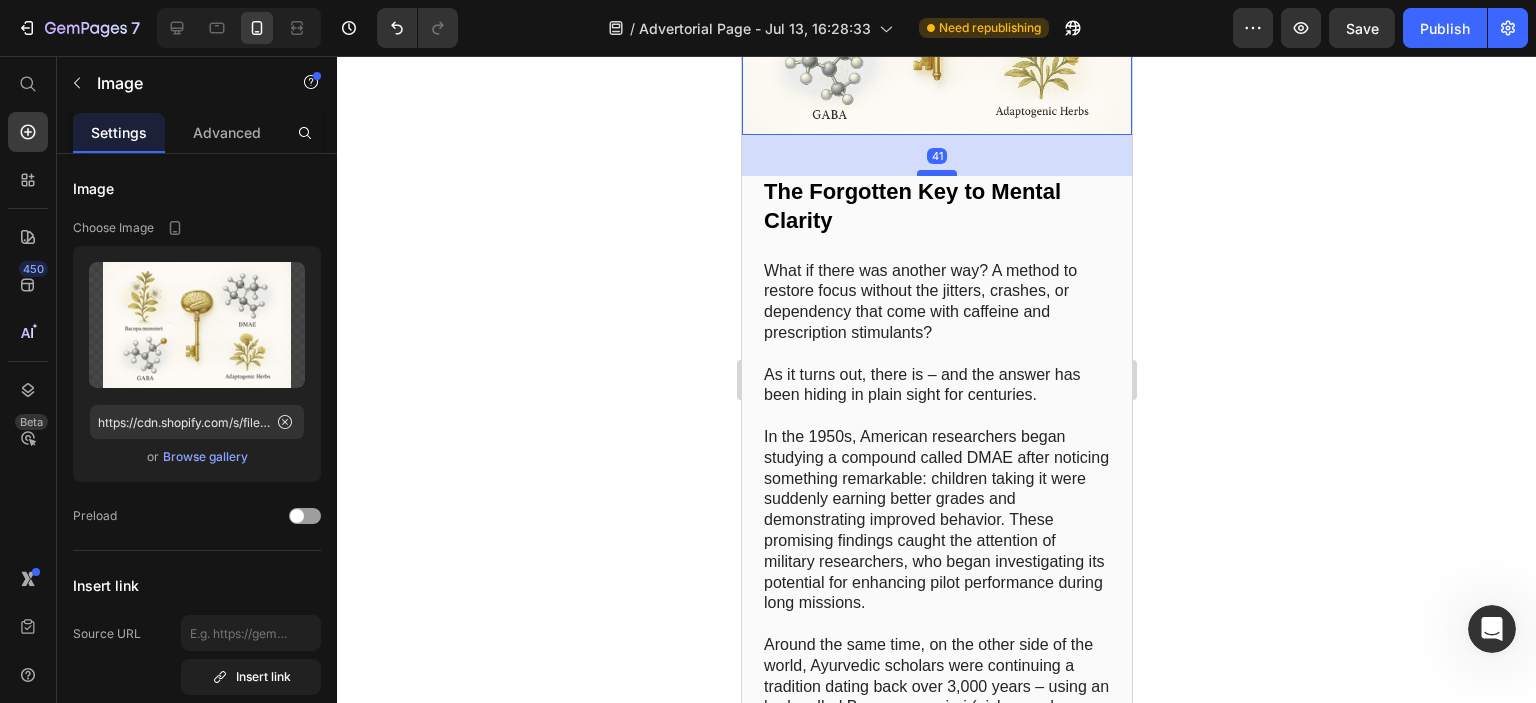 drag, startPoint x: 927, startPoint y: 244, endPoint x: 927, endPoint y: 273, distance: 29 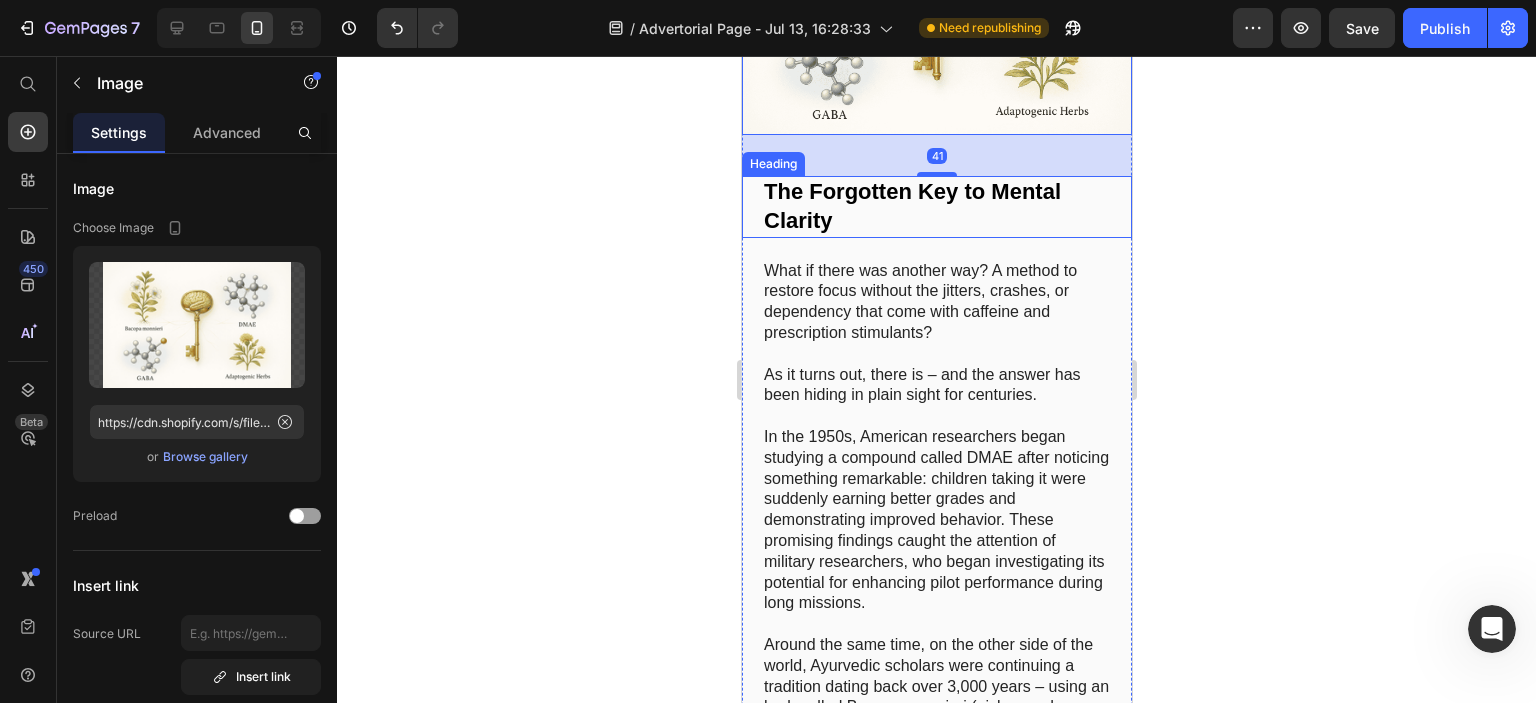 click 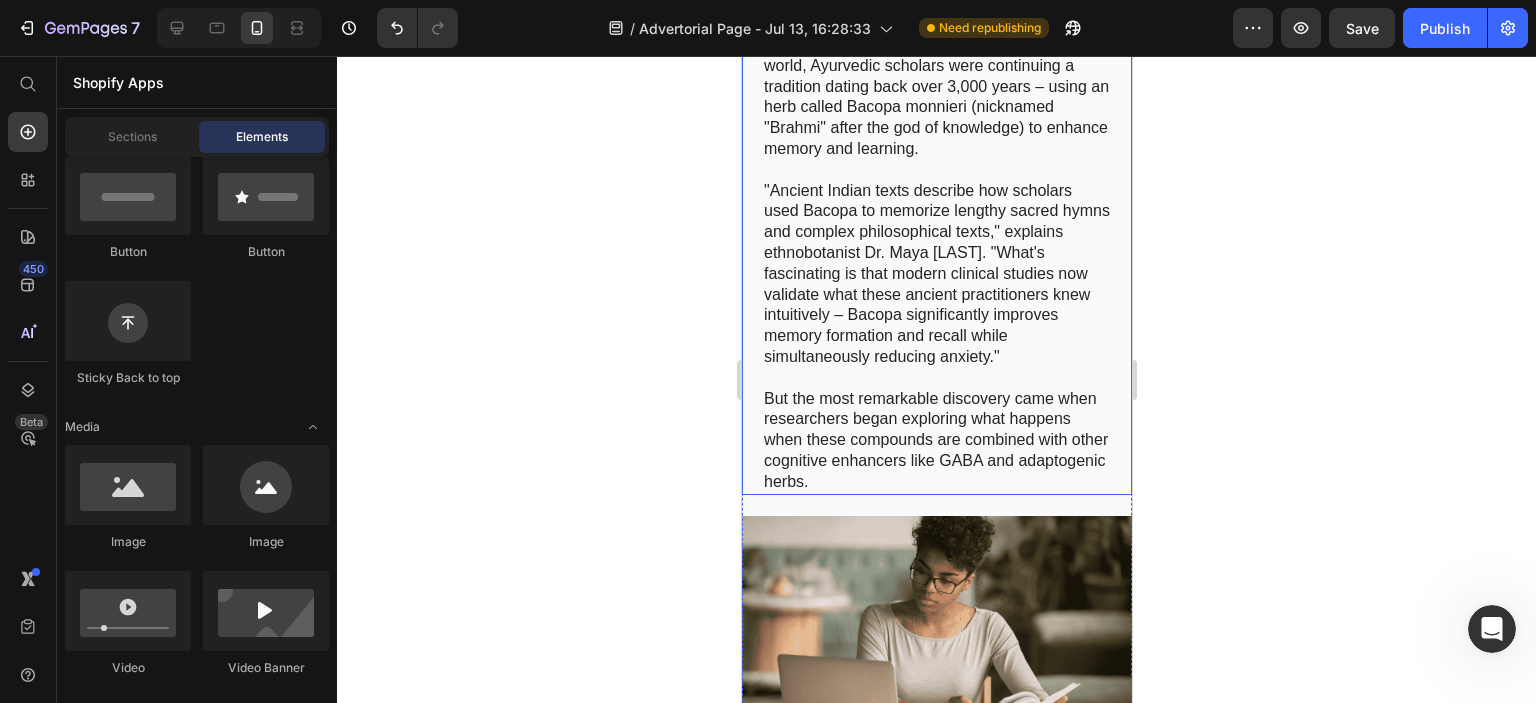 scroll, scrollTop: 3800, scrollLeft: 0, axis: vertical 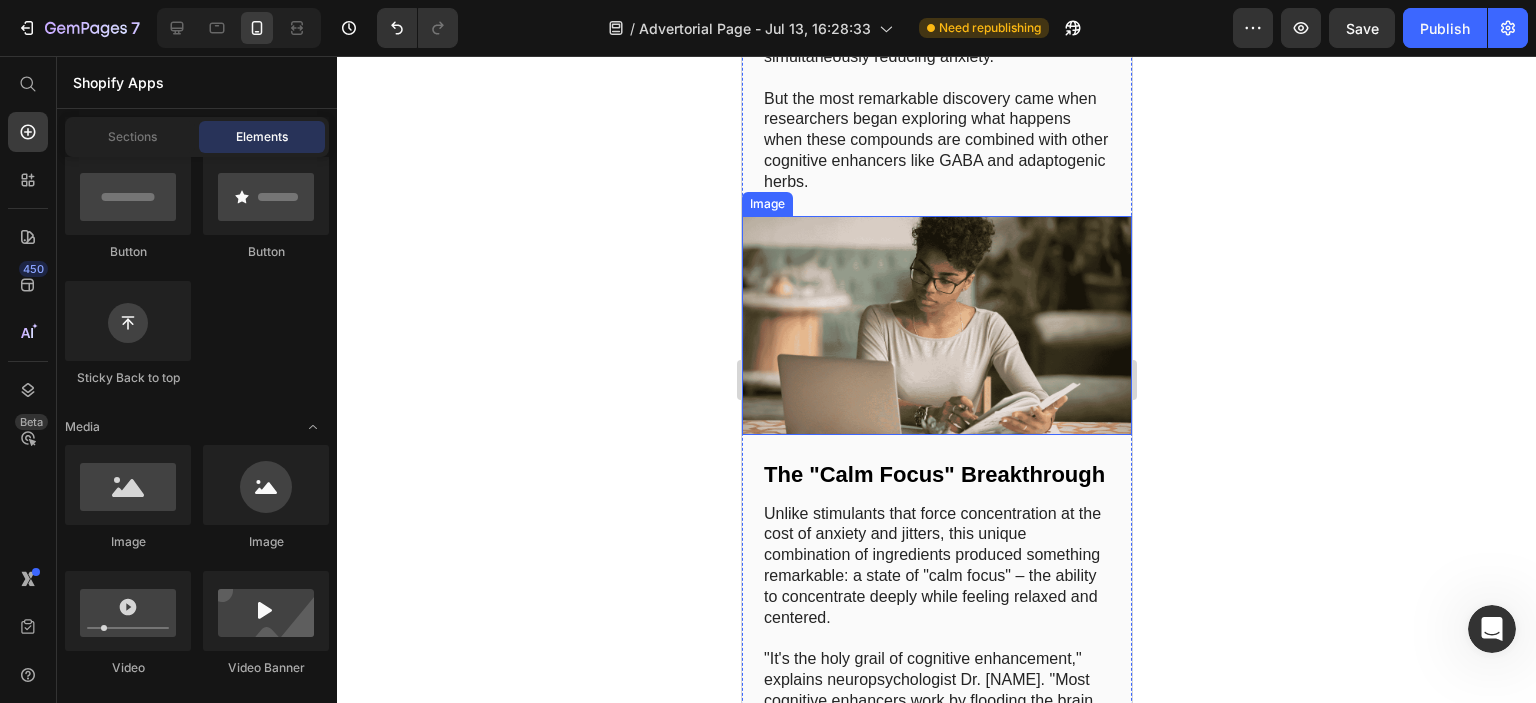 click on "But the most remarkable discovery came when researchers began exploring what happens when these compounds are combined with other cognitive enhancers like GABA and adaptogenic herbs." at bounding box center [936, 141] 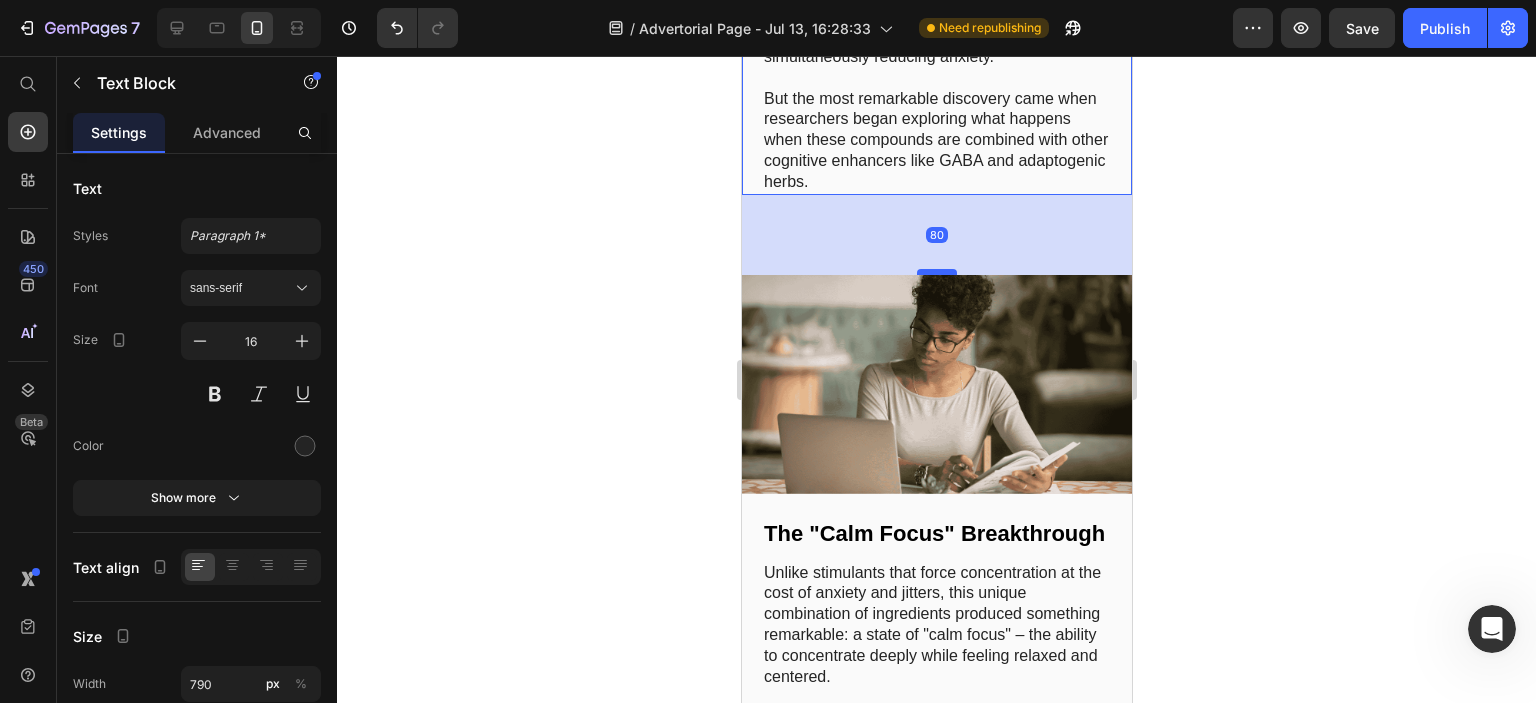 drag, startPoint x: 930, startPoint y: 311, endPoint x: 937, endPoint y: 370, distance: 59.413803 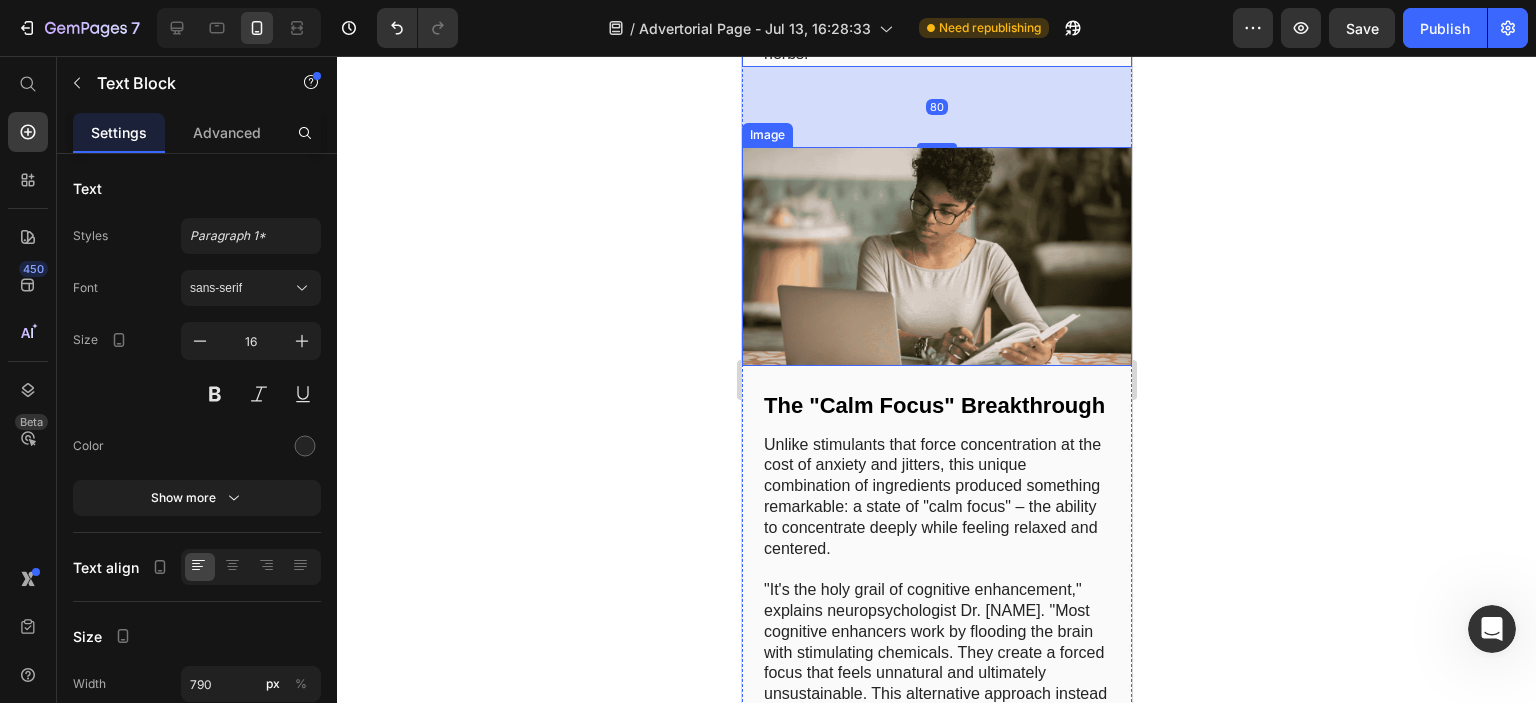 scroll, scrollTop: 4100, scrollLeft: 0, axis: vertical 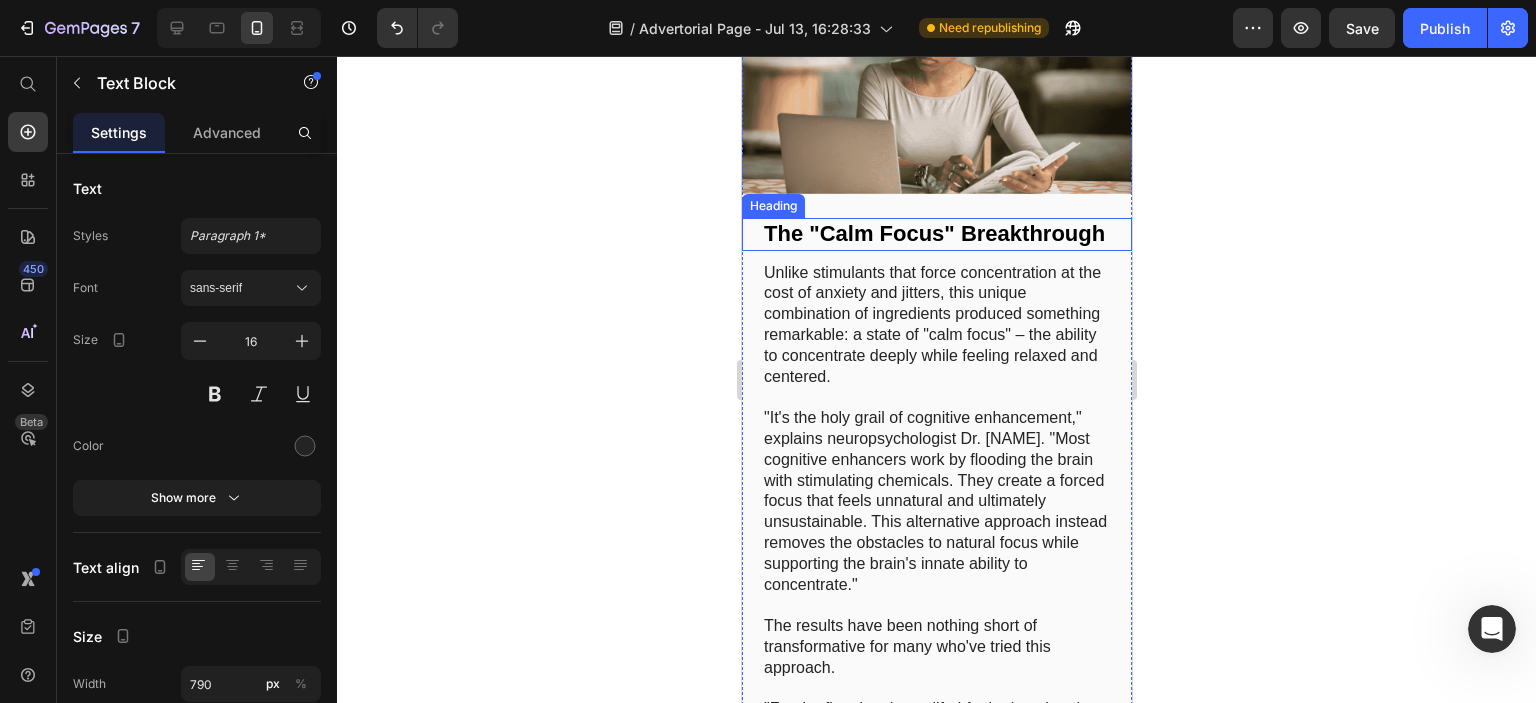 click at bounding box center [936, 84] 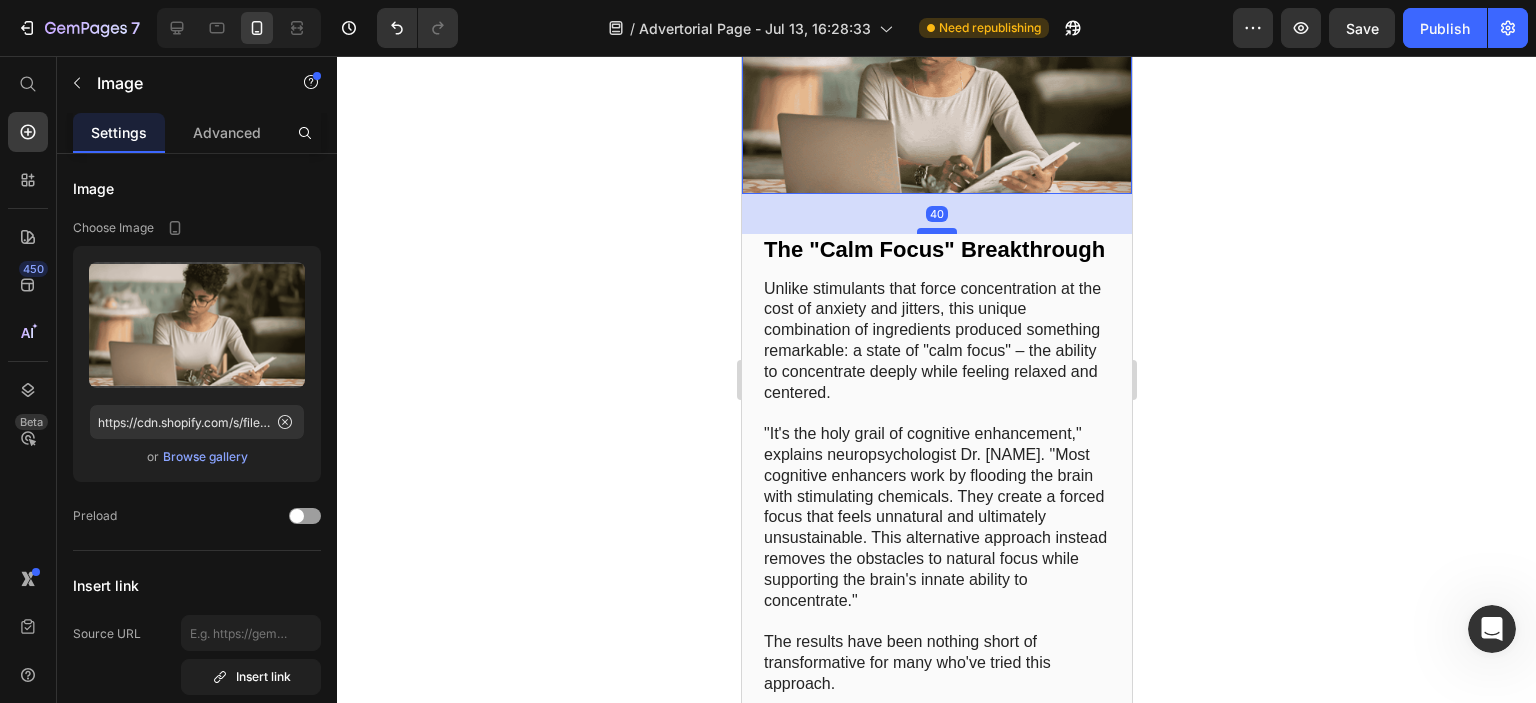 drag, startPoint x: 931, startPoint y: 307, endPoint x: 934, endPoint y: 323, distance: 16.27882 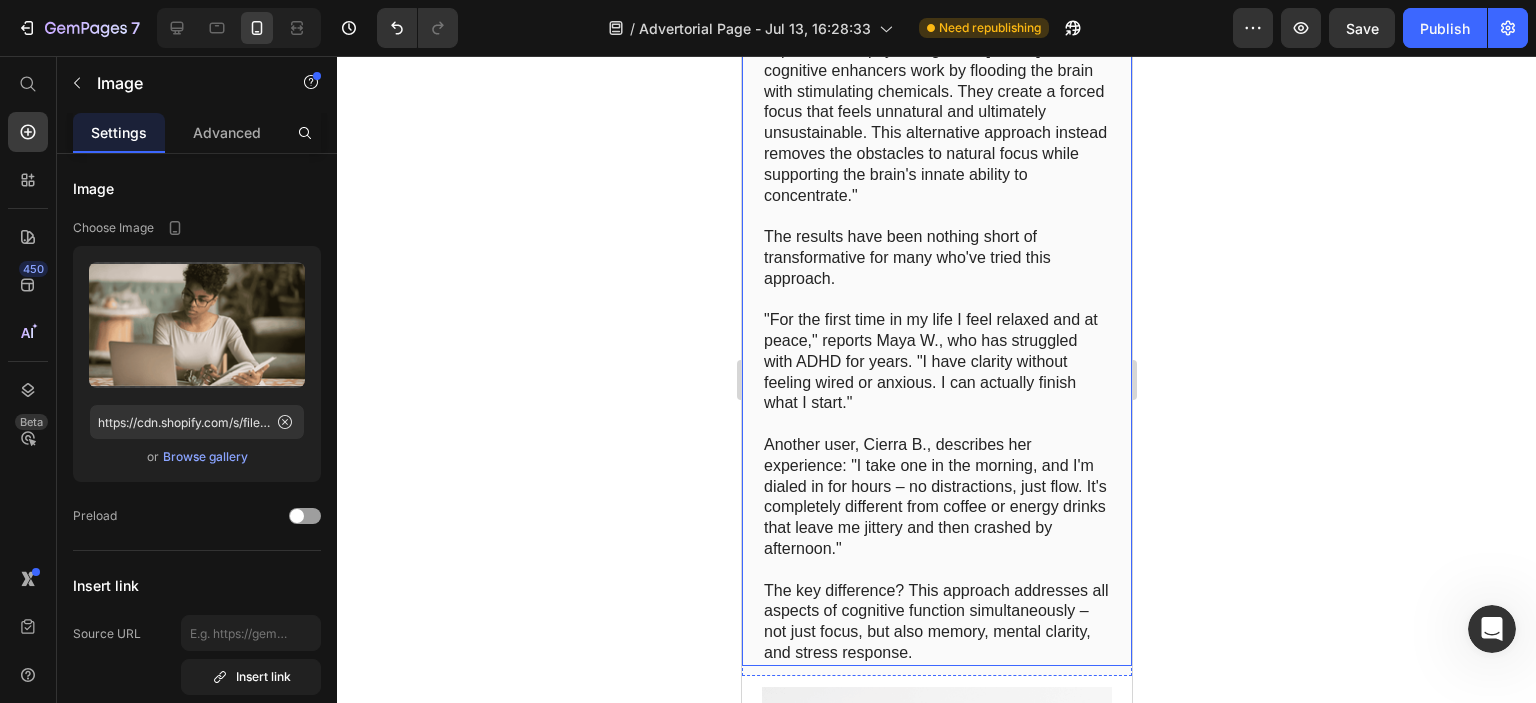 scroll, scrollTop: 4900, scrollLeft: 0, axis: vertical 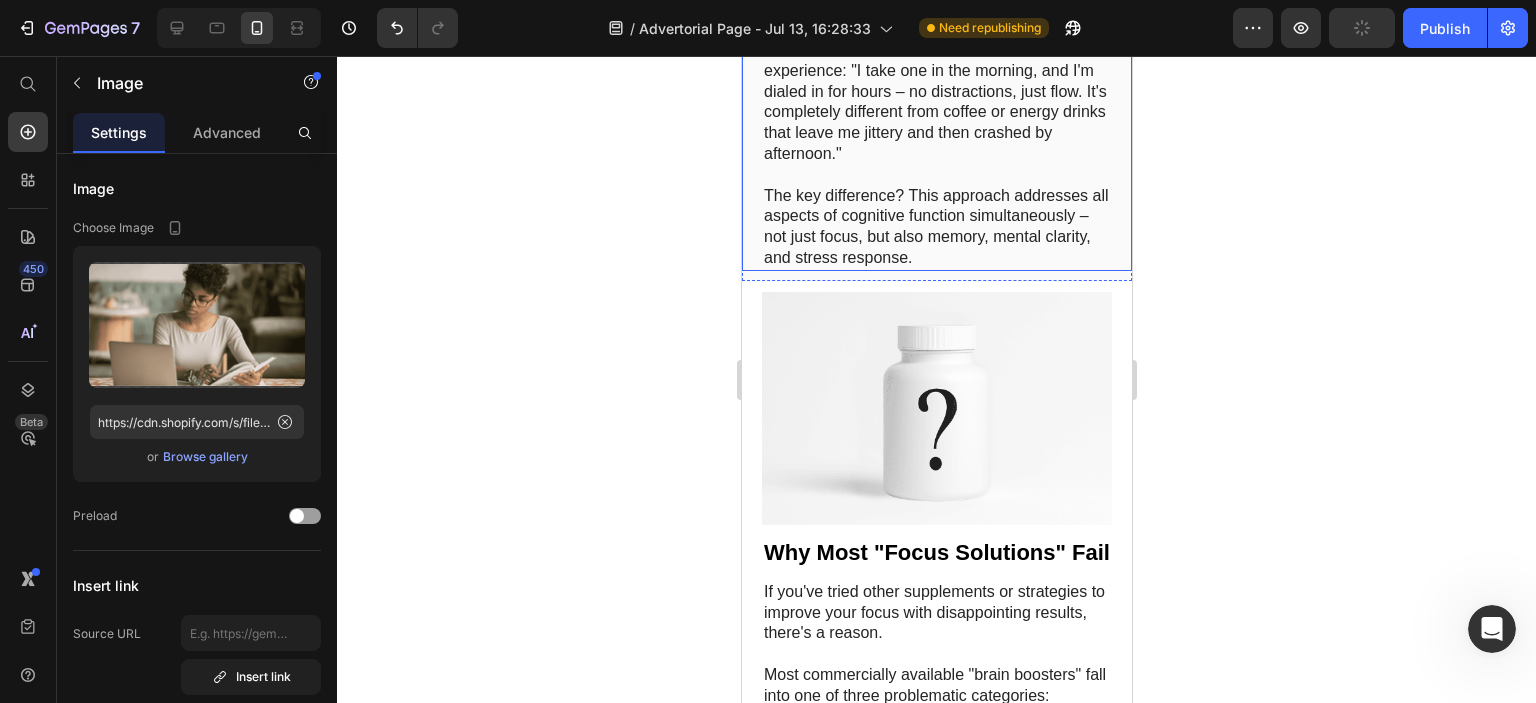 click on "The key difference? This approach addresses all aspects of cognitive function simultaneously – not just focus, but also memory, mental clarity, and stress response." at bounding box center (936, 227) 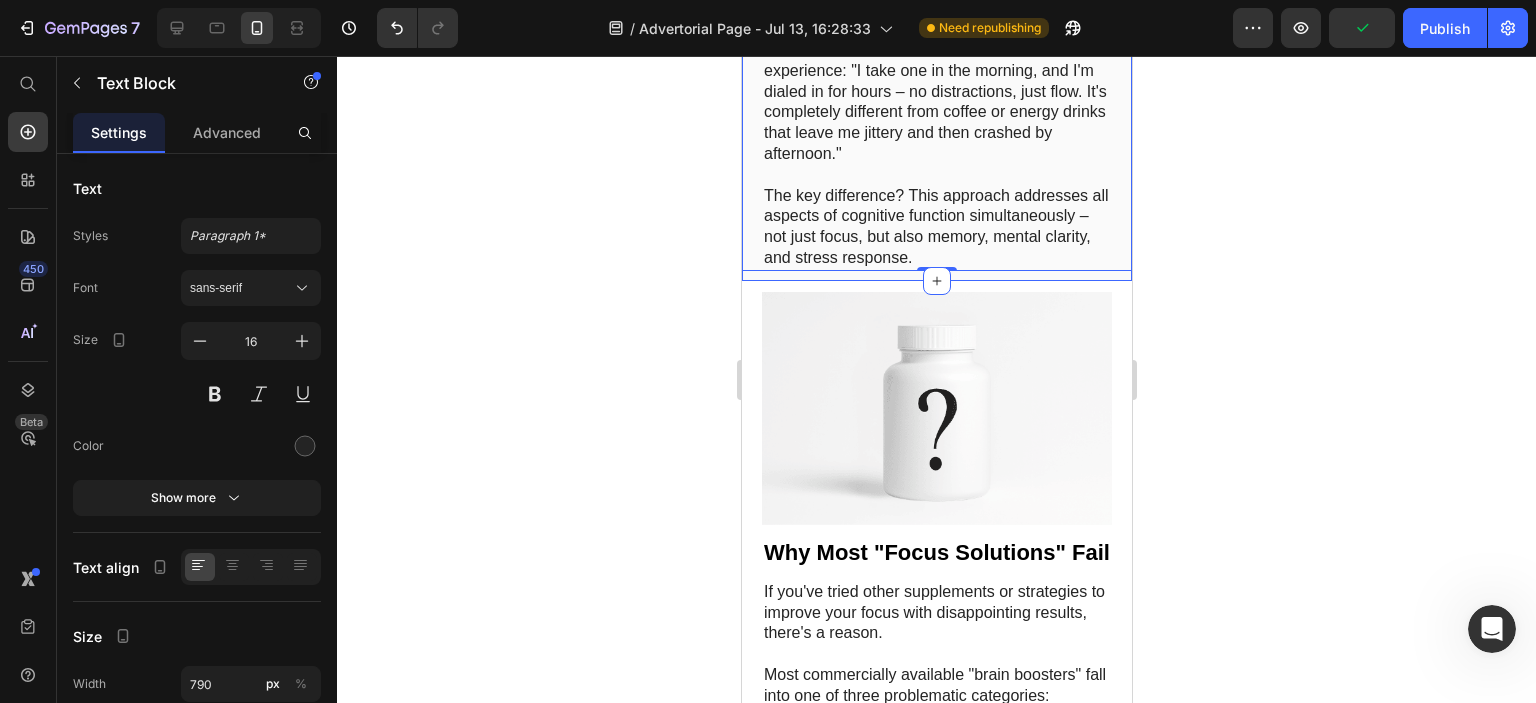 click on "Image Image Row The Surprising Culprit Behind Your Declining Focus (And How To Fix It) Heading Neuroscientists discover why millions are experiencing "brain fog" – and the natural solution hiding in plain sight Text Block Image [NAME], PhD Neuroscience & Cognitive Health Specialist Text Block Row Row Have you noticed your focus slipping lately? Maybe you find yourself staring at your computer screen, unable to concentrate on the task at hand. Or perhaps you've experienced that embarrassing moment of walking into a room only to completely forget why you went there in the first place. If you're experiencing these mental lapses more frequently, you're not alone. "Brain fog feels like an understatement," shares Michael, a 42-year-old marketing executive. "I'll be in the middle of a sentence and just lose the word I was about to say... it's like my brain hiccups. It's terrifying to feel my mind slipping." Text Block Image The Hidden Forces Hijacking Your Brain" at bounding box center [936, -2261] 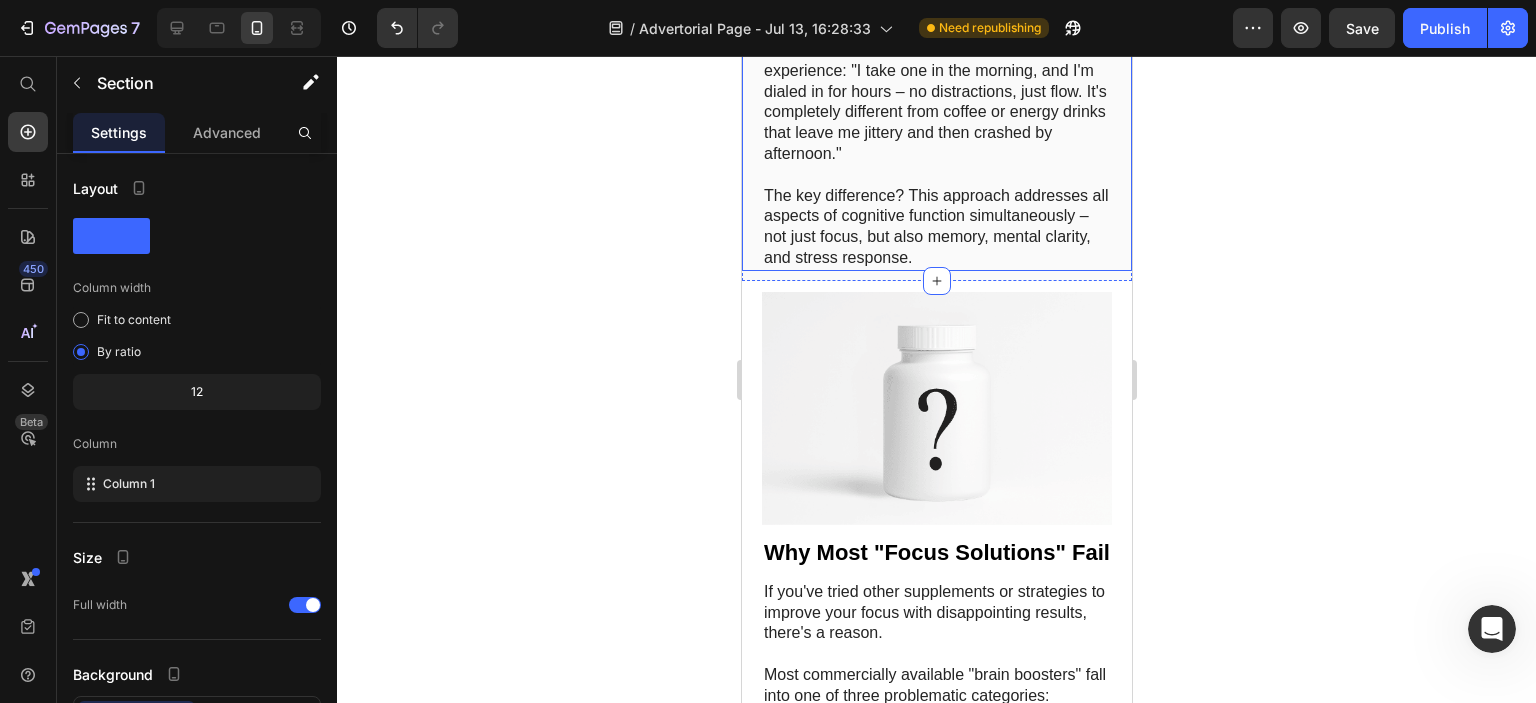 click on "The key difference? This approach addresses all aspects of cognitive function simultaneously – not just focus, but also memory, mental clarity, and stress response." at bounding box center (936, 227) 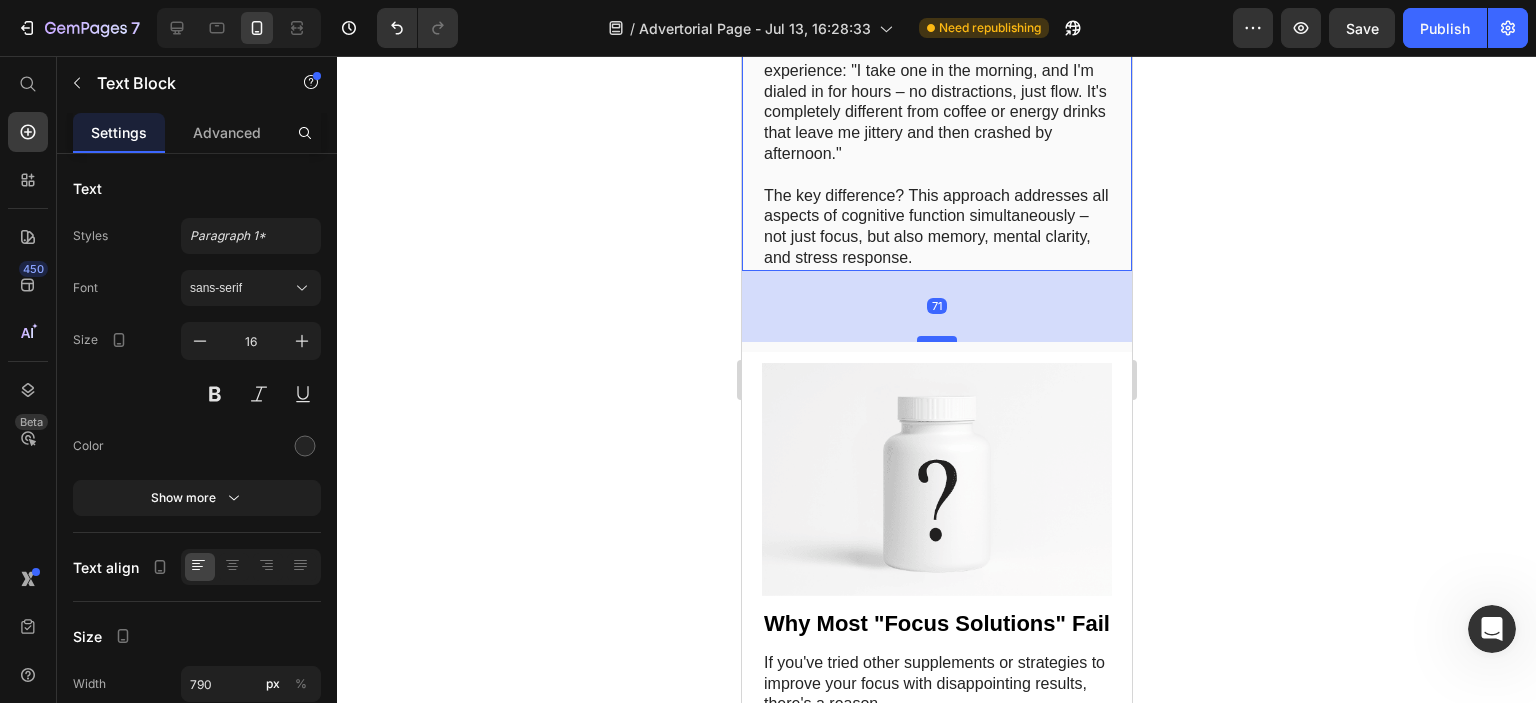 drag, startPoint x: 934, startPoint y: 386, endPoint x: 929, endPoint y: 457, distance: 71.17584 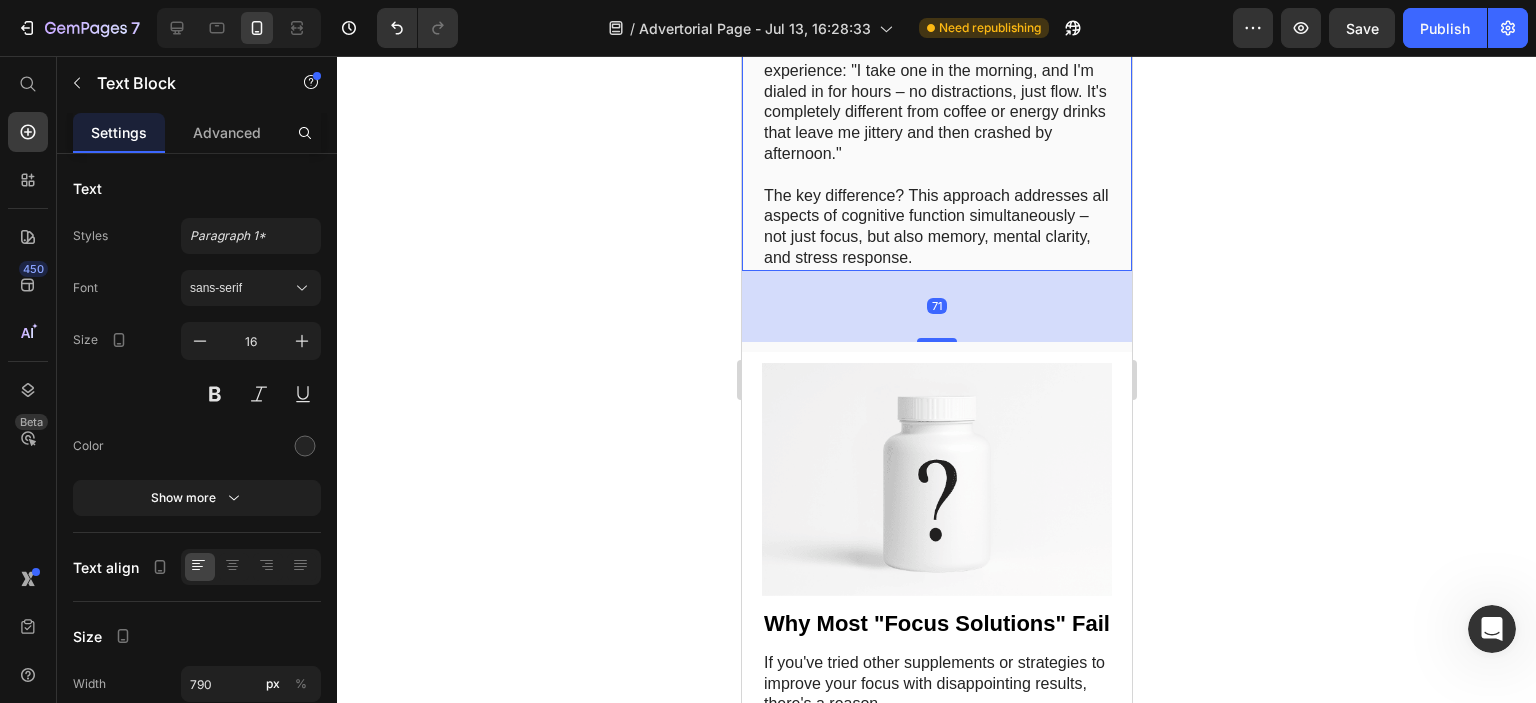 click 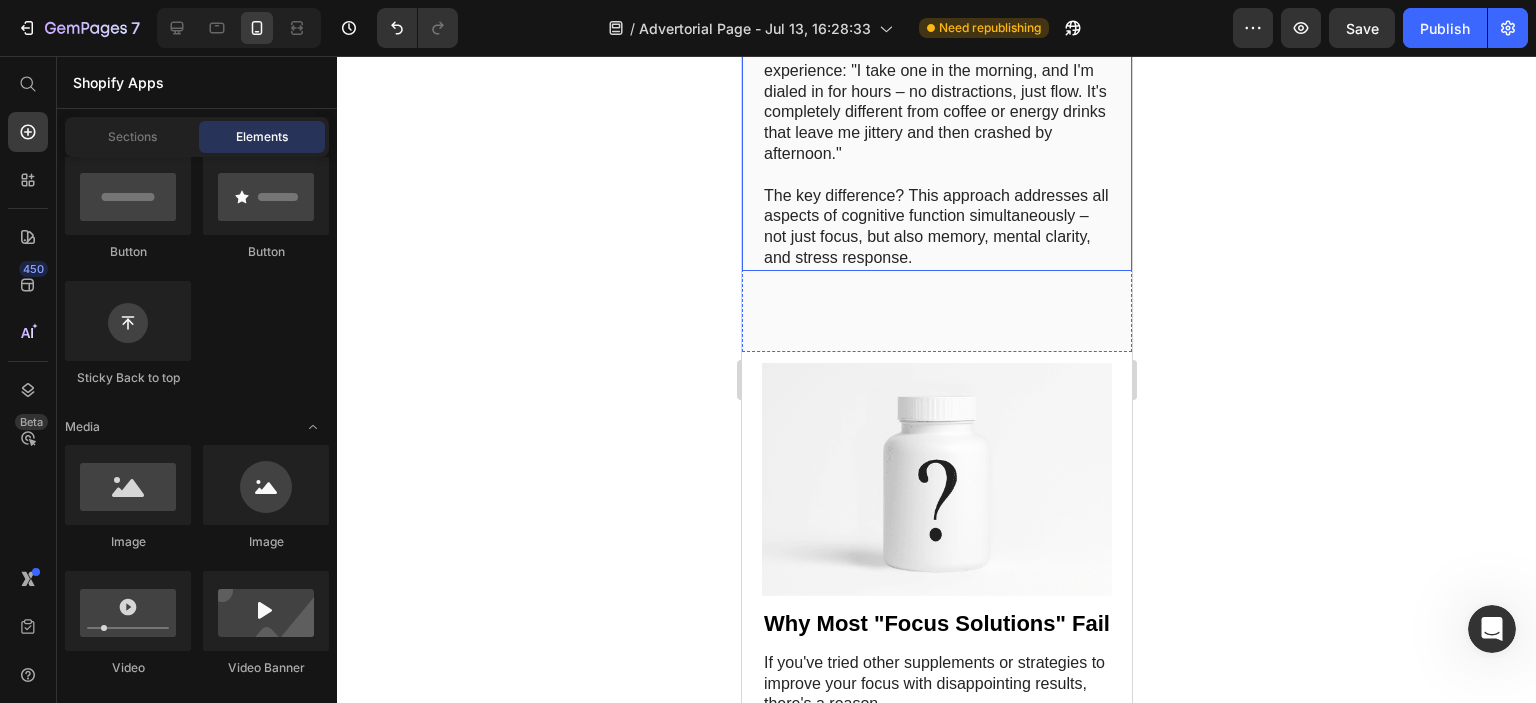 click on "The key difference? This approach addresses all aspects of cognitive function simultaneously – not just focus, but also memory, mental clarity, and stress response." at bounding box center [936, 227] 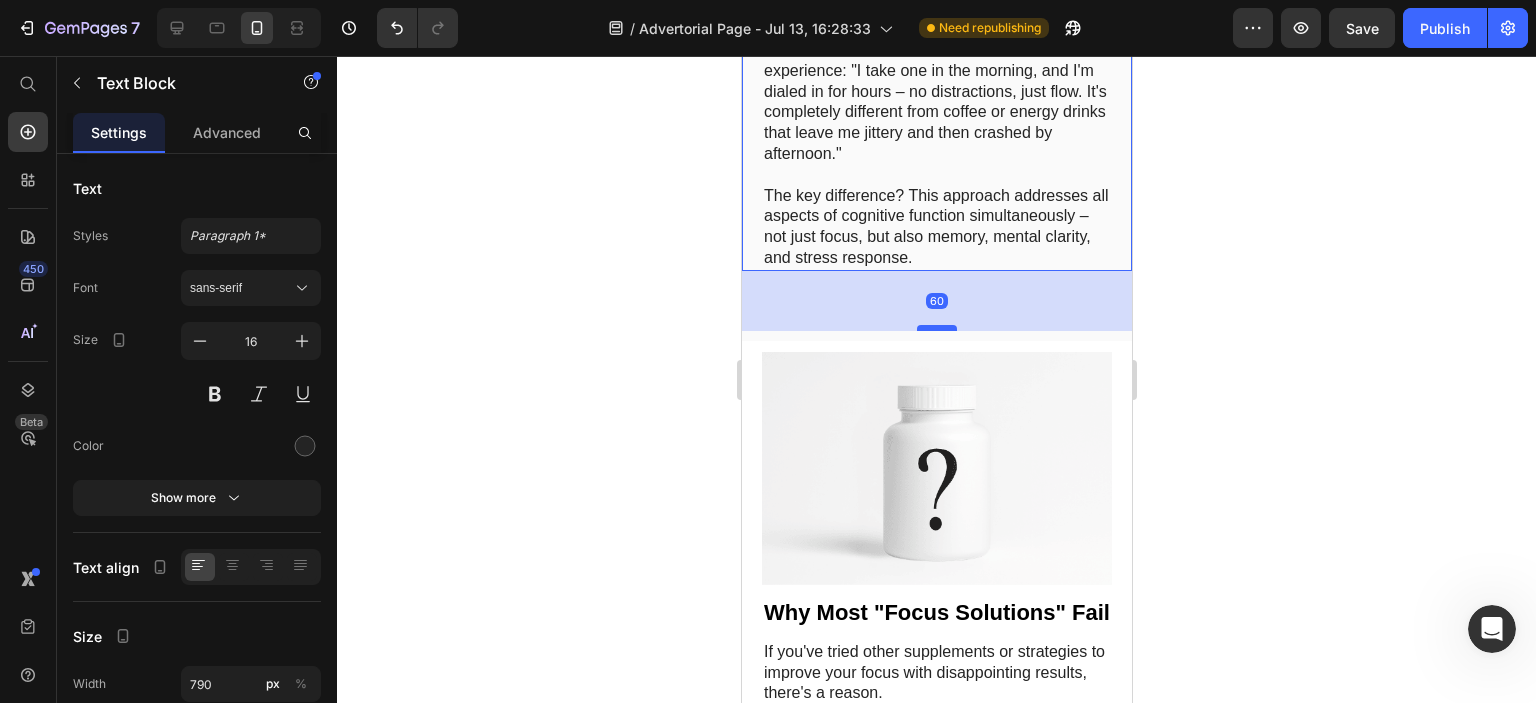 drag, startPoint x: 935, startPoint y: 456, endPoint x: 943, endPoint y: 445, distance: 13.601471 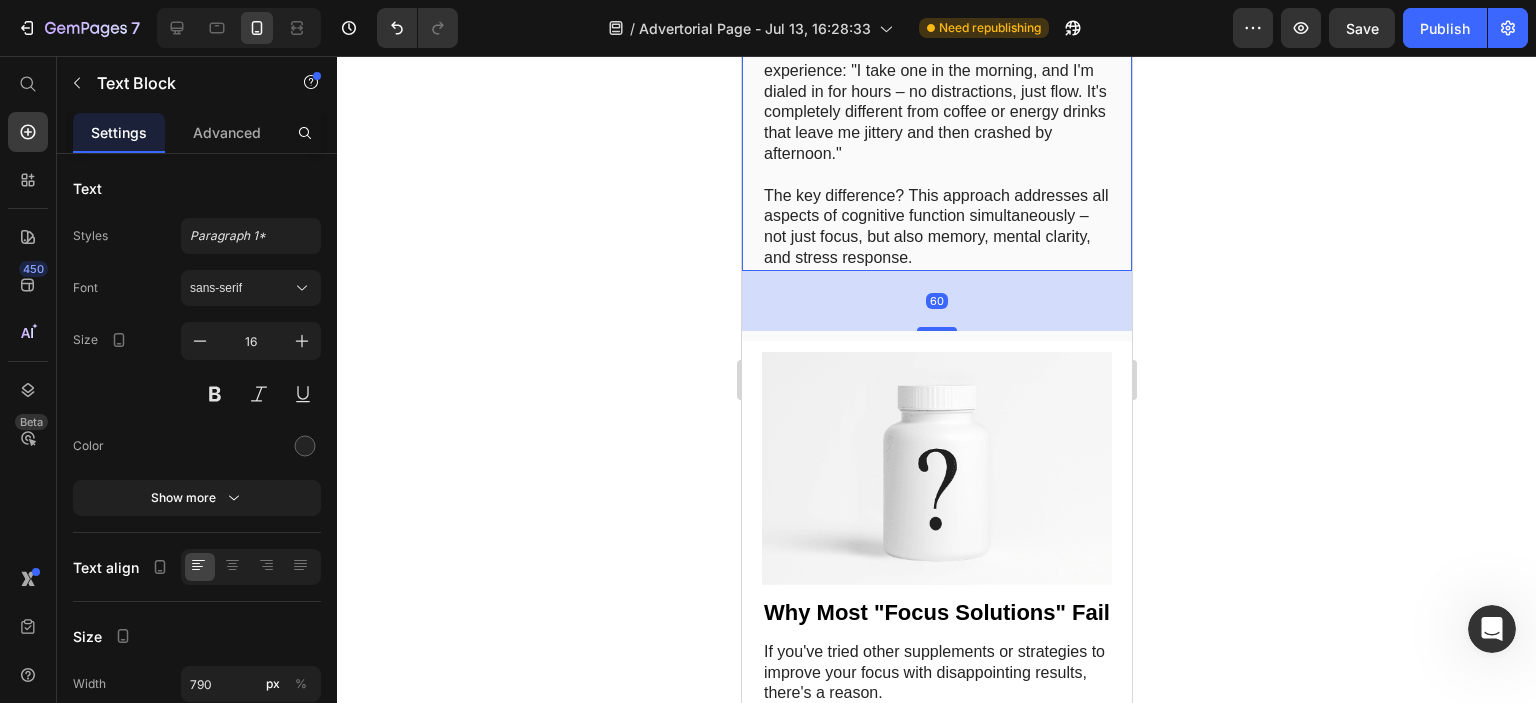 click 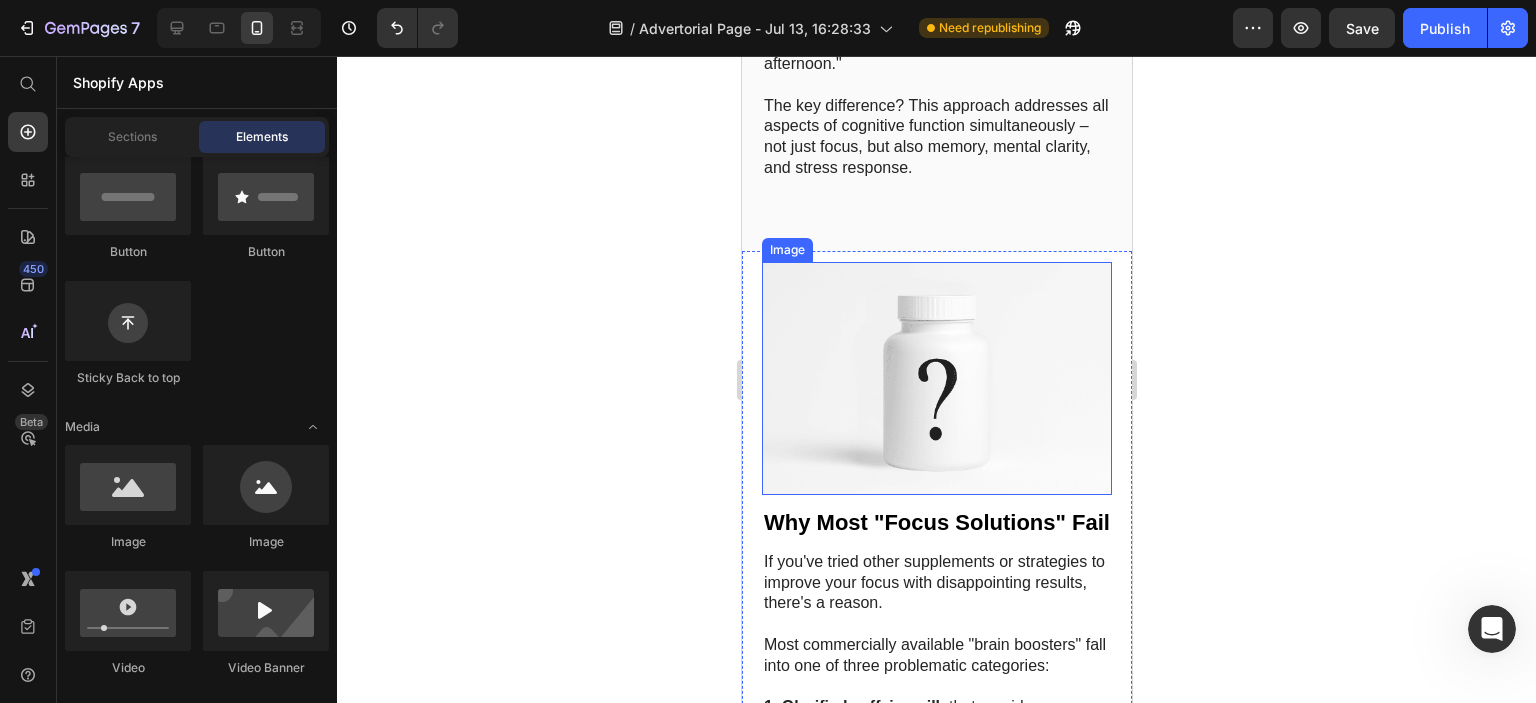 scroll, scrollTop: 5200, scrollLeft: 0, axis: vertical 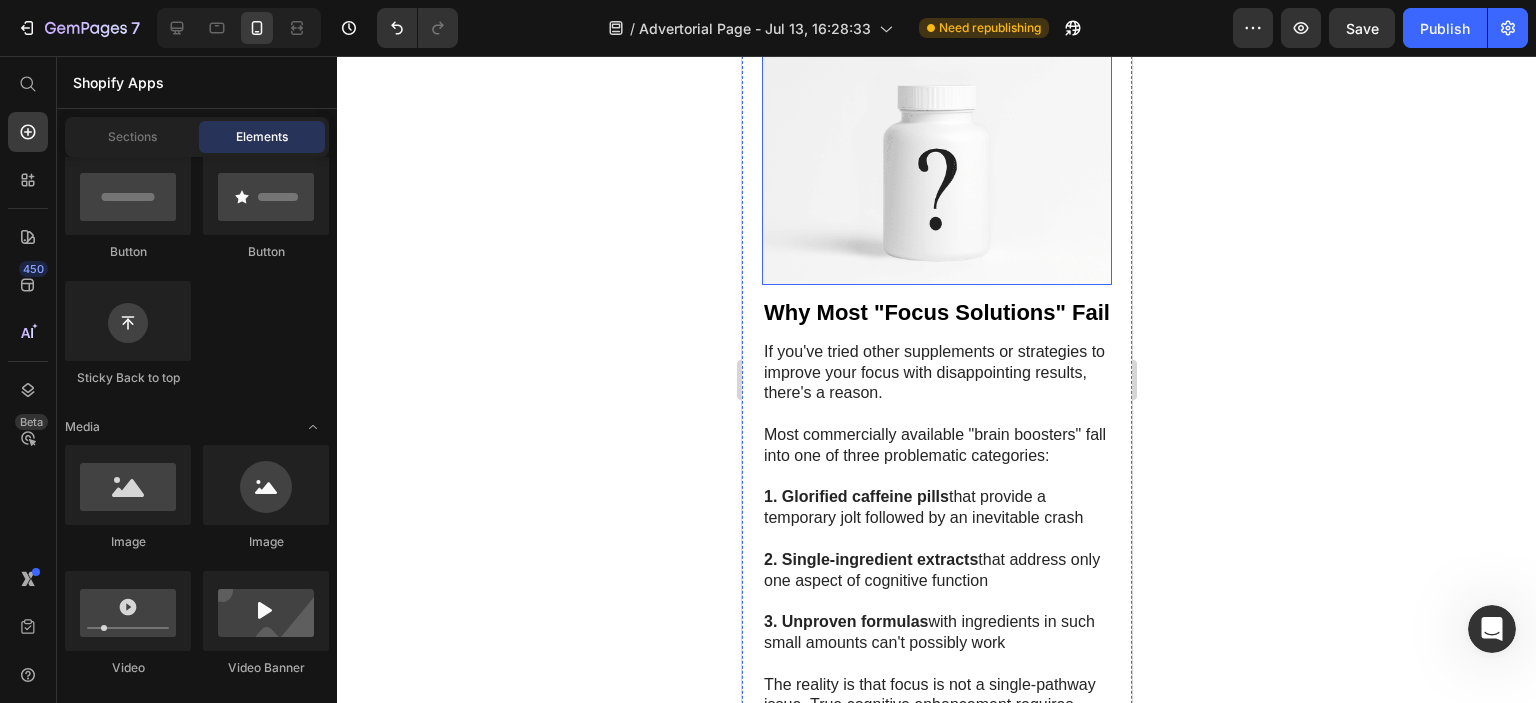 click at bounding box center [936, 168] 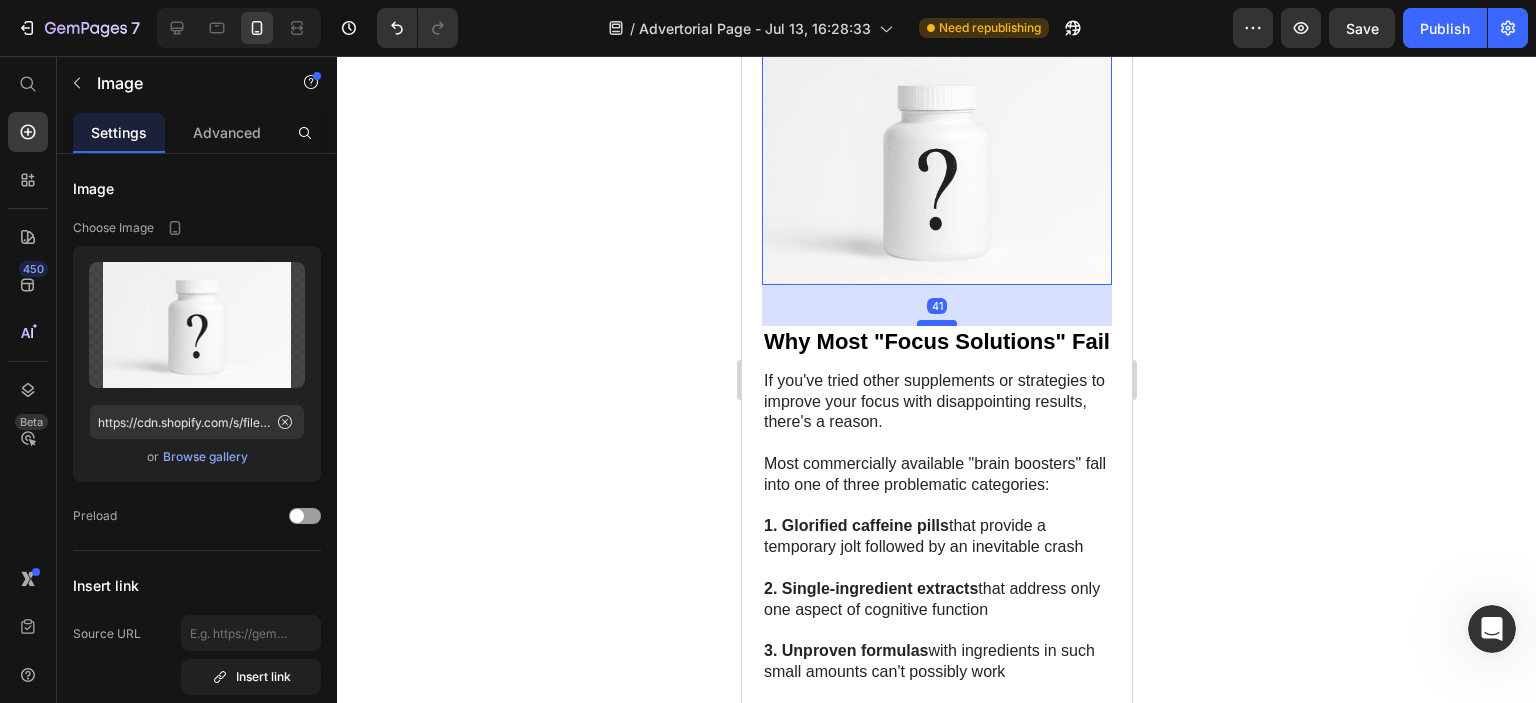drag, startPoint x: 941, startPoint y: 402, endPoint x: 942, endPoint y: 431, distance: 29.017237 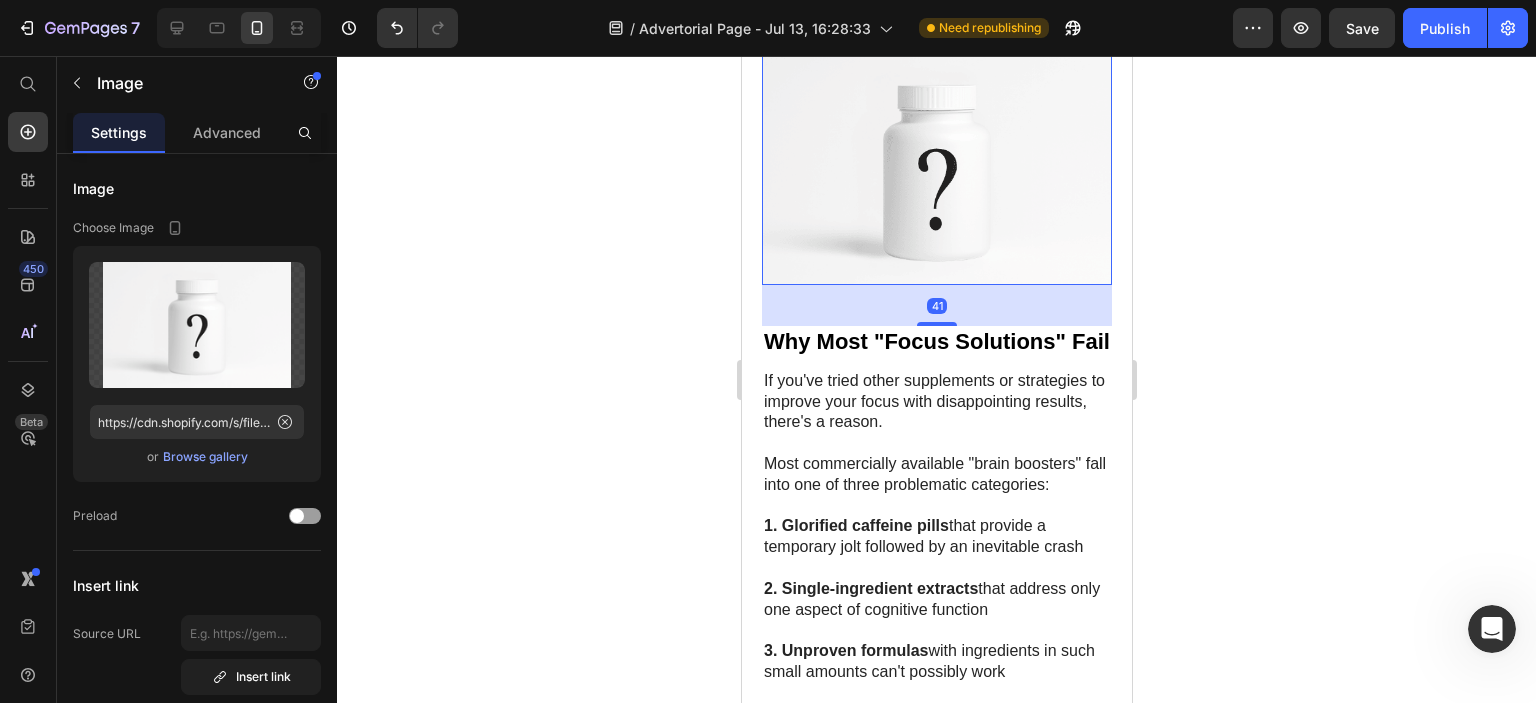 click 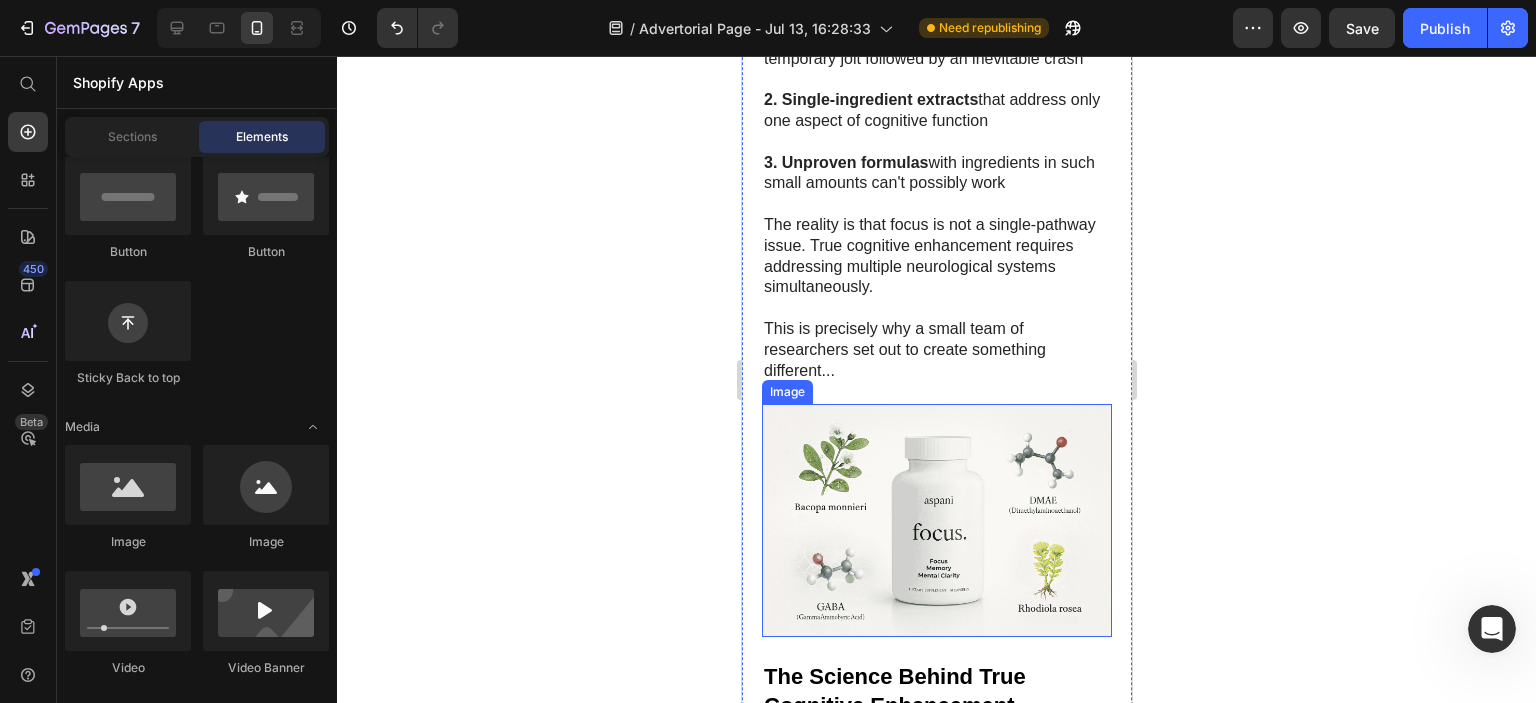 scroll, scrollTop: 5900, scrollLeft: 0, axis: vertical 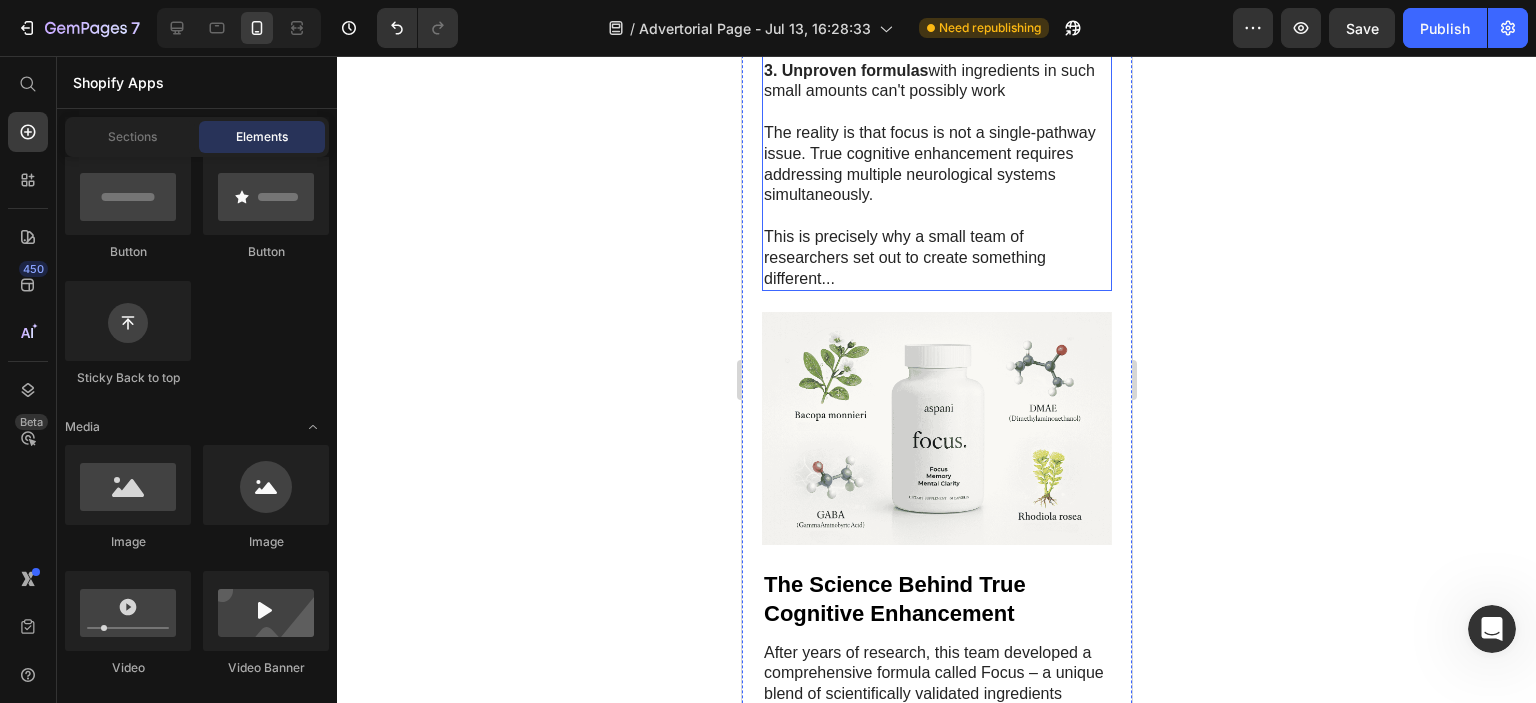 click on "This is precisely why a small team of researchers set out to create something different..." at bounding box center [936, 258] 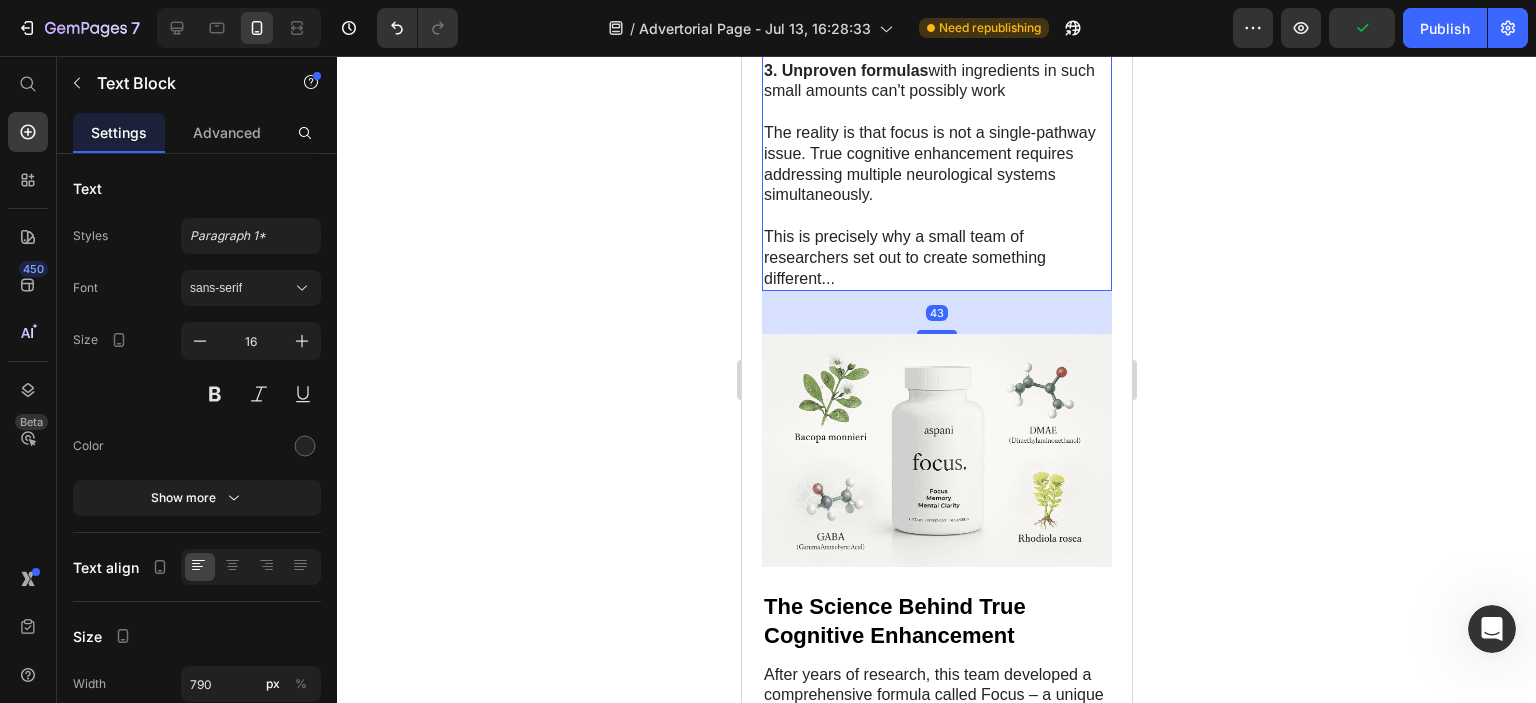 drag, startPoint x: 935, startPoint y: 330, endPoint x: 938, endPoint y: 355, distance: 25.179358 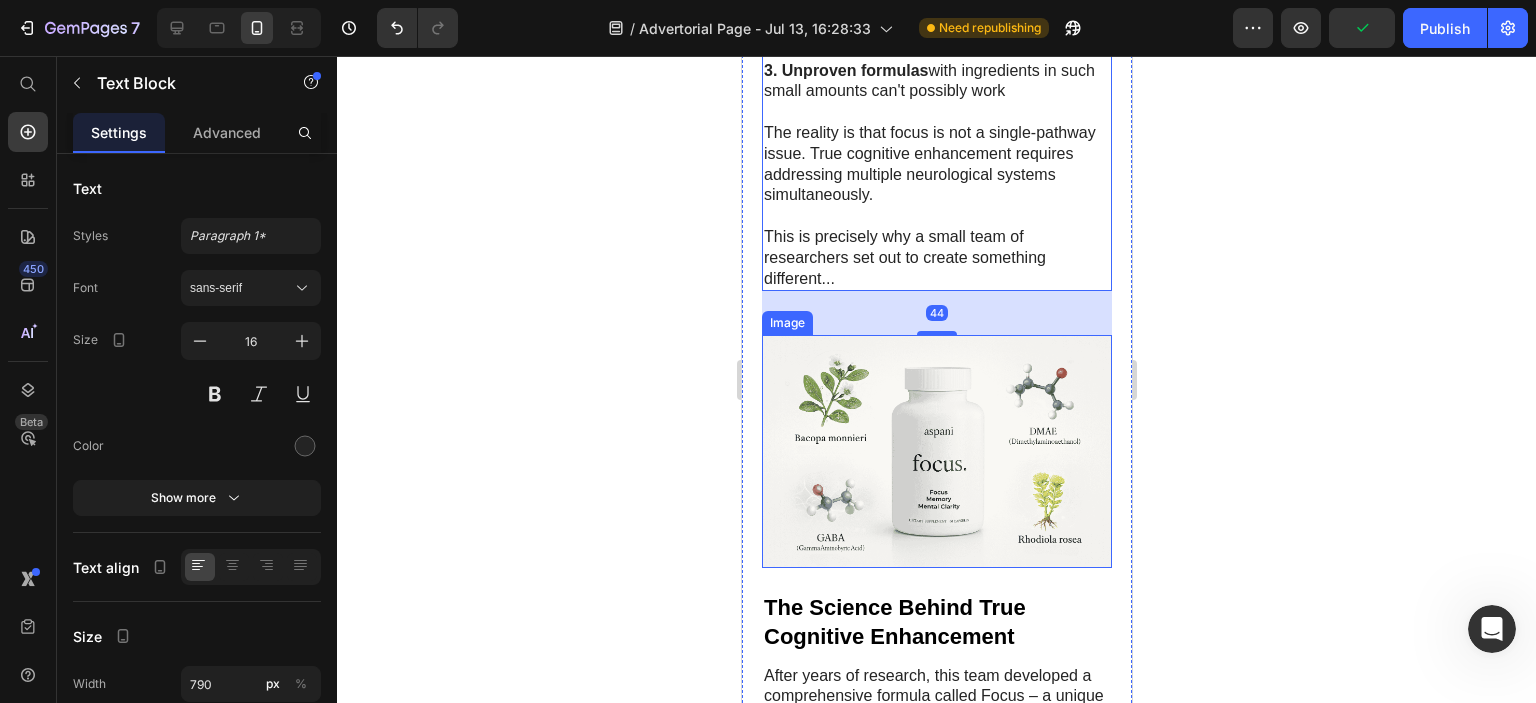 click at bounding box center [936, 451] 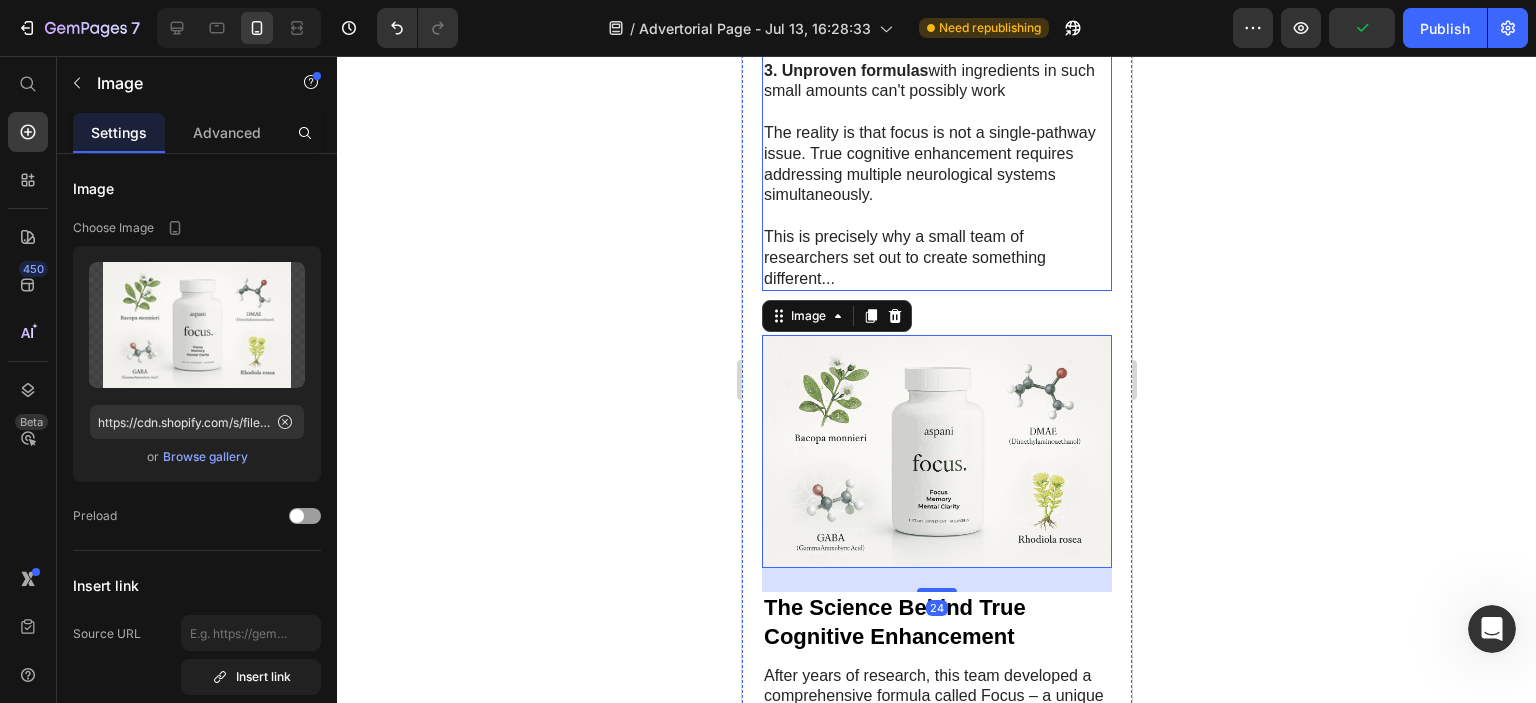 click on "This is precisely why a small team of researchers set out to create something different..." at bounding box center (936, 258) 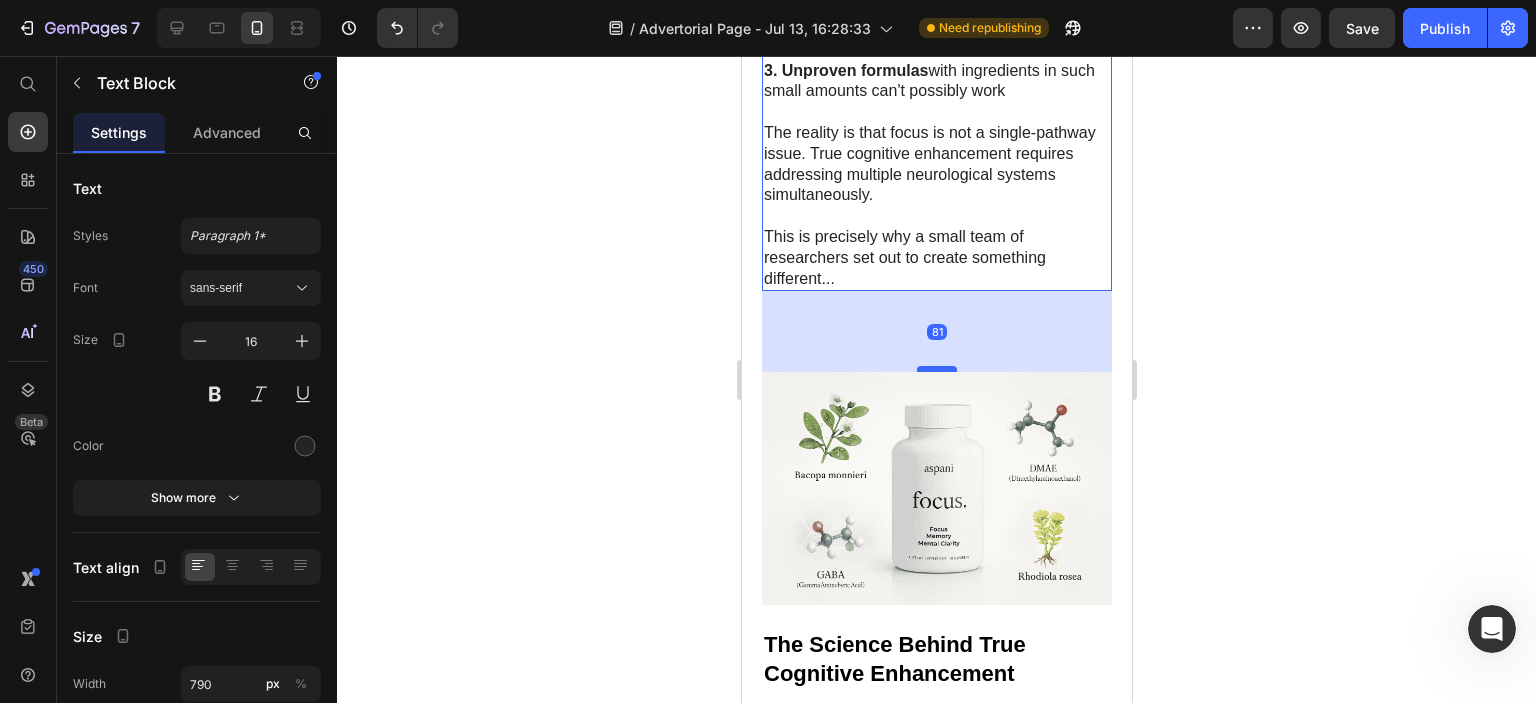 drag, startPoint x: 928, startPoint y: 350, endPoint x: 926, endPoint y: 387, distance: 37.054016 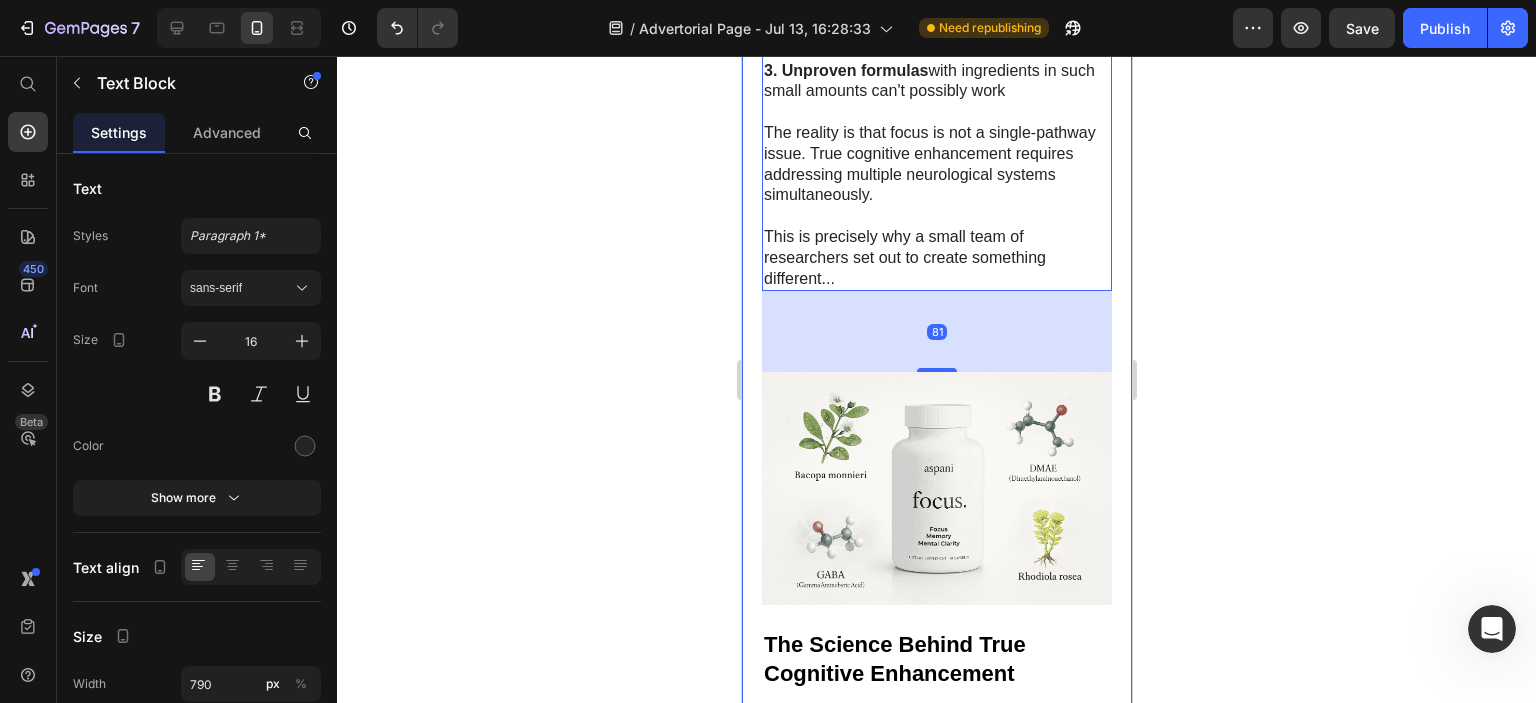 click 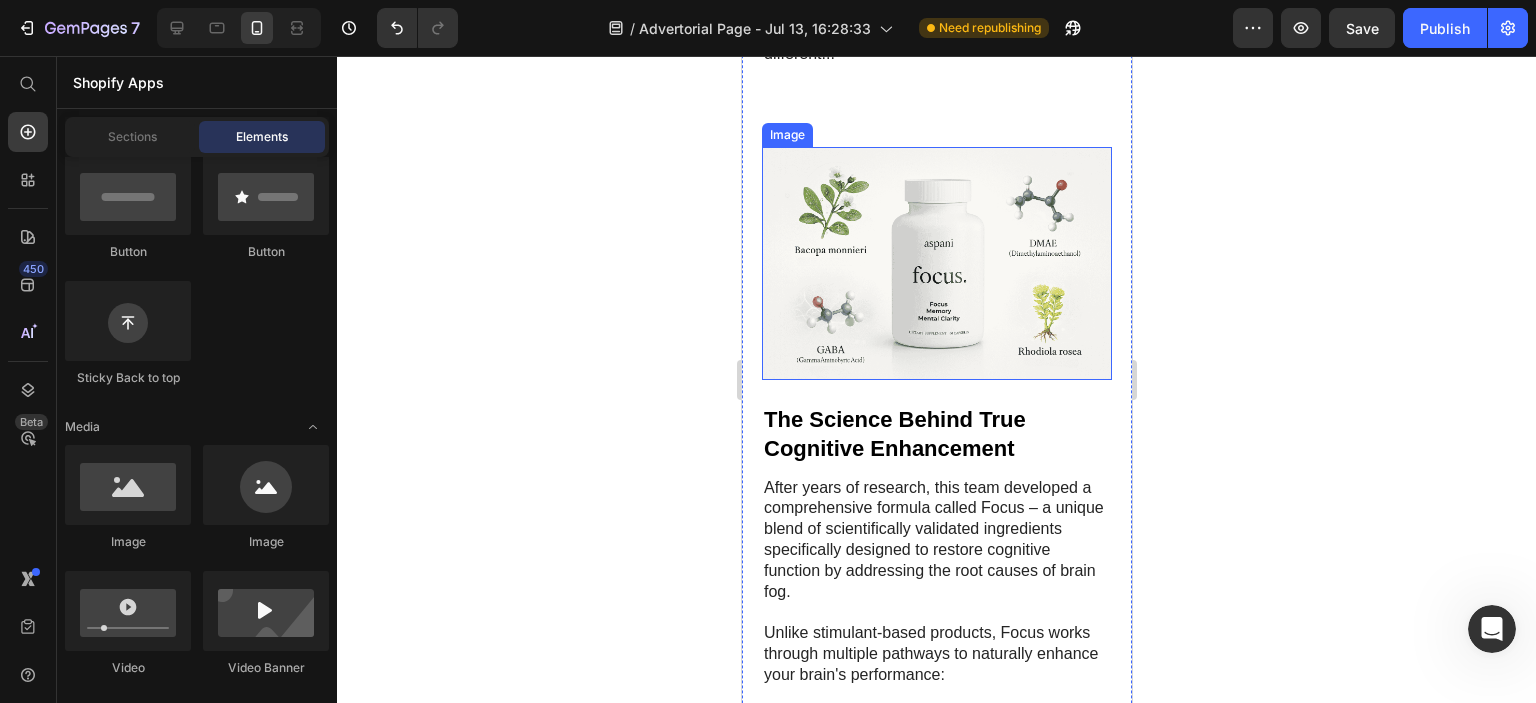 scroll, scrollTop: 6200, scrollLeft: 0, axis: vertical 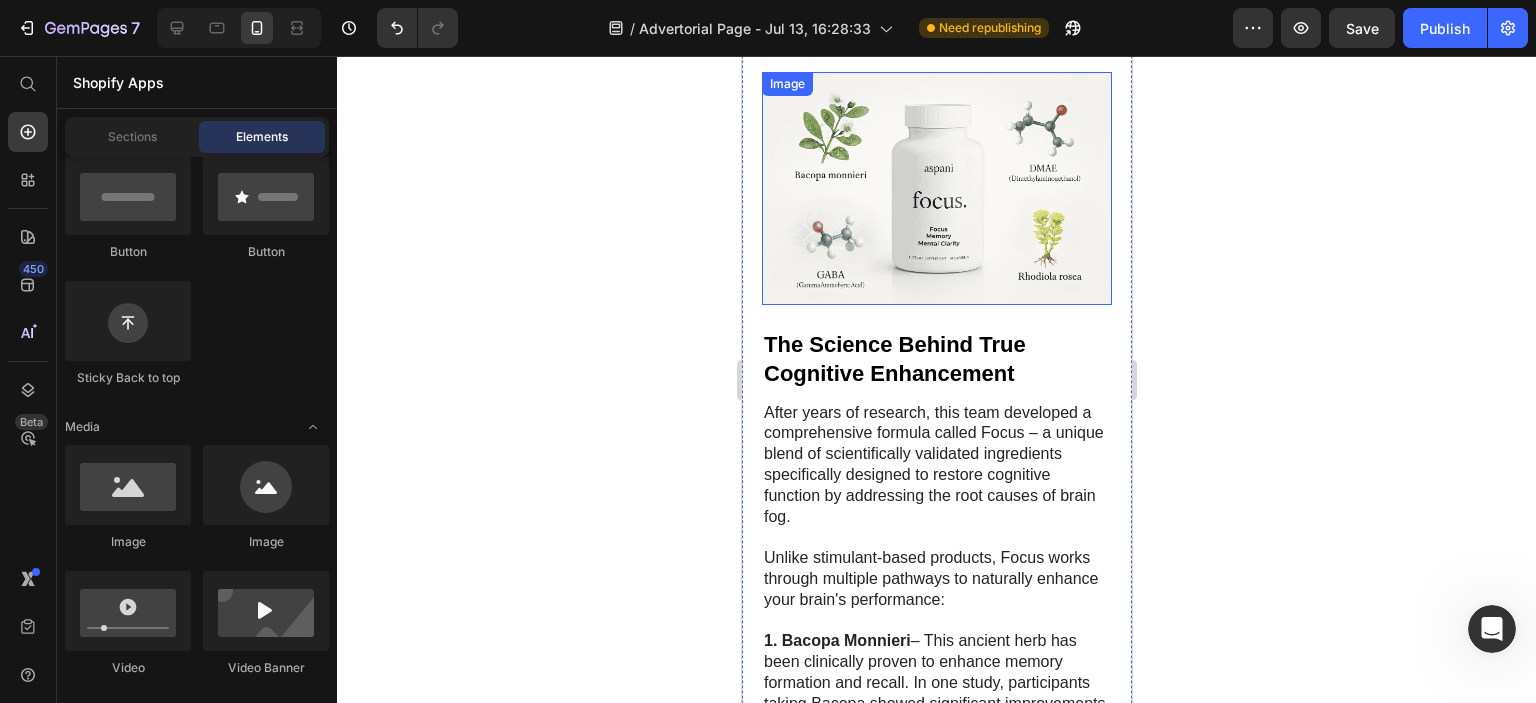 click at bounding box center (936, 188) 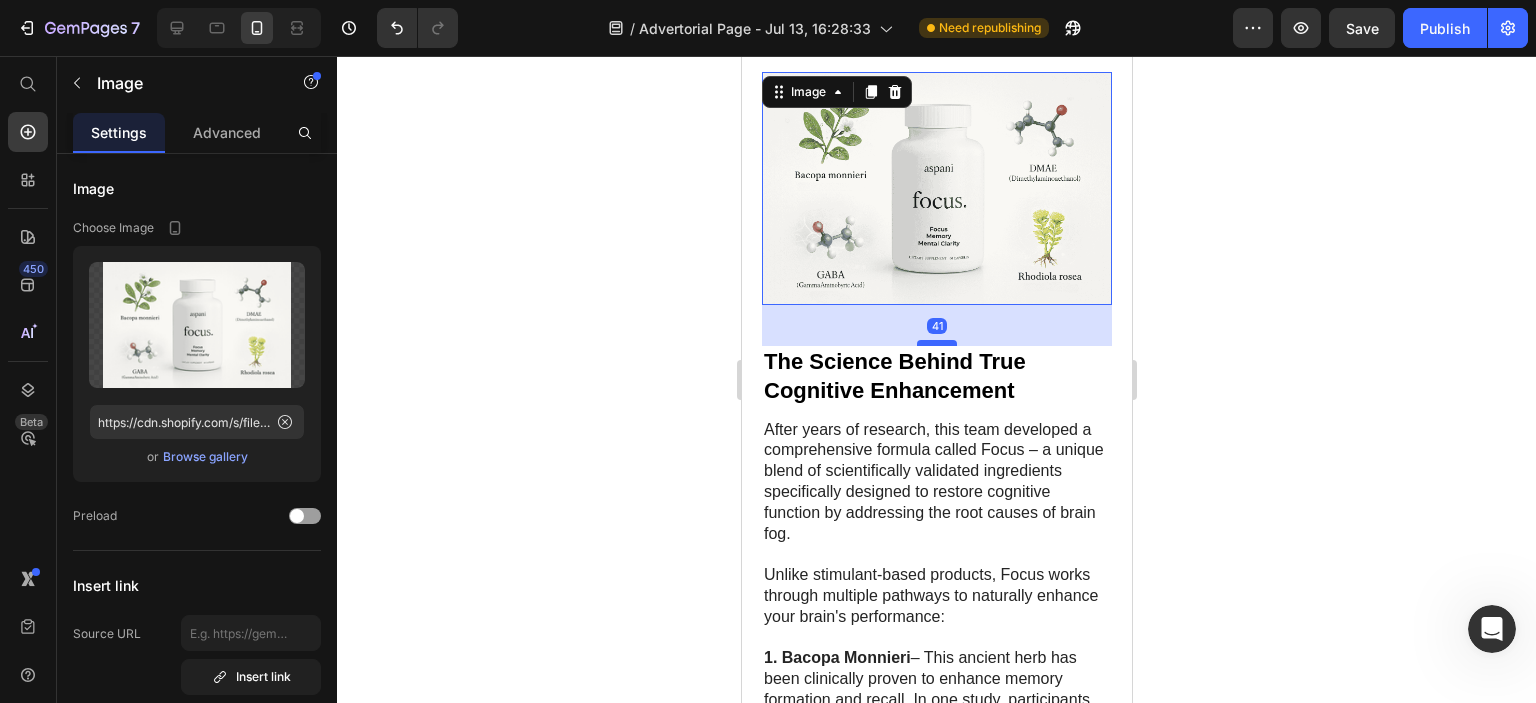 drag, startPoint x: 938, startPoint y: 335, endPoint x: 938, endPoint y: 352, distance: 17 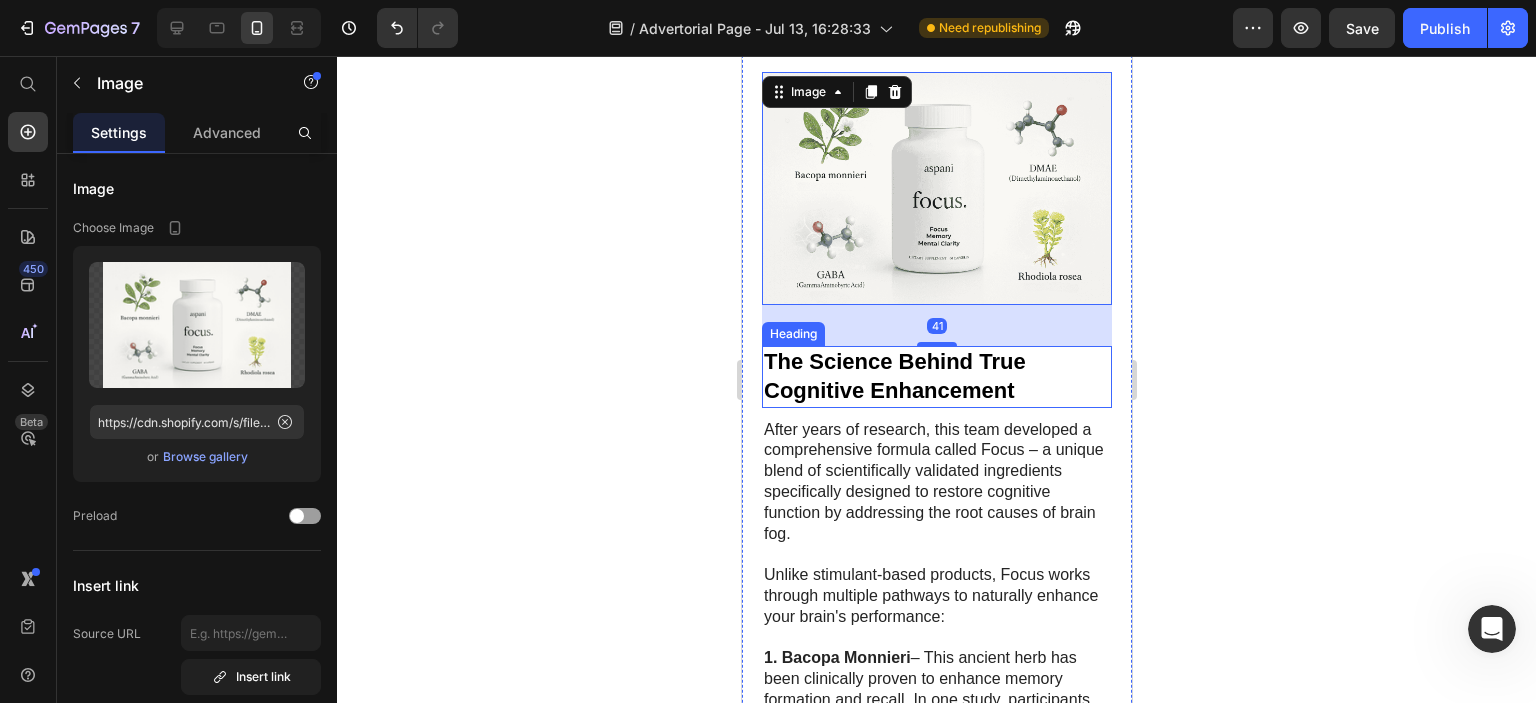 click 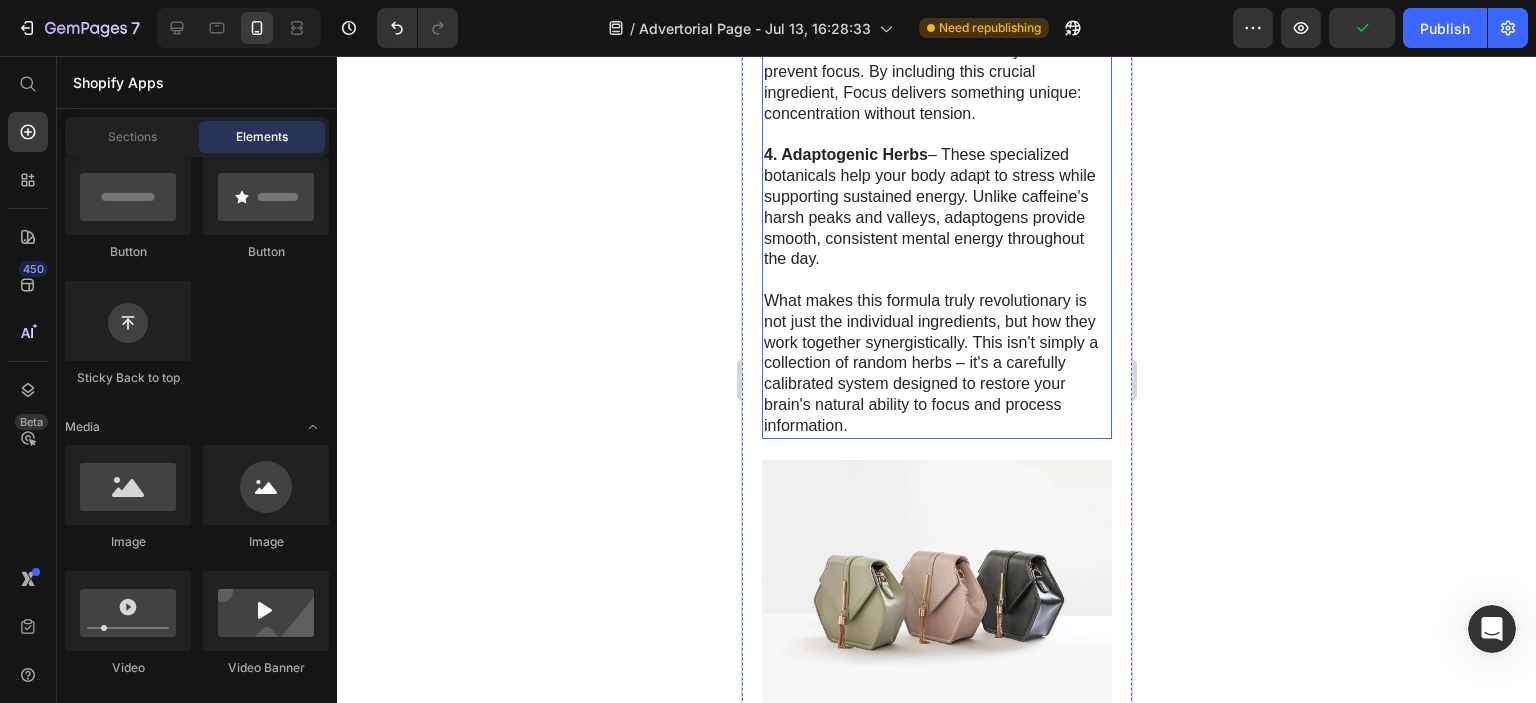 scroll, scrollTop: 7400, scrollLeft: 0, axis: vertical 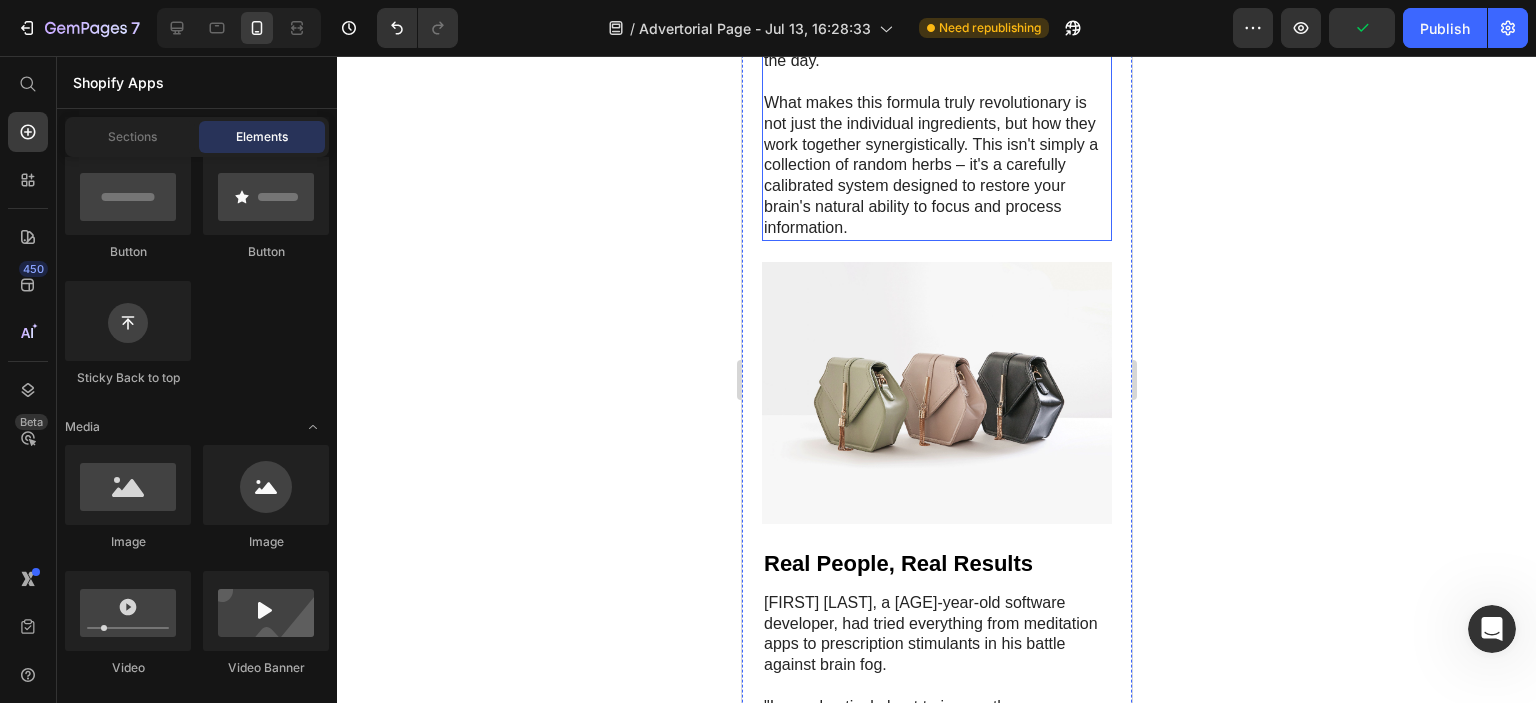 click on "What makes this formula truly revolutionary is not just the individual ingredients, but how they work together synergistically. This isn't simply a collection of random herbs – it's a carefully calibrated system designed to restore your brain's natural ability to focus and process information." at bounding box center [936, 166] 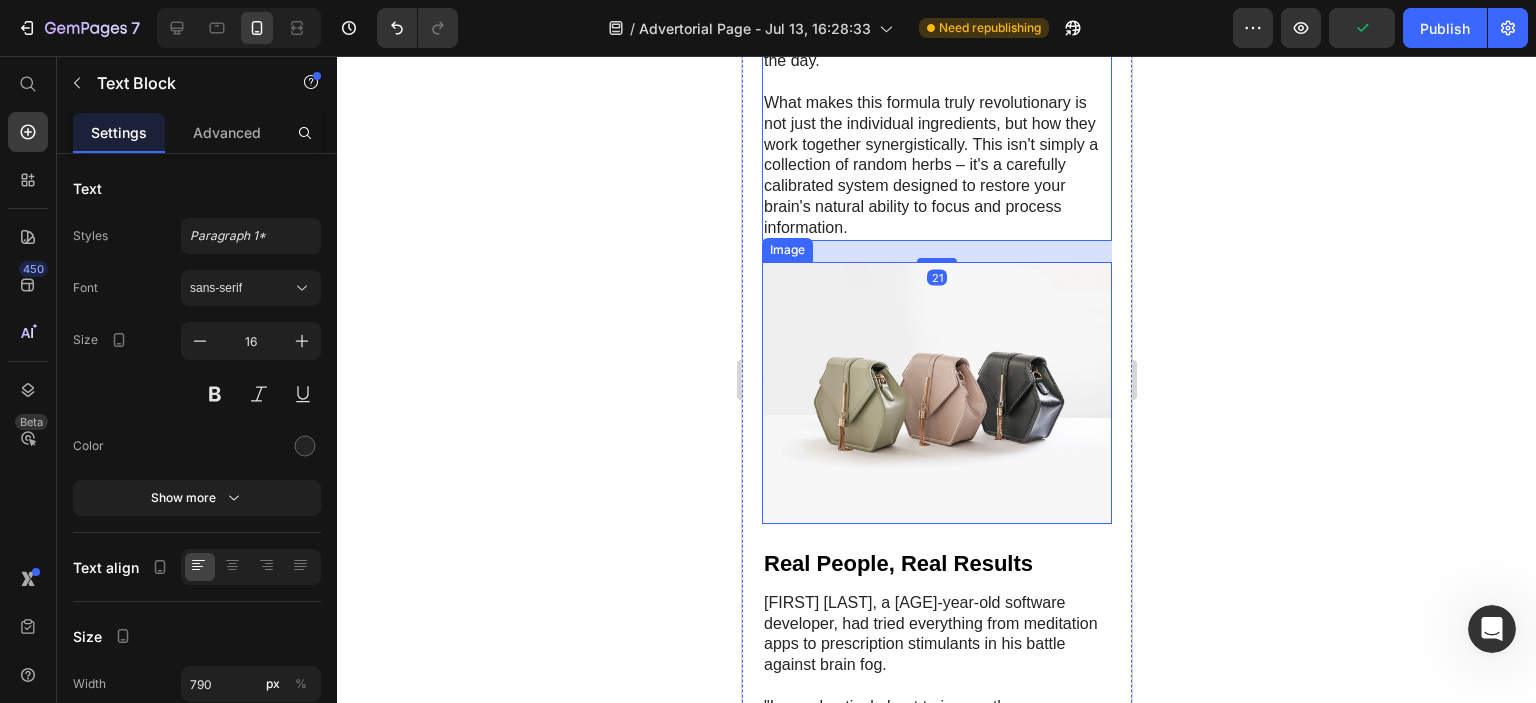 click at bounding box center (936, 393) 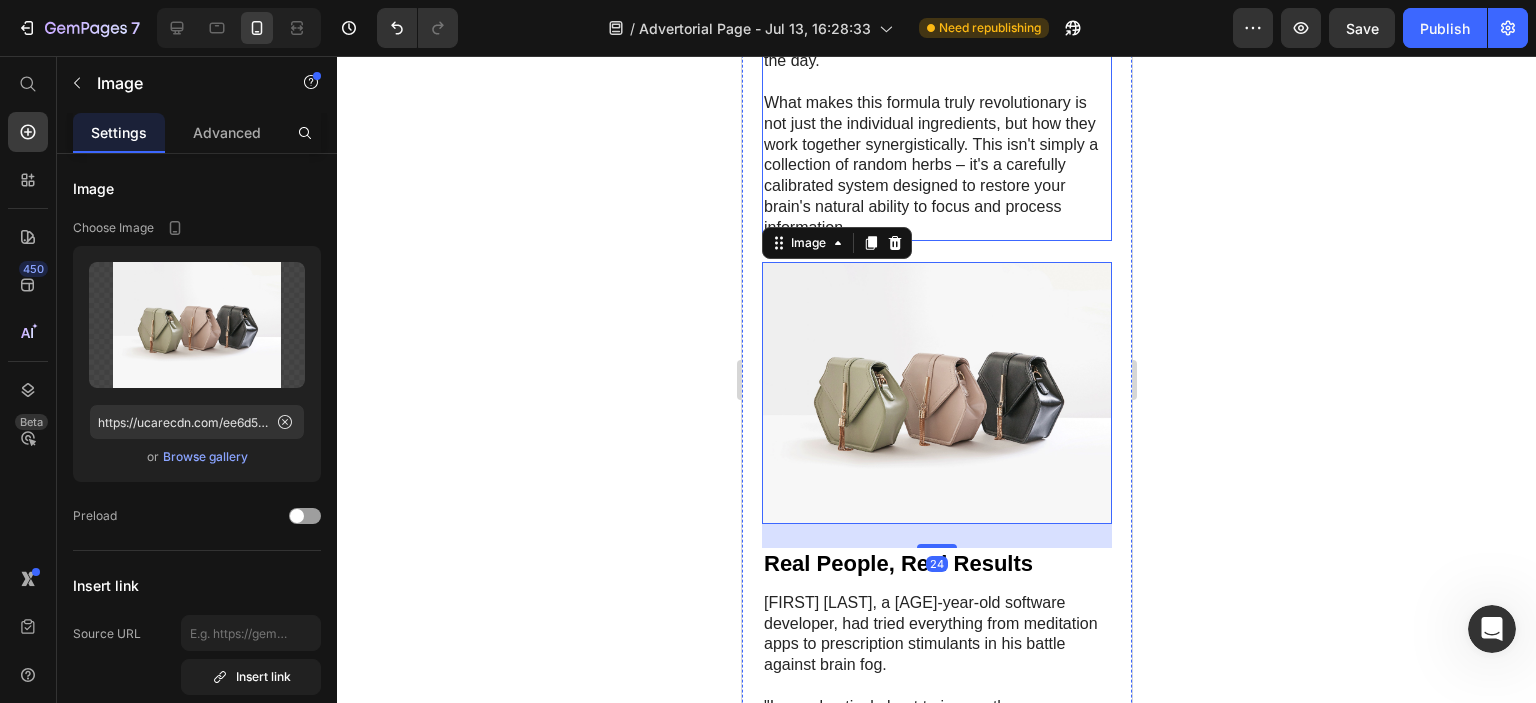 click on "What makes this formula truly revolutionary is not just the individual ingredients, but how they work together synergistically. This isn't simply a collection of random herbs – it's a carefully calibrated system designed to restore your brain's natural ability to focus and process information." at bounding box center [936, 166] 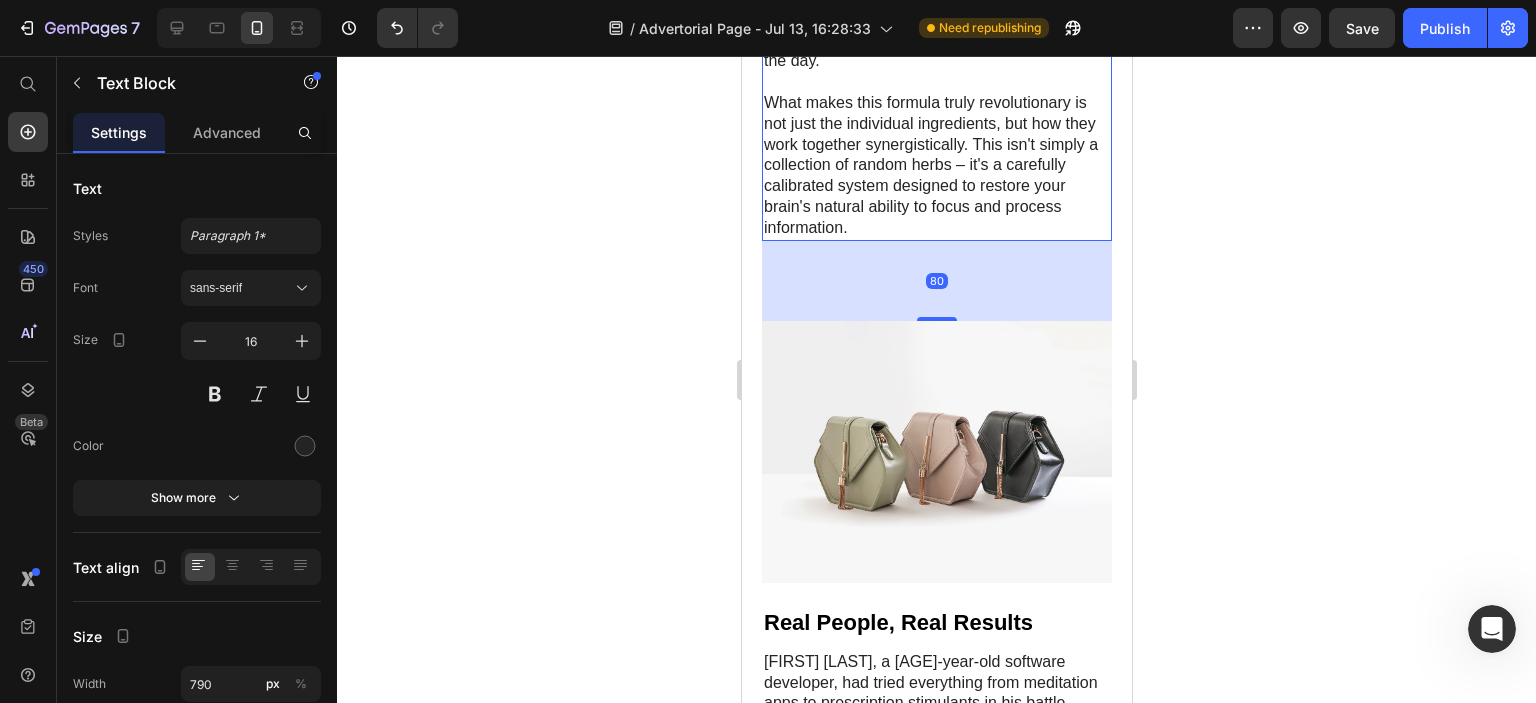 drag, startPoint x: 927, startPoint y: 271, endPoint x: 925, endPoint y: 328, distance: 57.035076 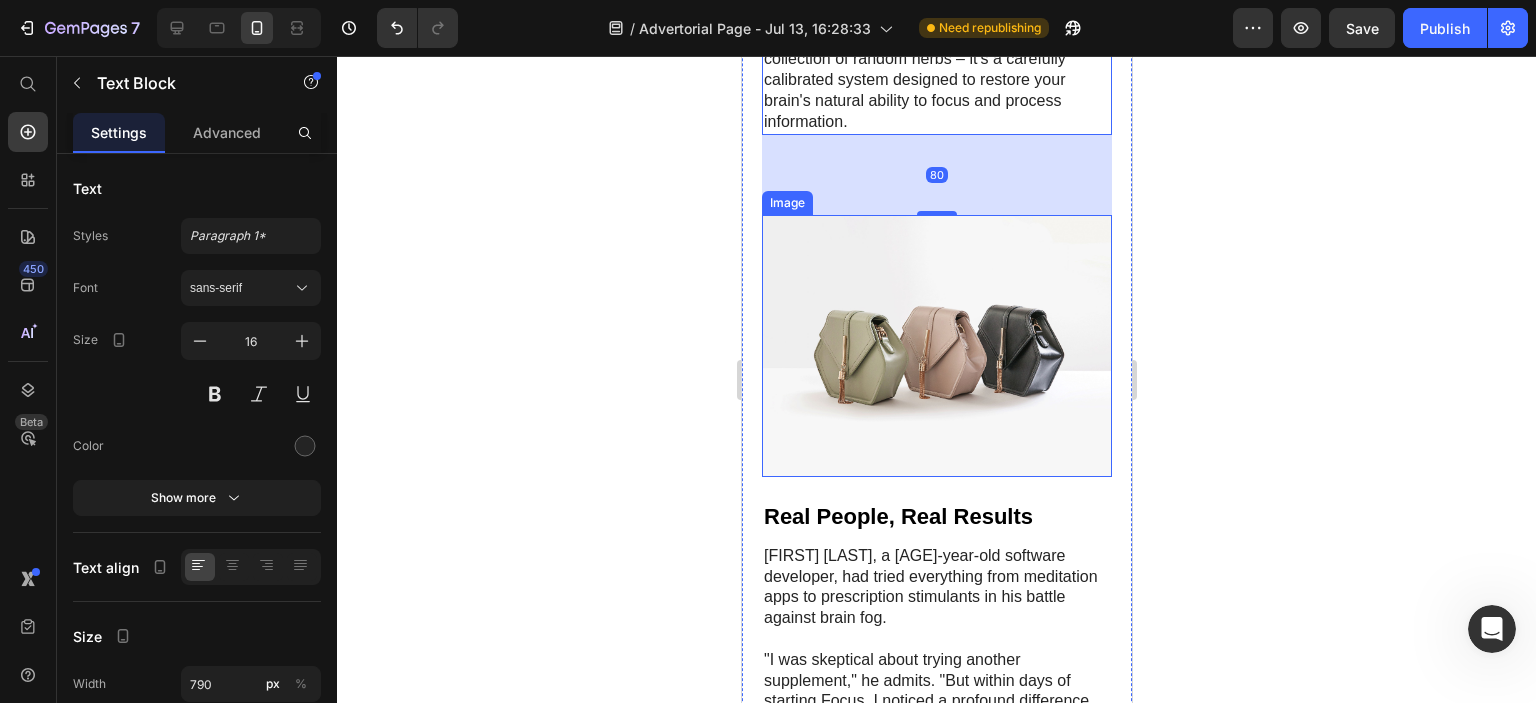 scroll, scrollTop: 7700, scrollLeft: 0, axis: vertical 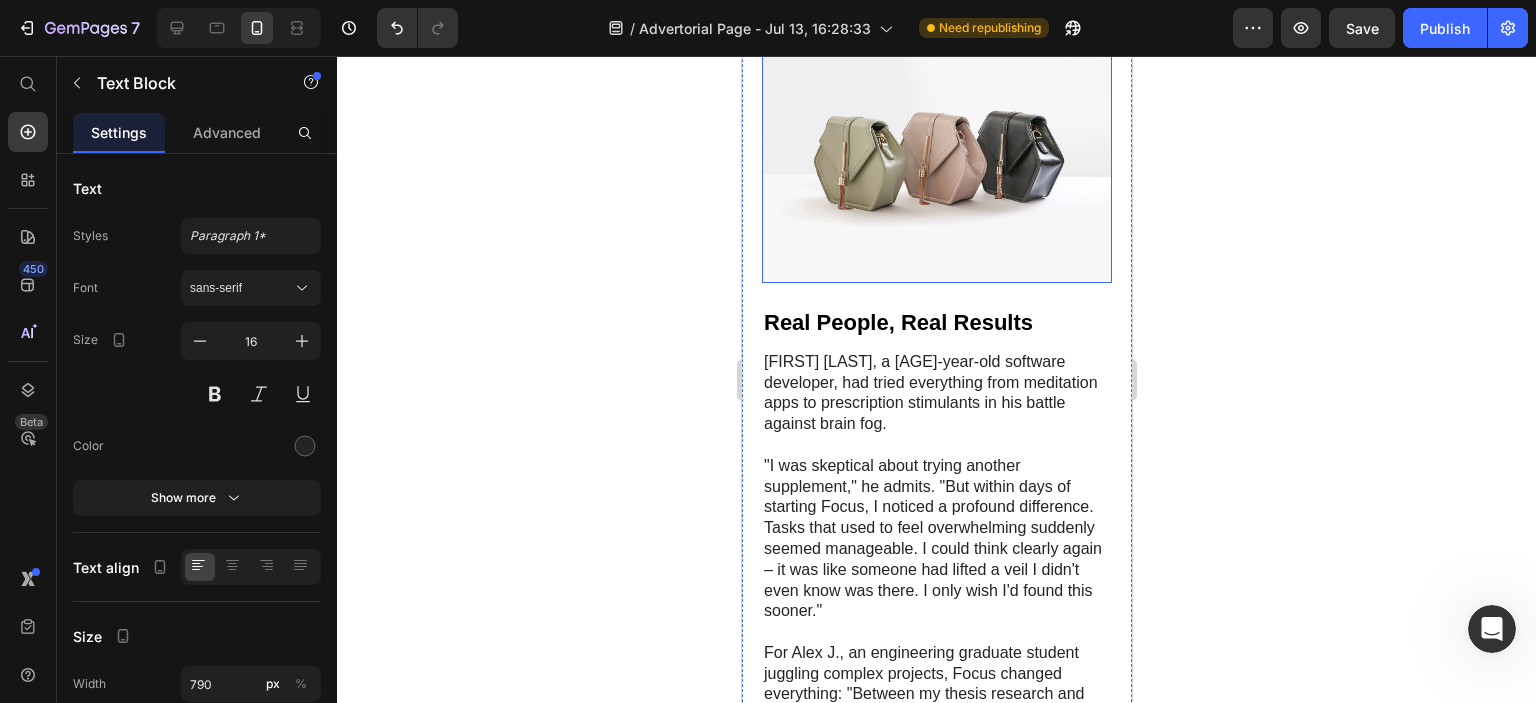 click at bounding box center (936, 152) 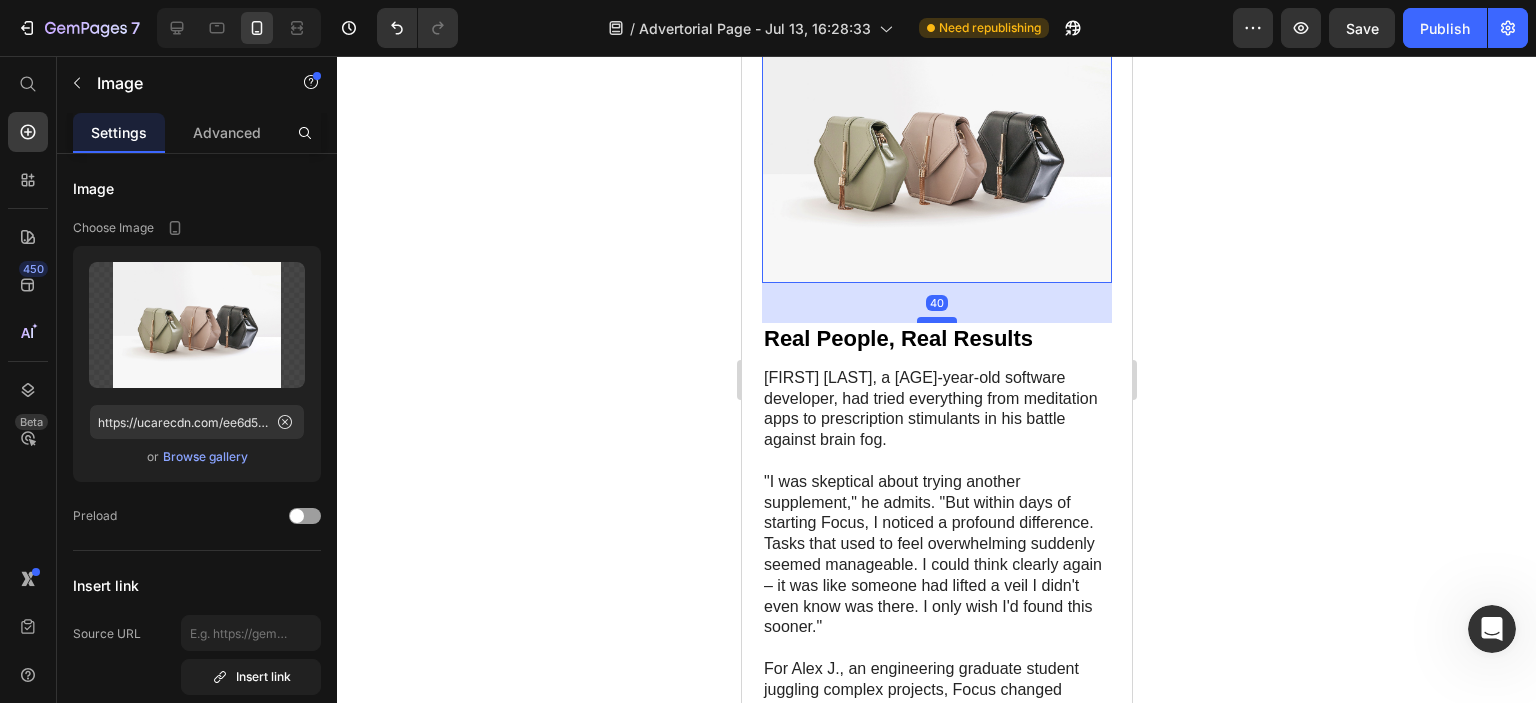 drag, startPoint x: 923, startPoint y: 300, endPoint x: 925, endPoint y: 316, distance: 16.124516 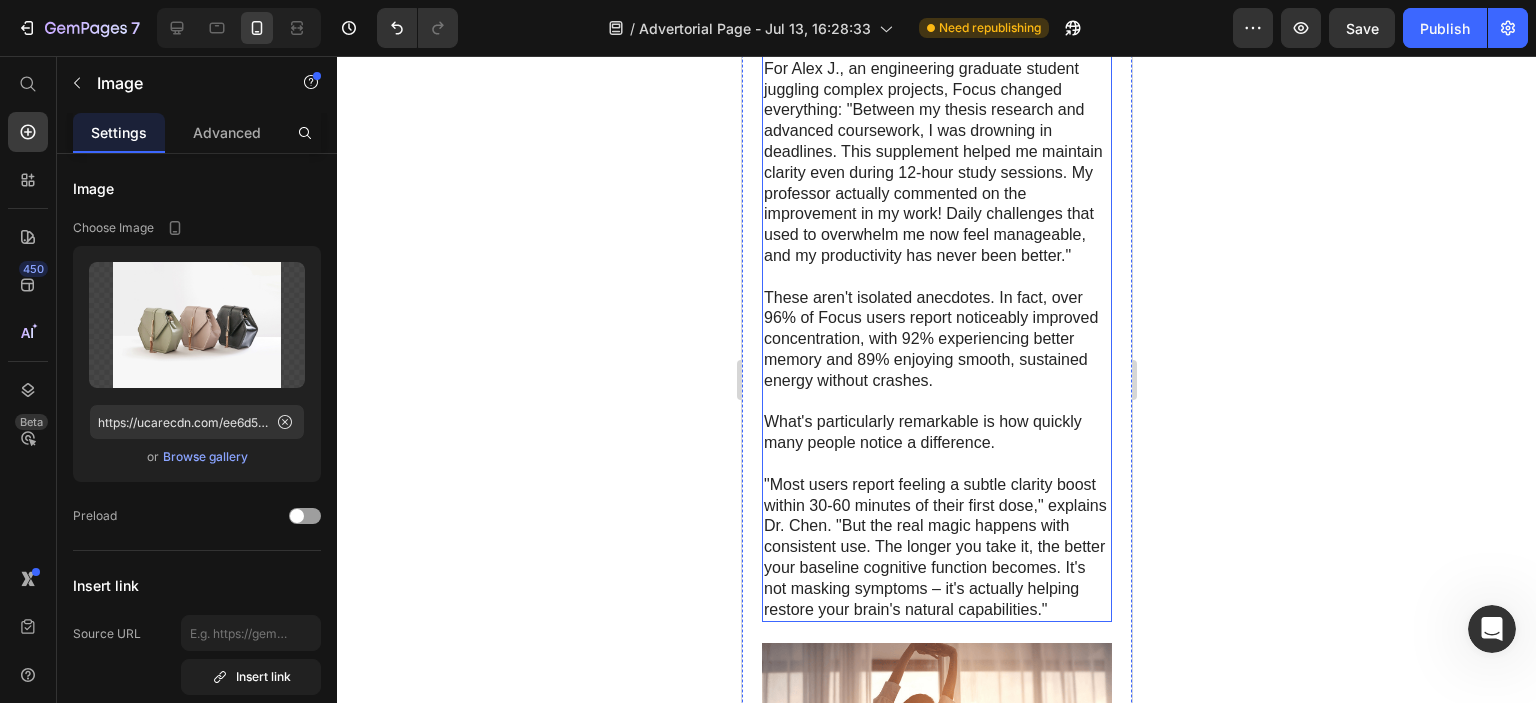 scroll, scrollTop: 8600, scrollLeft: 0, axis: vertical 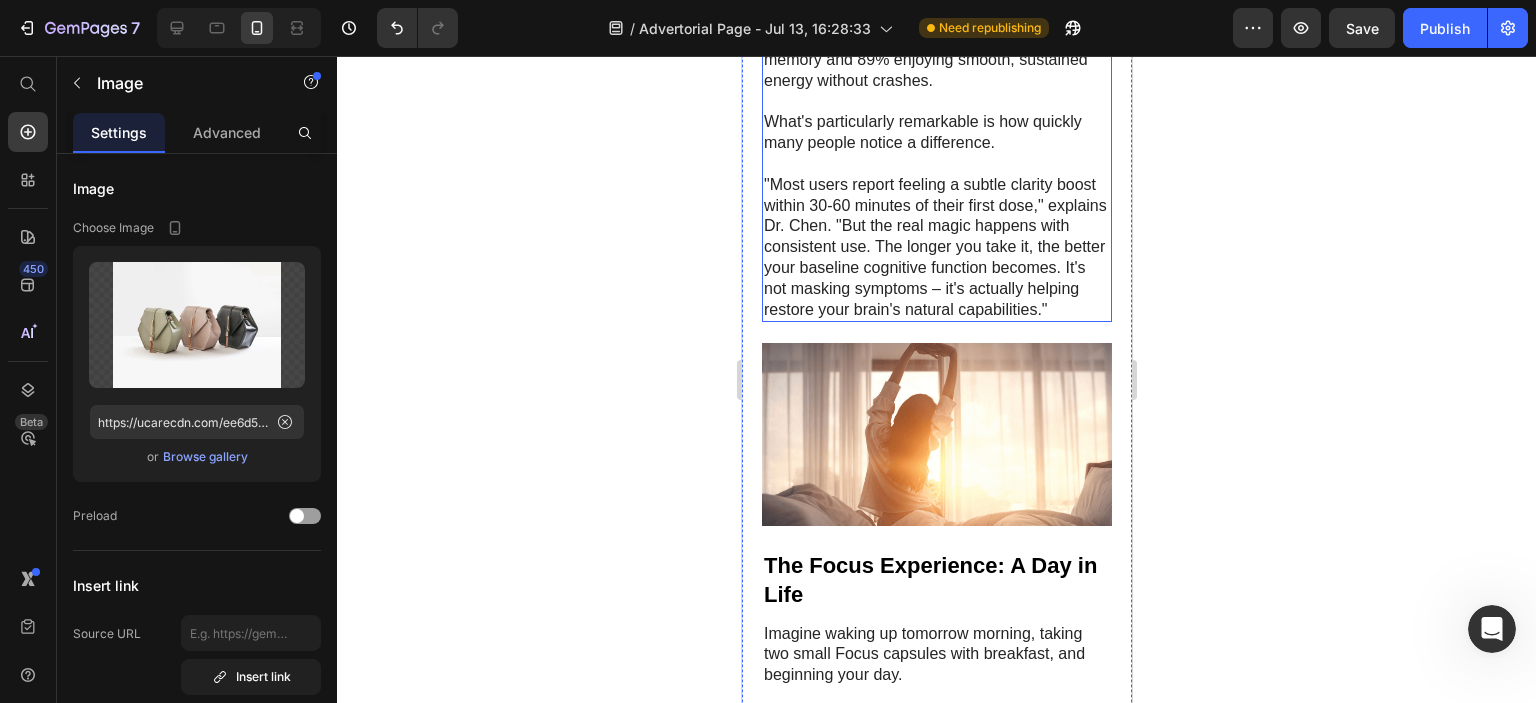 click on ""Most users report feeling a subtle clarity boost within 30-60 minutes of their first dose," explains Dr. Chen. "But the real magic happens with consistent use. The longer you take it, the better your baseline cognitive function becomes. It's not masking symptoms – it's actually helping restore your brain's natural capabilities."" at bounding box center [936, 248] 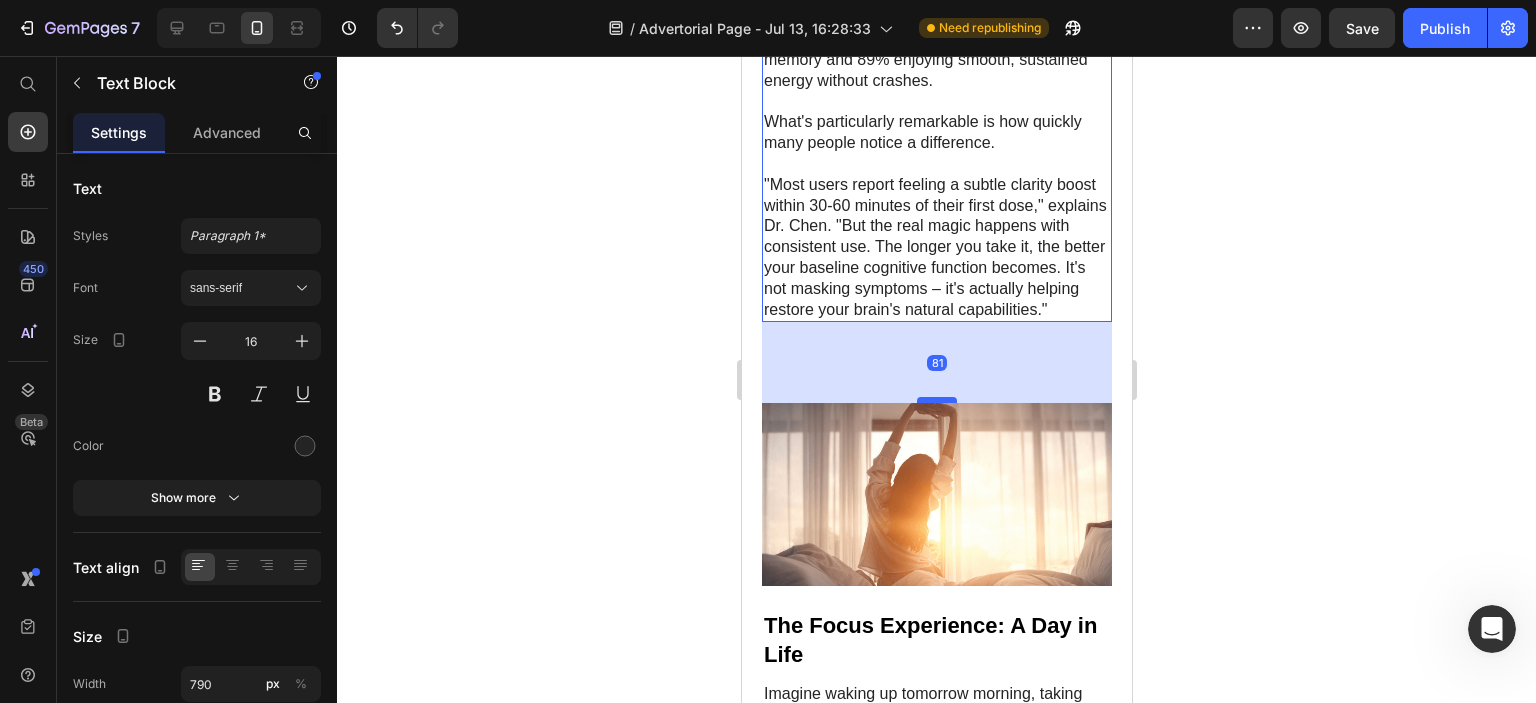 drag, startPoint x: 934, startPoint y: 379, endPoint x: 929, endPoint y: 439, distance: 60.207973 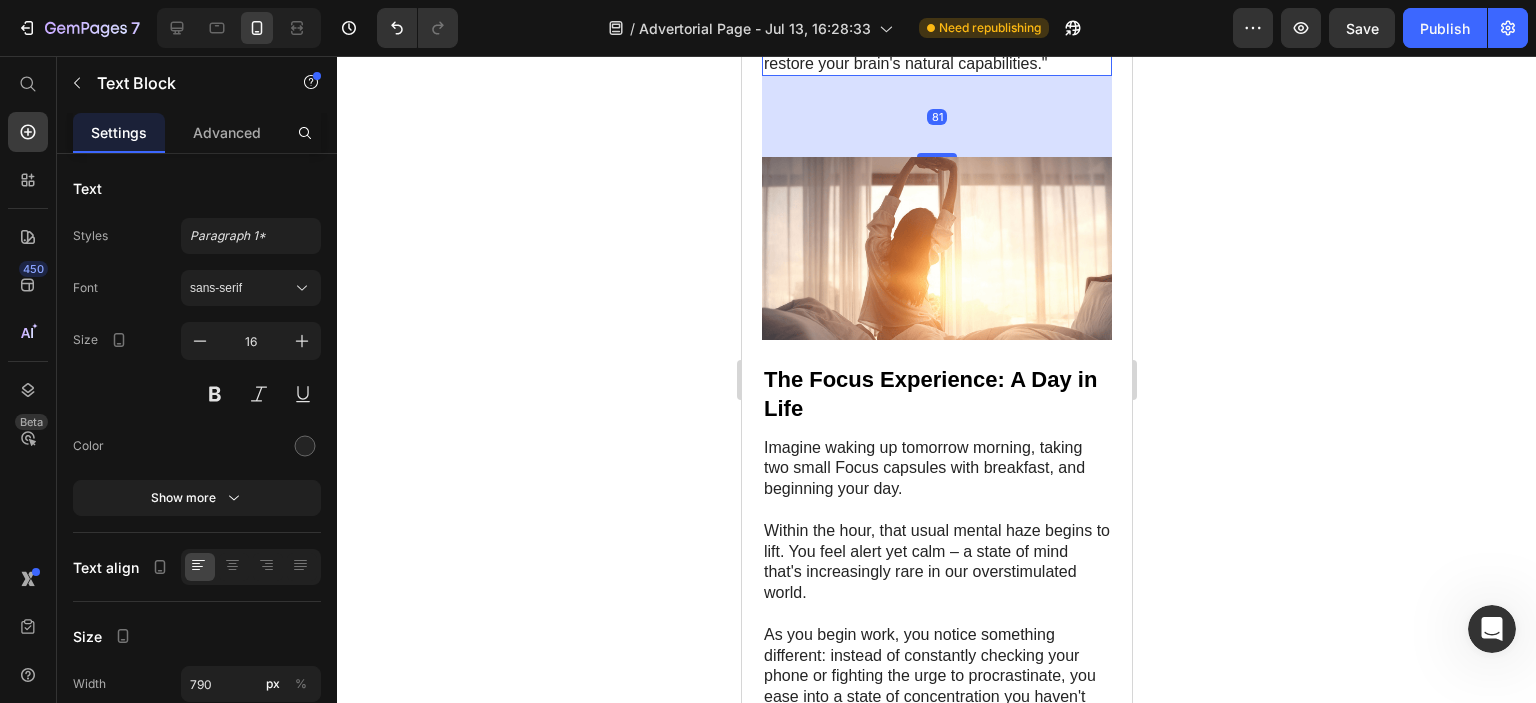 scroll, scrollTop: 9000, scrollLeft: 0, axis: vertical 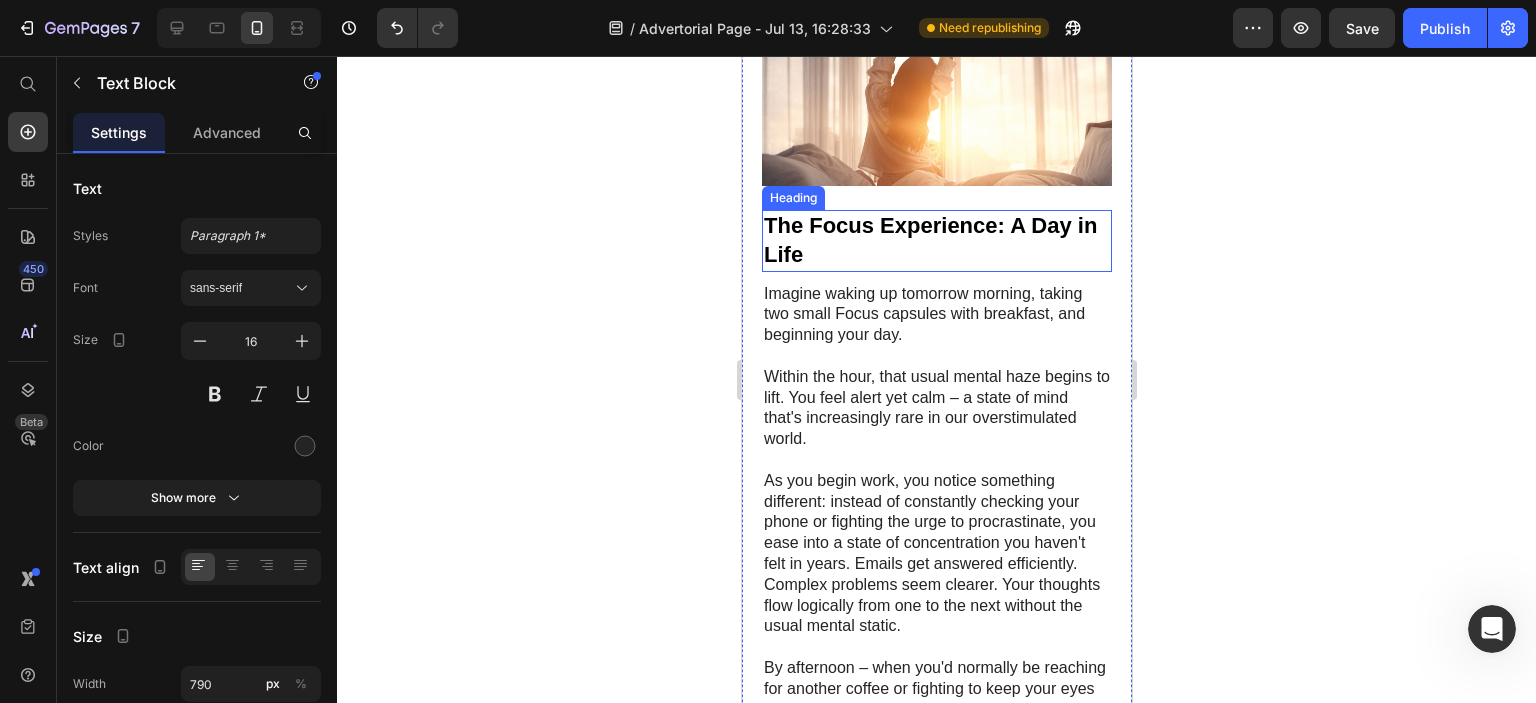 click at bounding box center (936, 94) 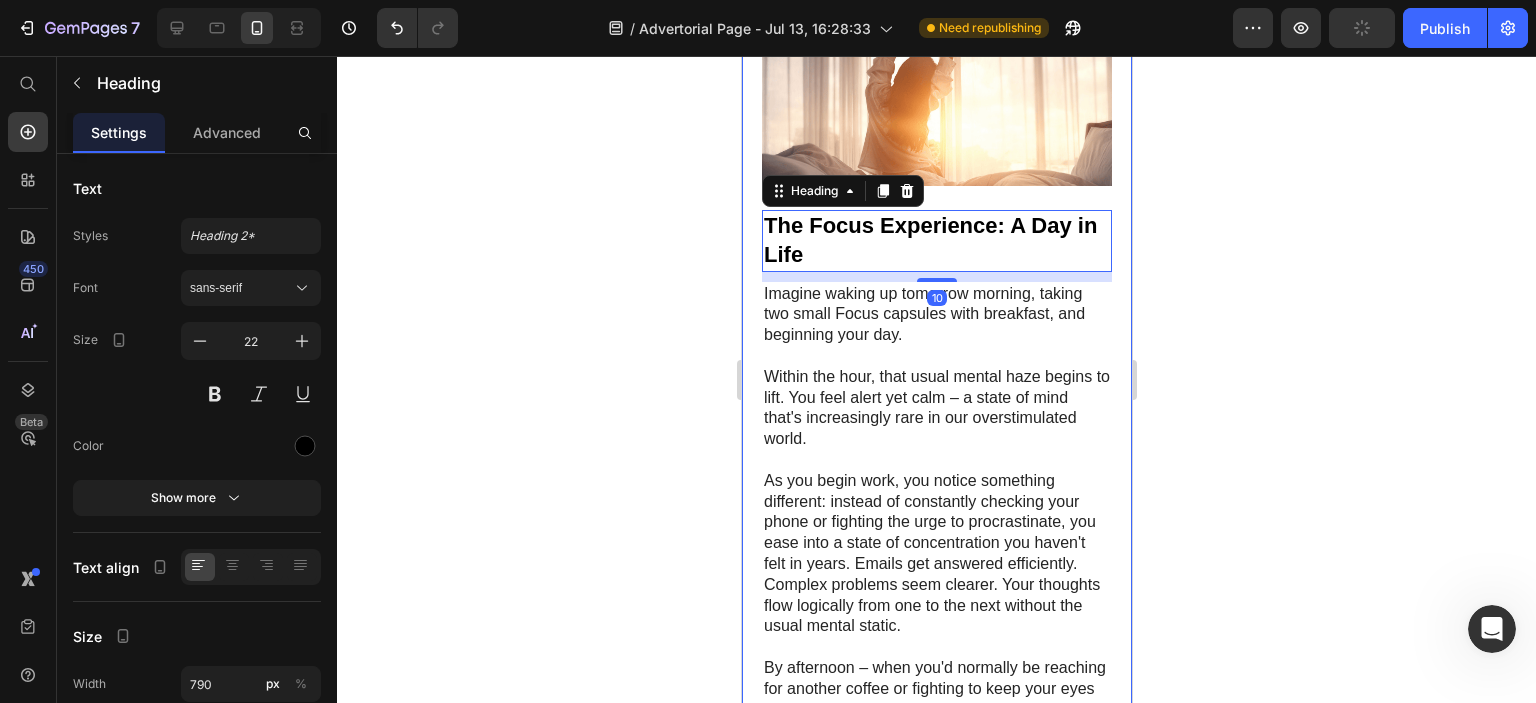 click at bounding box center (936, 94) 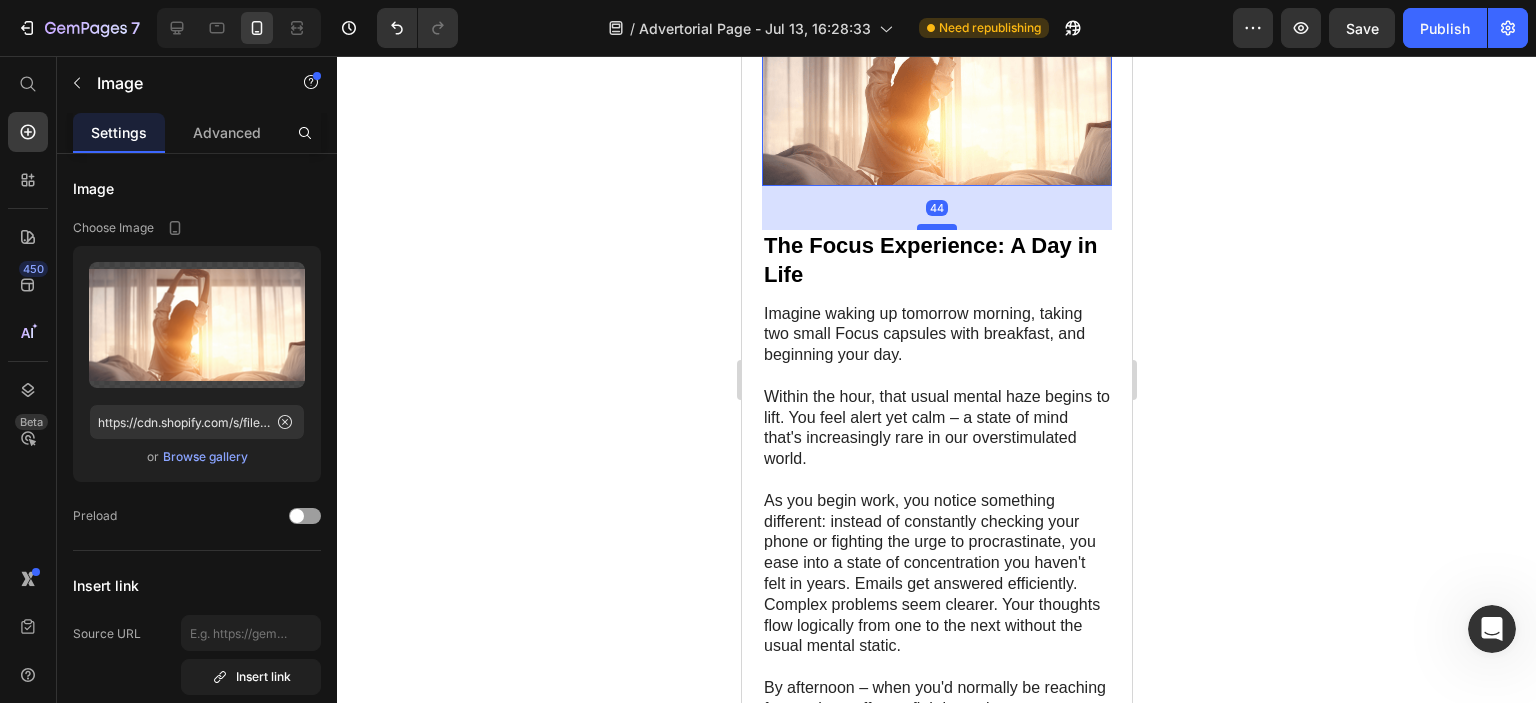 drag, startPoint x: 933, startPoint y: 239, endPoint x: 934, endPoint y: 255, distance: 16.03122 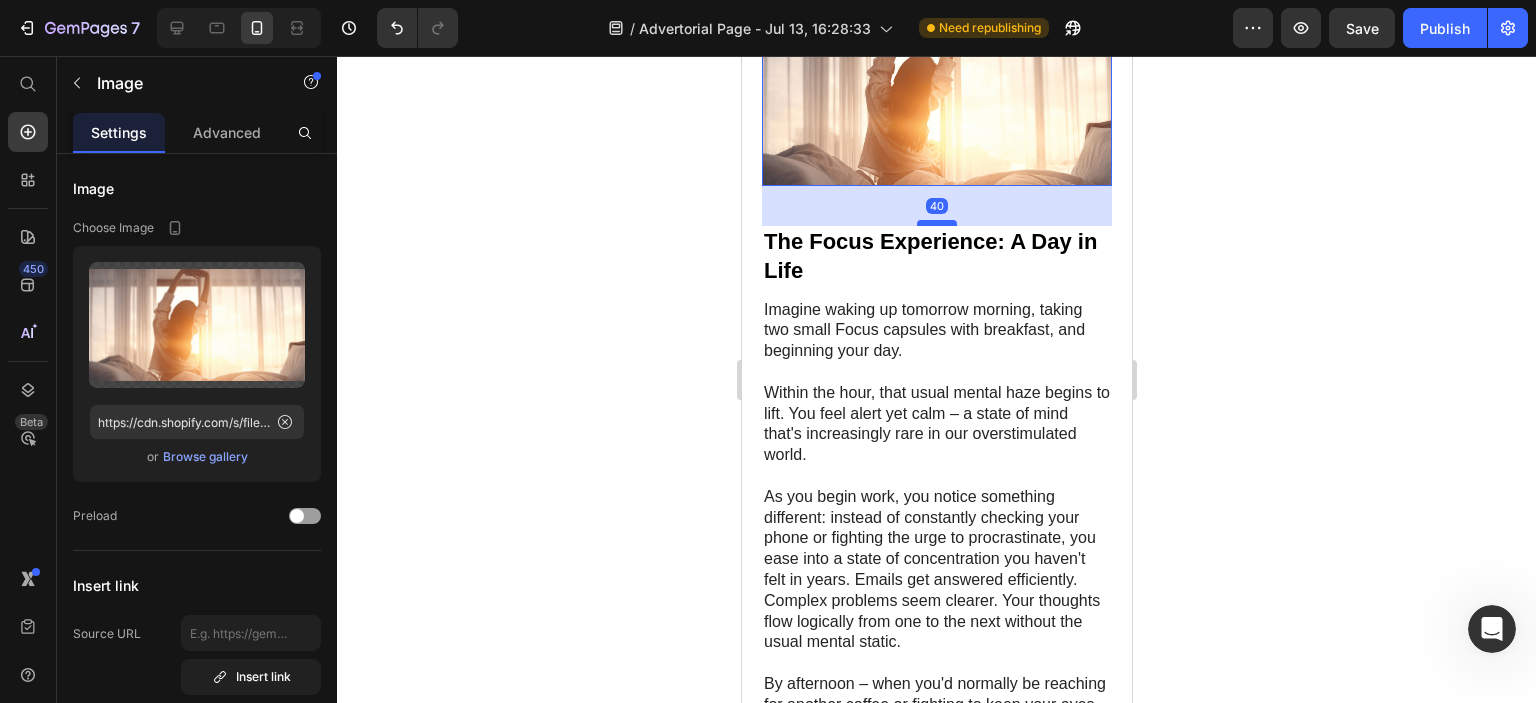 click at bounding box center (936, 223) 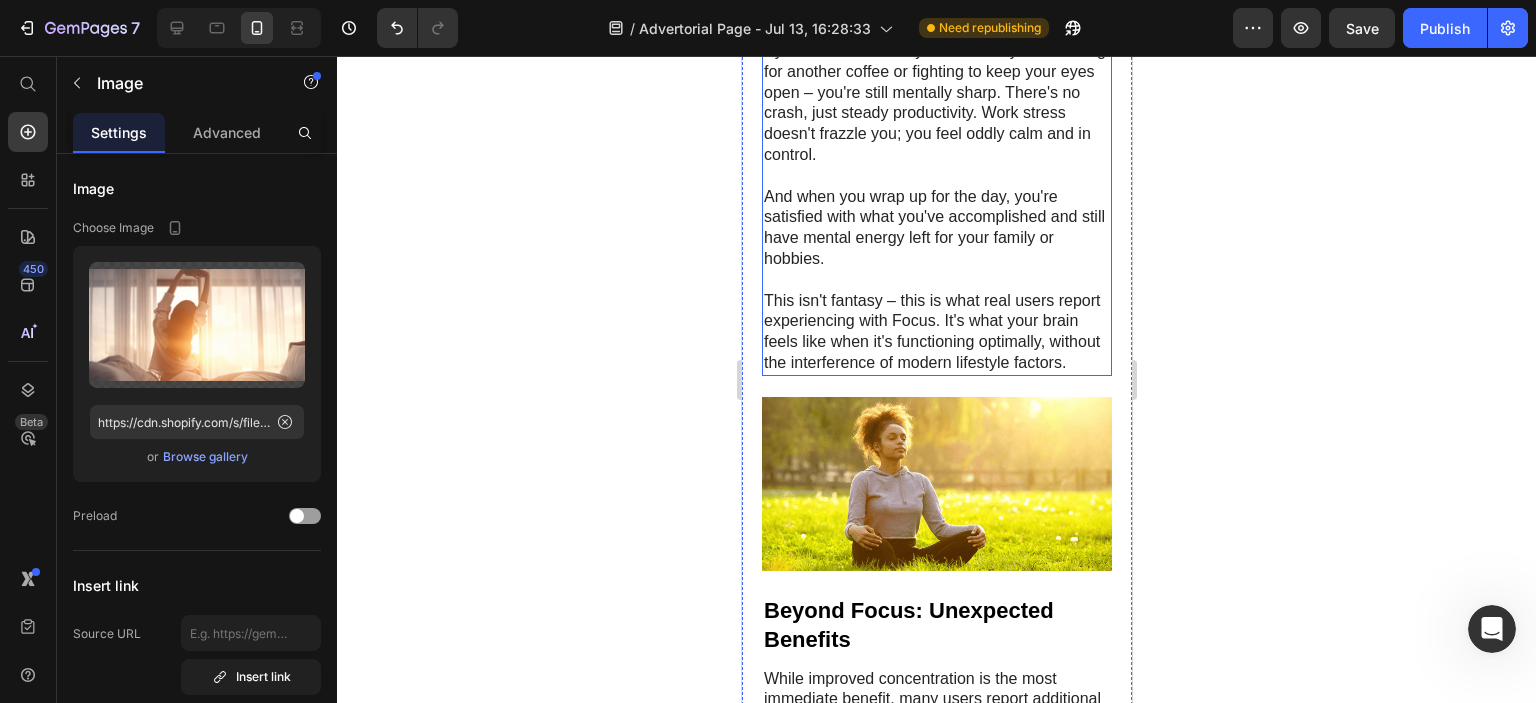 scroll, scrollTop: 9800, scrollLeft: 0, axis: vertical 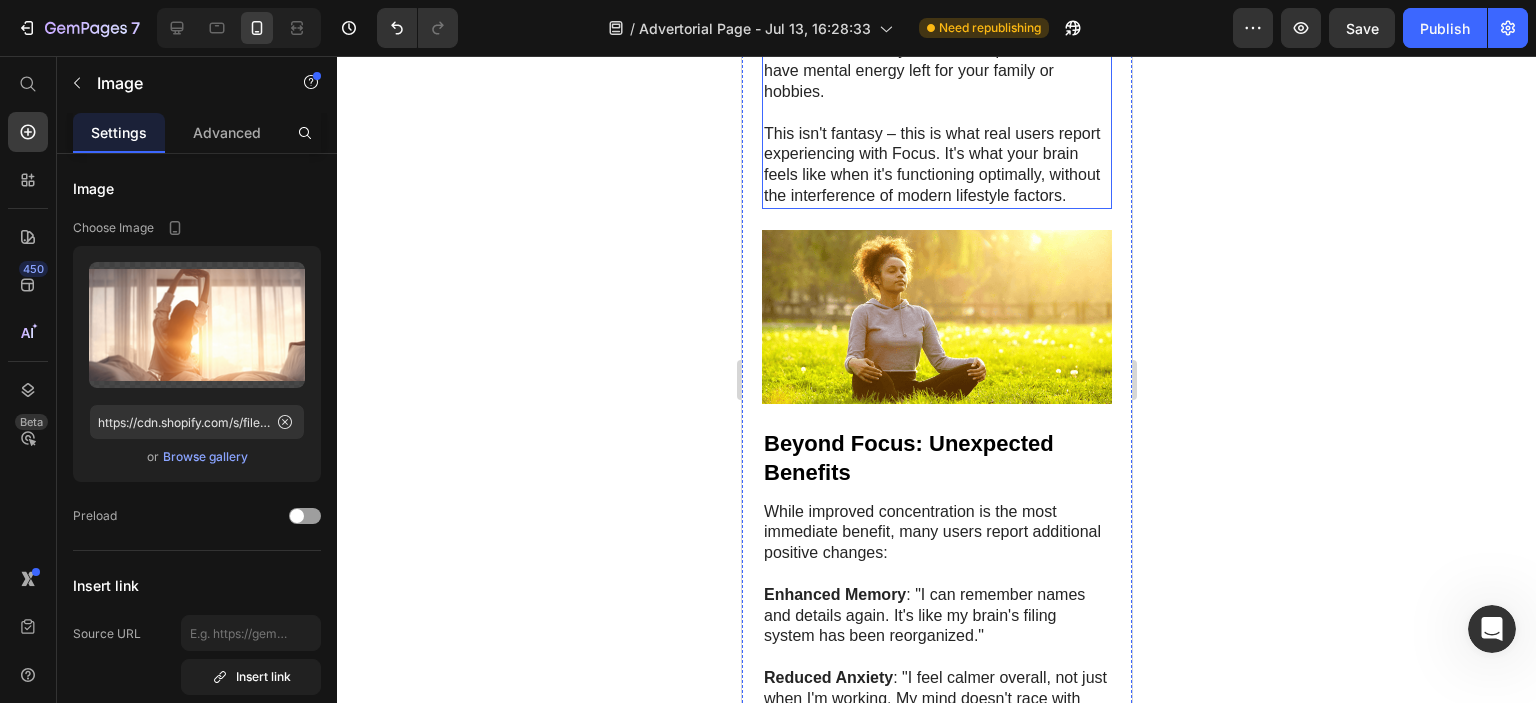 click on "This isn't fantasy – this is what real users report experiencing with Focus. It's what your brain feels like when it's functioning optimally, without the interference of modern lifestyle factors." at bounding box center [936, 165] 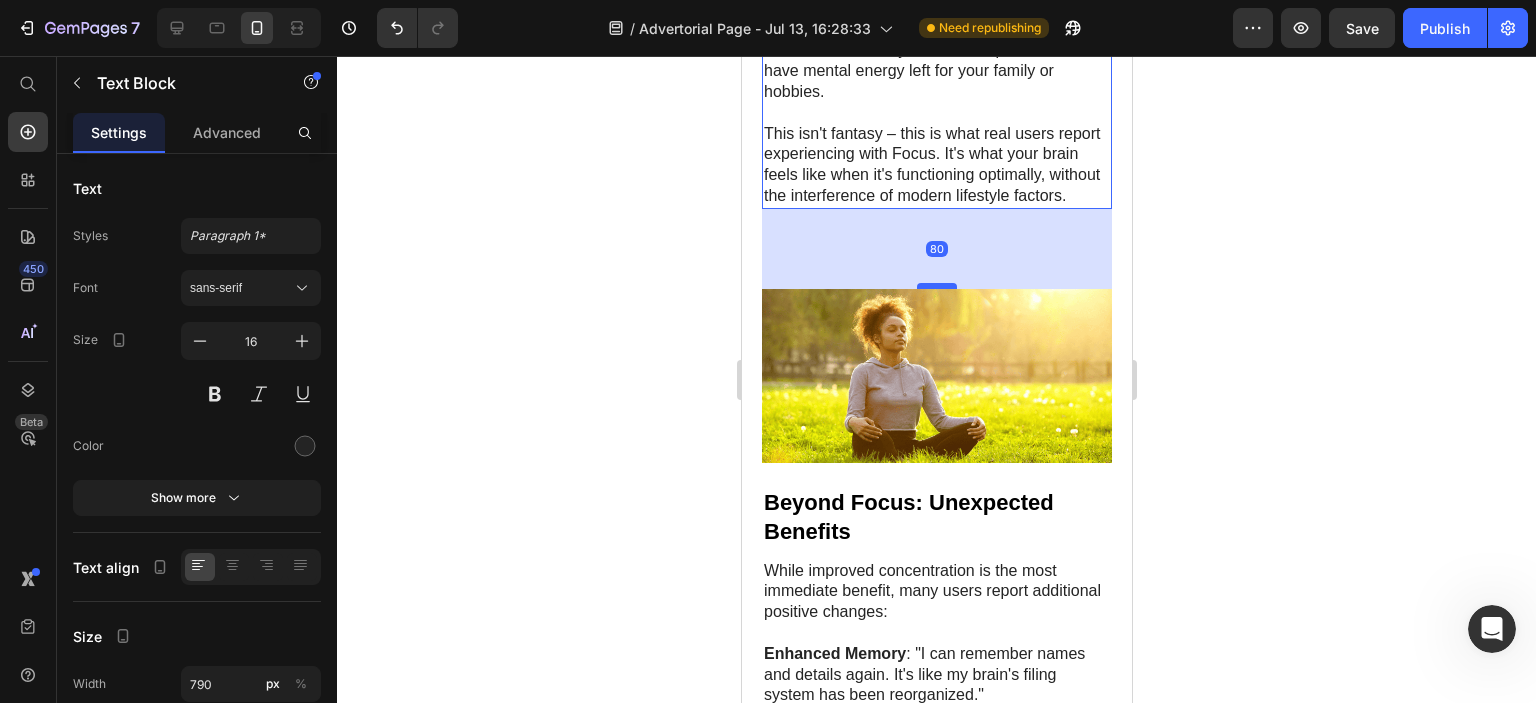 drag, startPoint x: 934, startPoint y: 279, endPoint x: 941, endPoint y: 338, distance: 59.413803 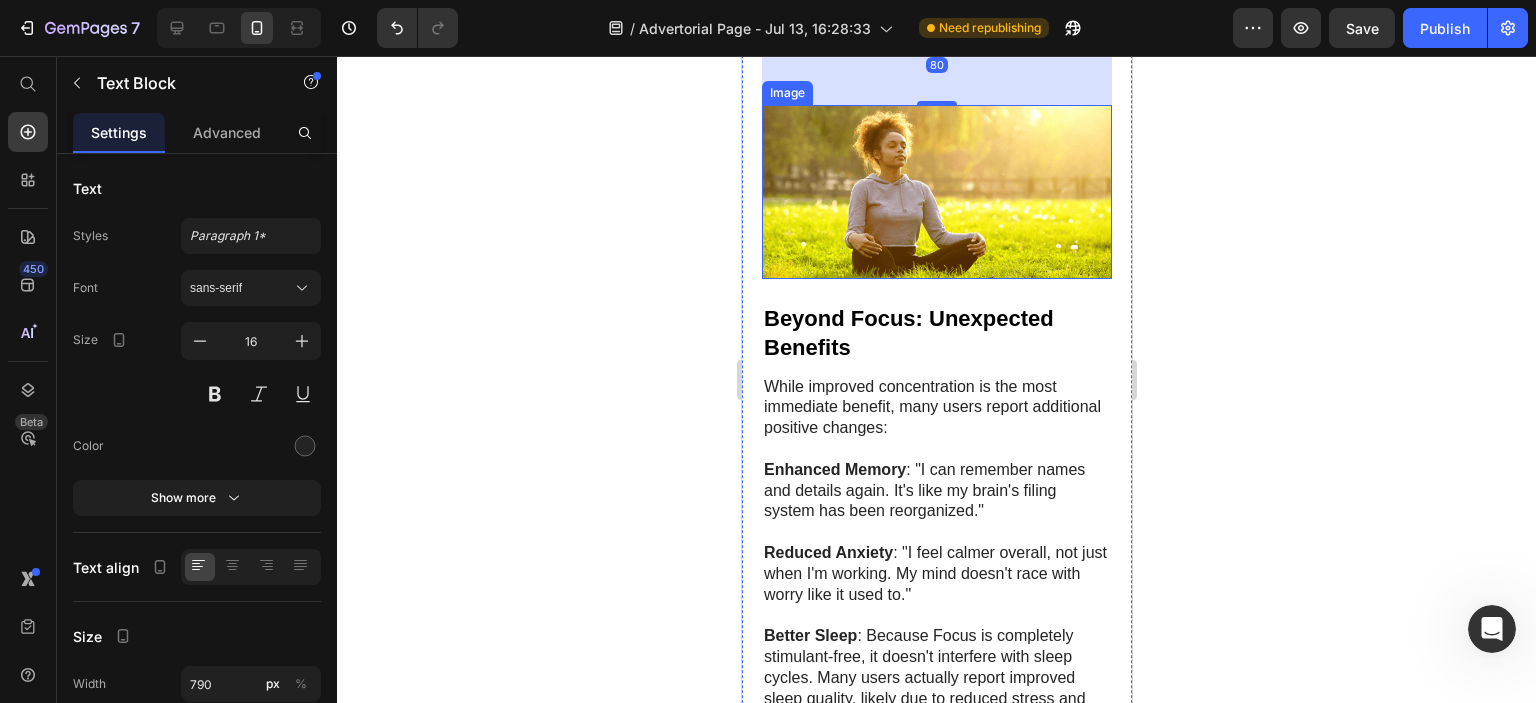 scroll, scrollTop: 10200, scrollLeft: 0, axis: vertical 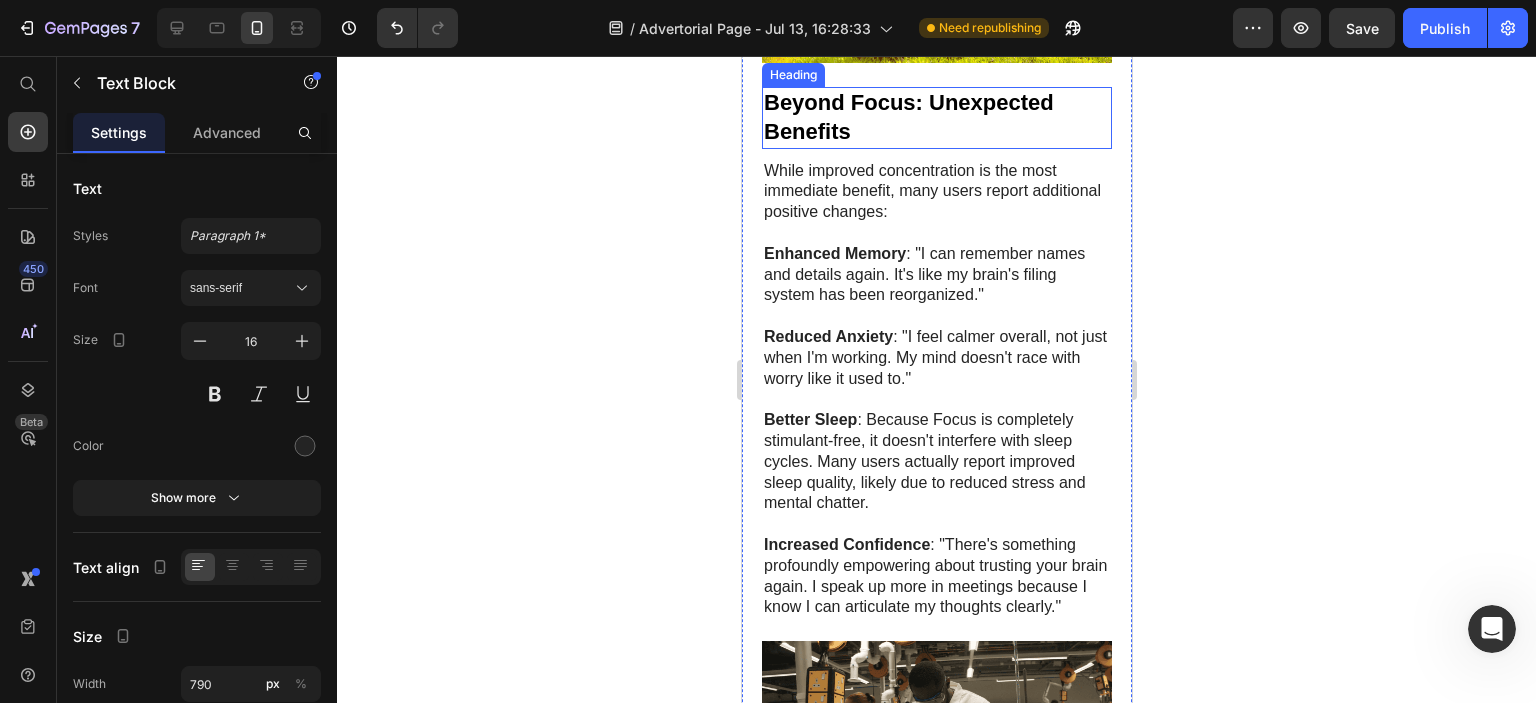 click on "Image Why Most "Focus Solutions" Fail Heading If you've tried other supplements or strategies to improve your focus with disappointing results, there's a reason.   Most commercially available "brain boosters" fall into one of three problematic categories:   1. Glorified caffeine pills  that provide a temporary jolt followed by an inevitable crash   2. Single-ingredient extracts  that address only one aspect of cognitive function   3. Unproven formulas  with ingredients in such small amounts can't possibly work   The reality is that focus is not a single-pathway issue. True cognitive enhancement requires addressing multiple neurological systems simultaneously.   This is precisely why a small team of researchers set out to create something different... Text Block Image The Science Behind True Cognitive Enhancement Heading   Unlike stimulant-based products, Focus works through multiple pathways to naturally enhance your brain's performance:   1. Bacopa Monnieri   2. DMAE (Dimethylaminoethanol)" at bounding box center (936, -1353) 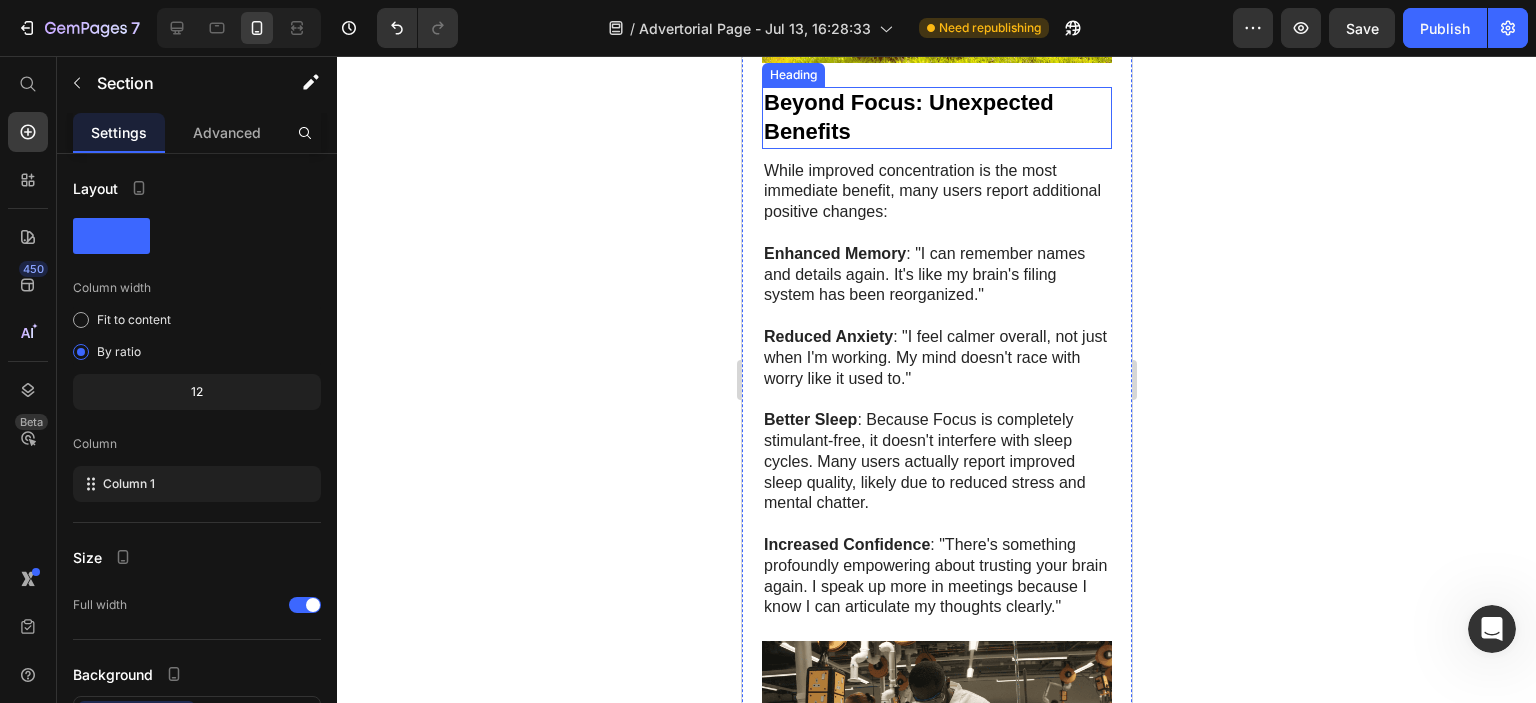 click at bounding box center (936, -24) 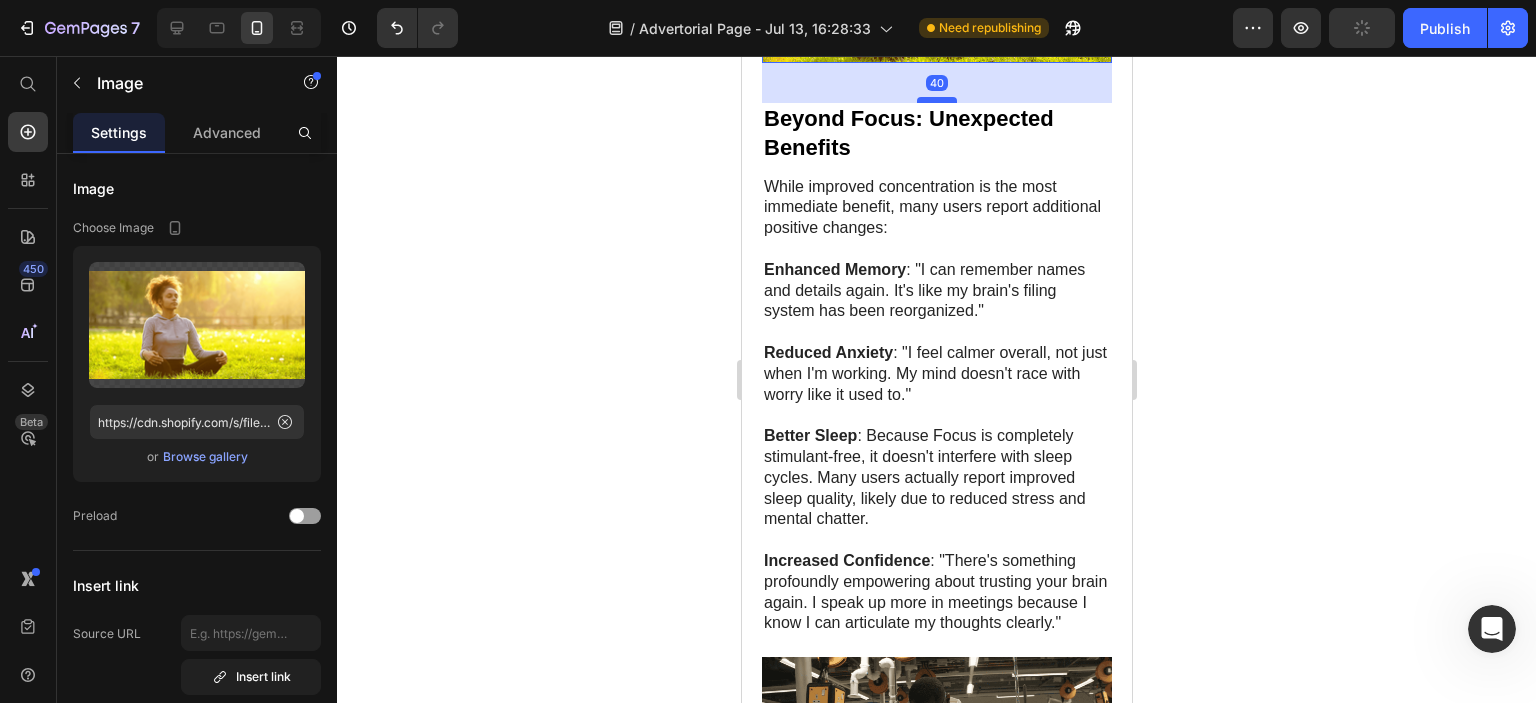 drag, startPoint x: 932, startPoint y: 128, endPoint x: 933, endPoint y: 144, distance: 16.03122 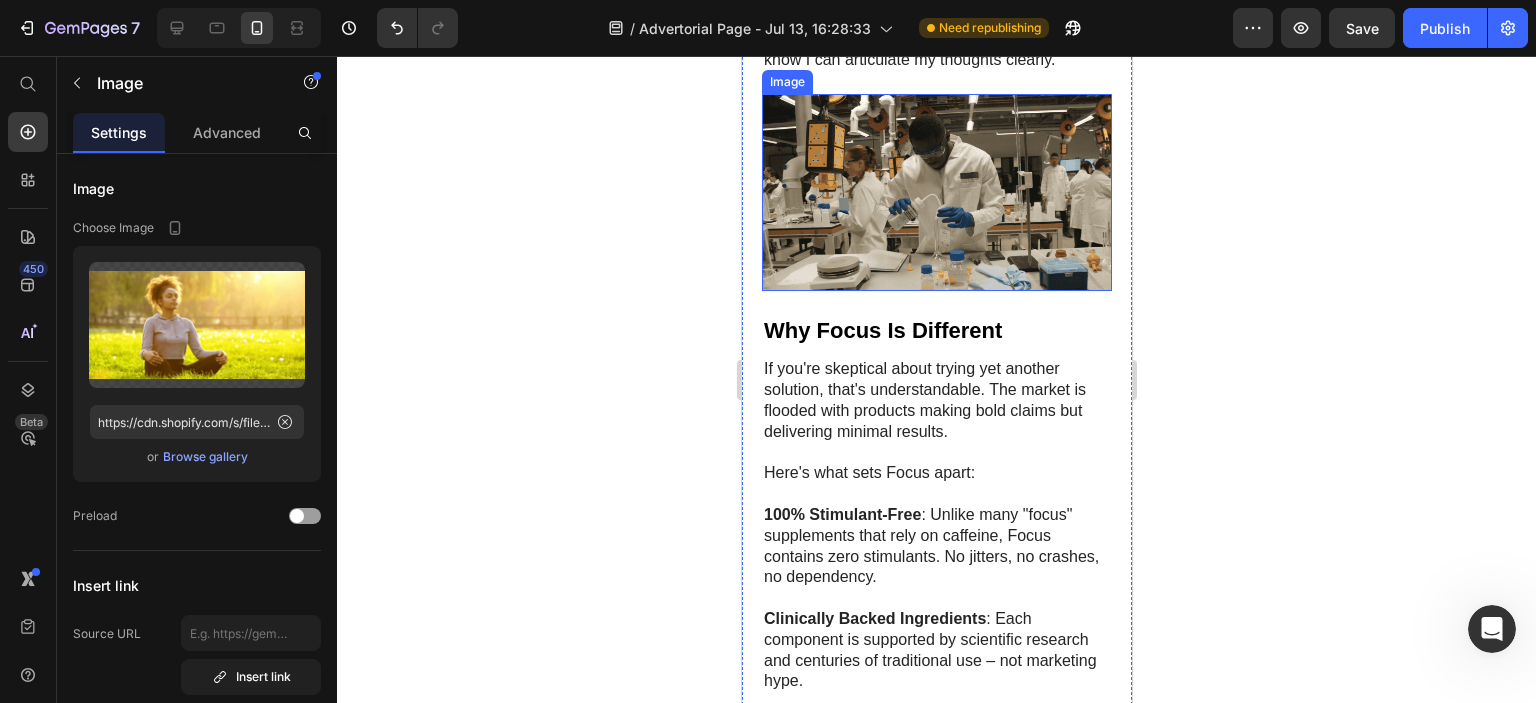 scroll, scrollTop: 10700, scrollLeft: 0, axis: vertical 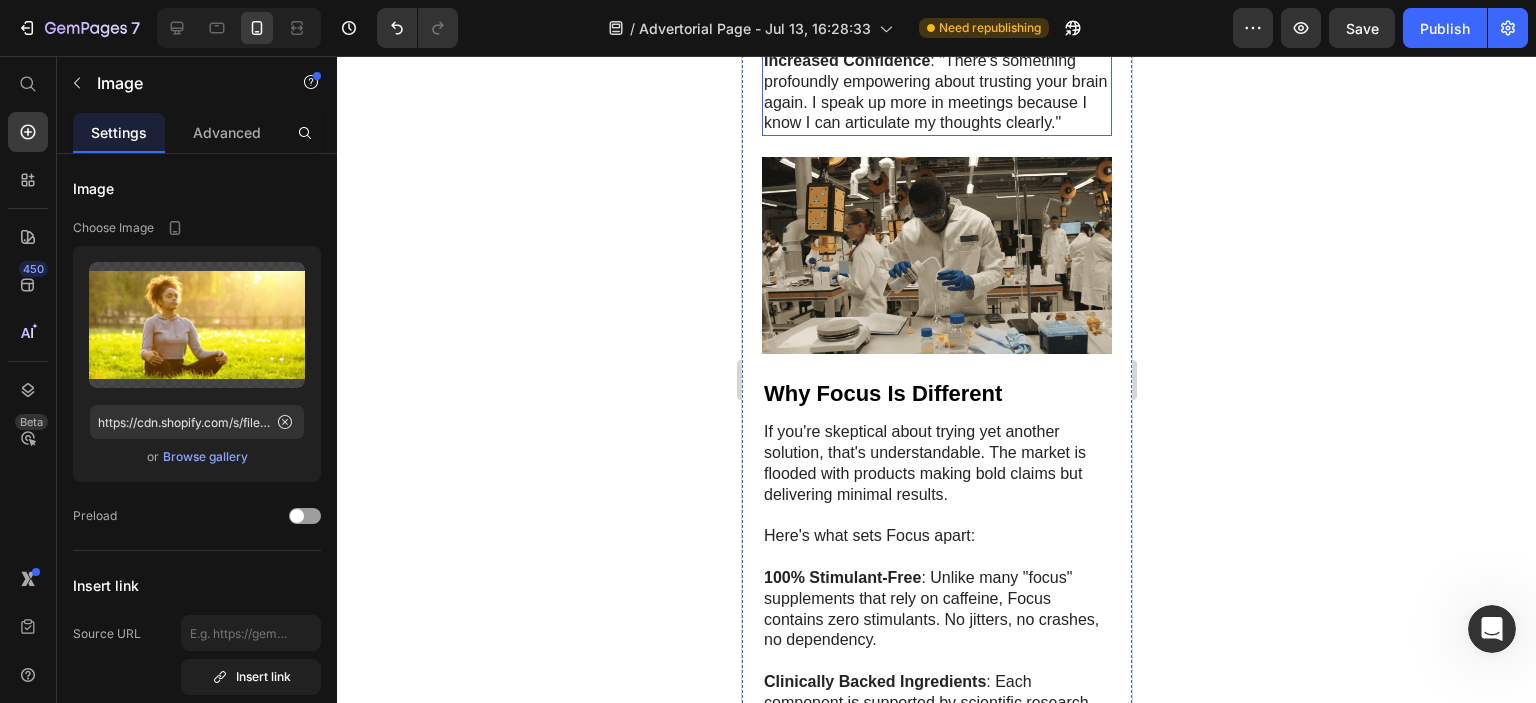click on "Increased Confidence : "There's something profoundly empowering about trusting your brain again. I speak up more in meetings because I know I can articulate my thoughts clearly."" at bounding box center [936, 92] 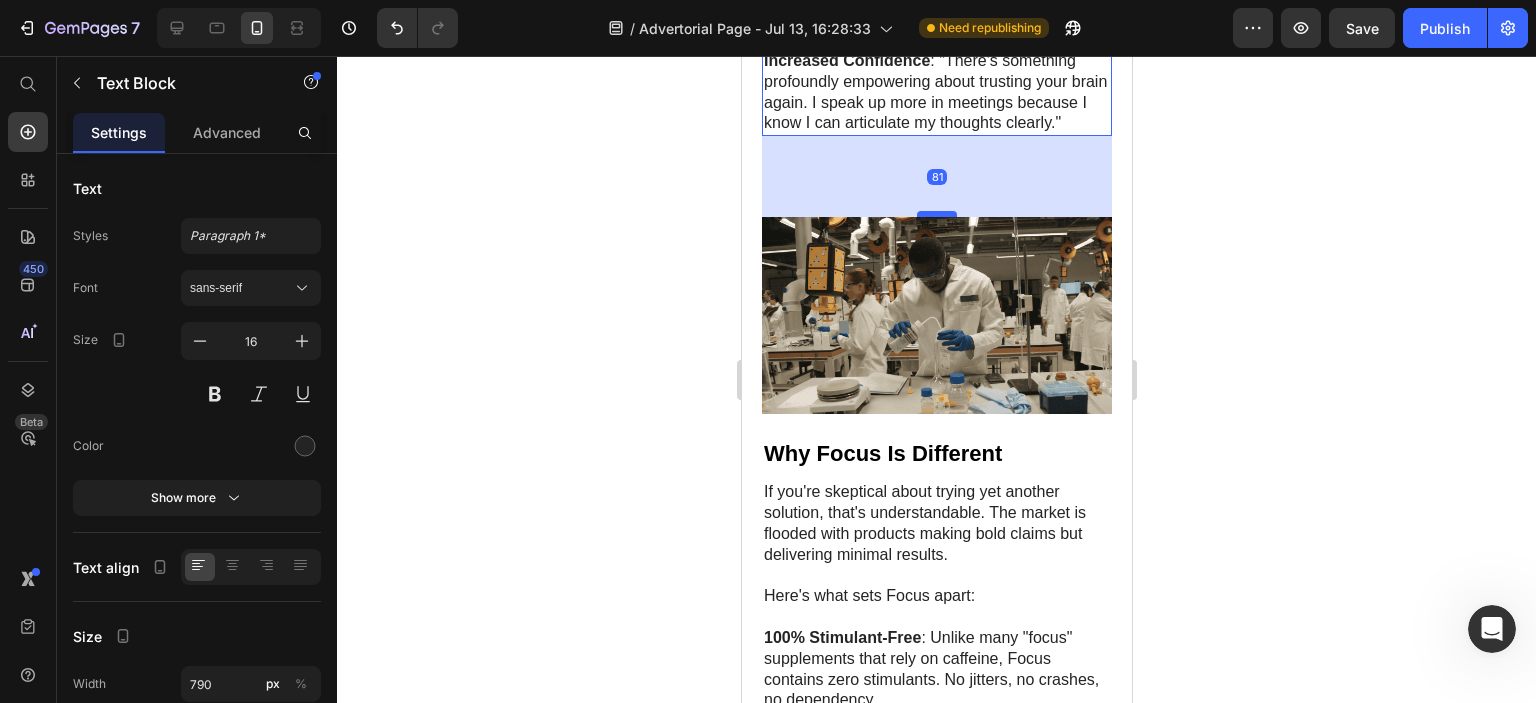drag, startPoint x: 945, startPoint y: 219, endPoint x: 942, endPoint y: 279, distance: 60.074955 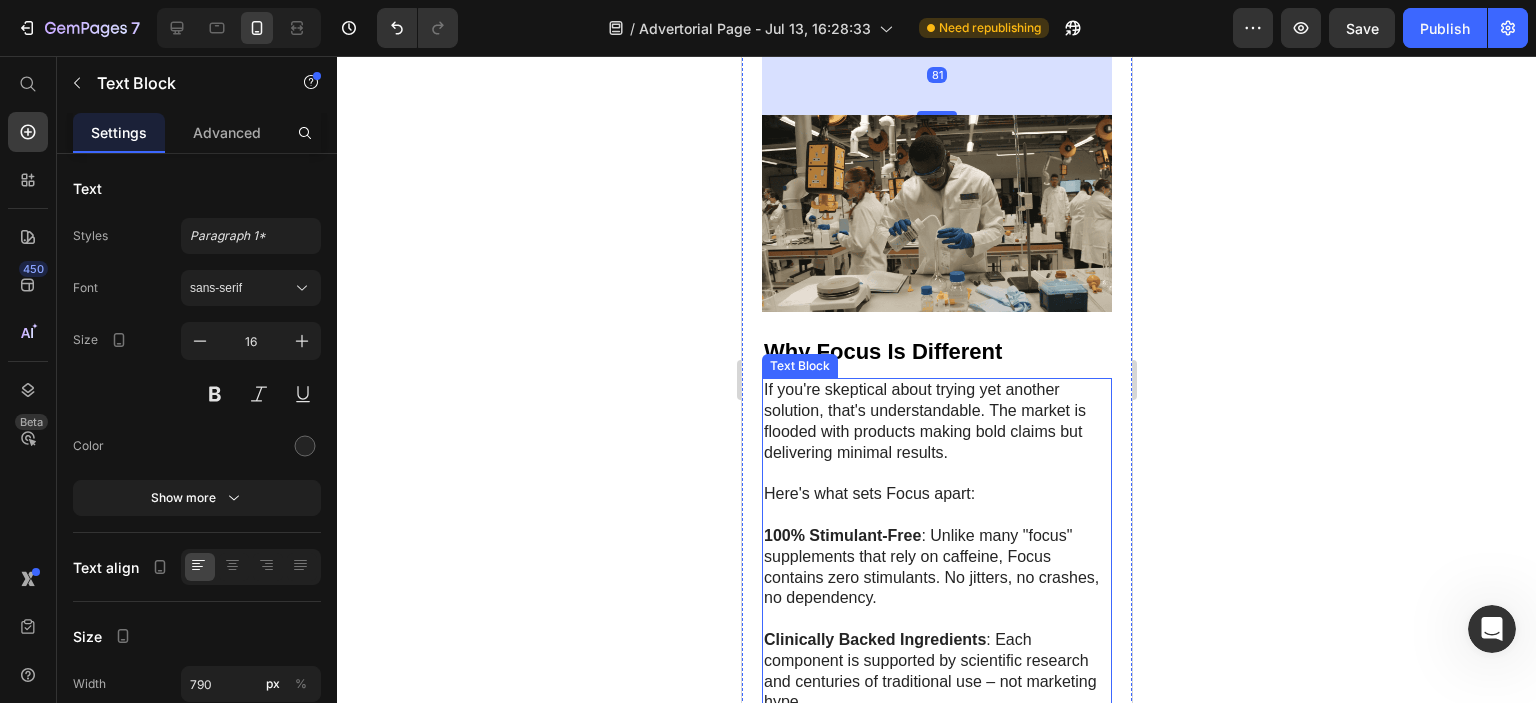 scroll, scrollTop: 11000, scrollLeft: 0, axis: vertical 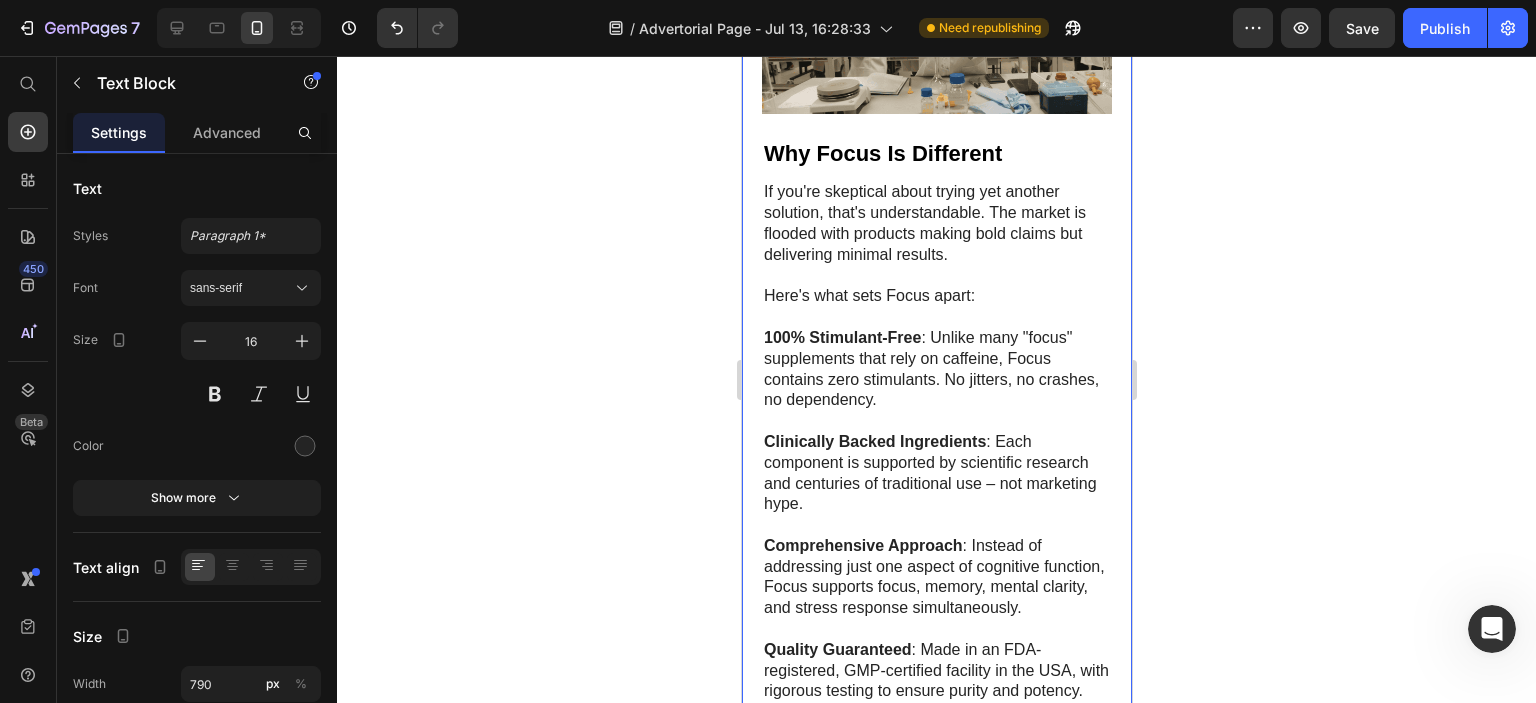 click at bounding box center (936, 15) 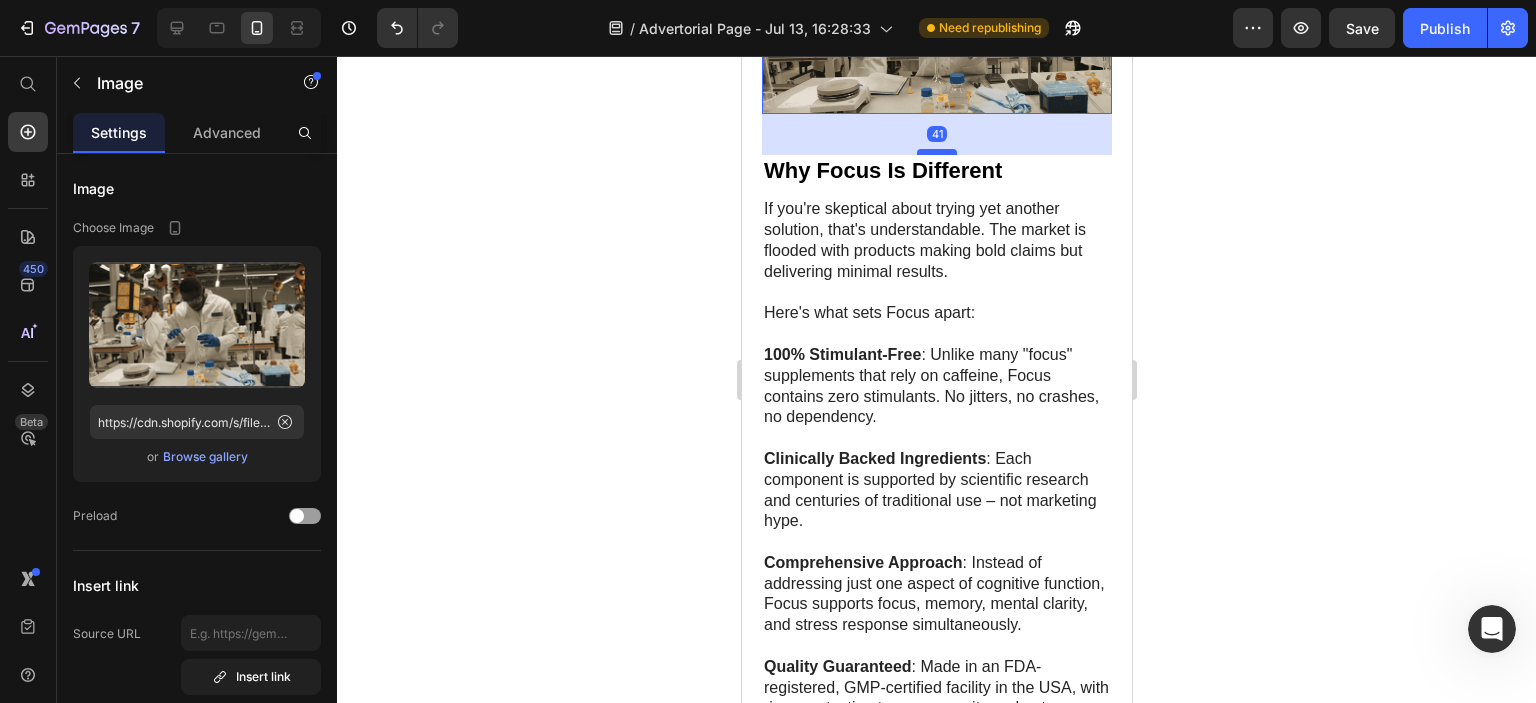 drag, startPoint x: 929, startPoint y: 194, endPoint x: 929, endPoint y: 211, distance: 17 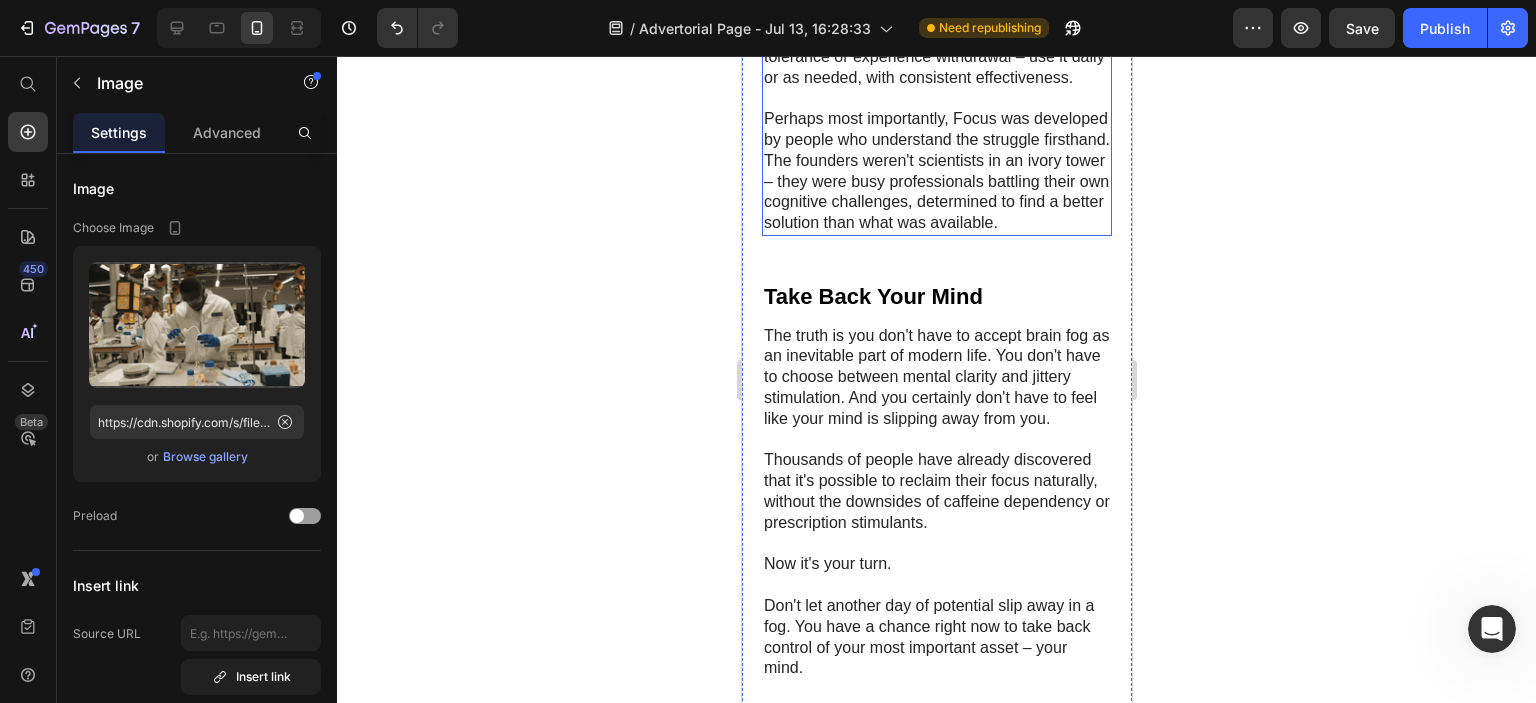 scroll, scrollTop: 11900, scrollLeft: 0, axis: vertical 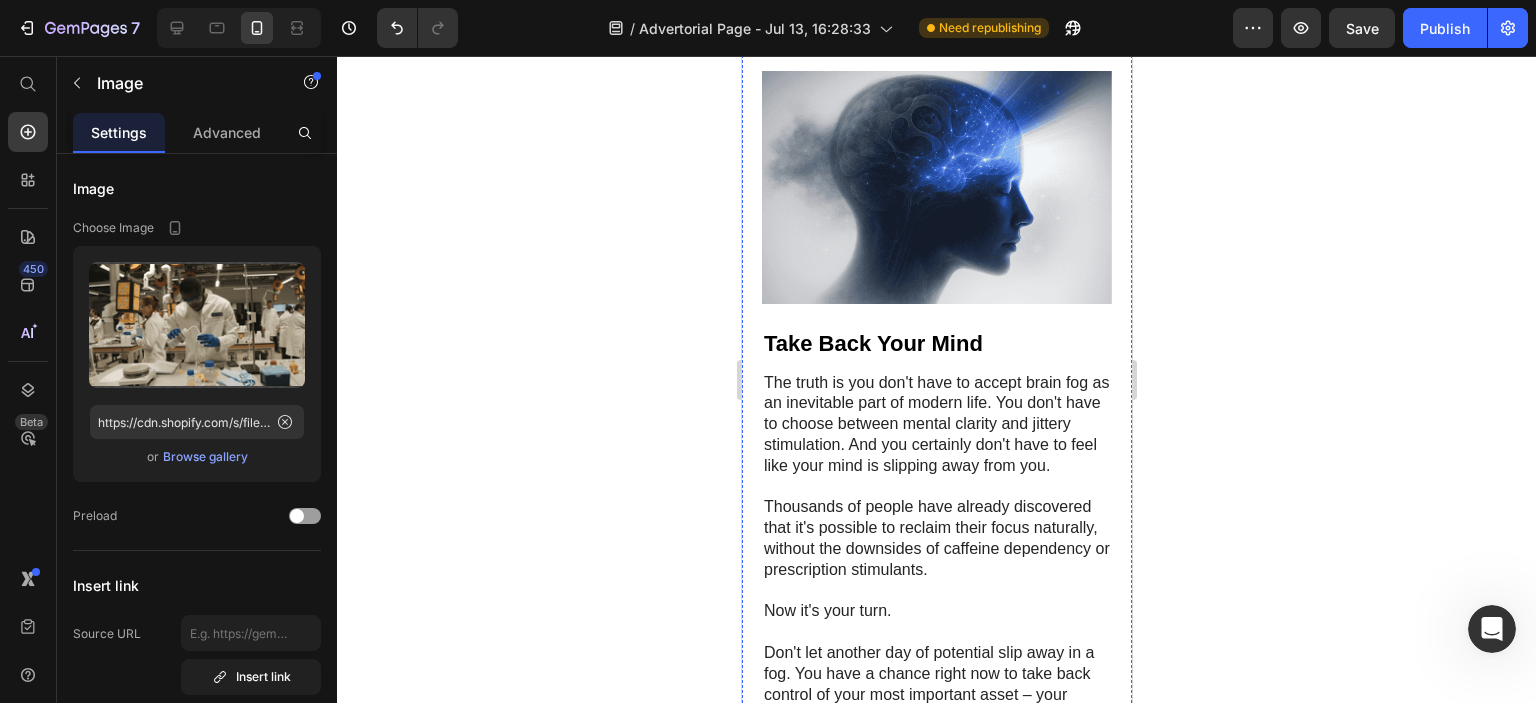 click on "Perhaps most importantly, Focus was developed by people who understand the struggle firsthand. The founders weren't scientists in an ivory tower – they were busy professionals battling their own cognitive challenges, determined to find a better solution than what was available." at bounding box center (936, -15) 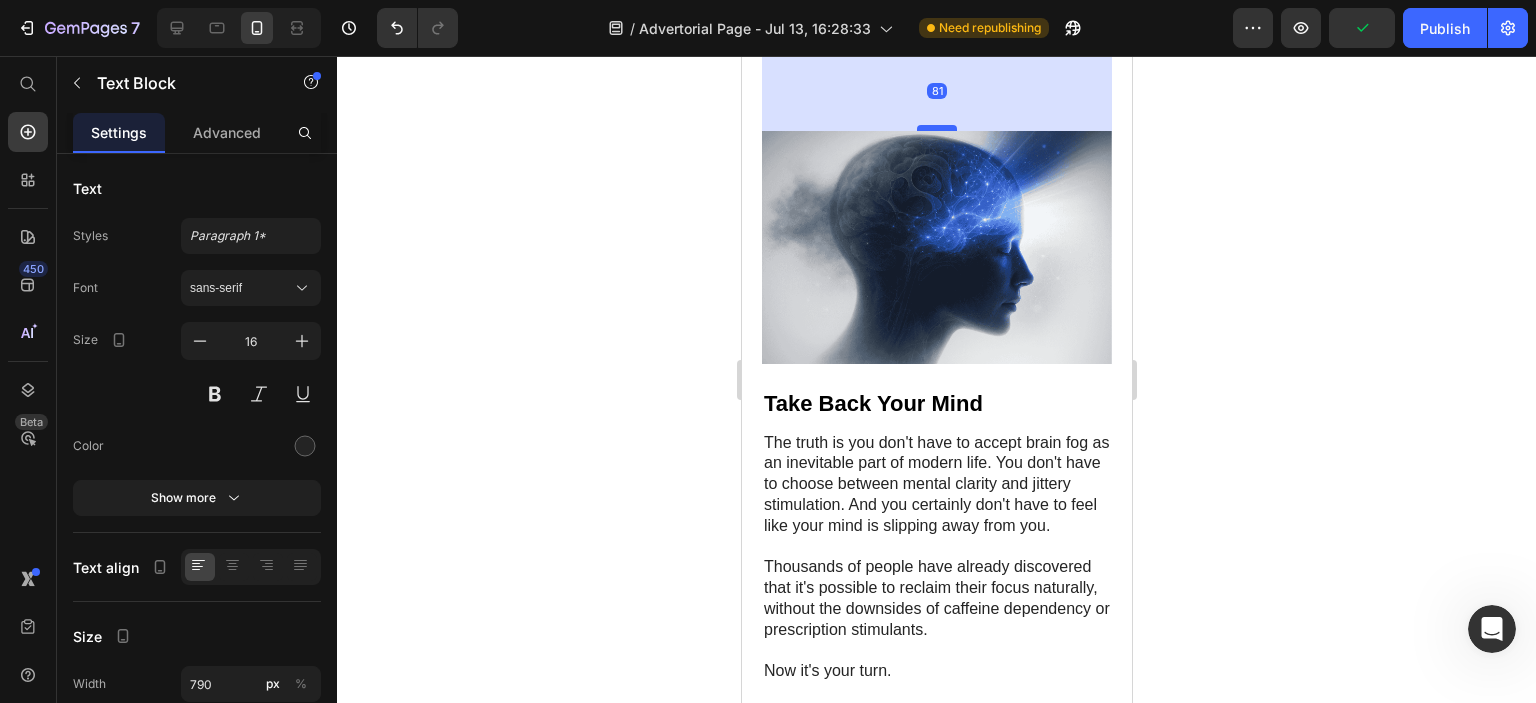 drag, startPoint x: 929, startPoint y: 207, endPoint x: 937, endPoint y: 267, distance: 60.530983 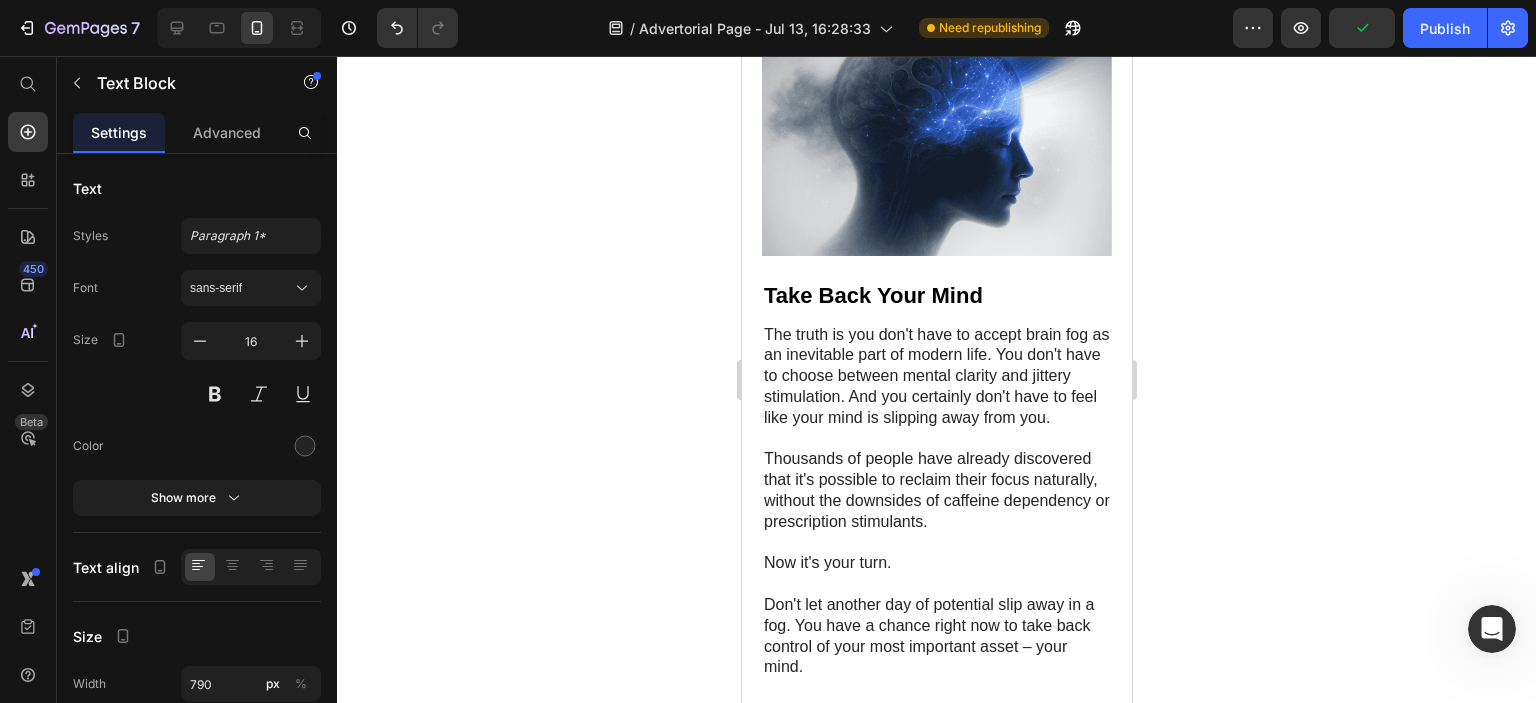 scroll, scrollTop: 12200, scrollLeft: 0, axis: vertical 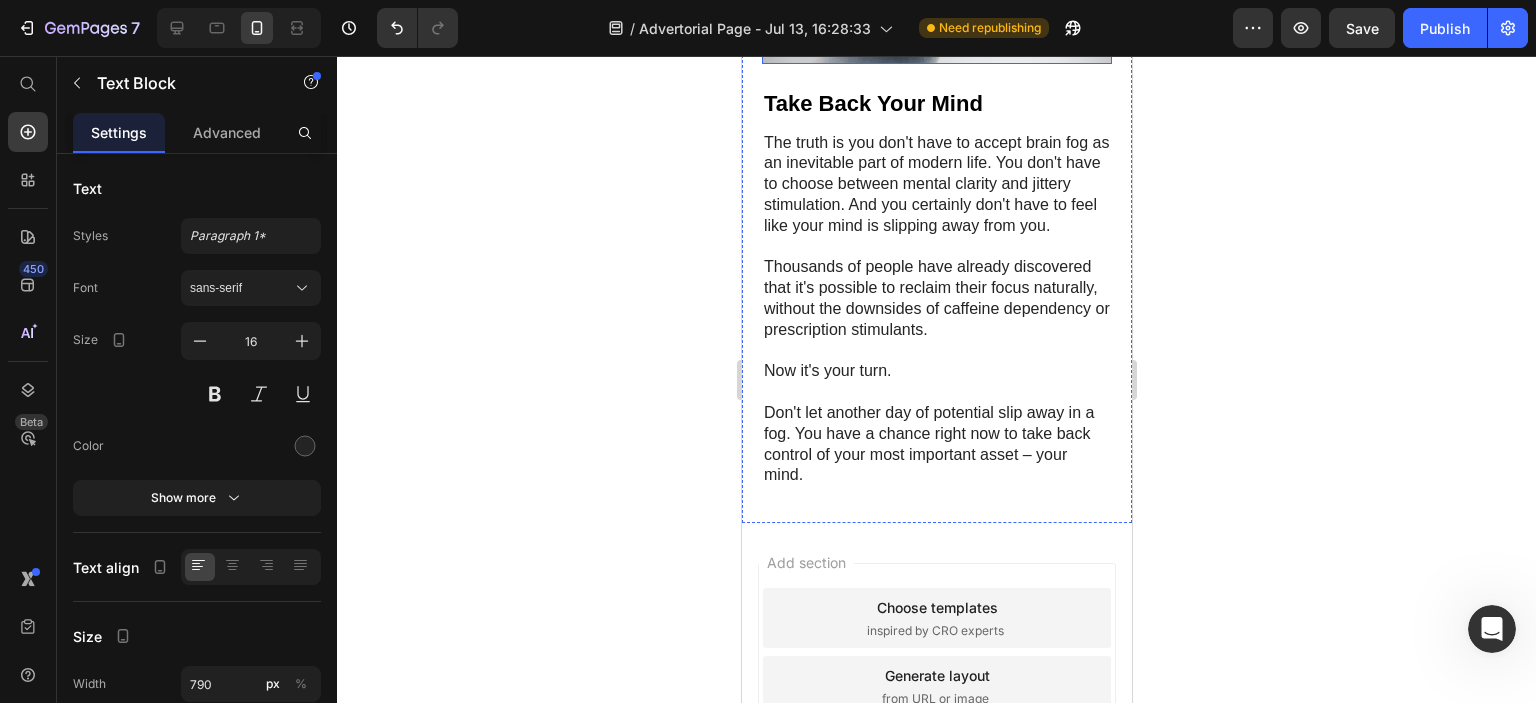 click at bounding box center [936, -53] 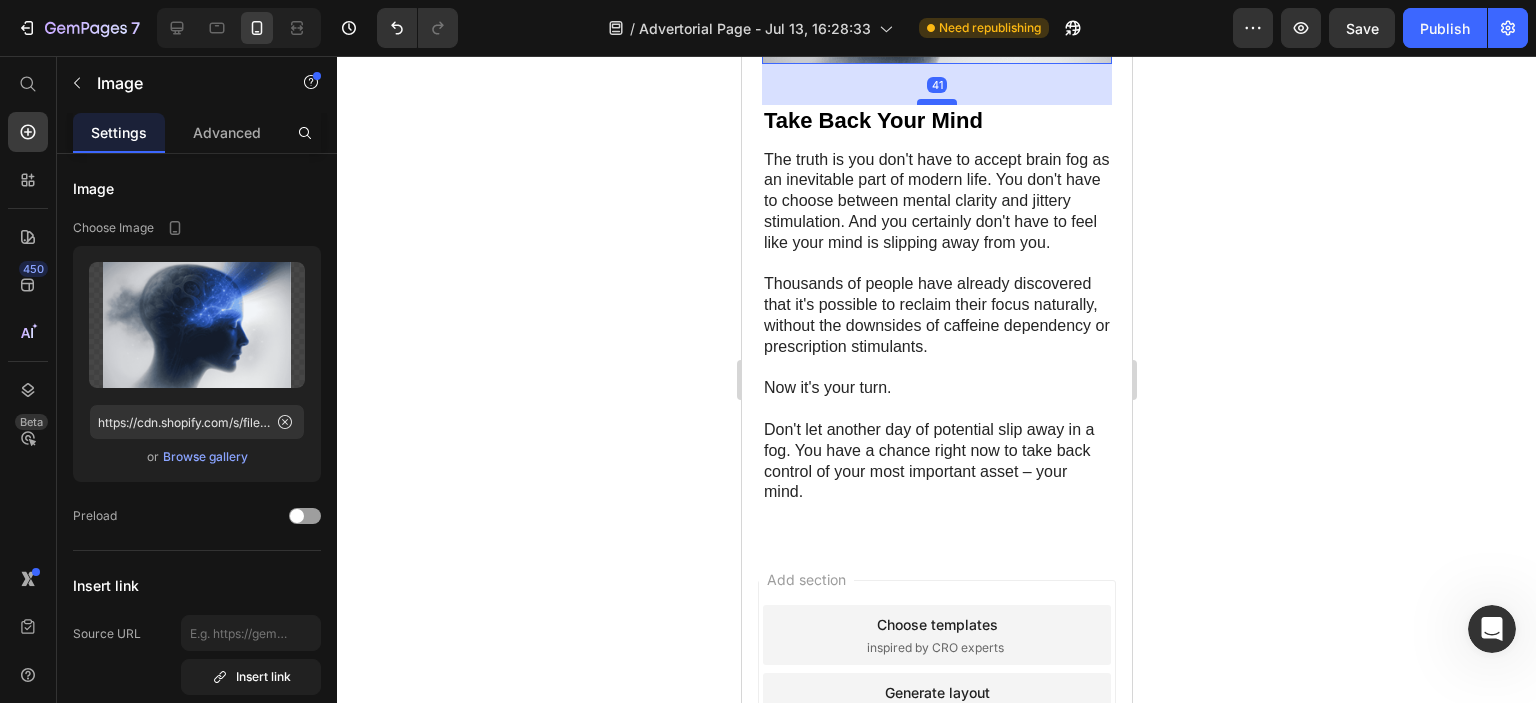 drag, startPoint x: 922, startPoint y: 215, endPoint x: 926, endPoint y: 232, distance: 17.464249 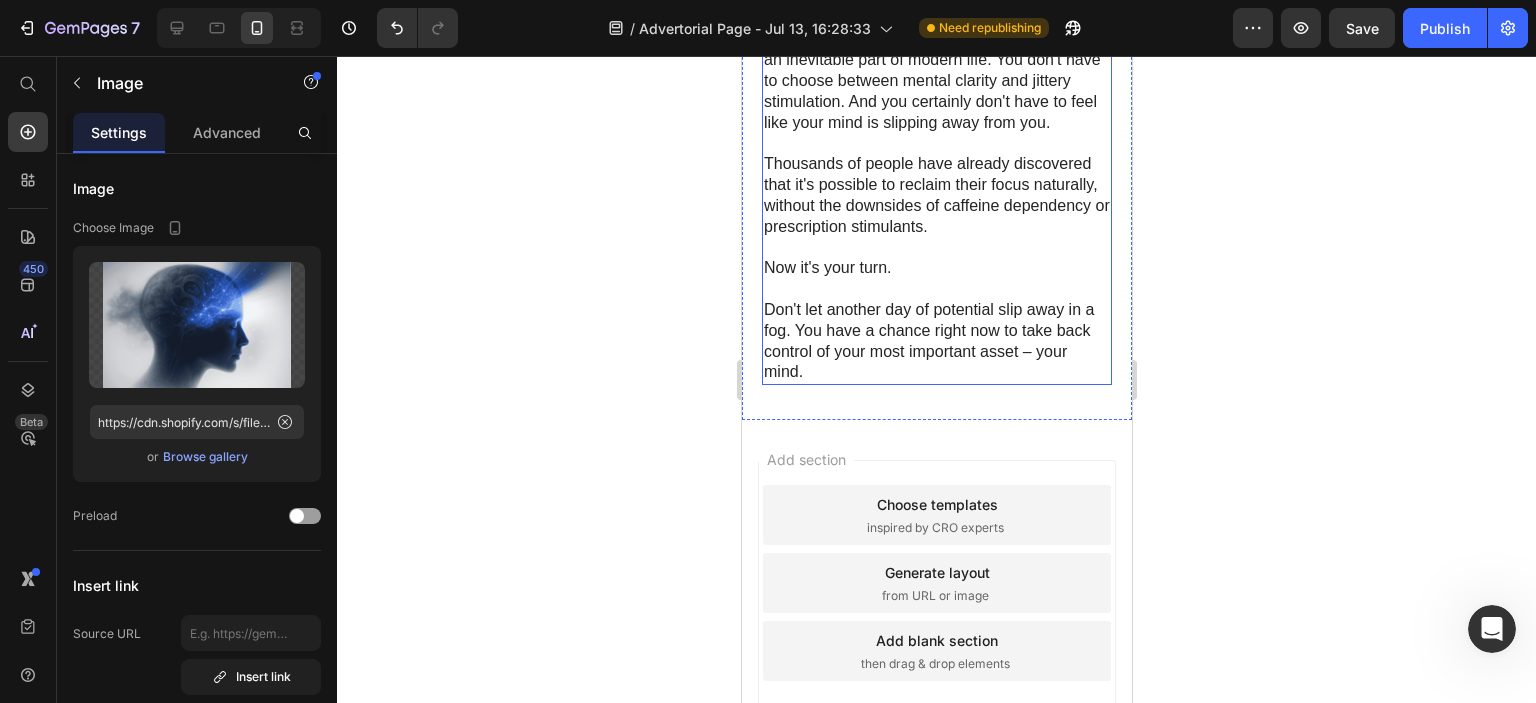scroll, scrollTop: 12500, scrollLeft: 0, axis: vertical 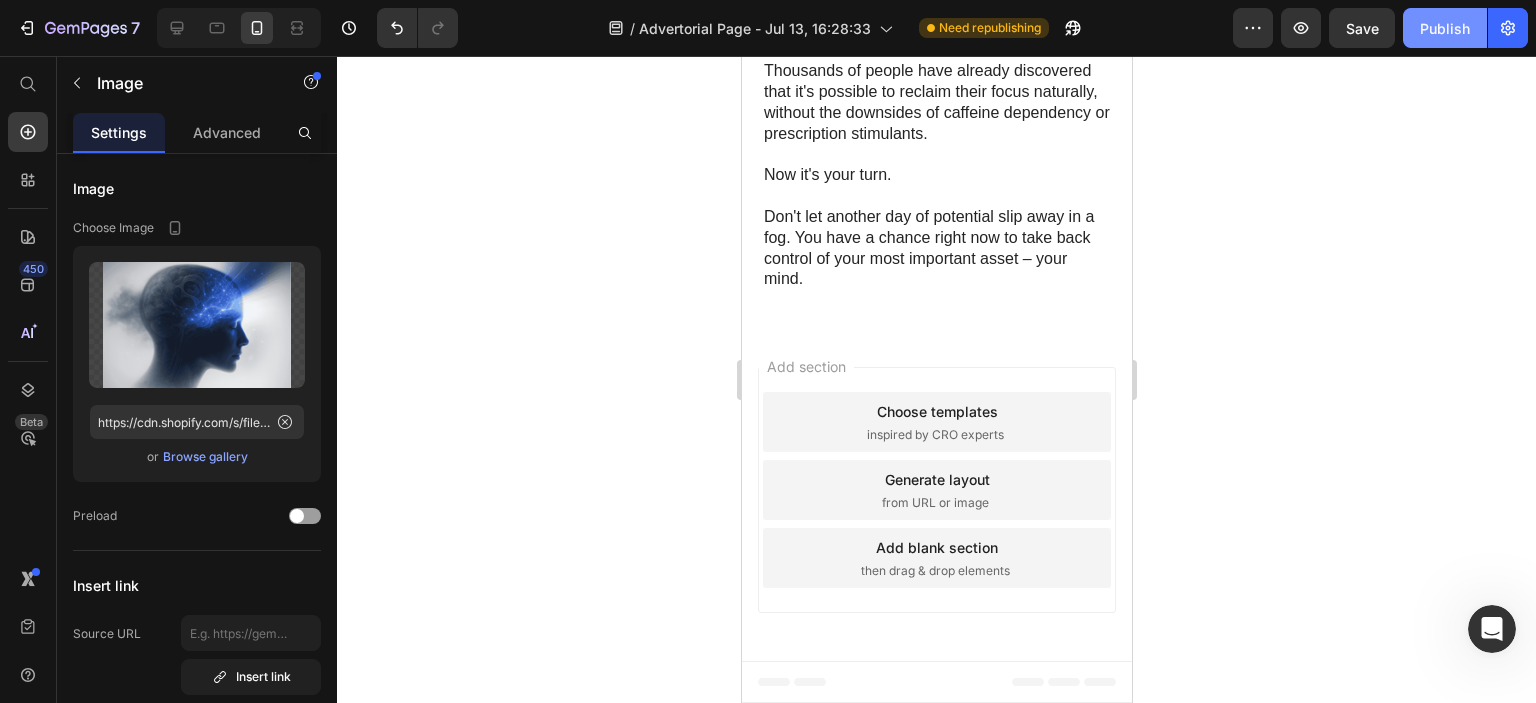 click on "Publish" 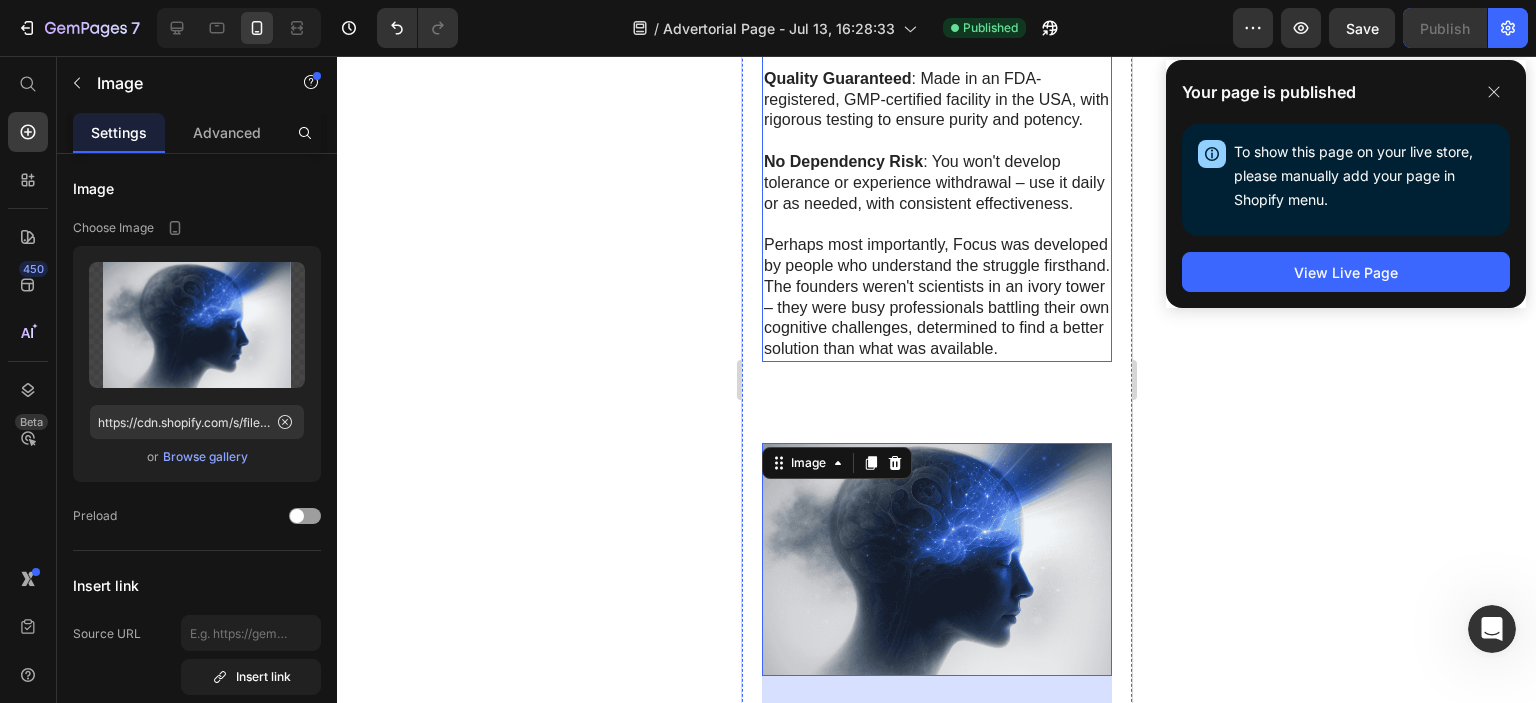 scroll, scrollTop: 11700, scrollLeft: 0, axis: vertical 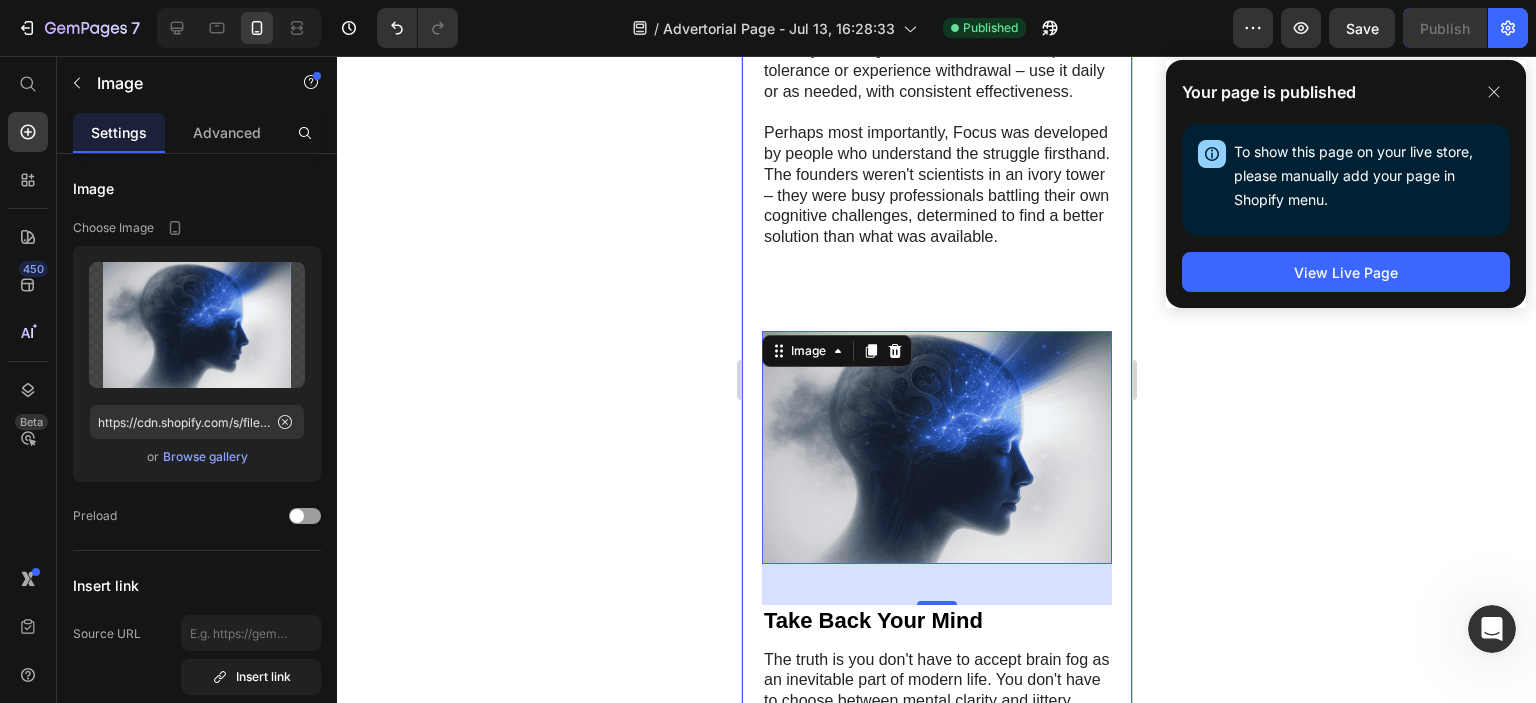 click on "Image Why Most "Focus Solutions" Fail Heading If you've tried other supplements or strategies to improve your focus with disappointing results, there's a reason.   Most commercially available "brain boosters" fall into one of three problematic categories:   1. Glorified caffeine pills  that provide a temporary jolt followed by an inevitable crash   2. Single-ingredient extracts  that address only one aspect of cognitive function   3. Unproven formulas  with ingredients in such small amounts can't possibly work   The reality is that focus is not a single-pathway issue. True cognitive enhancement requires addressing multiple neurological systems simultaneously.   This is precisely why a small team of researchers set out to create something different... Text Block Image The Science Behind True Cognitive Enhancement Heading   Unlike stimulant-based products, Focus works through multiple pathways to naturally enhance your brain's performance:   1. Bacopa Monnieri   2. DMAE (Dimethylaminoethanol)" at bounding box center [936, -2652] 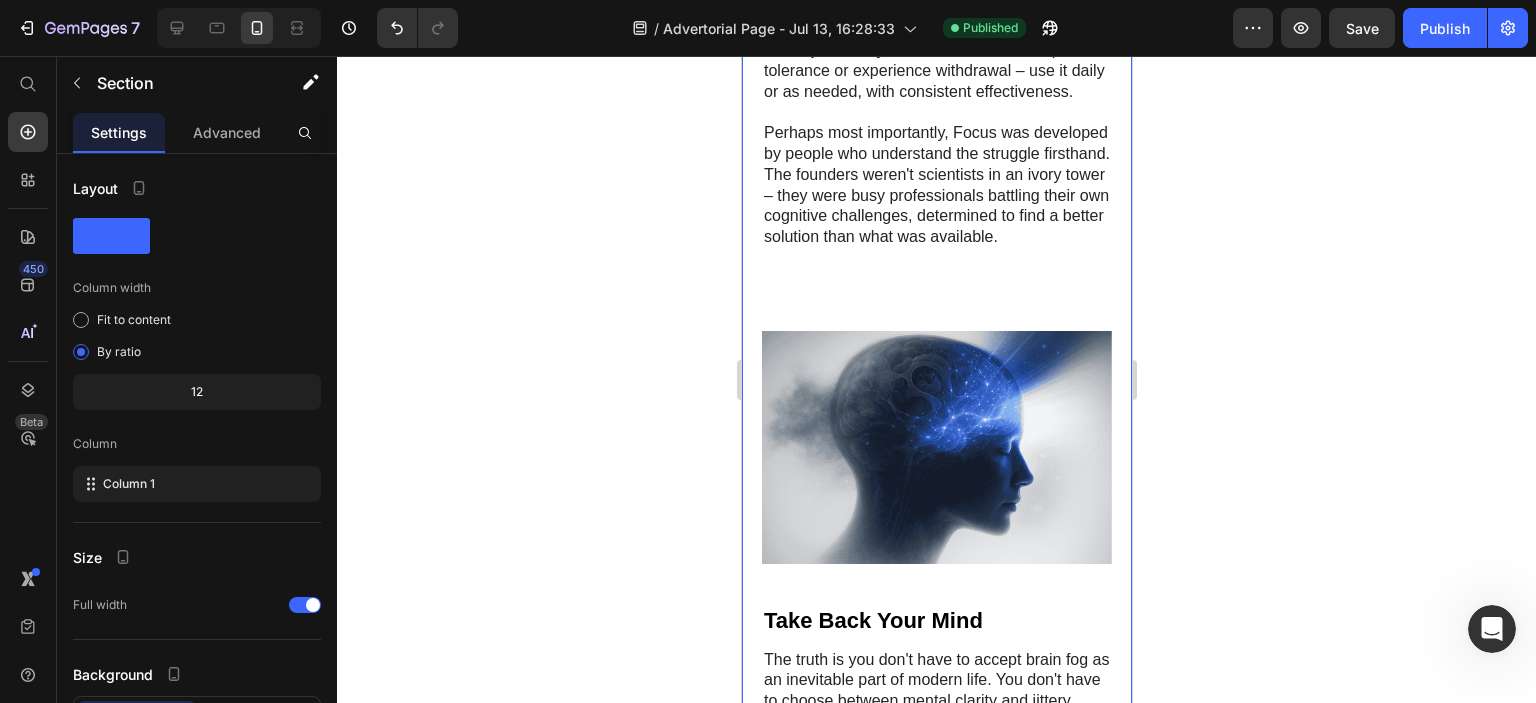 click on "Perhaps most importantly, Focus was developed by people who understand the struggle firsthand. The founders weren't scientists in an ivory tower – they were busy professionals battling their own cognitive challenges, determined to find a better solution than what was available." at bounding box center [936, 185] 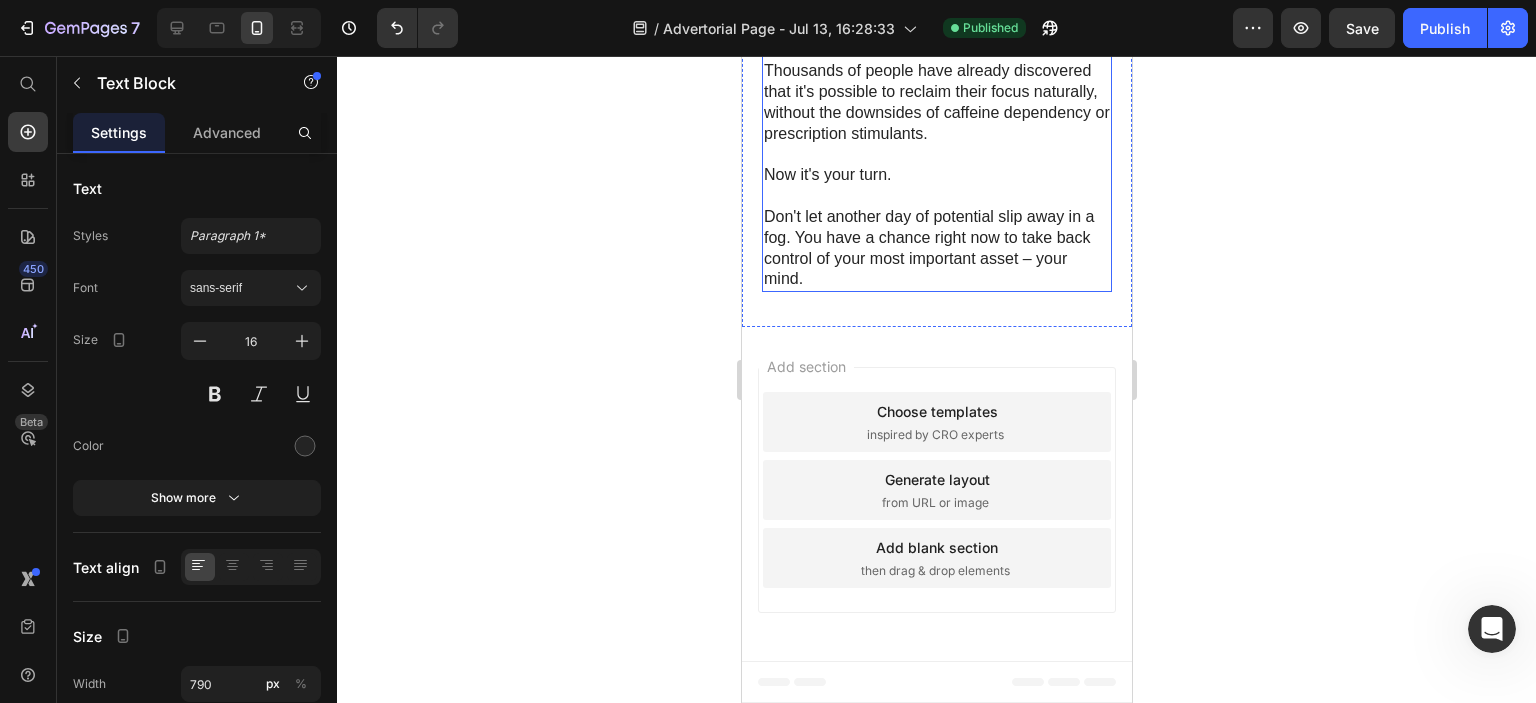 scroll, scrollTop: 12564, scrollLeft: 0, axis: vertical 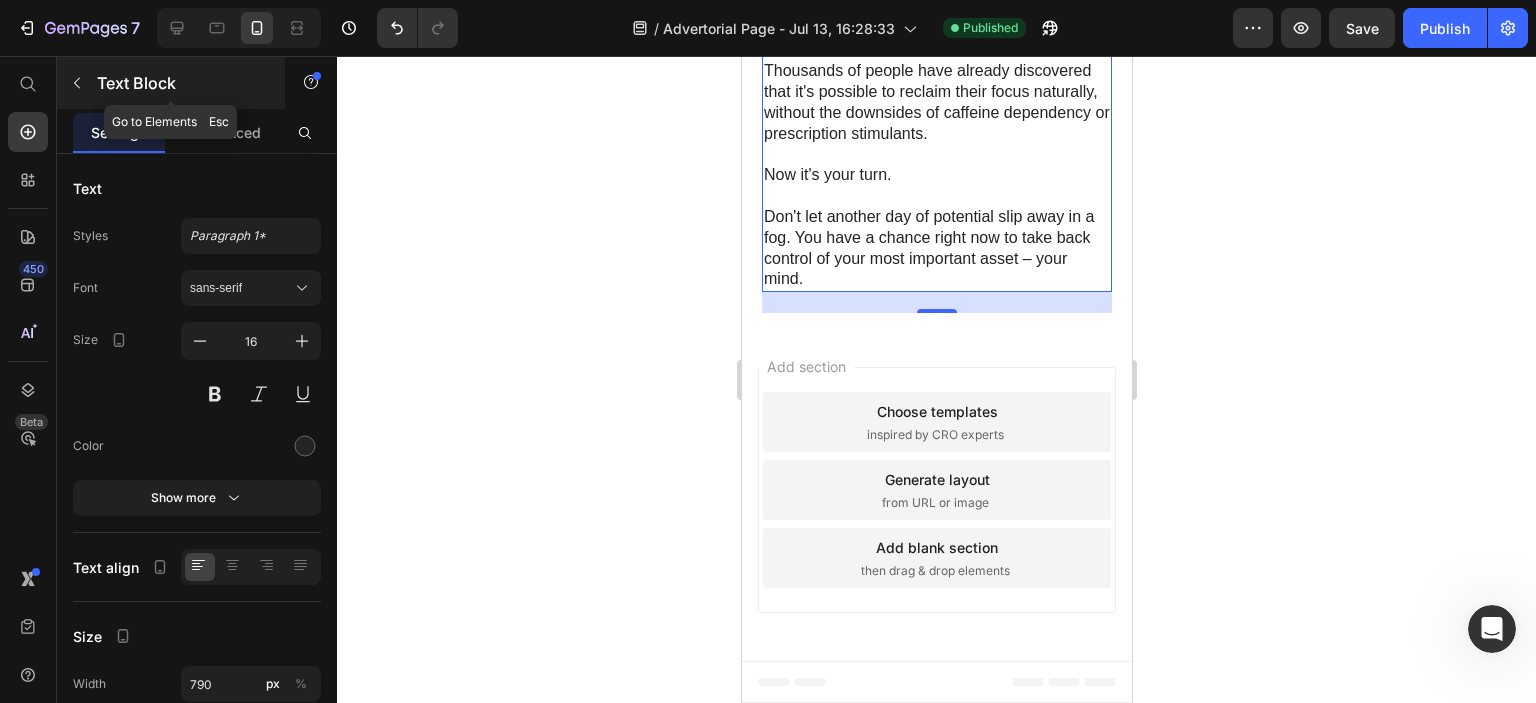 click at bounding box center (77, 83) 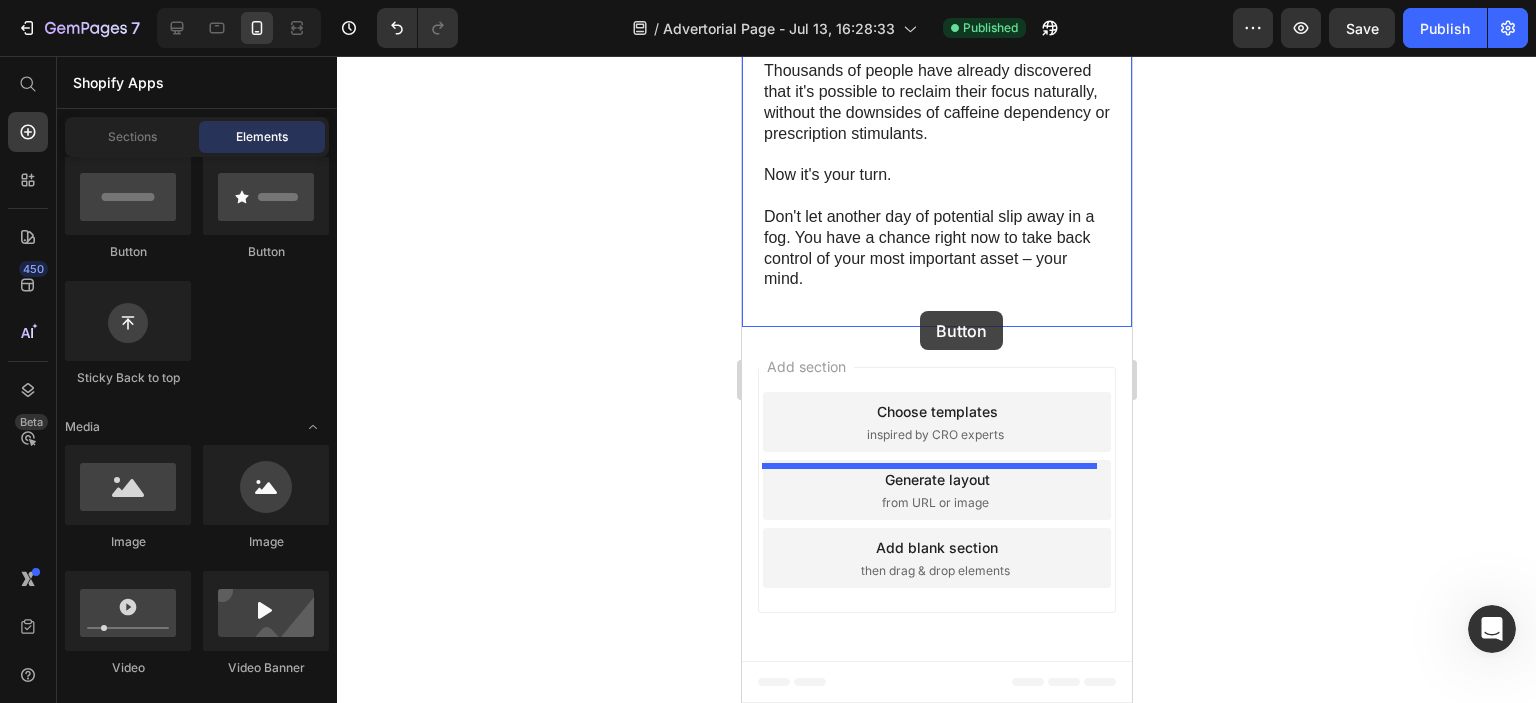 drag, startPoint x: 852, startPoint y: 263, endPoint x: 919, endPoint y: 311, distance: 82.419655 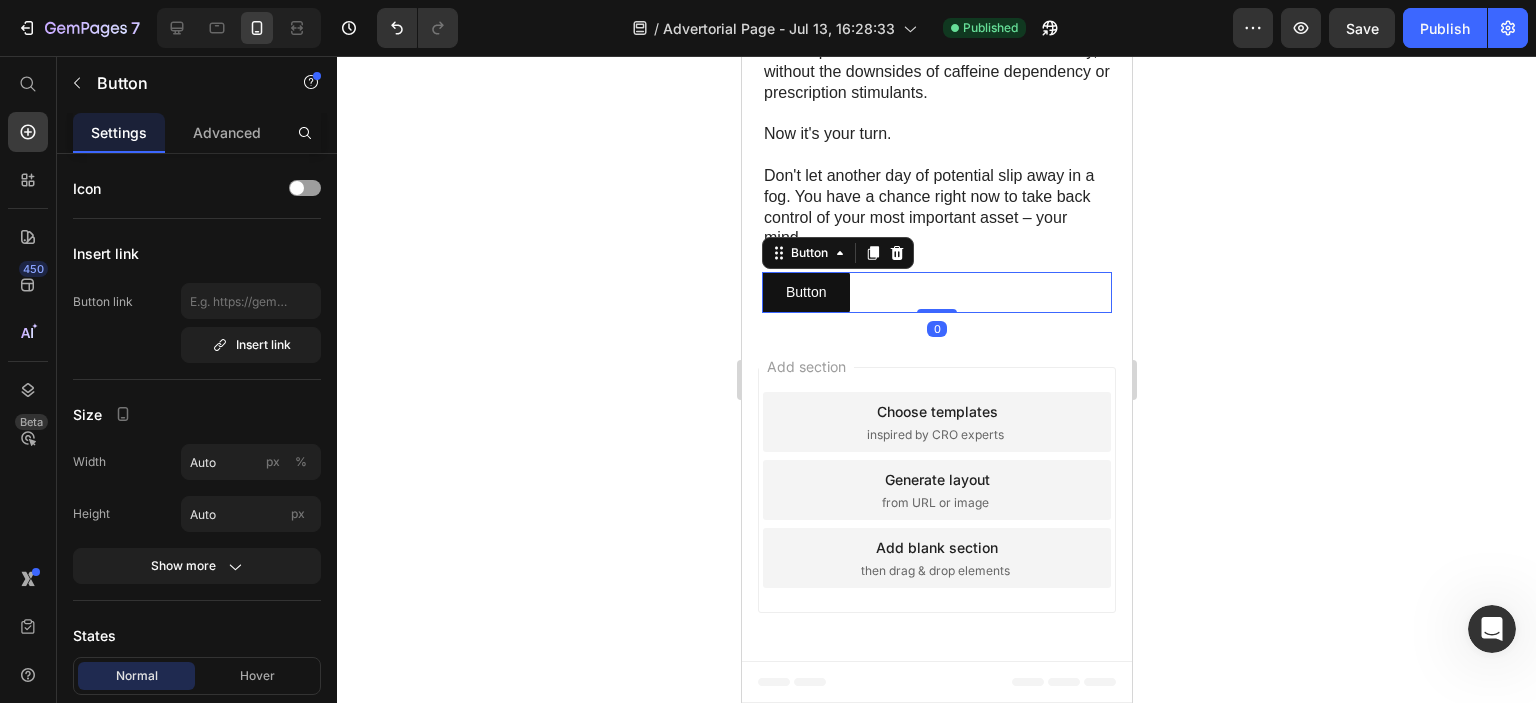 click 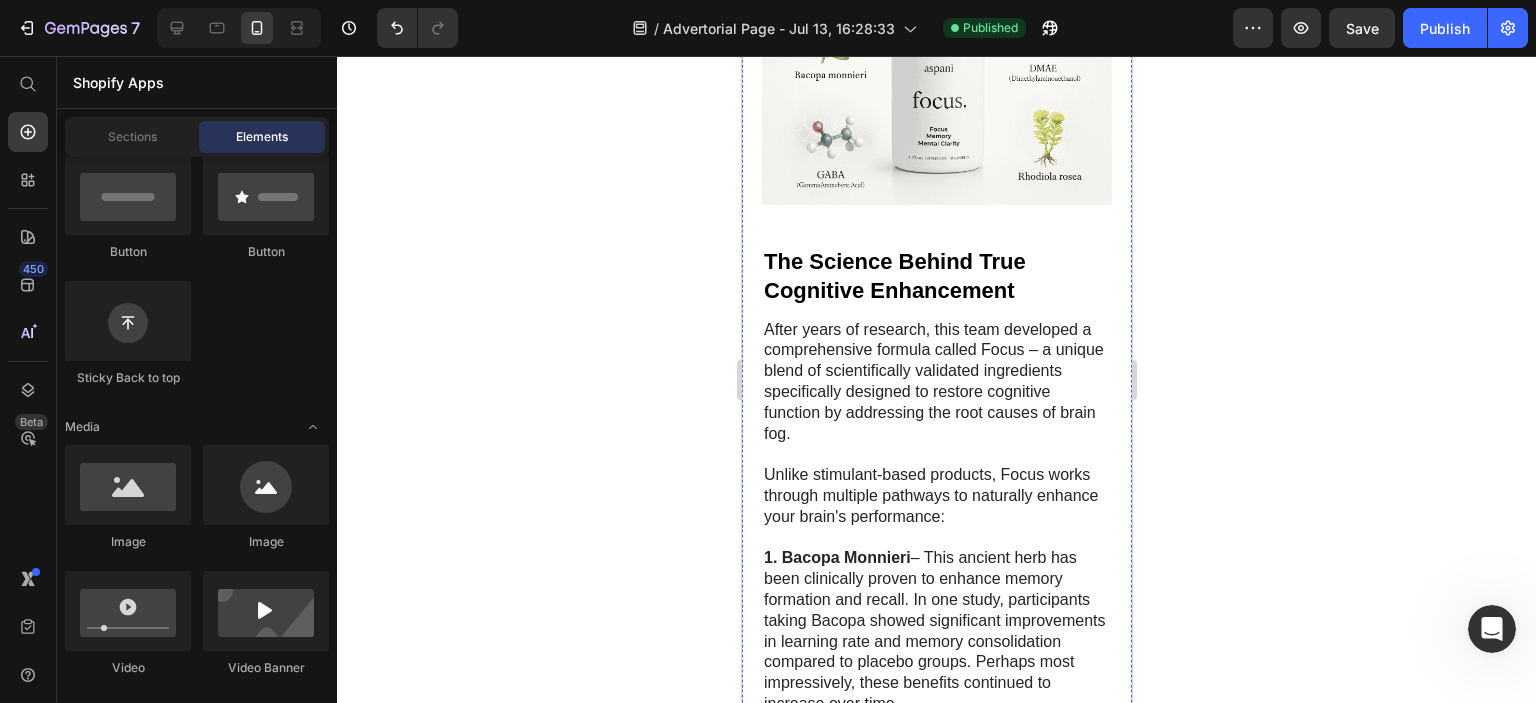 scroll, scrollTop: 6264, scrollLeft: 0, axis: vertical 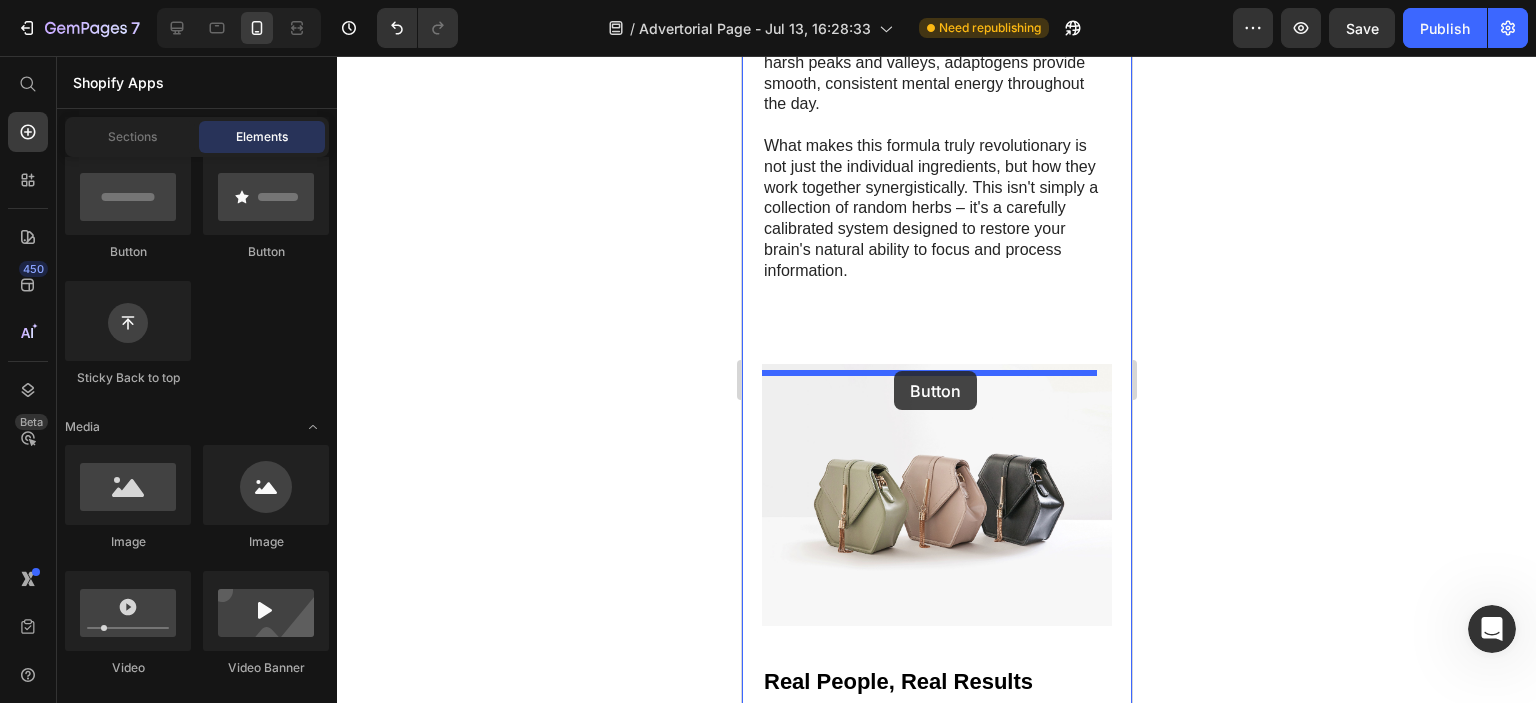 drag, startPoint x: 873, startPoint y: 251, endPoint x: 893, endPoint y: 371, distance: 121.65525 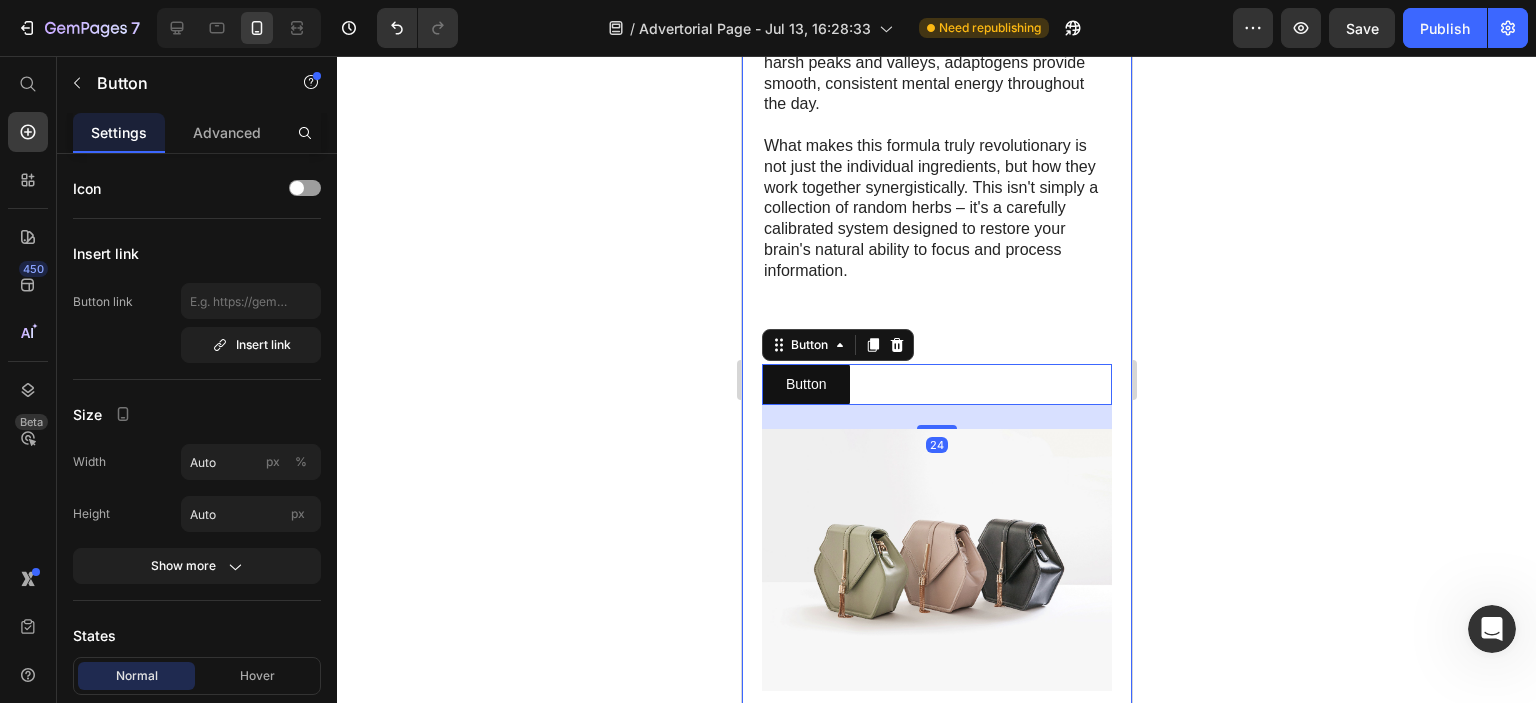 click 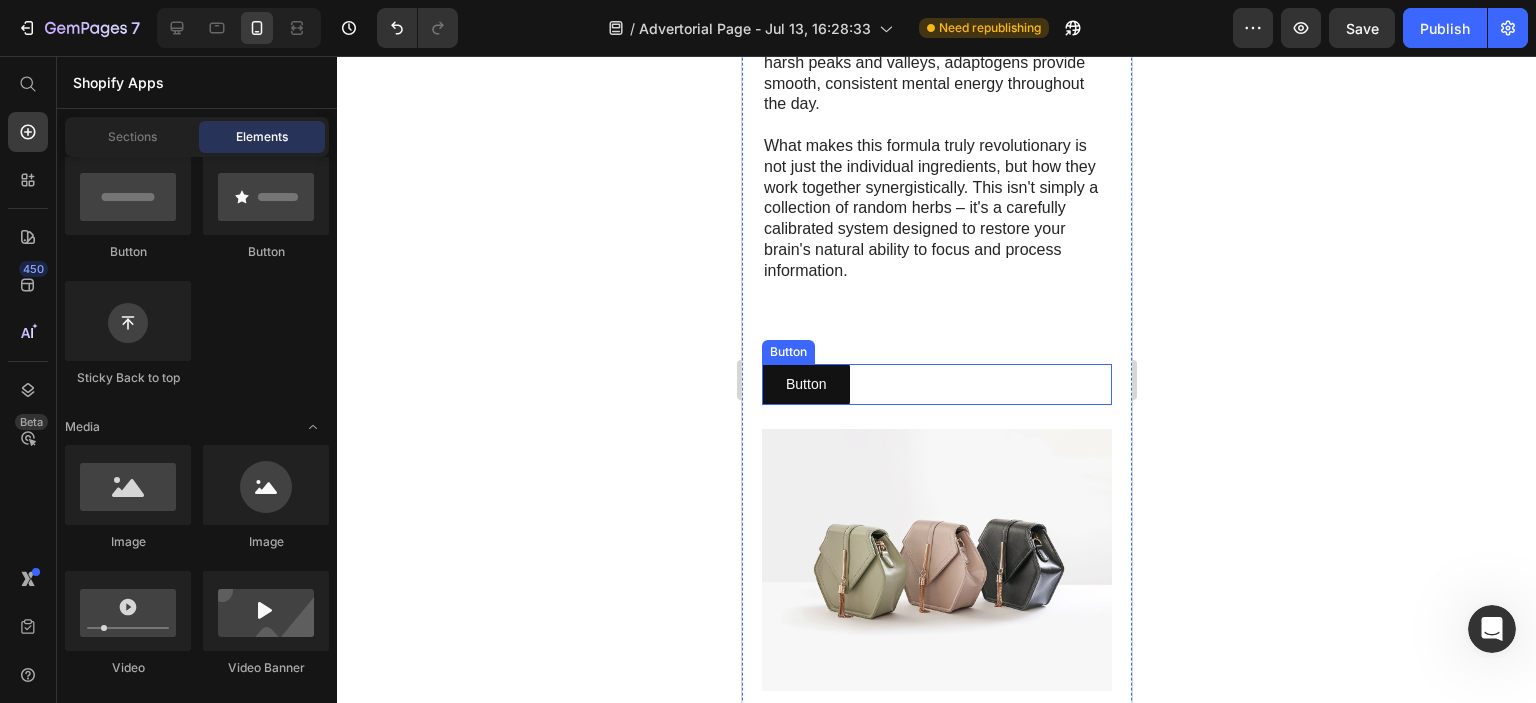 click on "Button Button" at bounding box center (936, 384) 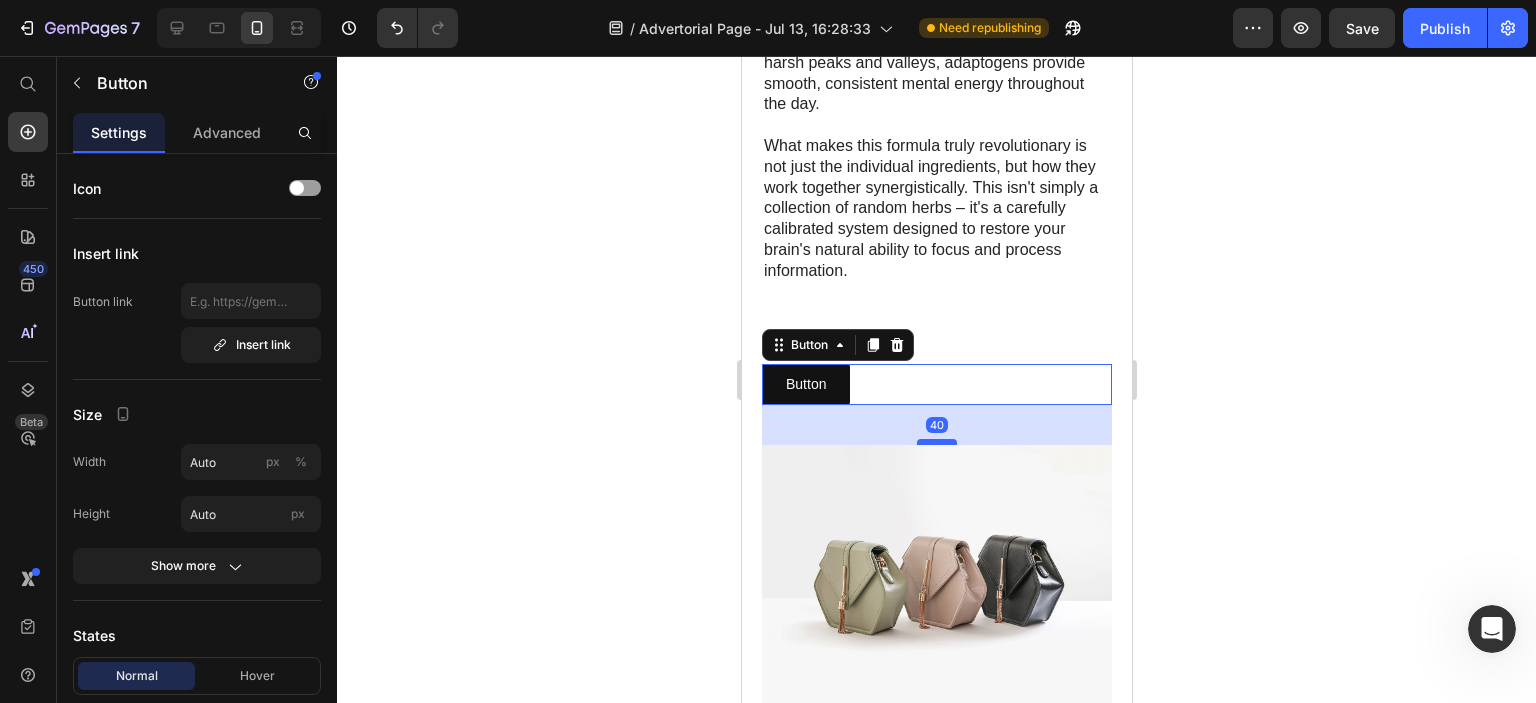 drag, startPoint x: 929, startPoint y: 433, endPoint x: 935, endPoint y: 449, distance: 17.088007 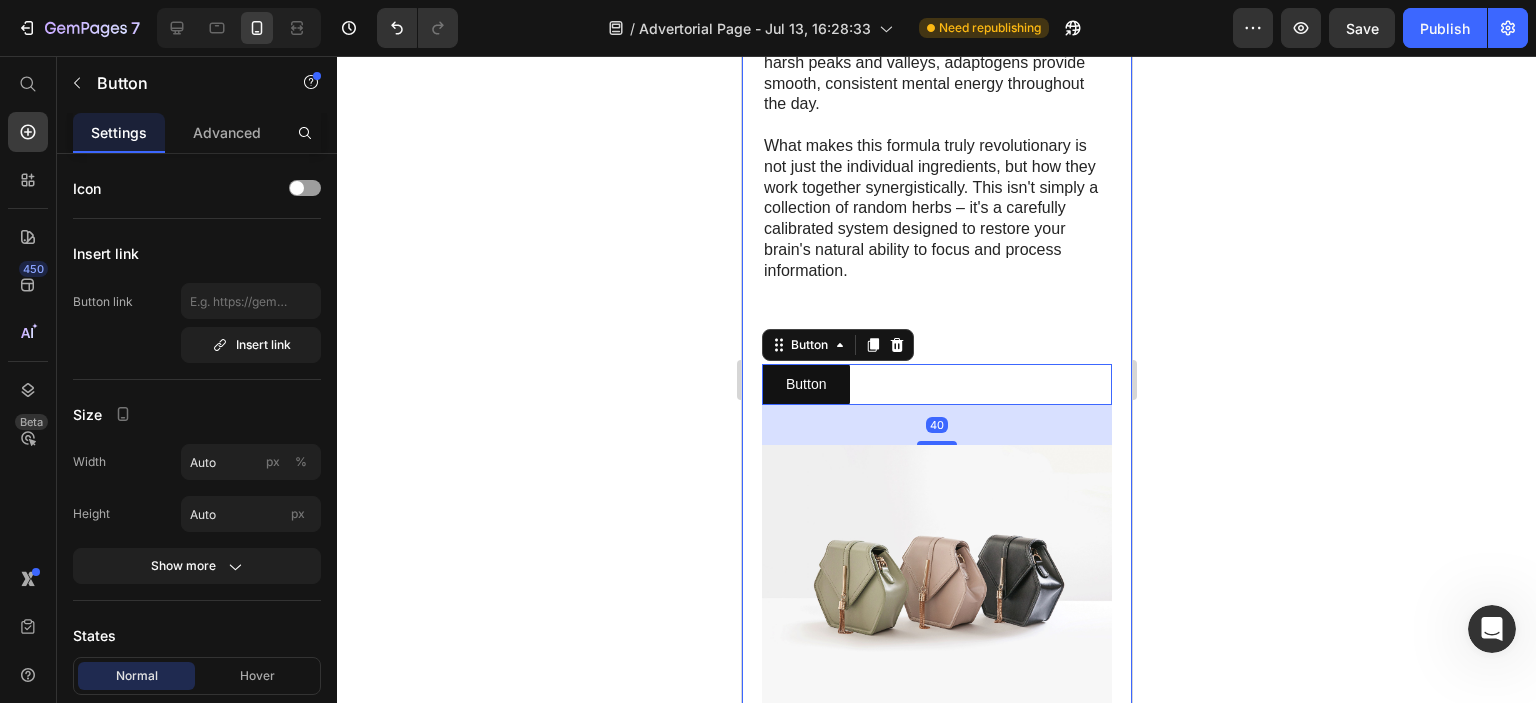 click on "What makes this formula truly revolutionary is not just the individual ingredients, but how they work together synergistically. This isn't simply a collection of random herbs – it's a carefully calibrated system designed to restore your brain's natural ability to focus and process information." at bounding box center (936, 209) 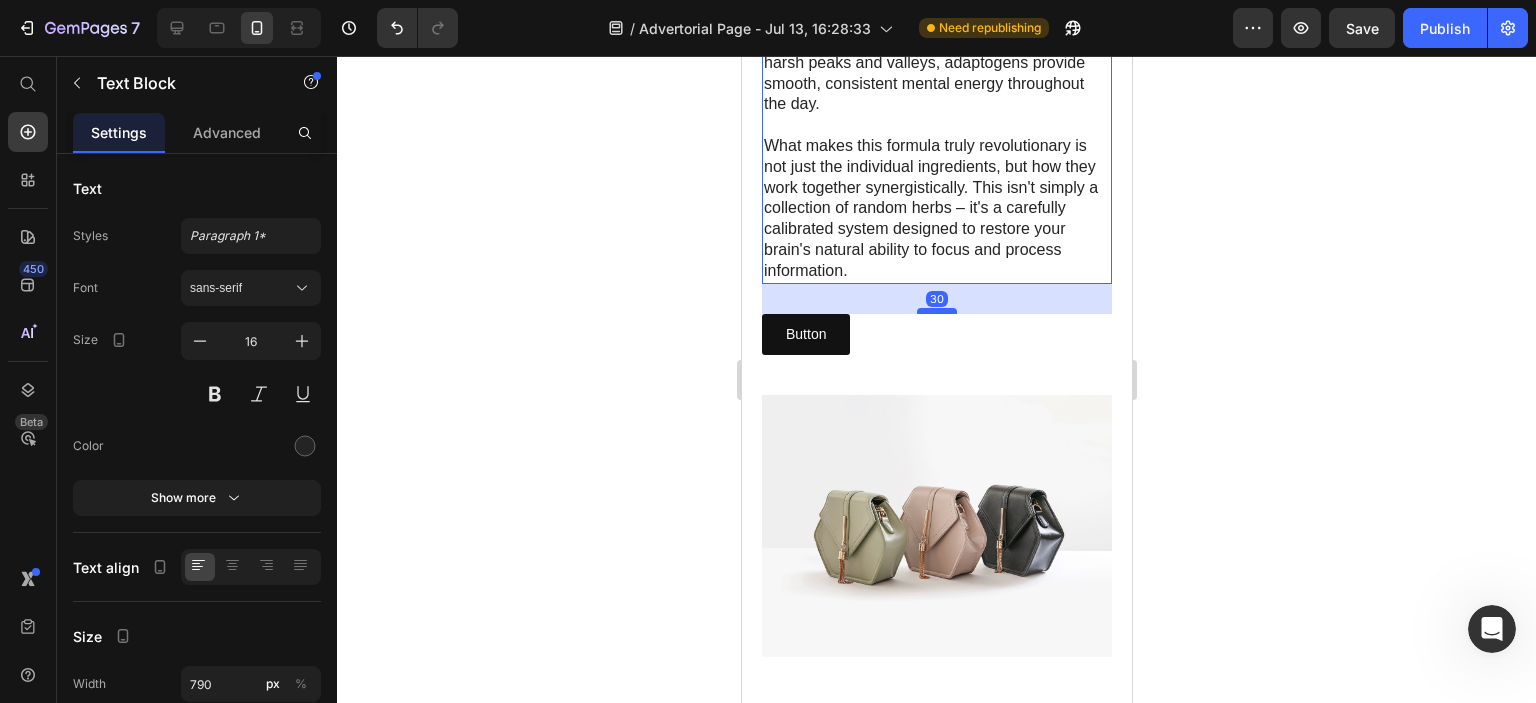 drag, startPoint x: 933, startPoint y: 371, endPoint x: 936, endPoint y: 321, distance: 50.08992 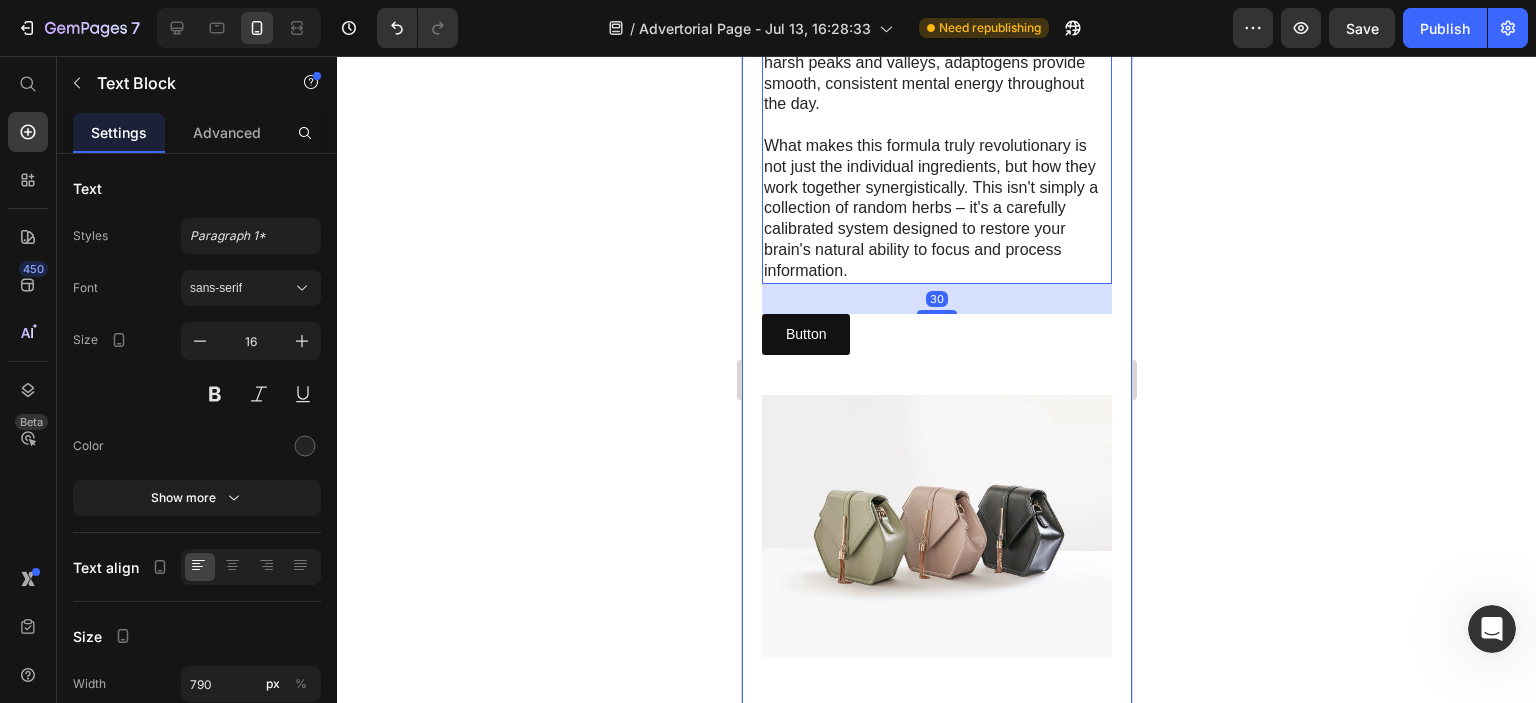 click on "Button Button" at bounding box center [936, 334] 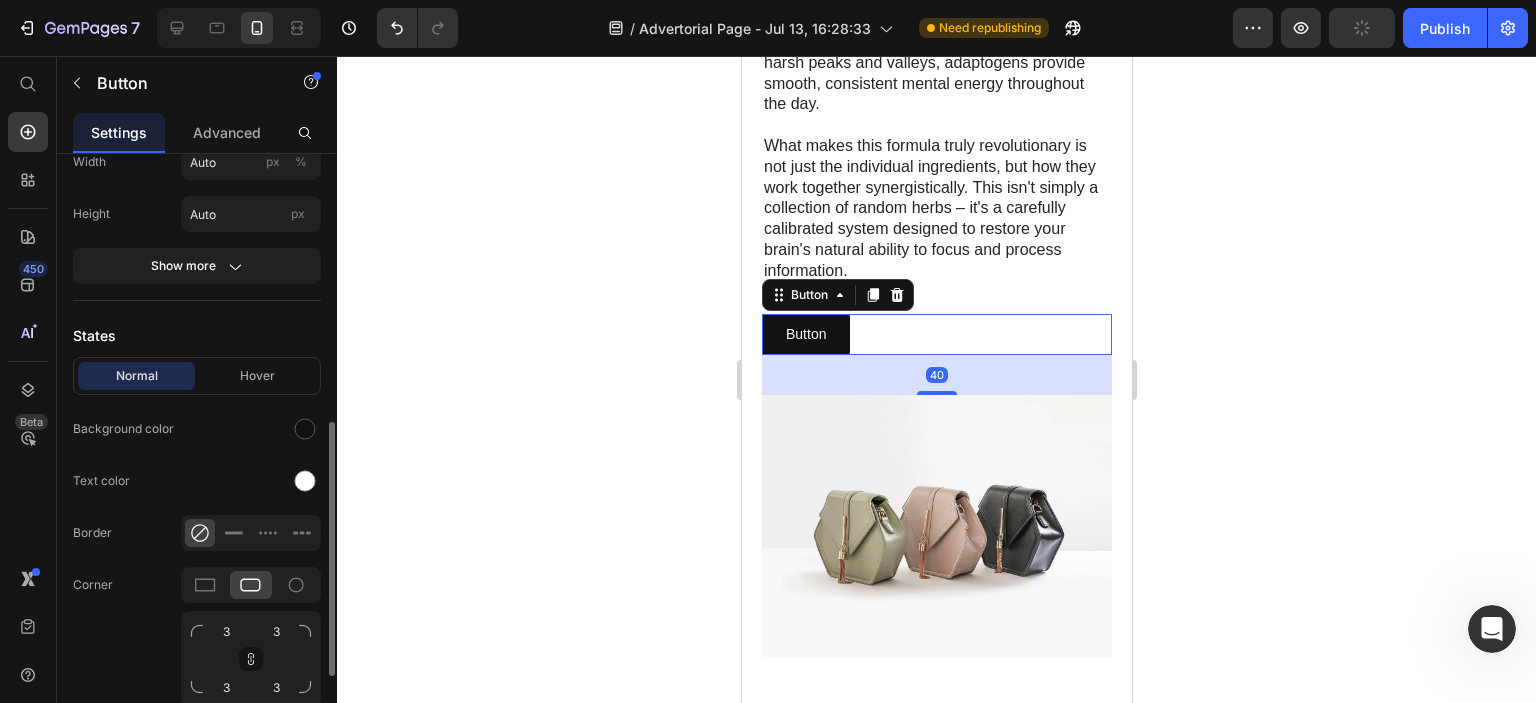 scroll, scrollTop: 600, scrollLeft: 0, axis: vertical 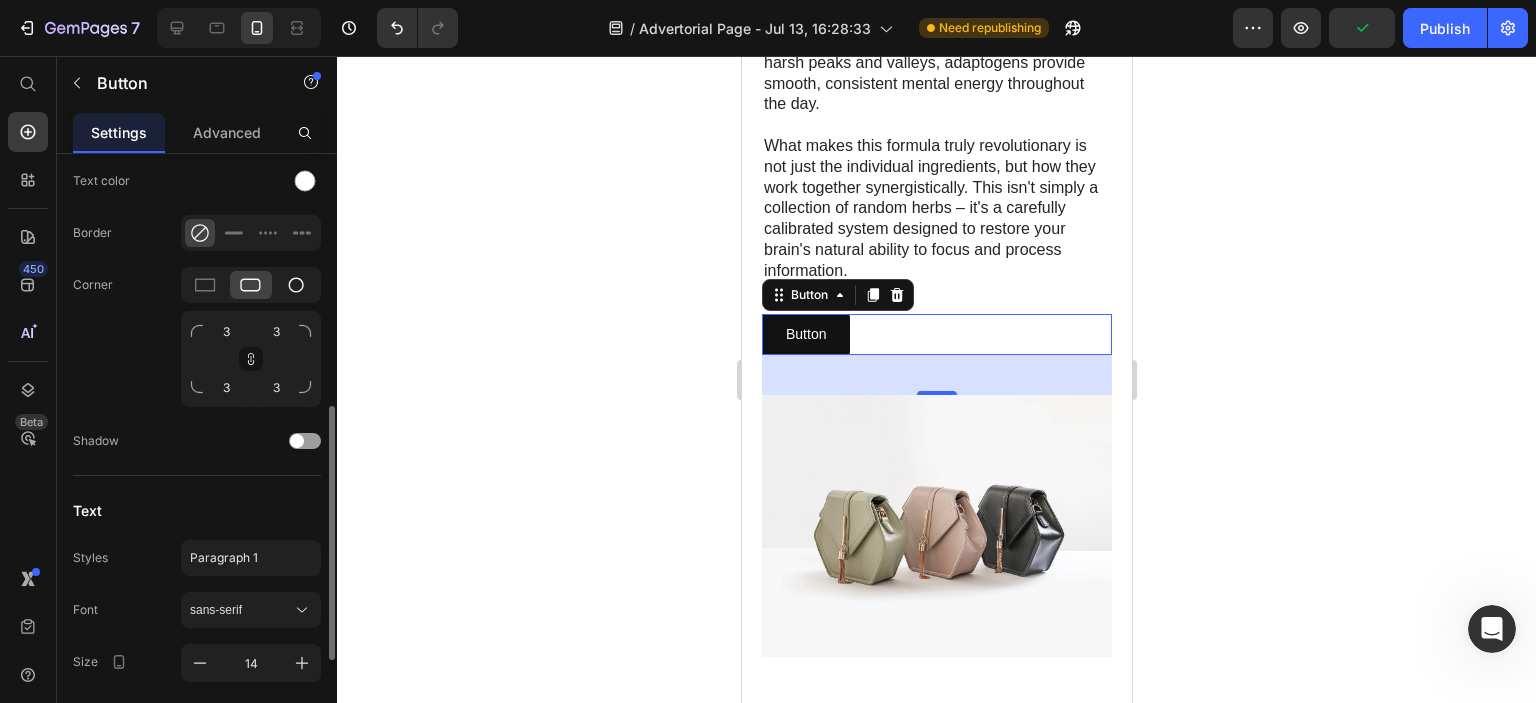 click 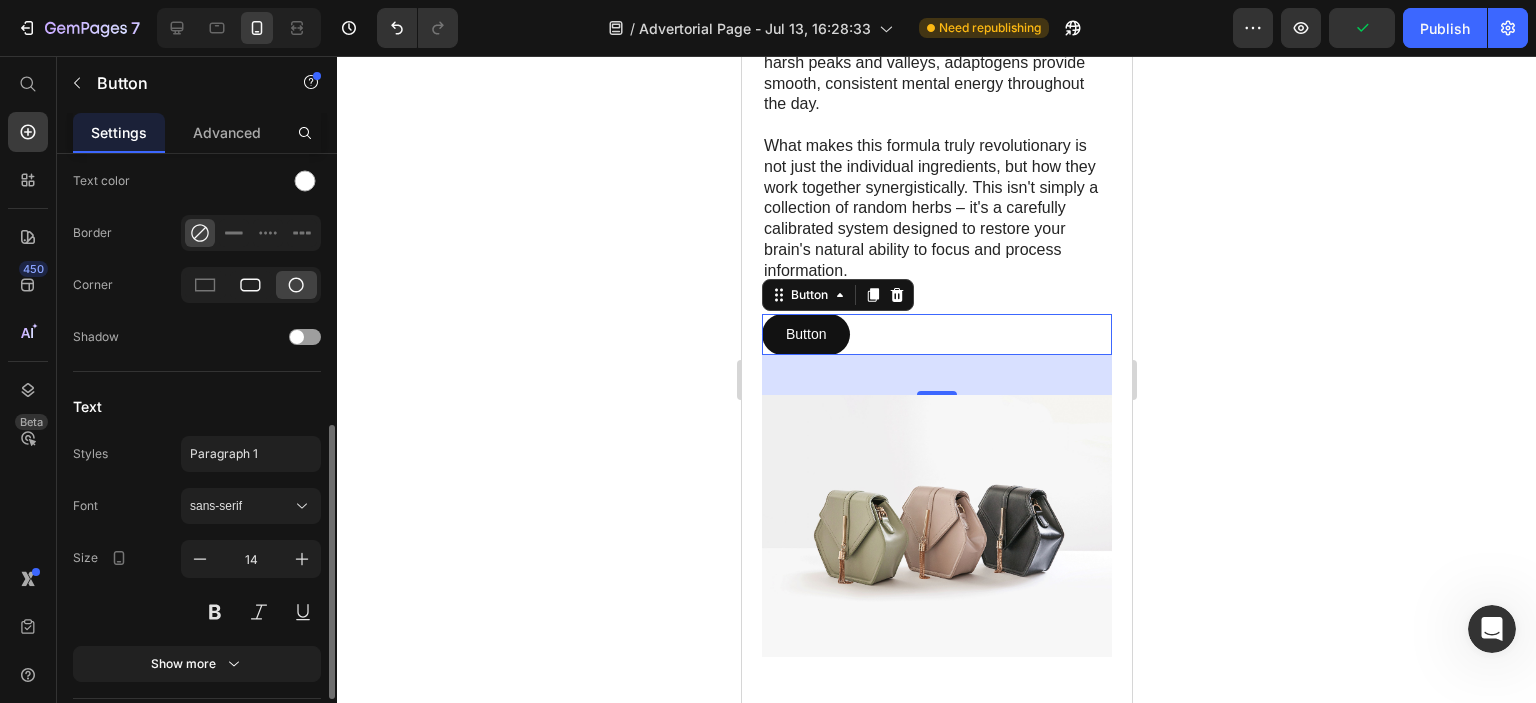 click 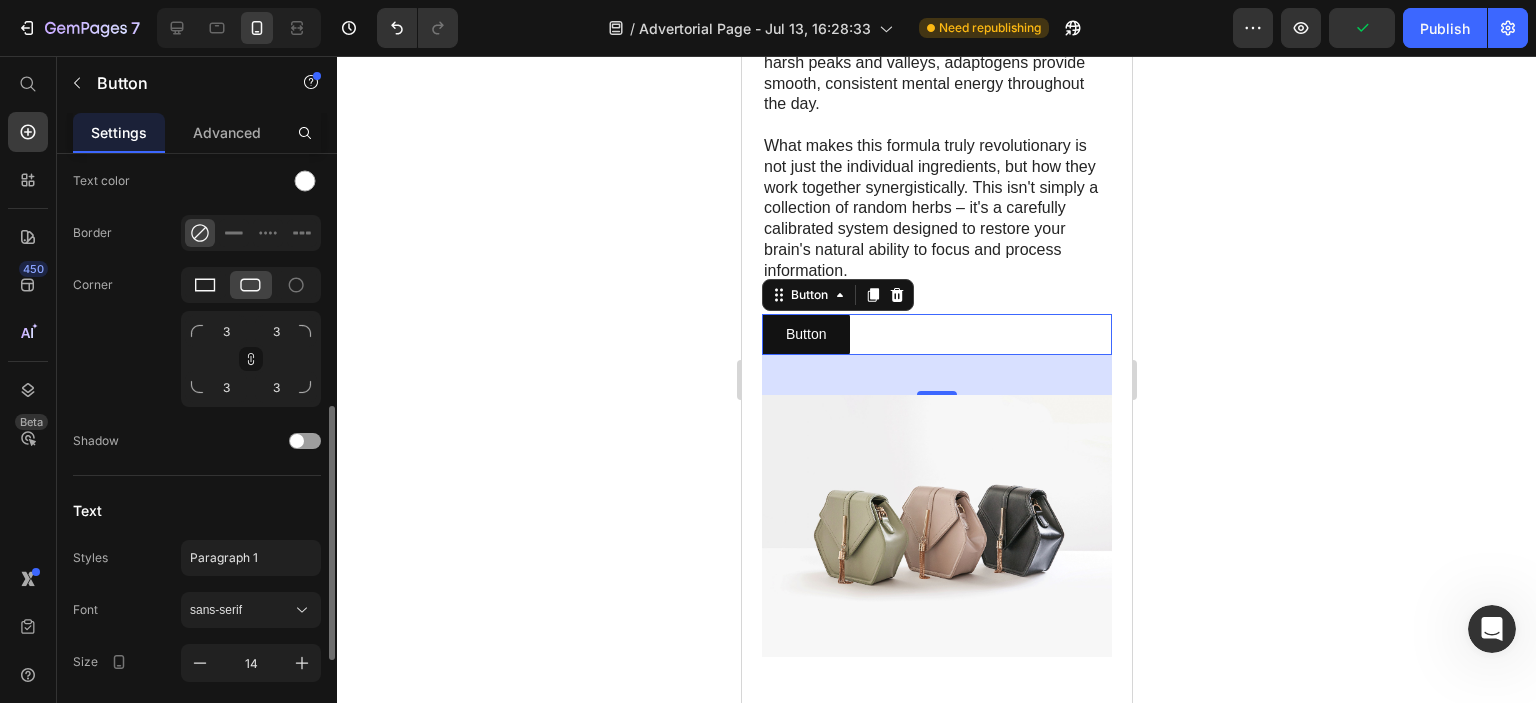 click 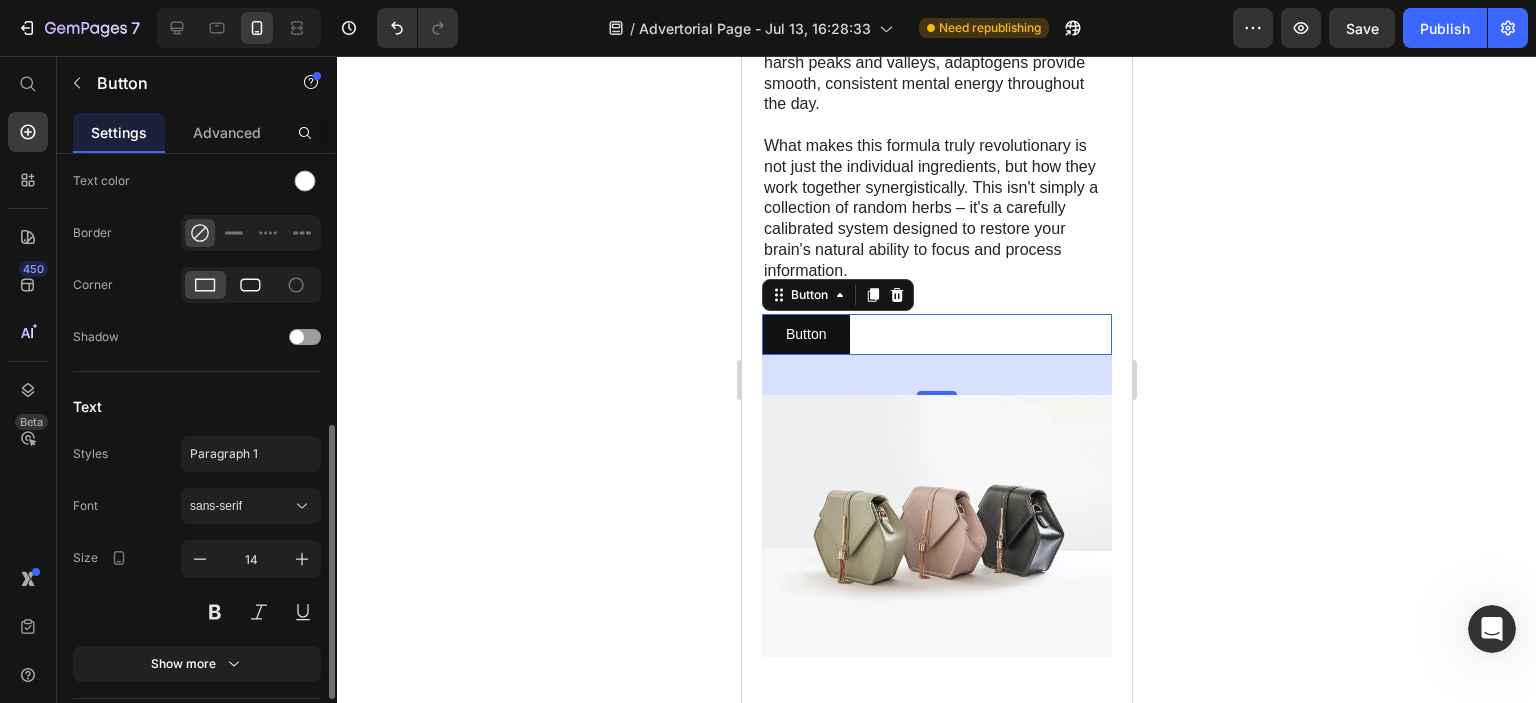 click 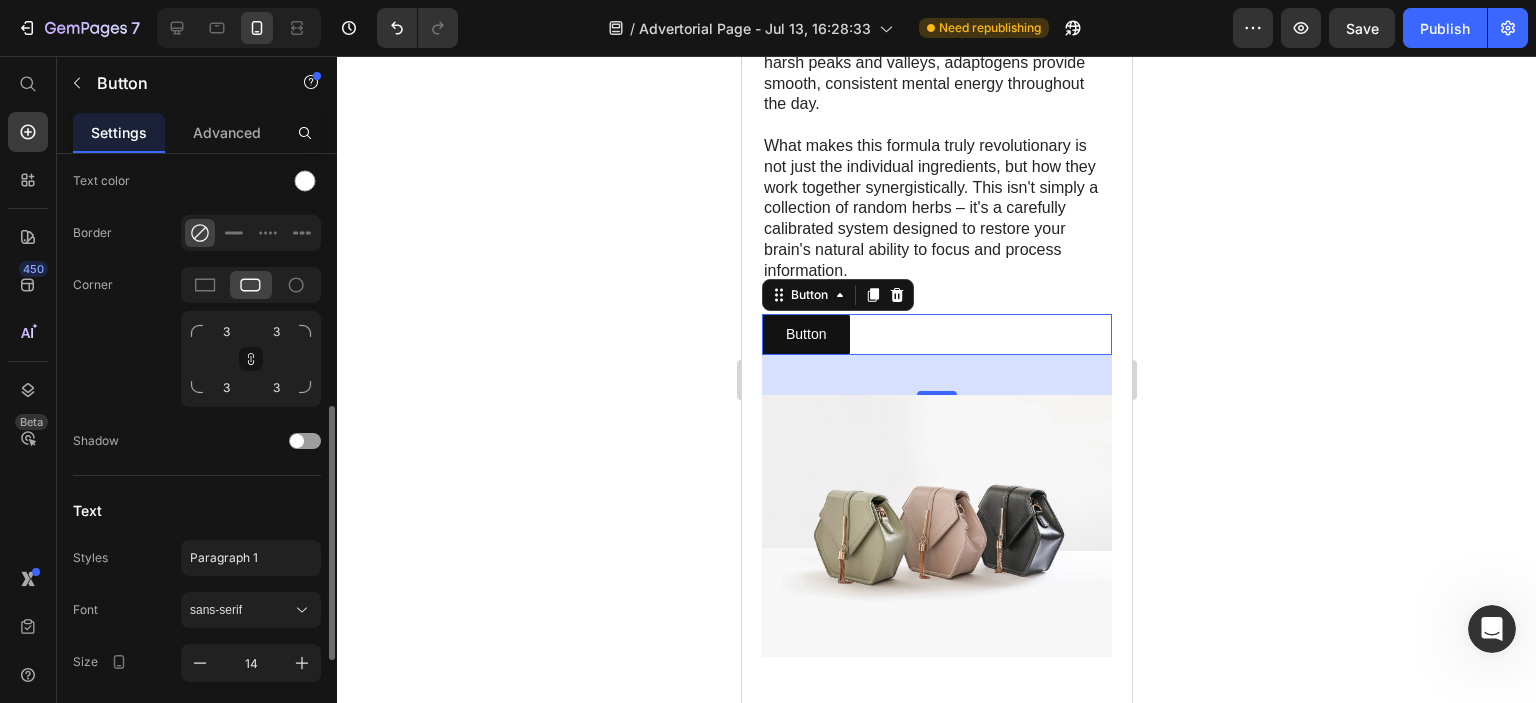 scroll, scrollTop: 836, scrollLeft: 0, axis: vertical 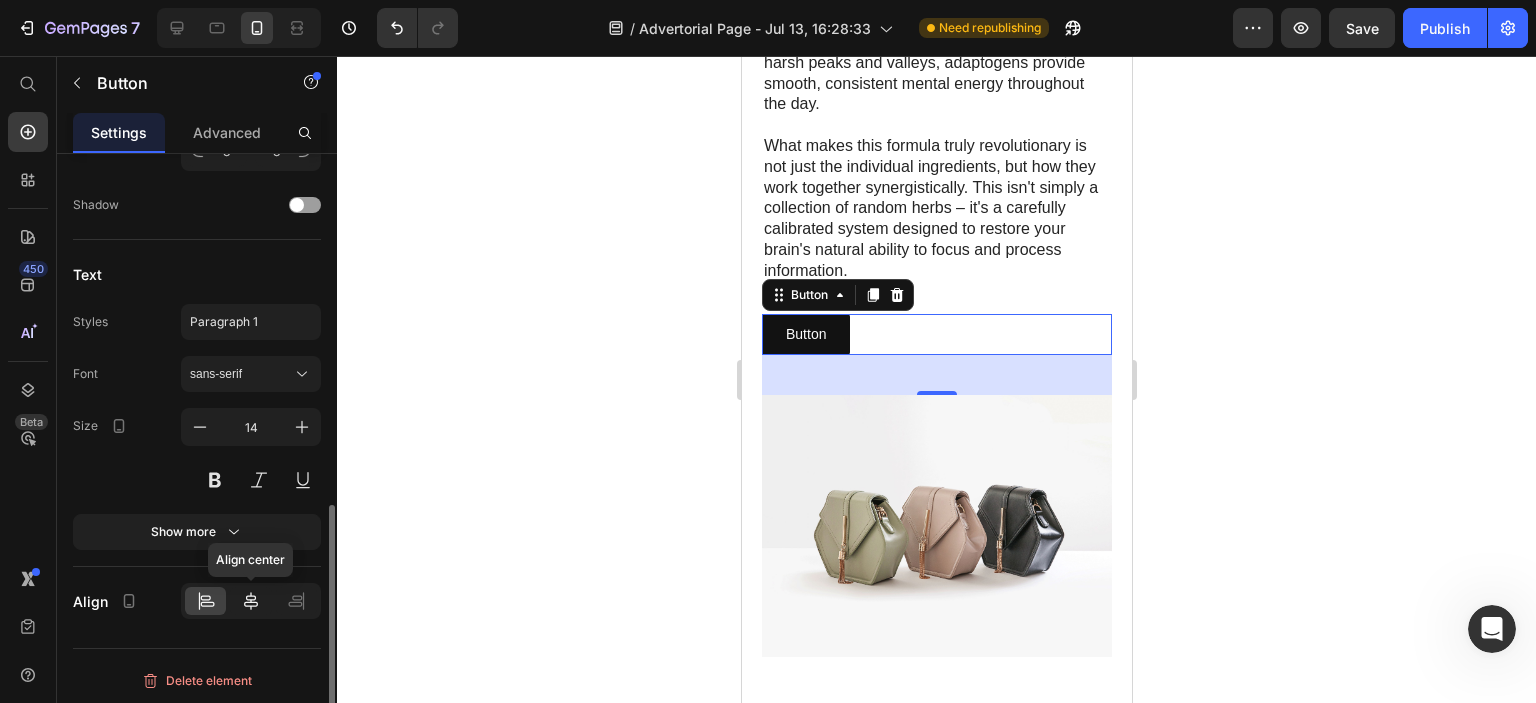 click 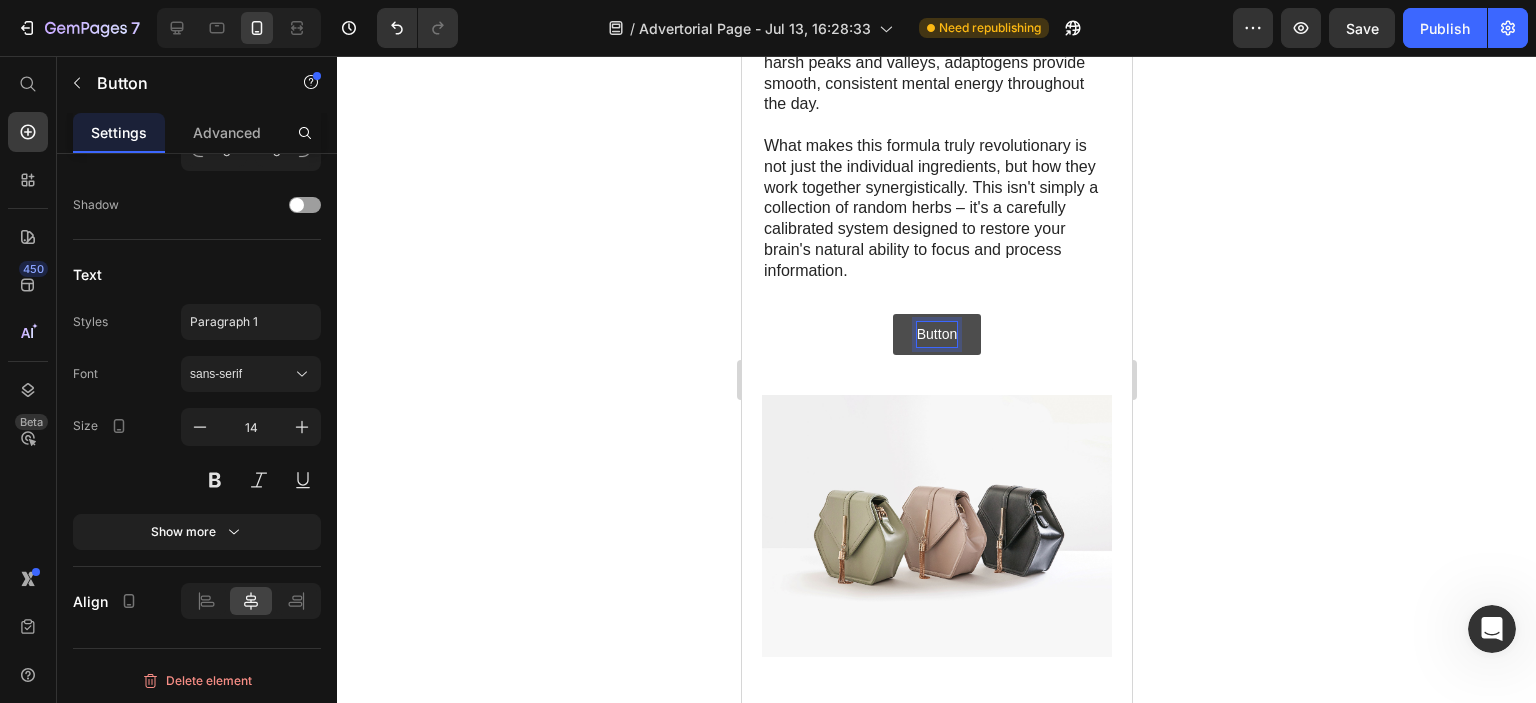 click on "Button" at bounding box center (936, 334) 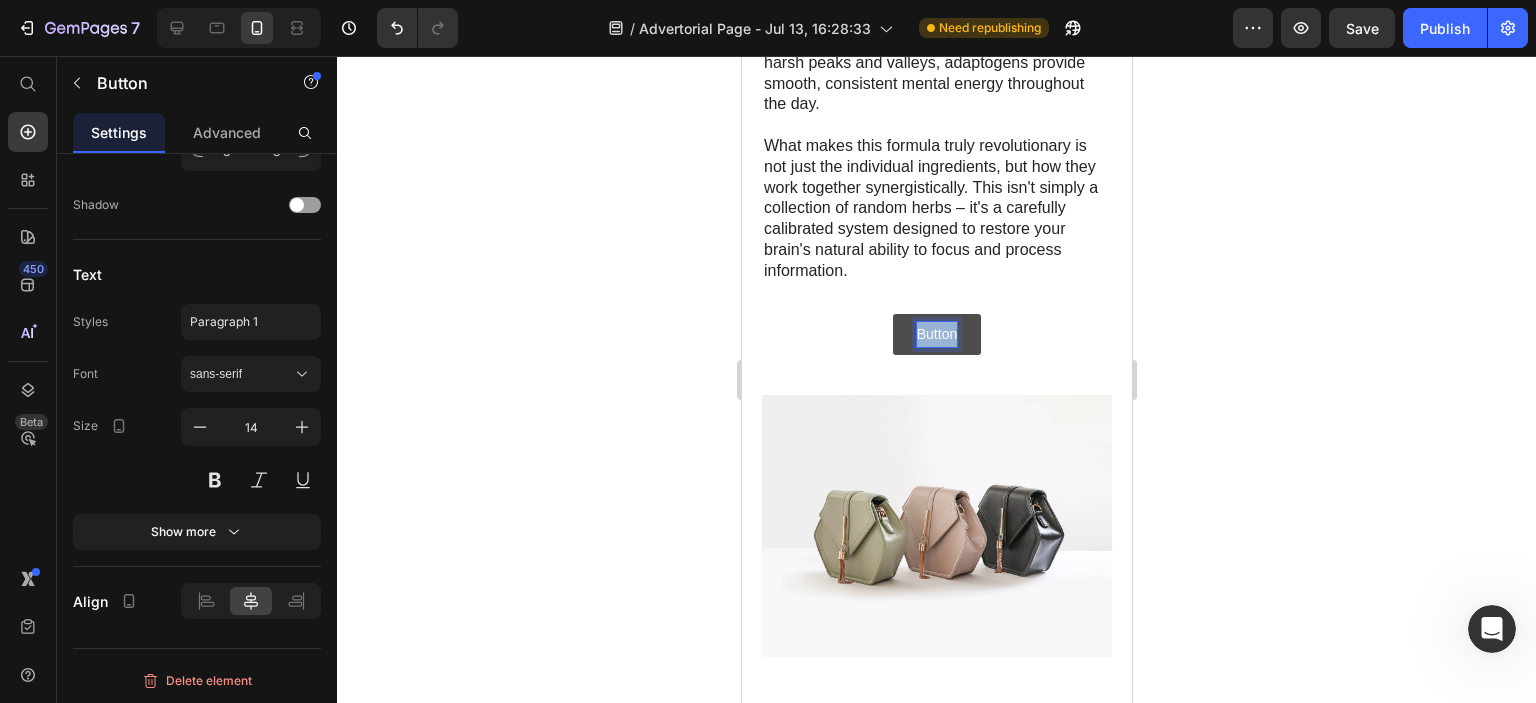 click on "Button" at bounding box center (936, 334) 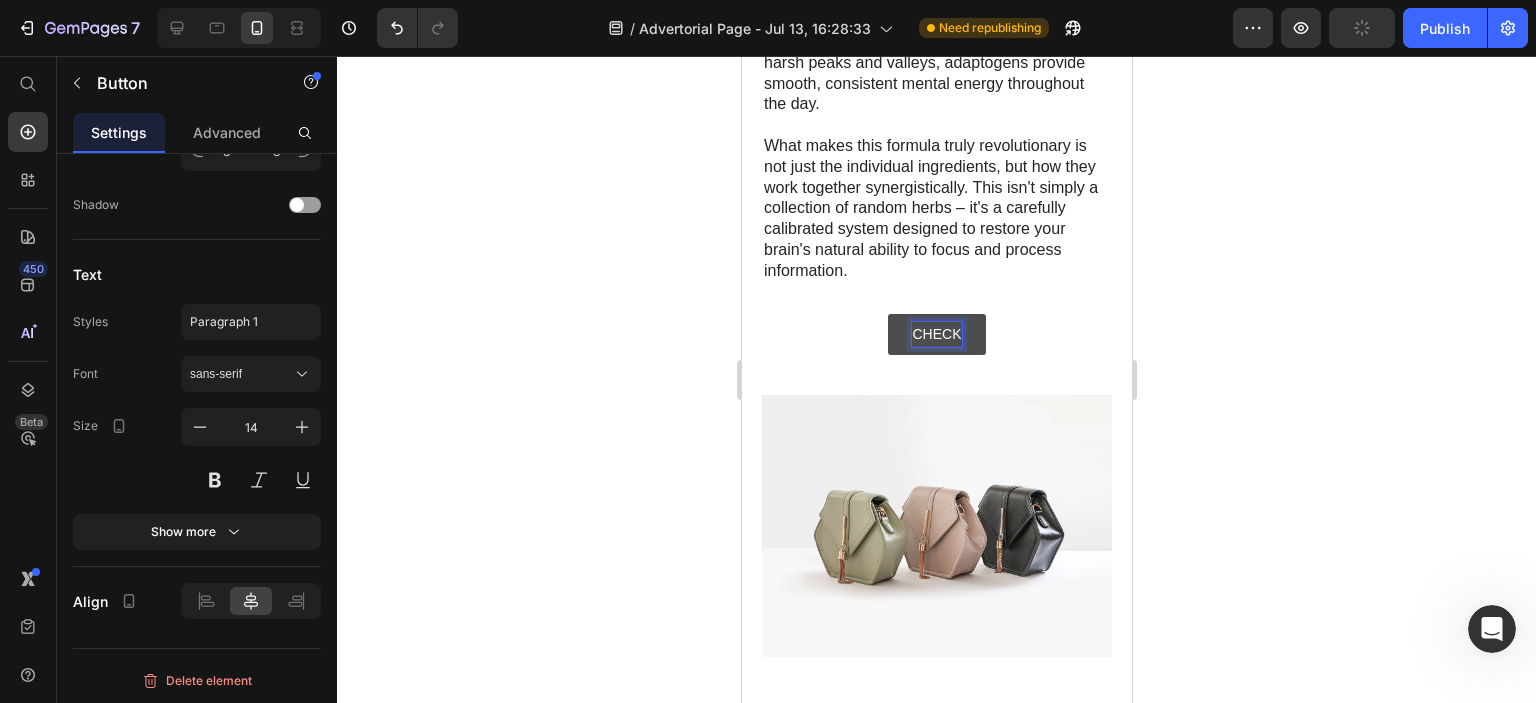 click on "CHECK" at bounding box center (935, 334) 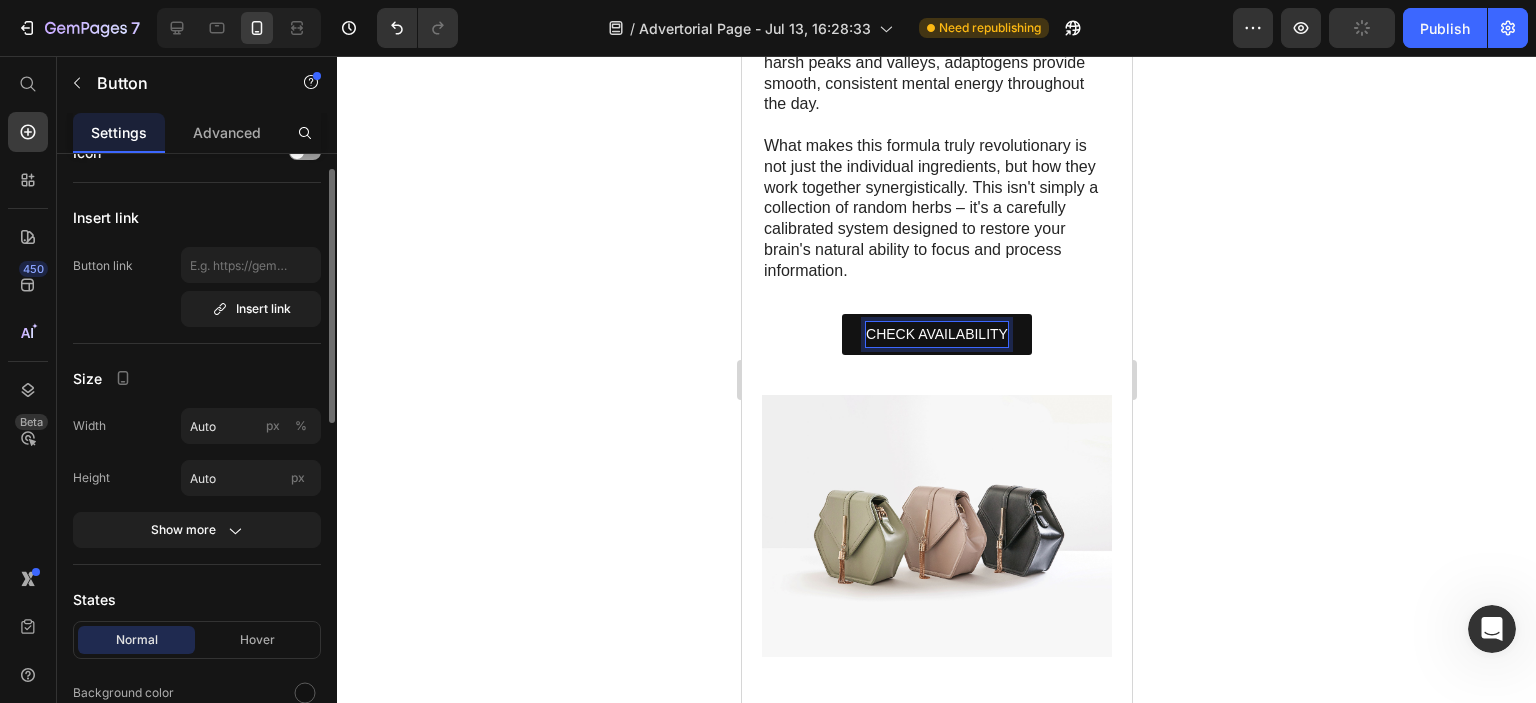 scroll, scrollTop: 0, scrollLeft: 0, axis: both 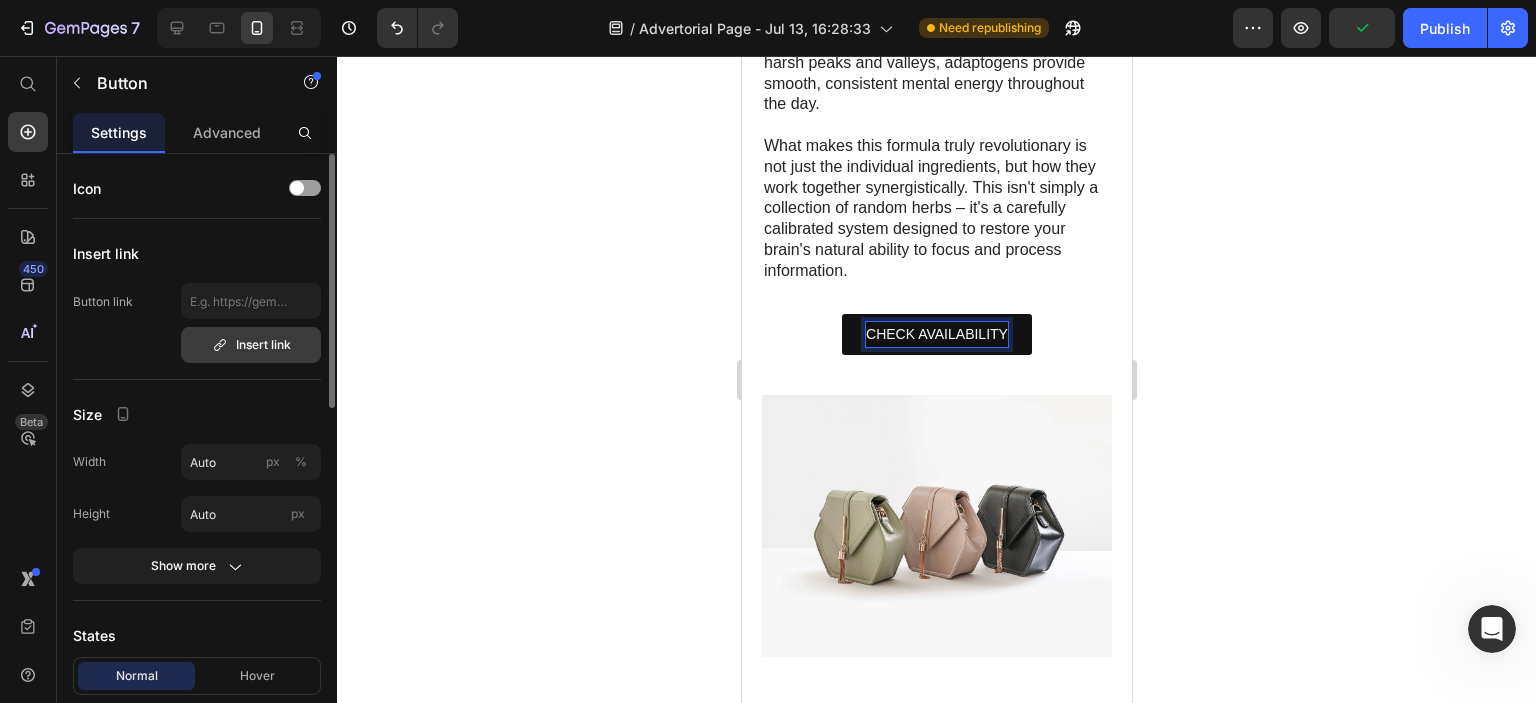 click on "Insert link" at bounding box center (251, 345) 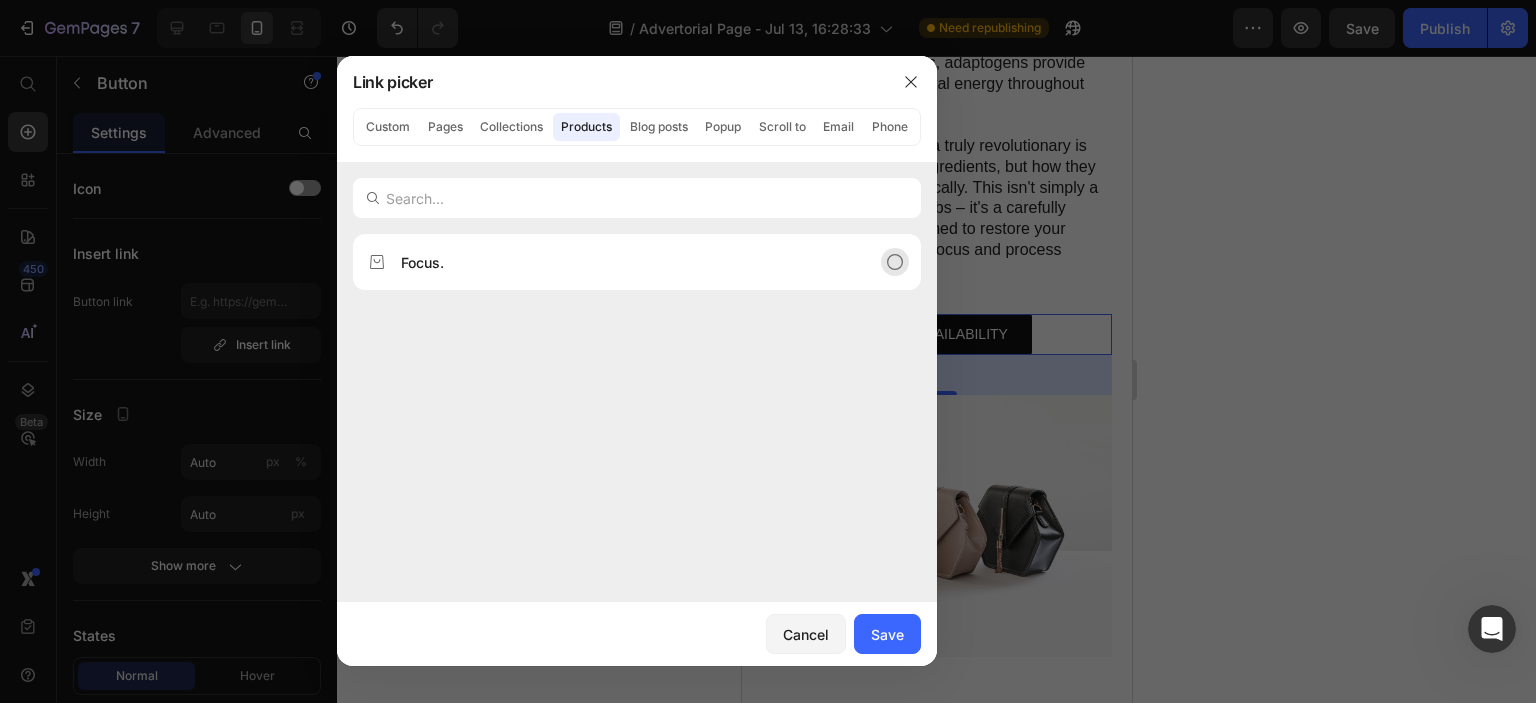 click on "Focus." at bounding box center [621, 262] 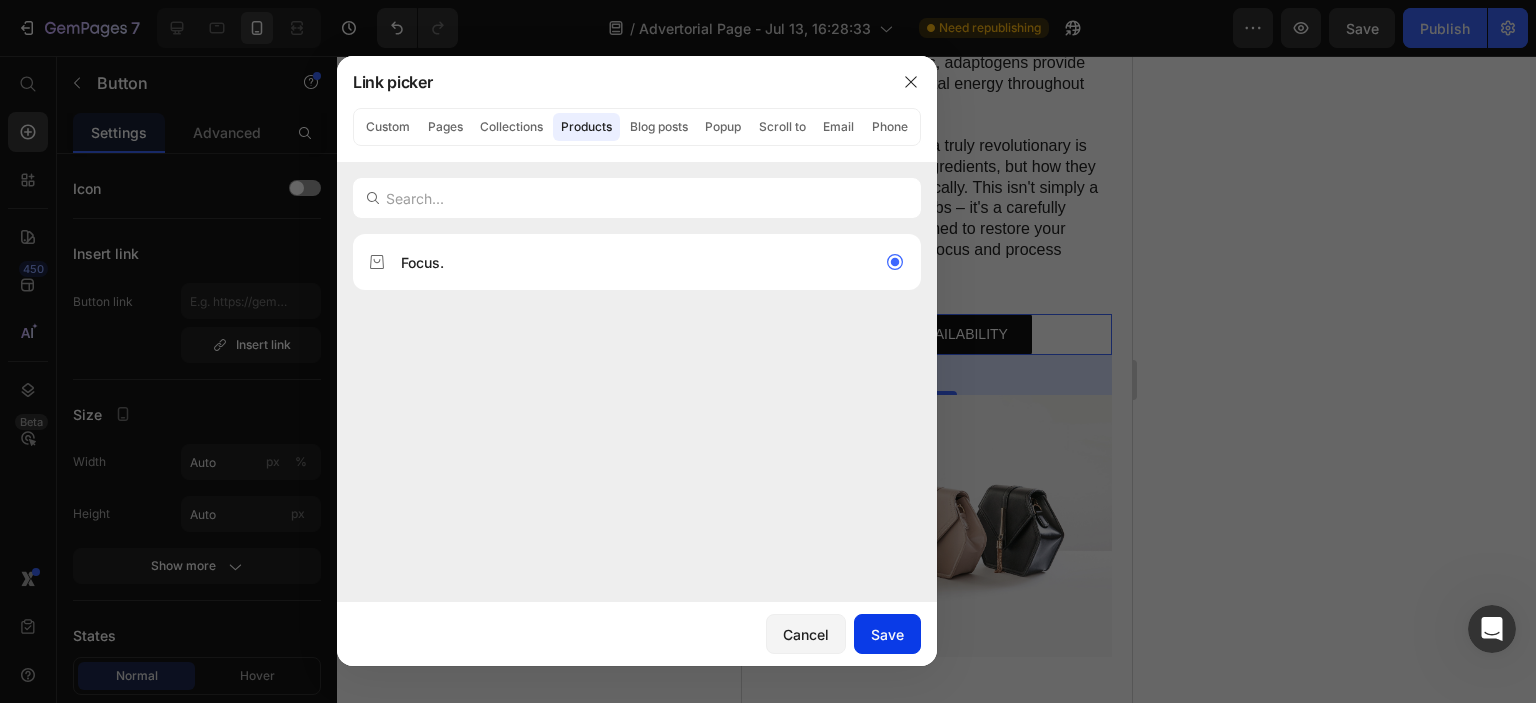 click on "Save" at bounding box center (887, 634) 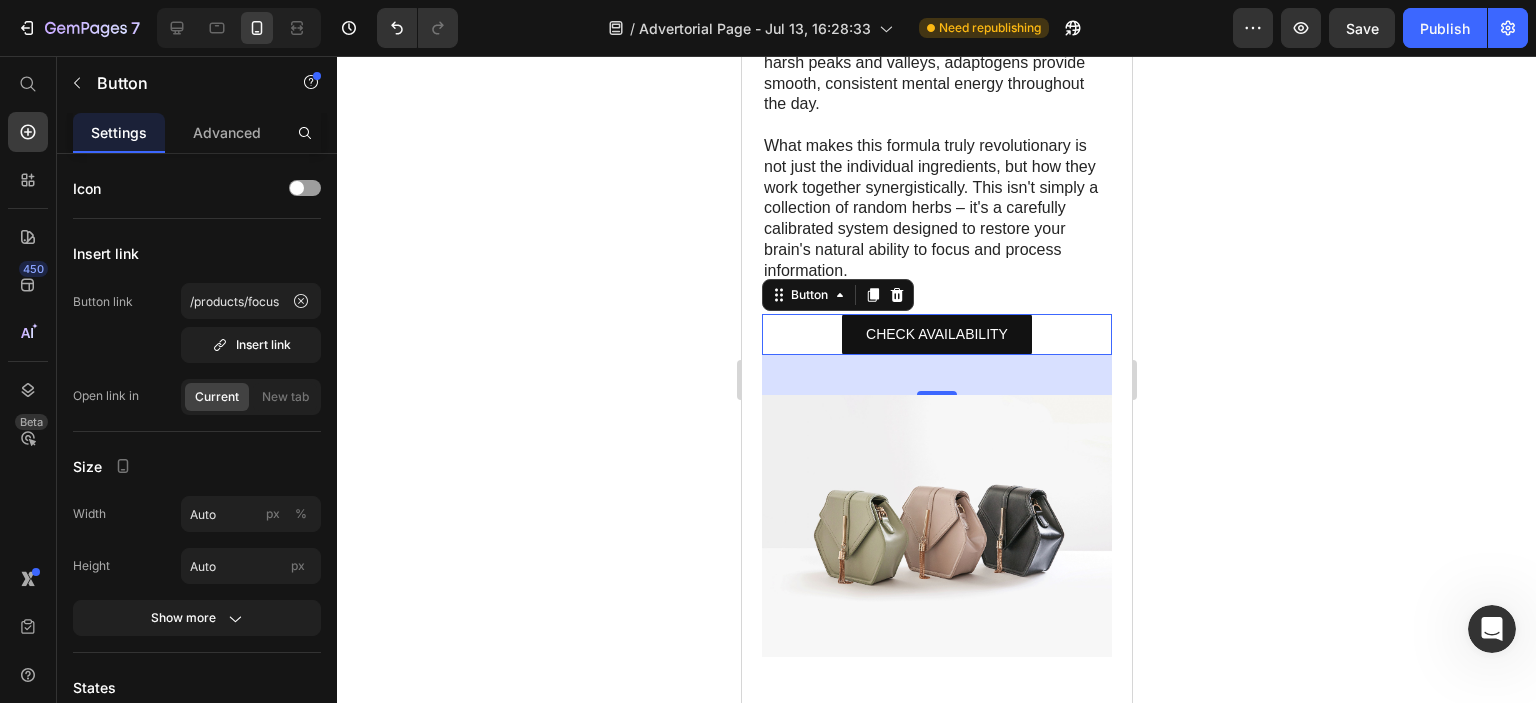 click 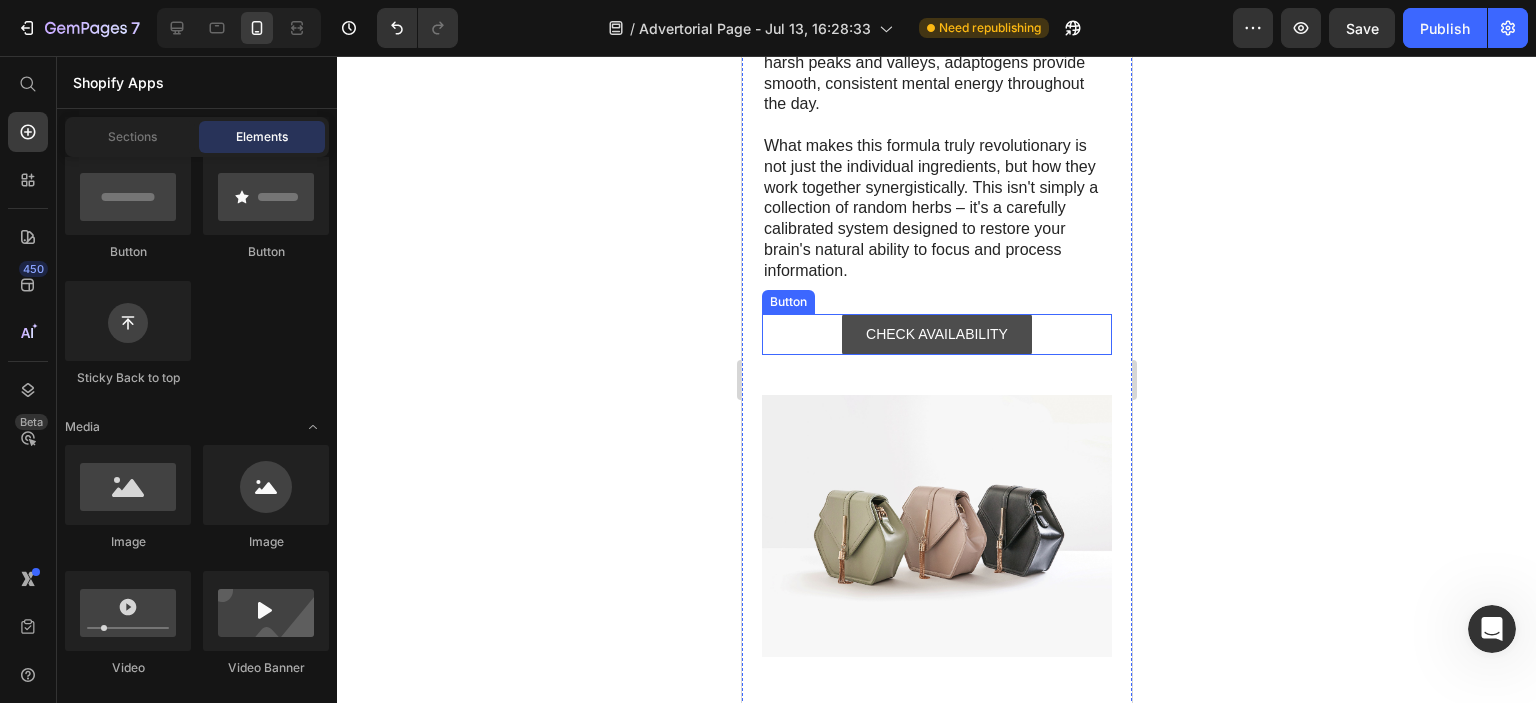 click on "CHECK AVAILABILITY" at bounding box center (936, 334) 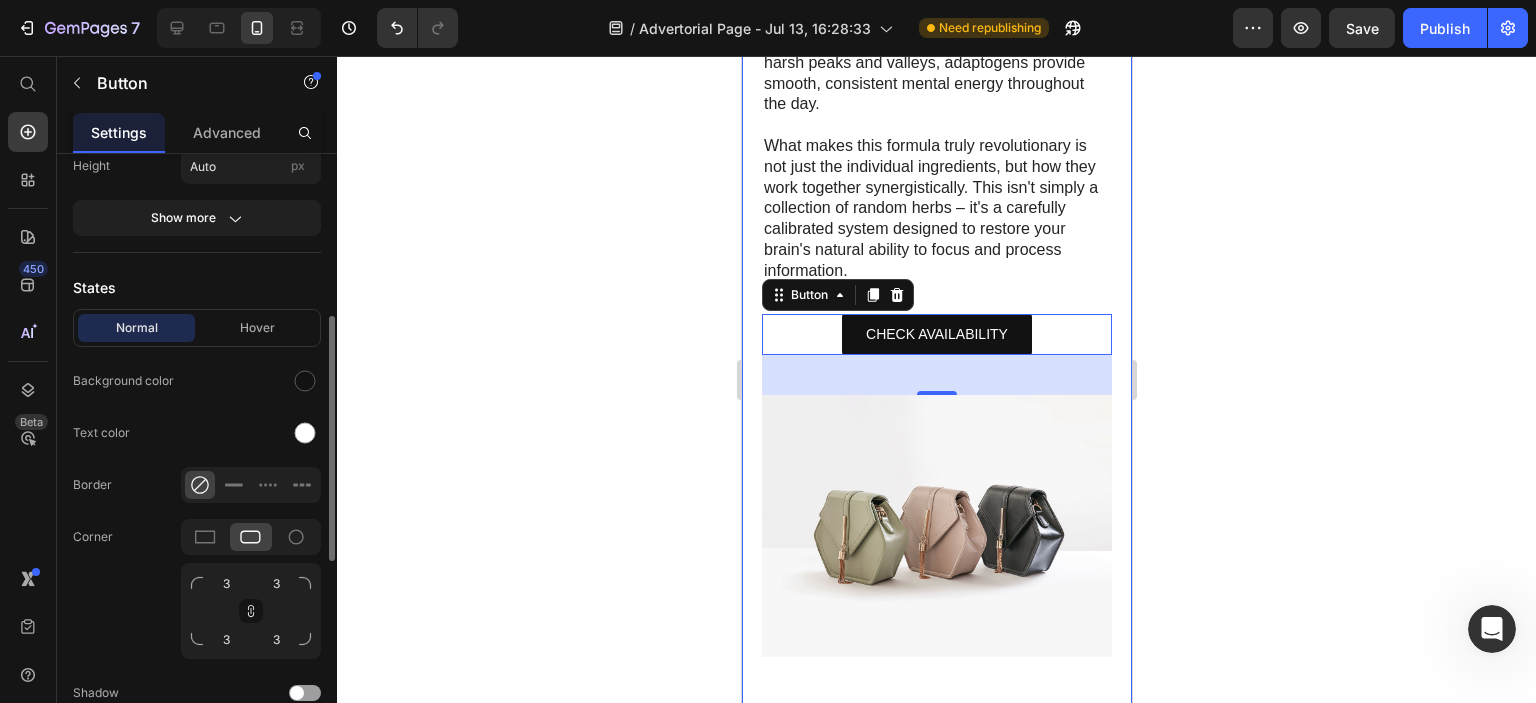 scroll, scrollTop: 500, scrollLeft: 0, axis: vertical 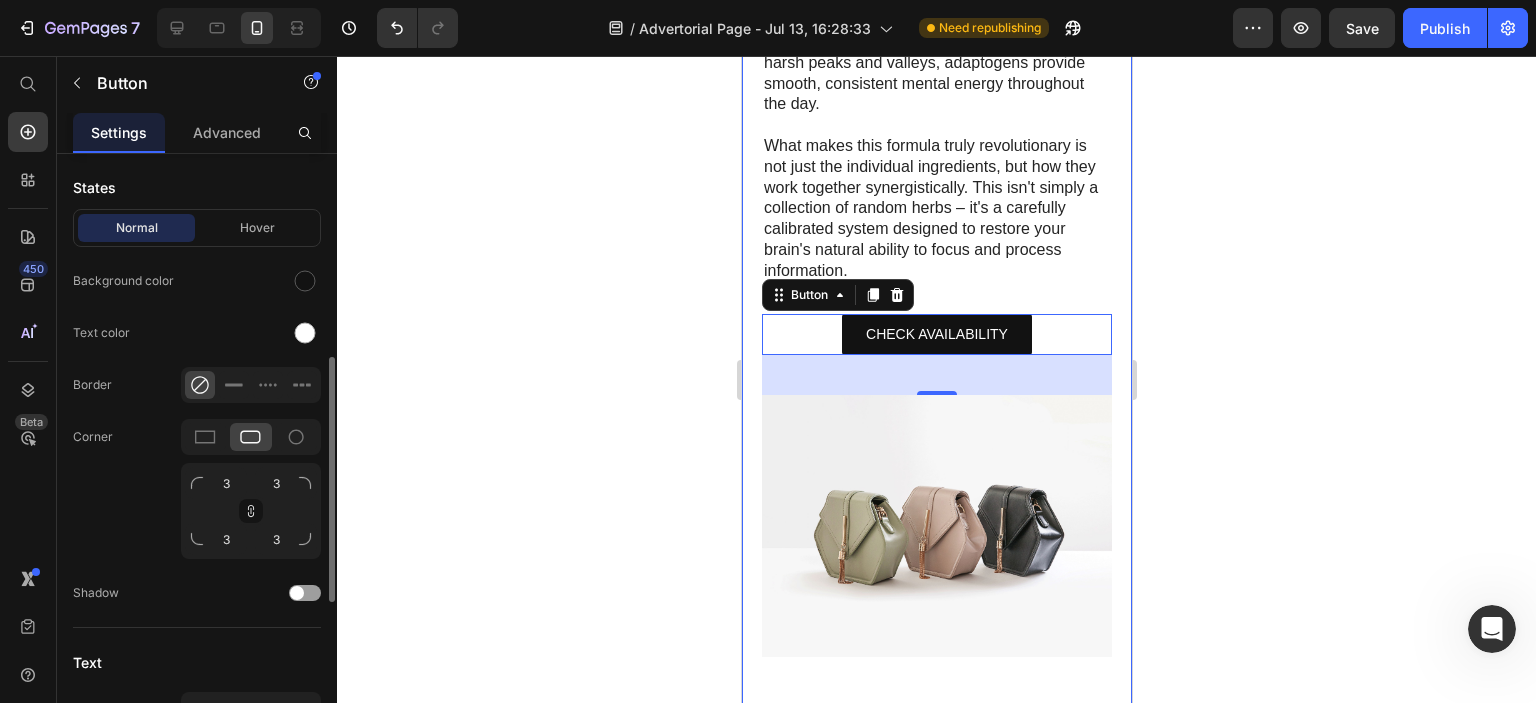 click 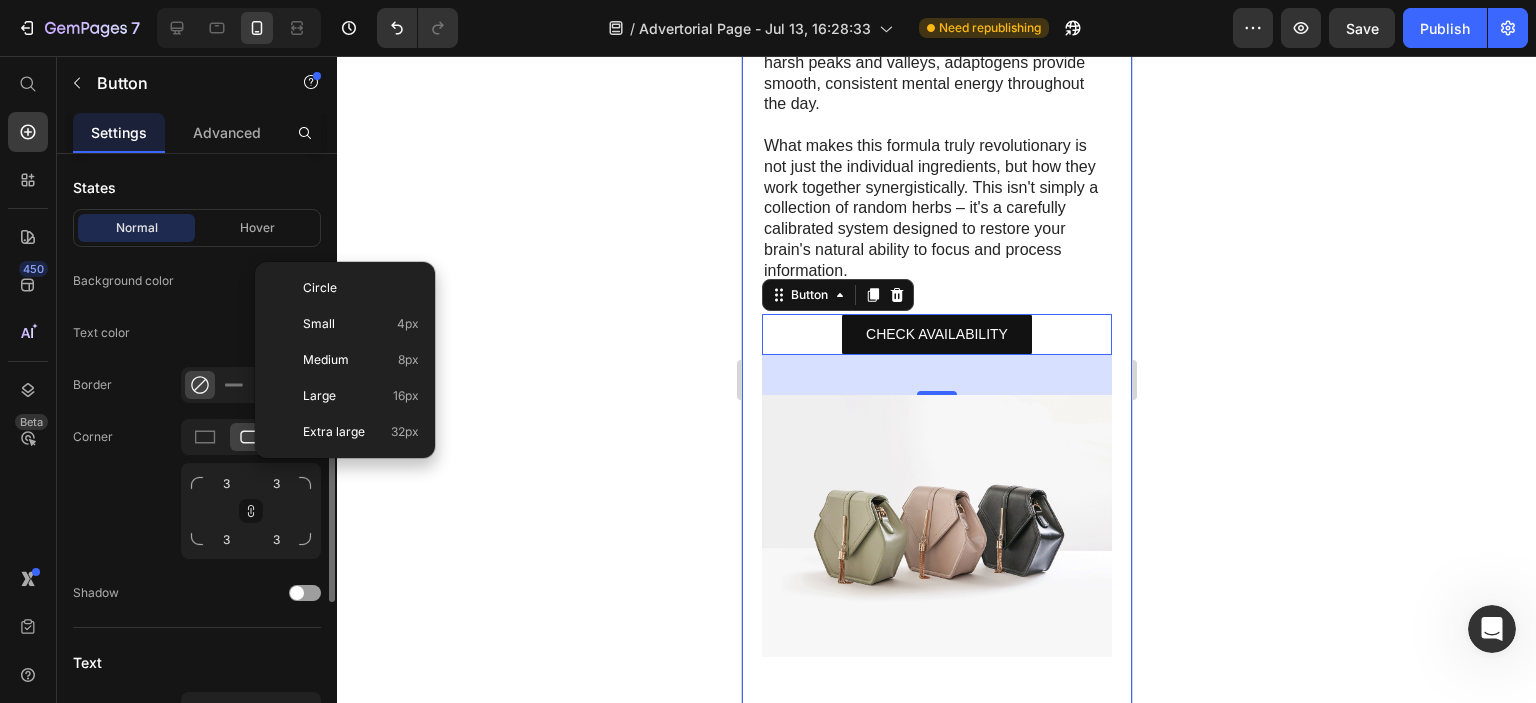 click at bounding box center (305, 483) 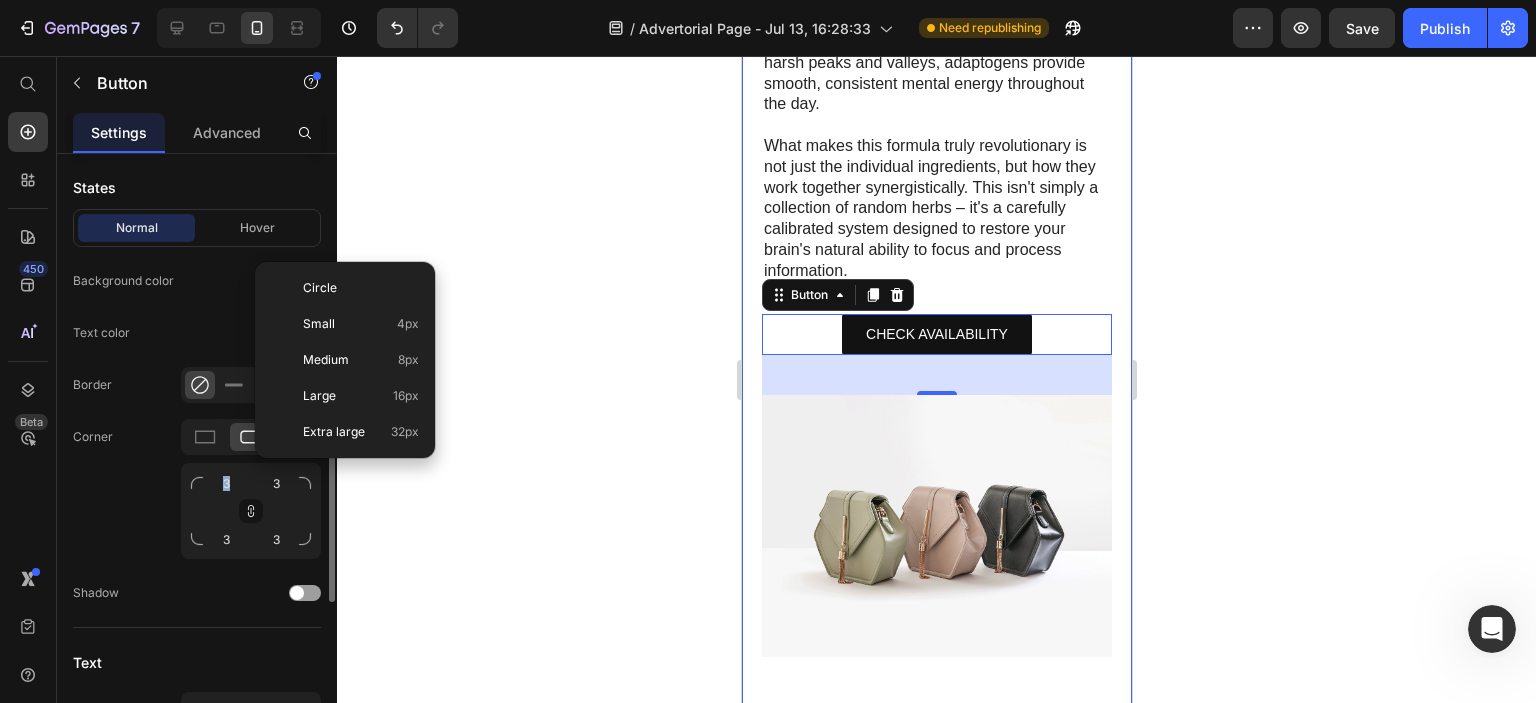 click at bounding box center [305, 483] 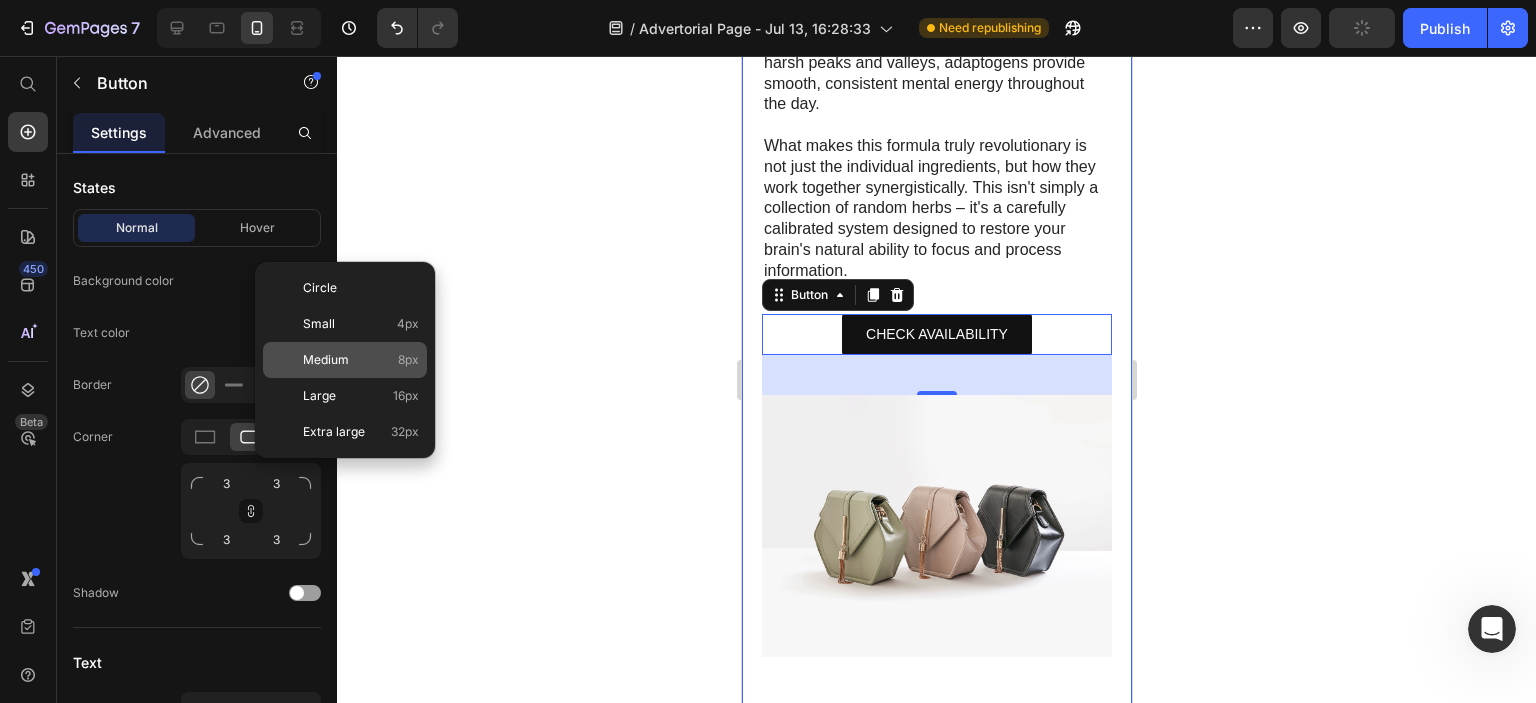 click on "Medium" at bounding box center [326, 360] 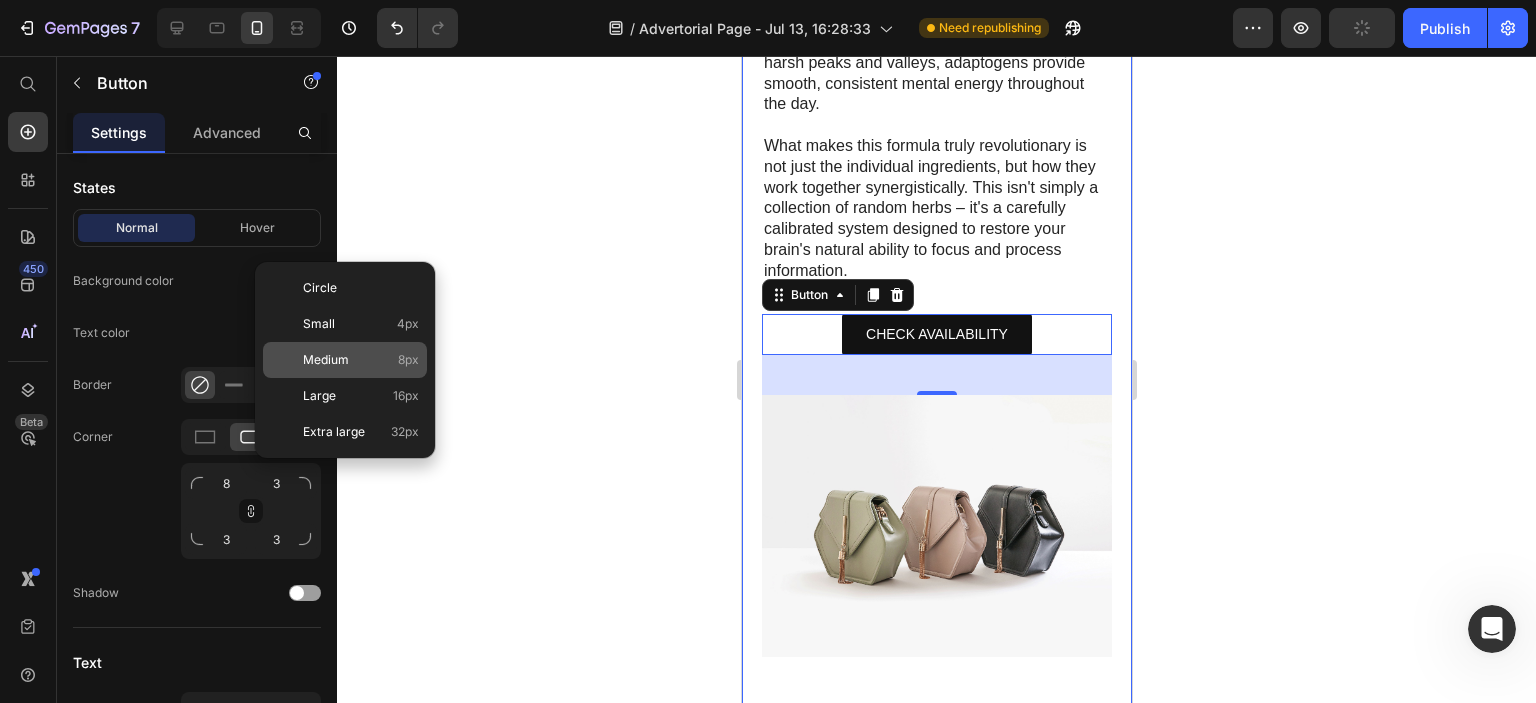 type on "8" 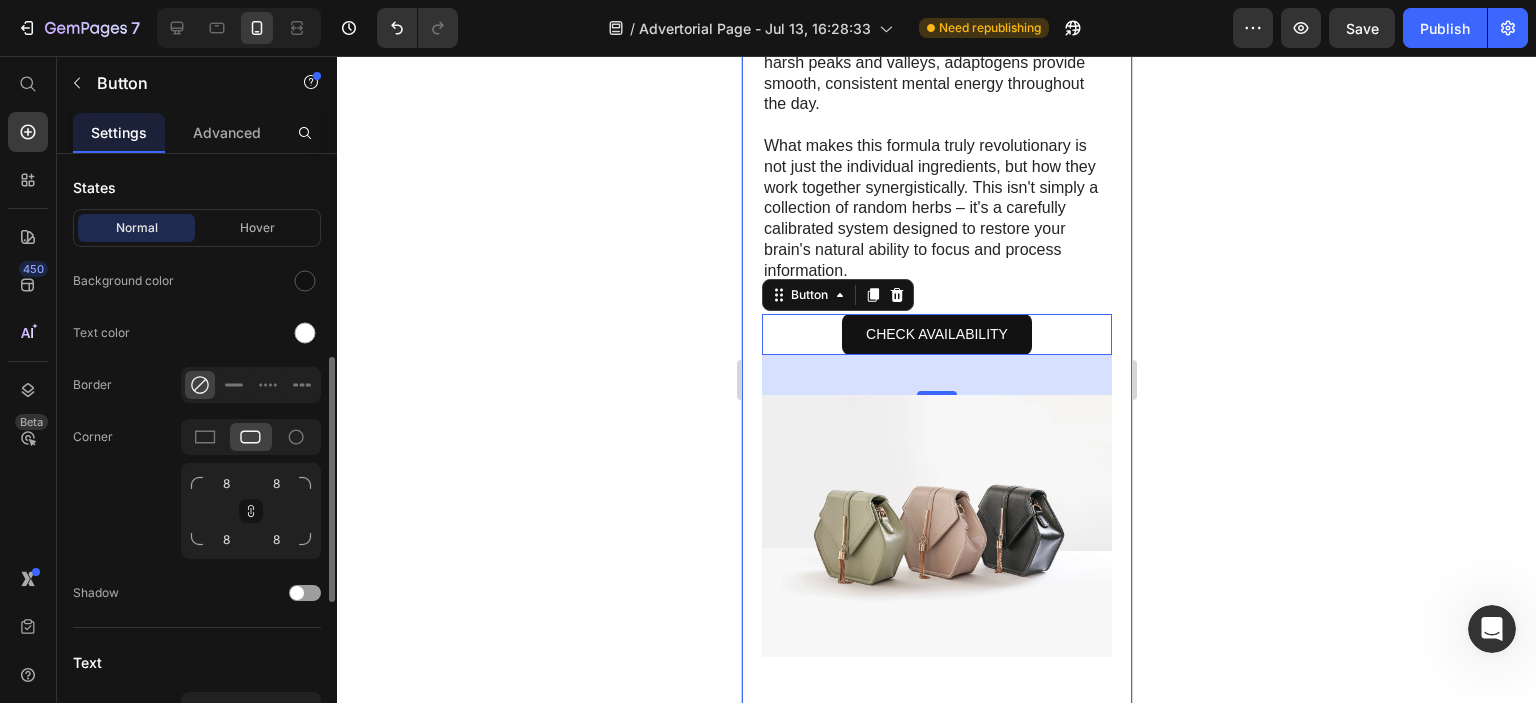 click 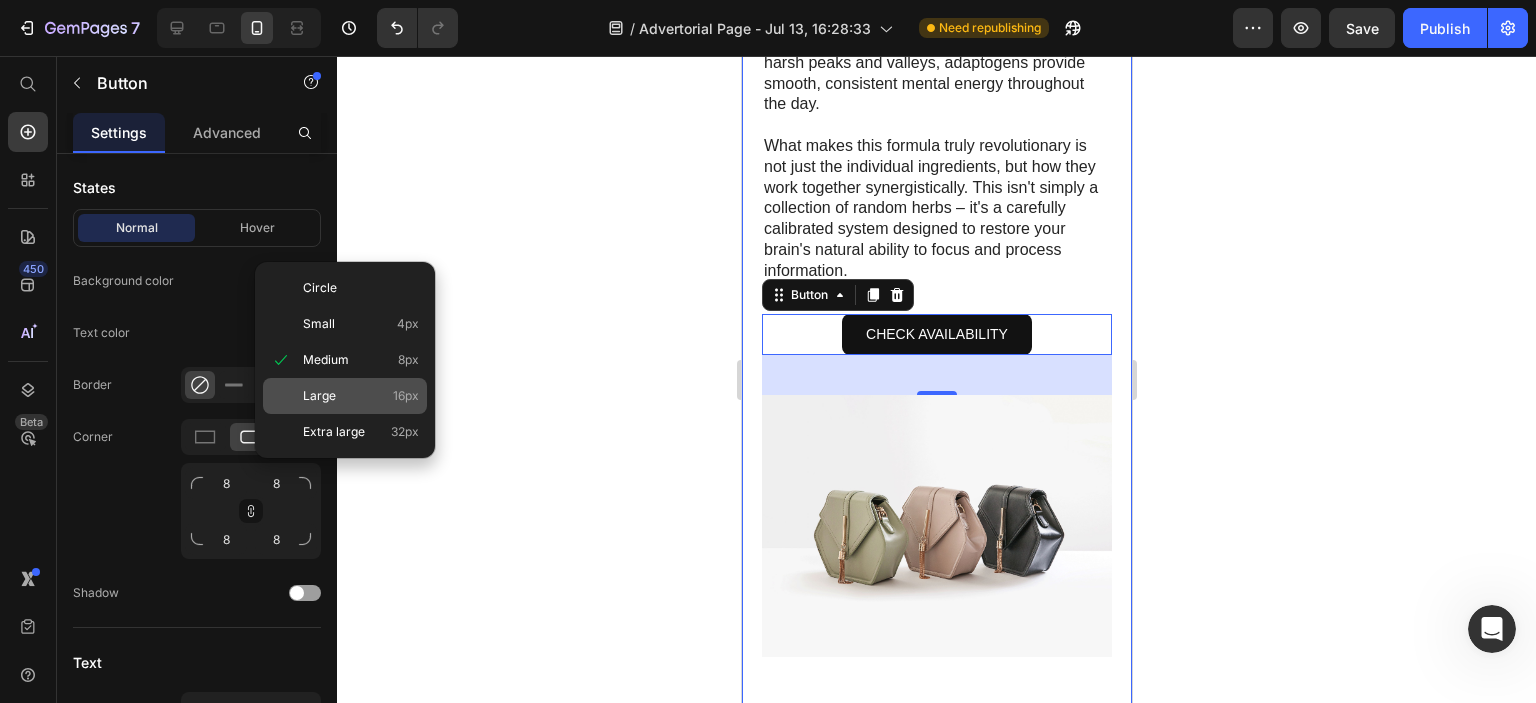 click on "Large" at bounding box center [319, 396] 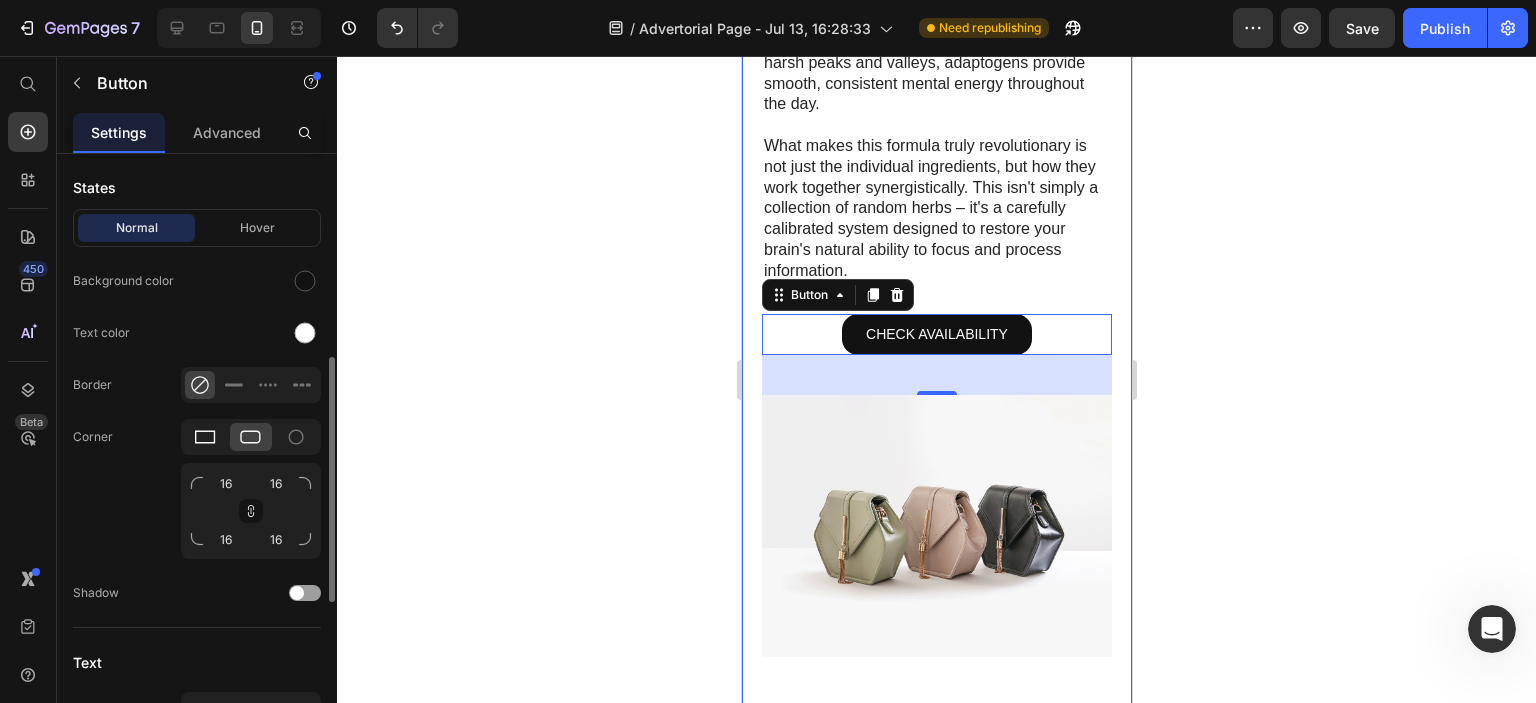 click 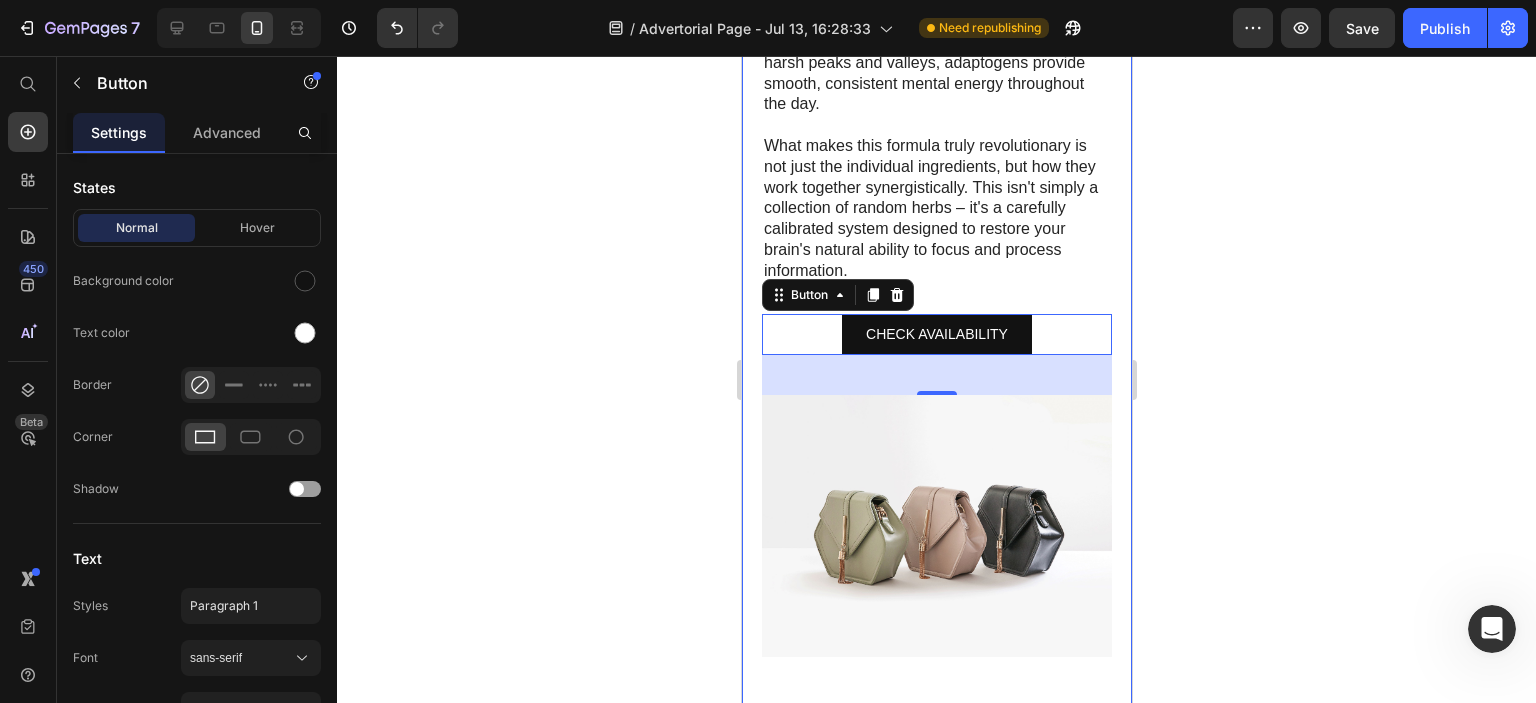 click 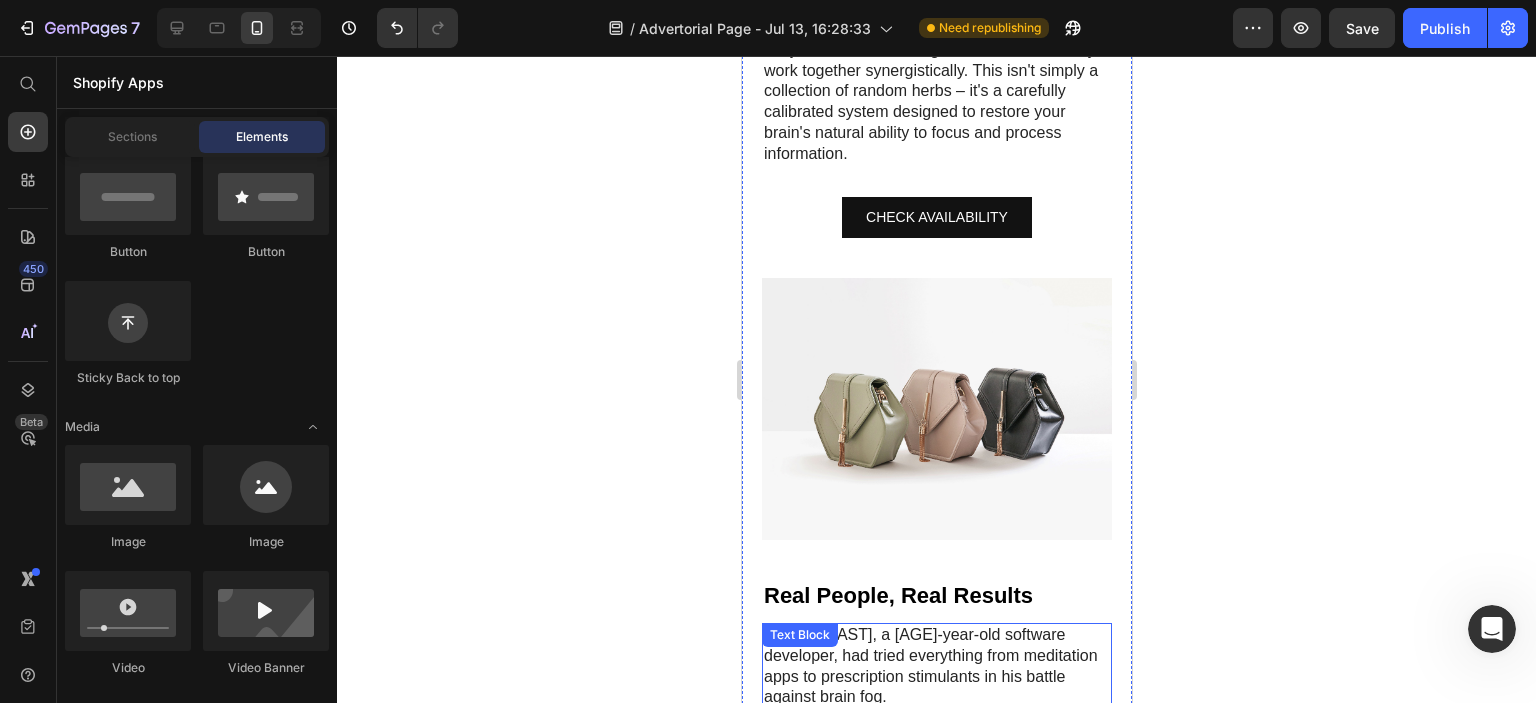 scroll, scrollTop: 7357, scrollLeft: 0, axis: vertical 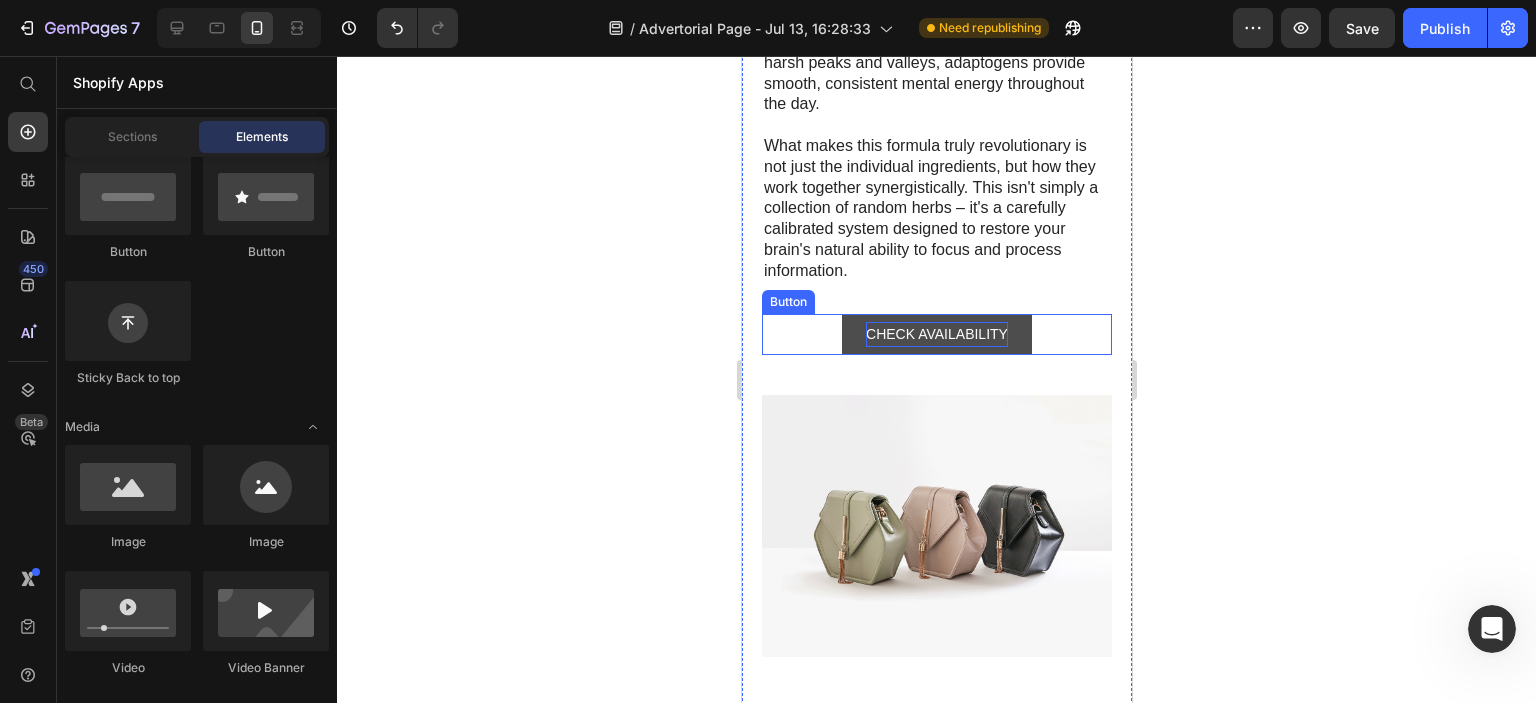 click on "CHECK AVAILABILITY" at bounding box center (936, 334) 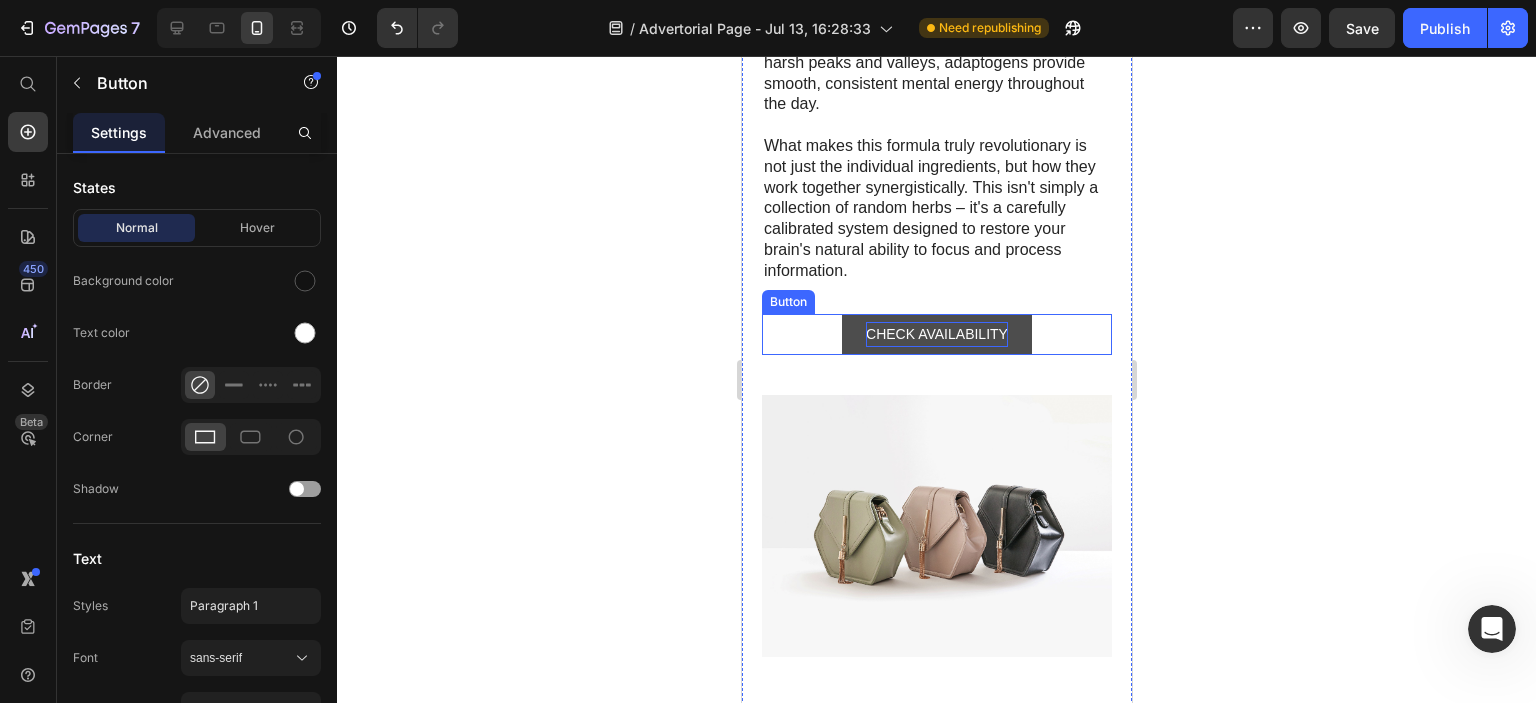 click on "CHECK AVAILABILITY" at bounding box center [936, 334] 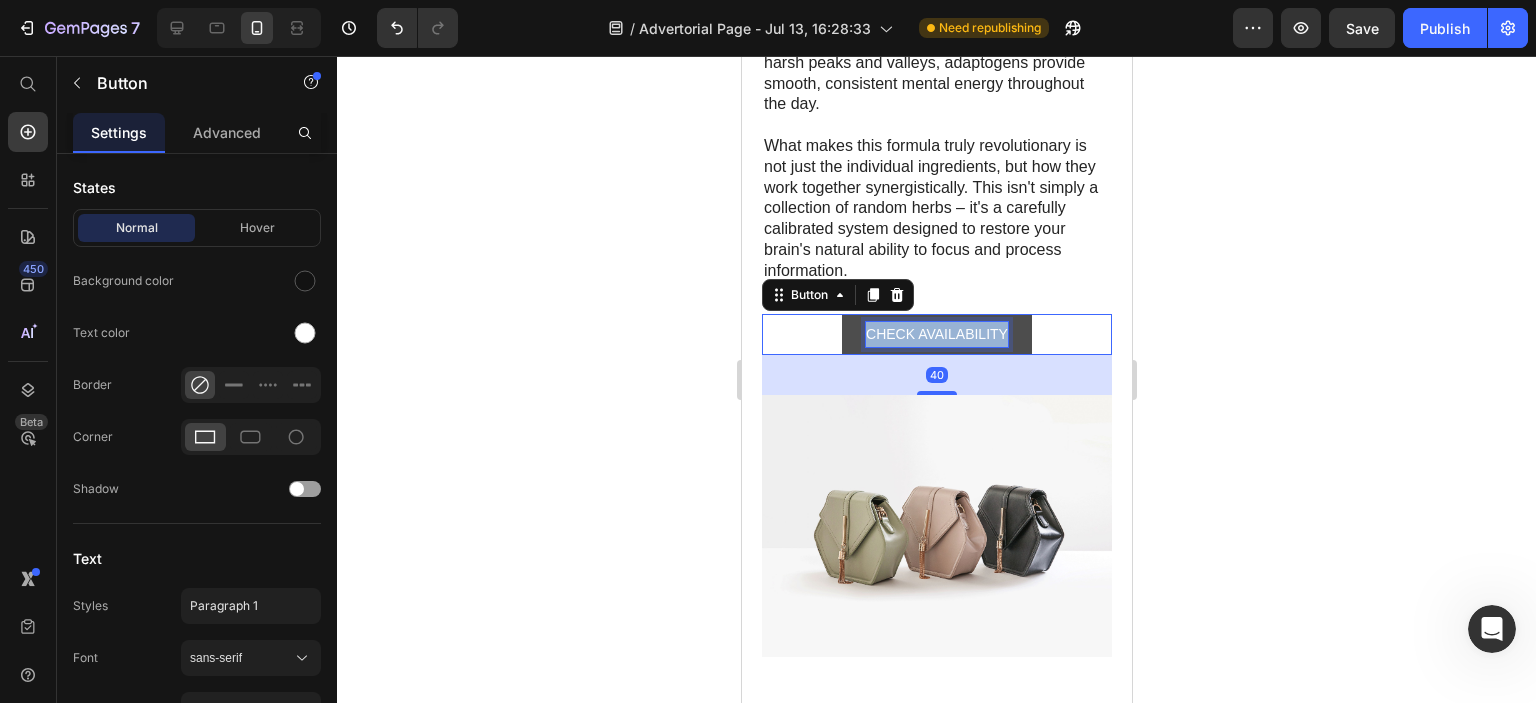 click on "CHECK AVAILABILITY" at bounding box center [936, 334] 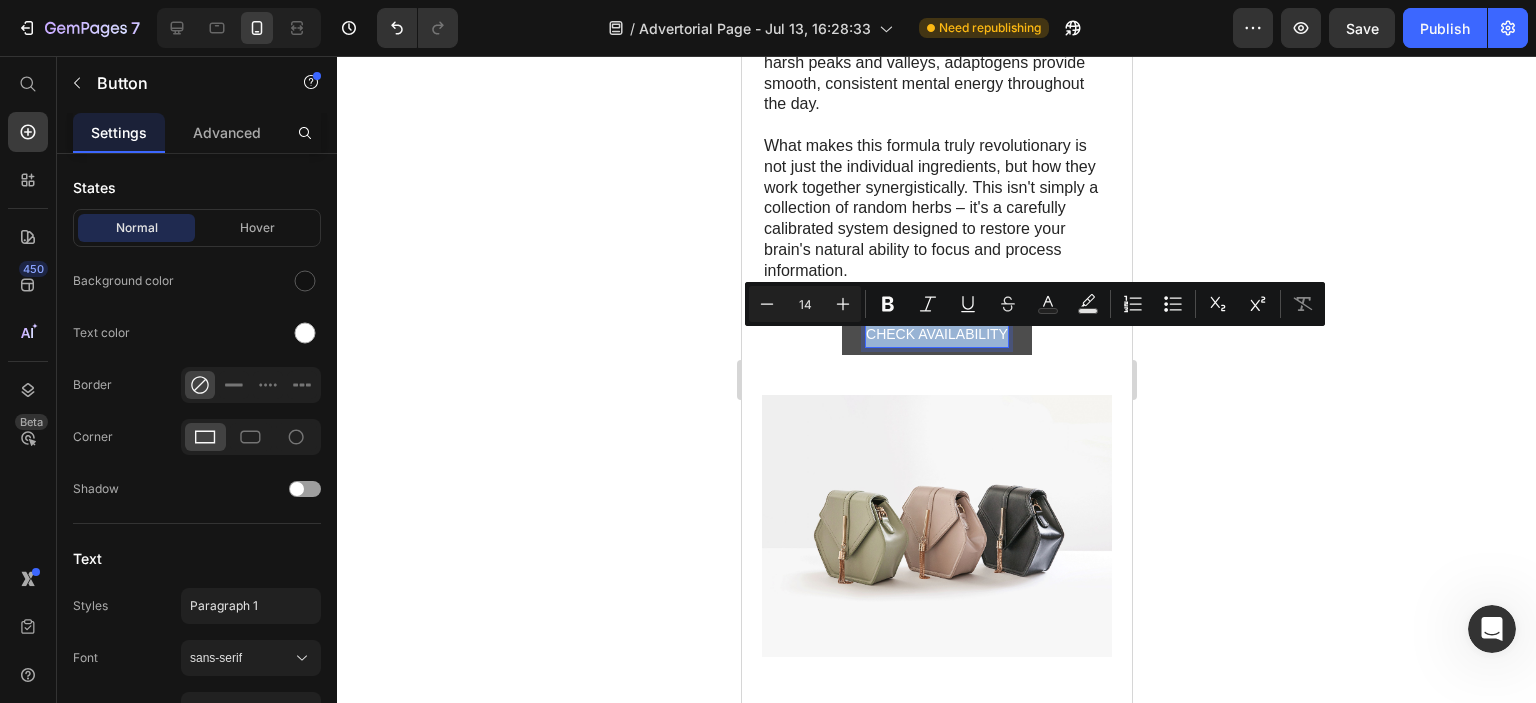 copy on "CHECK AVAILABILITY" 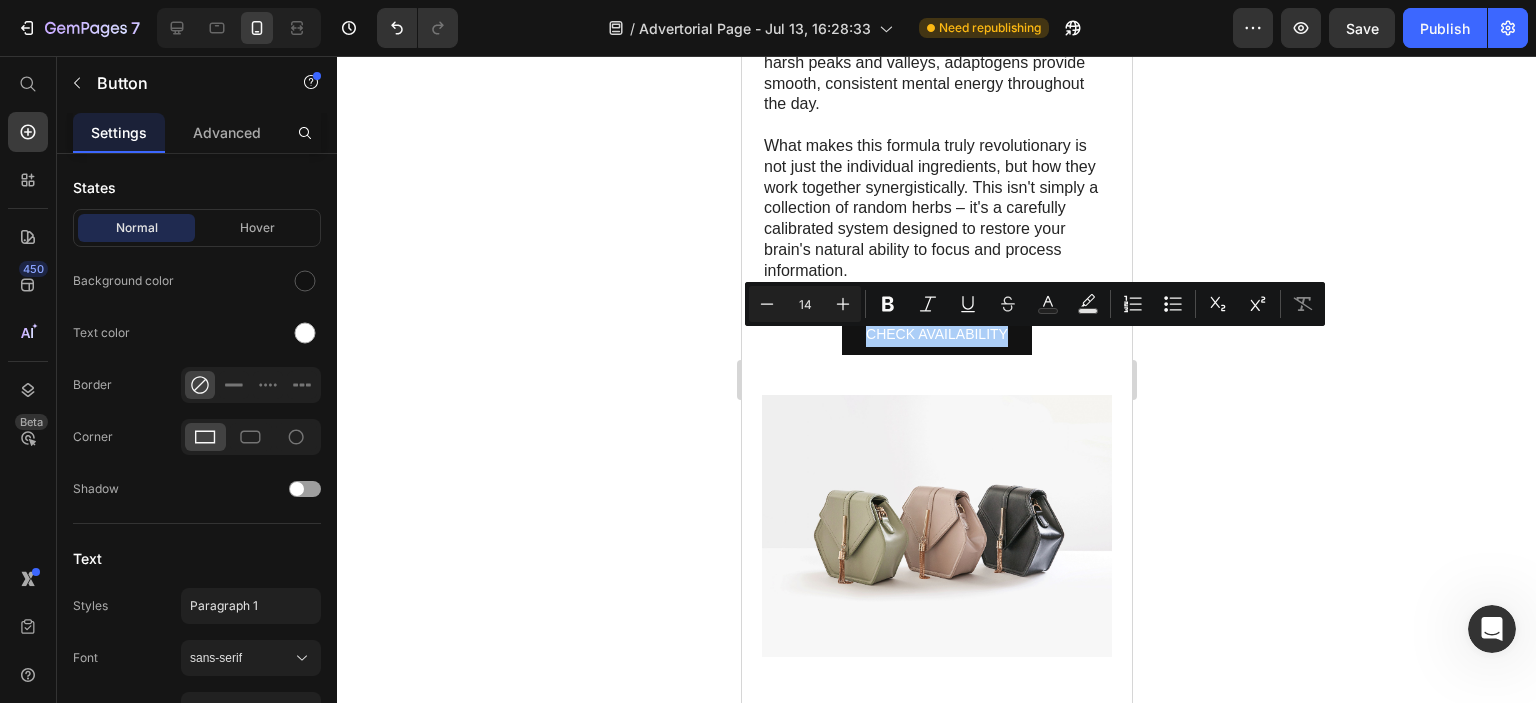 click 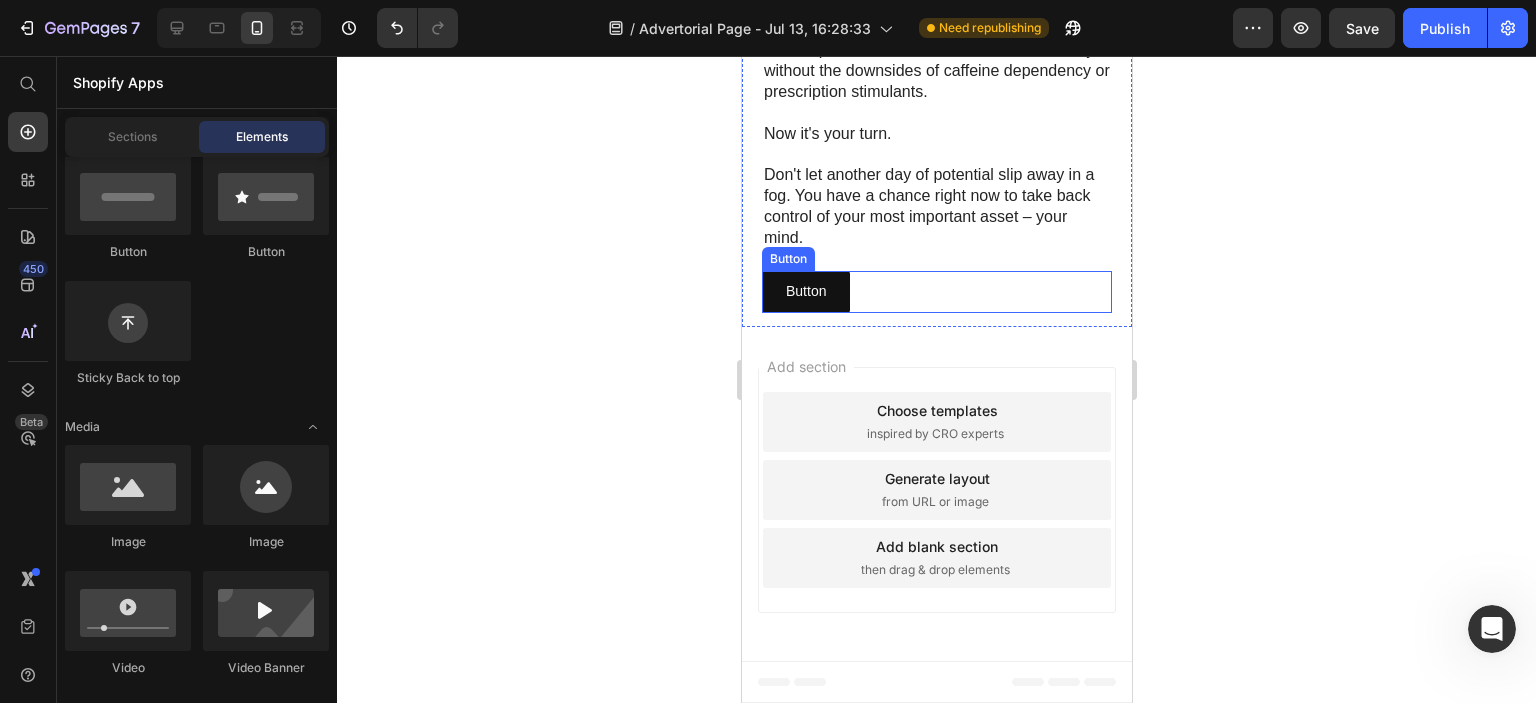 scroll, scrollTop: 12436, scrollLeft: 0, axis: vertical 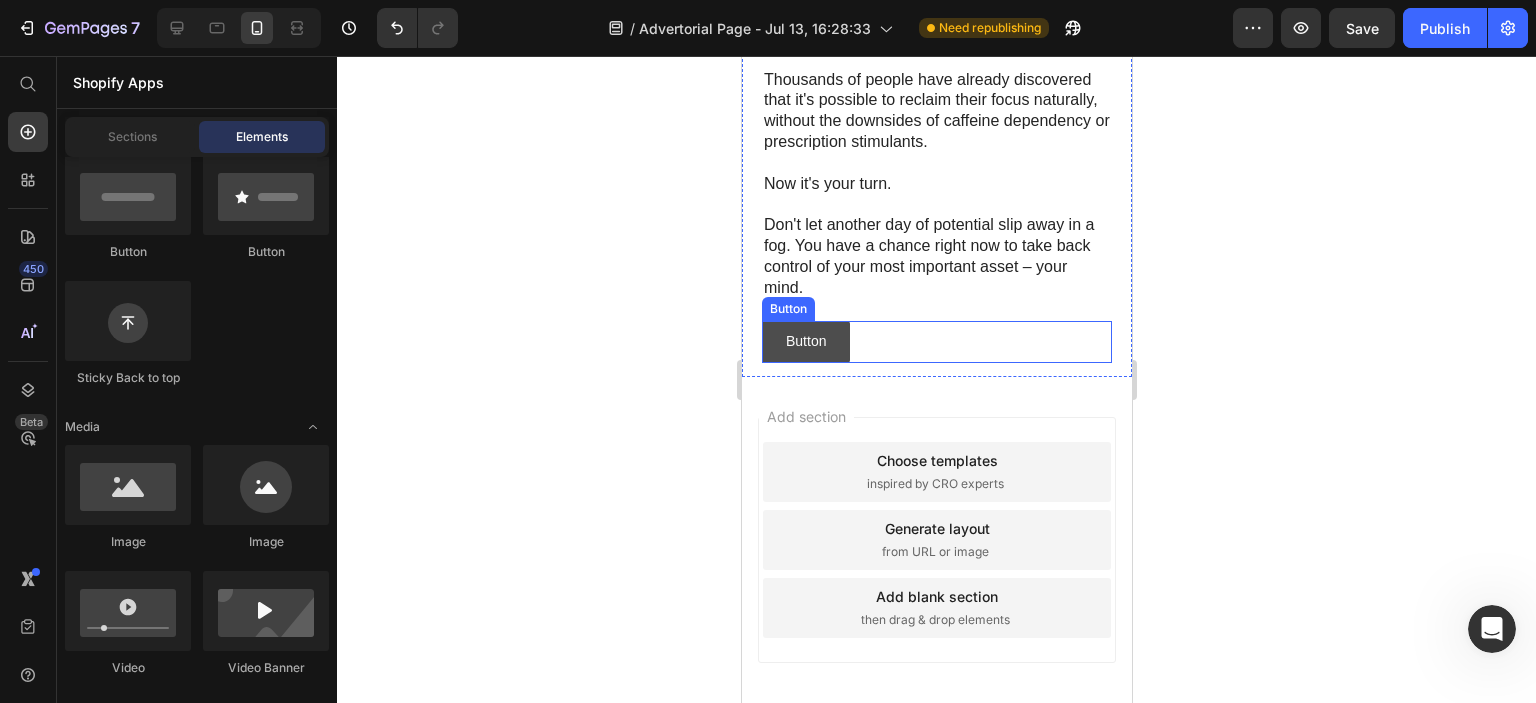 click on "Button" at bounding box center (805, 341) 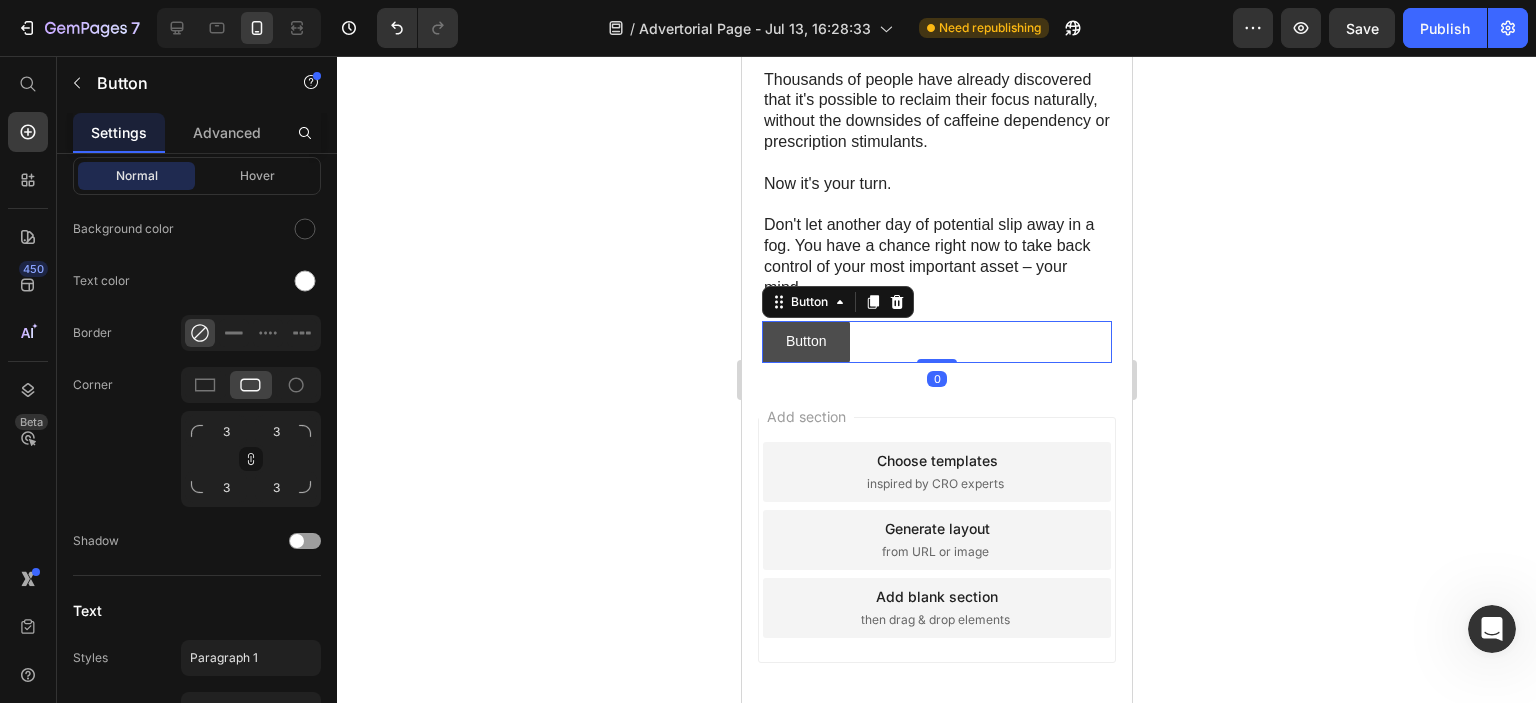 click on "Button" at bounding box center [805, 341] 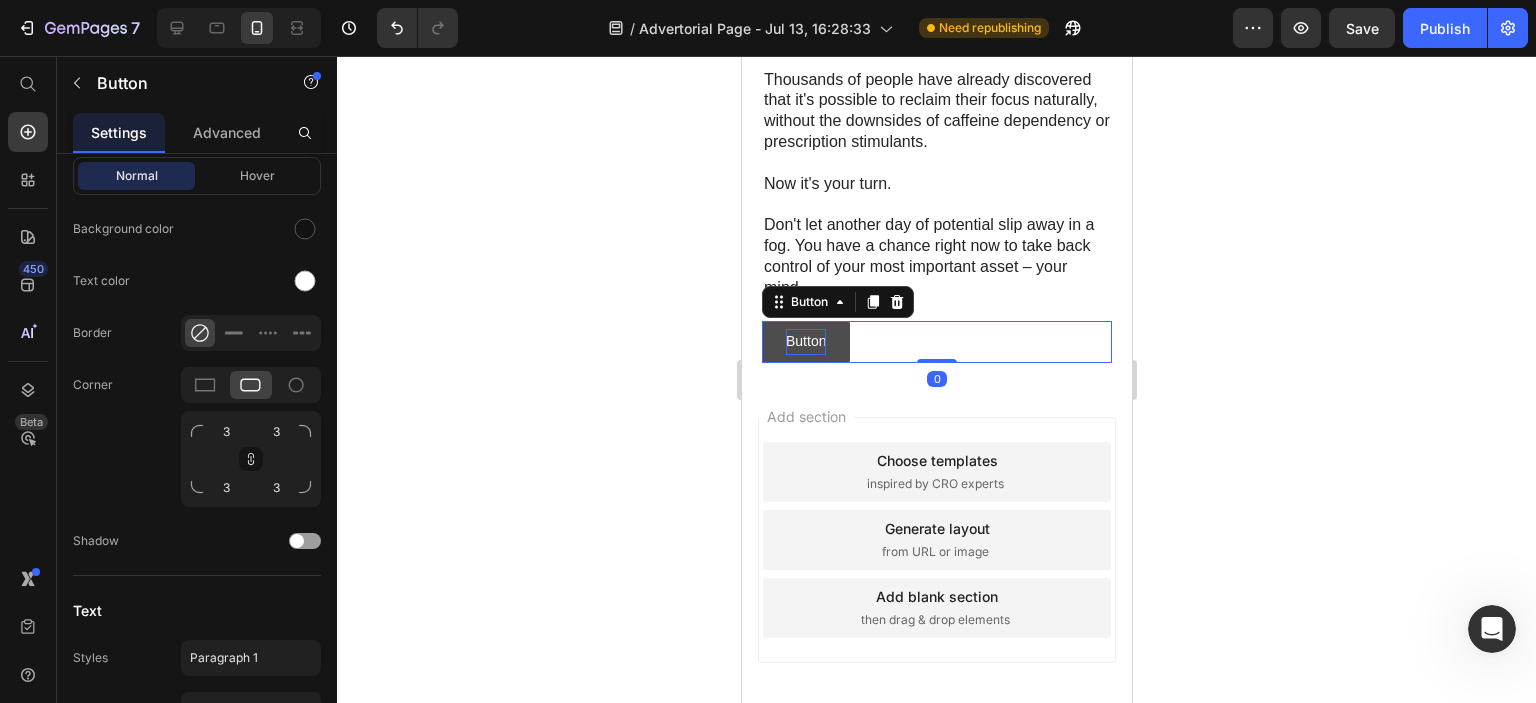 click on "Button" at bounding box center [805, 341] 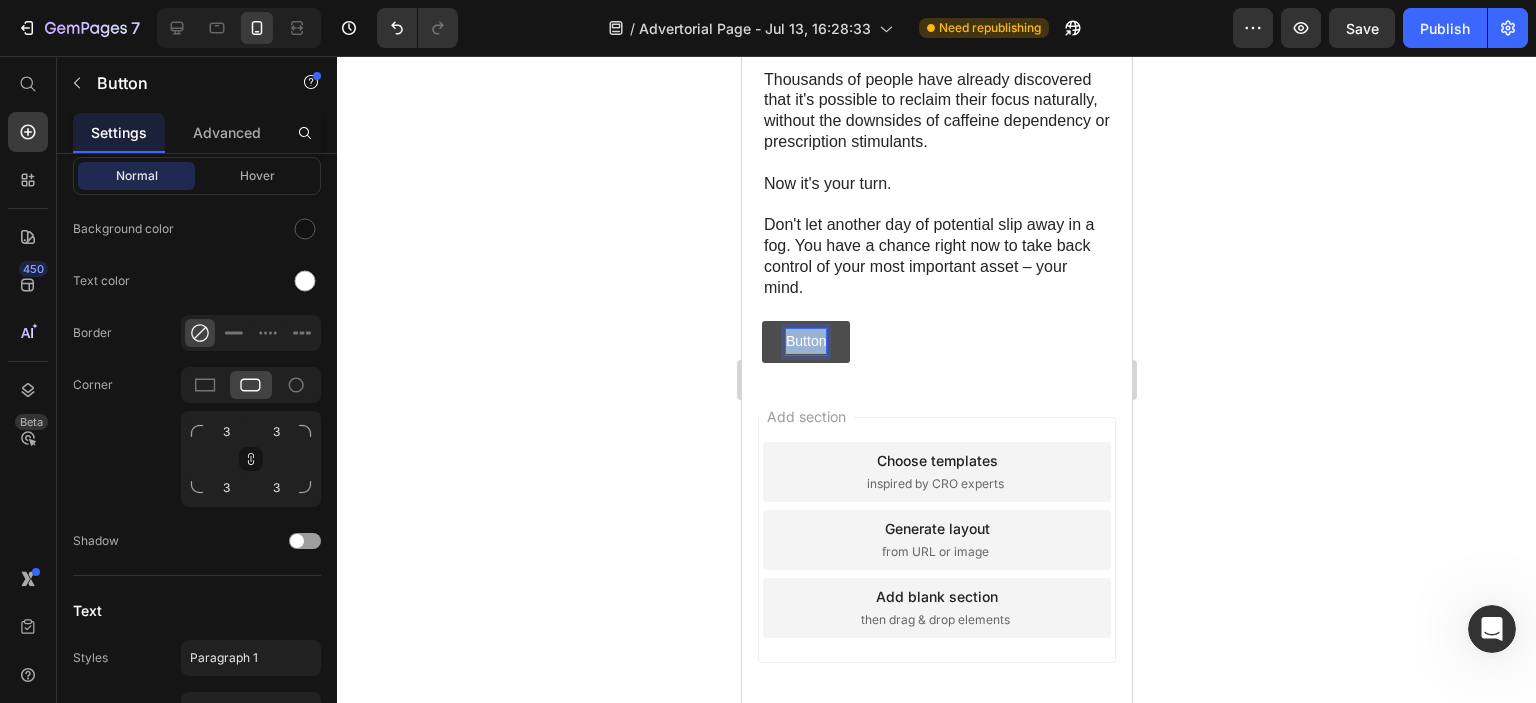 click on "Button" at bounding box center (805, 341) 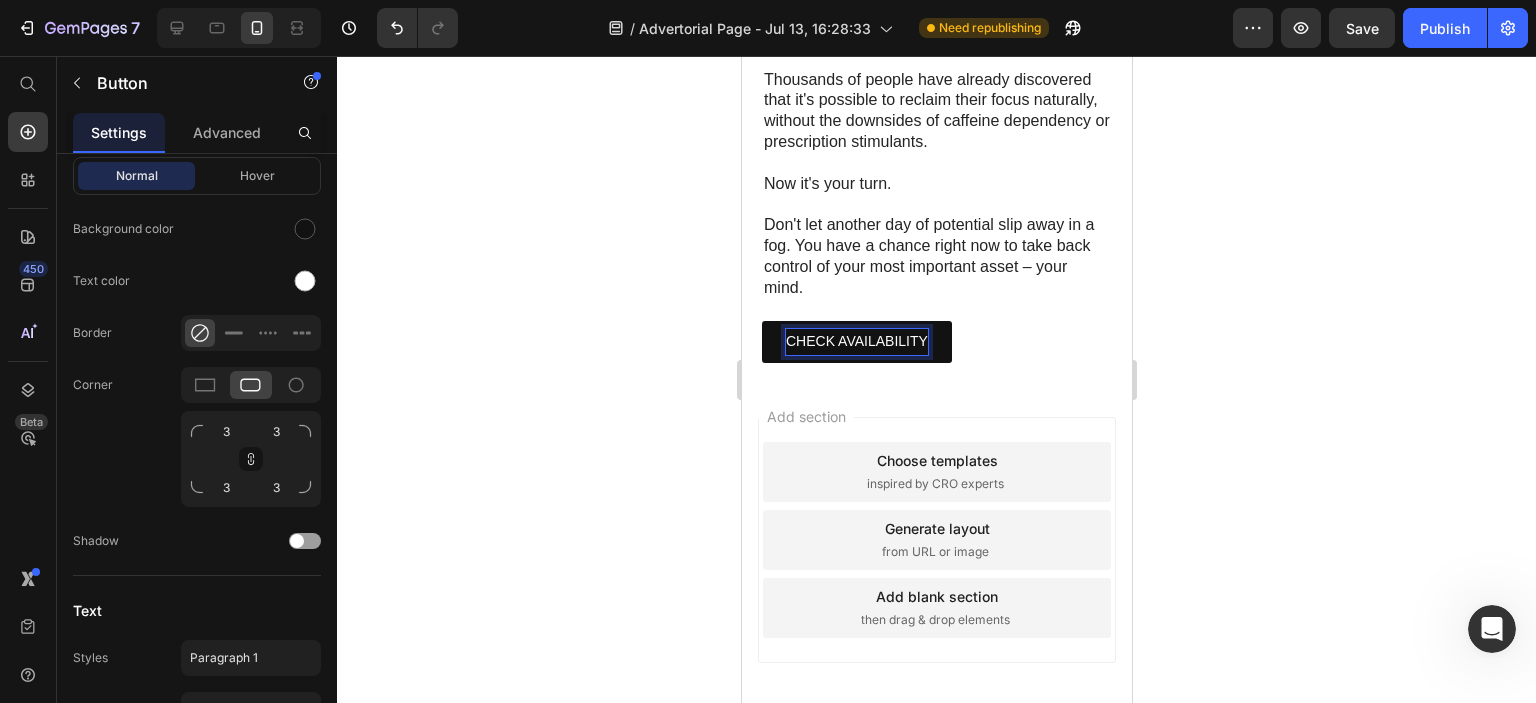 click 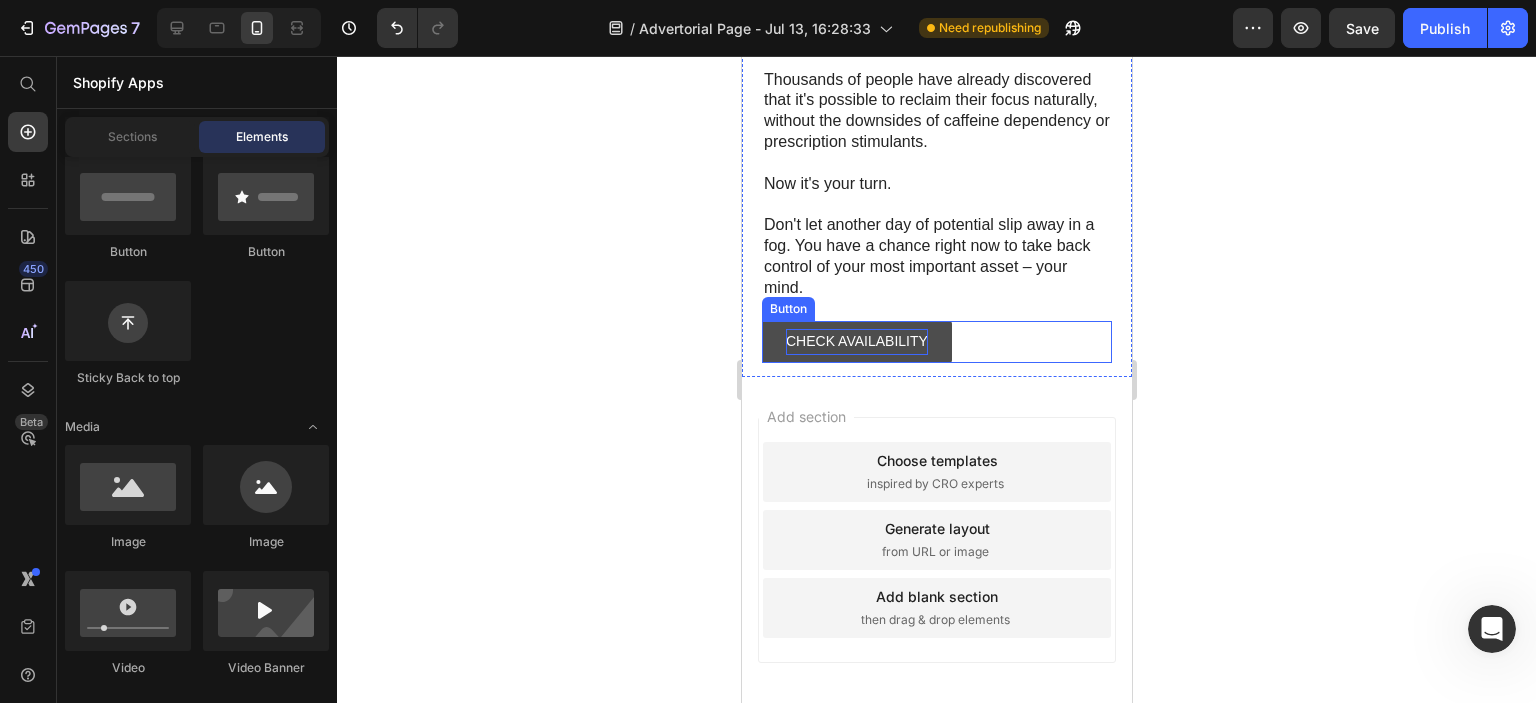 click on "CHECK AVAILABILITY" at bounding box center [856, 341] 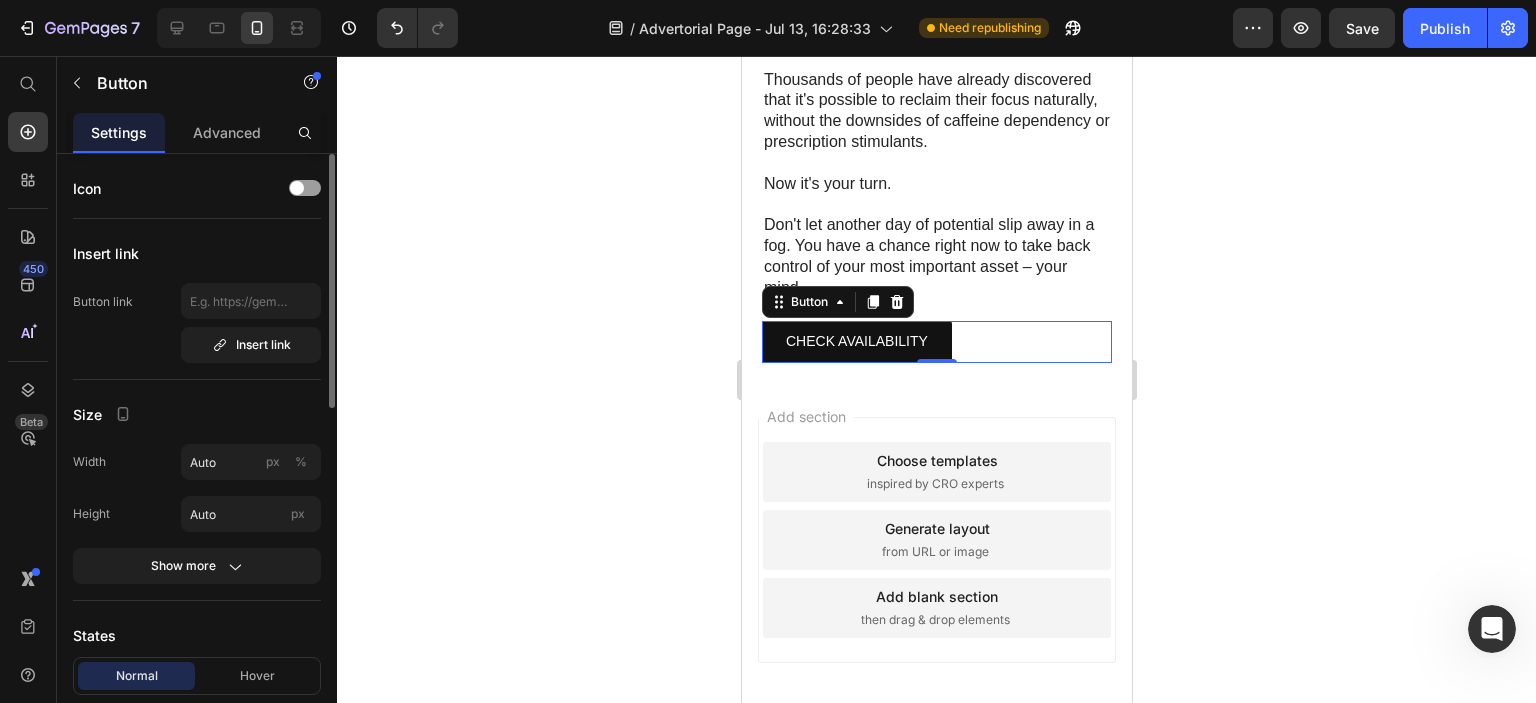 scroll, scrollTop: 400, scrollLeft: 0, axis: vertical 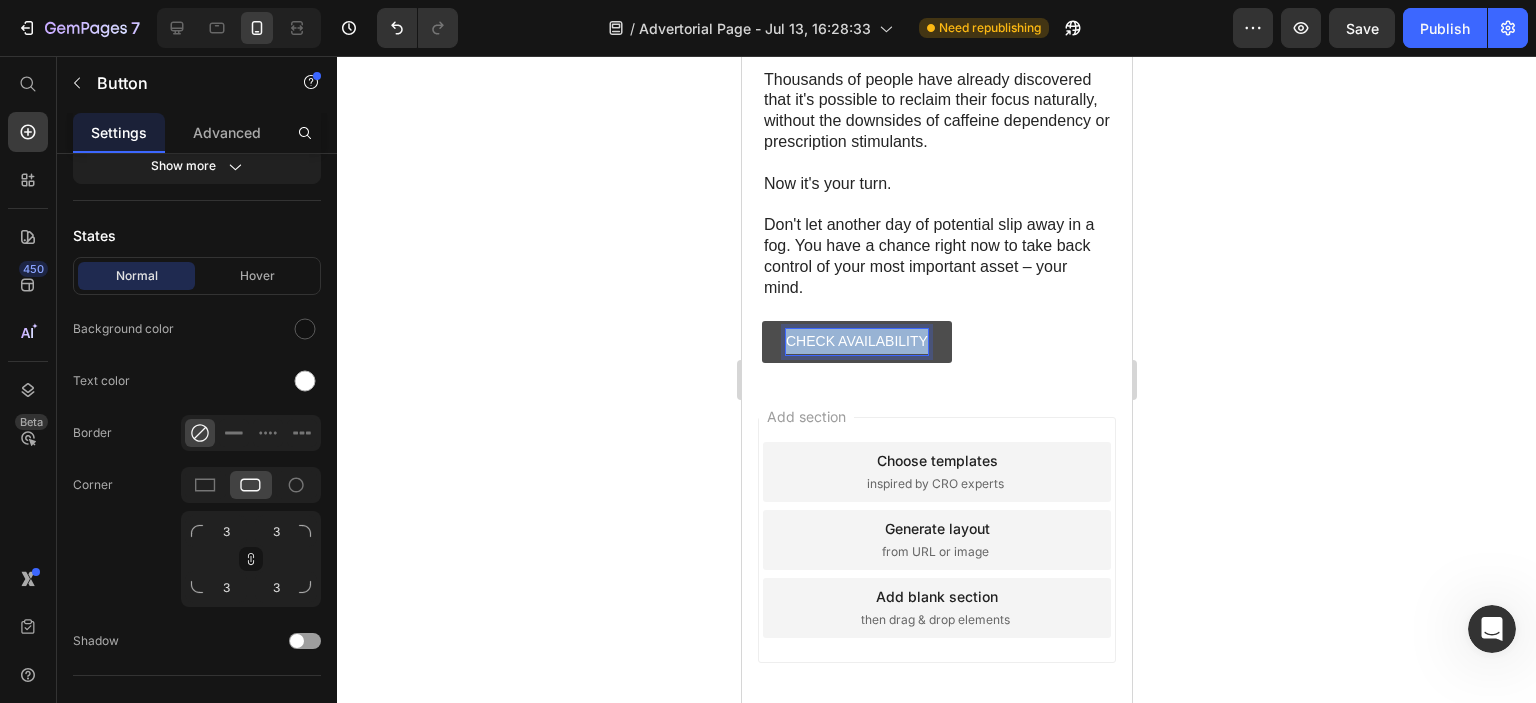click on "CHECK AVAILABILITY" at bounding box center [856, 341] 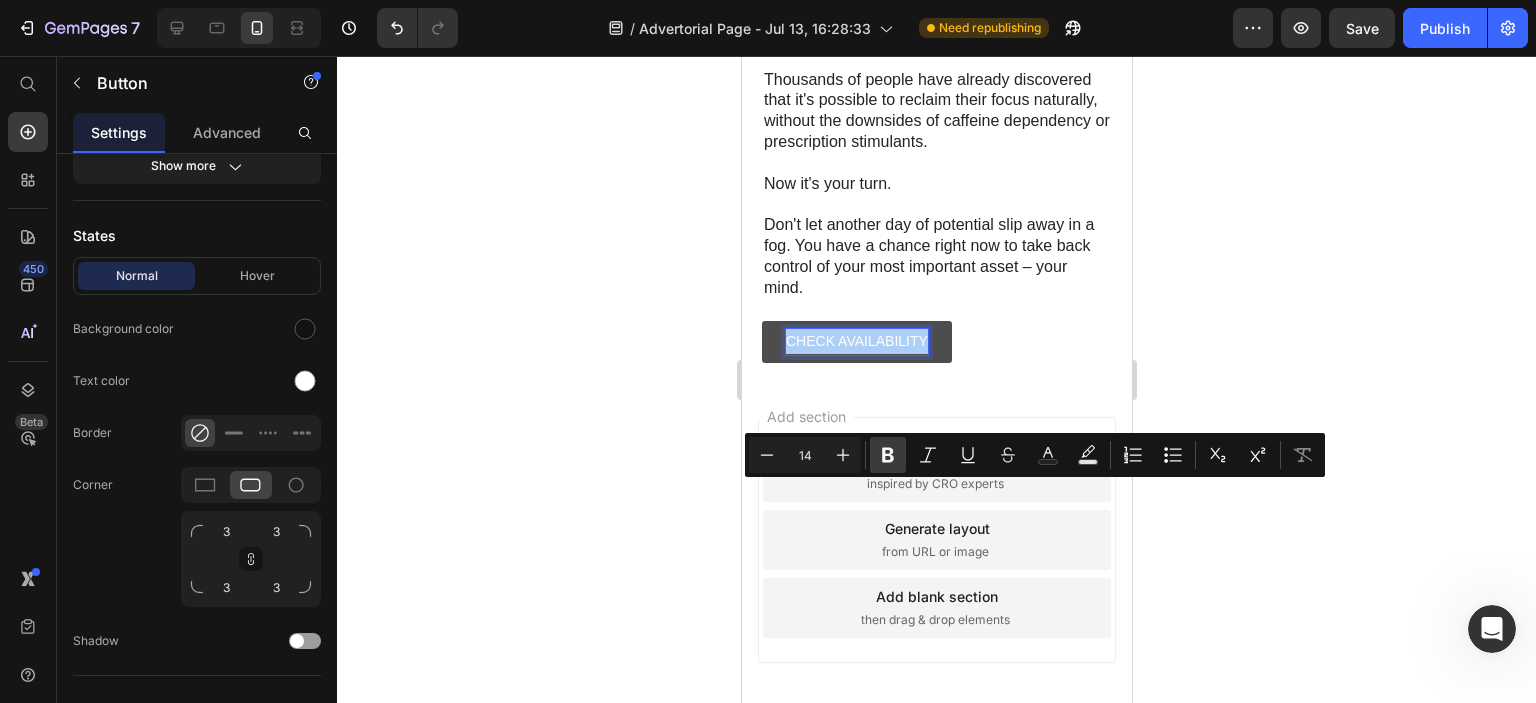 click 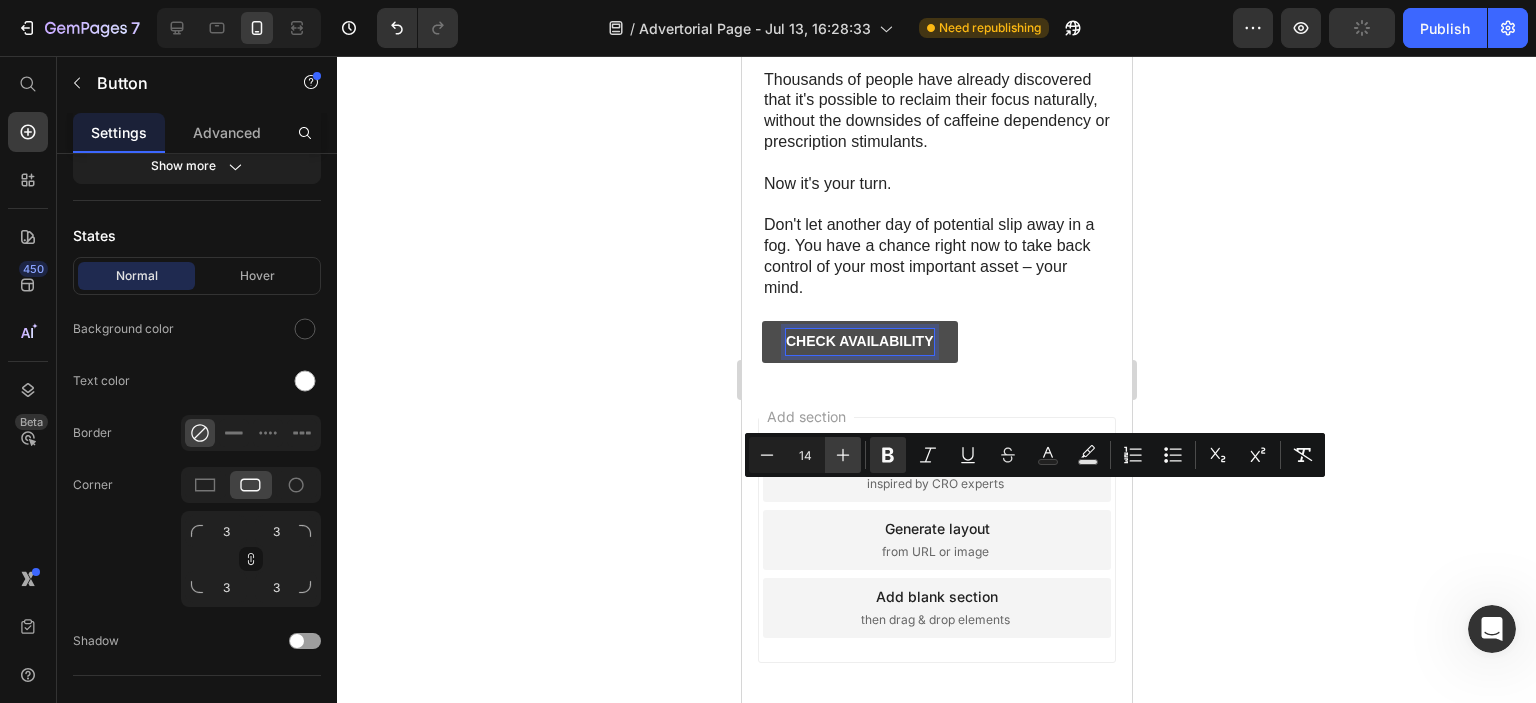 click 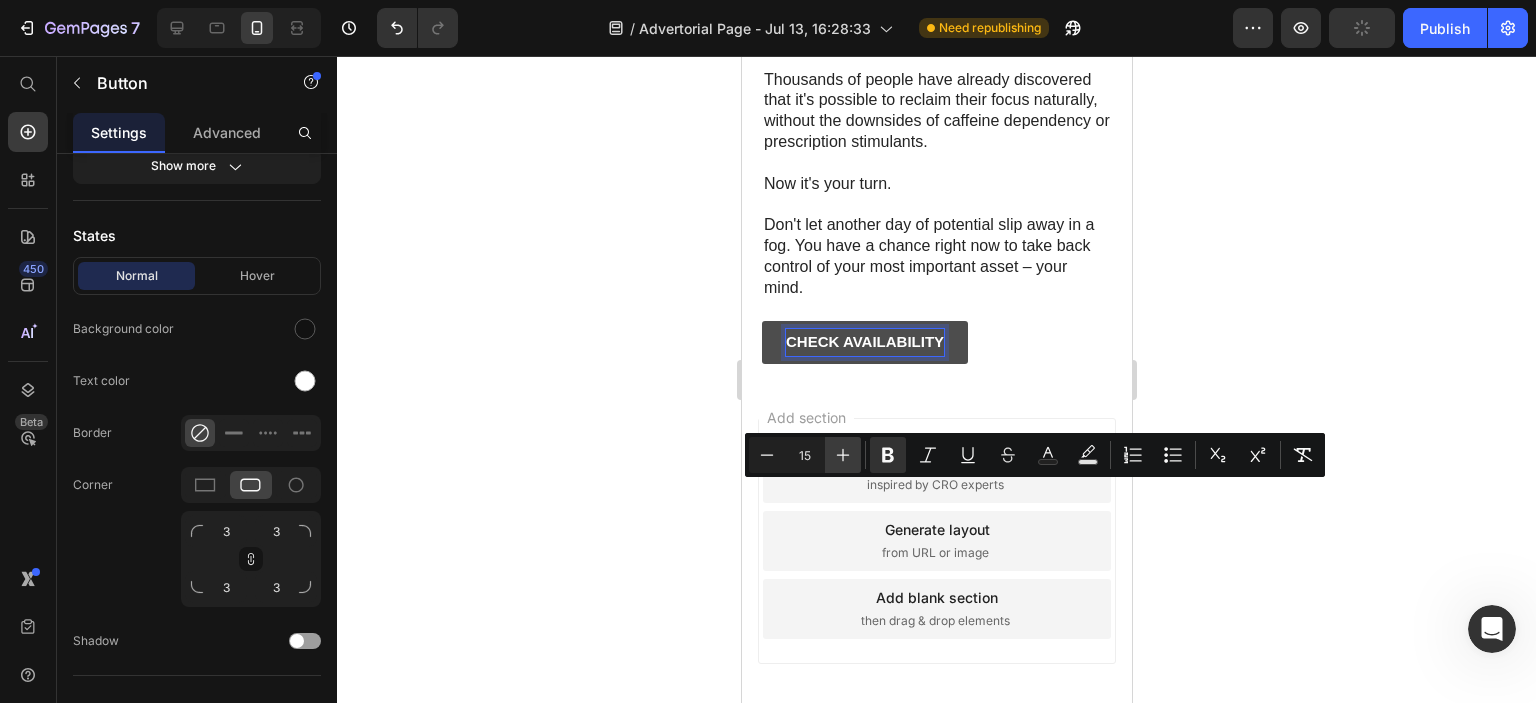 click 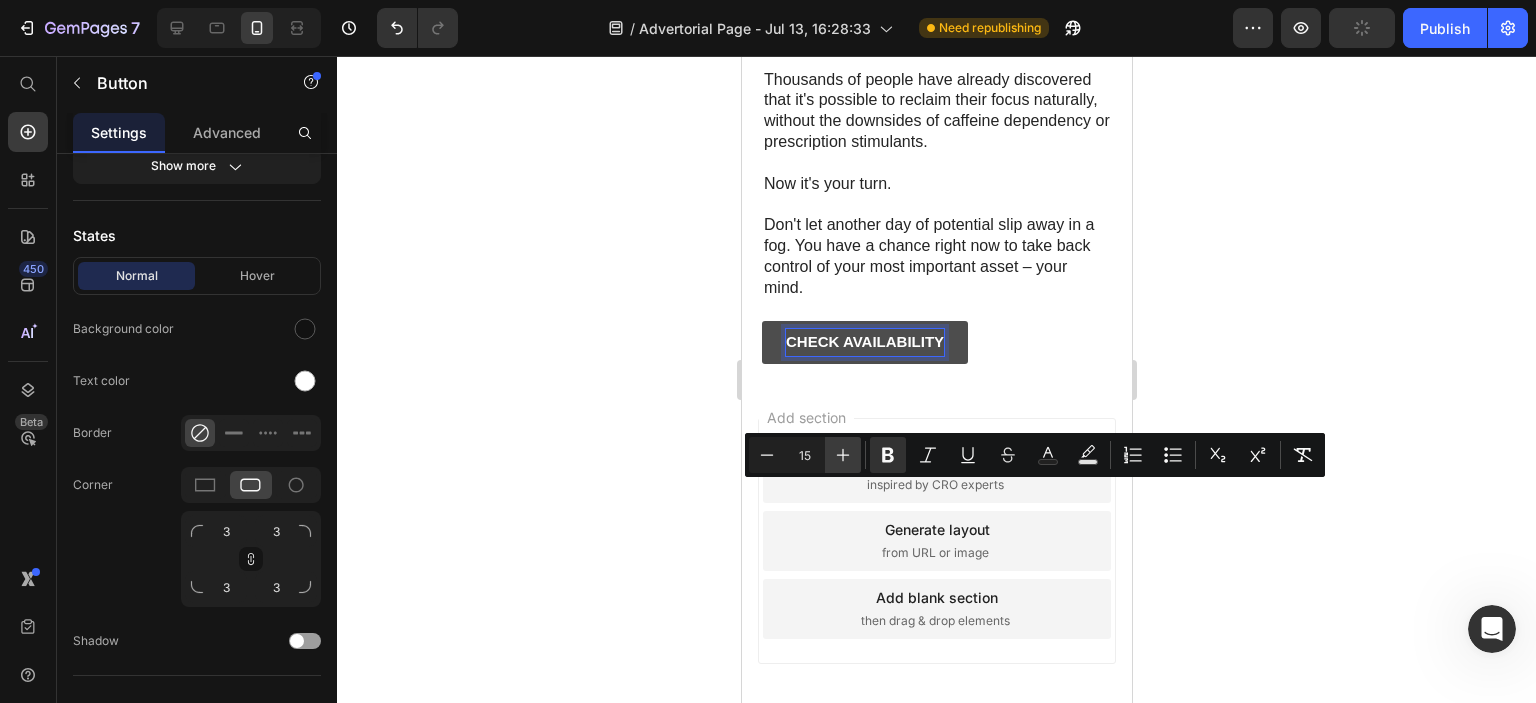 type on "16" 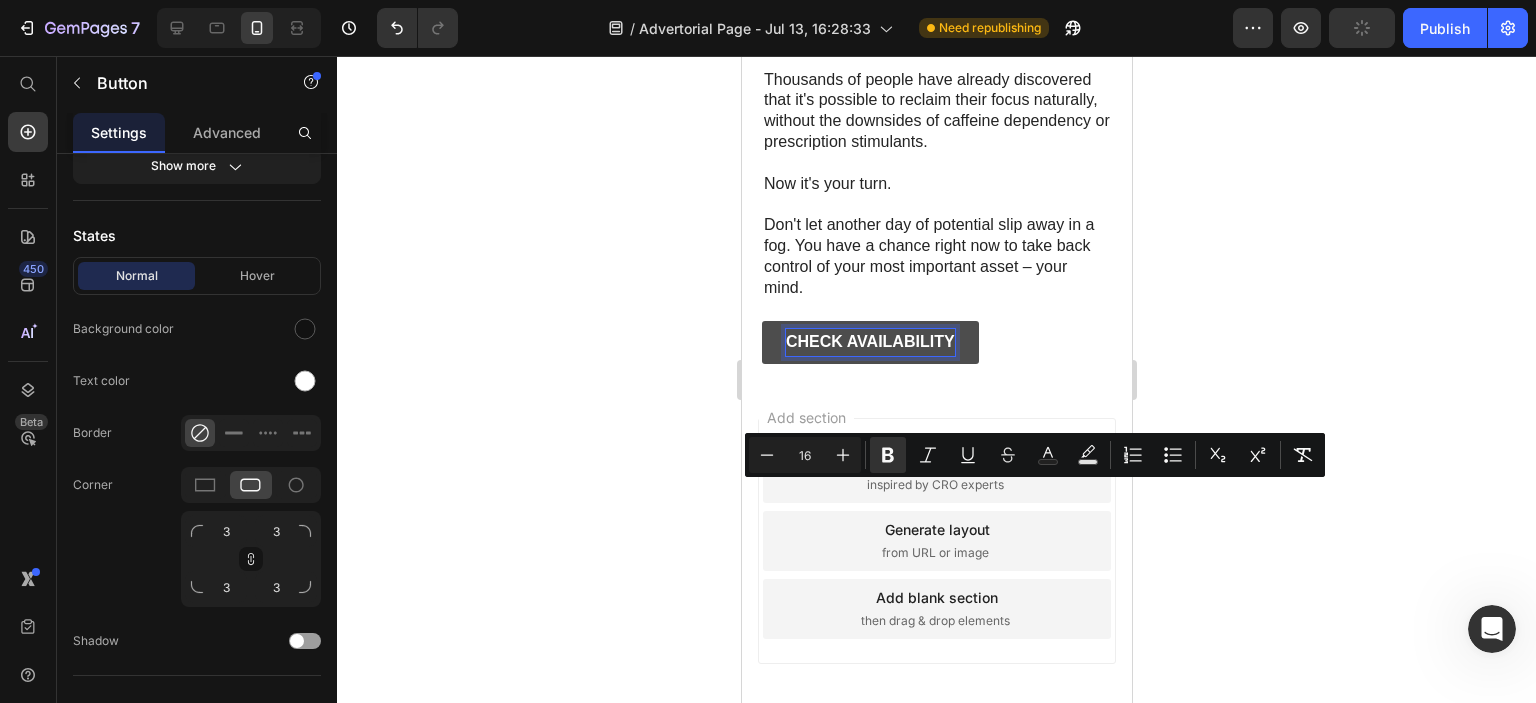 click 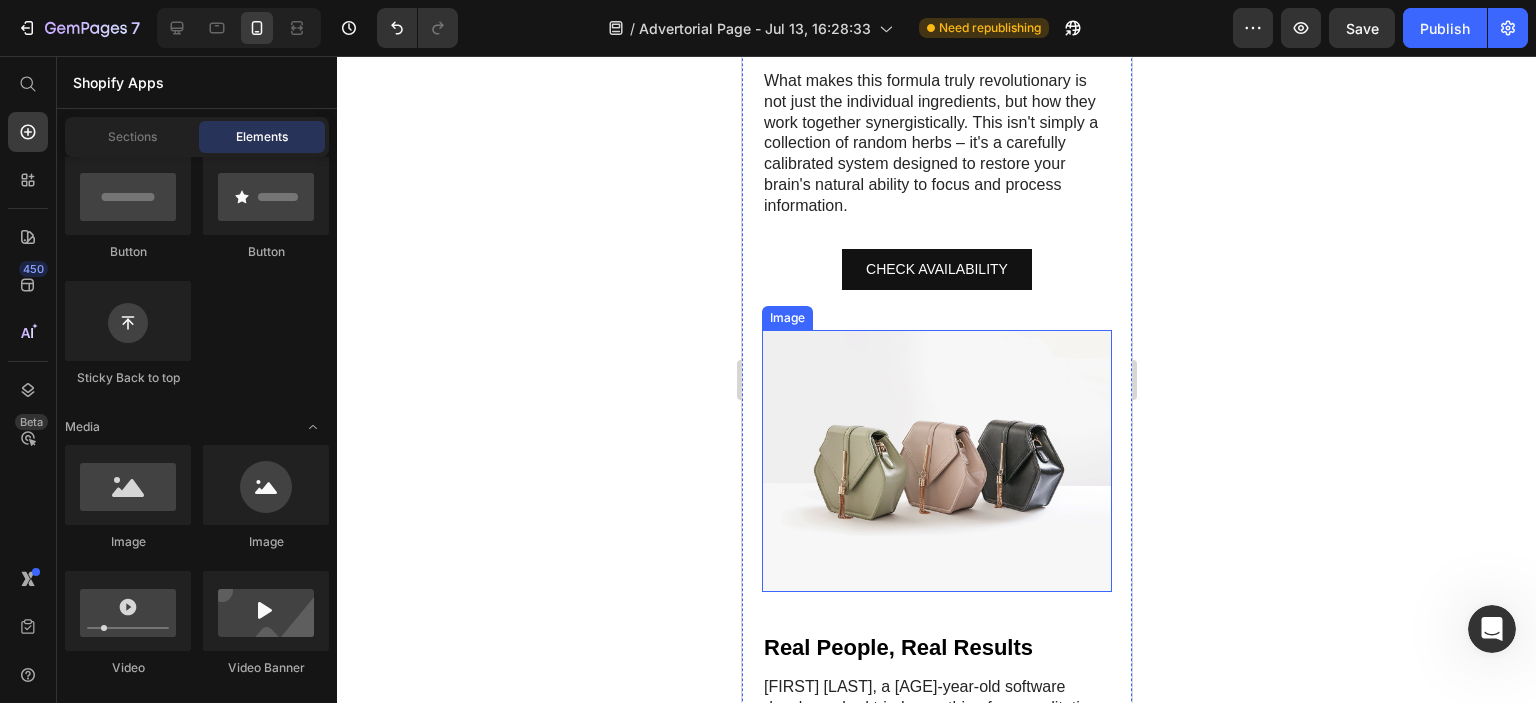 scroll, scrollTop: 7336, scrollLeft: 0, axis: vertical 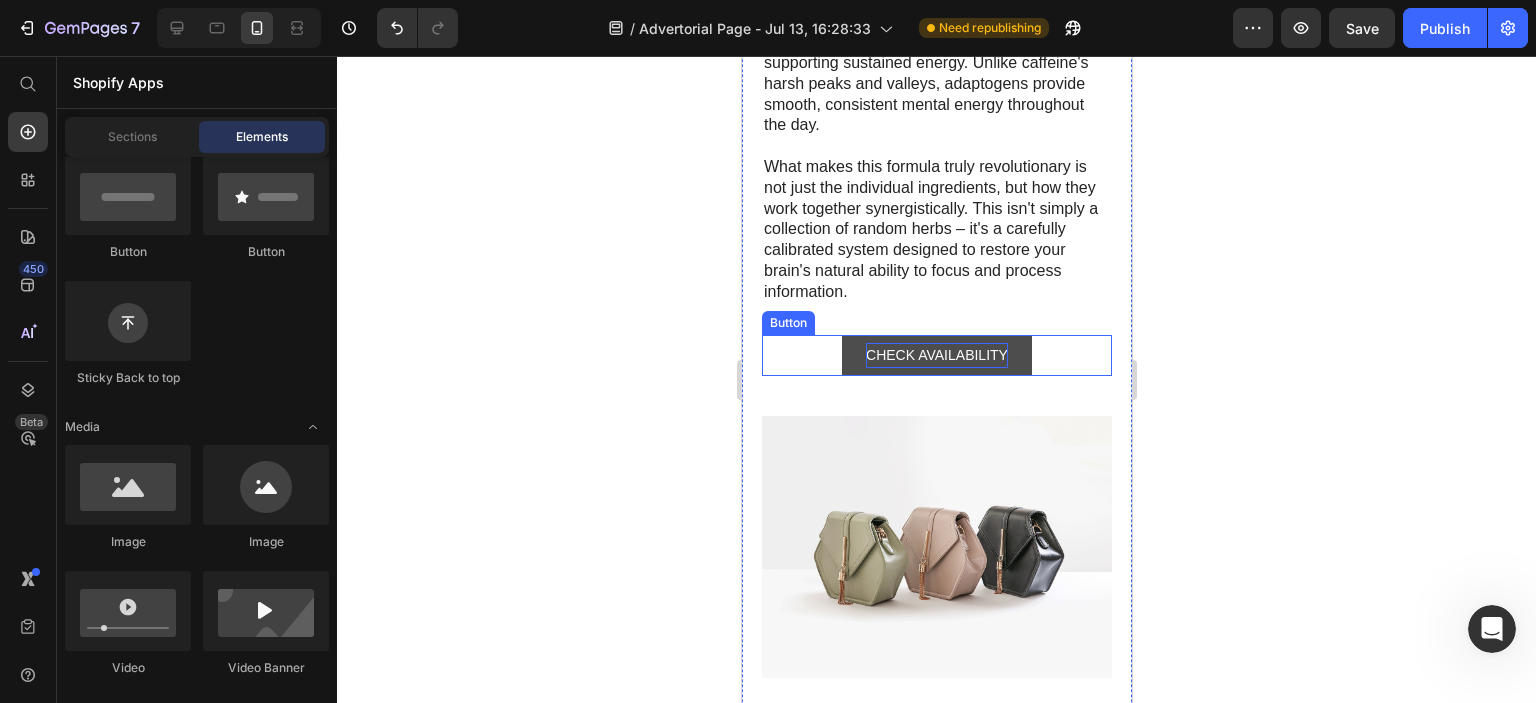 click on "CHECK AVAILABILITY" at bounding box center [936, 355] 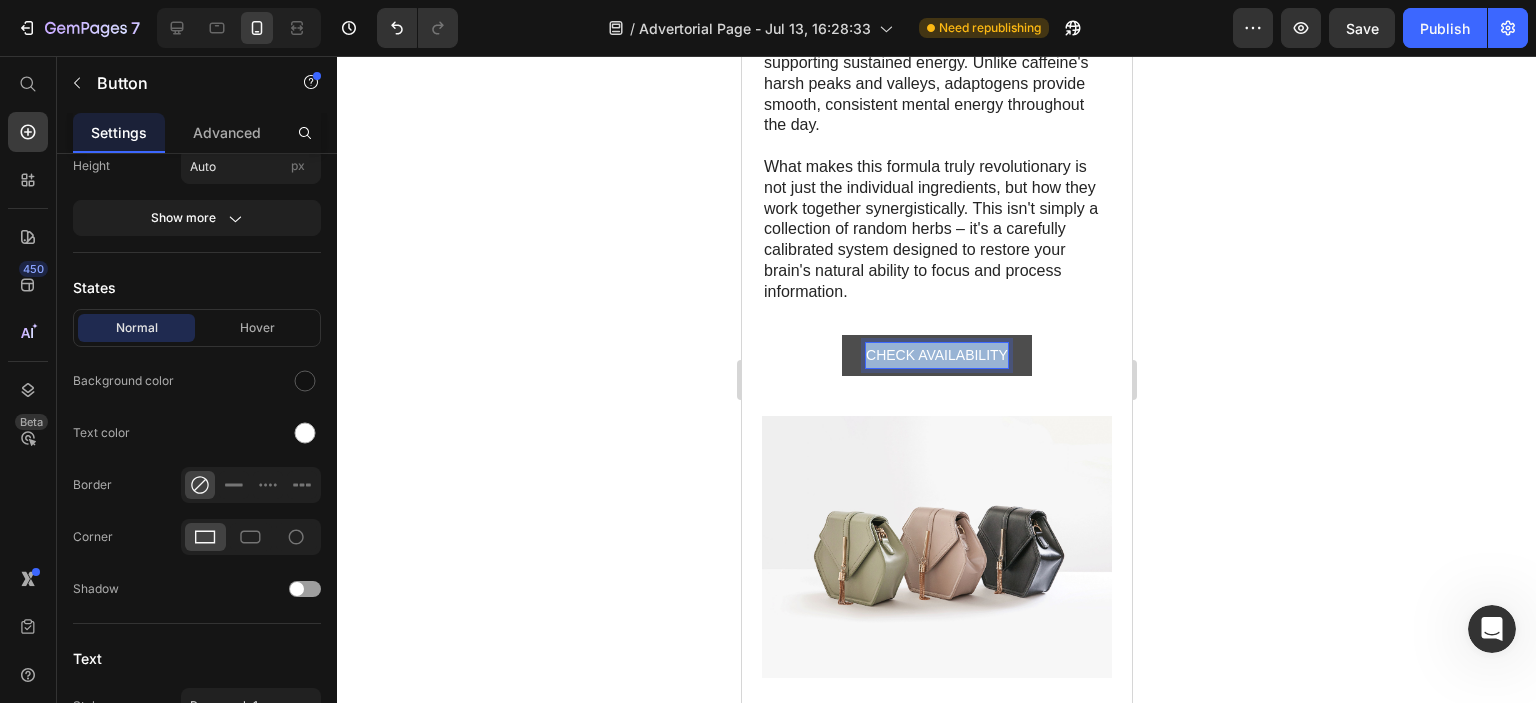 click on "CHECK AVAILABILITY" at bounding box center [936, 355] 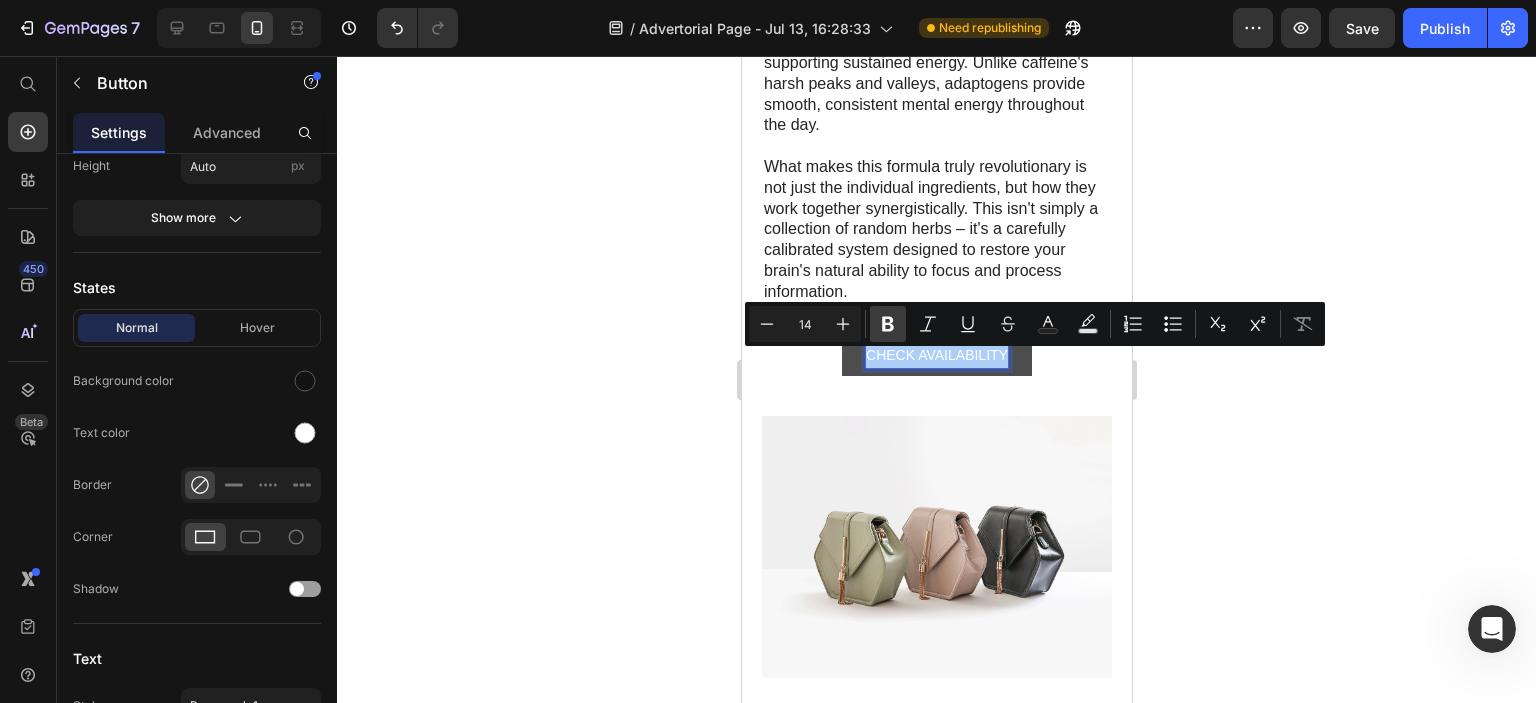 click 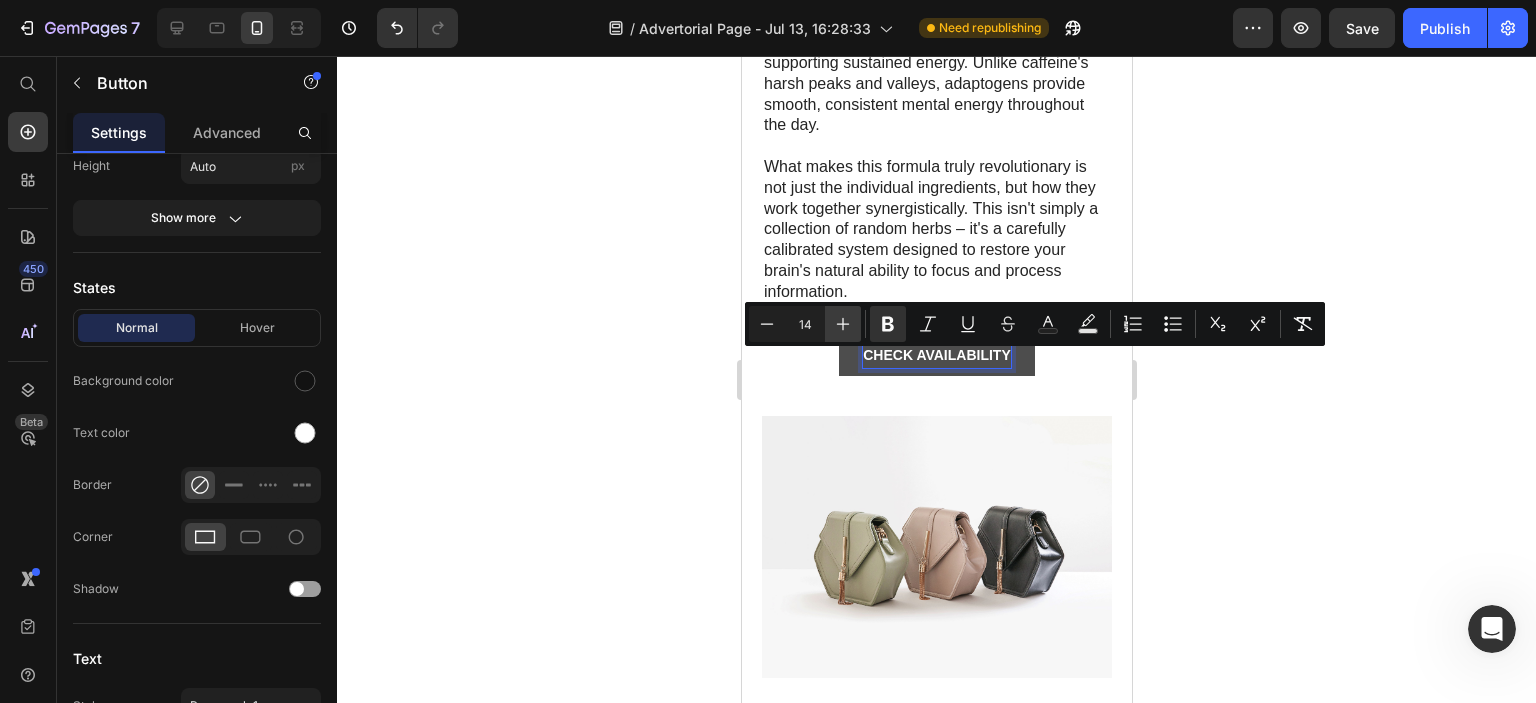 click 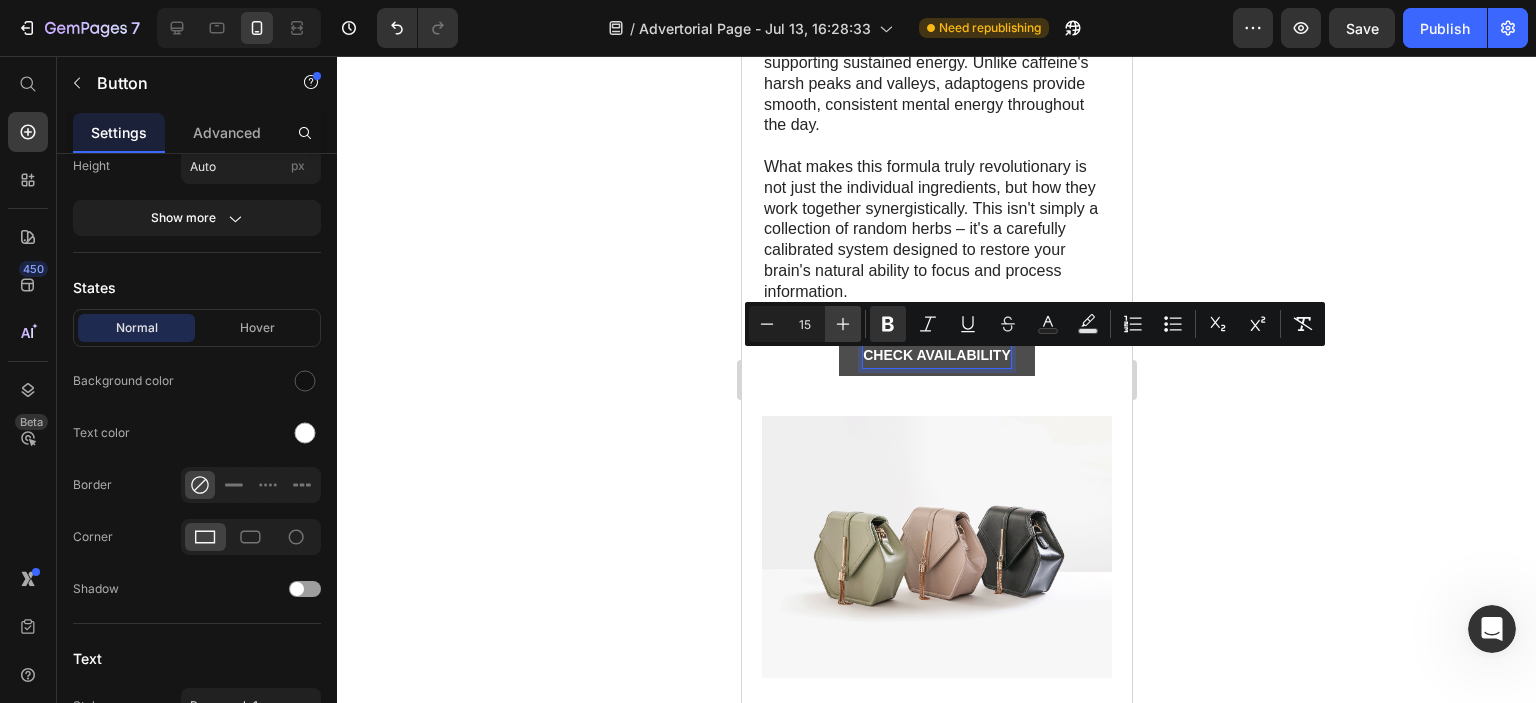 click 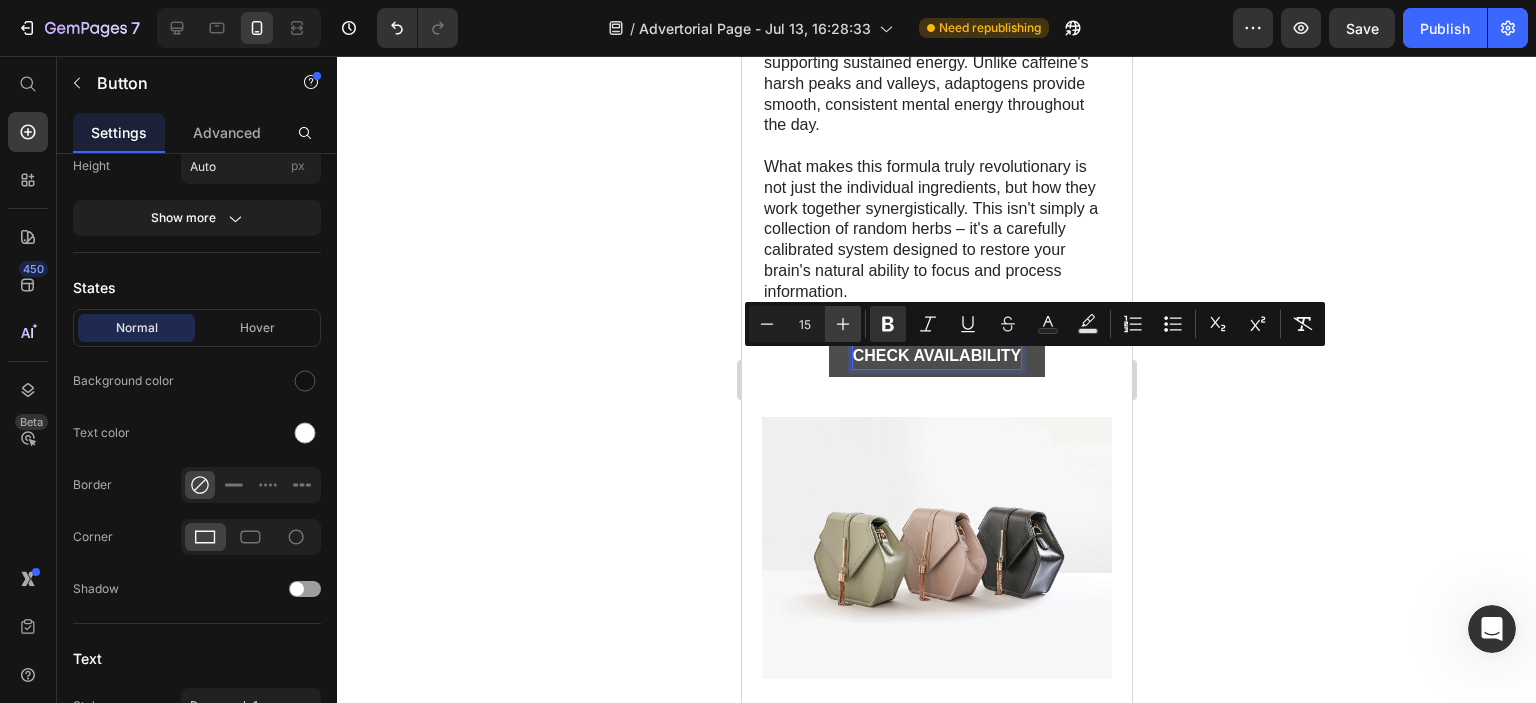 type on "16" 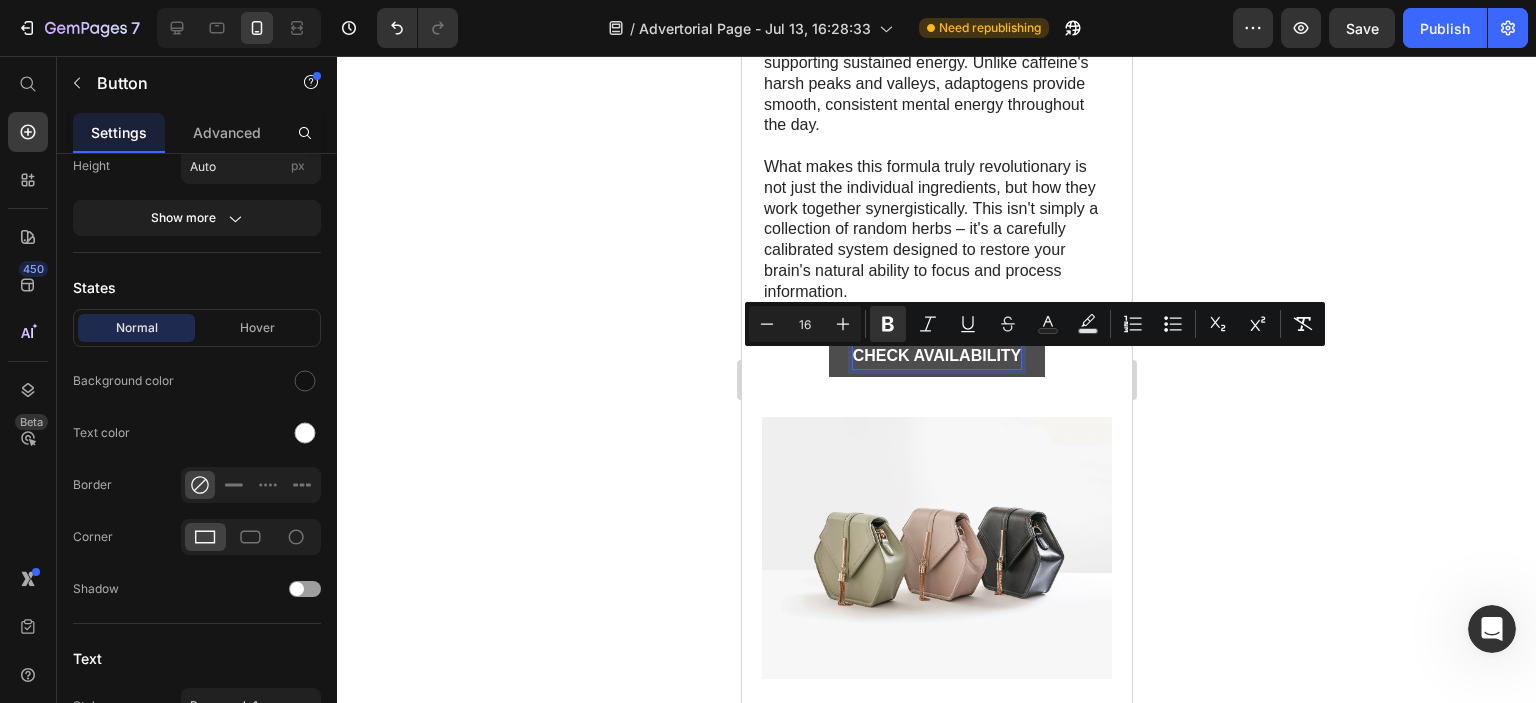 click 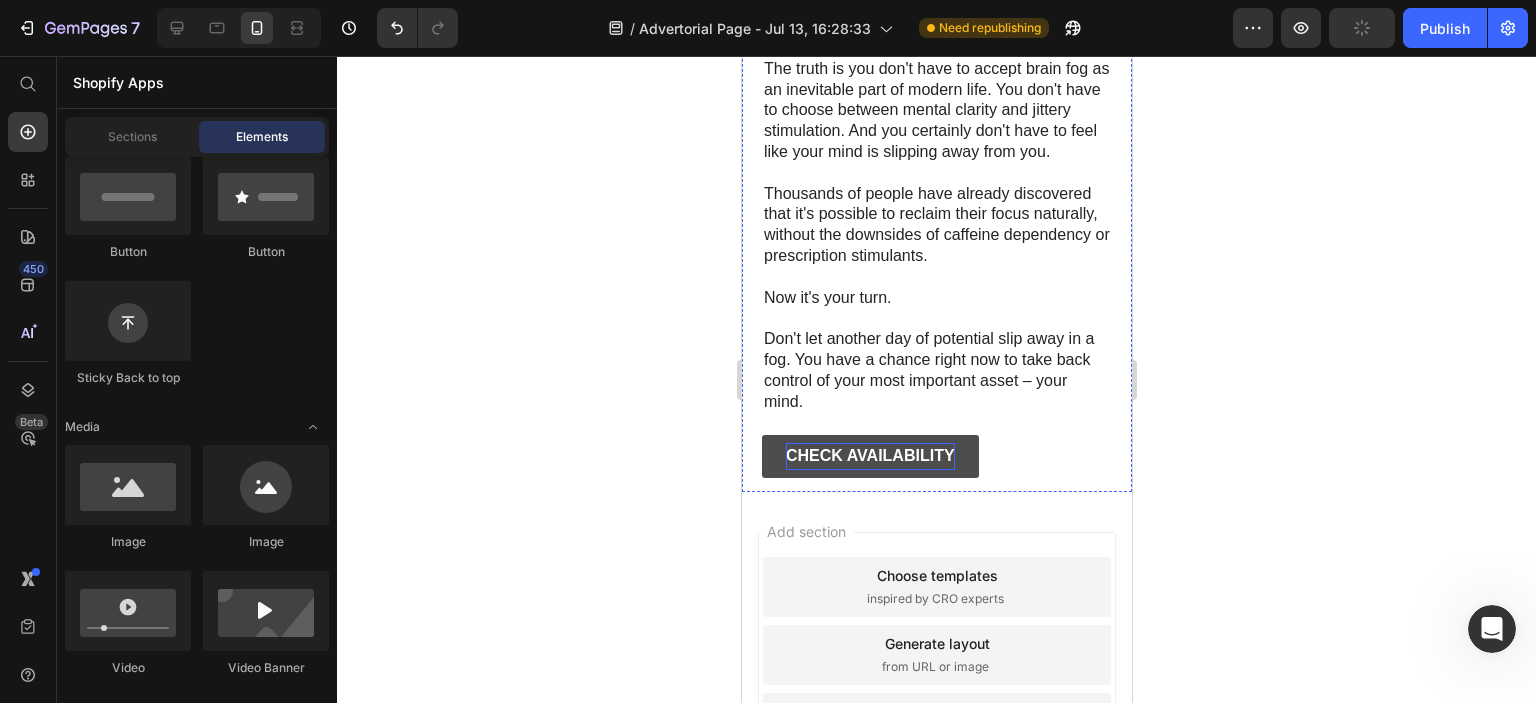scroll, scrollTop: 12336, scrollLeft: 0, axis: vertical 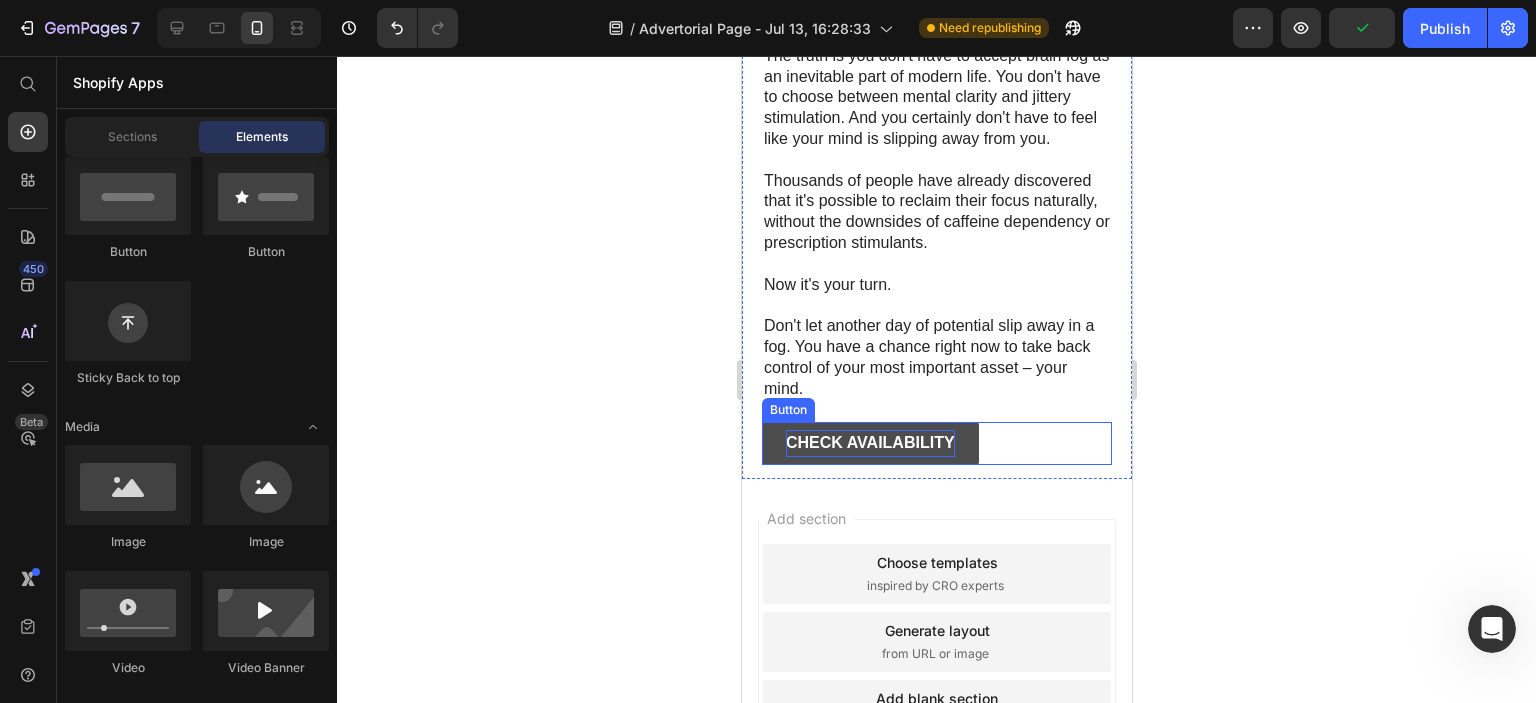 click on "CHECK AVAILABILITY Button" at bounding box center [936, 443] 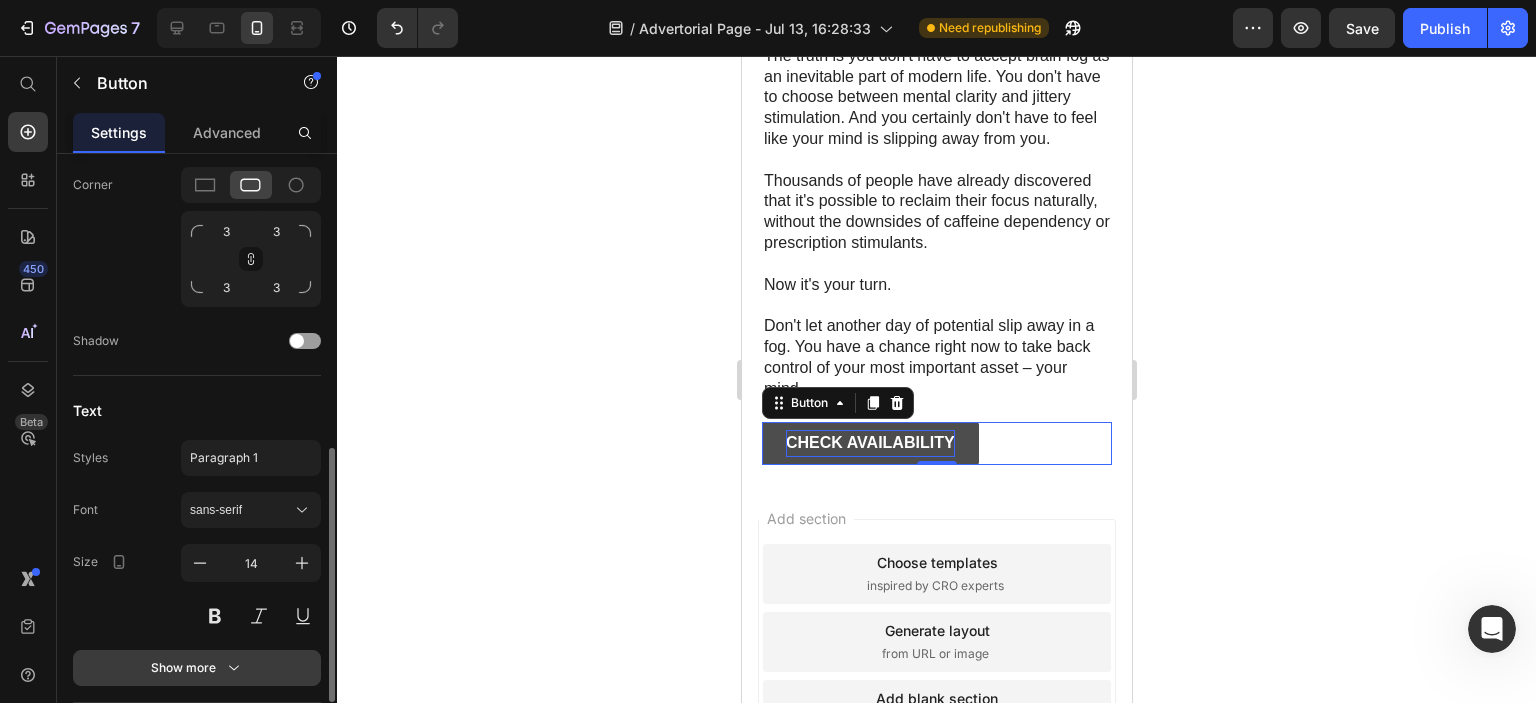 scroll, scrollTop: 800, scrollLeft: 0, axis: vertical 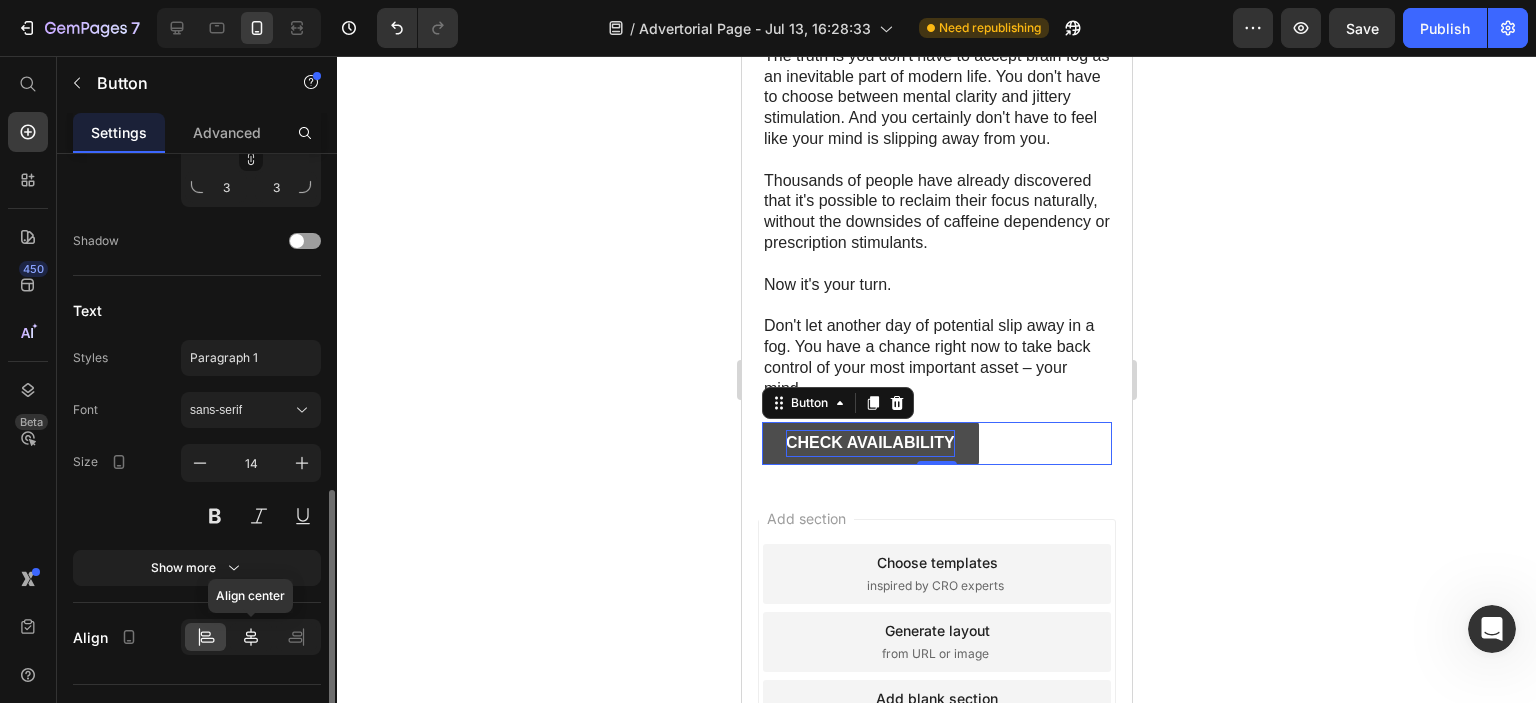 click 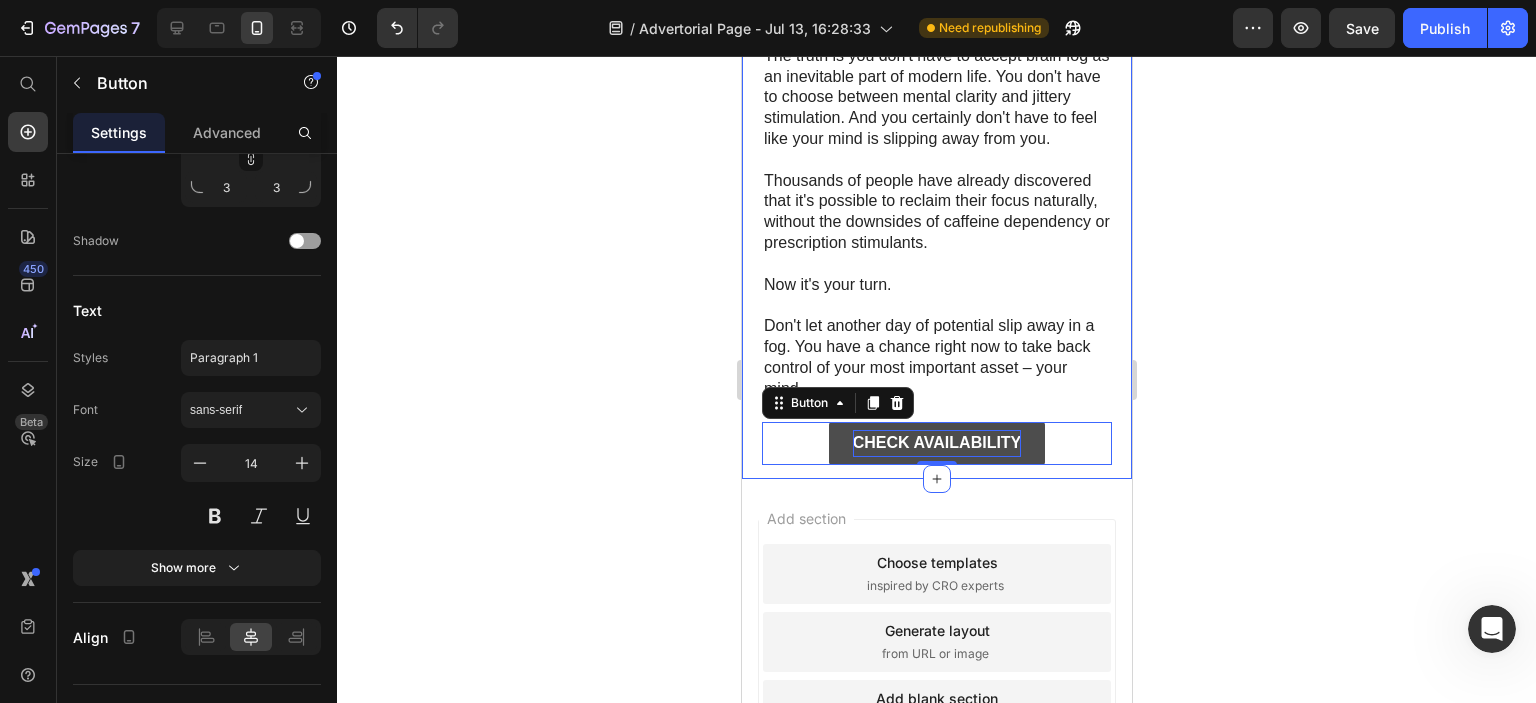 click 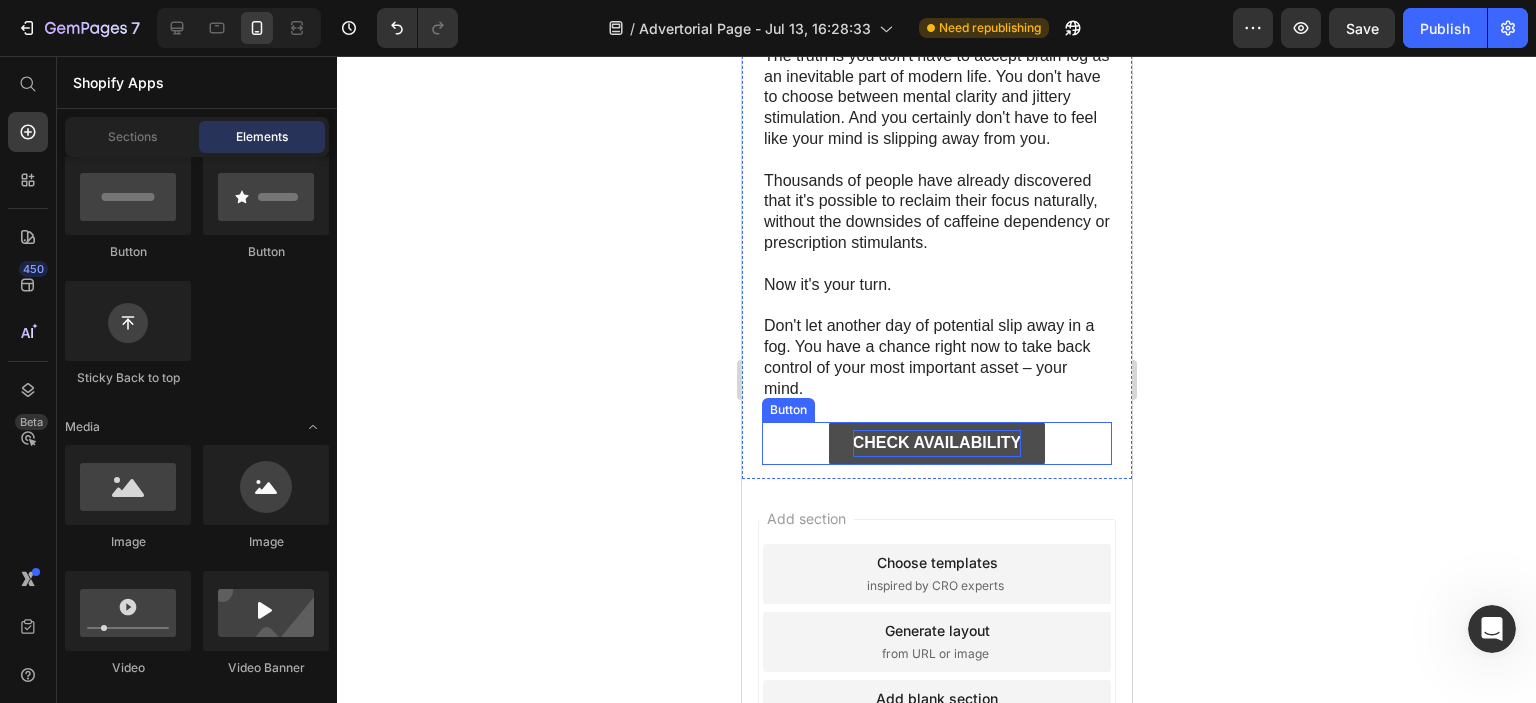 click on "CHECK AVAILABILITY" at bounding box center (936, 443) 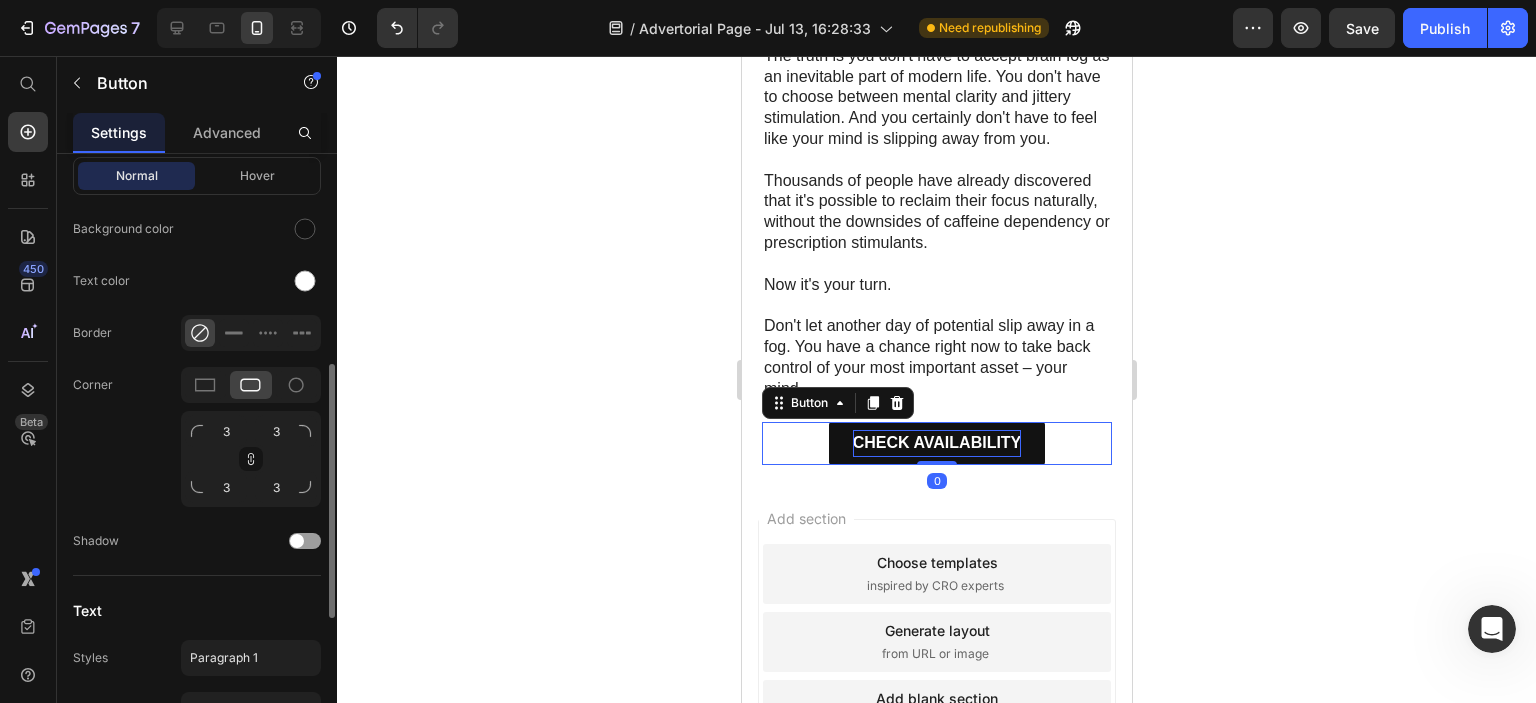 scroll, scrollTop: 100, scrollLeft: 0, axis: vertical 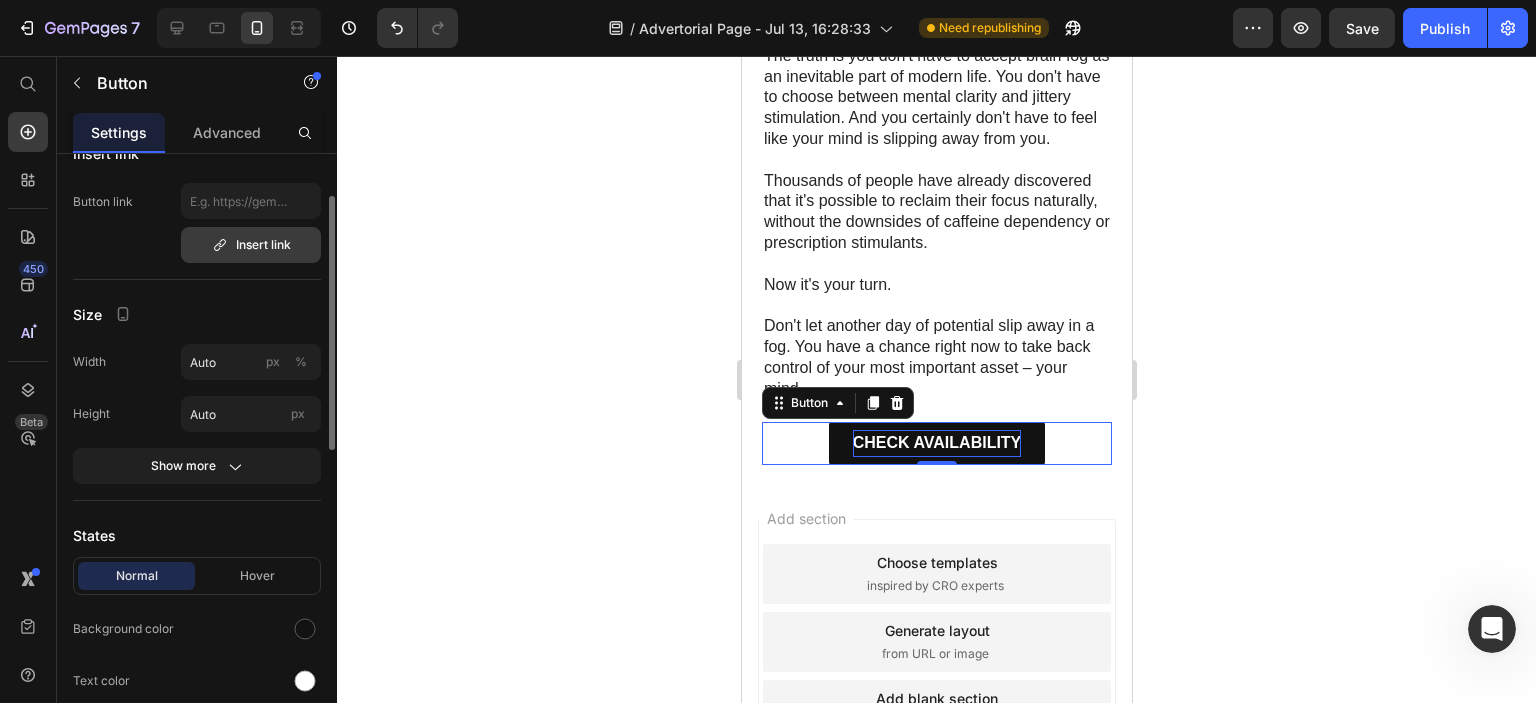 click on "Insert link" at bounding box center [251, 245] 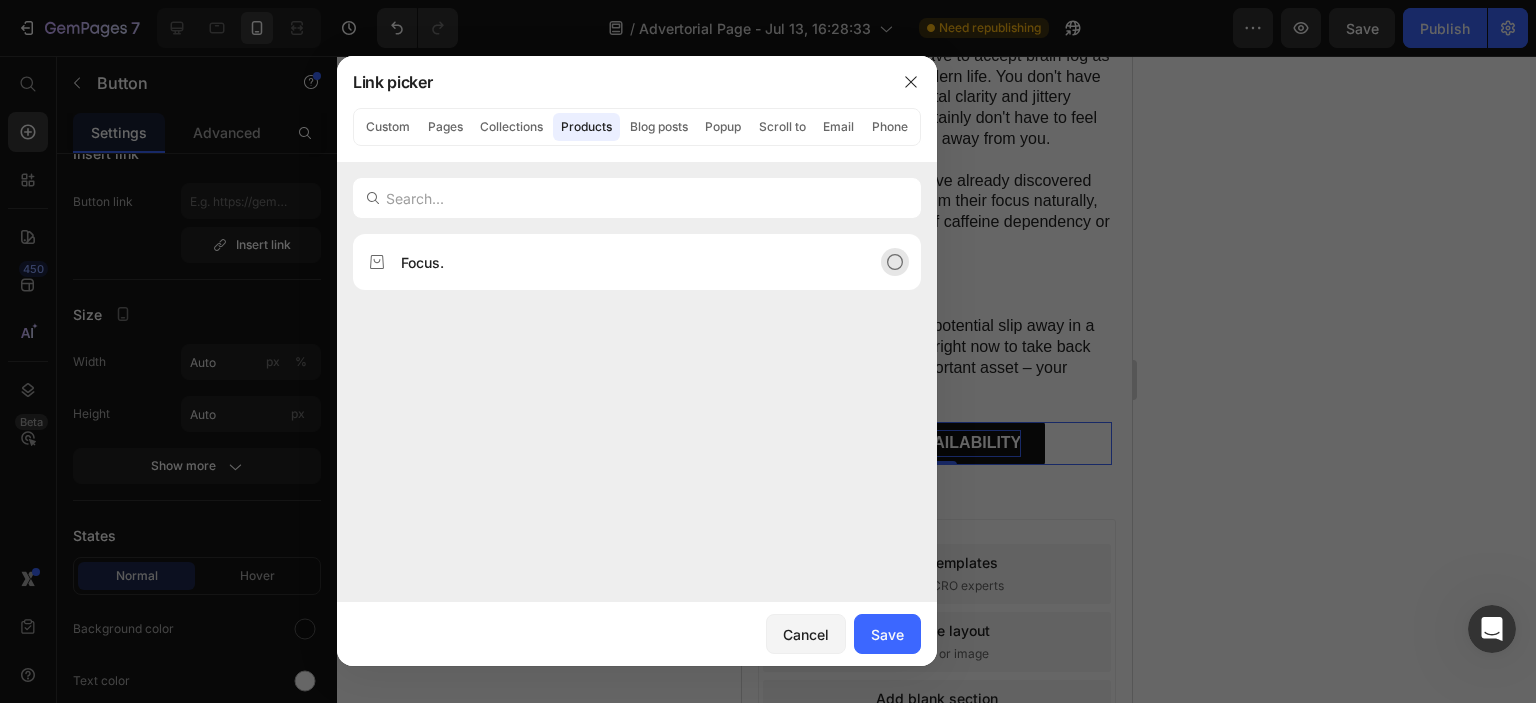 click on "Focus." at bounding box center [621, 262] 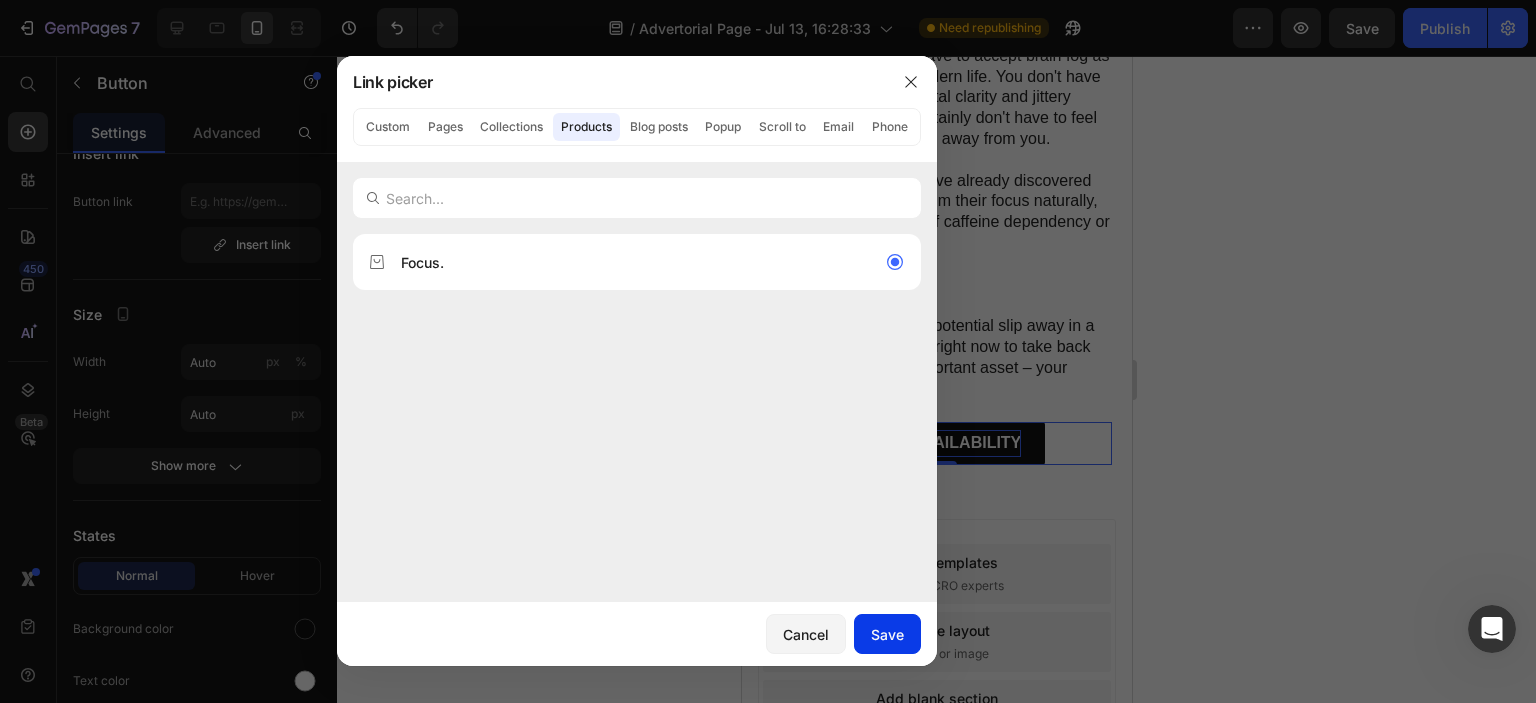 click on "Save" at bounding box center [887, 634] 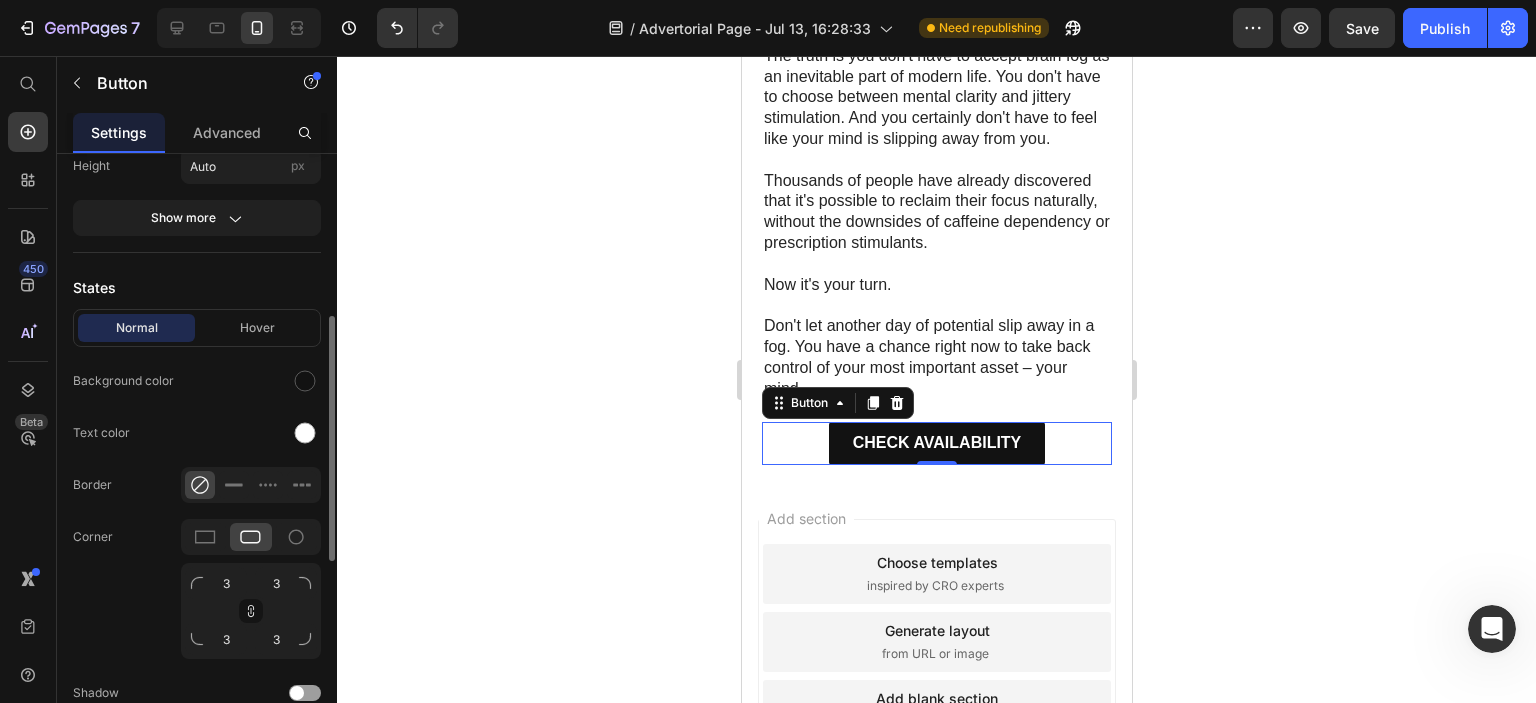 scroll, scrollTop: 0, scrollLeft: 0, axis: both 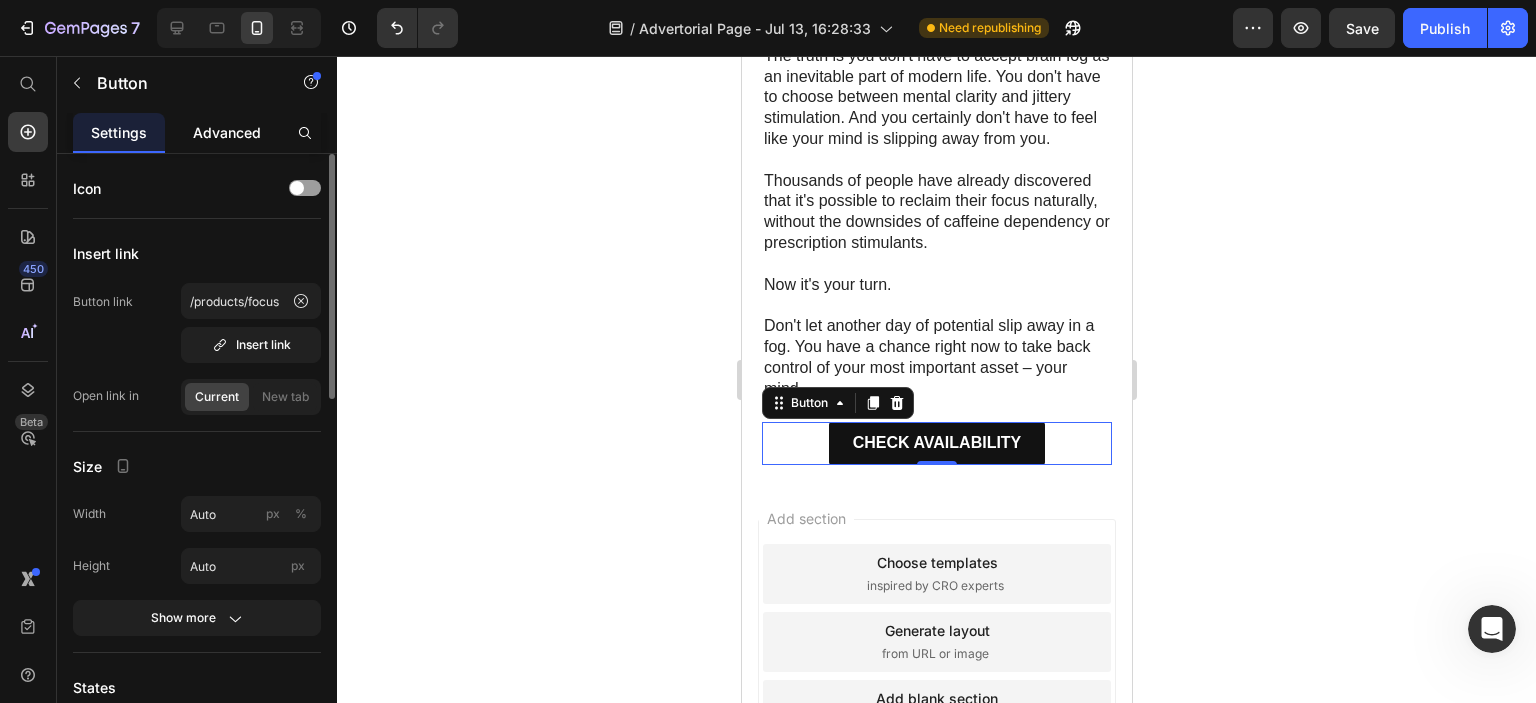 click on "Advanced" at bounding box center [227, 132] 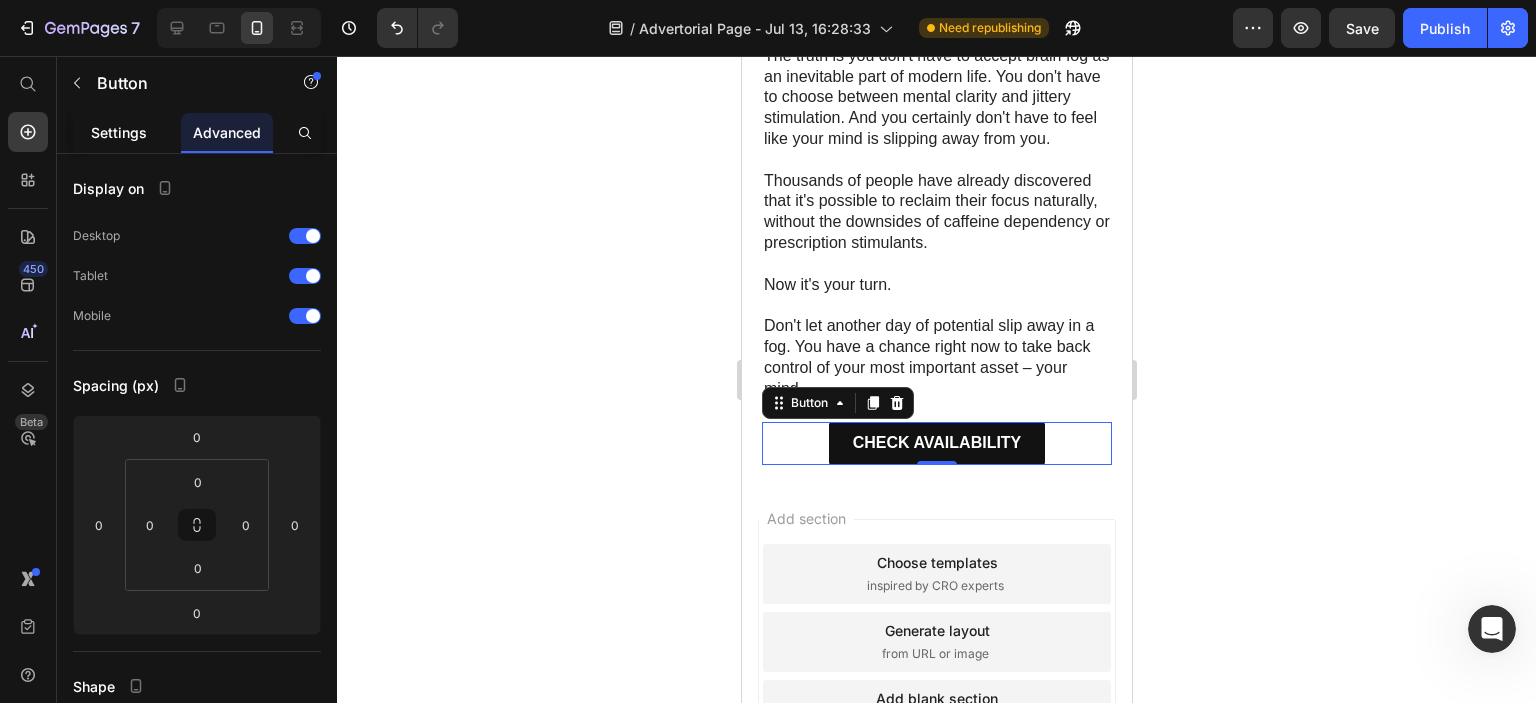 click on "Settings" at bounding box center (119, 132) 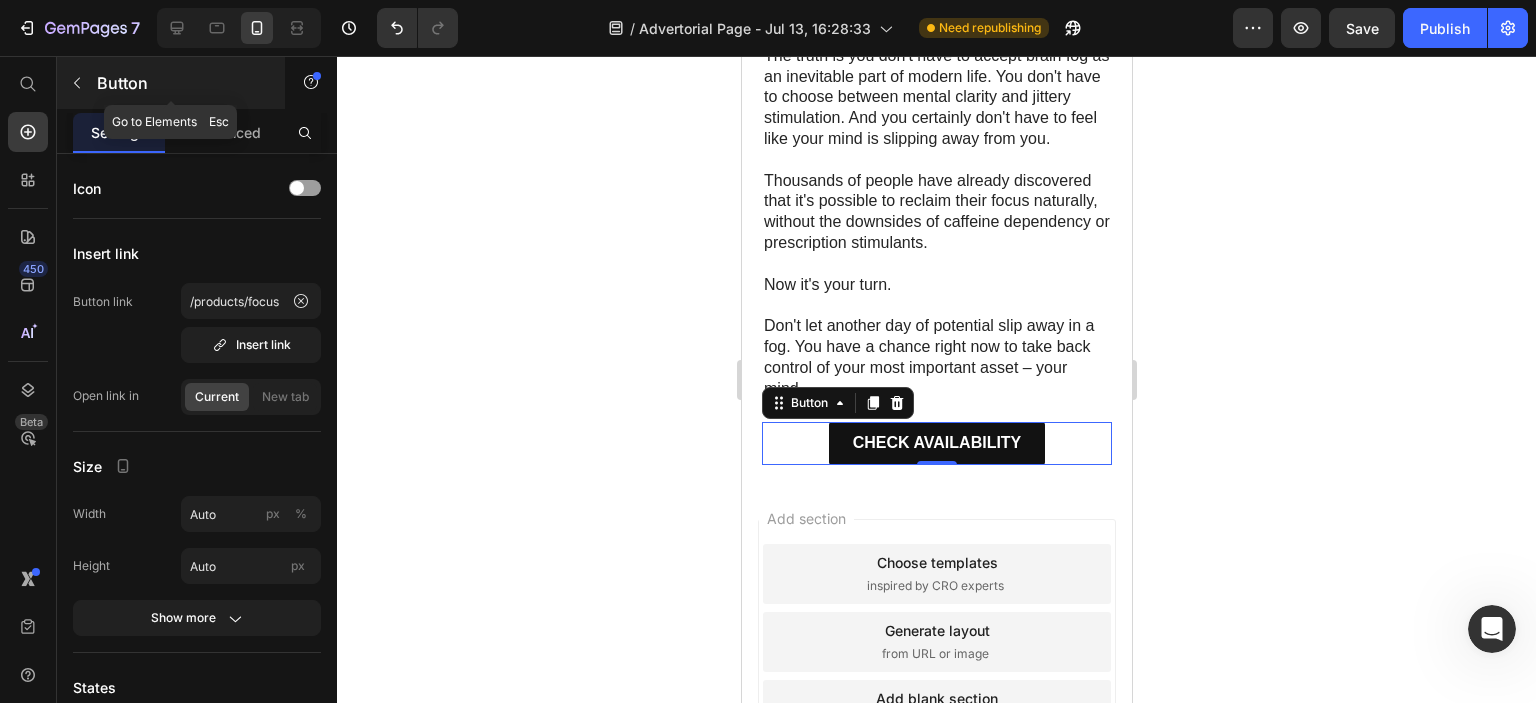 click 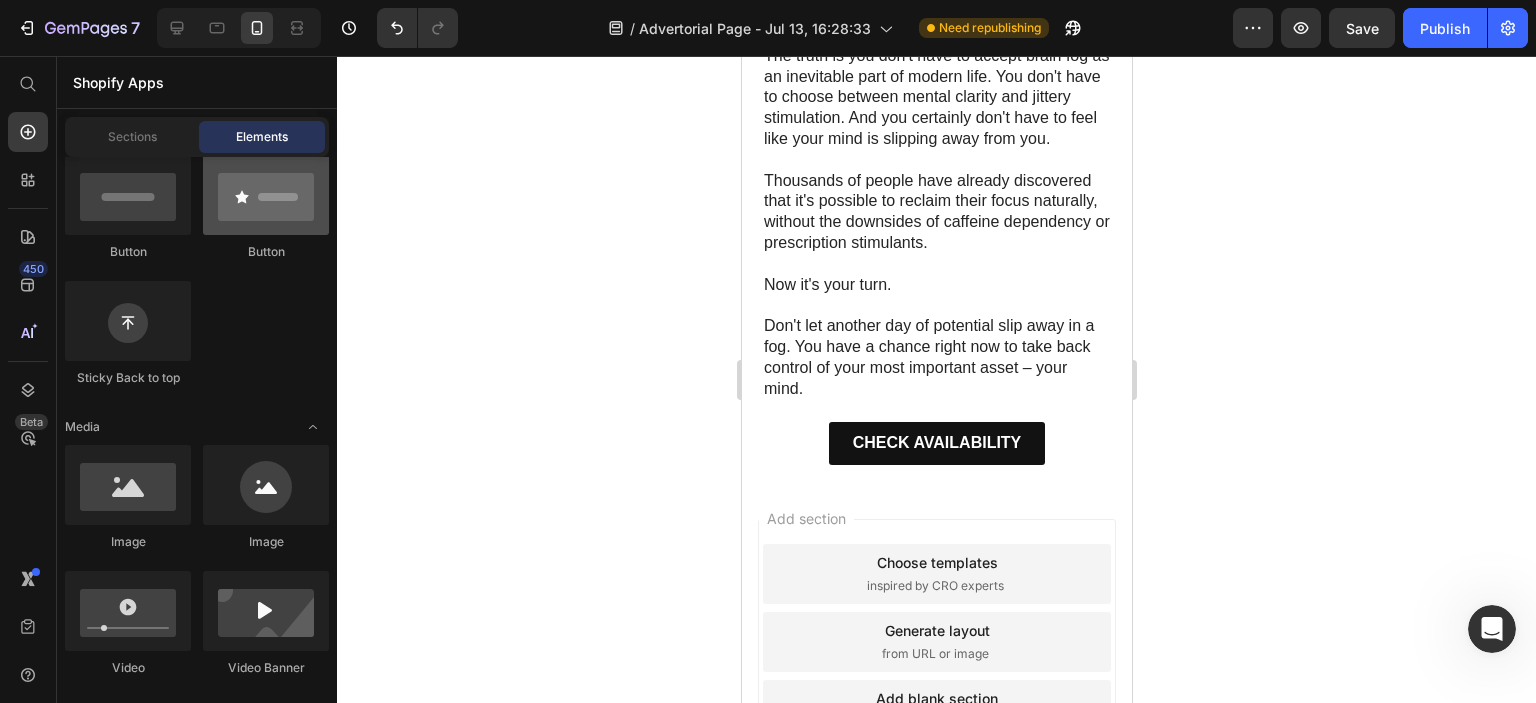 click at bounding box center (266, 195) 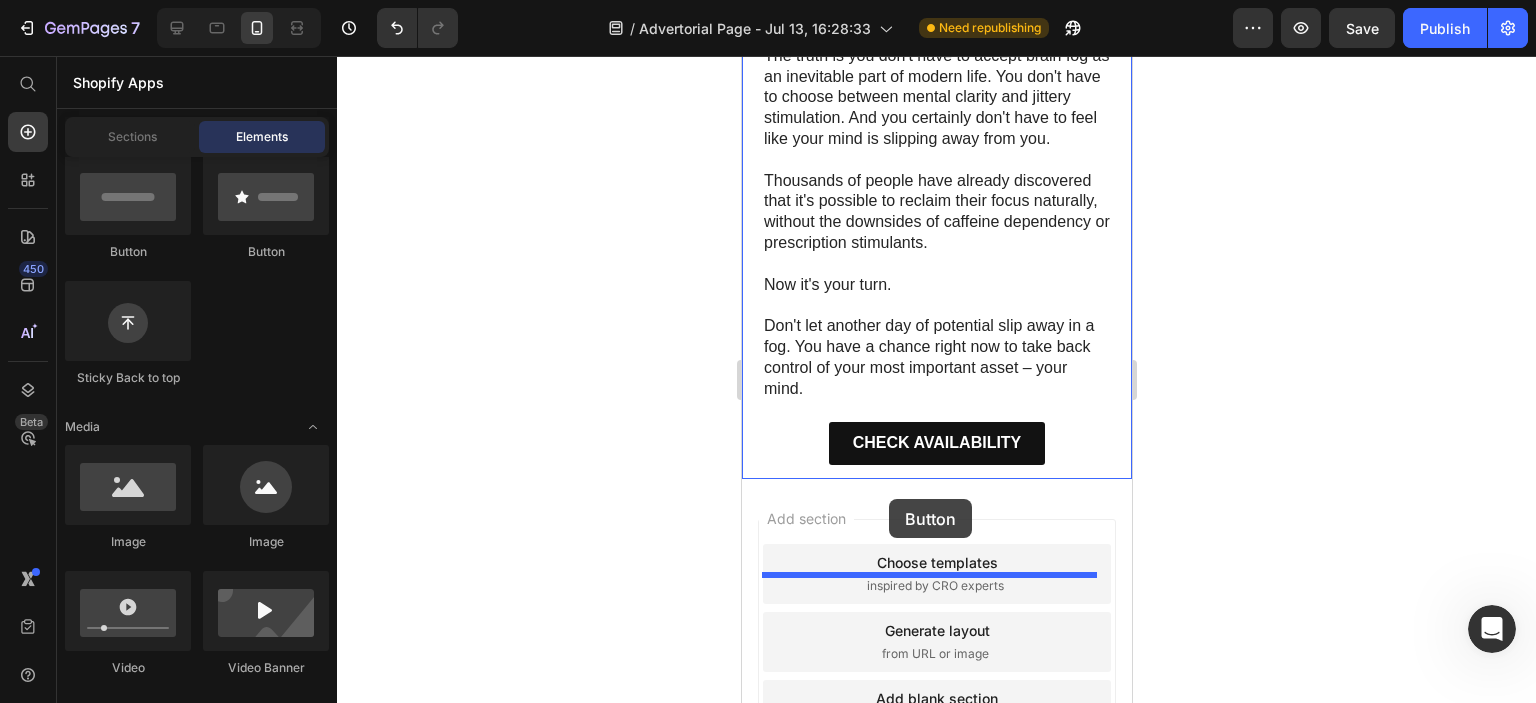 drag, startPoint x: 1010, startPoint y: 280, endPoint x: 890, endPoint y: 506, distance: 255.88278 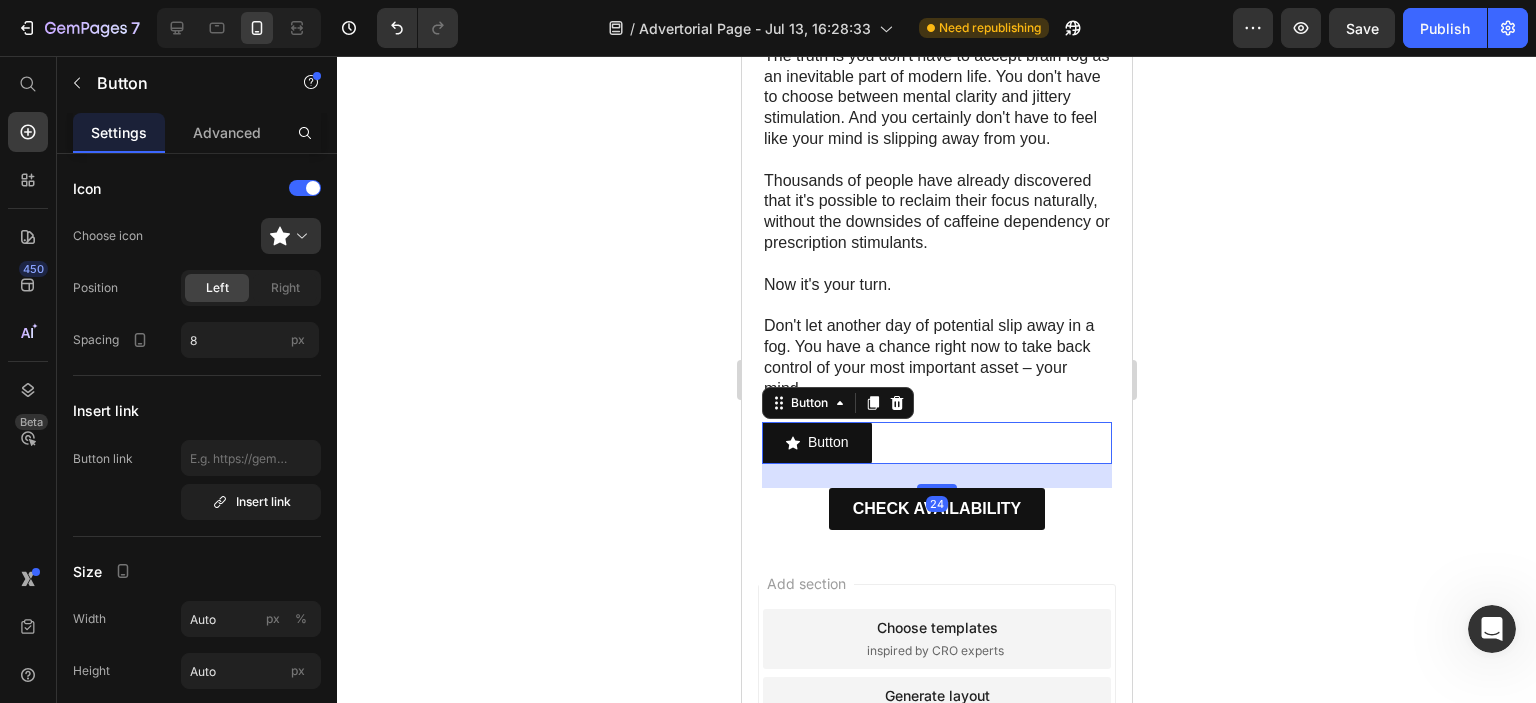 click 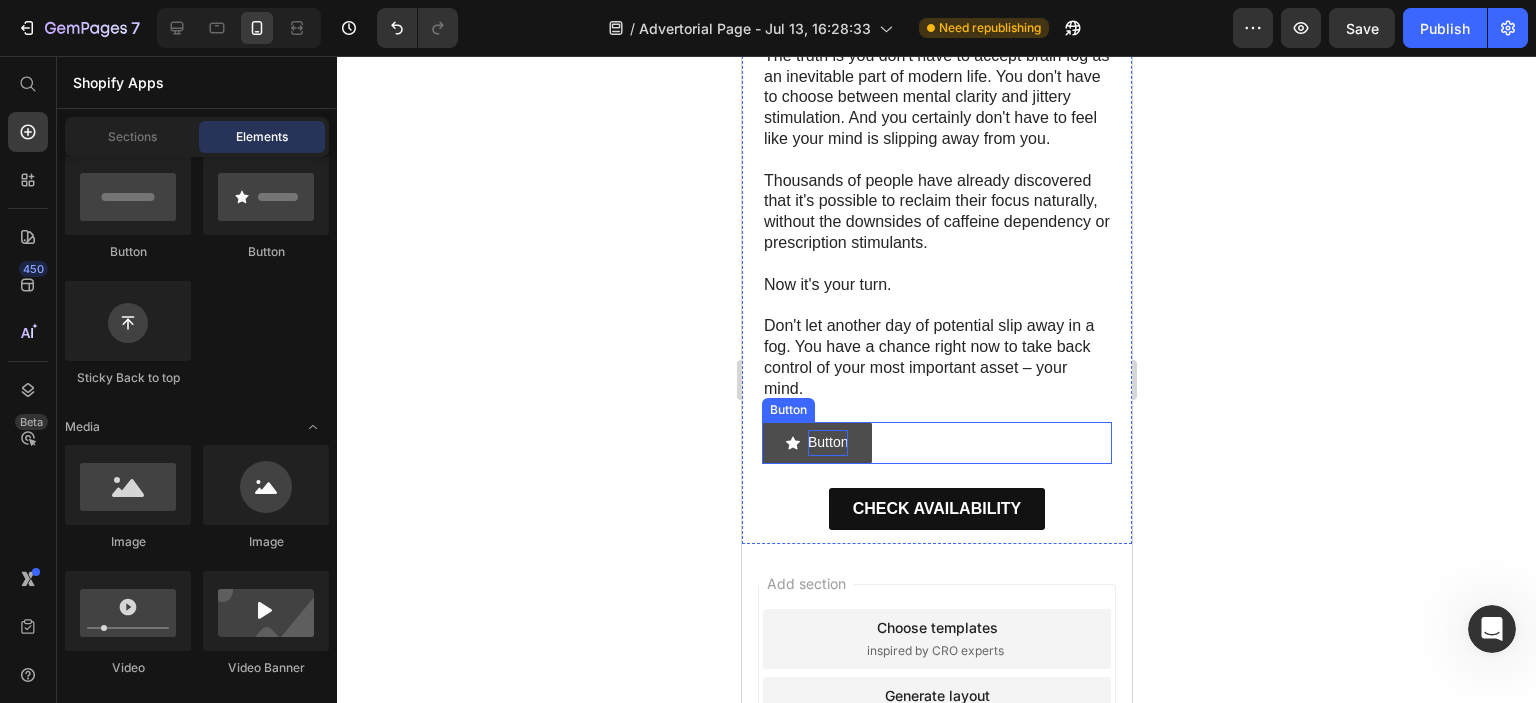 click on "Button" at bounding box center [827, 442] 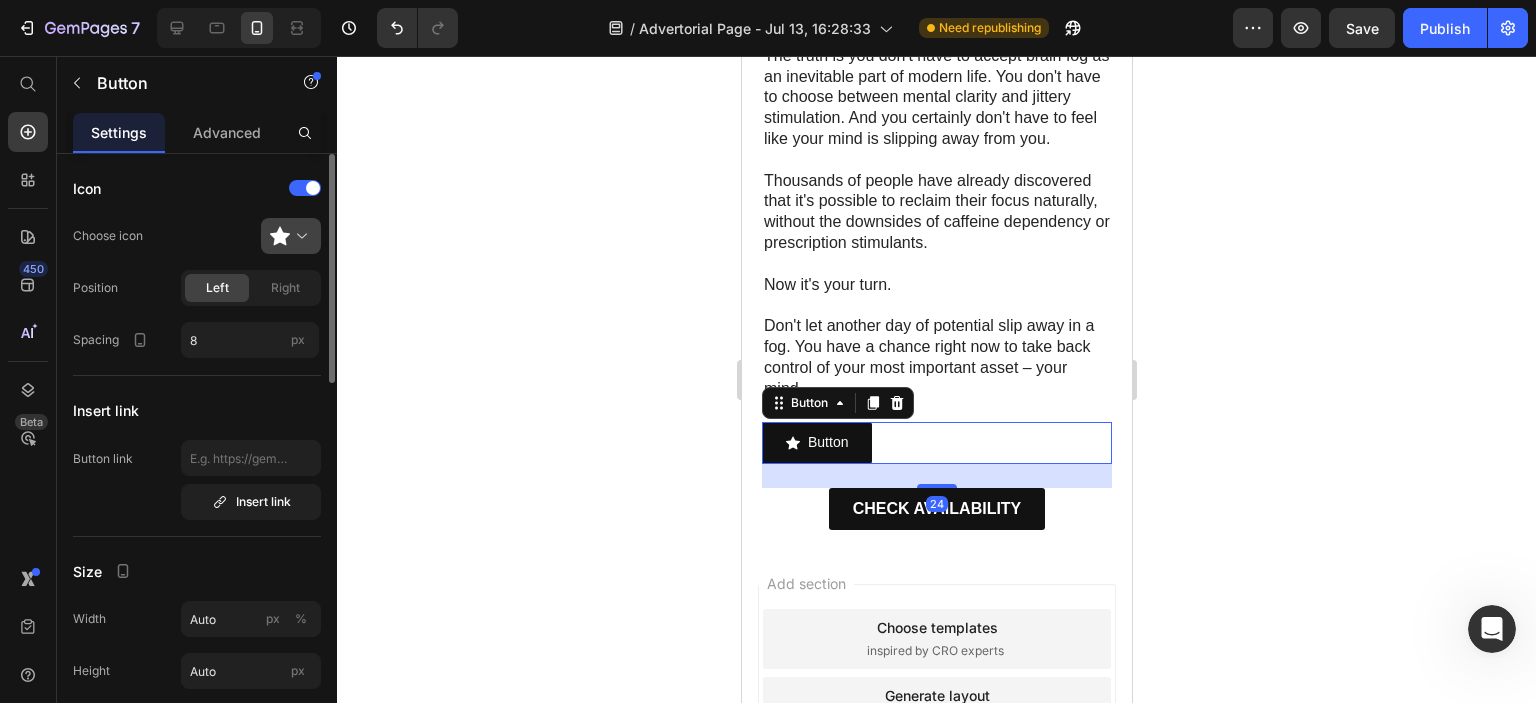 click at bounding box center [299, 236] 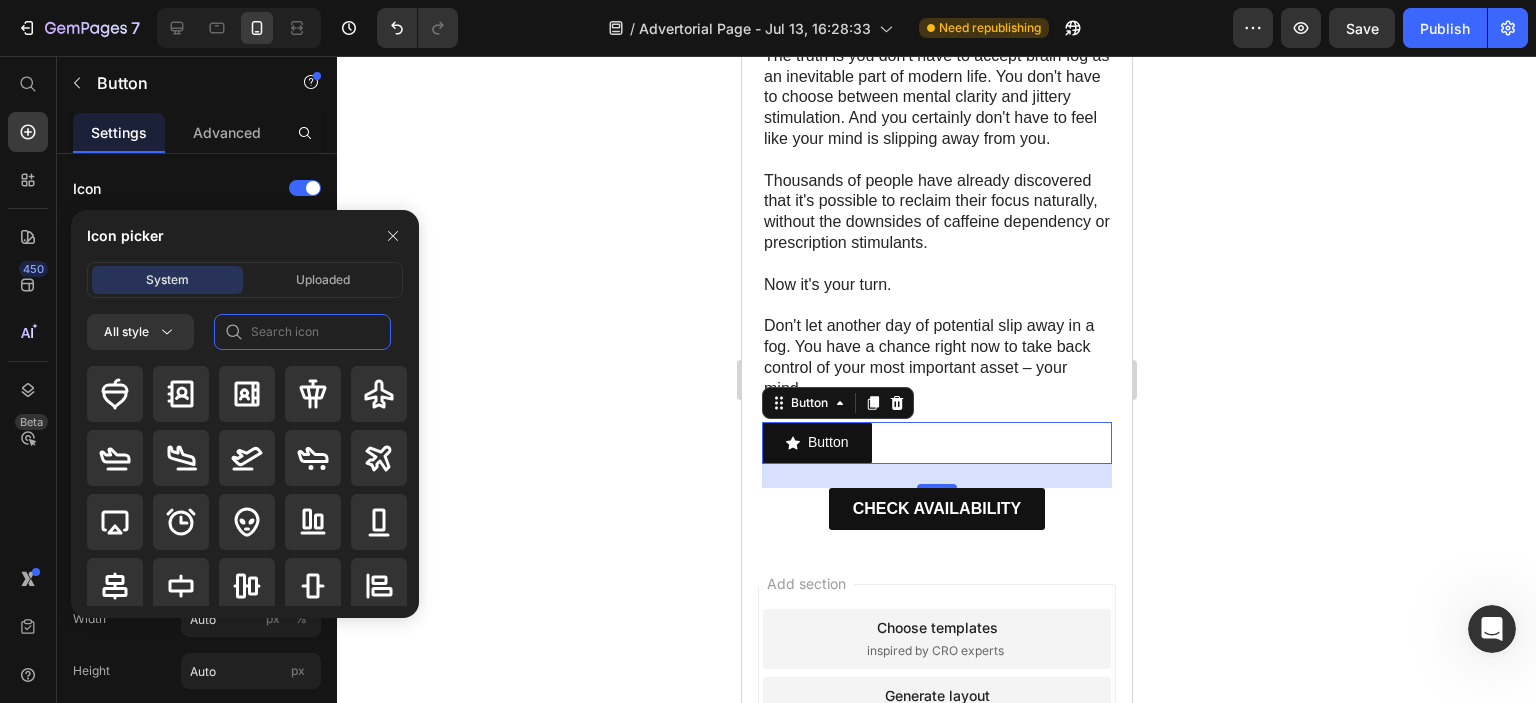 click 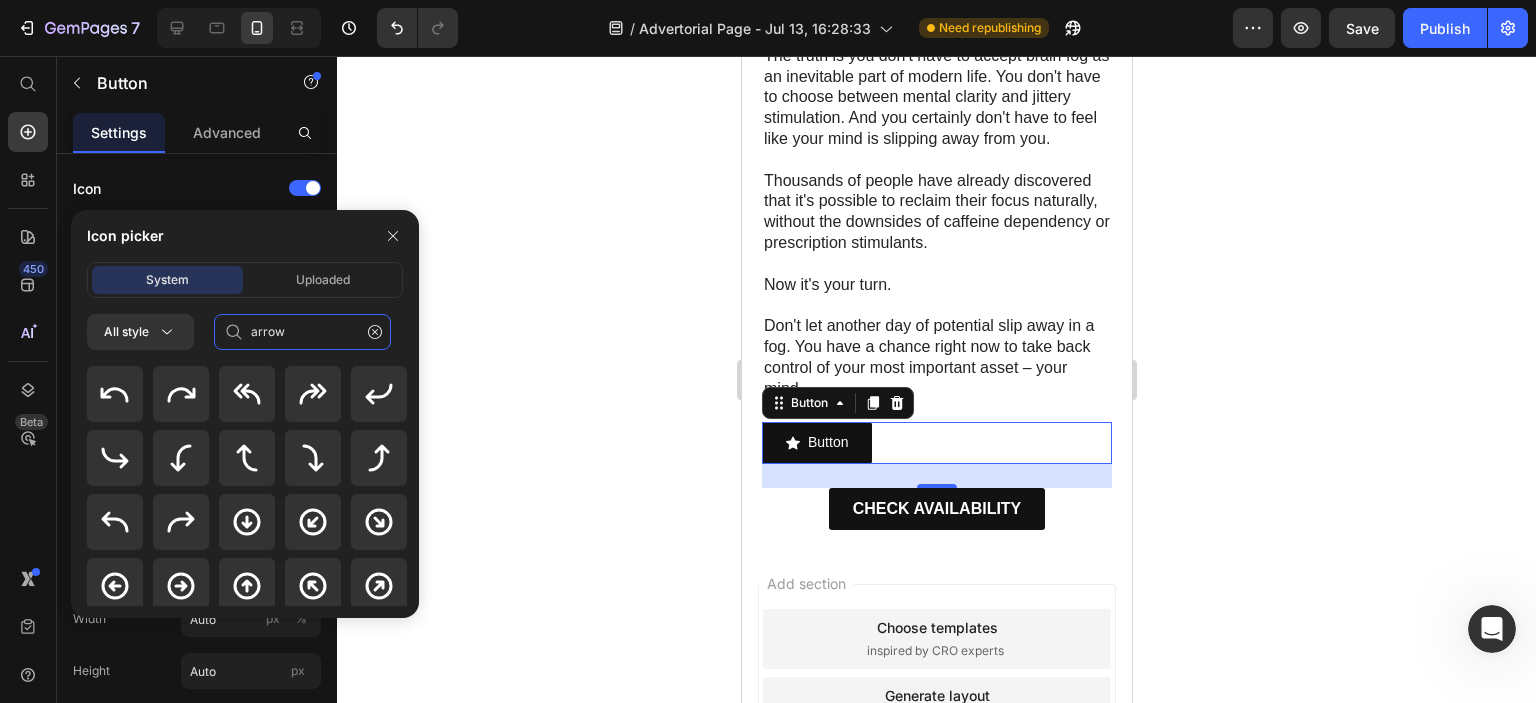 type on "arrow" 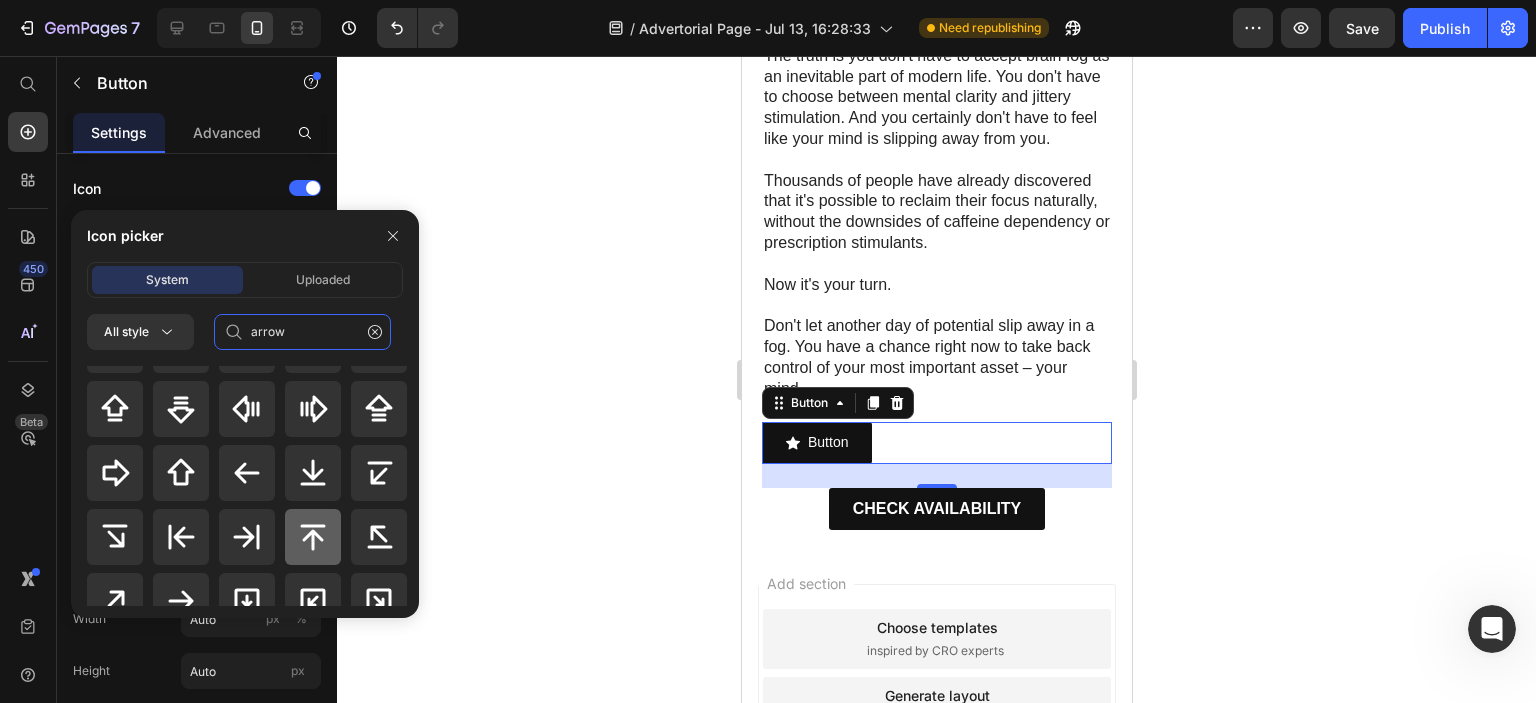 scroll, scrollTop: 500, scrollLeft: 0, axis: vertical 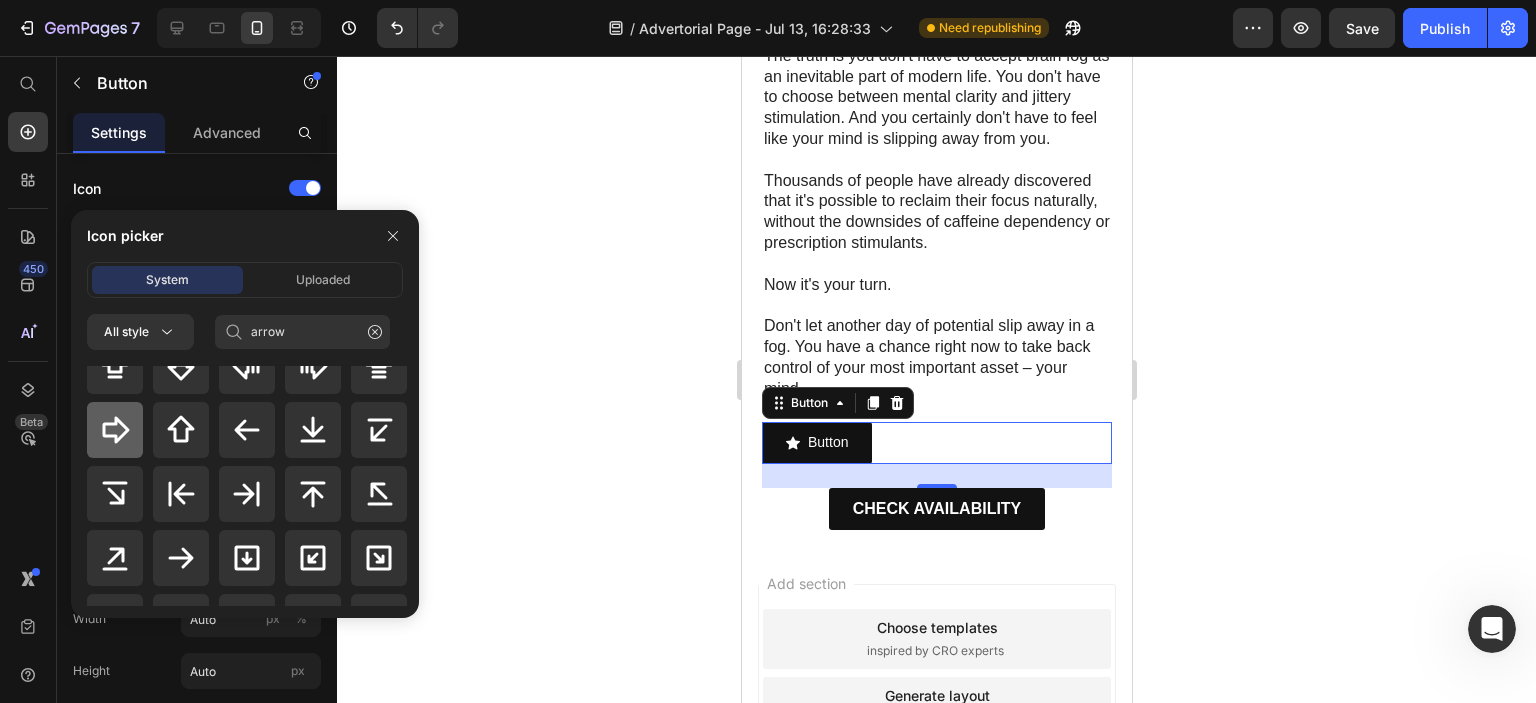 click 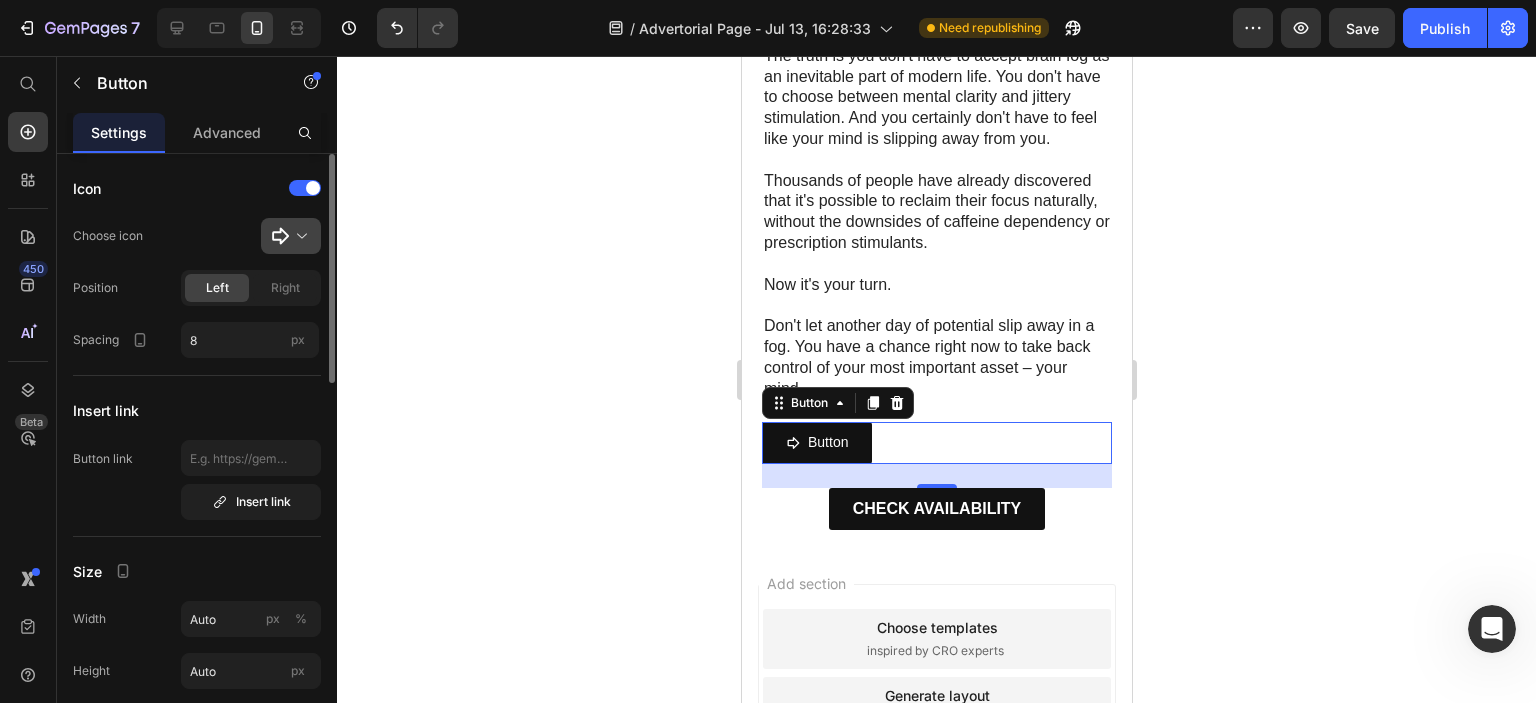 click at bounding box center [299, 236] 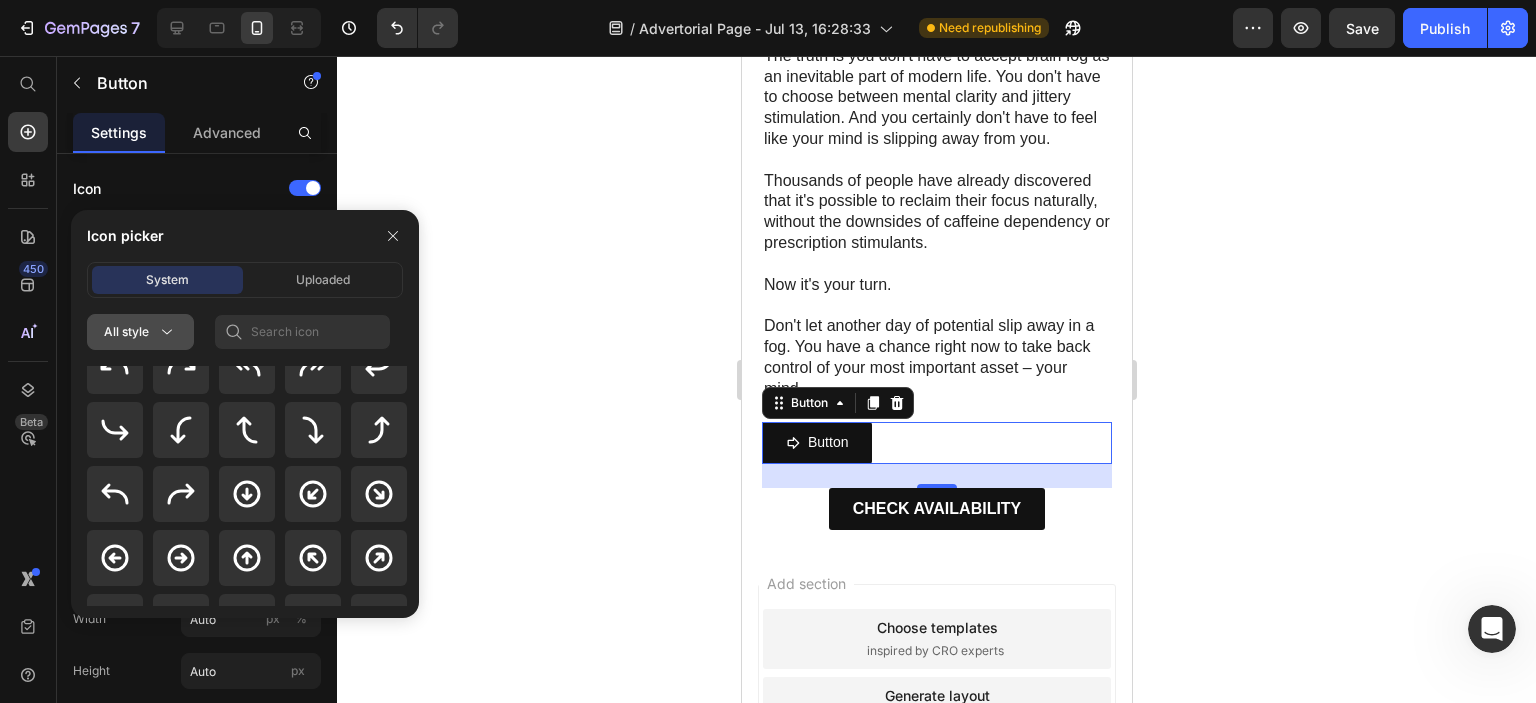 click on "All style" at bounding box center (140, 332) 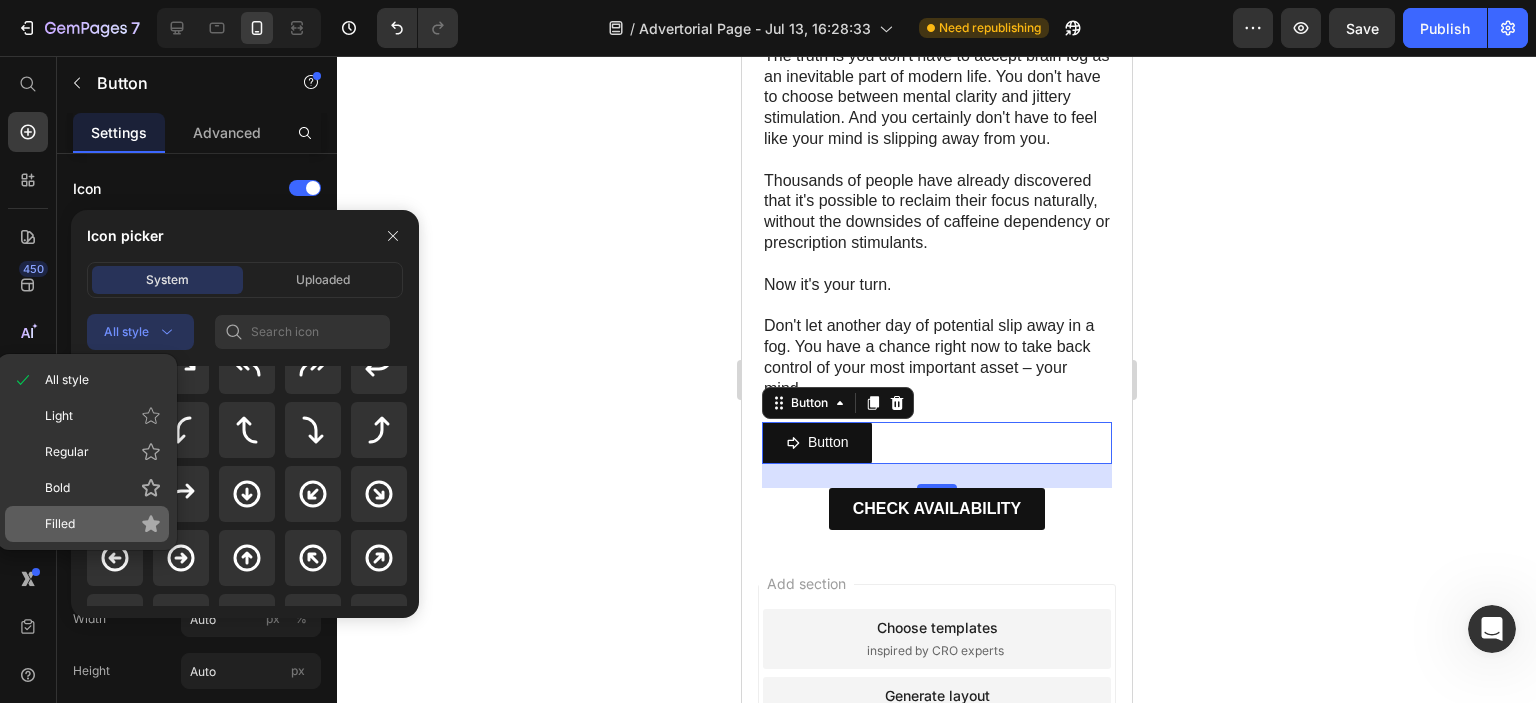 click on "Filled" at bounding box center [103, 524] 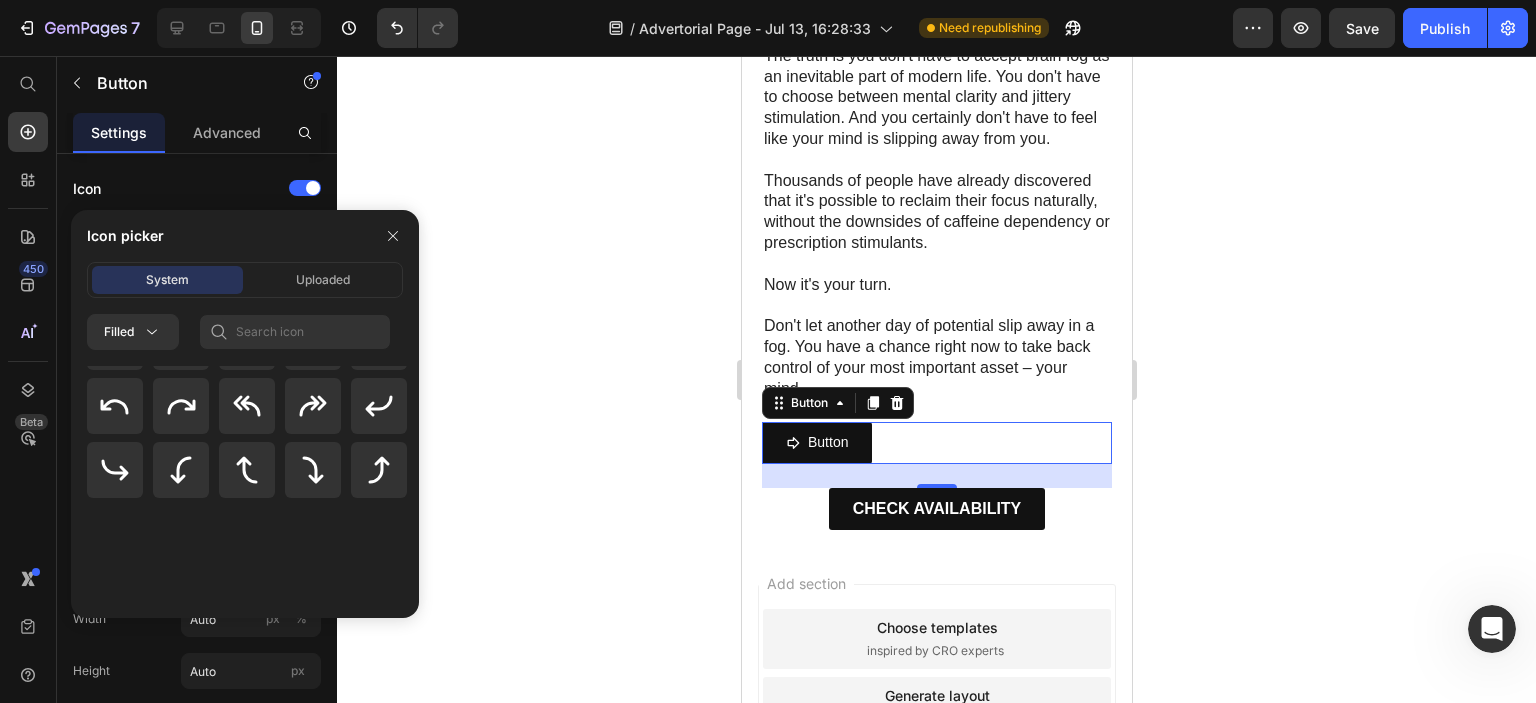 scroll, scrollTop: 0, scrollLeft: 0, axis: both 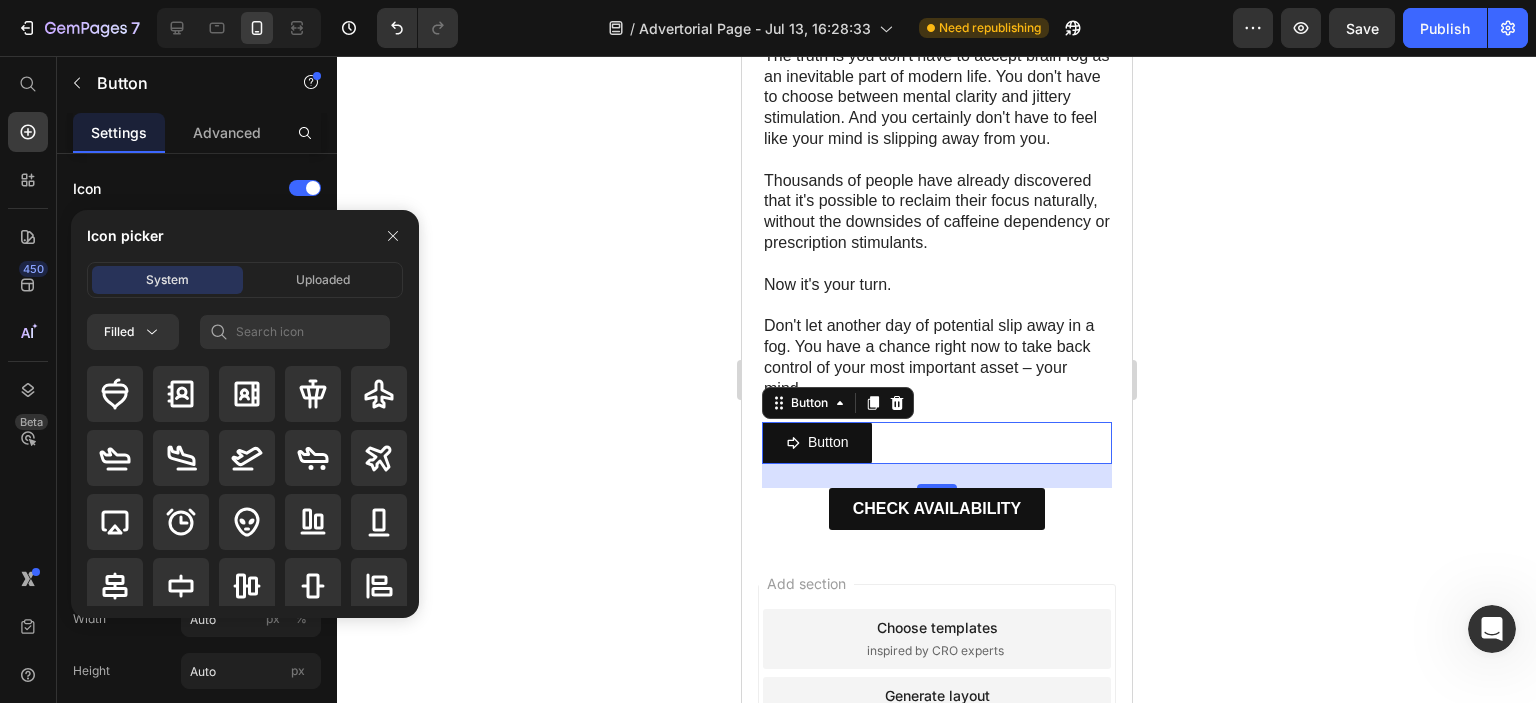 click on "System Uploaded Filled" at bounding box center (245, 440) 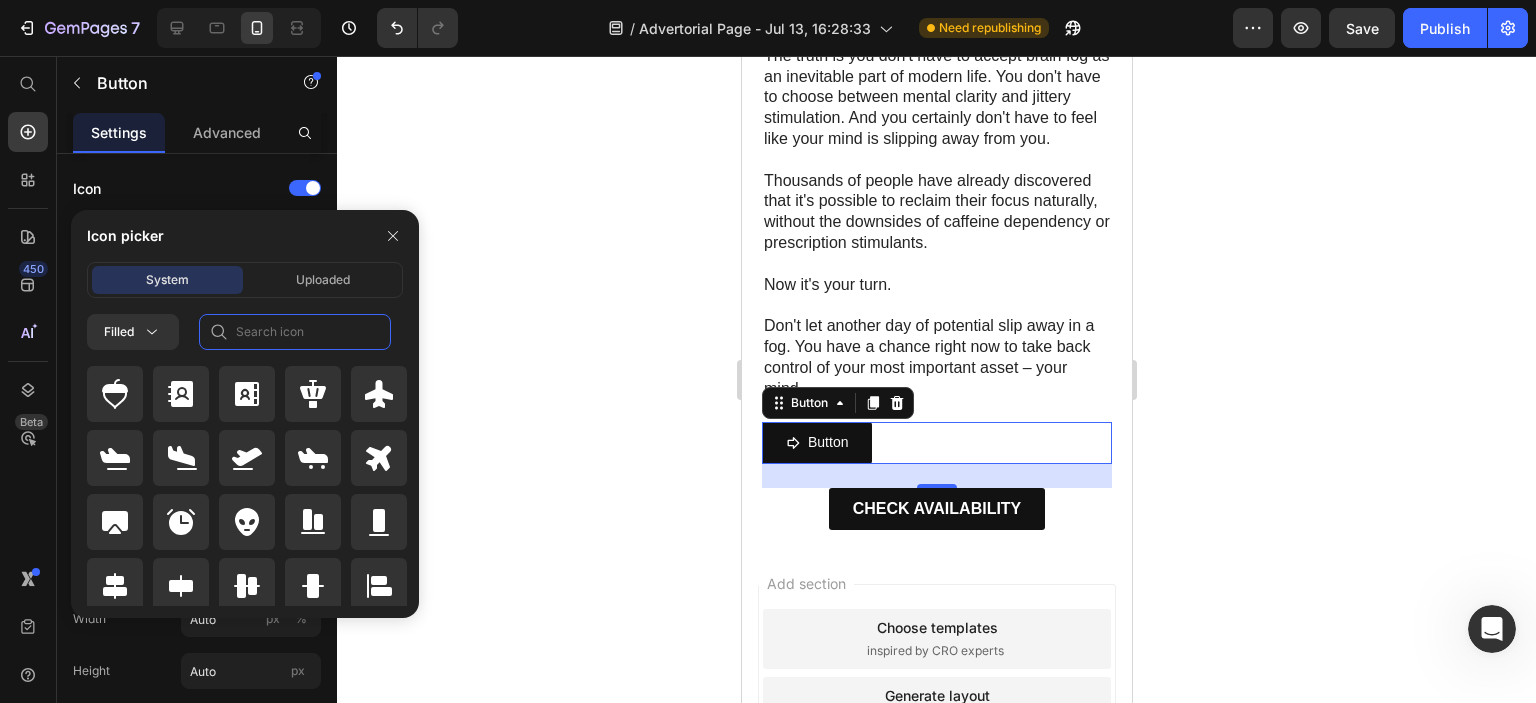 click 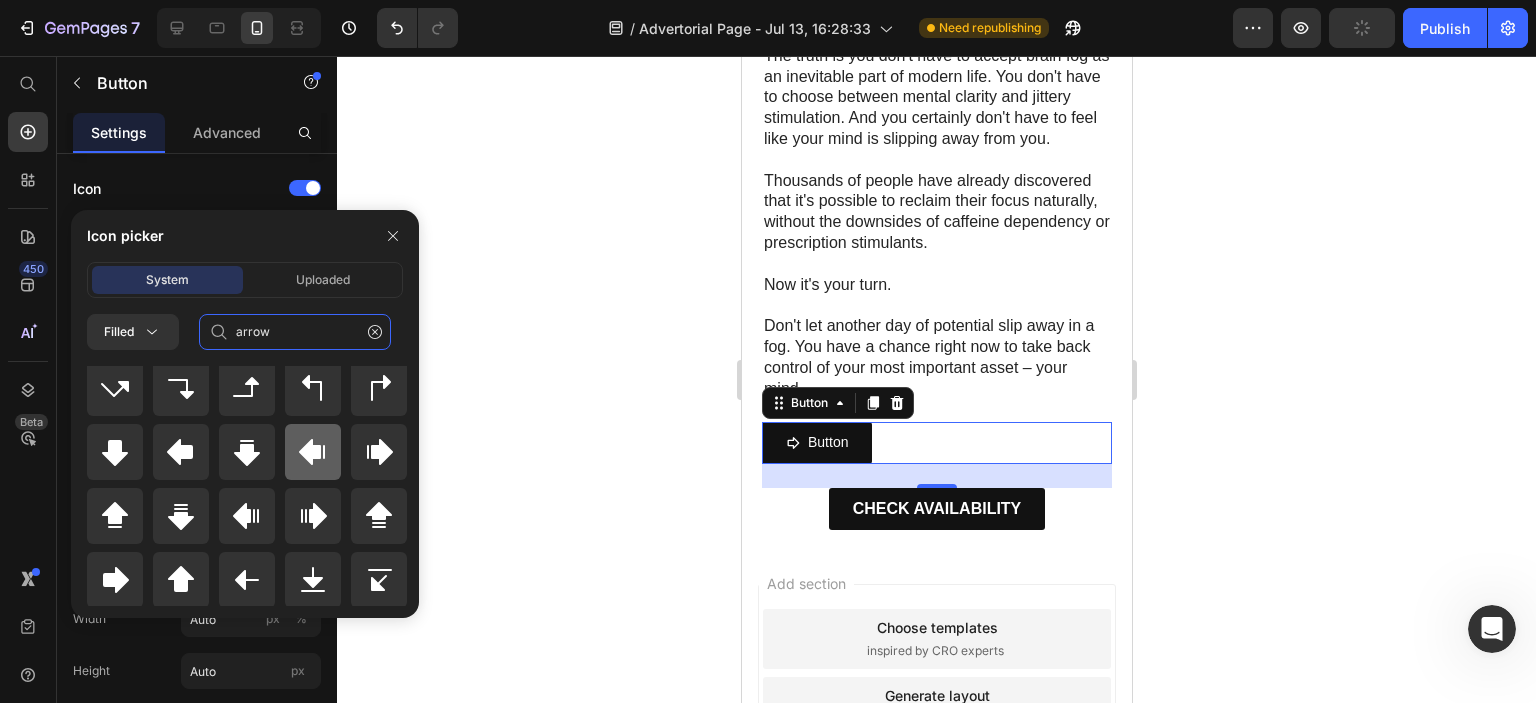 scroll, scrollTop: 400, scrollLeft: 0, axis: vertical 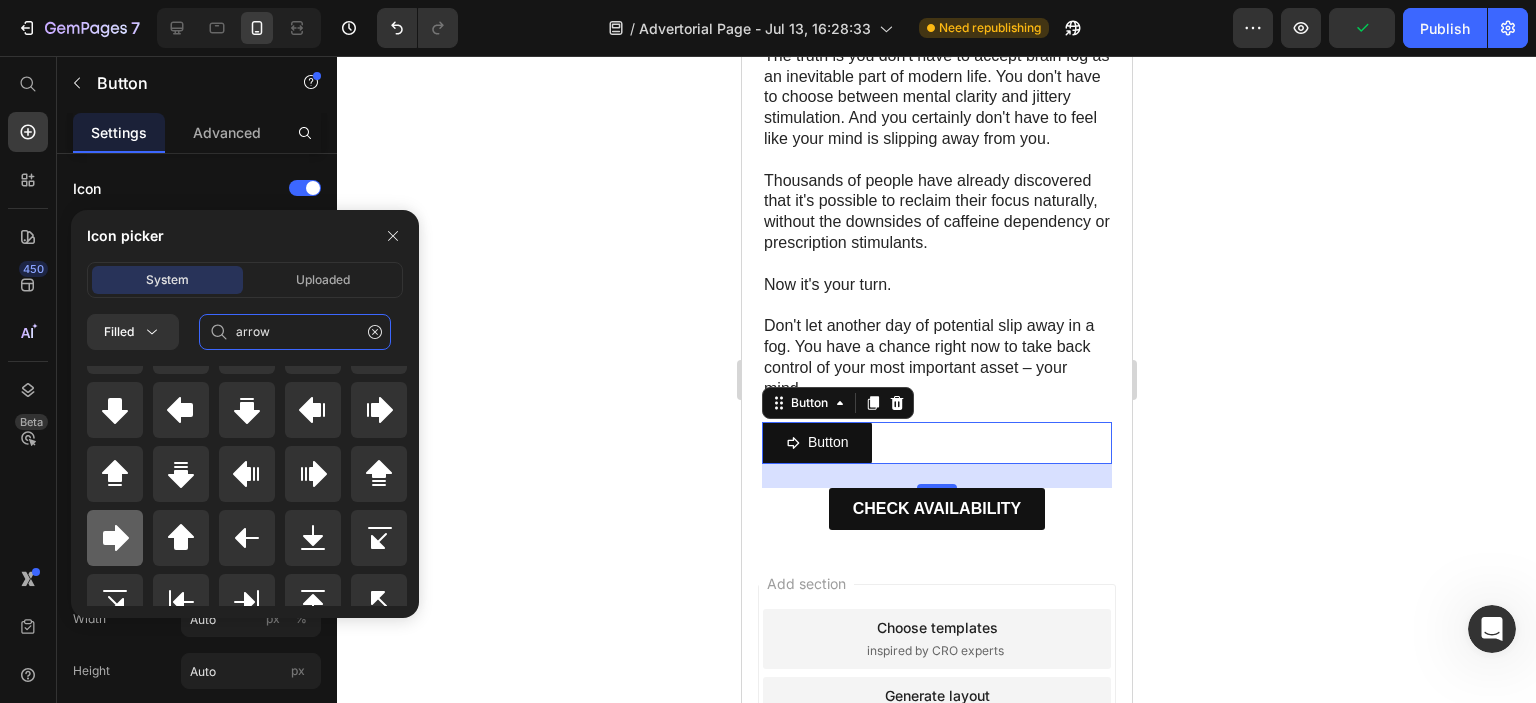 type on "arrow" 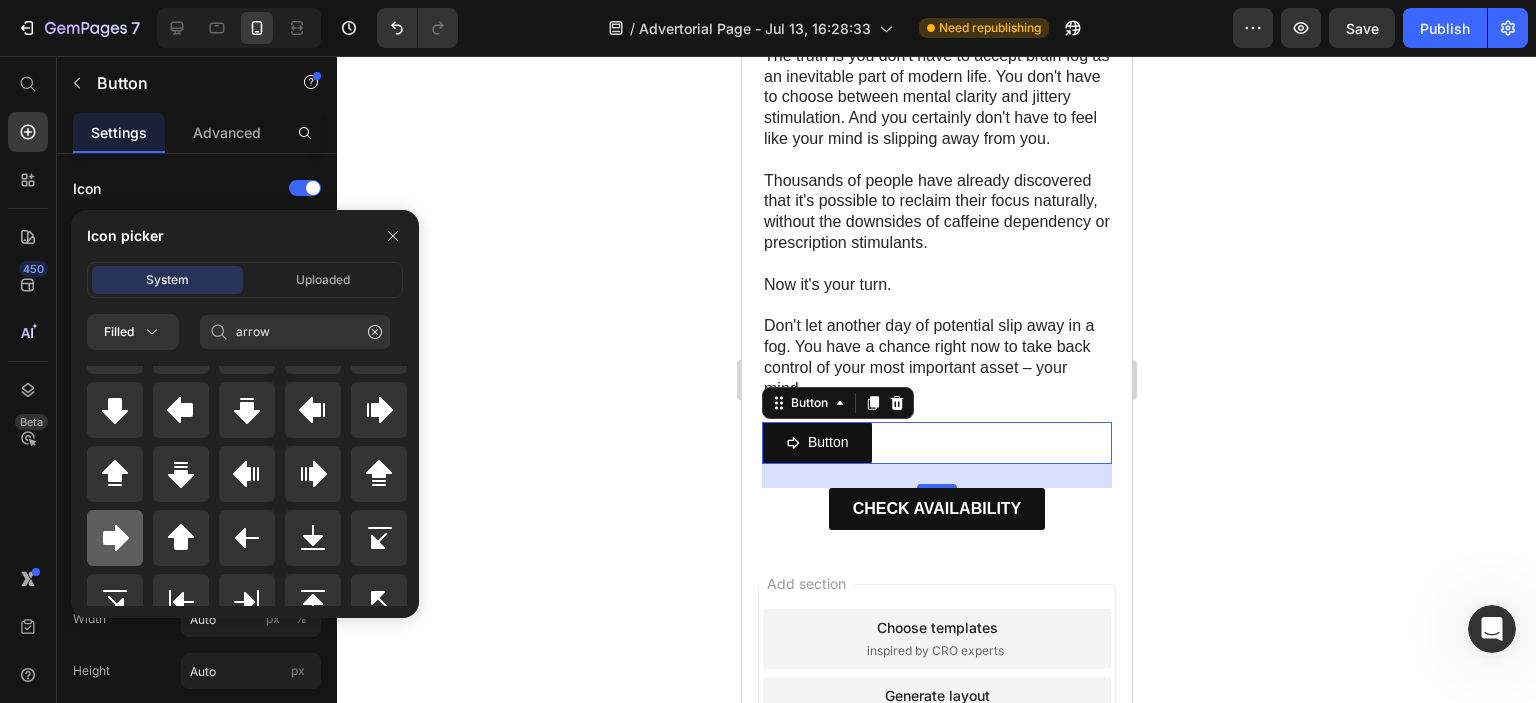 click 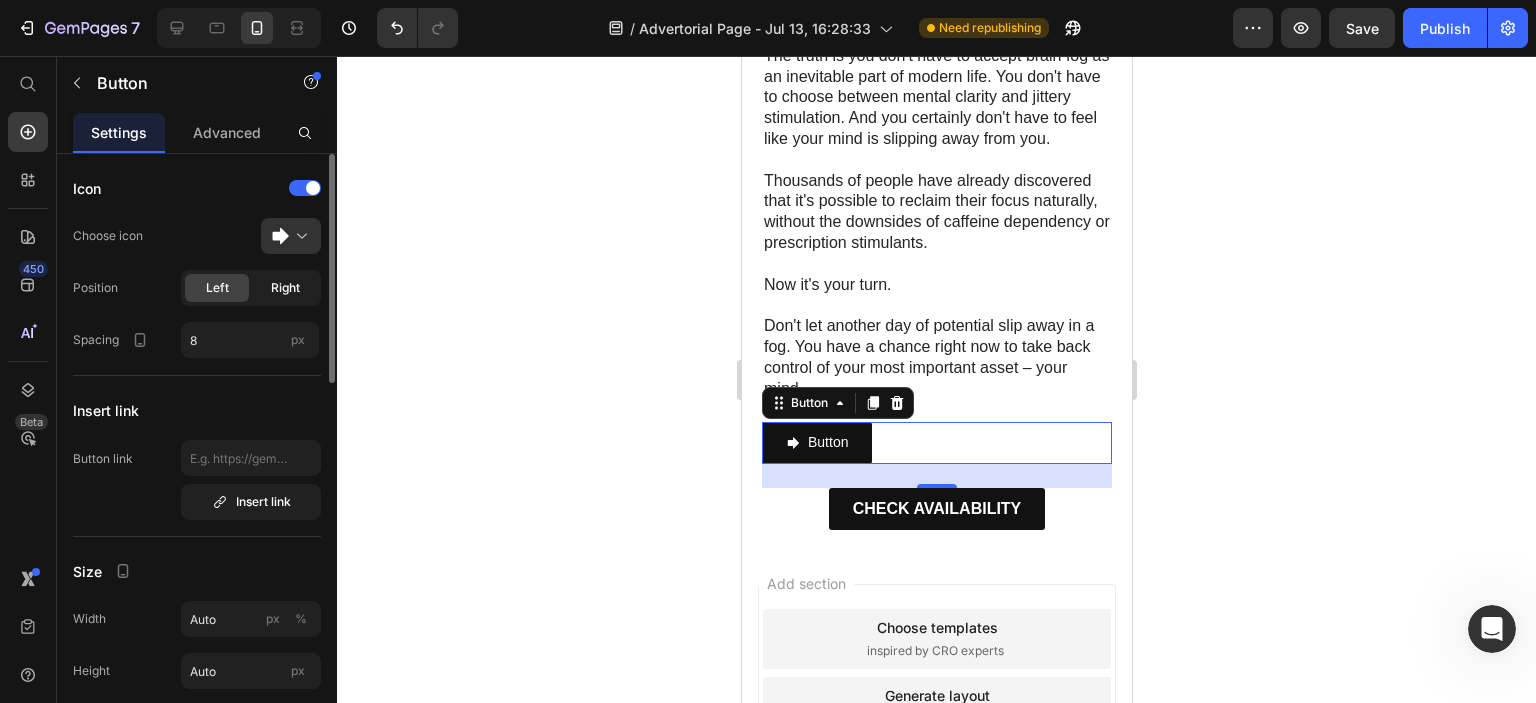 click on "Right" 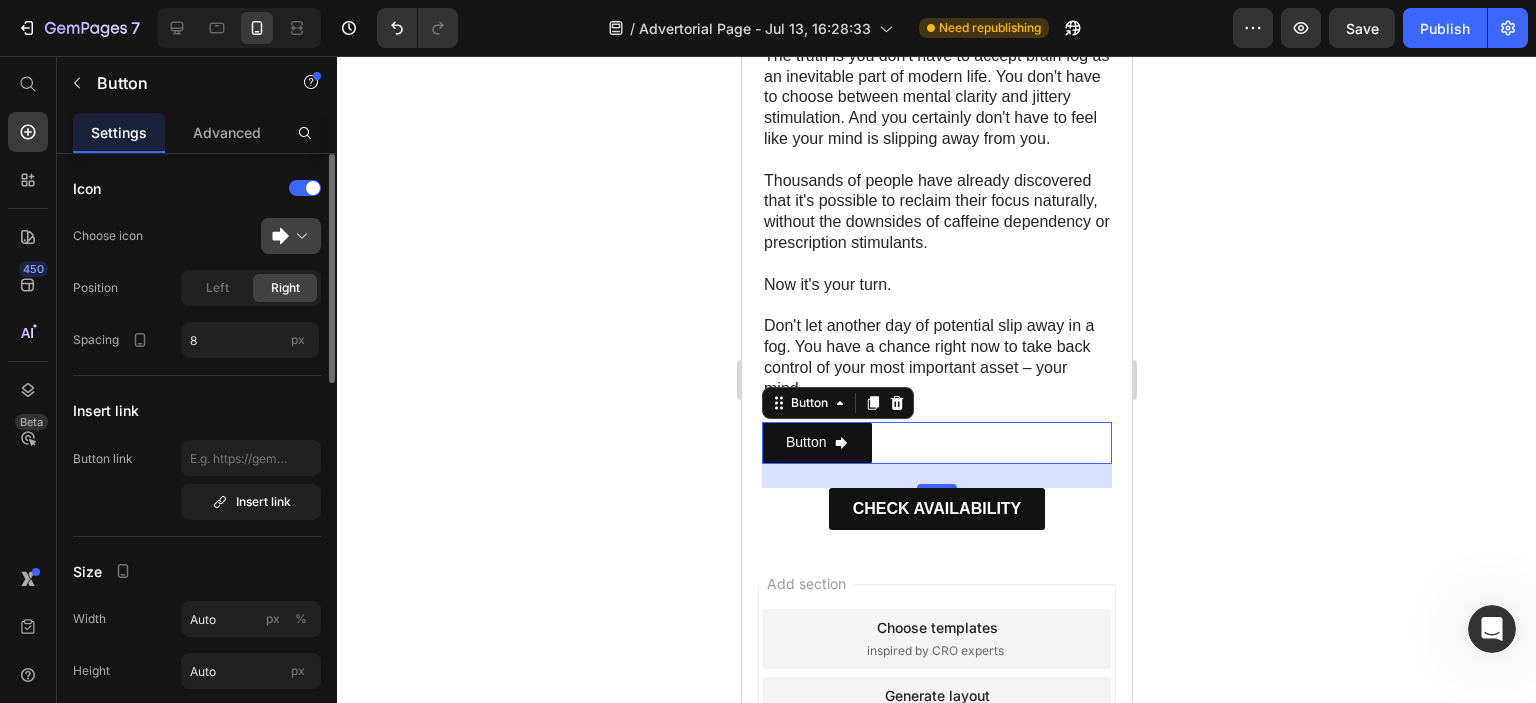 click at bounding box center [299, 236] 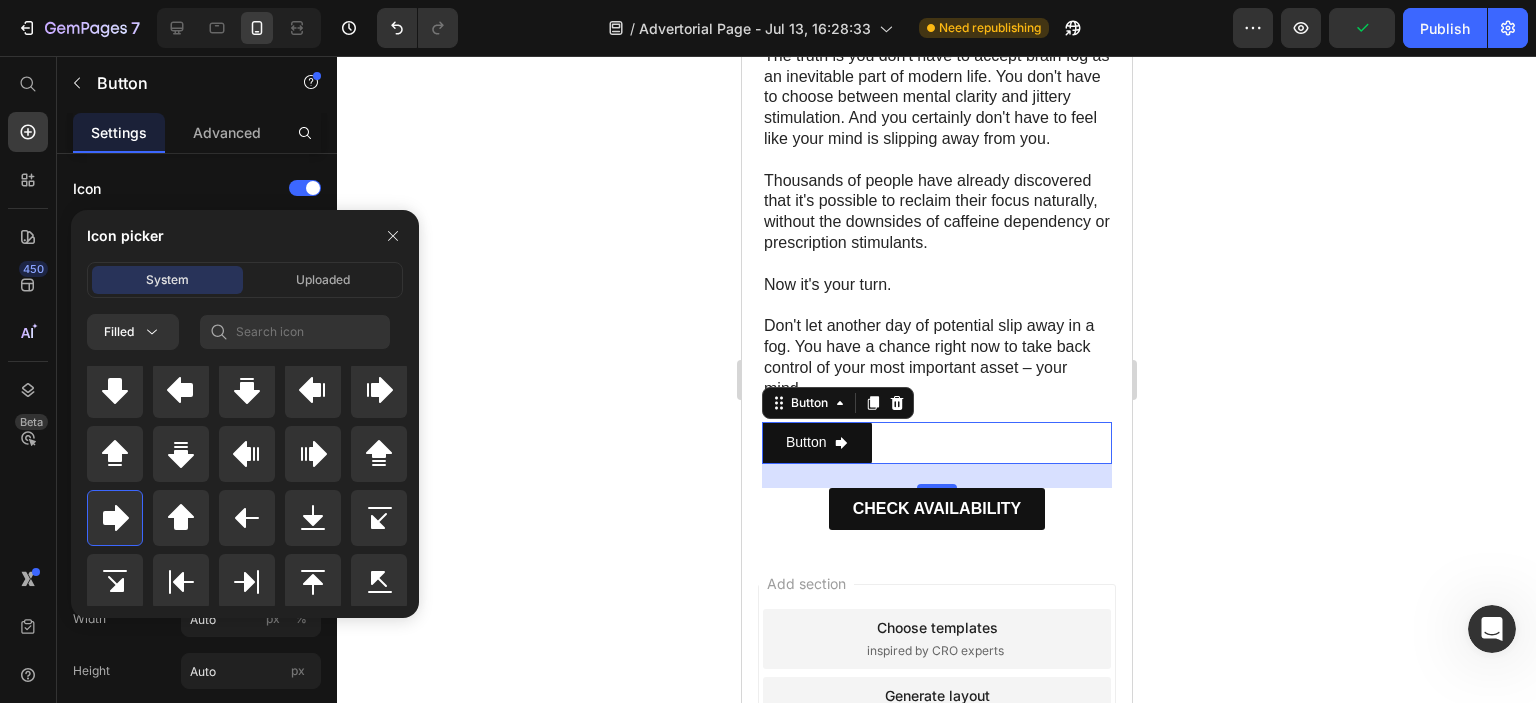scroll, scrollTop: 828, scrollLeft: 0, axis: vertical 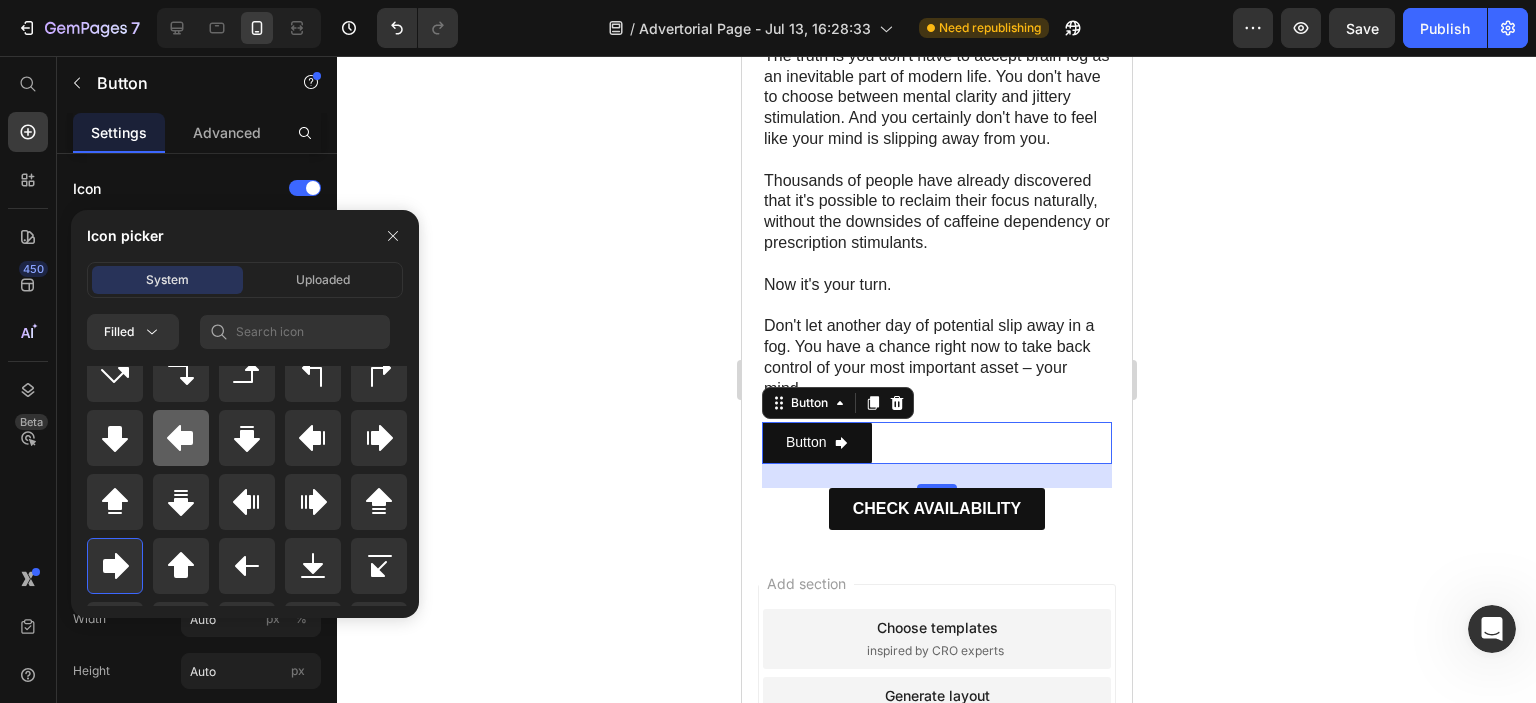click 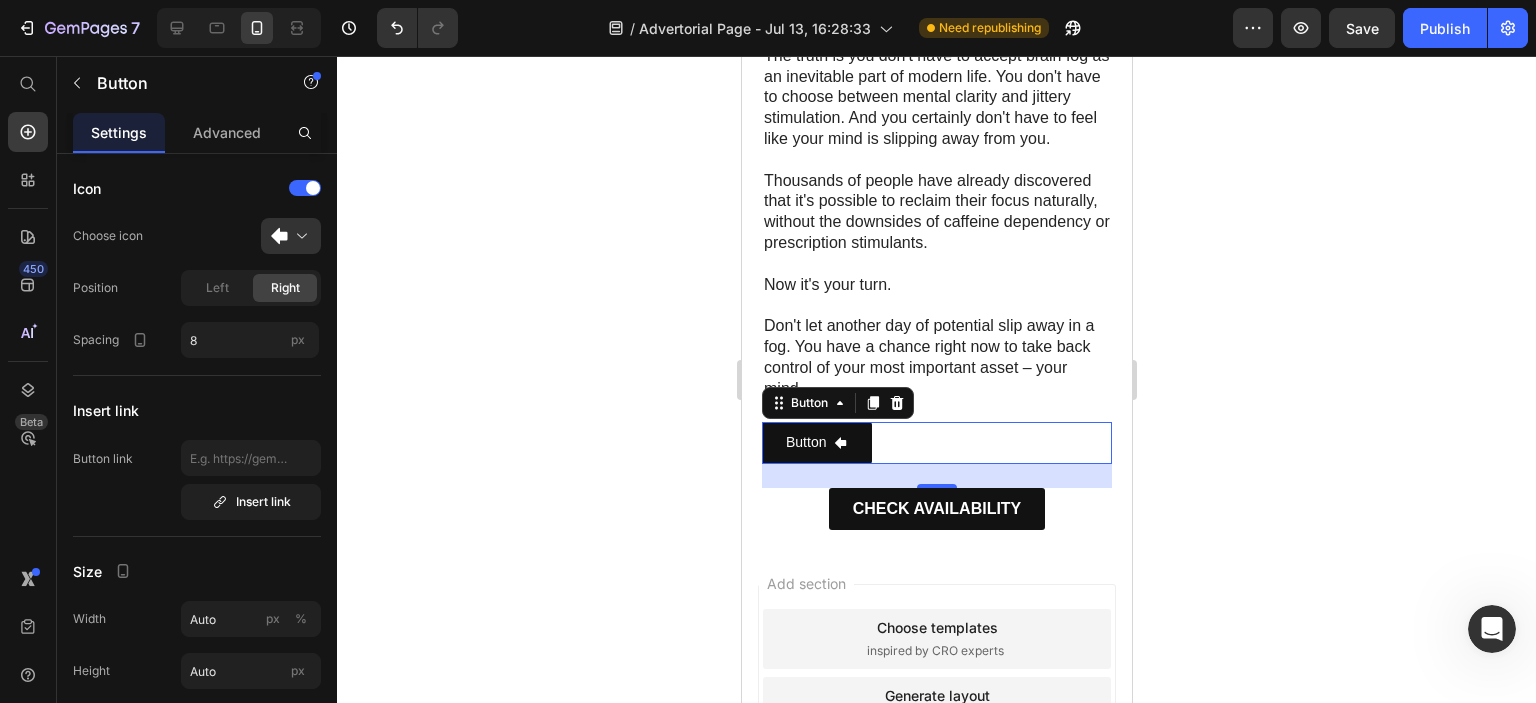 click 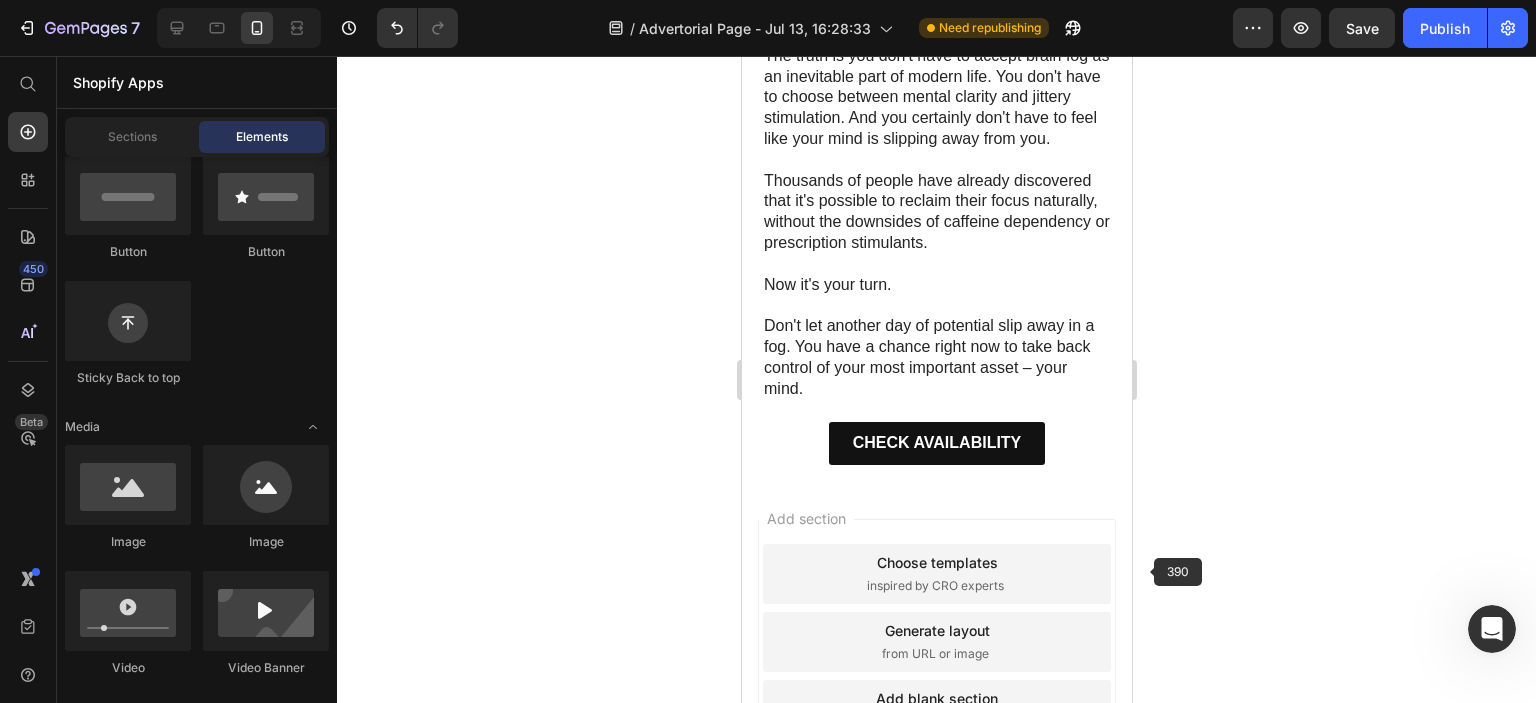 click 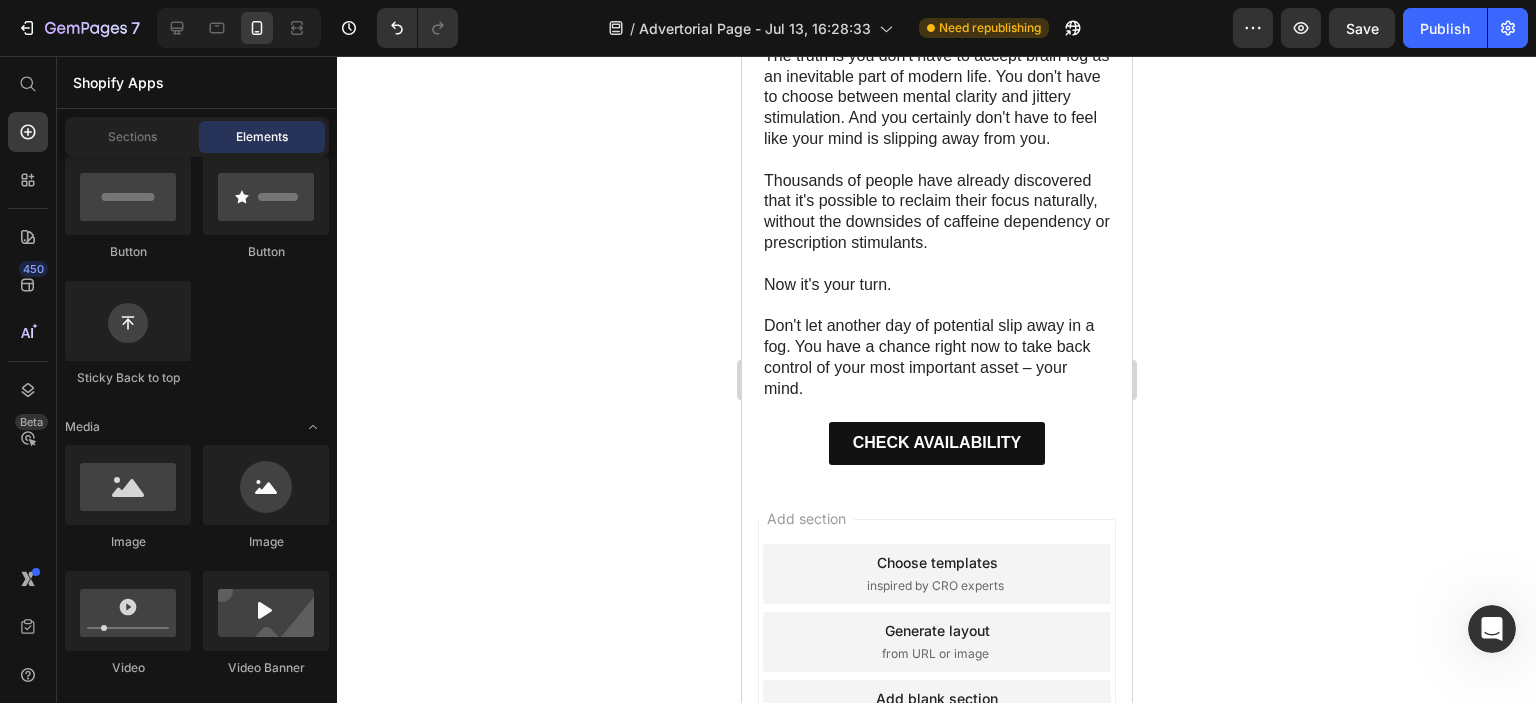 click 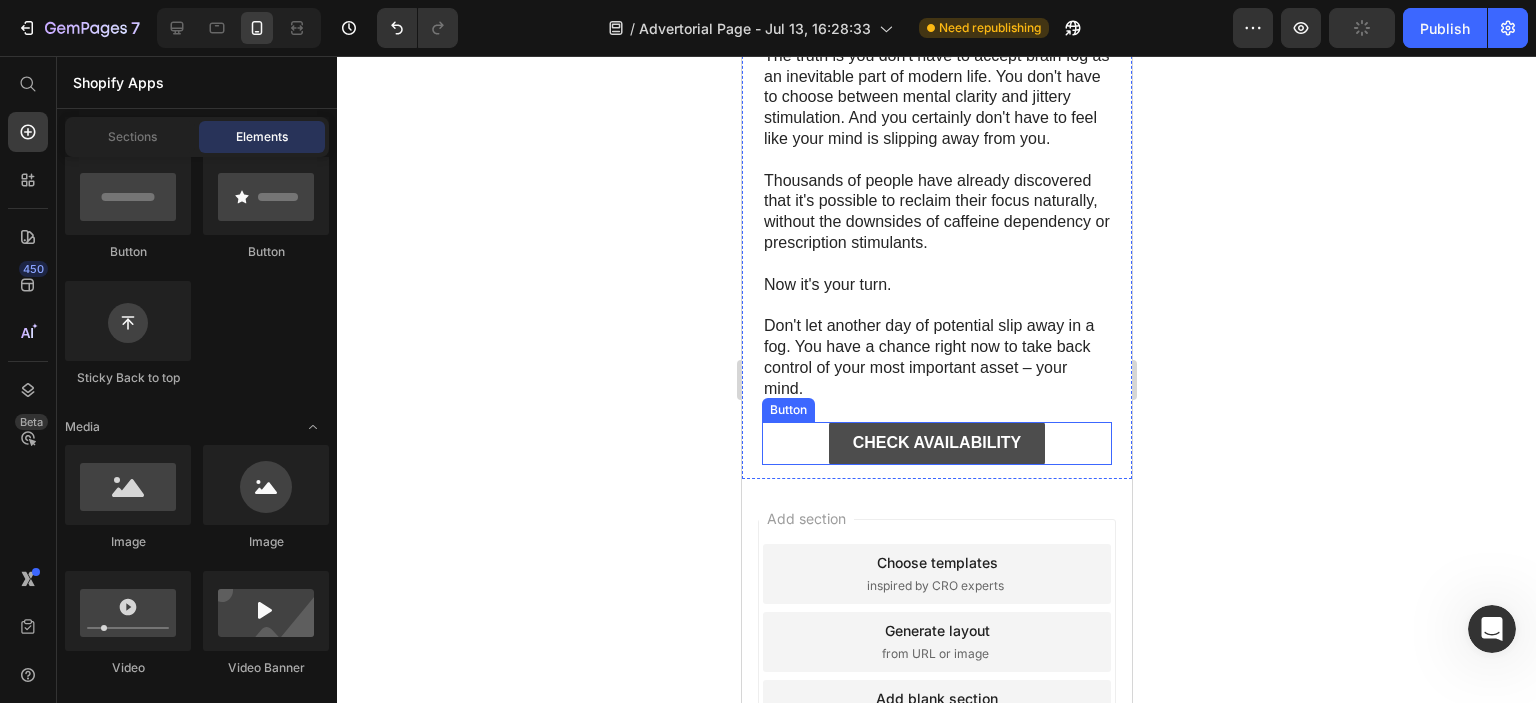 click on "CHECK AVAILABILITY" at bounding box center [936, 443] 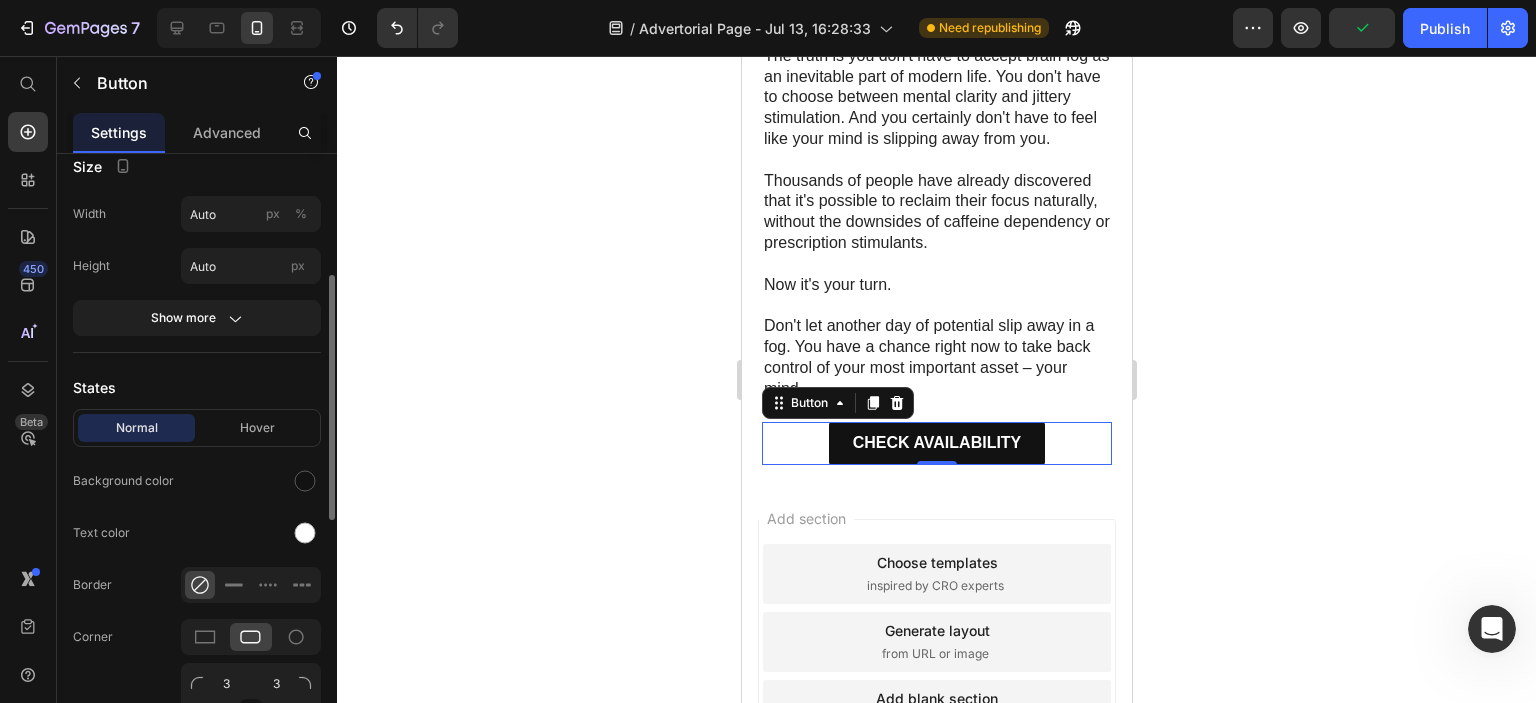 scroll, scrollTop: 600, scrollLeft: 0, axis: vertical 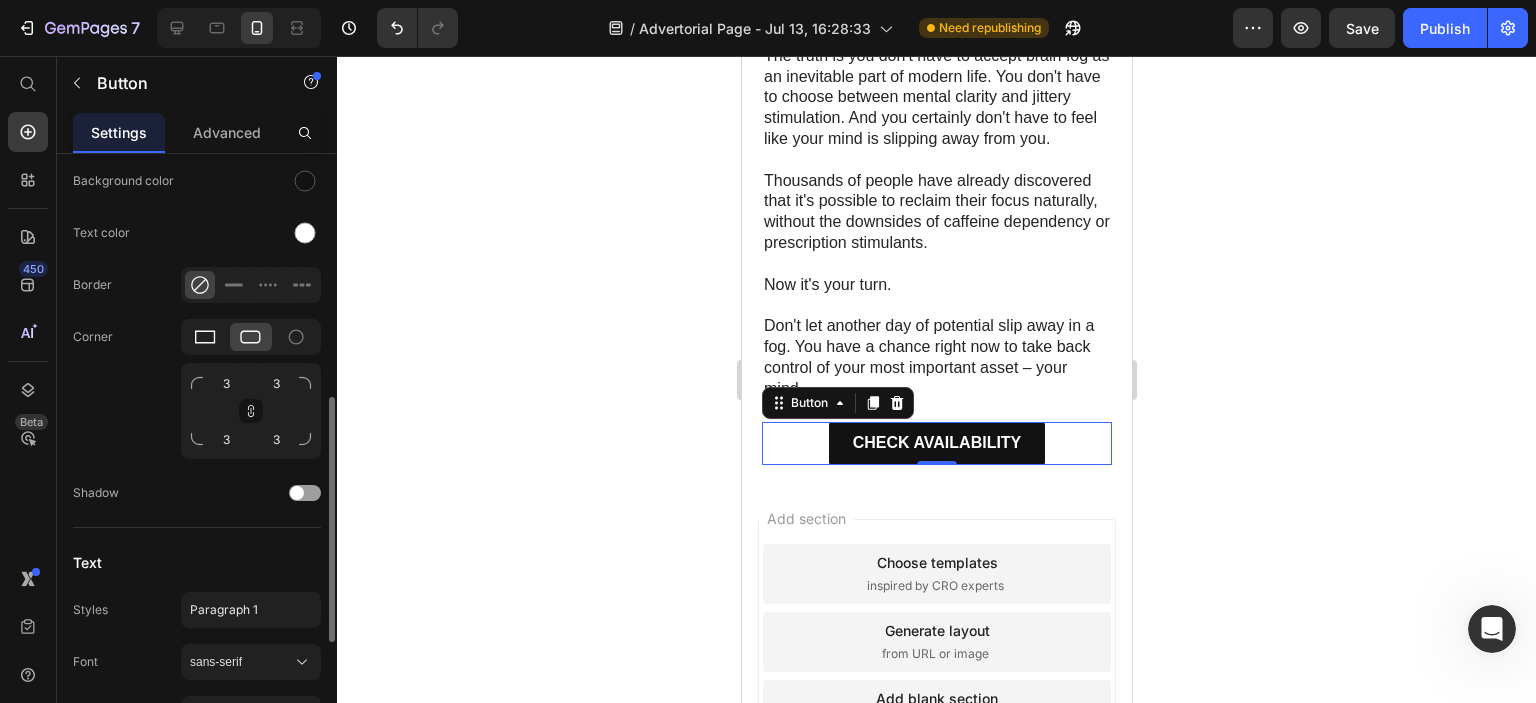 click 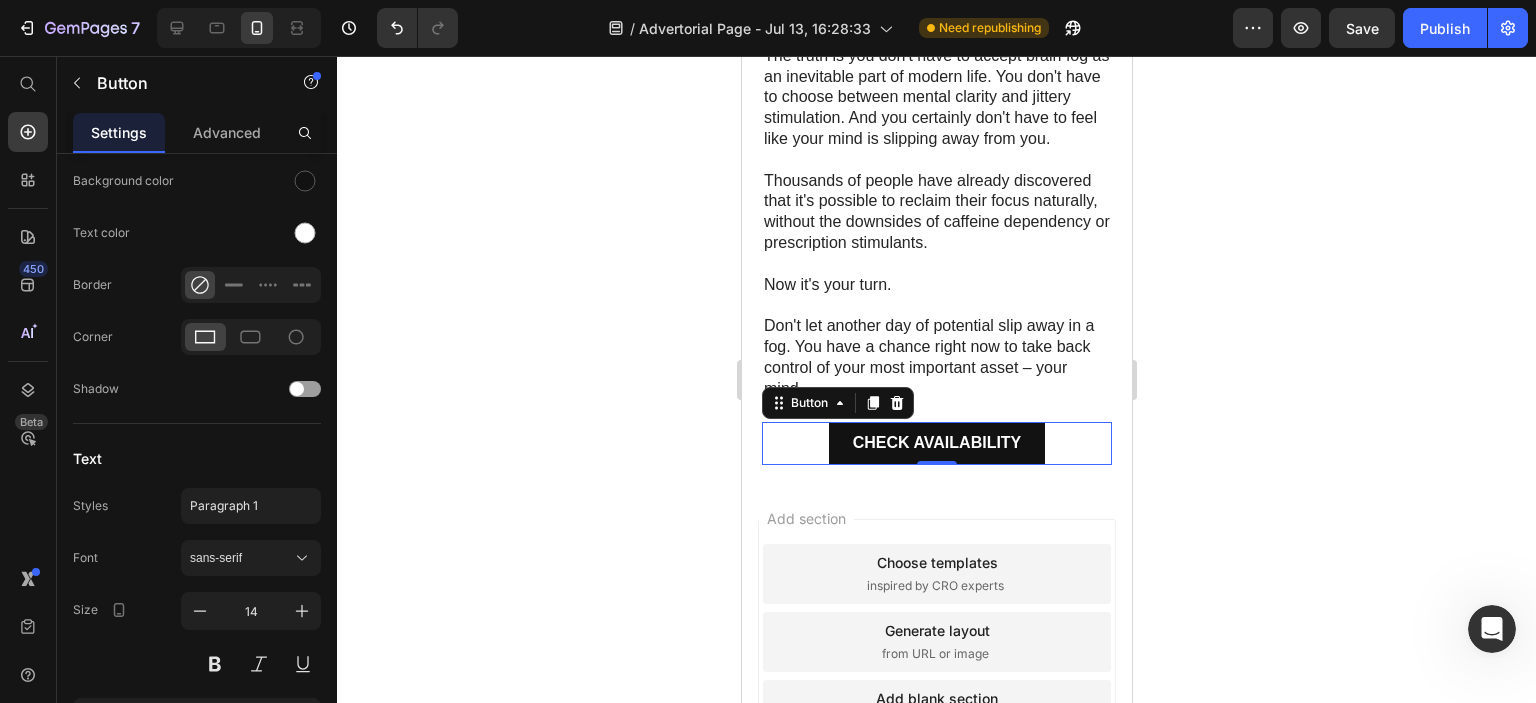 click 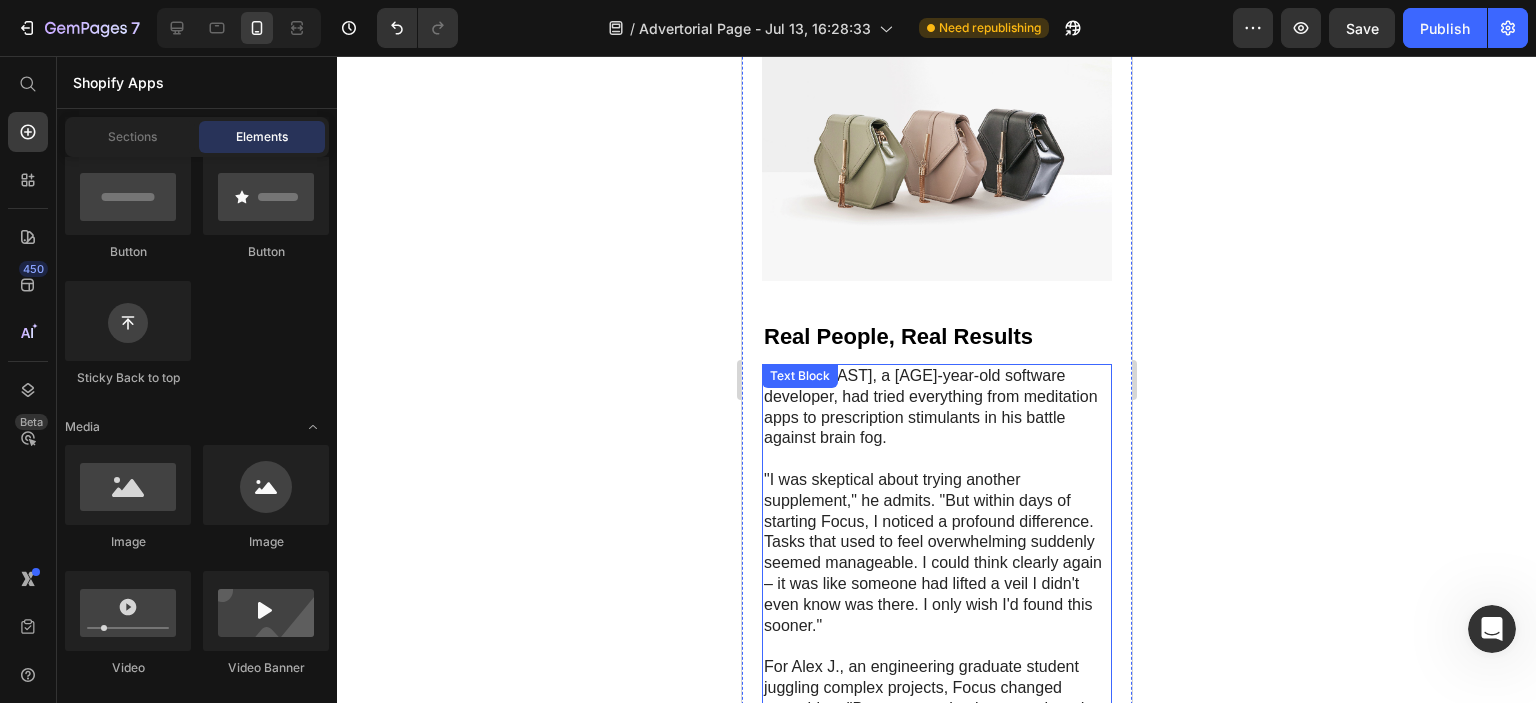 scroll, scrollTop: 7638, scrollLeft: 0, axis: vertical 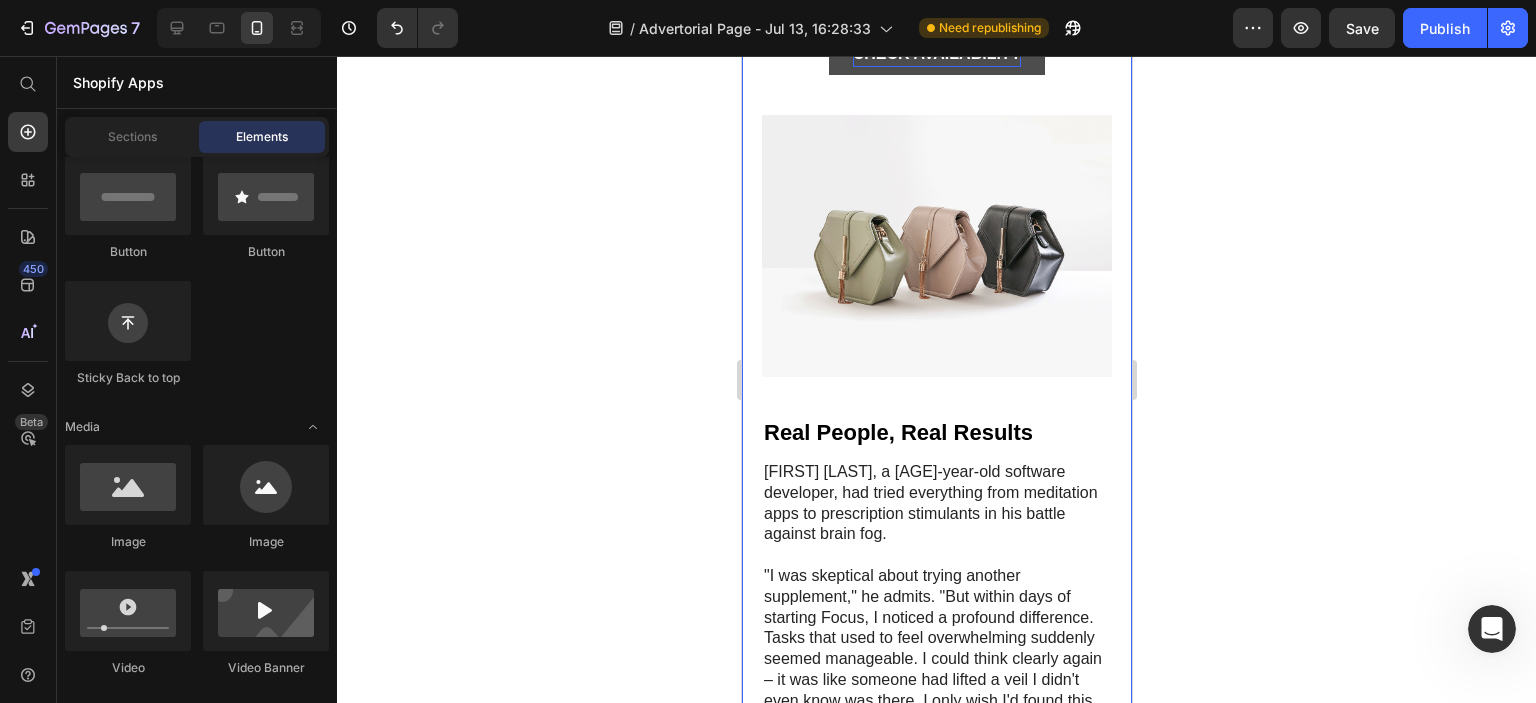 click 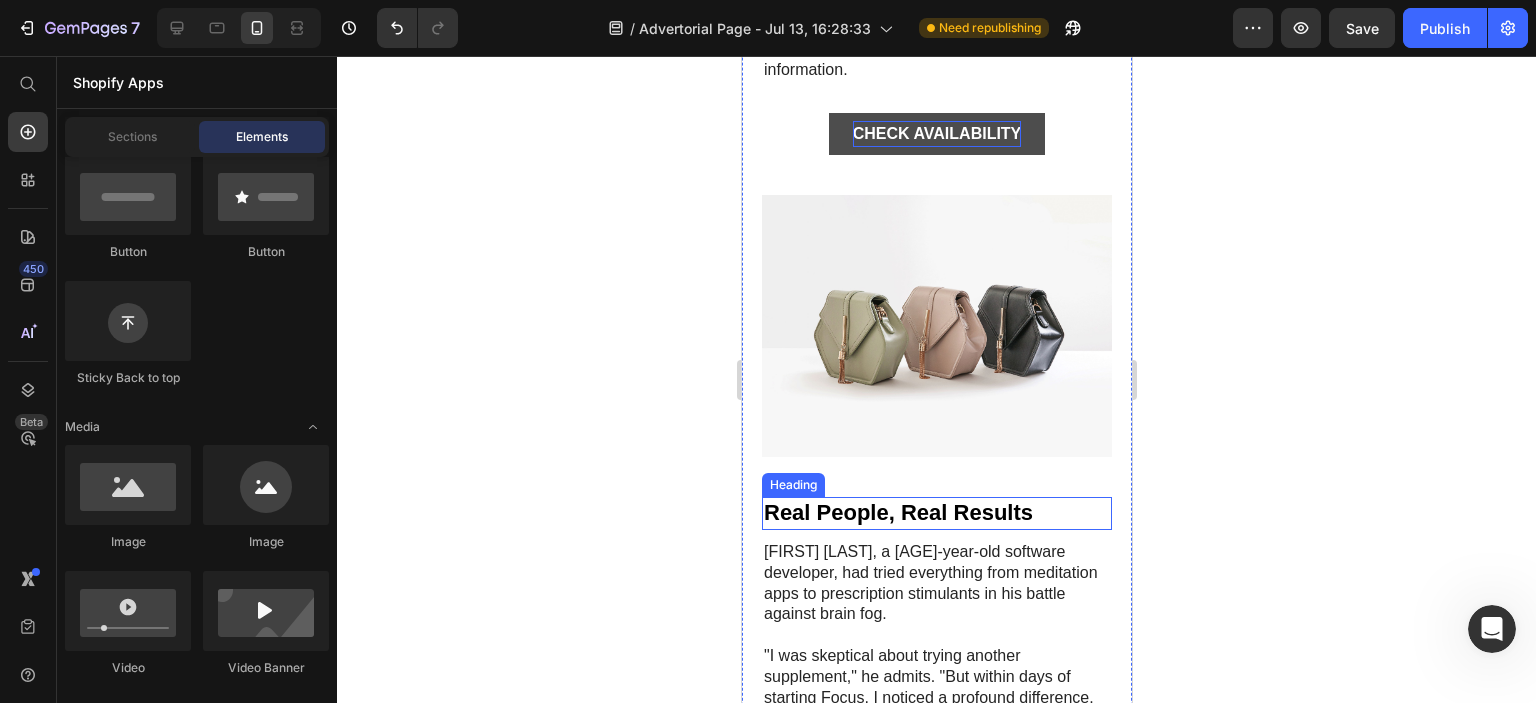 scroll, scrollTop: 7438, scrollLeft: 0, axis: vertical 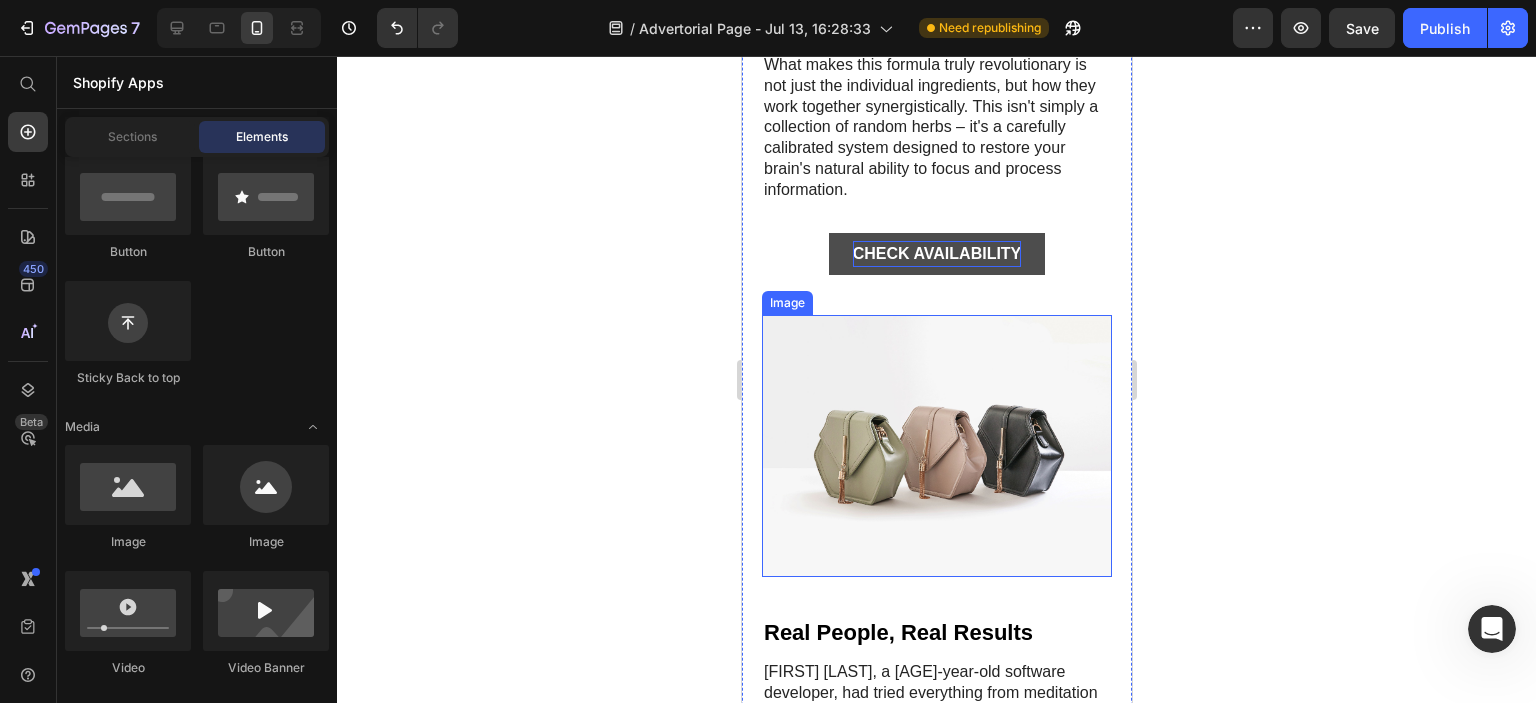 click at bounding box center (936, 446) 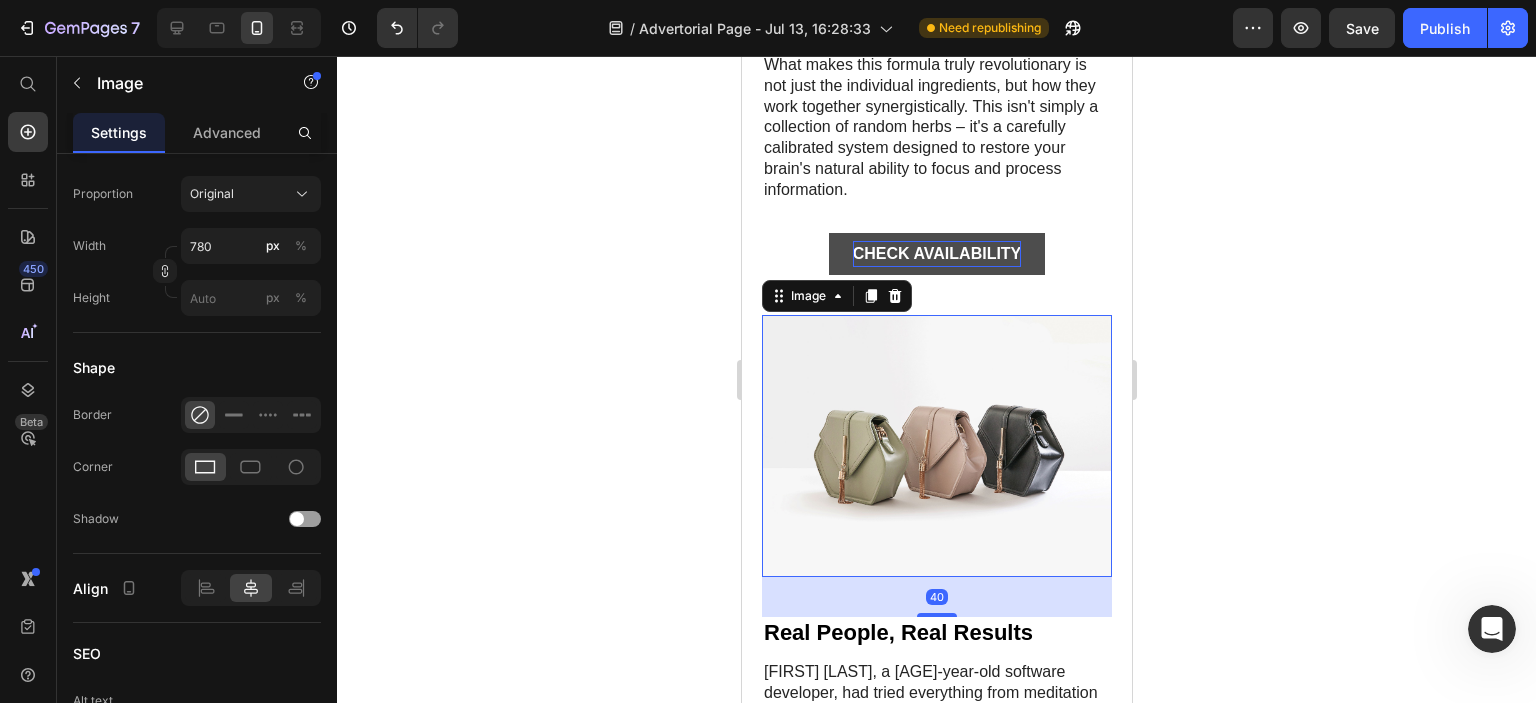 scroll, scrollTop: 0, scrollLeft: 0, axis: both 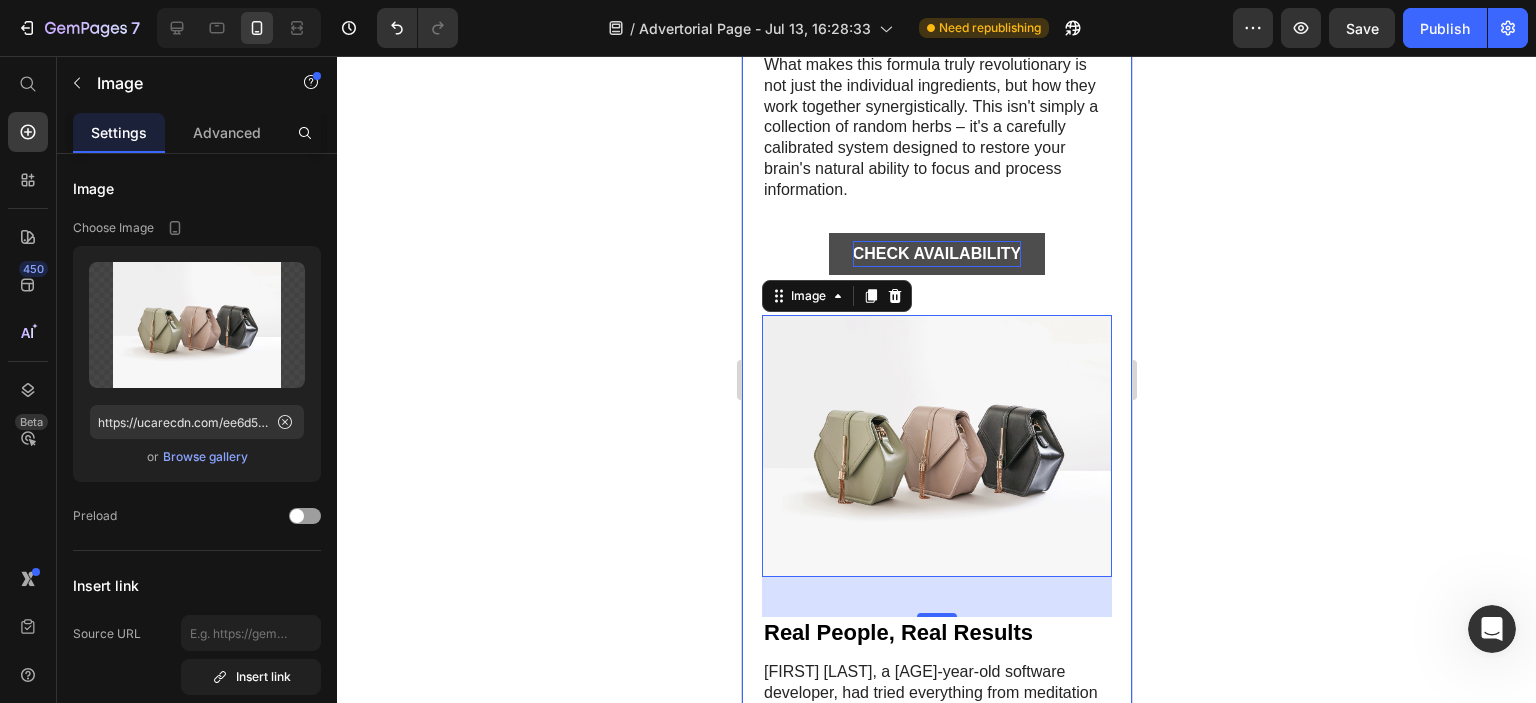 click 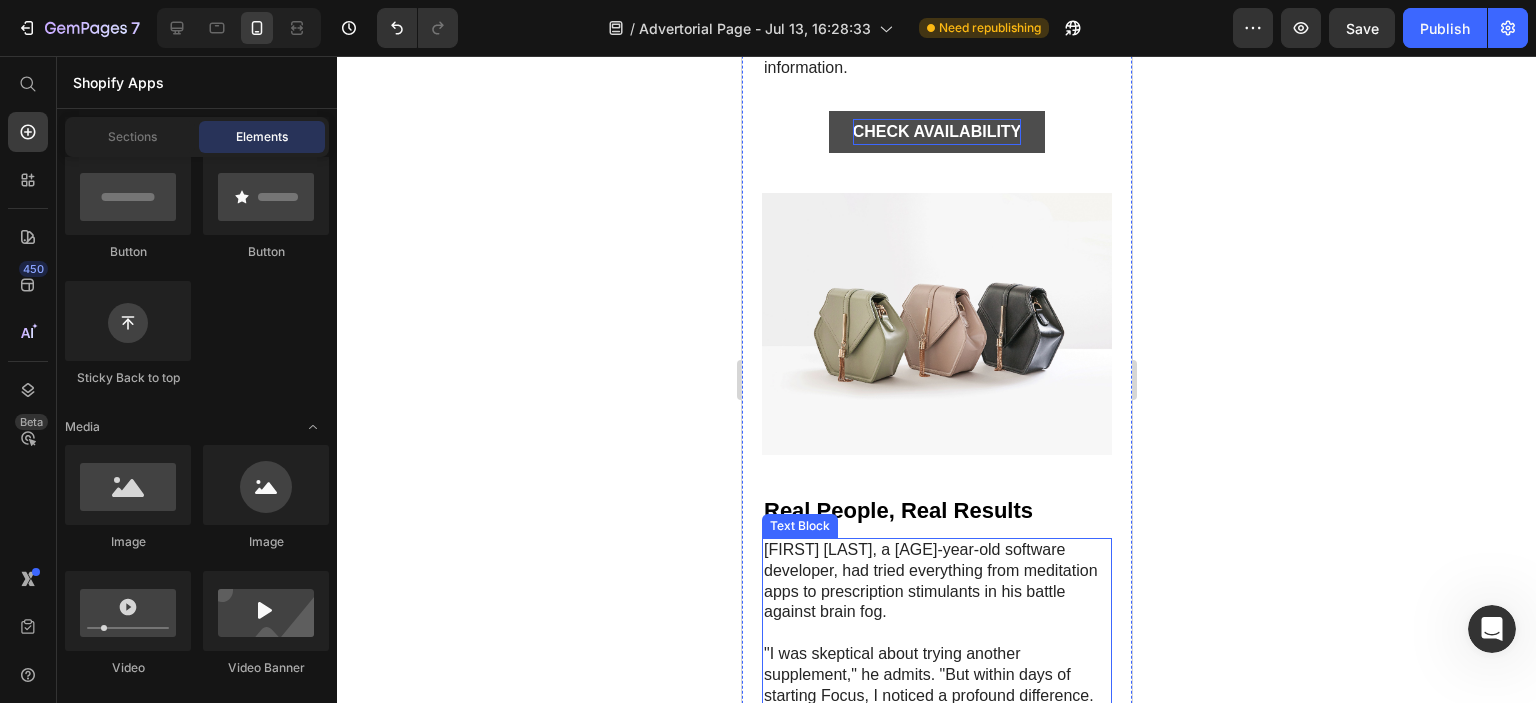 scroll, scrollTop: 7438, scrollLeft: 0, axis: vertical 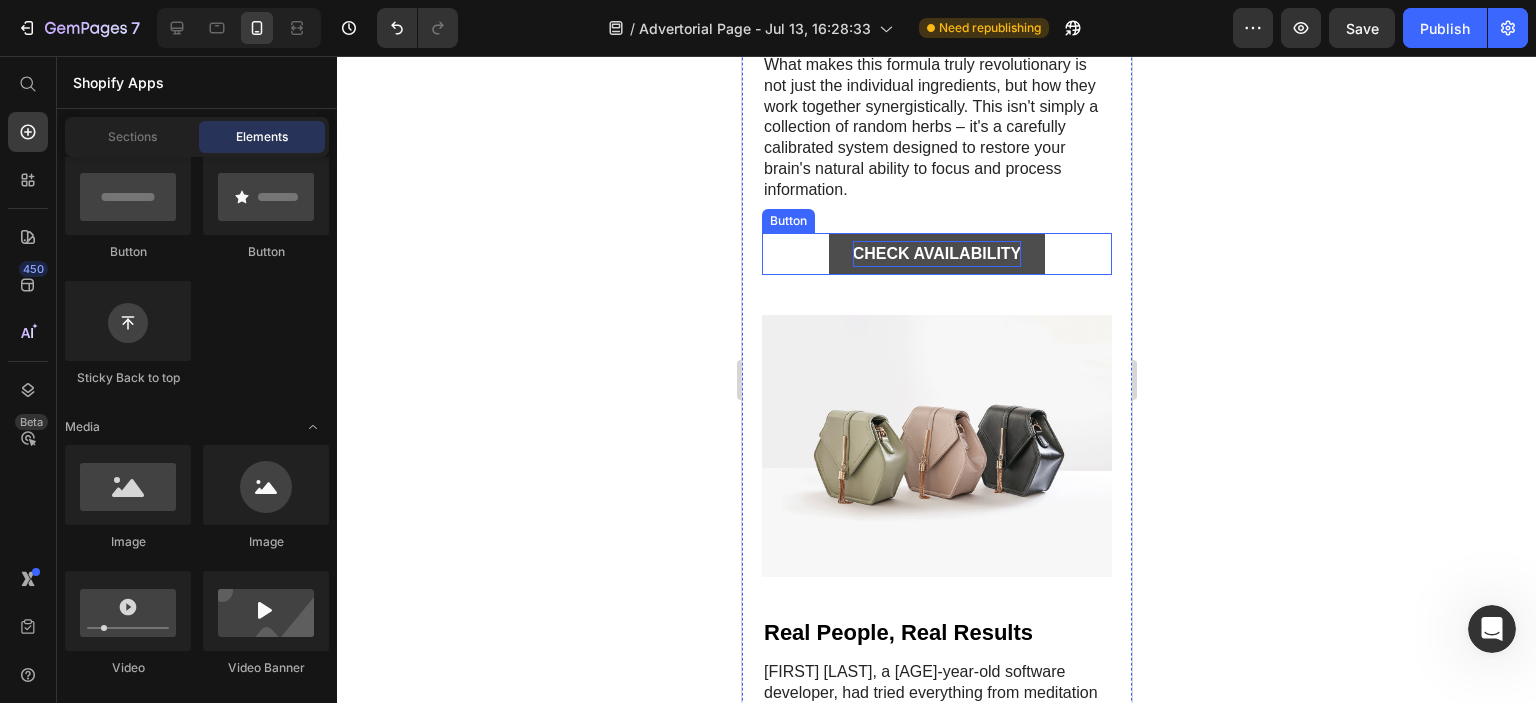 click on "CHECK AVAILABILITY" at bounding box center (936, 254) 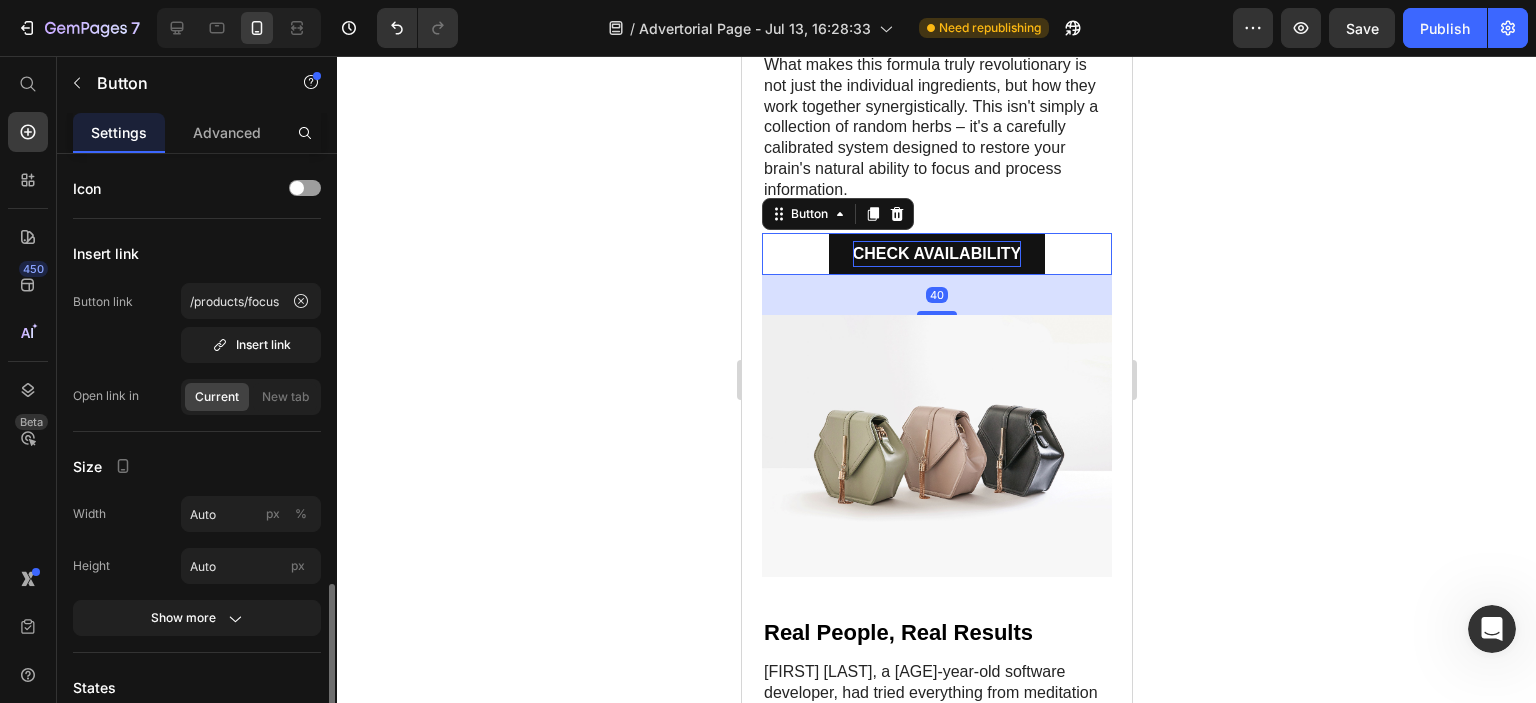 scroll, scrollTop: 400, scrollLeft: 0, axis: vertical 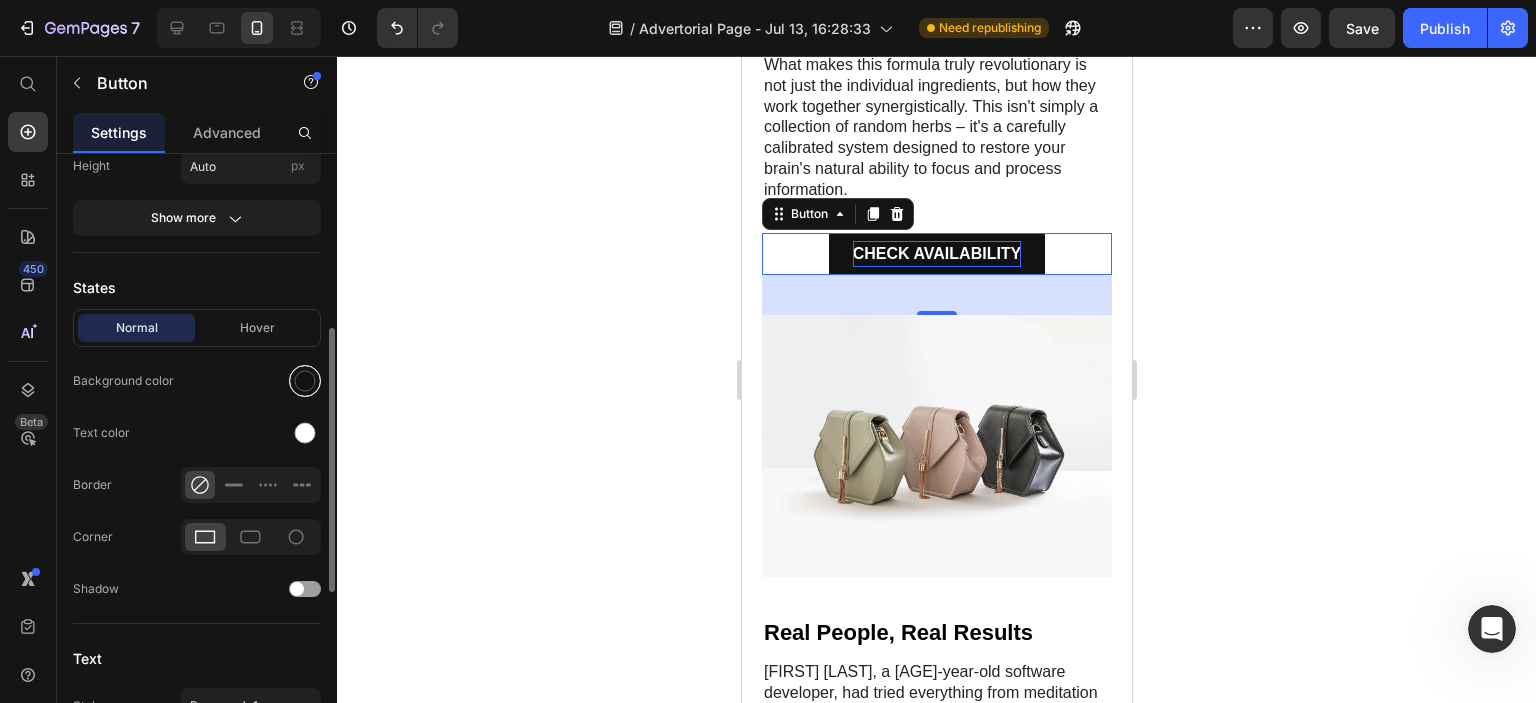 click at bounding box center (305, 381) 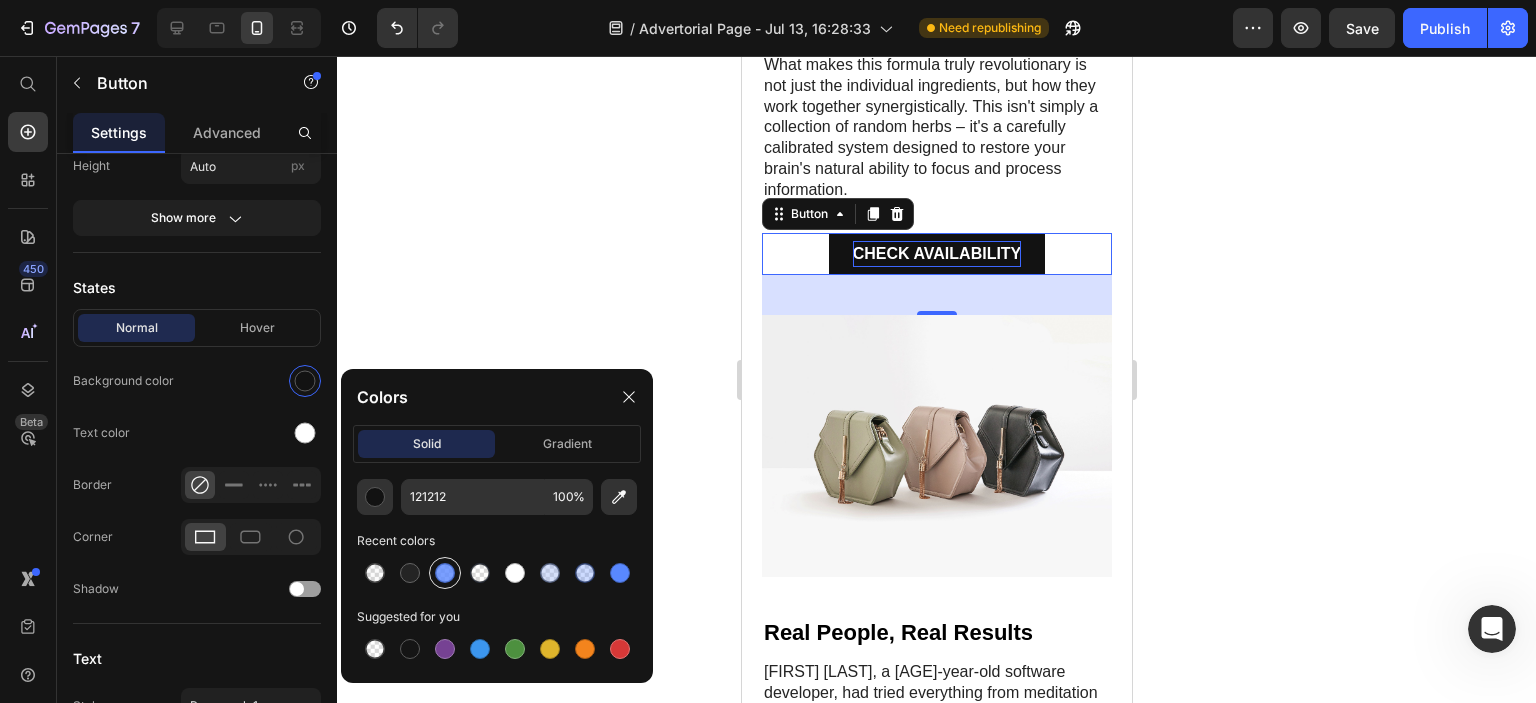 click at bounding box center [445, 573] 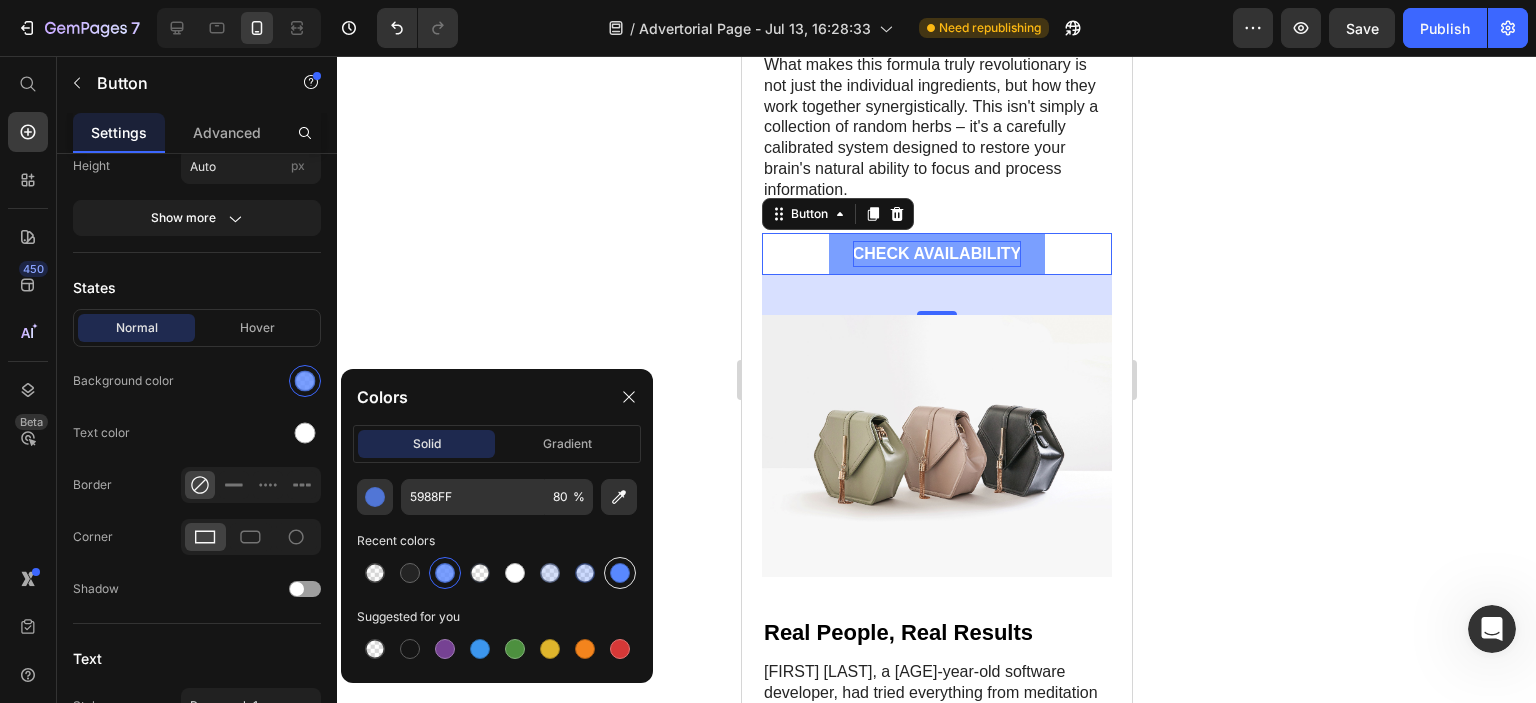 click at bounding box center (620, 573) 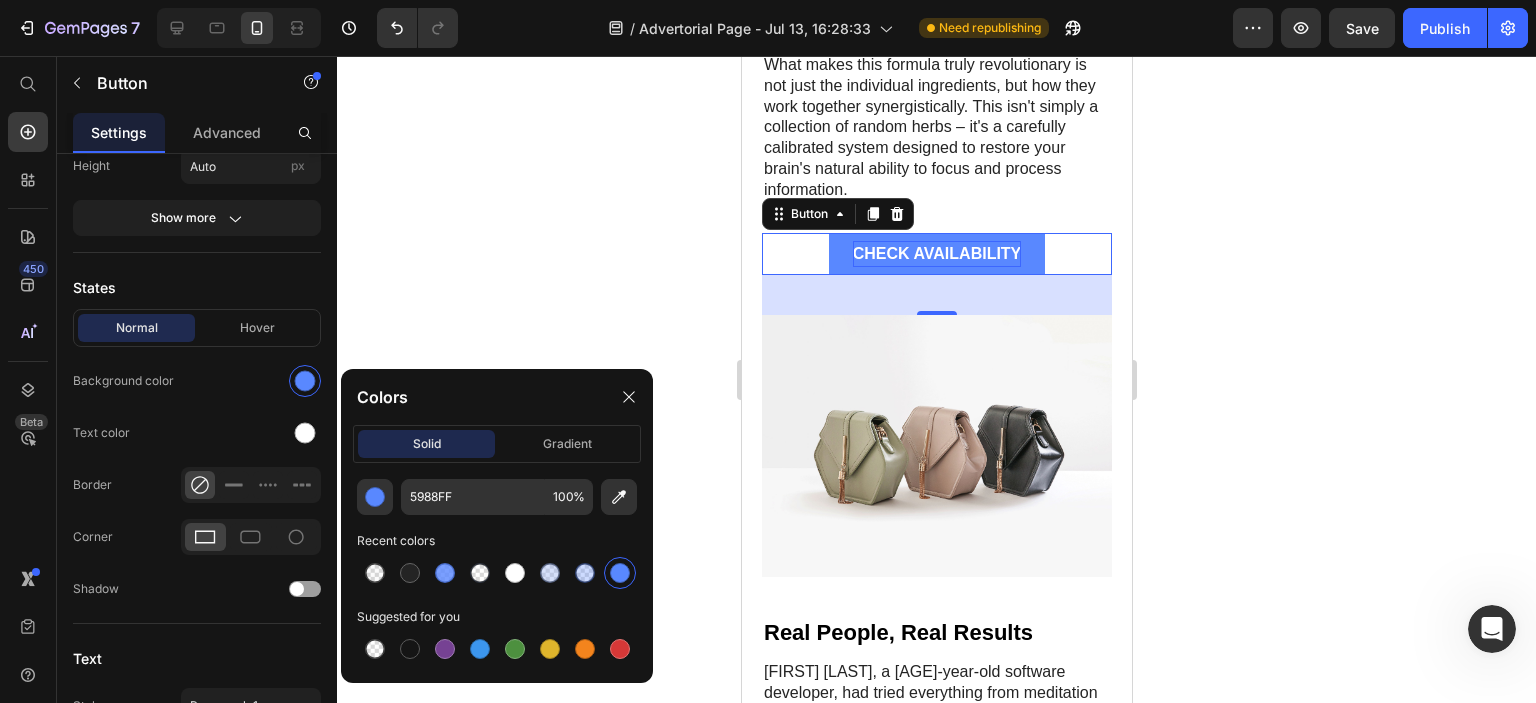 click 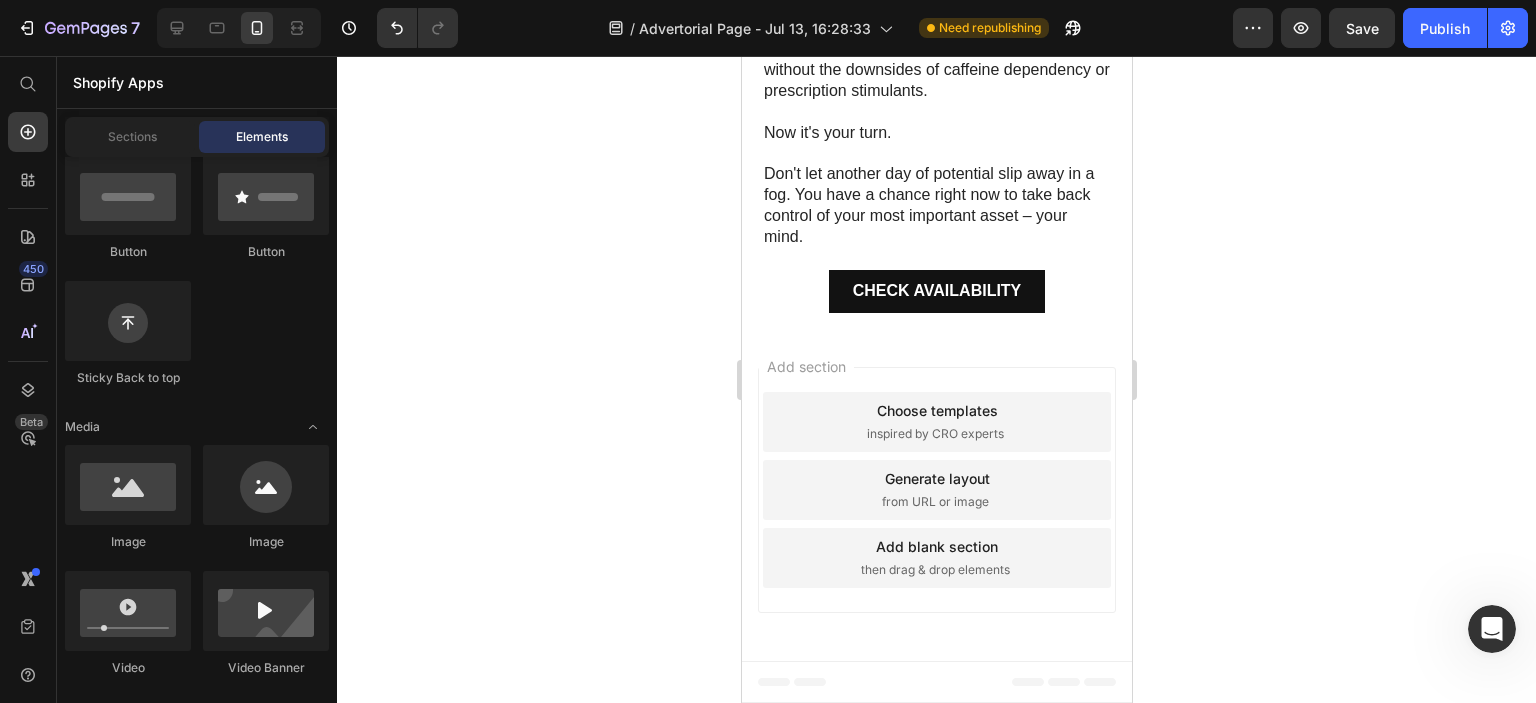 scroll, scrollTop: 12638, scrollLeft: 0, axis: vertical 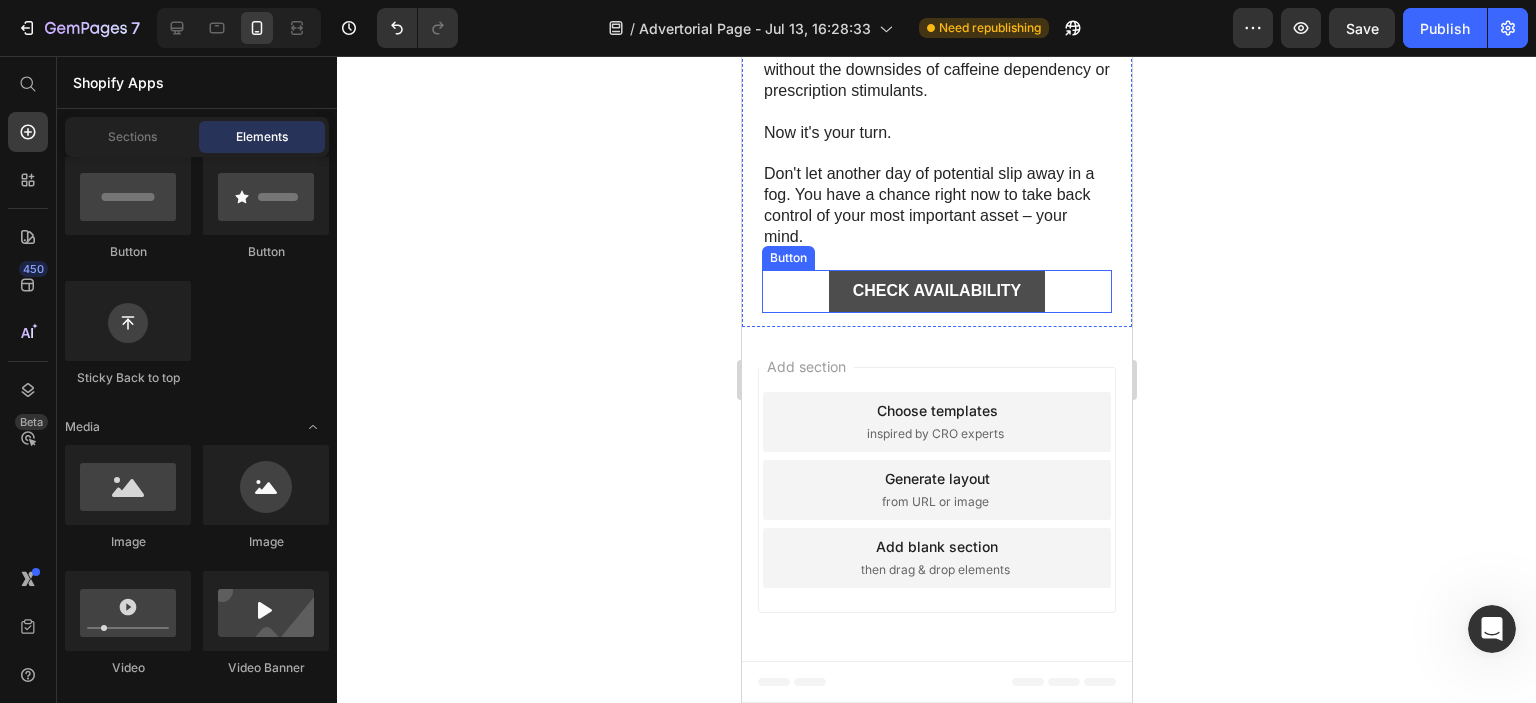 click on "CHECK AVAILABILITY" at bounding box center (936, 291) 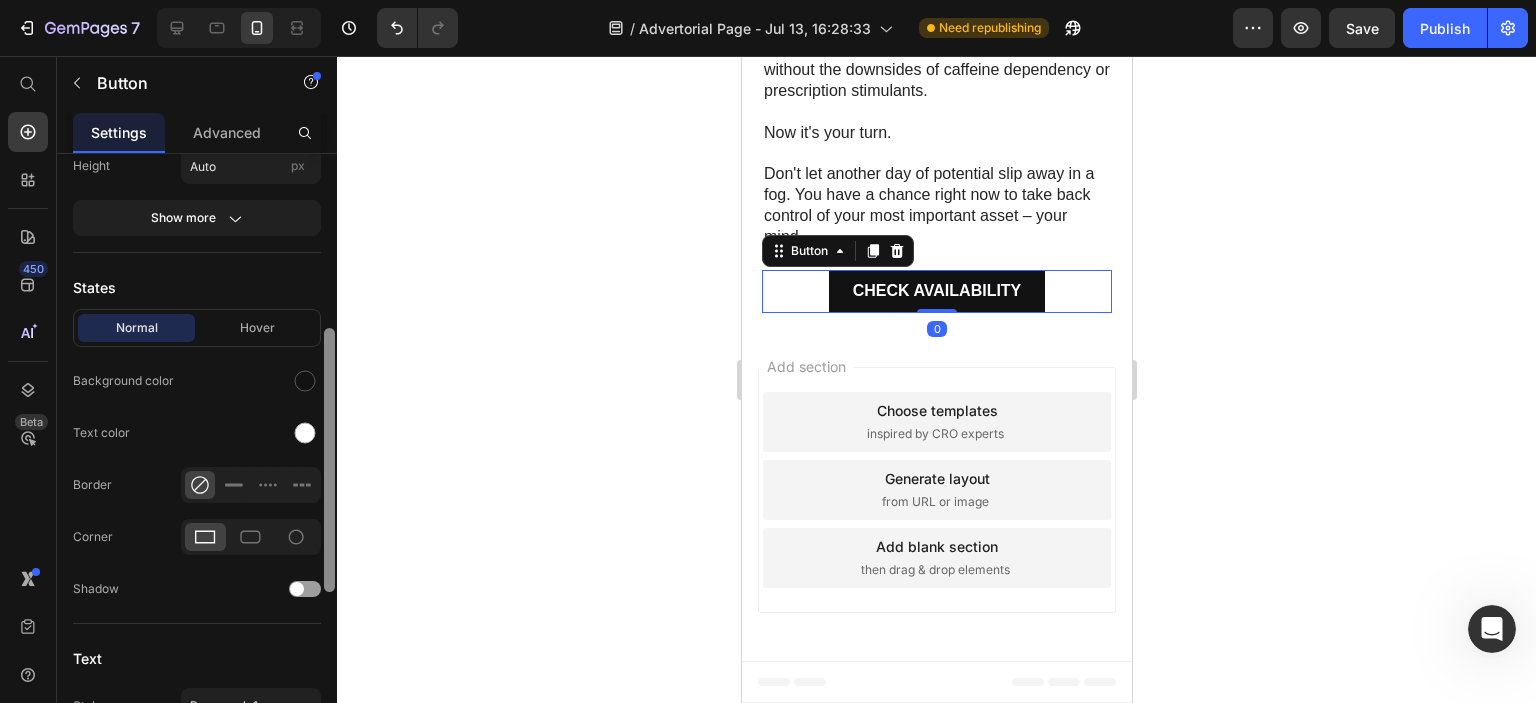 click at bounding box center (329, 457) 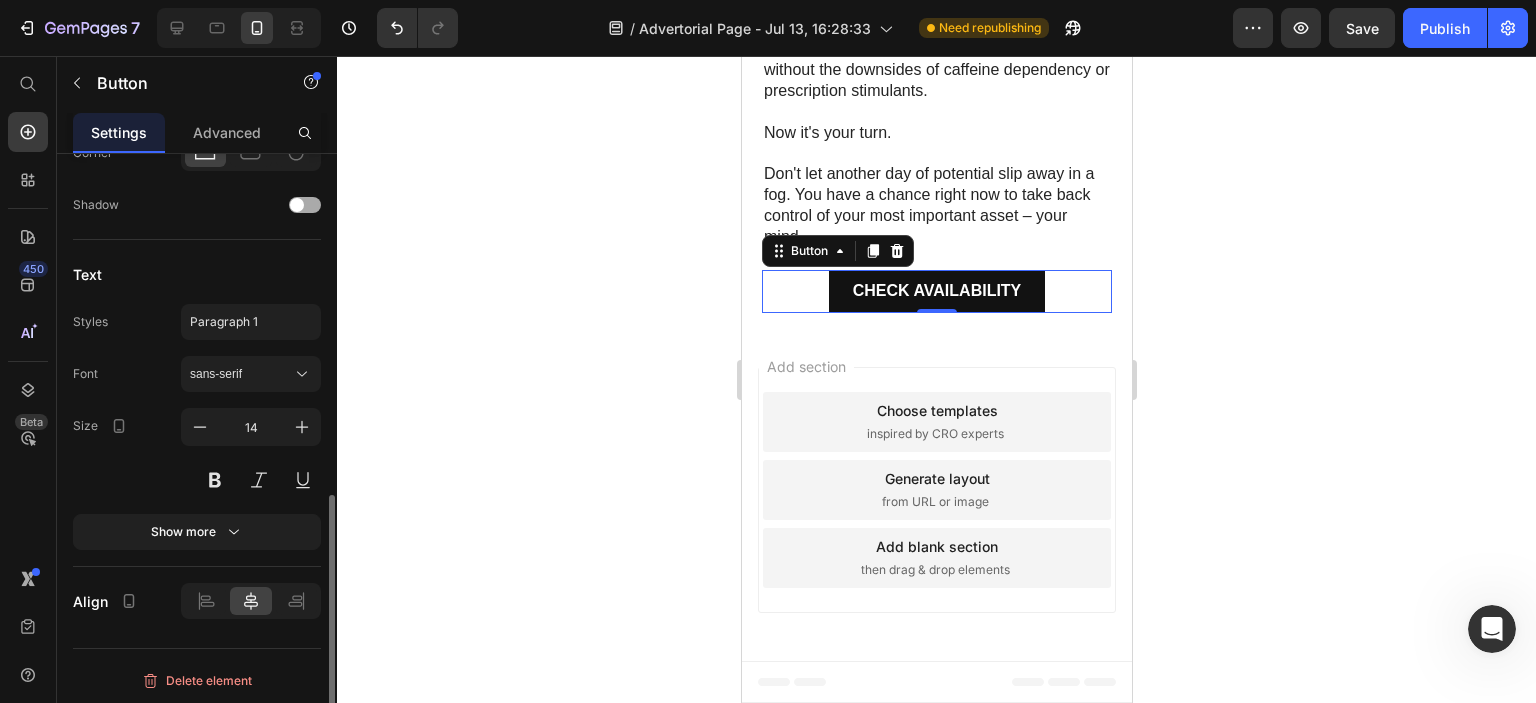 scroll, scrollTop: 584, scrollLeft: 0, axis: vertical 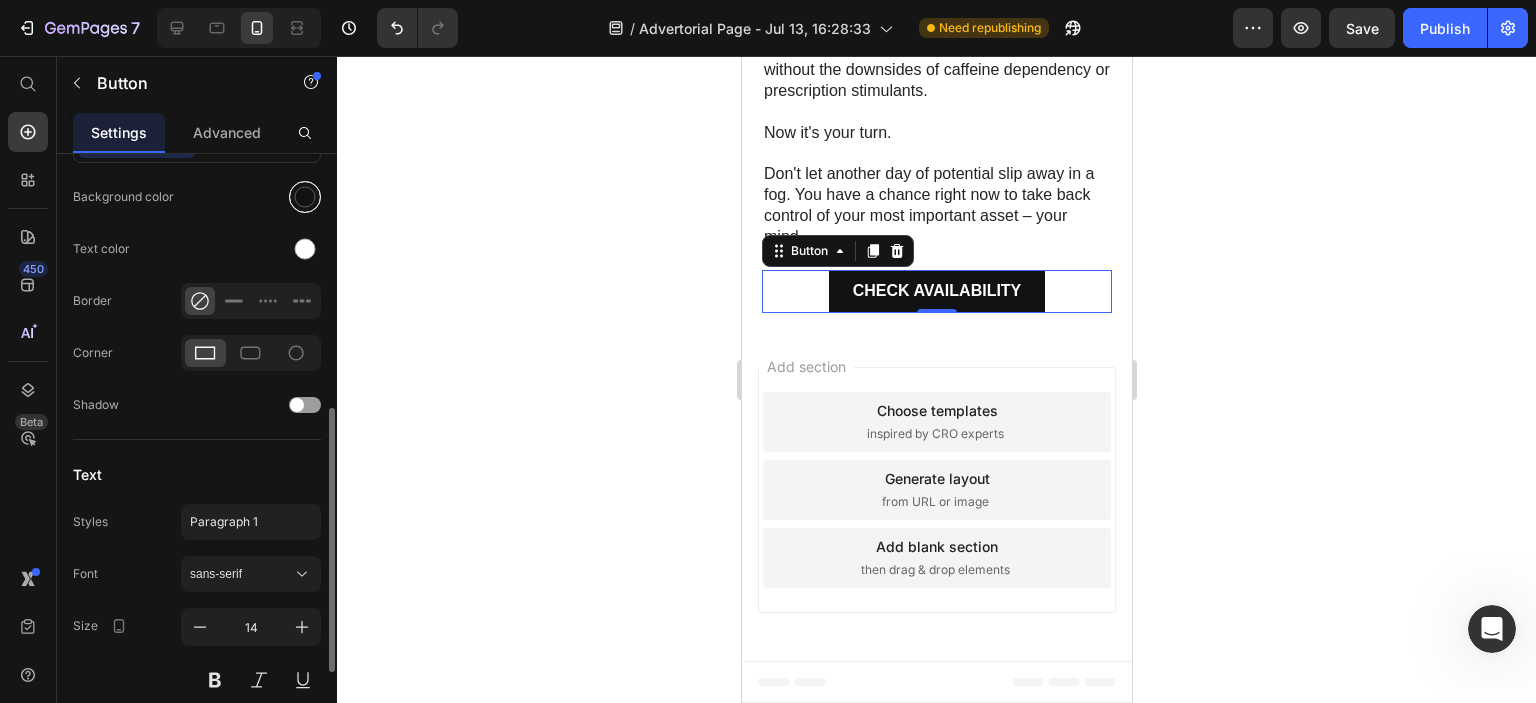 click at bounding box center (305, 197) 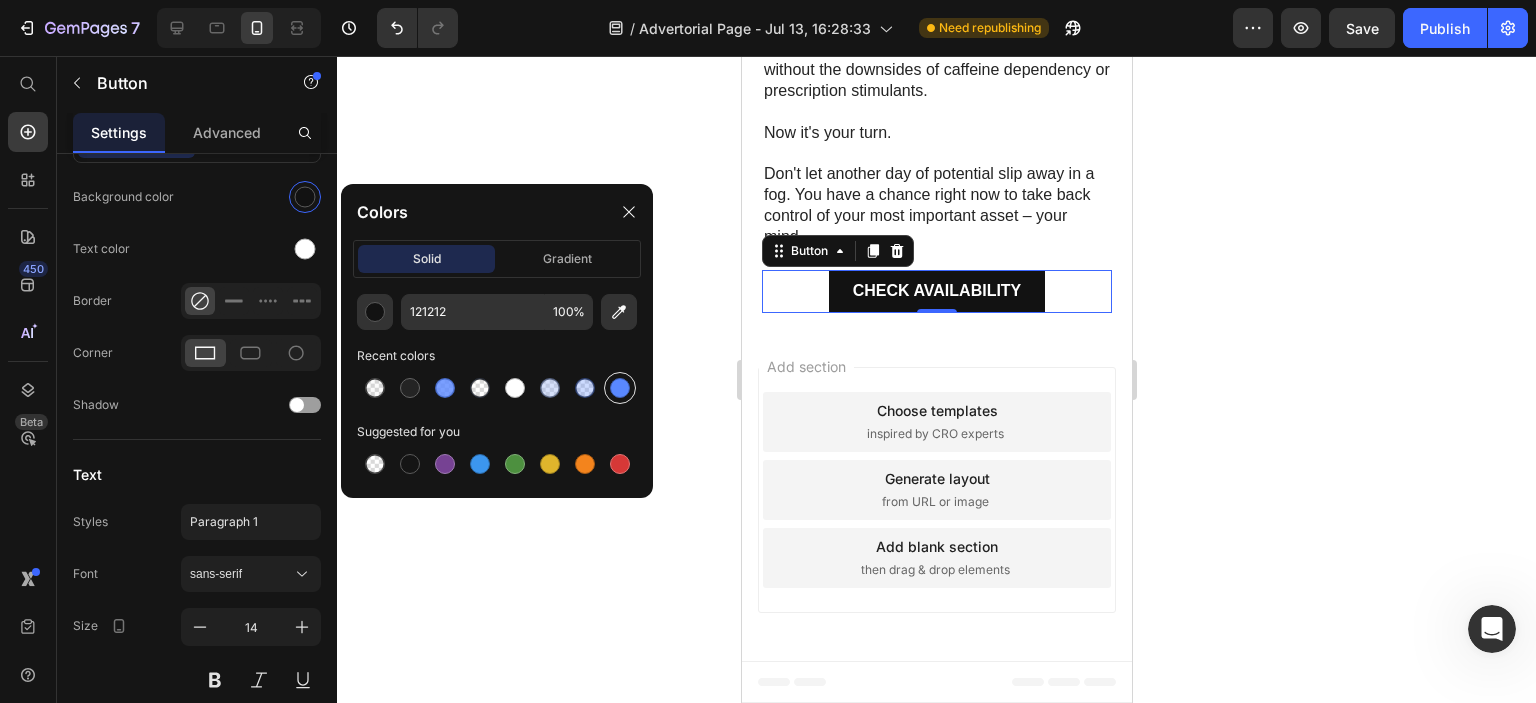 click at bounding box center [620, 388] 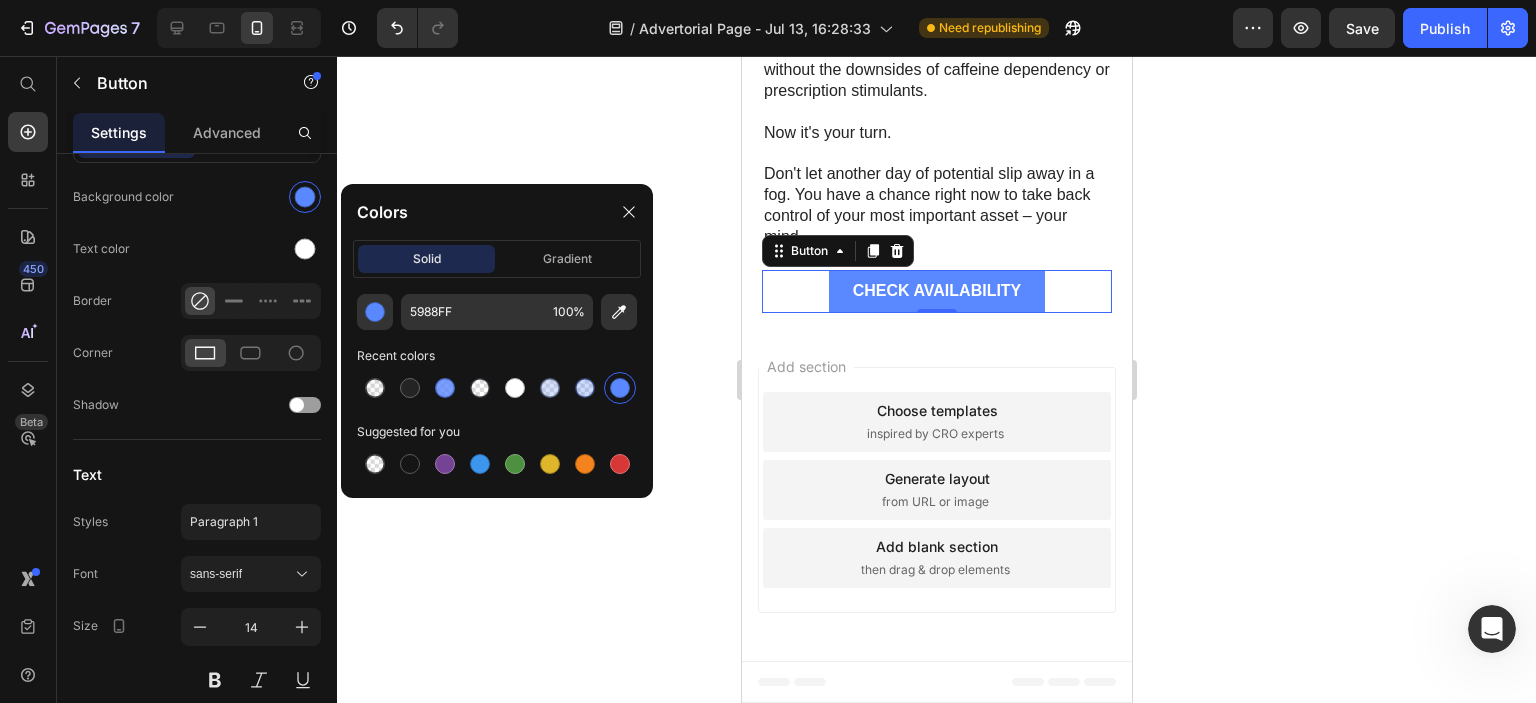 click 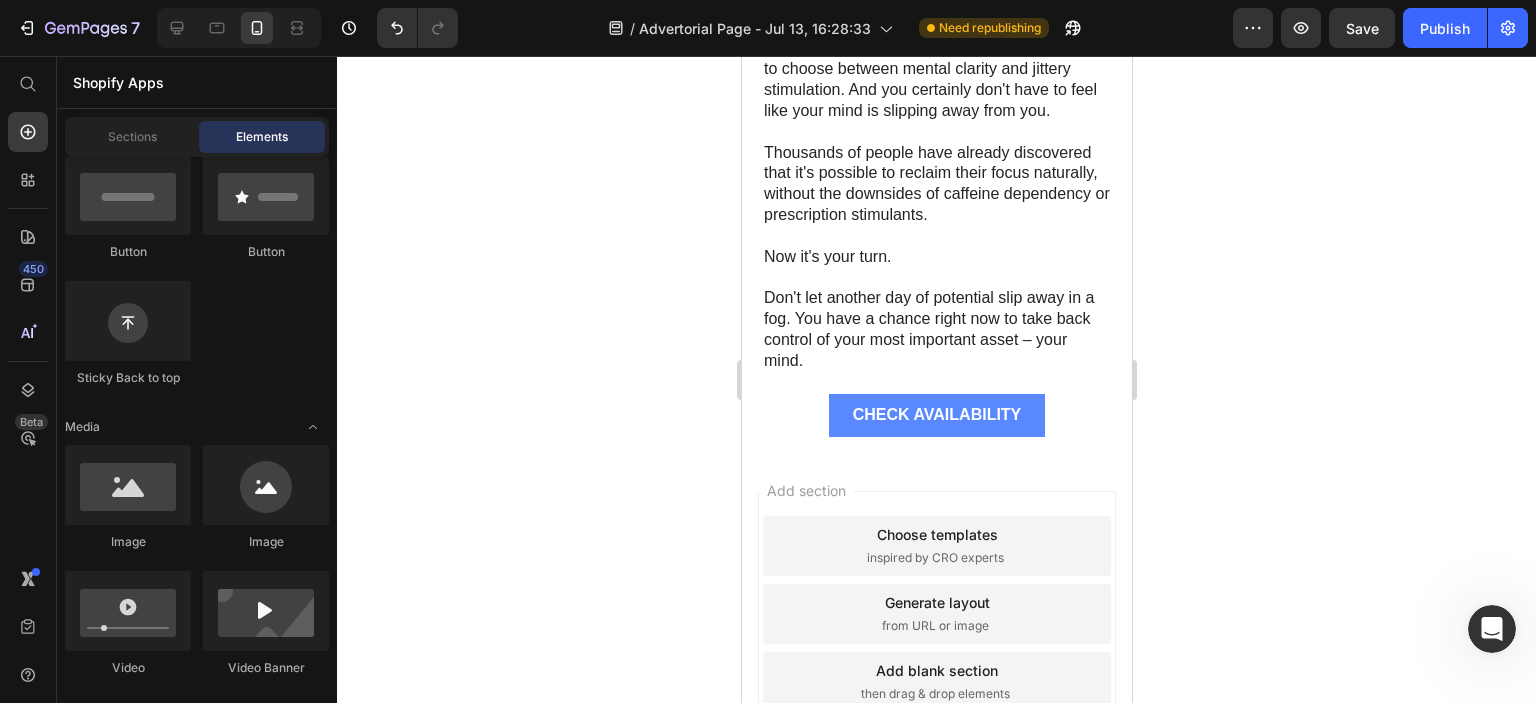 scroll, scrollTop: 12338, scrollLeft: 0, axis: vertical 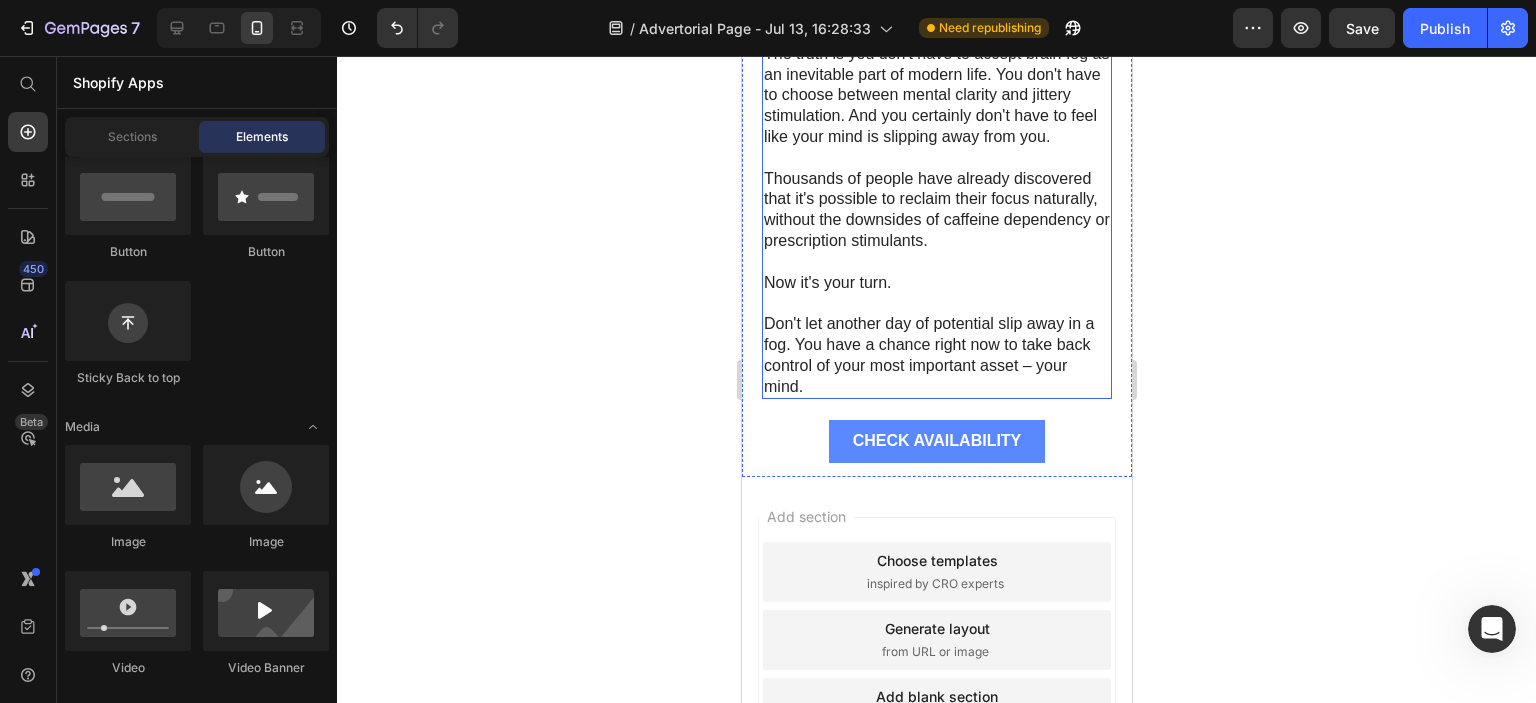 click on "Thousands of people have already discovered that it's possible to reclaim their focus naturally, without the downsides of caffeine dependency or prescription stimulants." at bounding box center [936, 210] 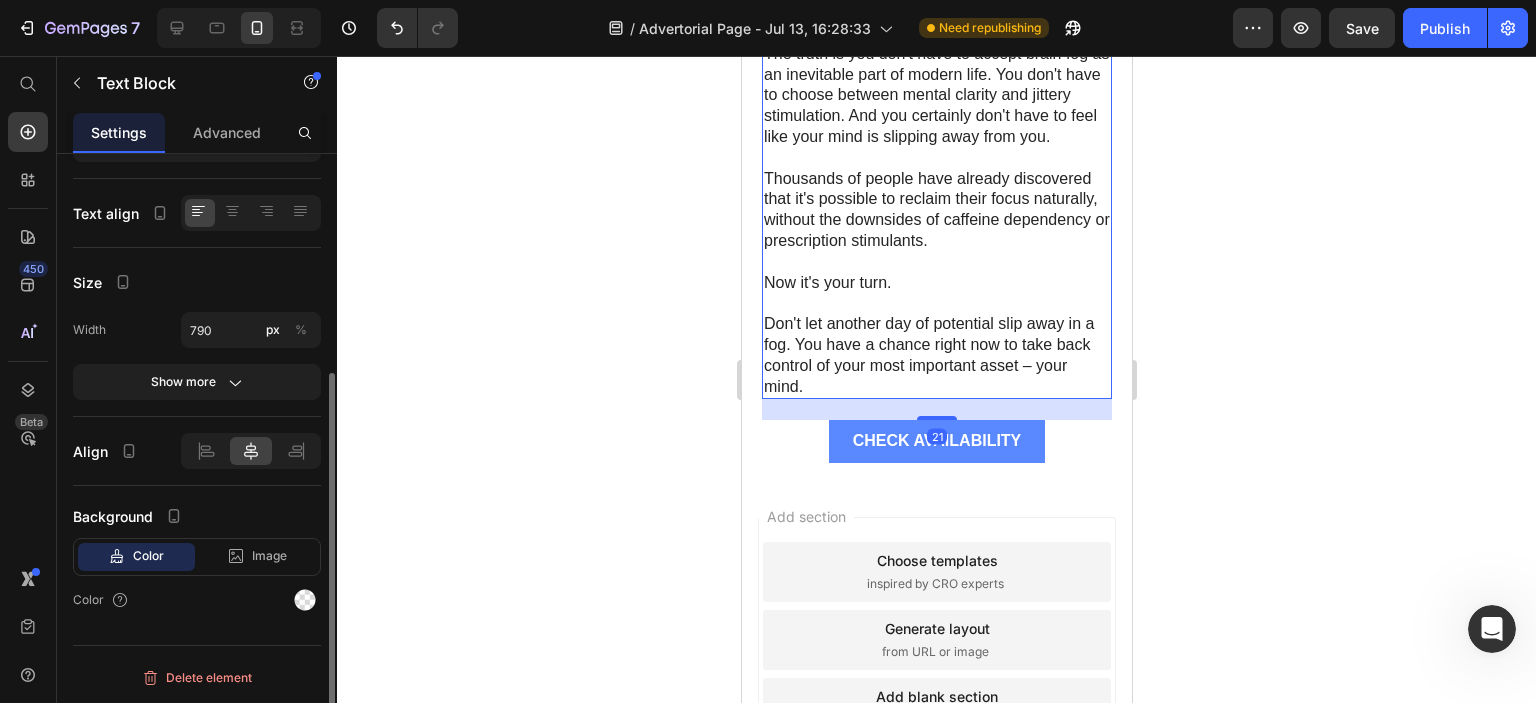 scroll, scrollTop: 0, scrollLeft: 0, axis: both 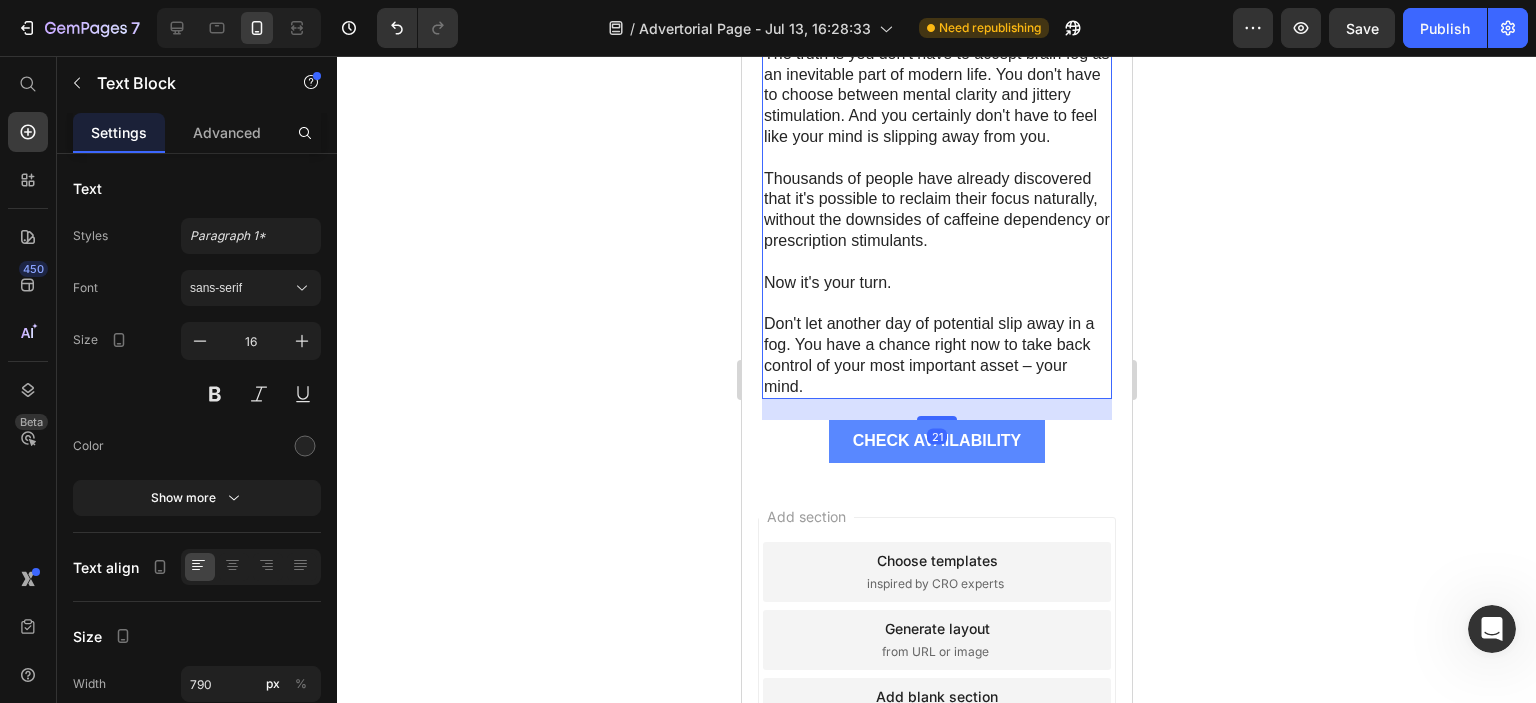 click 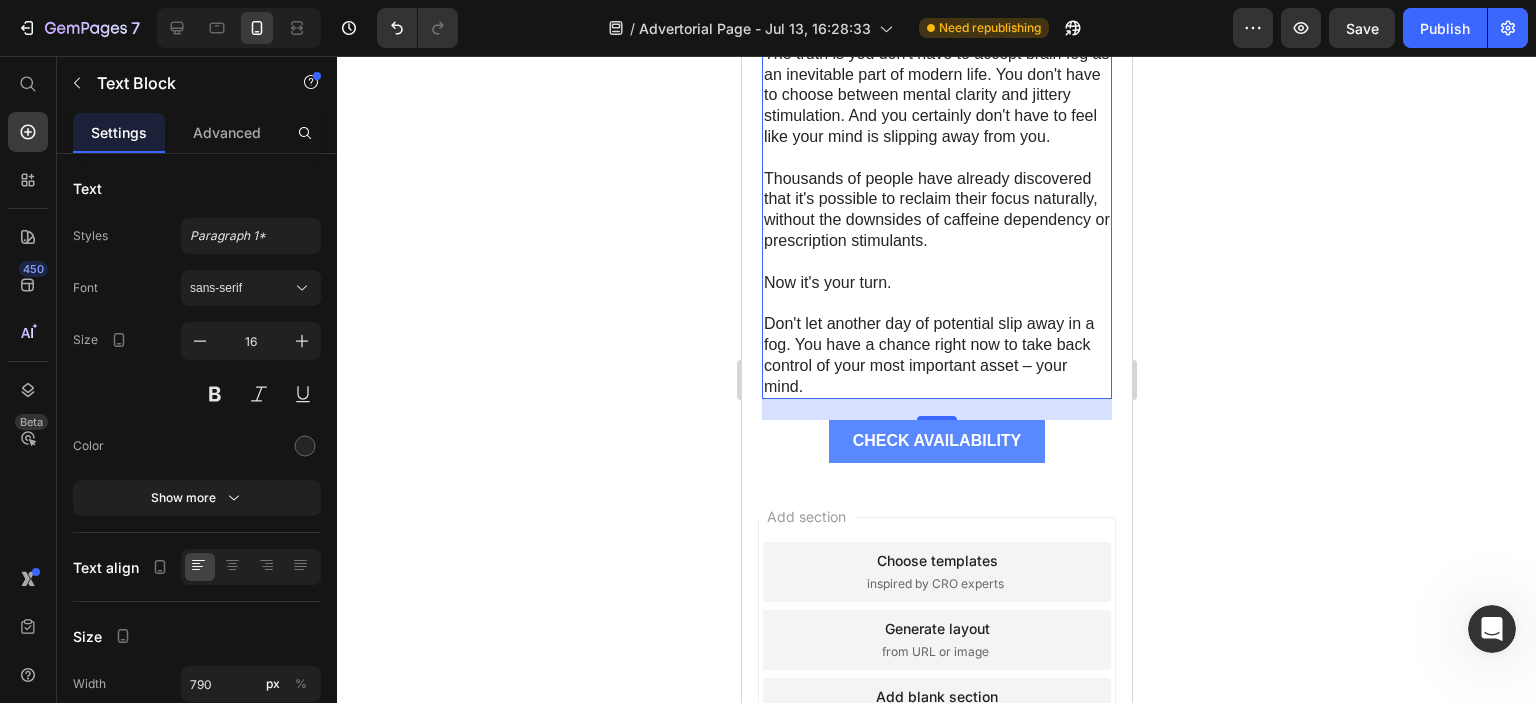 click 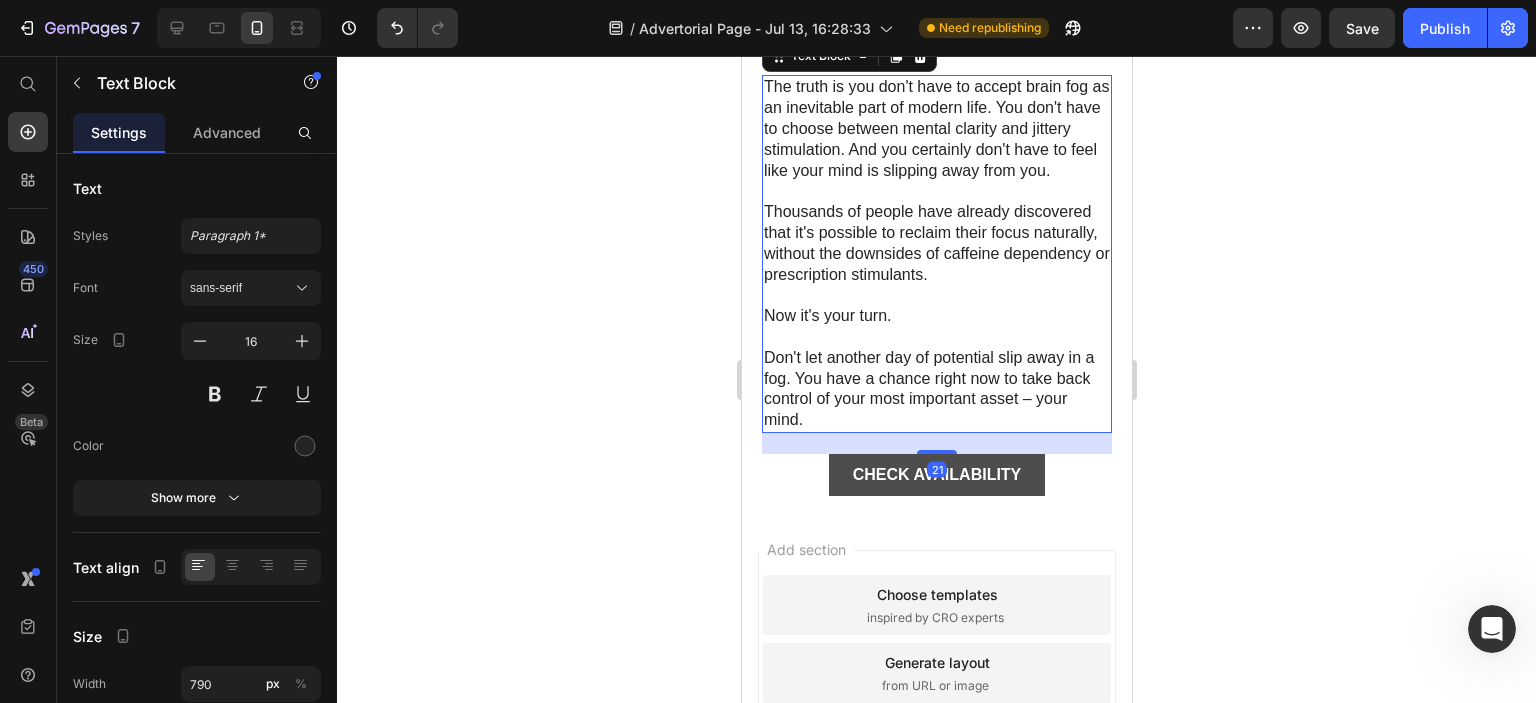 scroll, scrollTop: 12884, scrollLeft: 0, axis: vertical 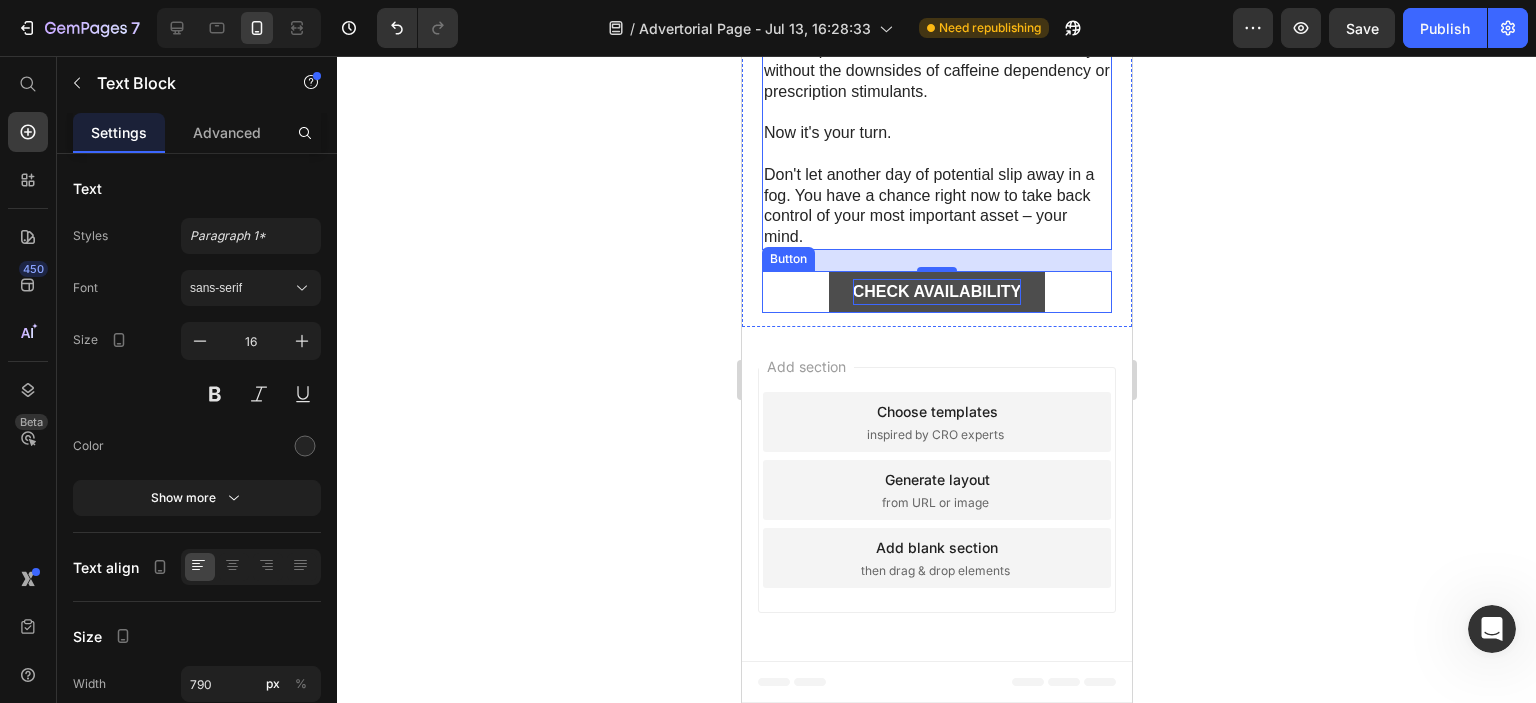 click on "CHECK AVAILABILITY" at bounding box center (936, 291) 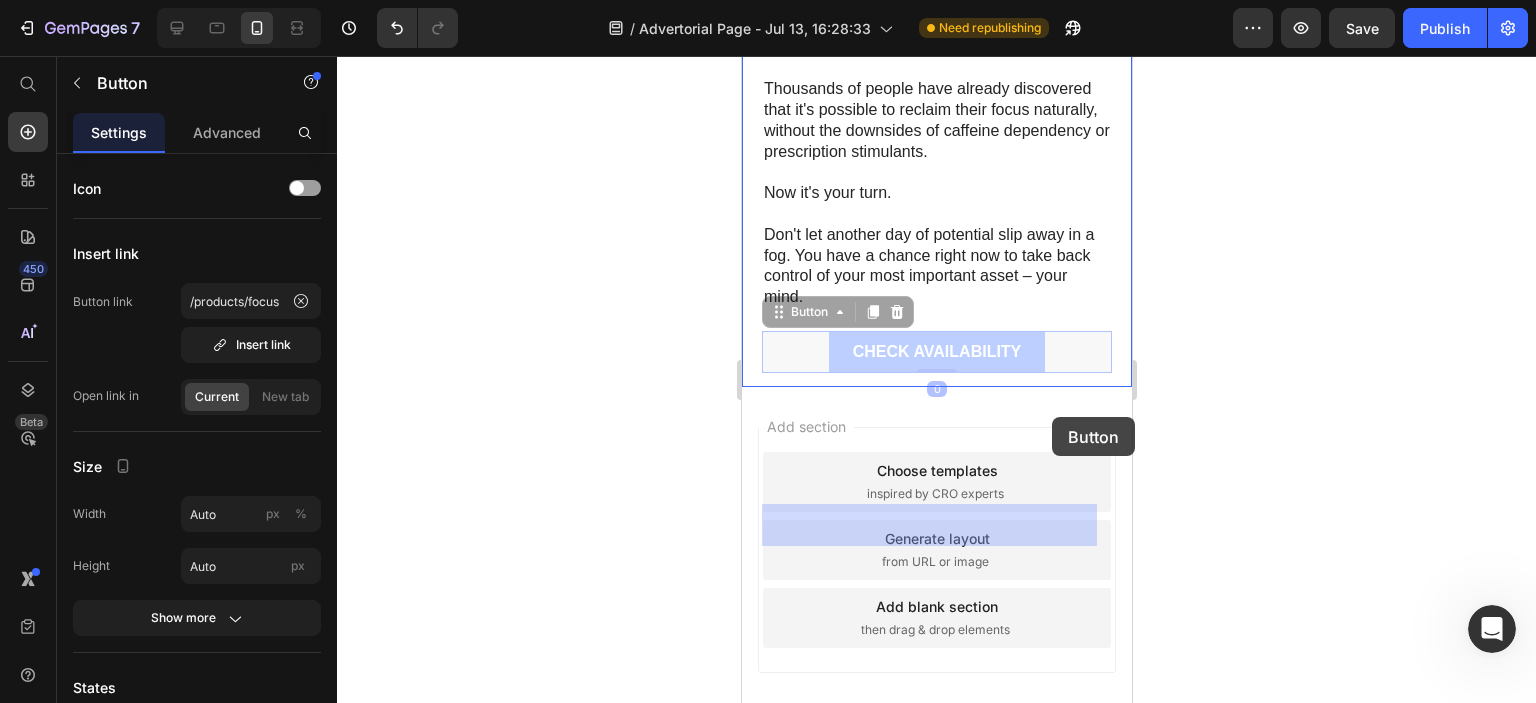 scroll, scrollTop: 12684, scrollLeft: 0, axis: vertical 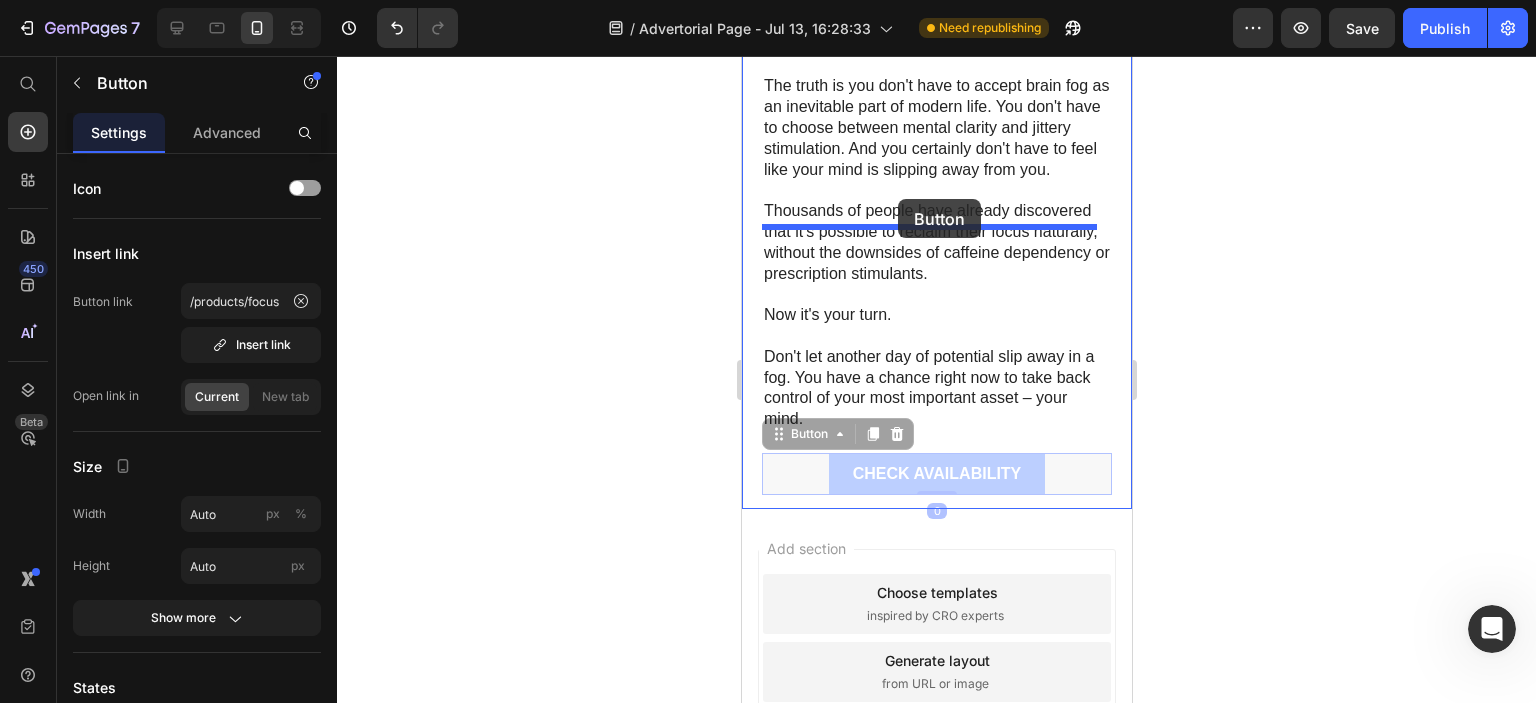 drag, startPoint x: 1027, startPoint y: 454, endPoint x: 898, endPoint y: 198, distance: 286.6653 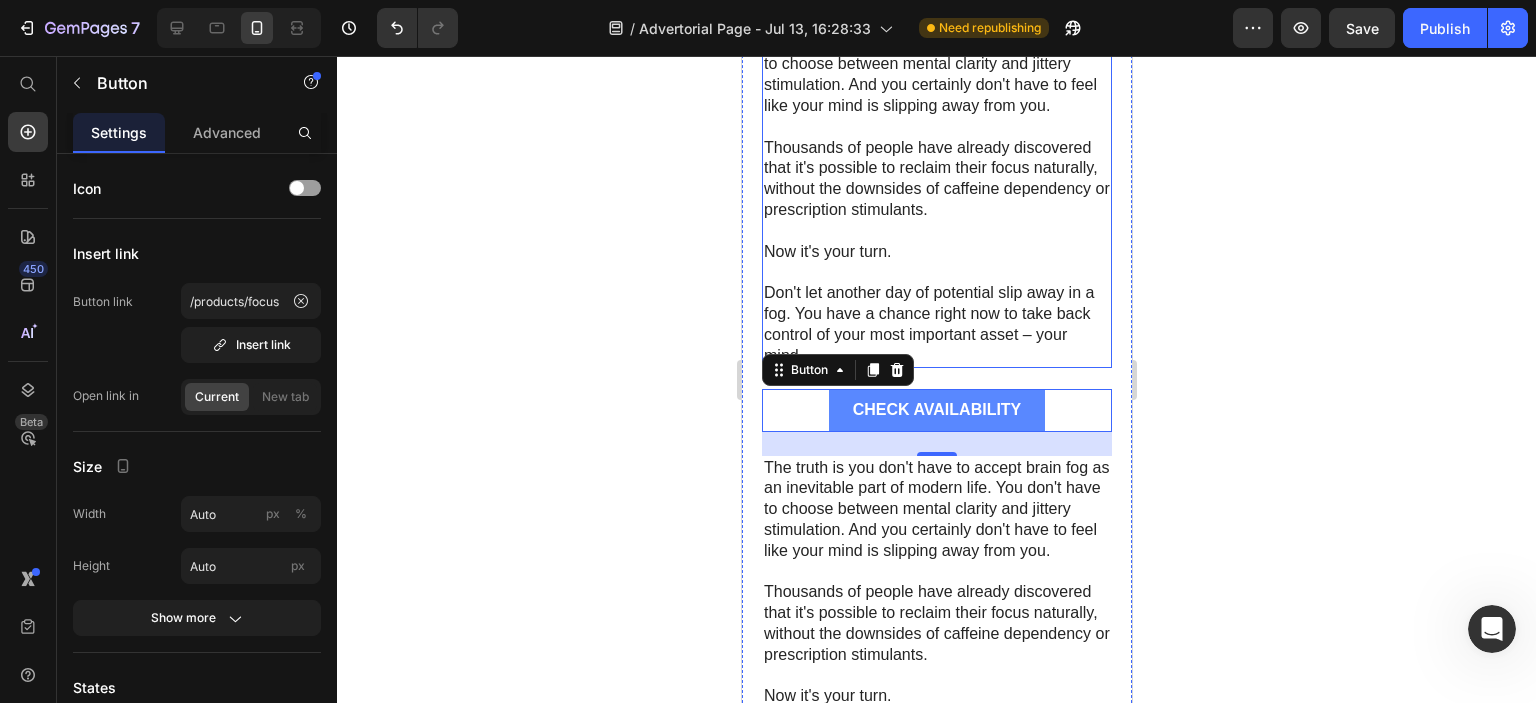 scroll, scrollTop: 12284, scrollLeft: 0, axis: vertical 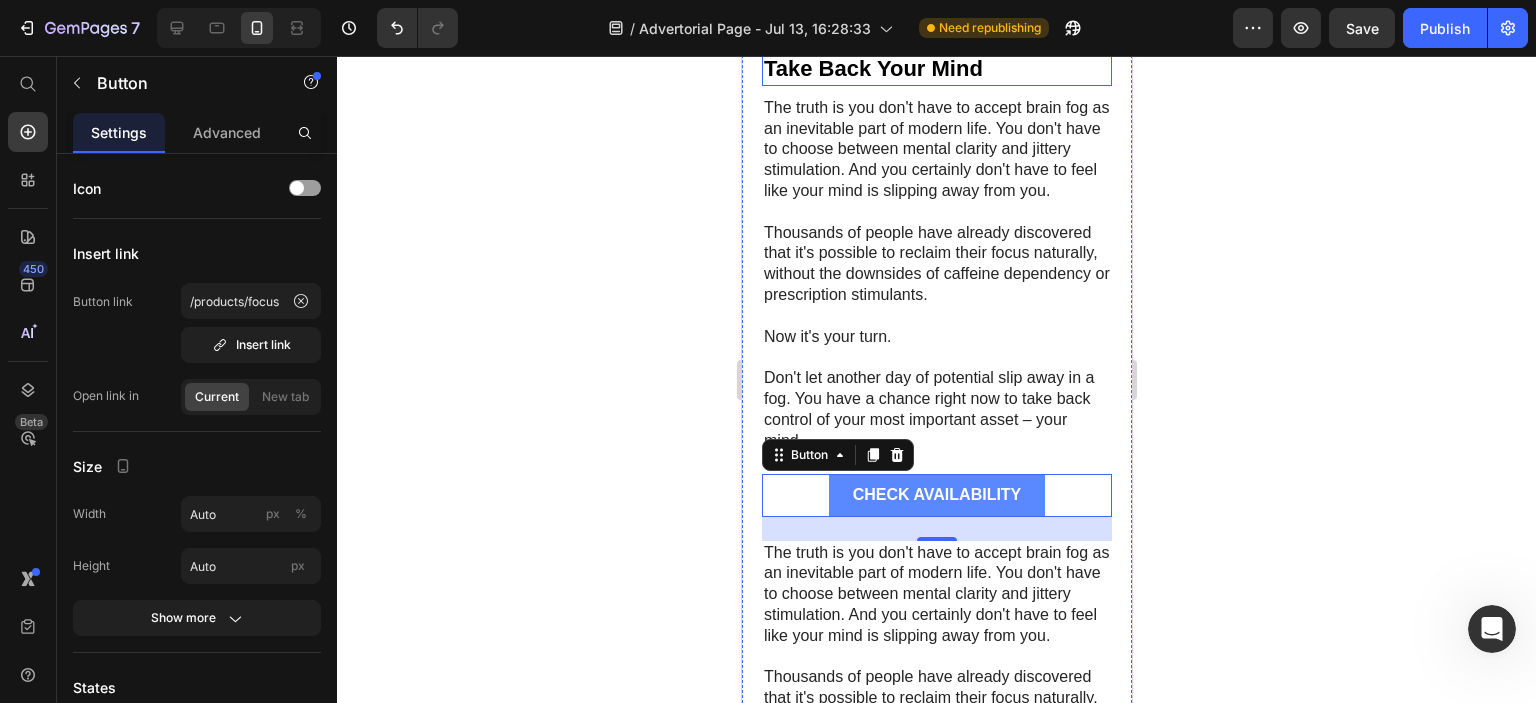 click on "Take Back Your Mind" at bounding box center [872, 68] 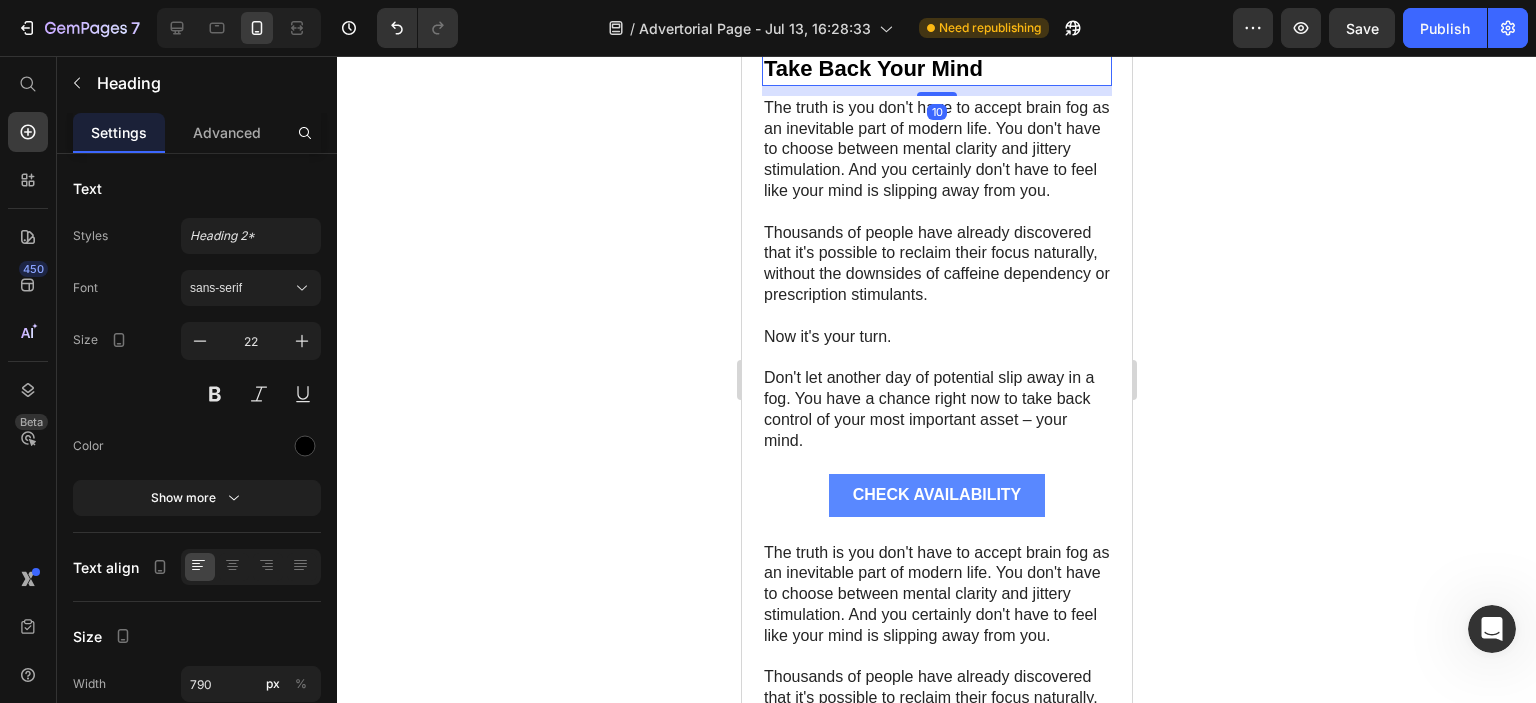 click 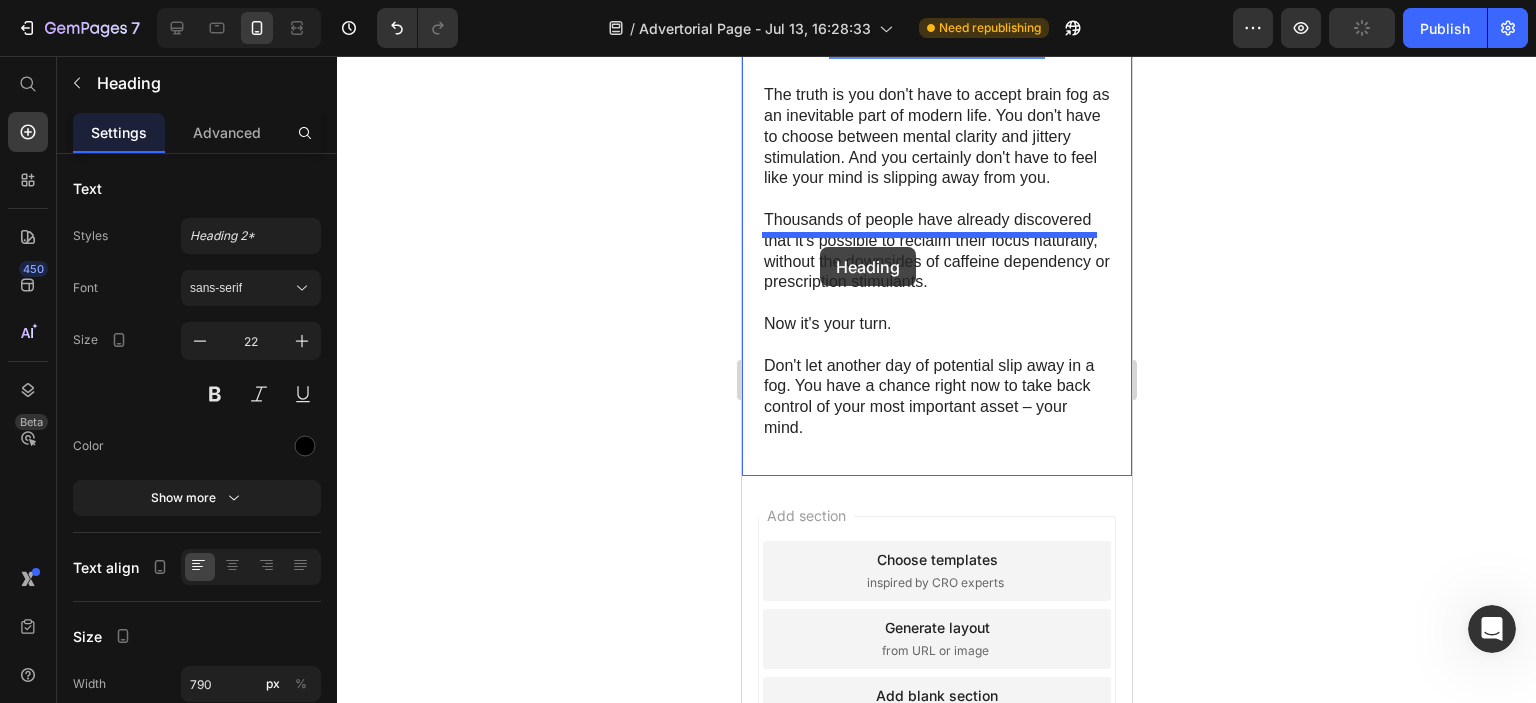 drag, startPoint x: 785, startPoint y: 207, endPoint x: 818, endPoint y: 247, distance: 51.855568 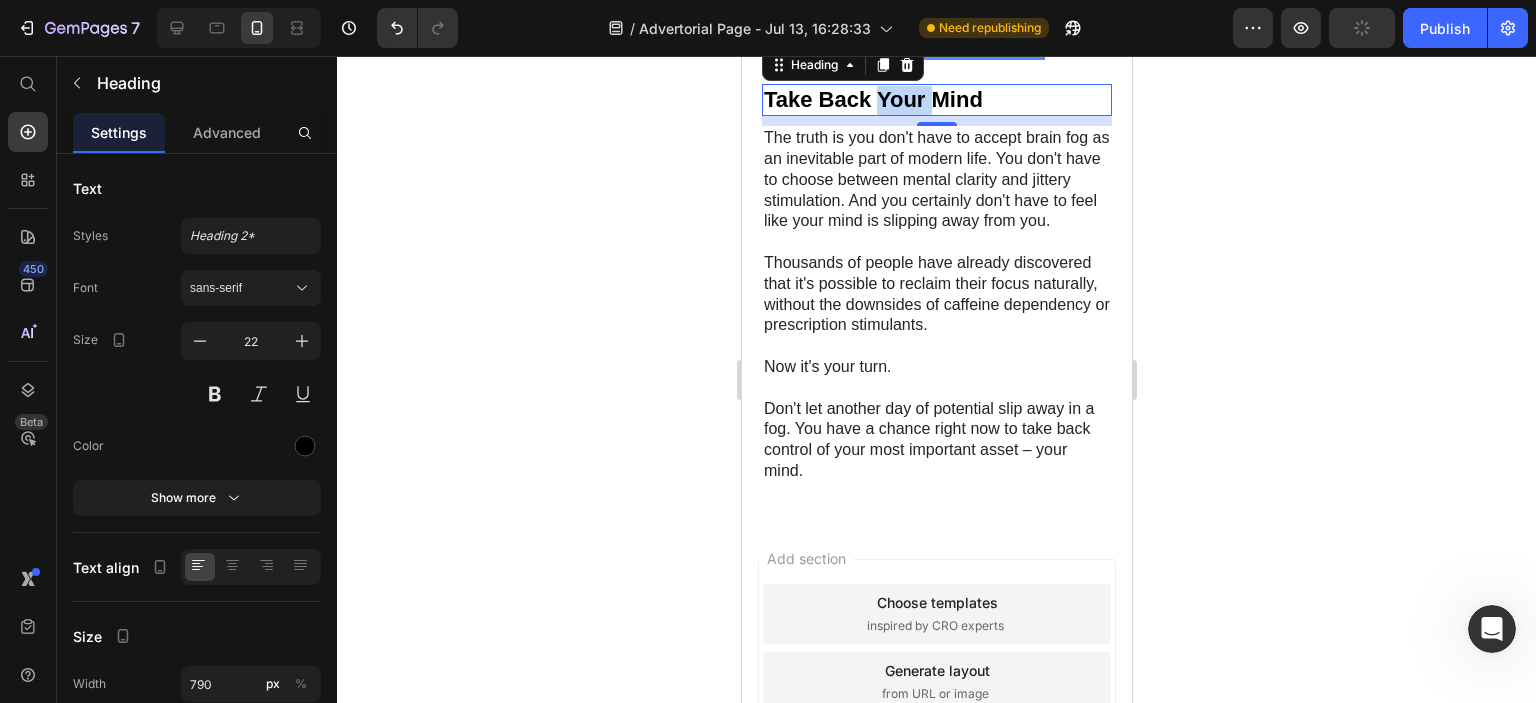click on "Take Back Your Mind" at bounding box center [872, 99] 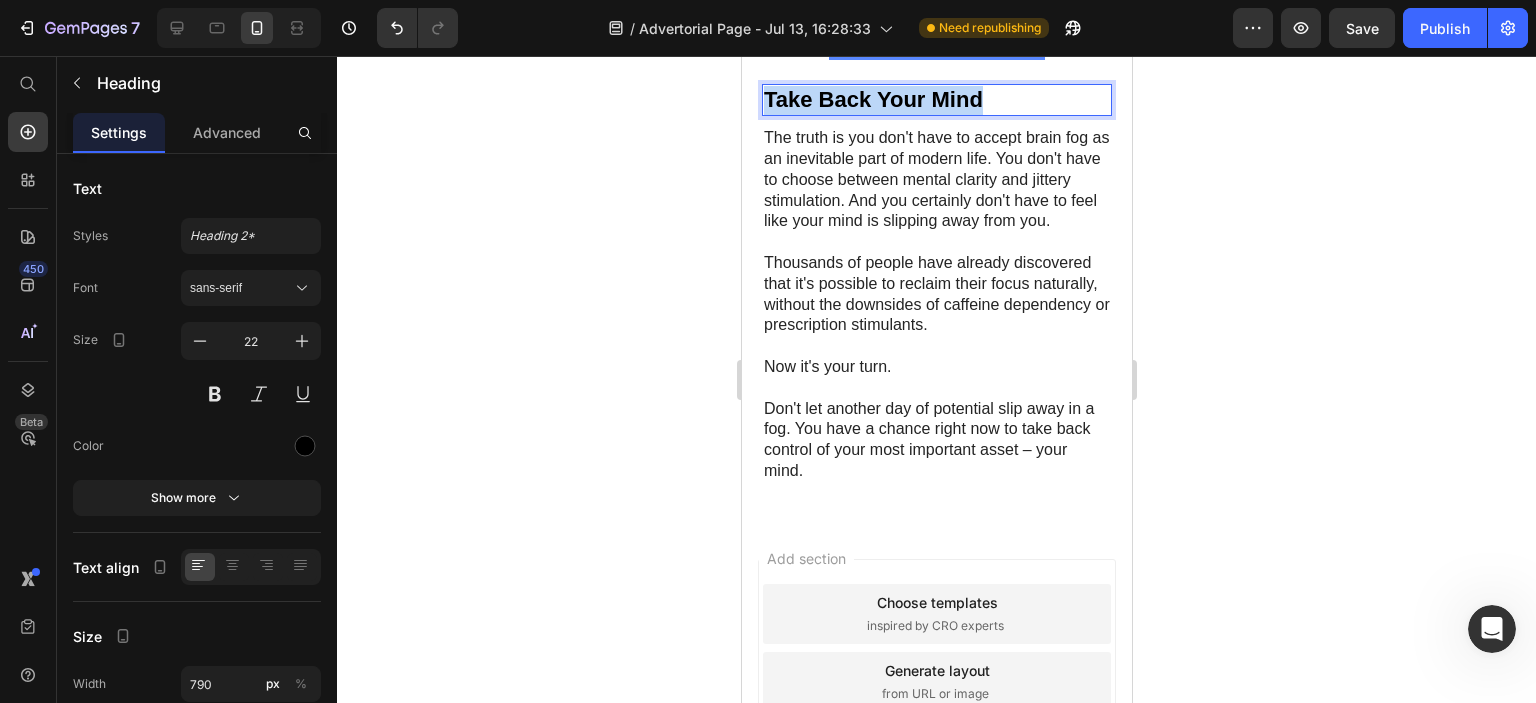 click on "Take Back Your Mind" at bounding box center [872, 99] 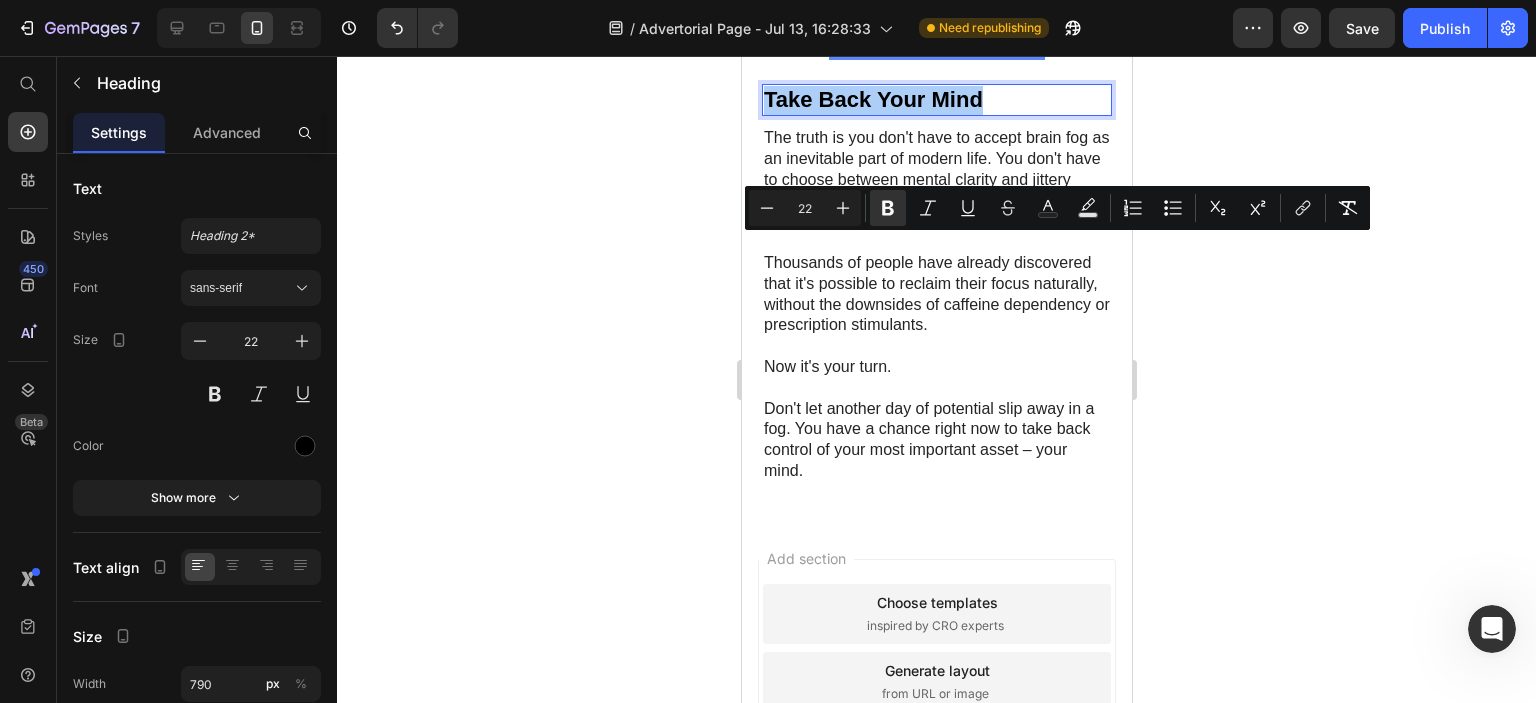 click 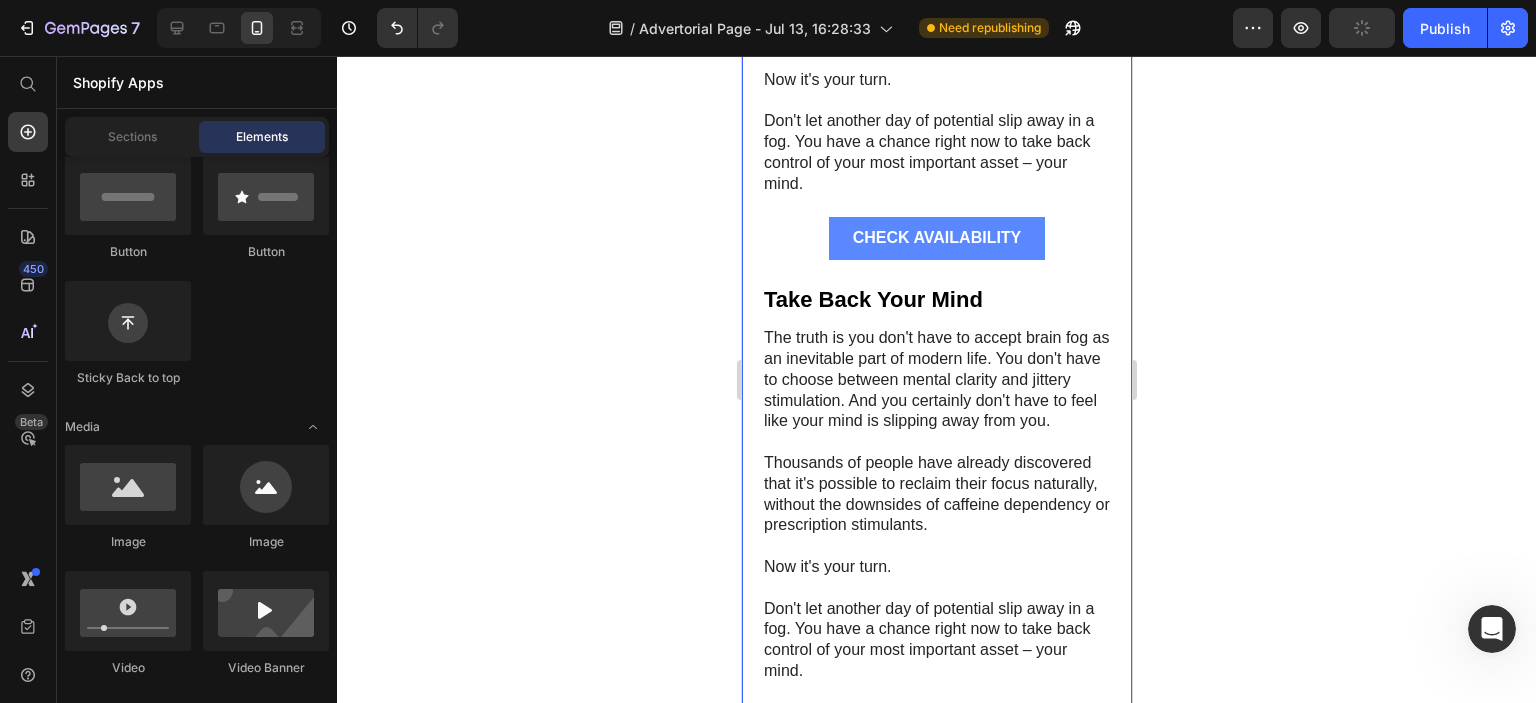 scroll, scrollTop: 12741, scrollLeft: 0, axis: vertical 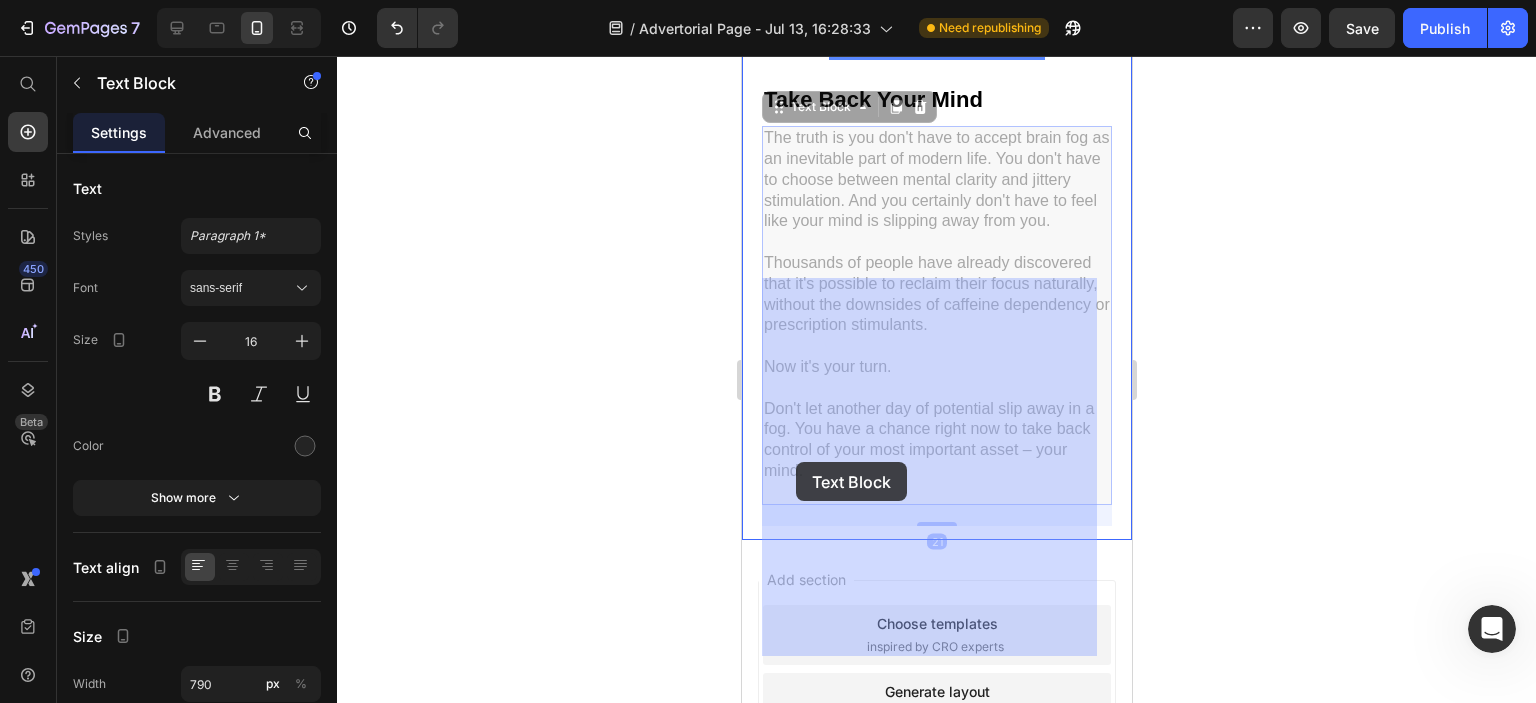 drag, startPoint x: 825, startPoint y: 641, endPoint x: 795, endPoint y: 462, distance: 181.49655 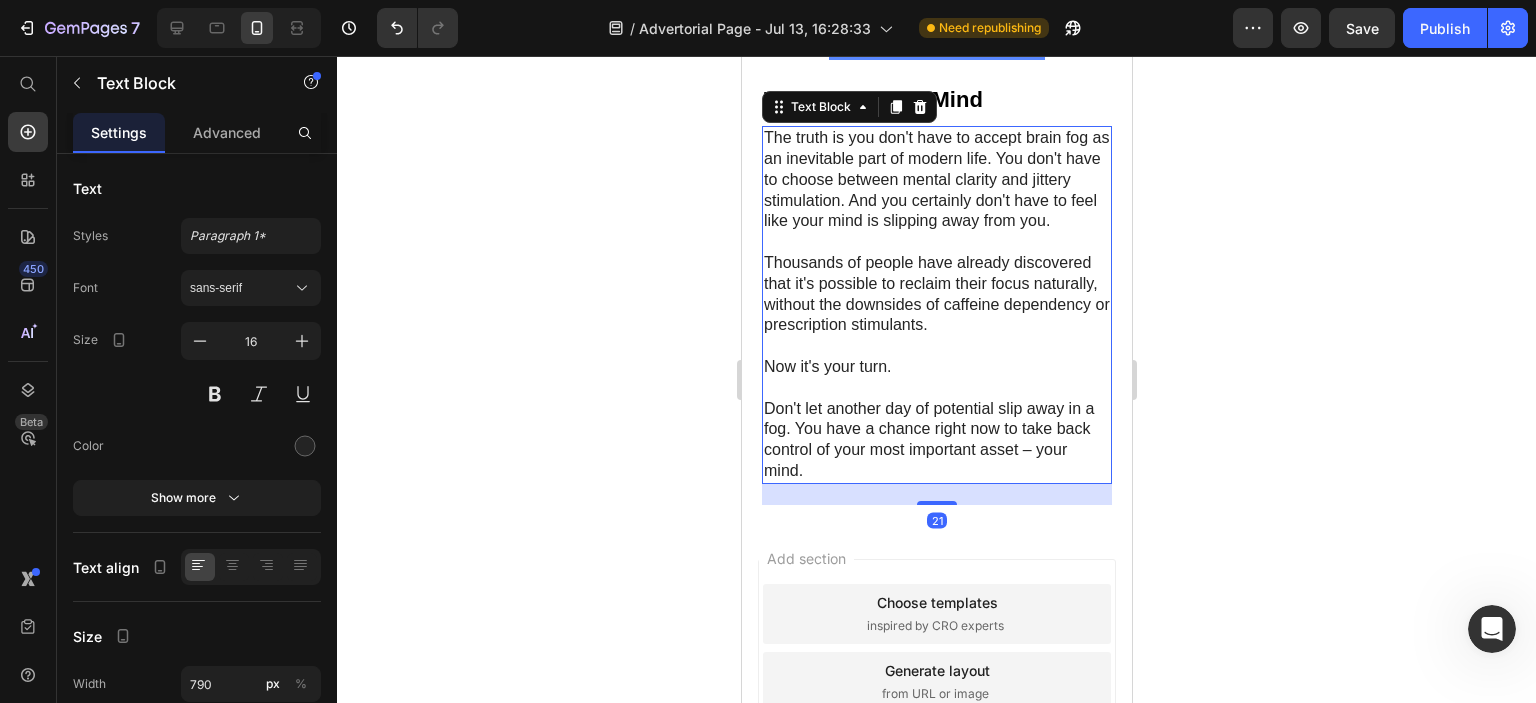 click on "Don't let another day of potential slip away in a fog. You have a chance right now to take back control of your most important asset – your mind." at bounding box center [936, 440] 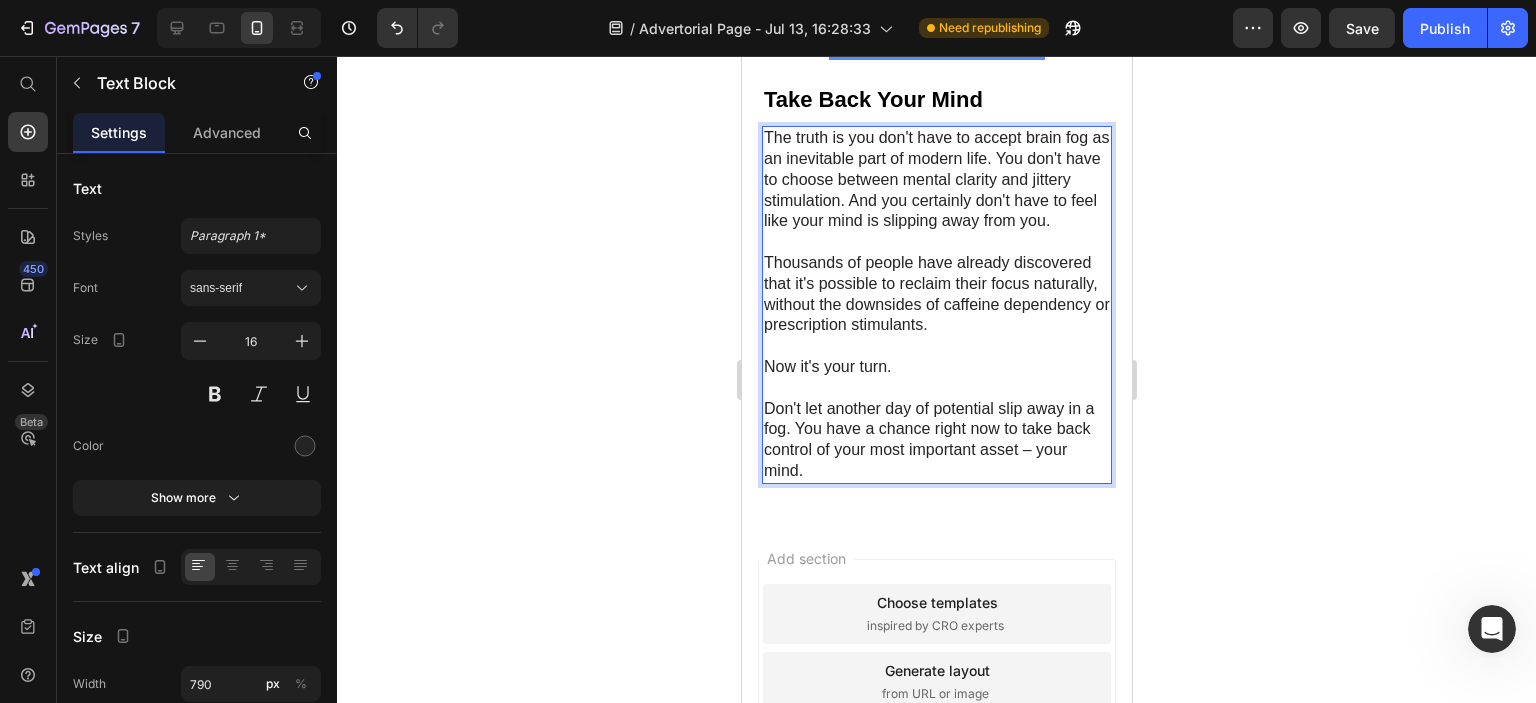 click on "Don't let another day of potential slip away in a fog. You have a chance right now to take back control of your most important asset – your mind." at bounding box center (936, 440) 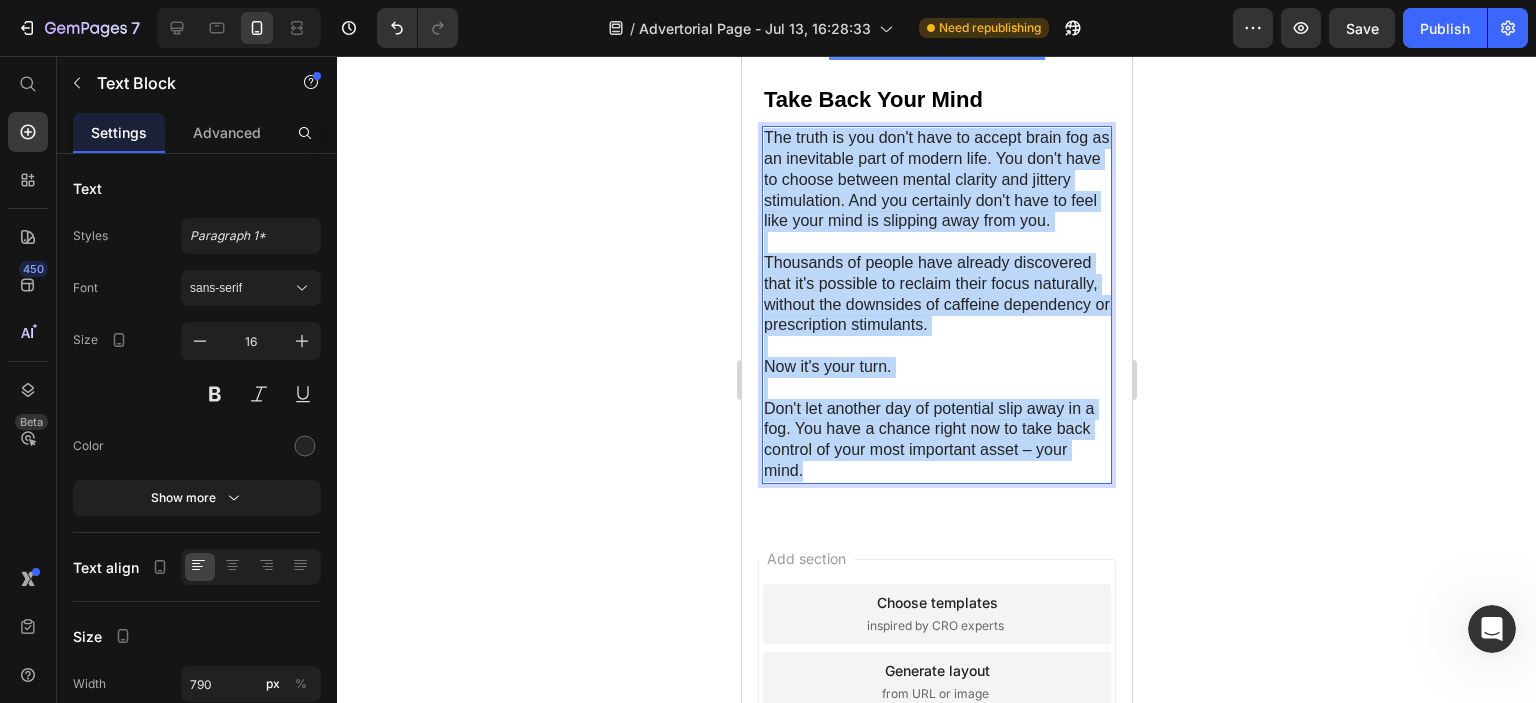drag, startPoint x: 825, startPoint y: 639, endPoint x: 760, endPoint y: 288, distance: 356.96777 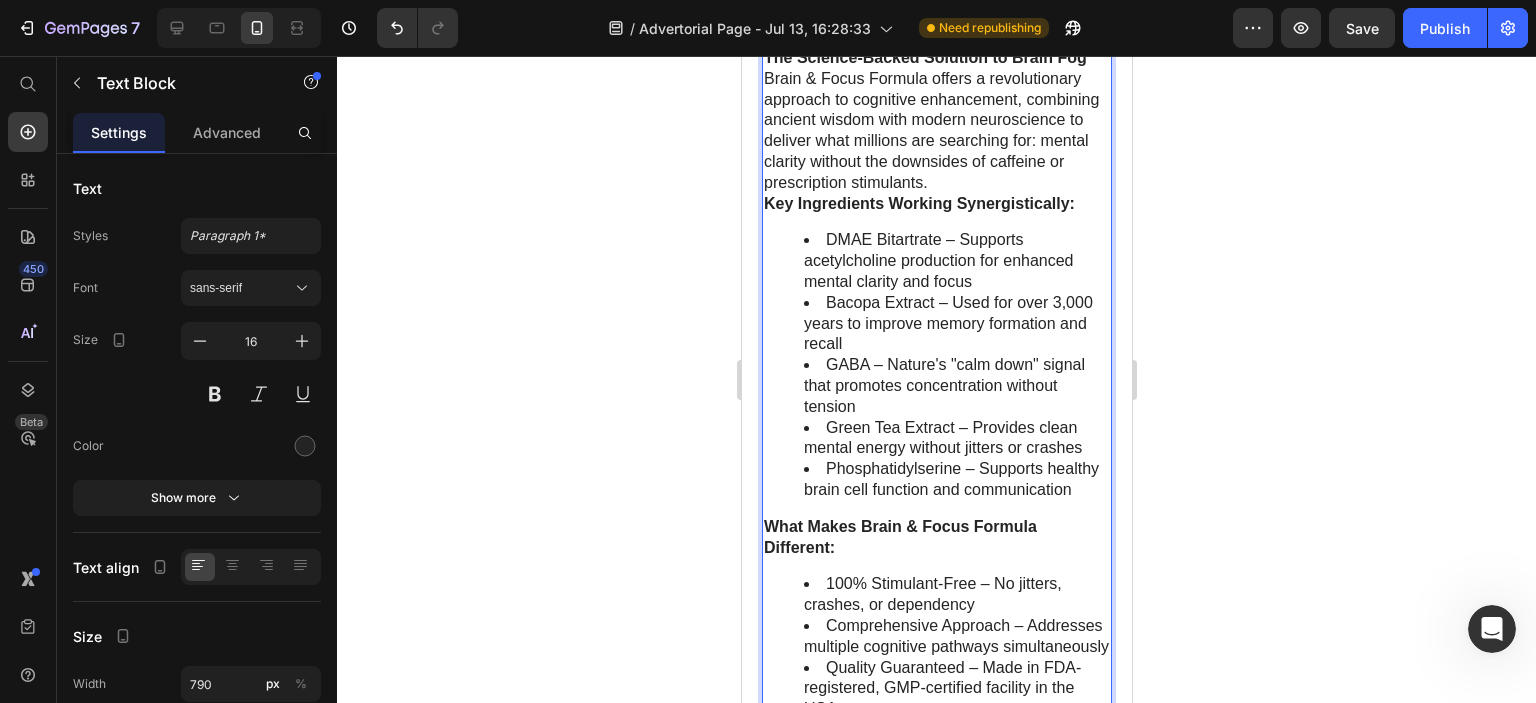 scroll, scrollTop: 12835, scrollLeft: 0, axis: vertical 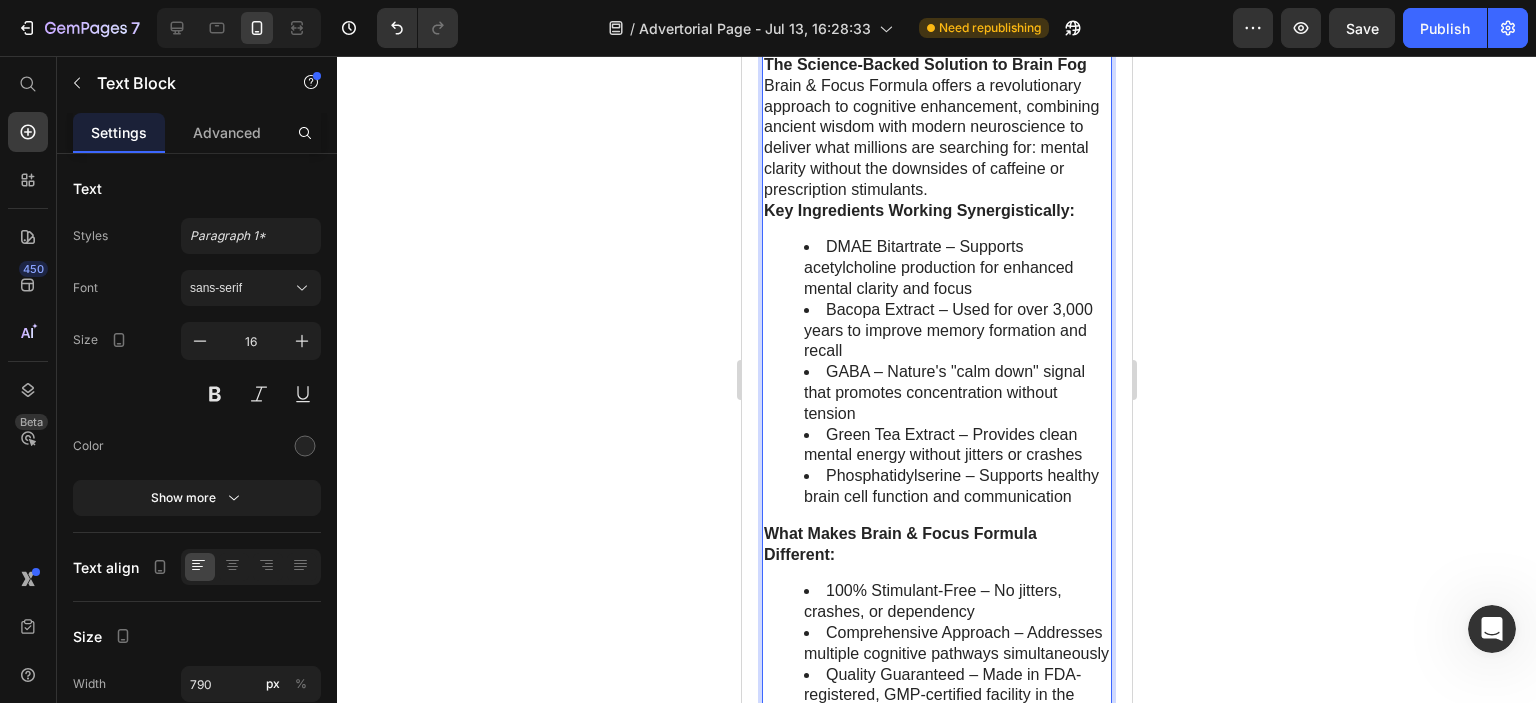 click on "QUICK FACTS" at bounding box center [936, 44] 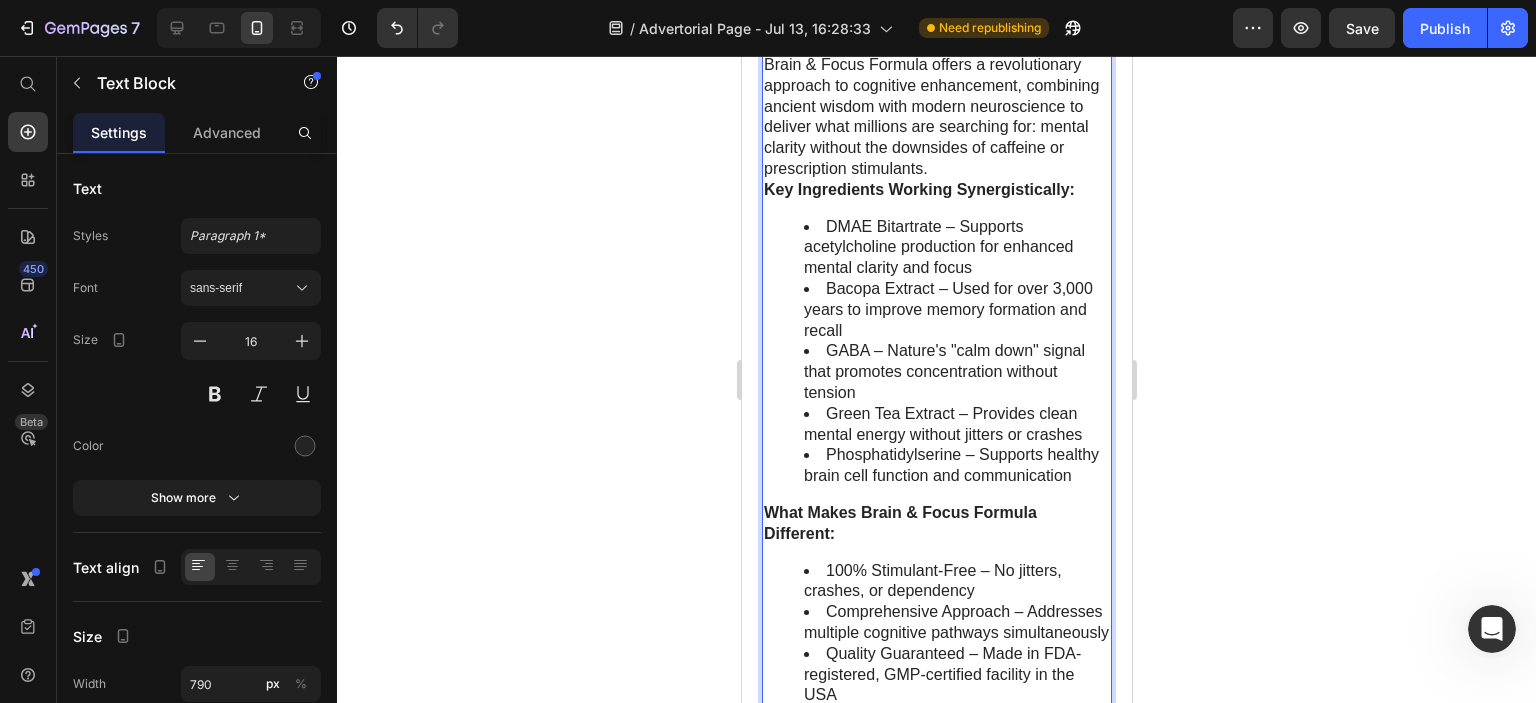 click on "The Science-Backed Solution to Brain Fog" at bounding box center (924, 43) 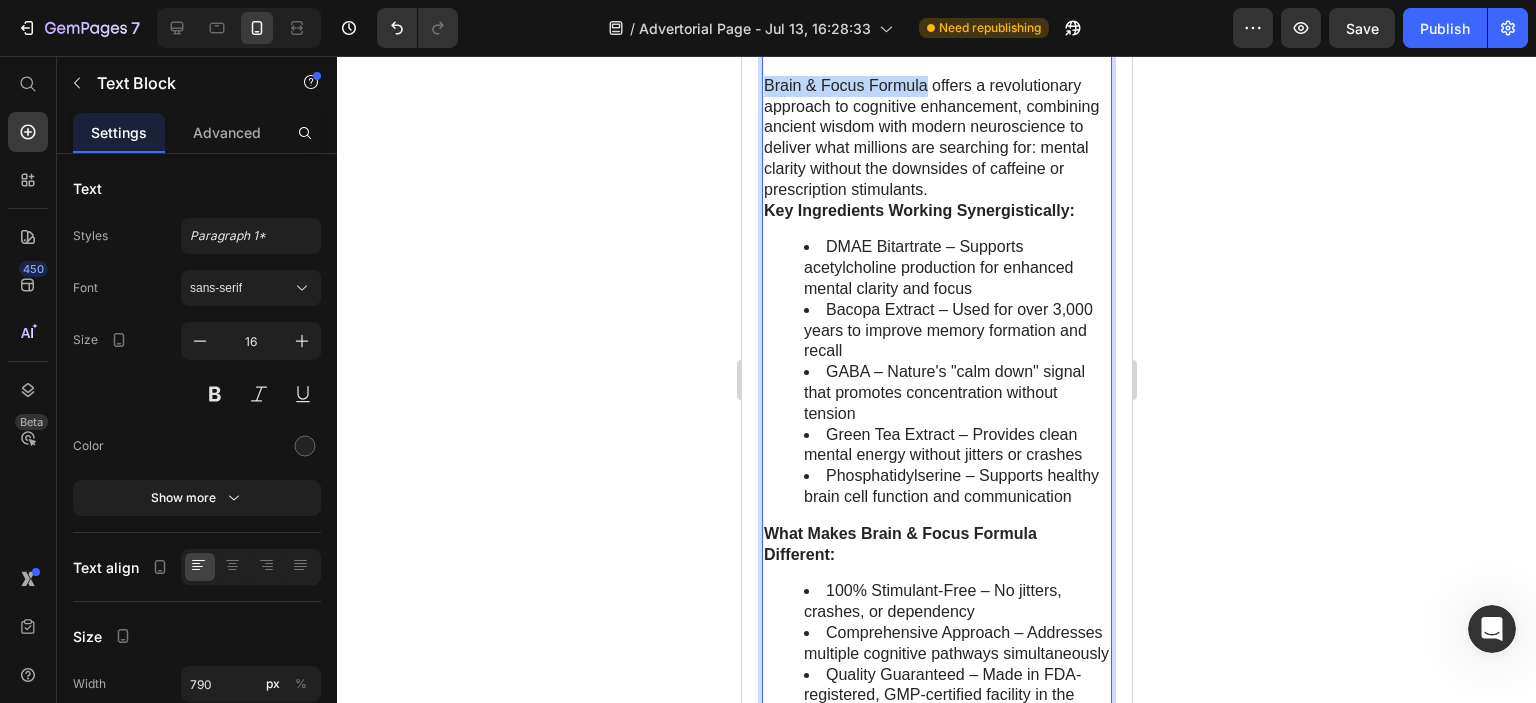 drag, startPoint x: 925, startPoint y: 240, endPoint x: 761, endPoint y: 239, distance: 164.00305 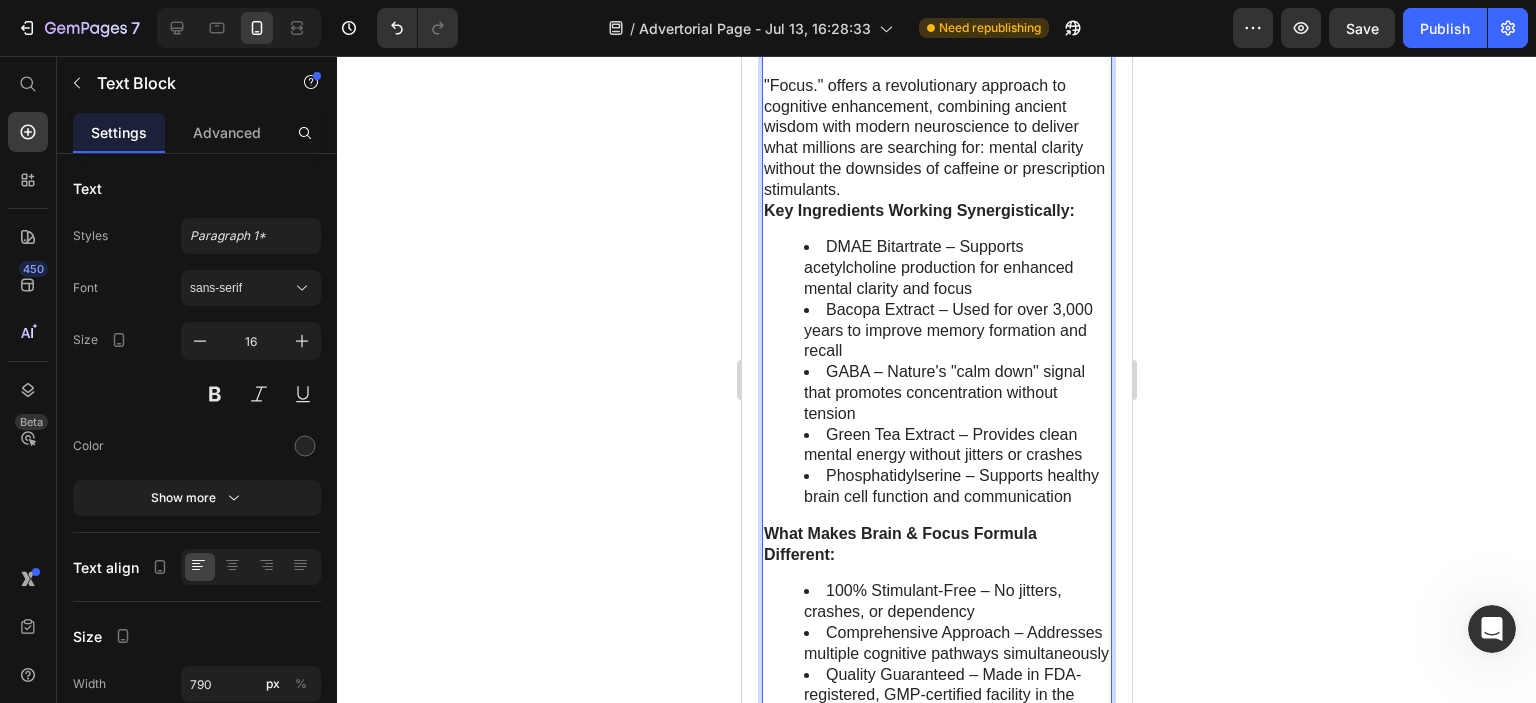 click on ""Focus." offers a revolutionary approach to cognitive enhancement, combining ancient wisdom with modern neuroscience to deliver what millions are searching for: mental clarity without the downsides of caffeine or prescription stimulants." at bounding box center [936, 138] 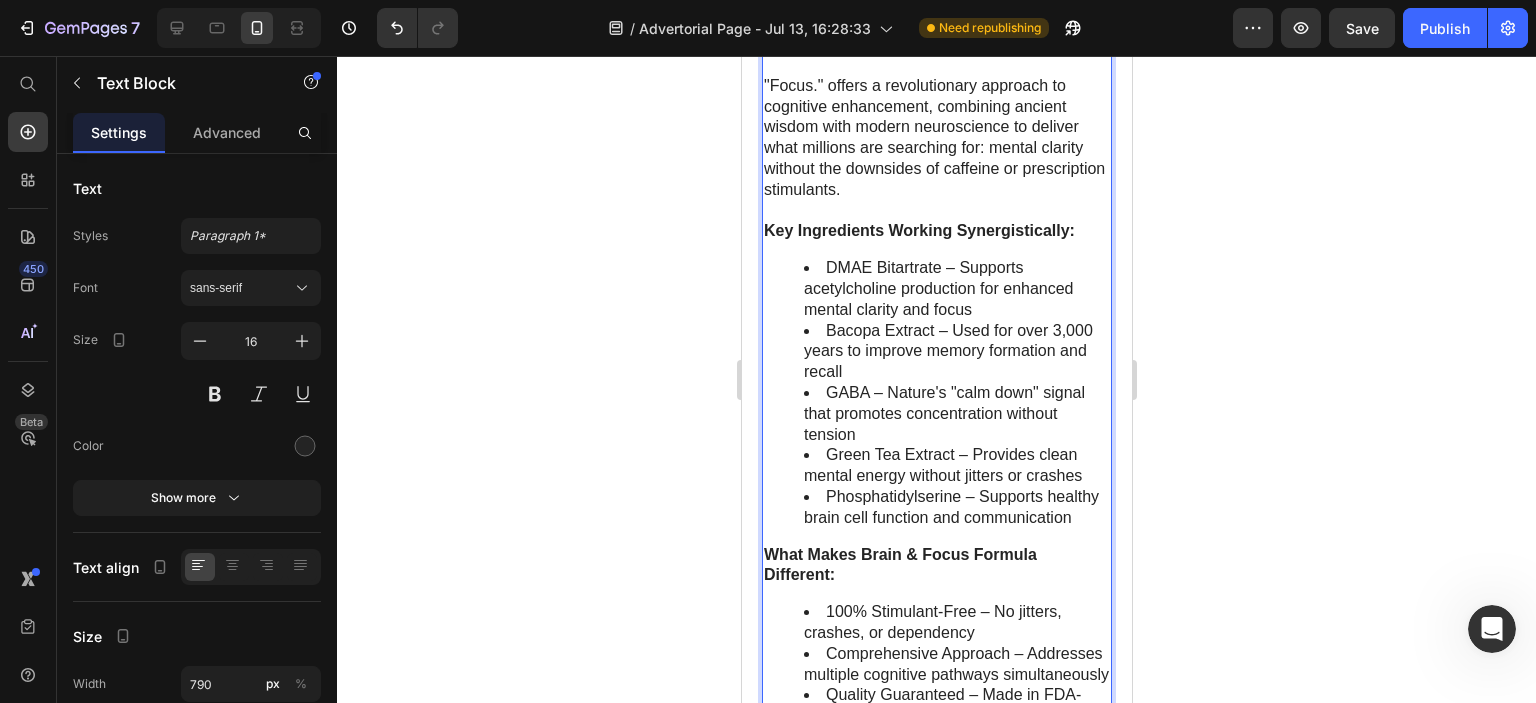click on "DMAE Bitartrate – Supports acetylcholine production for enhanced mental clarity and focus" at bounding box center (956, 289) 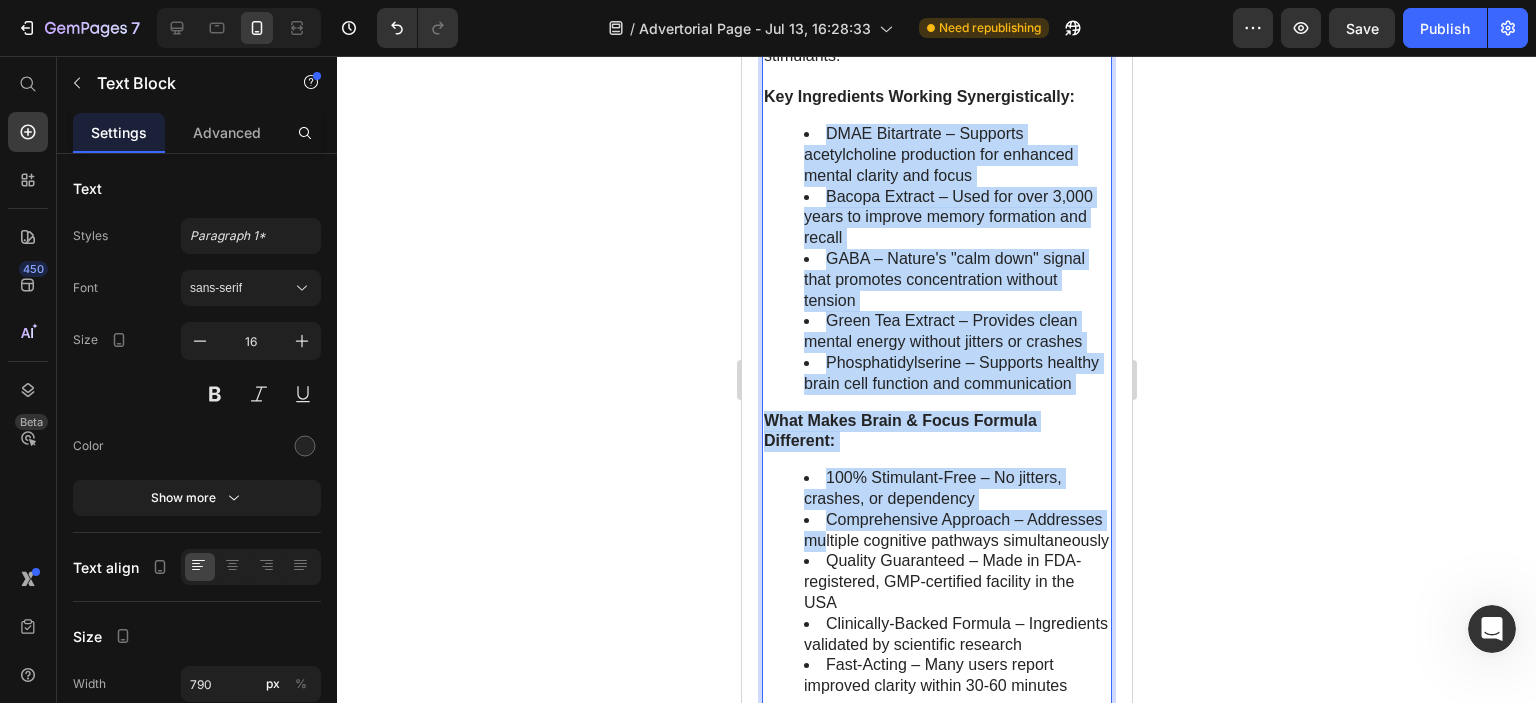 scroll, scrollTop: 13235, scrollLeft: 0, axis: vertical 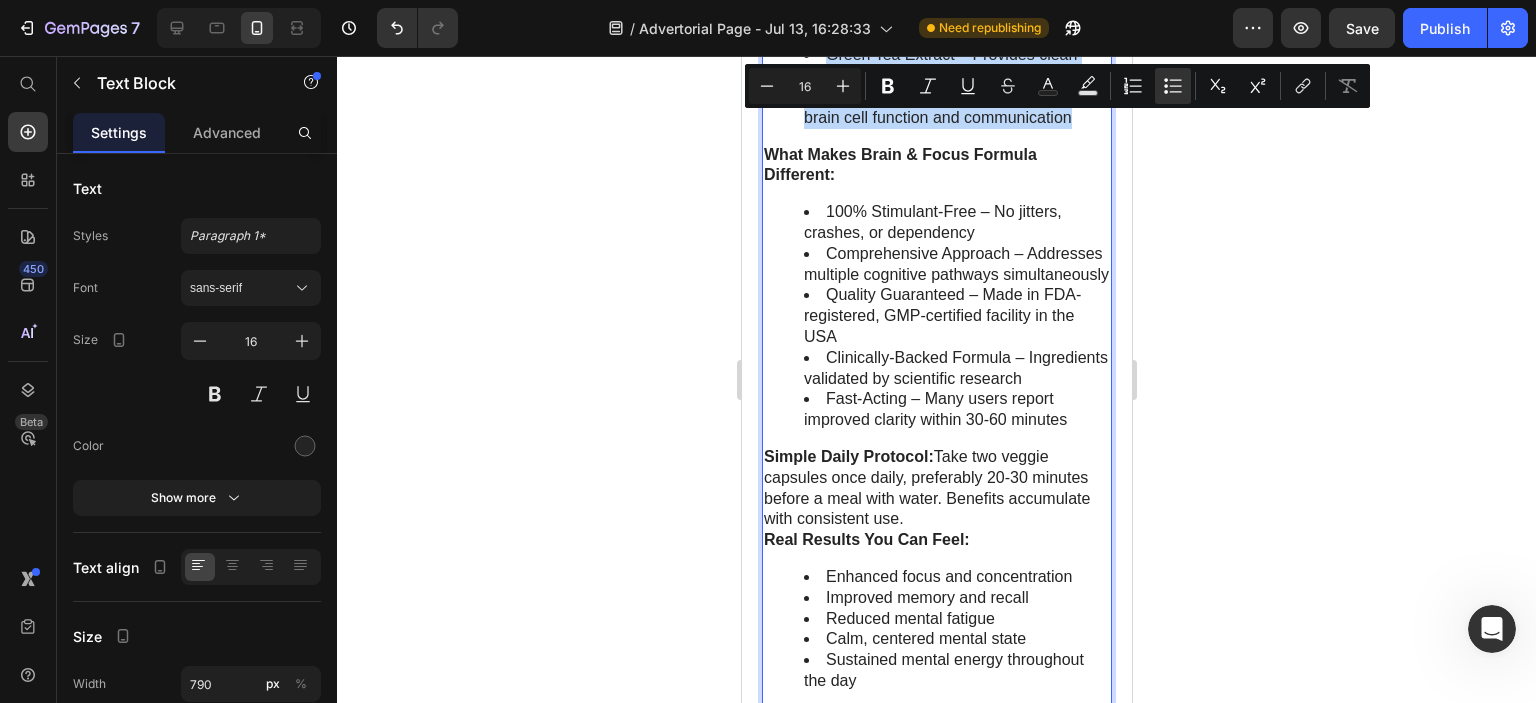 drag, startPoint x: 784, startPoint y: 423, endPoint x: 933, endPoint y: 291, distance: 199.06029 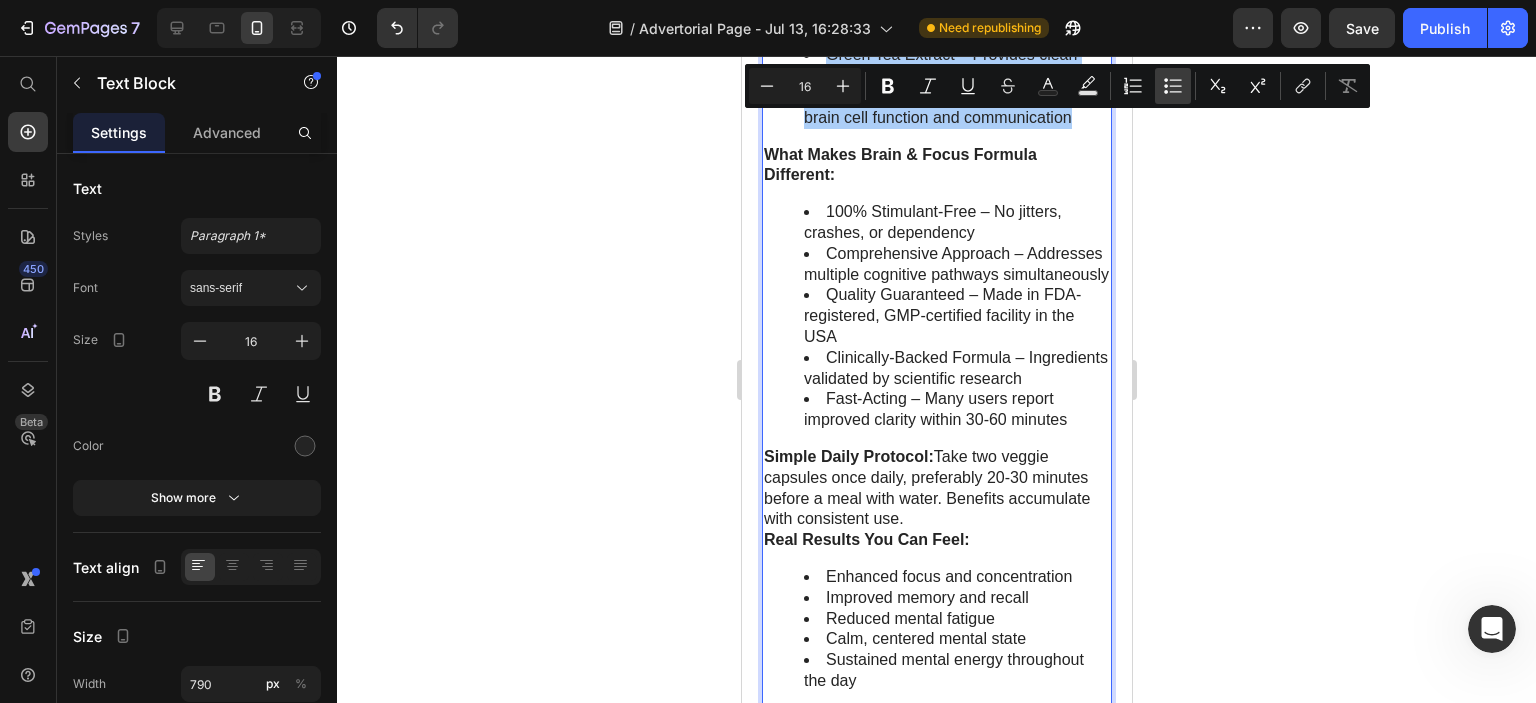 click 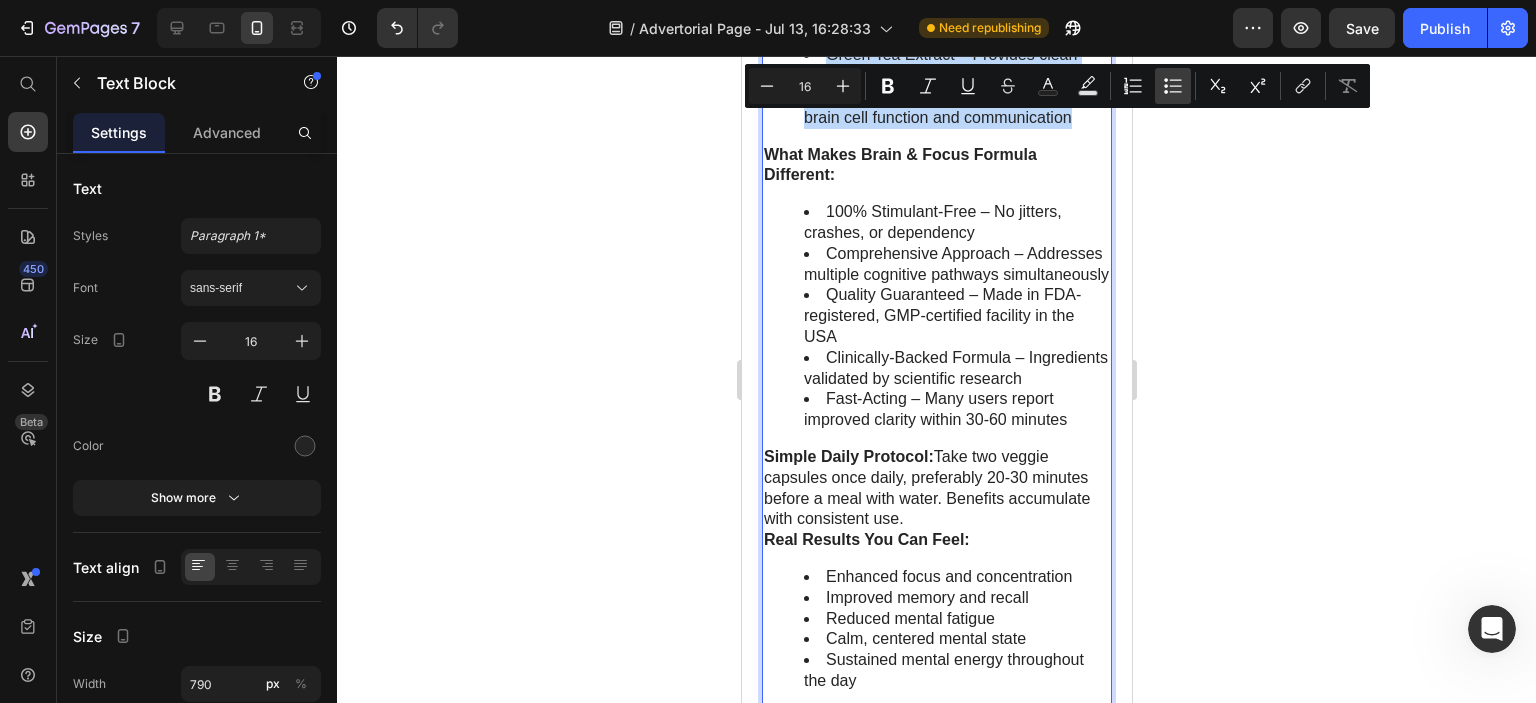 scroll, scrollTop: 13140, scrollLeft: 0, axis: vertical 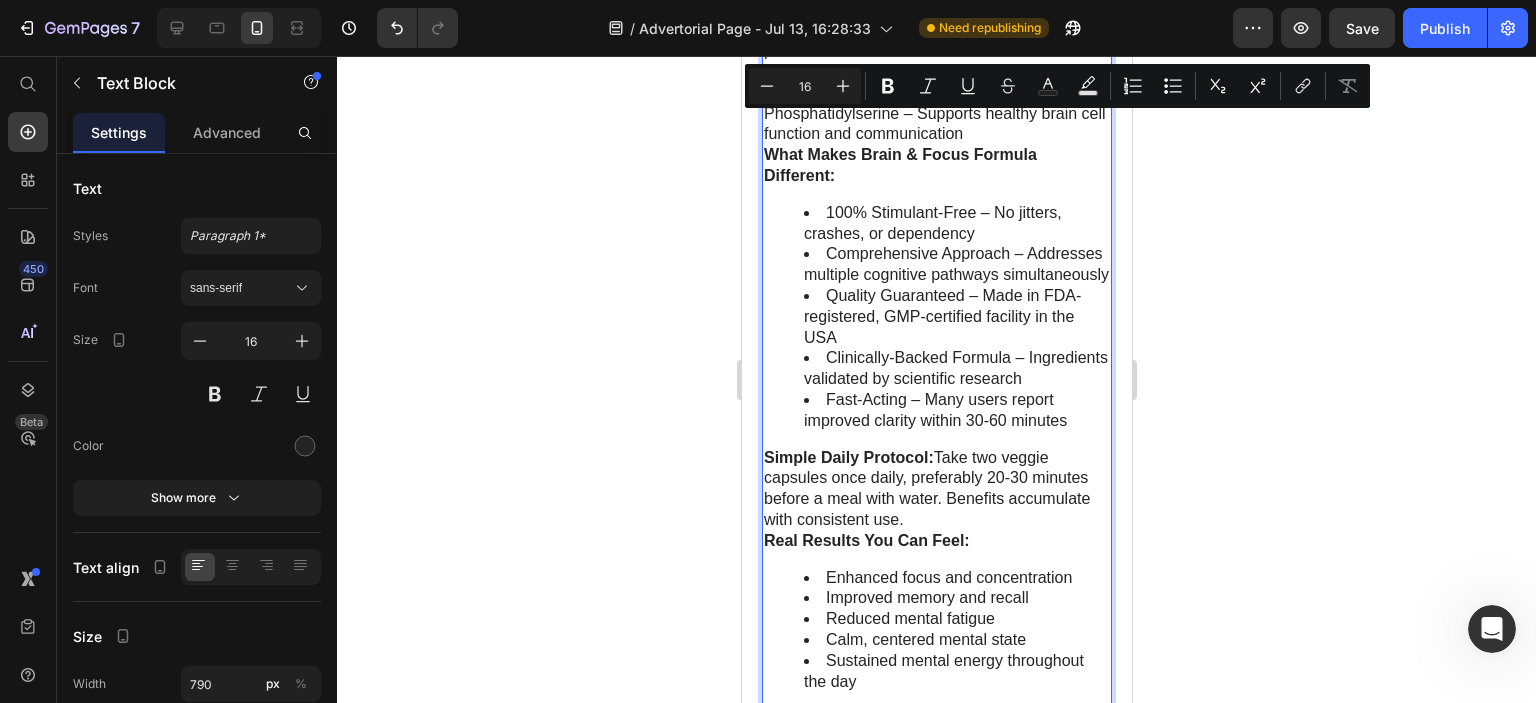 click on "Green Tea Extract – Provides clean mental energy without jitters or crashes" at bounding box center [936, 83] 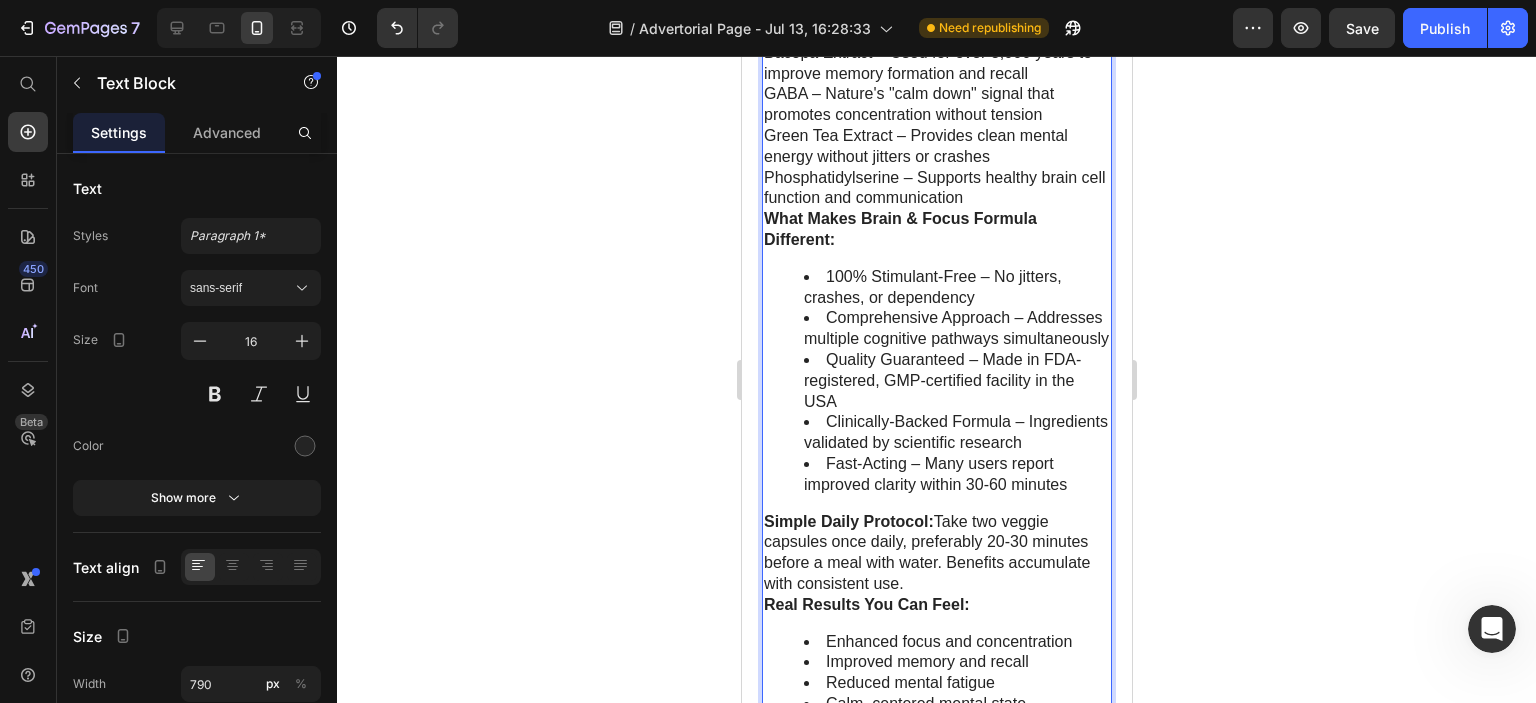 scroll, scrollTop: 13040, scrollLeft: 0, axis: vertical 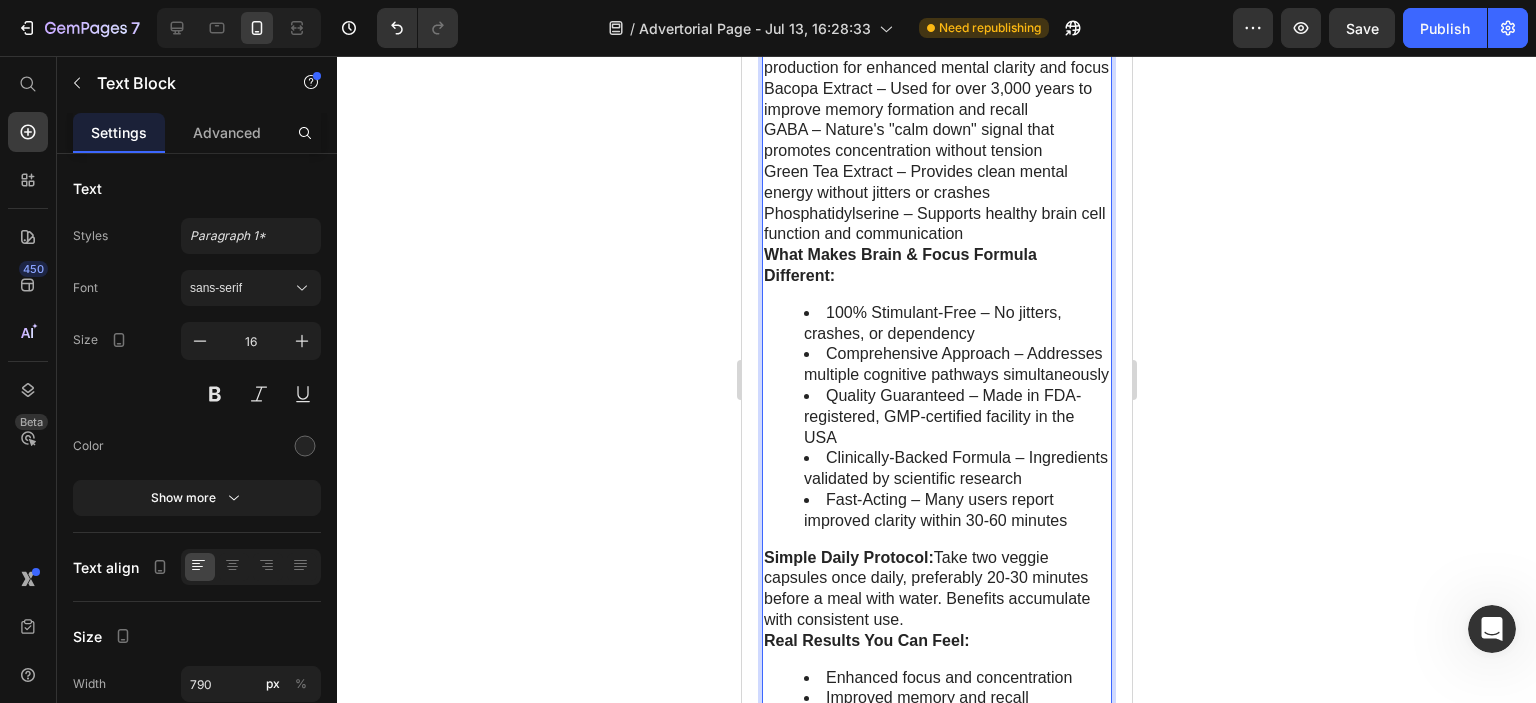 click on "The Science-Backed Solution to Brain Fog "Focus." offers a revolutionary approach to cognitive enhancement, combining ancient wisdom with modern neuroscience to deliver what millions are searching for: mental clarity without the downsides of caffeine or prescription stimulants. Key Ingredients Working Synergistically: DMAE Bitartrate – Supports acetylcholine production for enhanced mental clarity and focus Bacopa Extract – Used for over 3,000 years to improve memory formation and recall GABA – Nature's "calm down" signal that promotes concentration without tension Green Tea Extract – Provides clean mental energy without jitters or crashes Phosphatidylserine – Supports healthy brain cell function and communication What Makes Brain & Focus Formula Different: 100% Stimulant-Free – No jitters, crashes, or dependency Comprehensive Approach – Addresses multiple cognitive pathways simultaneously Quality Guaranteed – Made in FDA-registered, GMP-certified facility in the USA Simple Daily Protocol:" at bounding box center (936, 349) 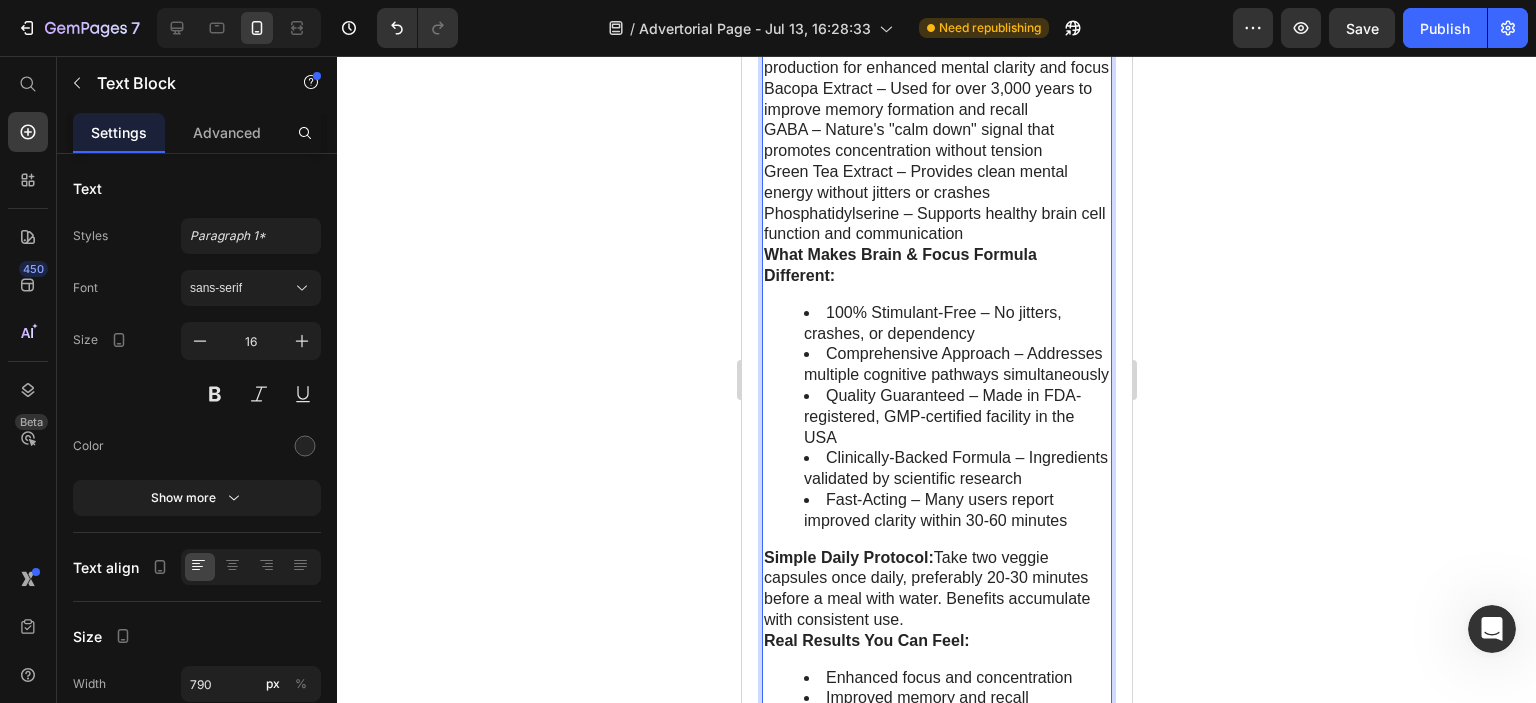 click on "Bacopa Extract – Used for over 3,000 years to improve memory formation and recall" at bounding box center [936, 100] 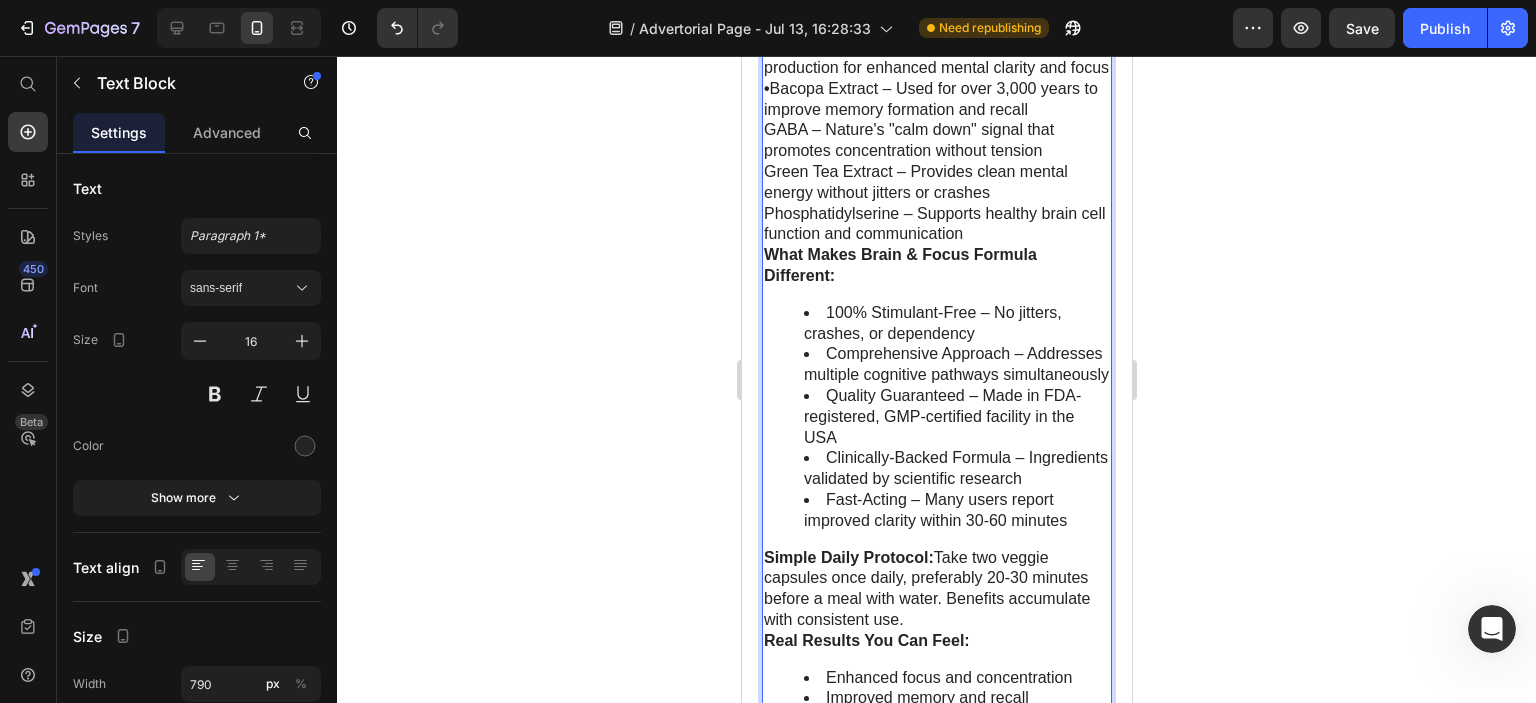 click on "•" at bounding box center (766, 46) 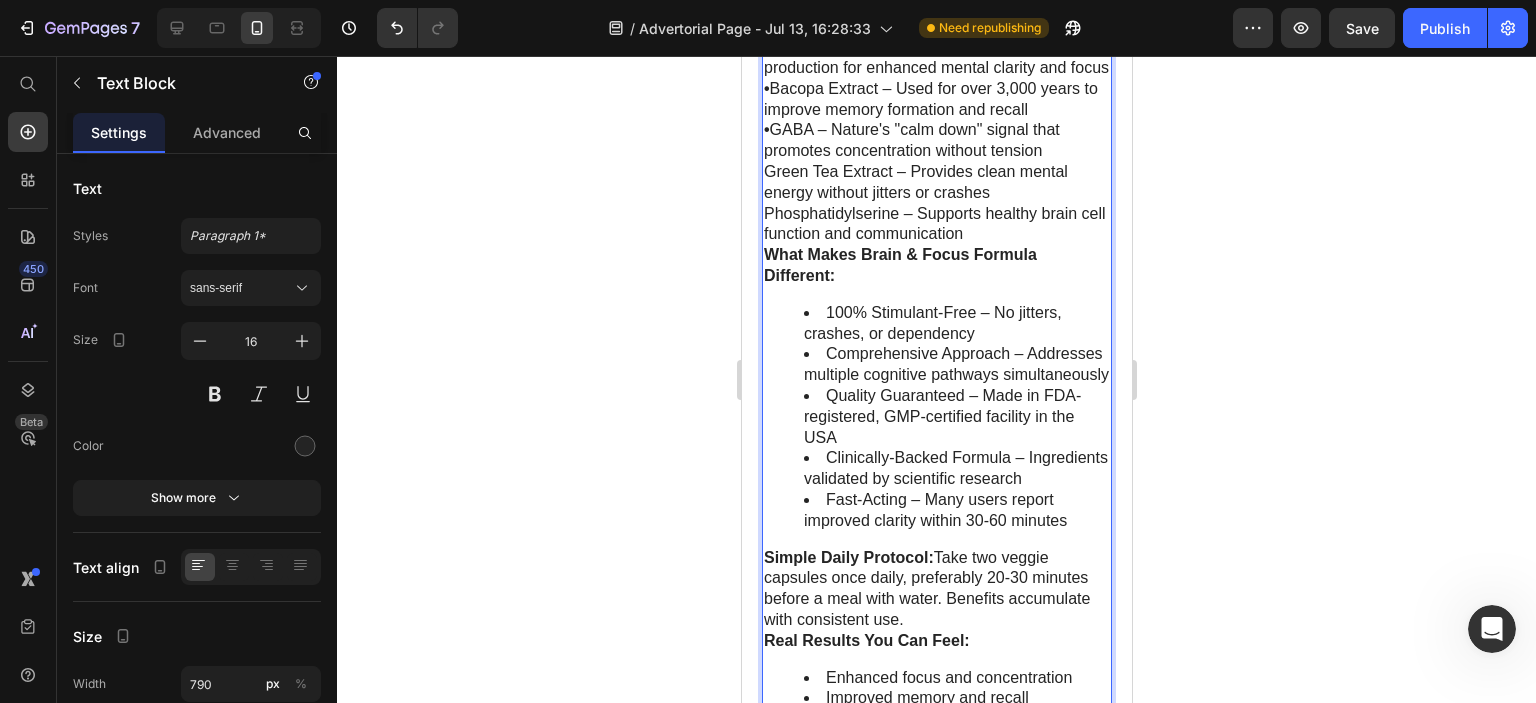 click on "Green Tea Extract – Provides clean mental energy without jitters or crashes" at bounding box center [936, 183] 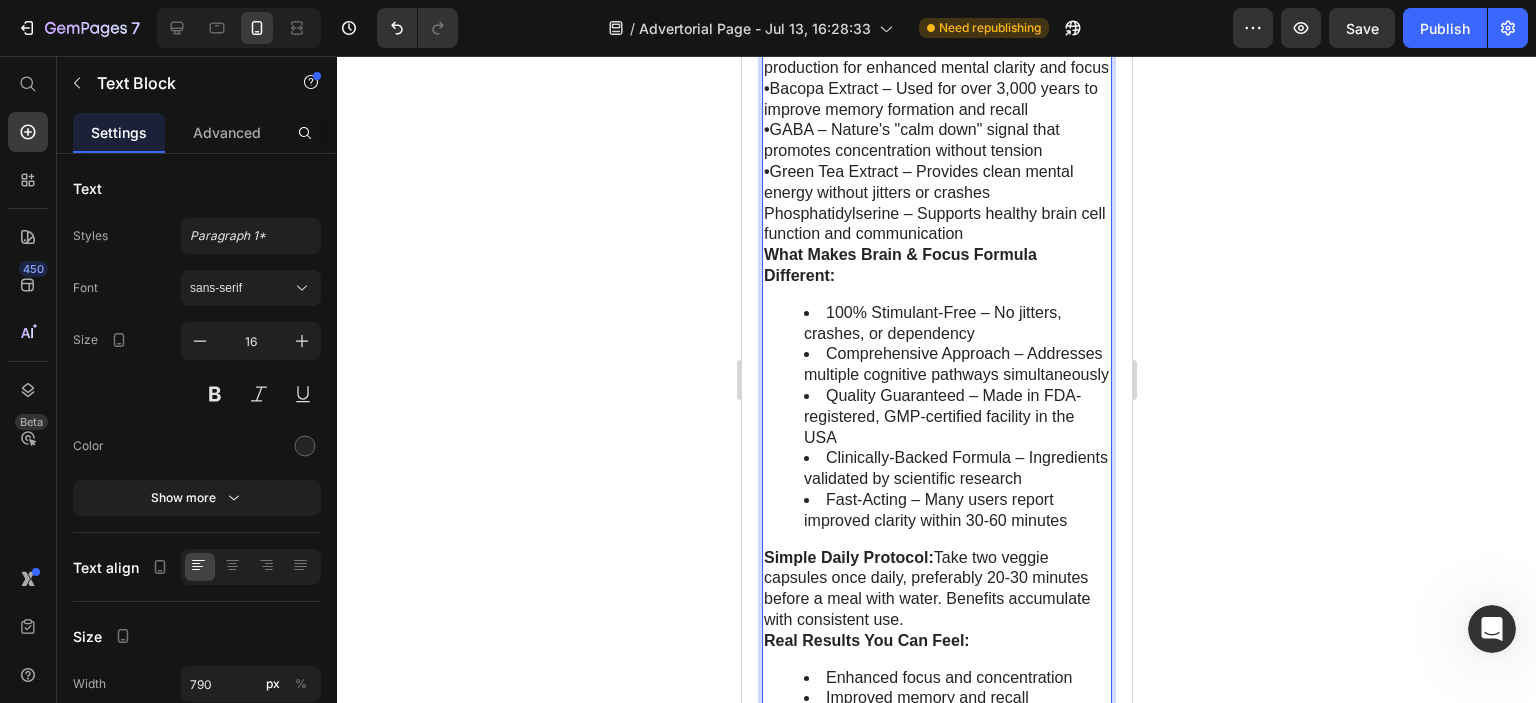 click on "Phosphatidylserine – Supports healthy brain cell function and communication" at bounding box center (936, 225) 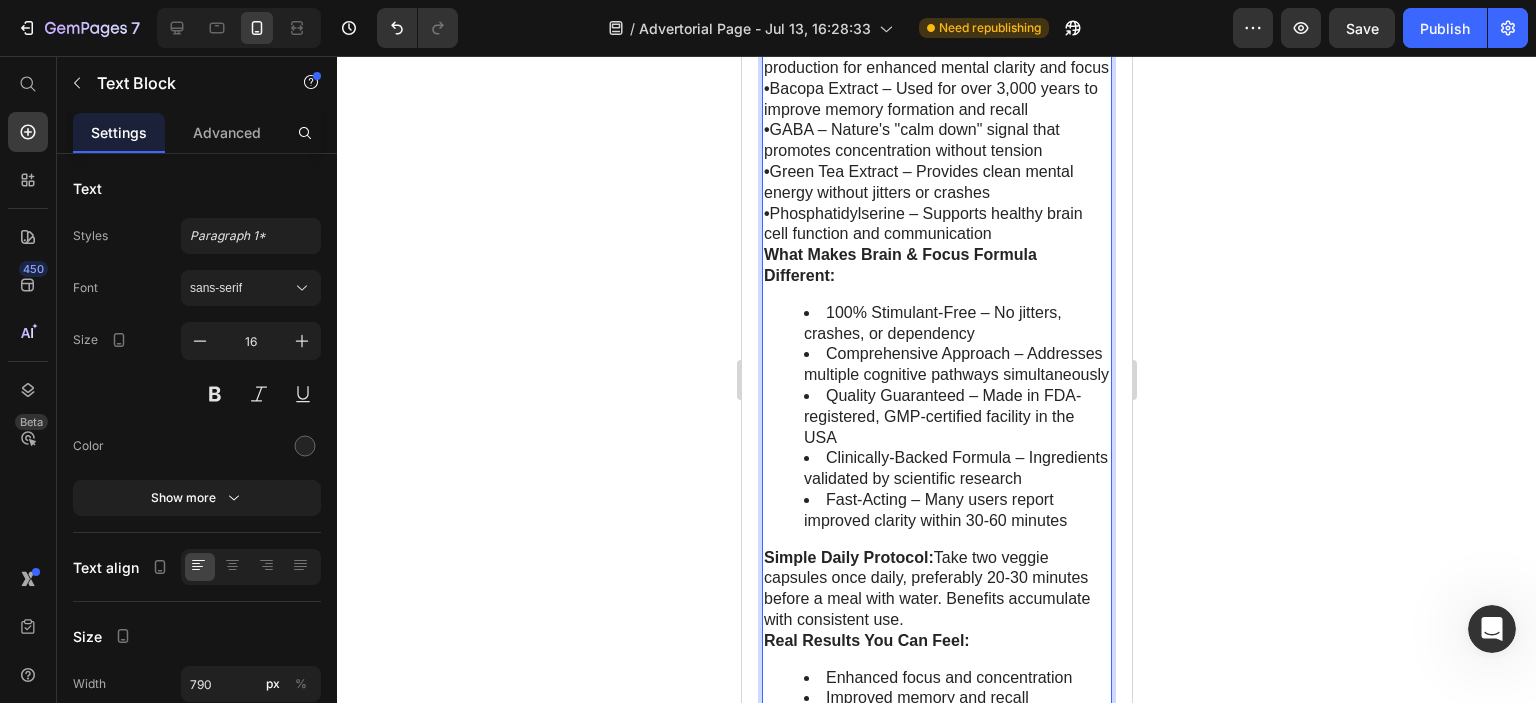 click on "What Makes Brain & Focus Formula Different:" at bounding box center [936, 266] 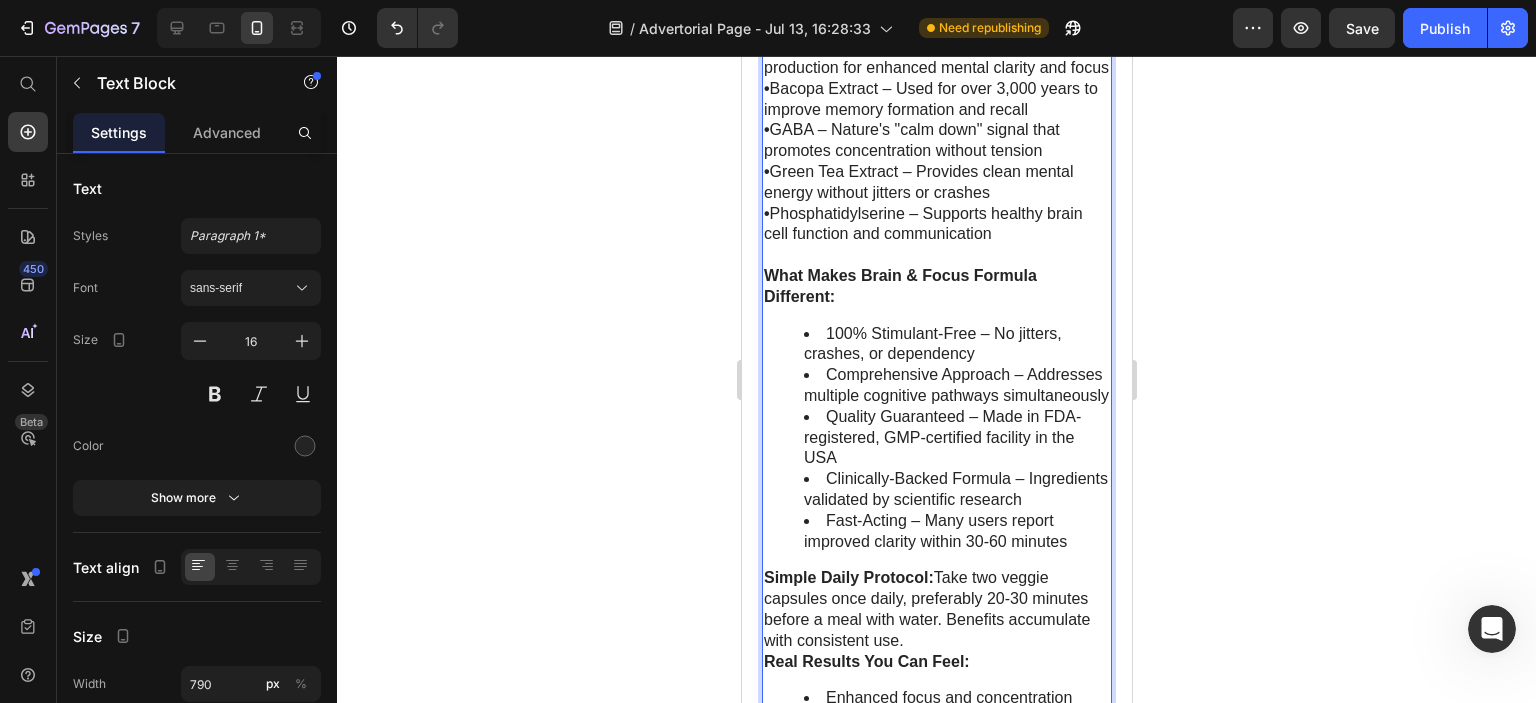 click on "•  DMAE Bitartrate – Supports acetylcholine production for enhanced mental clarity and focus" at bounding box center [936, 58] 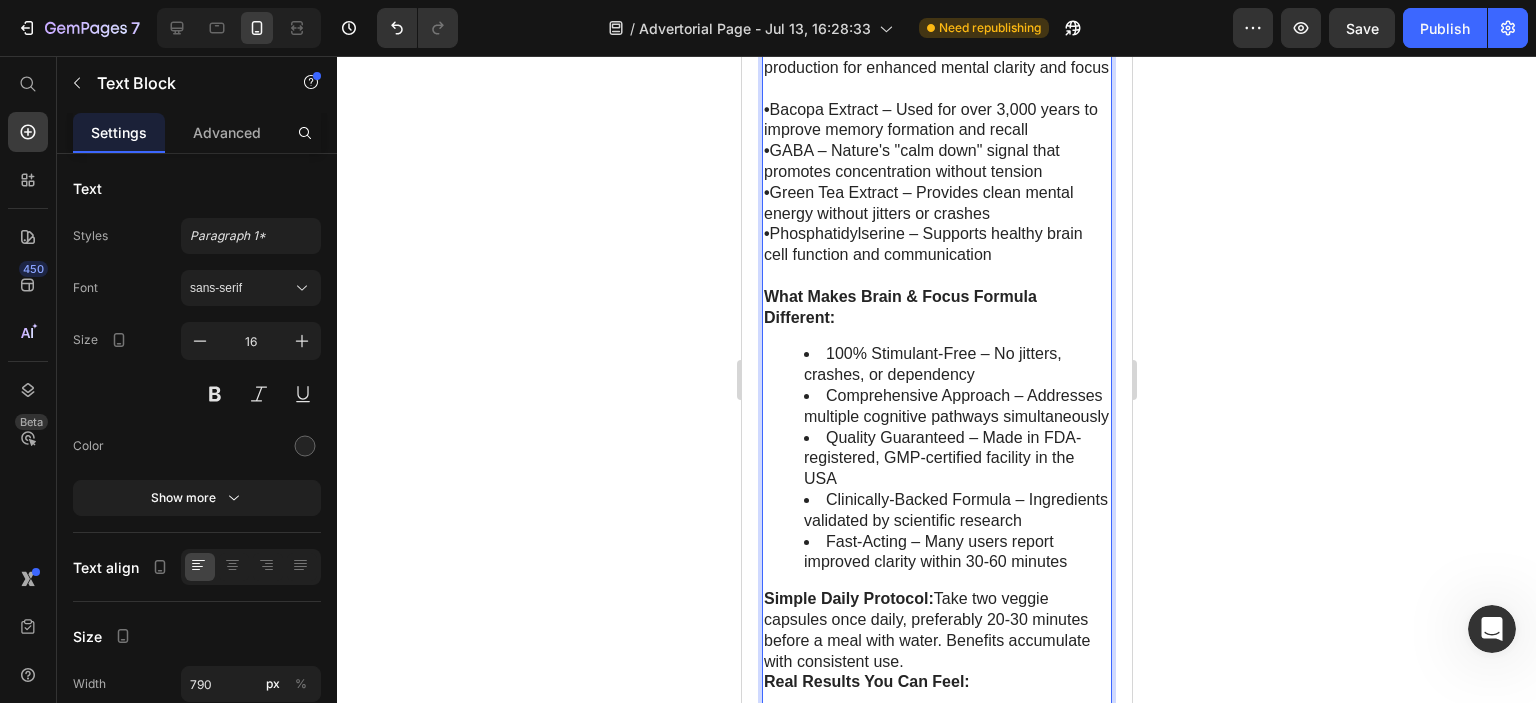 click on "• Bacopa Extract – Used for over 3,000 years to improve memory formation and recall" at bounding box center (936, 121) 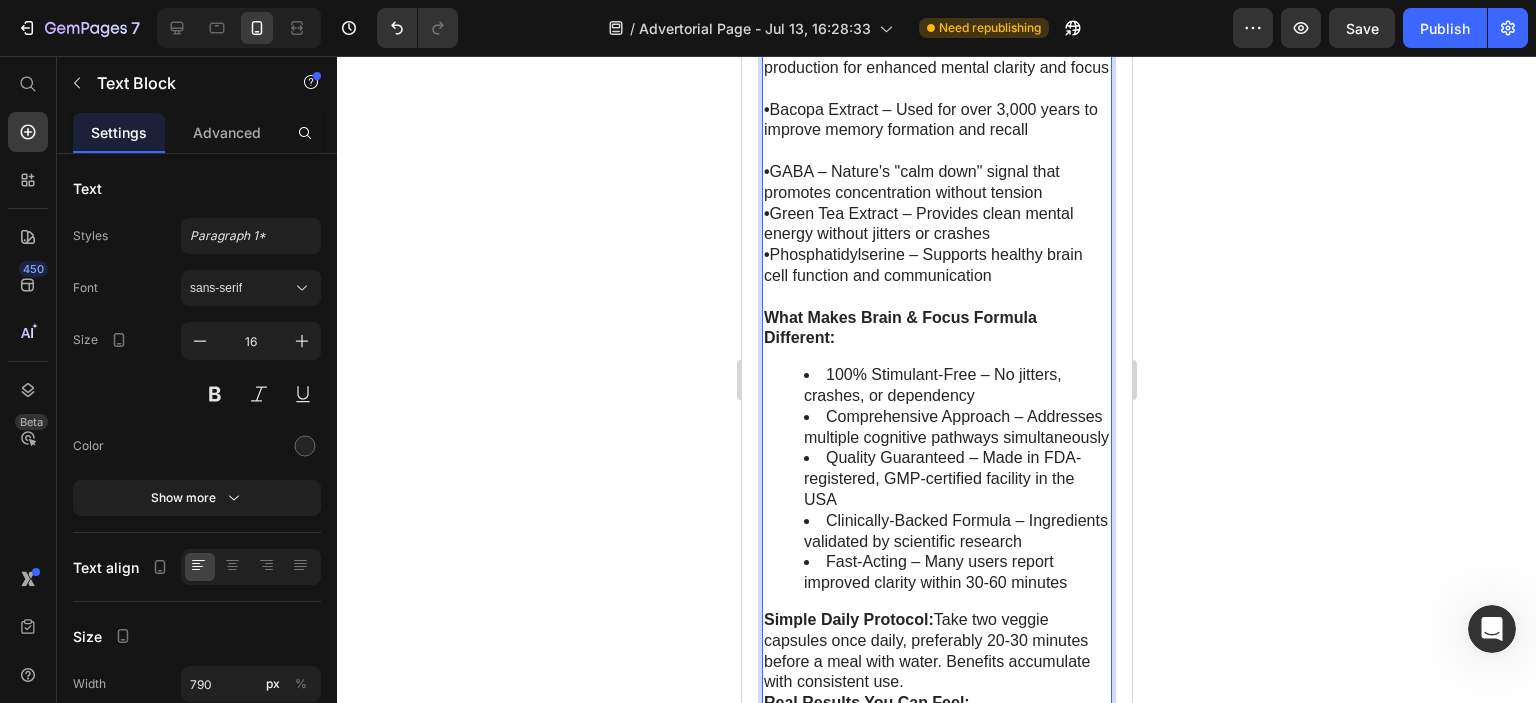 click on "•  GABA – Nature's "calm down" signal that promotes concentration without tension" at bounding box center [936, 183] 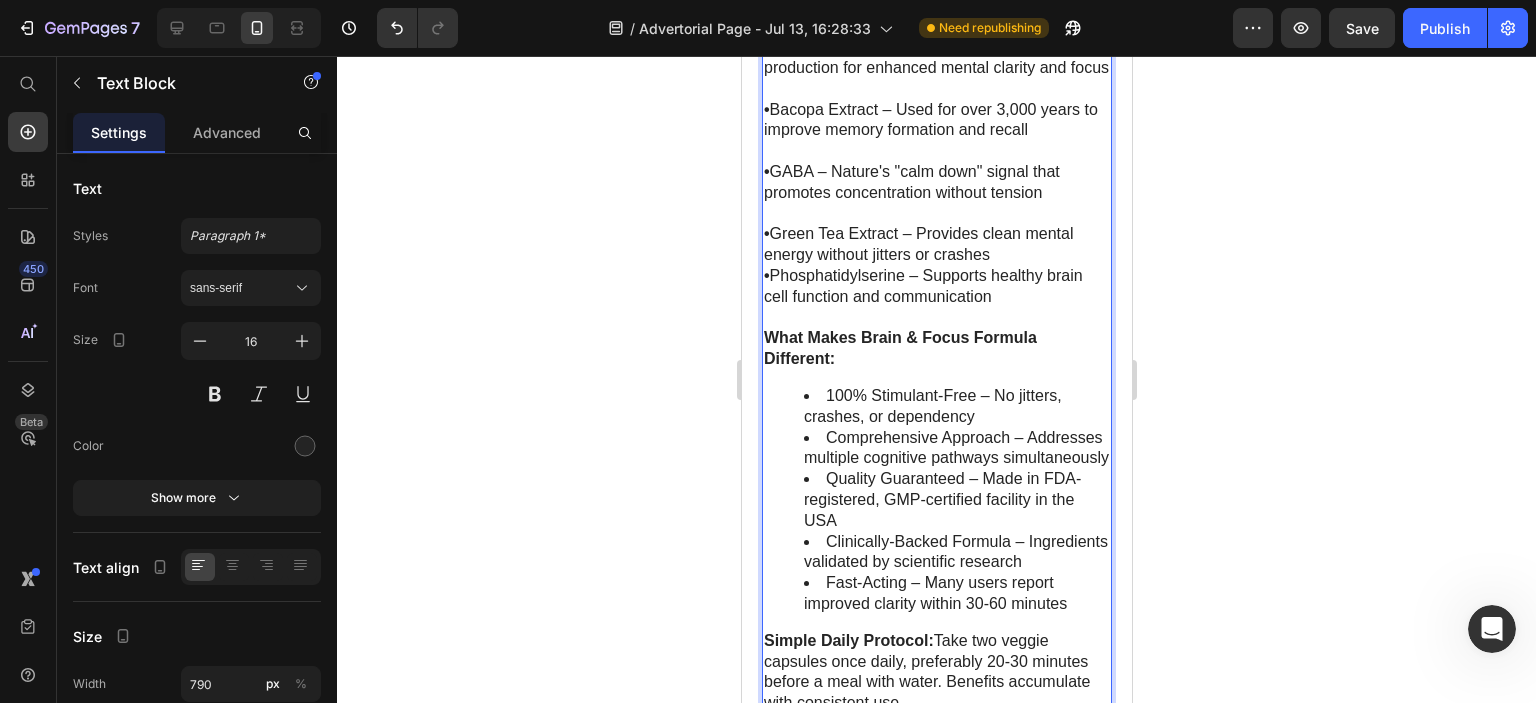 click on "•  Green Tea Extract – Provides clean mental energy without jitters or crashes" at bounding box center [936, 245] 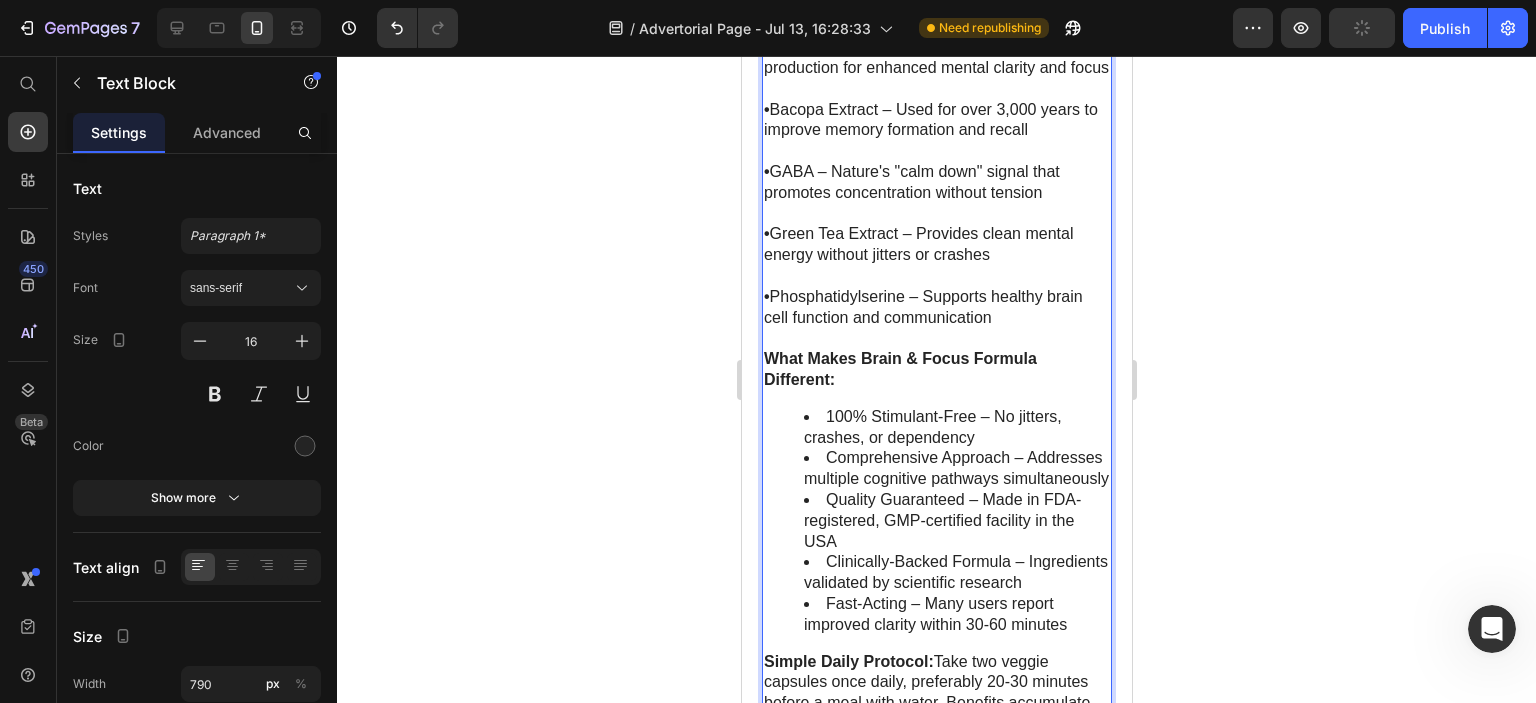 click 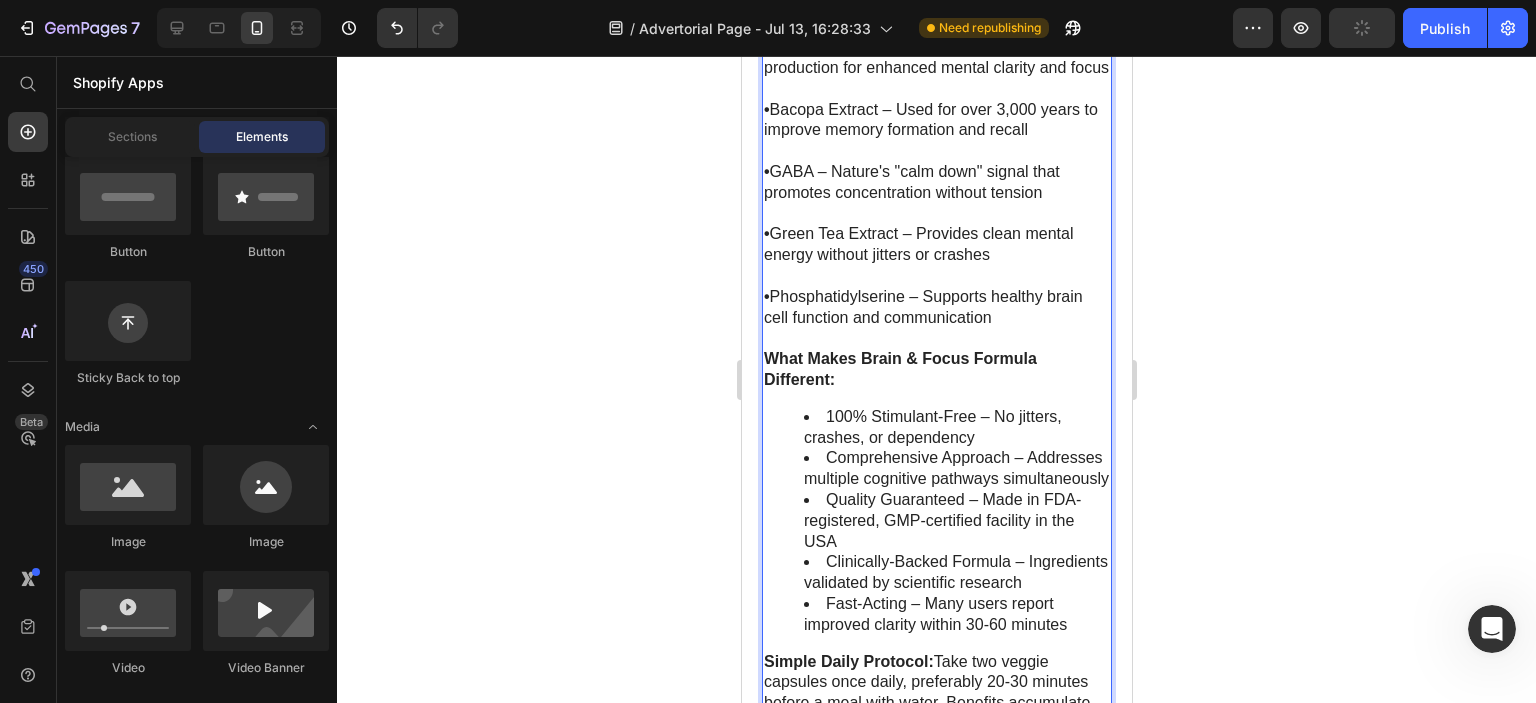 scroll, scrollTop: 0, scrollLeft: 0, axis: both 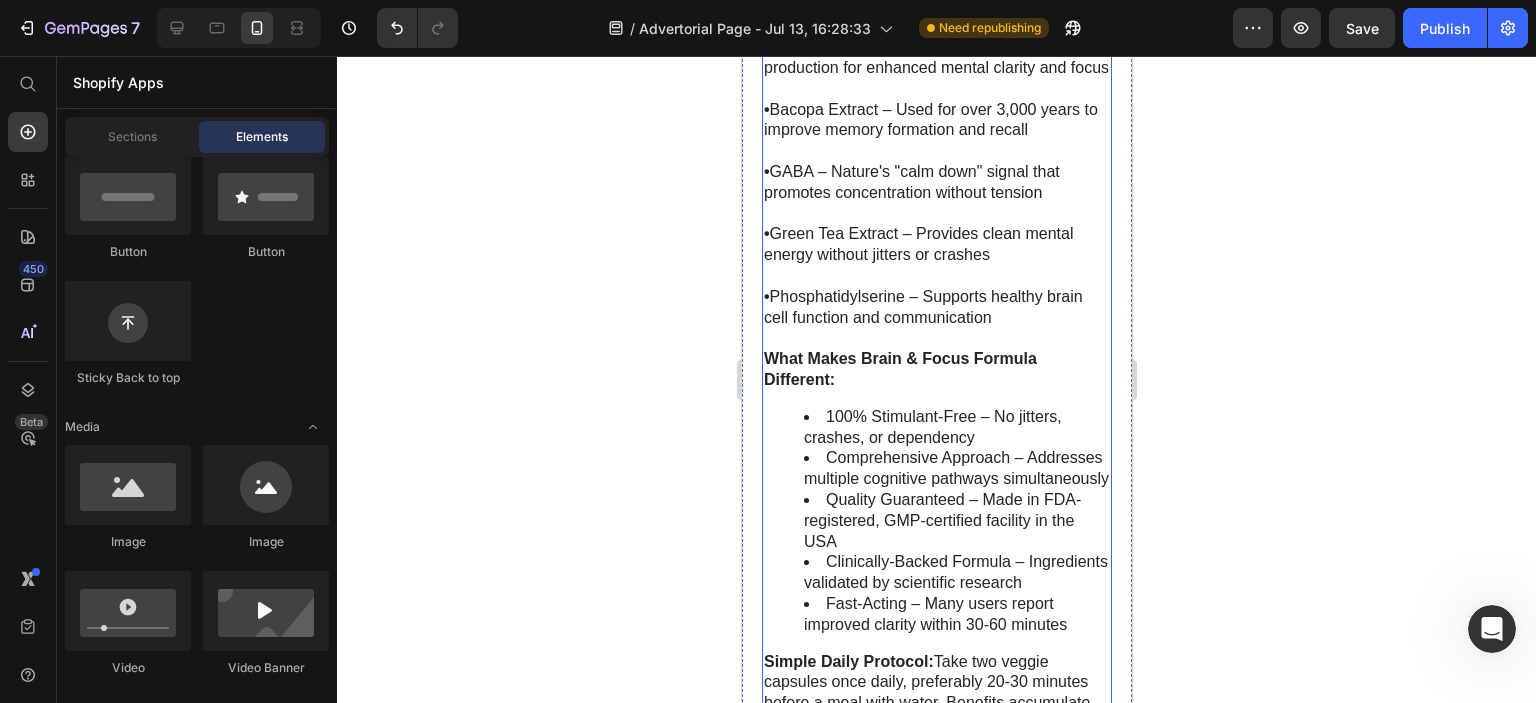 click on "•" at bounding box center [766, 46] 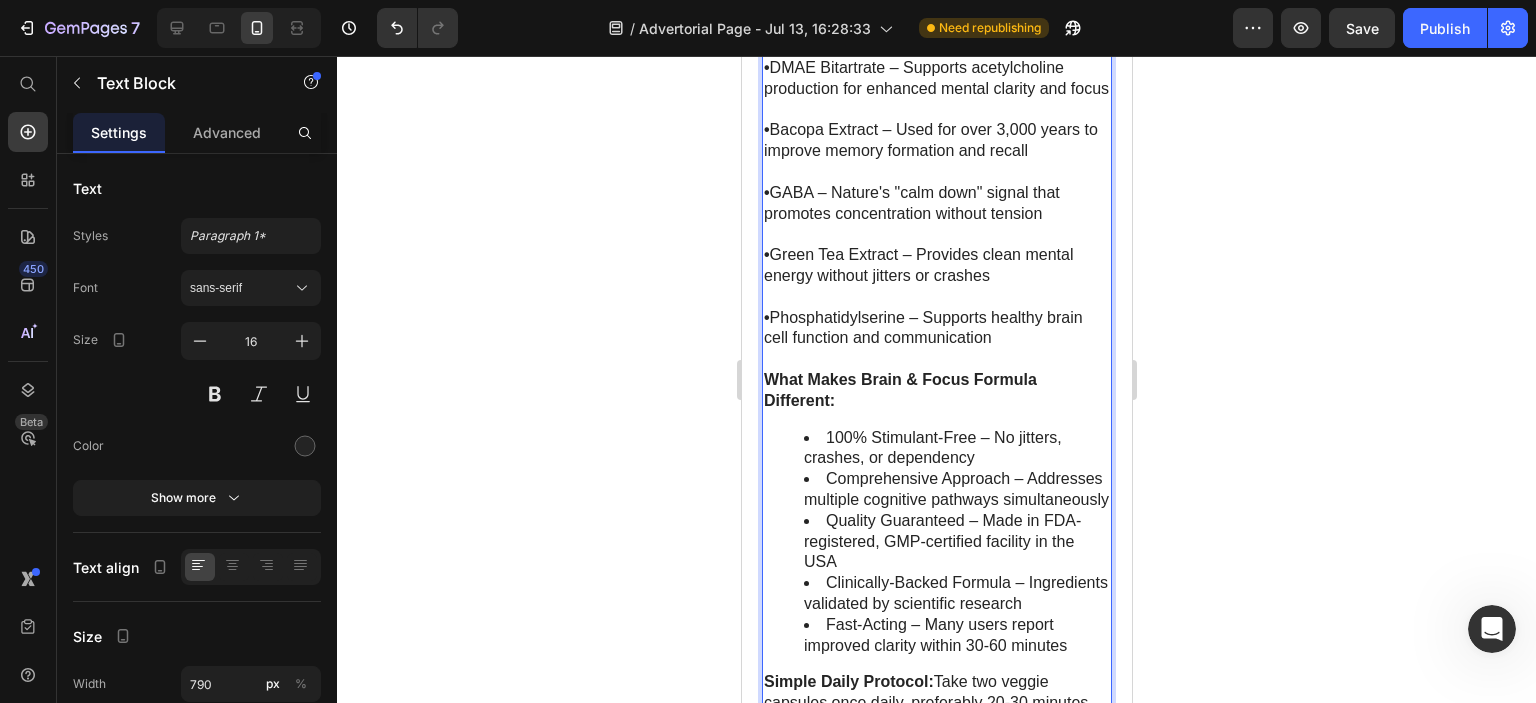 click 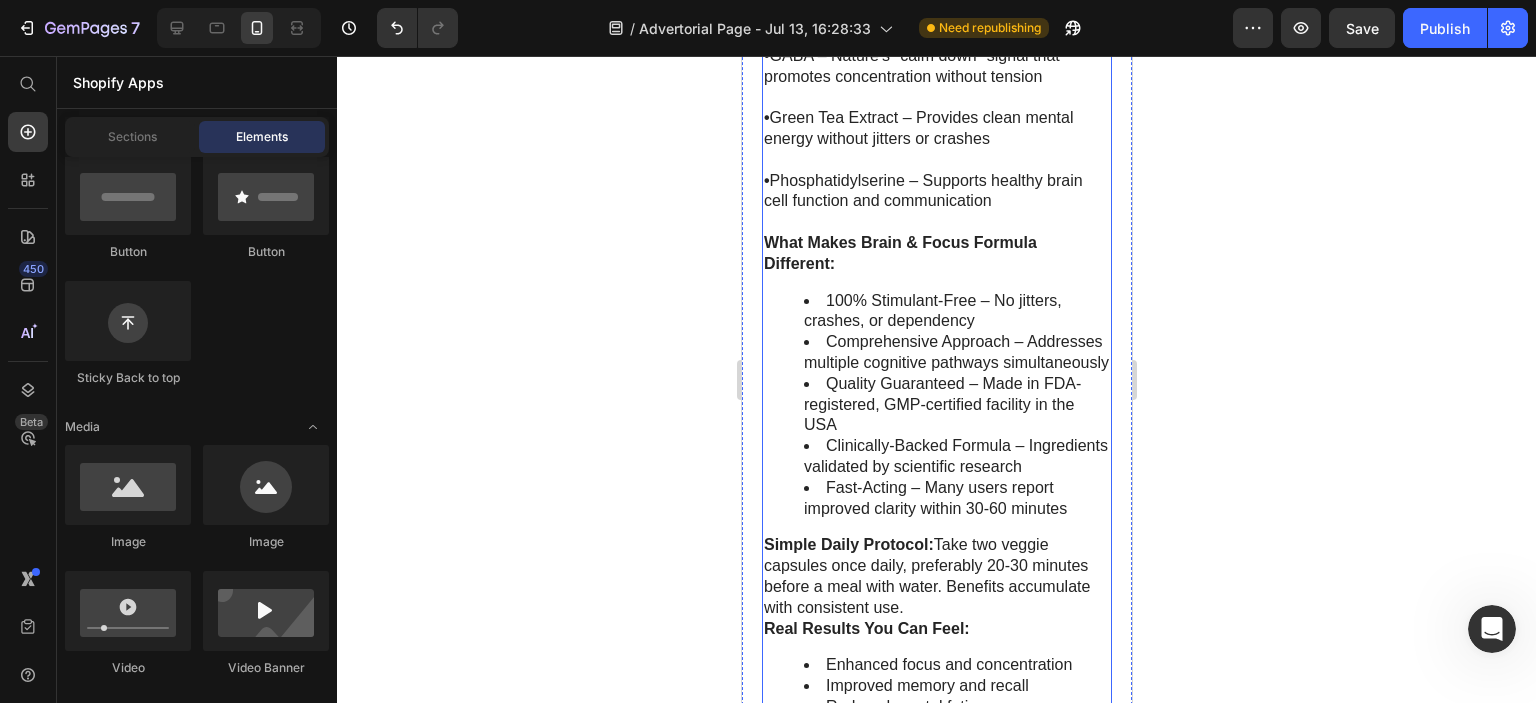 scroll, scrollTop: 13240, scrollLeft: 0, axis: vertical 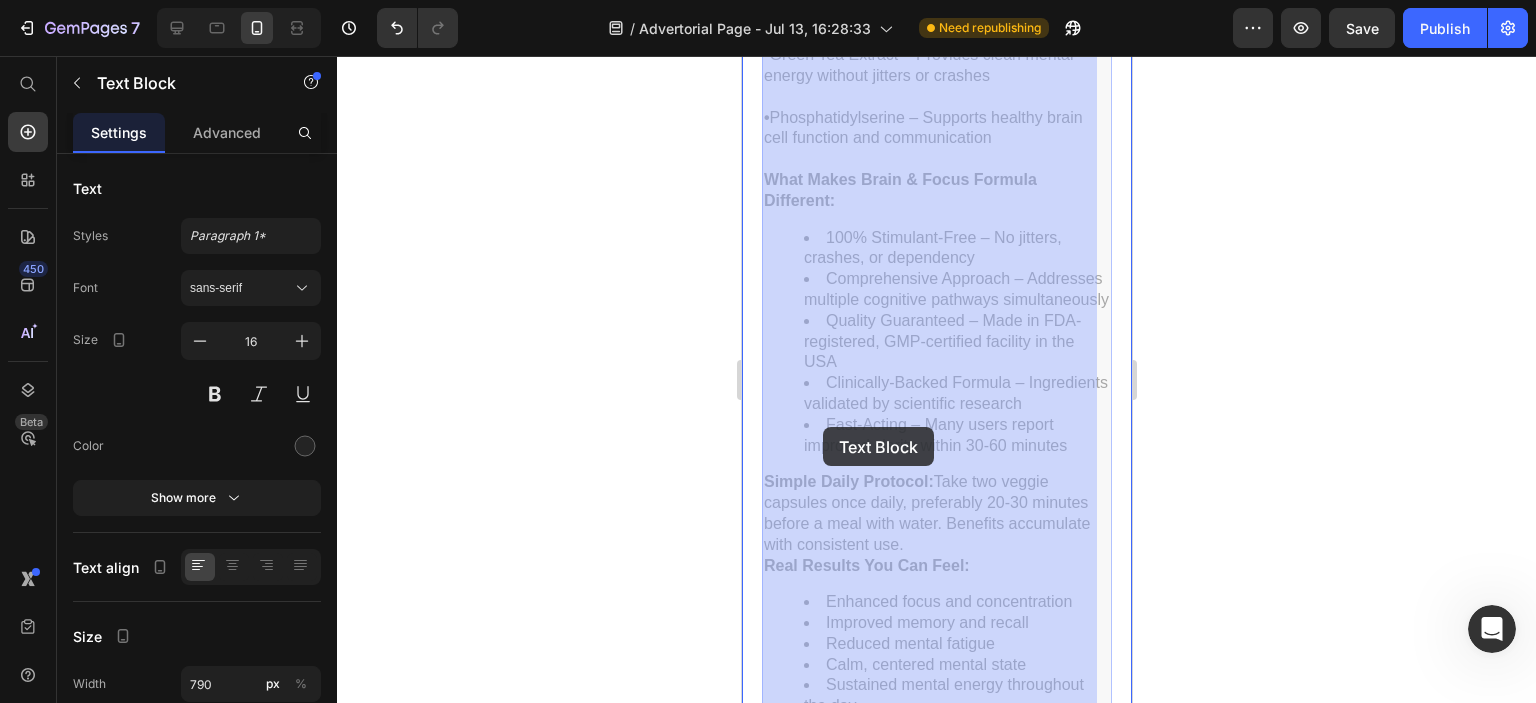 drag, startPoint x: 780, startPoint y: 407, endPoint x: 797, endPoint y: 415, distance: 18.788294 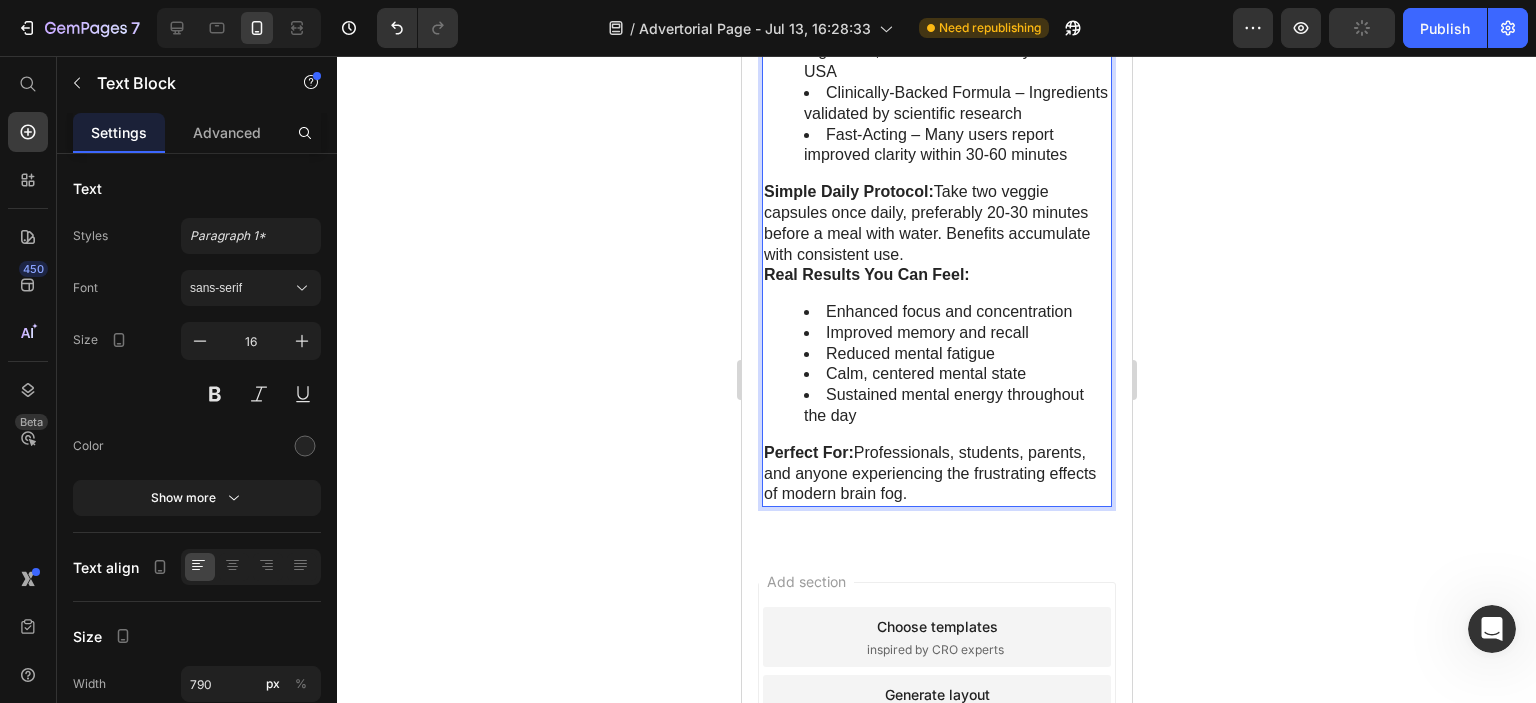 scroll, scrollTop: 13552, scrollLeft: 0, axis: vertical 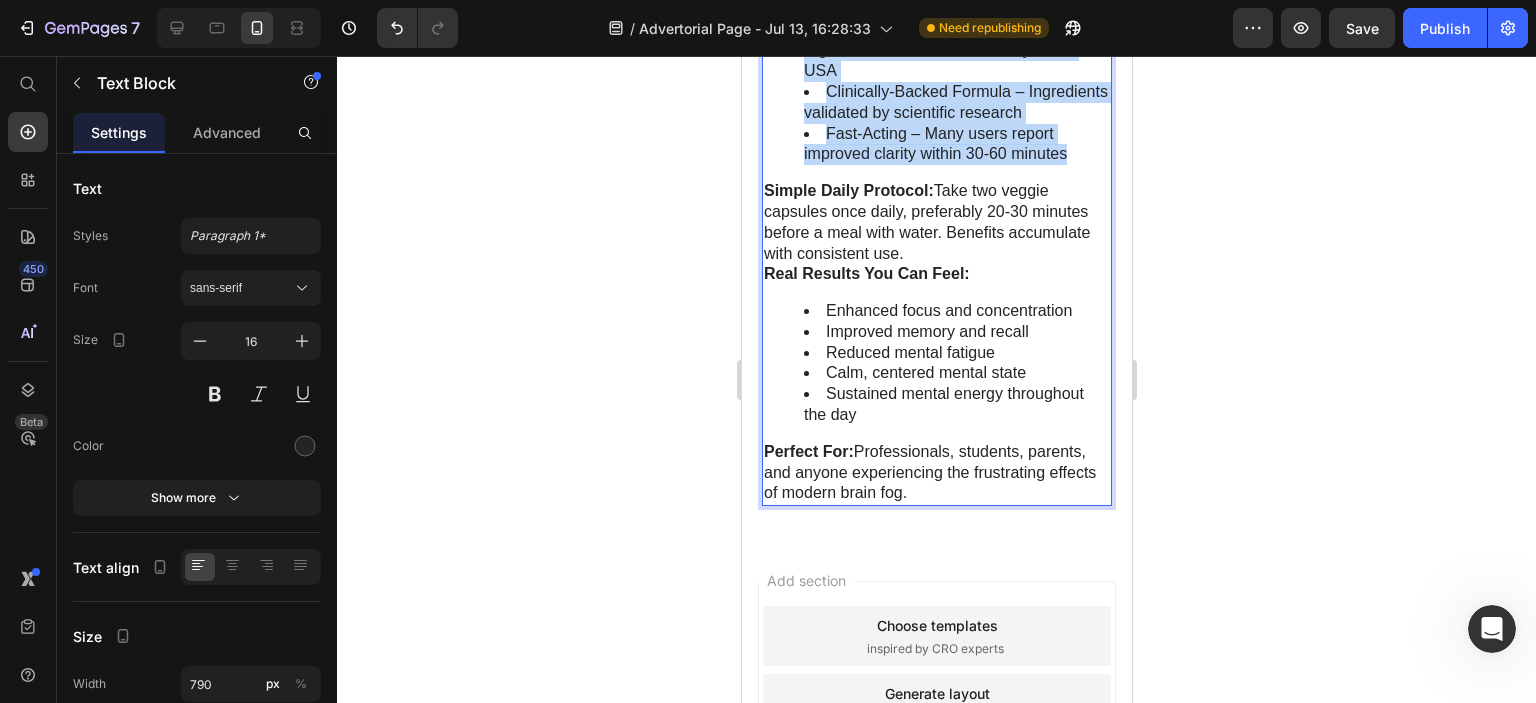 drag, startPoint x: 799, startPoint y: 119, endPoint x: 1065, endPoint y: 371, distance: 366.41507 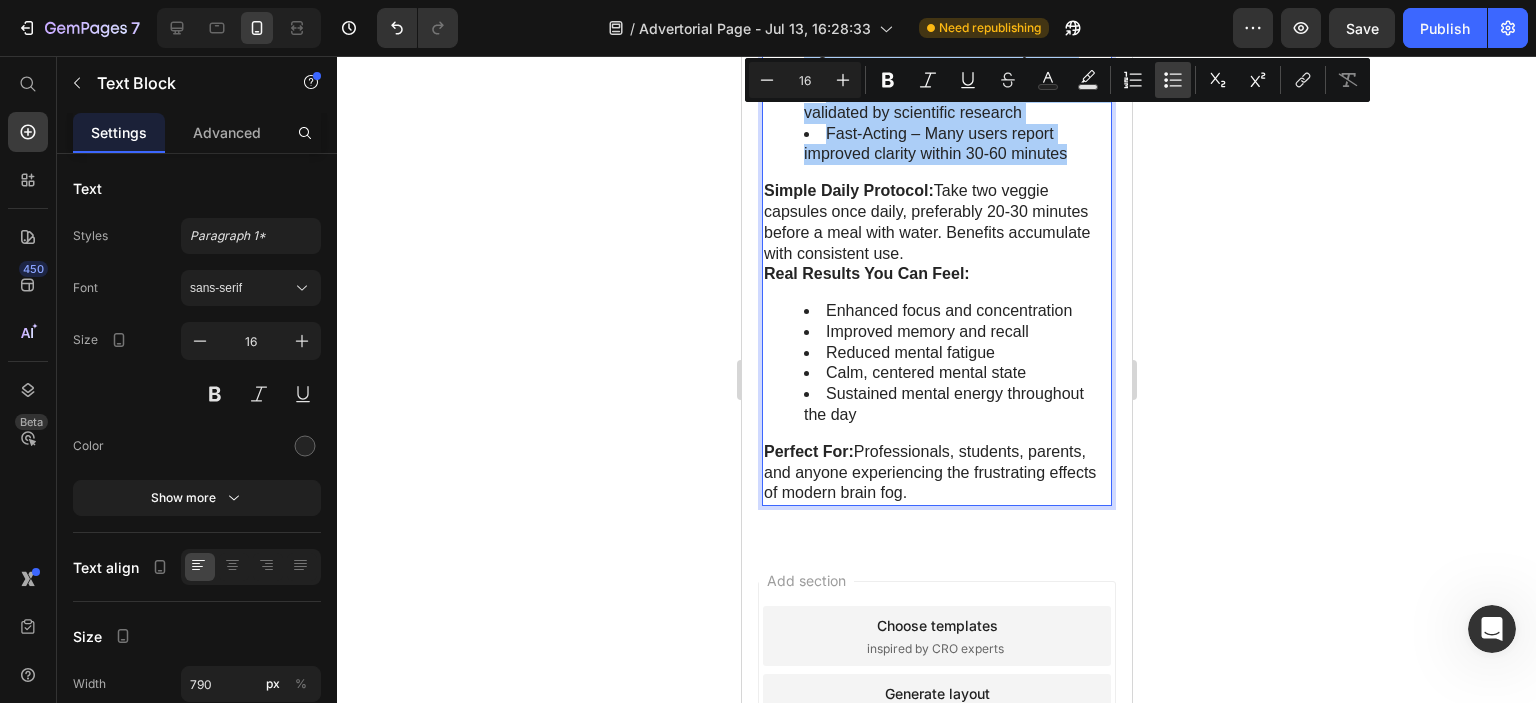 click 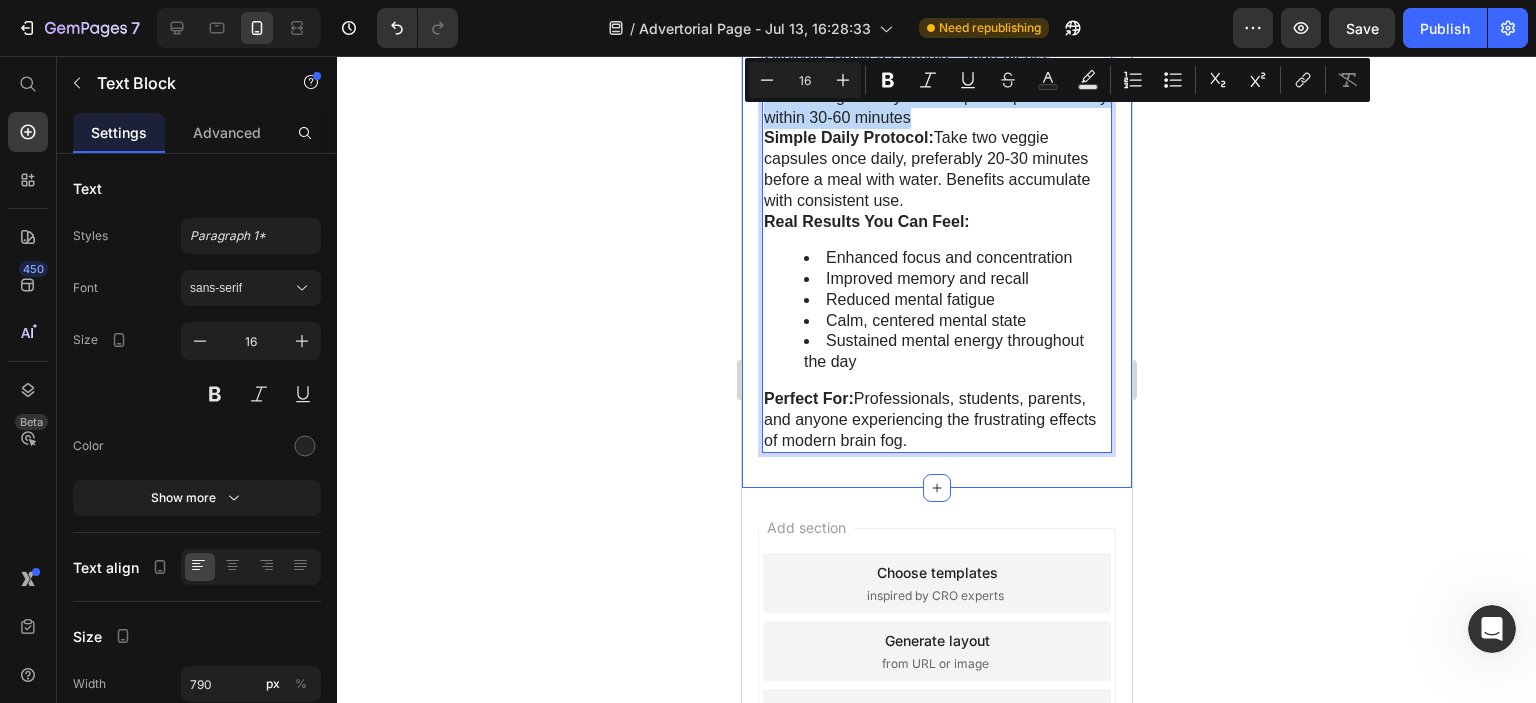 click on "Clinically-Backed Formula – Ingredients validated by scientific research" at bounding box center [936, 66] 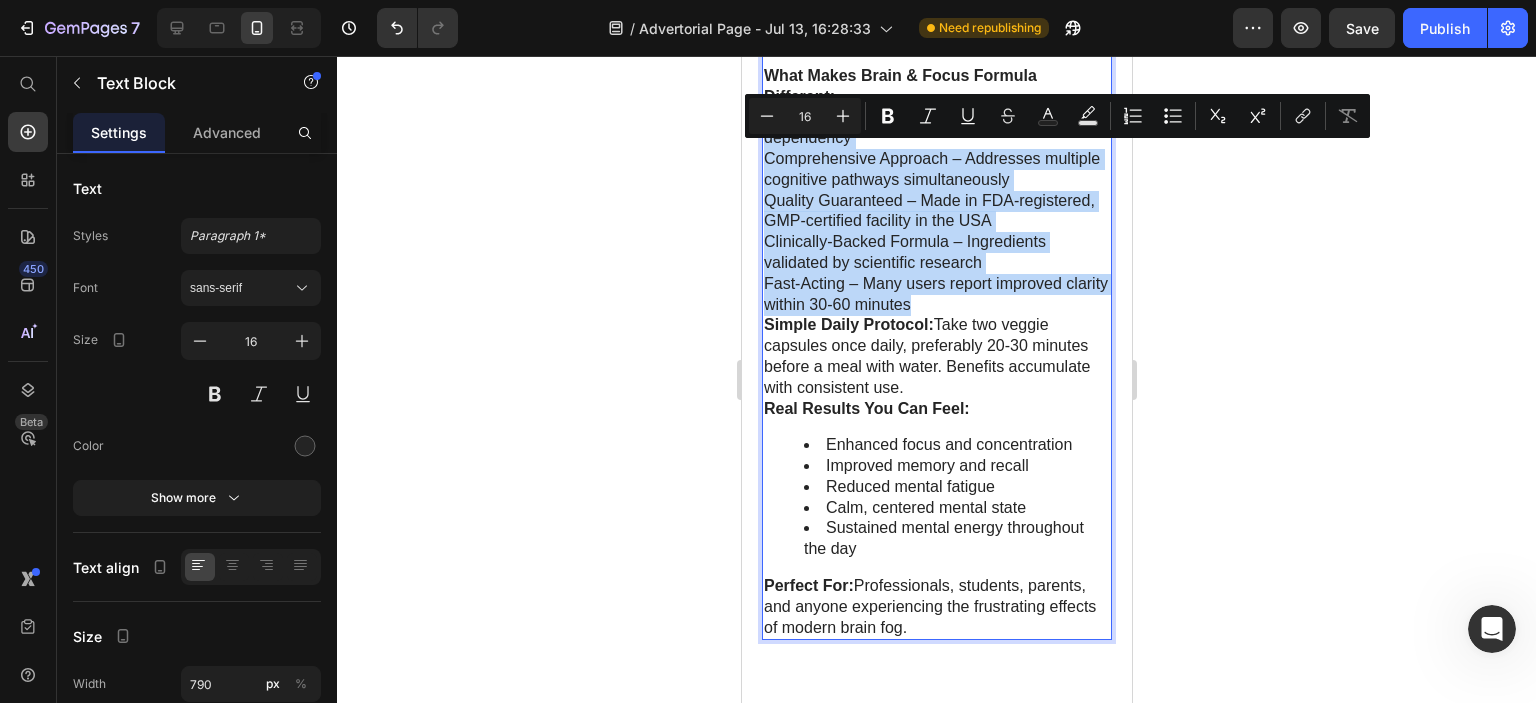 scroll, scrollTop: 13352, scrollLeft: 0, axis: vertical 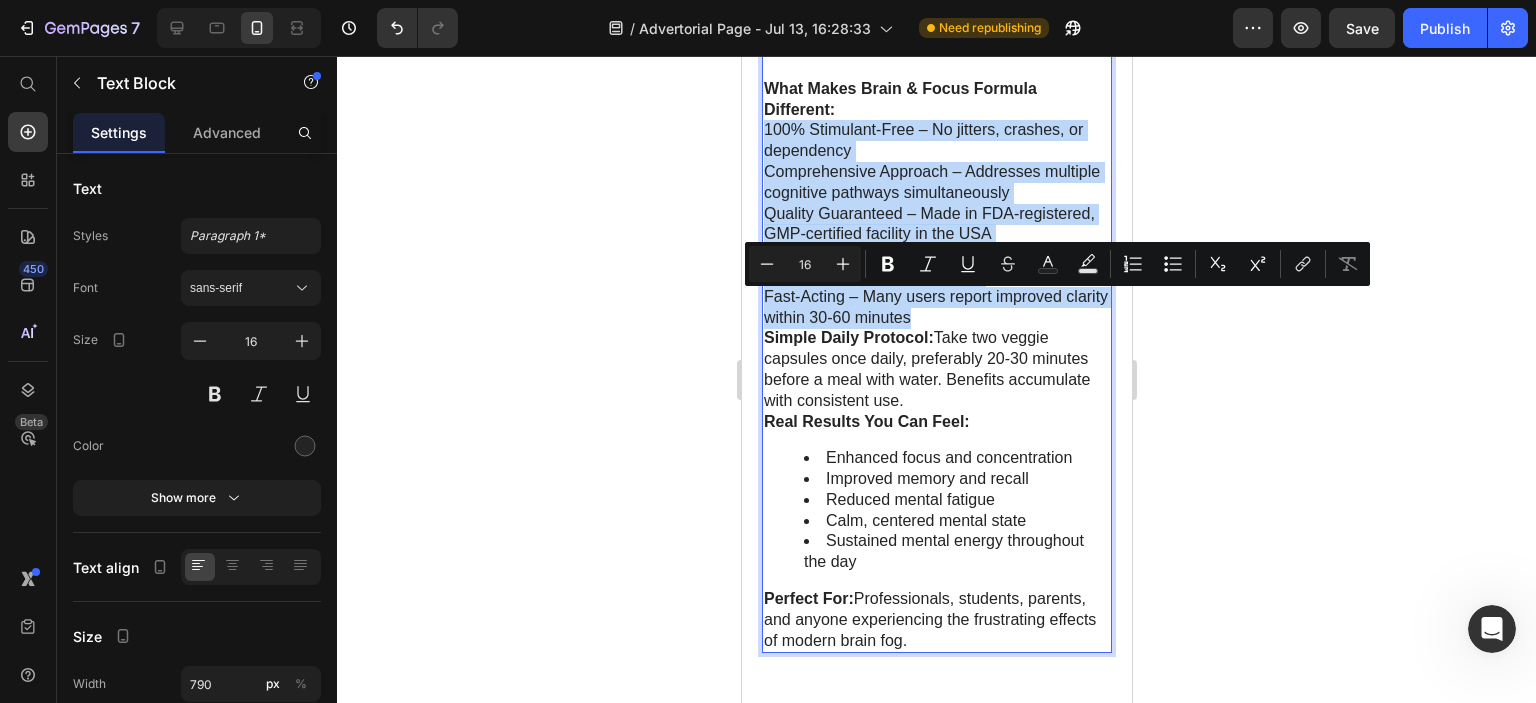 click on "Comprehensive Approach – Addresses multiple cognitive pathways simultaneously" at bounding box center (936, 183) 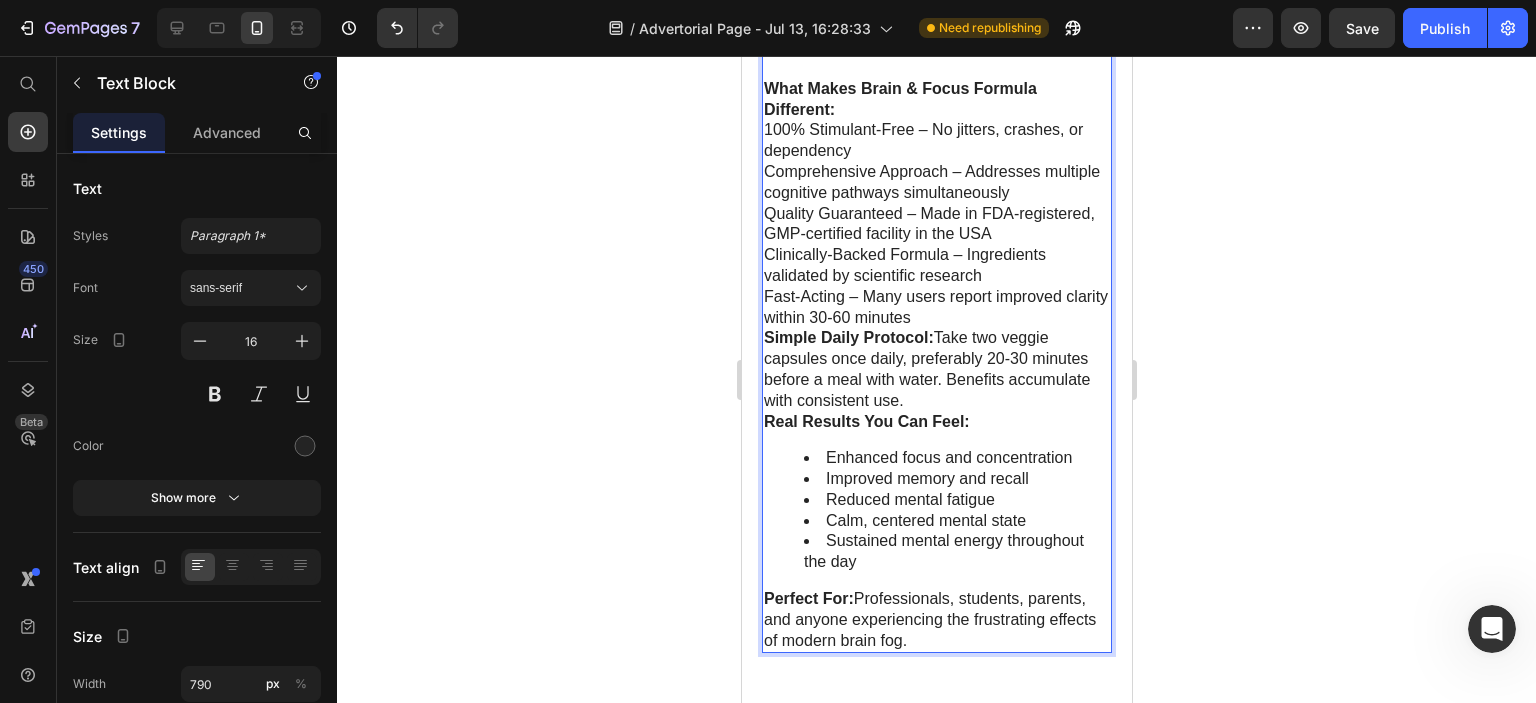 click on "100% Stimulant-Free – No jitters, crashes, or dependency" at bounding box center [936, 141] 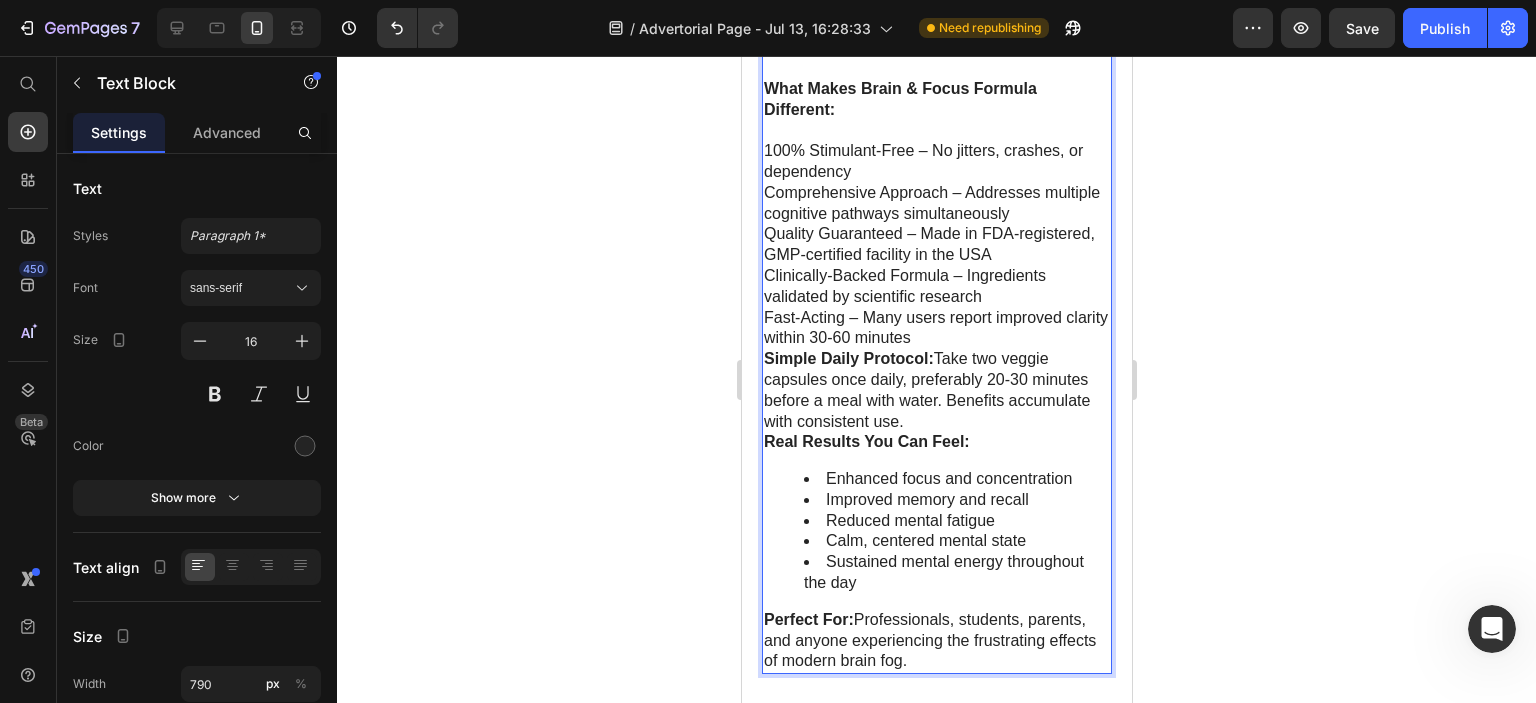 click on "100% Stimulant-Free – No jitters, crashes, or dependency" at bounding box center (936, 162) 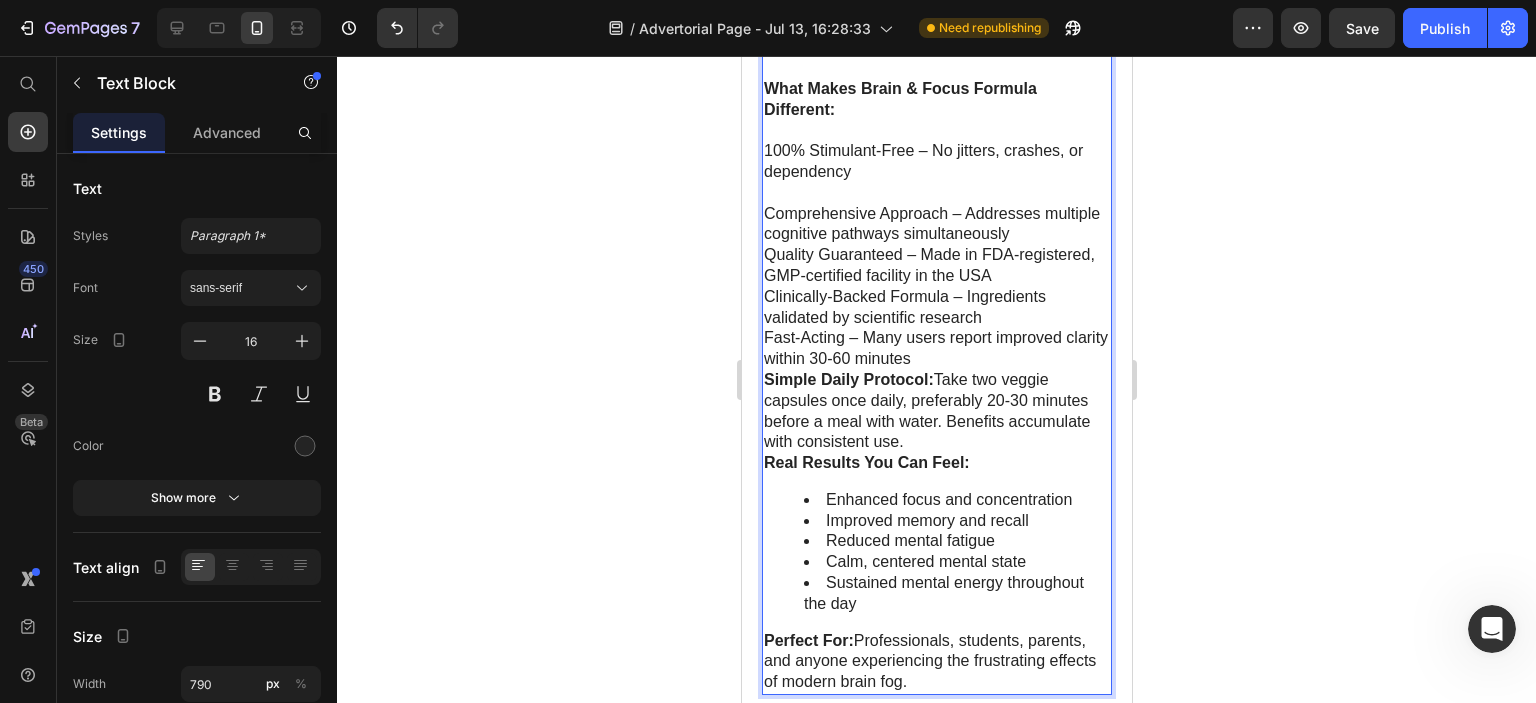 click on "Comprehensive Approach – Addresses multiple cognitive pathways simultaneously" at bounding box center [936, 225] 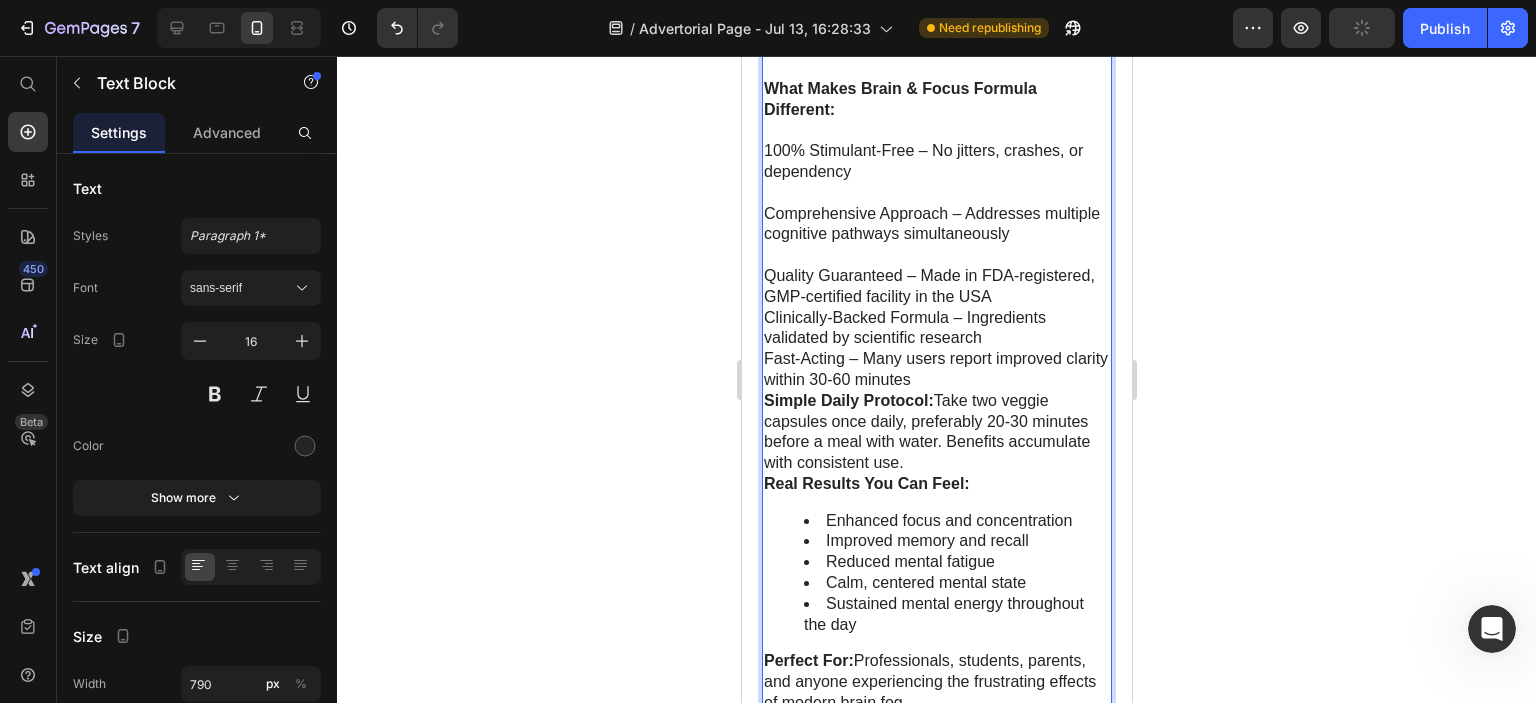 click on "Fast-Acting – Many users report improved clarity within 30-60 minutes" at bounding box center (936, 370) 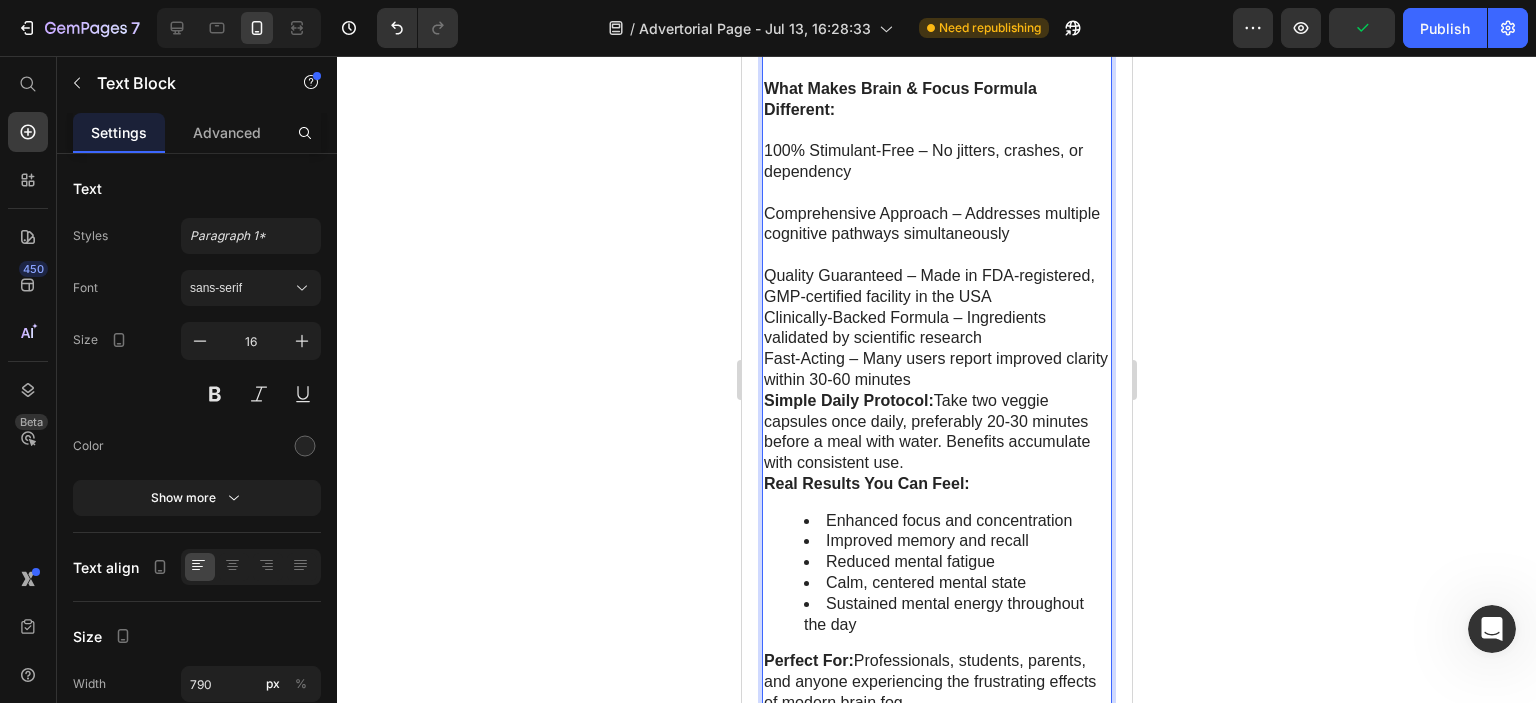 click on "Clinically-Backed Formula – Ingredients validated by scientific research" at bounding box center [936, 329] 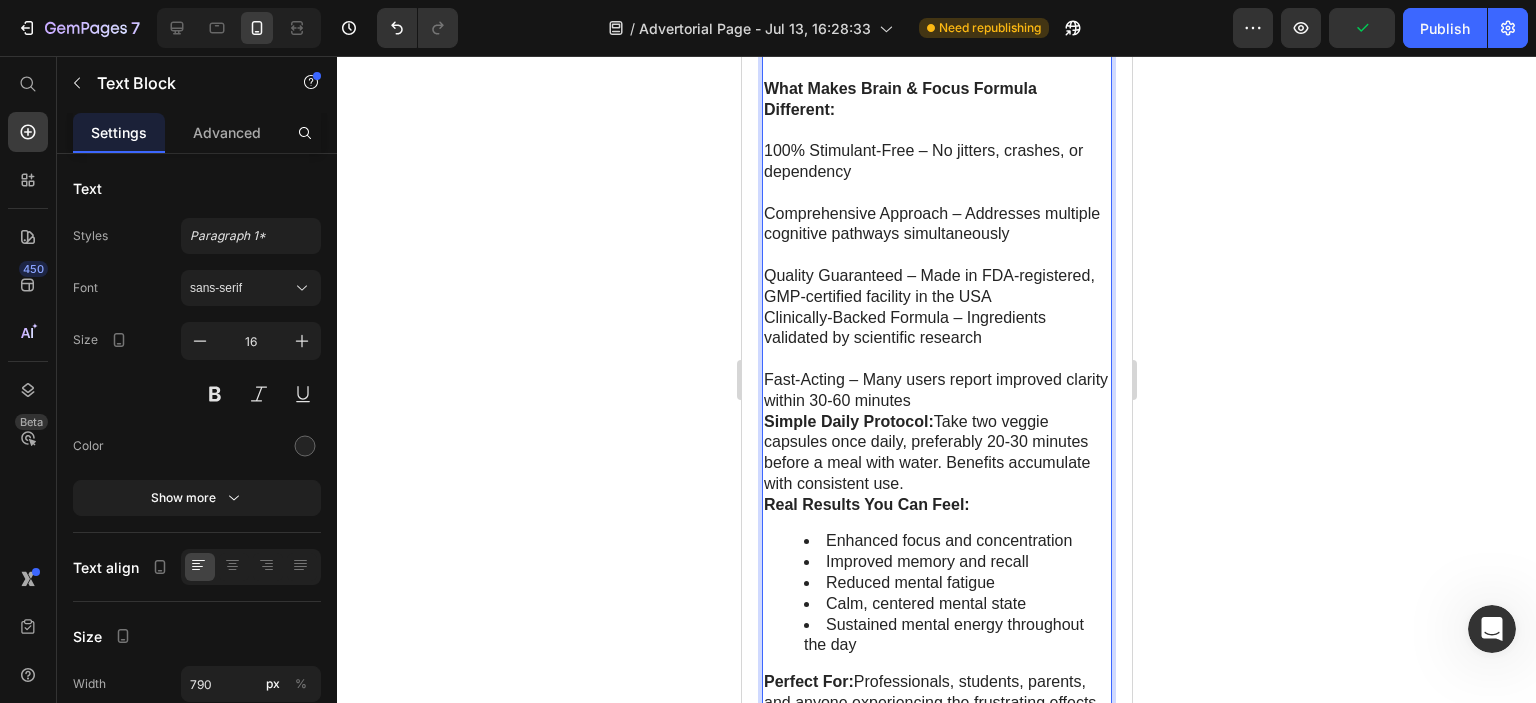 click on "Quality Guaranteed – Made in FDA-registered, GMP-certified facility in the USA" at bounding box center (936, 287) 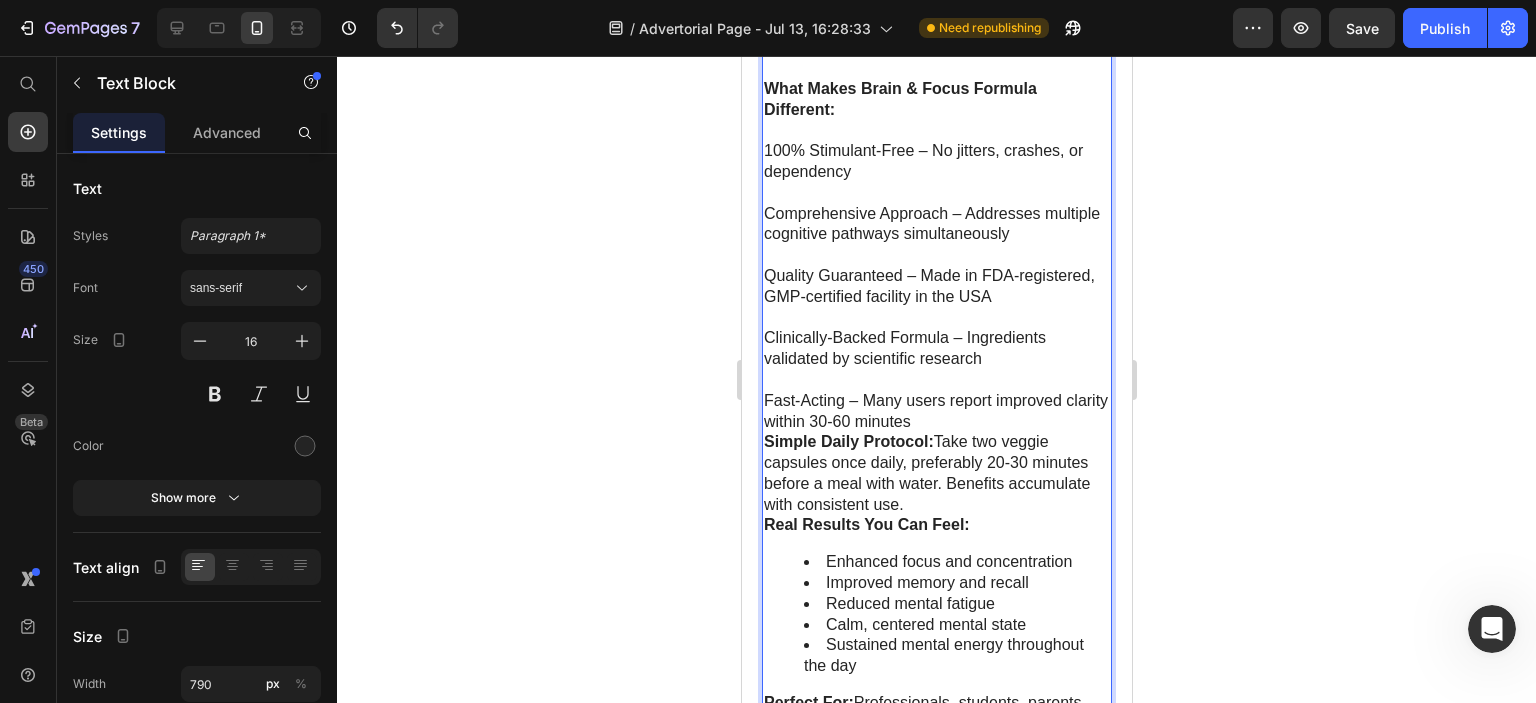 click on "100% Stimulant-Free – No jitters, crashes, or dependency" at bounding box center [936, 162] 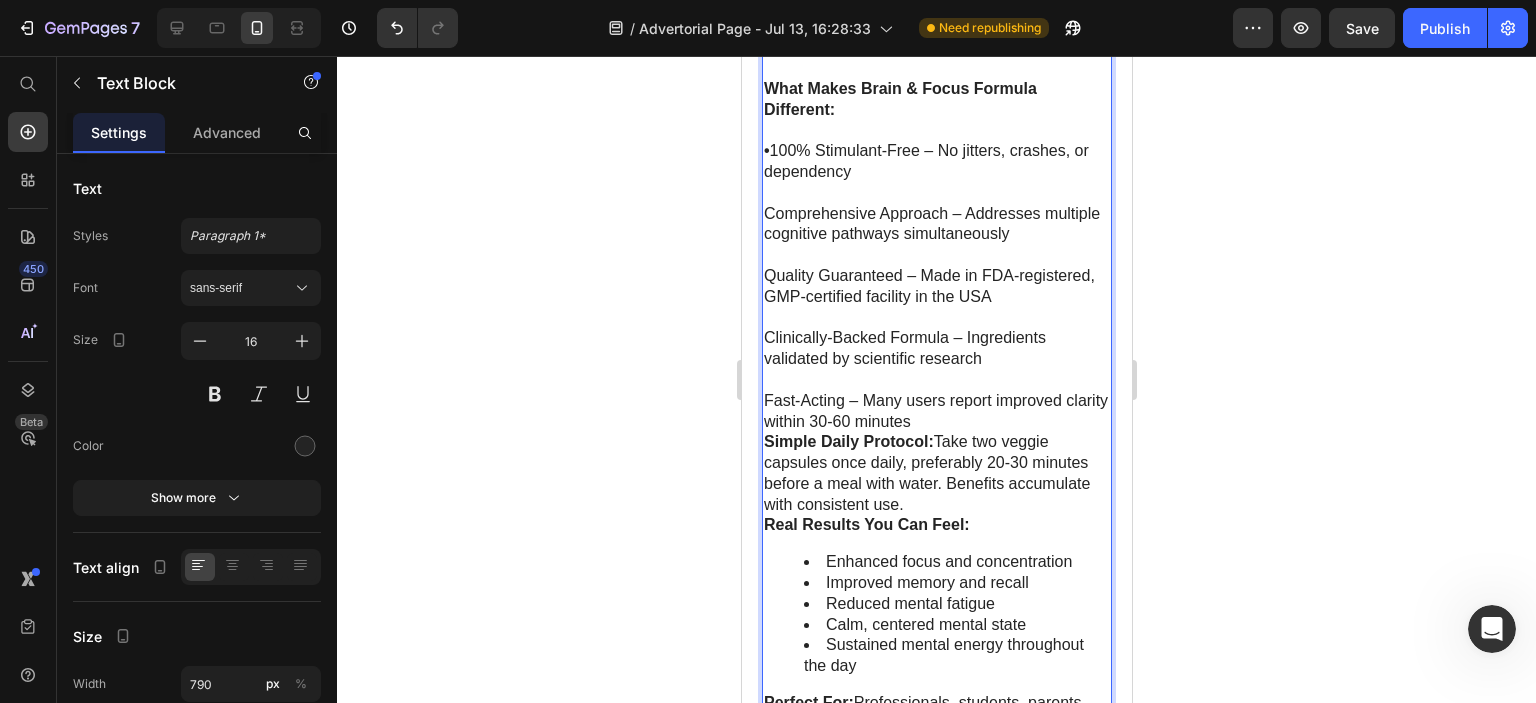 click on "Comprehensive Approach – Addresses multiple cognitive pathways simultaneously" at bounding box center [936, 225] 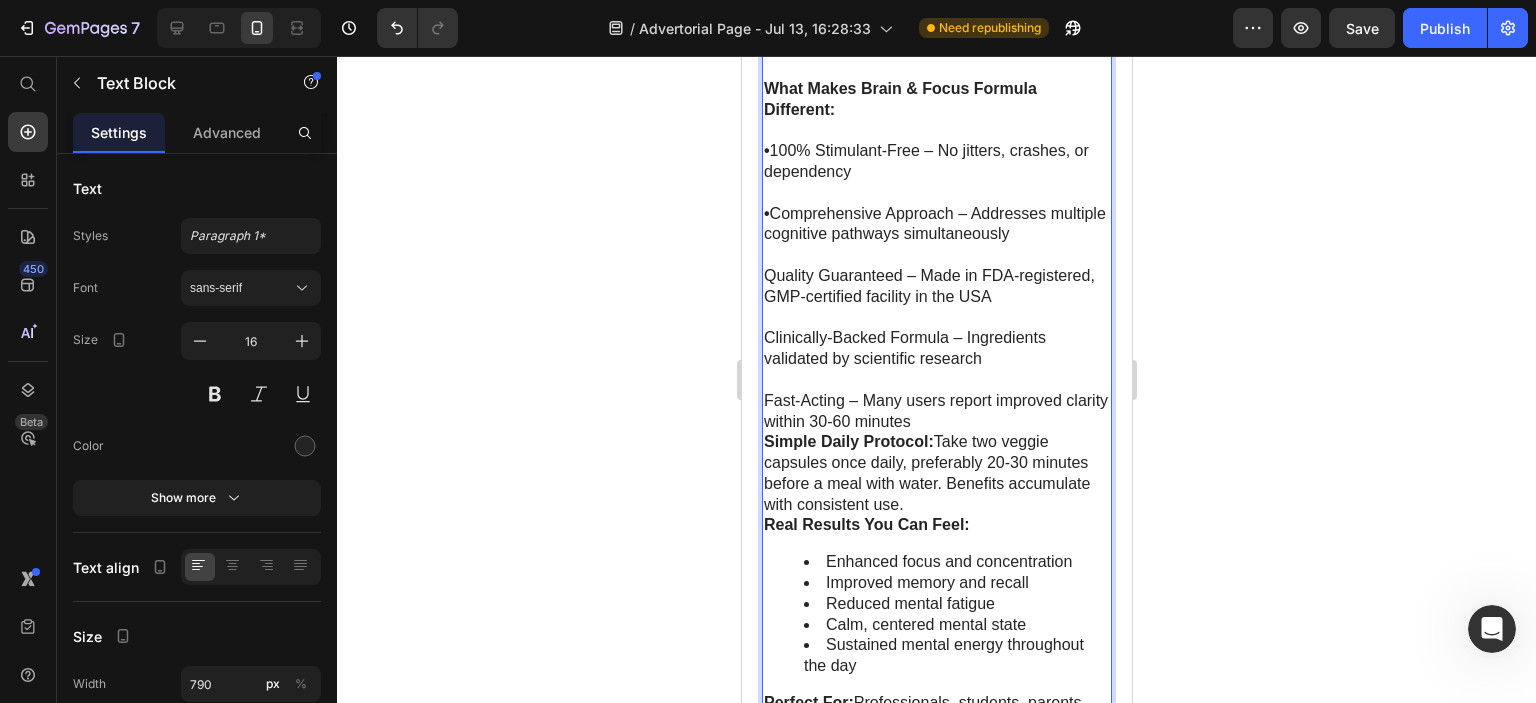 click on "Quality Guaranteed – Made in FDA-registered, GMP-certified facility in the USA" at bounding box center [936, 287] 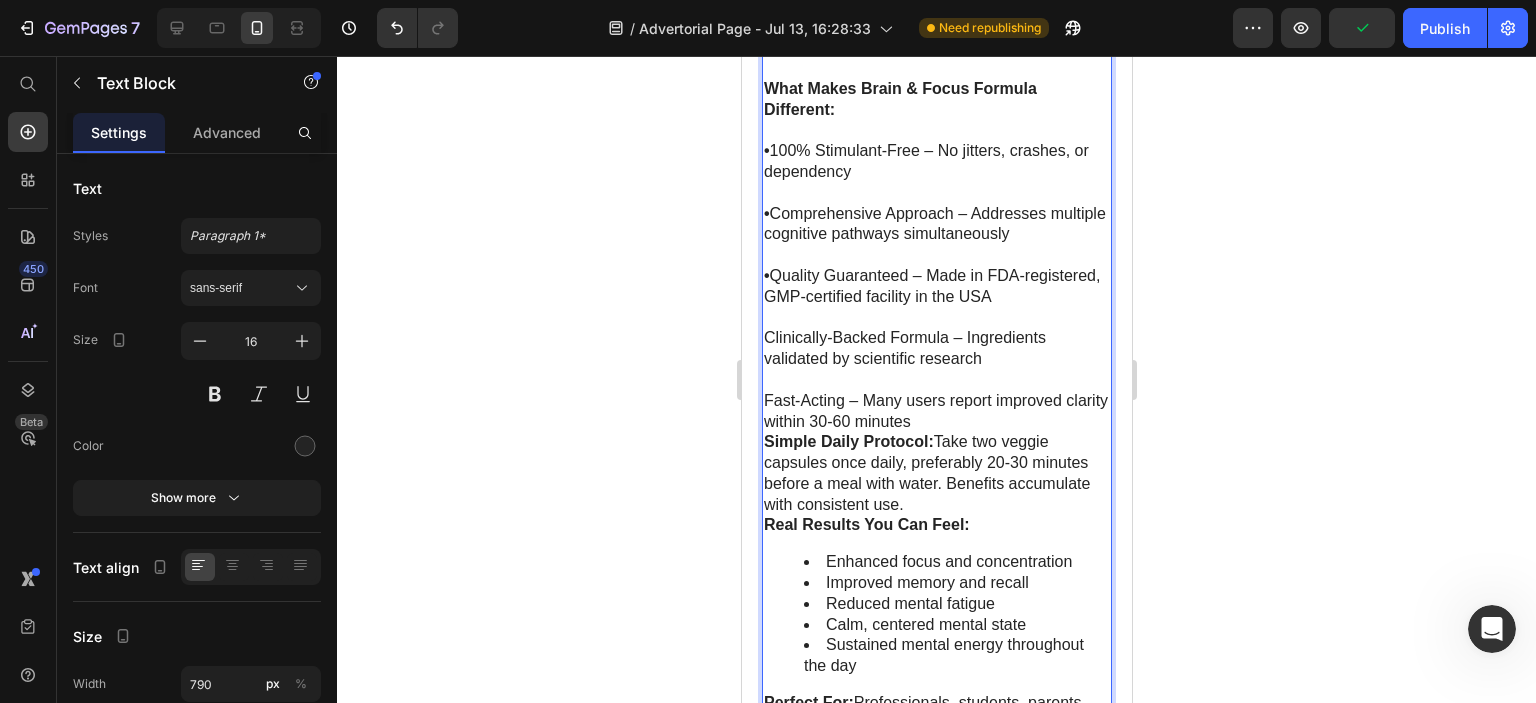 click on "The Science-Backed Solution to Brain Fog "Focus." offers a revolutionary approach to cognitive enhancement, combining ancient wisdom with modern neuroscience to deliver what millions are searching for: mental clarity without the downsides of caffeine or prescription stimulants. Key Ingredients Working Synergistically: •  DMAE Bitartrate – Supports acetylcholine production for enhanced mental clarity and focus •  Bacopa Extract – Used for over 3,000 years to improve memory formation and recall •  GABA – Nature's "calm down" signal that promotes concentration without tension •  Green Tea Extract – Provides clean mental energy without jitters or crashes •  Phosphatidylserine – Supports healthy brain cell function and communication What Makes Brain & Focus Formula Different: •  100% Stimulant-Free – No jitters, crashes, or dependency •  Comprehensive Approach – Addresses multiple cognitive pathways simultaneously •  Simple Daily Protocol: Real Results You Can Feel: Perfect For:" at bounding box center (936, 136) 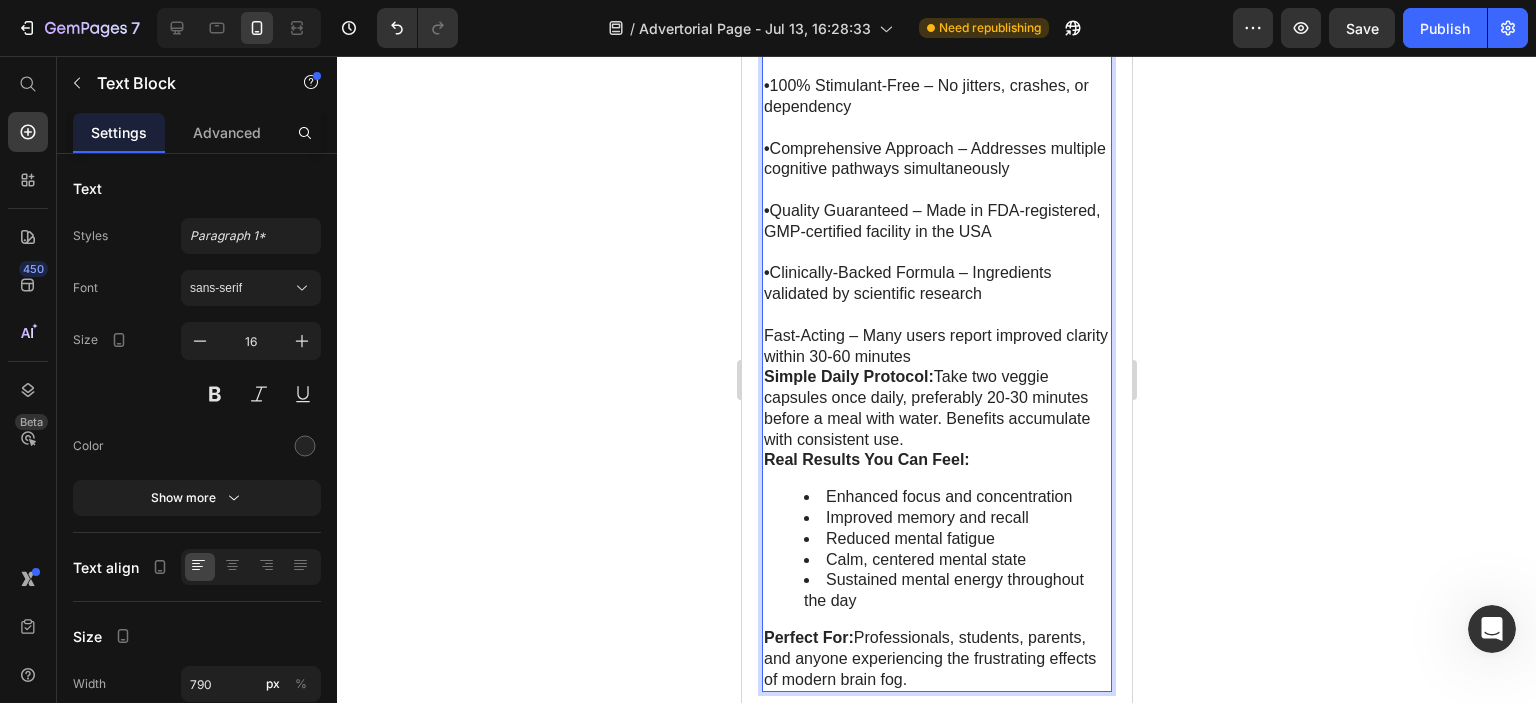 scroll, scrollTop: 13452, scrollLeft: 0, axis: vertical 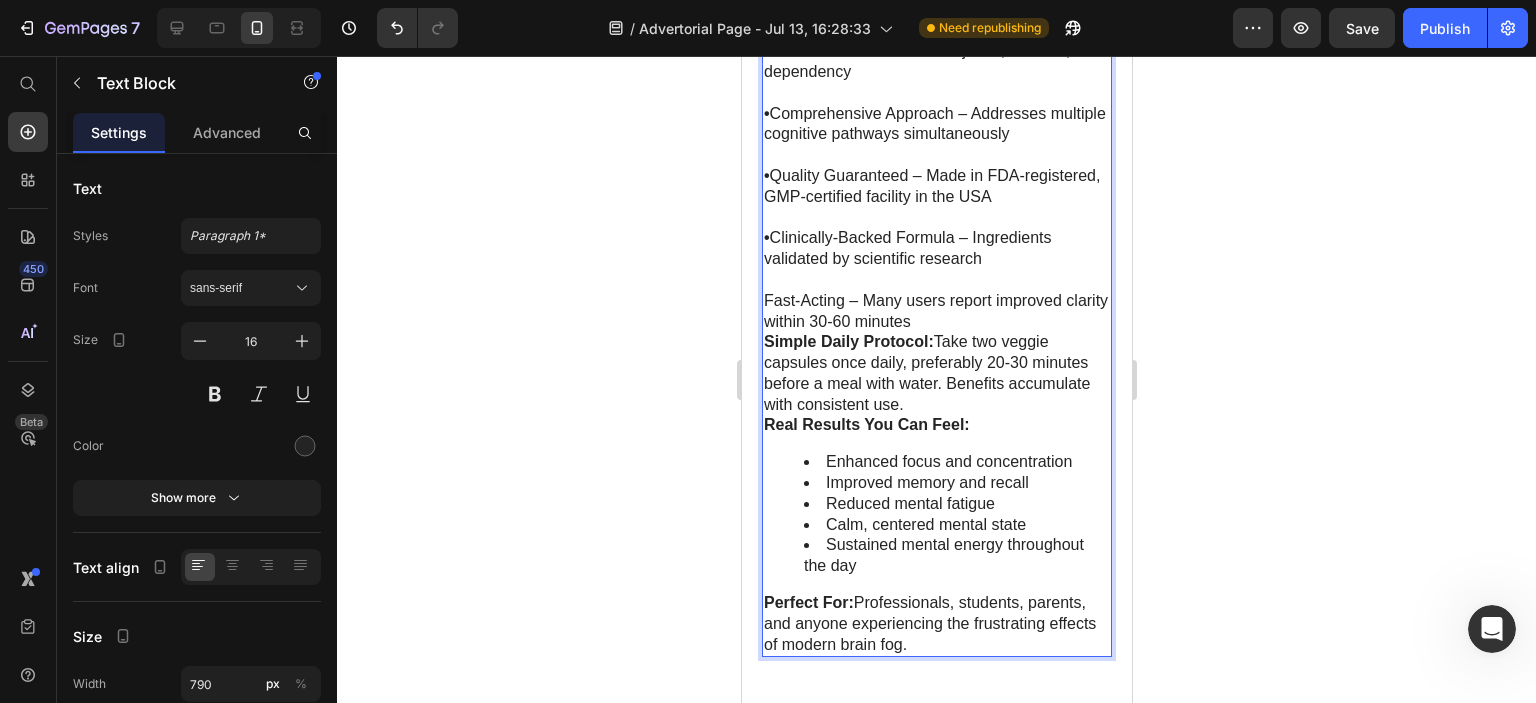 click on "The Science-Backed Solution to Brain Fog "Focus." offers a revolutionary approach to cognitive enhancement, combining ancient wisdom with modern neuroscience to deliver what millions are searching for: mental clarity without the downsides of caffeine or prescription stimulants. Key Ingredients Working Synergistically: • DMAE Bitartrate – Supports acetylcholine production for enhanced mental clarity and focus • Bacopa Extract – Used for over 3,000 years to improve memory formation and recall • GABA – Nature's "calm down" signal that promotes concentration without tension • Green Tea Extract – Provides clean mental energy without jitters or crashes • Phosphatidylserine – Supports healthy brain cell function and communication What Makes Brain & Focus Formula Different: • 100% Stimulant-Free – No jitters, crashes, or dependency • Comprehensive Approach – Addresses multiple cognitive pathways simultaneously • • Simple Daily Protocol: Real Results You Can Feel:" at bounding box center (936, 36) 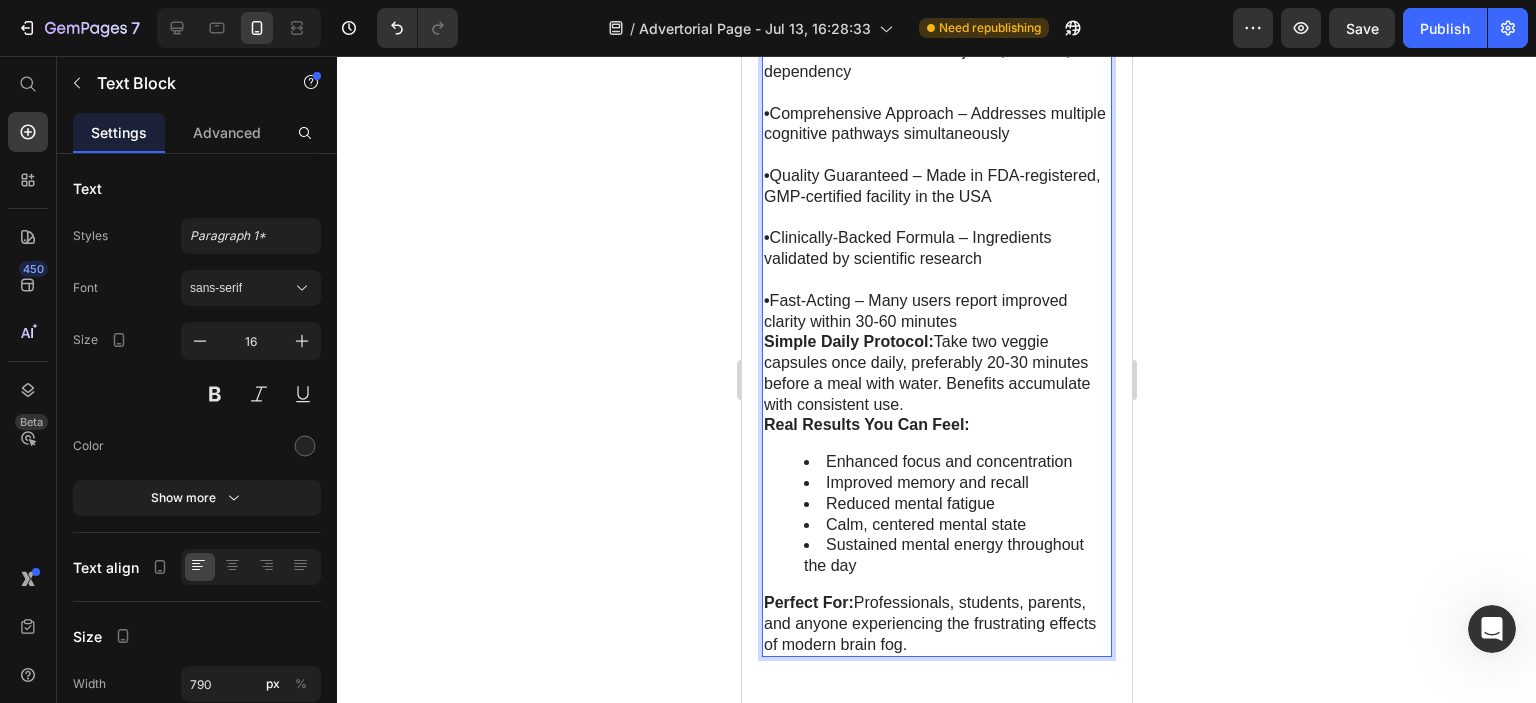 click on "•  Fast-Acting – Many users report improved clarity within 30-60 minutes" at bounding box center [936, 312] 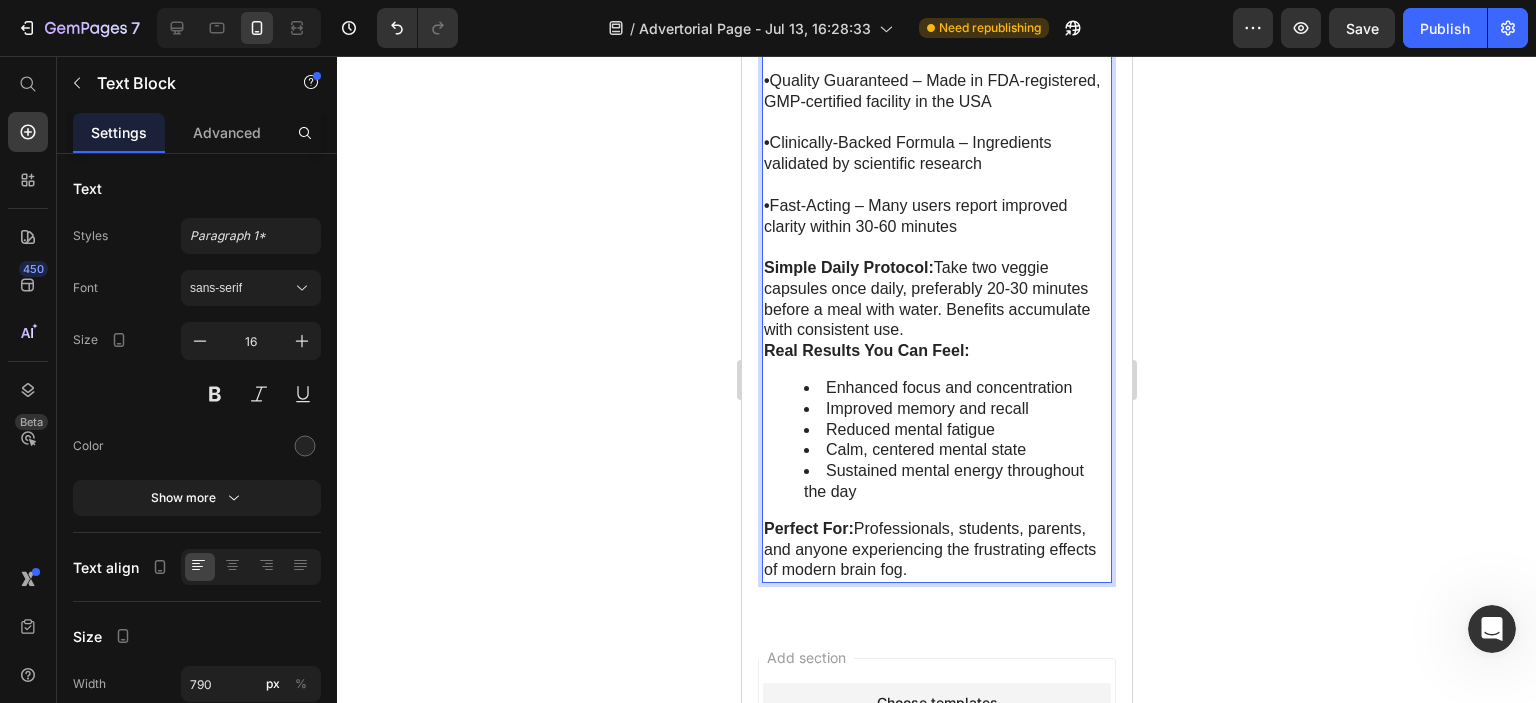 scroll, scrollTop: 13552, scrollLeft: 0, axis: vertical 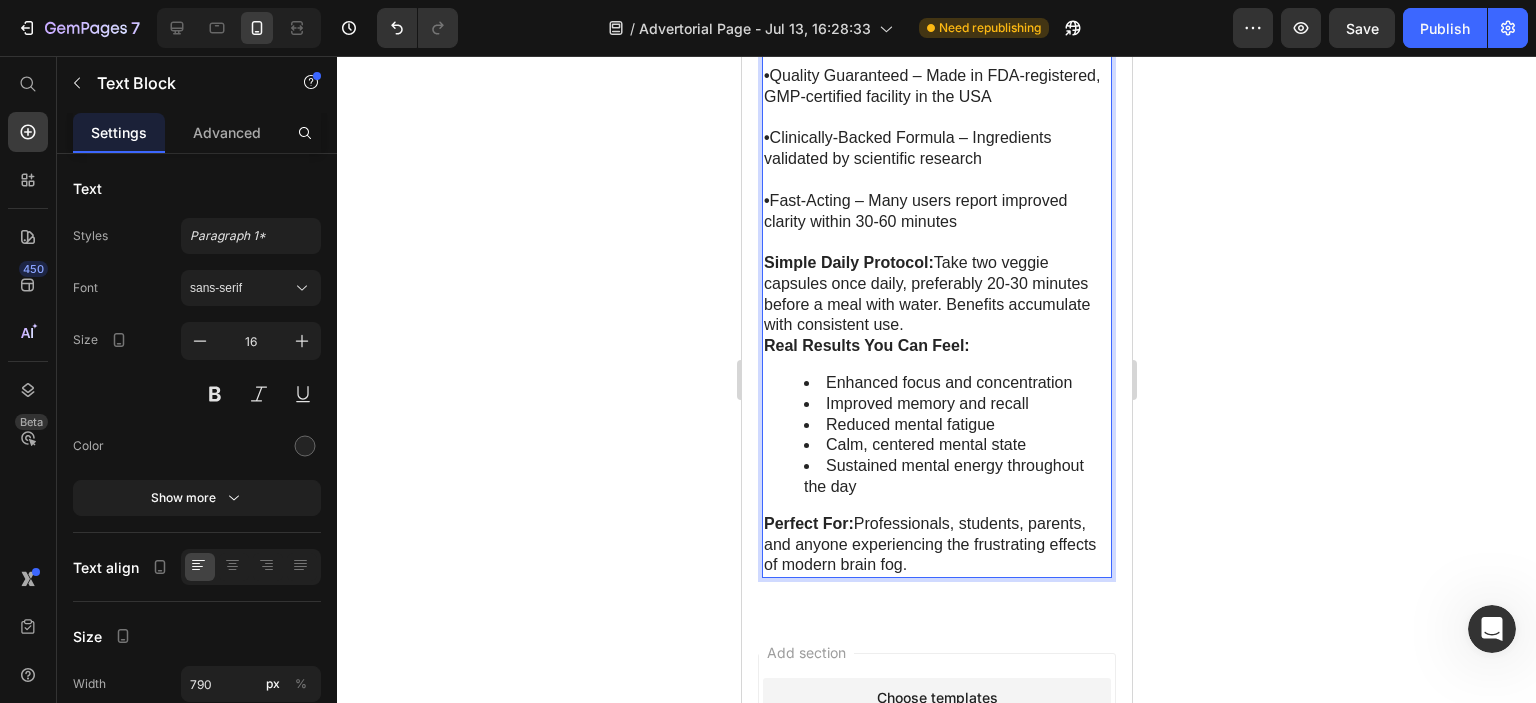 click on "Simple Daily Protocol: Take two veggie capsules once daily, preferably 20-30 minutes before a meal with water. Benefits accumulate with consistent use." at bounding box center [936, 294] 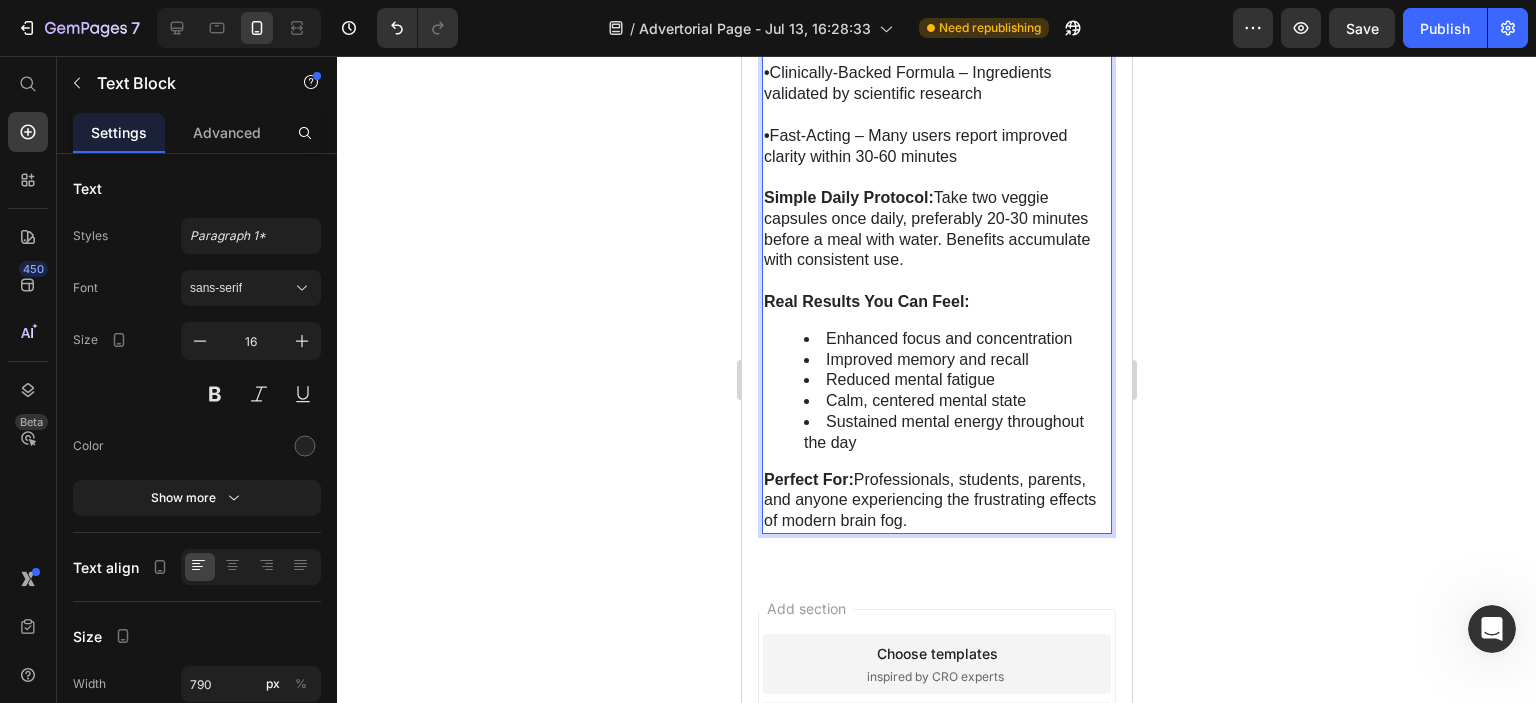 scroll, scrollTop: 13652, scrollLeft: 0, axis: vertical 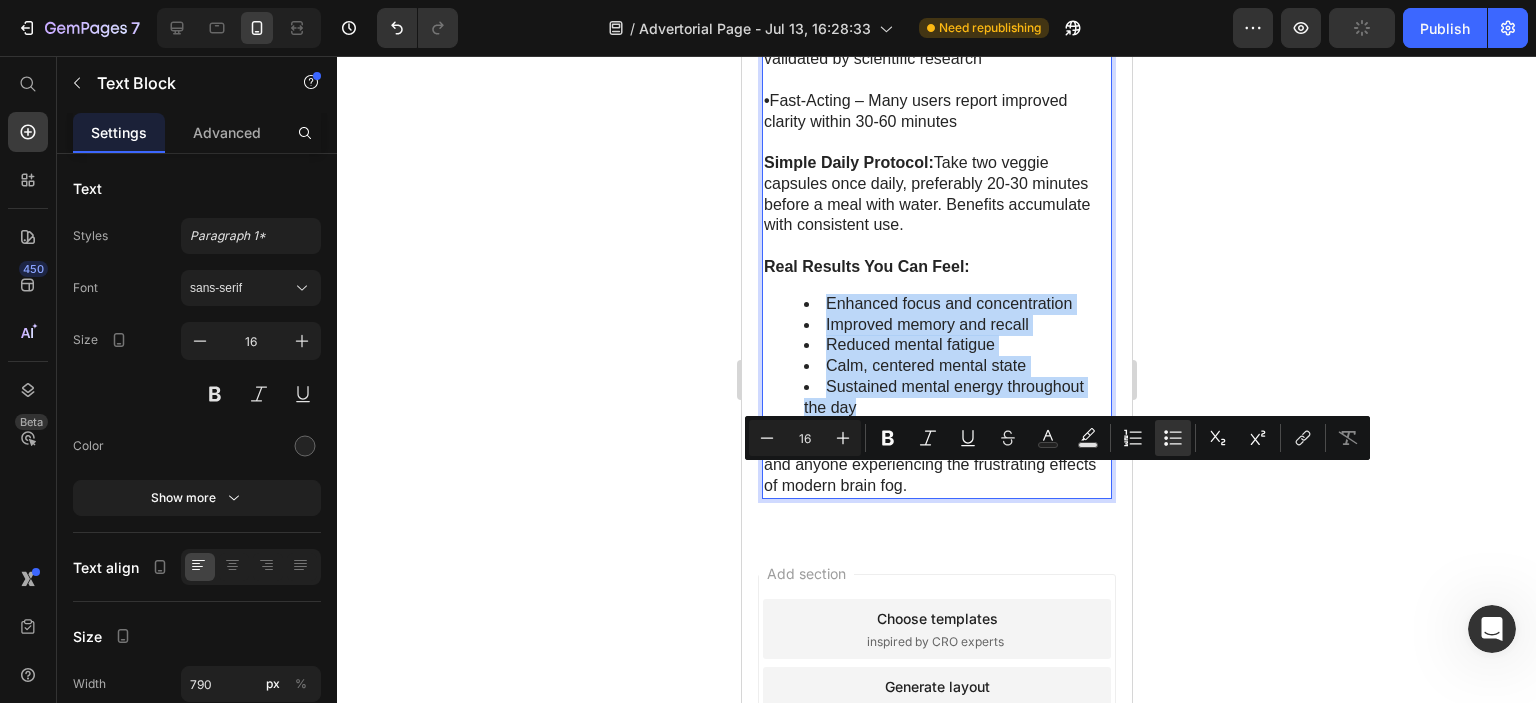 drag, startPoint x: 813, startPoint y: 474, endPoint x: 956, endPoint y: 576, distance: 175.65022 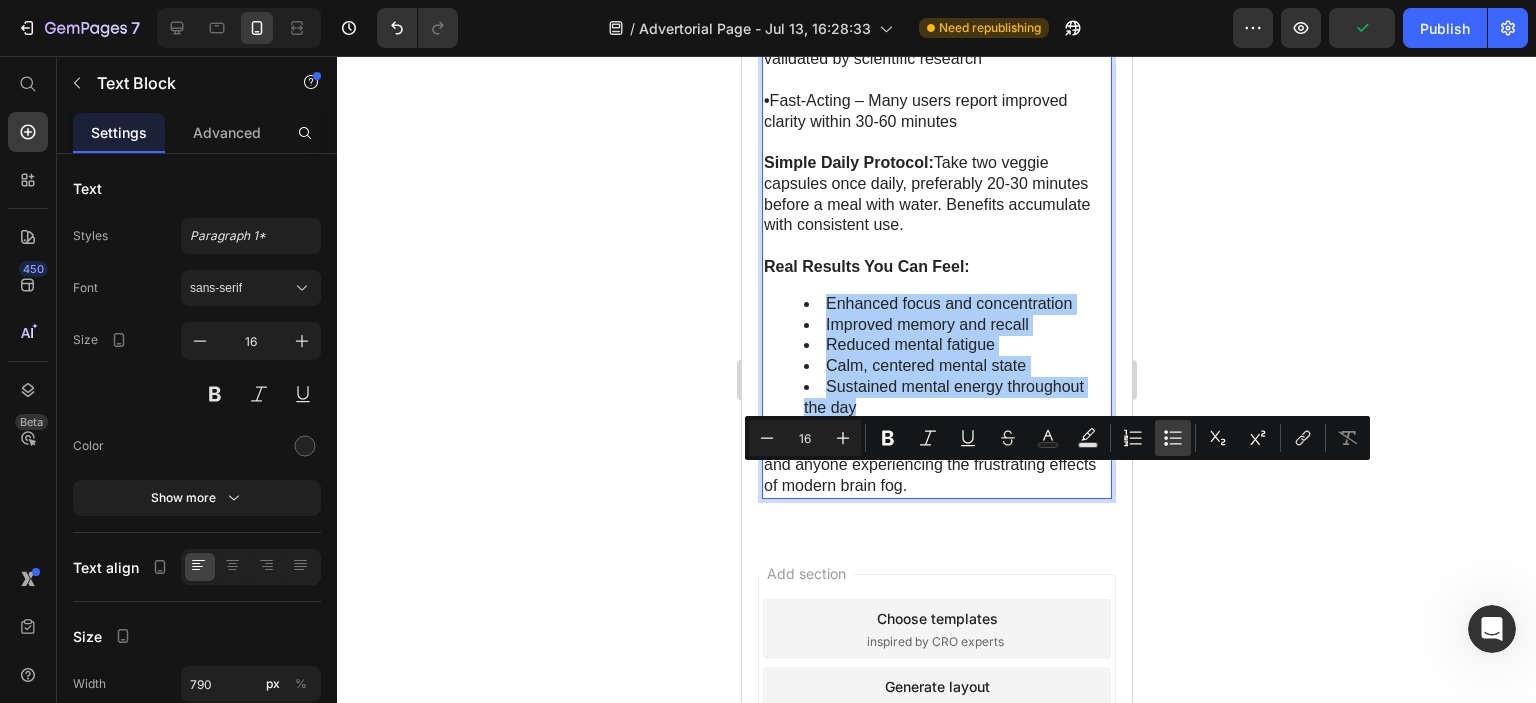 click 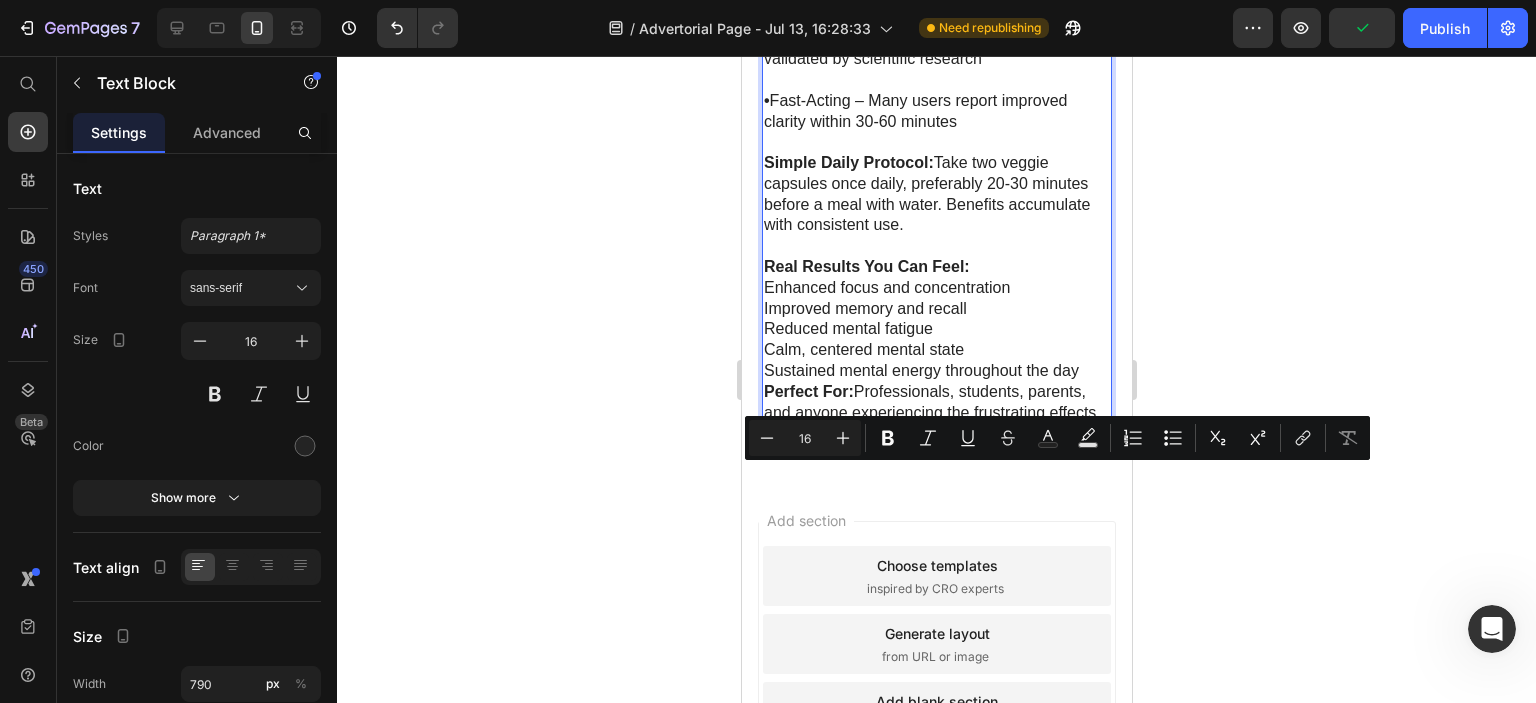 click on "Improved memory and recall" at bounding box center (936, 309) 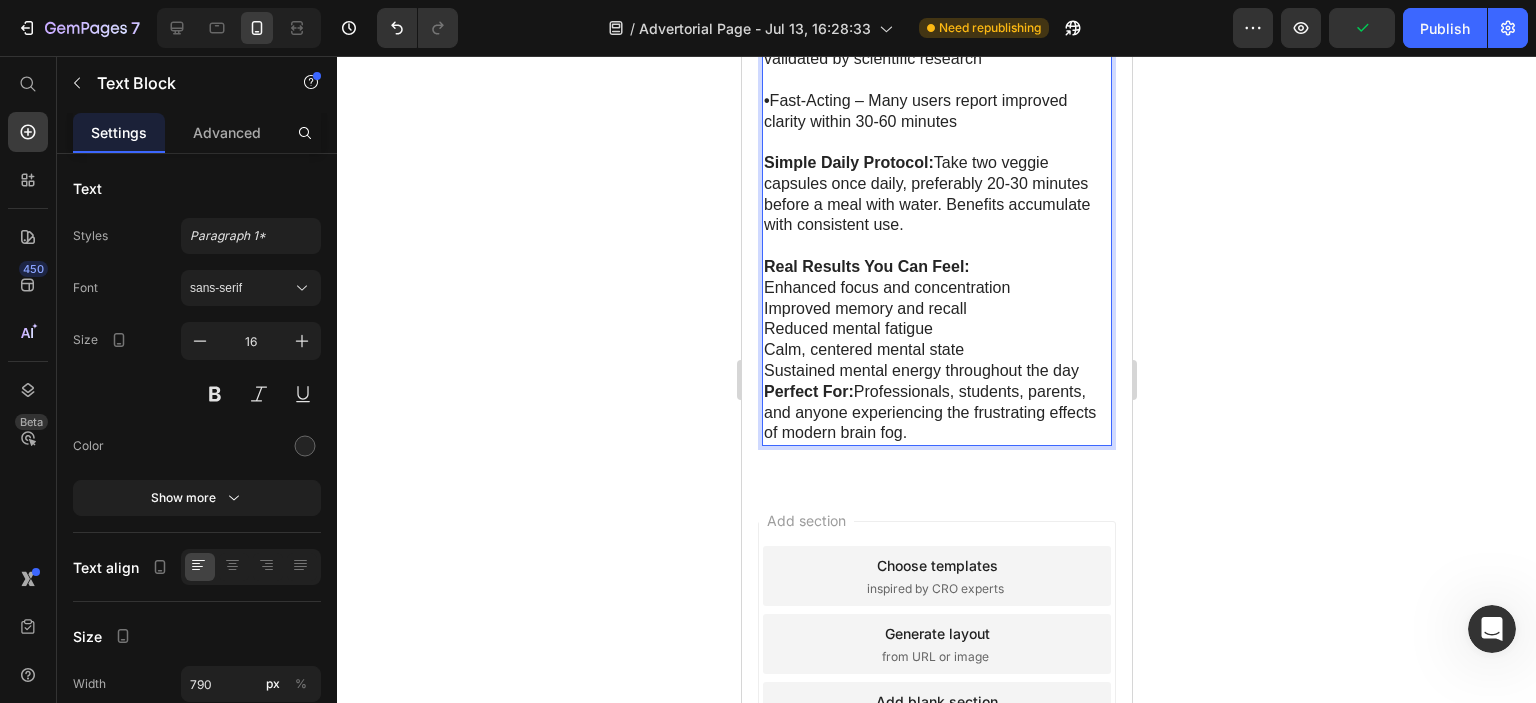 click on "Enhanced focus and concentration" at bounding box center [936, 288] 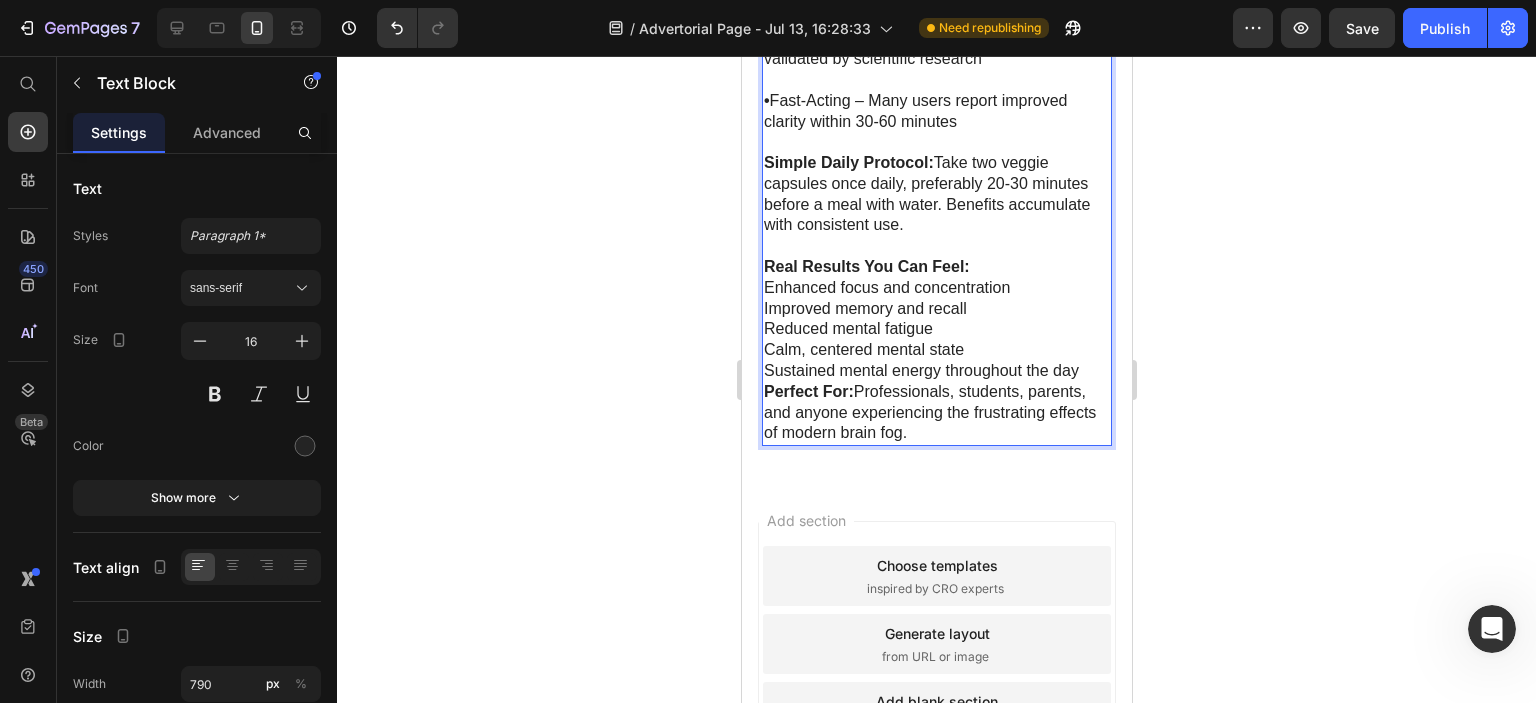 click on "Enhanced focus and concentration" at bounding box center (936, 288) 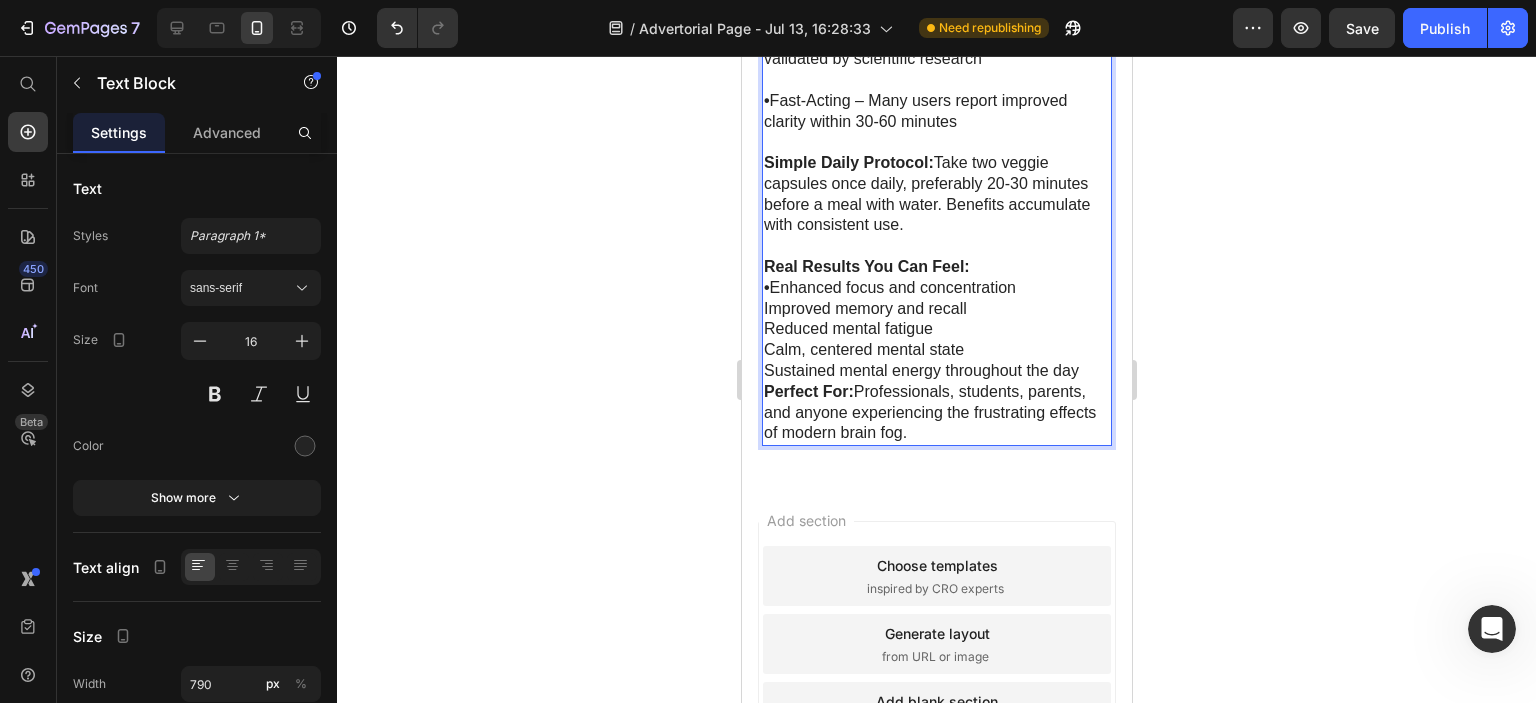click on "Improved memory and recall" at bounding box center [936, 309] 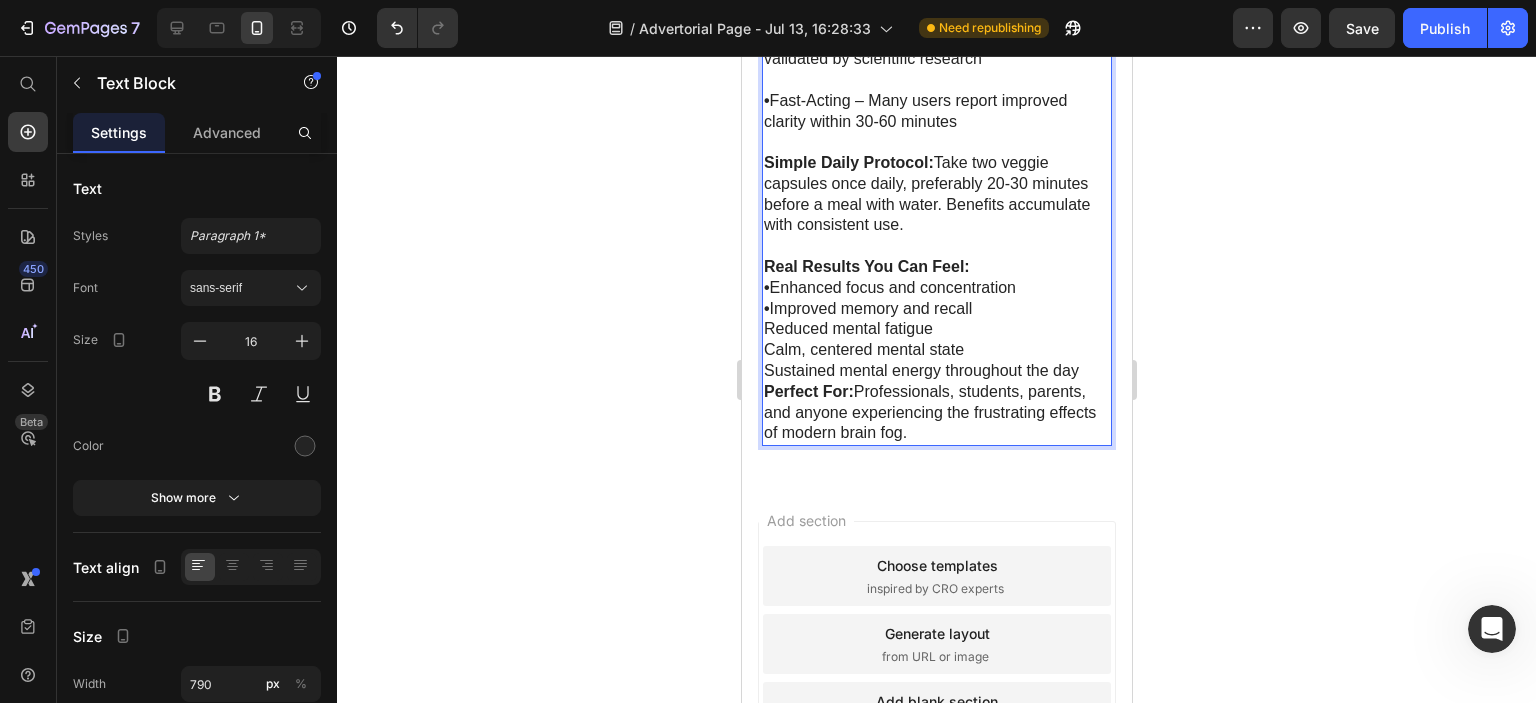 click on "Reduced mental fatigue" at bounding box center [936, 329] 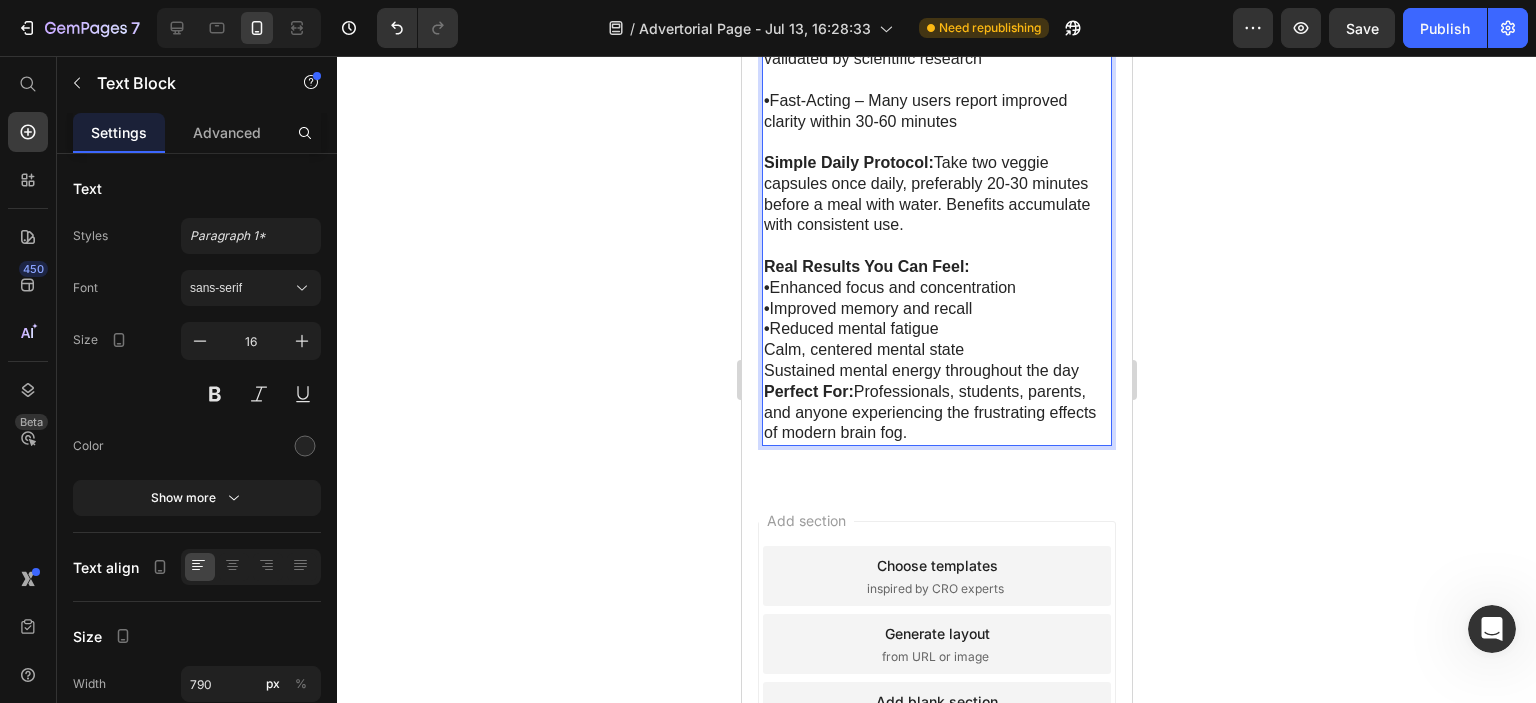 click on "Calm, centered mental state" at bounding box center [936, 350] 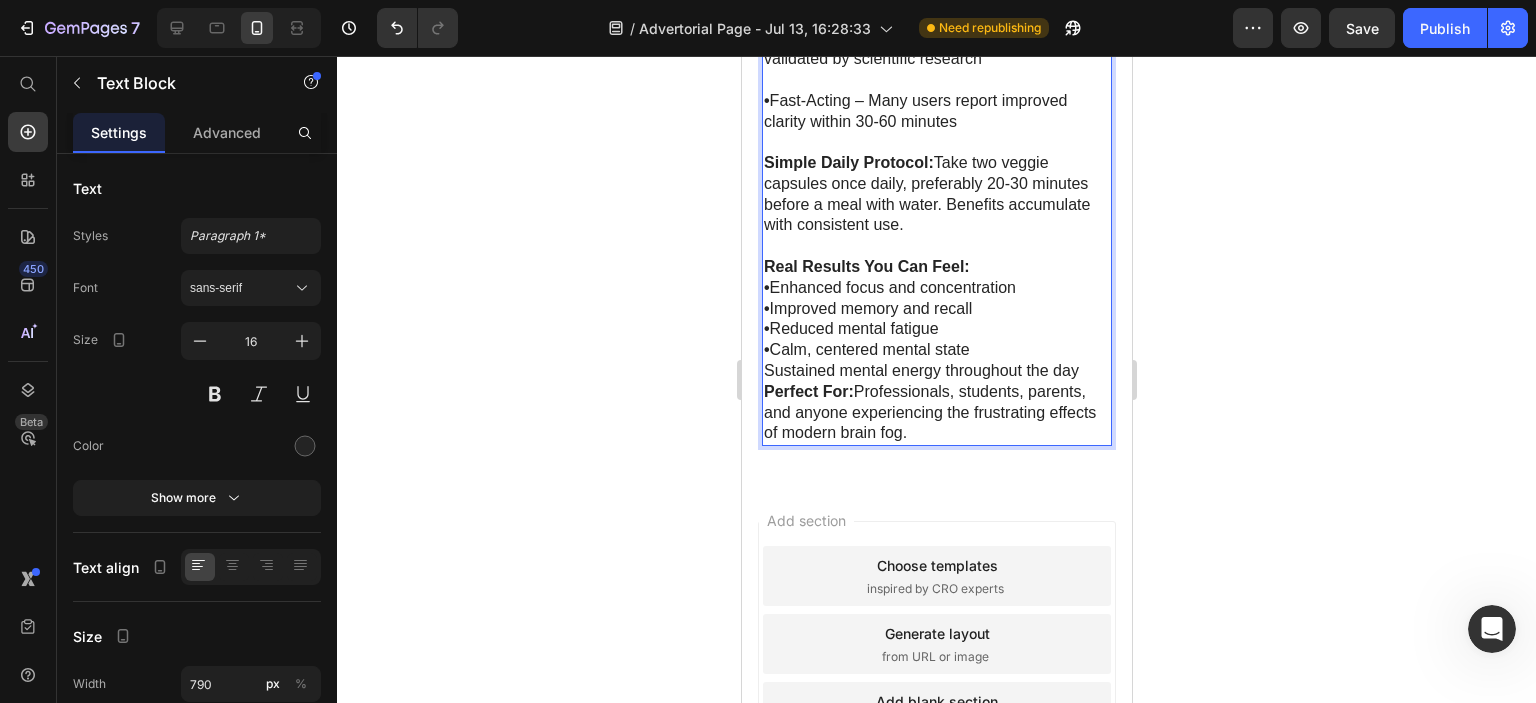 click on "Sustained mental energy throughout the day" at bounding box center [936, 371] 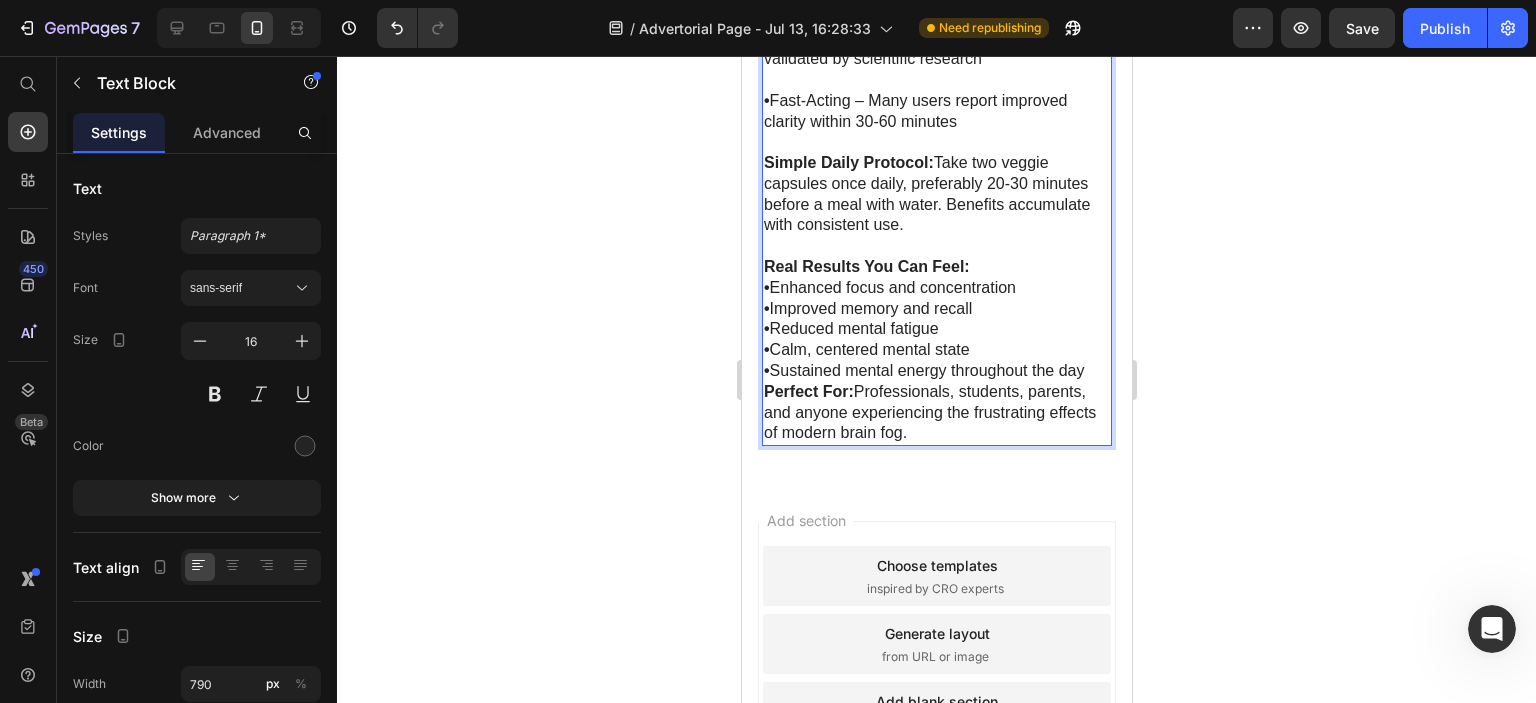 click on "•  Sustained mental energy throughout the day" at bounding box center [936, 371] 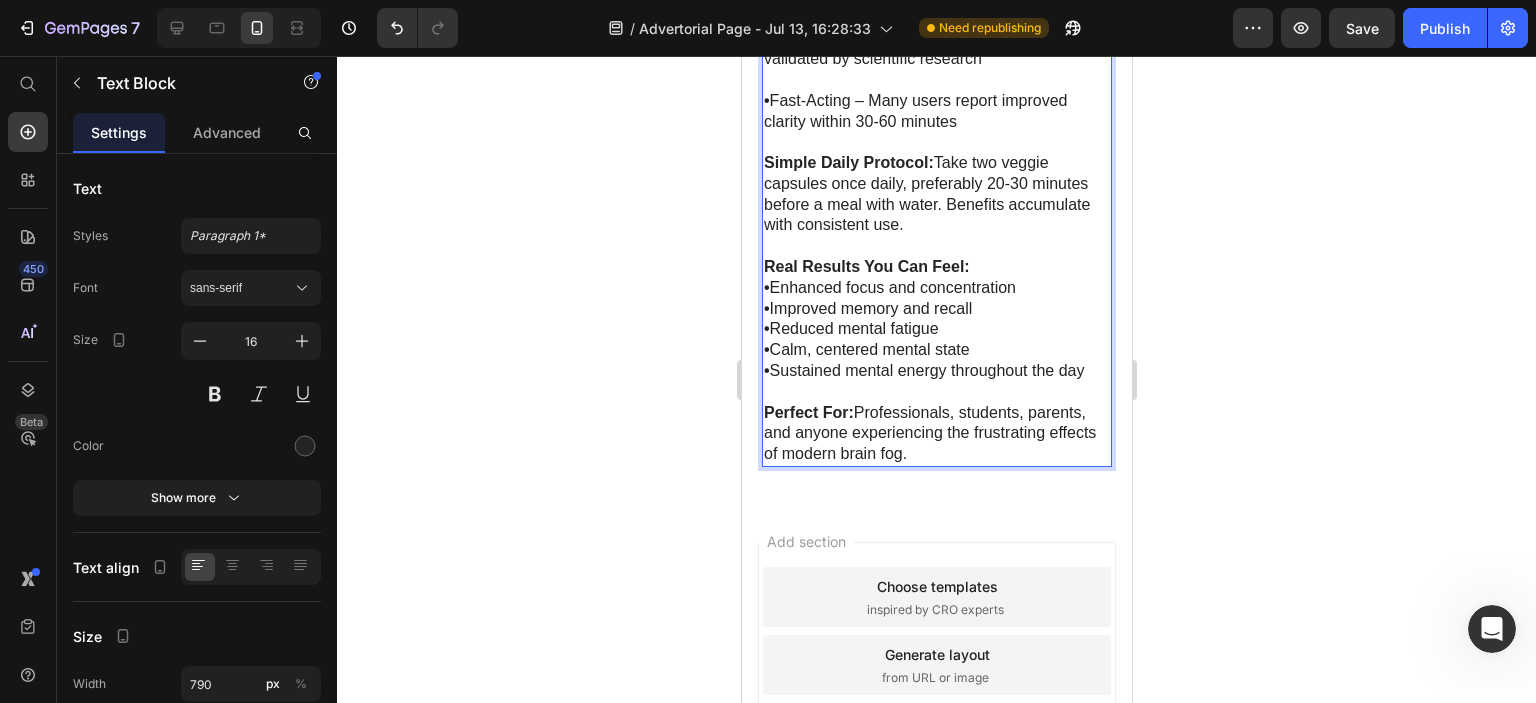 click 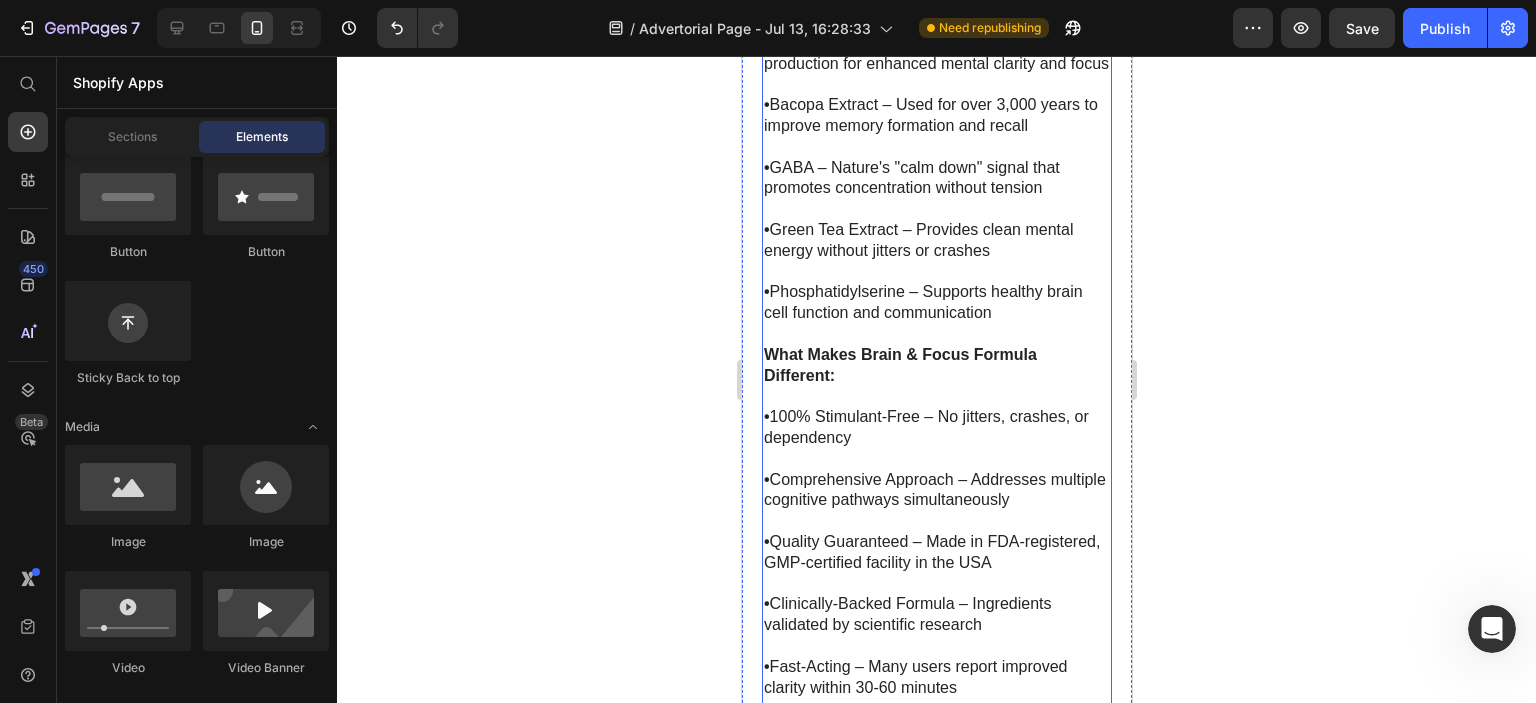 scroll, scrollTop: 12952, scrollLeft: 0, axis: vertical 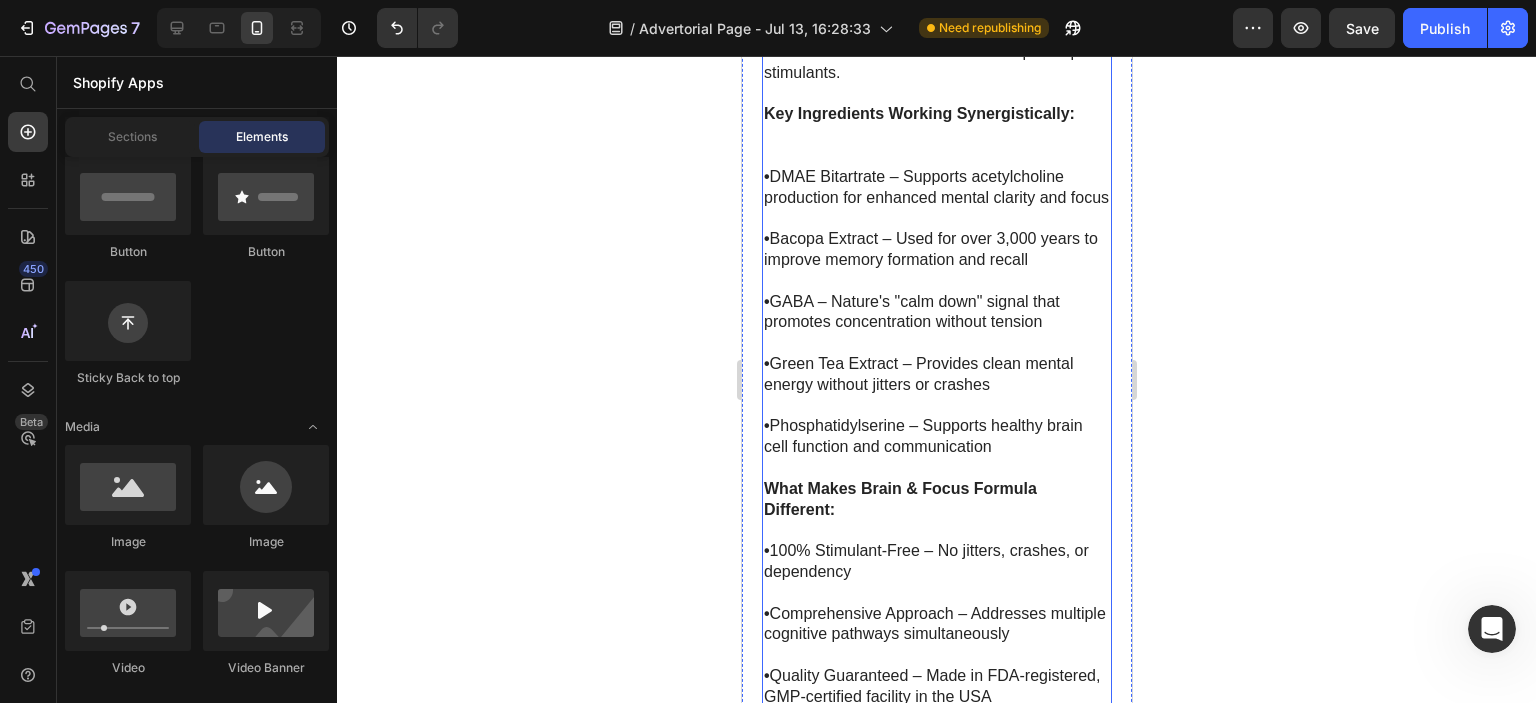 click on "•  DMAE Bitartrate – Supports acetylcholine production for enhanced mental clarity and focus" at bounding box center [936, 188] 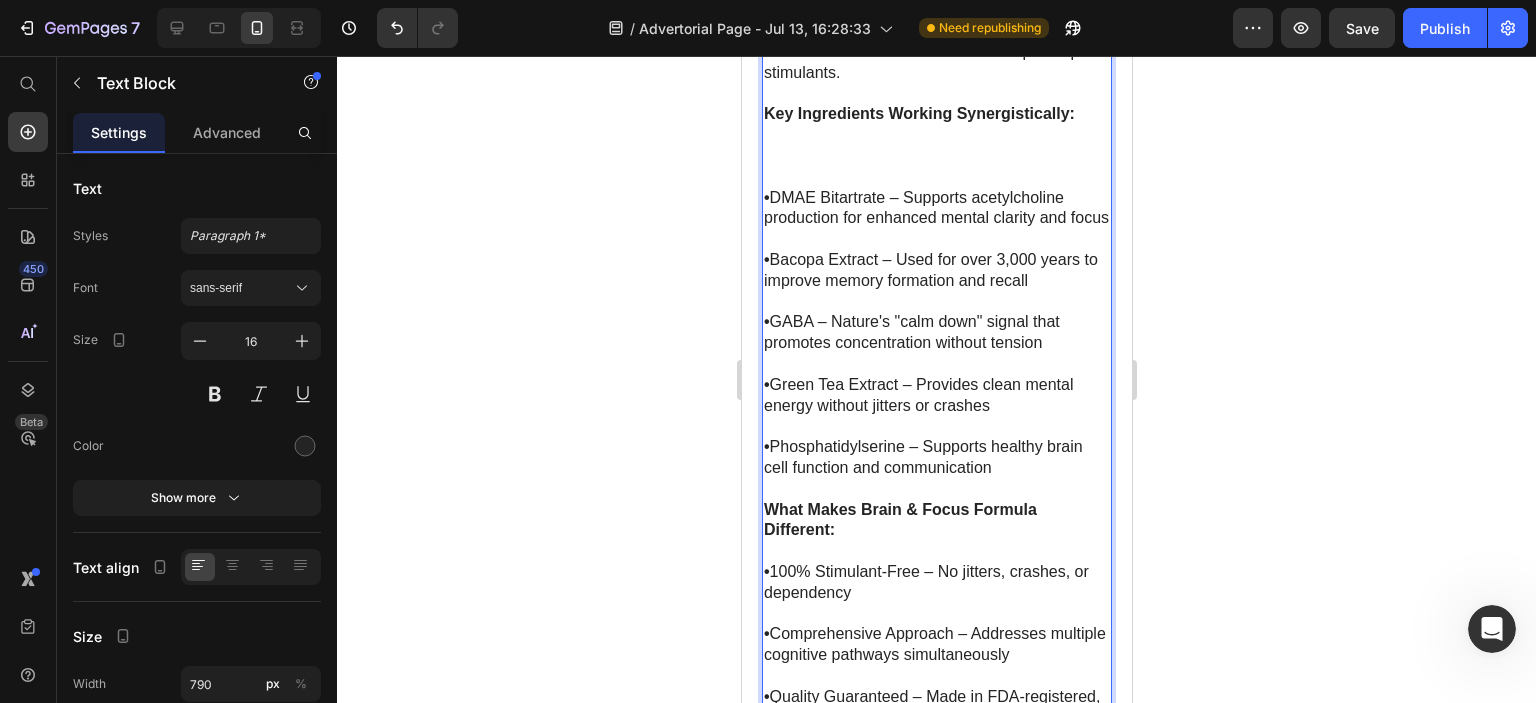 click at bounding box center [936, 156] 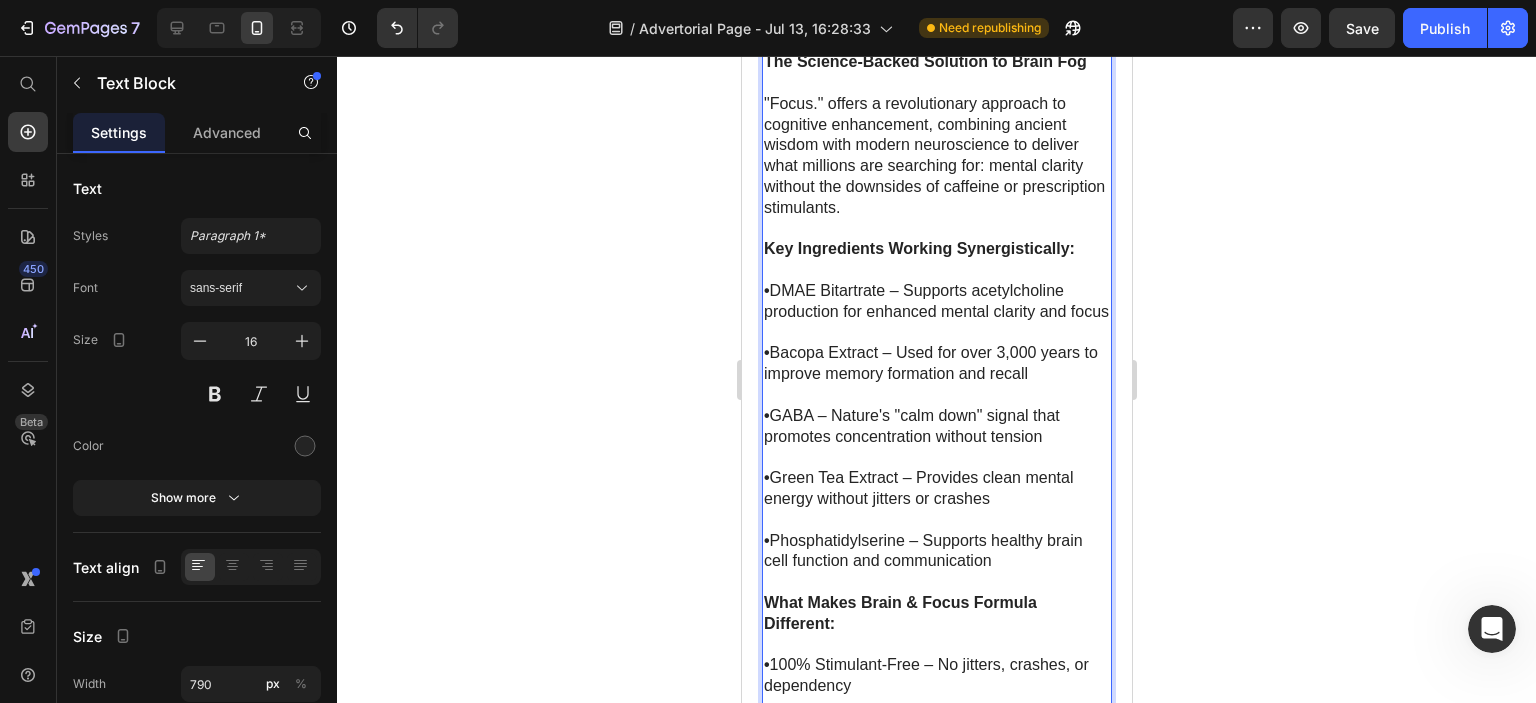 scroll, scrollTop: 12852, scrollLeft: 0, axis: vertical 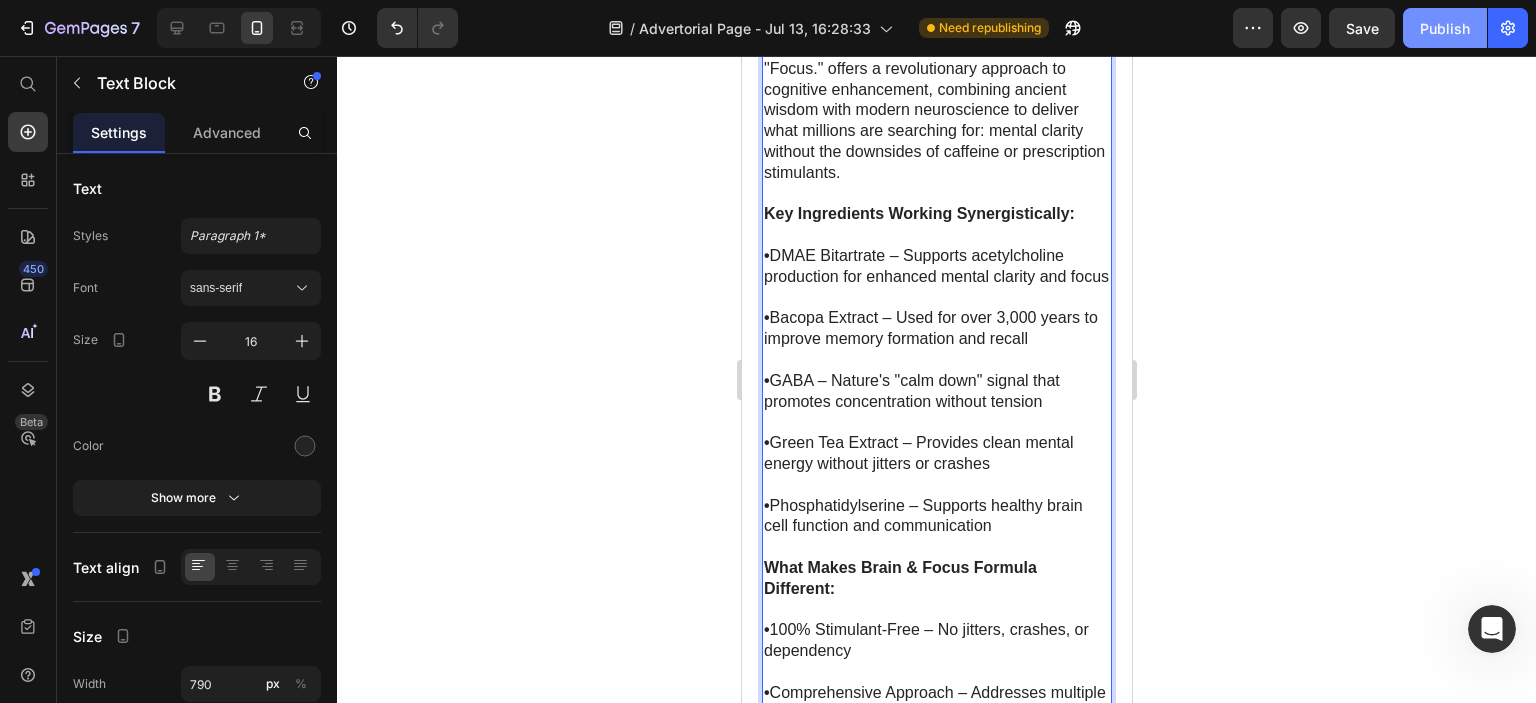 click on "Publish" at bounding box center [1445, 28] 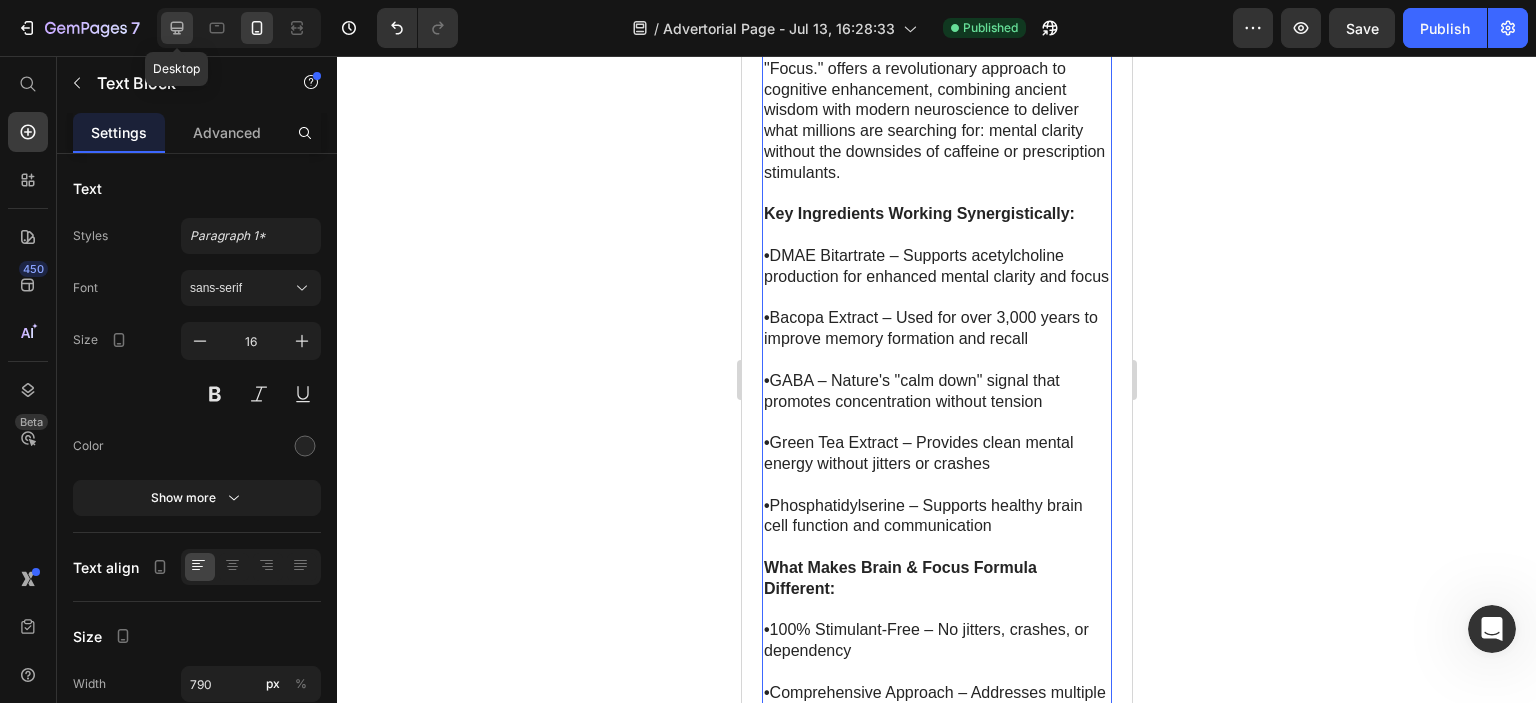click 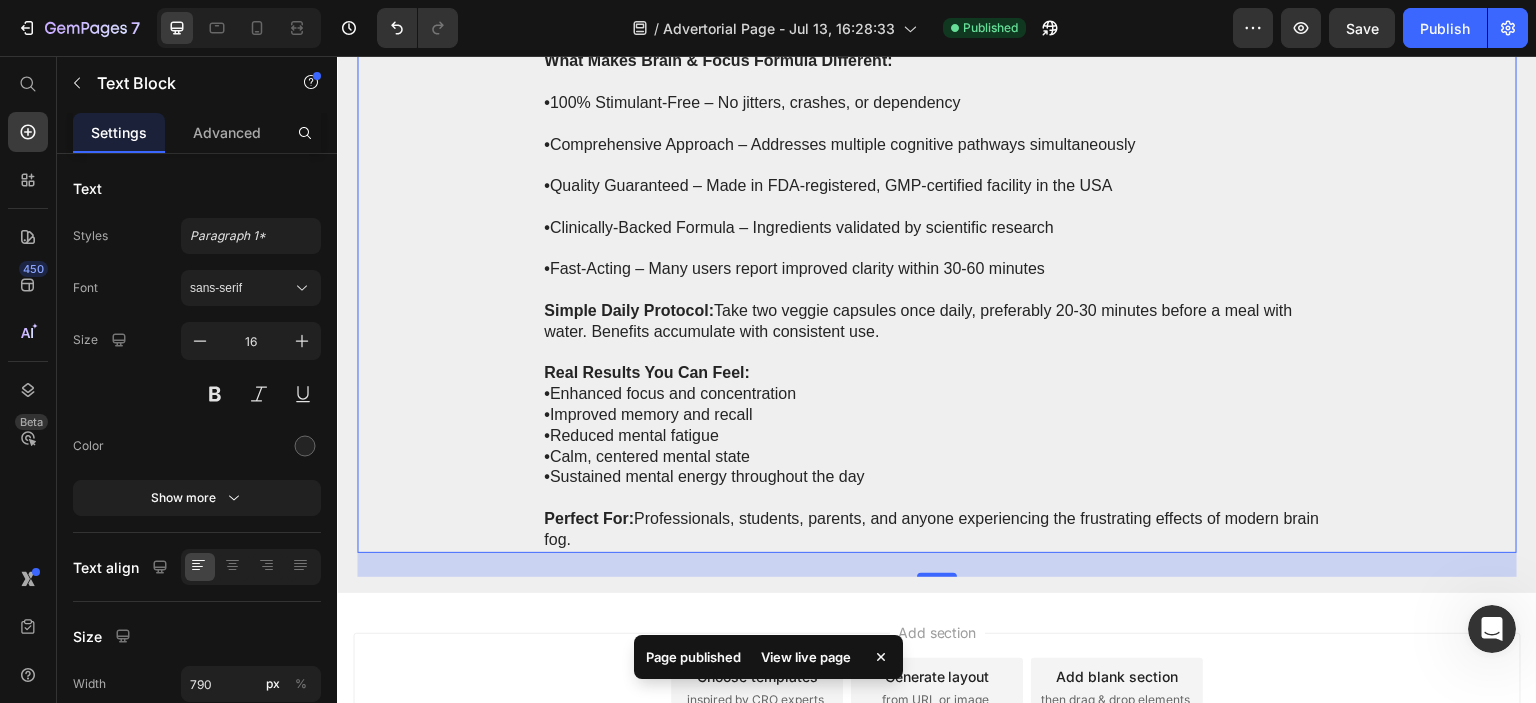 scroll, scrollTop: 12820, scrollLeft: 0, axis: vertical 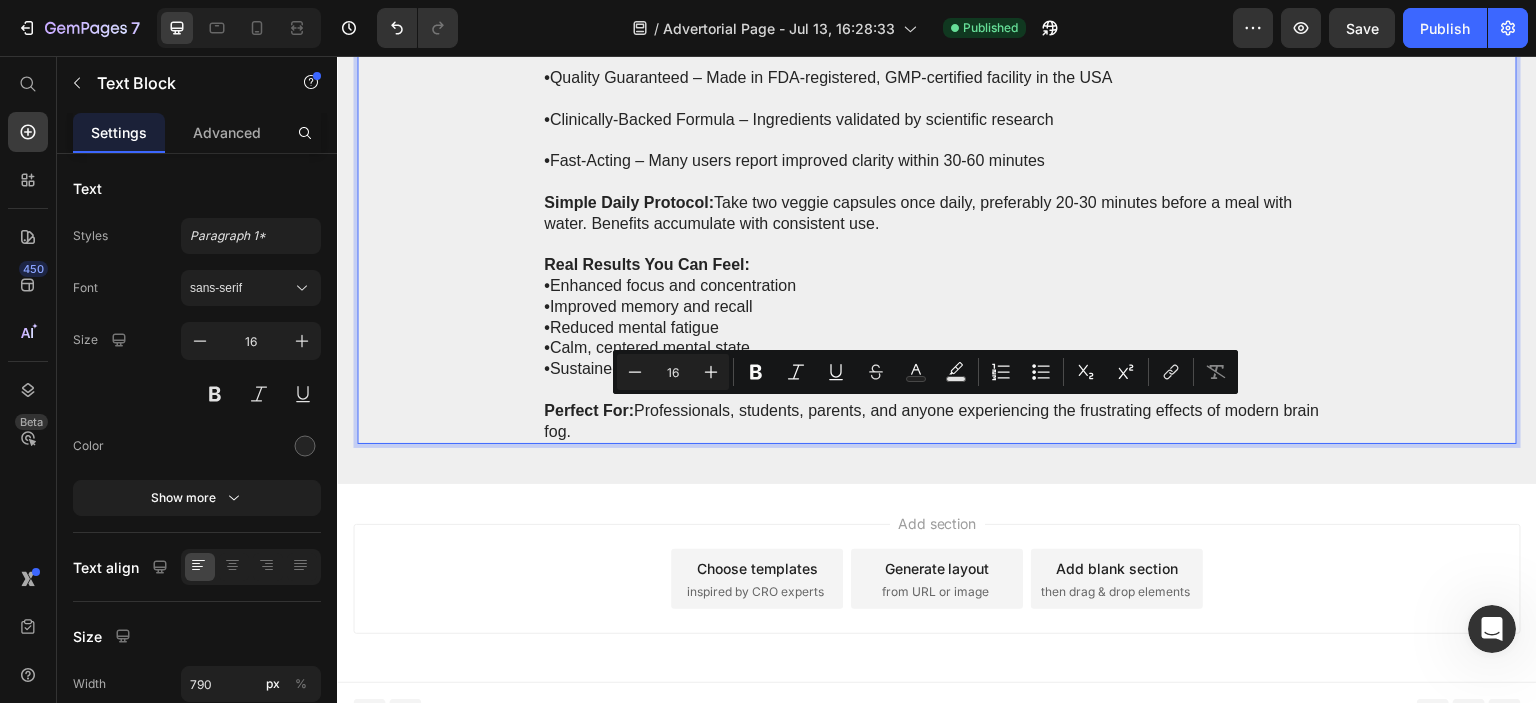 drag, startPoint x: 632, startPoint y: 408, endPoint x: 636, endPoint y: 422, distance: 14.56022 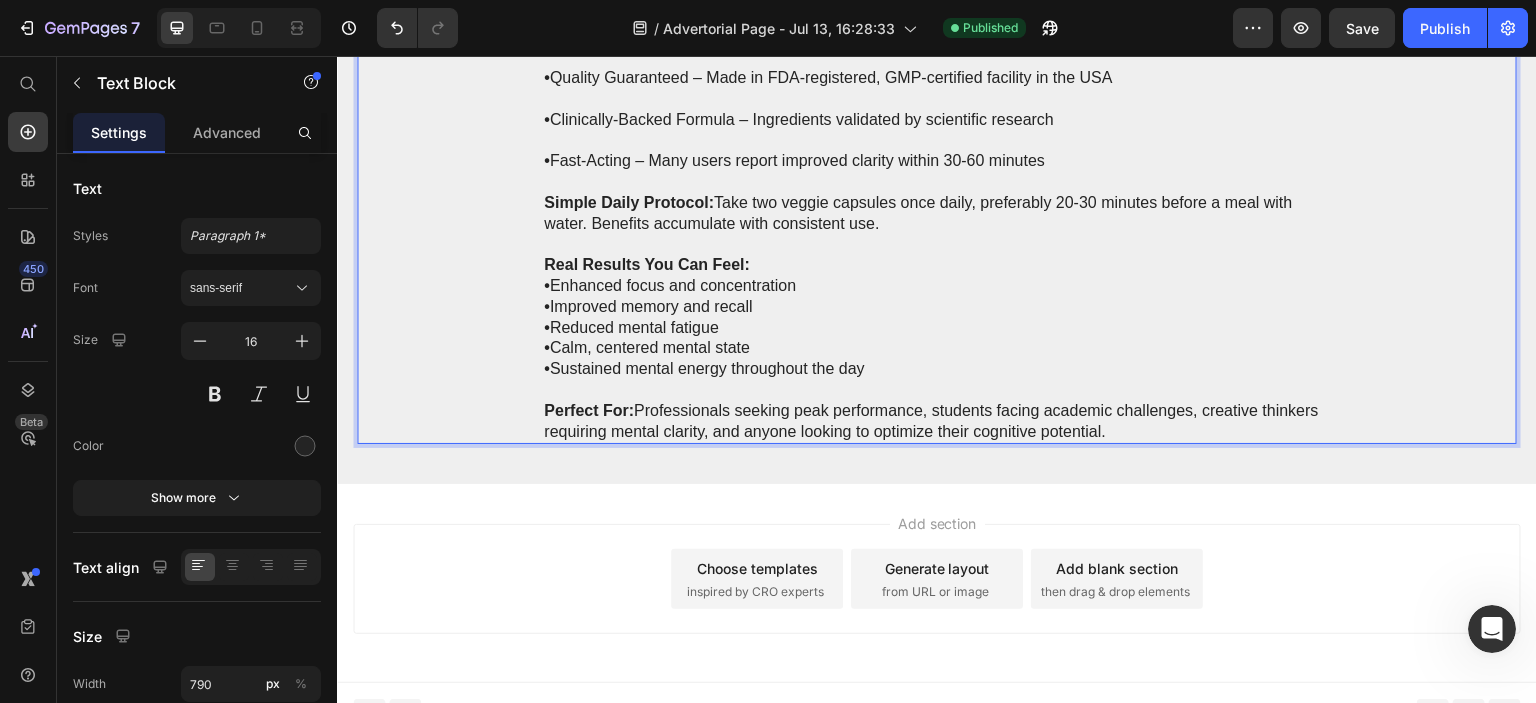 click at bounding box center [937, 390] 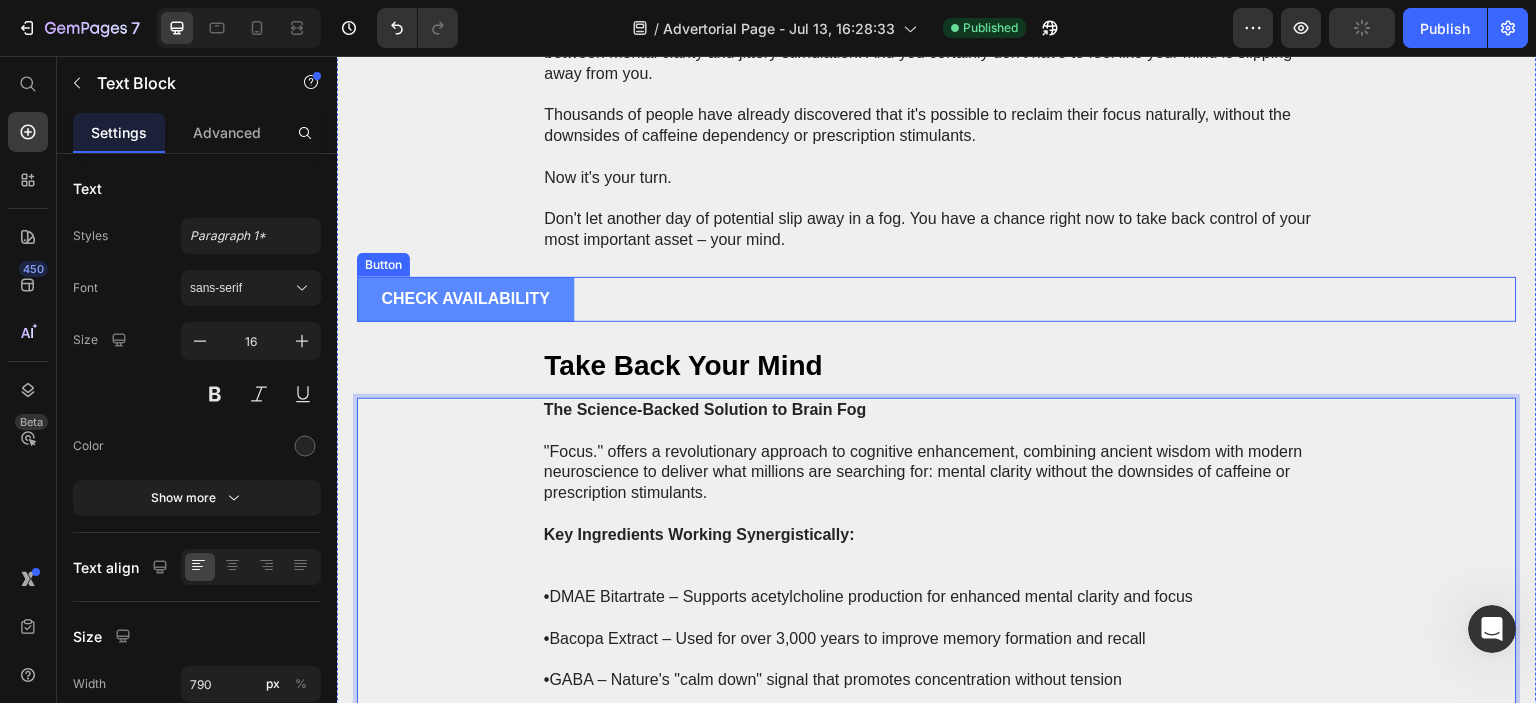 scroll, scrollTop: 11920, scrollLeft: 0, axis: vertical 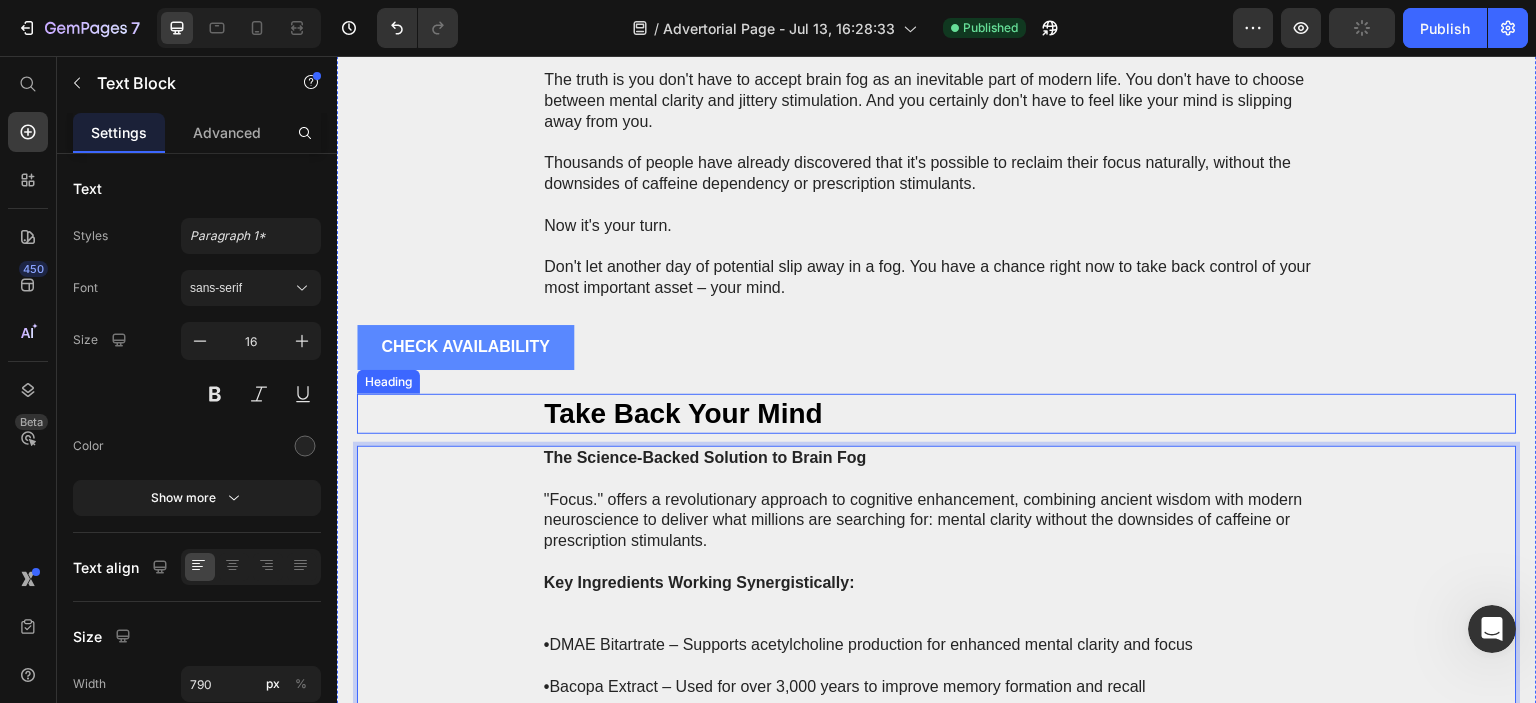 click on "Take Back Your Mind" at bounding box center [683, 413] 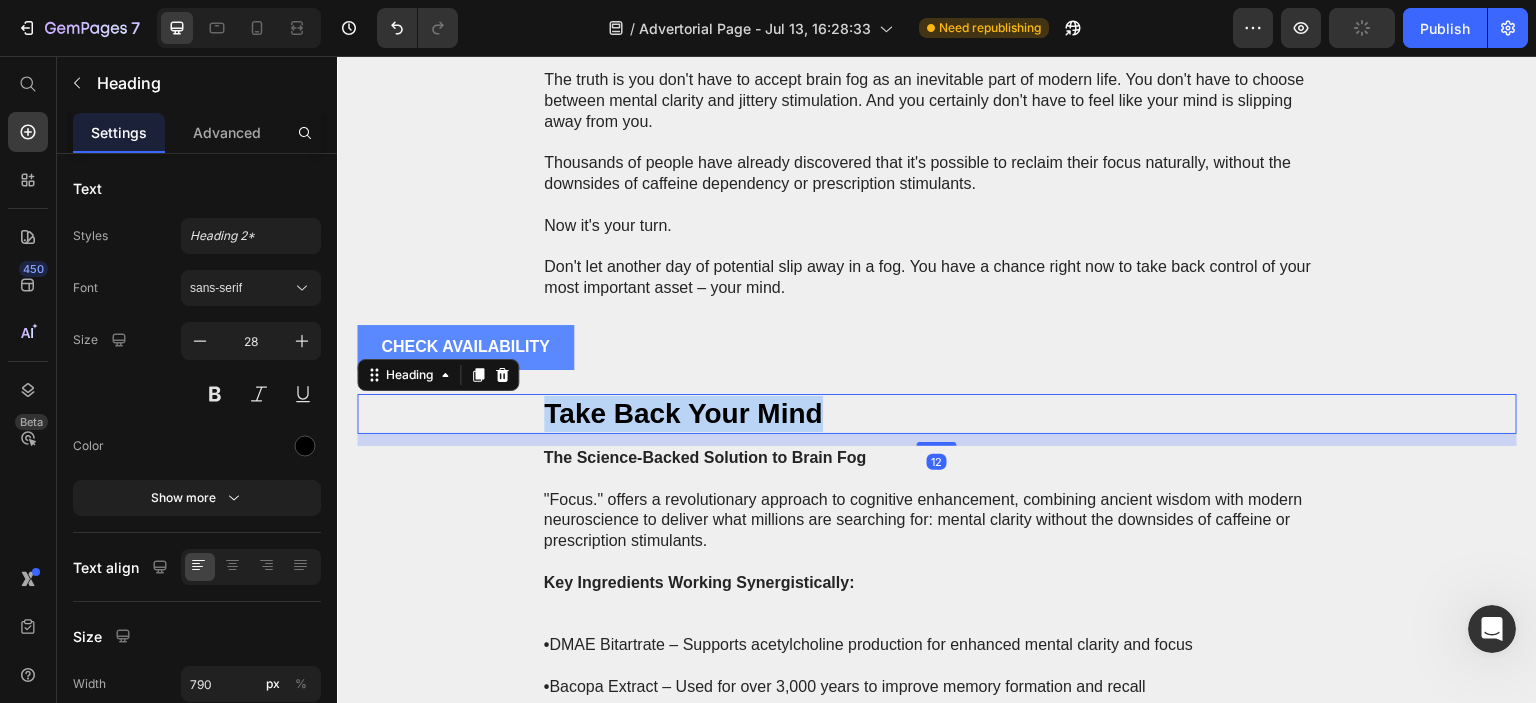 click on "Take Back Your Mind" at bounding box center [683, 413] 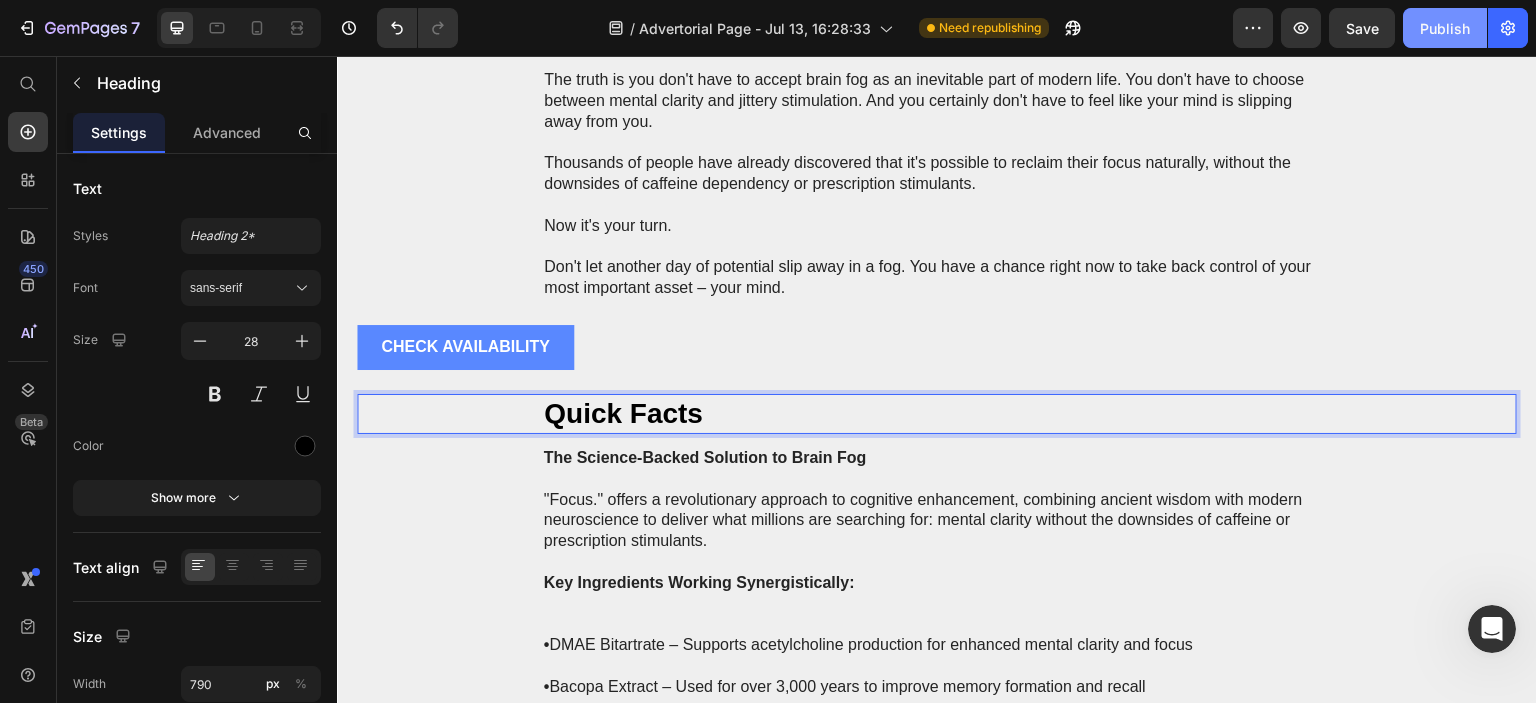 click on "Publish" 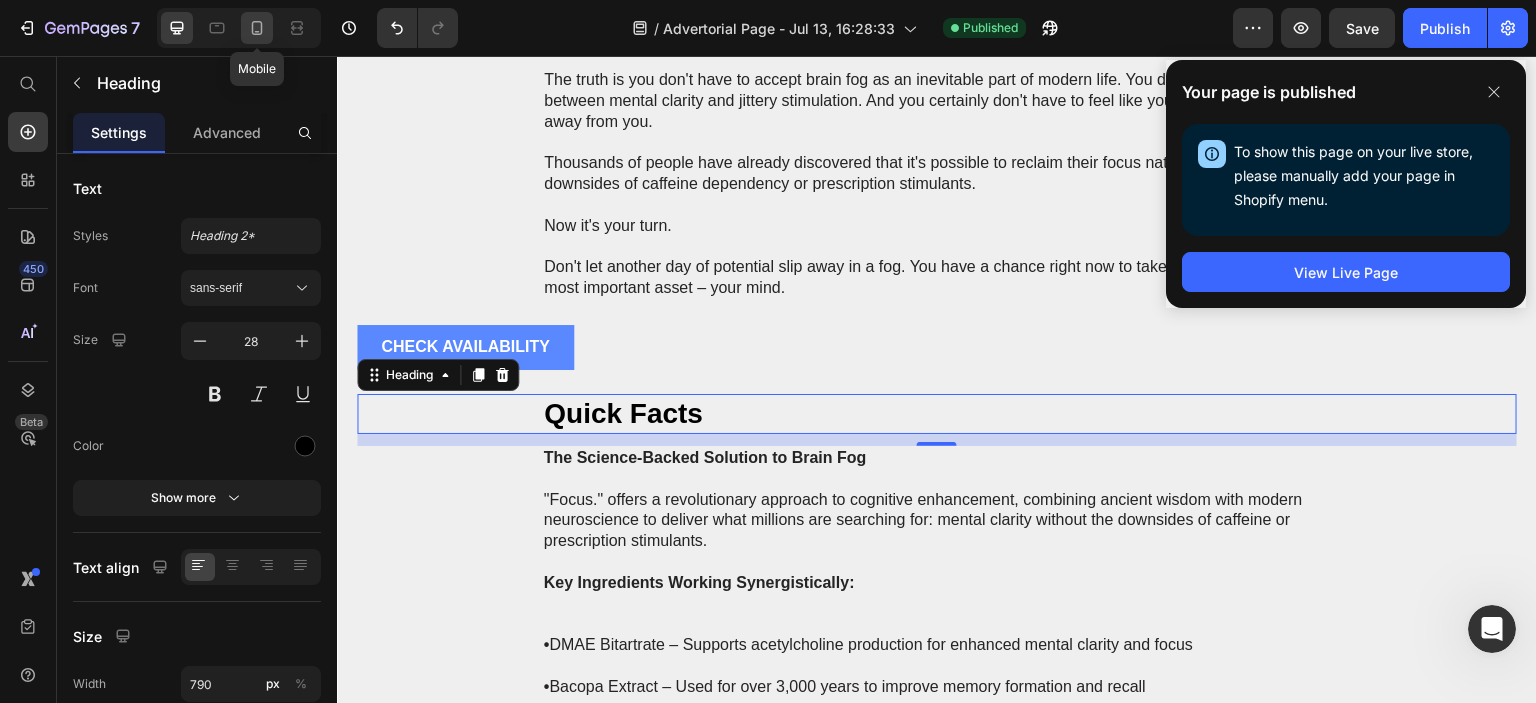 click 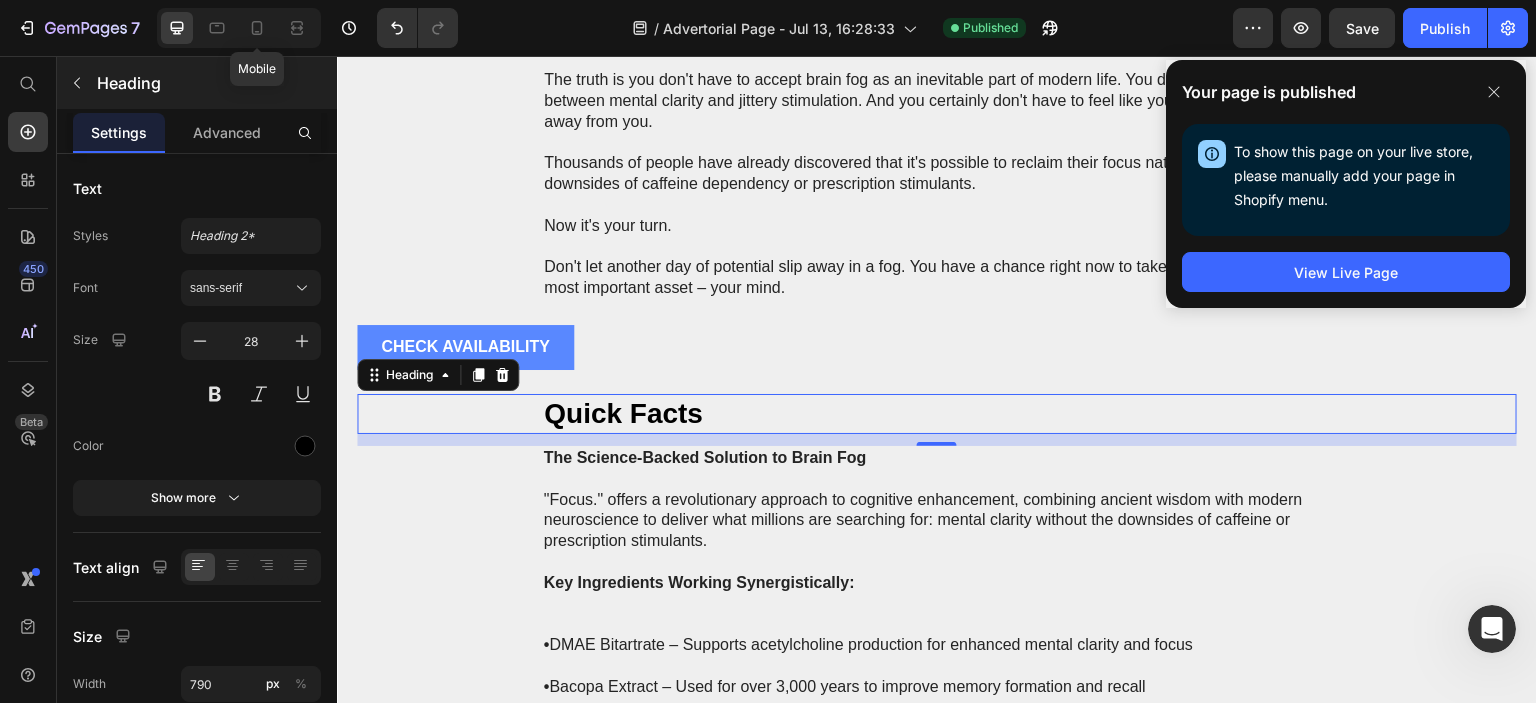 type on "22" 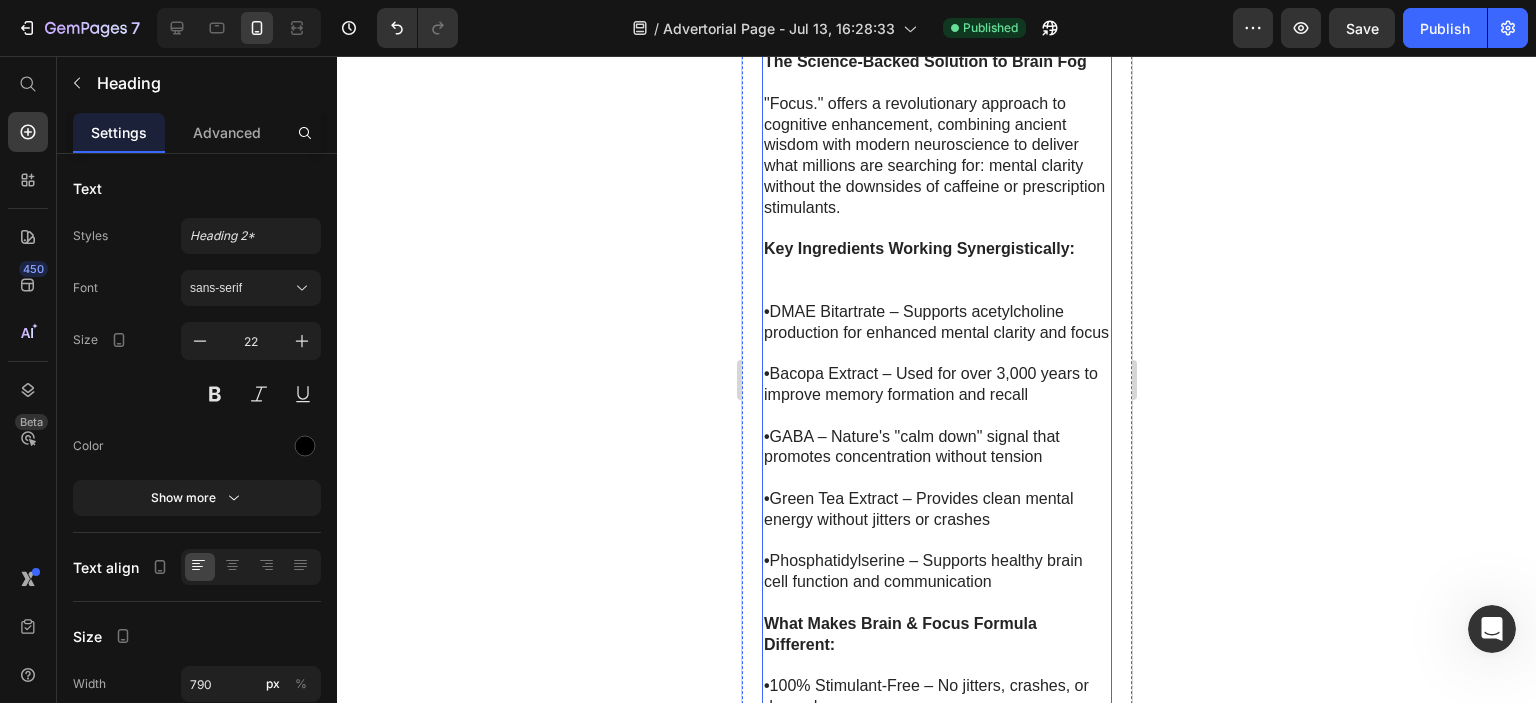 scroll, scrollTop: 12850, scrollLeft: 0, axis: vertical 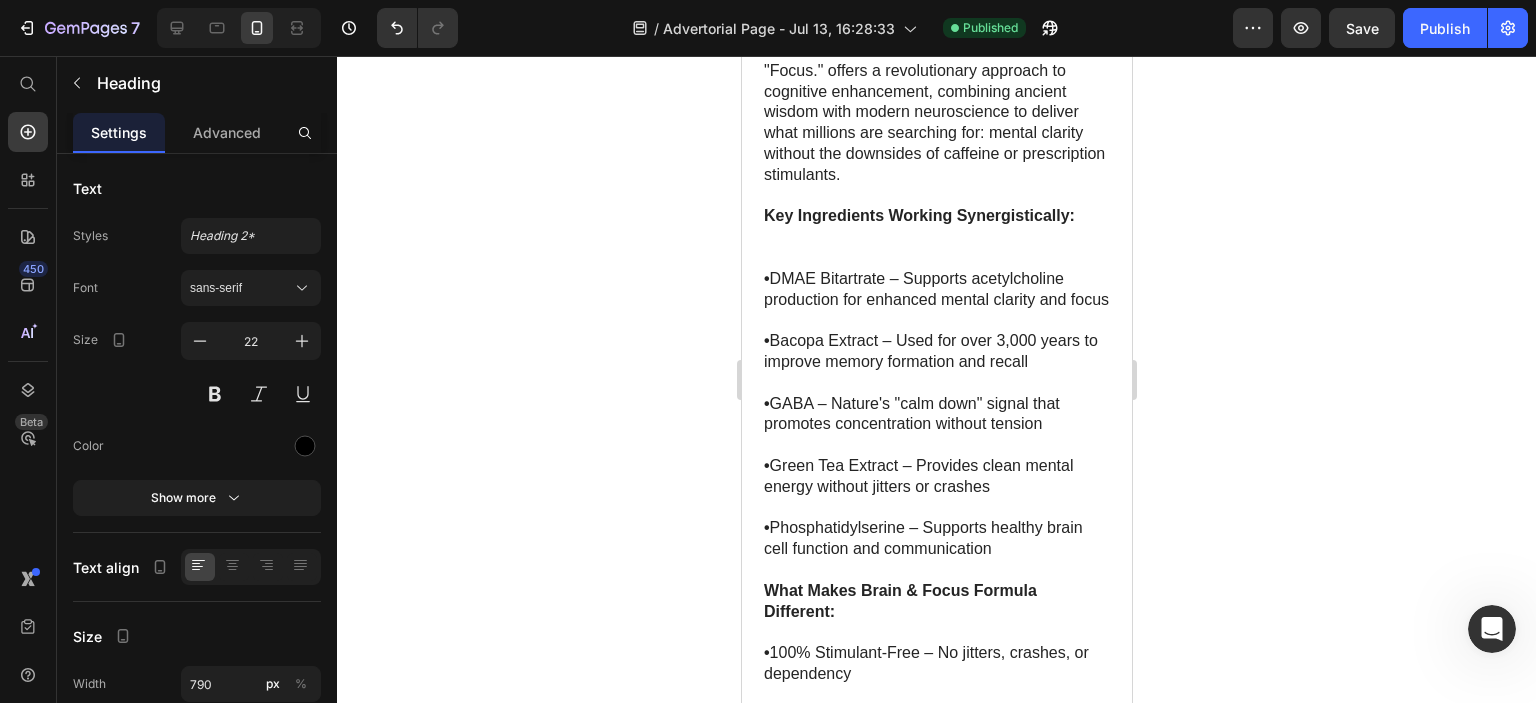 click 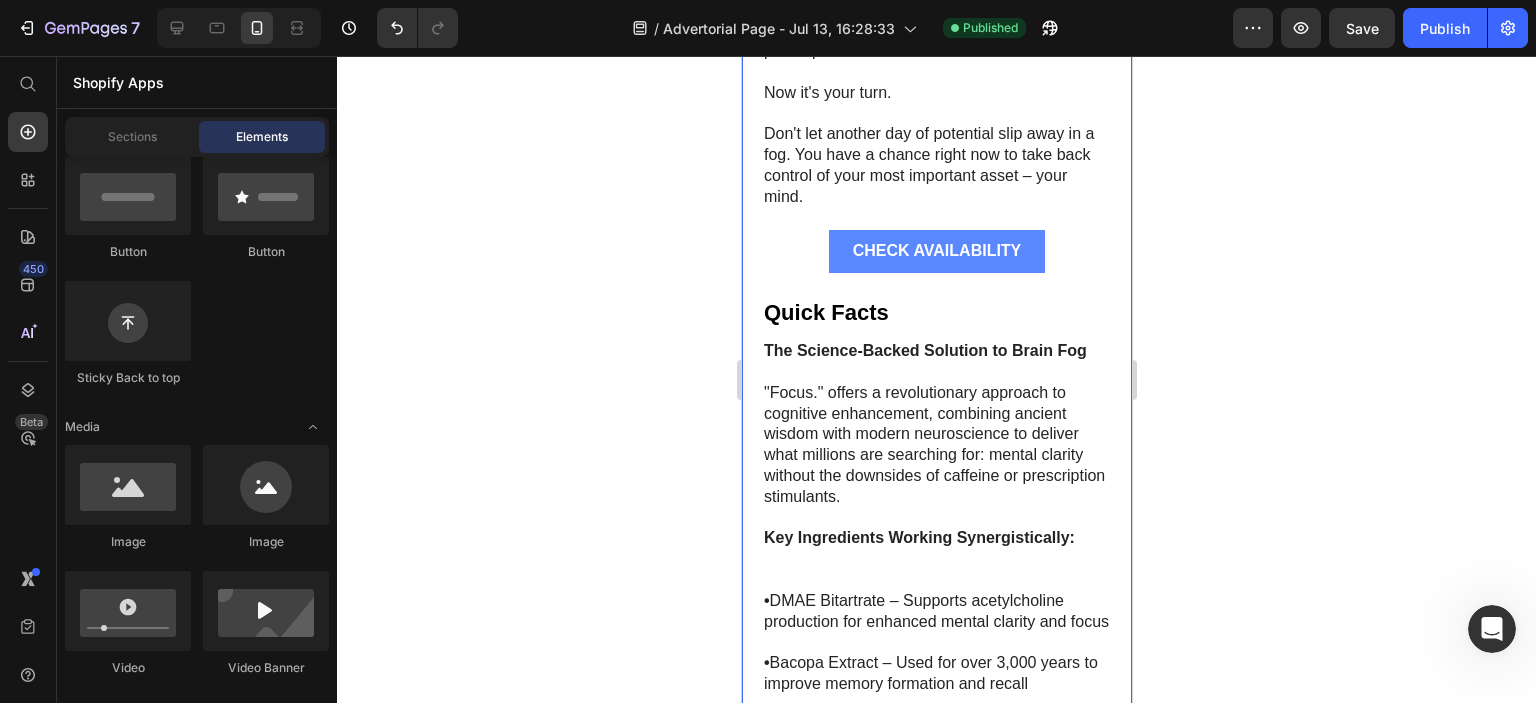 scroll, scrollTop: 12450, scrollLeft: 0, axis: vertical 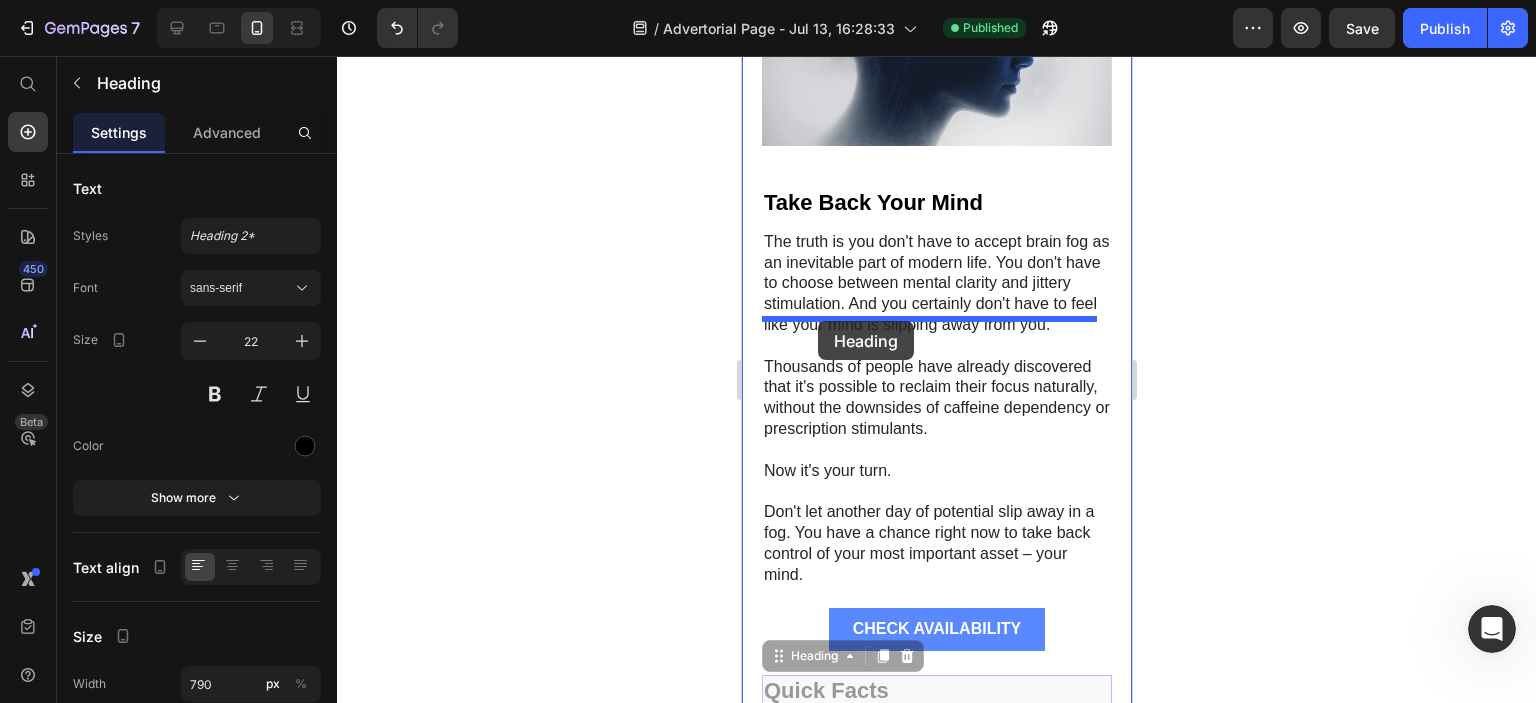 drag, startPoint x: 894, startPoint y: 539, endPoint x: 817, endPoint y: 321, distance: 231.19905 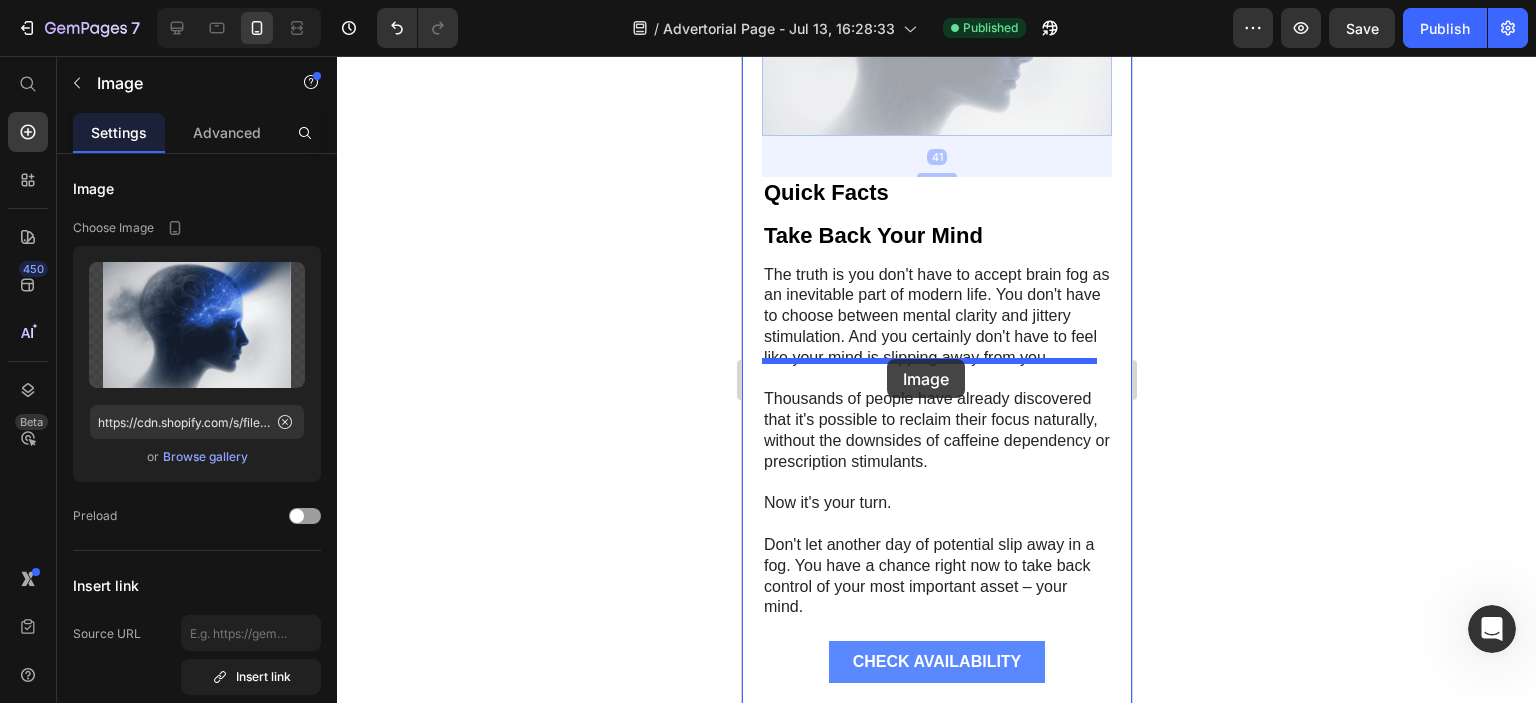 drag, startPoint x: 909, startPoint y: 227, endPoint x: 886, endPoint y: 359, distance: 133.9888 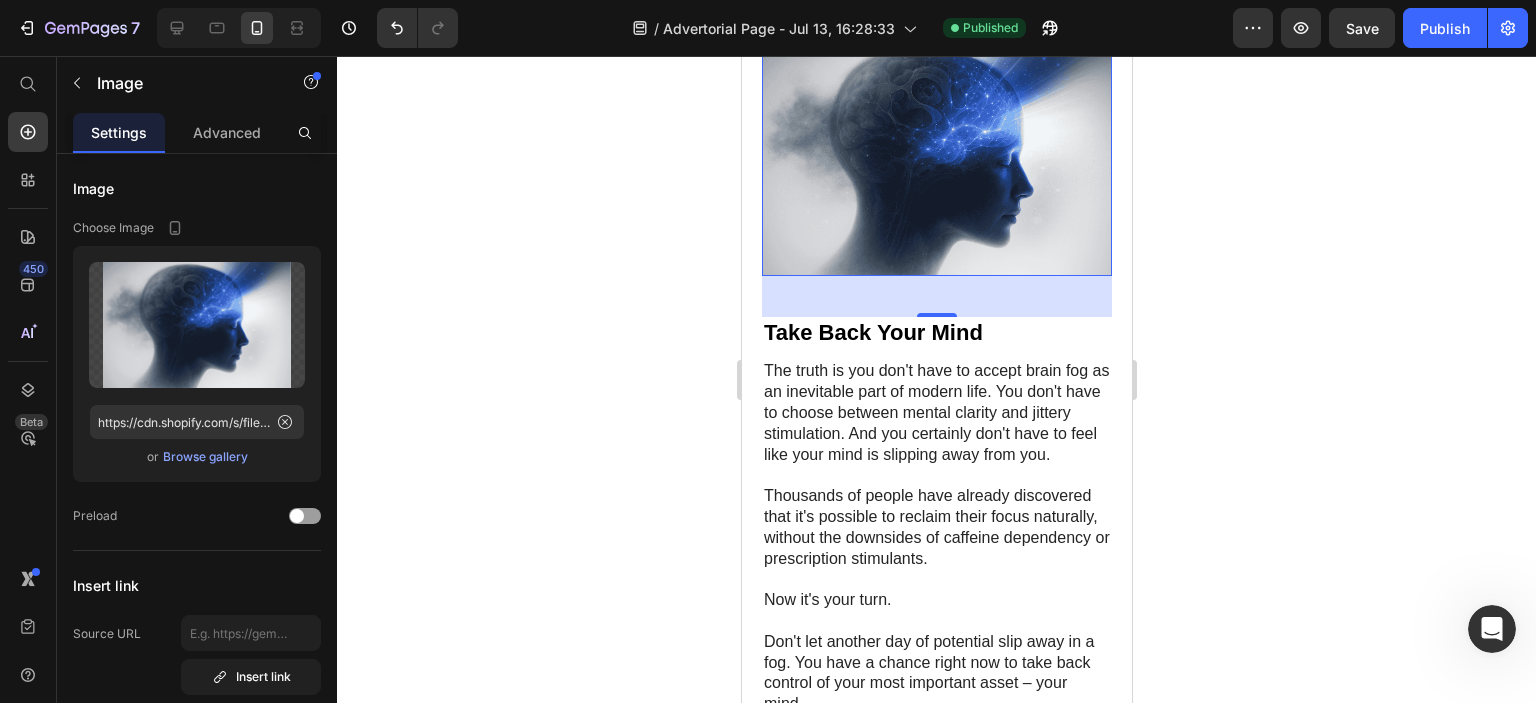 scroll, scrollTop: 12085, scrollLeft: 0, axis: vertical 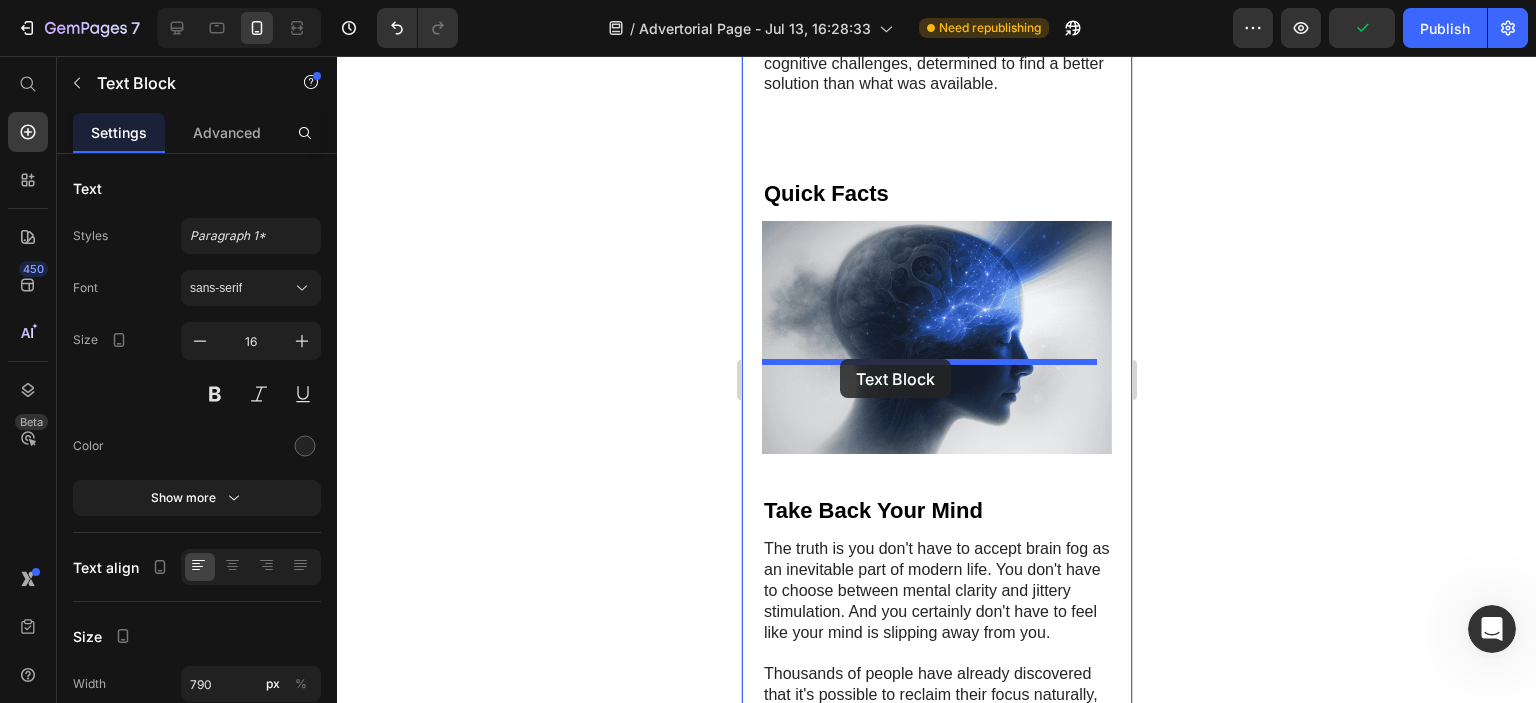 drag, startPoint x: 906, startPoint y: 475, endPoint x: 839, endPoint y: 359, distance: 133.95895 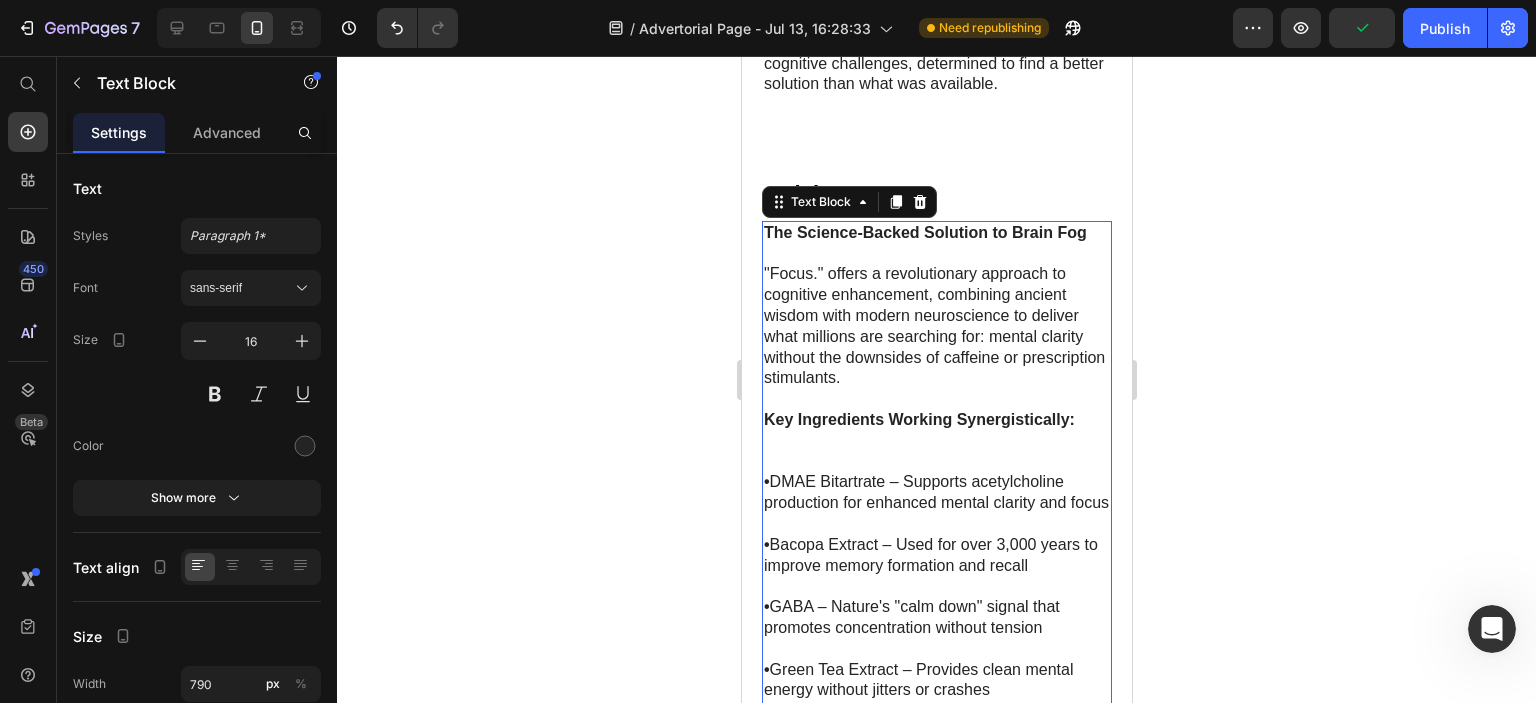 click 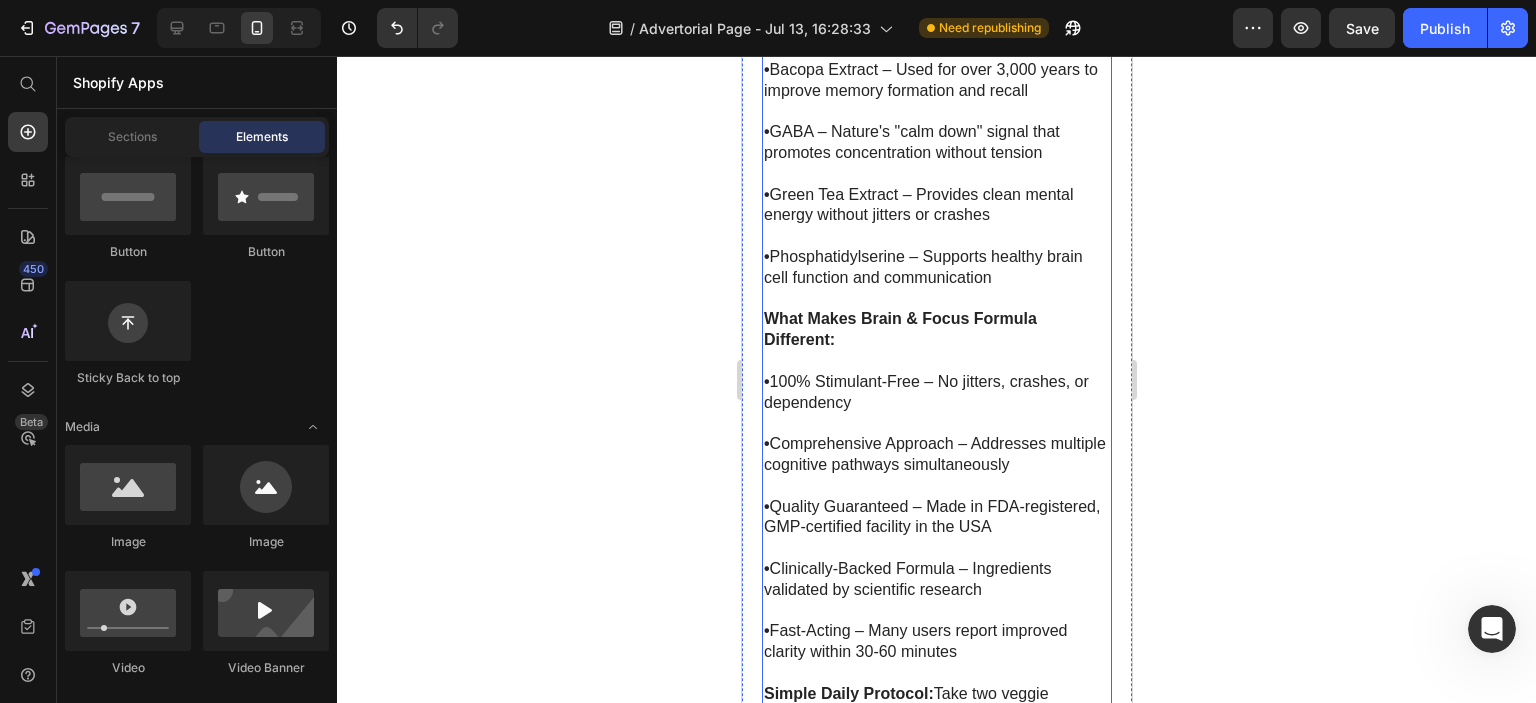 scroll, scrollTop: 12485, scrollLeft: 0, axis: vertical 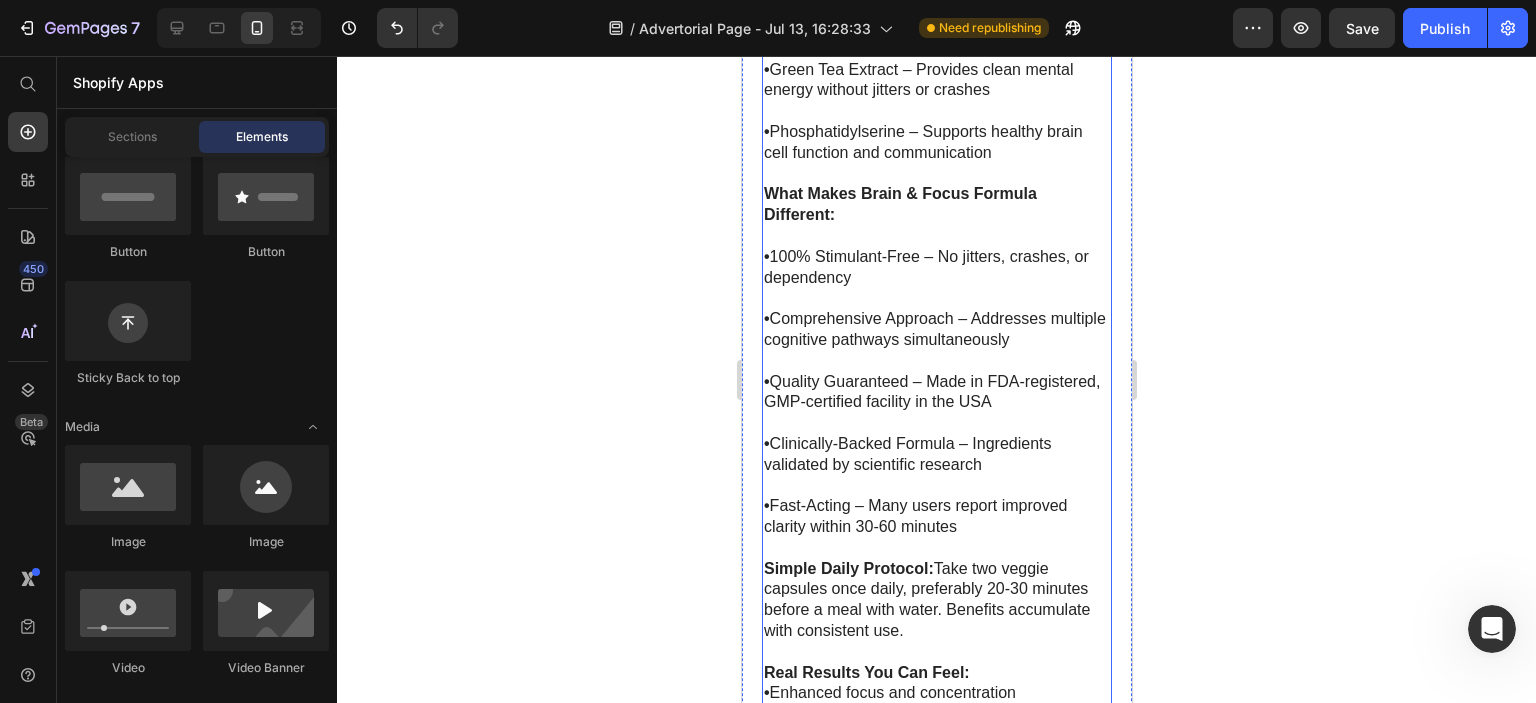 click on "•  Phosphatidylserine – Supports healthy brain cell function and communication" at bounding box center (936, 143) 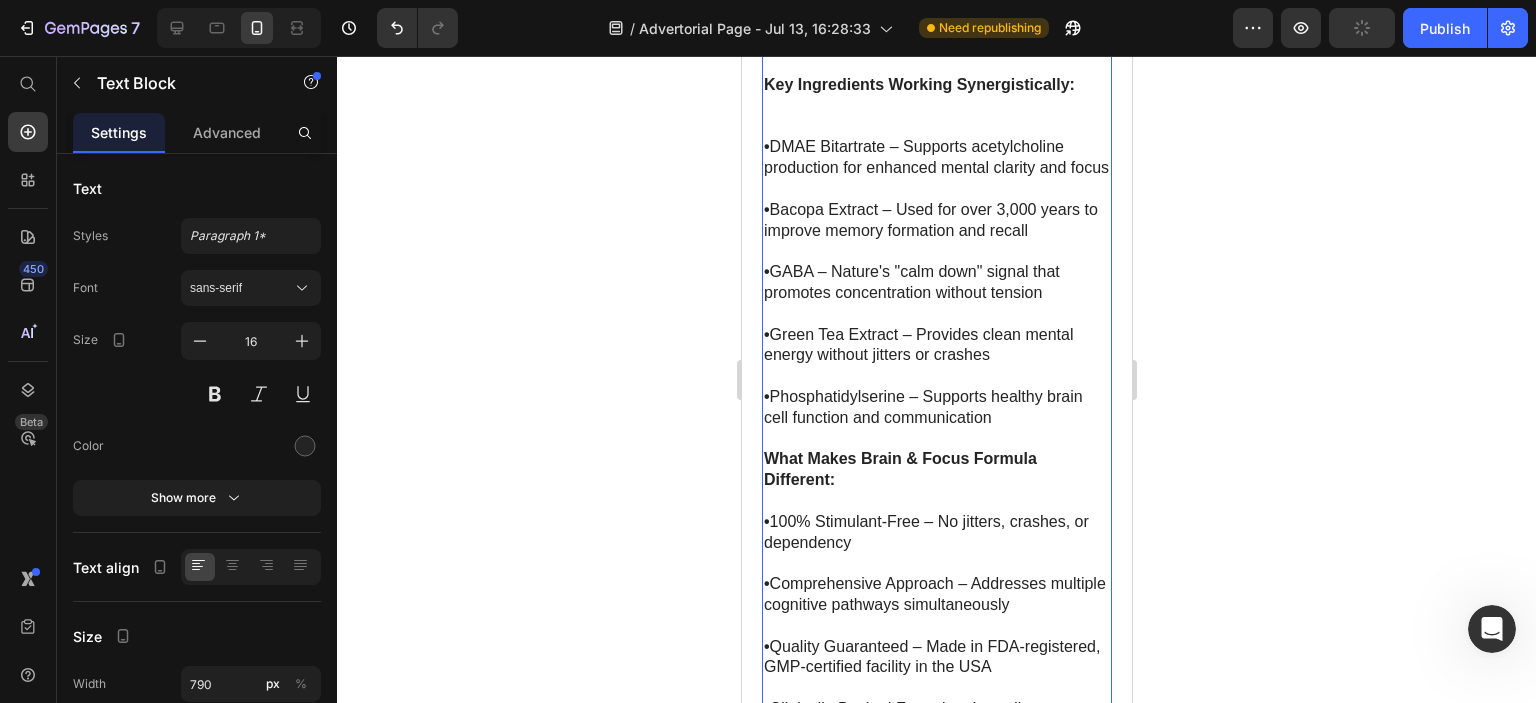 scroll, scrollTop: 12185, scrollLeft: 0, axis: vertical 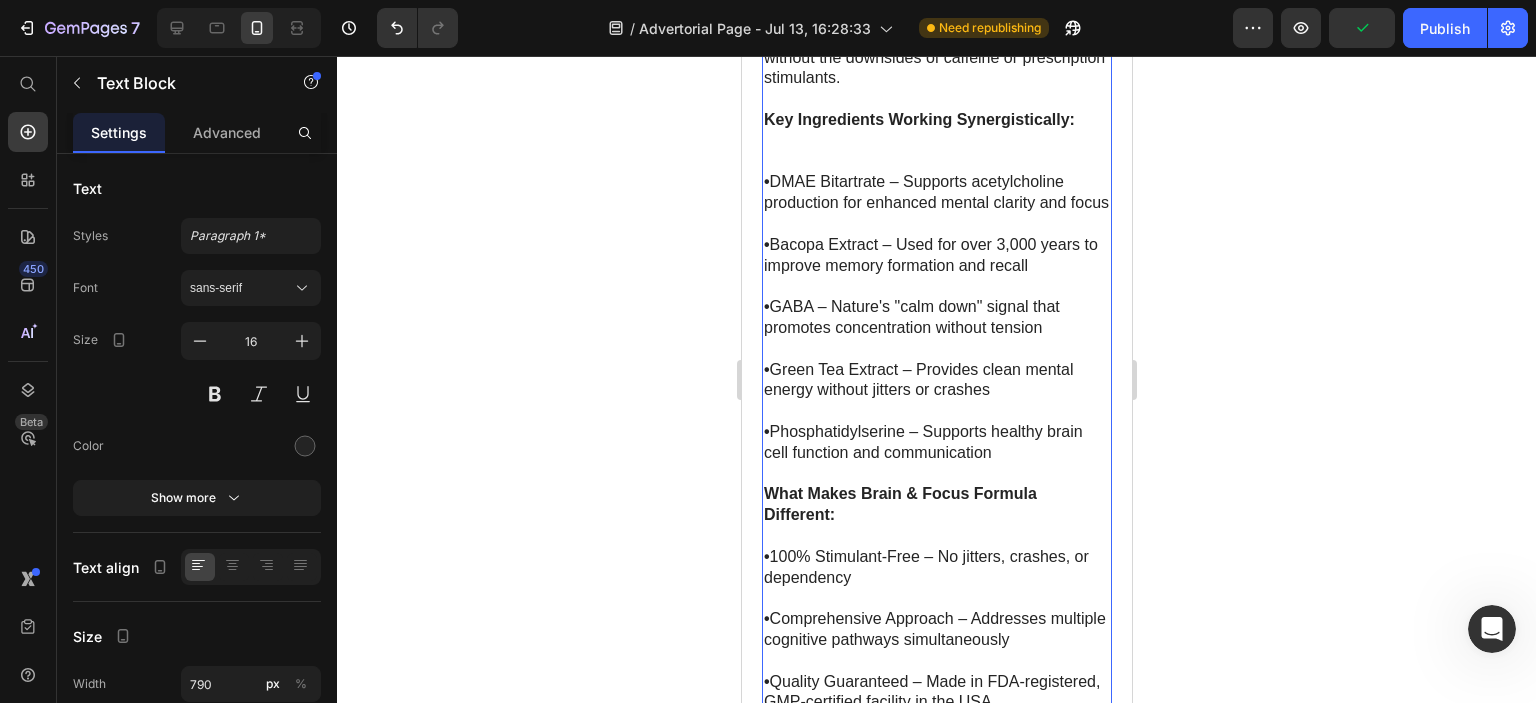 click 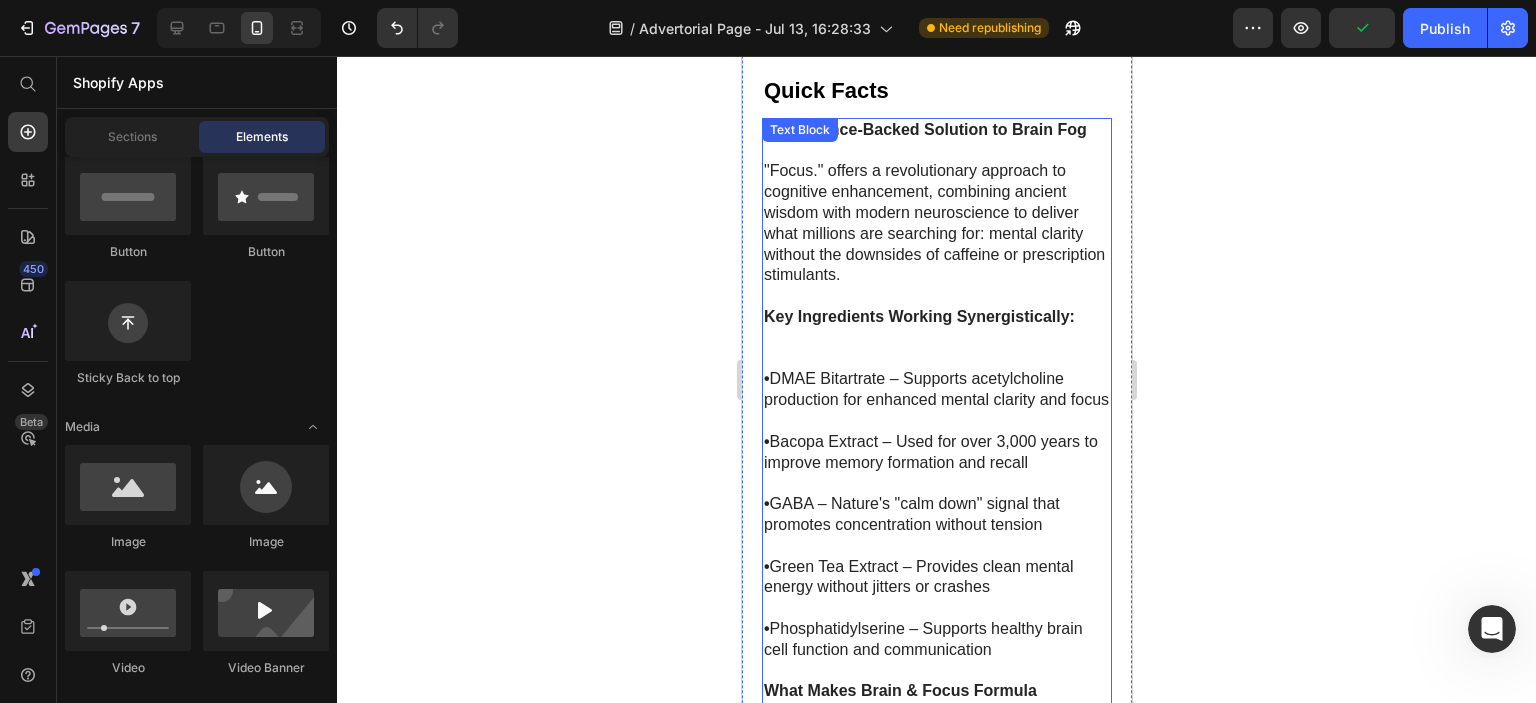 scroll, scrollTop: 11985, scrollLeft: 0, axis: vertical 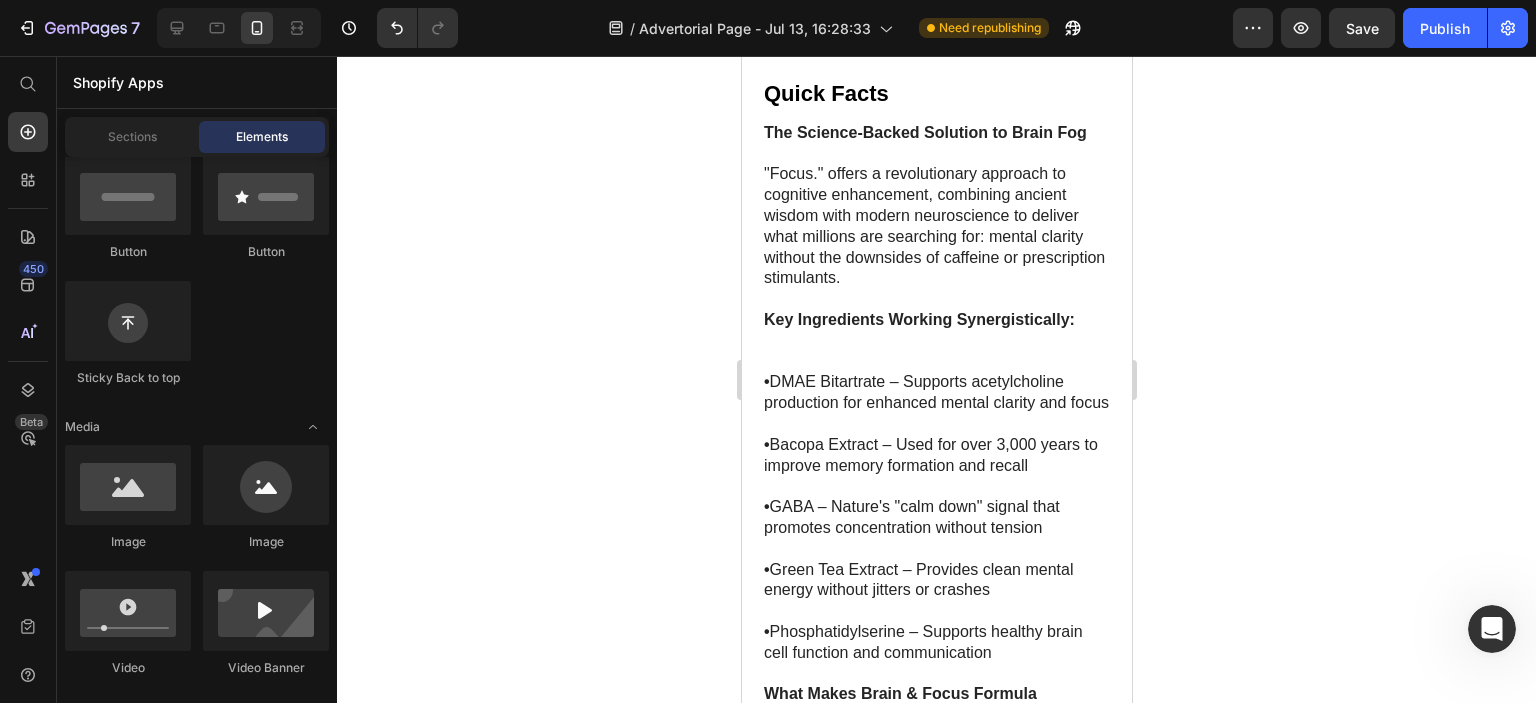 click 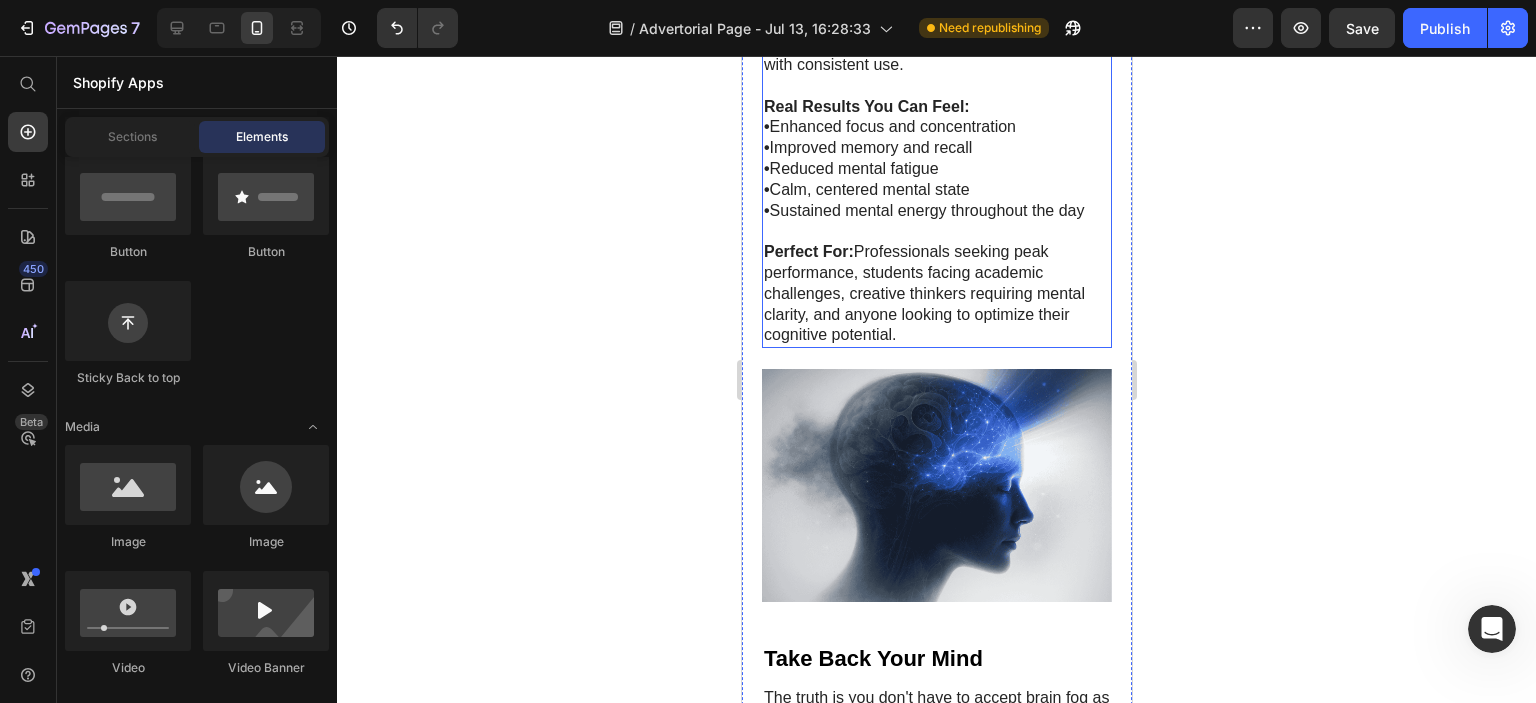 scroll, scrollTop: 13085, scrollLeft: 0, axis: vertical 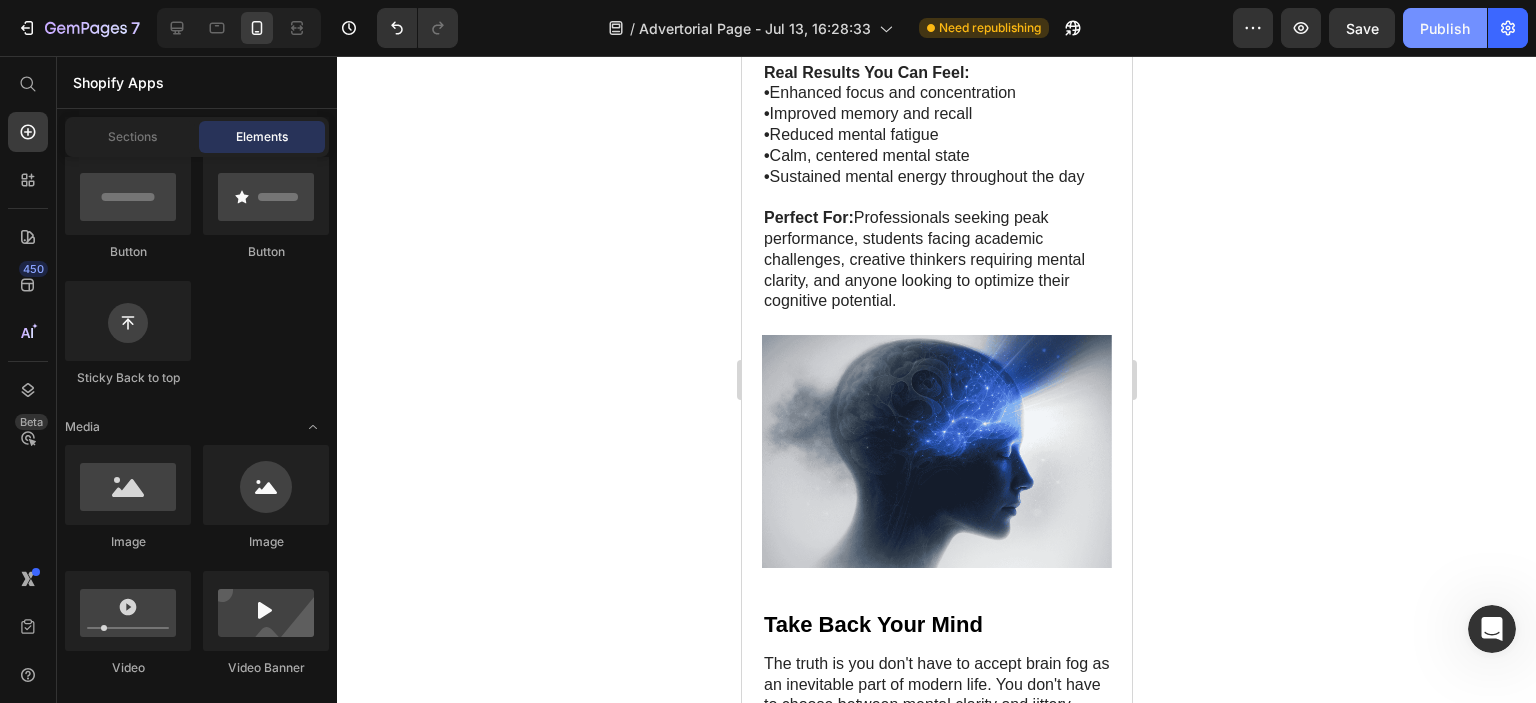 click on "Publish" at bounding box center (1445, 28) 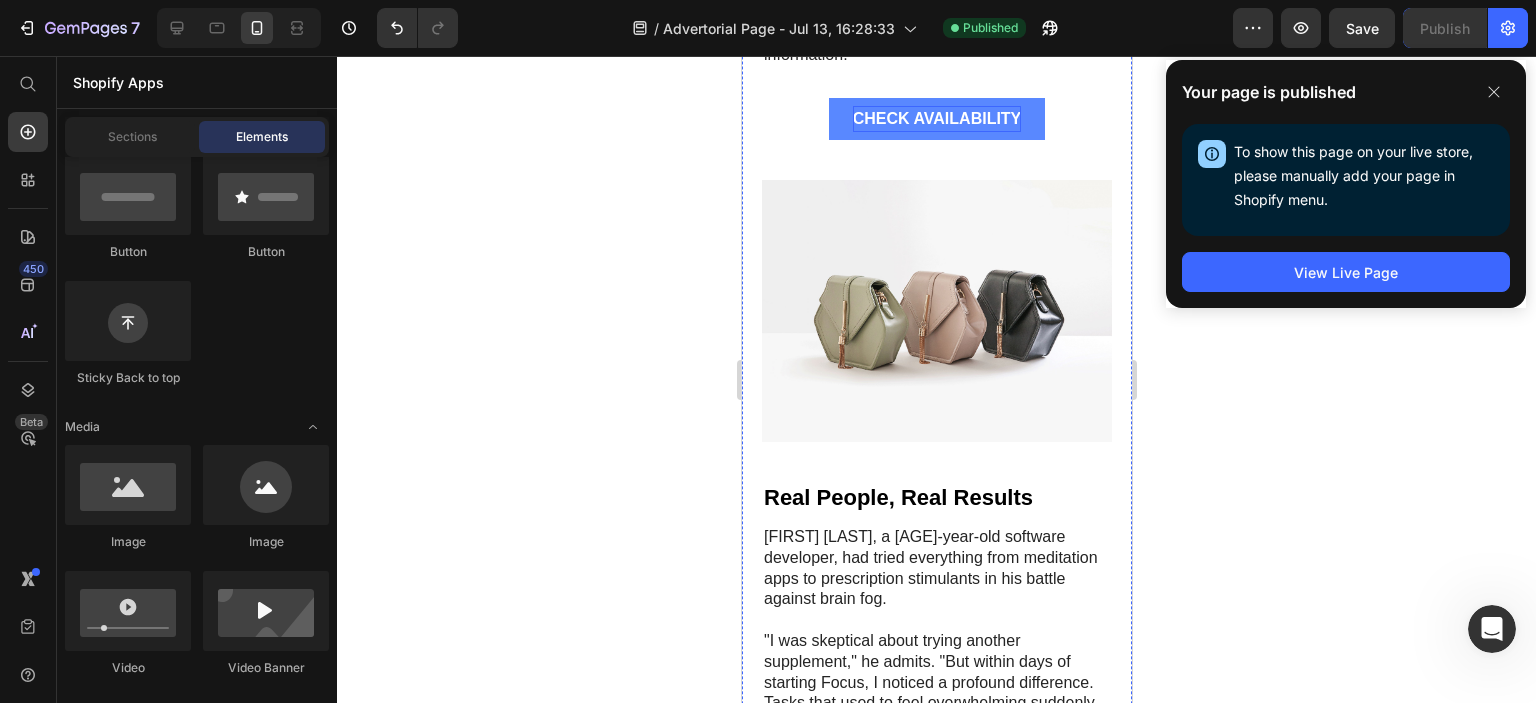 scroll, scrollTop: 7385, scrollLeft: 0, axis: vertical 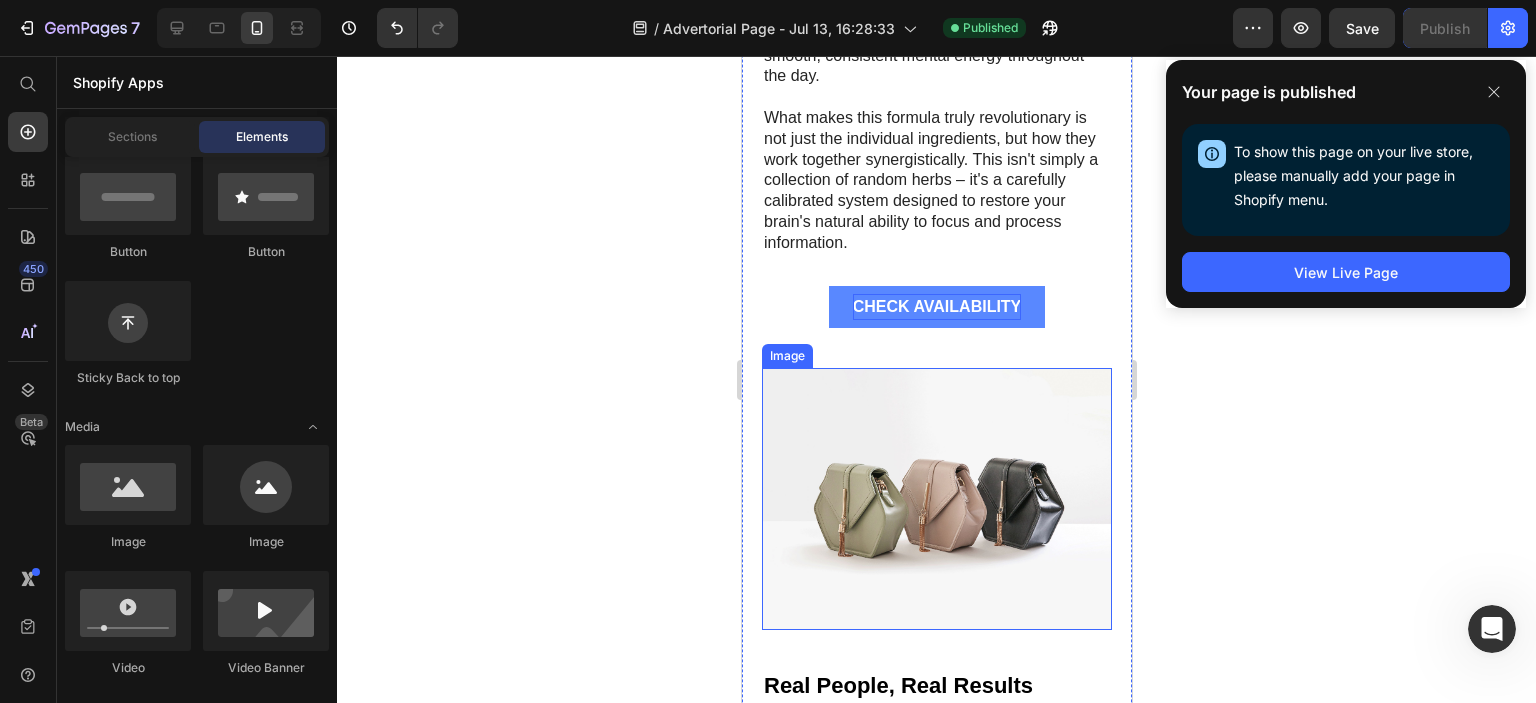 click at bounding box center [936, 499] 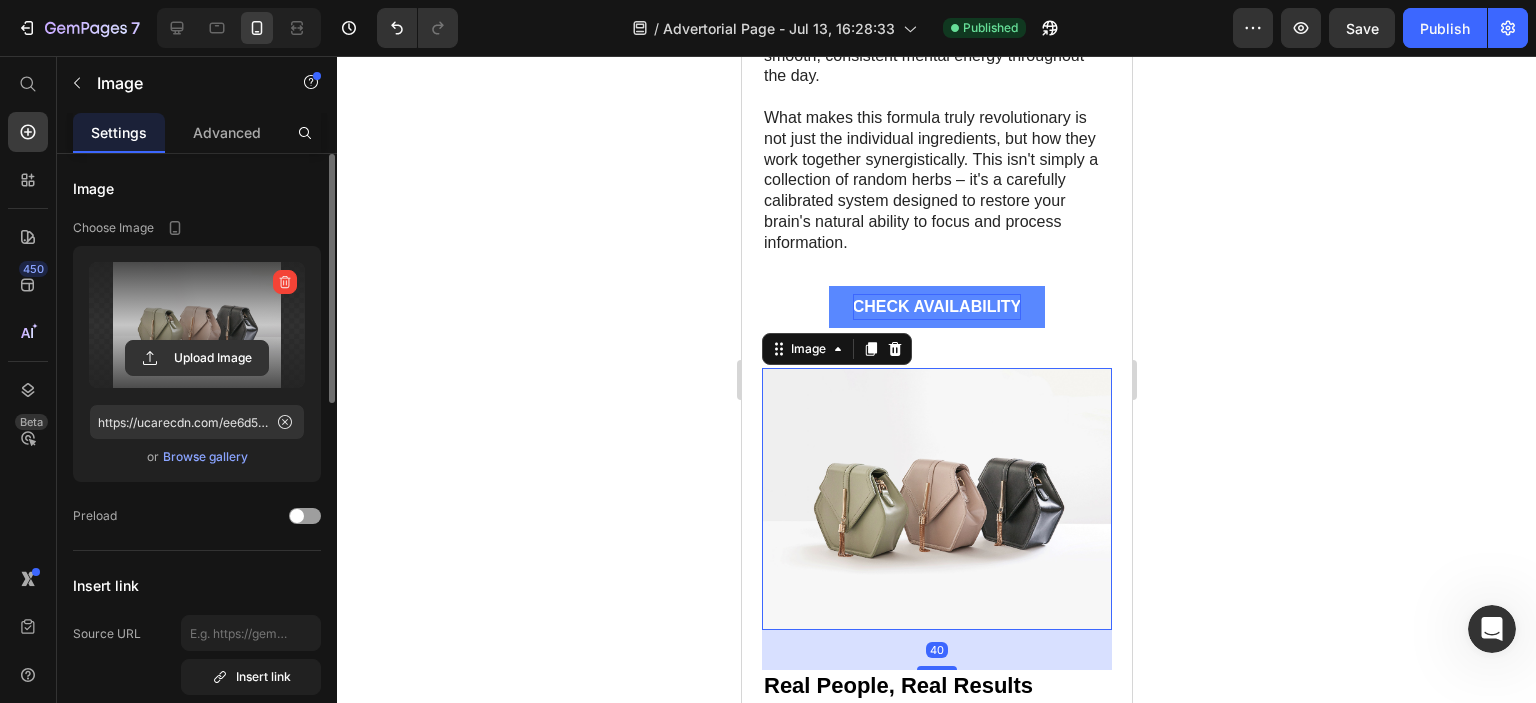 click at bounding box center (197, 325) 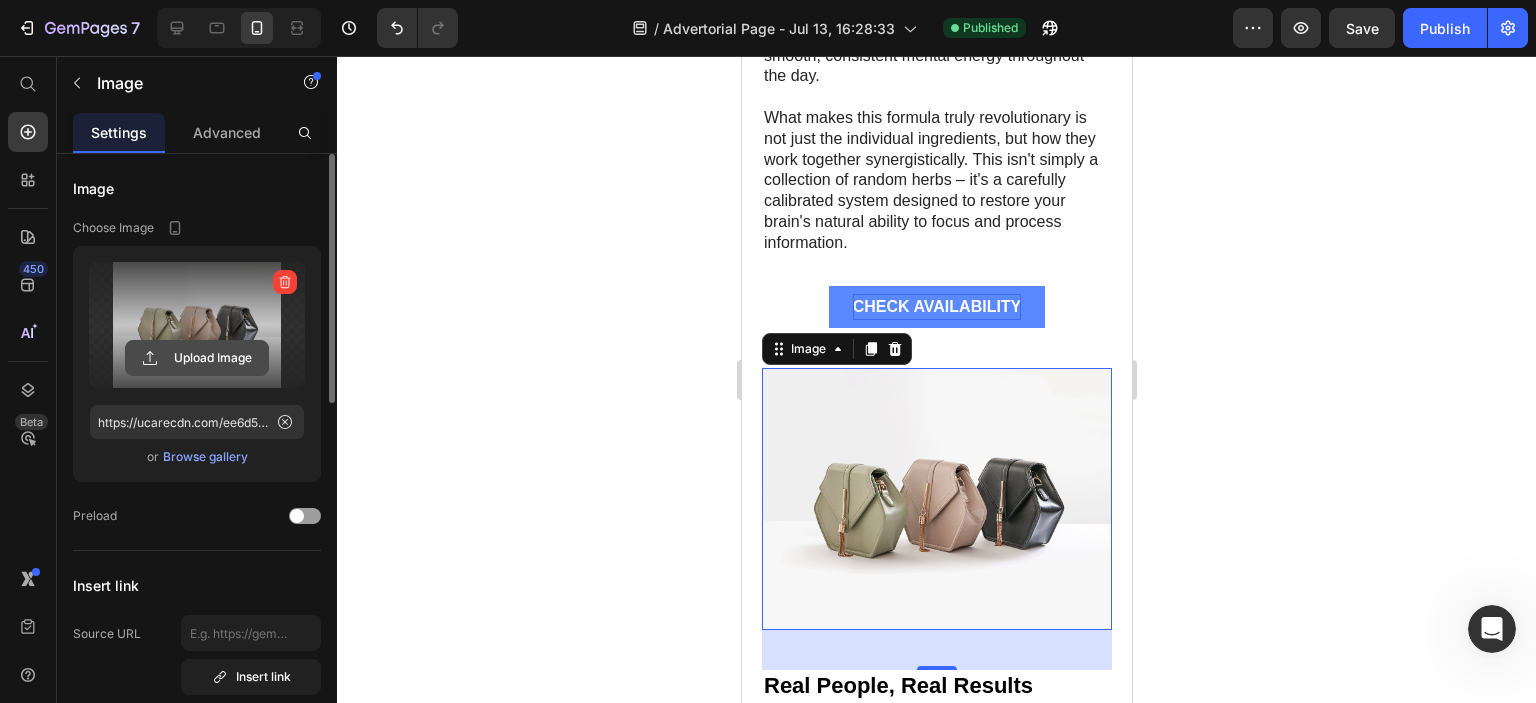 click 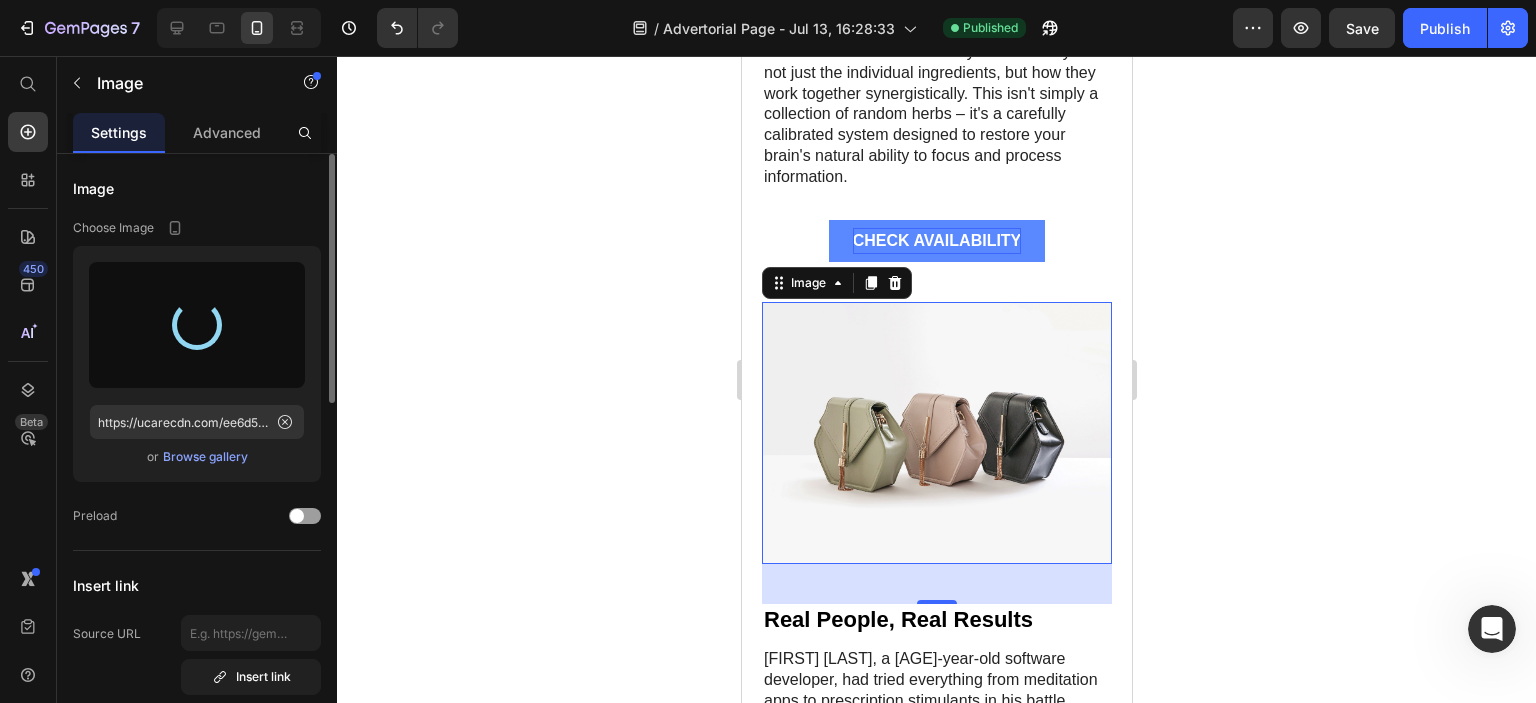 scroll, scrollTop: 7485, scrollLeft: 0, axis: vertical 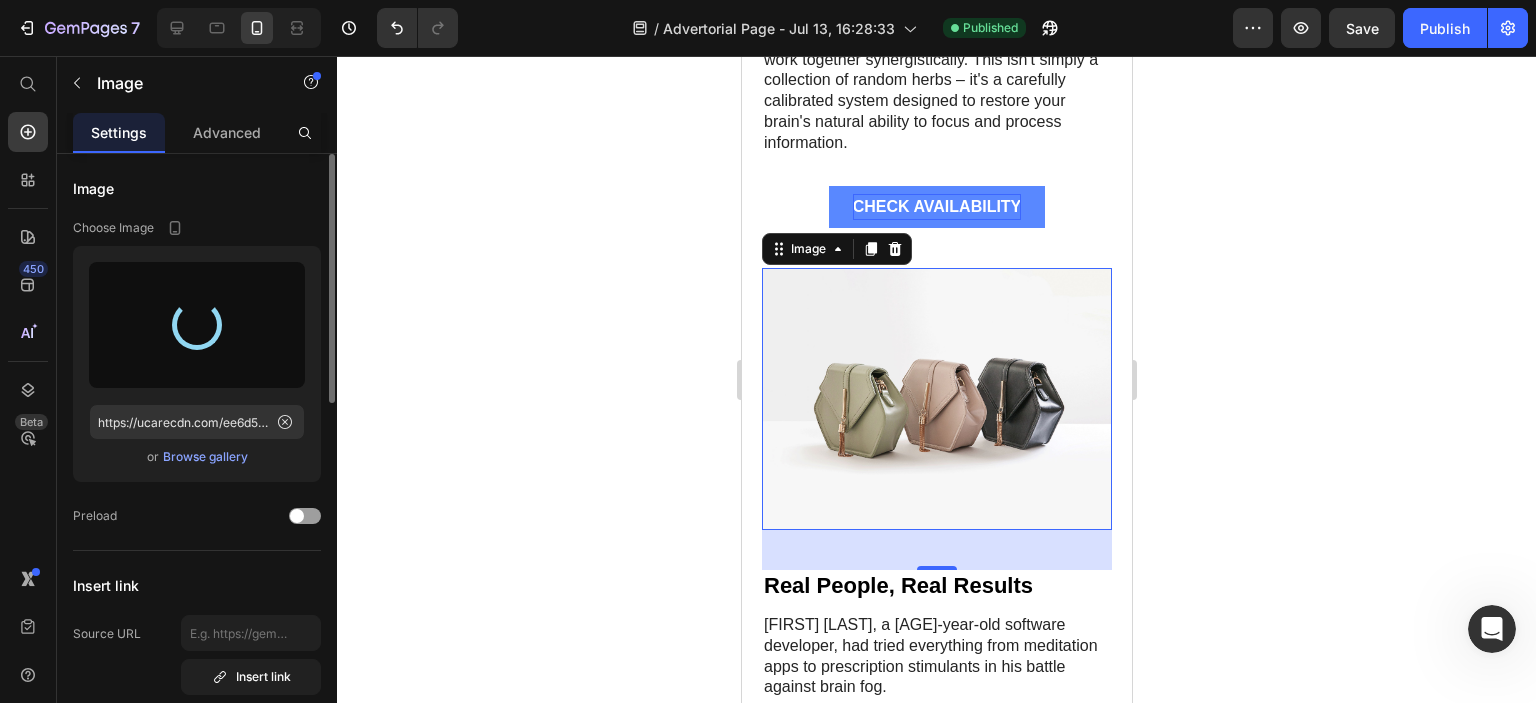 type on "https://cdn.shopify.com/s/files/1/0710/3145/5912/files/gempages_573164479206916870-3e68c157-7583-4268-b945-b4df92854330.png" 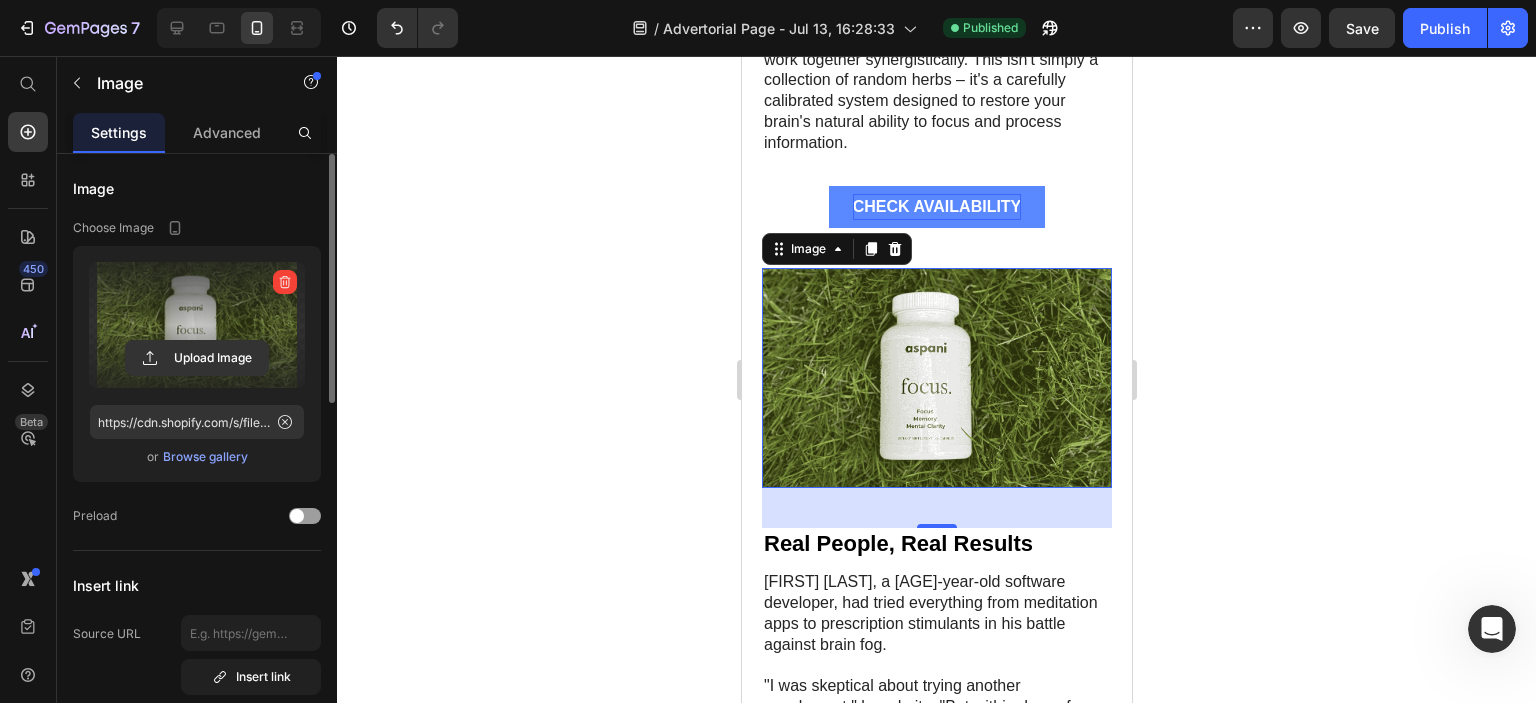 click 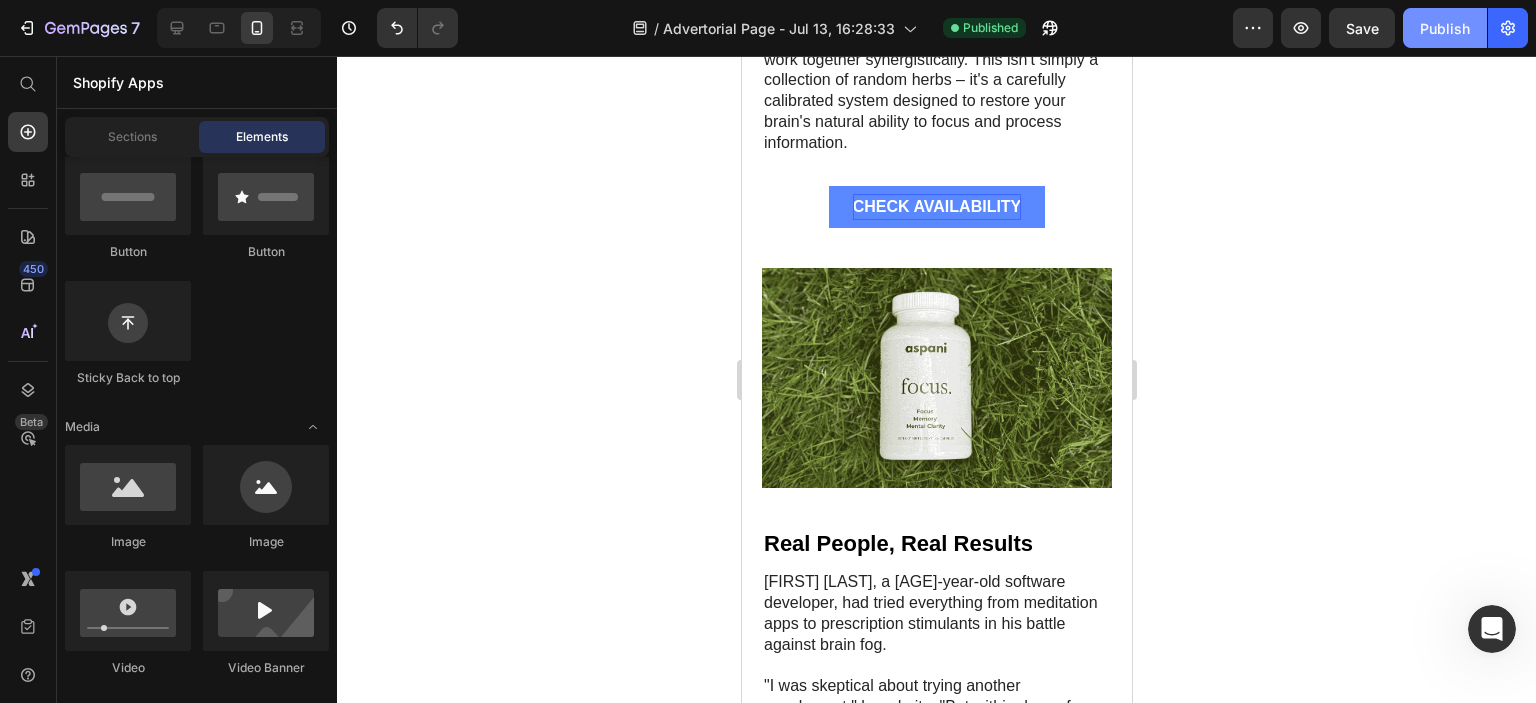 click on "Publish" 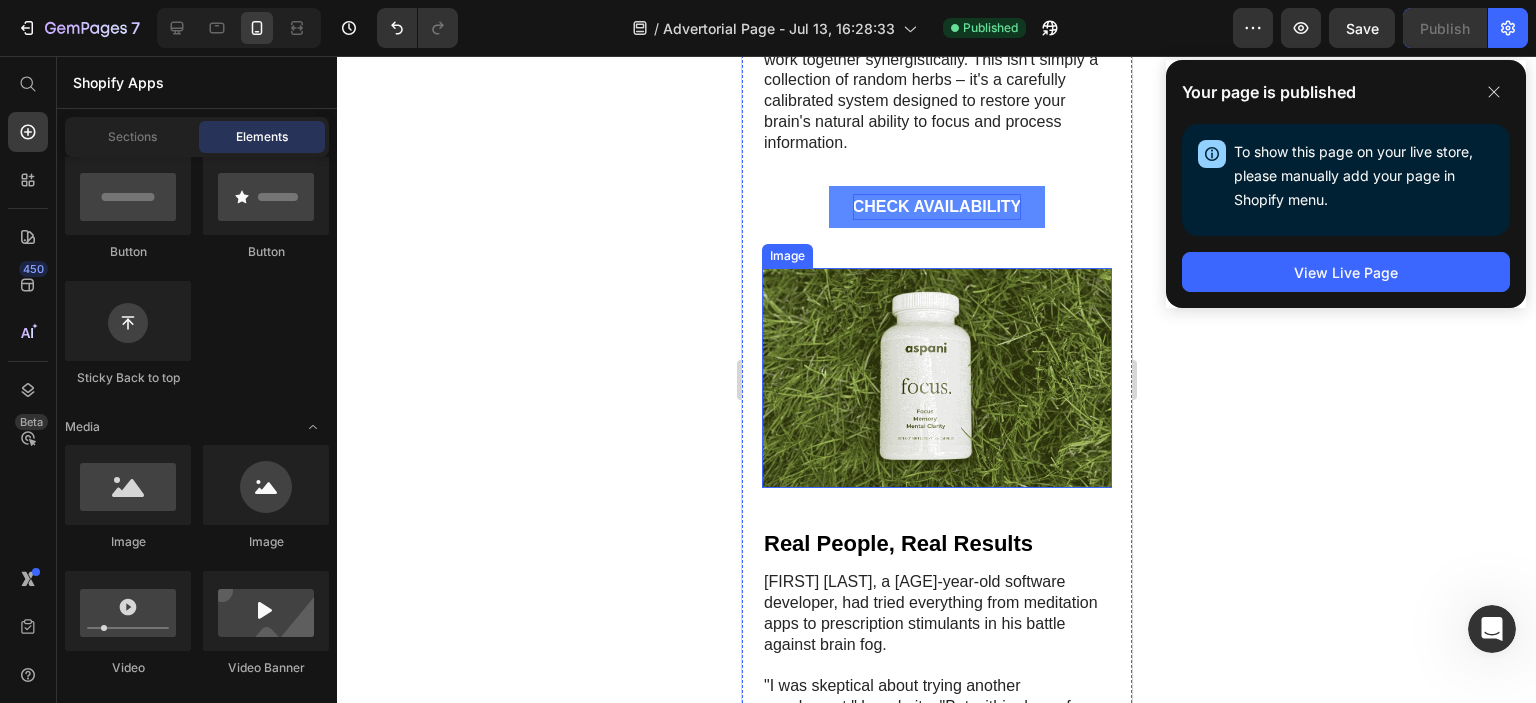 click at bounding box center [936, 378] 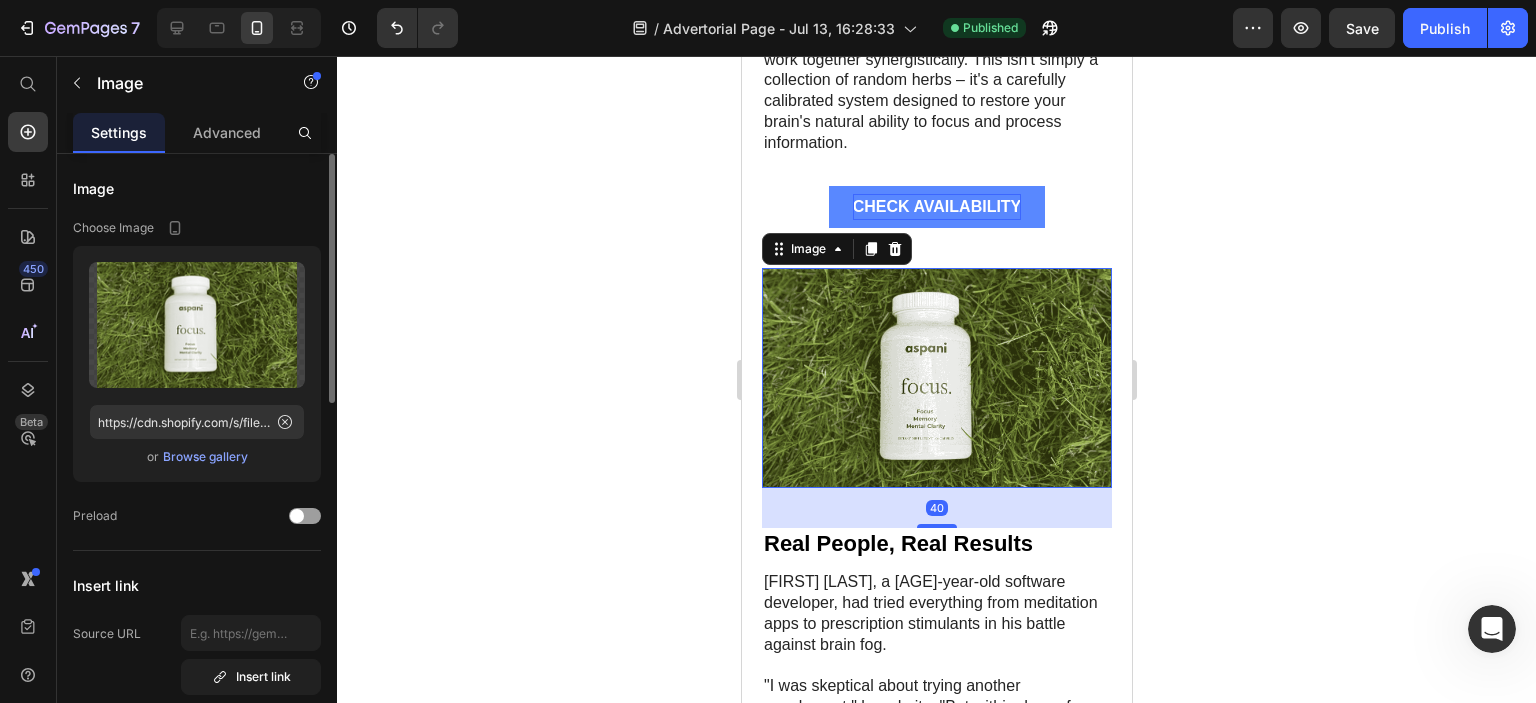click 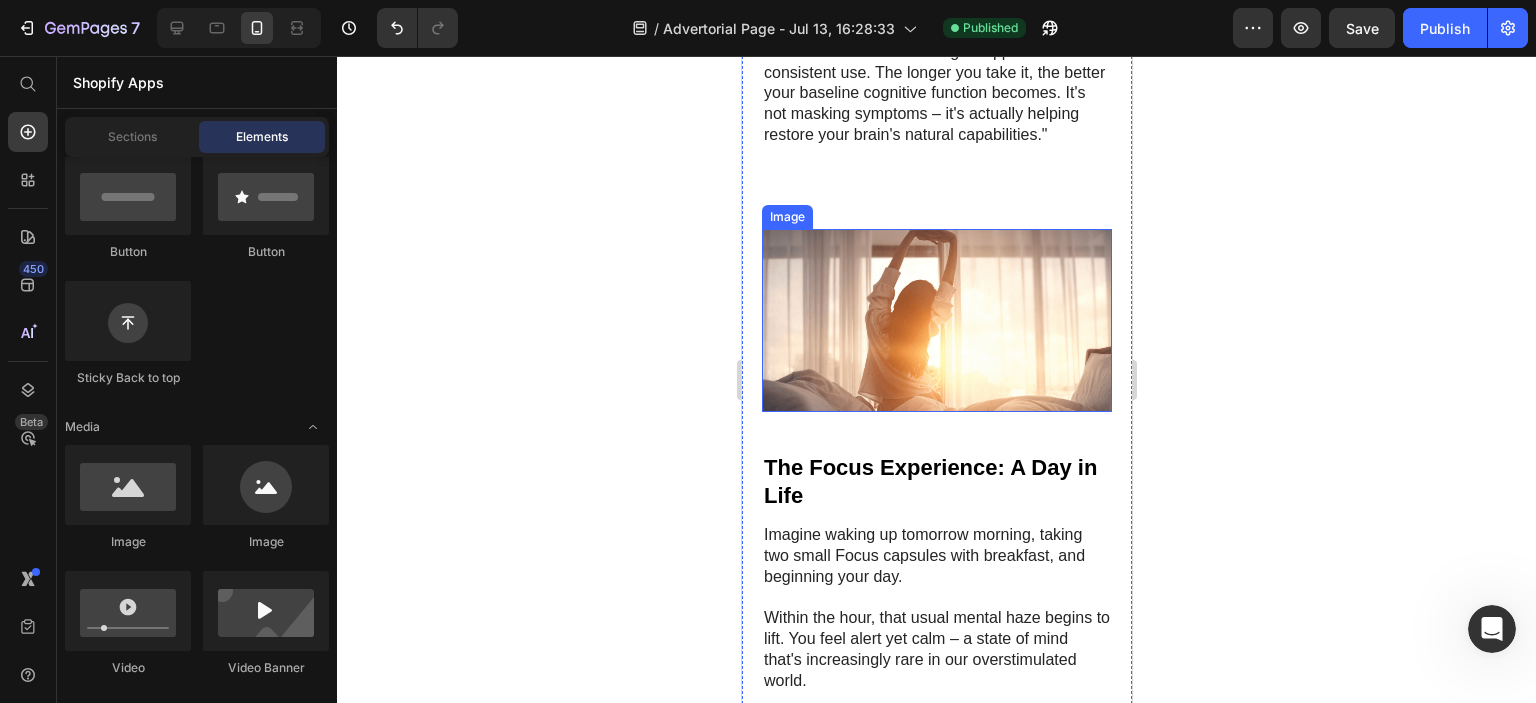 scroll, scrollTop: 8385, scrollLeft: 0, axis: vertical 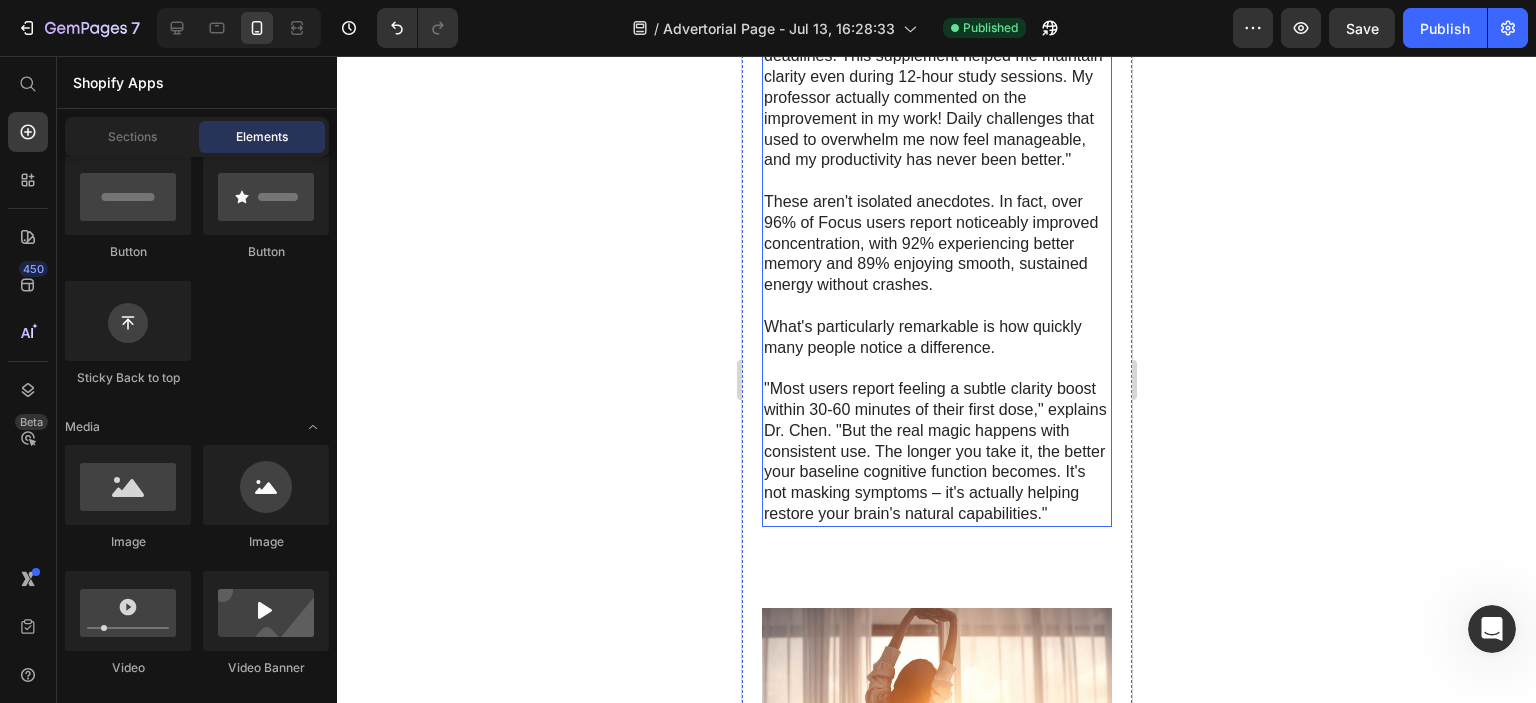 click on "These aren't isolated anecdotes. In fact, over 96% of Focus users report noticeably improved concentration, with 92% experiencing better memory and 89% enjoying smooth, sustained energy without crashes." at bounding box center (936, 244) 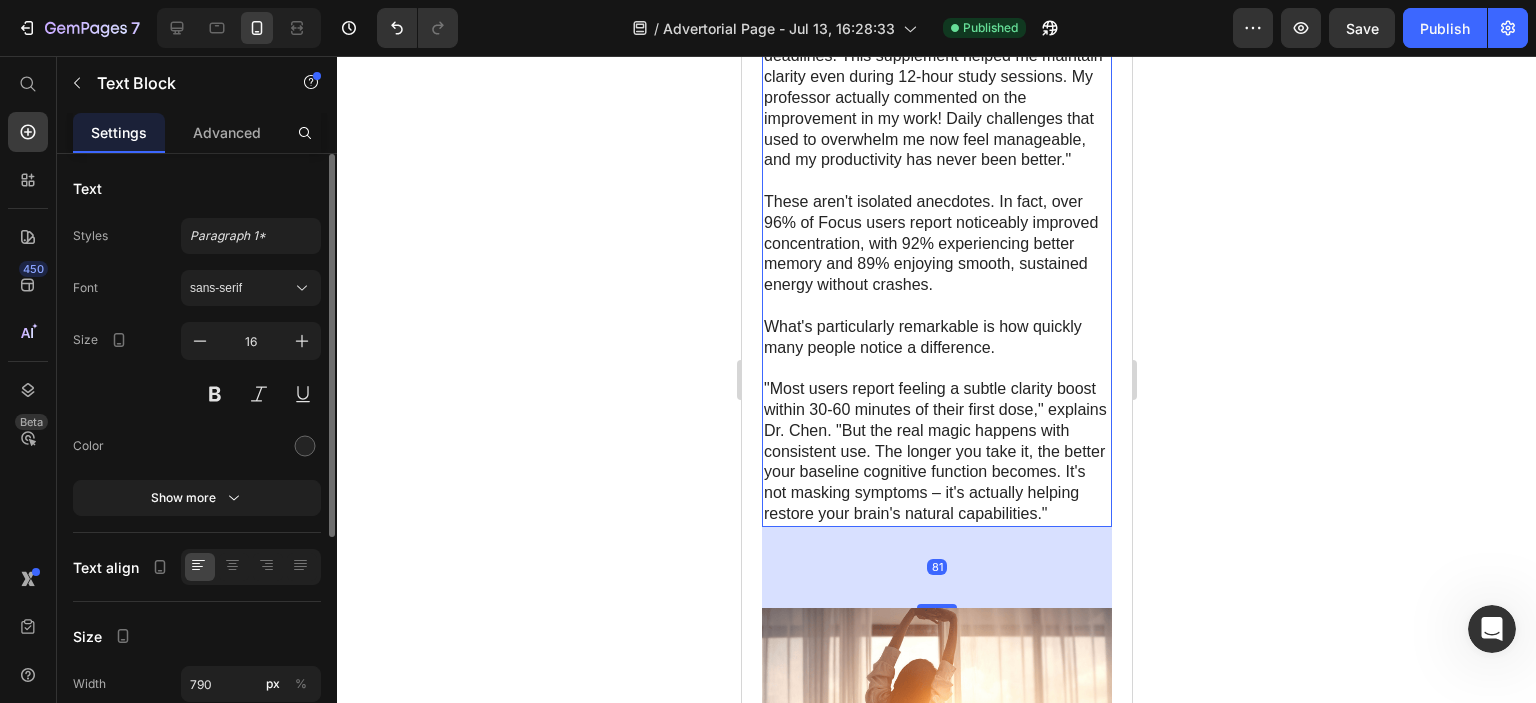 click on "These aren't isolated anecdotes. In fact, over 96% of Focus users report noticeably improved concentration, with 92% experiencing better memory and 89% enjoying smooth, sustained energy without crashes." at bounding box center [936, 244] 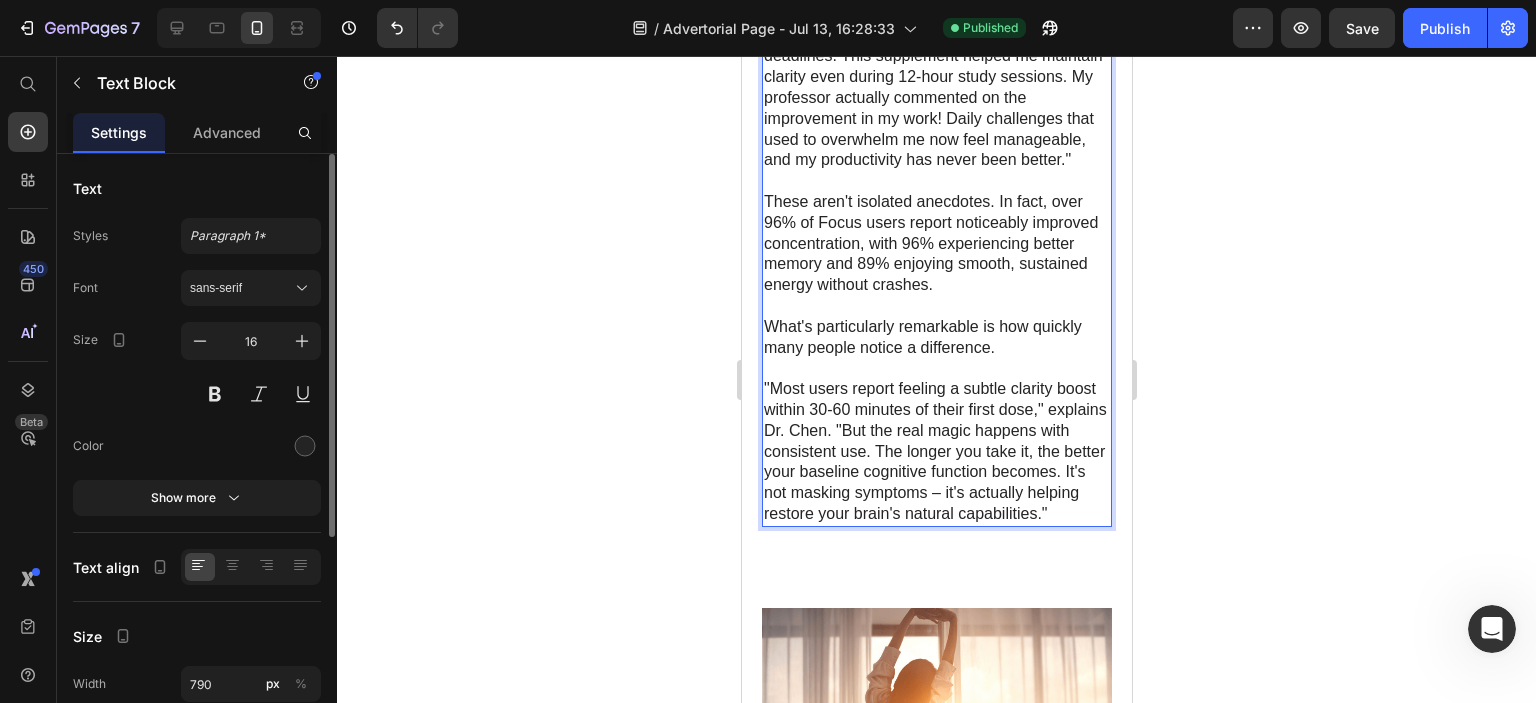 click on "These aren't isolated anecdotes. In fact, over 96% of Focus users report noticeably improved concentration, with 96% experiencing better memory and 89% enjoying smooth, sustained energy without crashes." at bounding box center (936, 244) 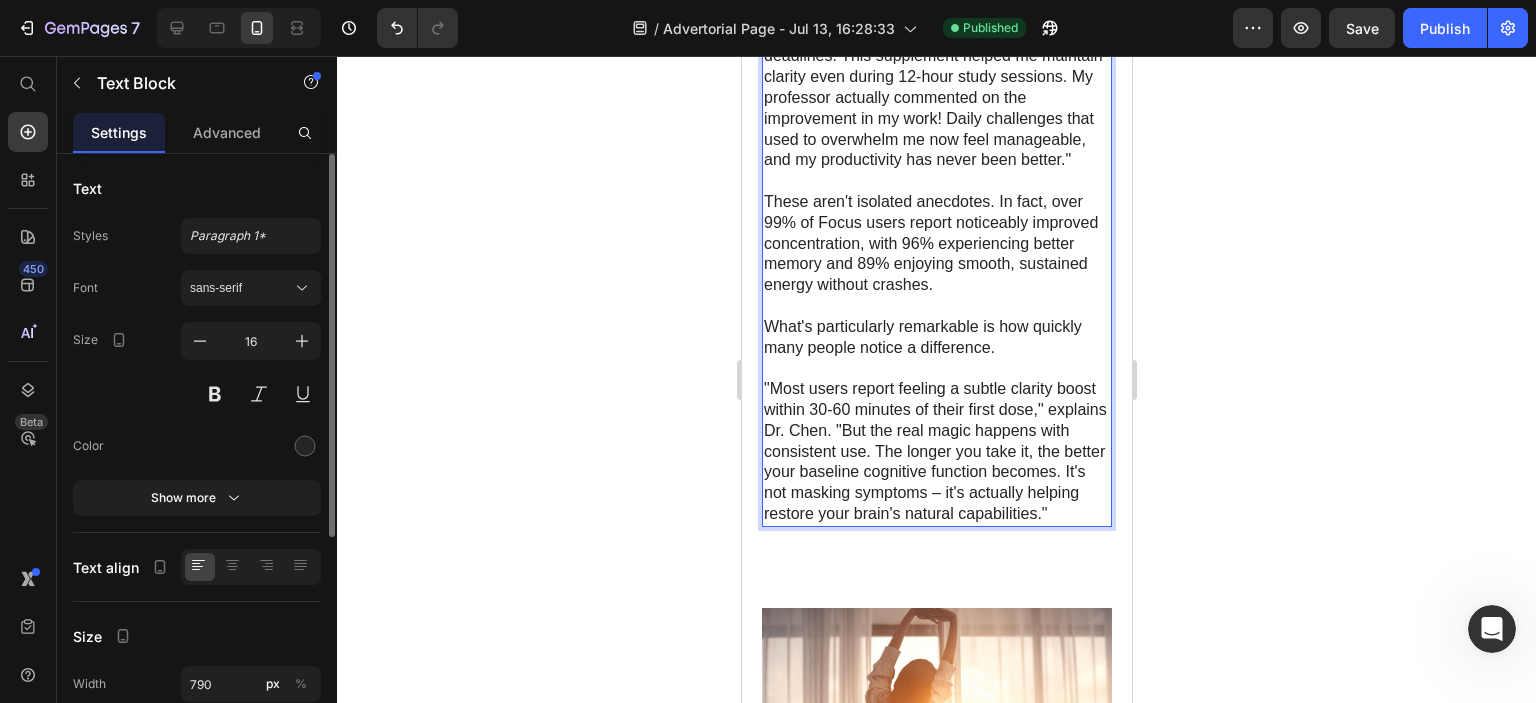 click on "These aren't isolated anecdotes. In fact, over 99% of Focus users report noticeably improved concentration, with 96% experiencing better memory and 89% enjoying smooth, sustained energy without crashes." at bounding box center [936, 244] 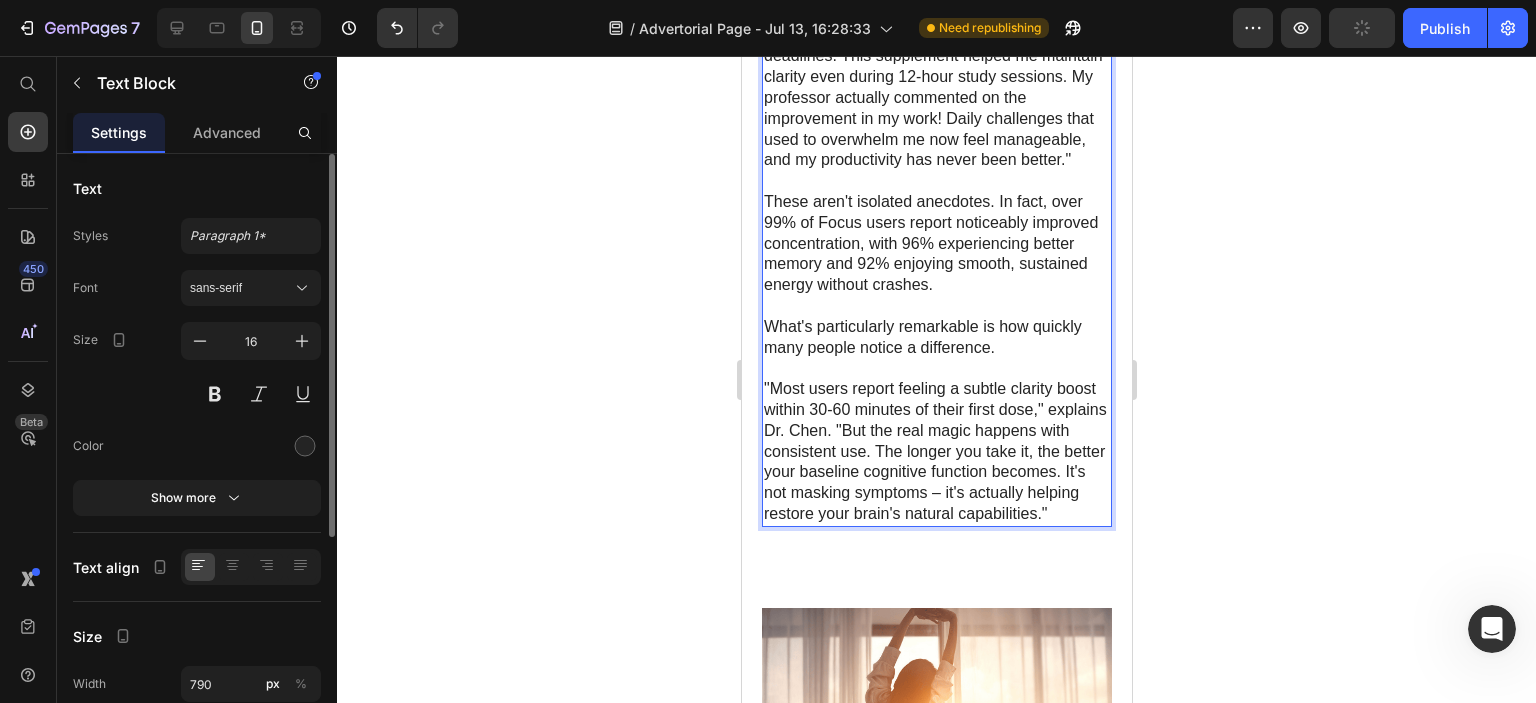 click 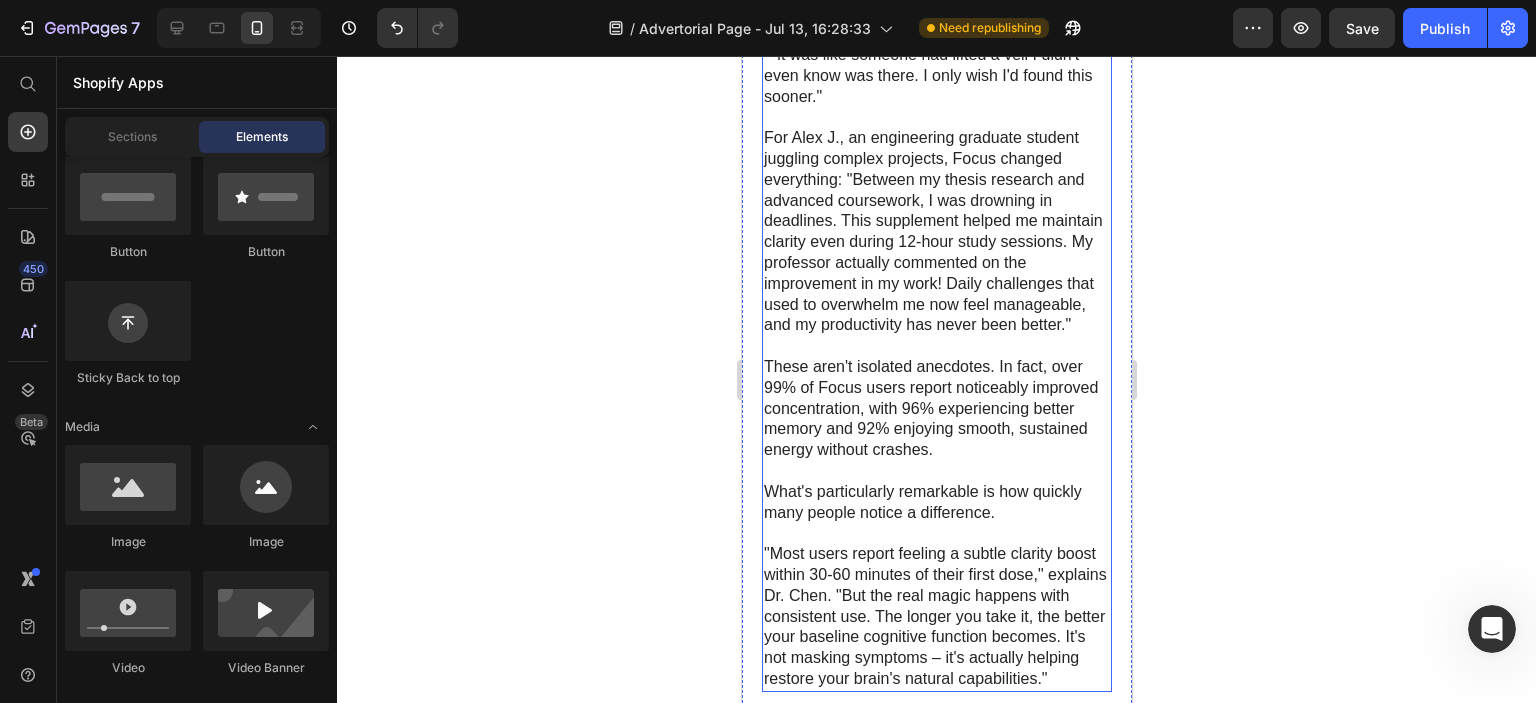 scroll, scrollTop: 8185, scrollLeft: 0, axis: vertical 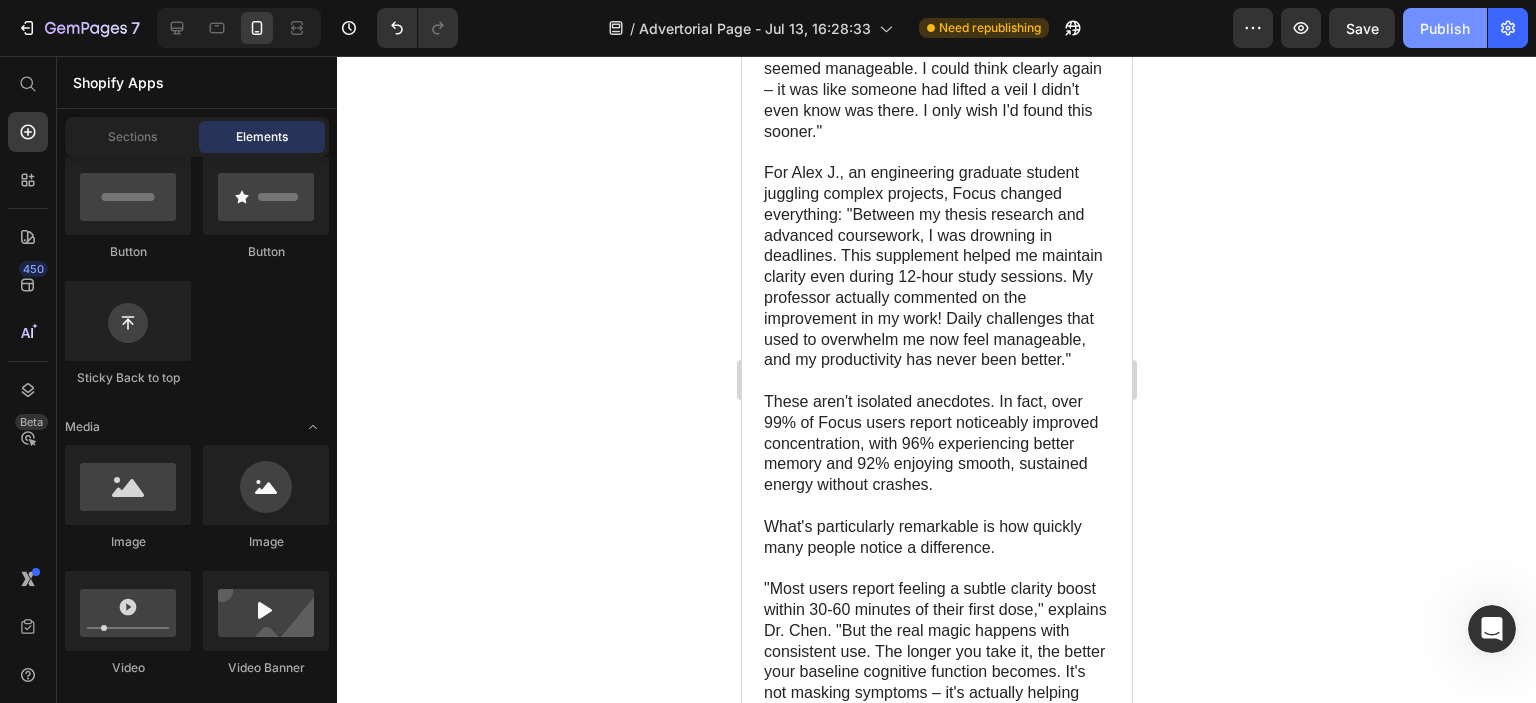 click on "Publish" 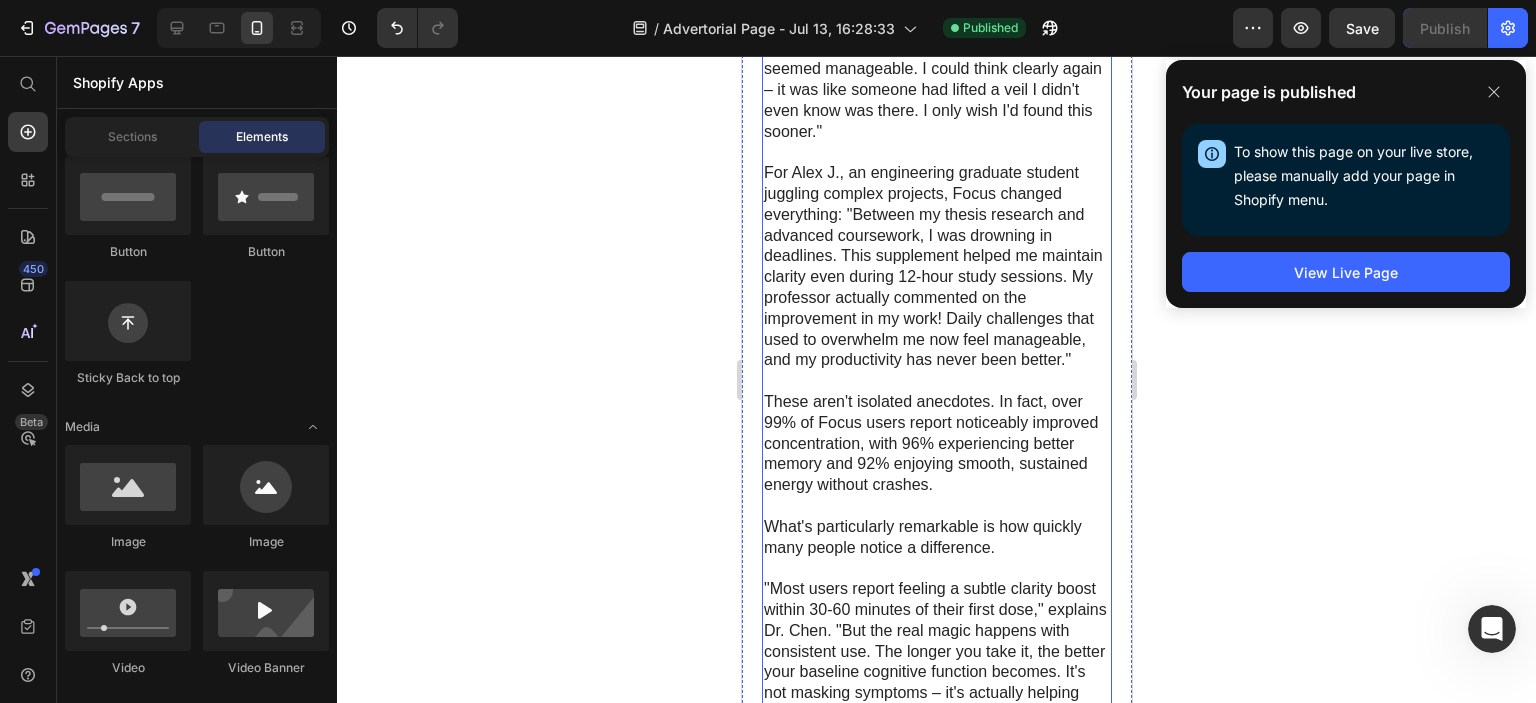 click on "These aren't isolated anecdotes. In fact, over 99% of Focus users report noticeably improved concentration, with 96% experiencing better memory and 92% enjoying smooth, sustained energy without crashes." at bounding box center [936, 444] 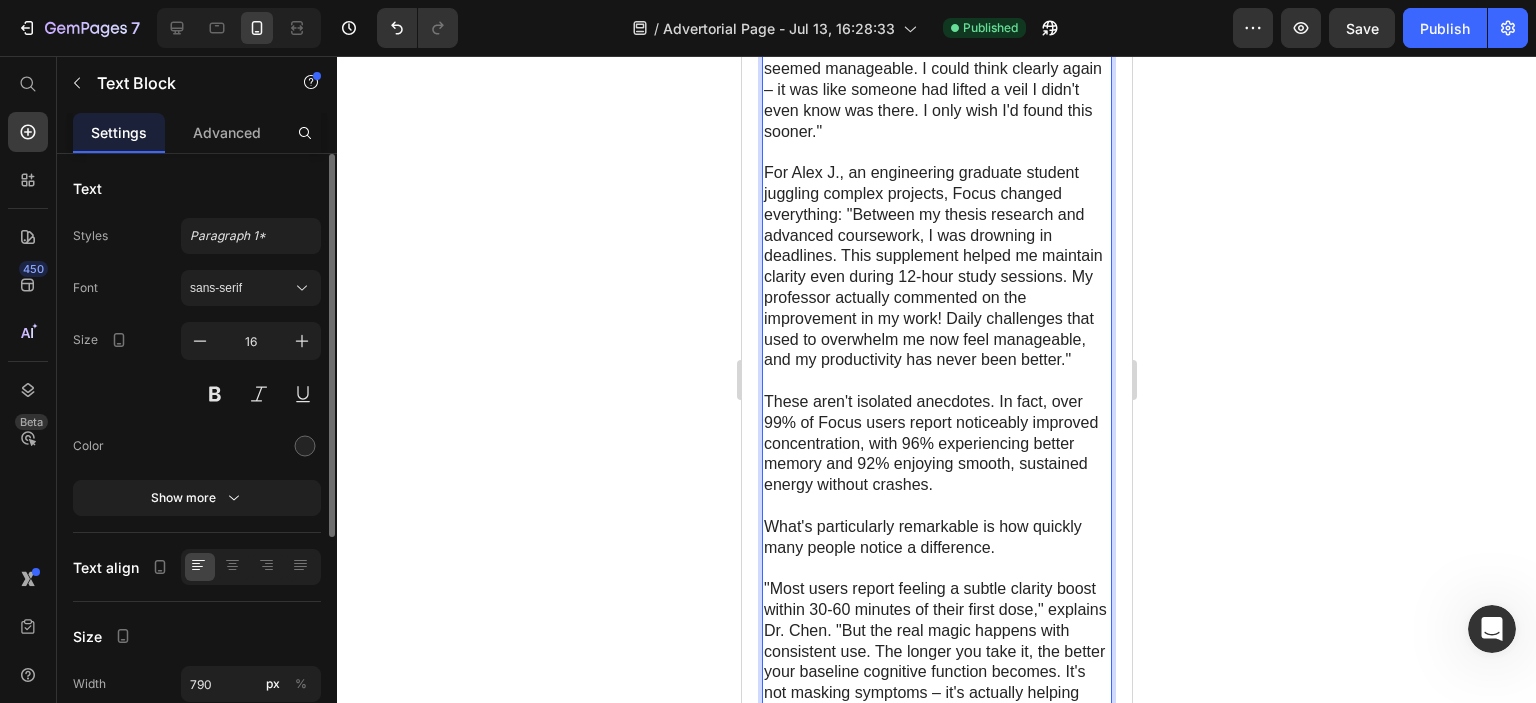 click on "These aren't isolated anecdotes. In fact, over 99% of Focus users report noticeably improved concentration, with 96% experiencing better memory and 92% enjoying smooth, sustained energy without crashes." at bounding box center (936, 444) 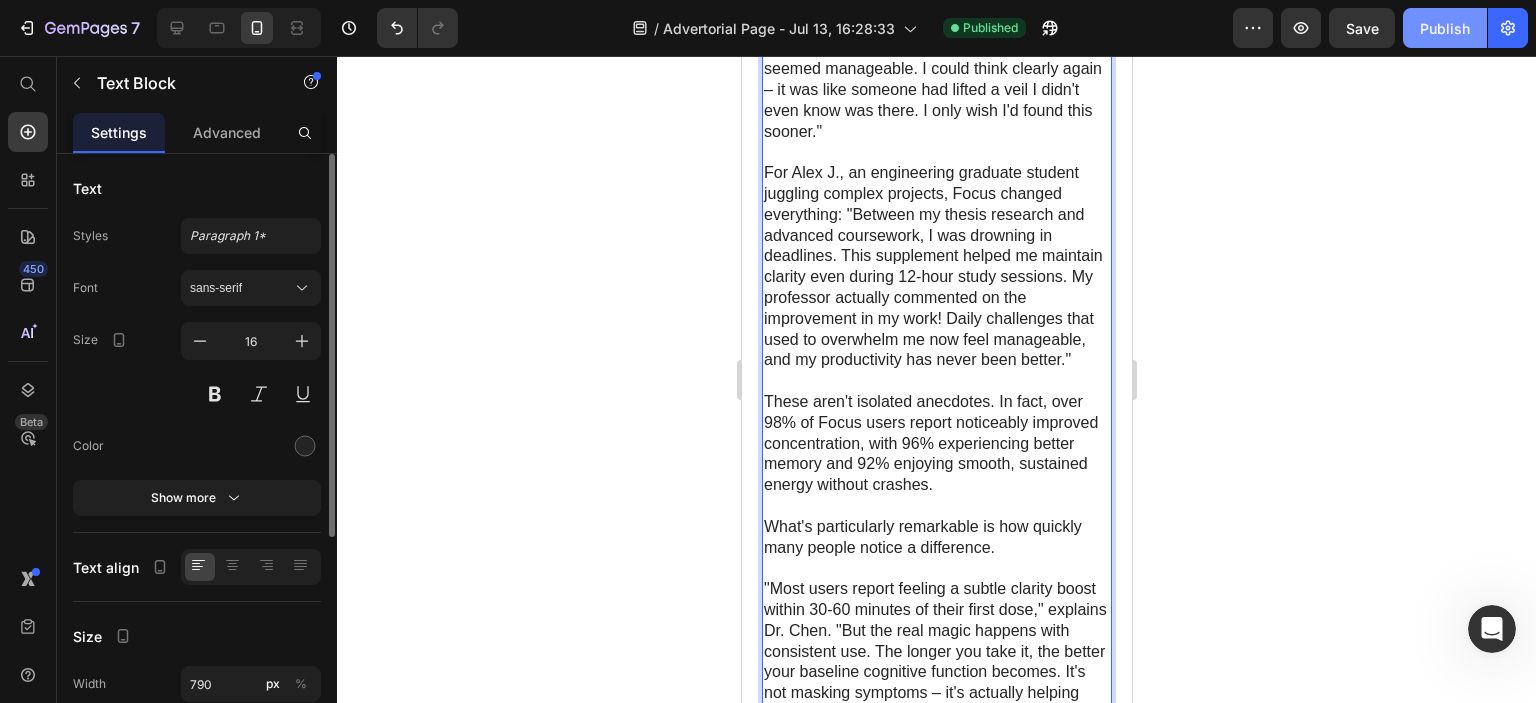 click on "Publish" 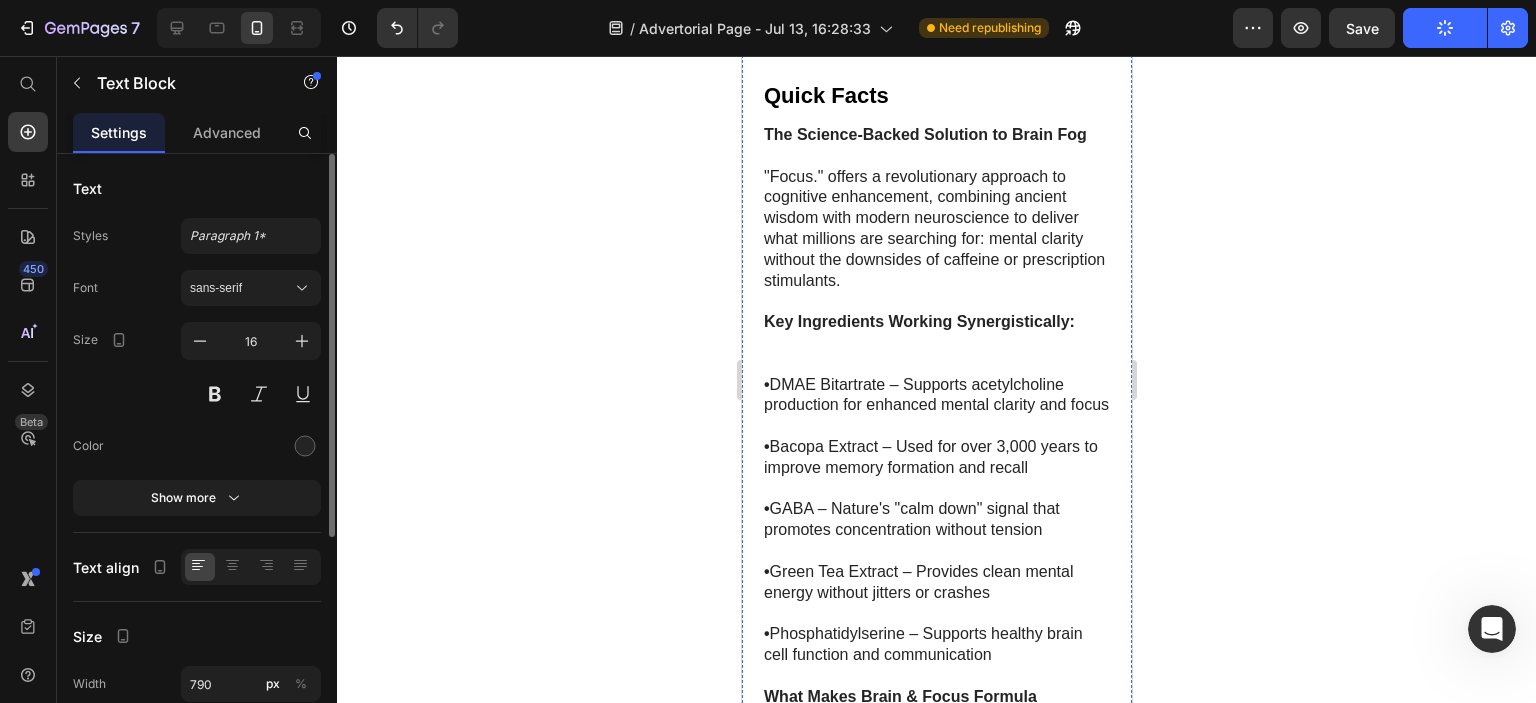 scroll, scrollTop: 12085, scrollLeft: 0, axis: vertical 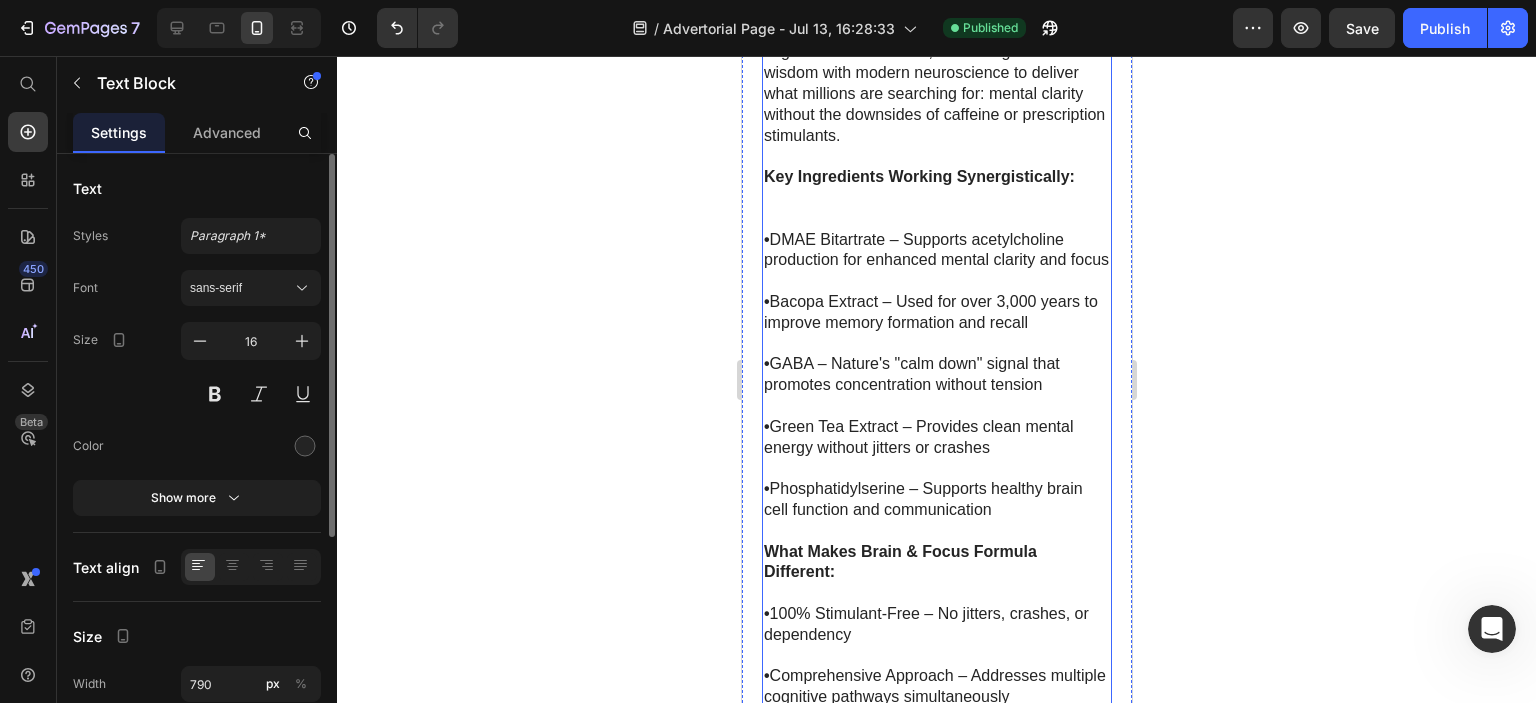 click on "Image Why Most "Focus Solutions" Fail Heading If you've tried other supplements or strategies to improve your focus with disappointing results, there's a reason.   Most commercially available "brain boosters" fall into one of three problematic categories:   1. Glorified caffeine pills  that provide a temporary jolt followed by an inevitable crash   2. Single-ingredient extracts  that address only one aspect of cognitive function   3. Unproven formulas  with ingredients in such small amounts can't possibly work   The reality is that focus is not a single-pathway issue. True cognitive enhancement requires addressing multiple neurological systems simultaneously.   This is precisely why a small team of researchers set out to create something different... Text Block Image The Science Behind True Cognitive Enhancement Heading   Unlike stimulant-based products, Focus works through multiple pathways to naturally enhance your brain's performance:   1. Bacopa Monnieri   2. DMAE (Dimethylaminoethanol)" at bounding box center [936, -2329] 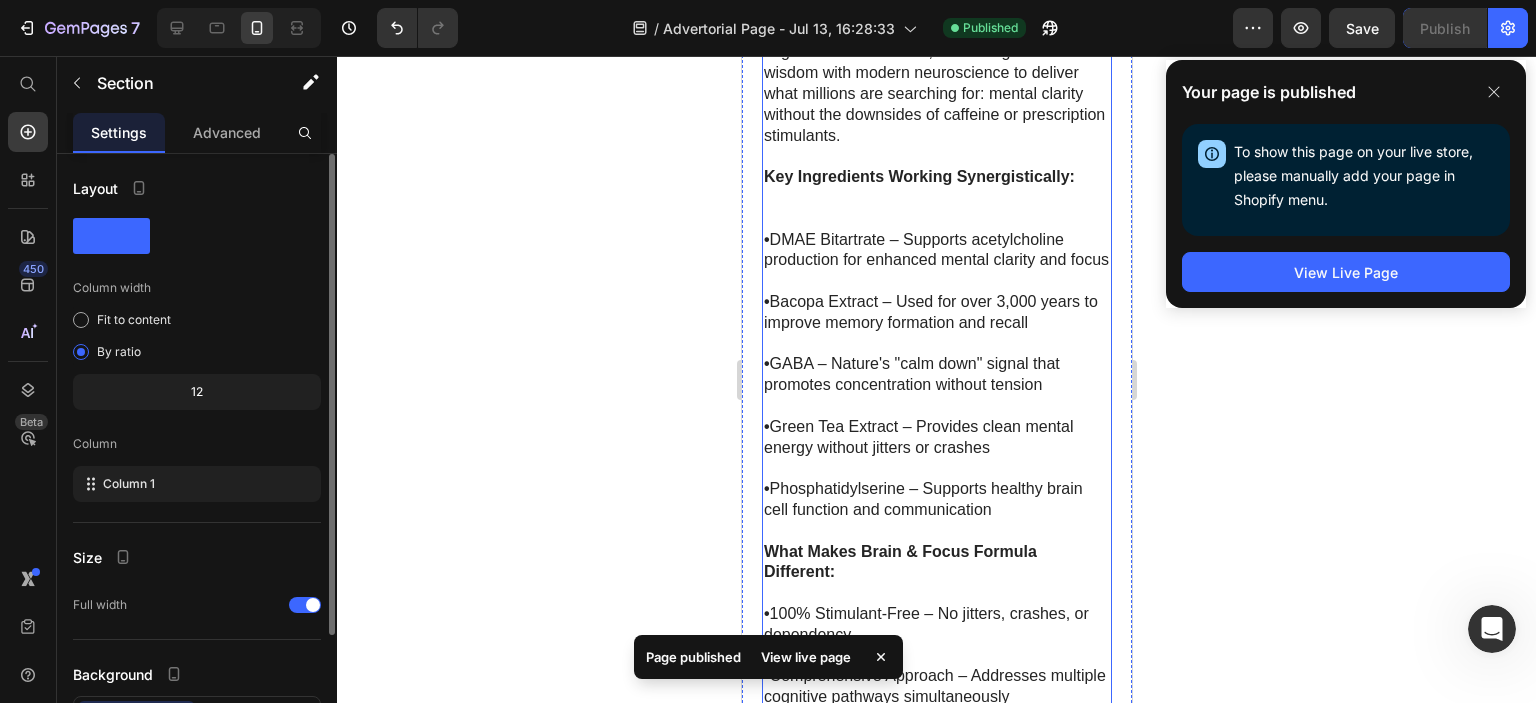 click on "•" at bounding box center (766, 239) 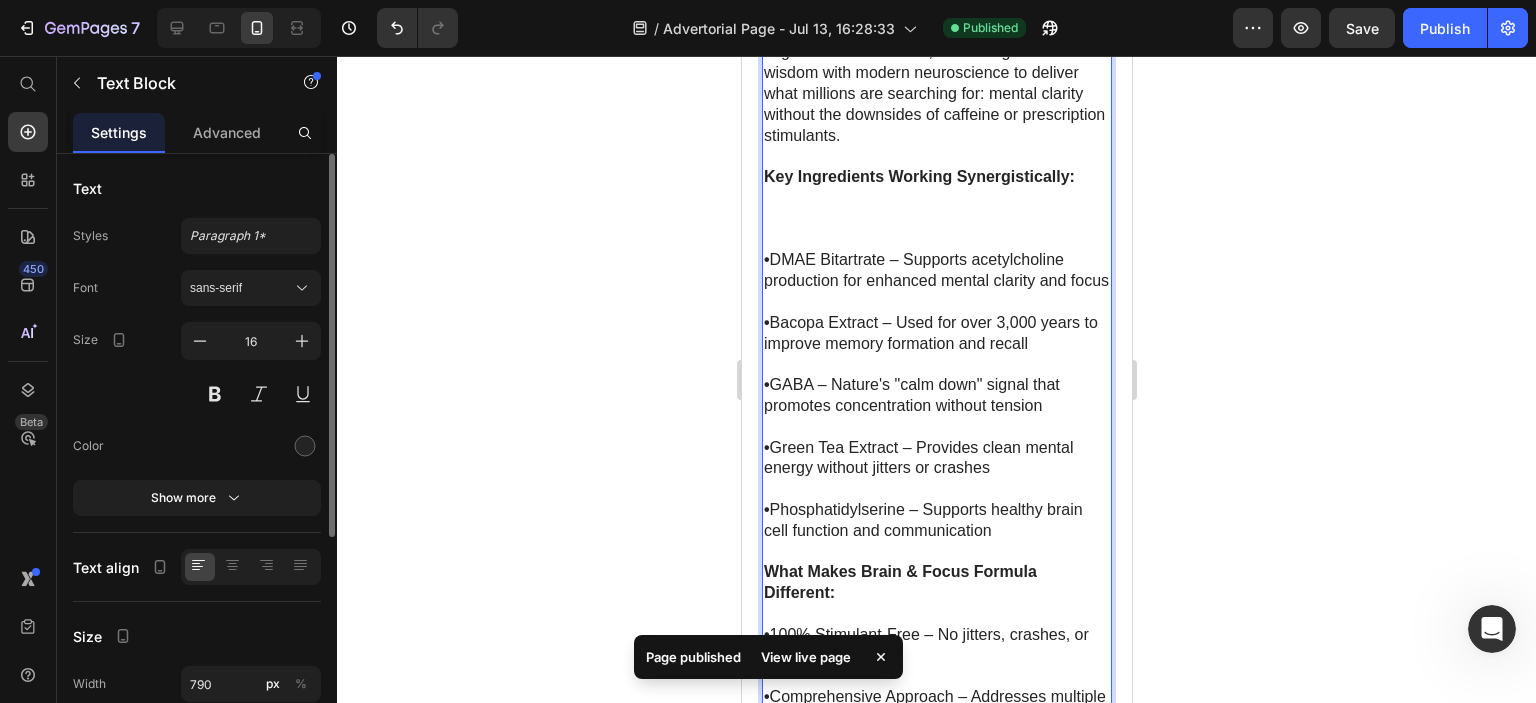 click on "•" at bounding box center [766, 259] 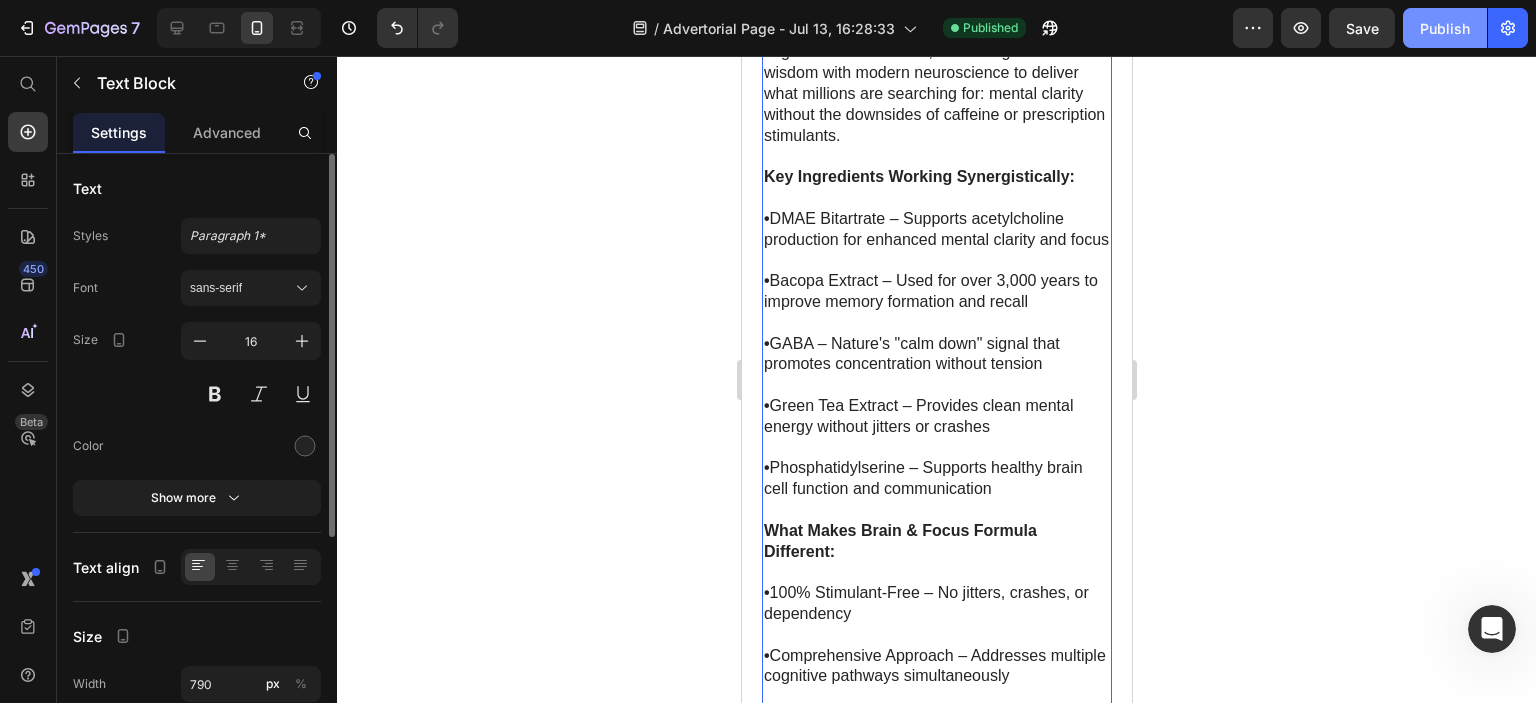 click on "Publish" 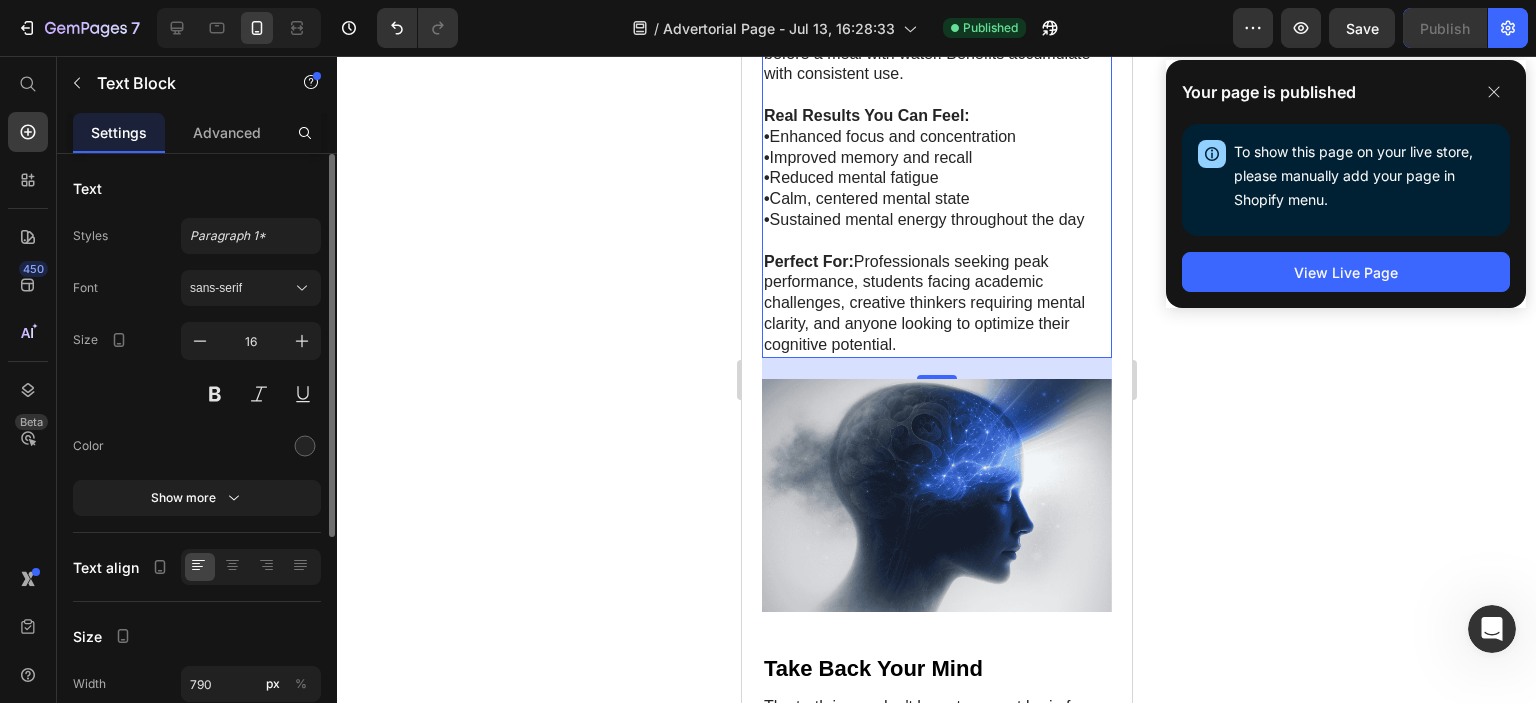 scroll, scrollTop: 12985, scrollLeft: 0, axis: vertical 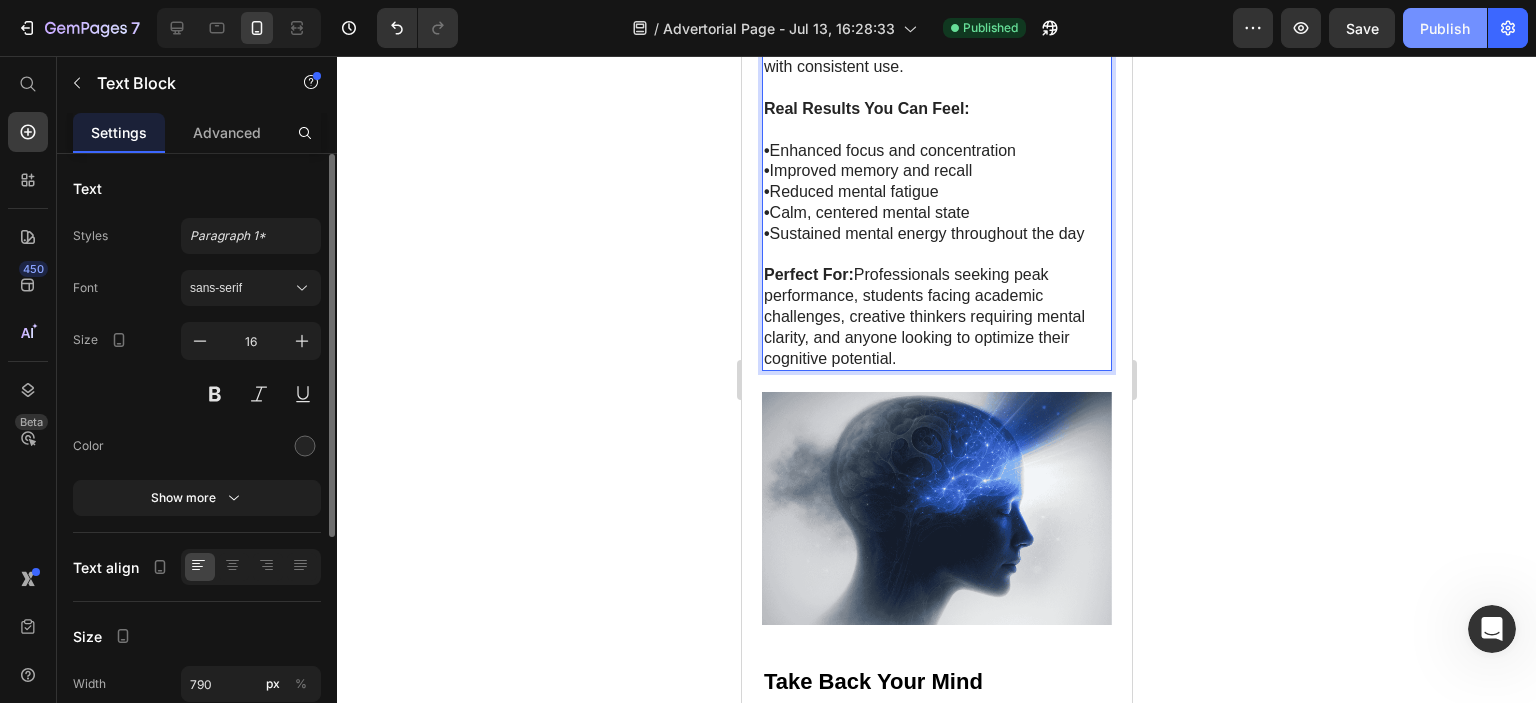 click on "Publish" at bounding box center (1445, 28) 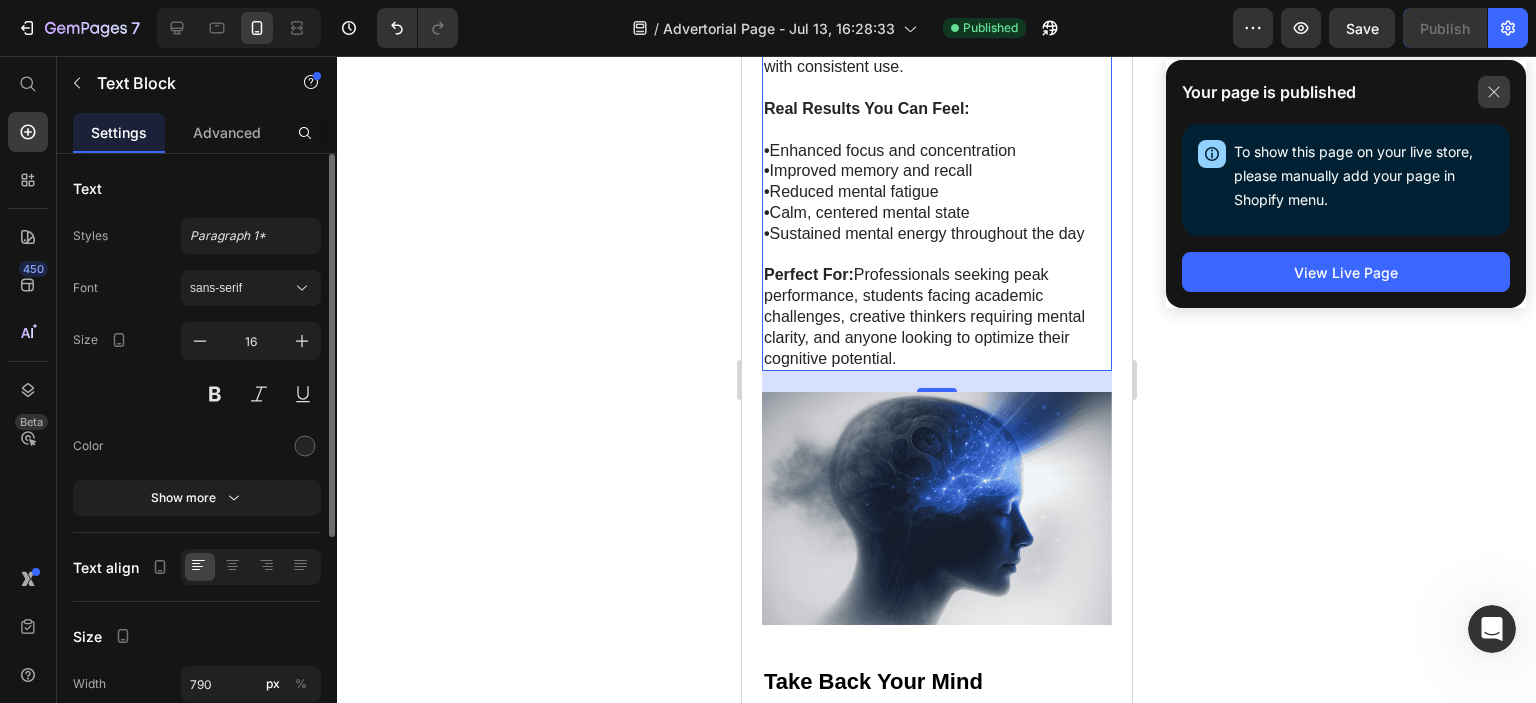 click 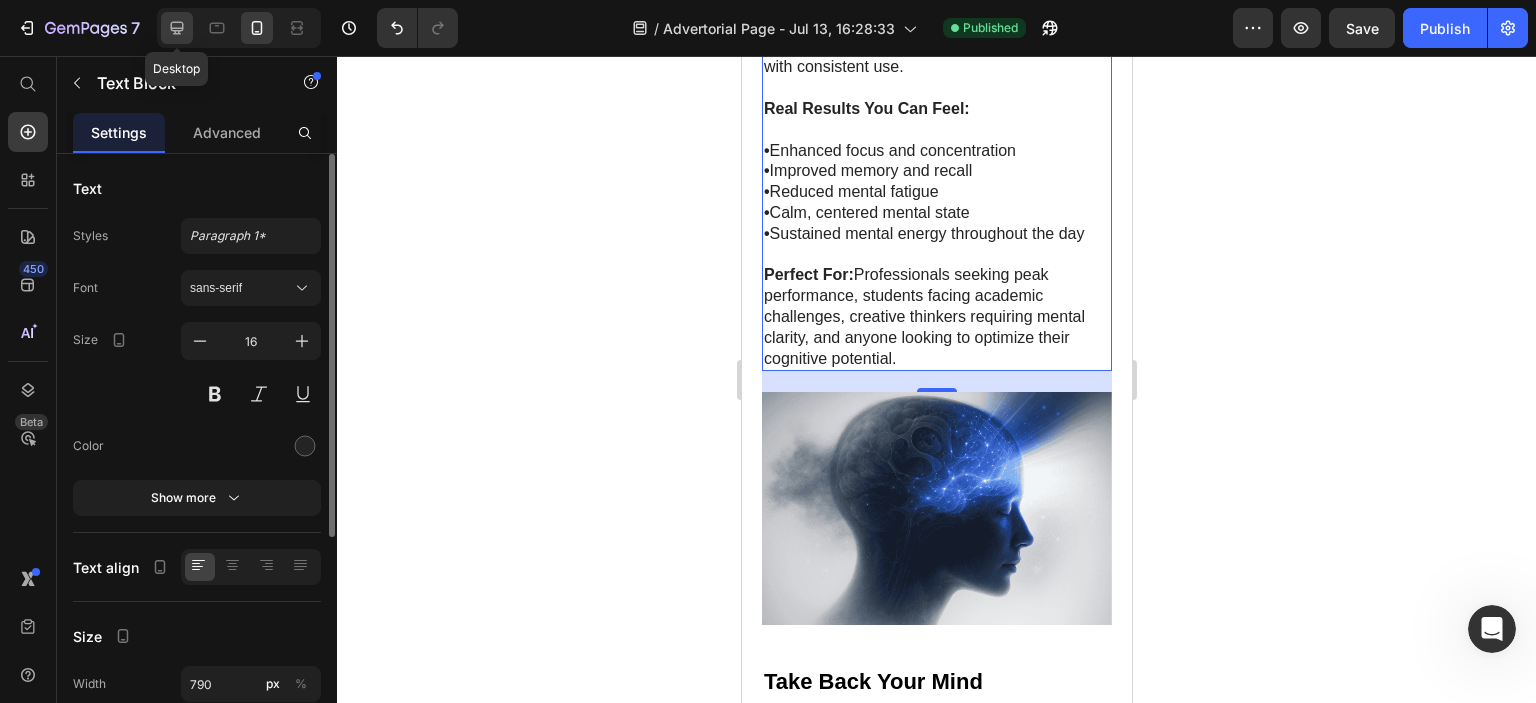 click 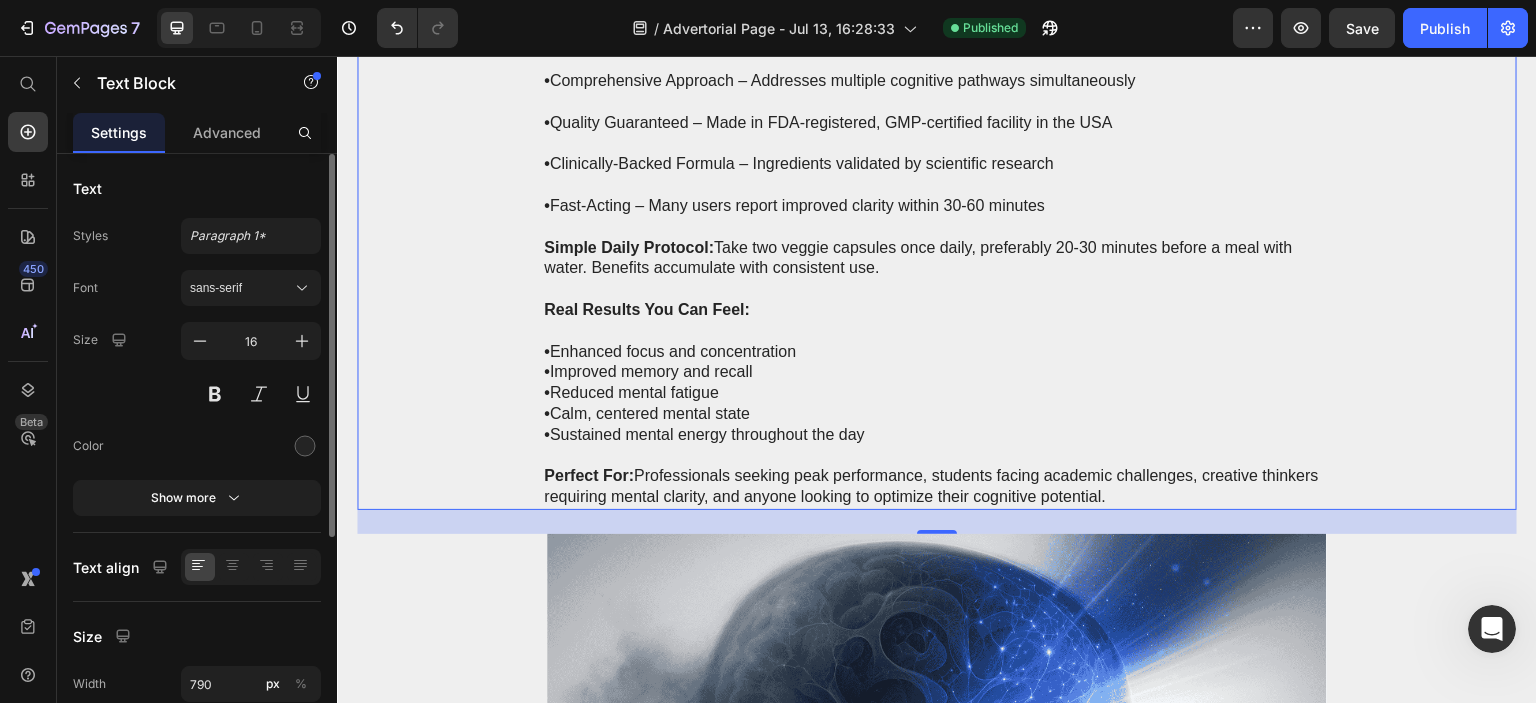 scroll, scrollTop: 12018, scrollLeft: 0, axis: vertical 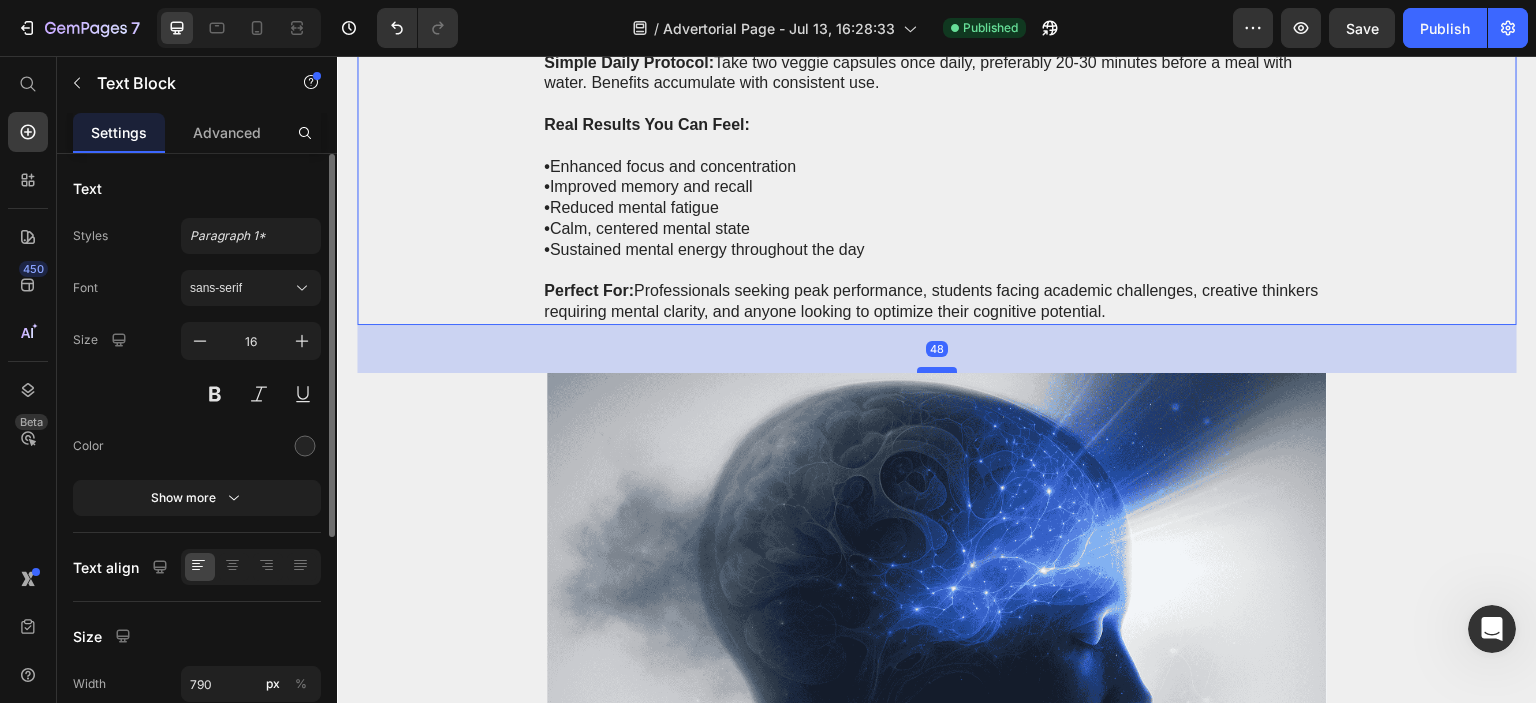 drag, startPoint x: 935, startPoint y: 344, endPoint x: 938, endPoint y: 368, distance: 24.186773 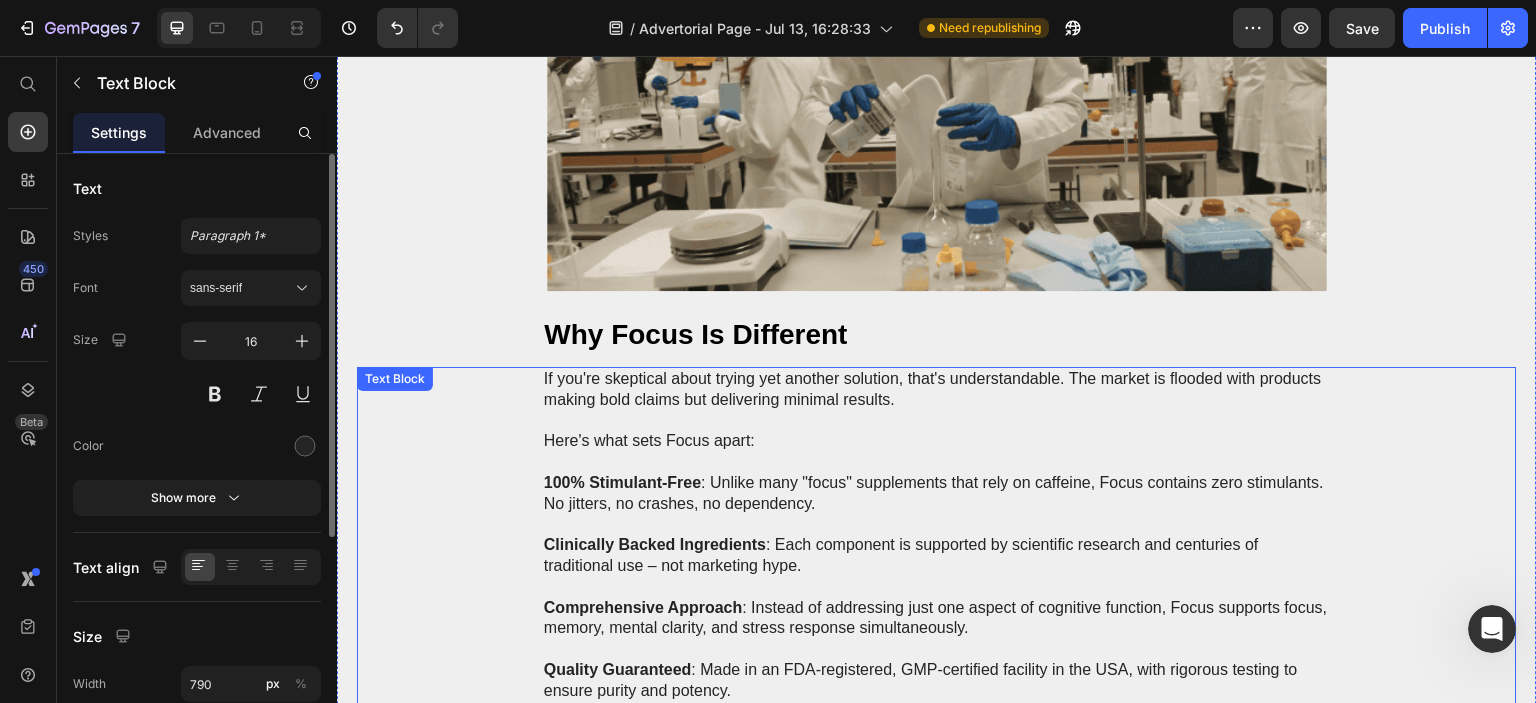 scroll, scrollTop: 10518, scrollLeft: 0, axis: vertical 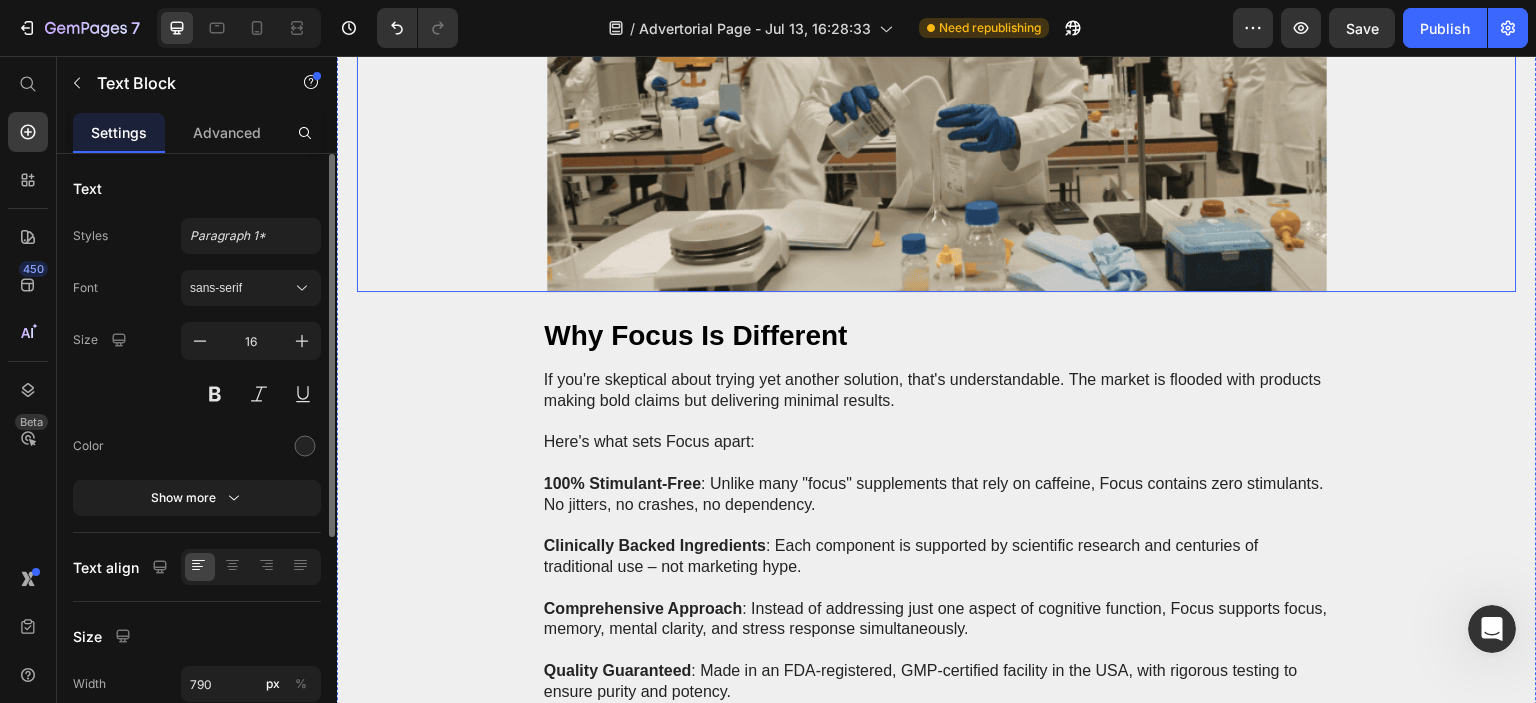 click at bounding box center (937, 72) 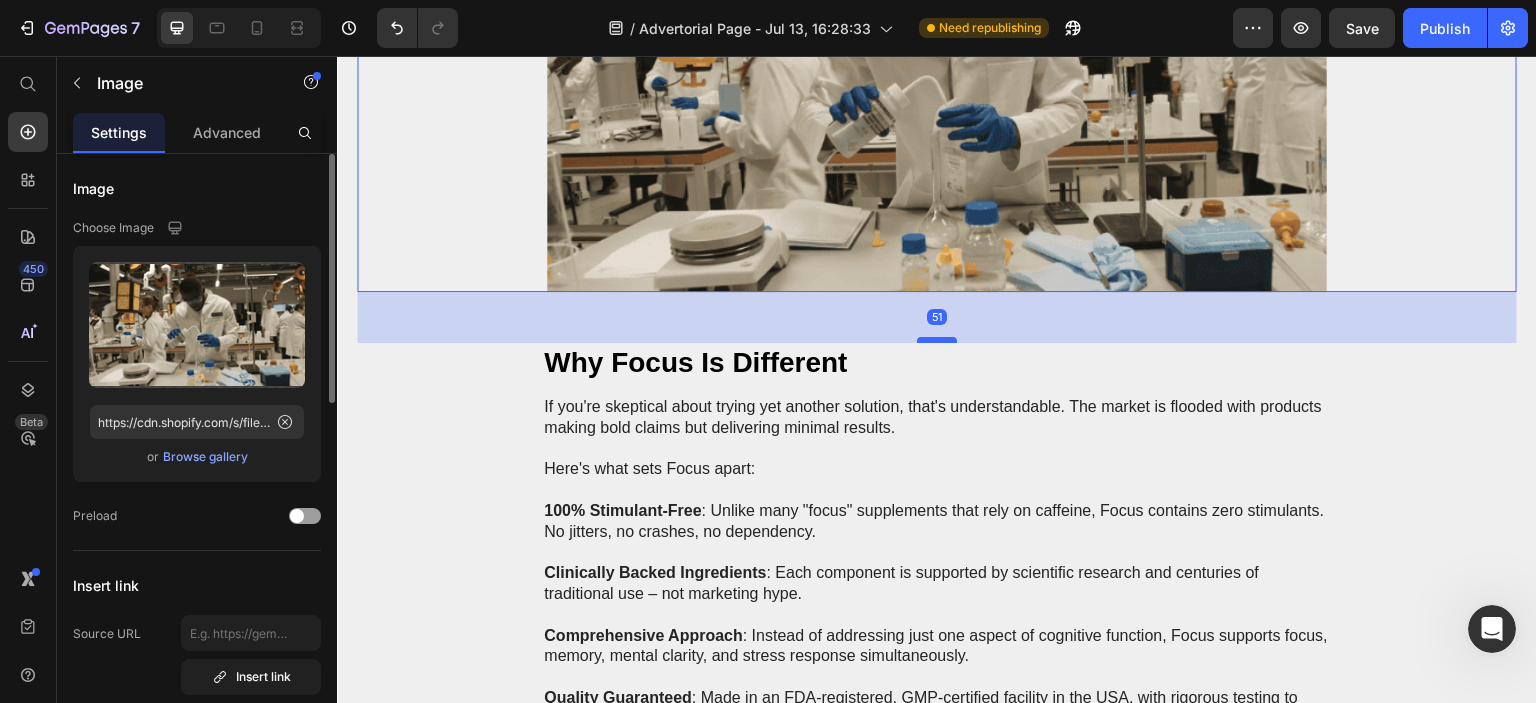 drag, startPoint x: 936, startPoint y: 310, endPoint x: 930, endPoint y: 337, distance: 27.658634 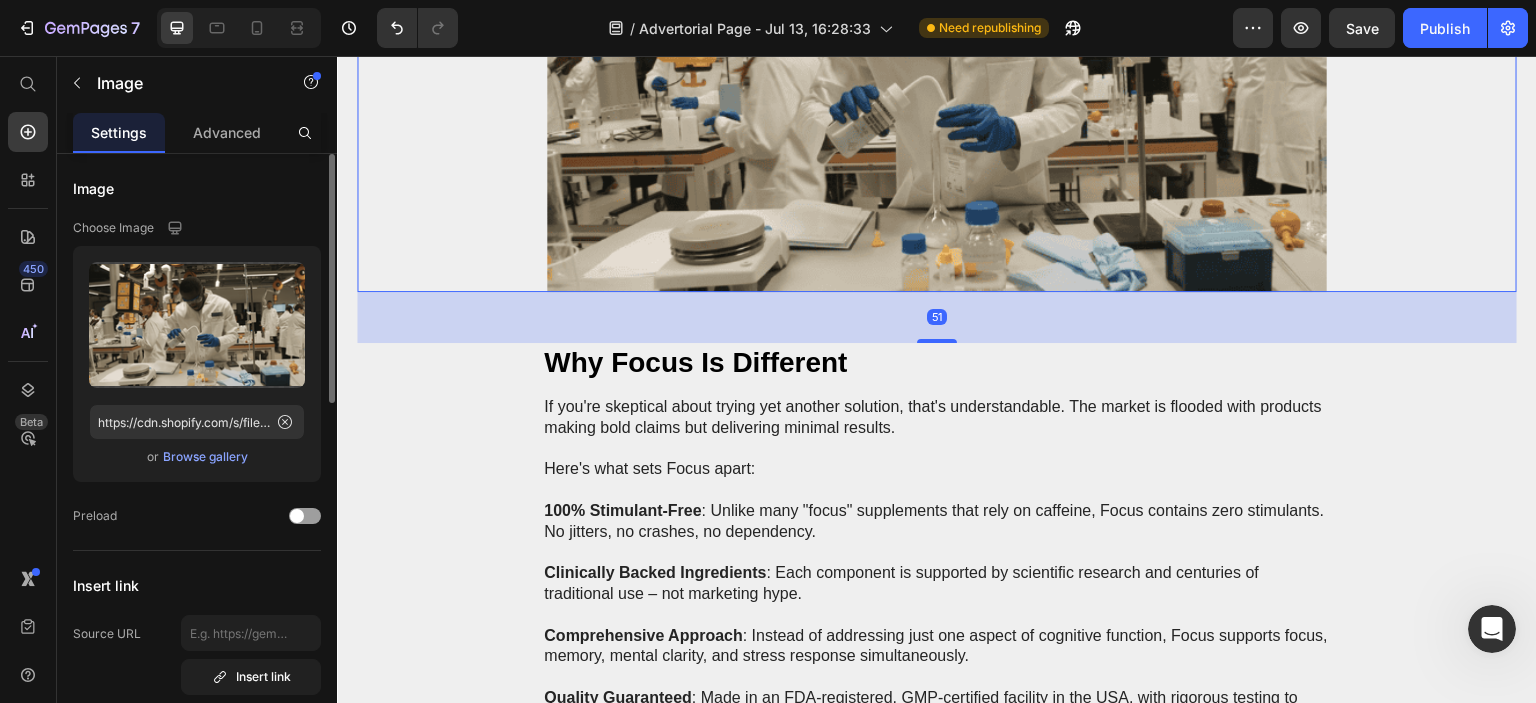 click on "Why Focus Is Different" at bounding box center (937, 363) 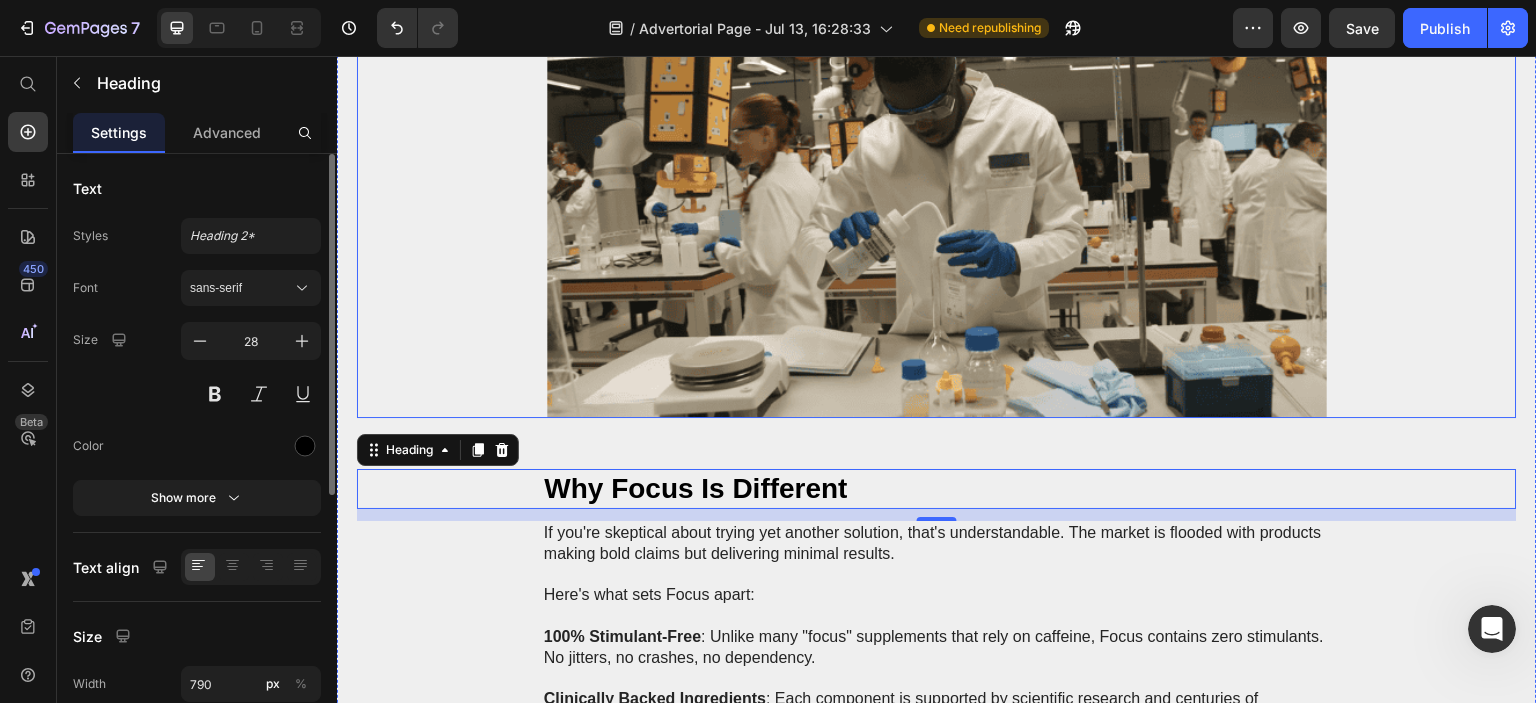 scroll, scrollTop: 10118, scrollLeft: 0, axis: vertical 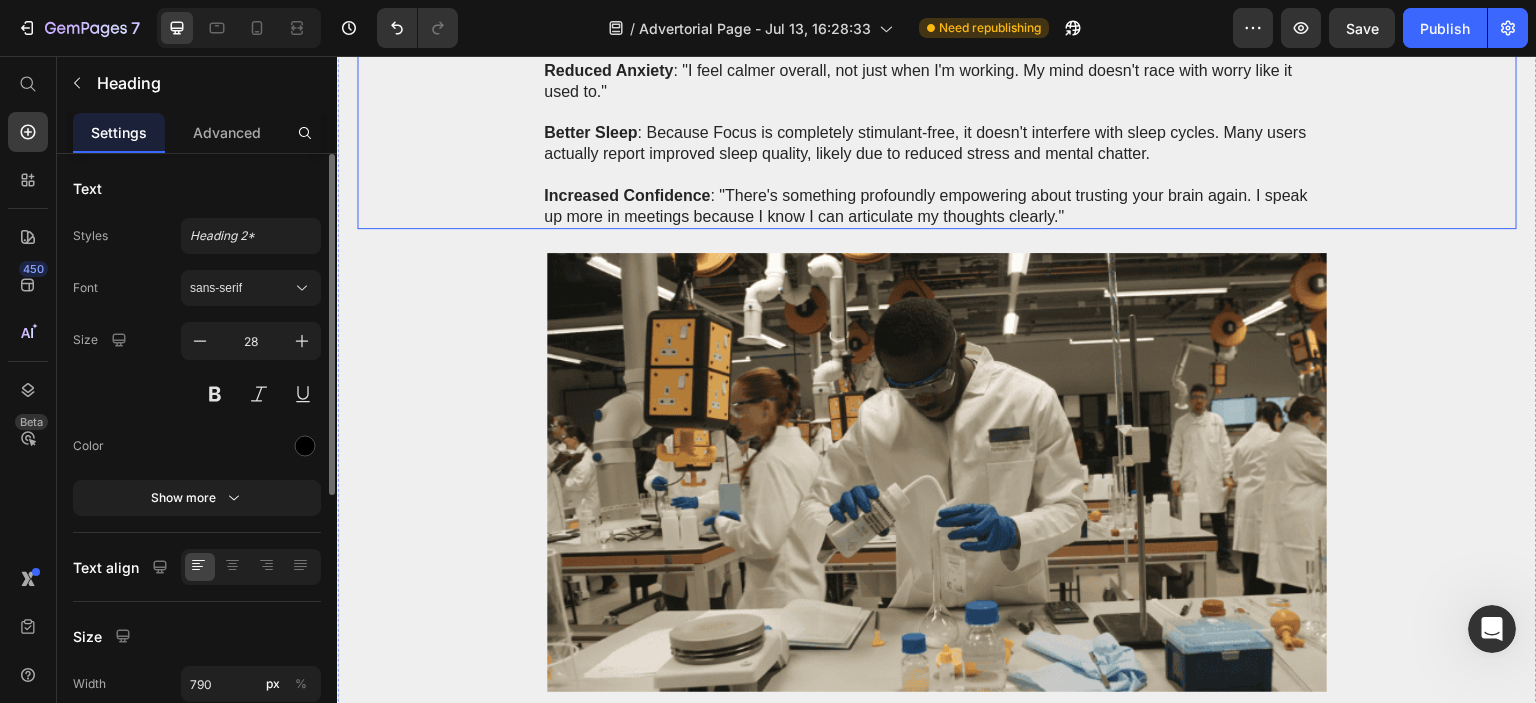 click on "While improved concentration is the most immediate benefit, many users report additional positive changes:   Enhanced Memory : "I can remember names and details again. It's like my brain's filing system has been reorganized."   Reduced Anxiety : "I feel calmer overall, not just when I'm working. My mind doesn't race with worry like it used to."   Better Sleep : Because Focus is completely stimulant-free, it doesn't interfere with sleep cycles. Many users actually report improved sleep quality, likely due to reduced stress and mental chatter.   Increased Confidence : "There's something profoundly empowering about trusting your brain again. I speak up more in meetings because I know I can articulate my thoughts clearly."" at bounding box center (937, 92) 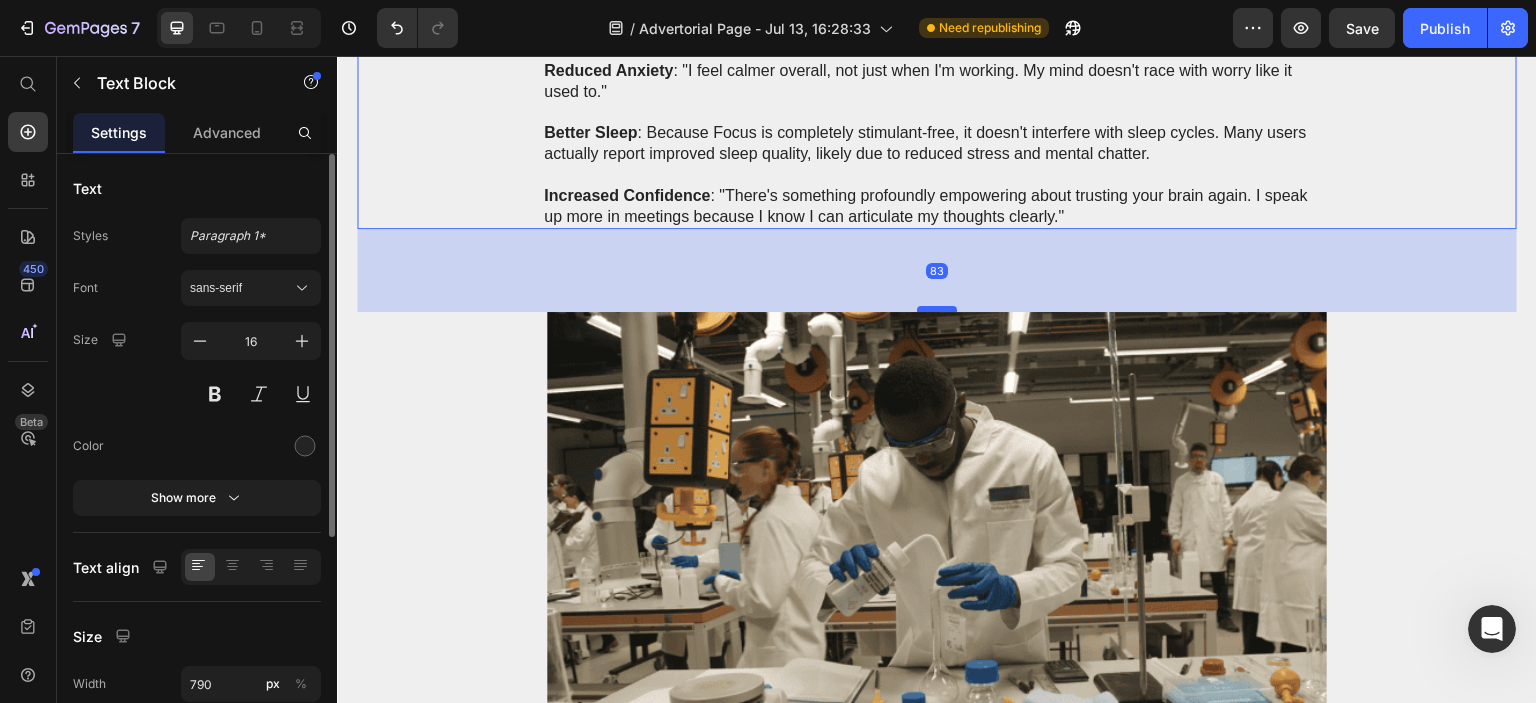 drag, startPoint x: 933, startPoint y: 251, endPoint x: 929, endPoint y: 310, distance: 59.135437 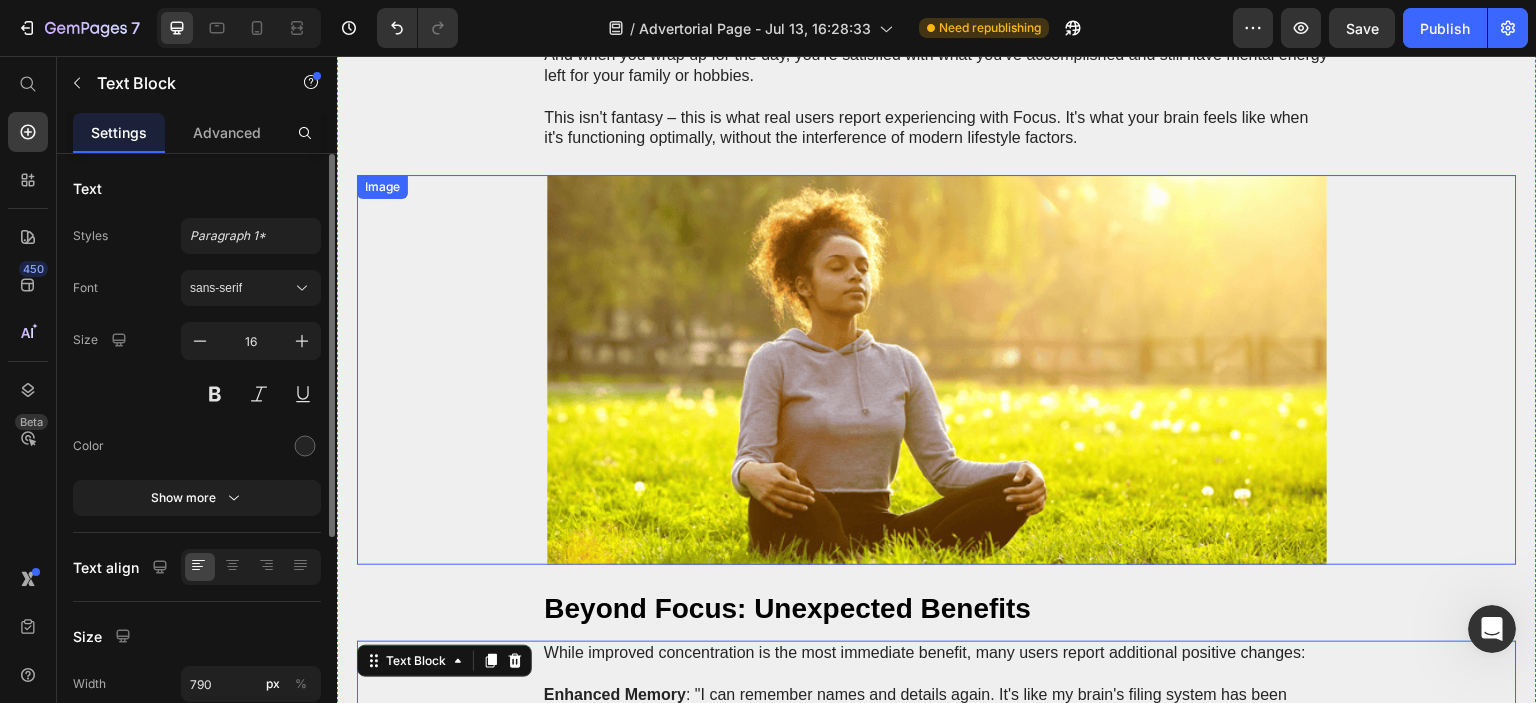 scroll, scrollTop: 9318, scrollLeft: 0, axis: vertical 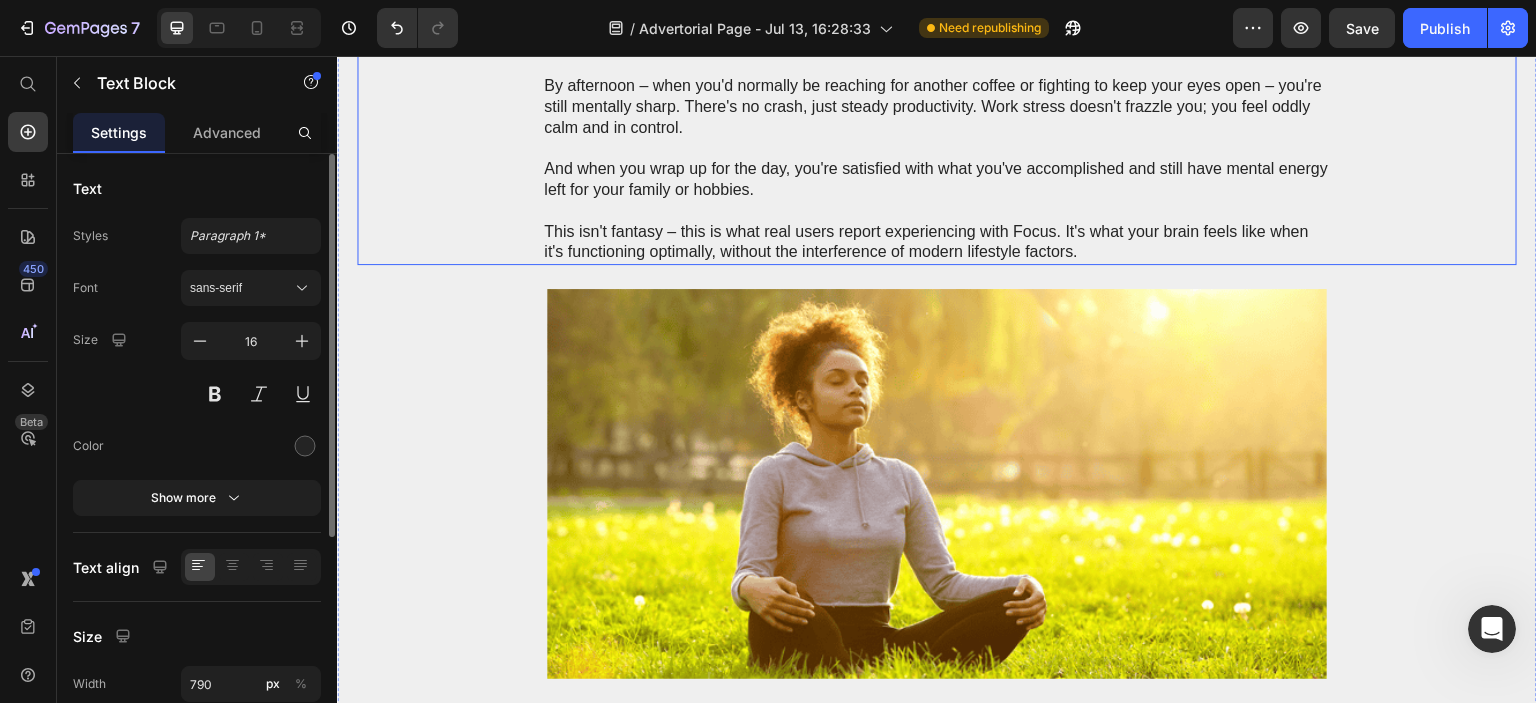 click on "This isn't fantasy – this is what real users report experiencing with Focus. It's what your brain feels like when it's functioning optimally, without the interference of modern lifestyle factors." at bounding box center [937, 243] 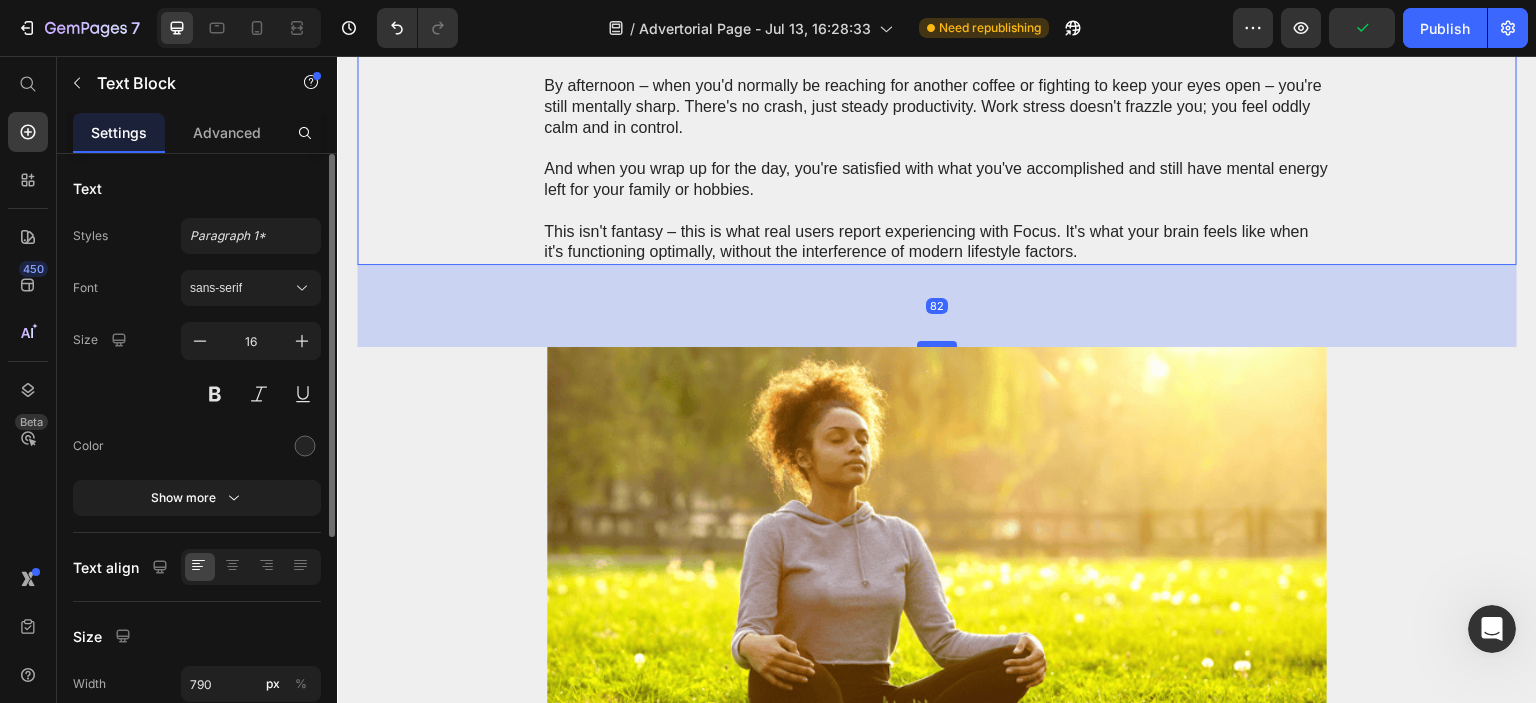 drag, startPoint x: 937, startPoint y: 287, endPoint x: 938, endPoint y: 345, distance: 58.00862 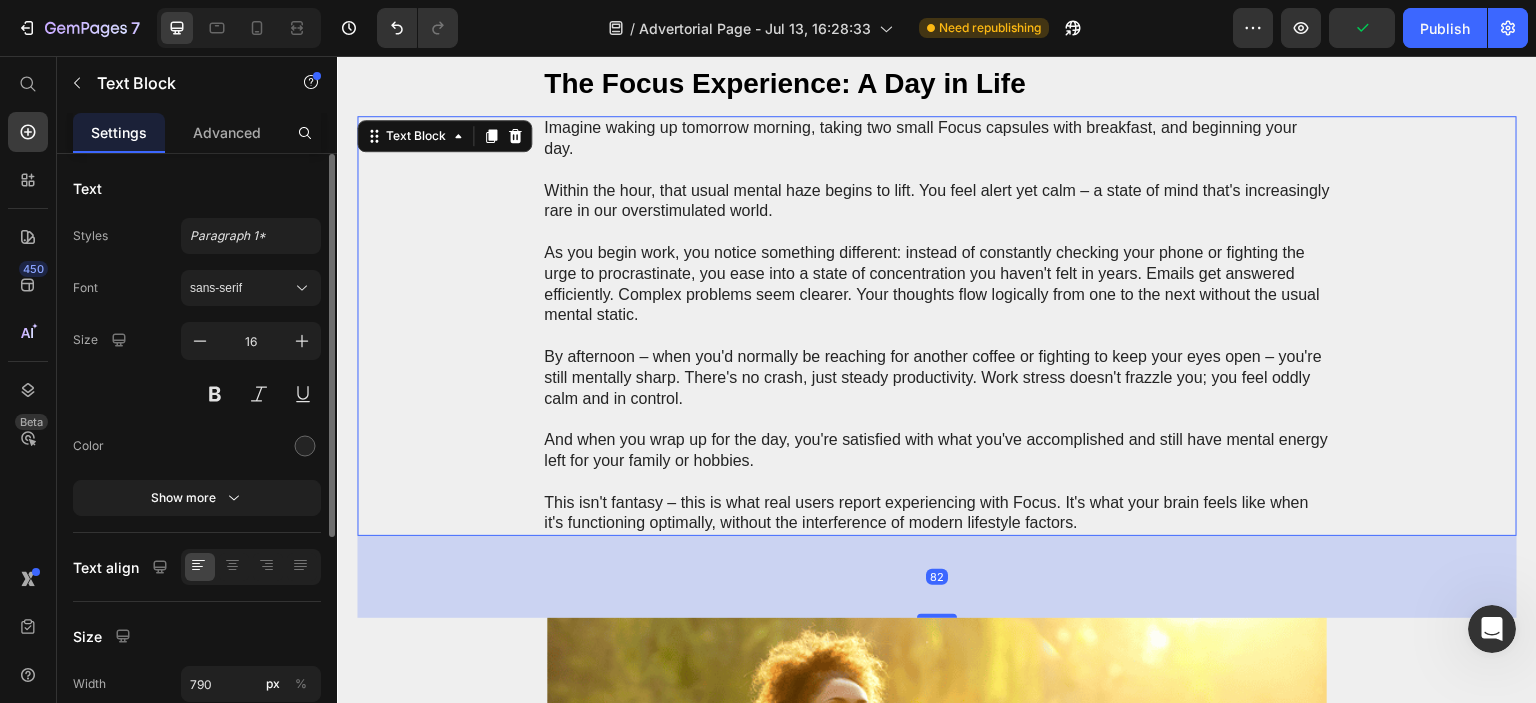 scroll, scrollTop: 8818, scrollLeft: 0, axis: vertical 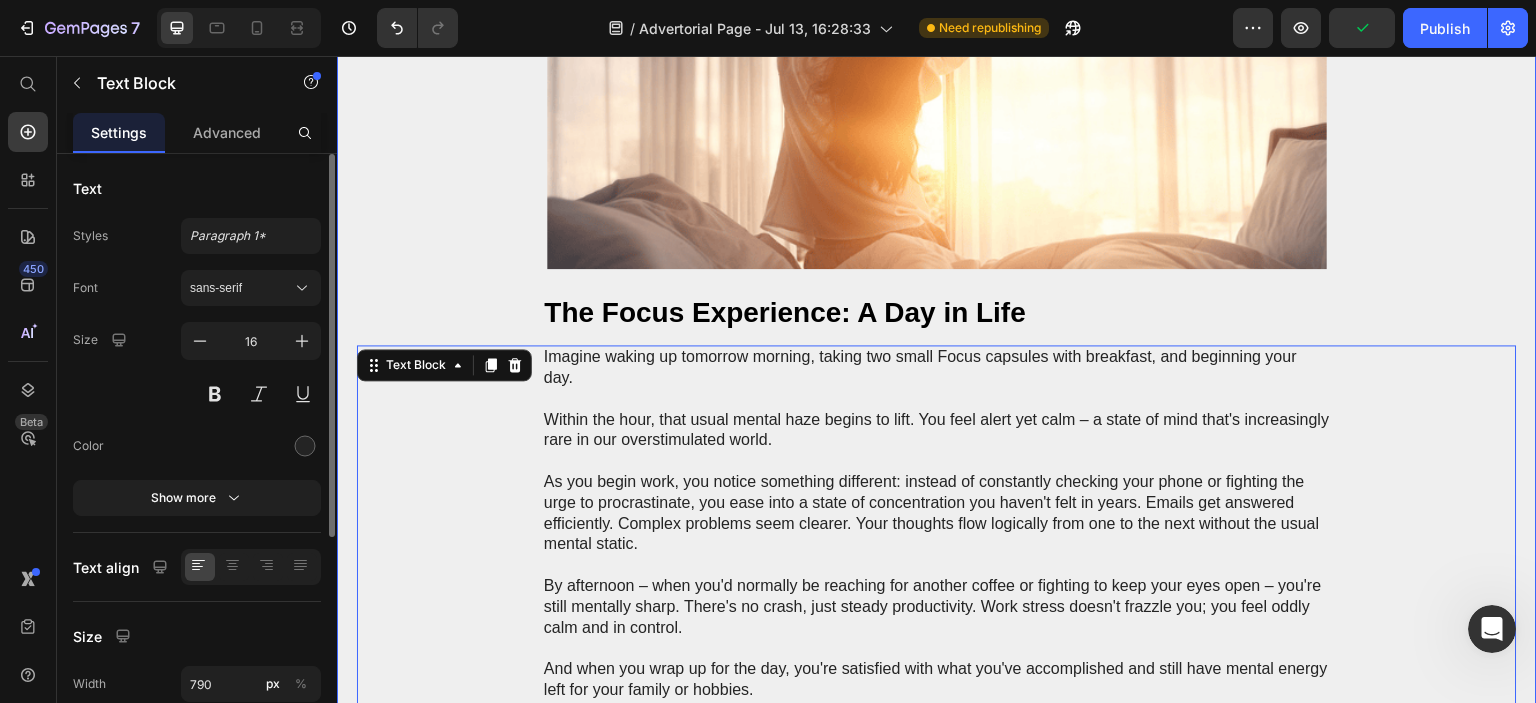 click on "Image Why Most "Focus Solutions" Fail Heading If you've tried other supplements or strategies to improve your focus with disappointing results, there's a reason.   Most commercially available "brain boosters" fall into one of three problematic categories:   1. Glorified caffeine pills  that provide a temporary jolt followed by an inevitable crash   2. Single-ingredient extracts  that address only one aspect of cognitive function   3. Unproven formulas  with ingredients in such small amounts can't possibly work   The reality is that focus is not a single-pathway issue. True cognitive enhancement requires addressing multiple neurological systems simultaneously.   This is precisely why a small team of researchers set out to create something different... Text Block Image The Science Behind True Cognitive Enhancement Heading   Unlike stimulant-based products, Focus works through multiple pathways to naturally enhance your brain's performance:   1. Bacopa Monnieri   2. DMAE (Dimethylaminoethanol)" at bounding box center (937, 597) 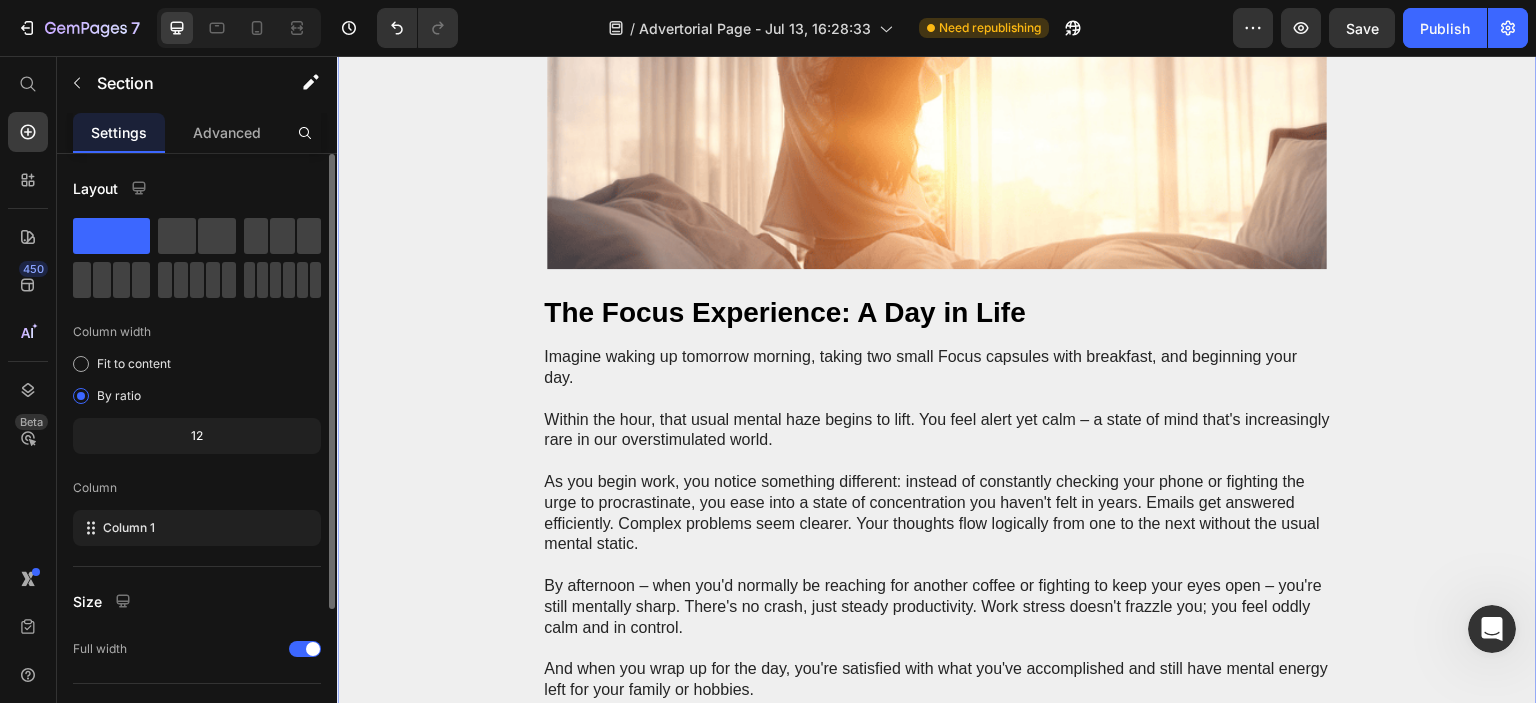 click on "Image Why Most "Focus Solutions" Fail Heading If you've tried other supplements or strategies to improve your focus with disappointing results, there's a reason.   Most commercially available "brain boosters" fall into one of three problematic categories:   1. Glorified caffeine pills  that provide a temporary jolt followed by an inevitable crash   2. Single-ingredient extracts  that address only one aspect of cognitive function   3. Unproven formulas  with ingredients in such small amounts can't possibly work   The reality is that focus is not a single-pathway issue. True cognitive enhancement requires addressing multiple neurological systems simultaneously.   This is precisely why a small team of researchers set out to create something different... Text Block Image The Science Behind True Cognitive Enhancement Heading   Unlike stimulant-based products, Focus works through multiple pathways to naturally enhance your brain's performance:   1. Bacopa Monnieri   2. DMAE (Dimethylaminoethanol)" at bounding box center [937, 597] 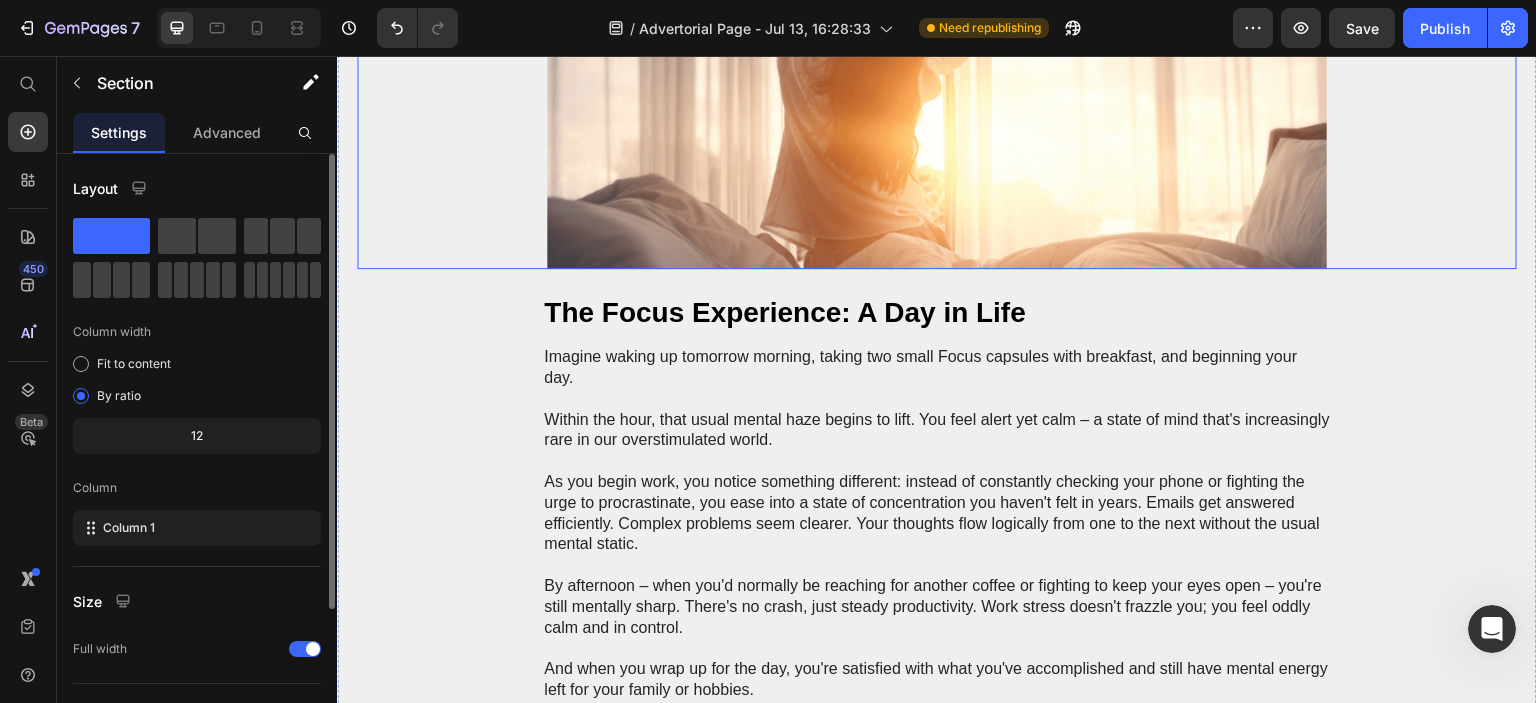 click at bounding box center [937, 65] 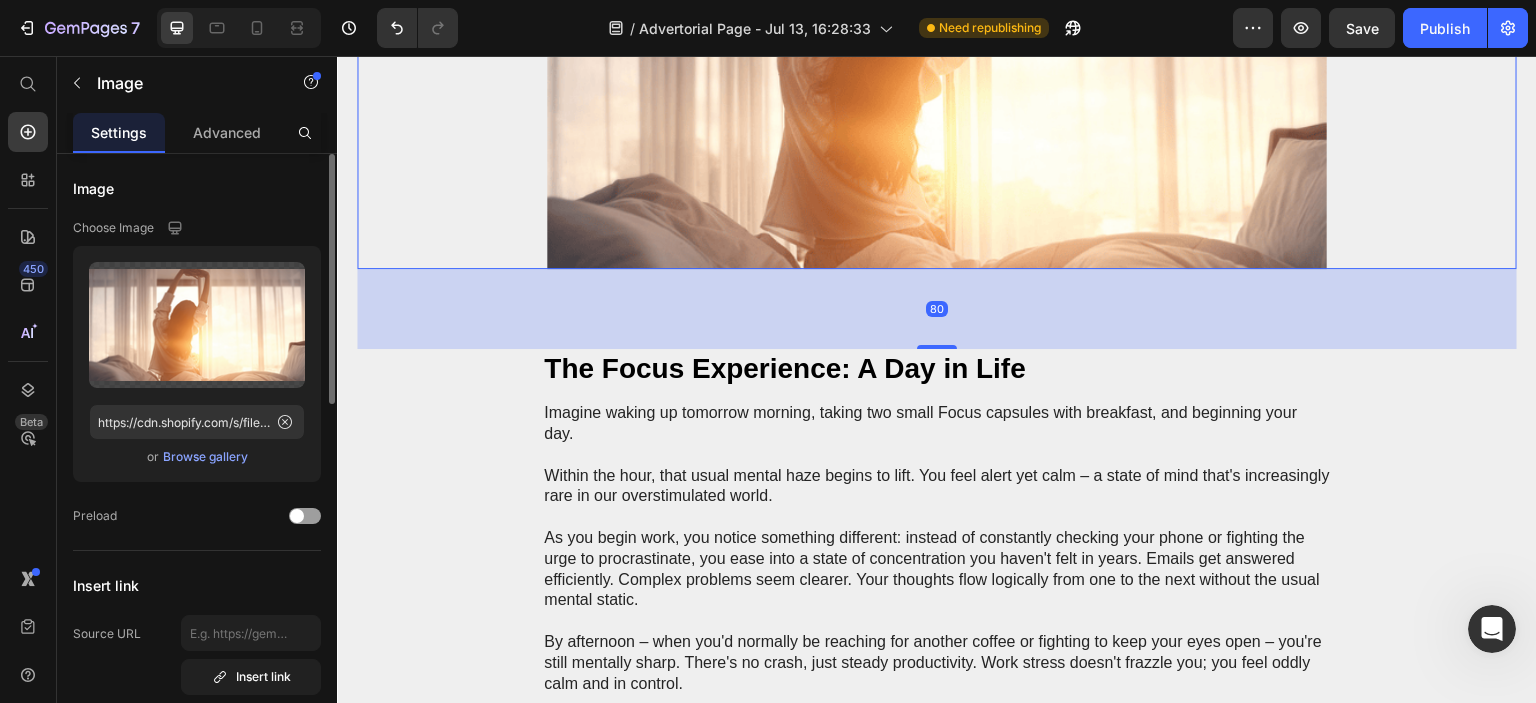 drag, startPoint x: 923, startPoint y: 291, endPoint x: 928, endPoint y: 347, distance: 56.22277 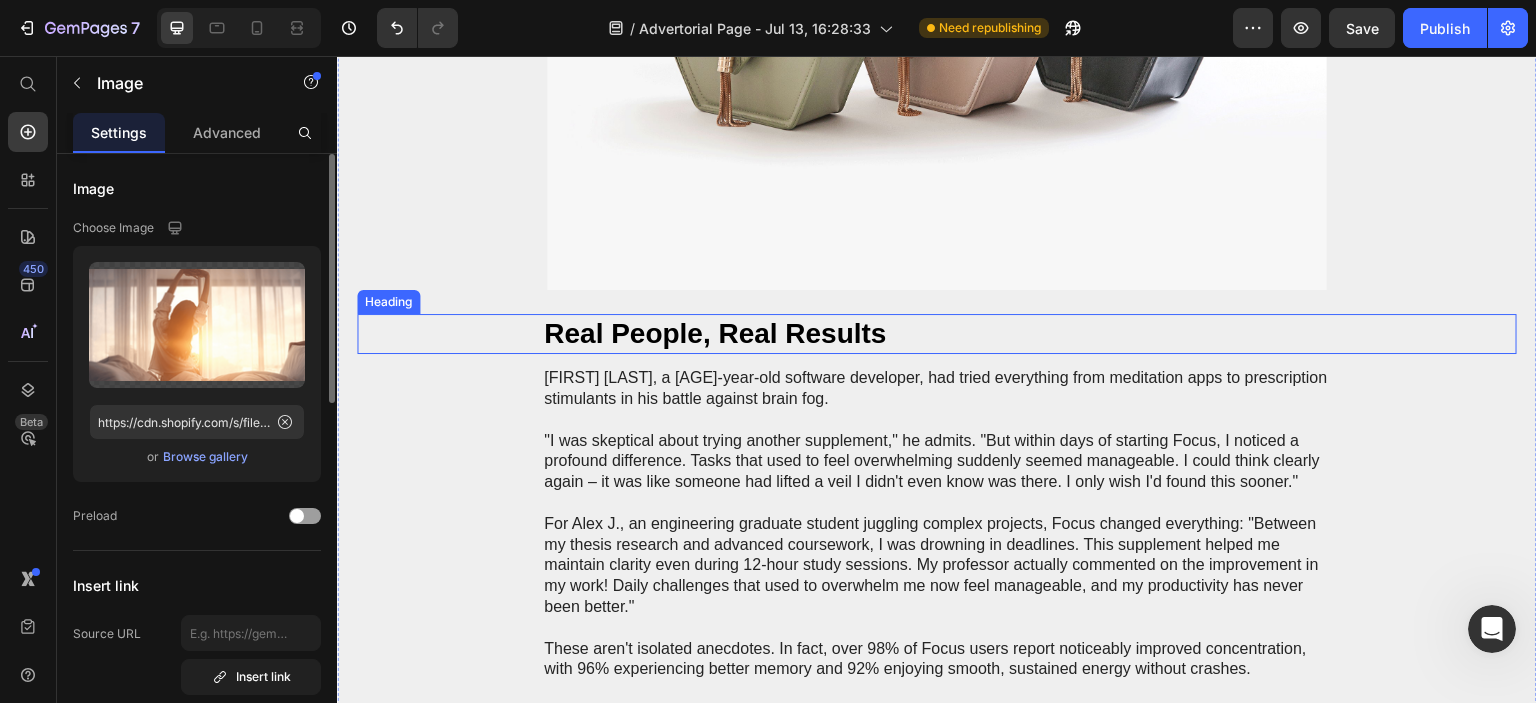 scroll, scrollTop: 7818, scrollLeft: 0, axis: vertical 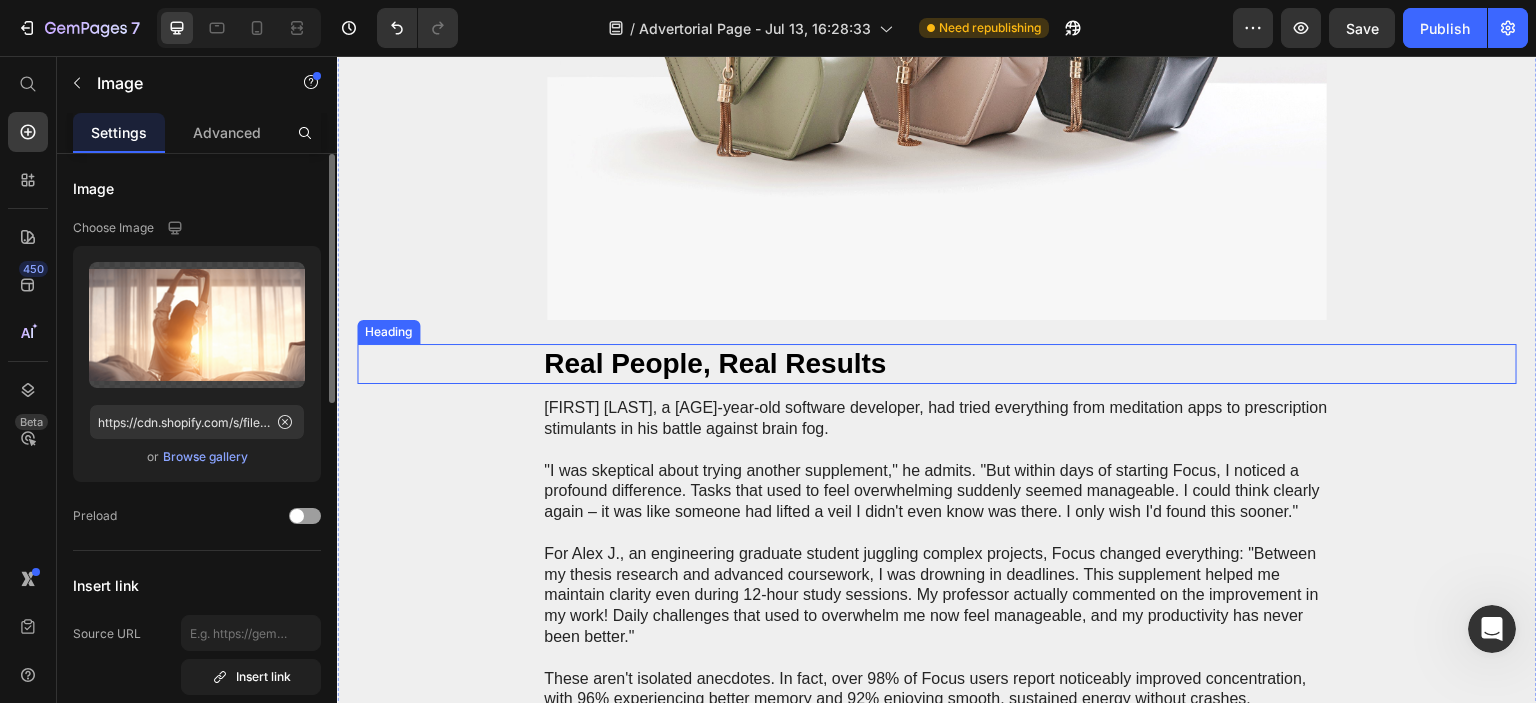 click at bounding box center [937, 27] 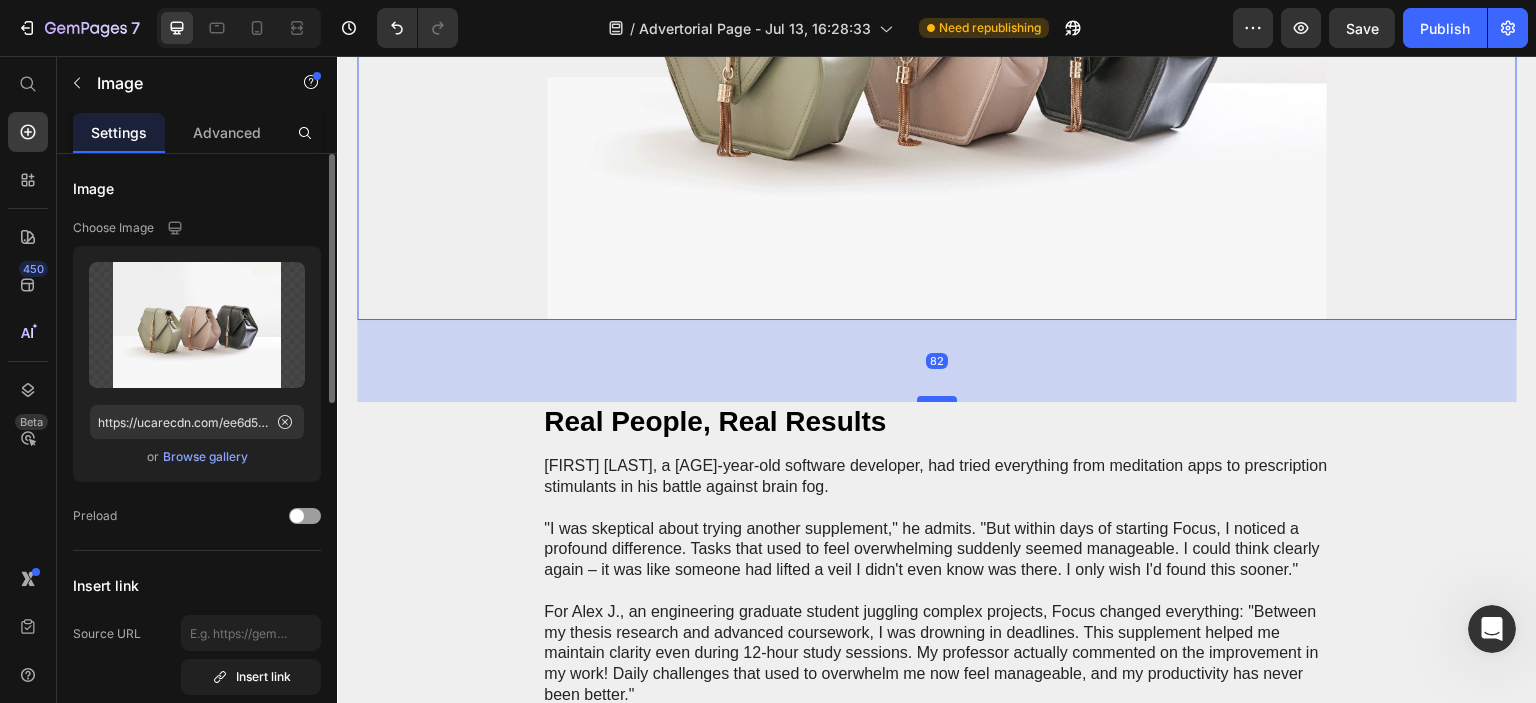 drag, startPoint x: 939, startPoint y: 341, endPoint x: 942, endPoint y: 400, distance: 59.07622 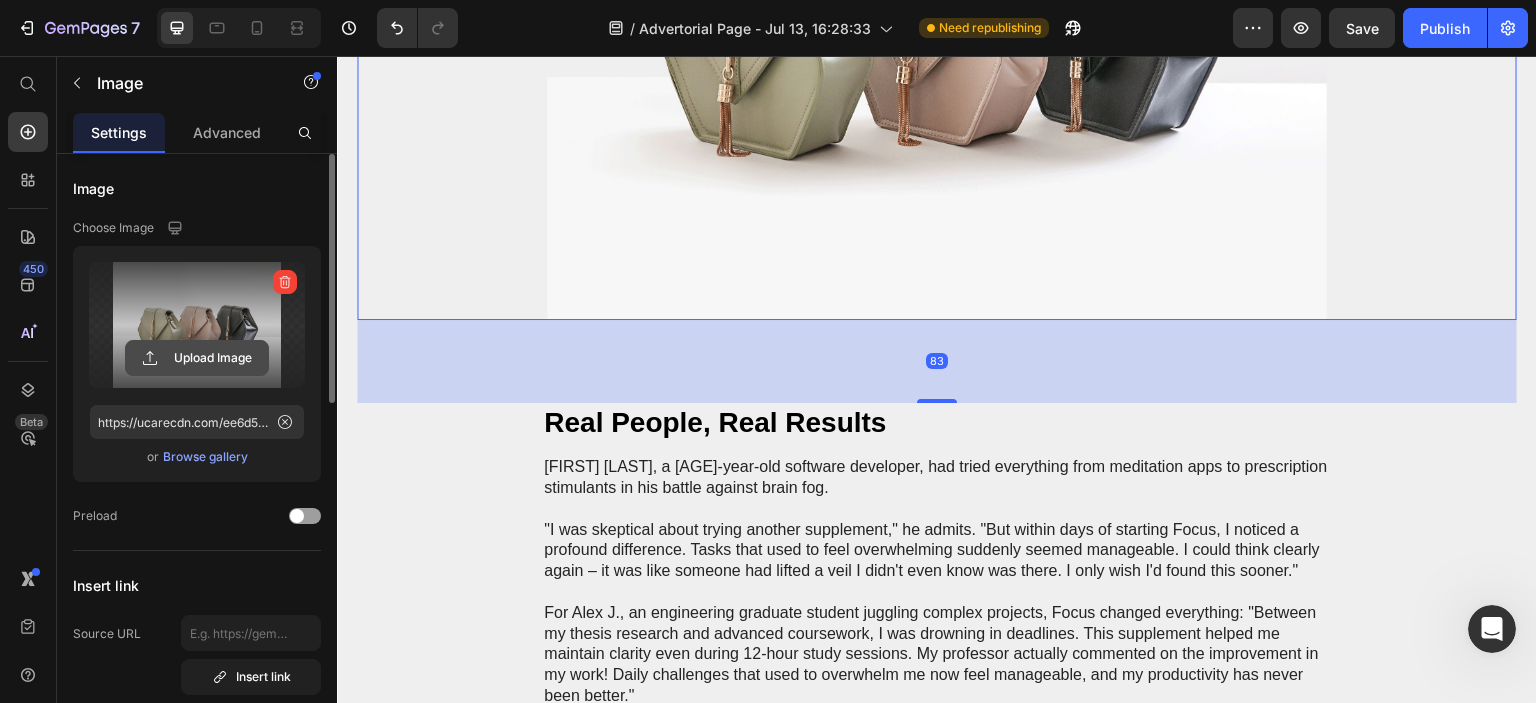 click 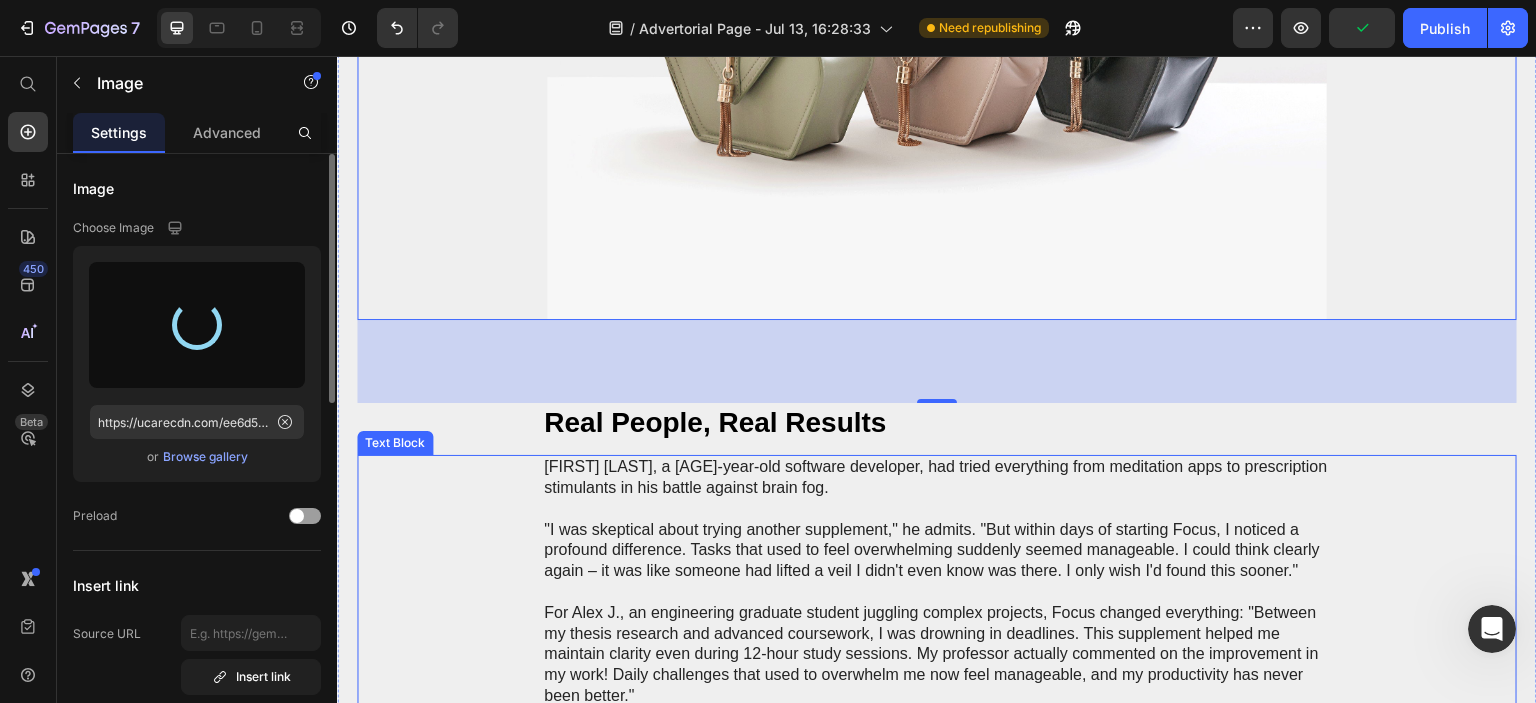 type on "https://cdn.shopify.com/s/files/1/0710/3145/5912/files/gempages_573164479206916870-3e68c157-7583-4268-b945-b4df92854330.png" 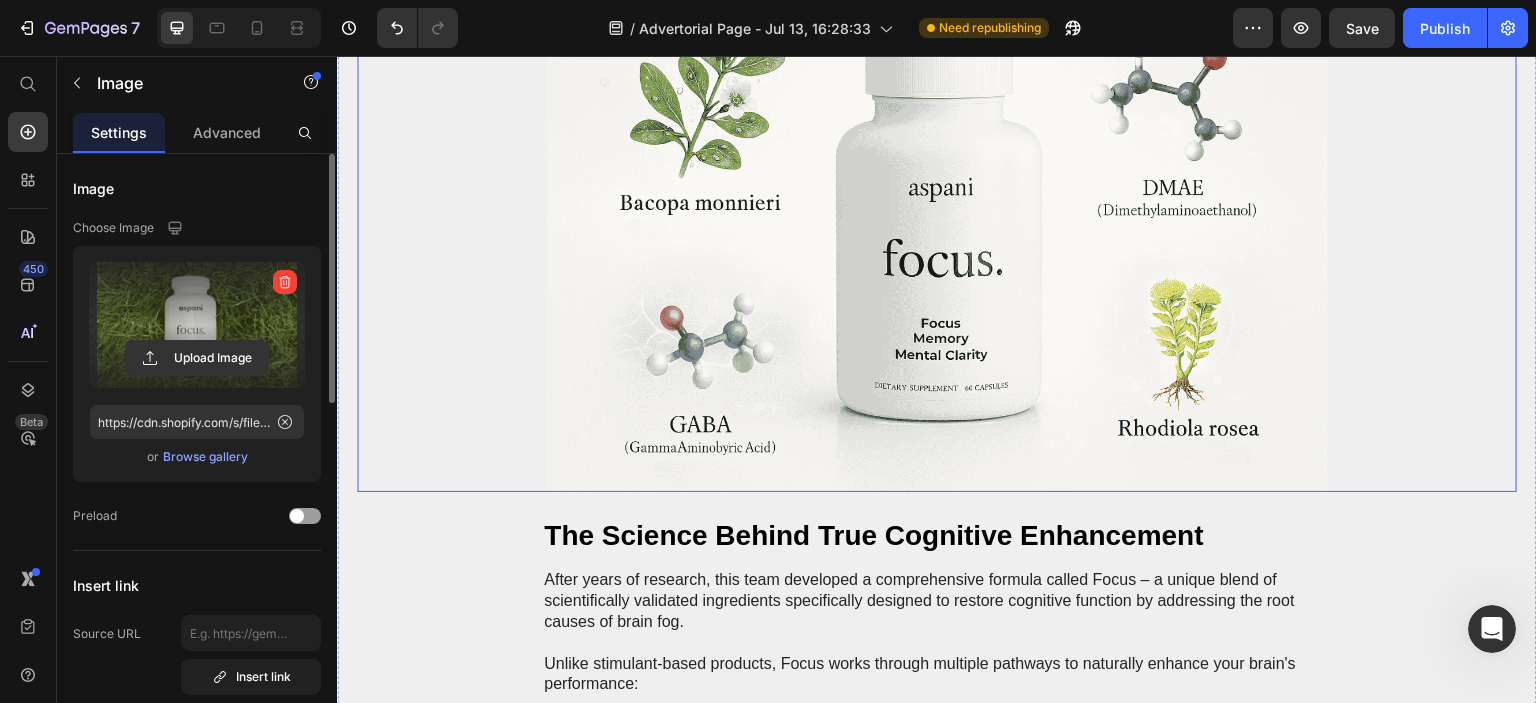 scroll, scrollTop: 6418, scrollLeft: 0, axis: vertical 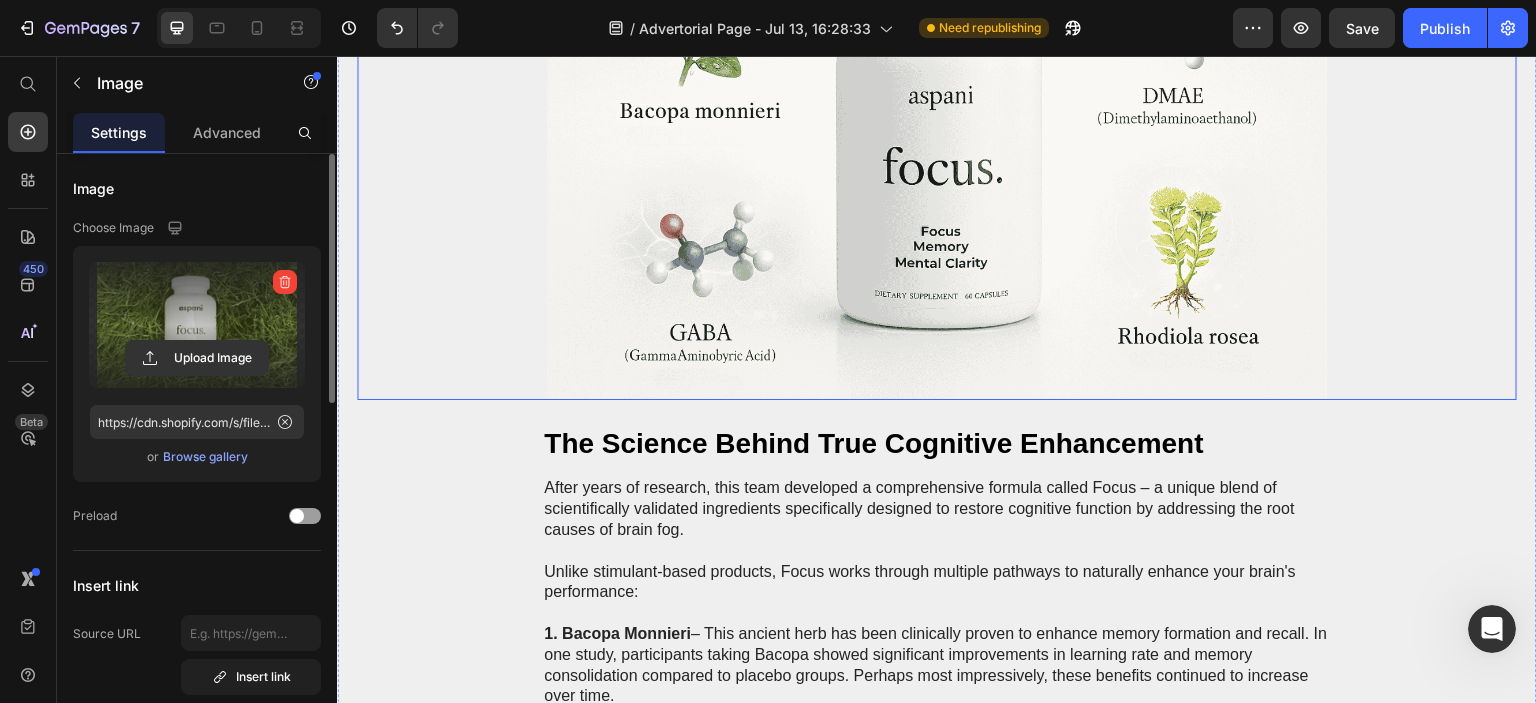 click at bounding box center [937, 140] 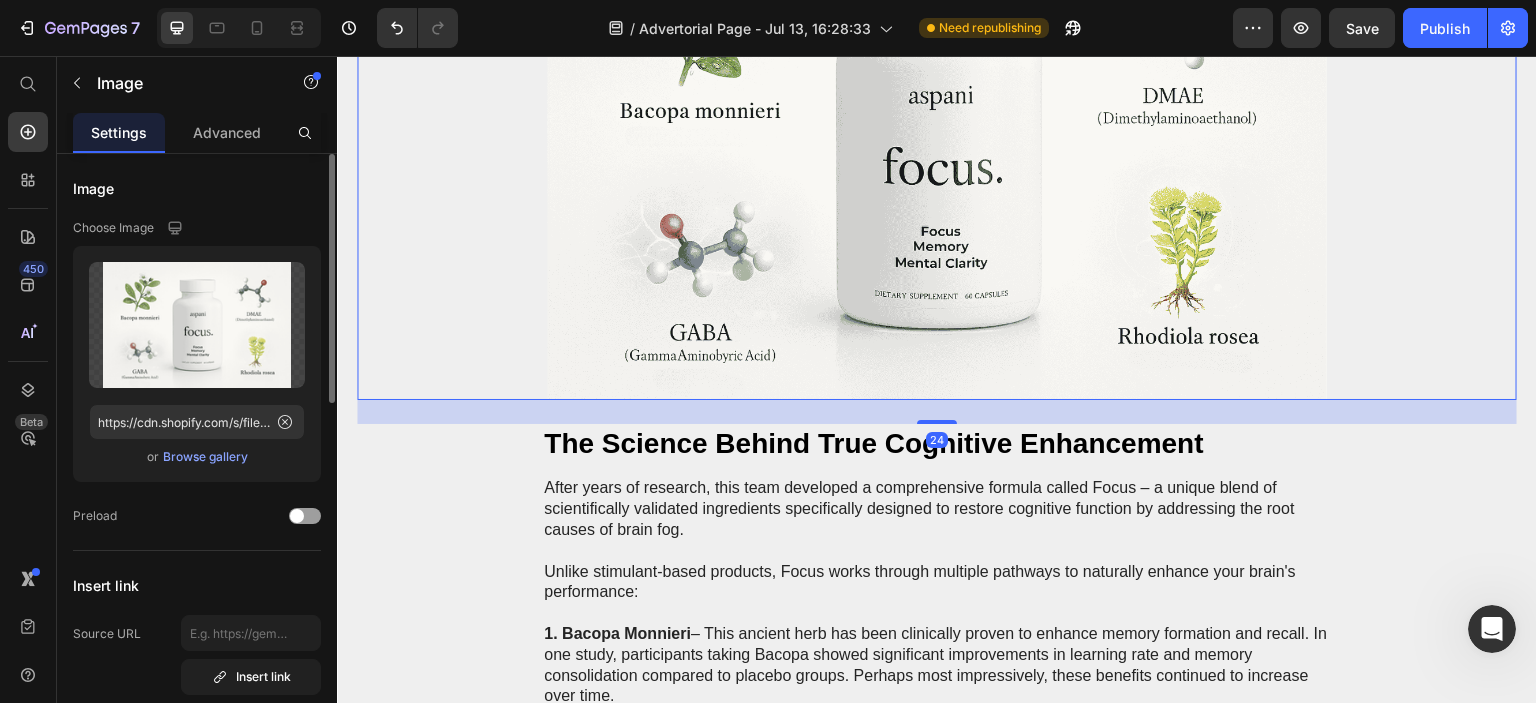 click on "24" at bounding box center (937, 412) 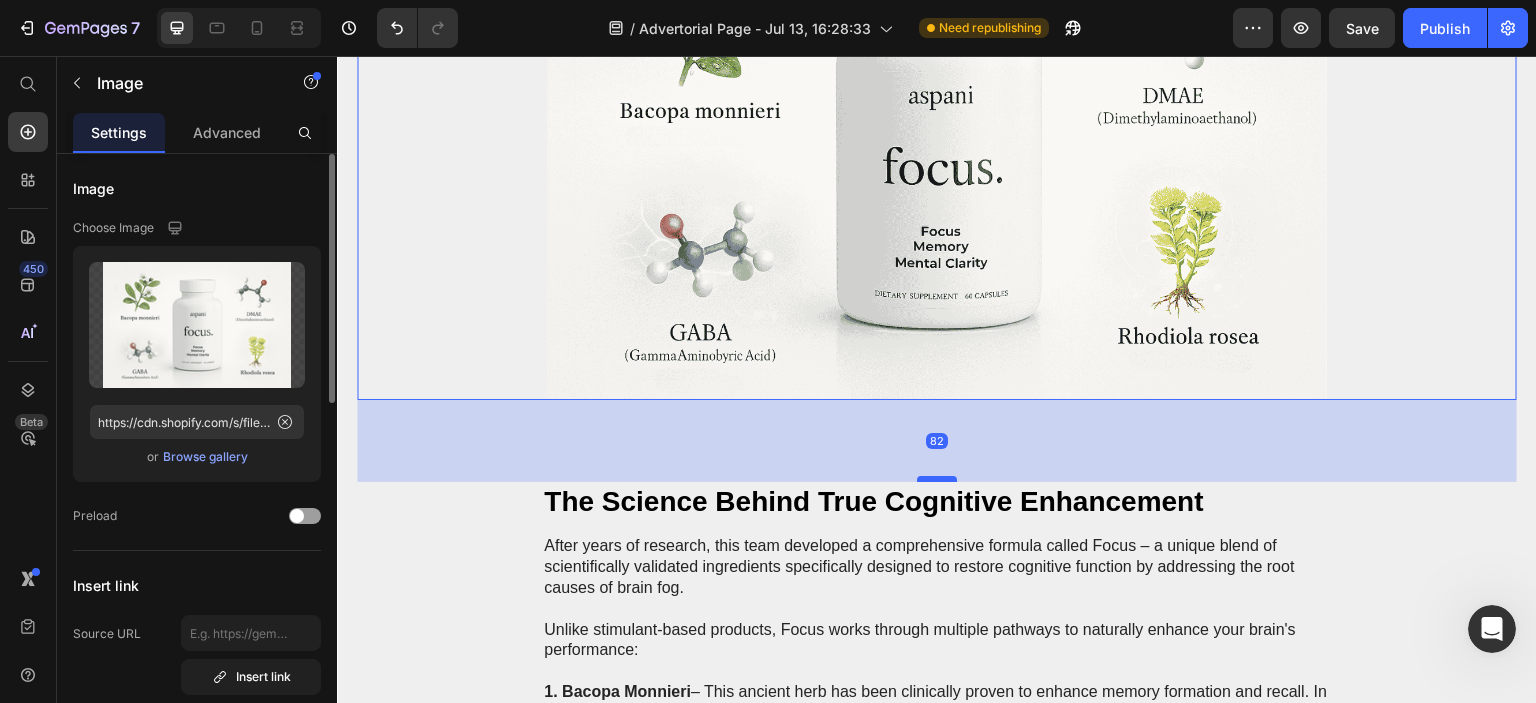 drag, startPoint x: 939, startPoint y: 420, endPoint x: 942, endPoint y: 478, distance: 58.077534 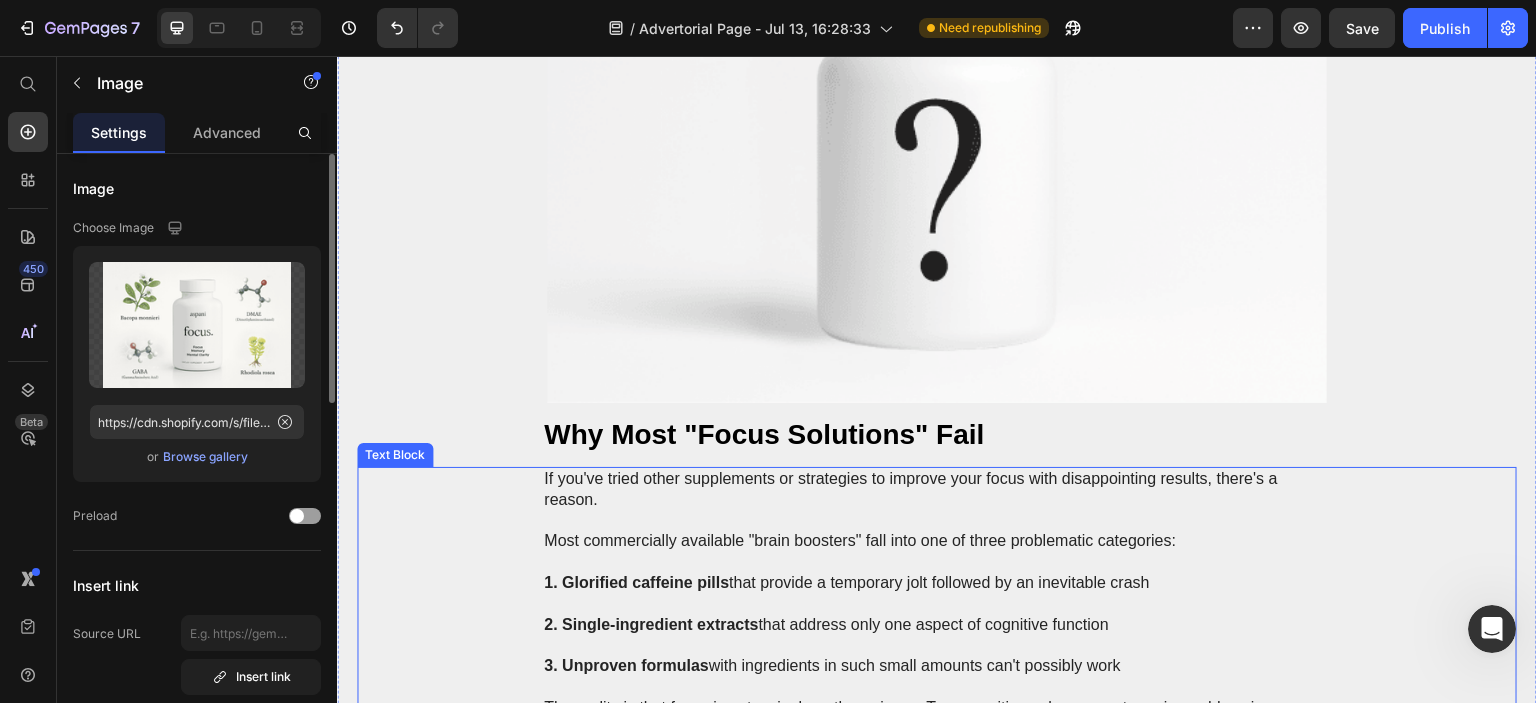 scroll, scrollTop: 4398, scrollLeft: 0, axis: vertical 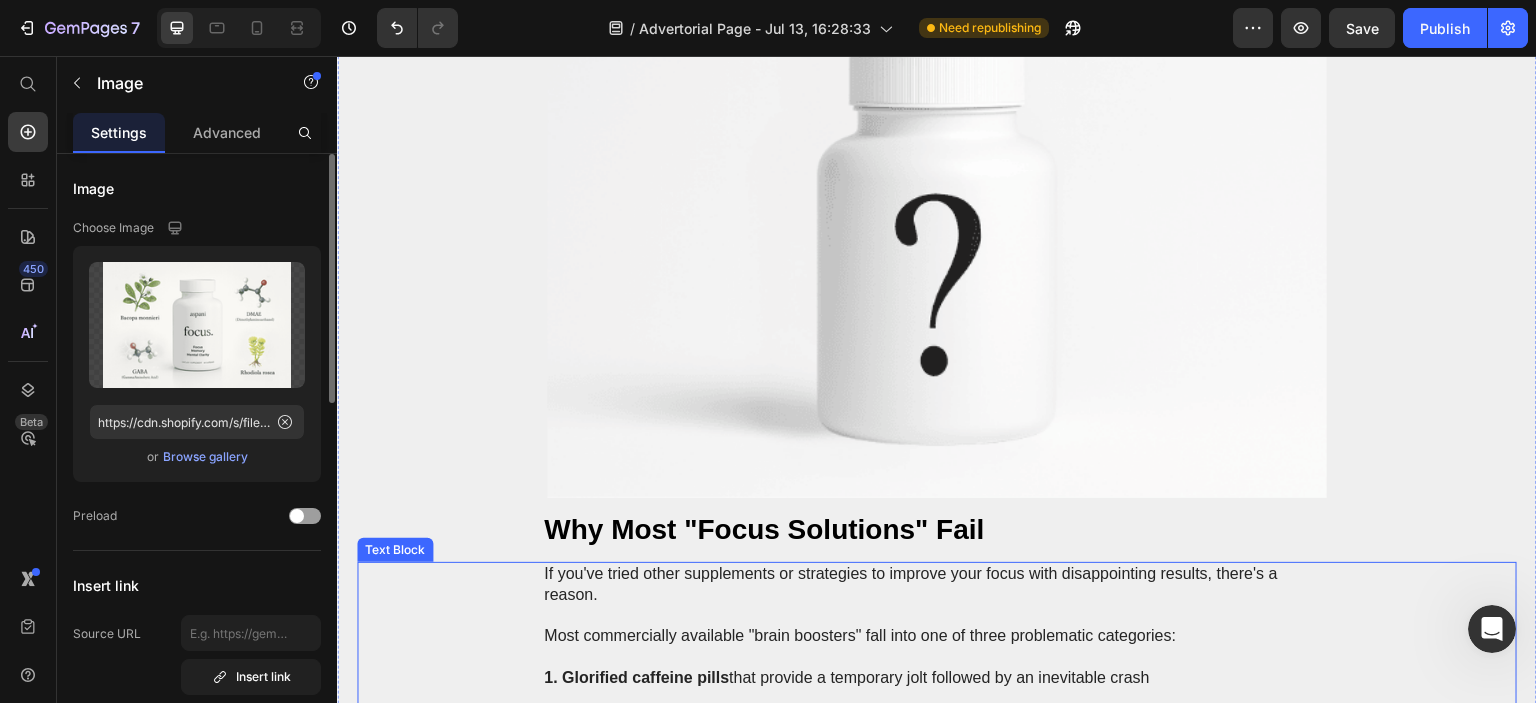 click at bounding box center [937, 238] 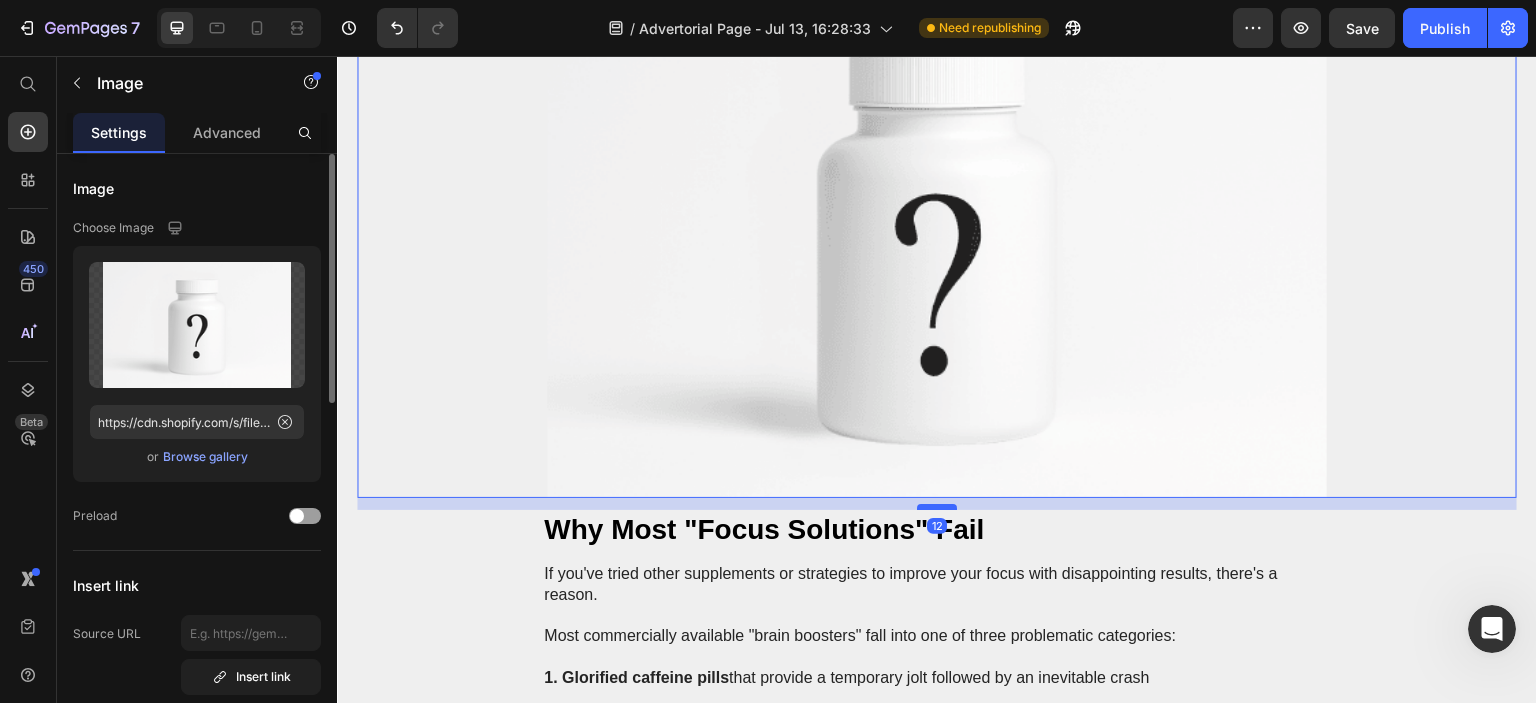 click at bounding box center (937, 507) 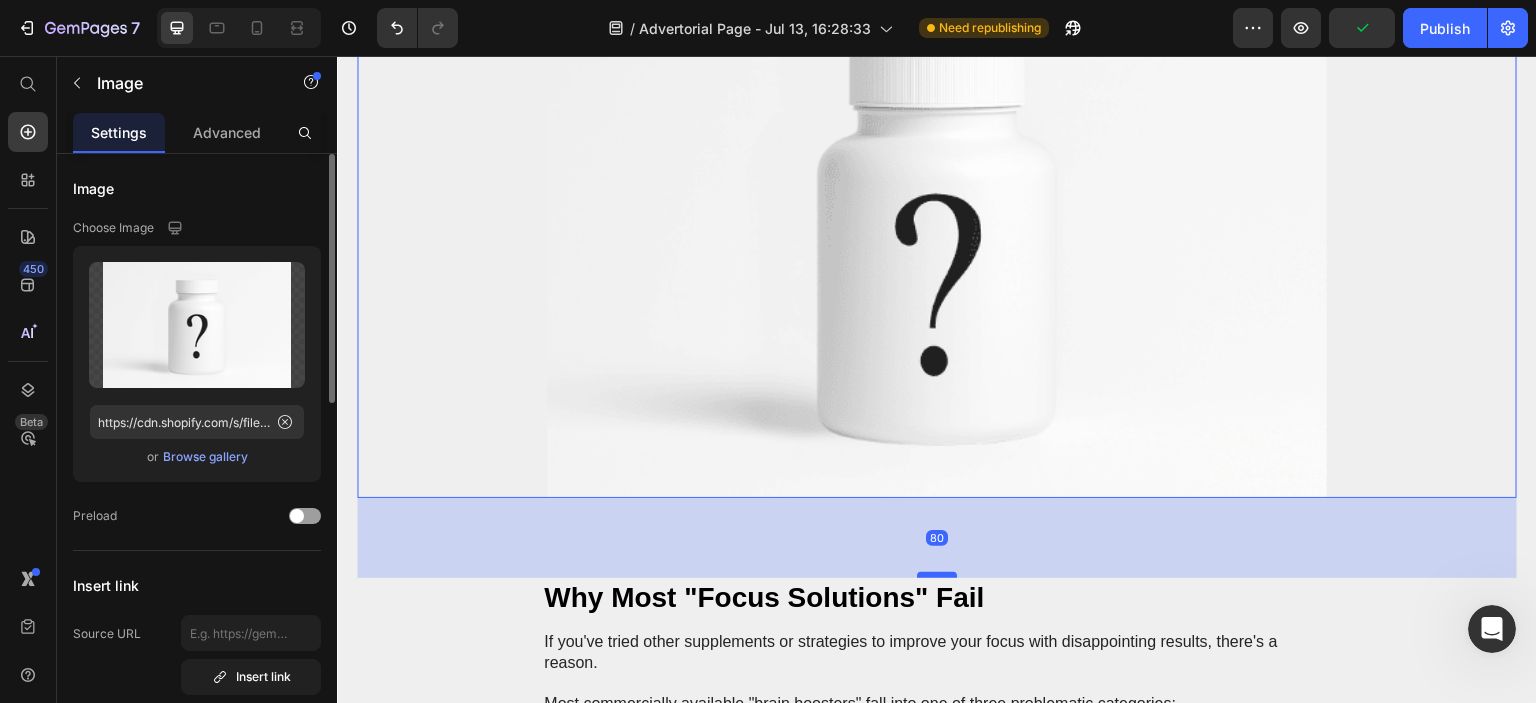 drag, startPoint x: 935, startPoint y: 485, endPoint x: 941, endPoint y: 553, distance: 68.26419 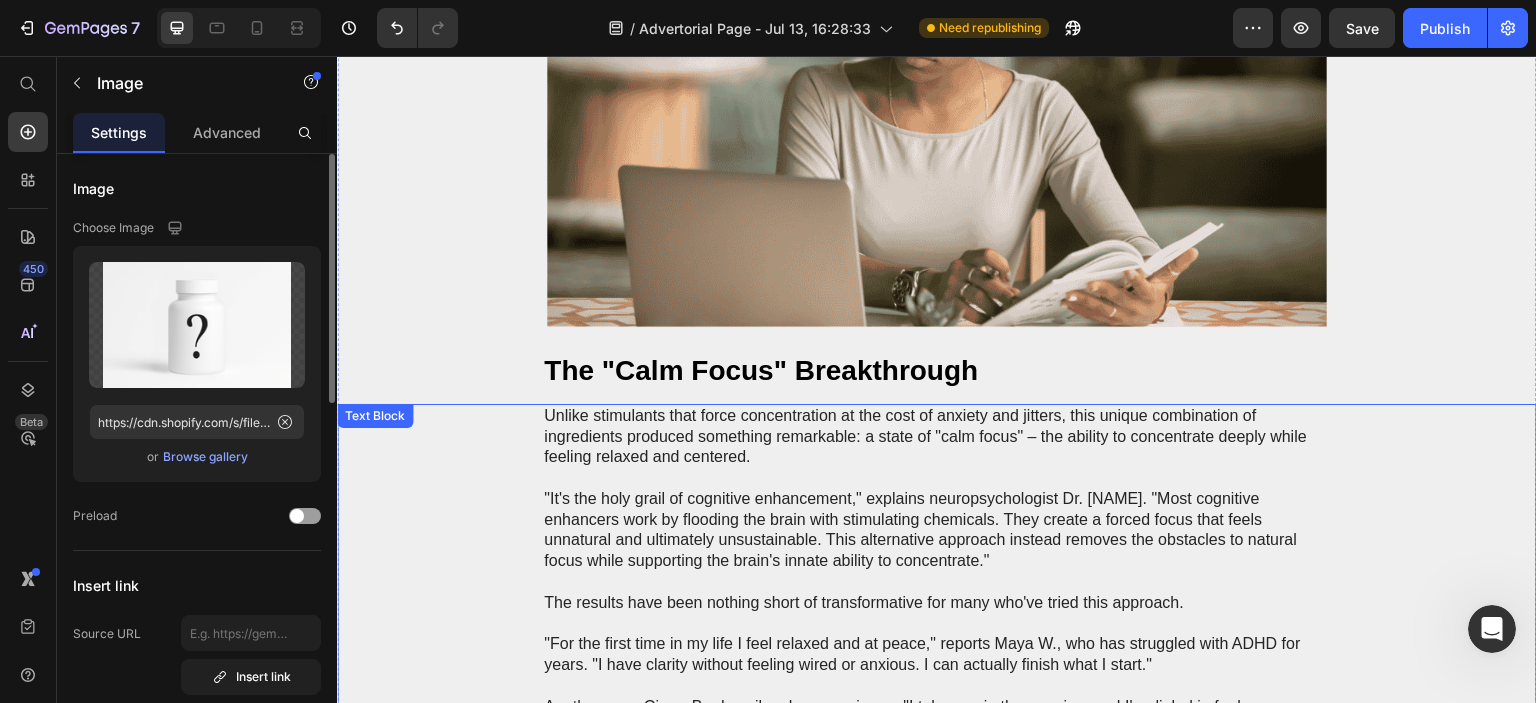 scroll, scrollTop: 3498, scrollLeft: 0, axis: vertical 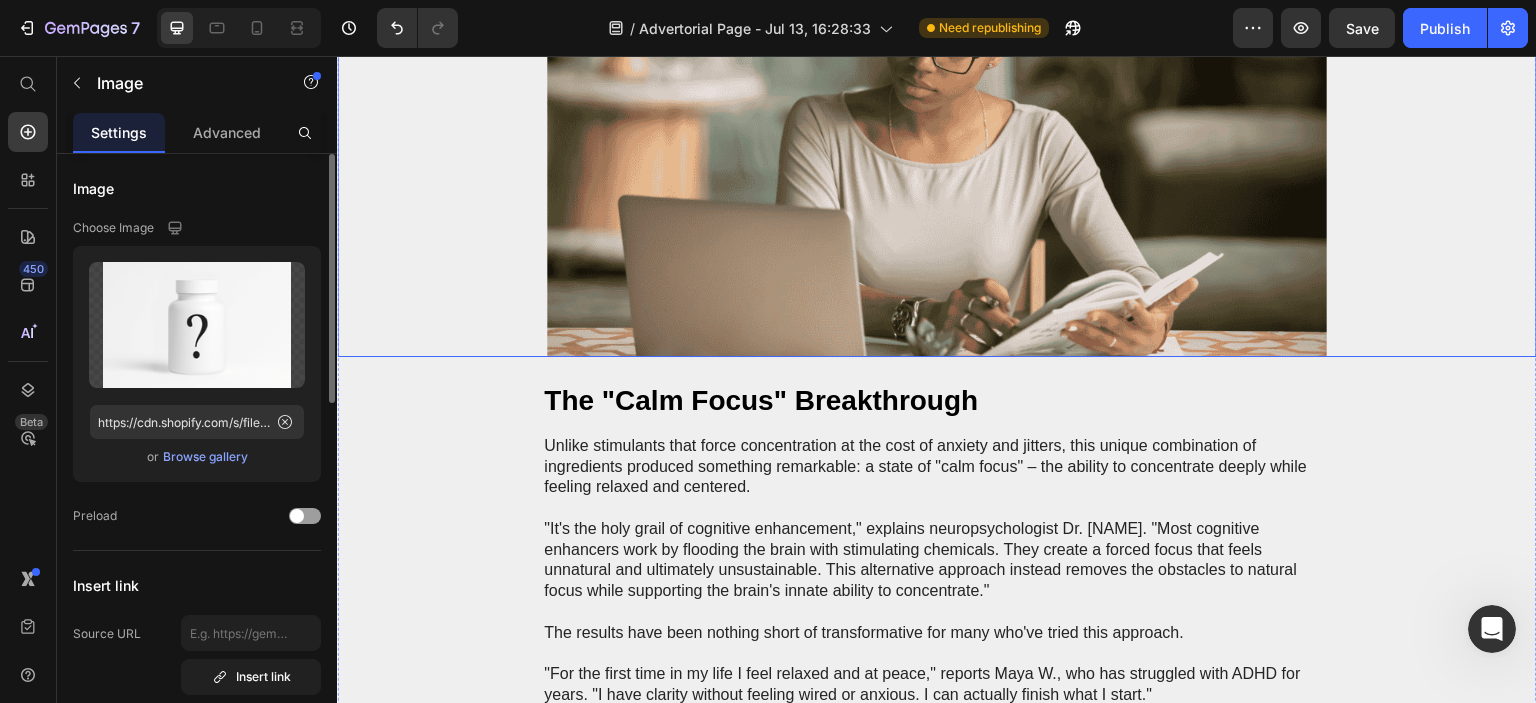 click at bounding box center [937, 137] 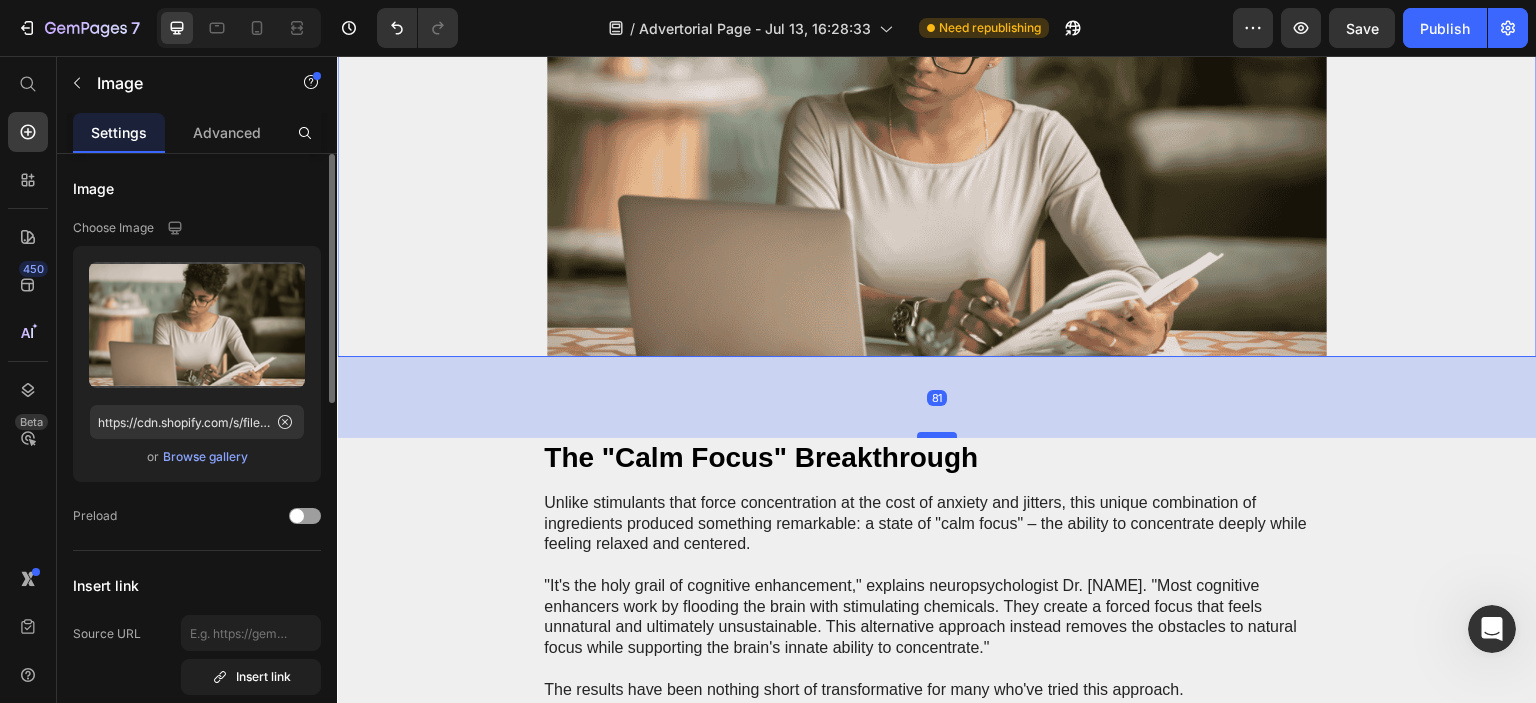 drag, startPoint x: 936, startPoint y: 358, endPoint x: 940, endPoint y: 415, distance: 57.14018 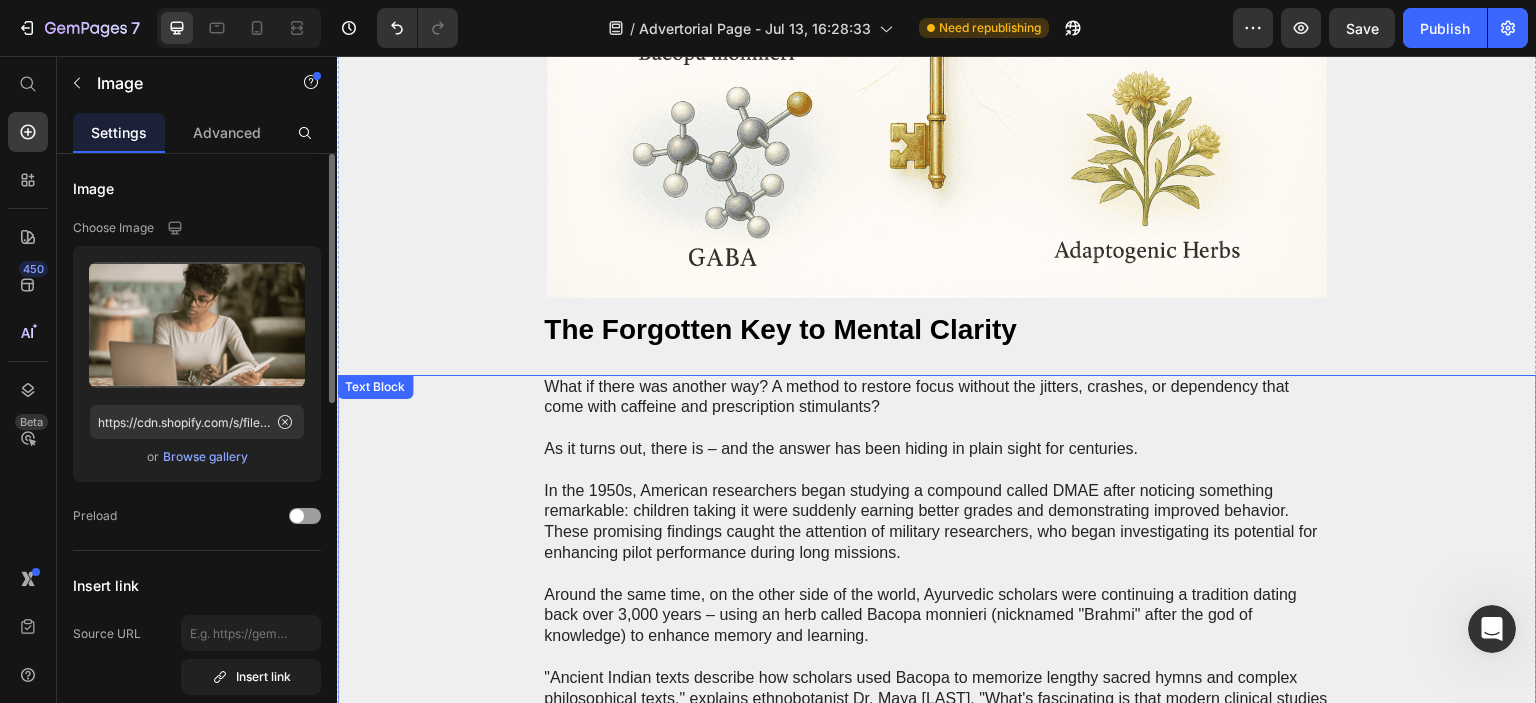 scroll, scrollTop: 2398, scrollLeft: 0, axis: vertical 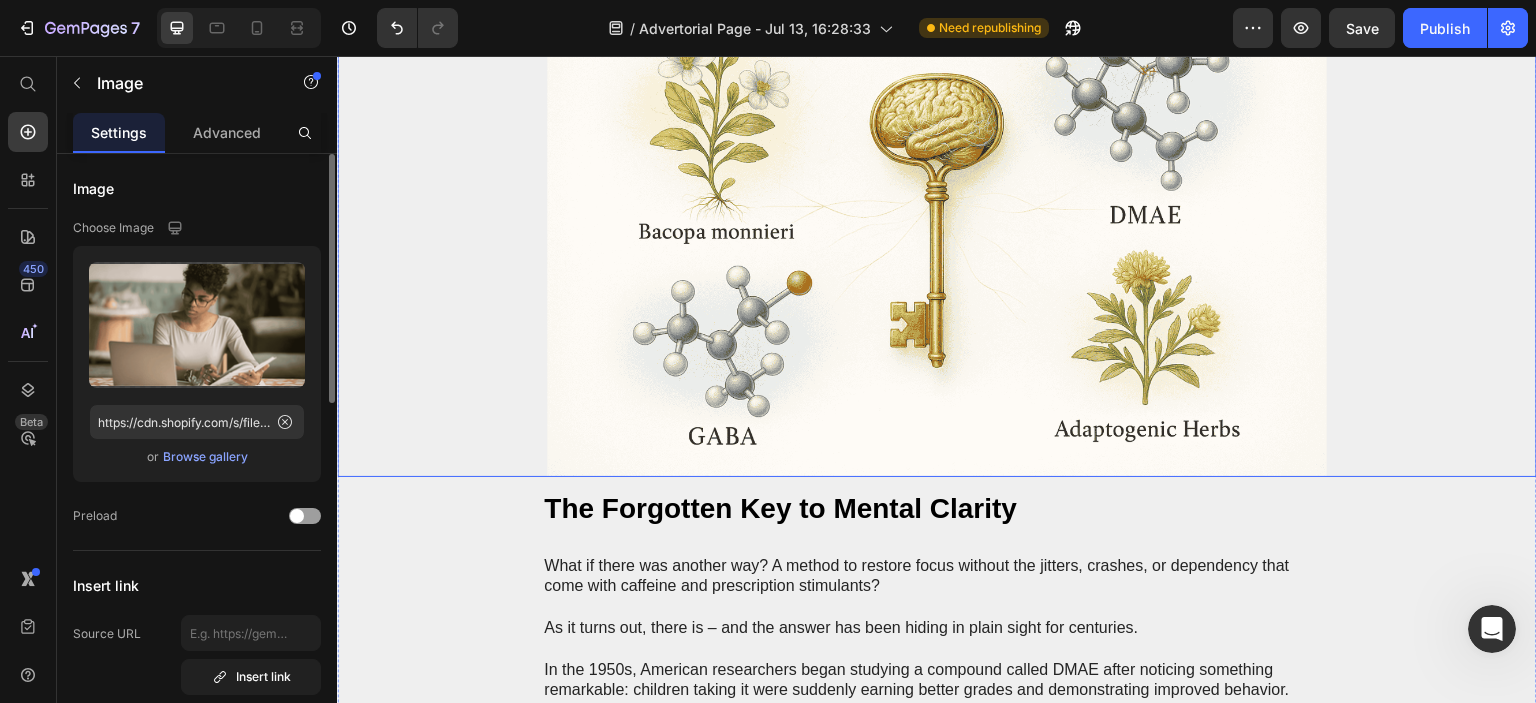 click at bounding box center (937, 217) 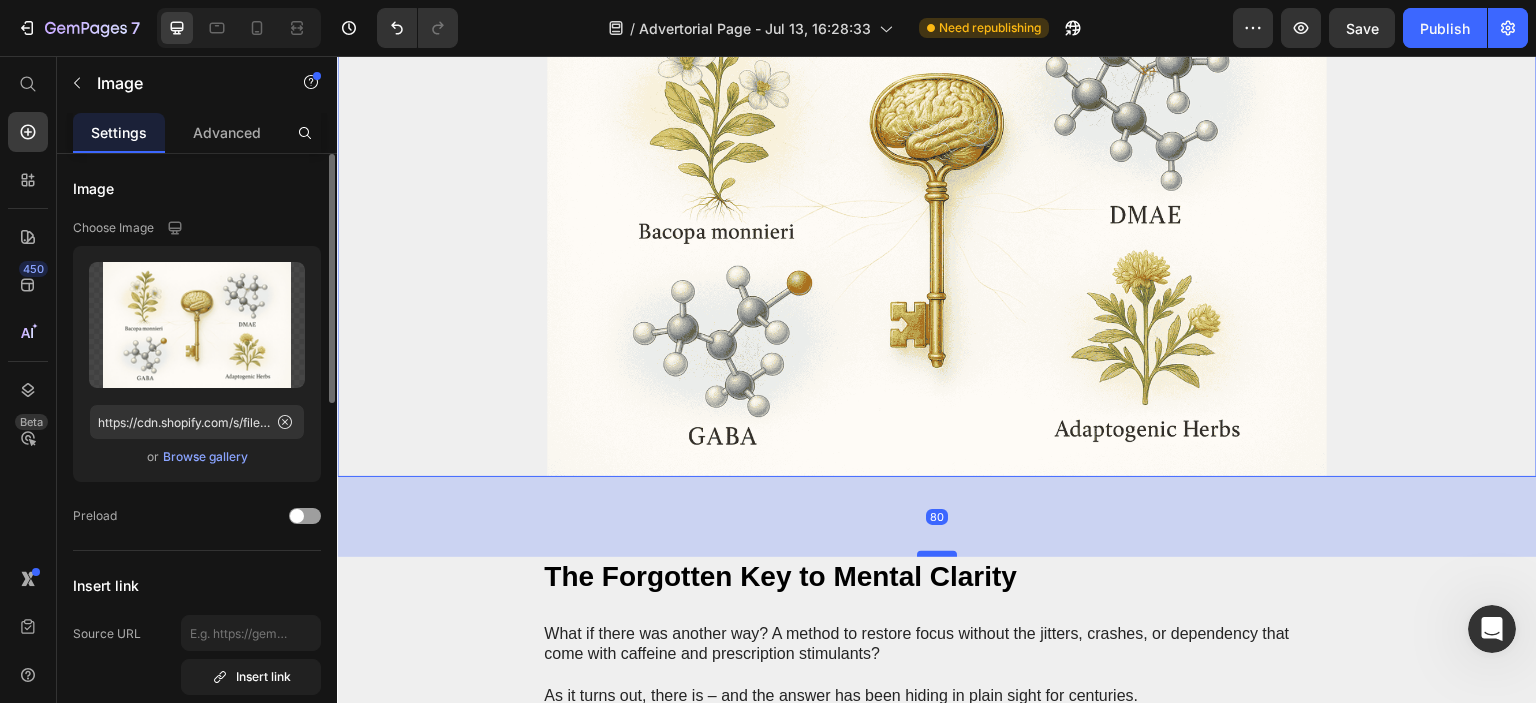 drag, startPoint x: 932, startPoint y: 463, endPoint x: 930, endPoint y: 531, distance: 68.0294 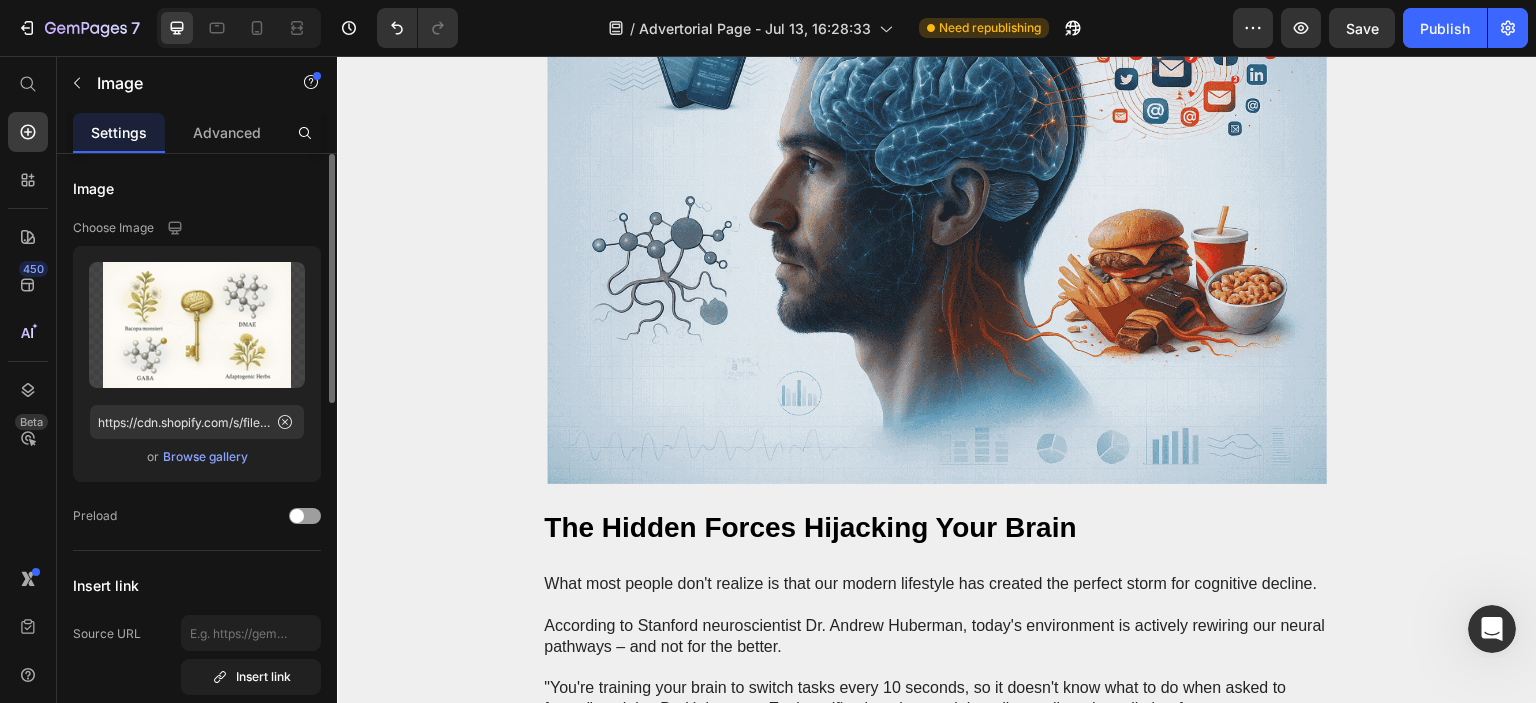 click at bounding box center (937, 224) 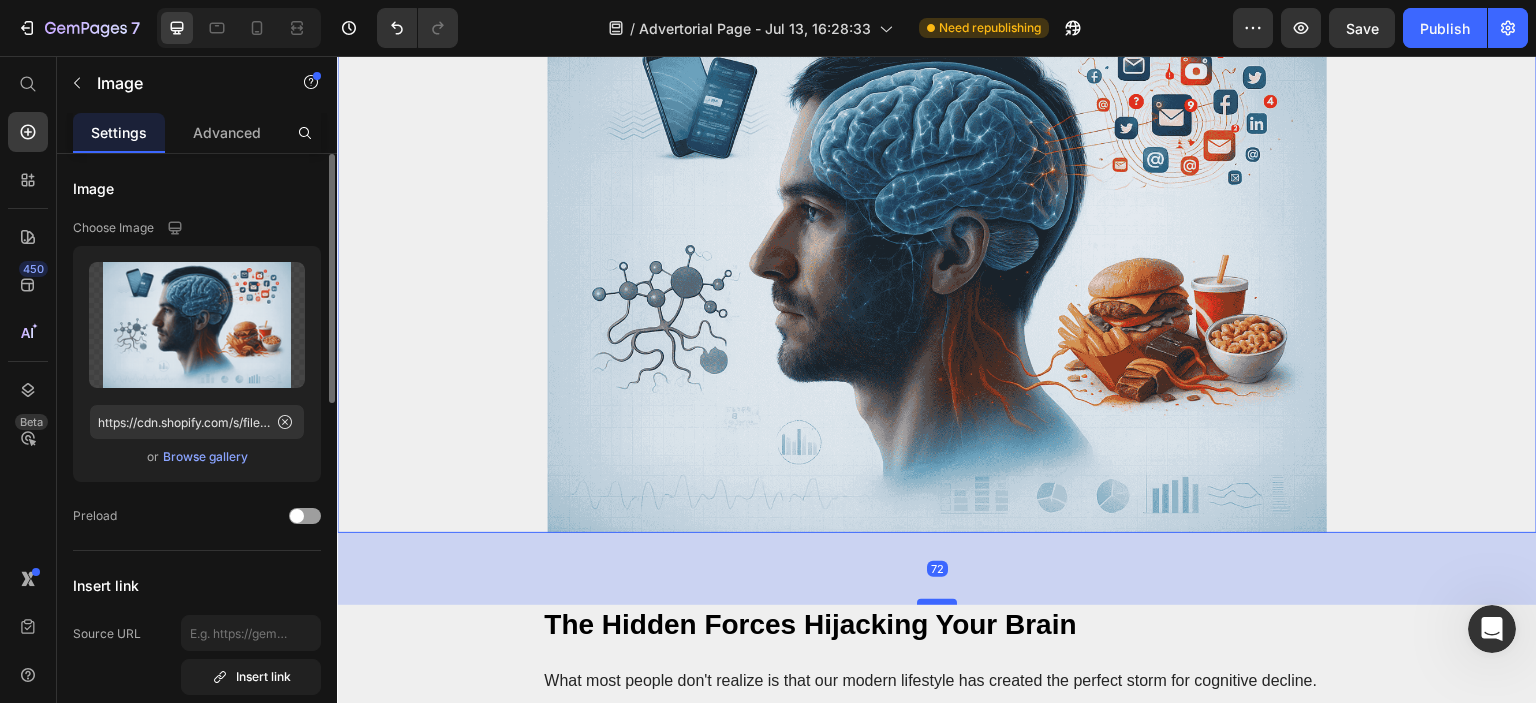 drag, startPoint x: 929, startPoint y: 553, endPoint x: 942, endPoint y: 601, distance: 49.729267 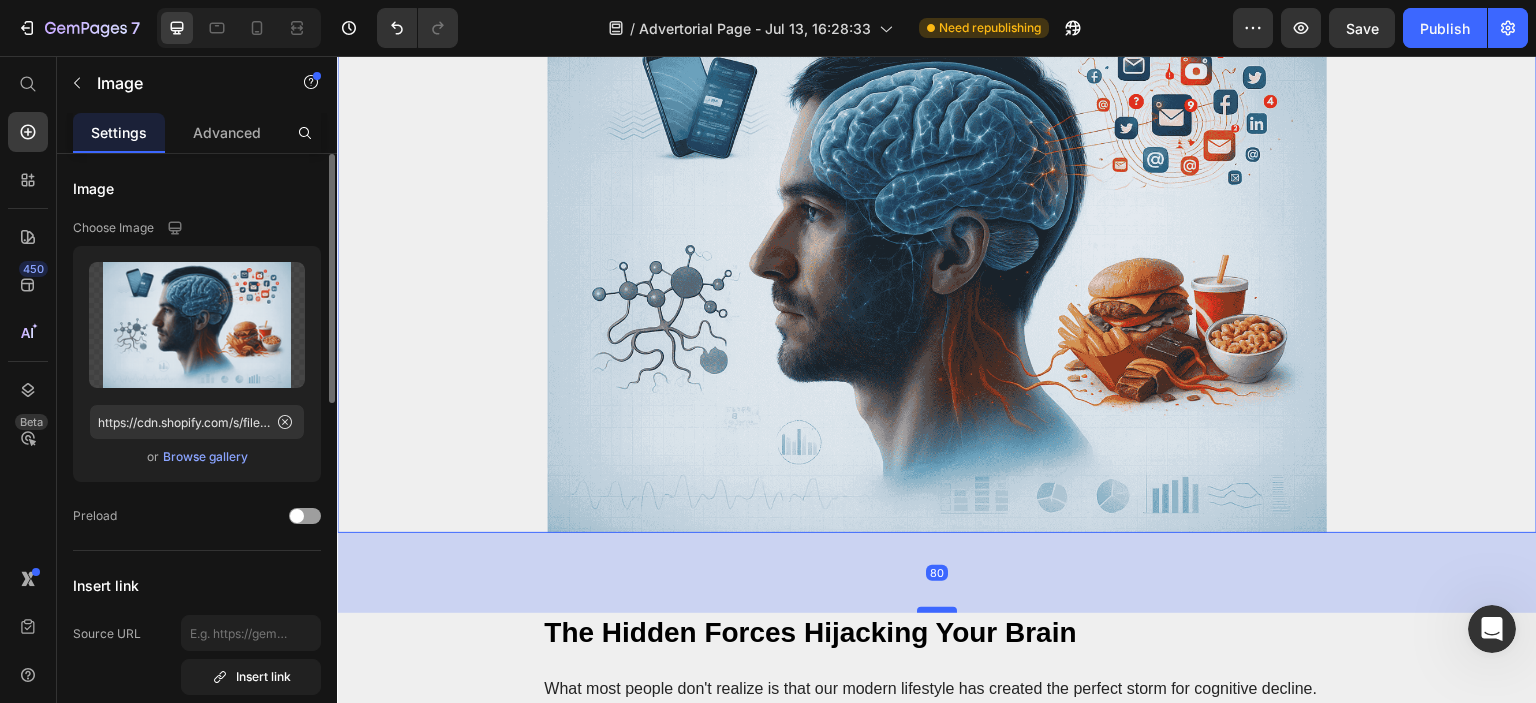 click at bounding box center [937, 610] 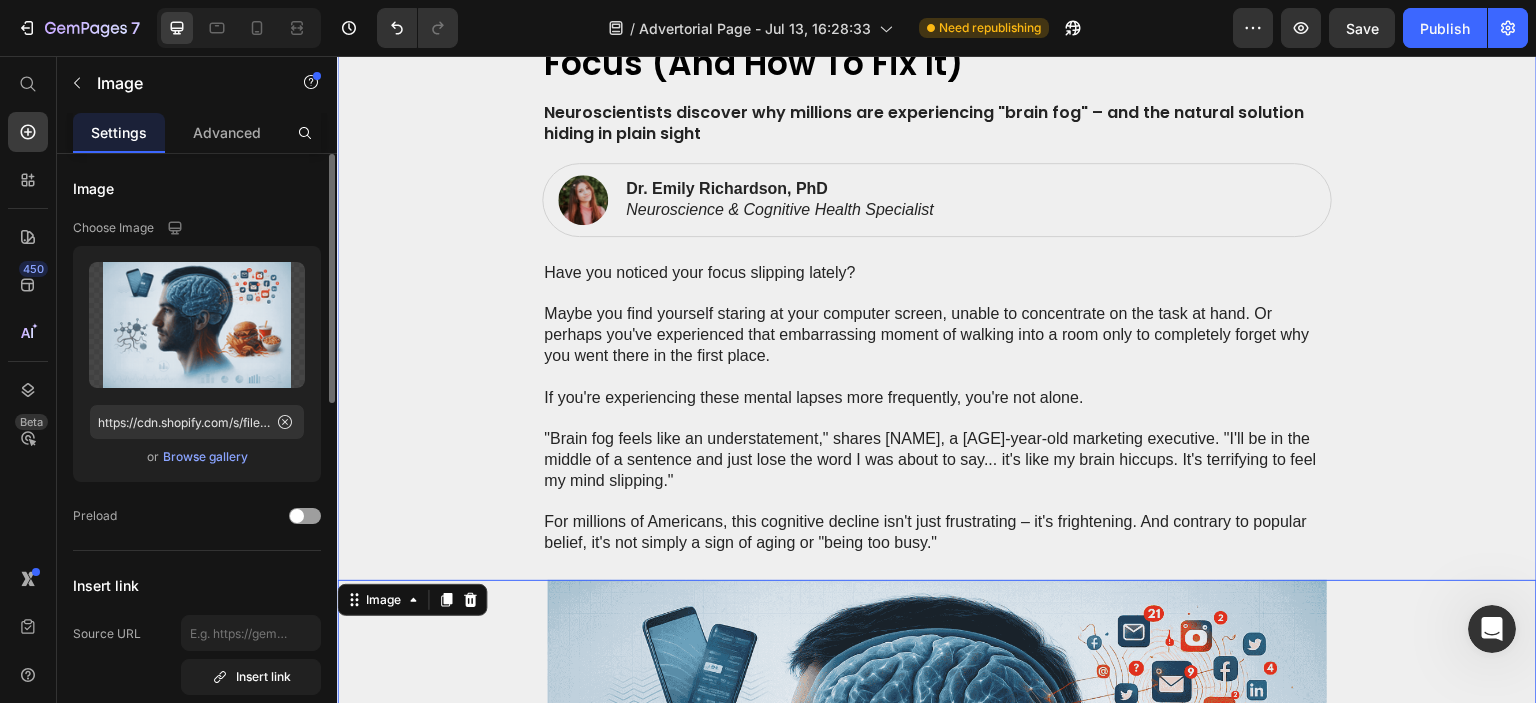 scroll, scrollTop: 798, scrollLeft: 0, axis: vertical 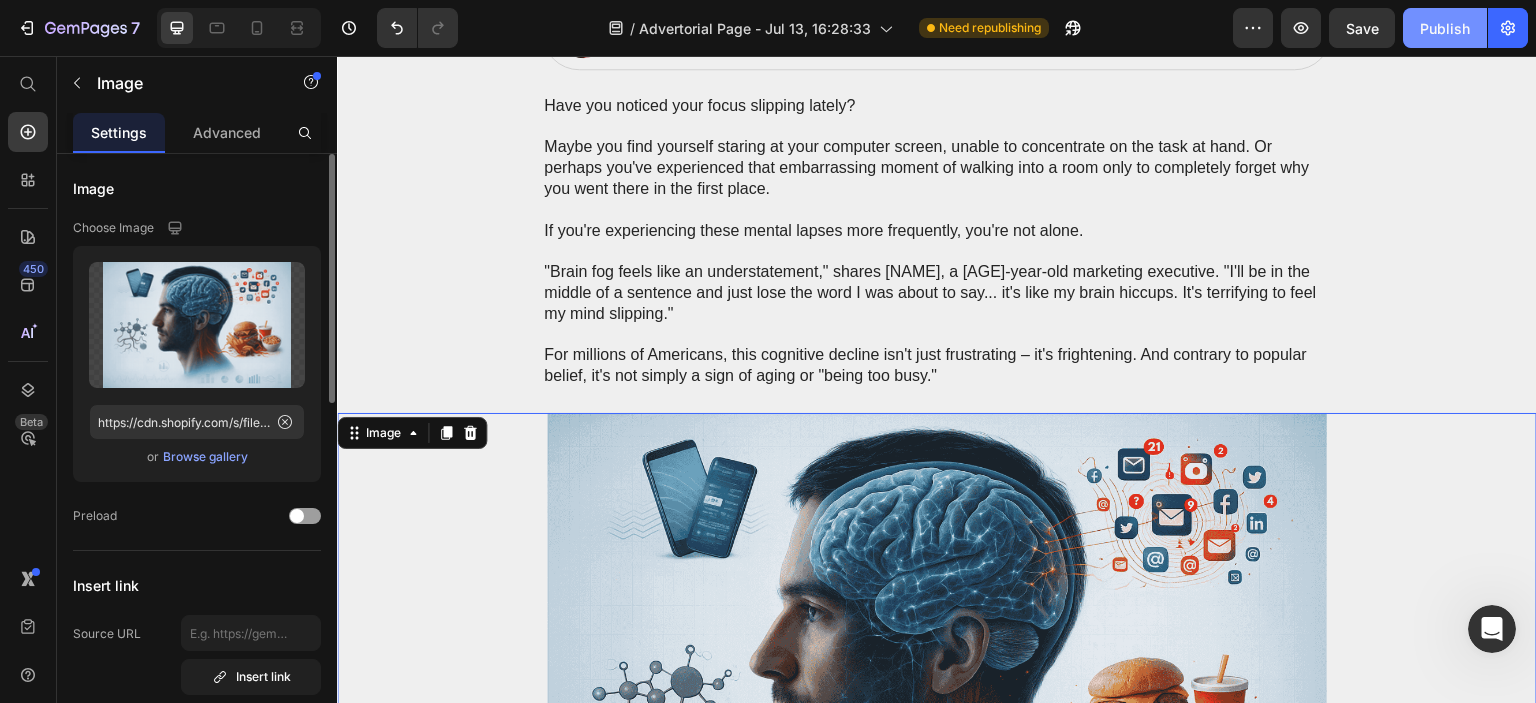 click on "Publish" at bounding box center (1445, 28) 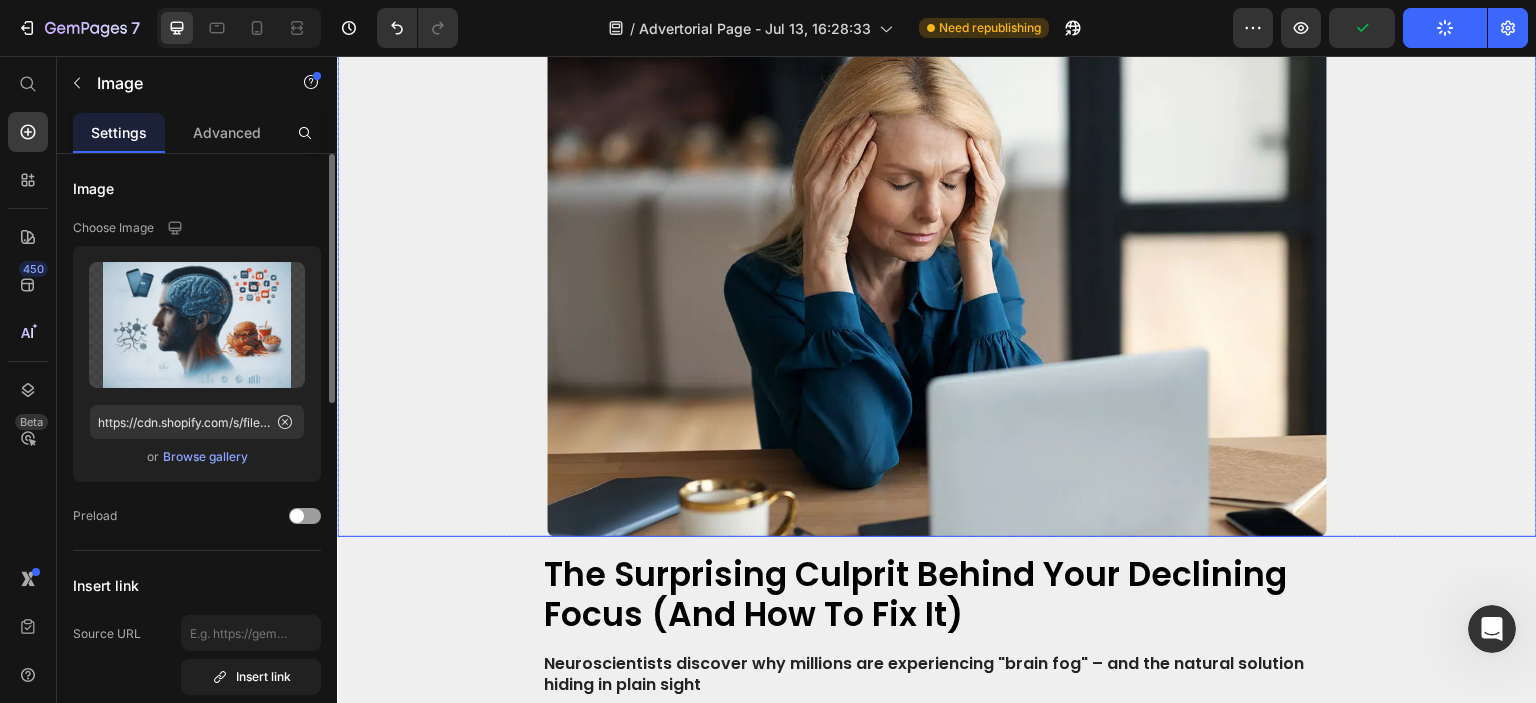 scroll, scrollTop: 0, scrollLeft: 0, axis: both 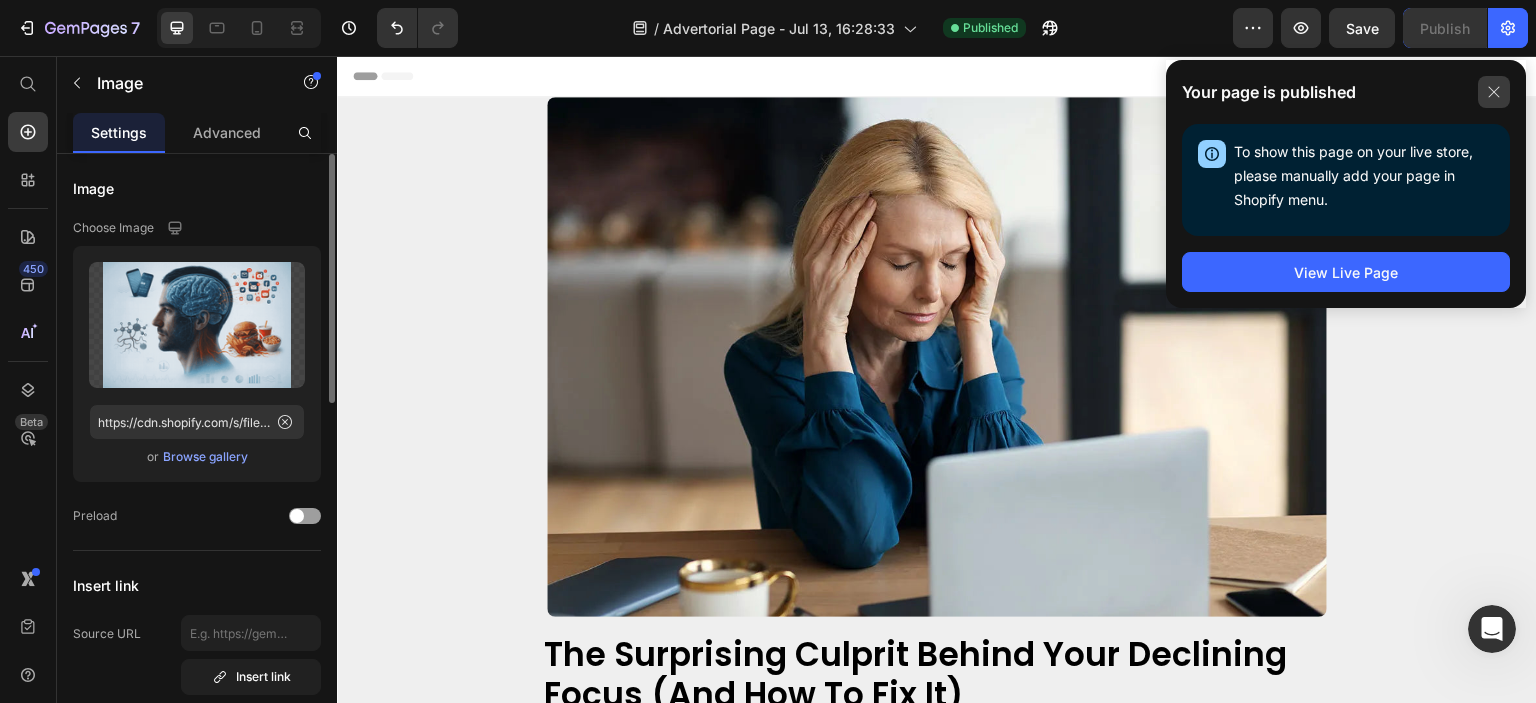 click 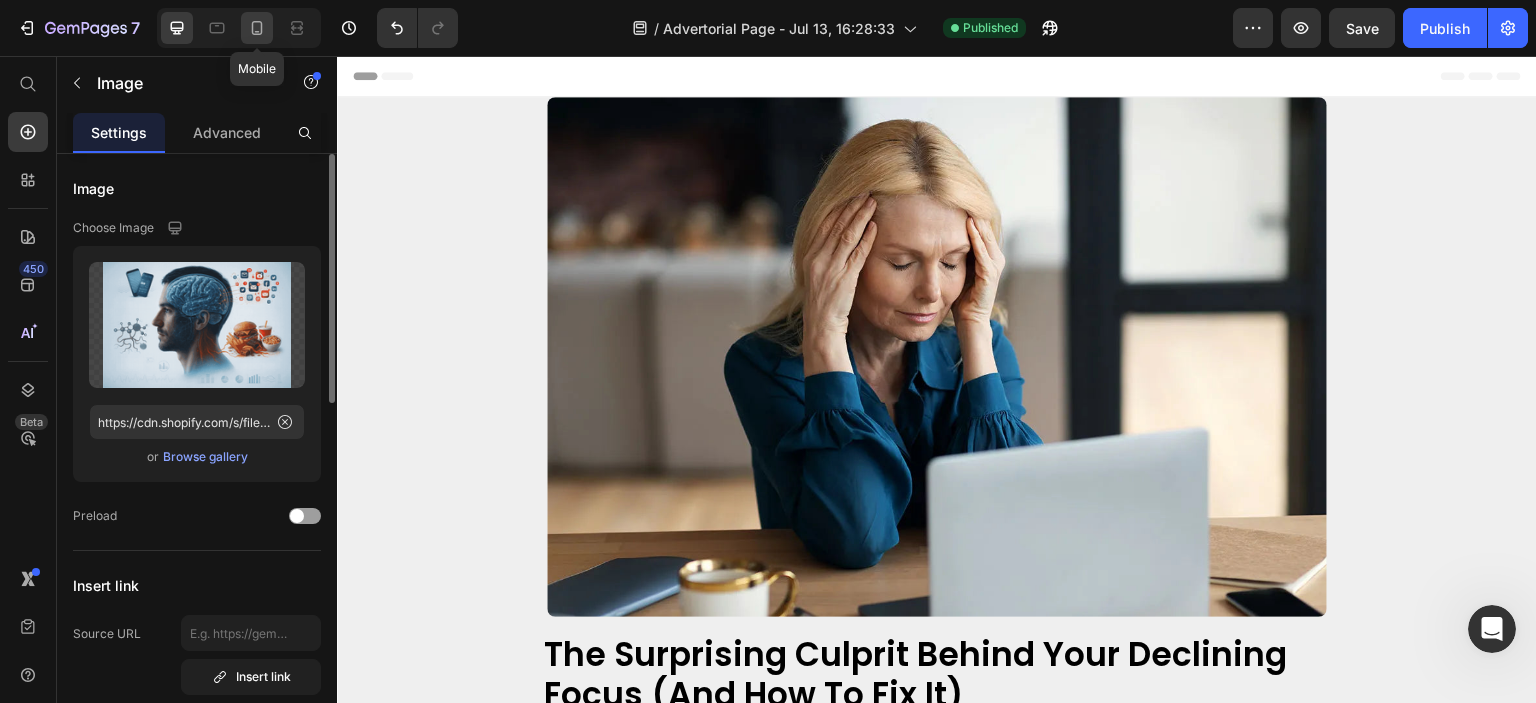 click 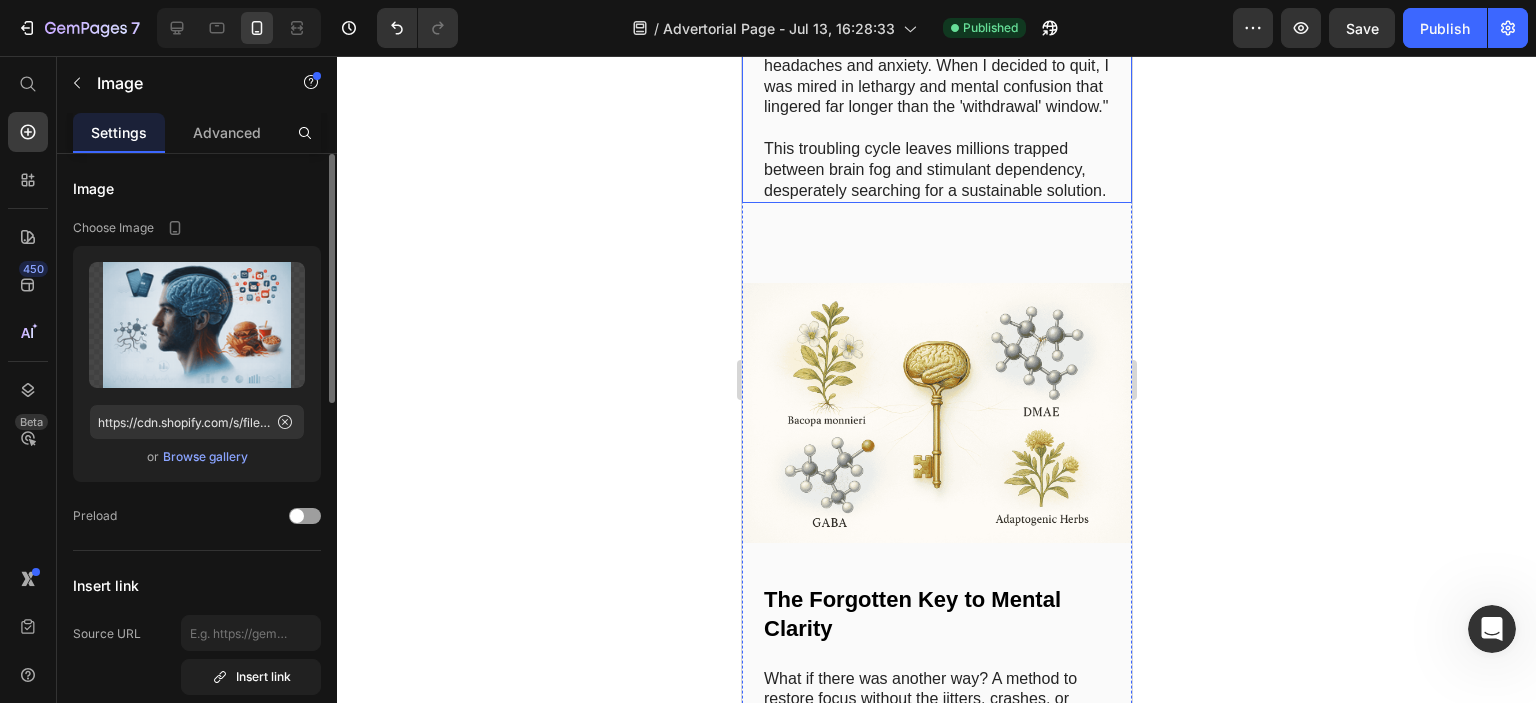 scroll, scrollTop: 2665, scrollLeft: 0, axis: vertical 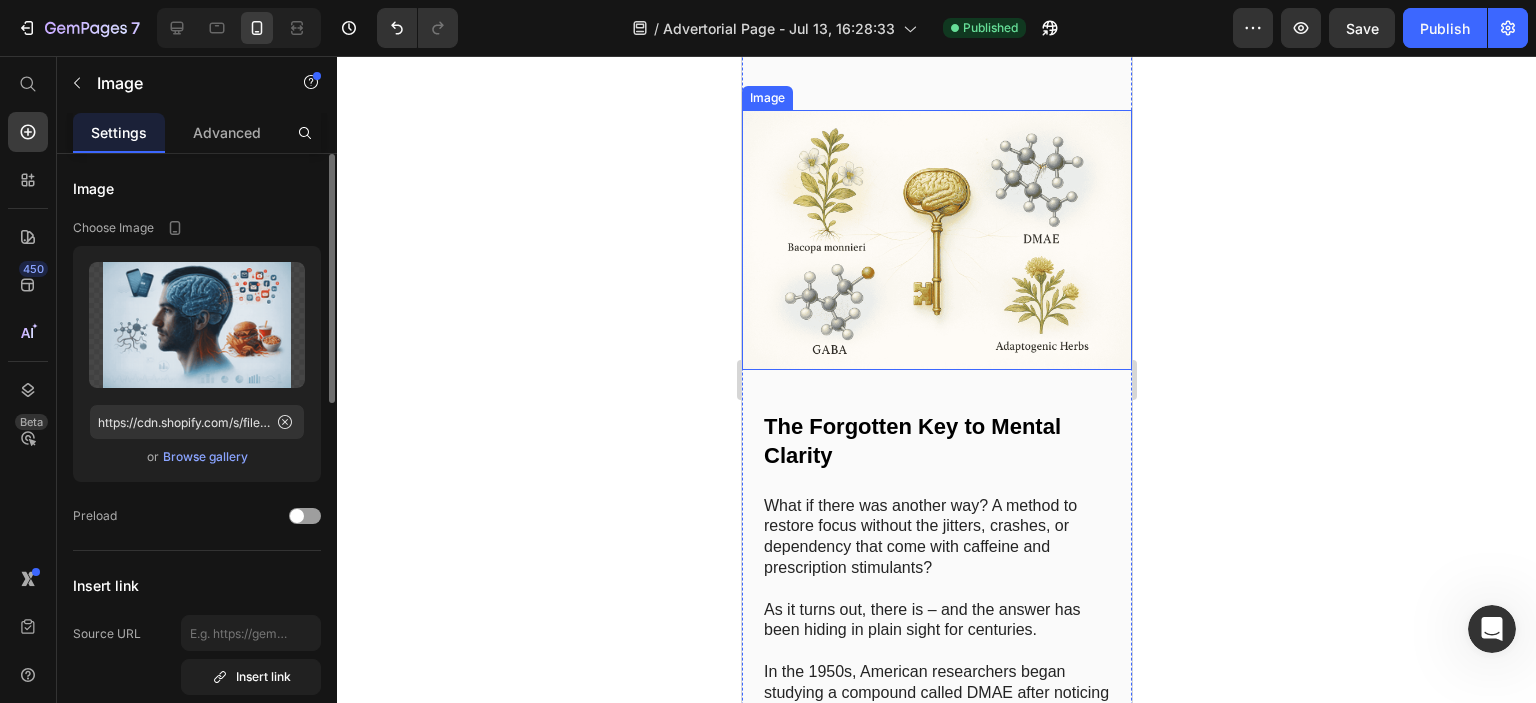 click at bounding box center [936, 240] 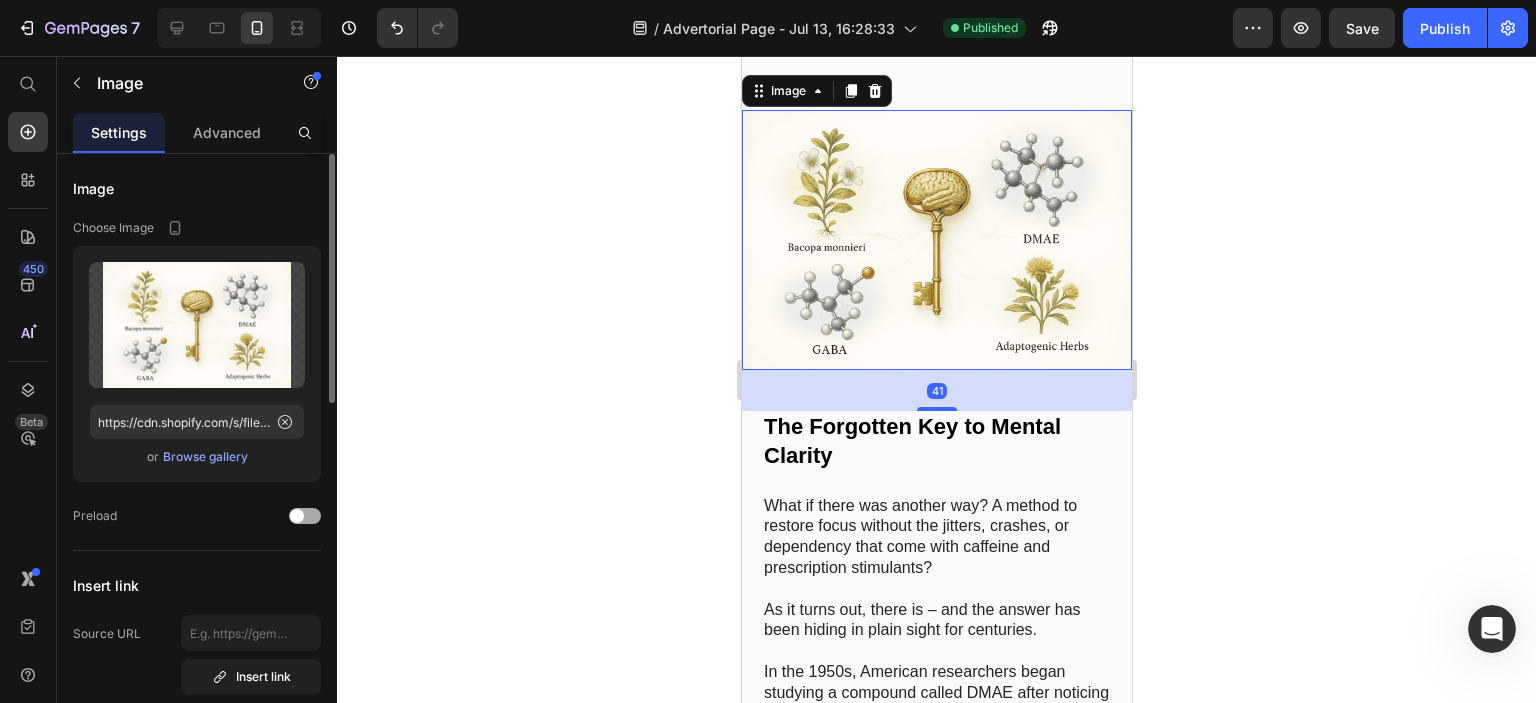 click at bounding box center [305, 516] 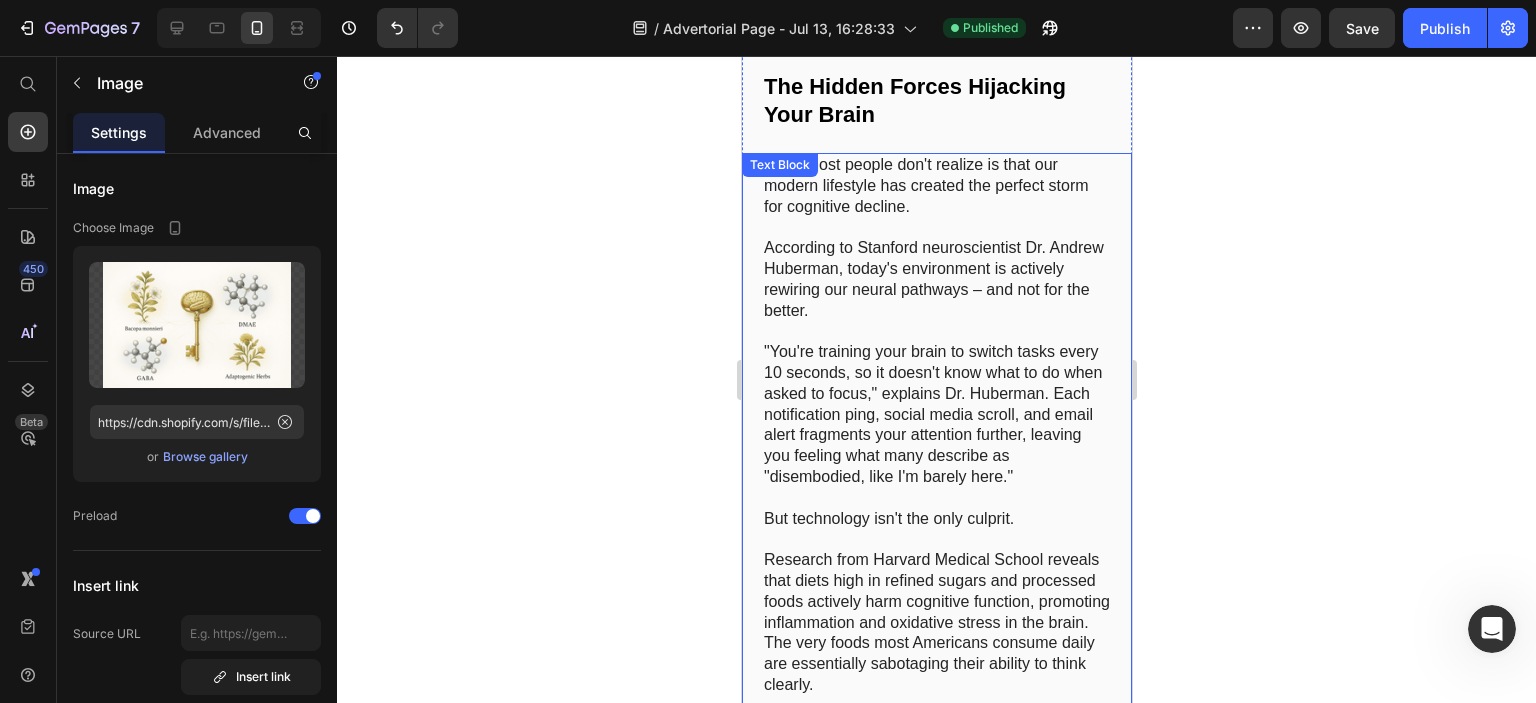 scroll, scrollTop: 1365, scrollLeft: 0, axis: vertical 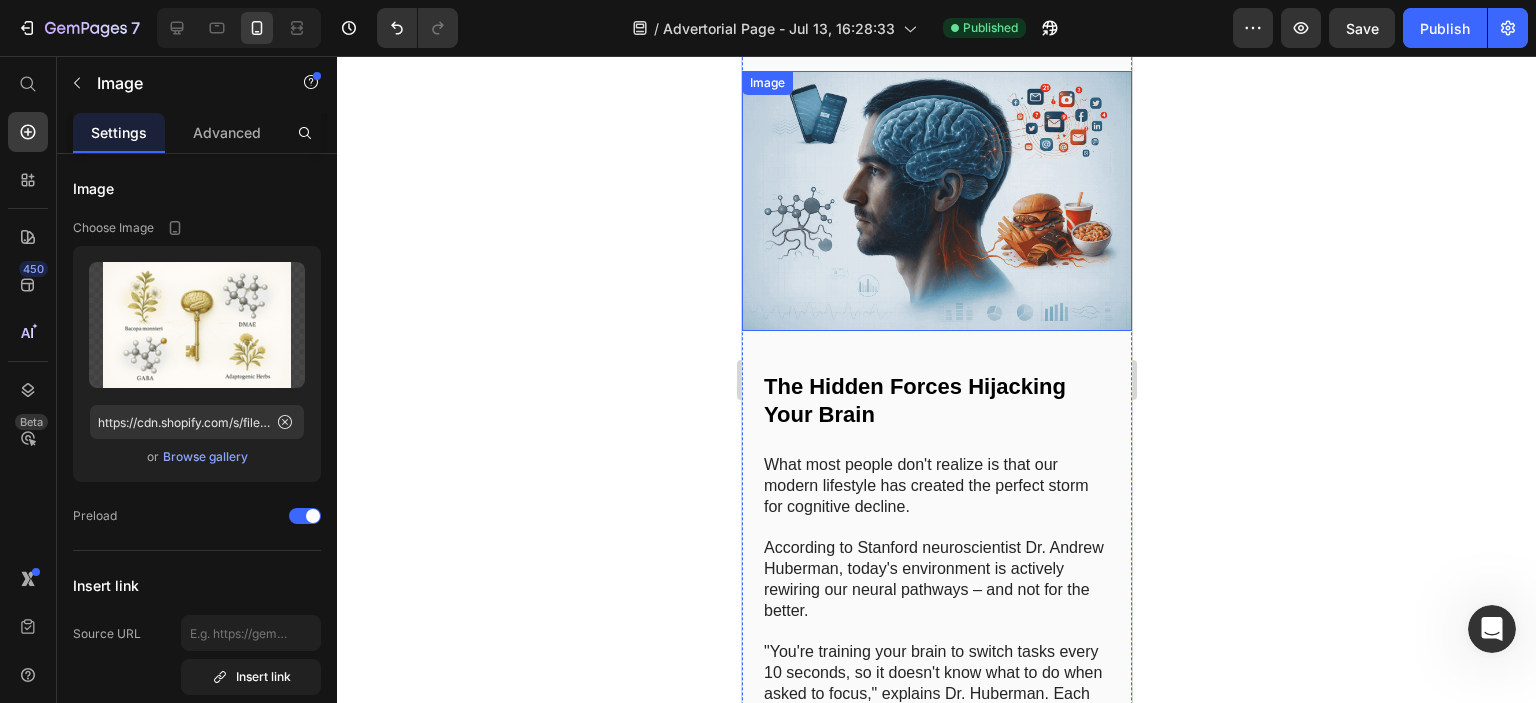 click at bounding box center (936, 201) 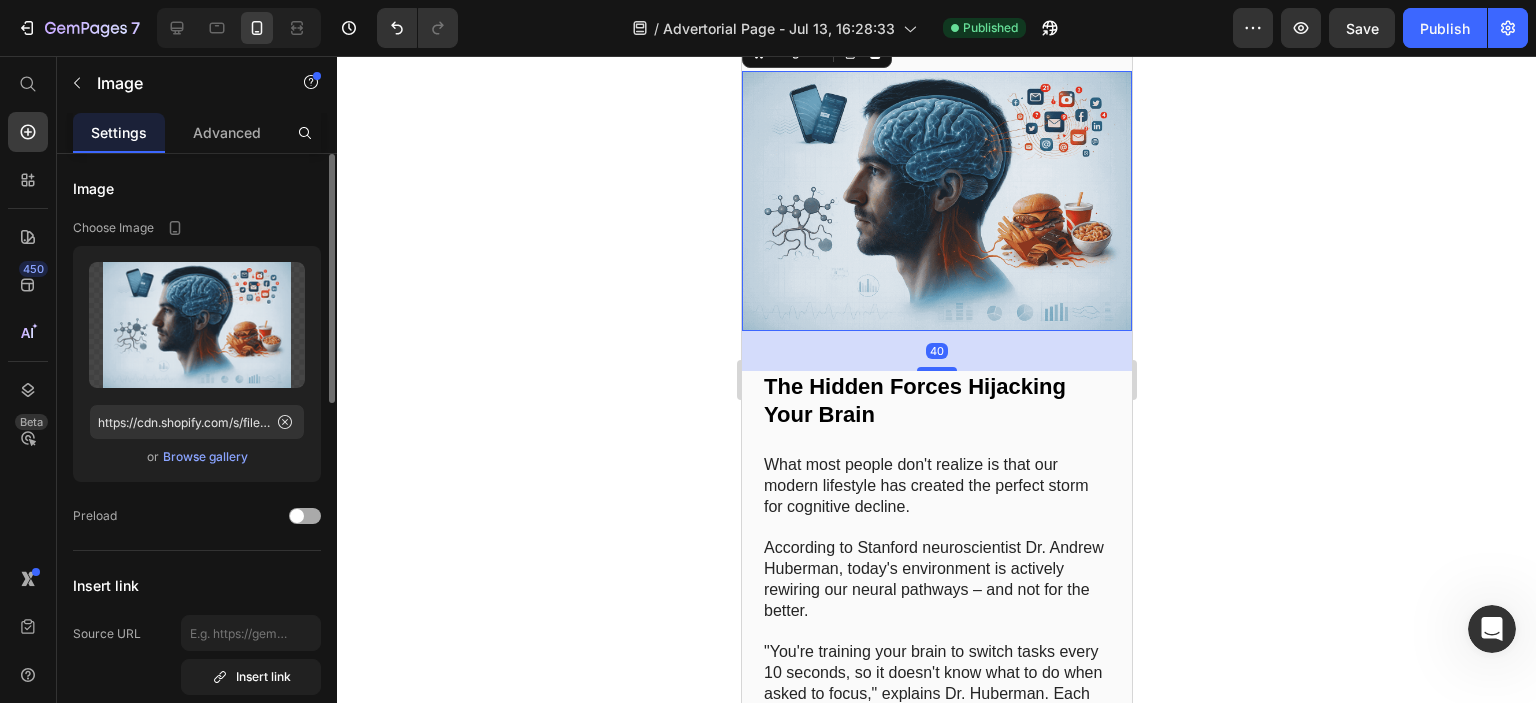 click at bounding box center [305, 516] 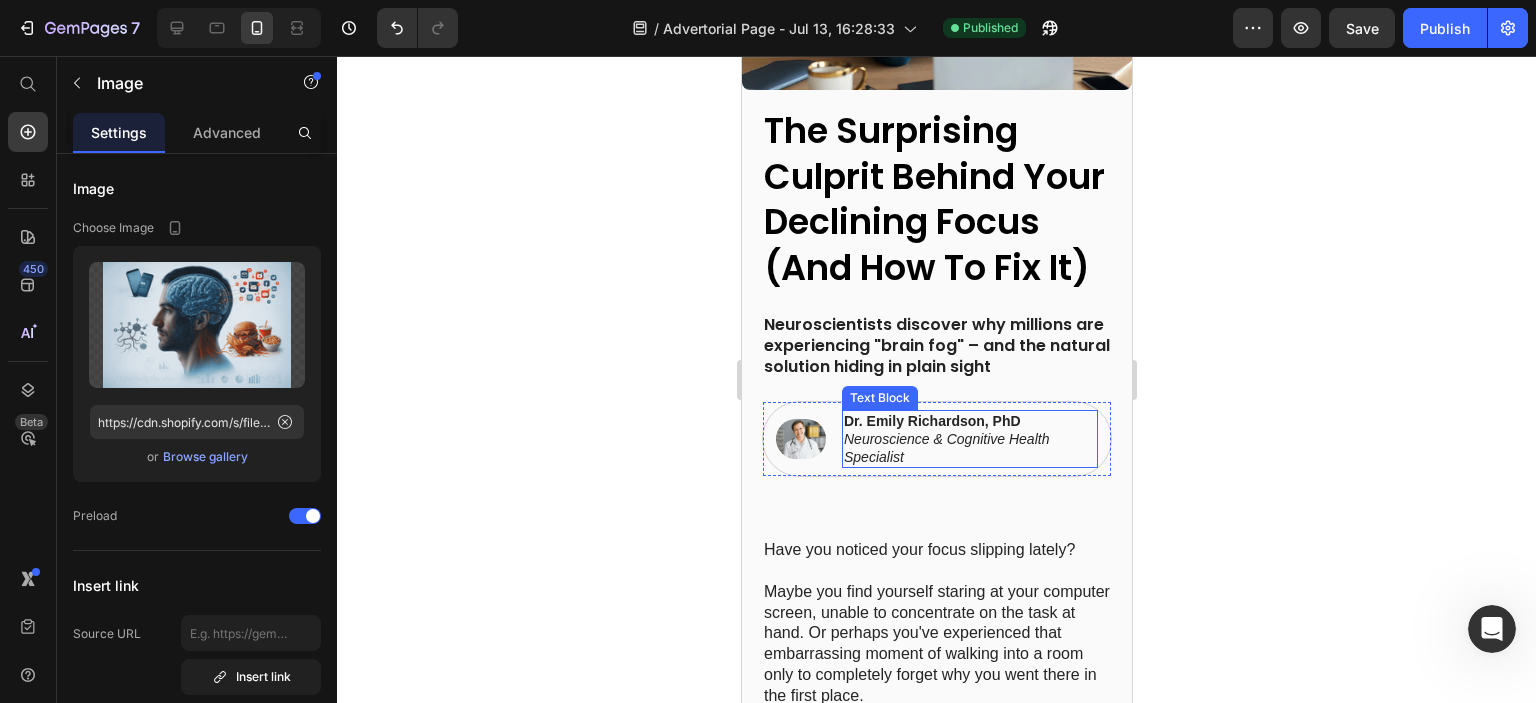 scroll, scrollTop: 165, scrollLeft: 0, axis: vertical 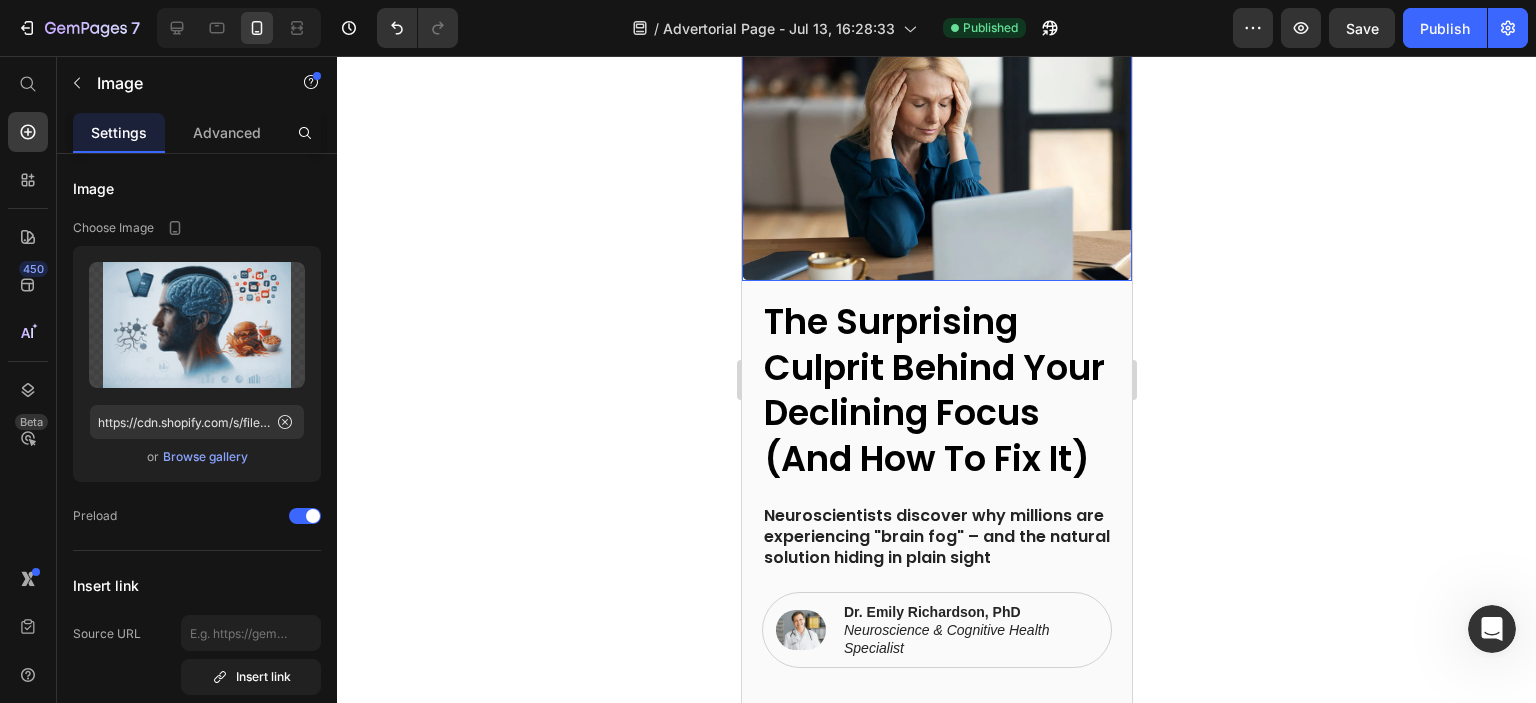 click at bounding box center (936, 151) 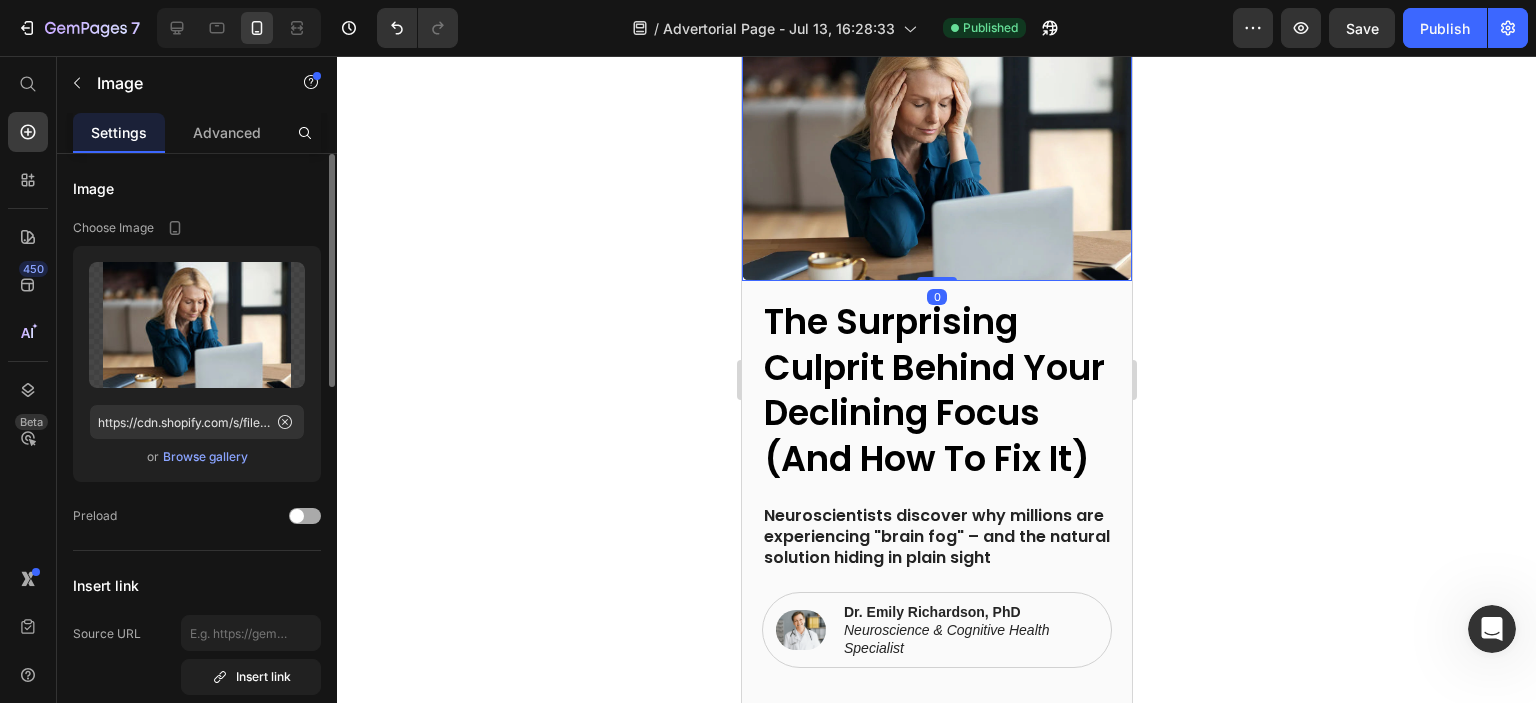 click at bounding box center (305, 516) 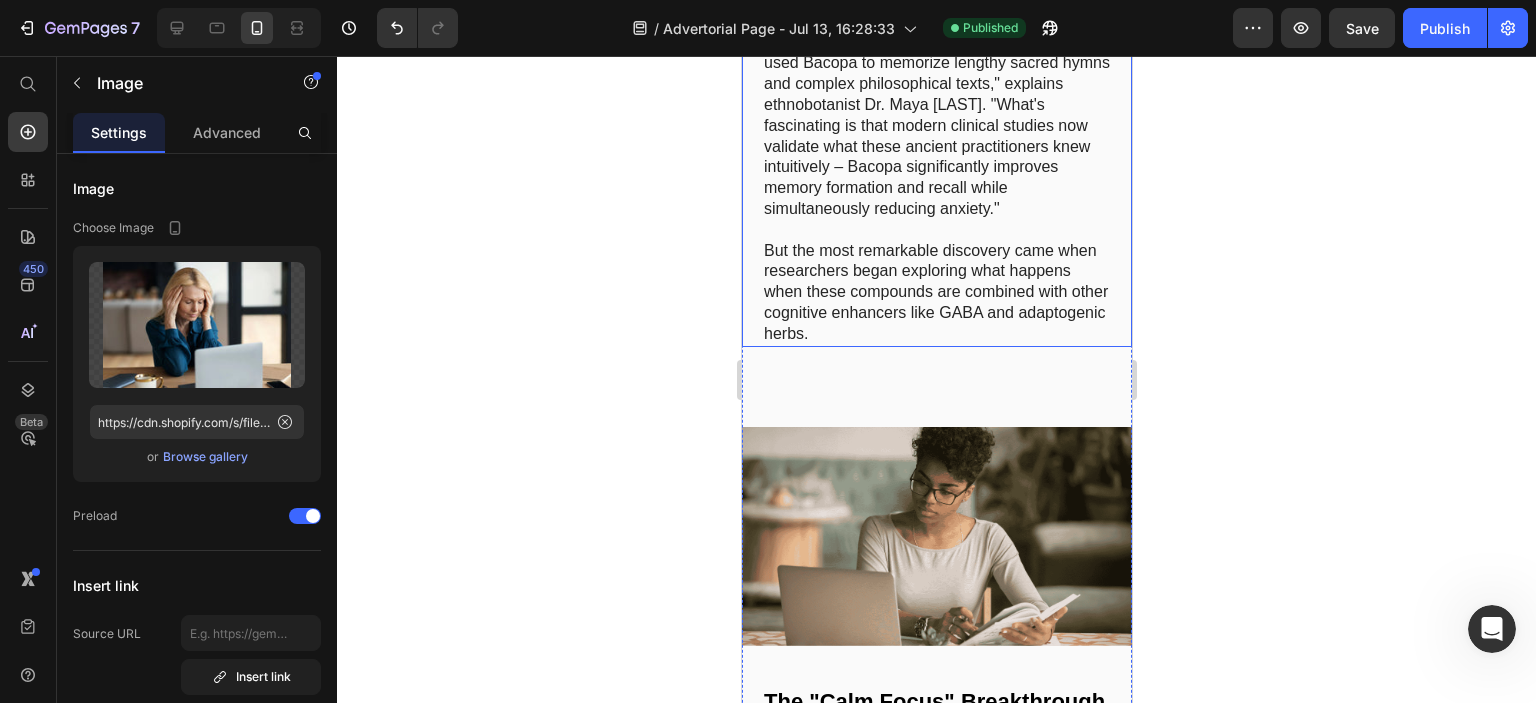 scroll, scrollTop: 3865, scrollLeft: 0, axis: vertical 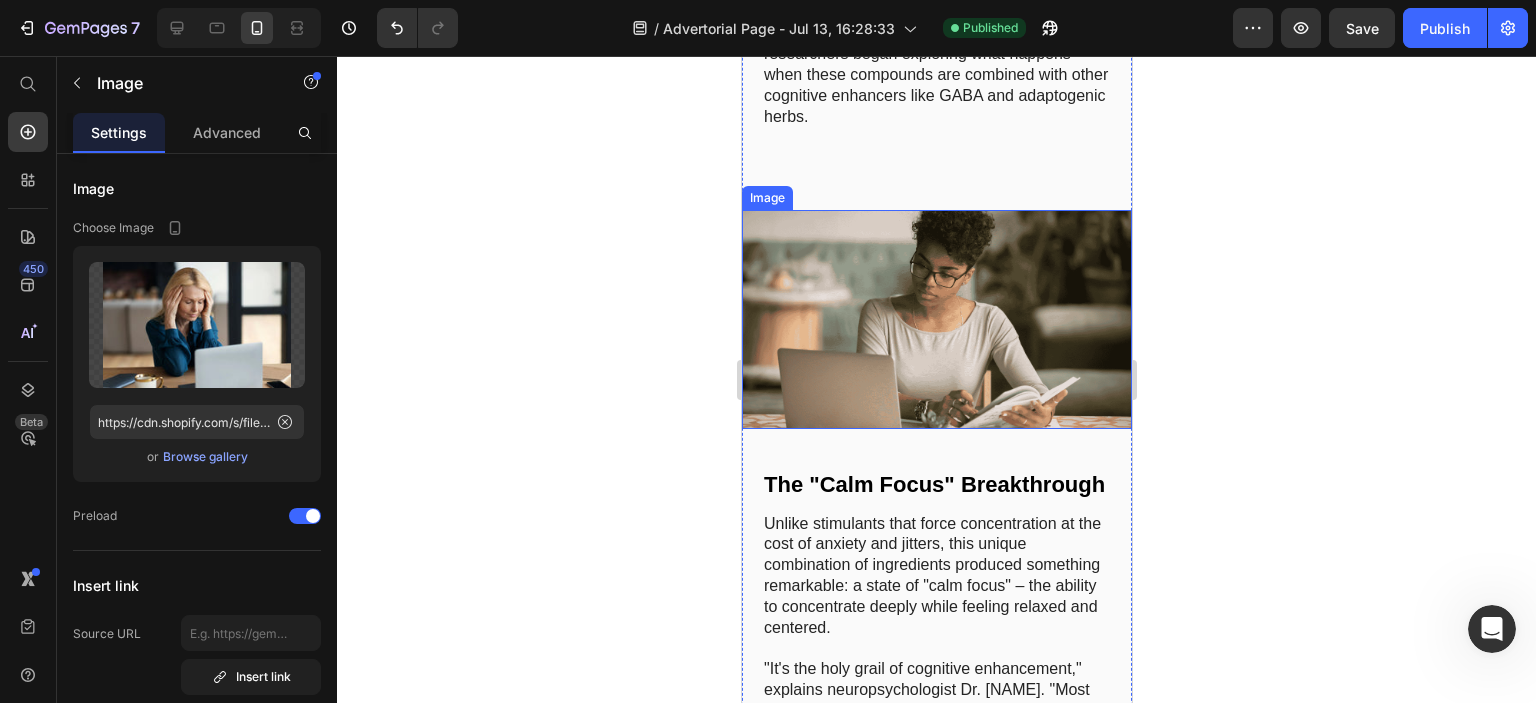 click at bounding box center [936, 319] 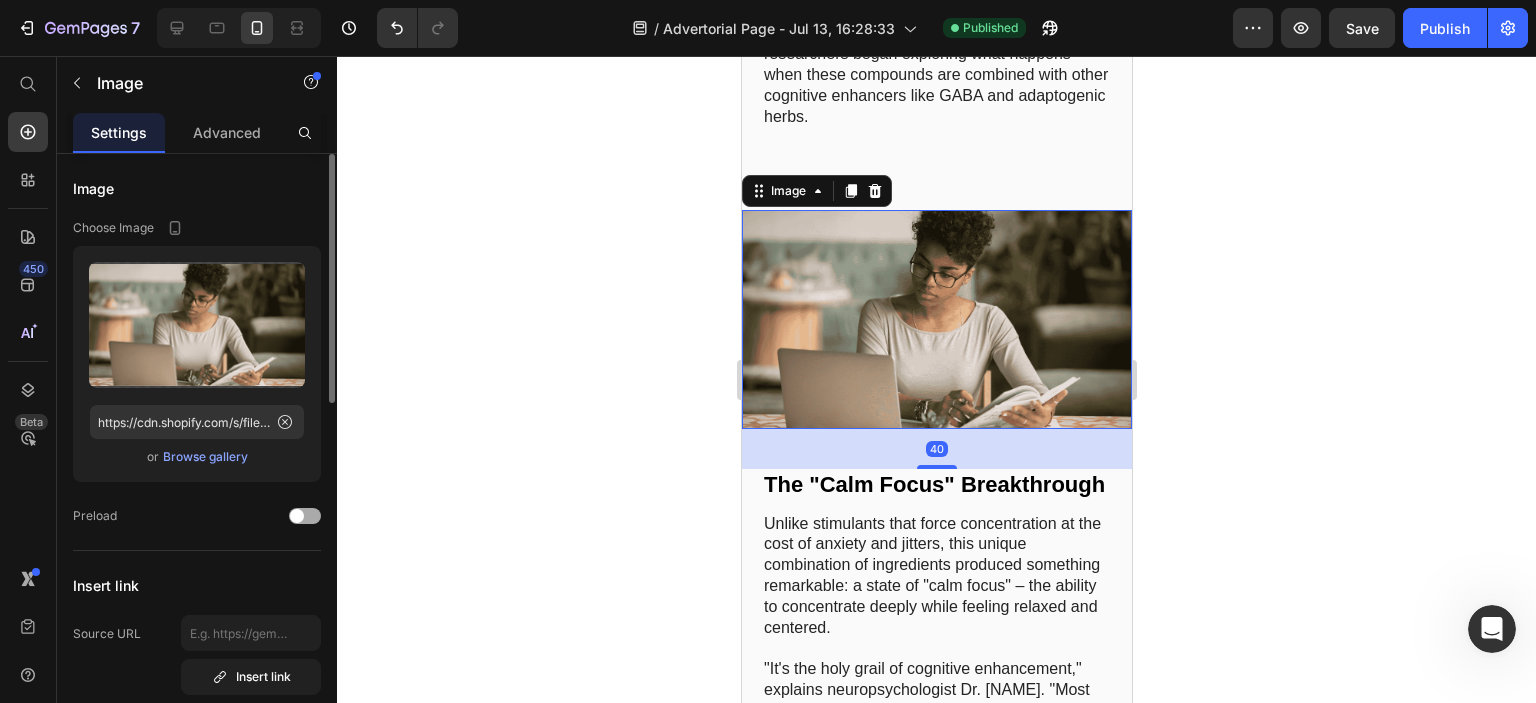 click at bounding box center [297, 516] 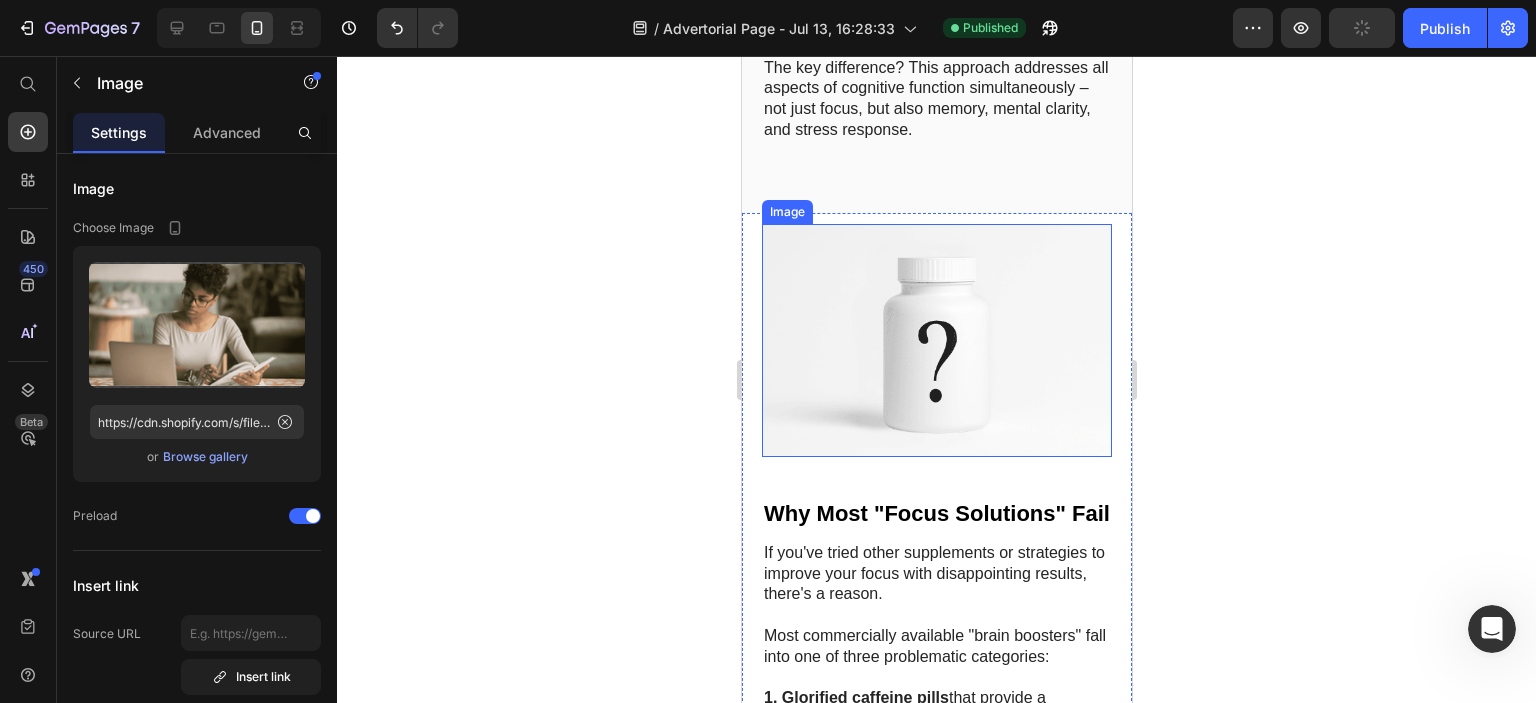 scroll, scrollTop: 5065, scrollLeft: 0, axis: vertical 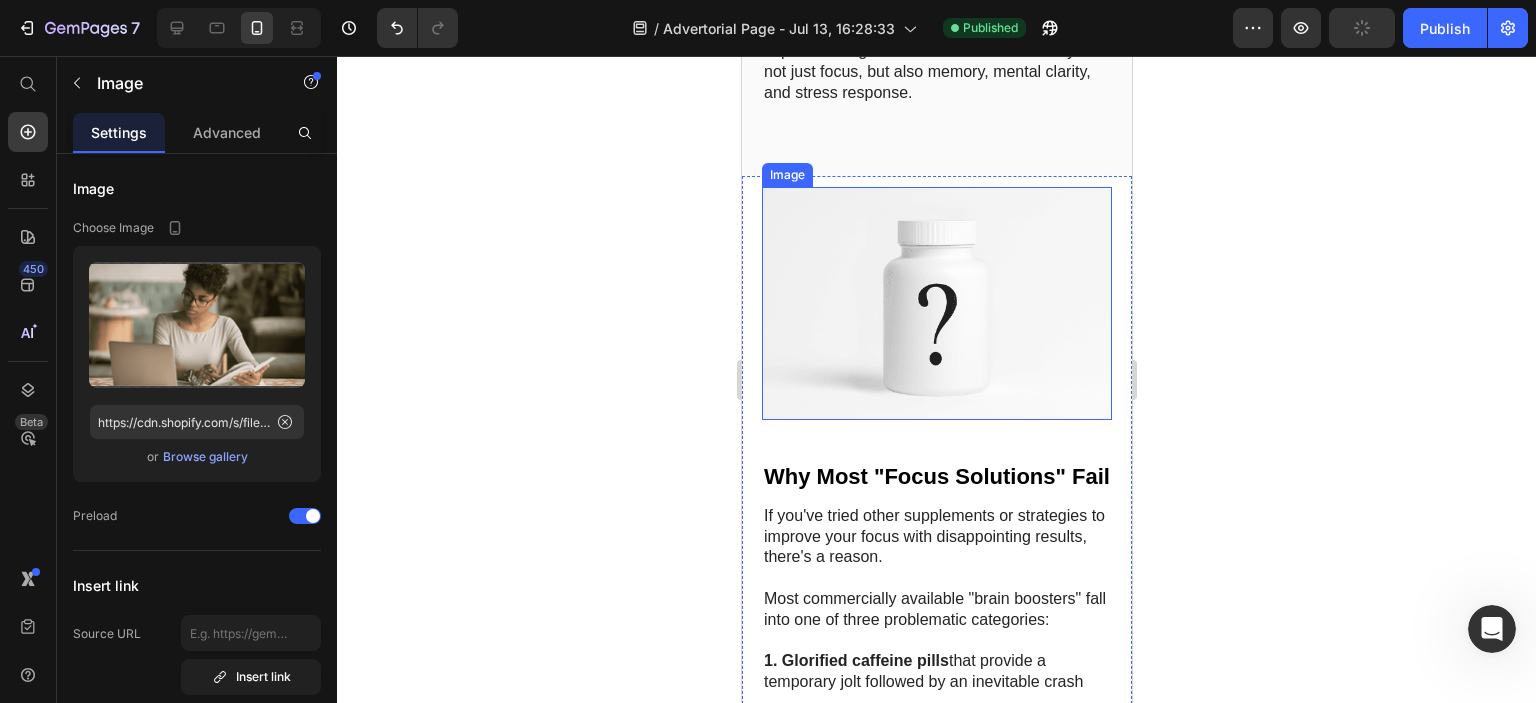 click at bounding box center [936, 303] 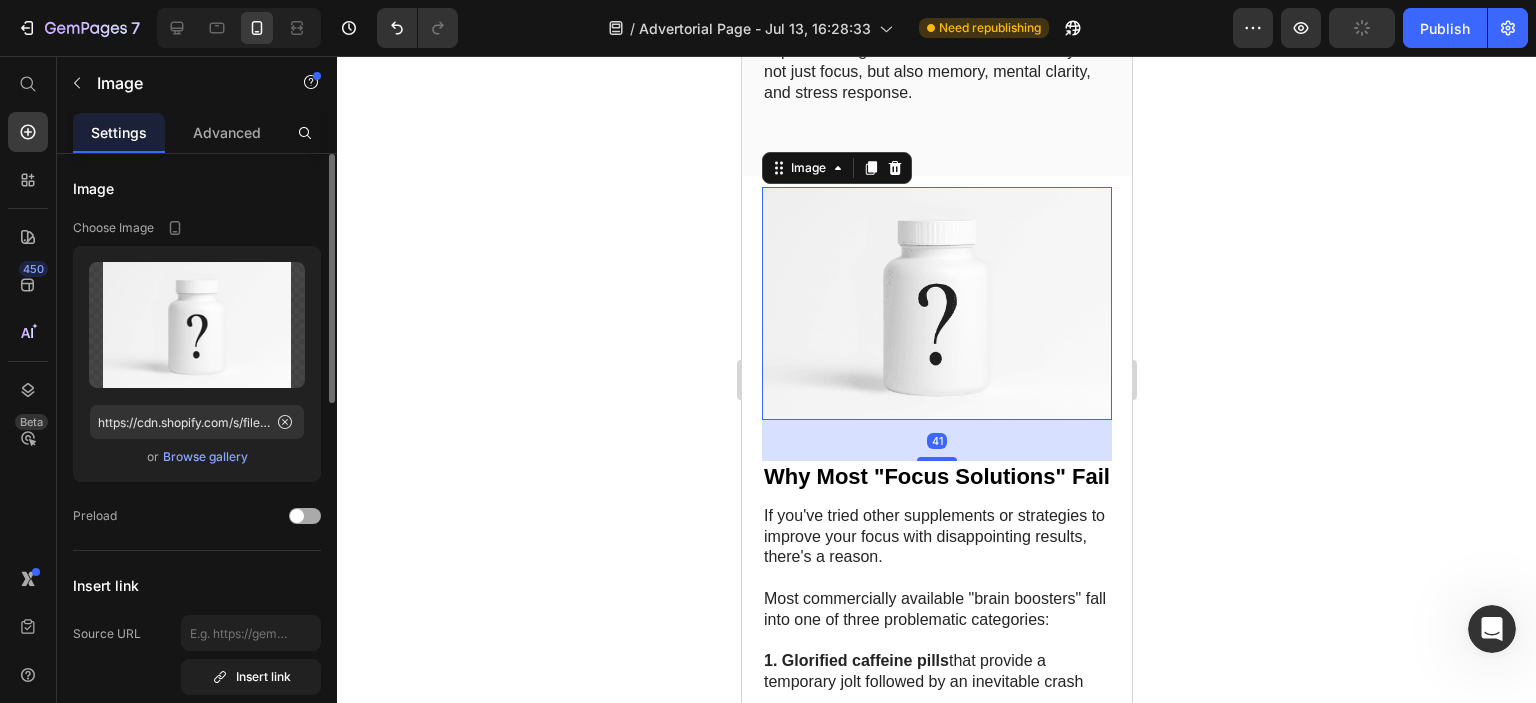 click on "Preload" 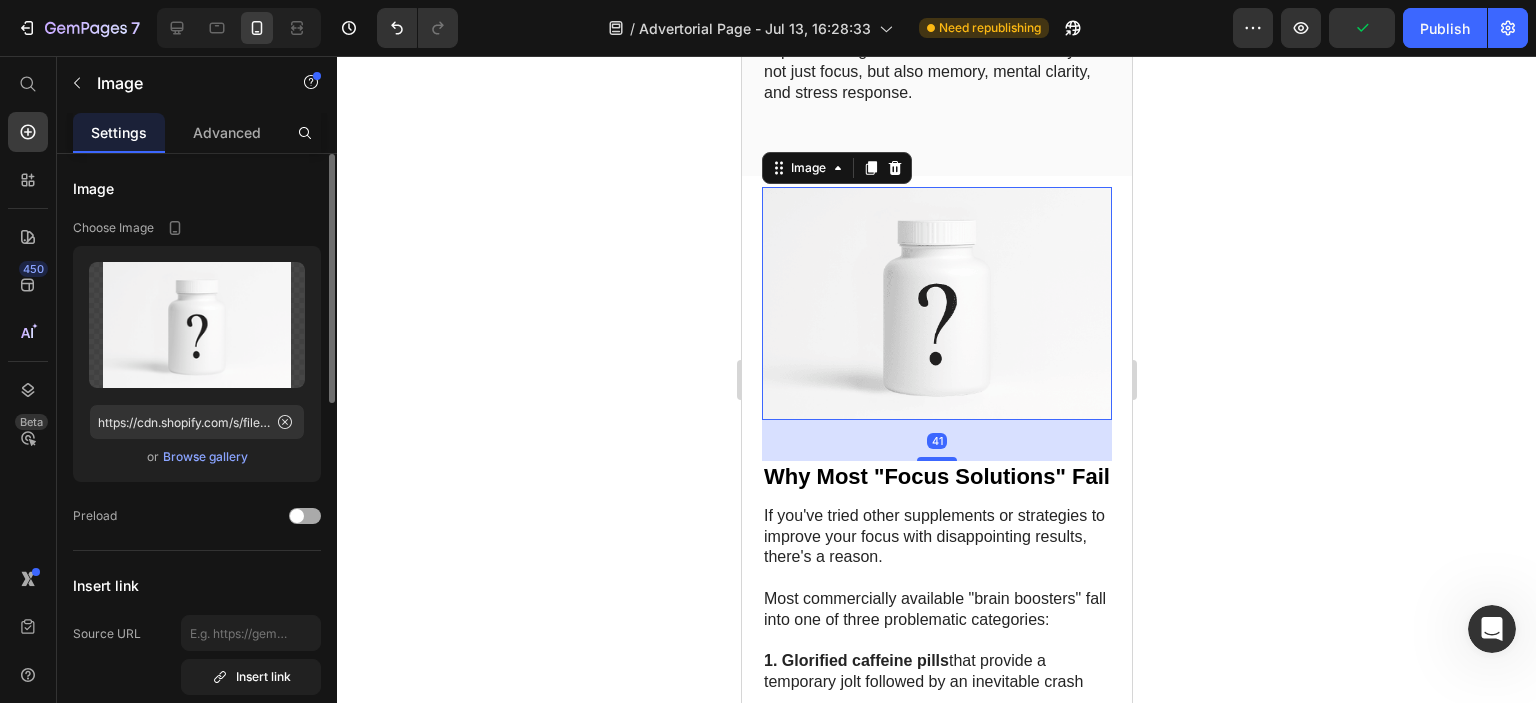 click at bounding box center [297, 516] 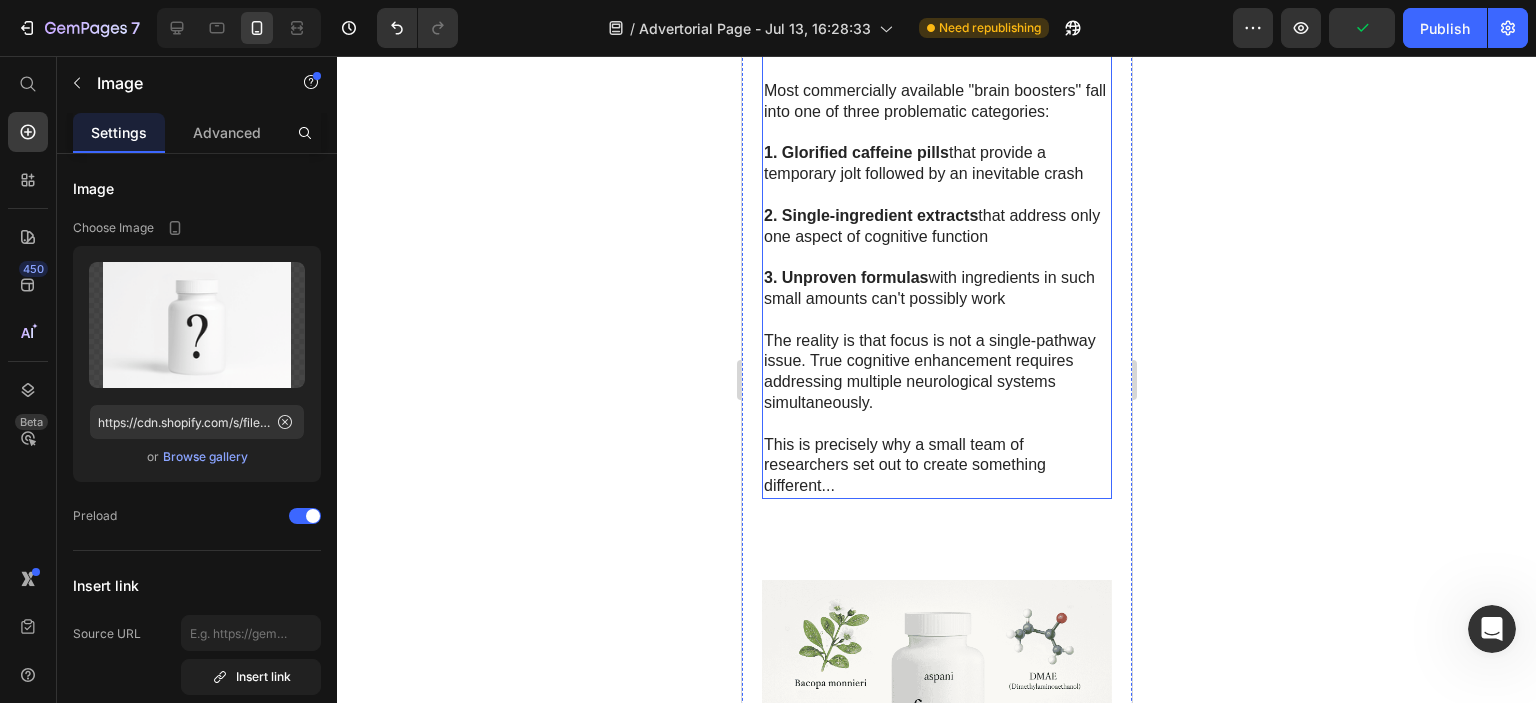 scroll, scrollTop: 5765, scrollLeft: 0, axis: vertical 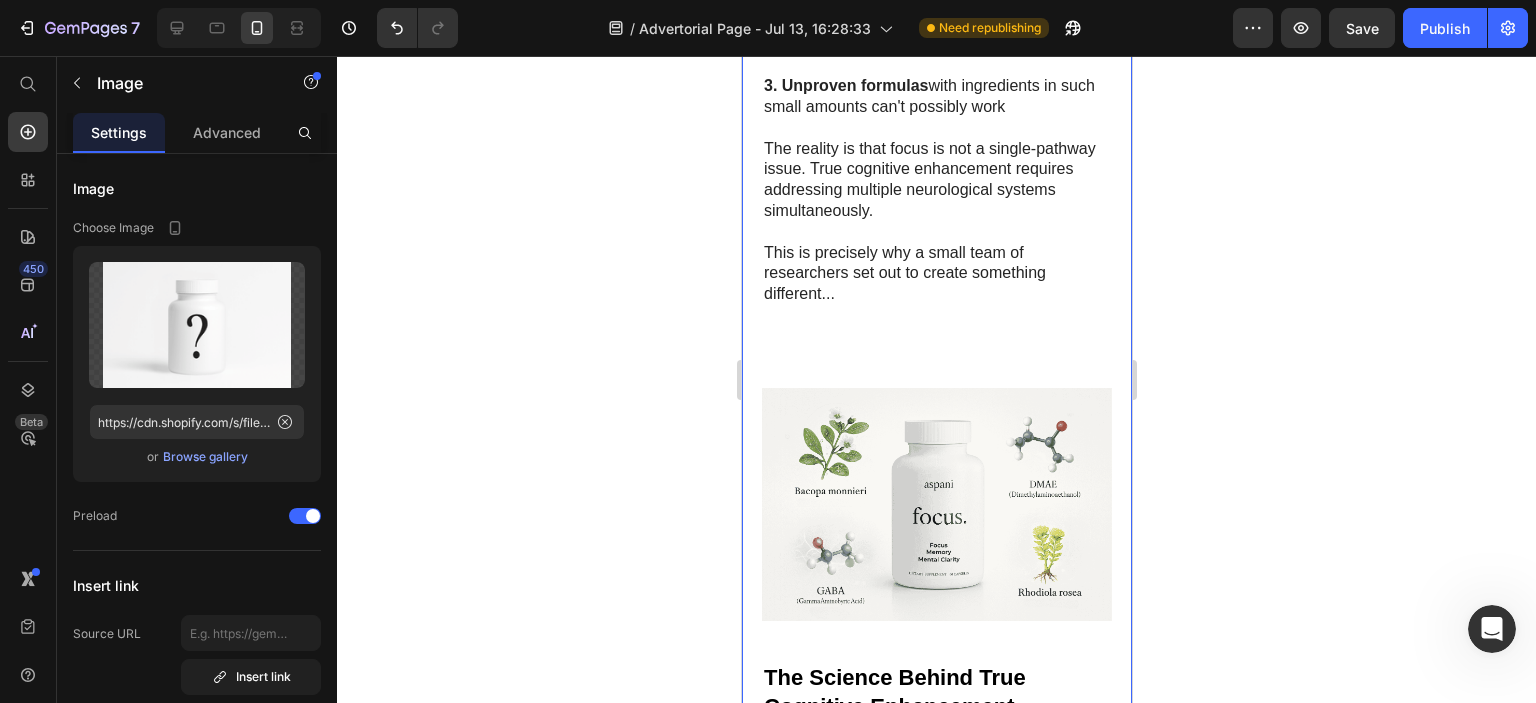 click at bounding box center [936, 504] 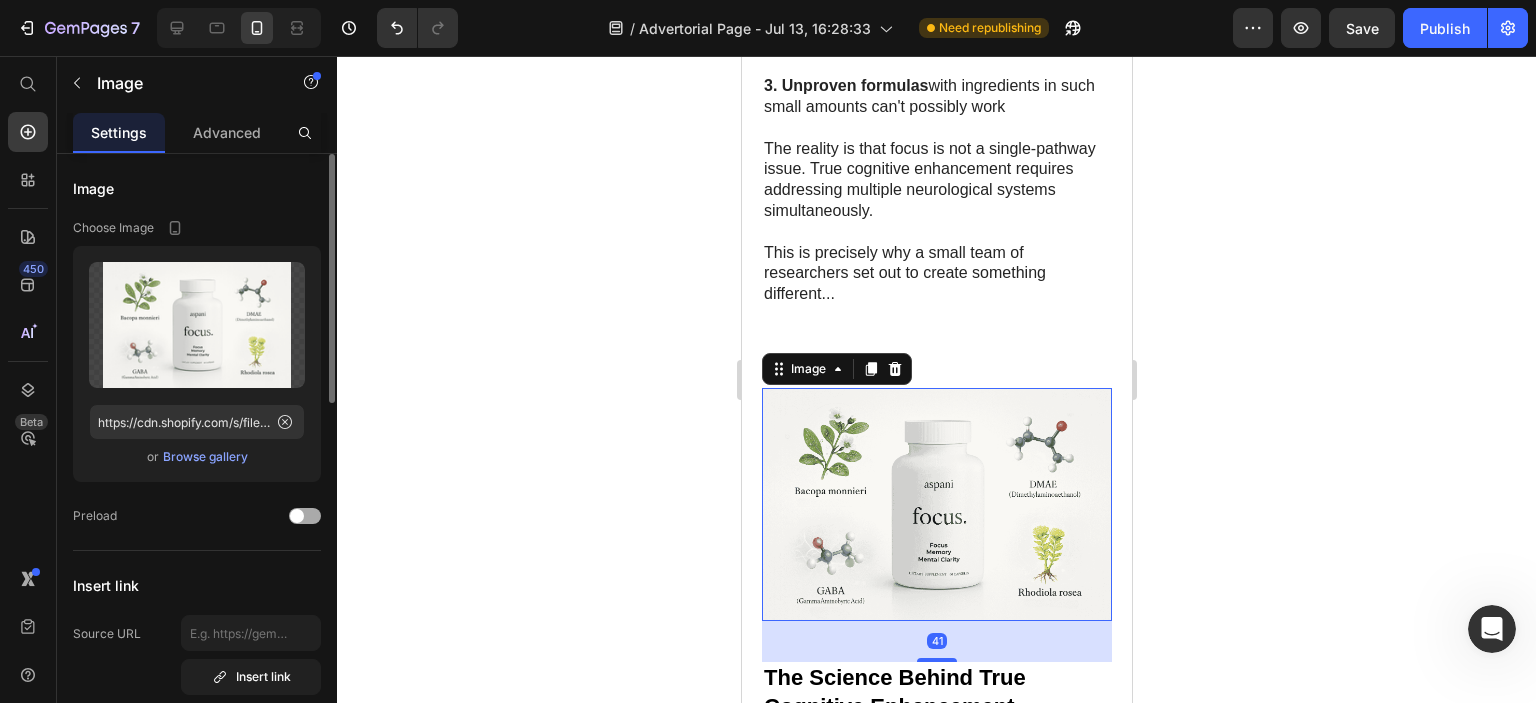 click at bounding box center (297, 516) 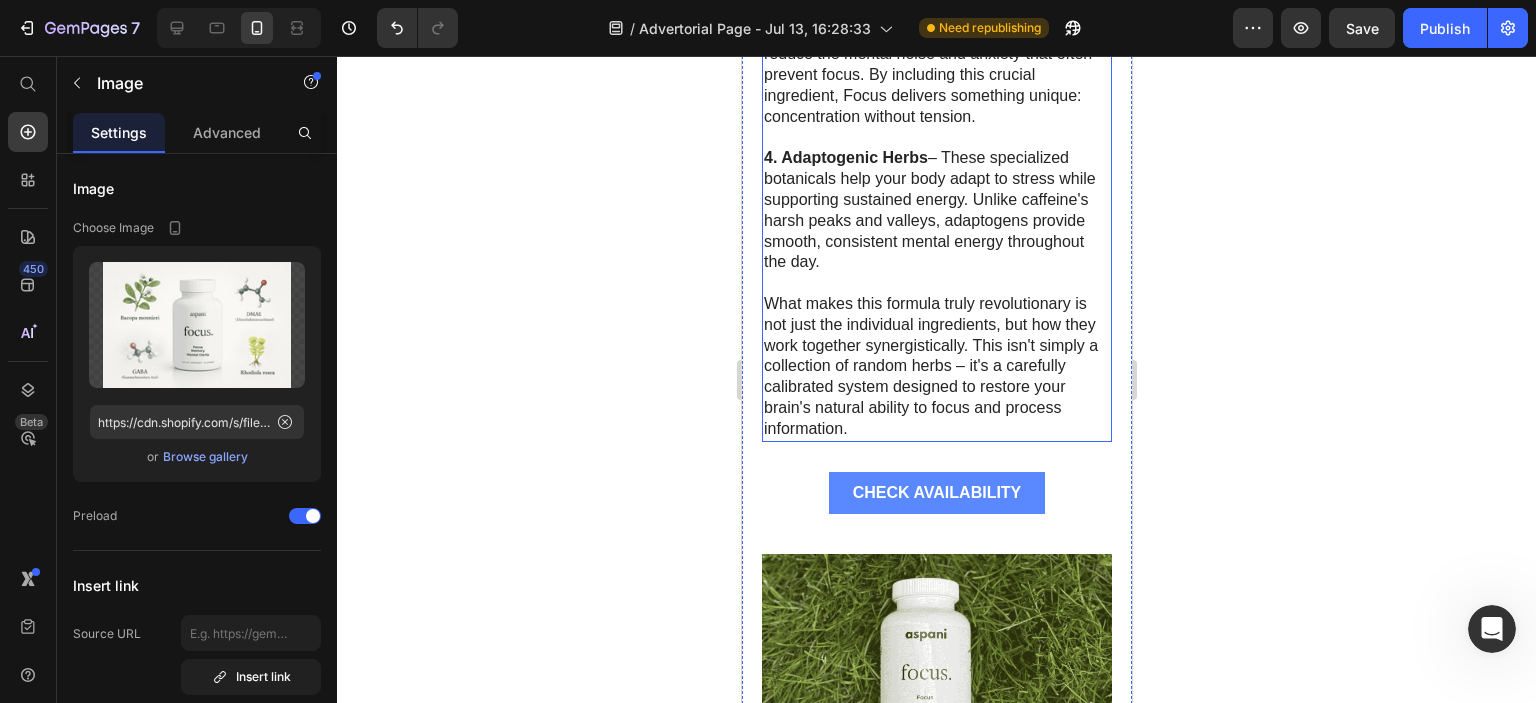 scroll, scrollTop: 7465, scrollLeft: 0, axis: vertical 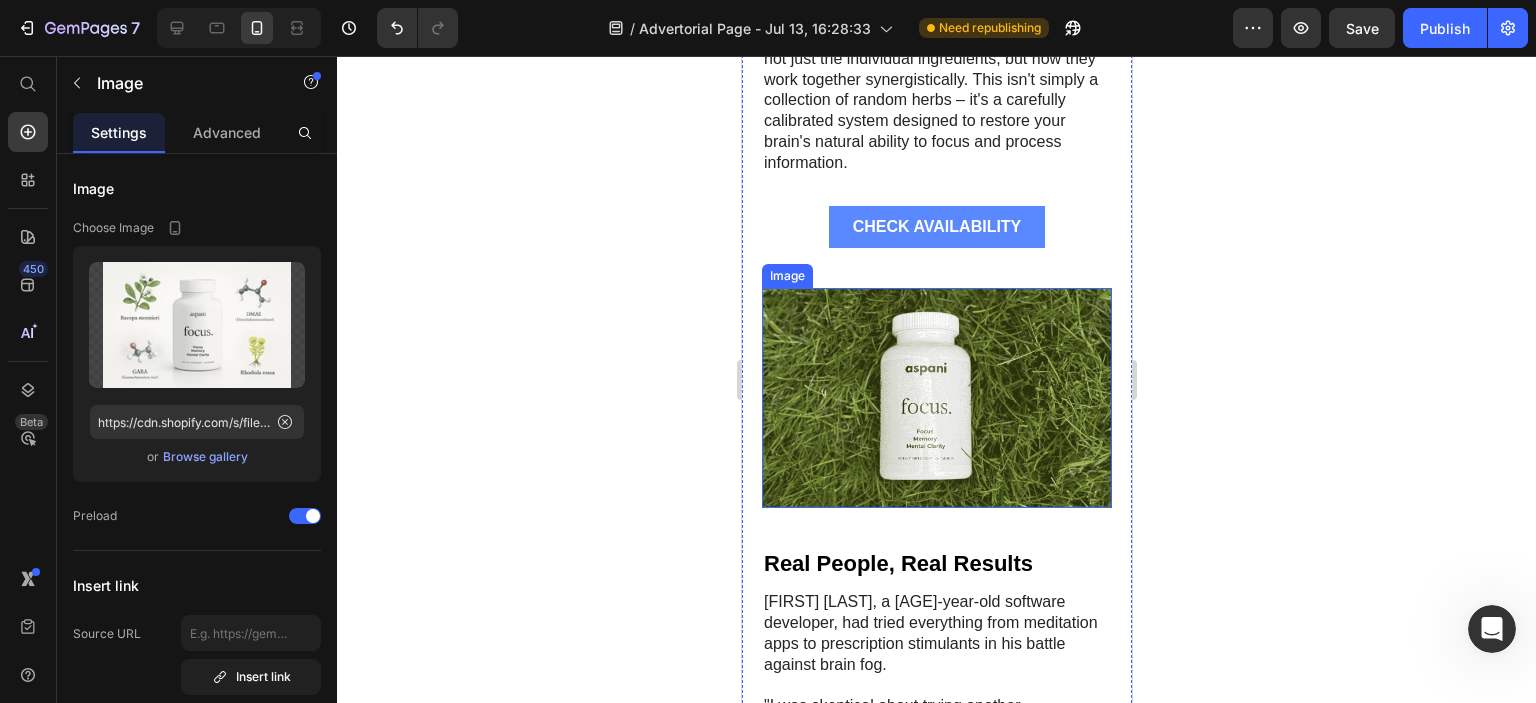 click at bounding box center (936, 398) 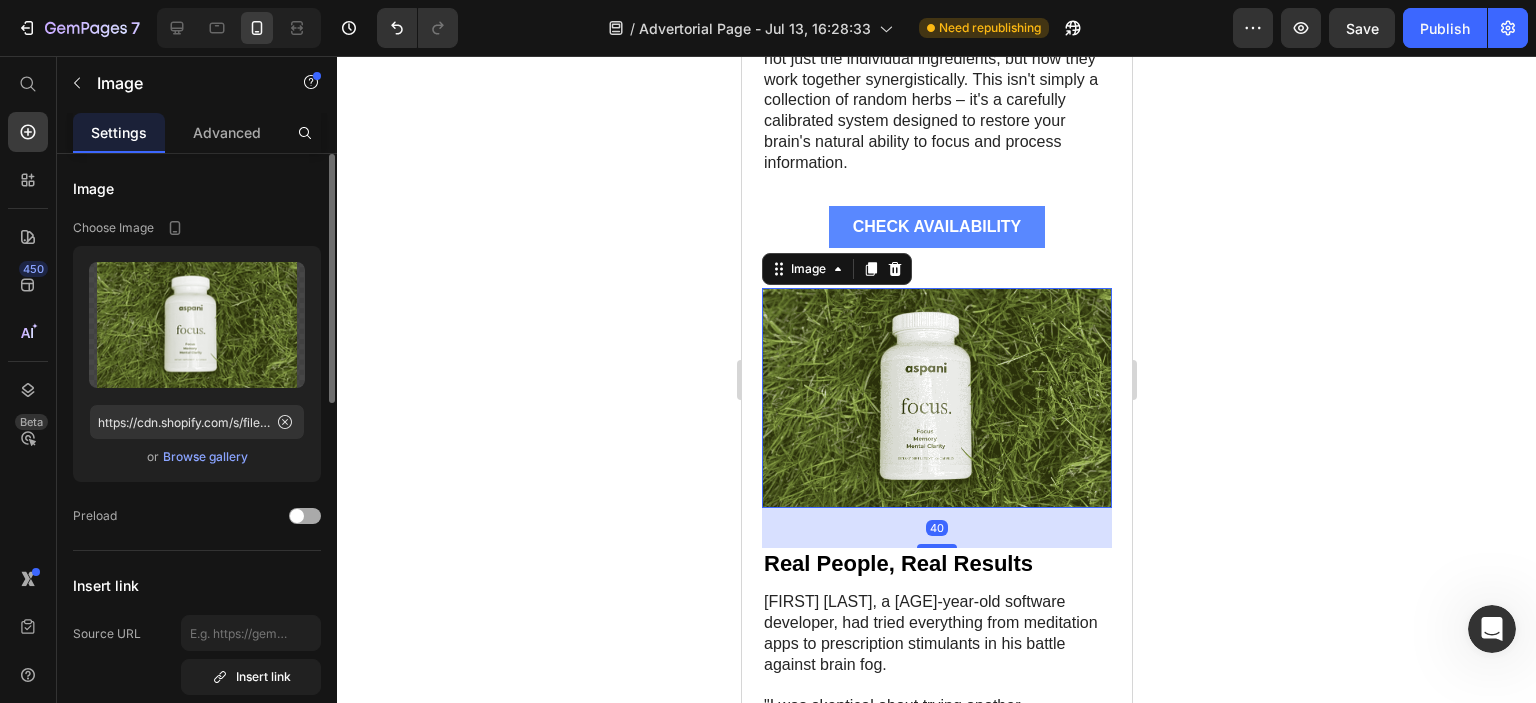 click at bounding box center (297, 516) 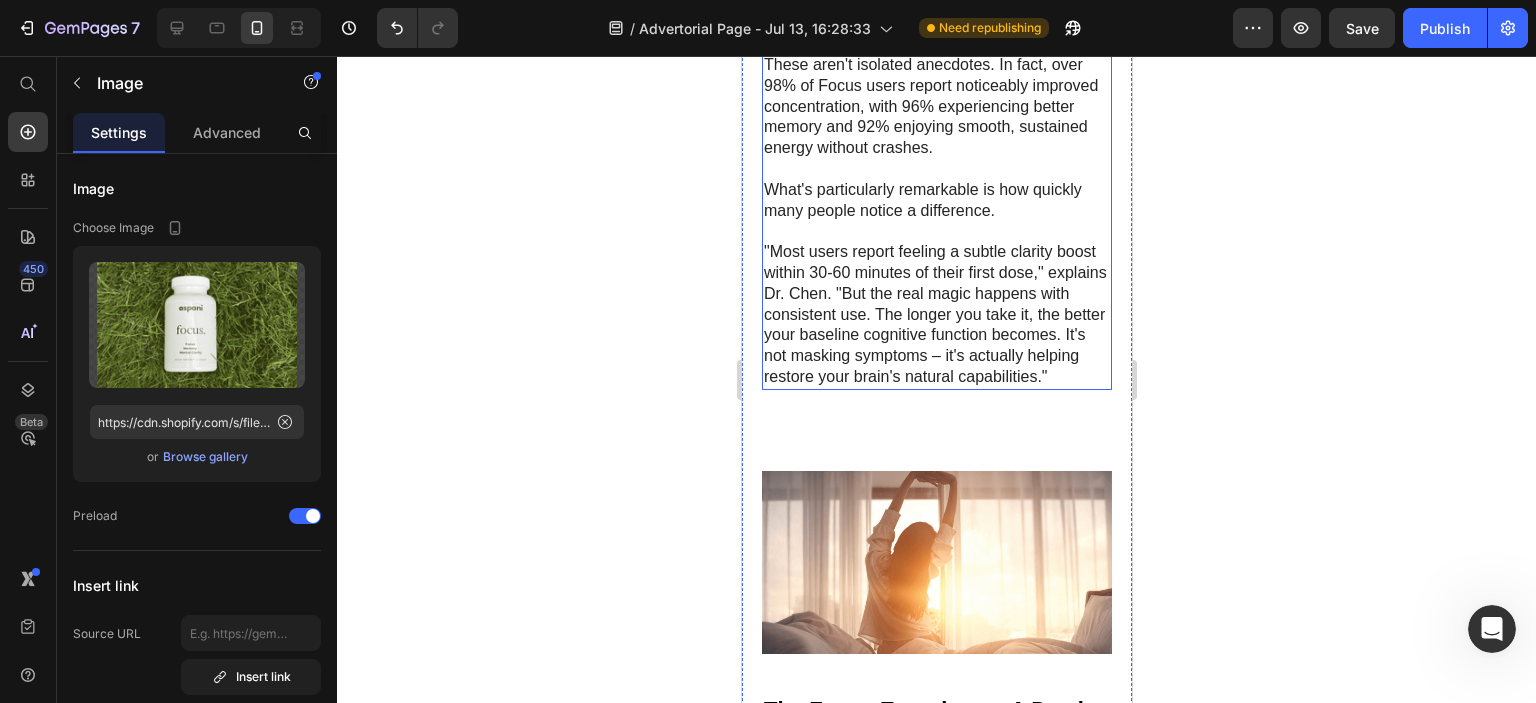 scroll, scrollTop: 8765, scrollLeft: 0, axis: vertical 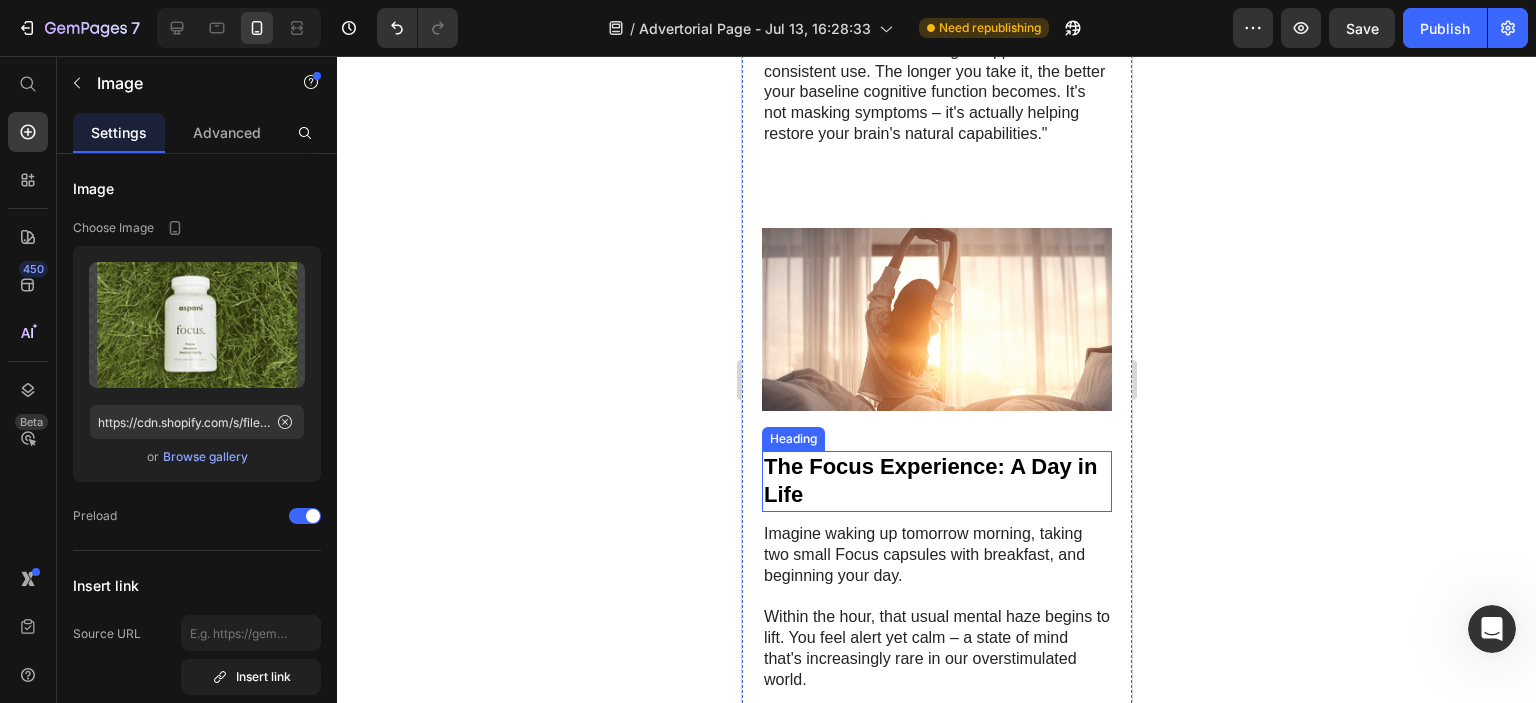 click on "The Focus Experience: A Day in Life" at bounding box center (929, 481) 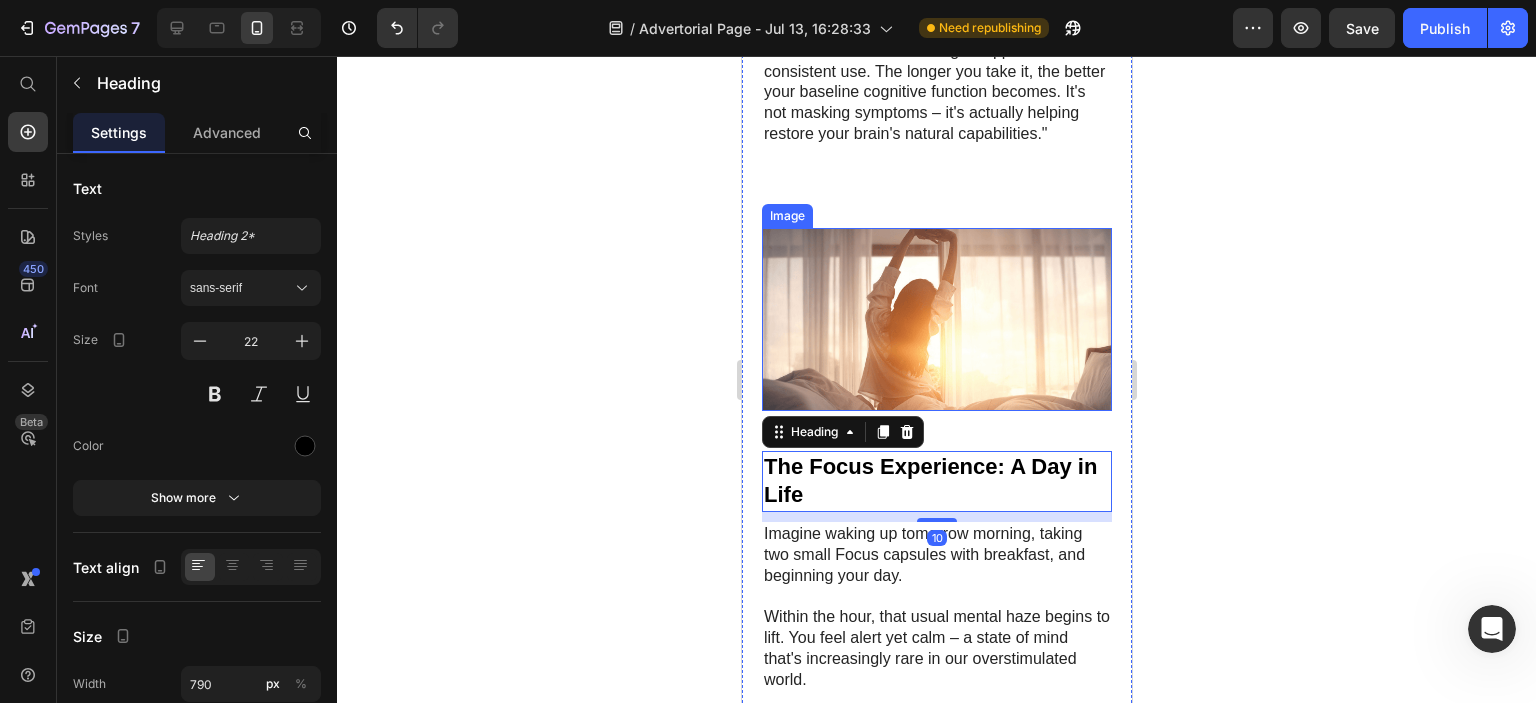 click at bounding box center (936, 319) 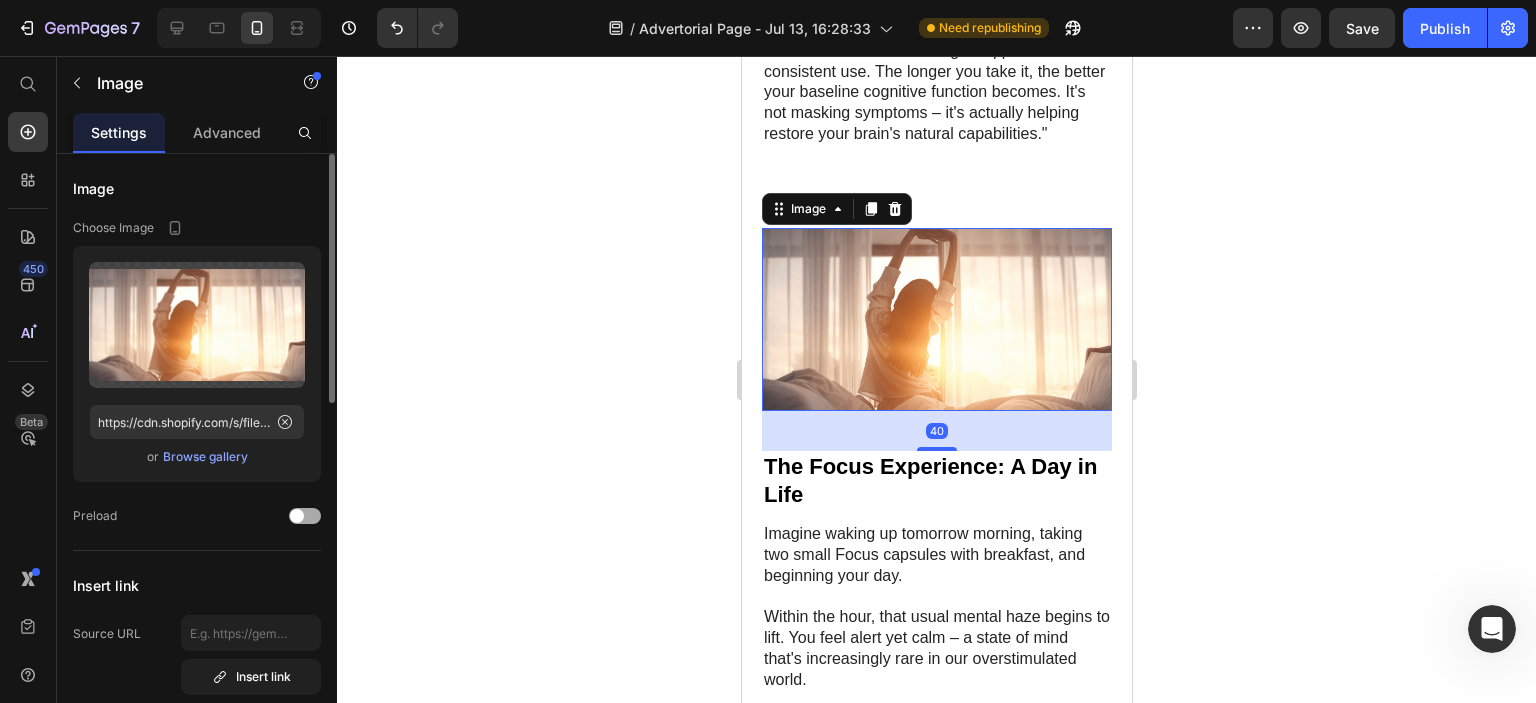 click at bounding box center (305, 516) 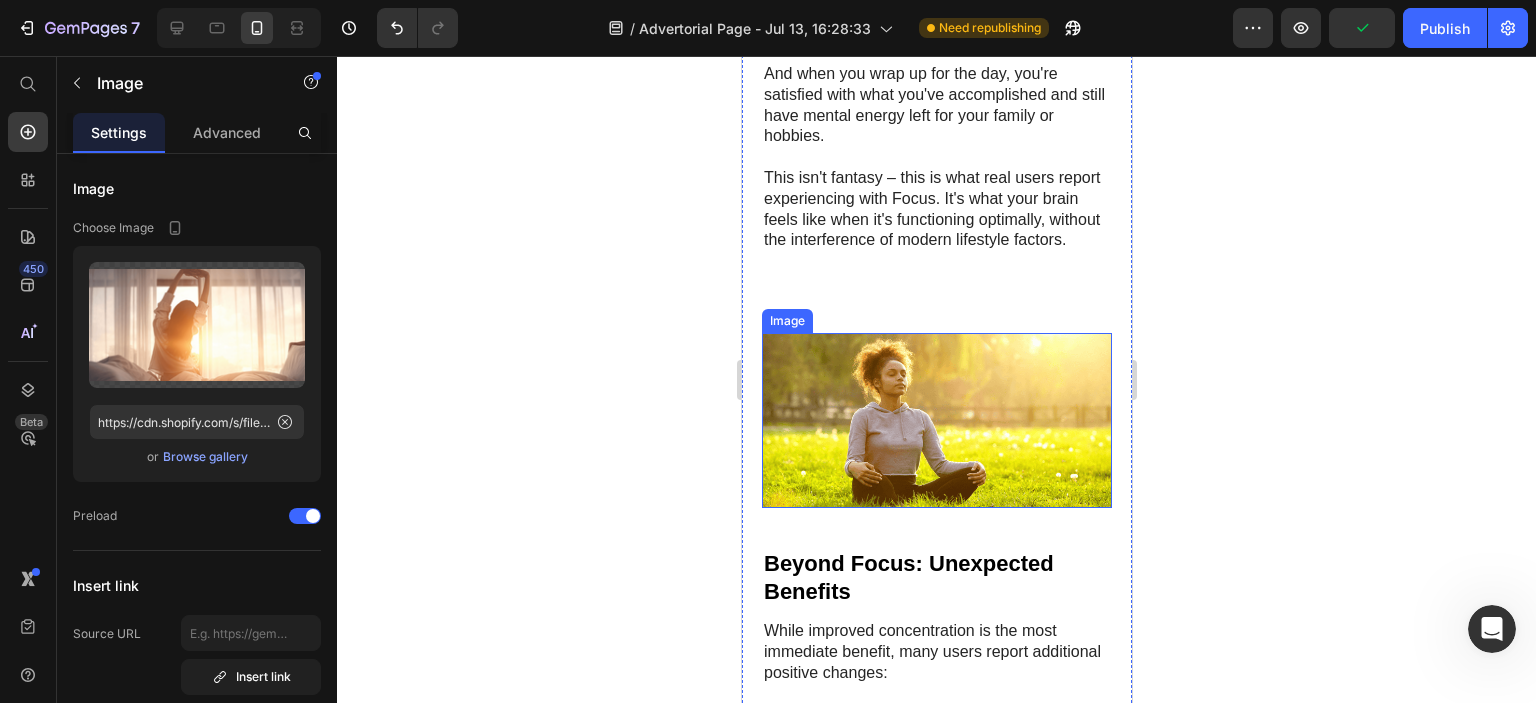scroll, scrollTop: 9865, scrollLeft: 0, axis: vertical 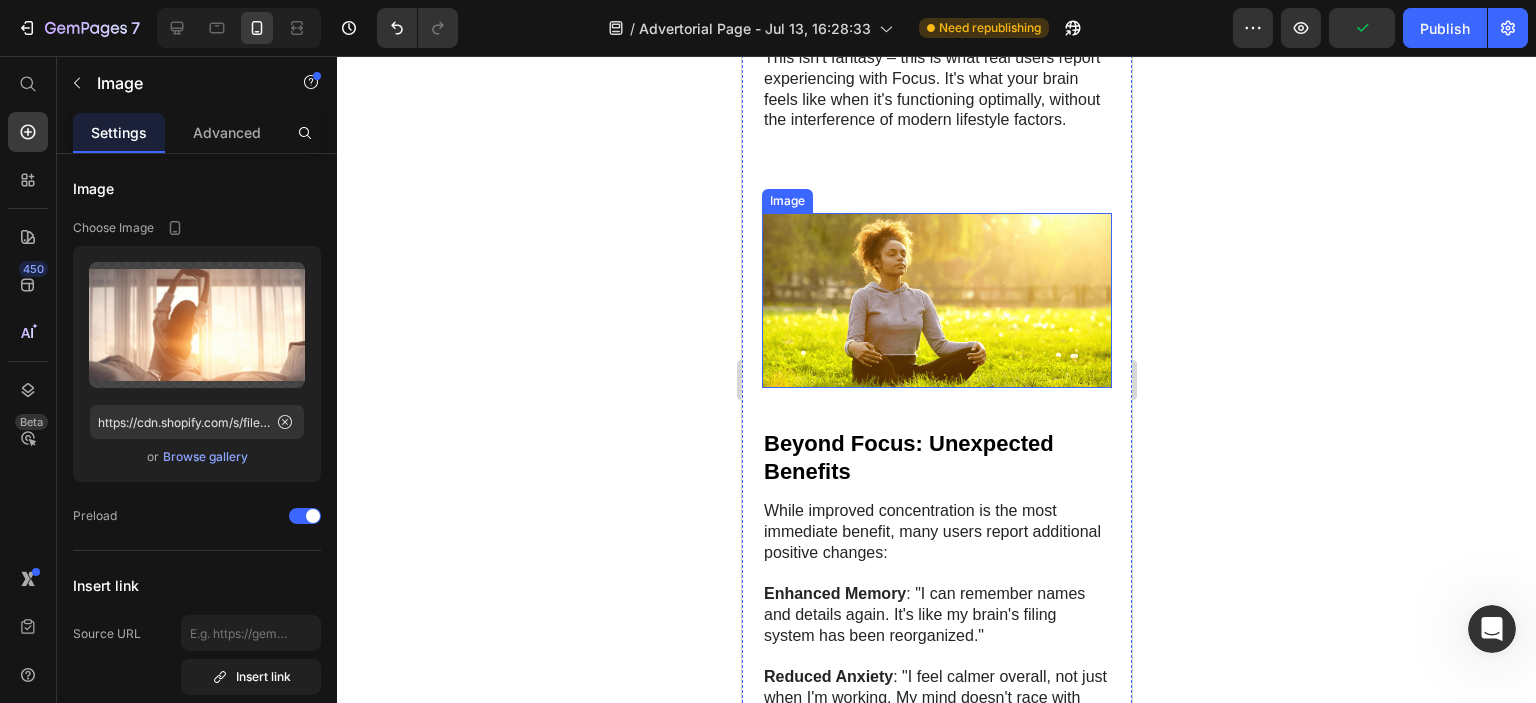 click at bounding box center (936, 300) 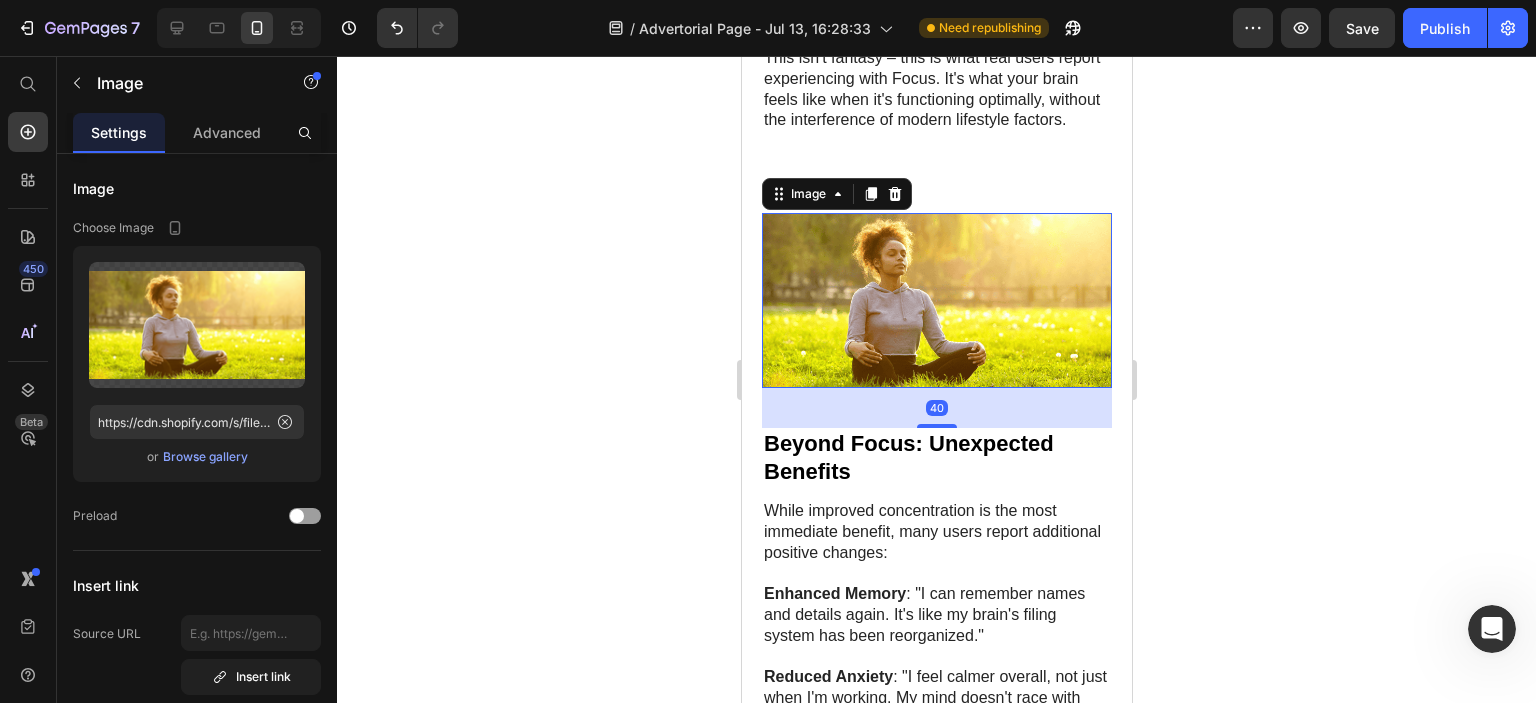 drag, startPoint x: 299, startPoint y: 516, endPoint x: 345, endPoint y: 507, distance: 46.872166 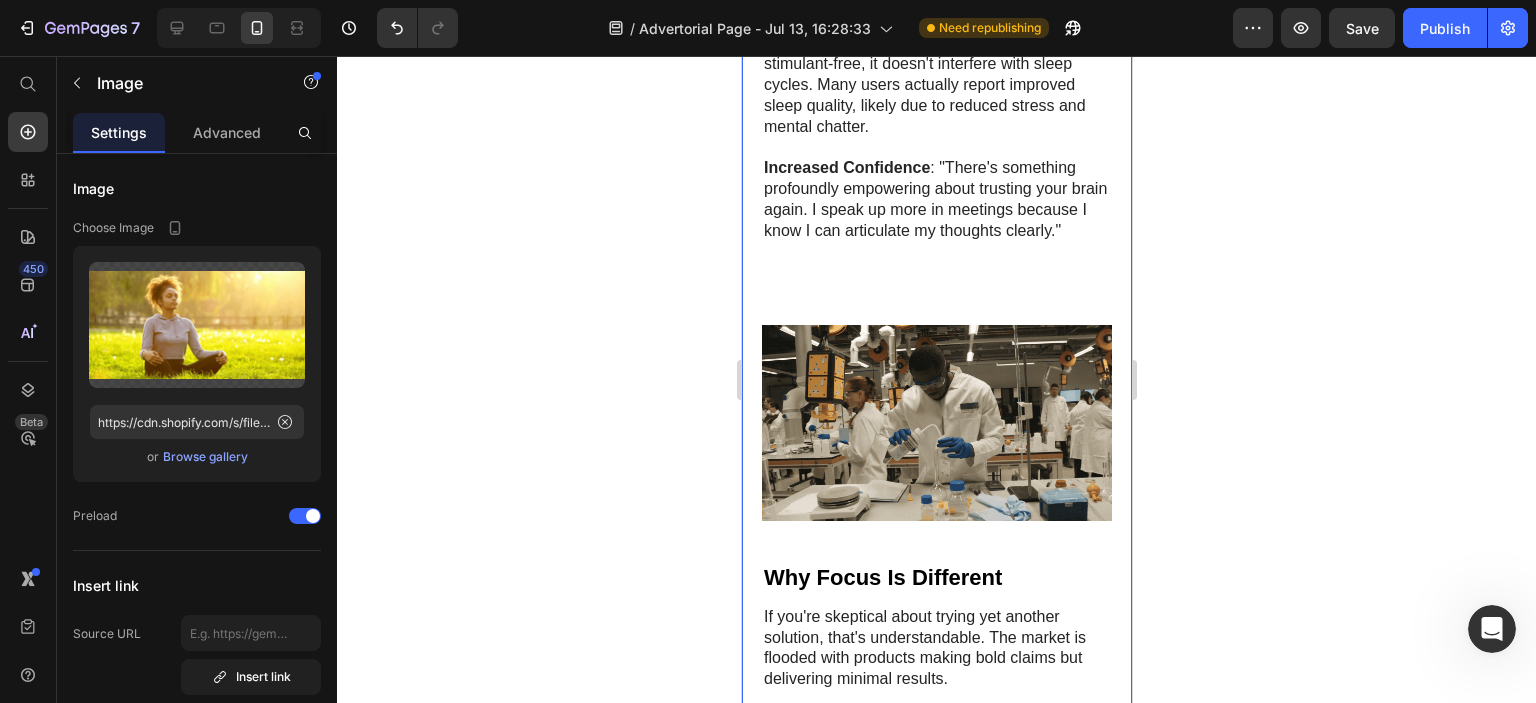scroll, scrollTop: 10765, scrollLeft: 0, axis: vertical 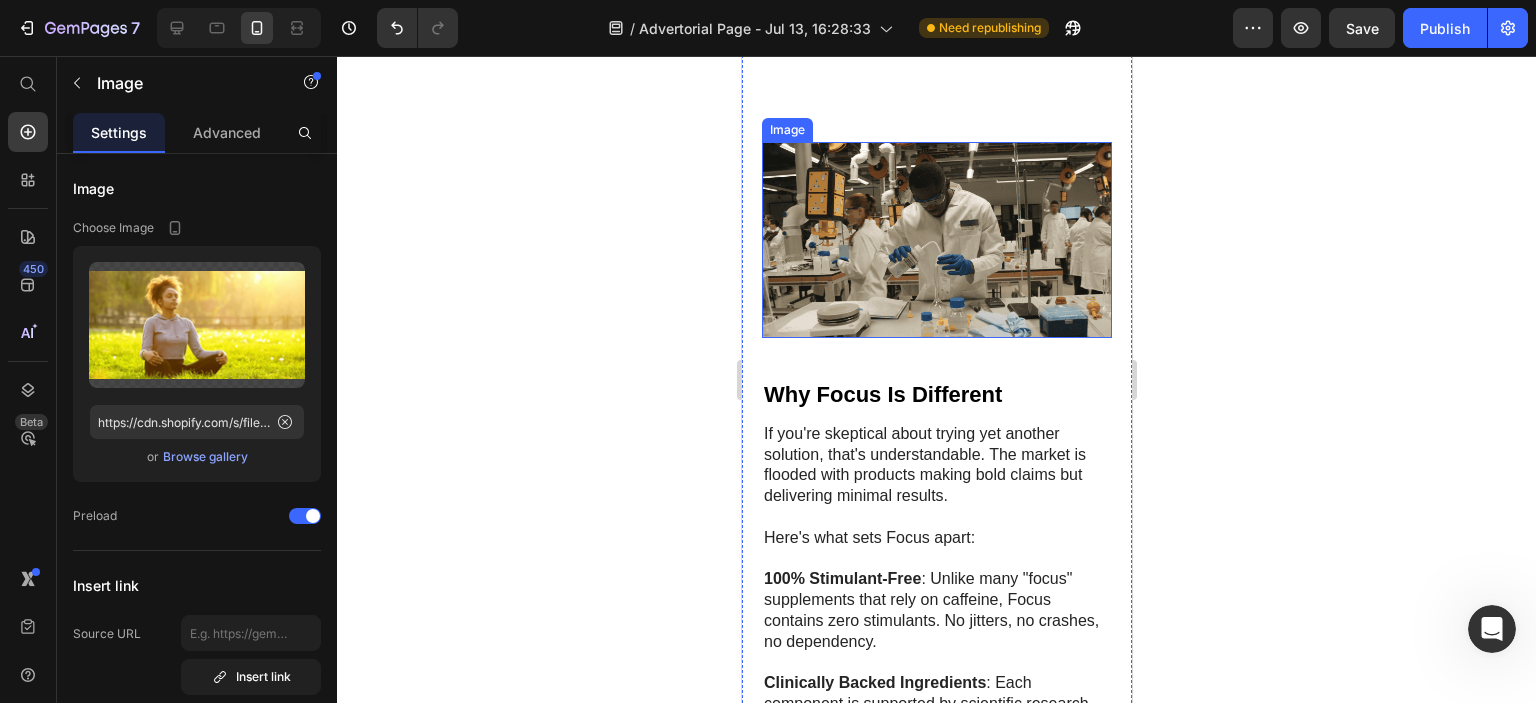 click at bounding box center (936, 240) 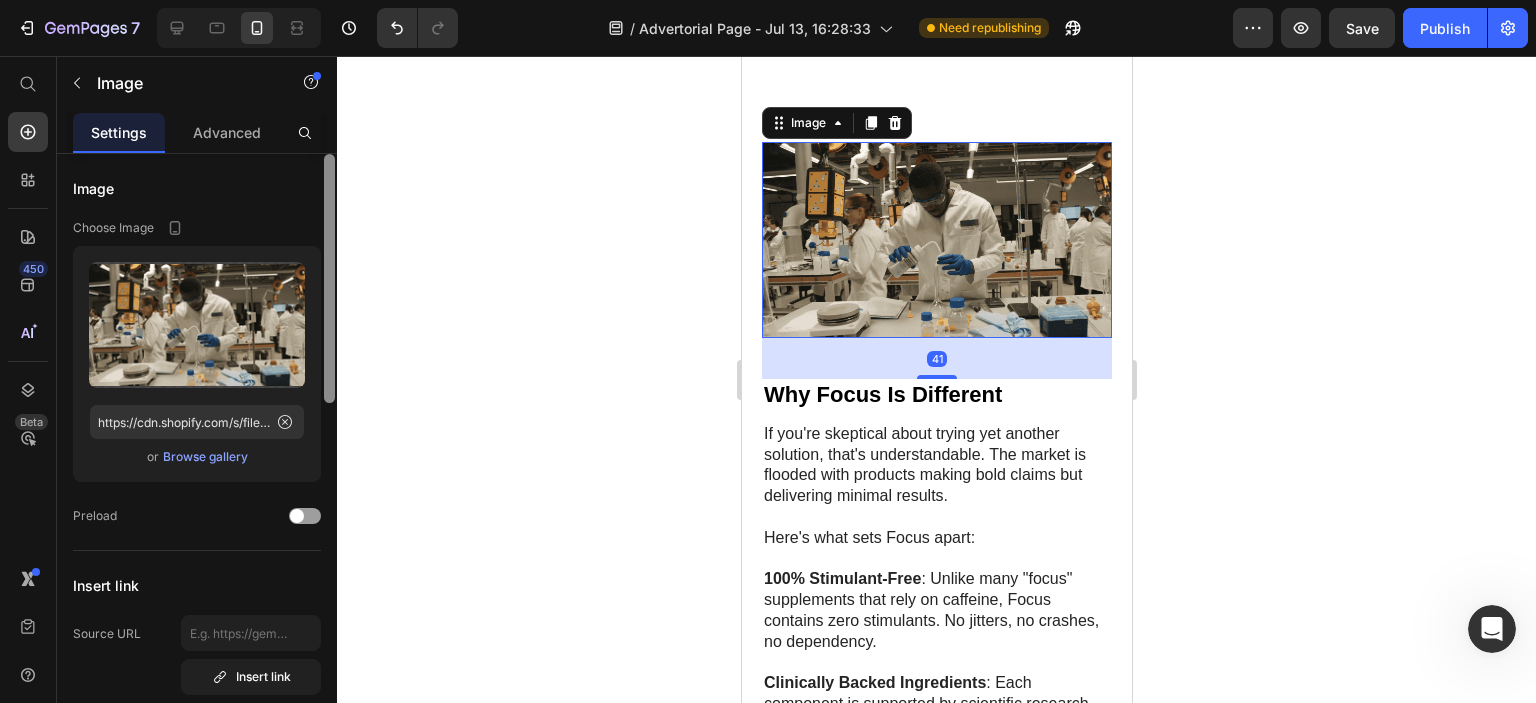 click at bounding box center [329, 457] 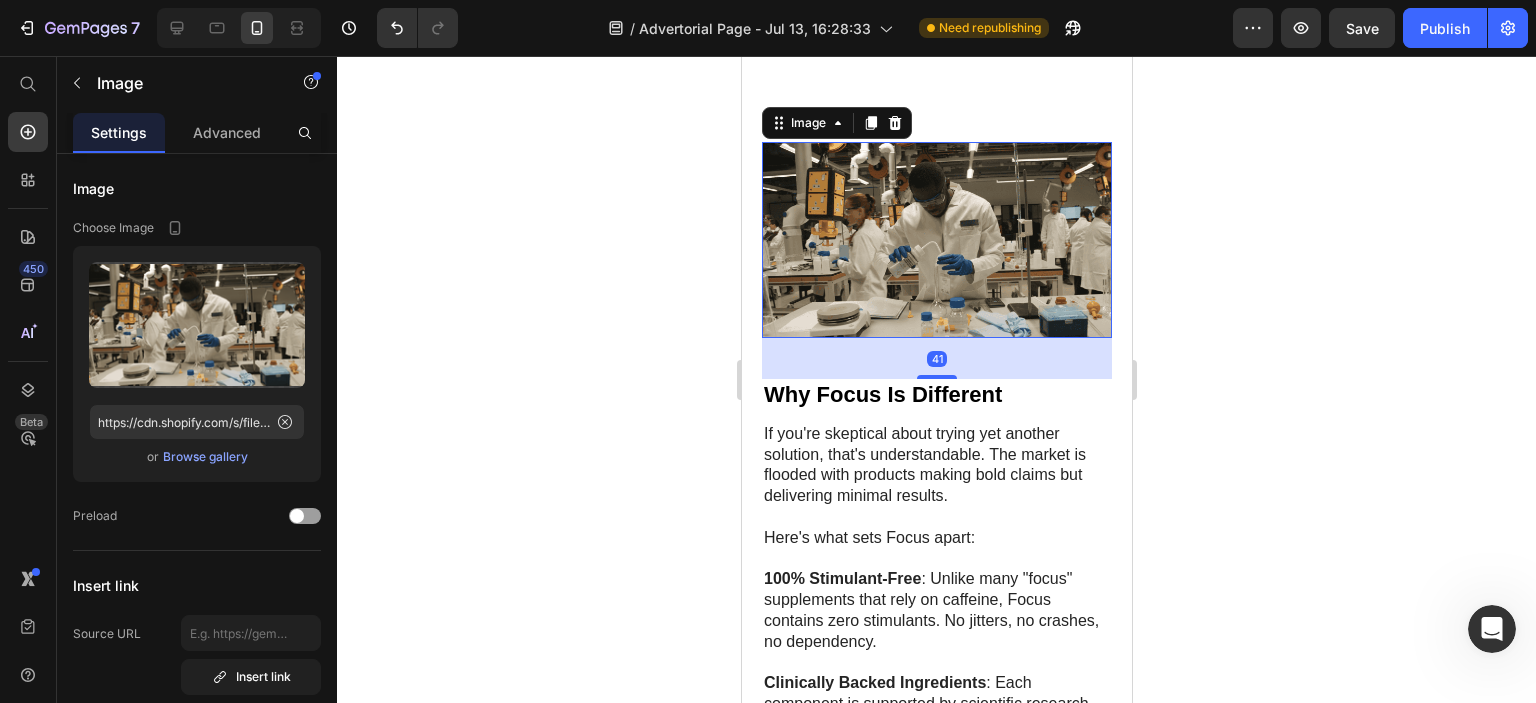 scroll, scrollTop: 606, scrollLeft: 0, axis: vertical 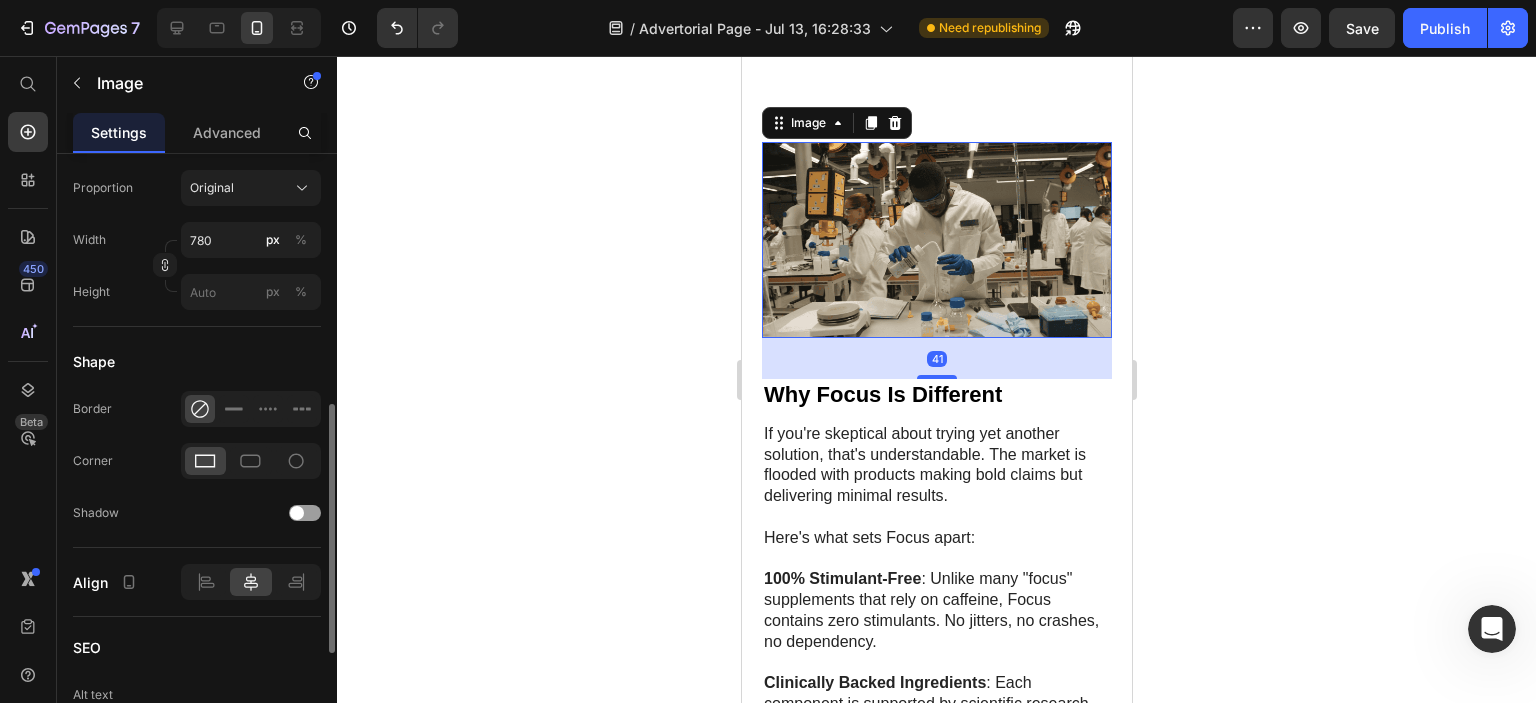 click at bounding box center [936, 240] 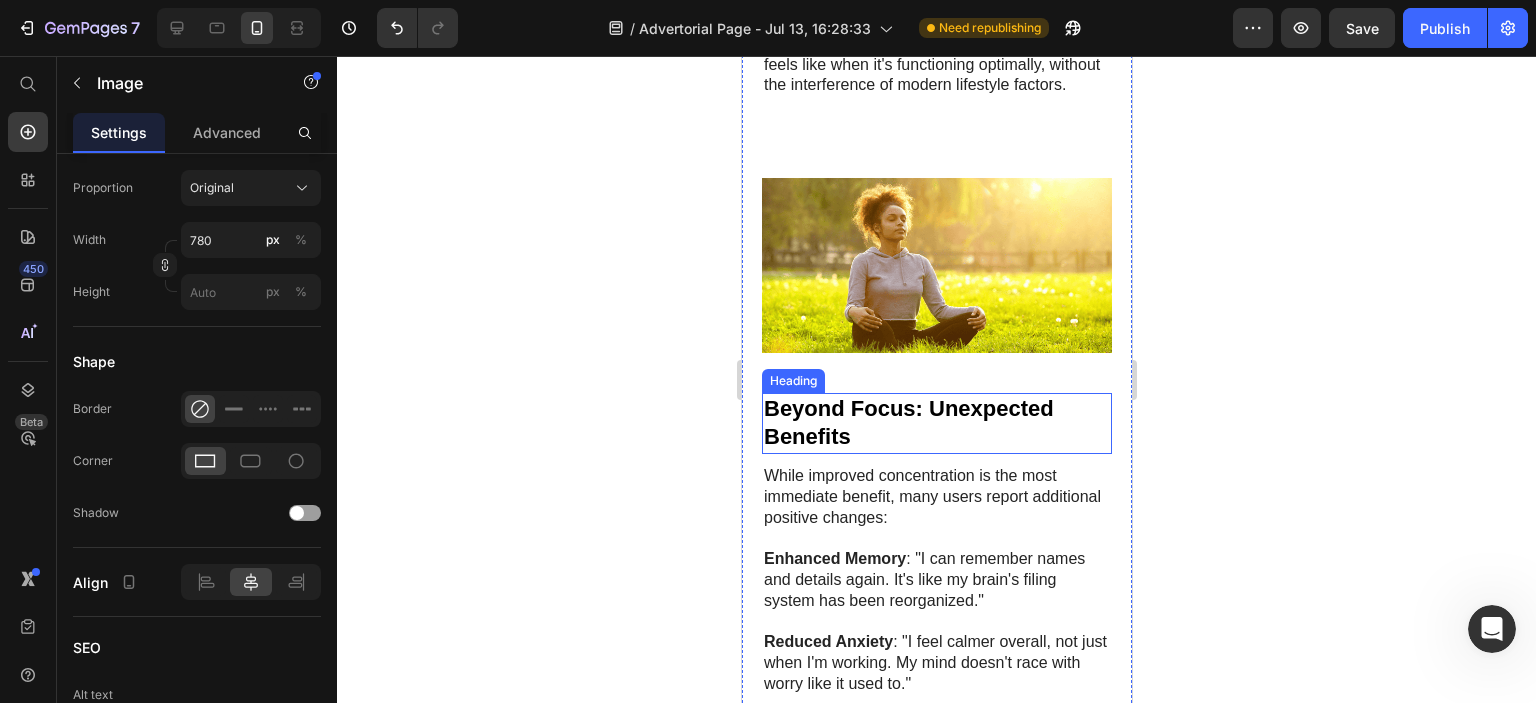 scroll, scrollTop: 9865, scrollLeft: 0, axis: vertical 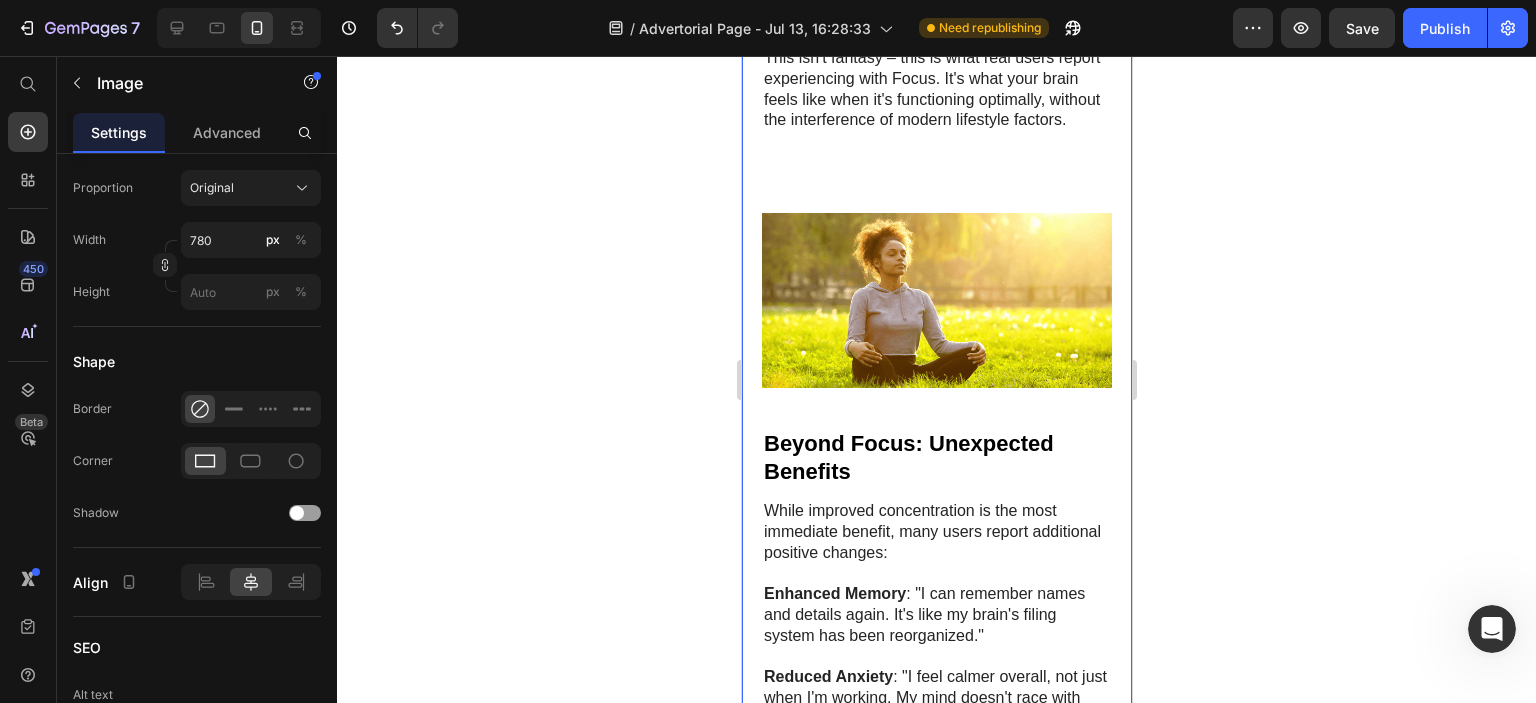 click at bounding box center [936, 300] 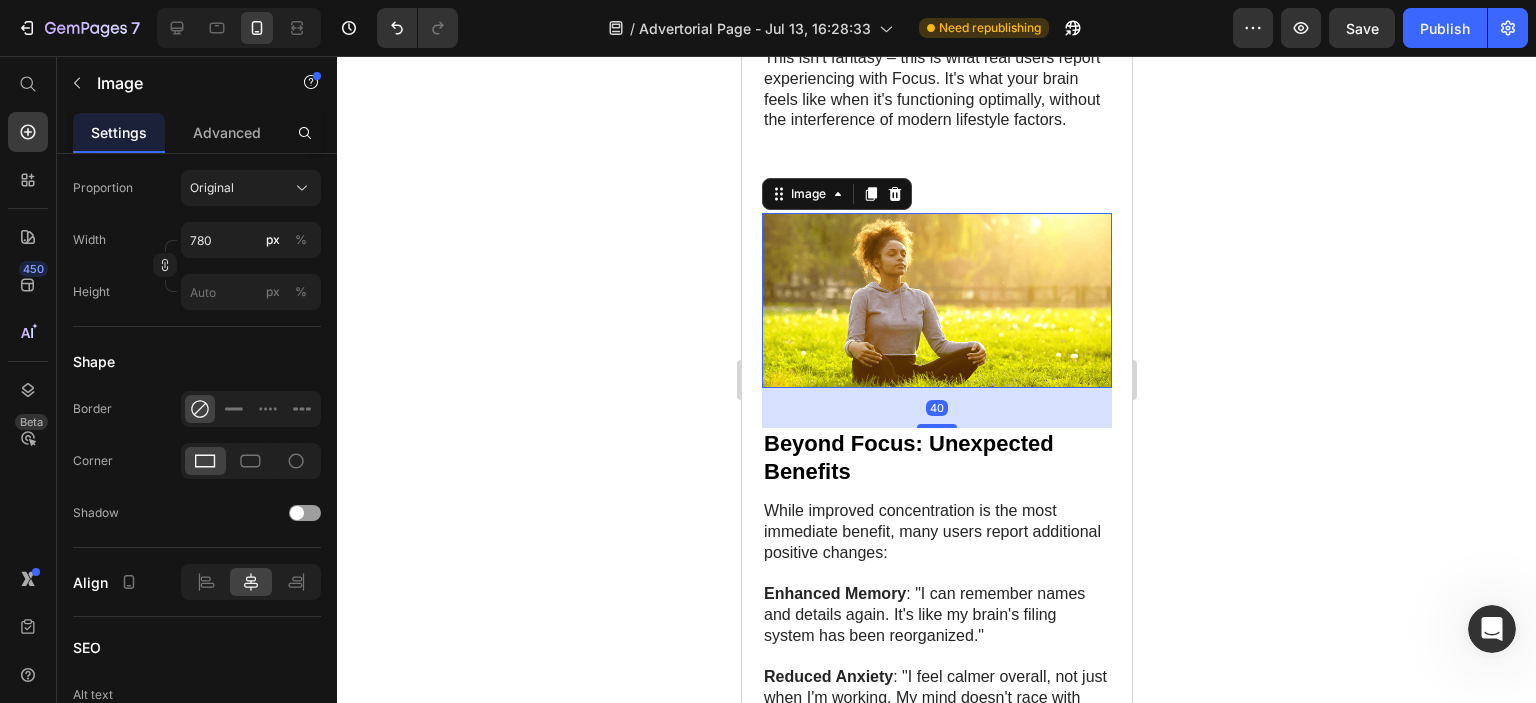 click at bounding box center (936, 300) 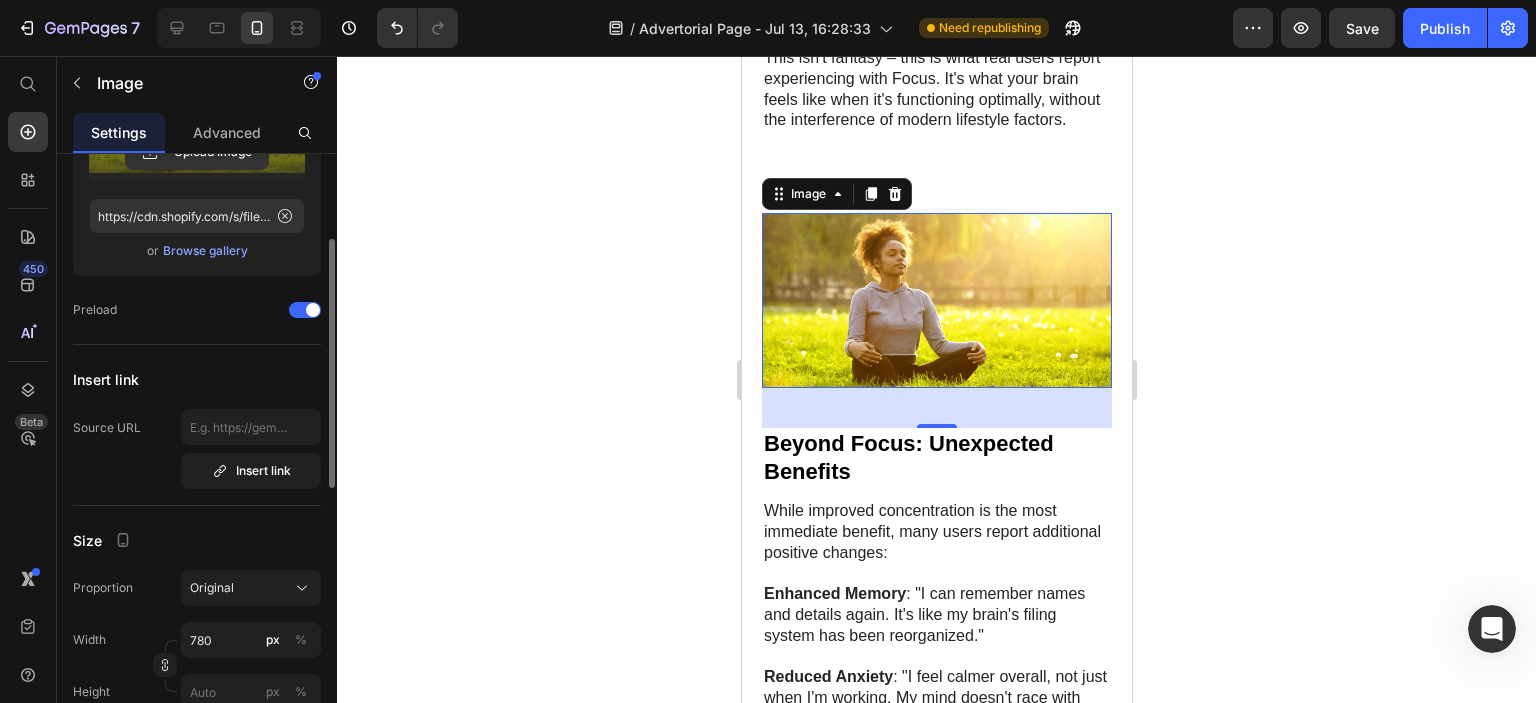 scroll, scrollTop: 0, scrollLeft: 0, axis: both 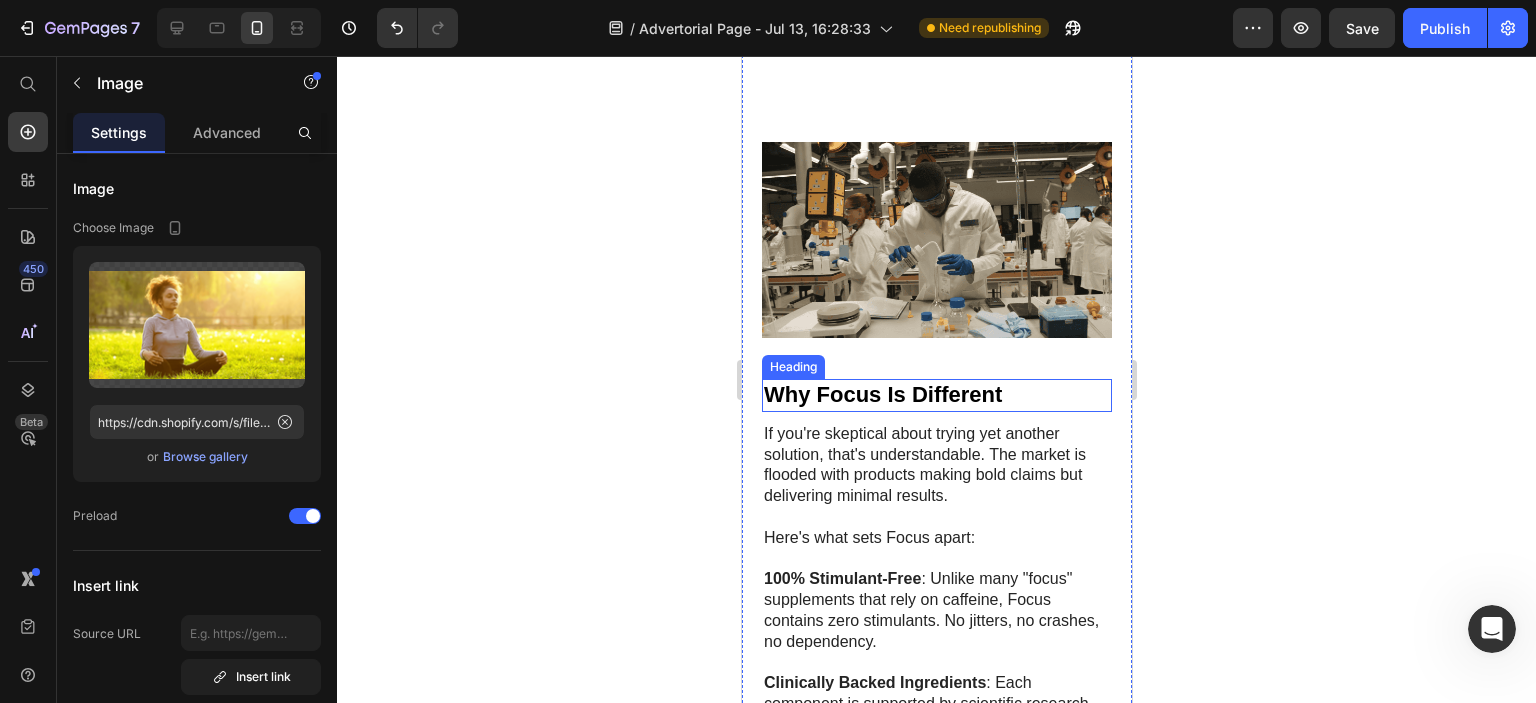 click at bounding box center (936, 240) 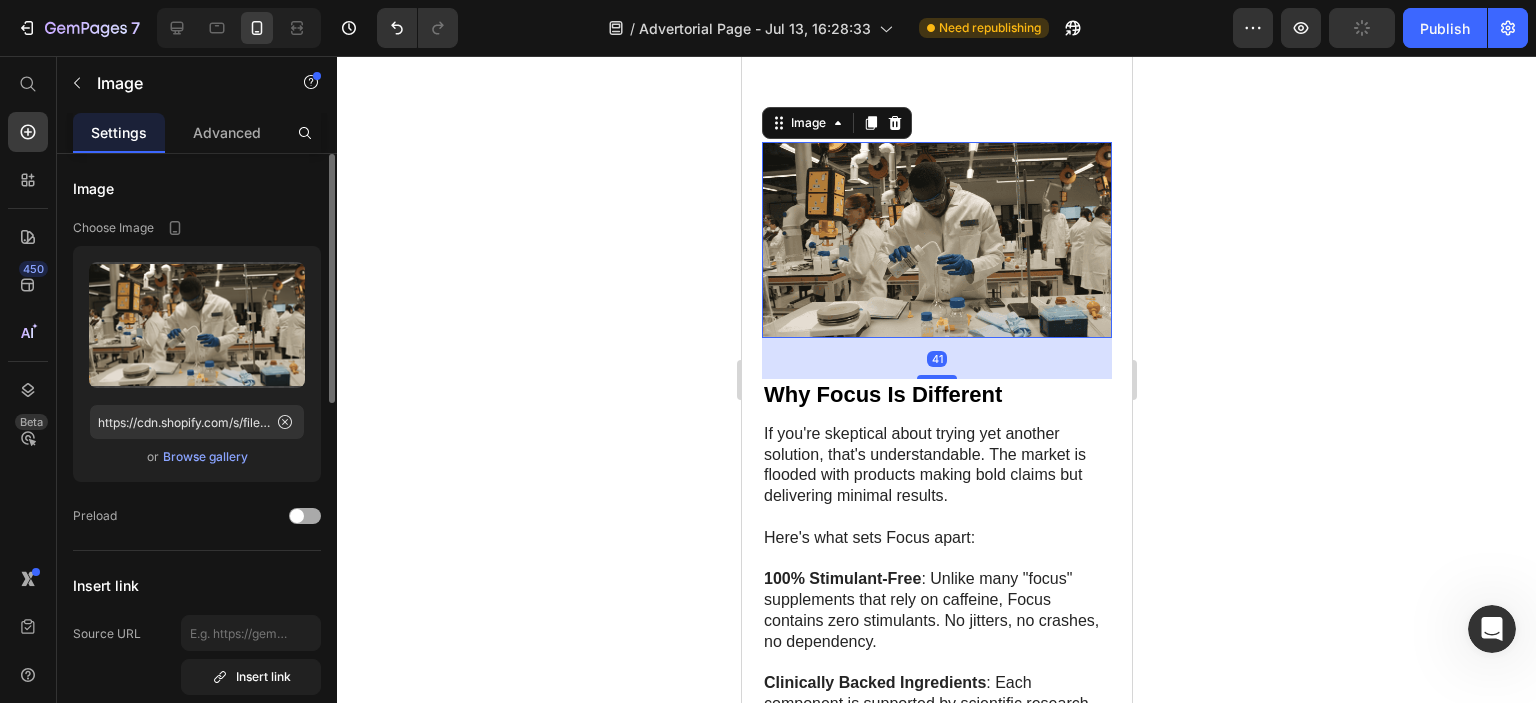 click at bounding box center [305, 516] 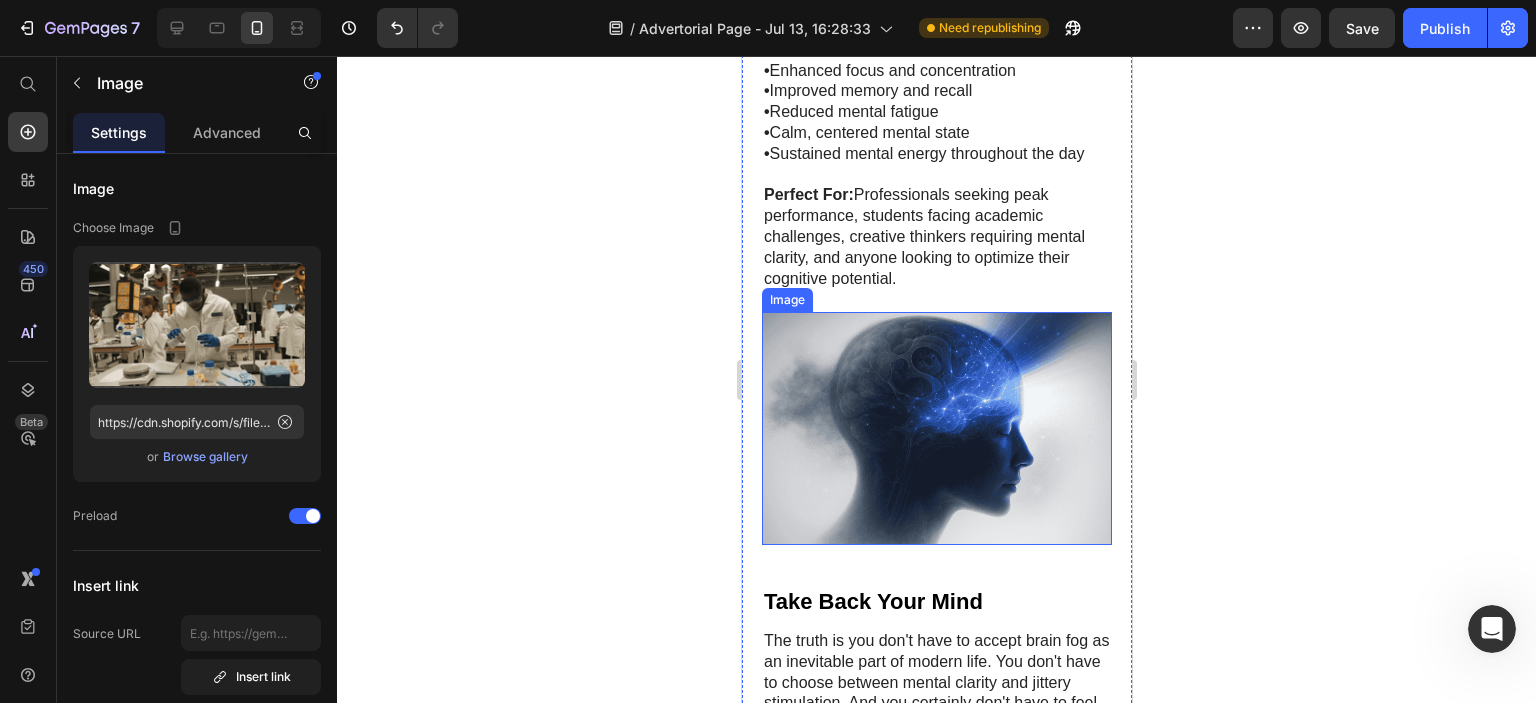 scroll, scrollTop: 13265, scrollLeft: 0, axis: vertical 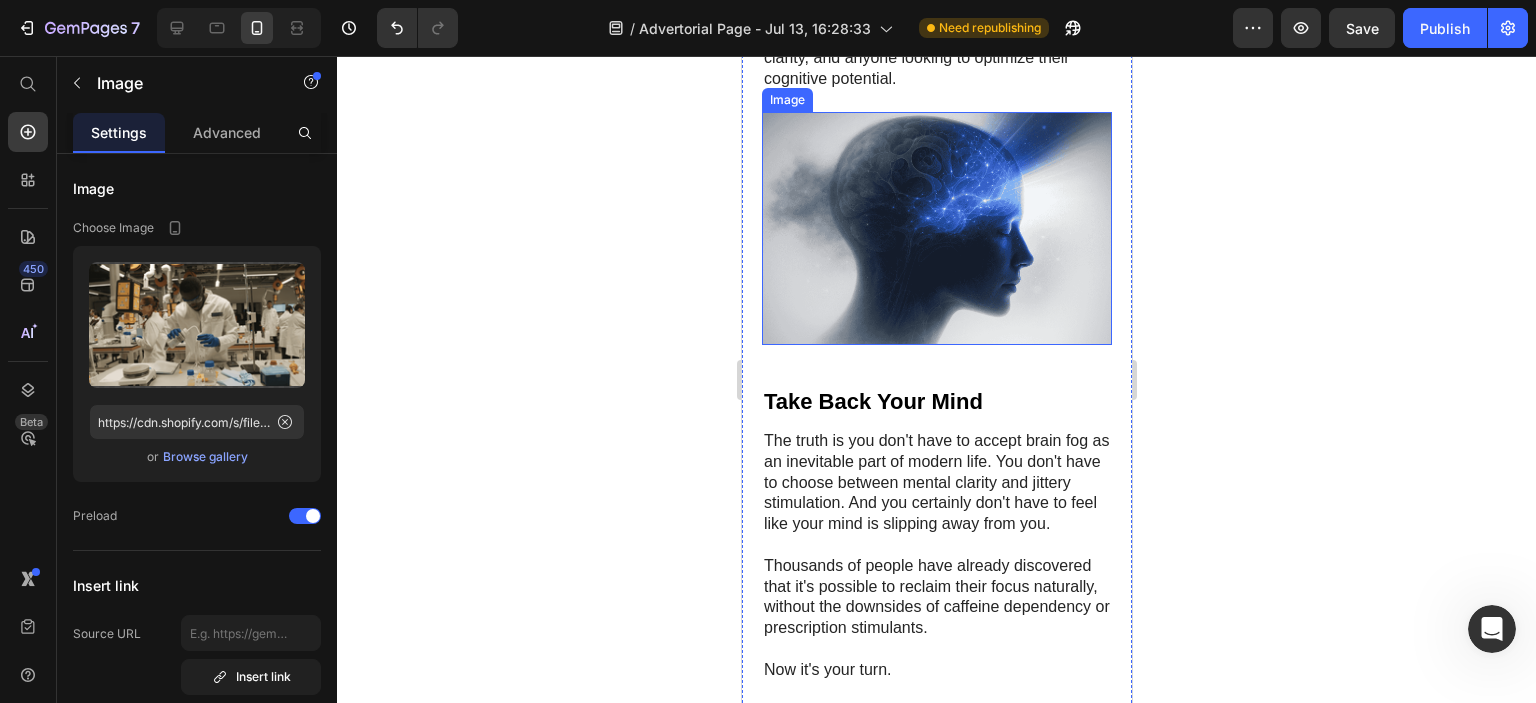click at bounding box center [936, 228] 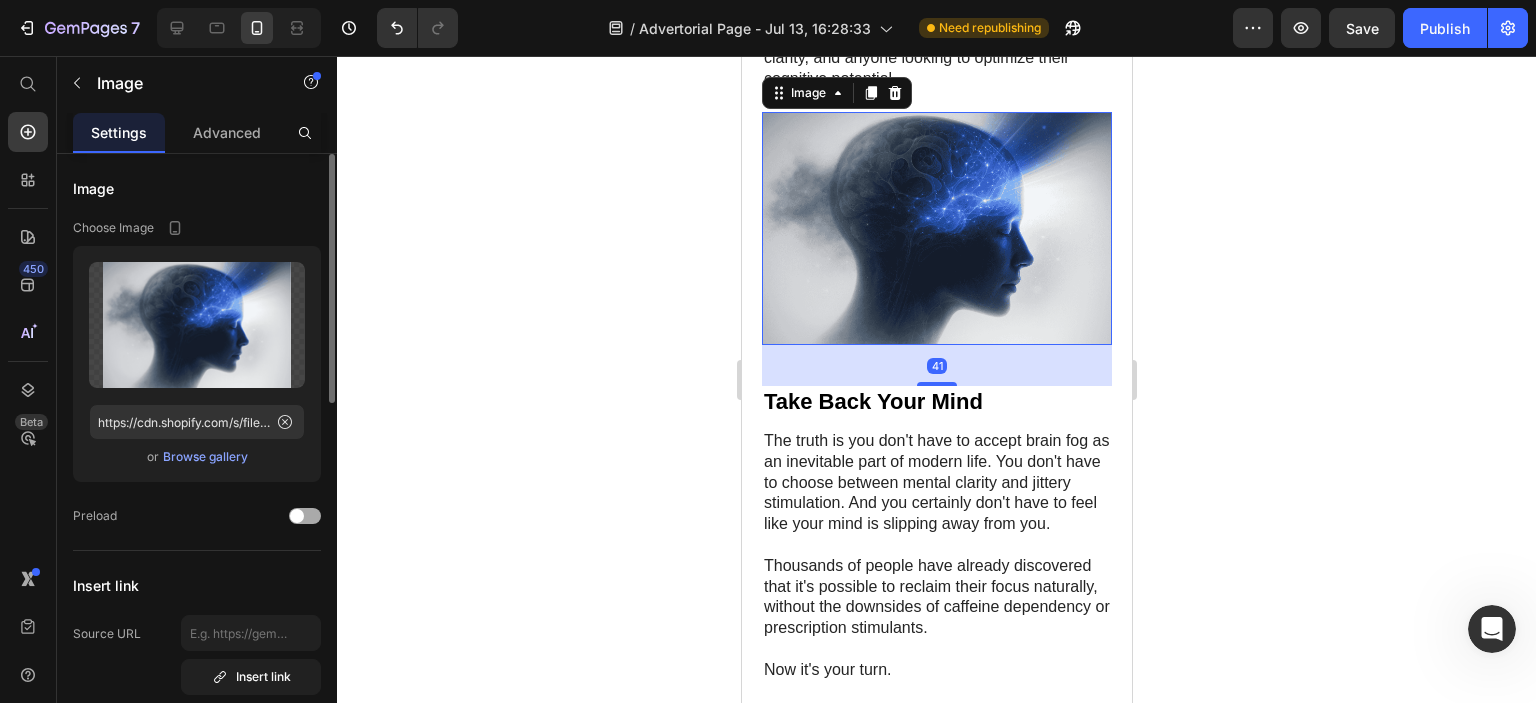 click at bounding box center (297, 516) 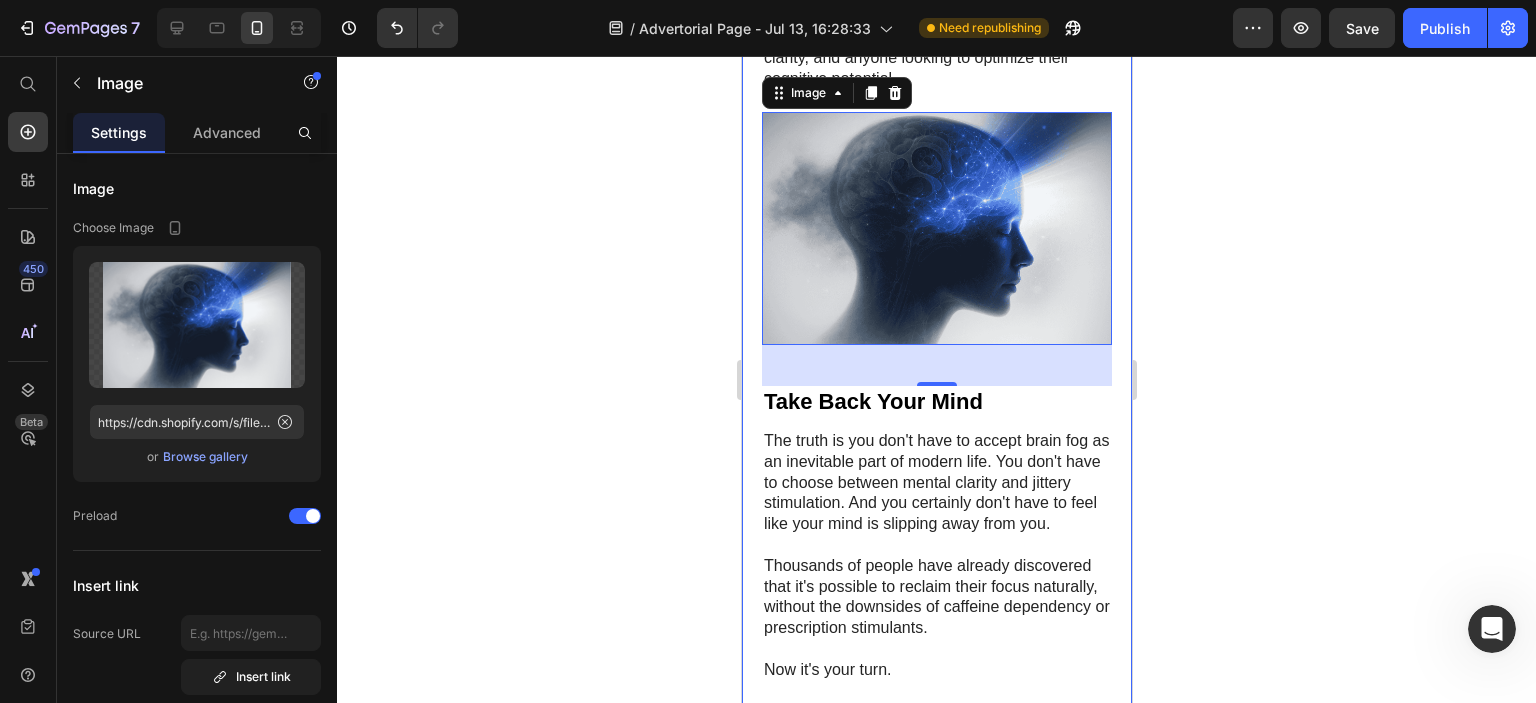 drag, startPoint x: 1222, startPoint y: 493, endPoint x: 1205, endPoint y: 475, distance: 24.758837 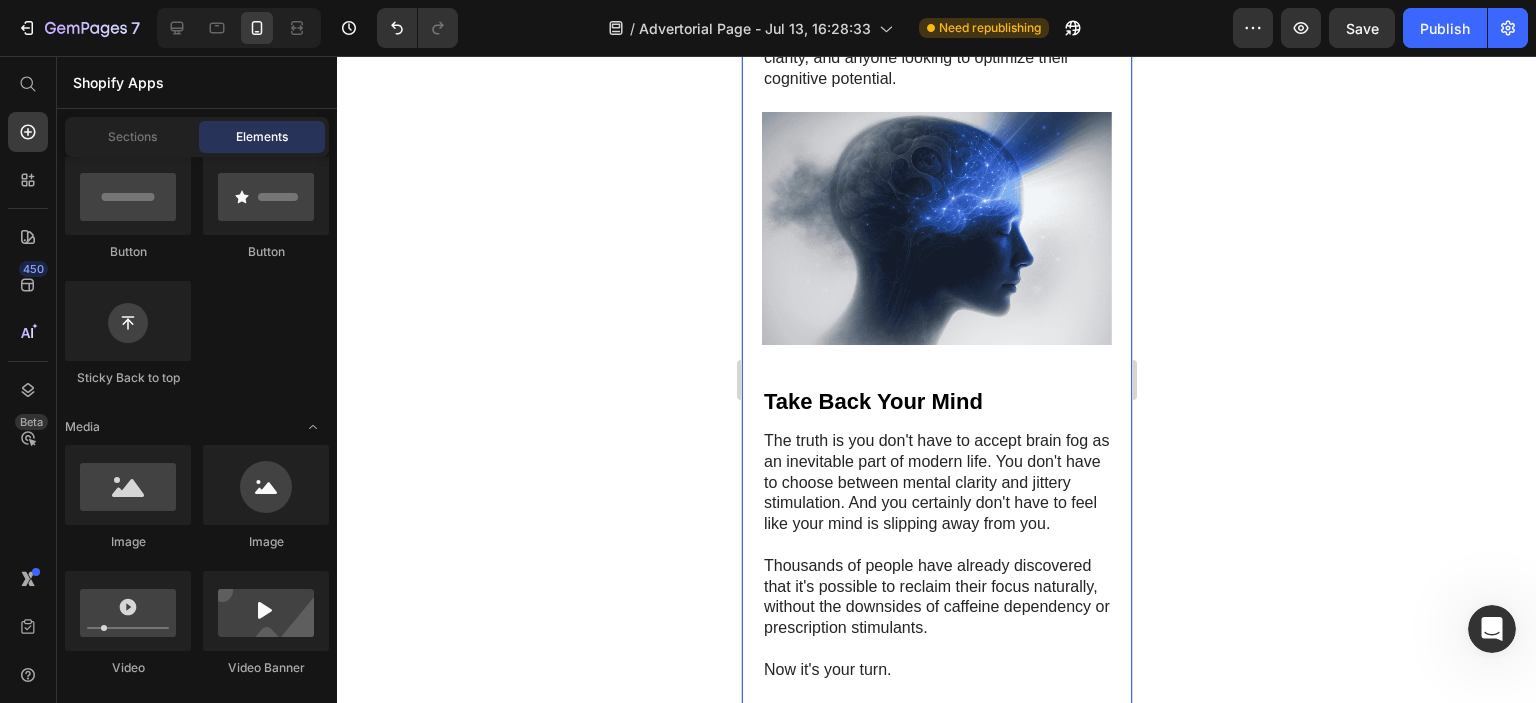 click on "Perfect For:  Professionals seeking peak performance, students facing academic challenges, creative thinkers requiring mental clarity, and anyone looking to optimize their cognitive potential." at bounding box center (936, 37) 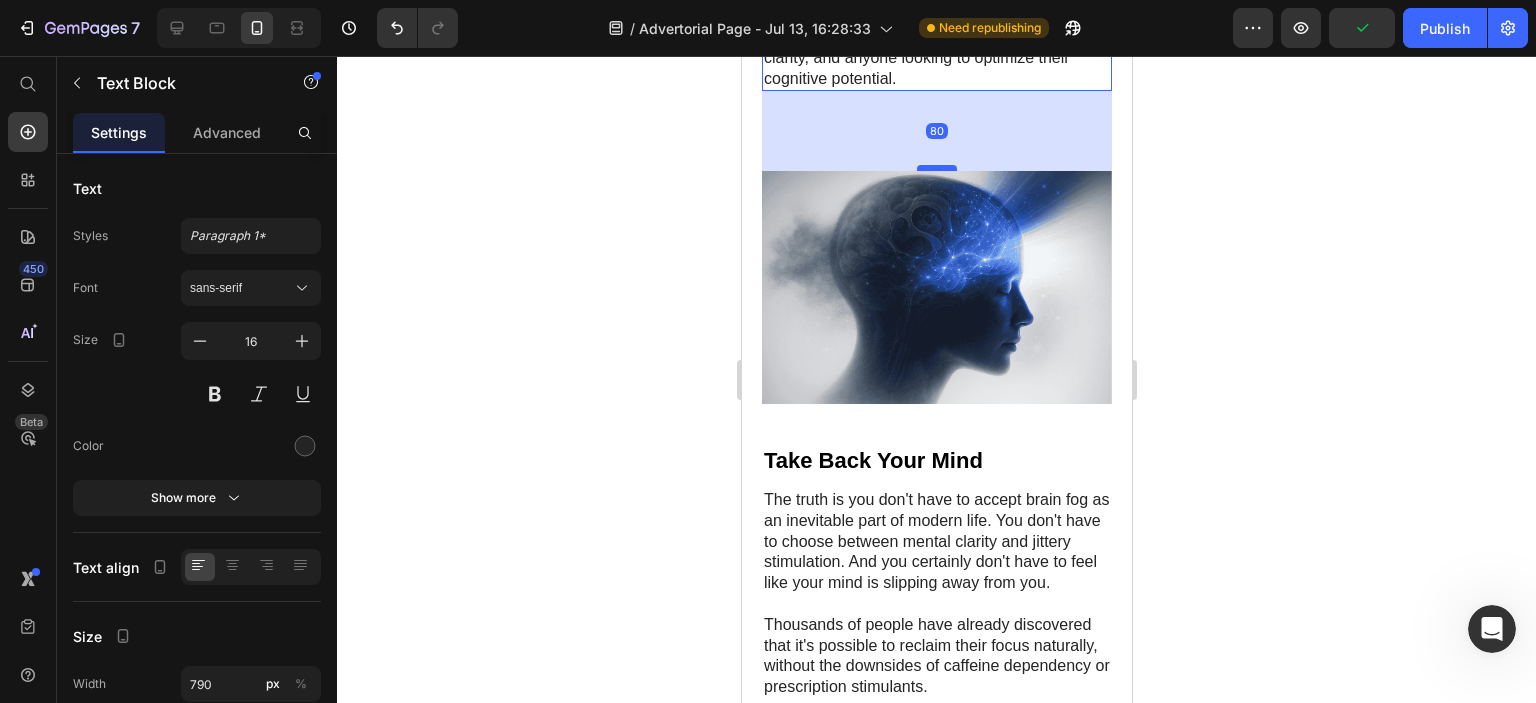 drag, startPoint x: 937, startPoint y: 273, endPoint x: 935, endPoint y: 332, distance: 59.03389 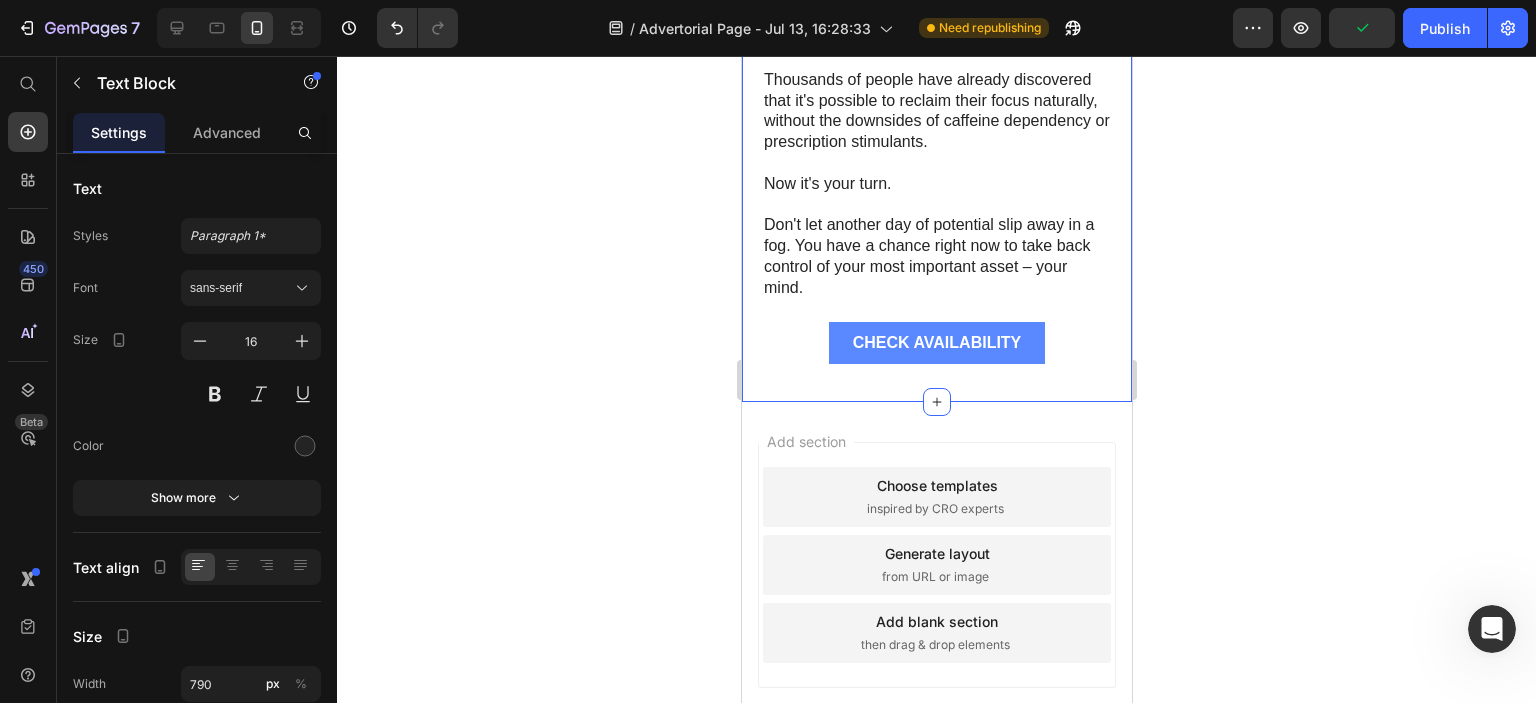 scroll, scrollTop: 14058, scrollLeft: 0, axis: vertical 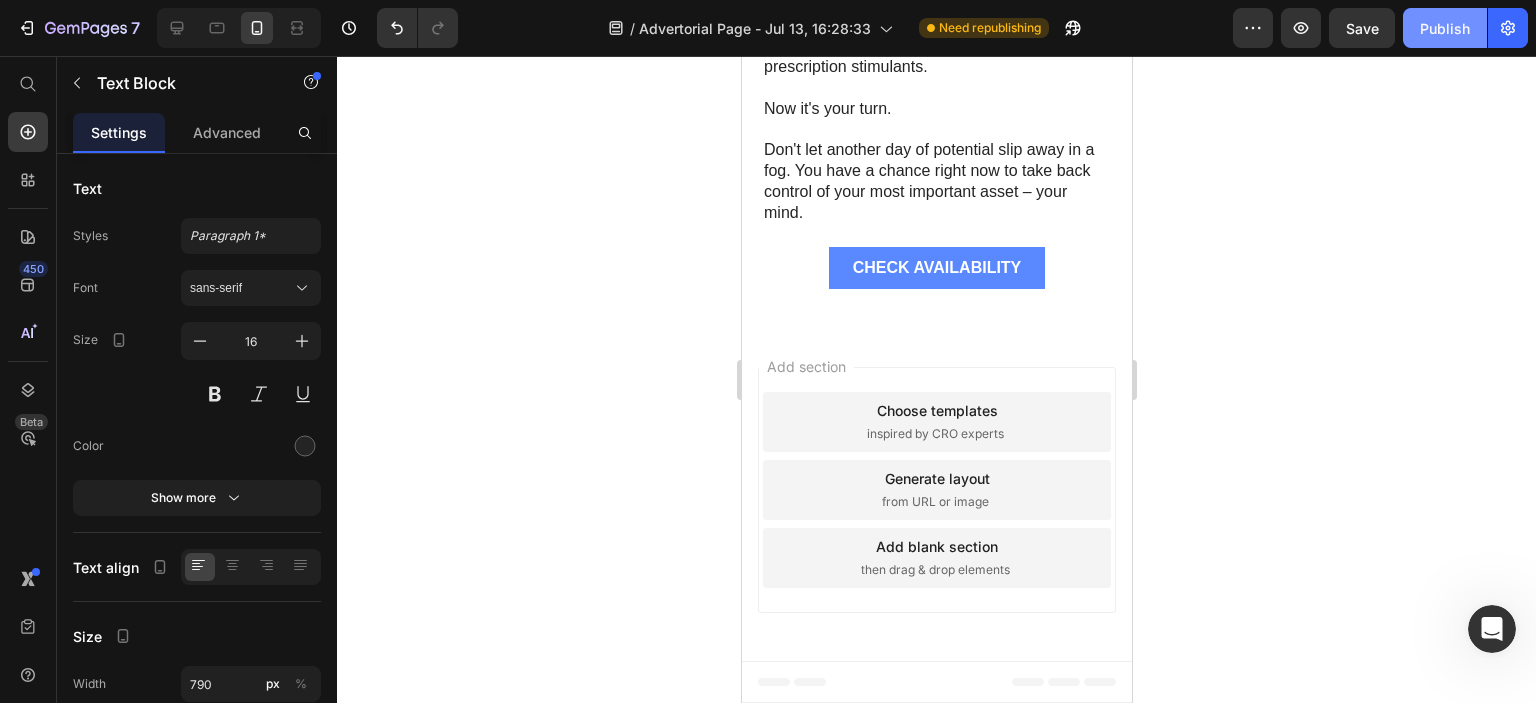 click on "Publish" 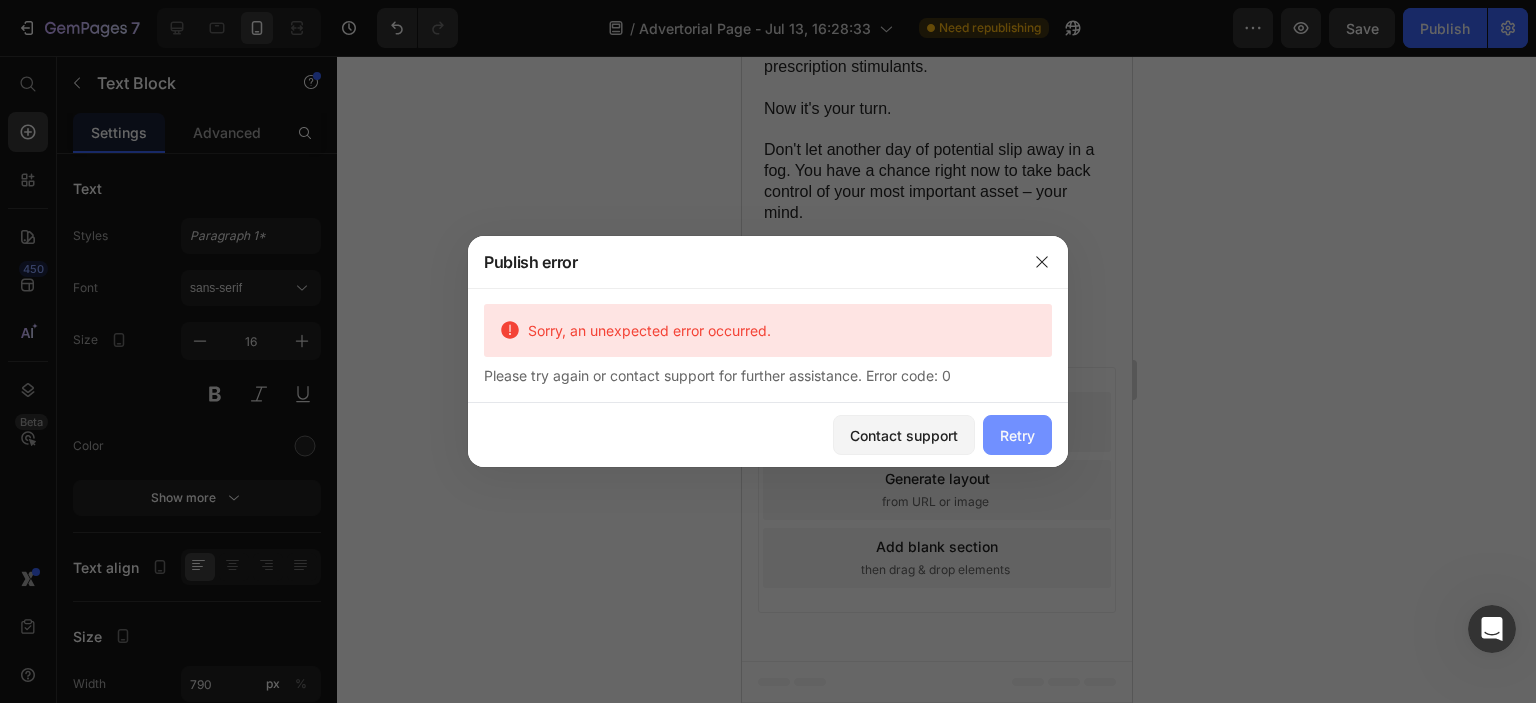 click on "Retry" at bounding box center [1017, 435] 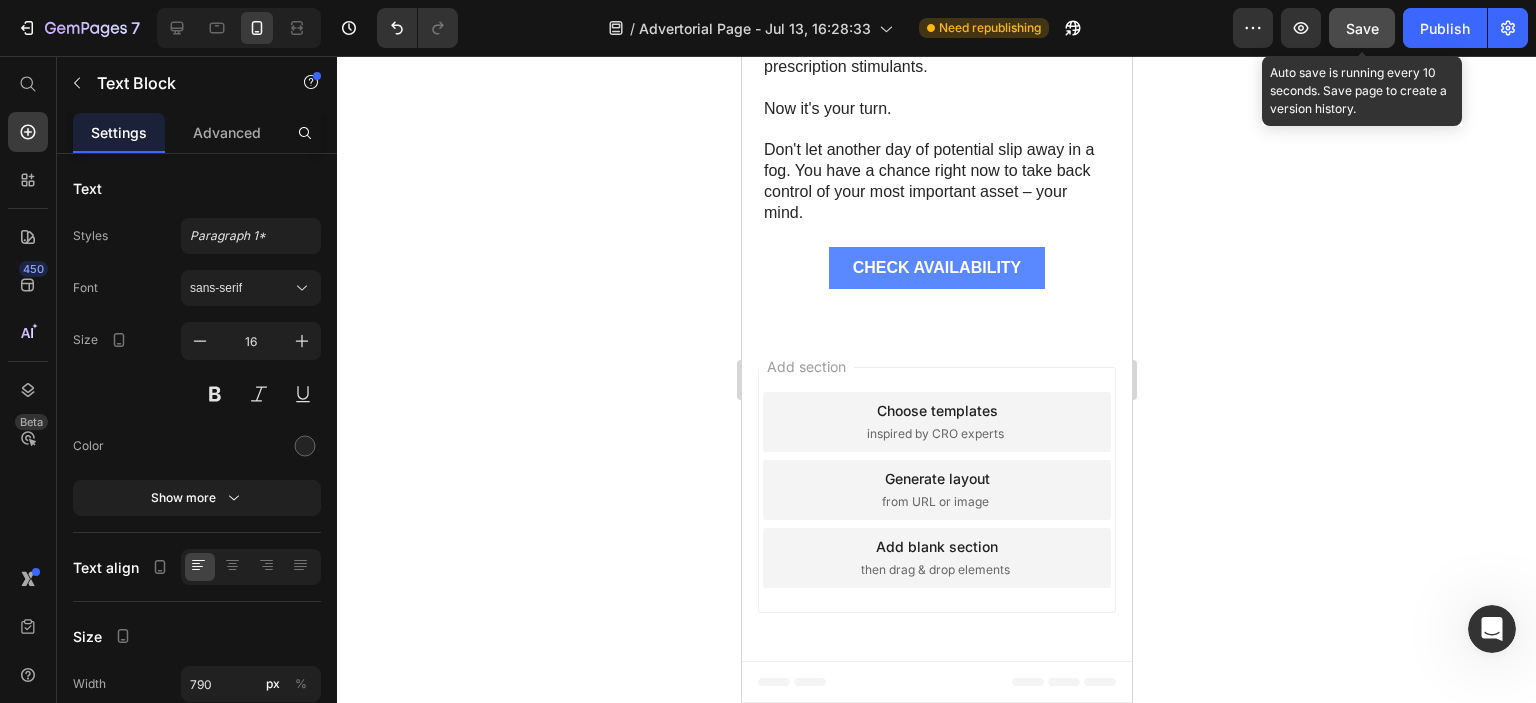 click on "Save" 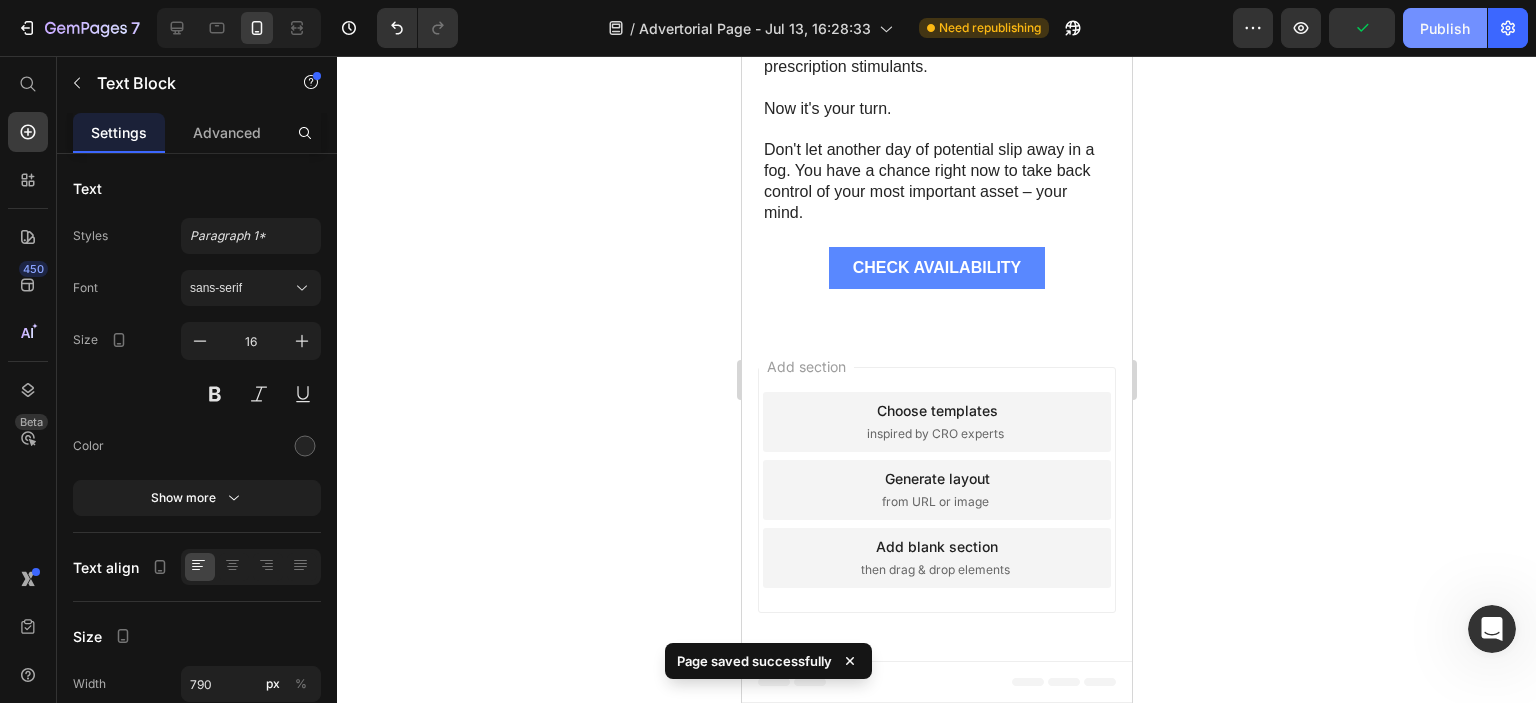 click on "Publish" at bounding box center [1445, 28] 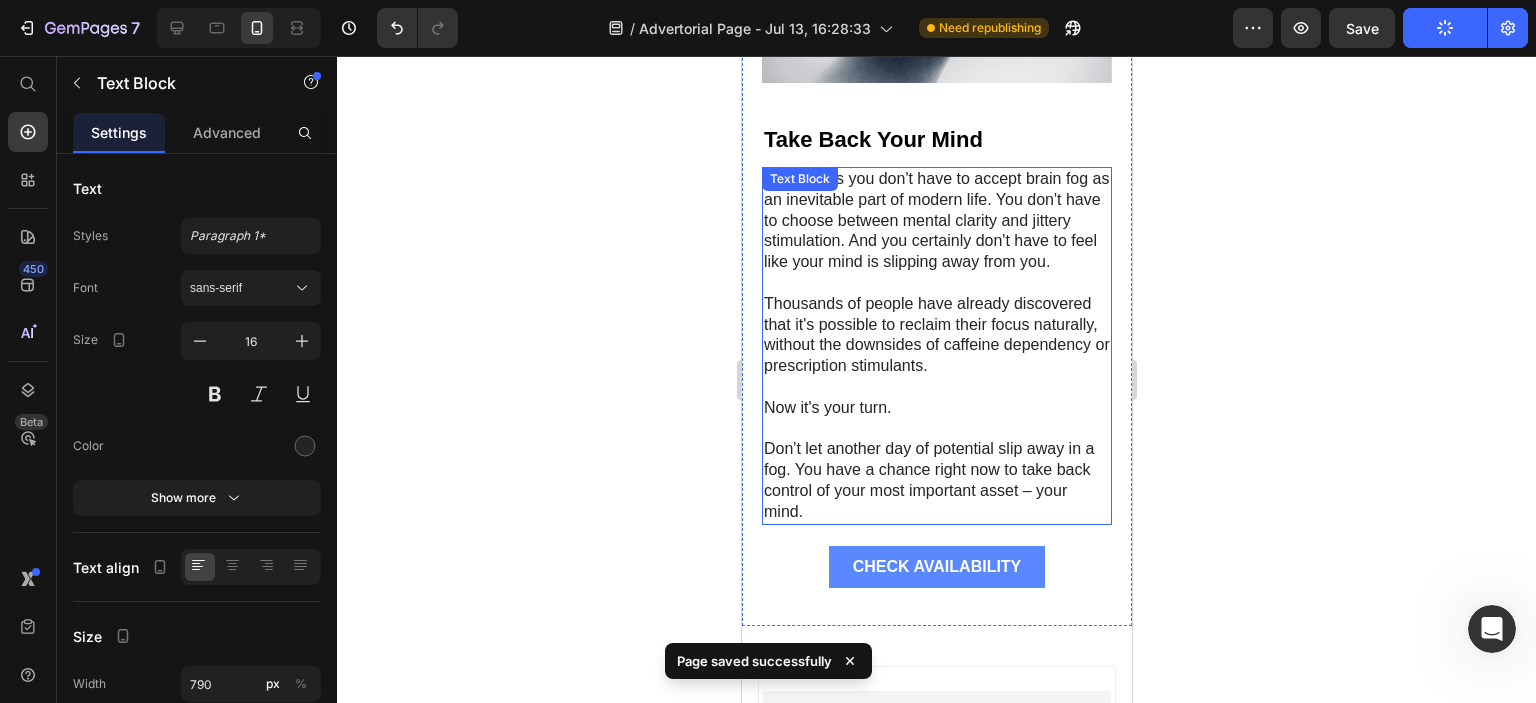 scroll, scrollTop: 13458, scrollLeft: 0, axis: vertical 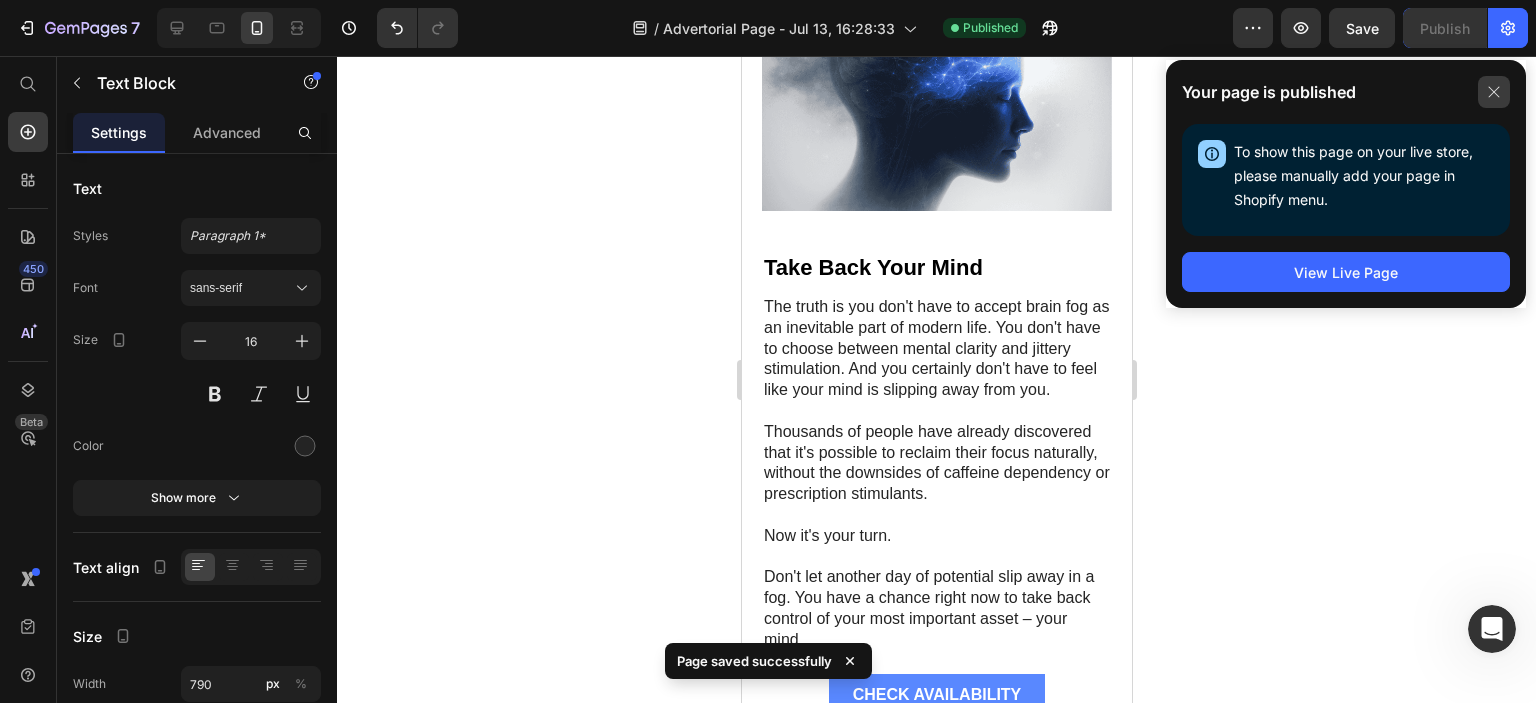 click 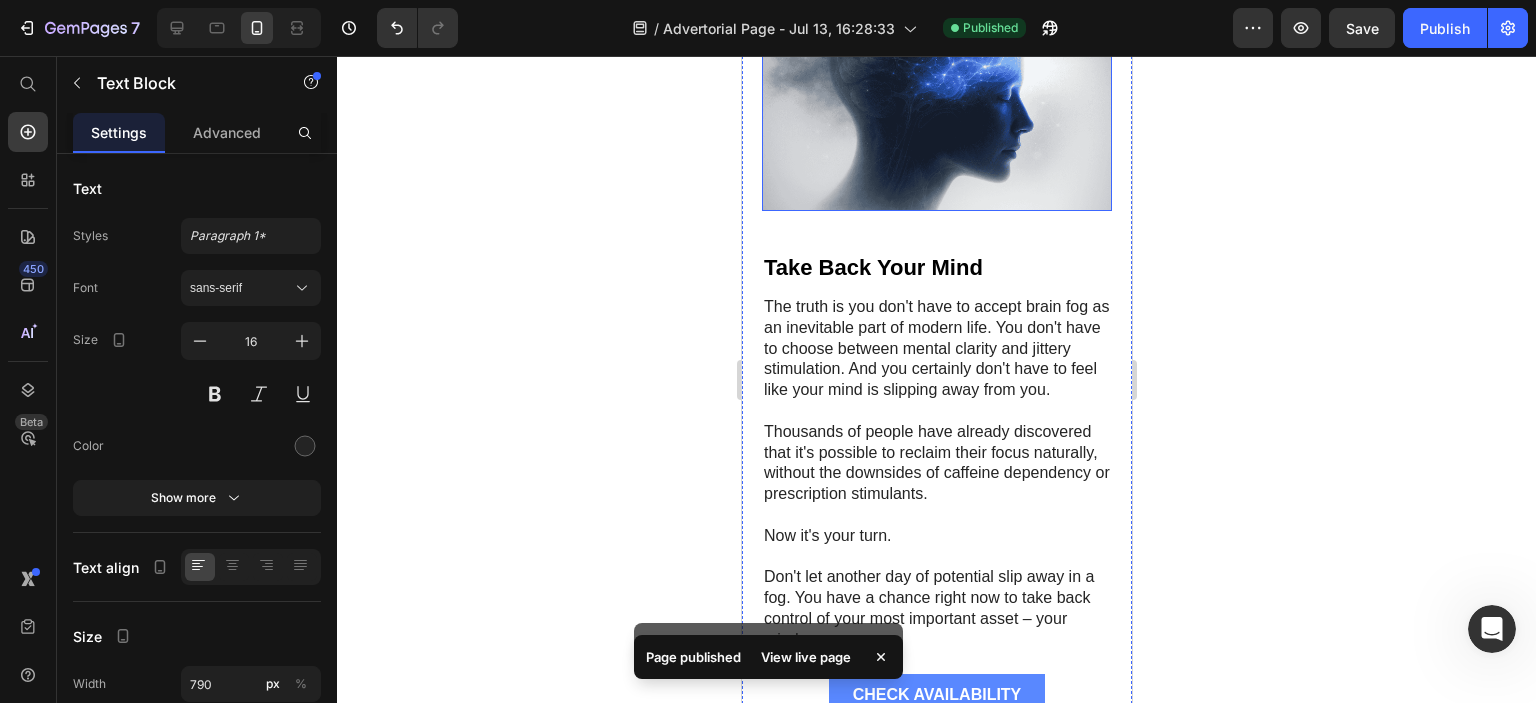 scroll, scrollTop: 13158, scrollLeft: 0, axis: vertical 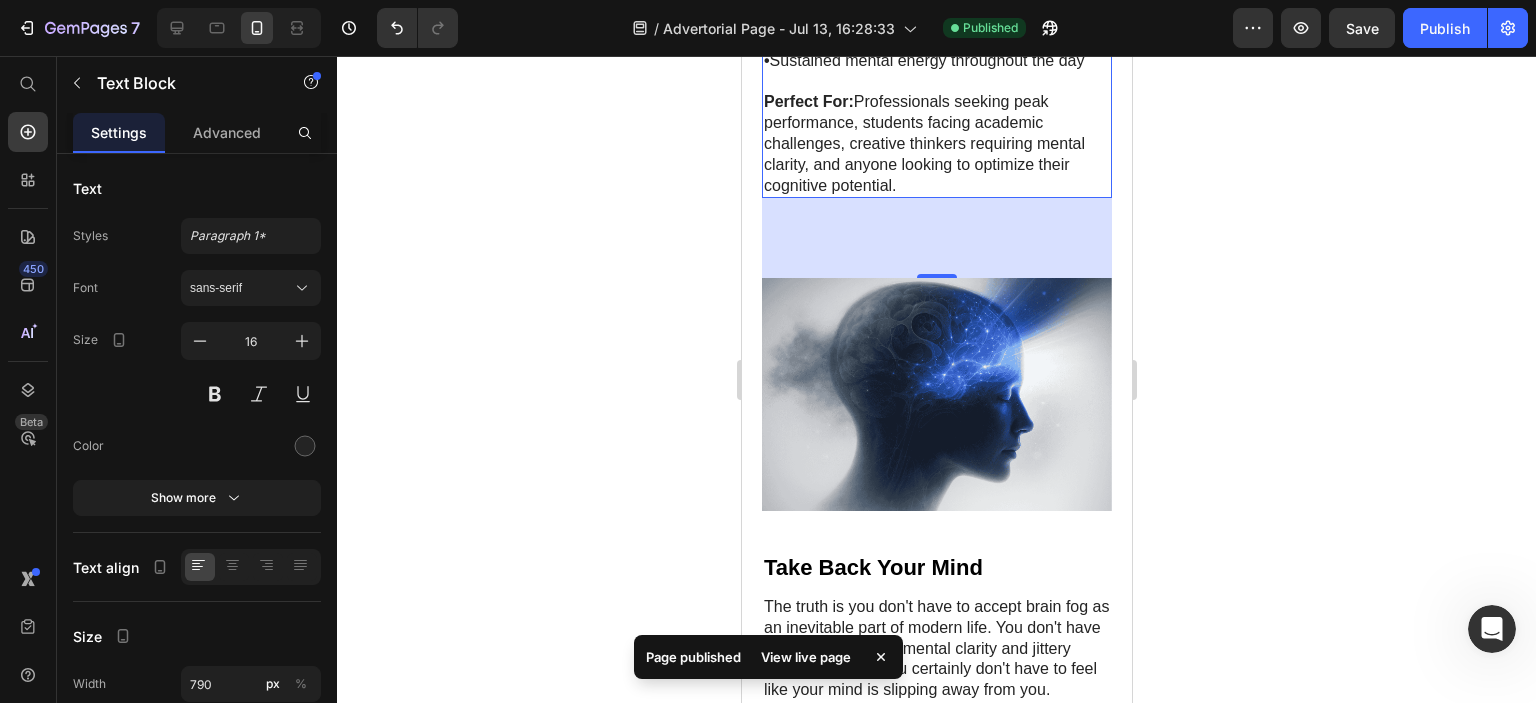click 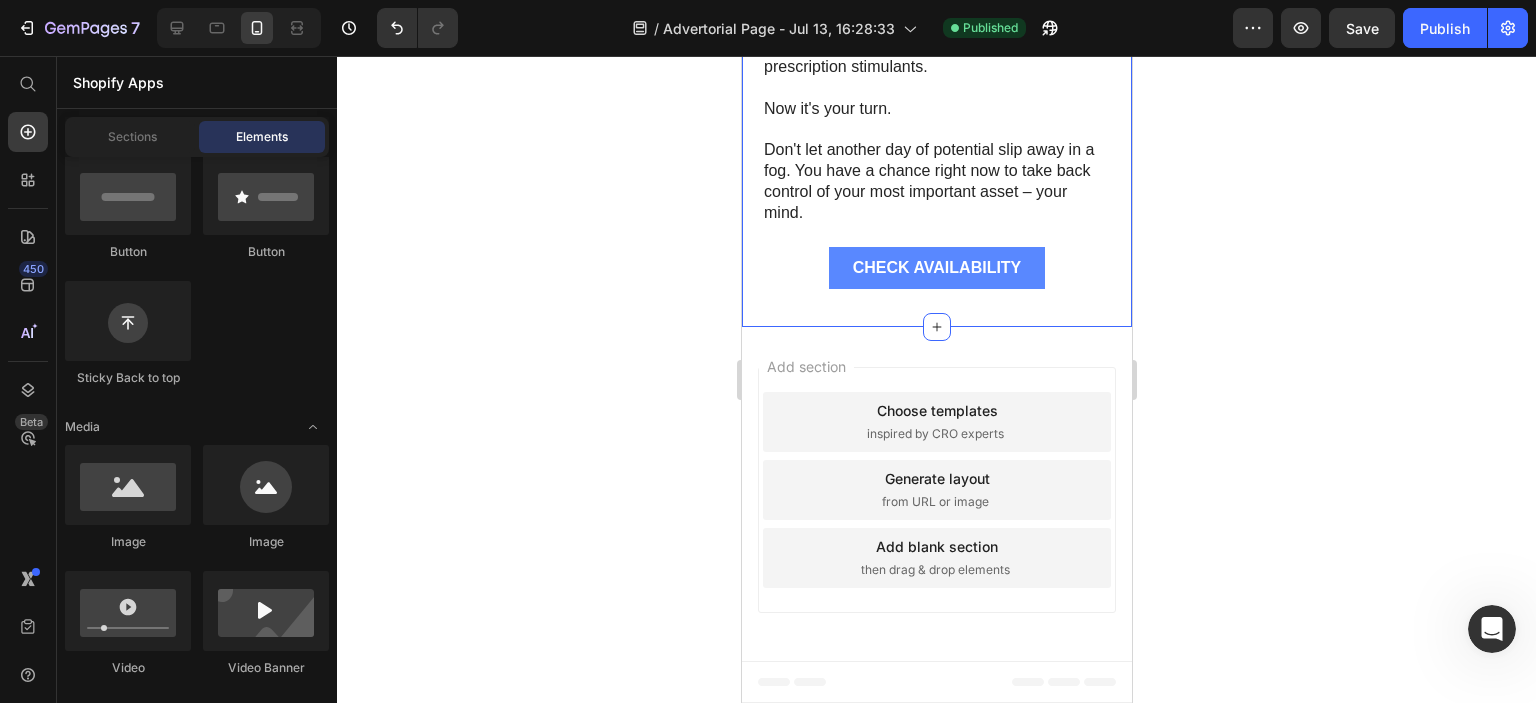 scroll, scrollTop: 14058, scrollLeft: 0, axis: vertical 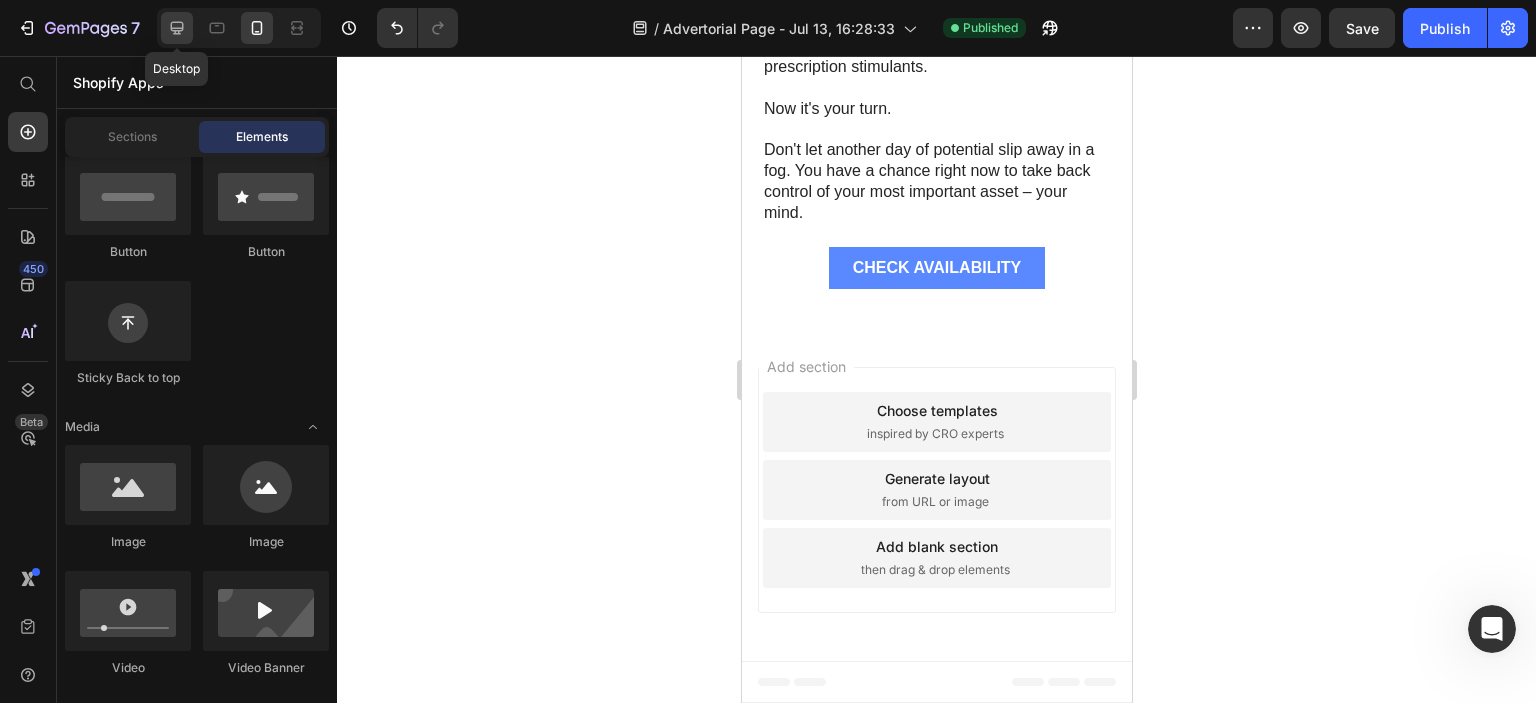 click 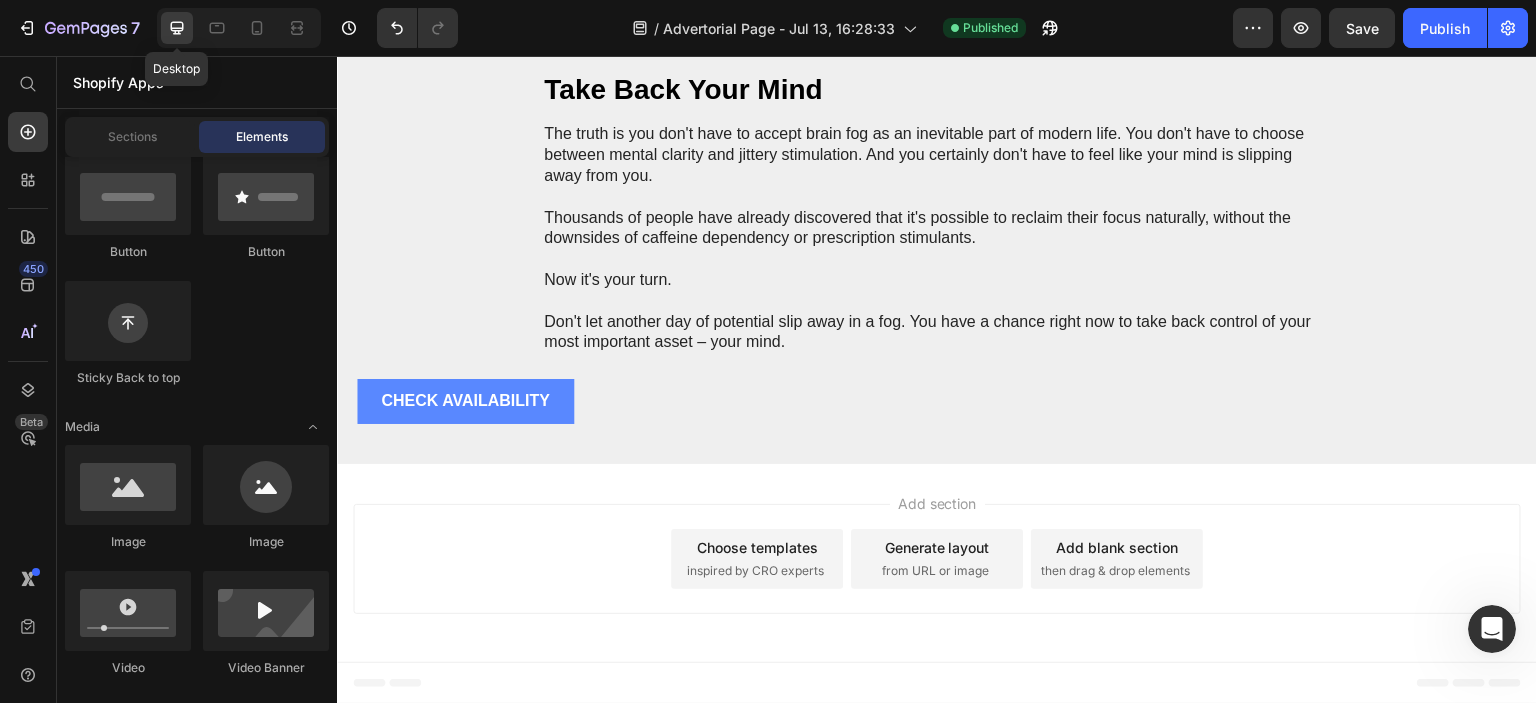 scroll, scrollTop: 13154, scrollLeft: 0, axis: vertical 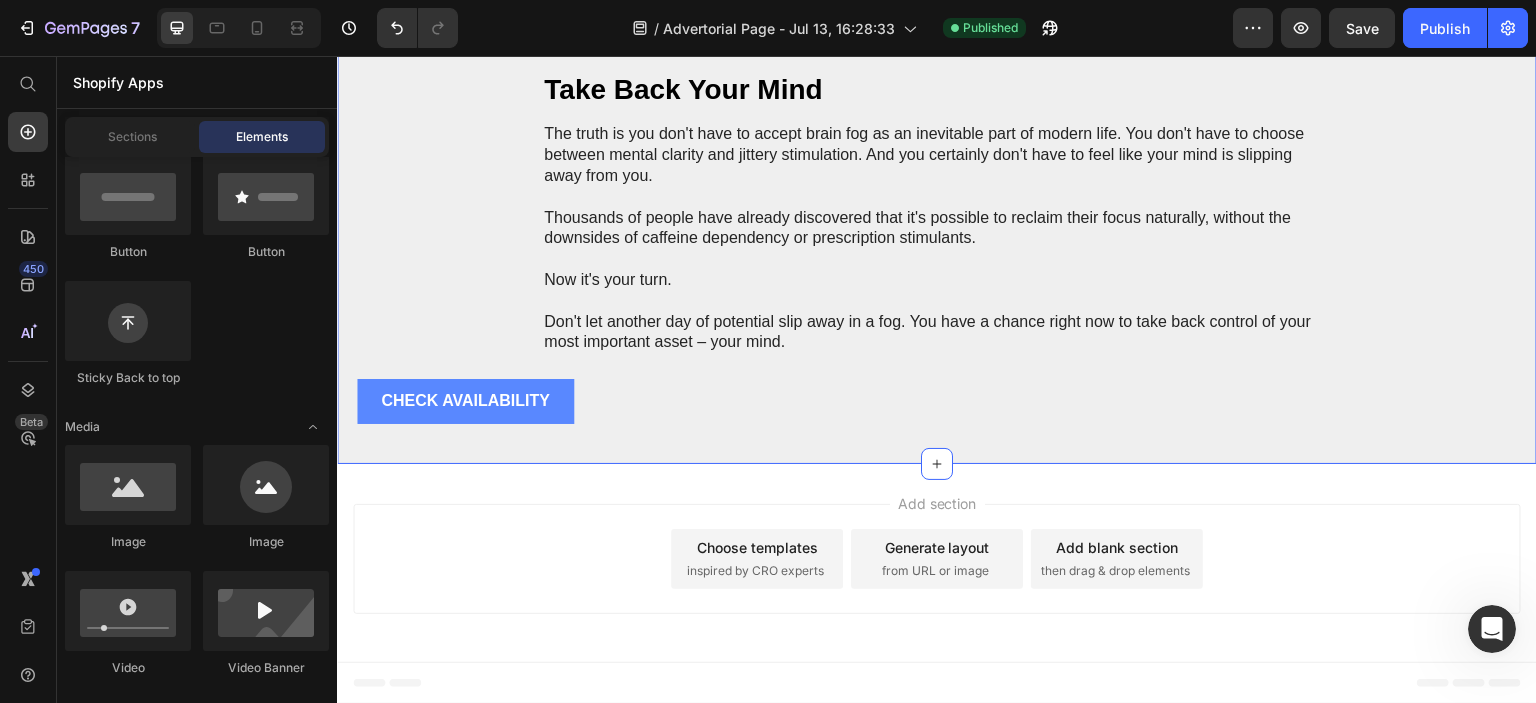 click on "Image Why Most "Focus Solutions" Fail Heading If you've tried other supplements or strategies to improve your focus with disappointing results, there's a reason.   Most commercially available "brain boosters" fall into one of three problematic categories:   1. Glorified caffeine pills  that provide a temporary jolt followed by an inevitable crash   2. Single-ingredient extracts  that address only one aspect of cognitive function   3. Unproven formulas  with ingredients in such small amounts can't possibly work   The reality is that focus is not a single-pathway issue. True cognitive enhancement requires addressing multiple neurological systems simultaneously.   This is precisely why a small team of researchers set out to create something different... Text Block Image The Science Behind True Cognitive Enhancement Heading   Unlike stimulant-based products, Focus works through multiple pathways to naturally enhance your brain's performance:   1. Bacopa Monnieri   2. DMAE (Dimethylaminoethanol)" at bounding box center (937, -3666) 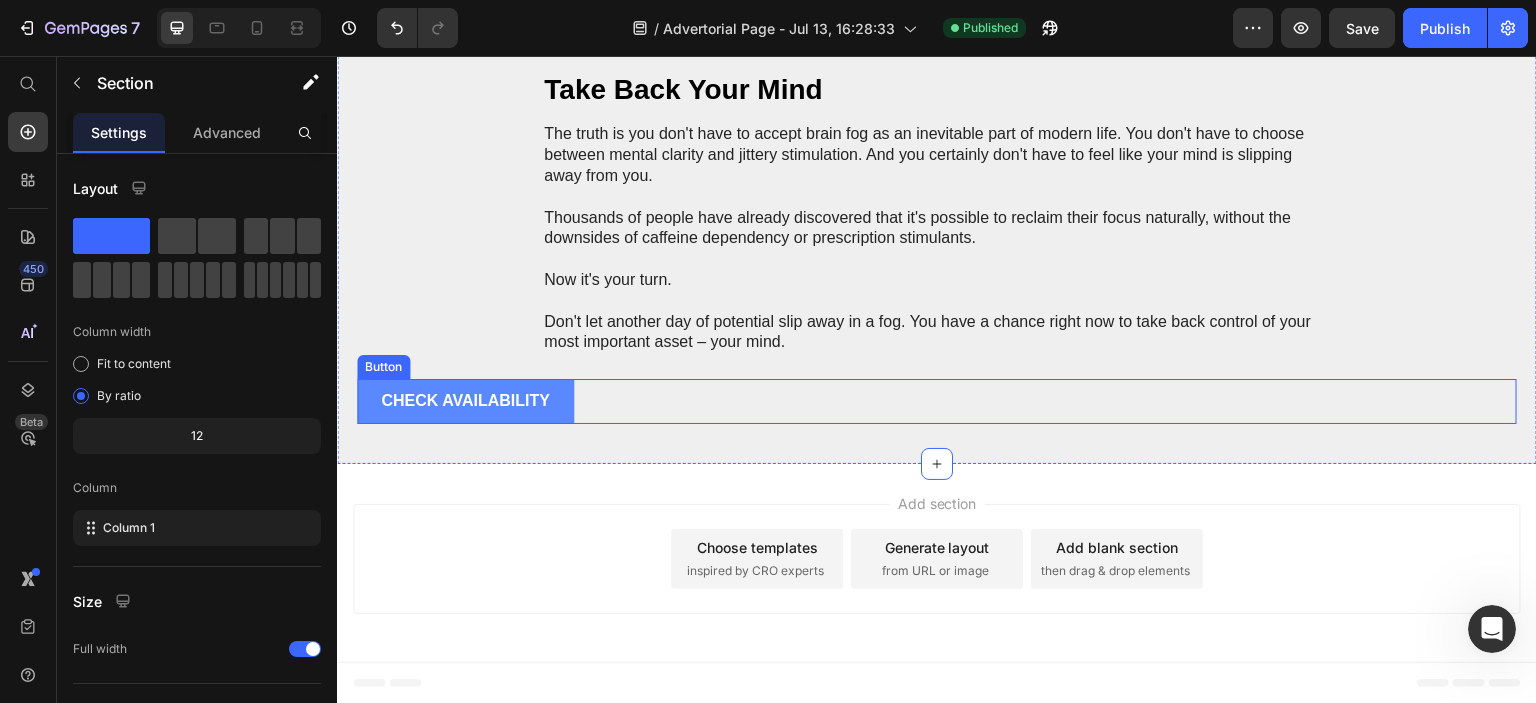 click on "CHECK AVAILABILITY Button" at bounding box center [937, 401] 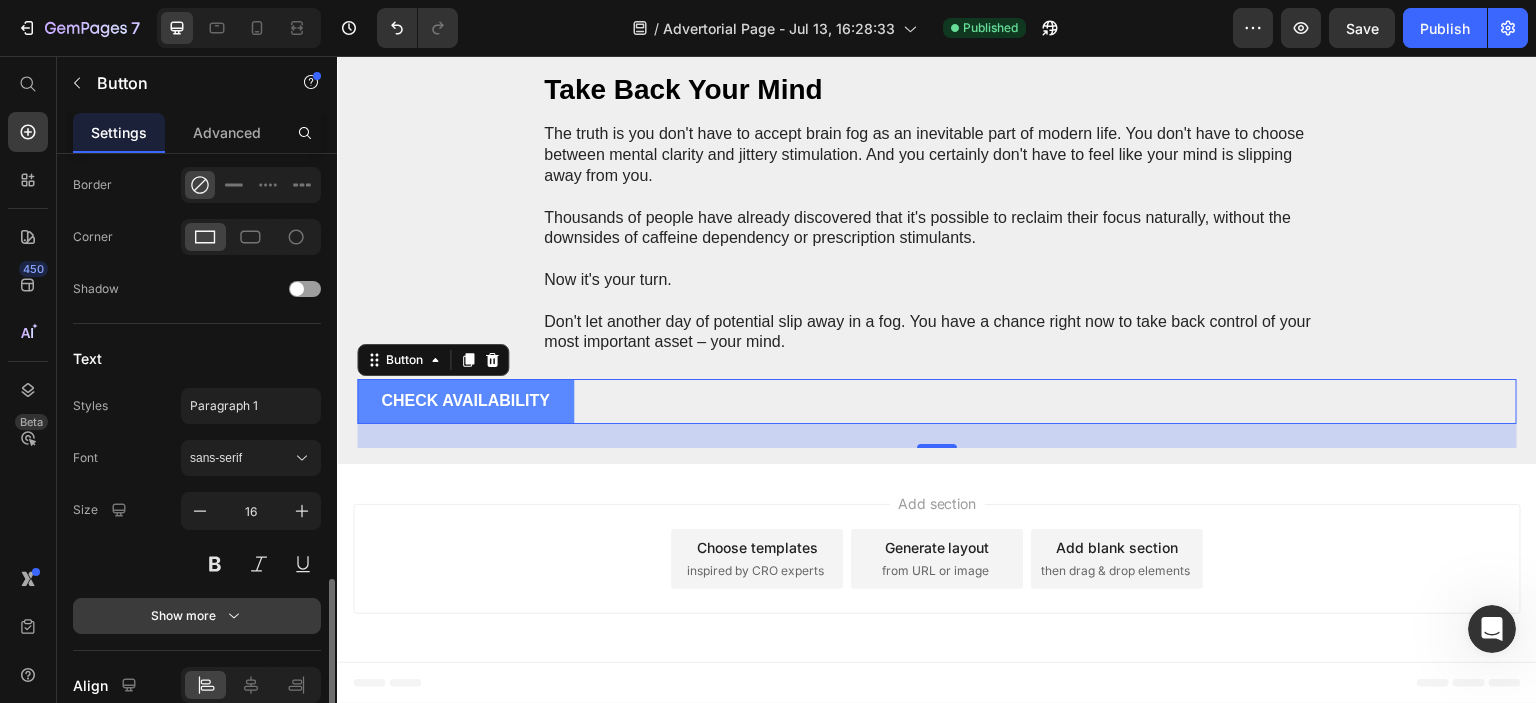 scroll, scrollTop: 784, scrollLeft: 0, axis: vertical 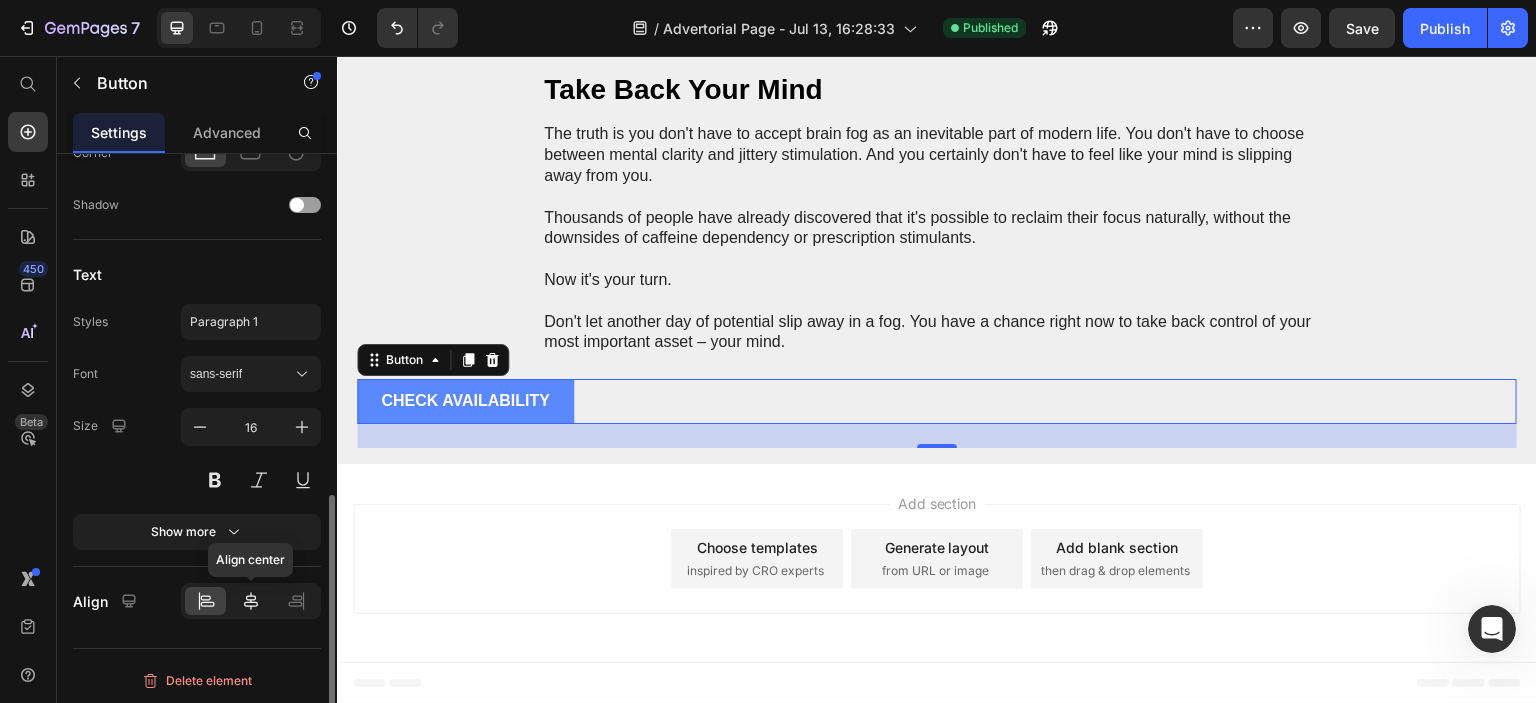 click 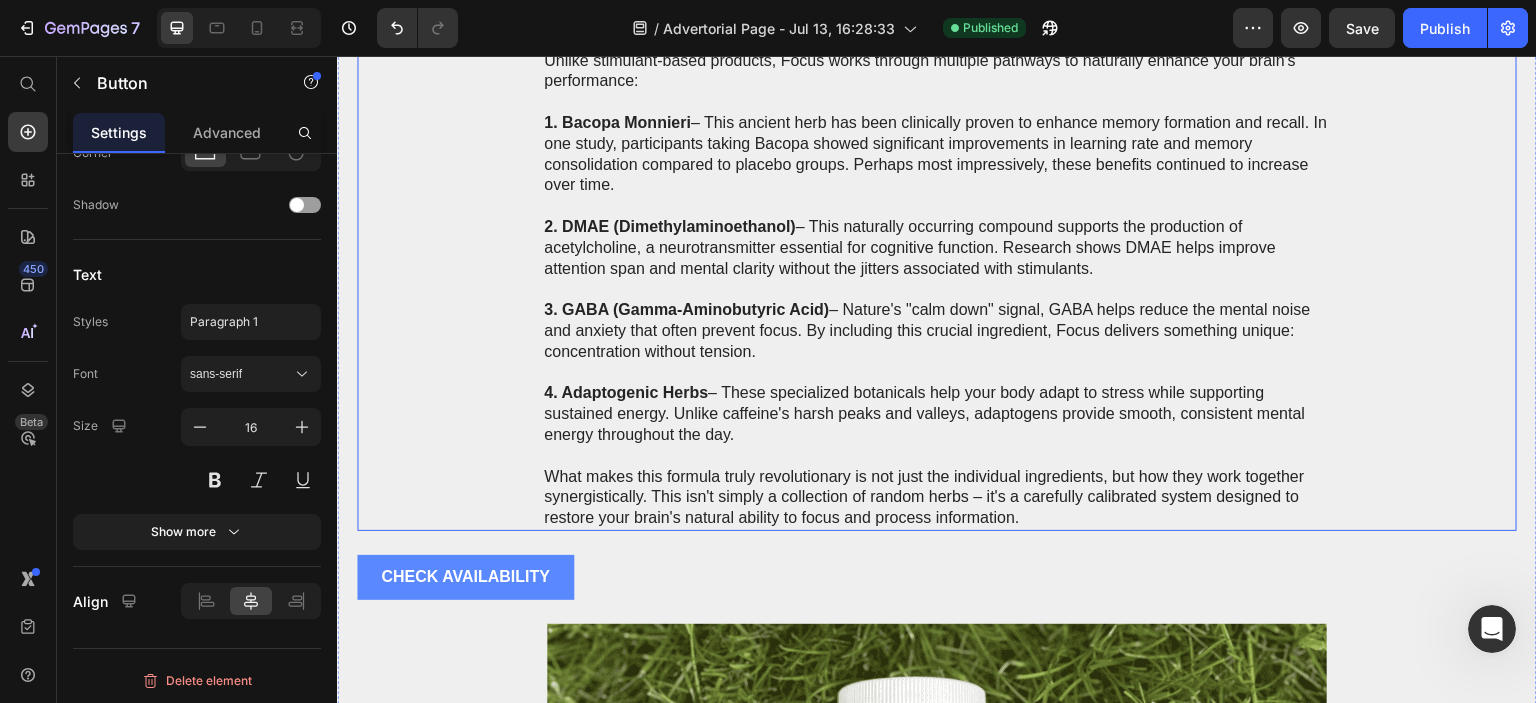 scroll, scrollTop: 7054, scrollLeft: 0, axis: vertical 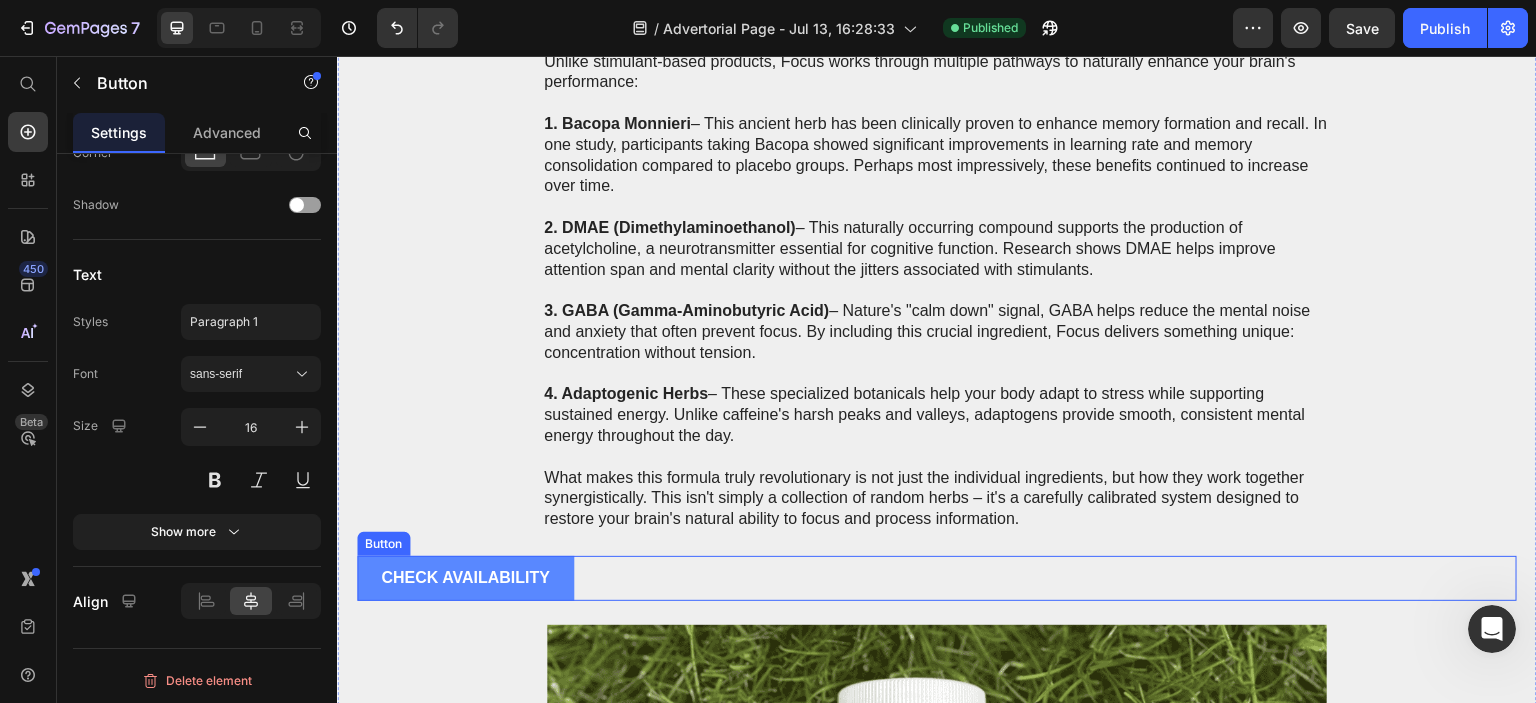 click on "CHECK AVAILABILITY Button" at bounding box center (937, 578) 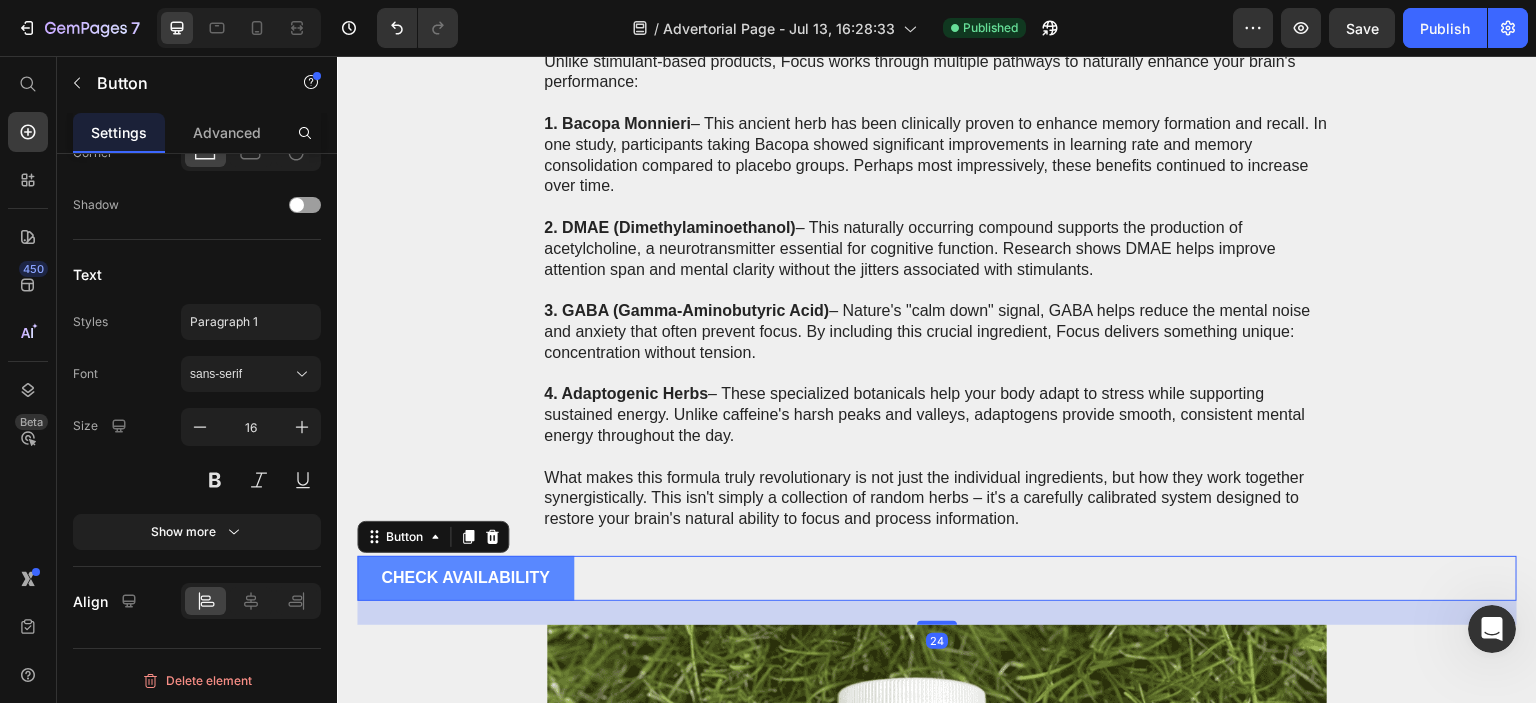 scroll, scrollTop: 784, scrollLeft: 0, axis: vertical 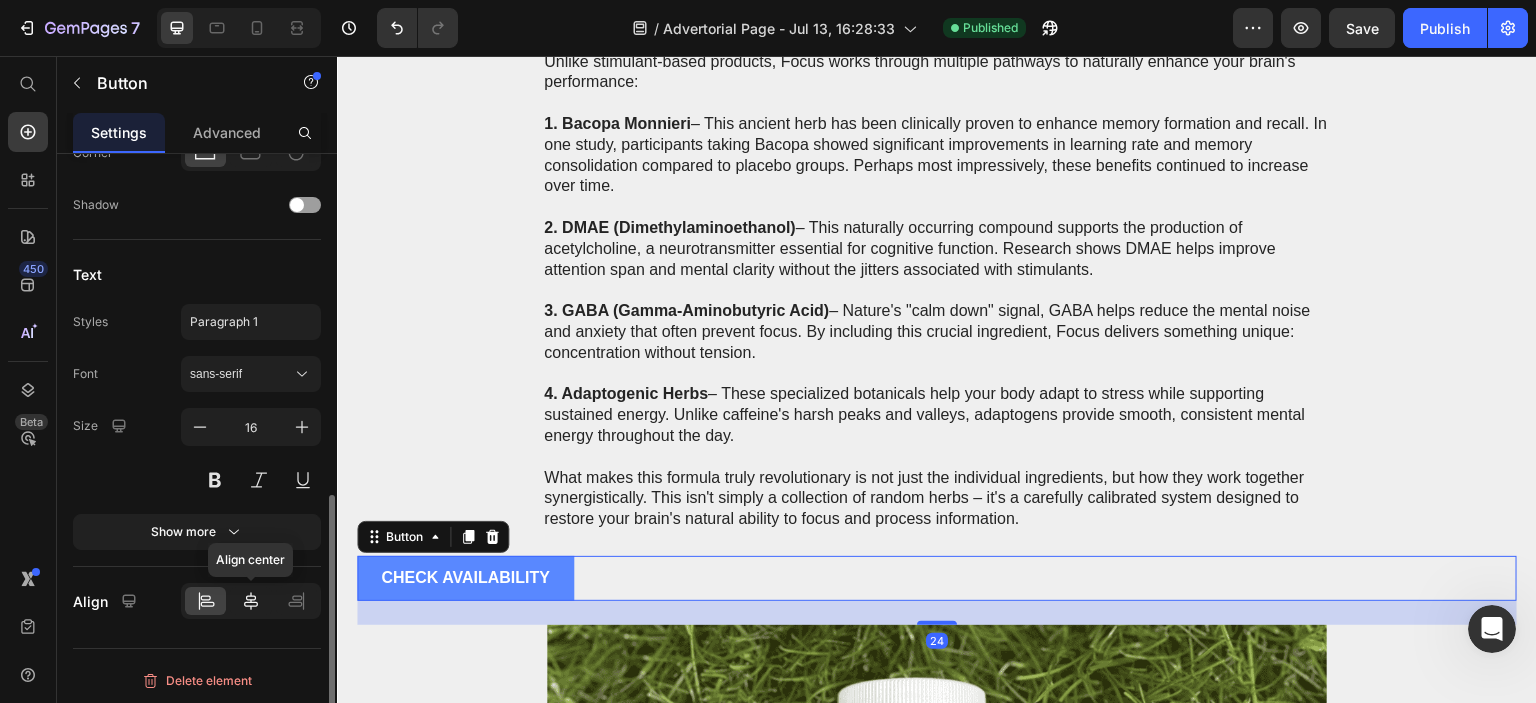 click 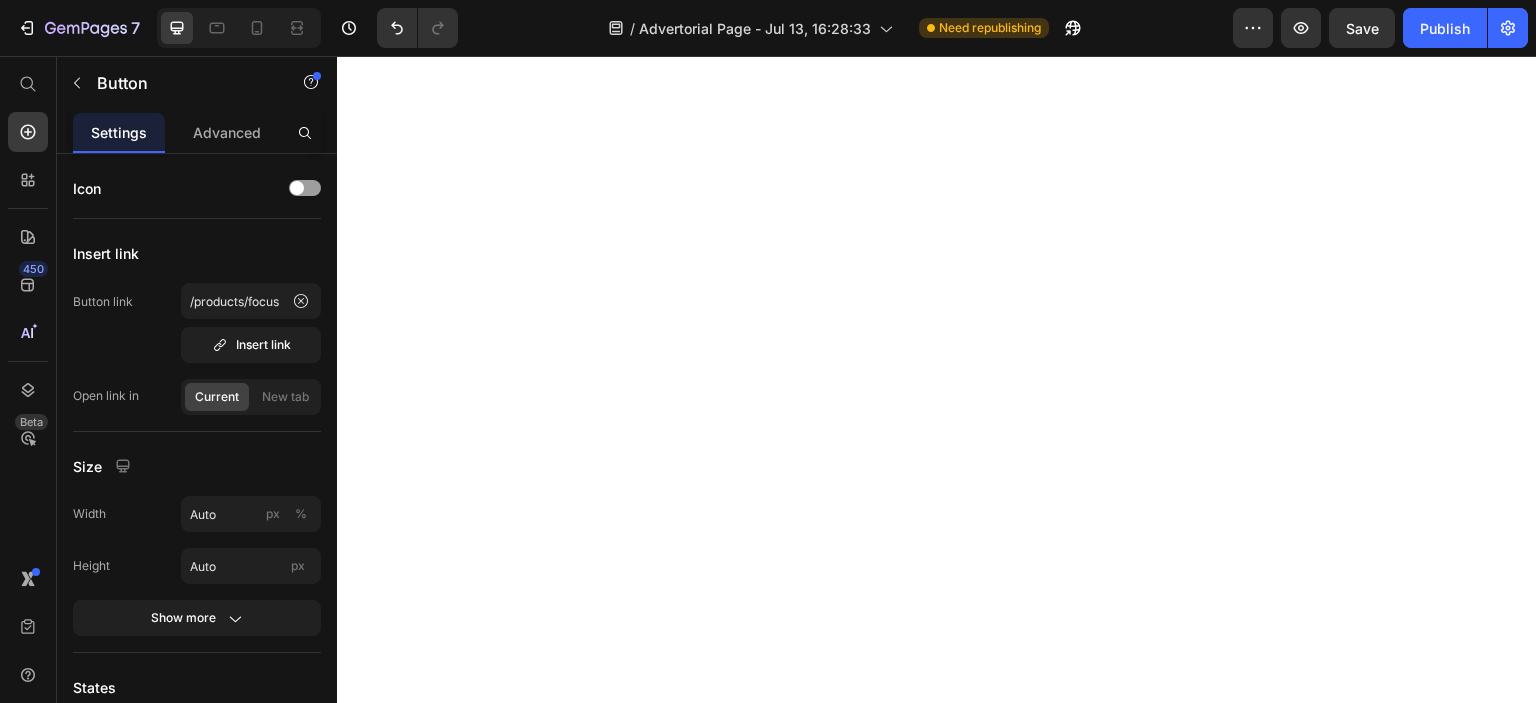 scroll, scrollTop: 0, scrollLeft: 0, axis: both 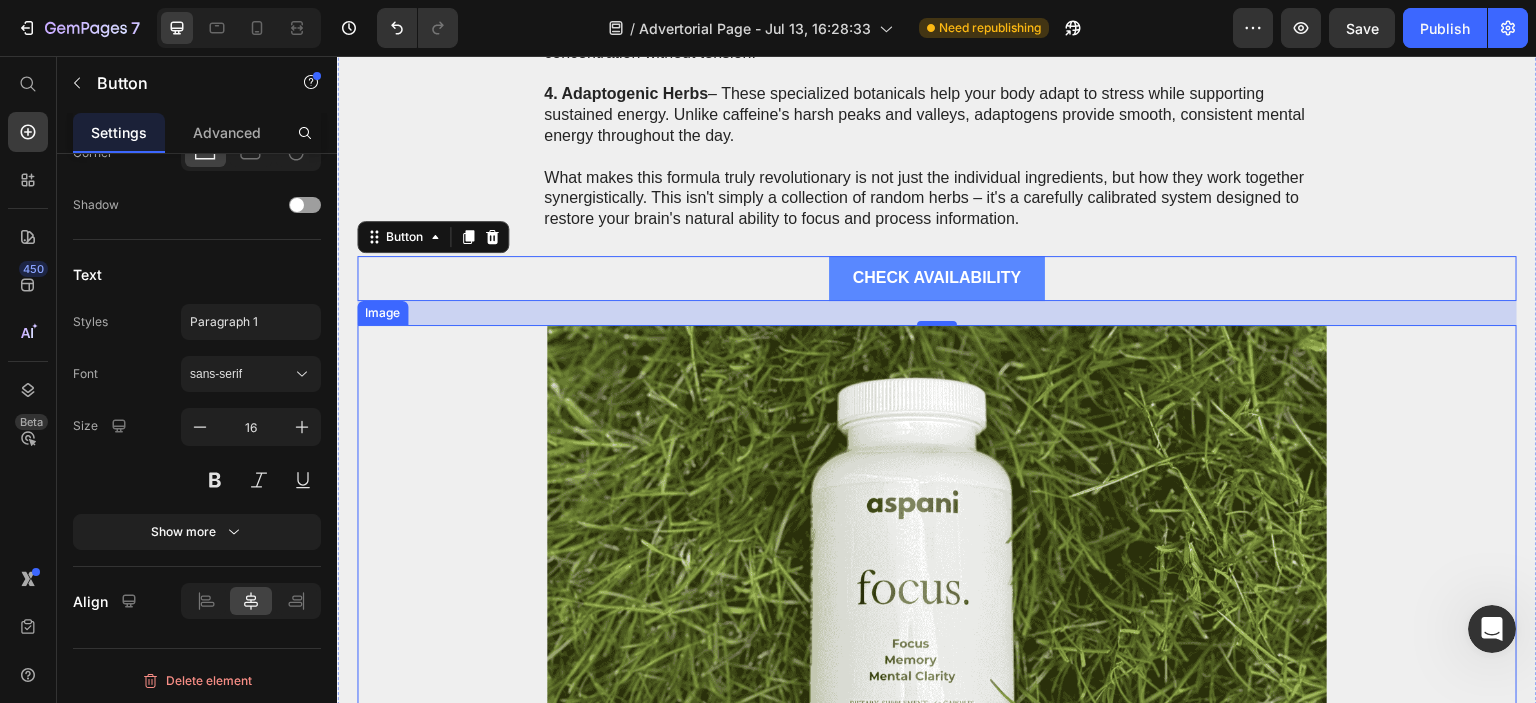 click at bounding box center [937, 570] 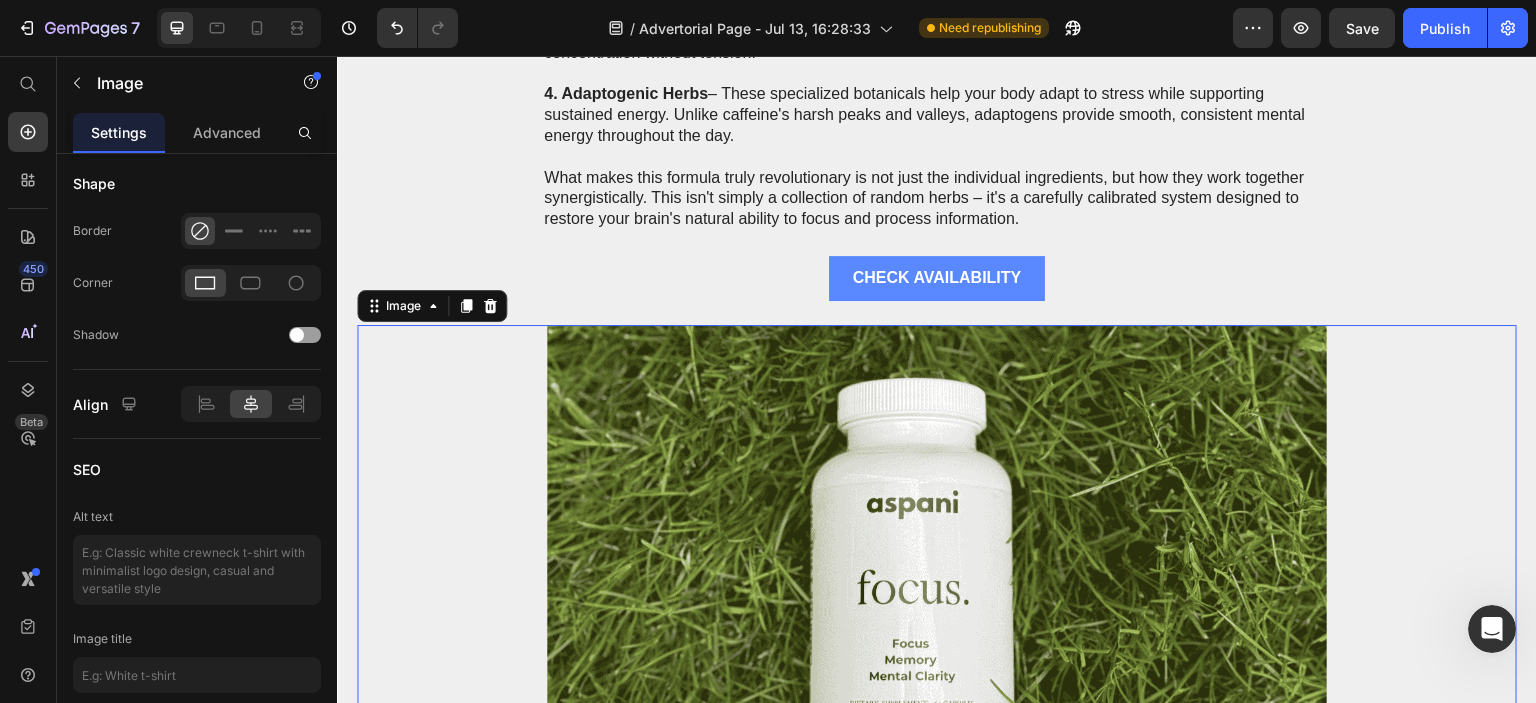scroll, scrollTop: 0, scrollLeft: 0, axis: both 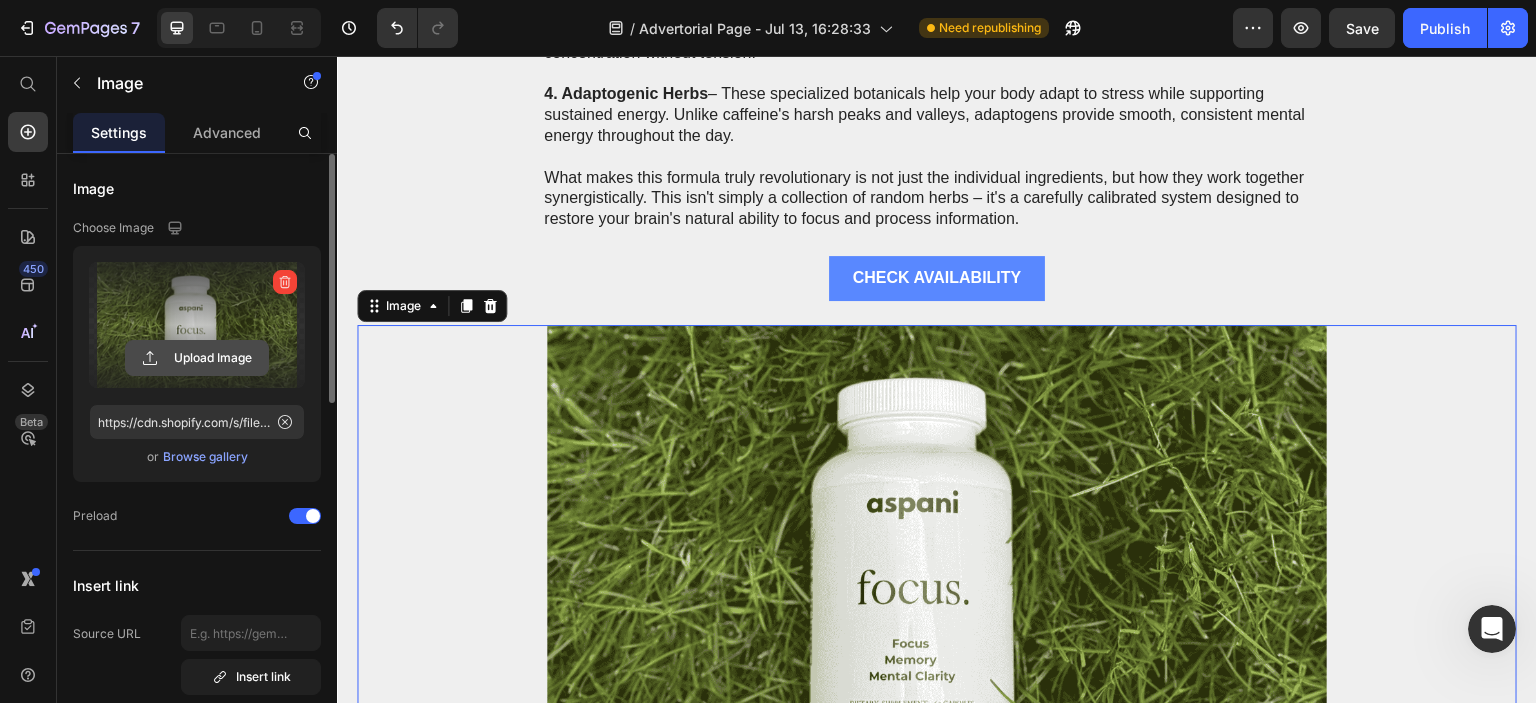 click 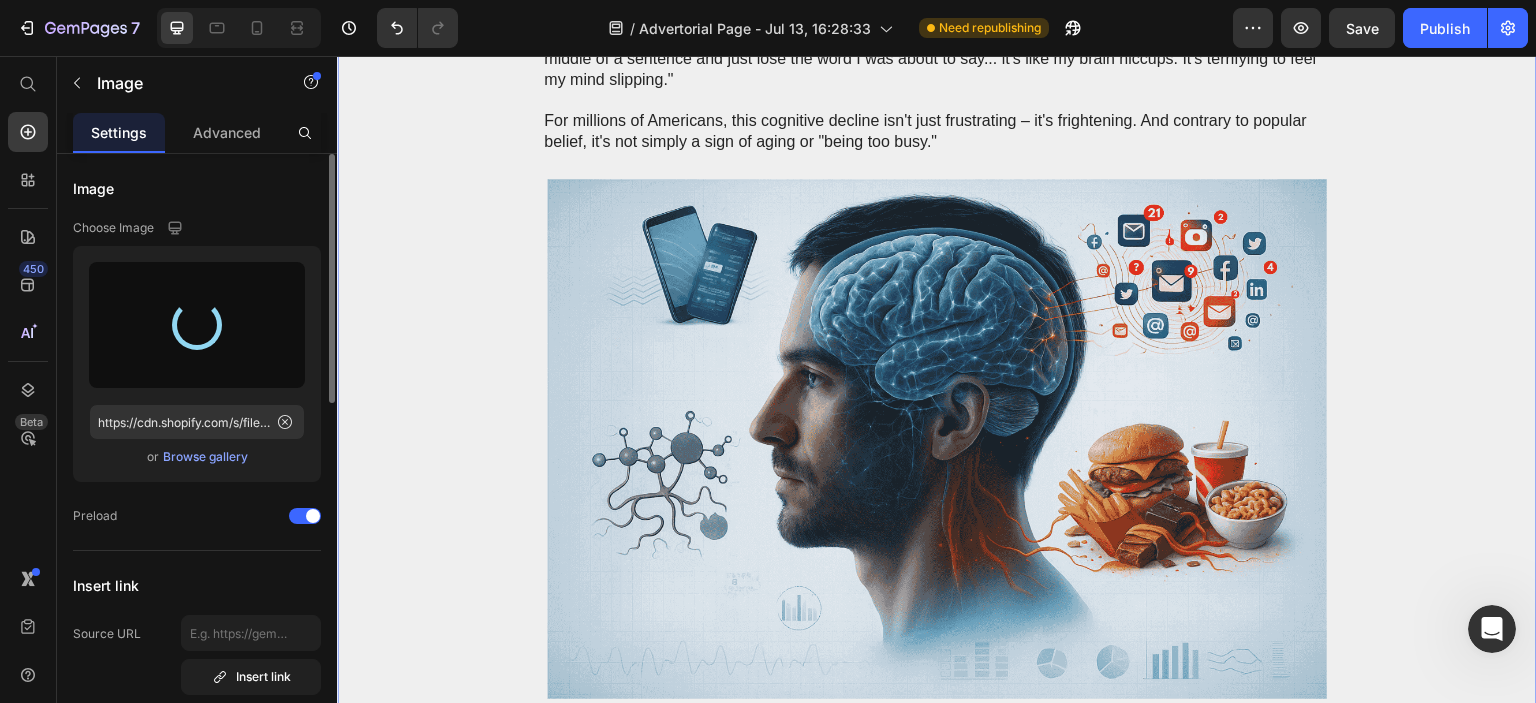 type on "https://cdn.shopify.com/s/files/1/0710/3145/5912/files/gempages_573164479206916870-aa25788a-75ba-46bb-91c2-4f975225b8f2.png" 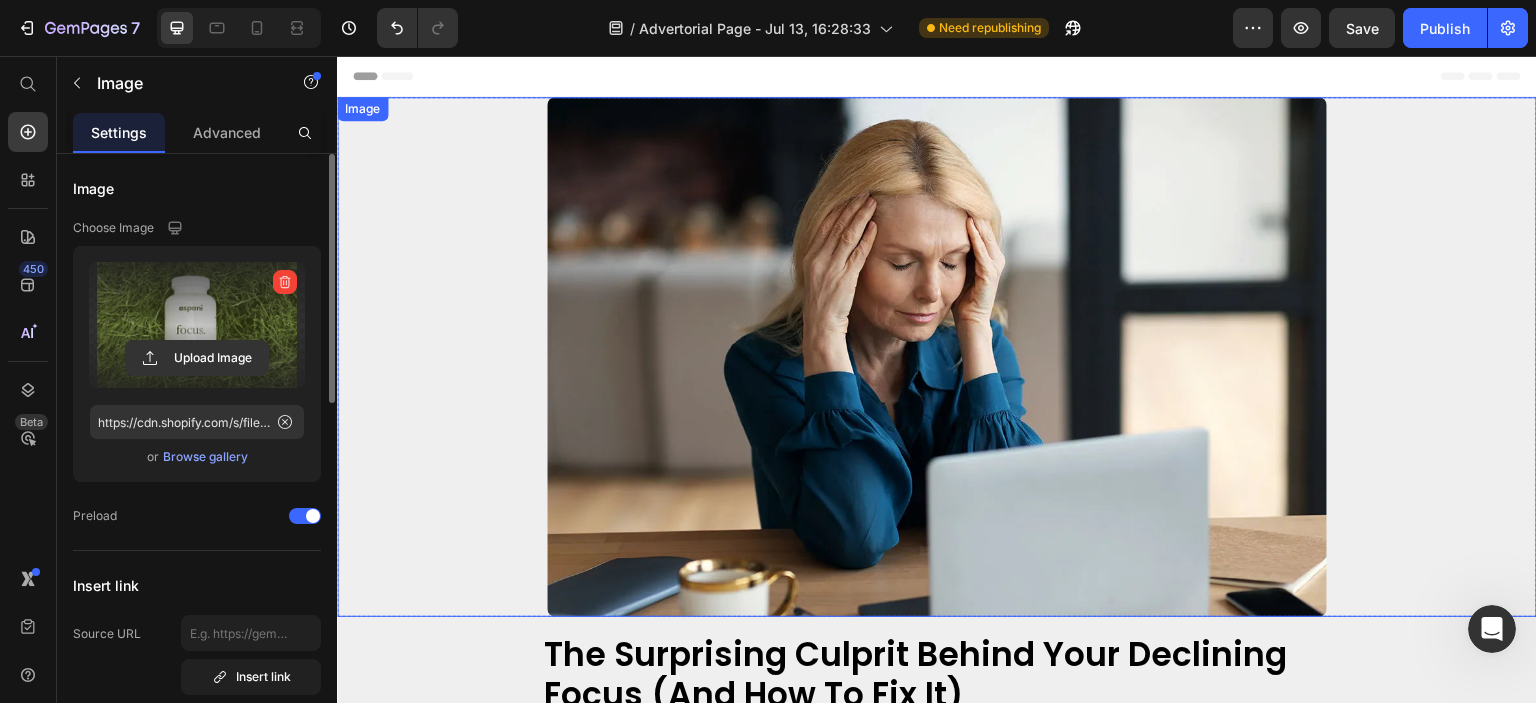 scroll, scrollTop: 400, scrollLeft: 0, axis: vertical 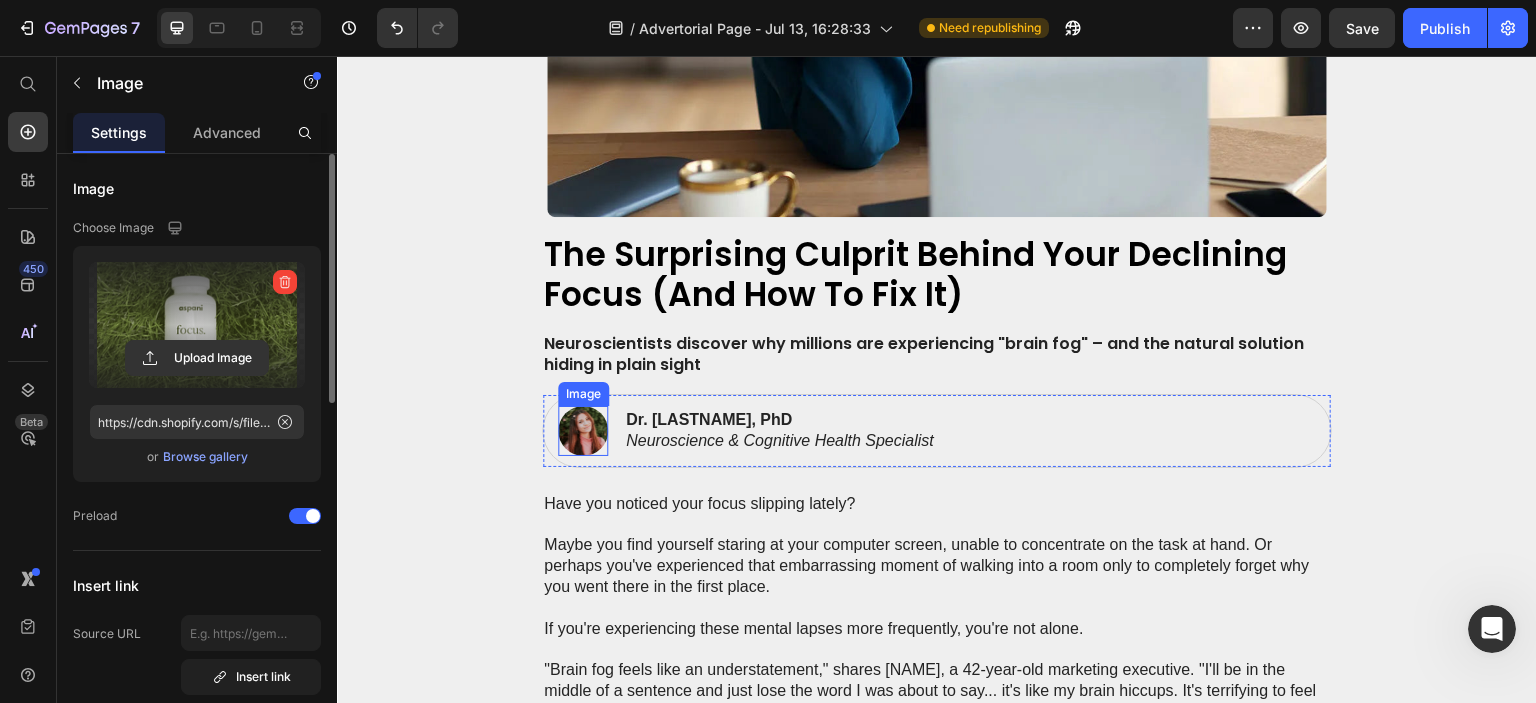click at bounding box center [583, 431] 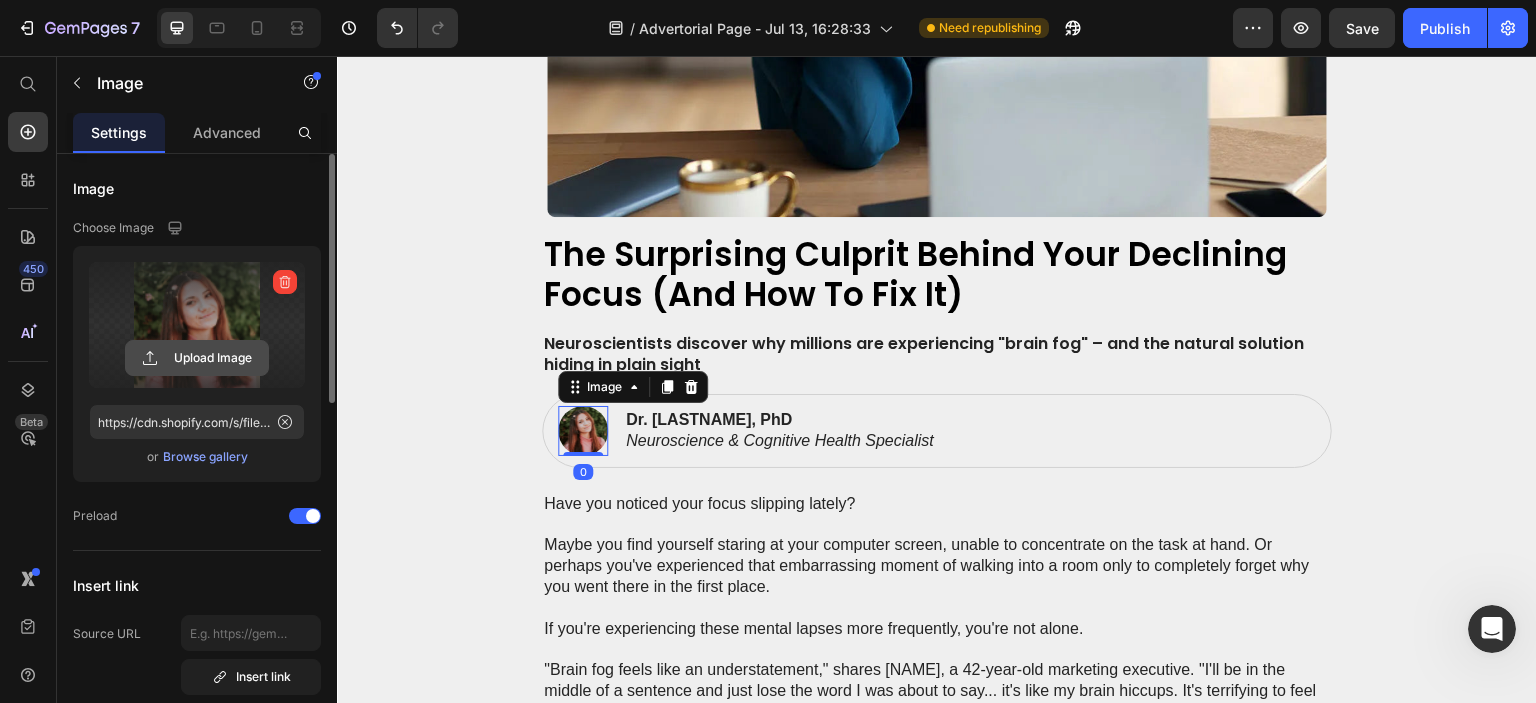 click 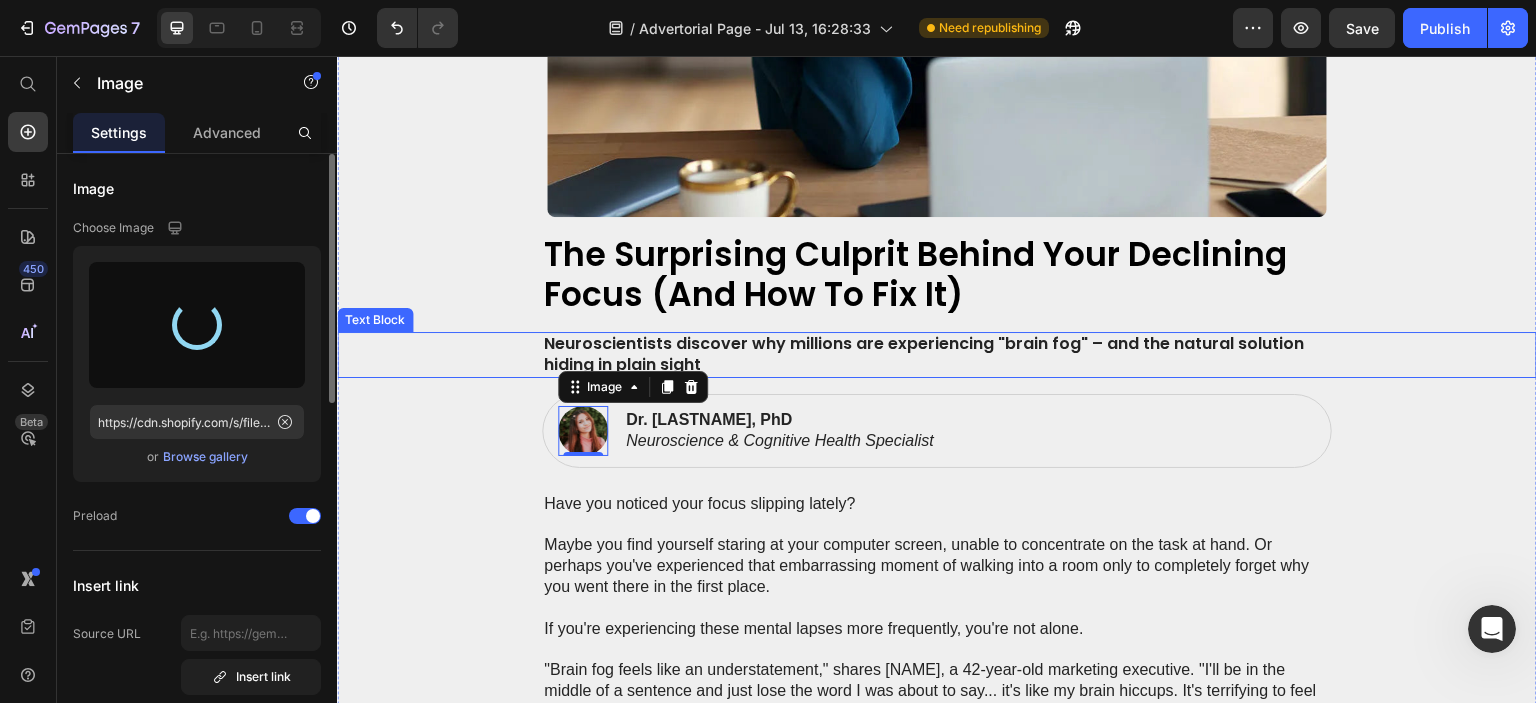 type on "https://cdn.shopify.com/s/files/1/0710/3145/5912/files/gempages_573164479206916870-059b0bc6-1950-414b-bbd5-87d871809b92.png" 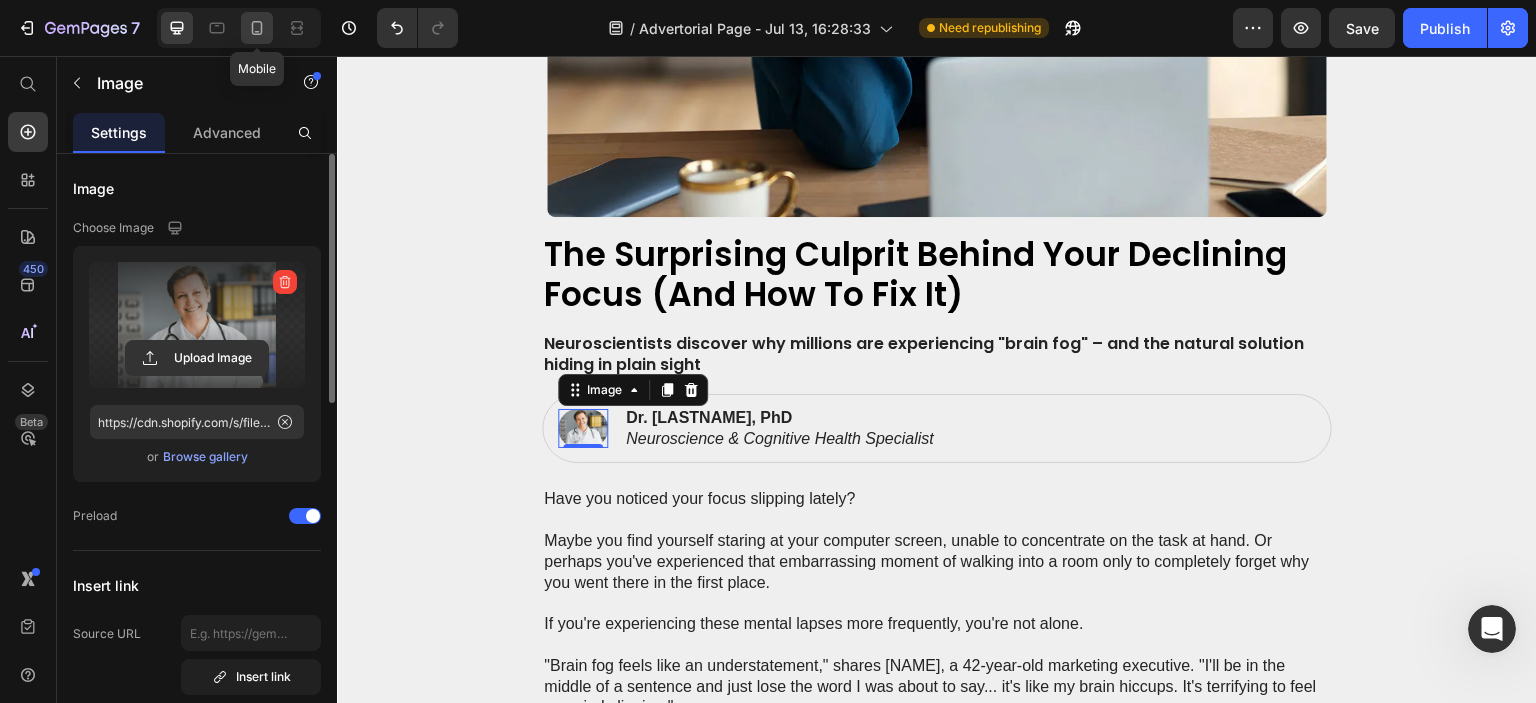 click 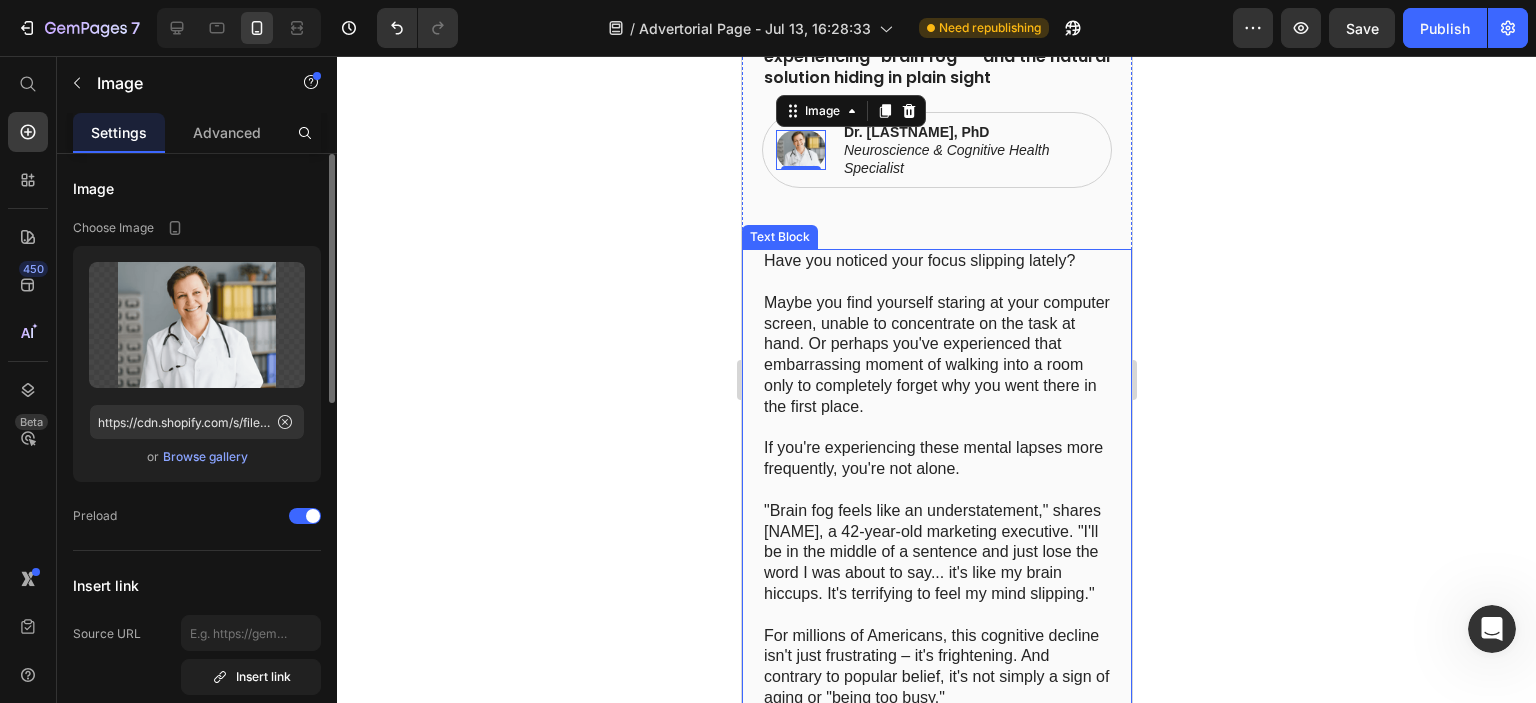 scroll, scrollTop: 684, scrollLeft: 0, axis: vertical 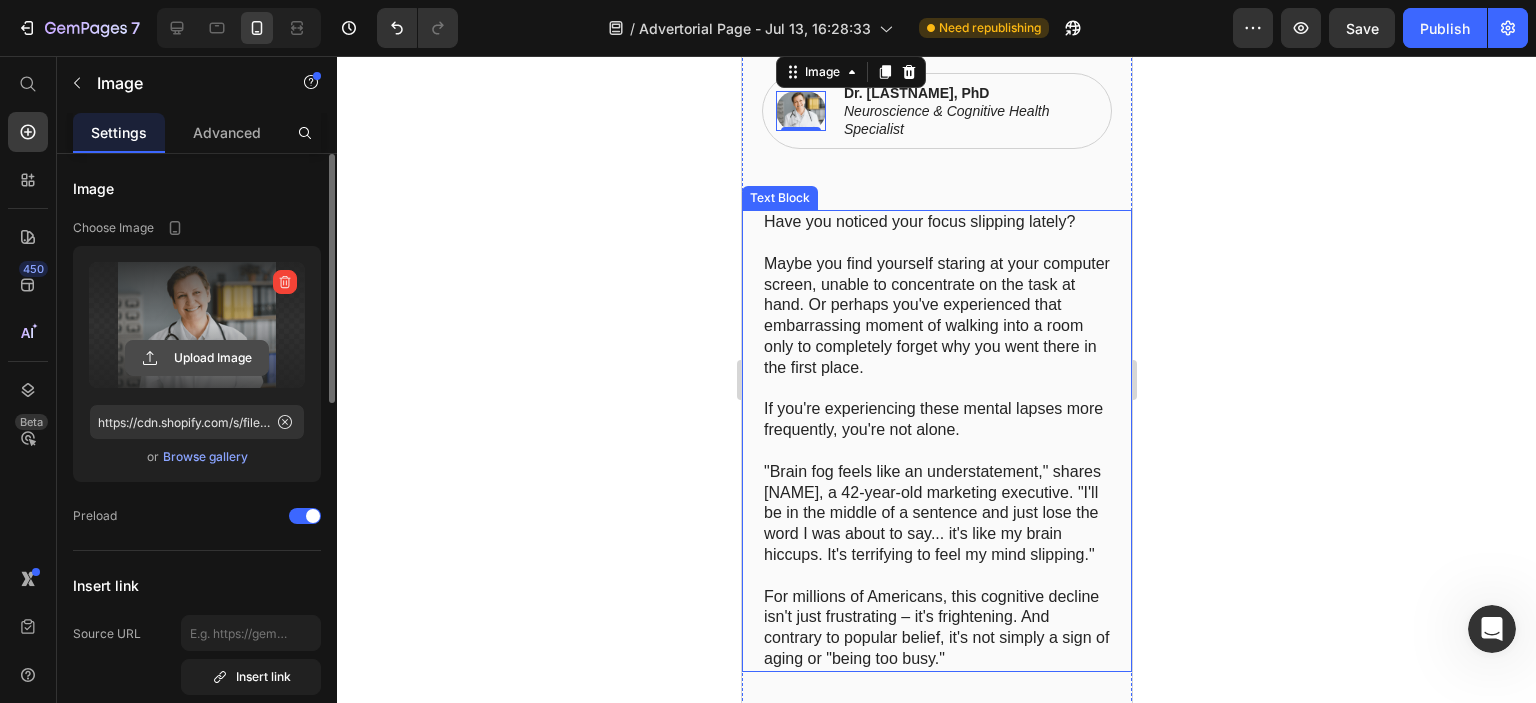 click 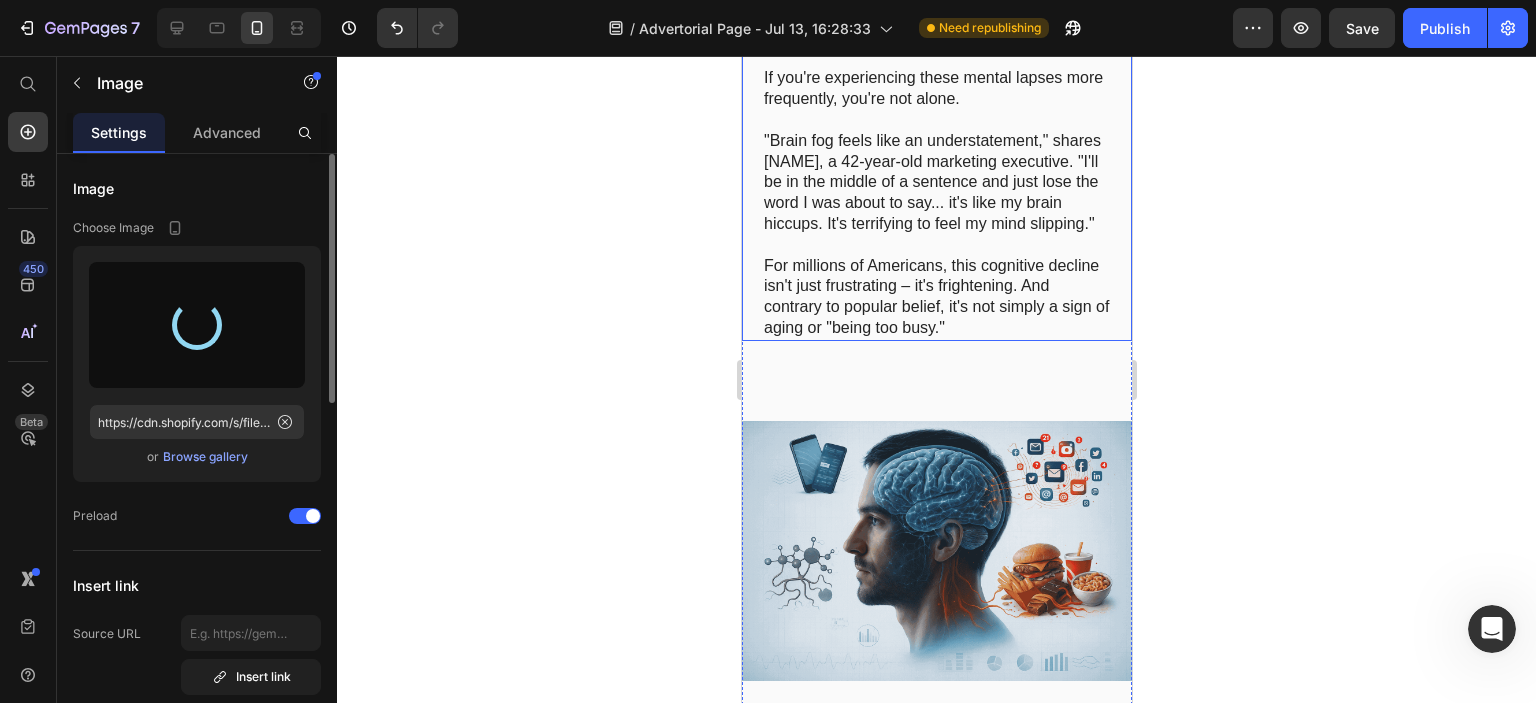 type on "https://cdn.shopify.com/s/files/1/0710/3145/5912/files/gempages_573164479206916870-059b0bc6-1950-414b-bbd5-87d871809b92.png" 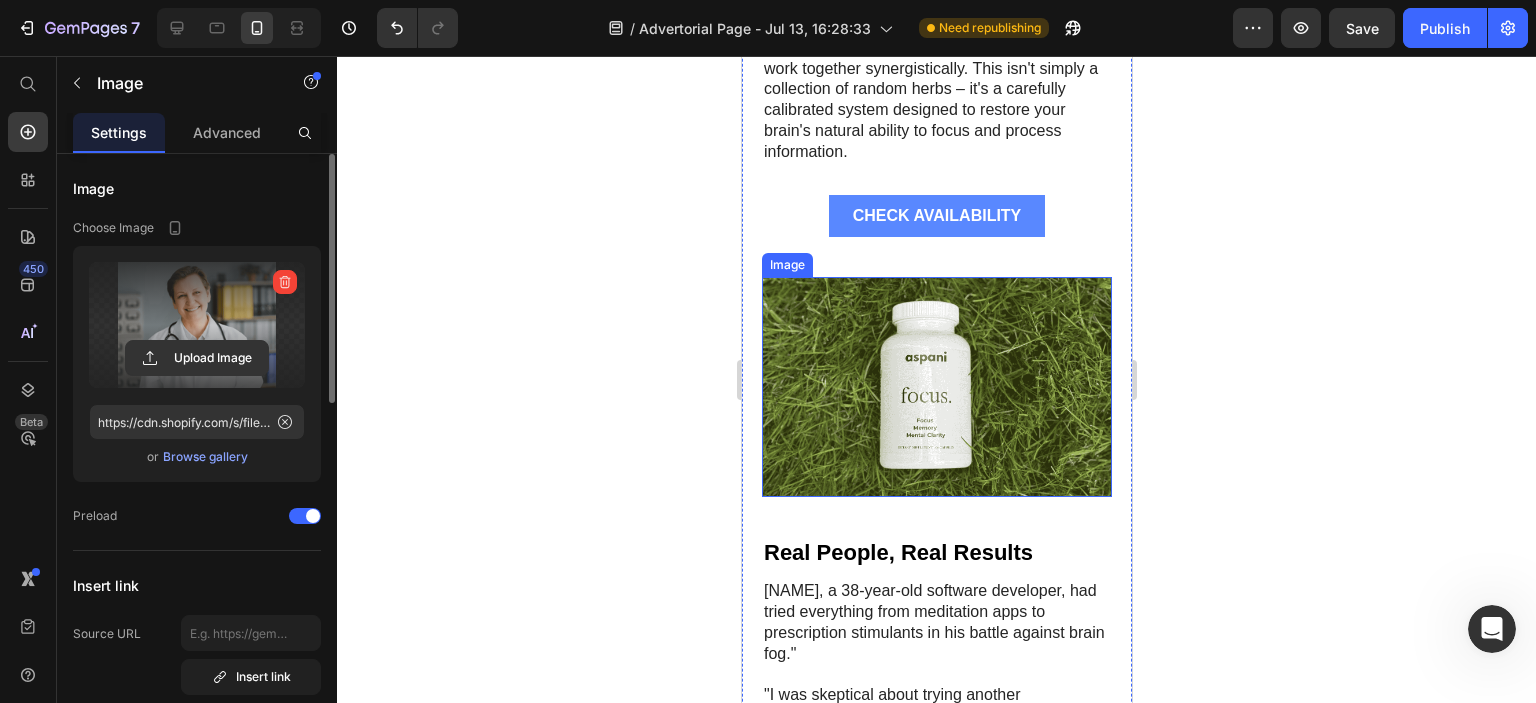 scroll, scrollTop: 7684, scrollLeft: 0, axis: vertical 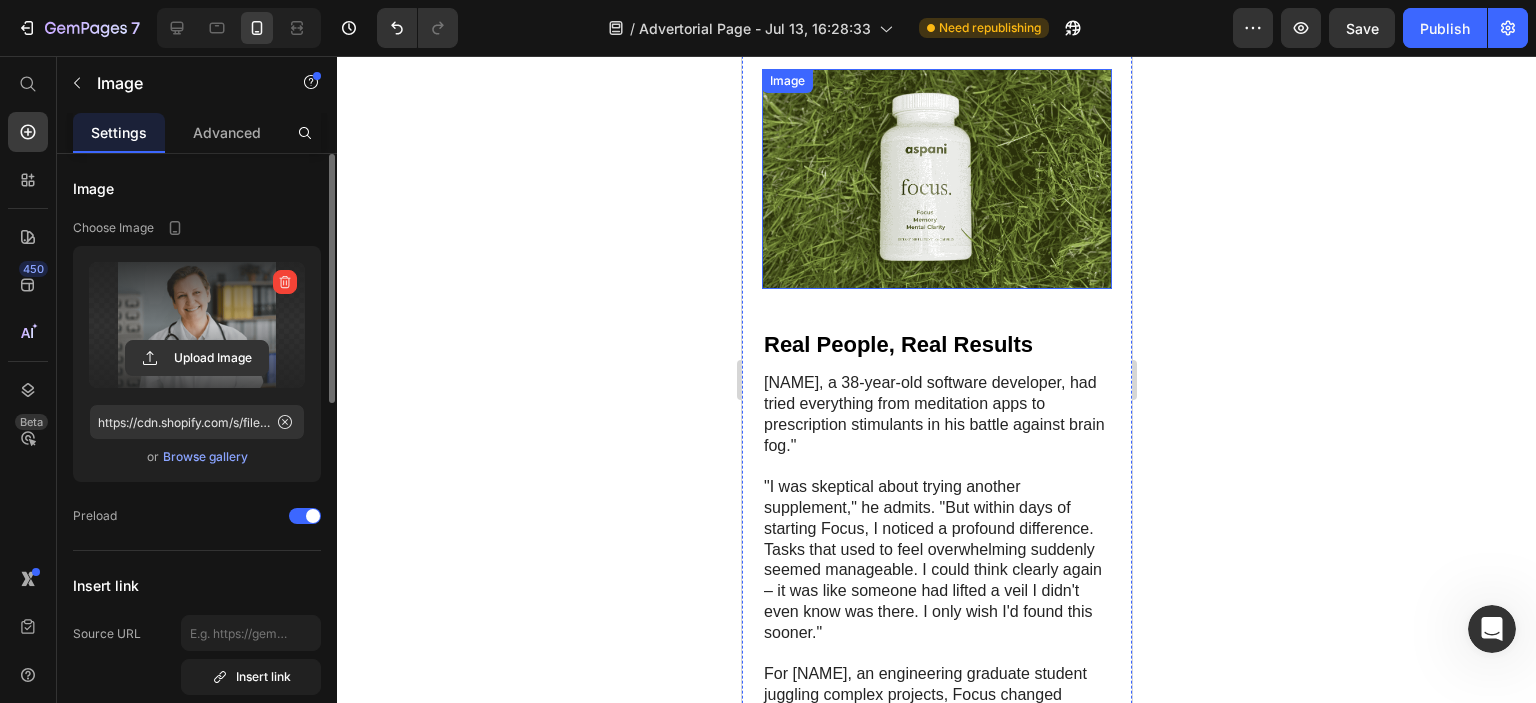 click at bounding box center [936, 179] 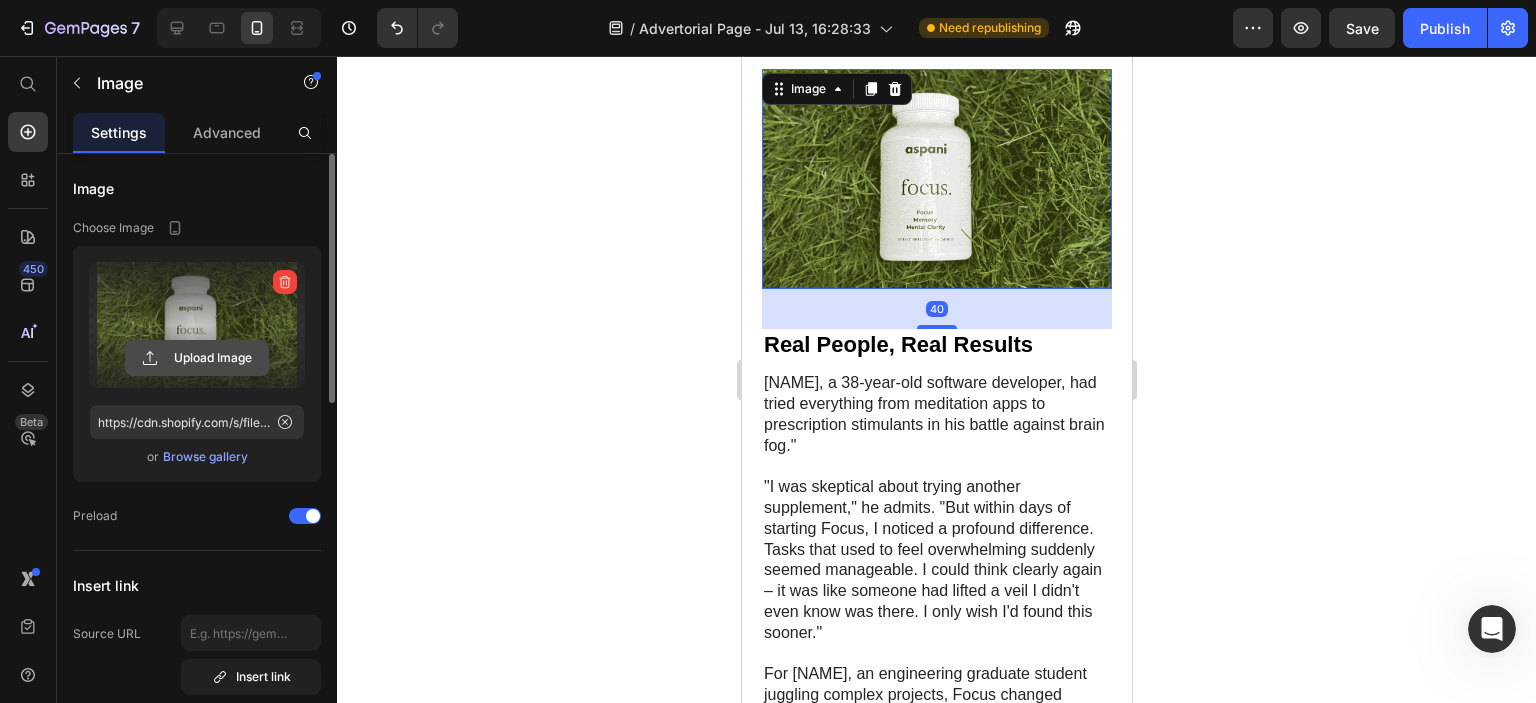 click 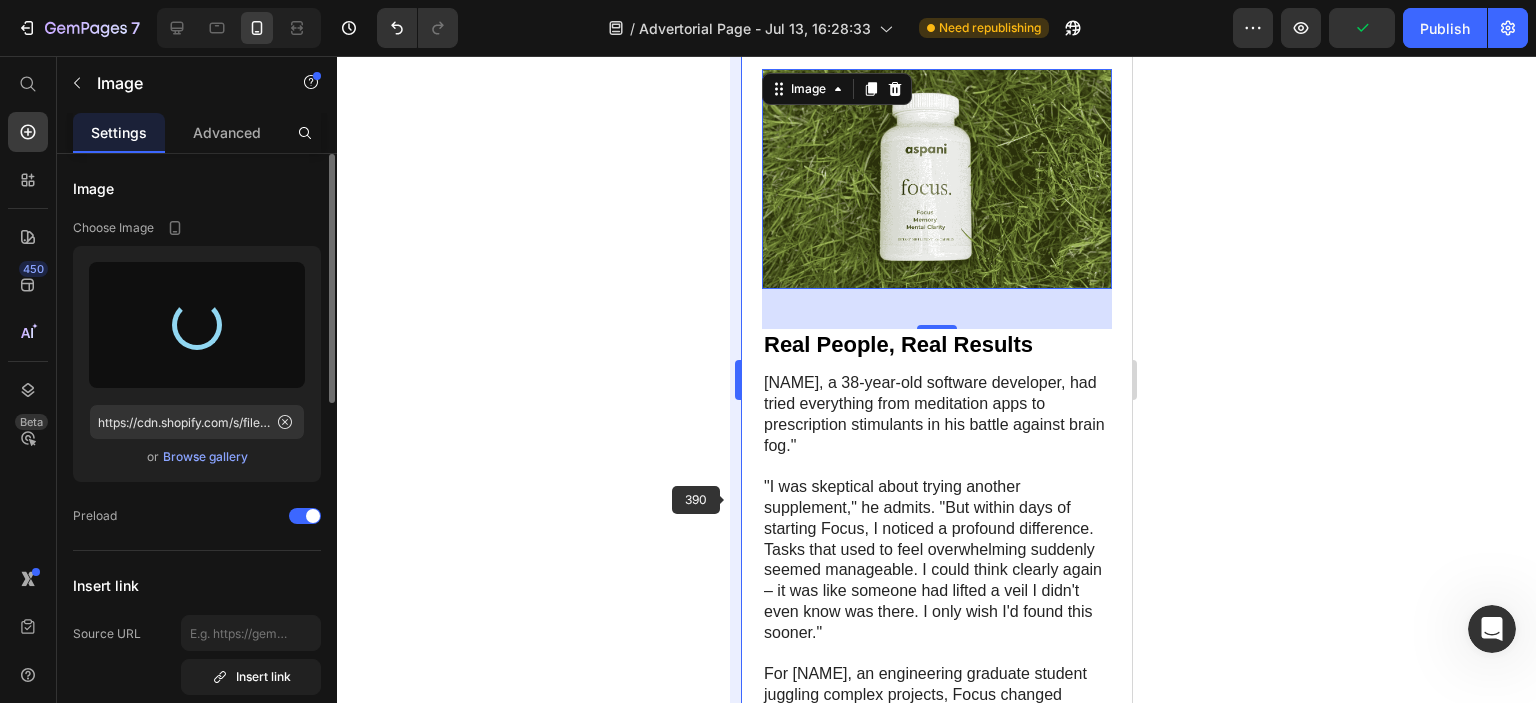 type on "https://cdn.shopify.com/s/files/1/0710/3145/5912/files/gempages_573164479206916870-aa25788a-75ba-46bb-91c2-4f975225b8f2.png" 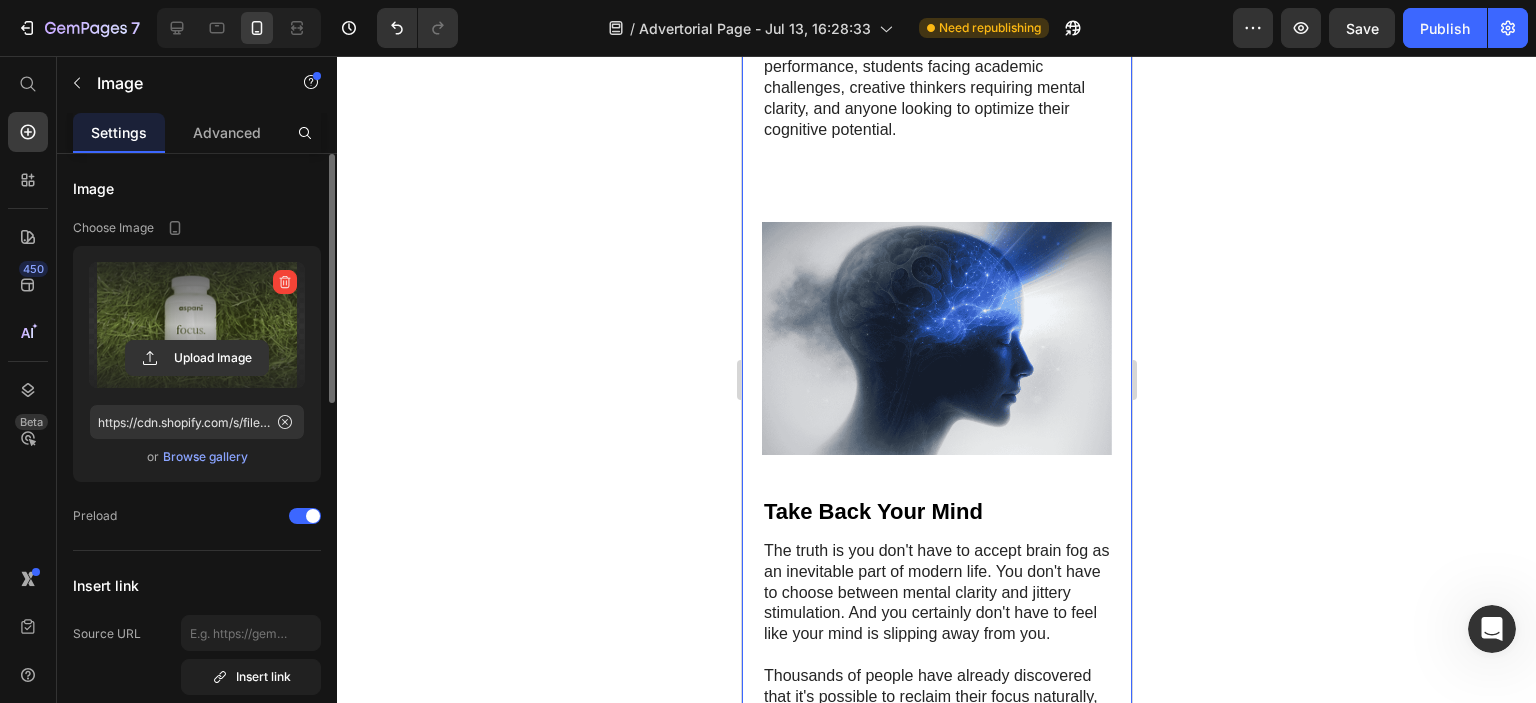 scroll, scrollTop: 13158, scrollLeft: 0, axis: vertical 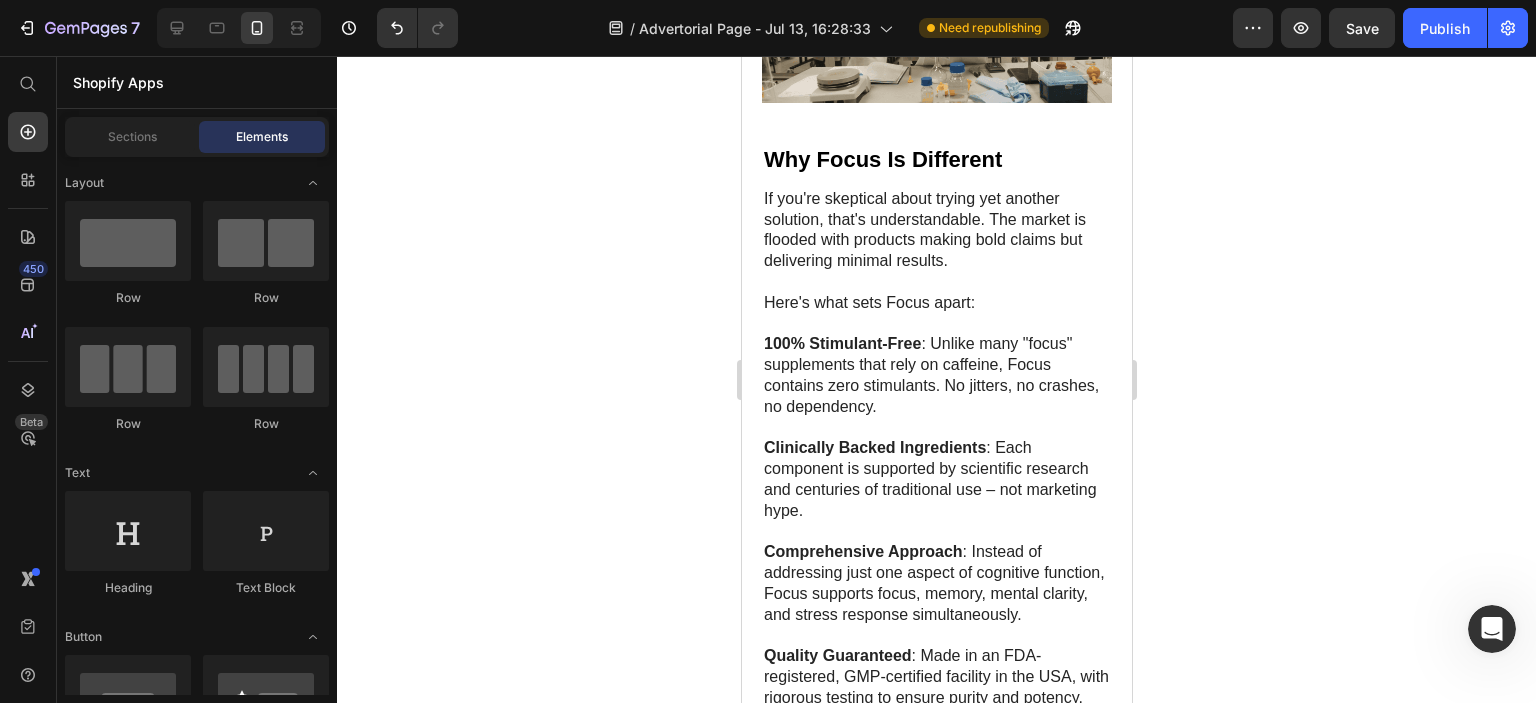 drag, startPoint x: 1121, startPoint y: 636, endPoint x: 1886, endPoint y: 457, distance: 785.6628 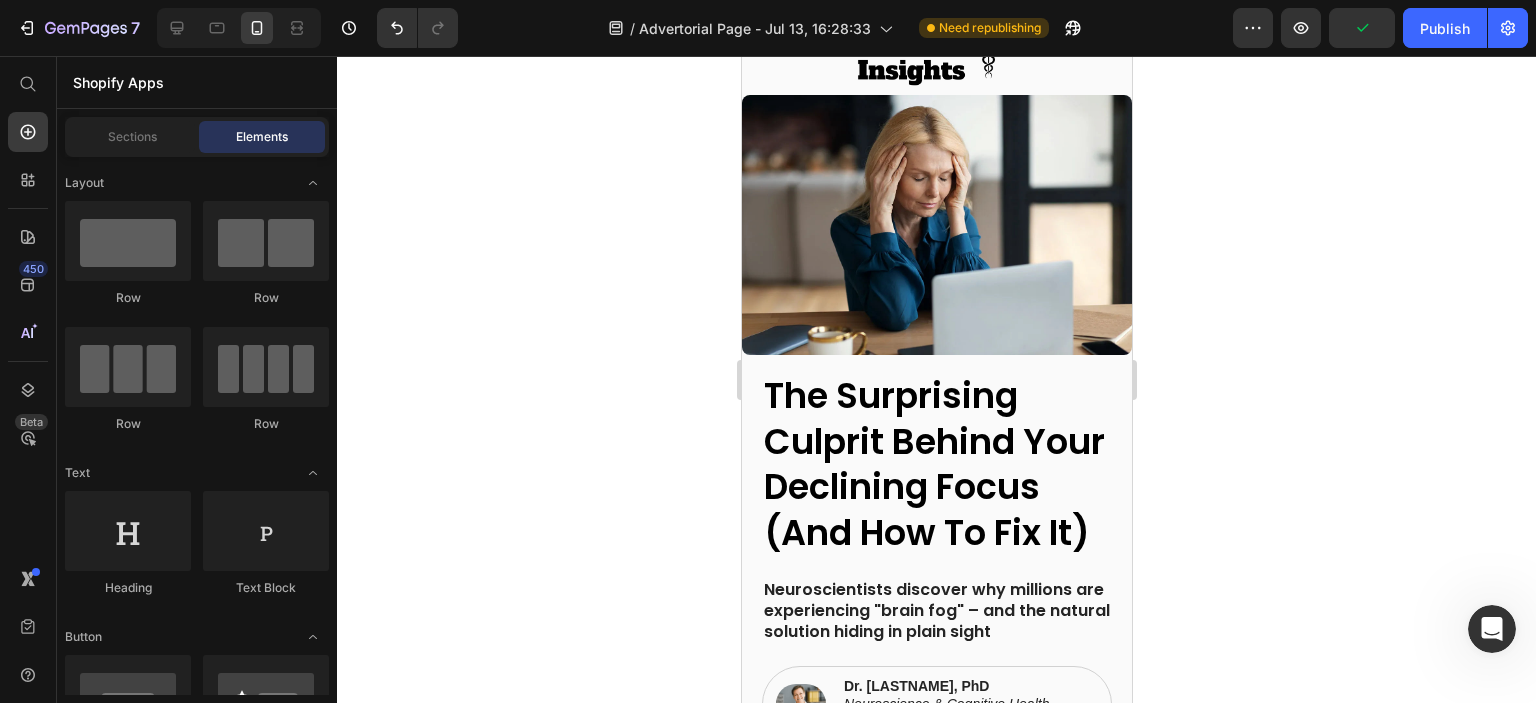 scroll, scrollTop: 0, scrollLeft: 0, axis: both 